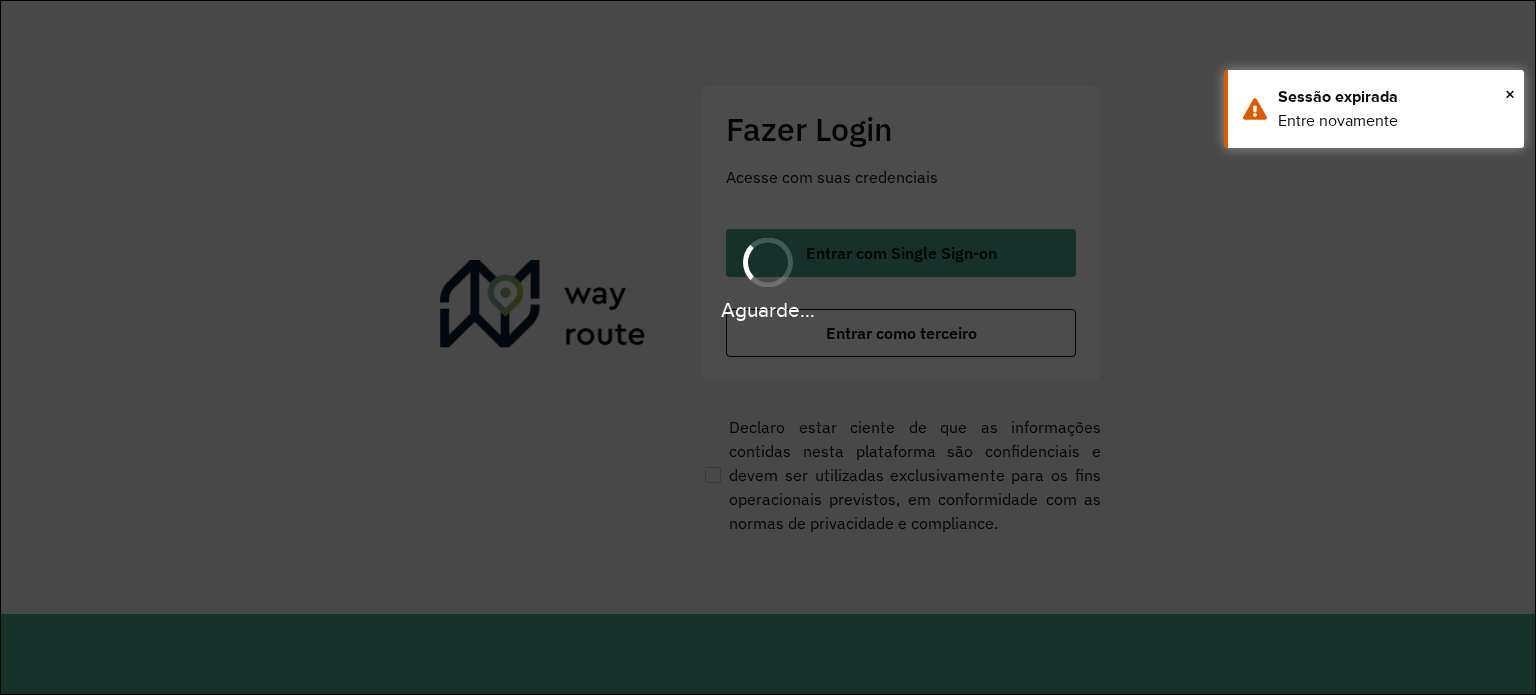 scroll, scrollTop: 0, scrollLeft: 0, axis: both 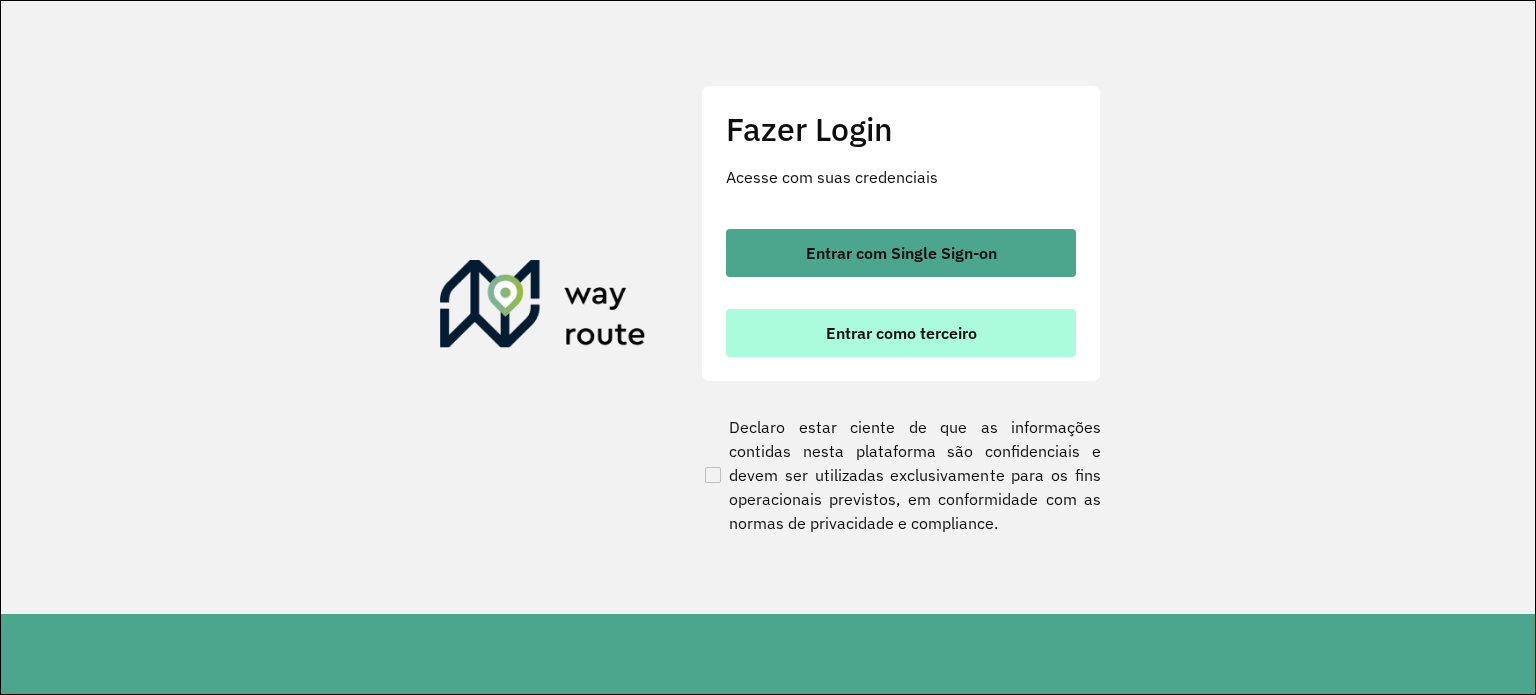 click on "Entrar como terceiro" at bounding box center [901, 333] 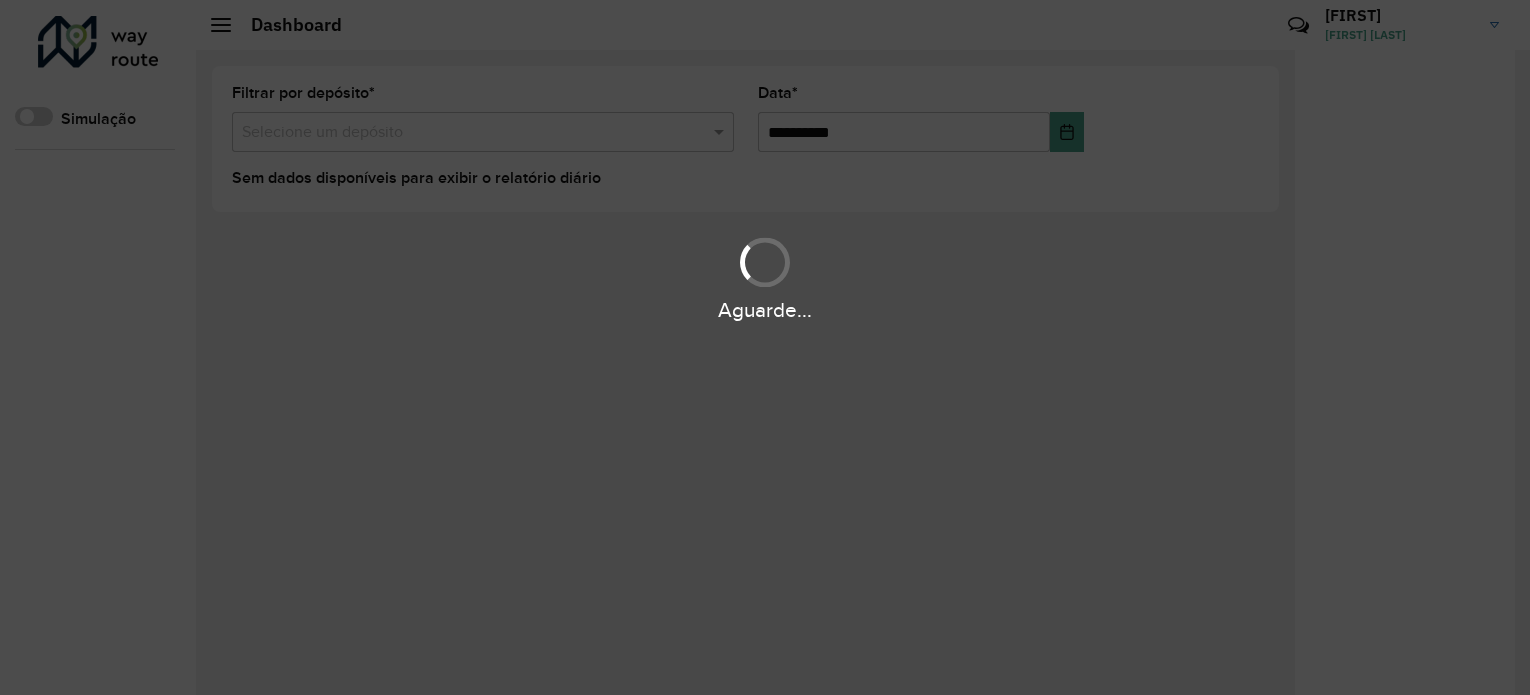 scroll, scrollTop: 0, scrollLeft: 0, axis: both 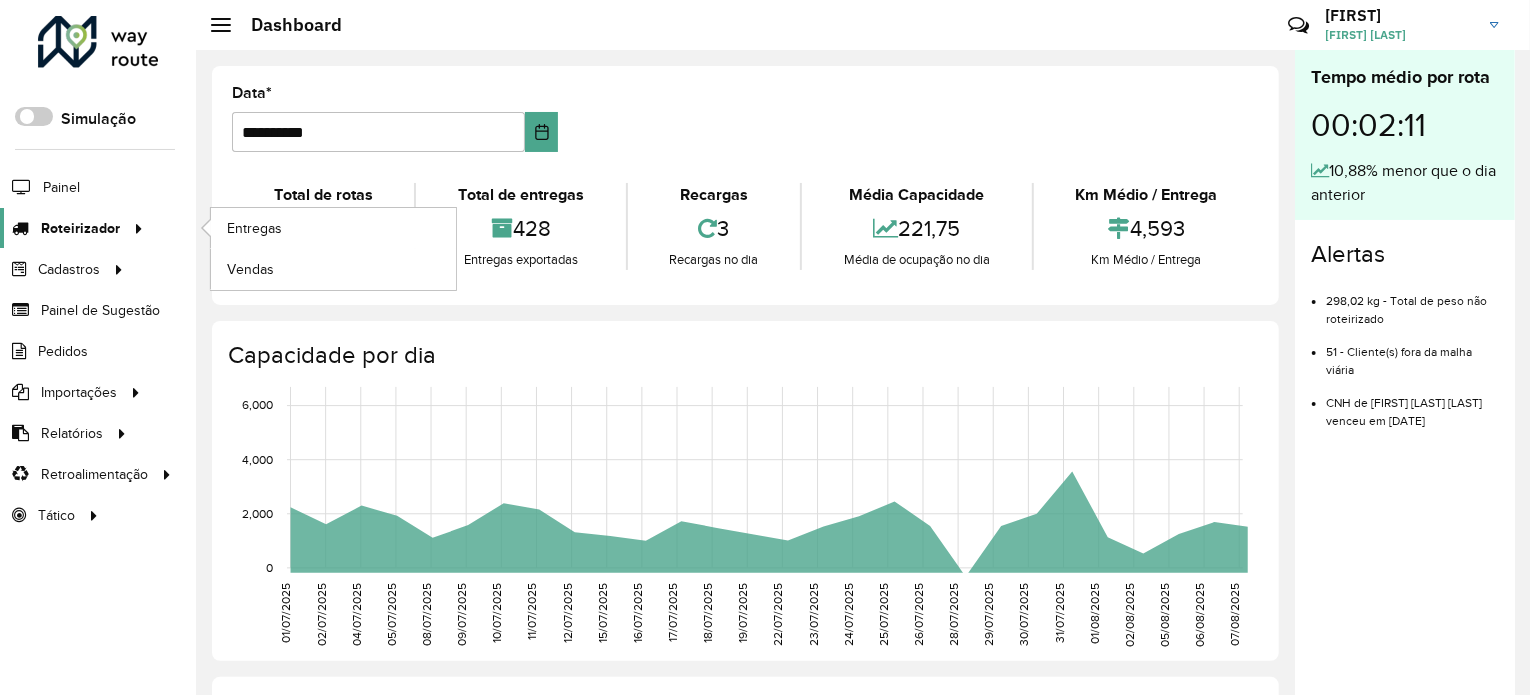 click on "Roteirizador" 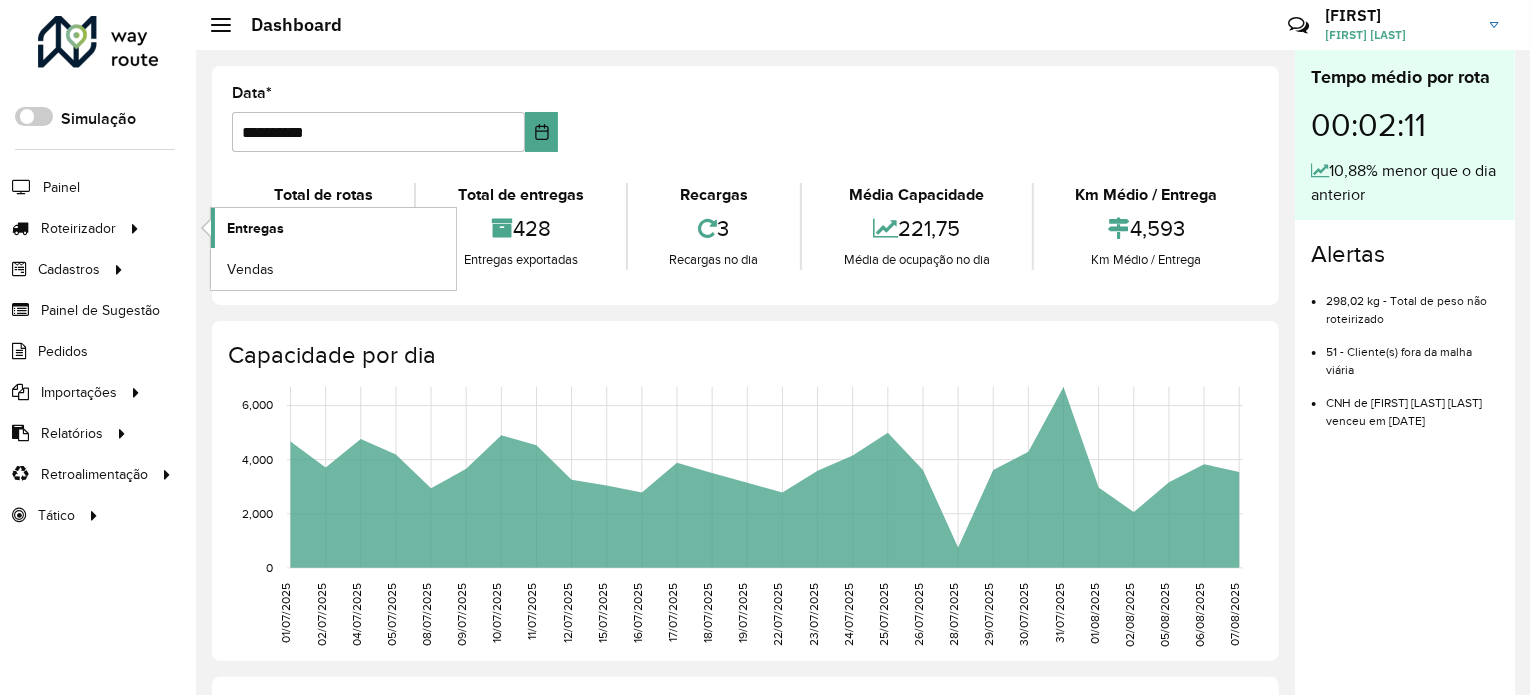 click on "Entregas" 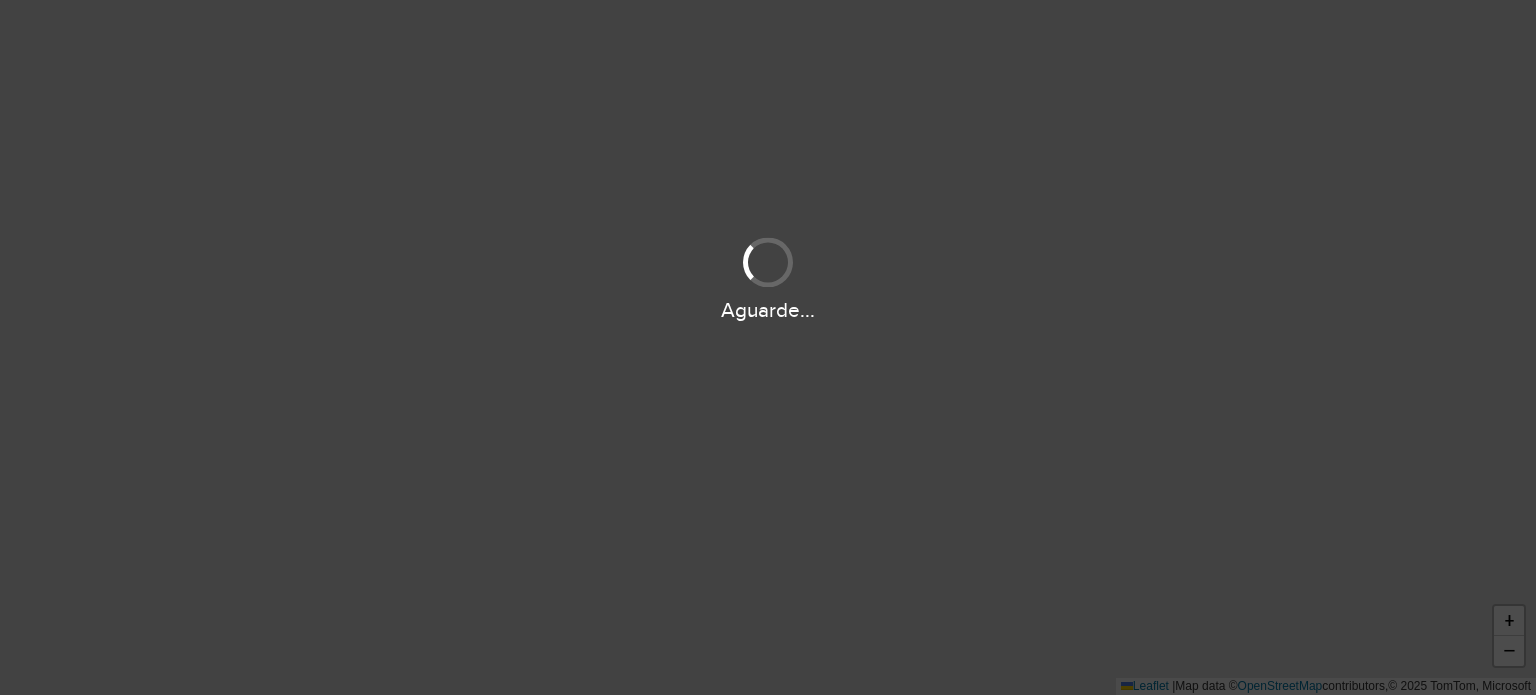 scroll, scrollTop: 0, scrollLeft: 0, axis: both 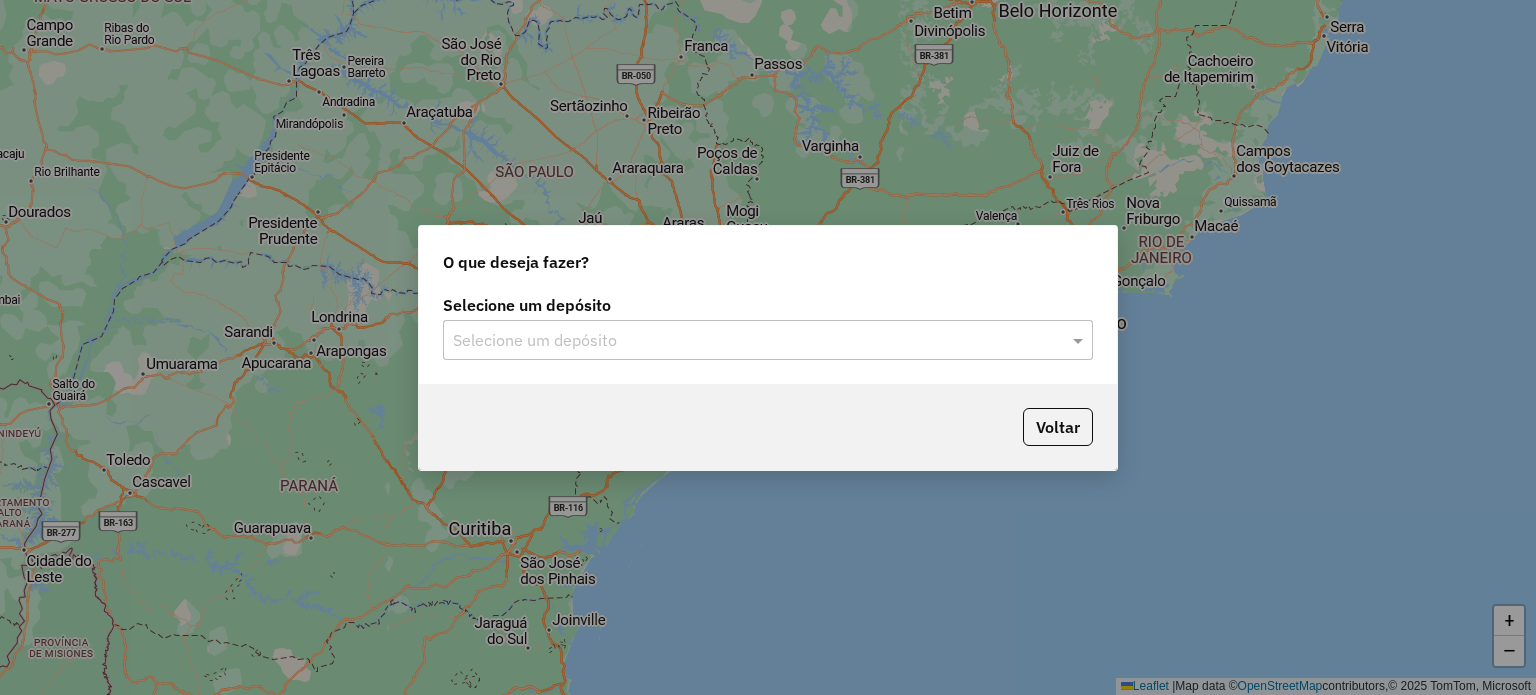 click 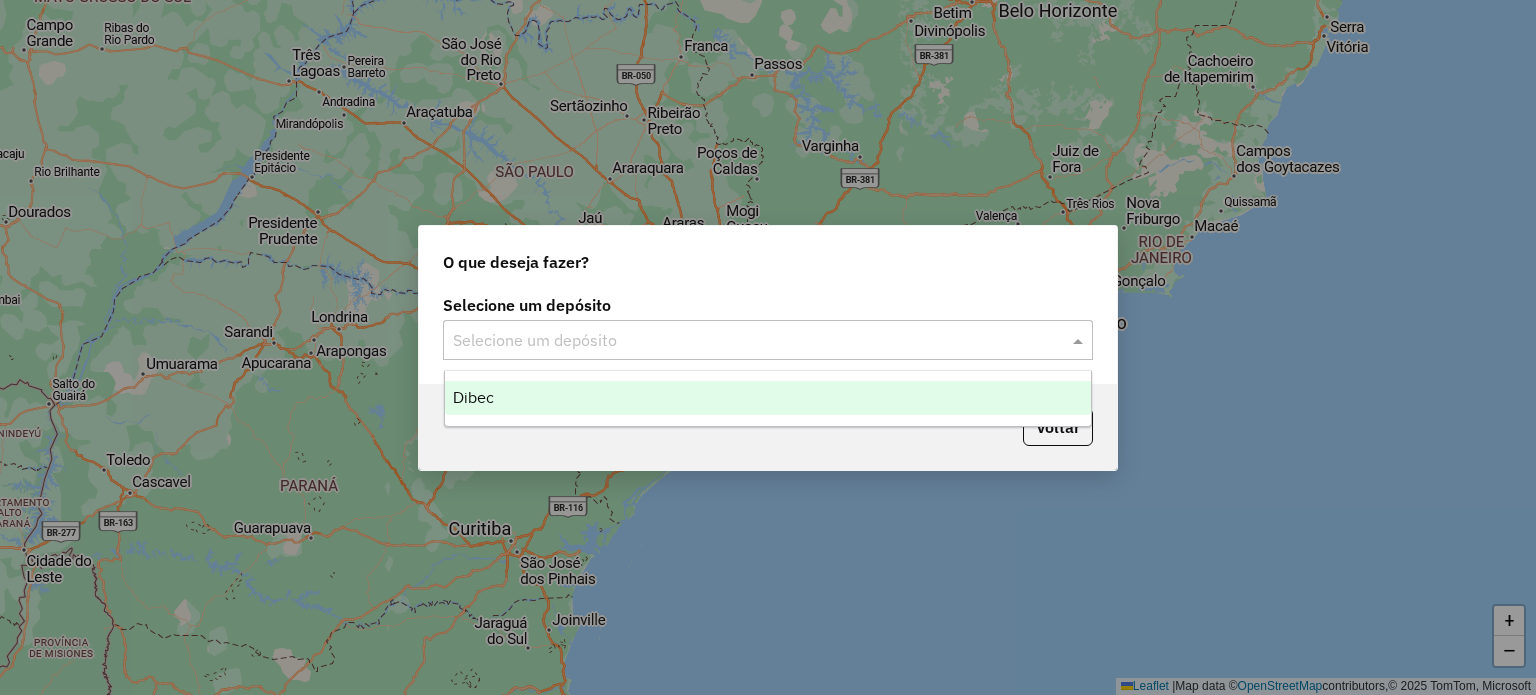 click on "Dibec" at bounding box center (473, 397) 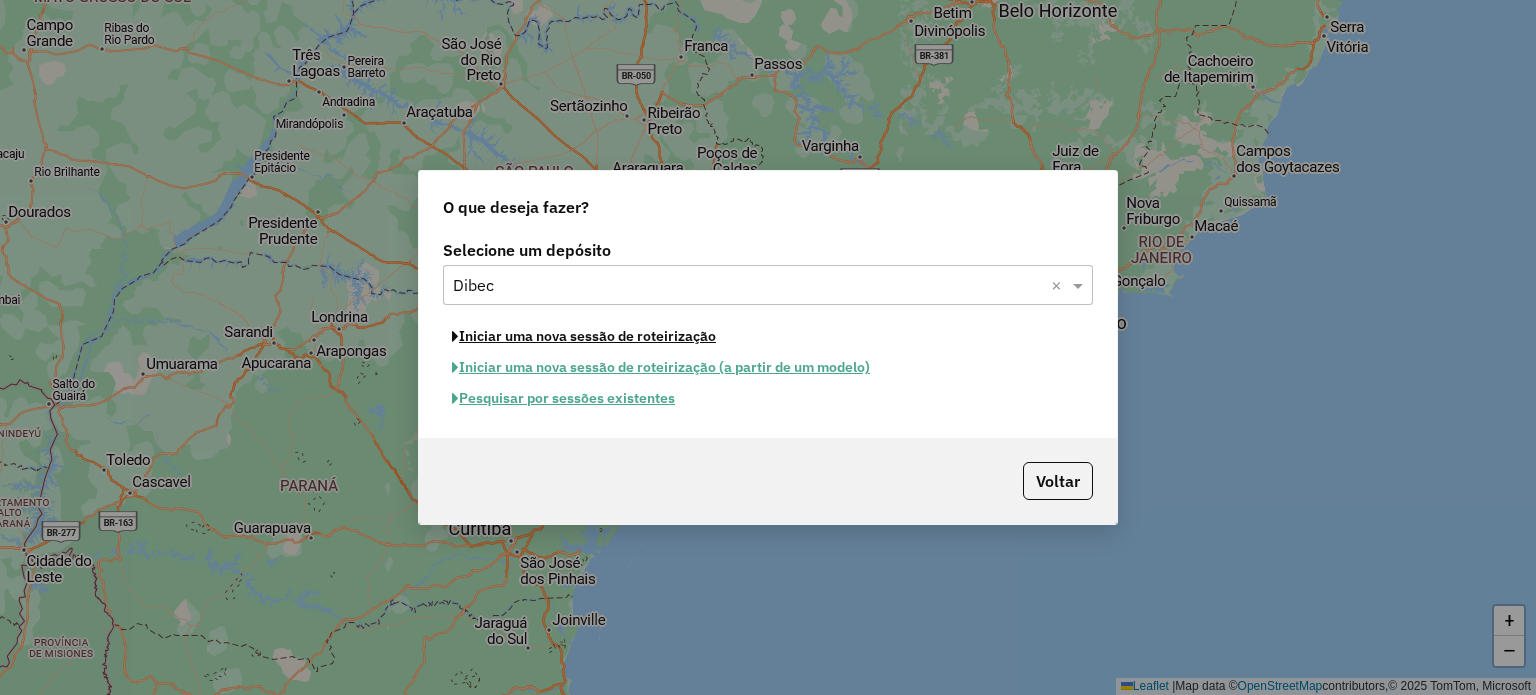 click on "Iniciar uma nova sessão de roteirização" 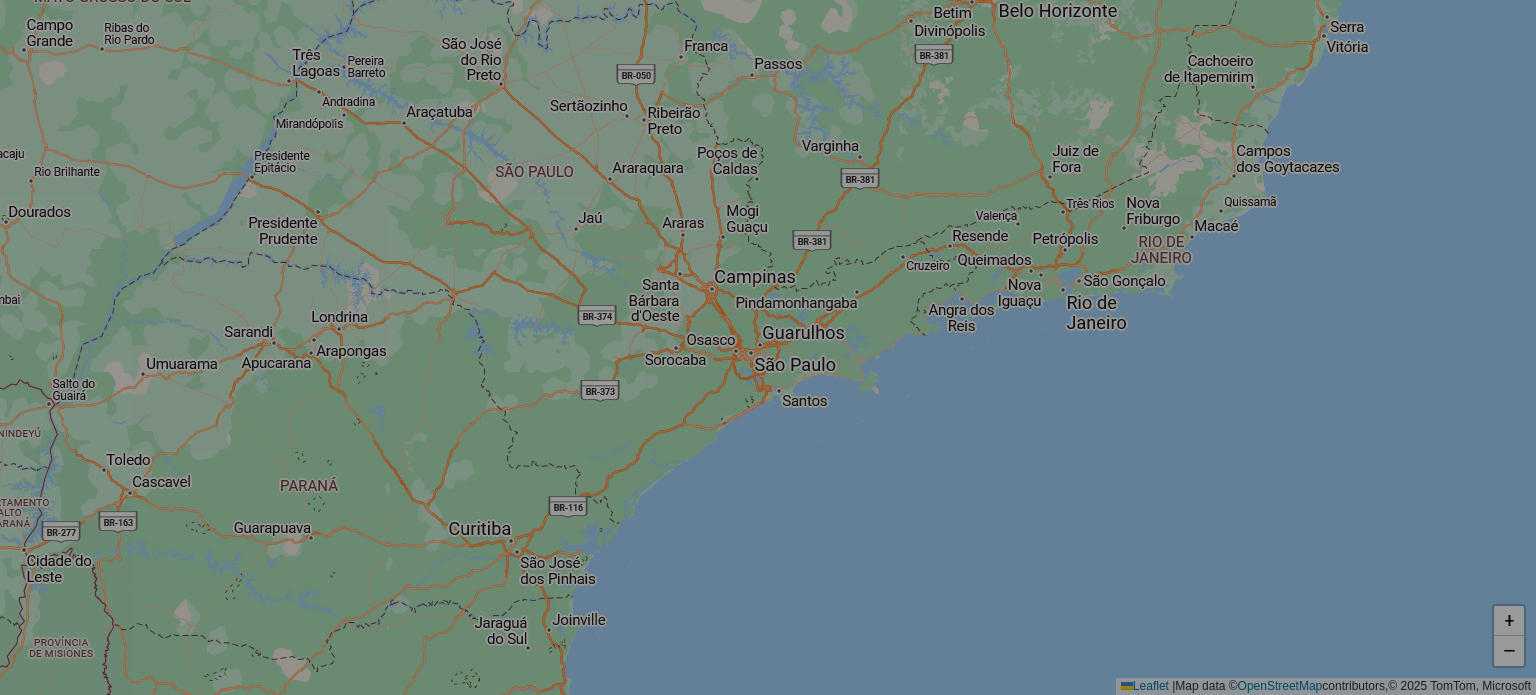 select on "*" 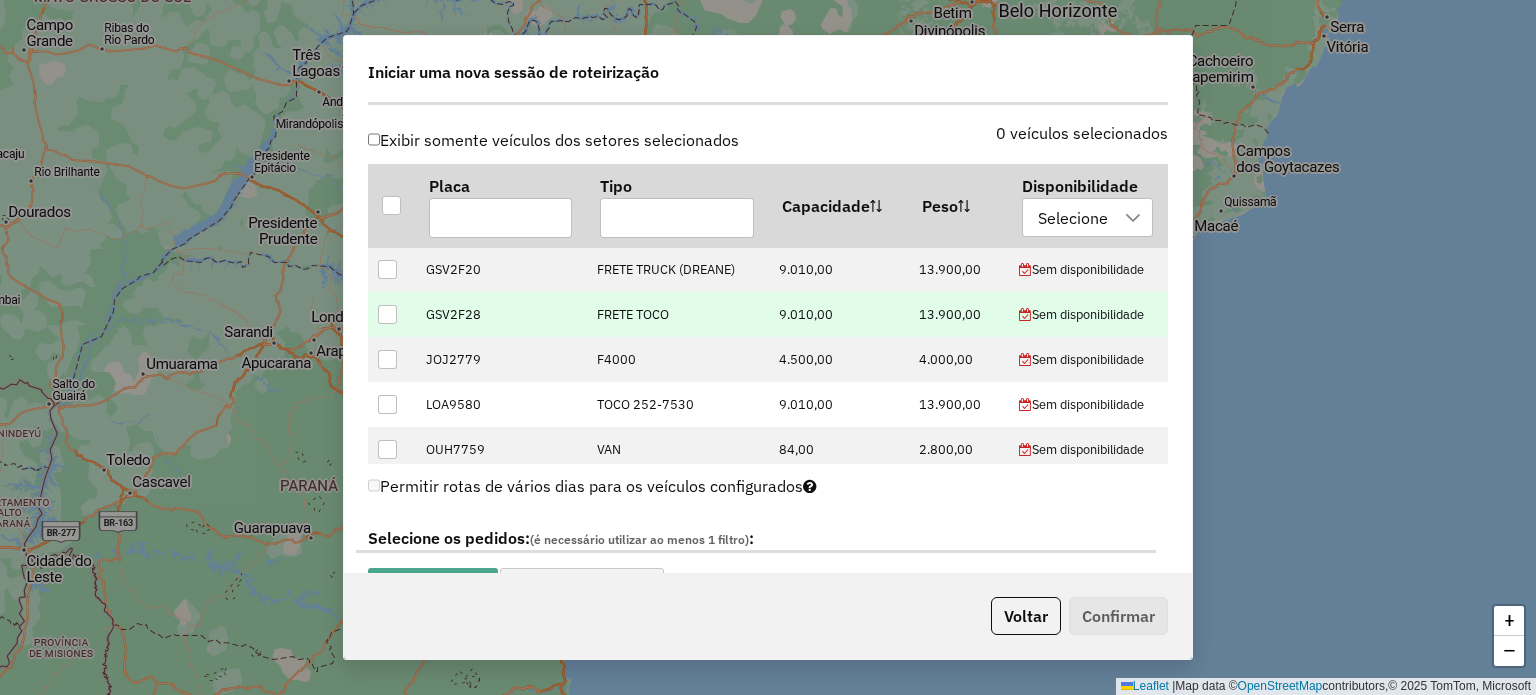 scroll, scrollTop: 700, scrollLeft: 0, axis: vertical 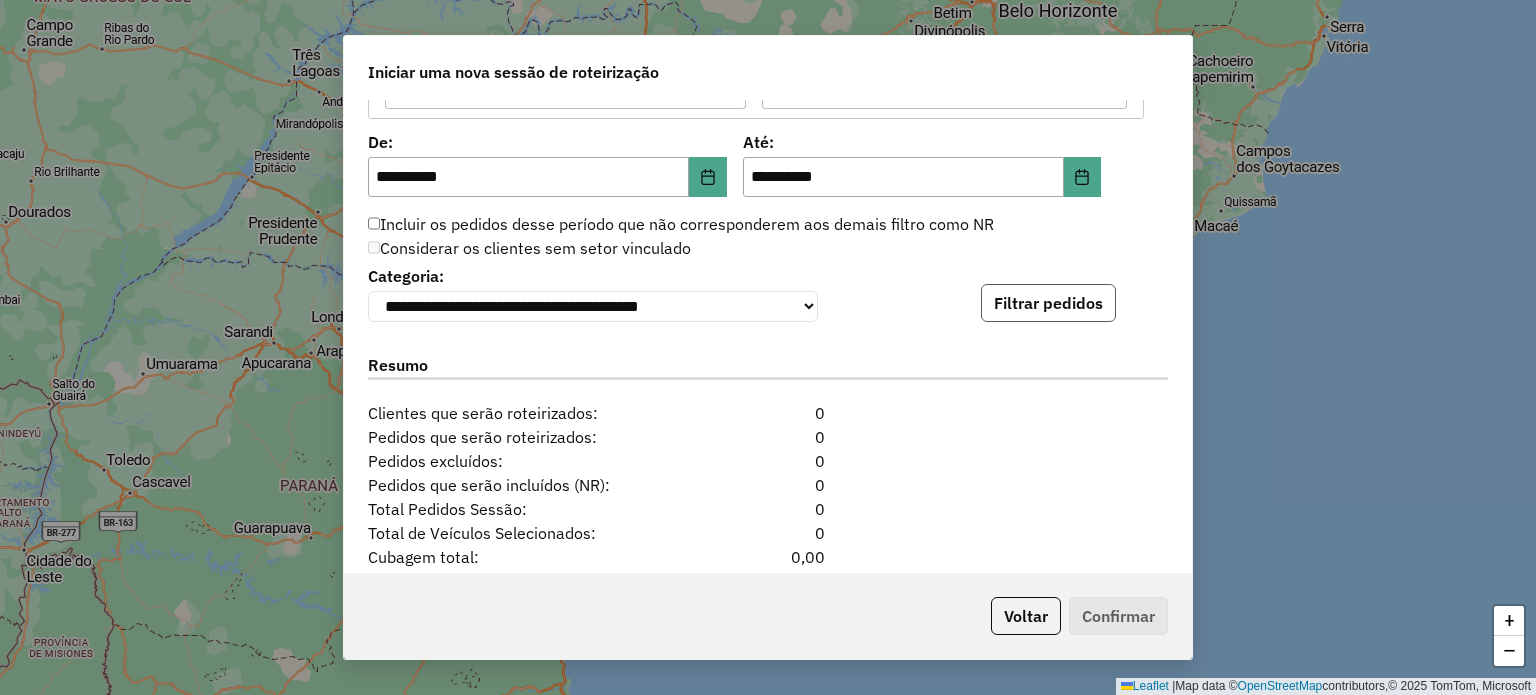 click on "Filtrar pedidos" 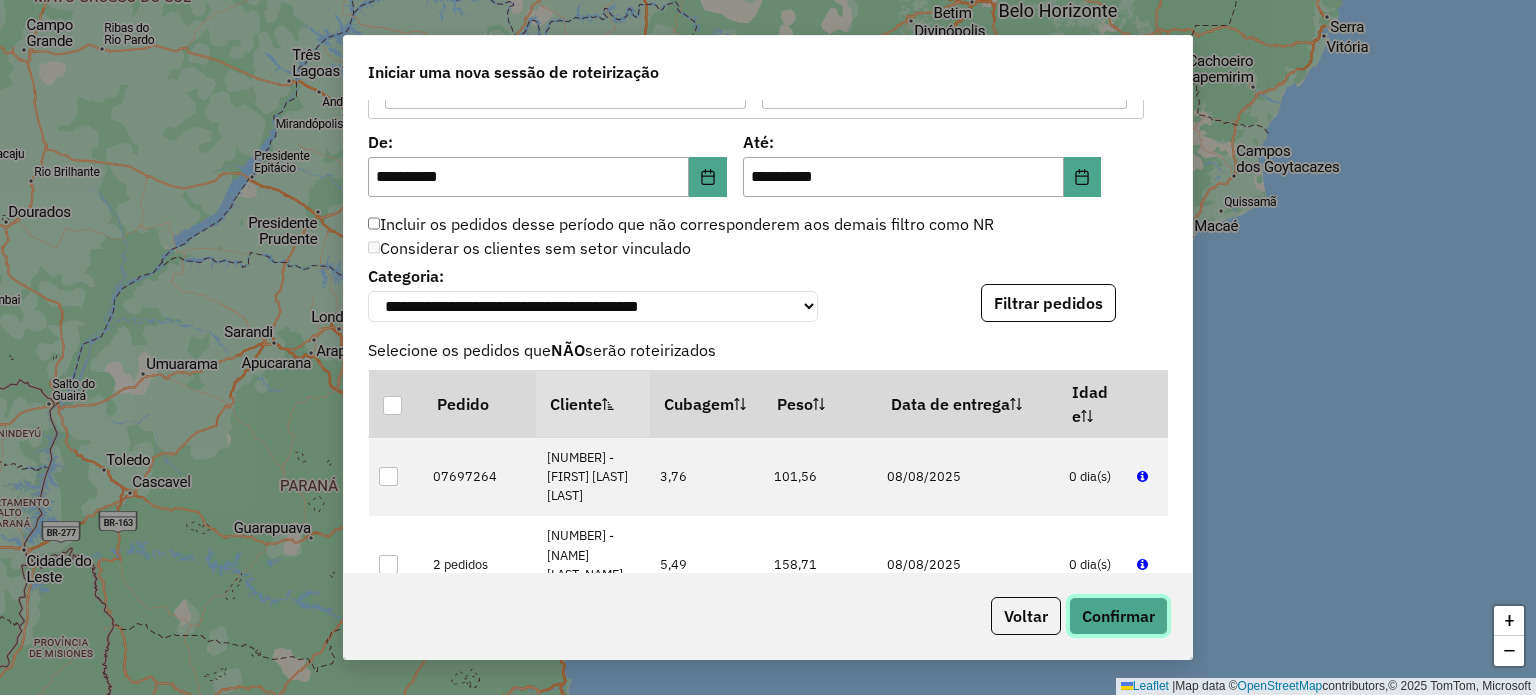 click on "Confirmar" 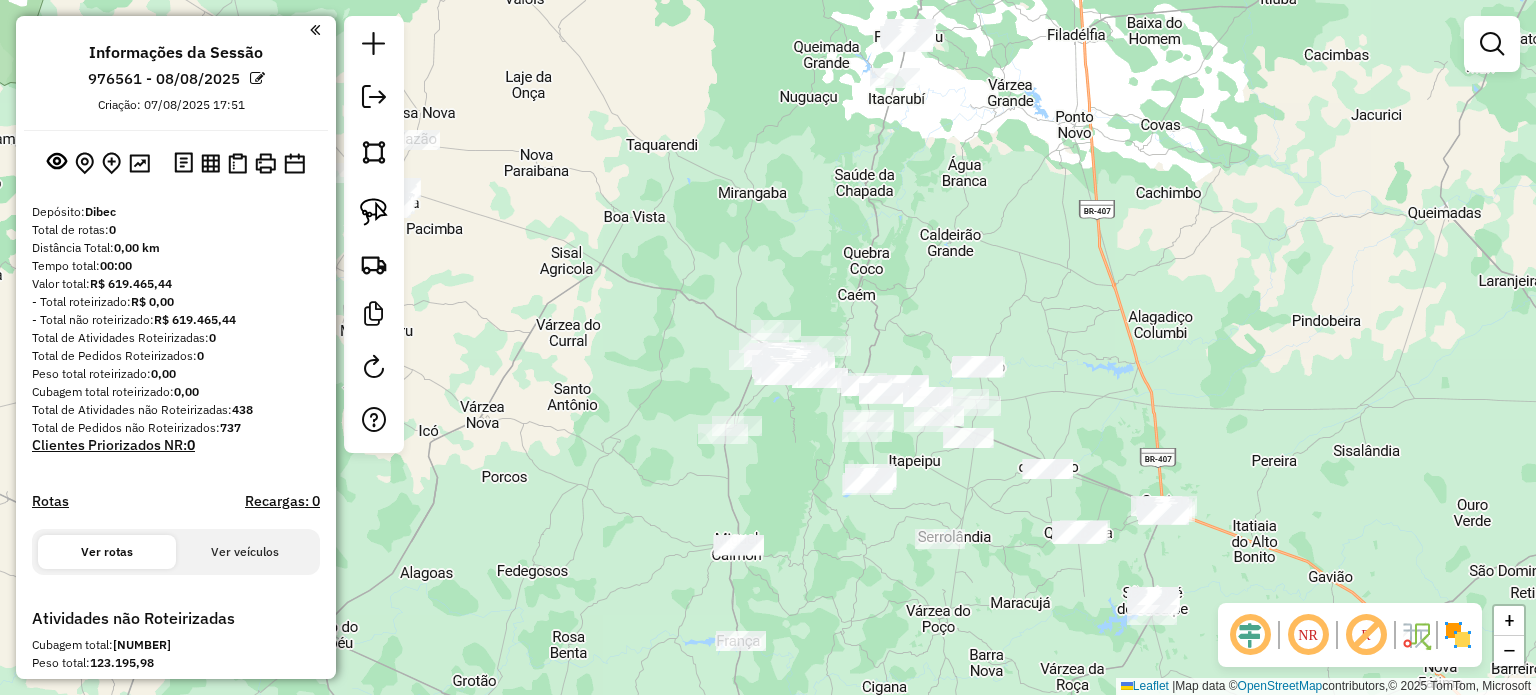drag, startPoint x: 576, startPoint y: 327, endPoint x: 823, endPoint y: 443, distance: 272.88275 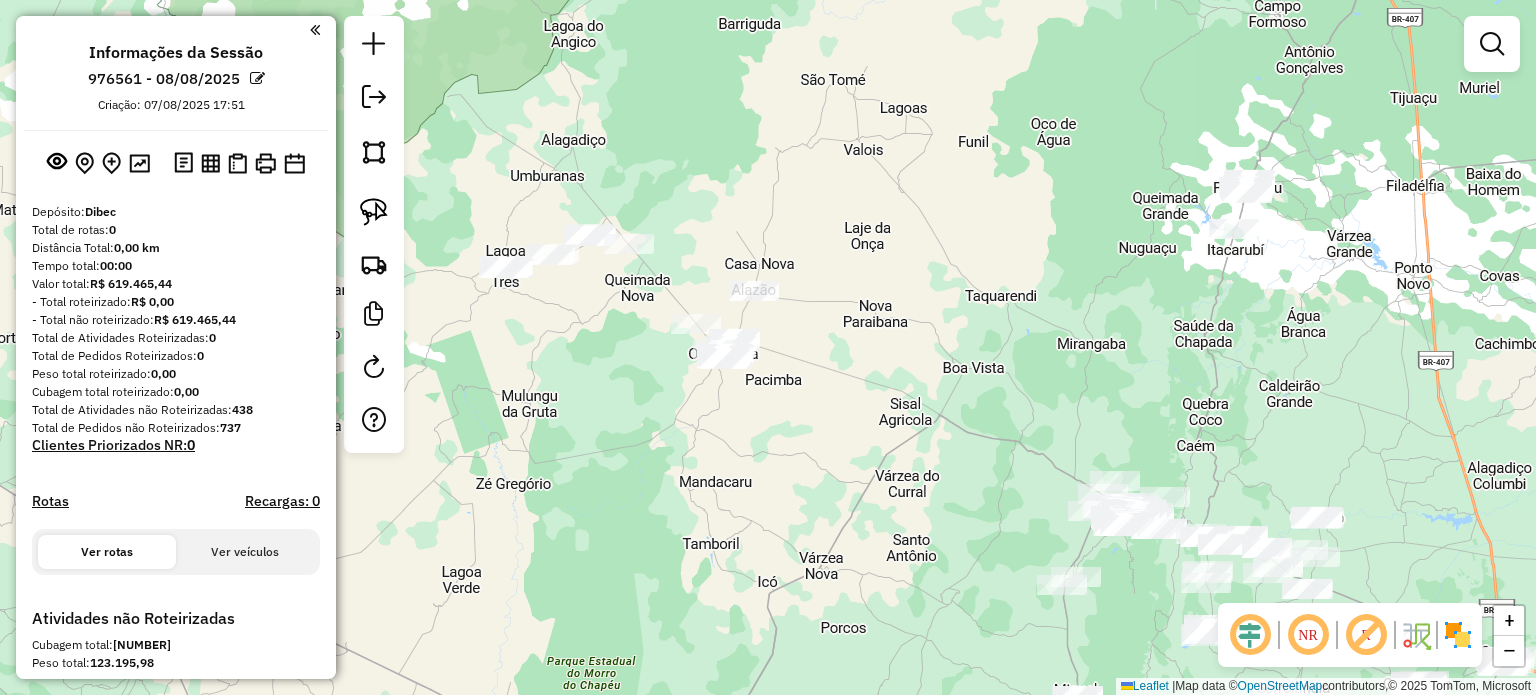 drag, startPoint x: 604, startPoint y: 423, endPoint x: 698, endPoint y: 458, distance: 100.304535 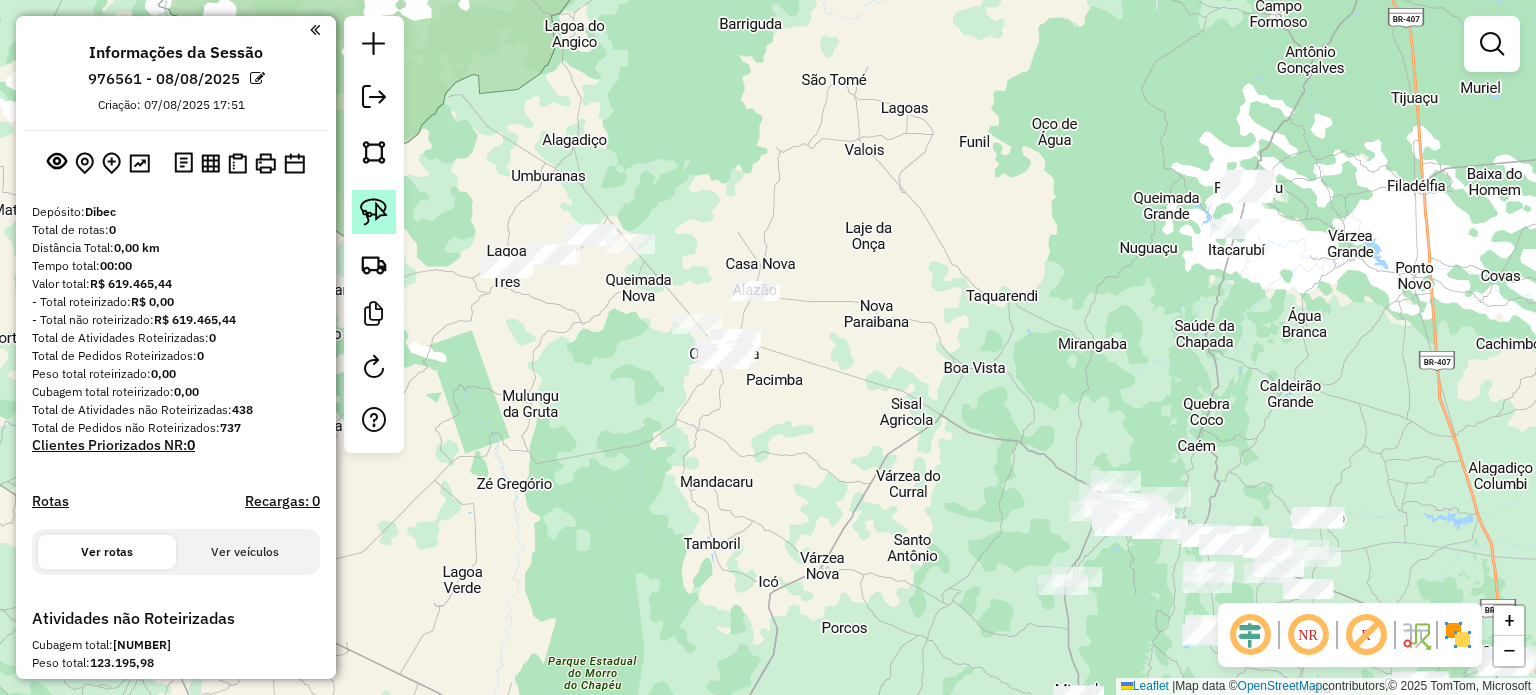 click 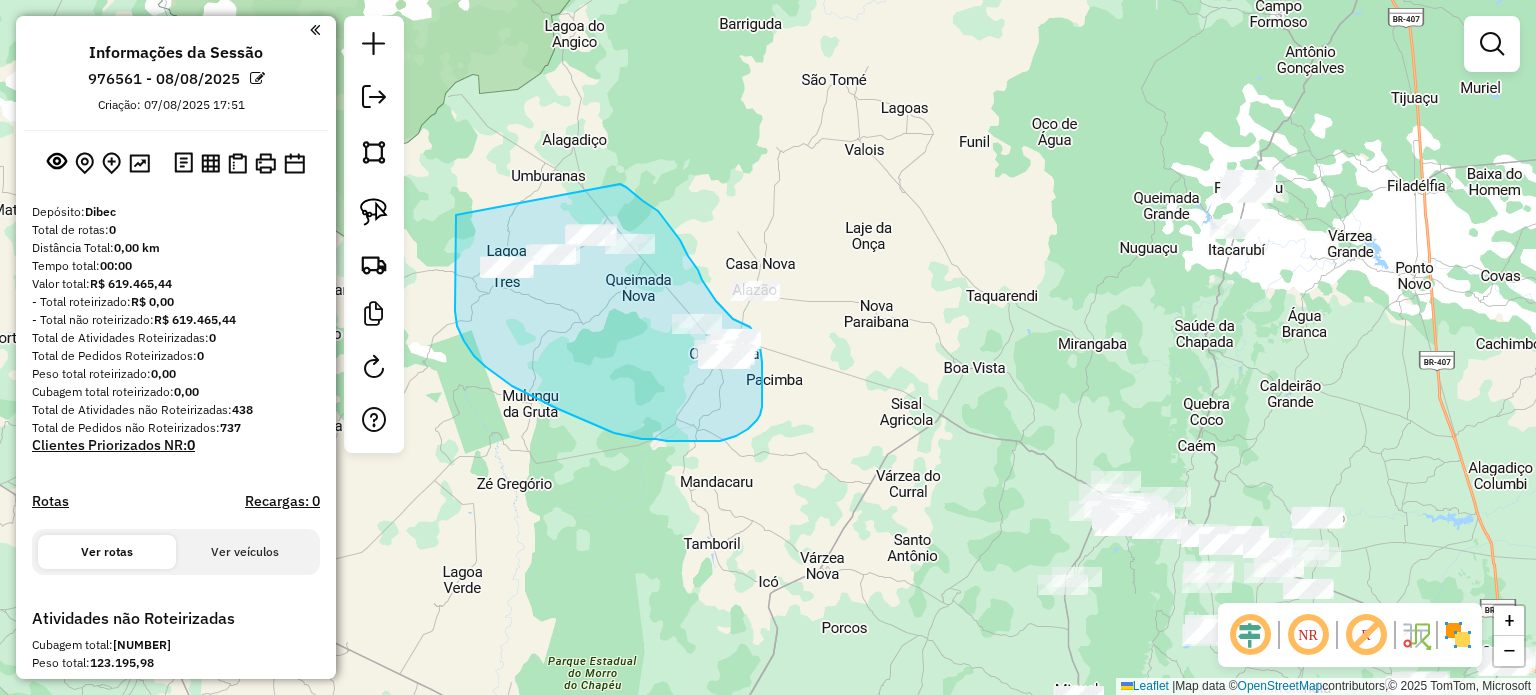 drag, startPoint x: 456, startPoint y: 215, endPoint x: 620, endPoint y: 184, distance: 166.90416 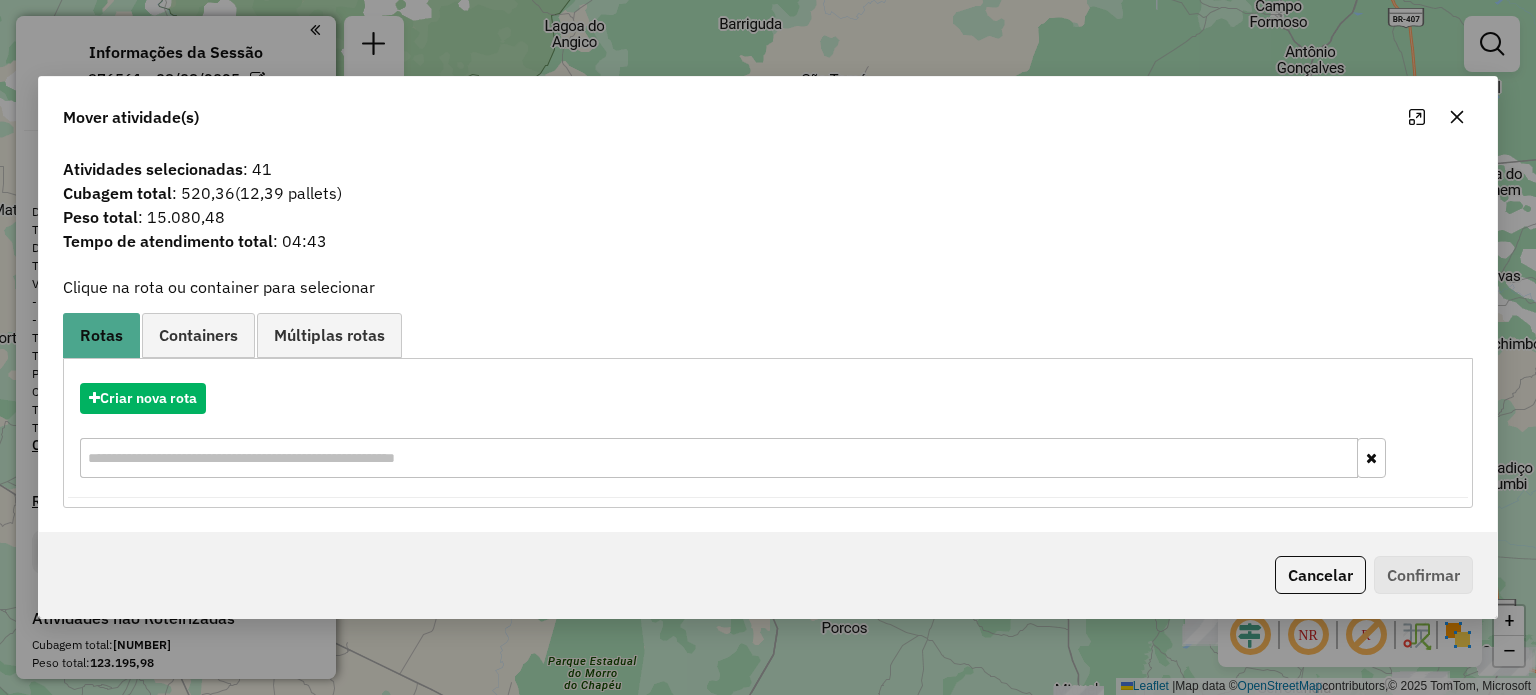 click 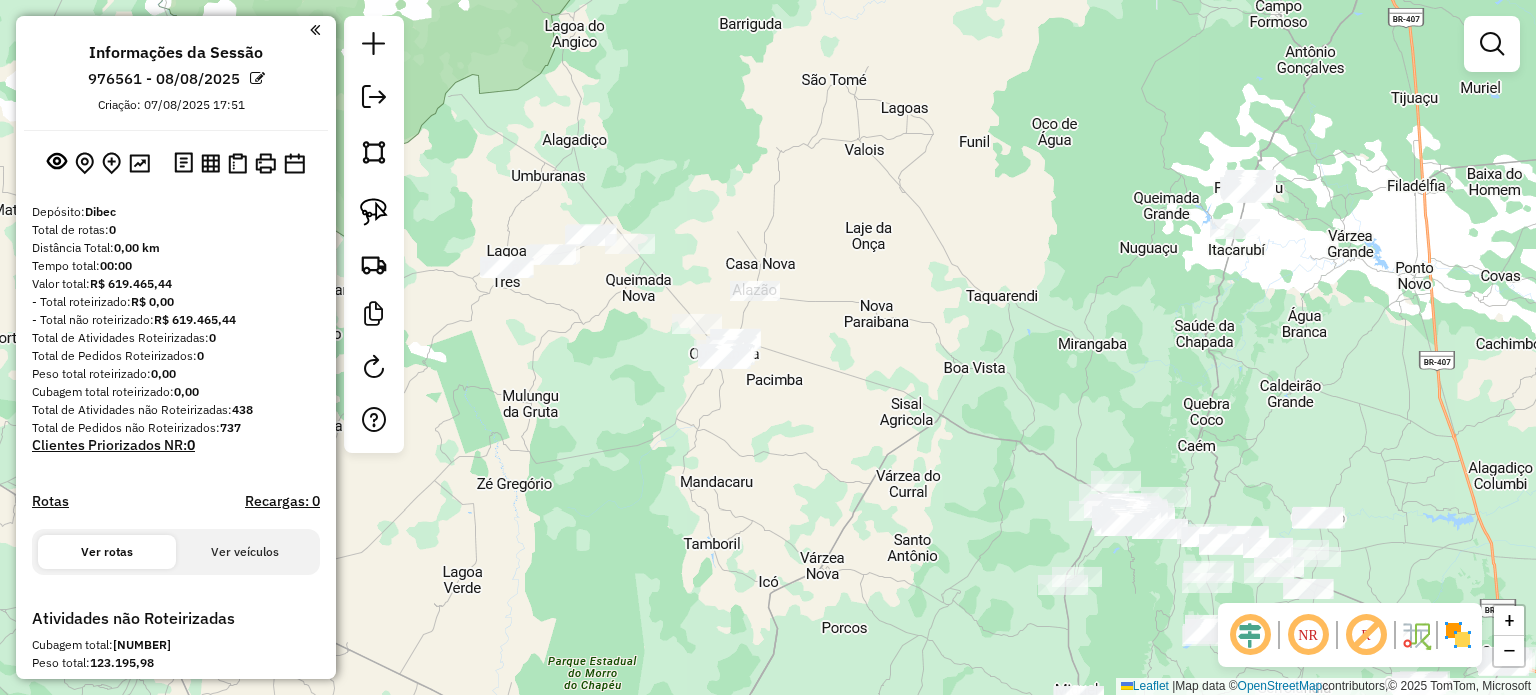 click on "Janela de atendimento Grade de atendimento Capacidade Transportadoras Veículos Cliente Pedidos  Rotas Selecione os dias de semana para filtrar as janelas de atendimento  Seg   Ter   Qua   Qui   Sex   Sáb   Dom  Informe o período da janela de atendimento: De: Até:  Filtrar exatamente a janela do cliente  Considerar janela de atendimento padrão  Selecione os dias de semana para filtrar as grades de atendimento  Seg   Ter   Qua   Qui   Sex   Sáb   Dom   Considerar clientes sem dia de atendimento cadastrado  Clientes fora do dia de atendimento selecionado Filtrar as atividades entre os valores definidos abaixo:  Peso mínimo:   Peso máximo:   Cubagem mínima:   Cubagem máxima:   De:   Até:  Filtrar as atividades entre o tempo de atendimento definido abaixo:  De:   Até:   Considerar capacidade total dos clientes não roteirizados Transportadora: Selecione um ou mais itens Tipo de veículo: Selecione um ou mais itens Veículo: Selecione um ou mais itens Motorista: Selecione um ou mais itens Nome: Rótulo:" 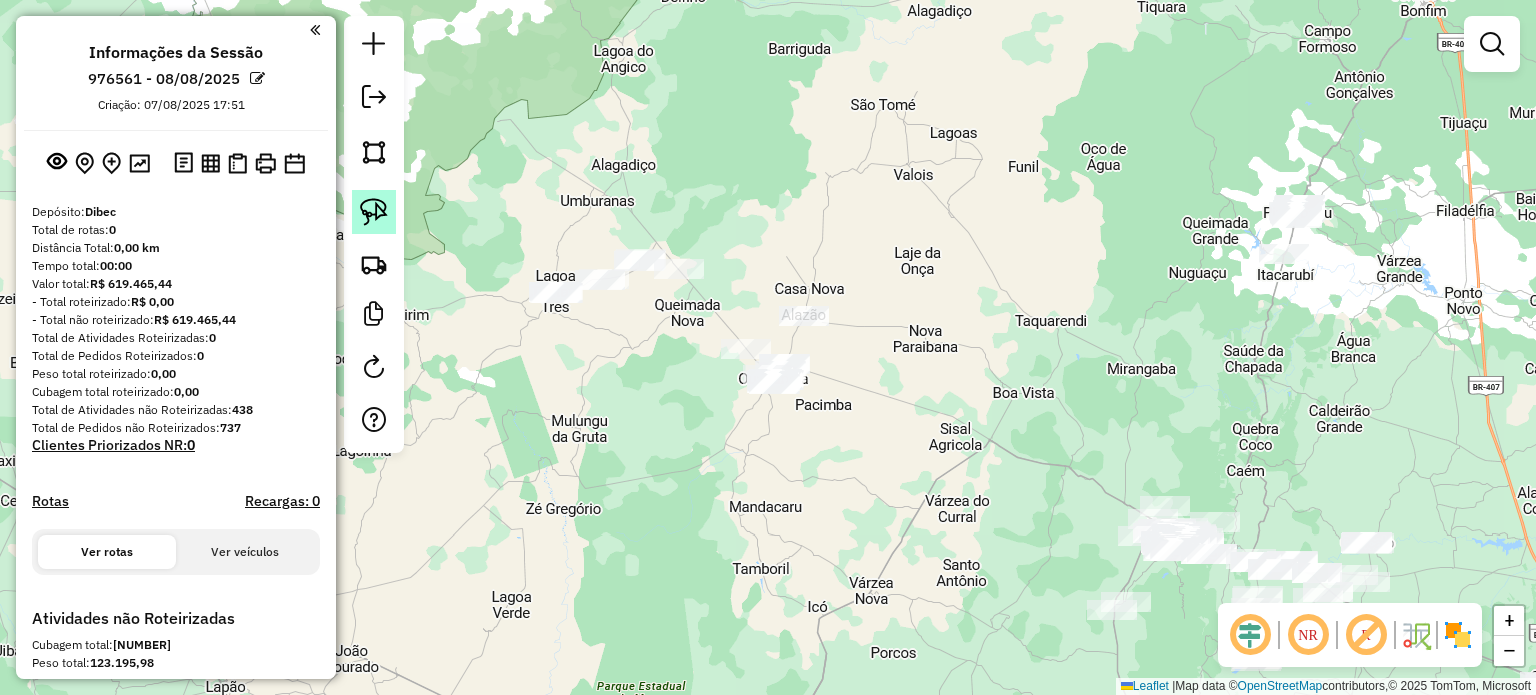 click 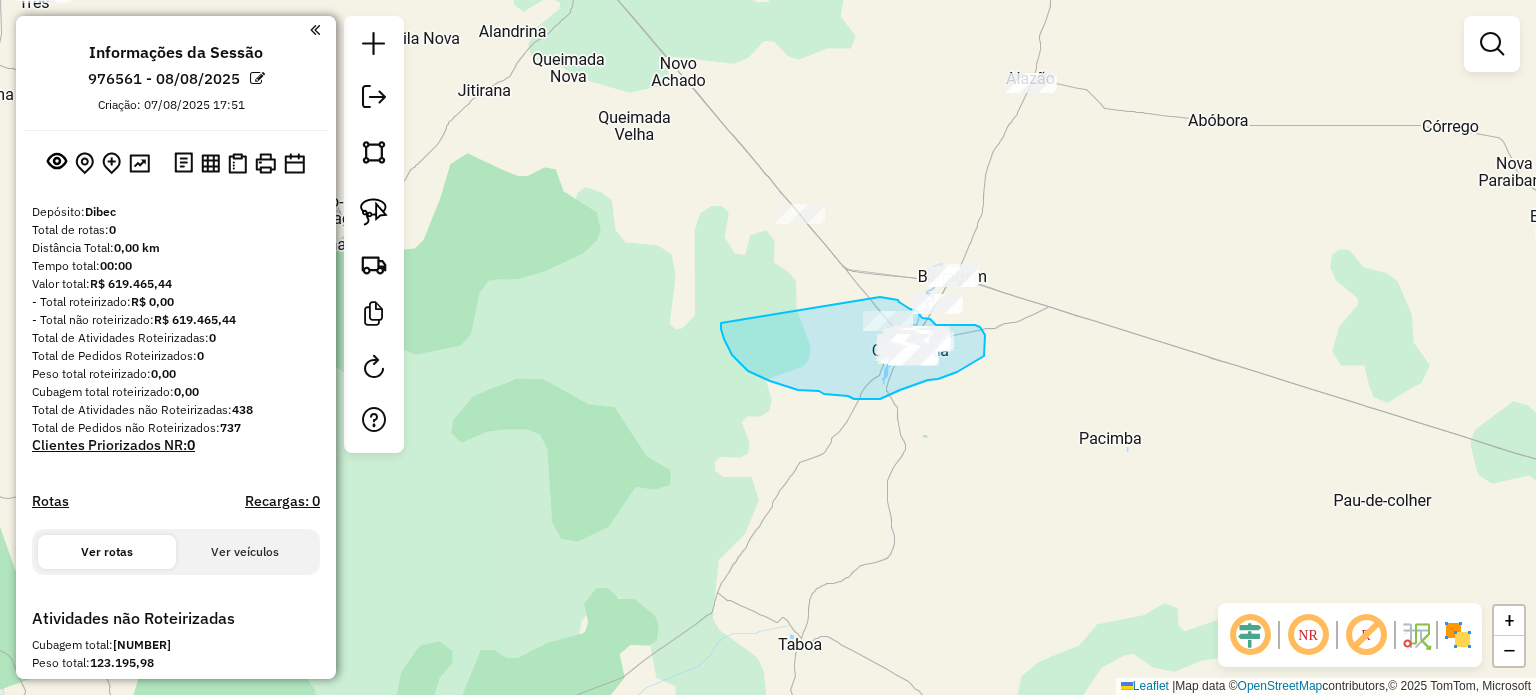 drag, startPoint x: 724, startPoint y: 339, endPoint x: 879, endPoint y: 297, distance: 160.58954 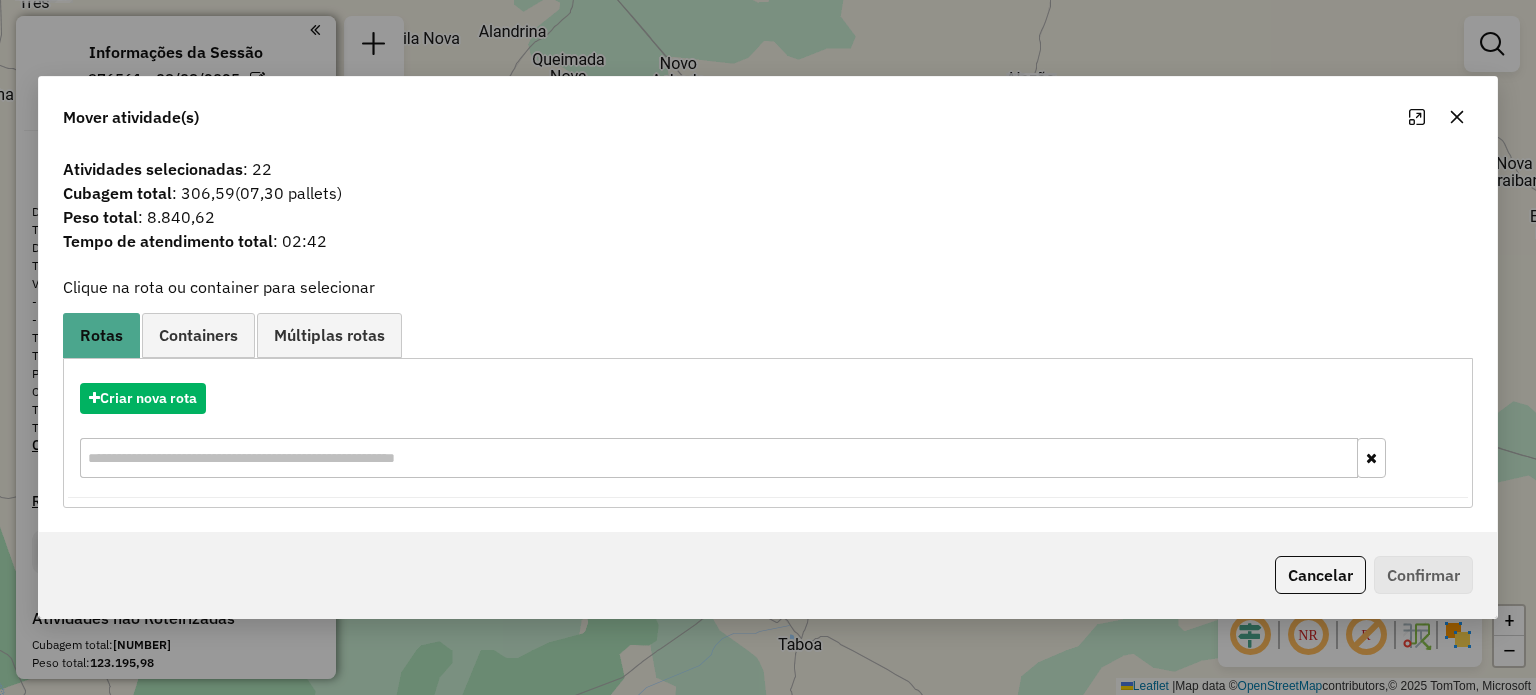 click 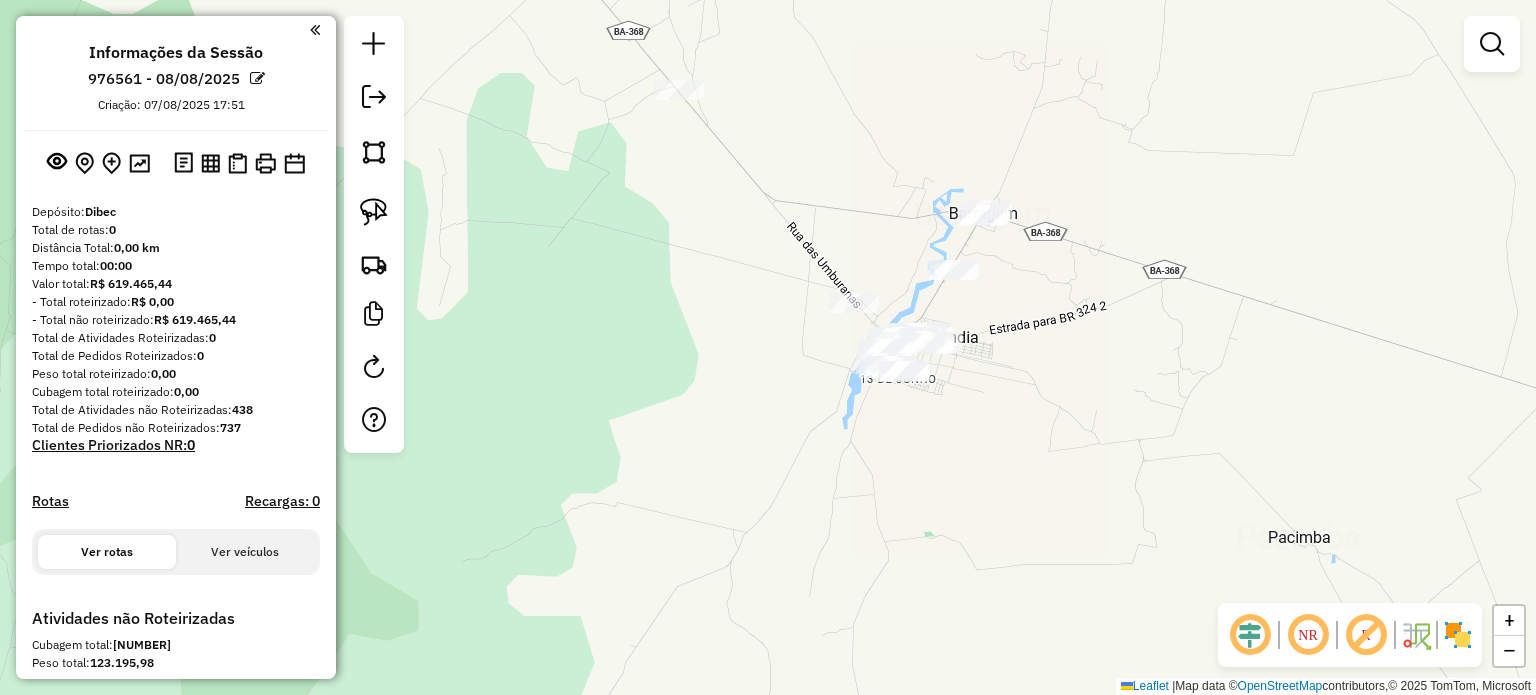 drag, startPoint x: 1028, startPoint y: 348, endPoint x: 1000, endPoint y: 386, distance: 47.201694 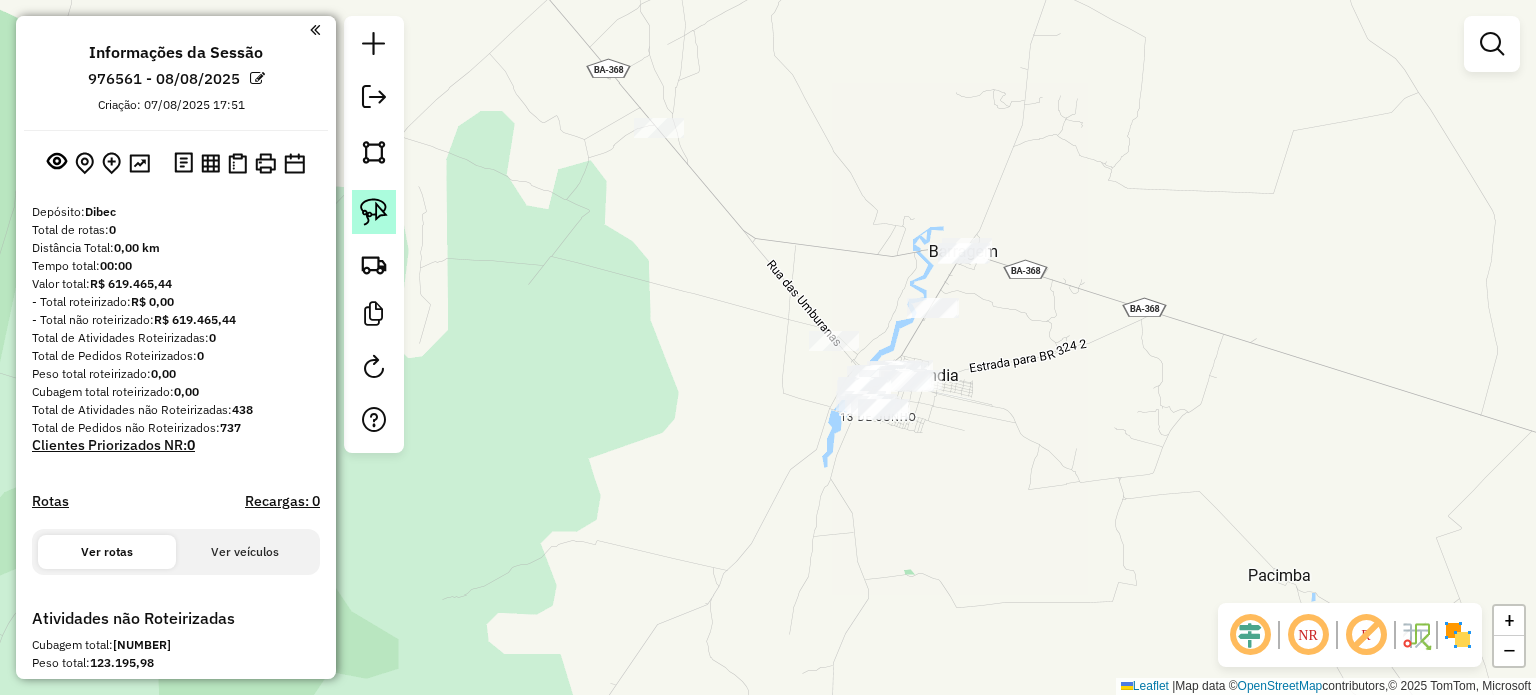 click 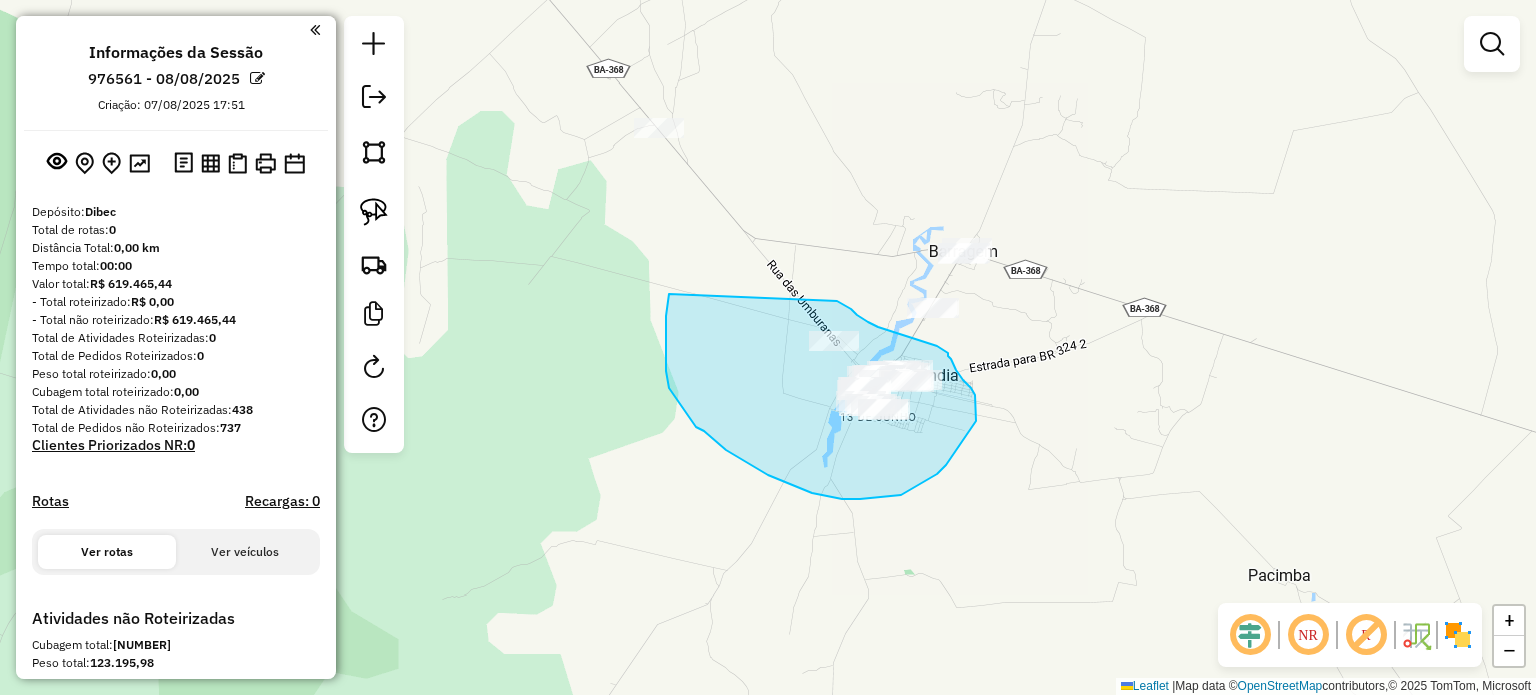 drag, startPoint x: 666, startPoint y: 316, endPoint x: 827, endPoint y: 300, distance: 161.79308 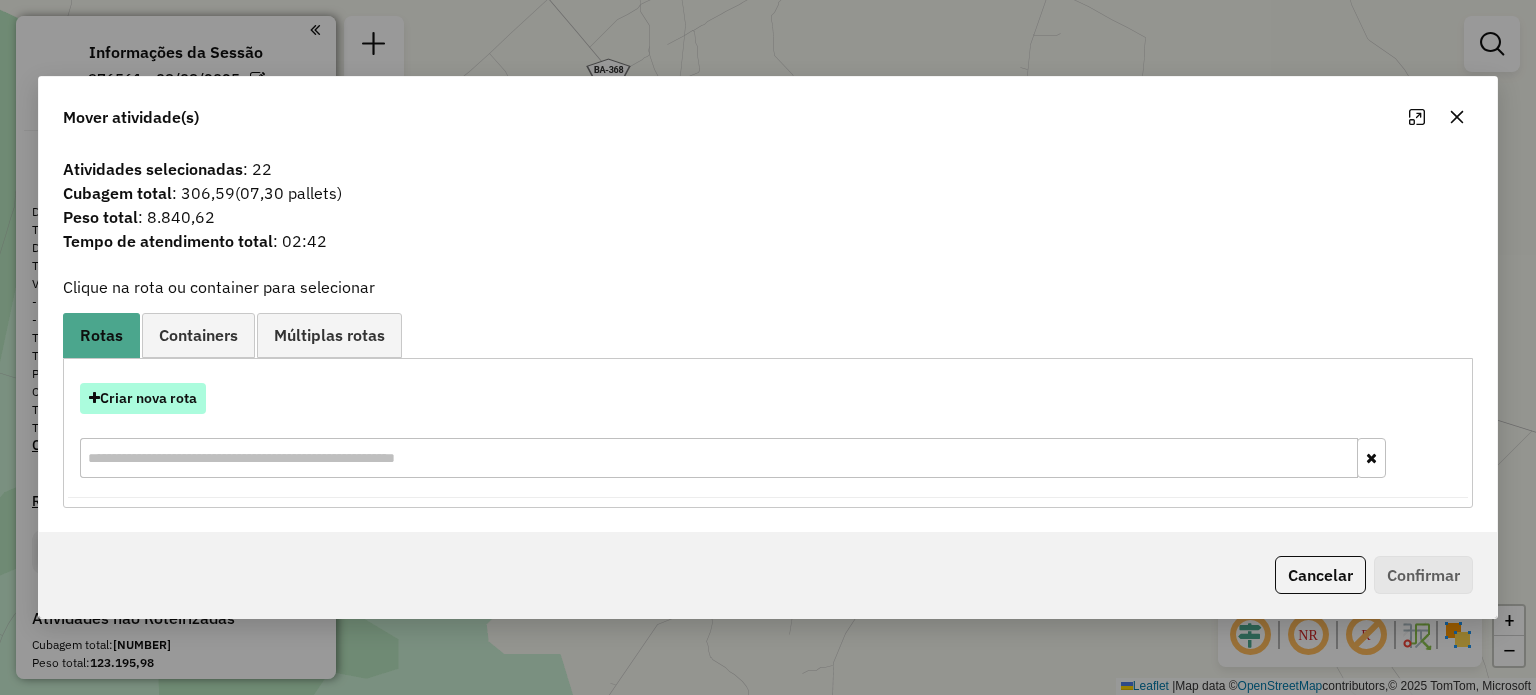 click on "Criar nova rota" at bounding box center (143, 398) 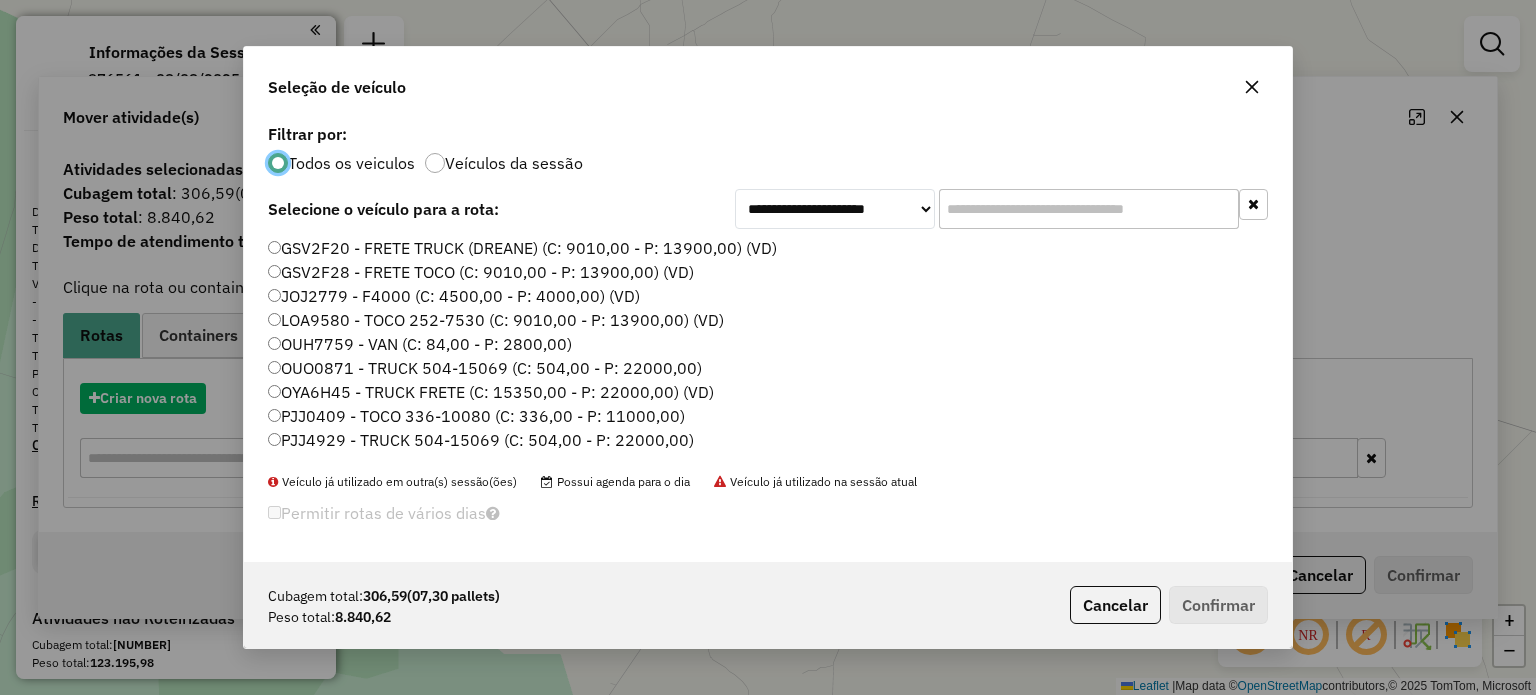scroll, scrollTop: 10, scrollLeft: 6, axis: both 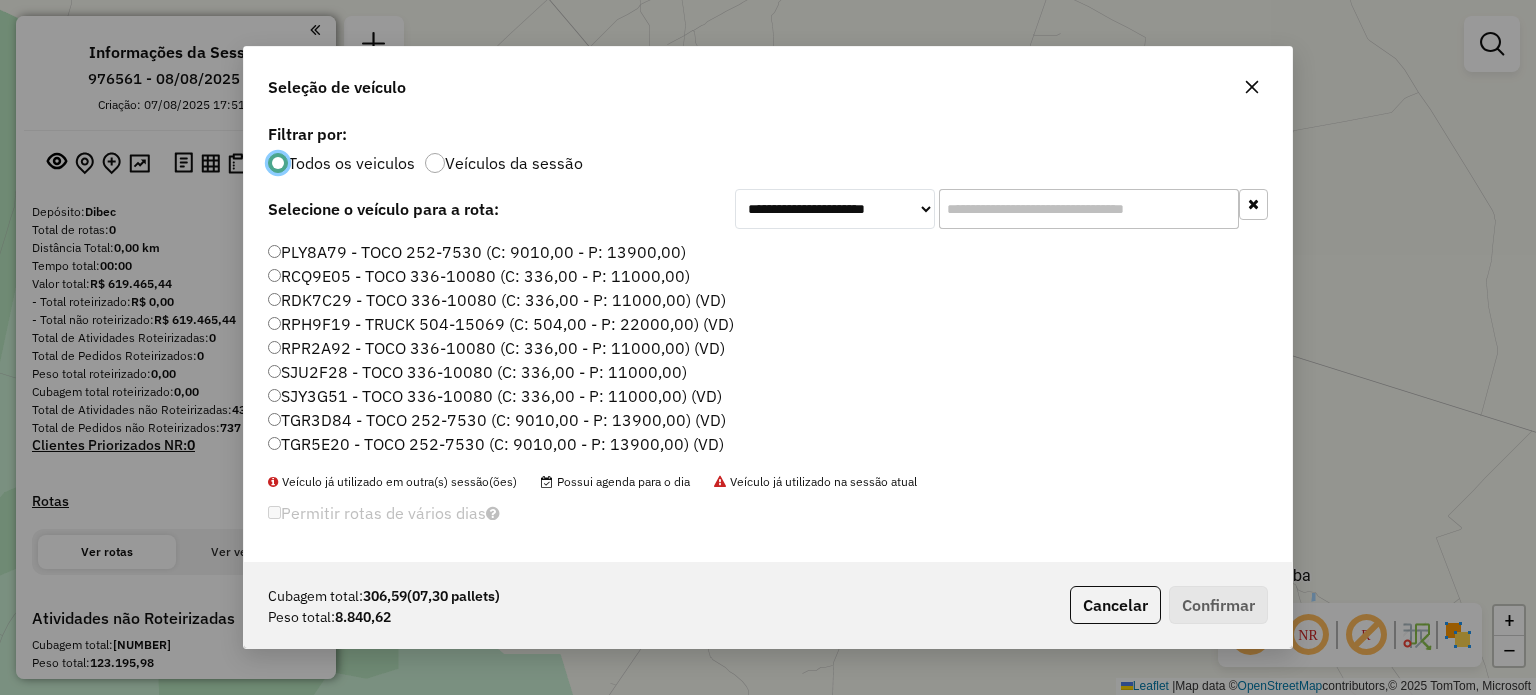 click on "RPH9F19 - TRUCK 504-15069 (C: 504,00 - P: 22000,00) (VD)" 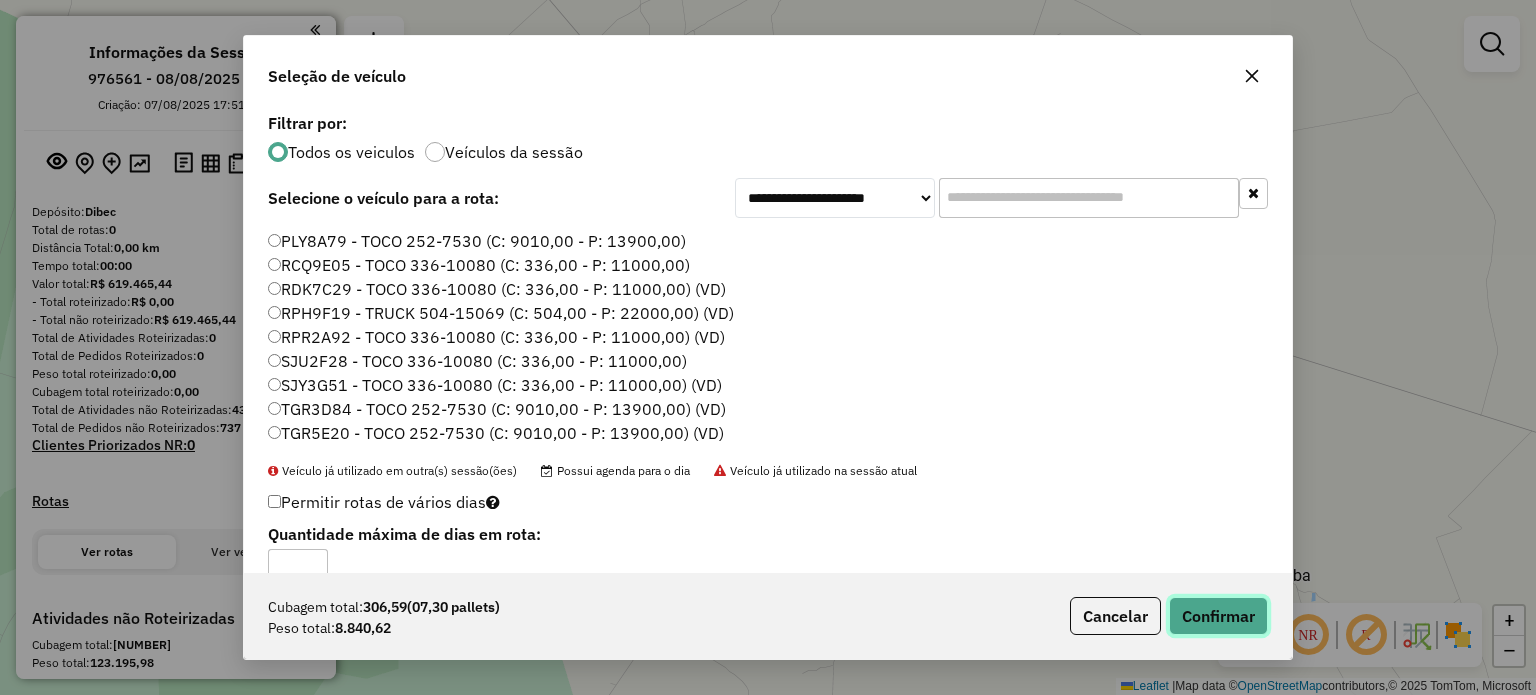 click on "Confirmar" 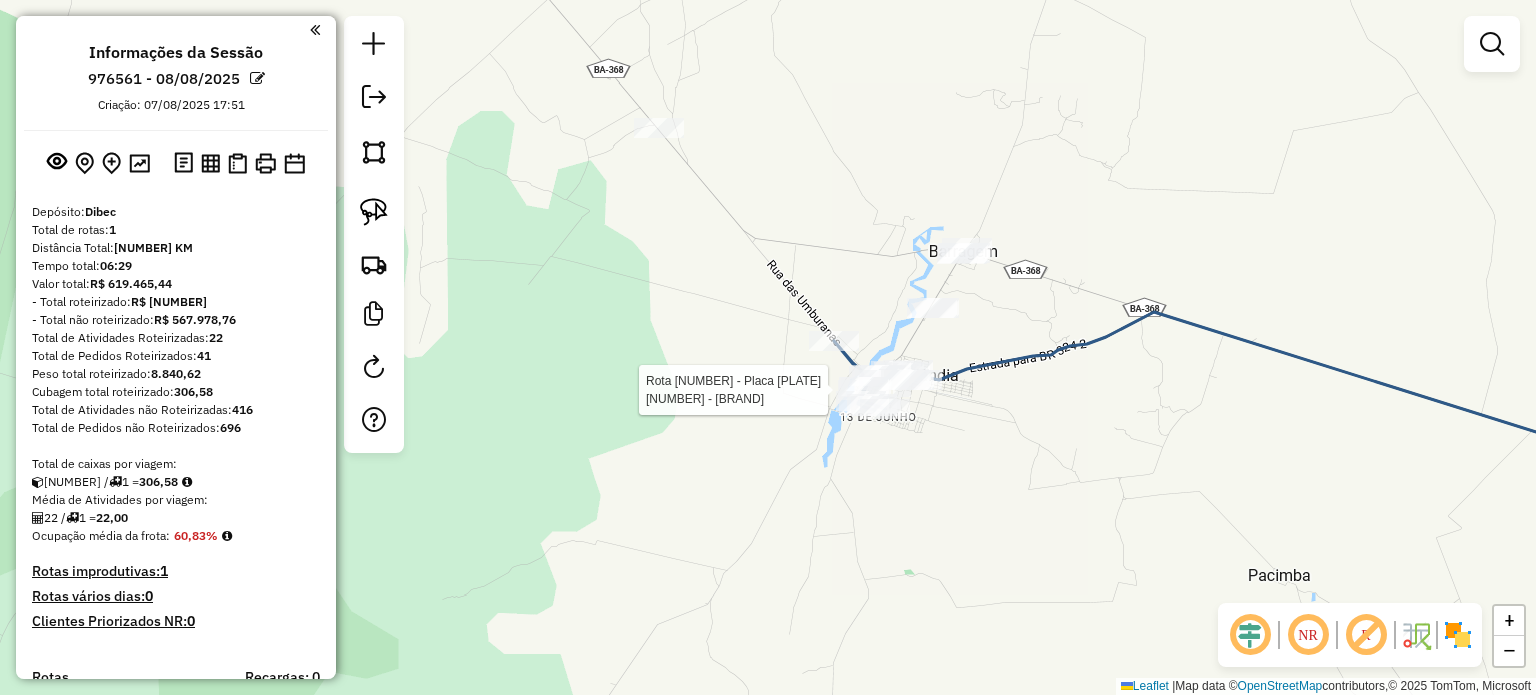 select on "**********" 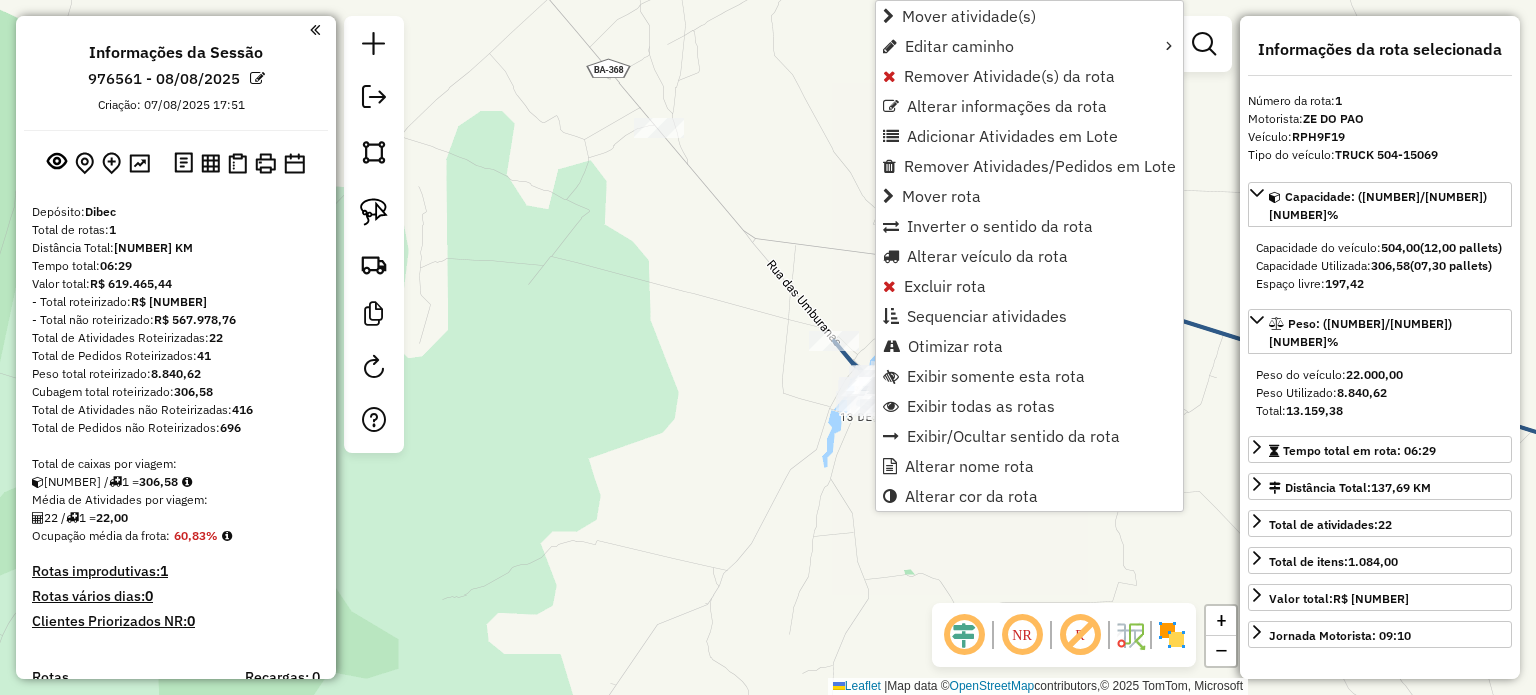 scroll, scrollTop: 557, scrollLeft: 0, axis: vertical 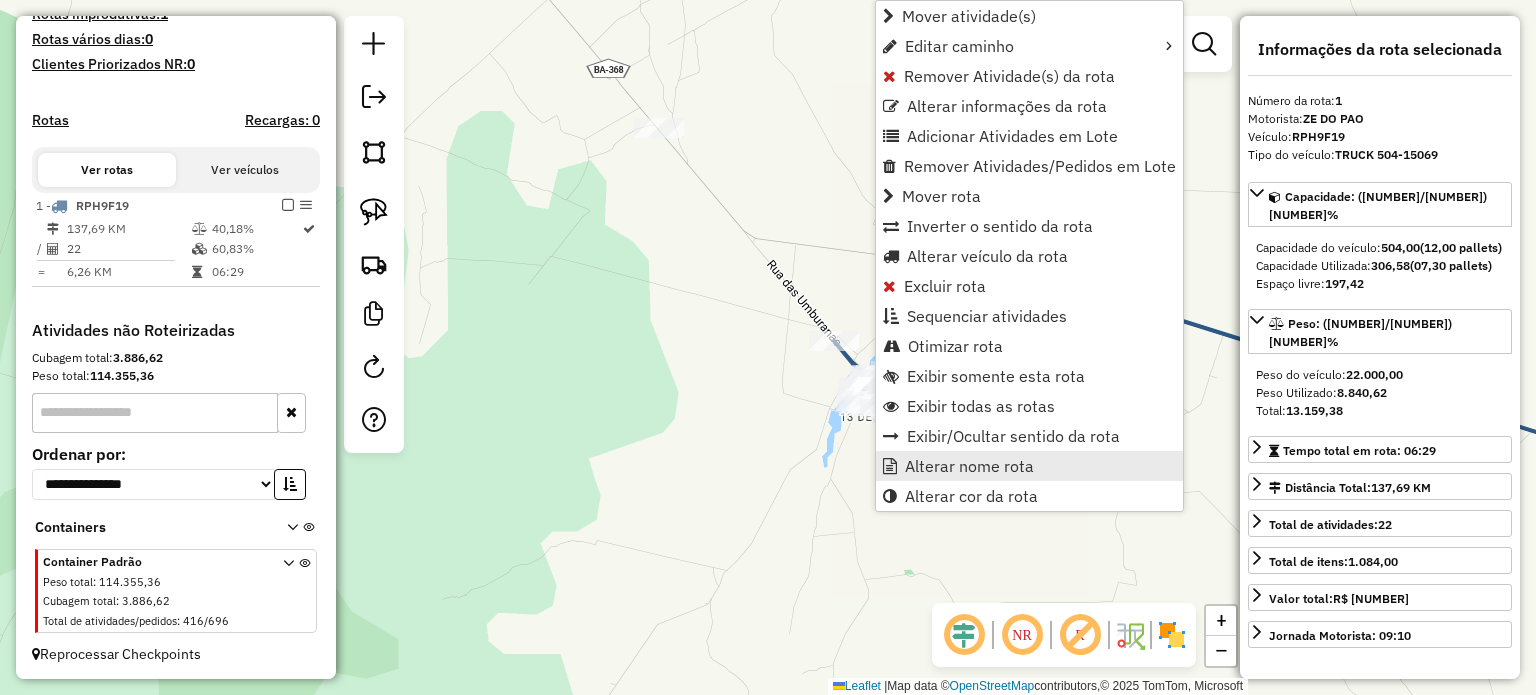 click on "Alterar nome rota" at bounding box center [969, 466] 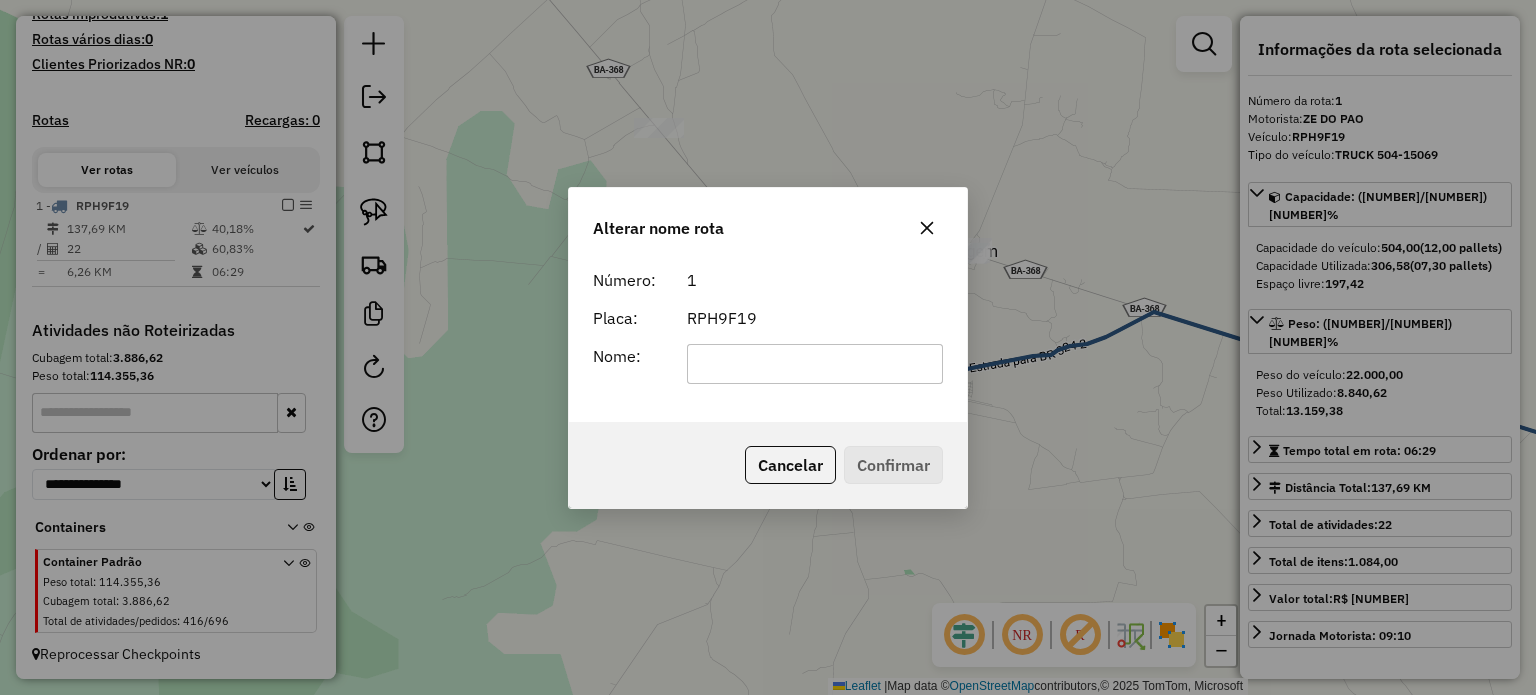 click 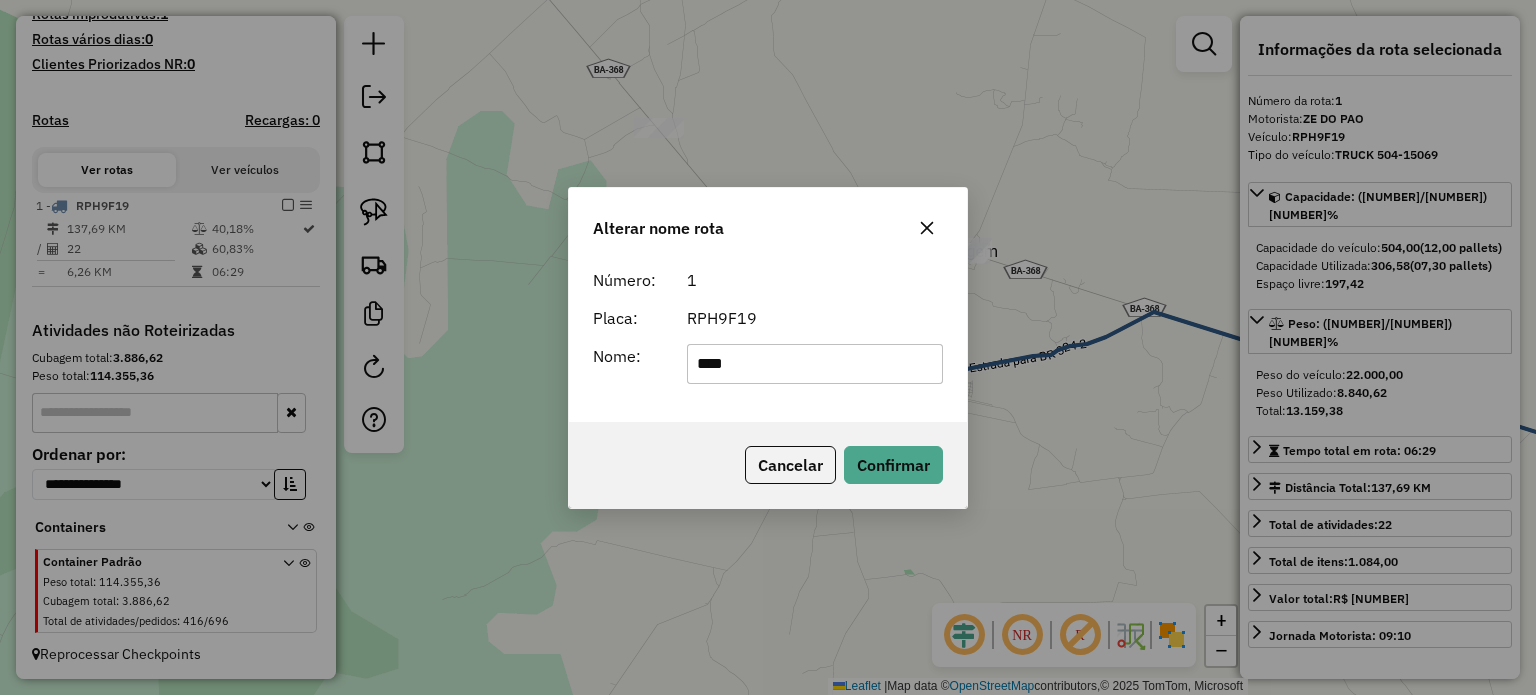 type on "**********" 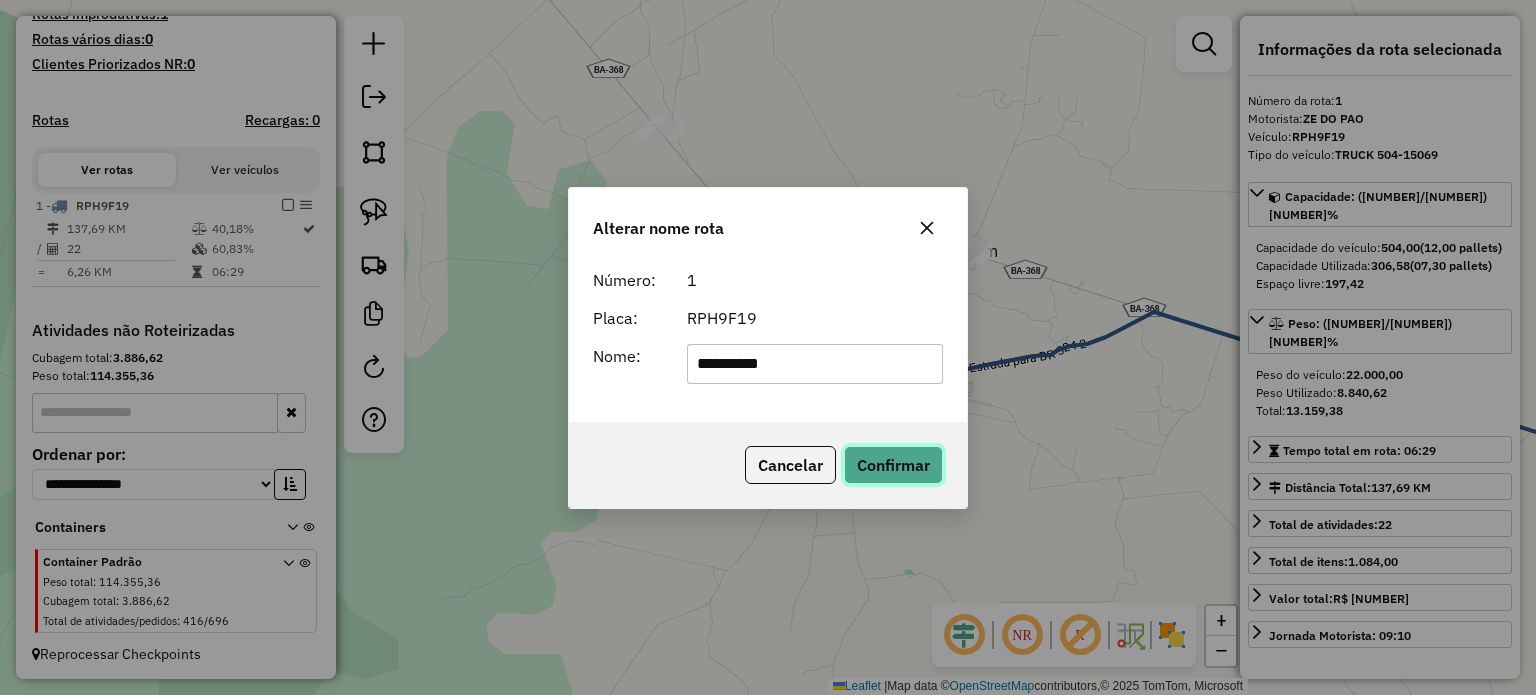 click on "Confirmar" 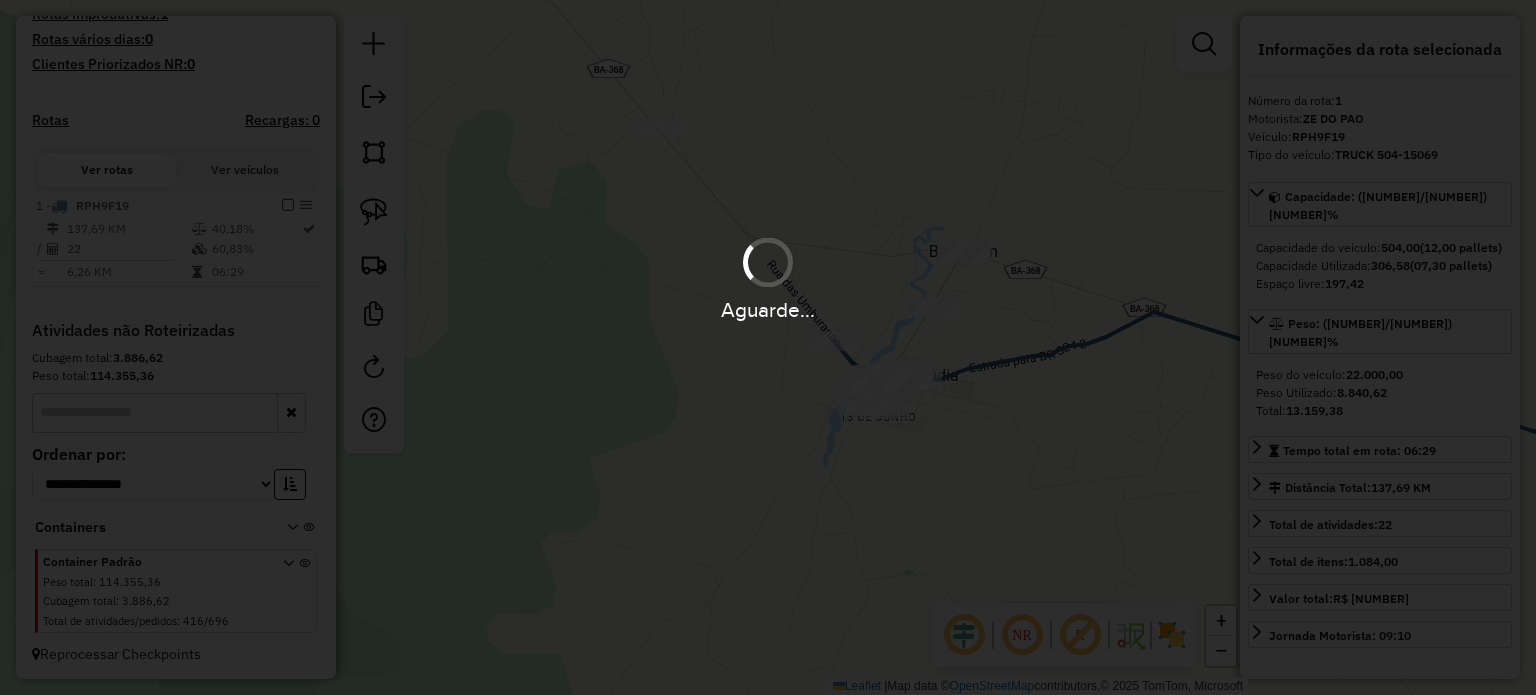 type 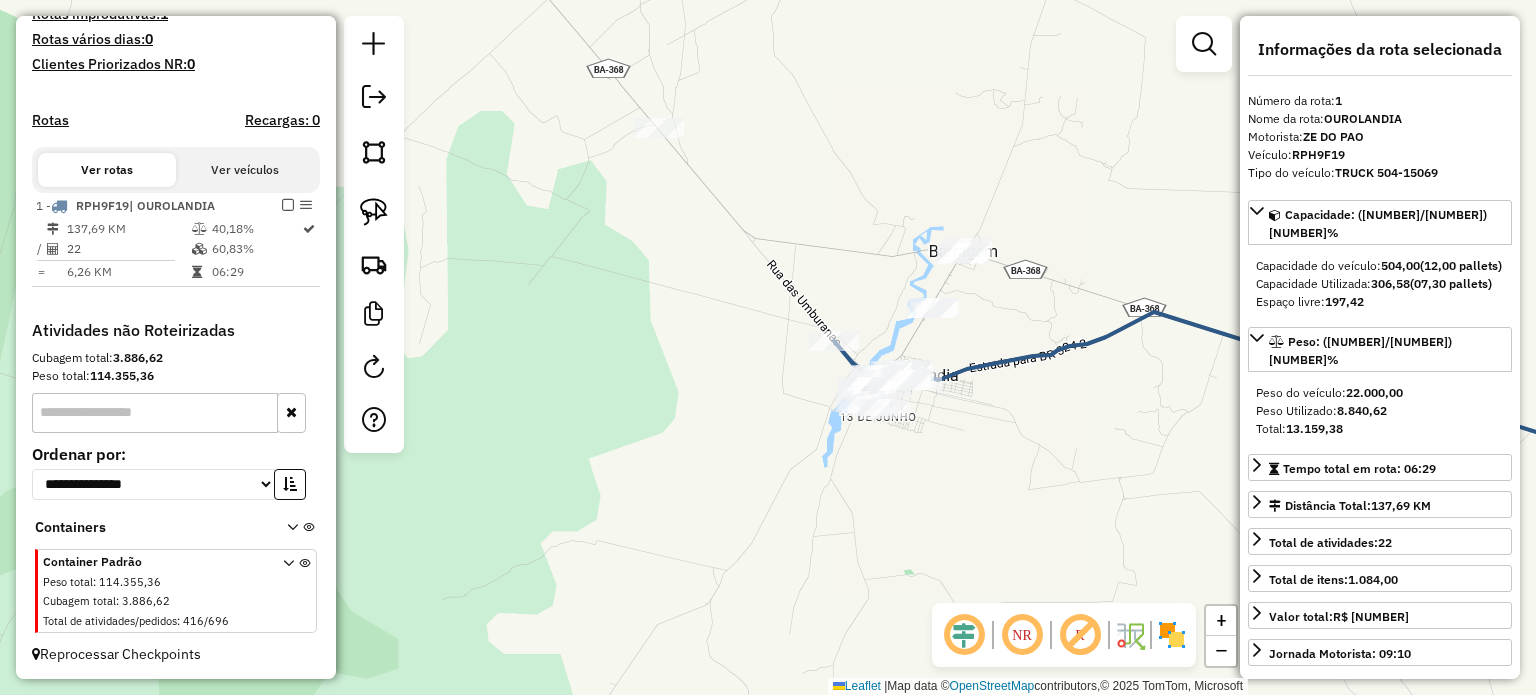 click at bounding box center (288, 205) 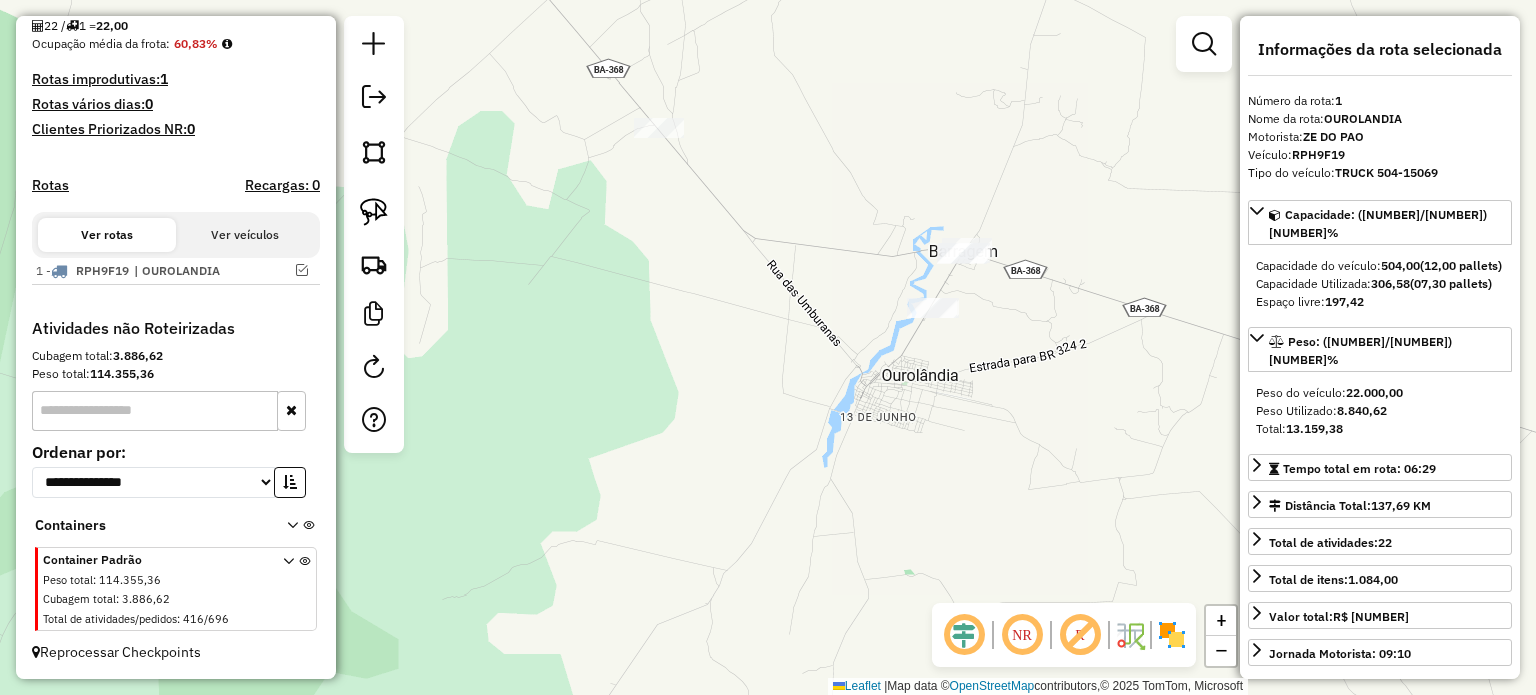 scroll, scrollTop: 490, scrollLeft: 0, axis: vertical 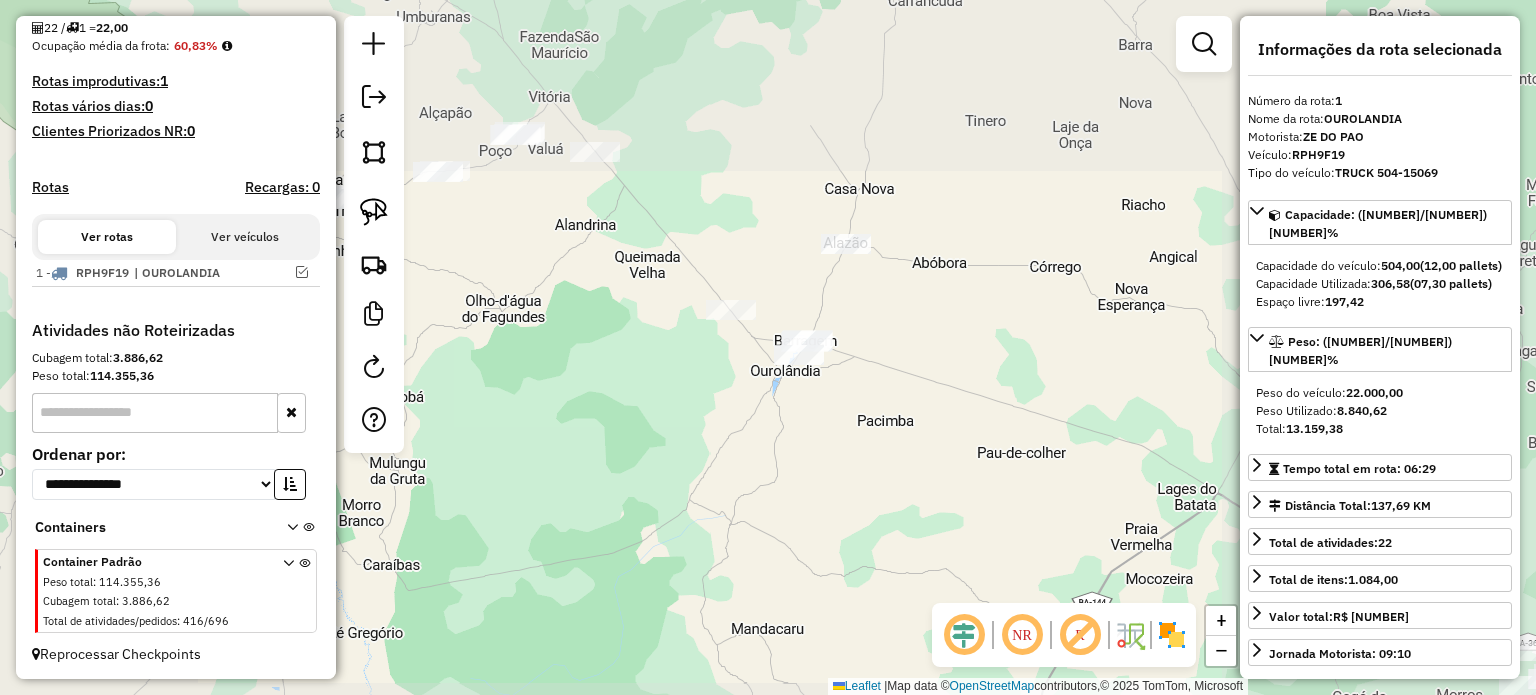 drag, startPoint x: 592, startPoint y: 377, endPoint x: 704, endPoint y: 446, distance: 131.54848 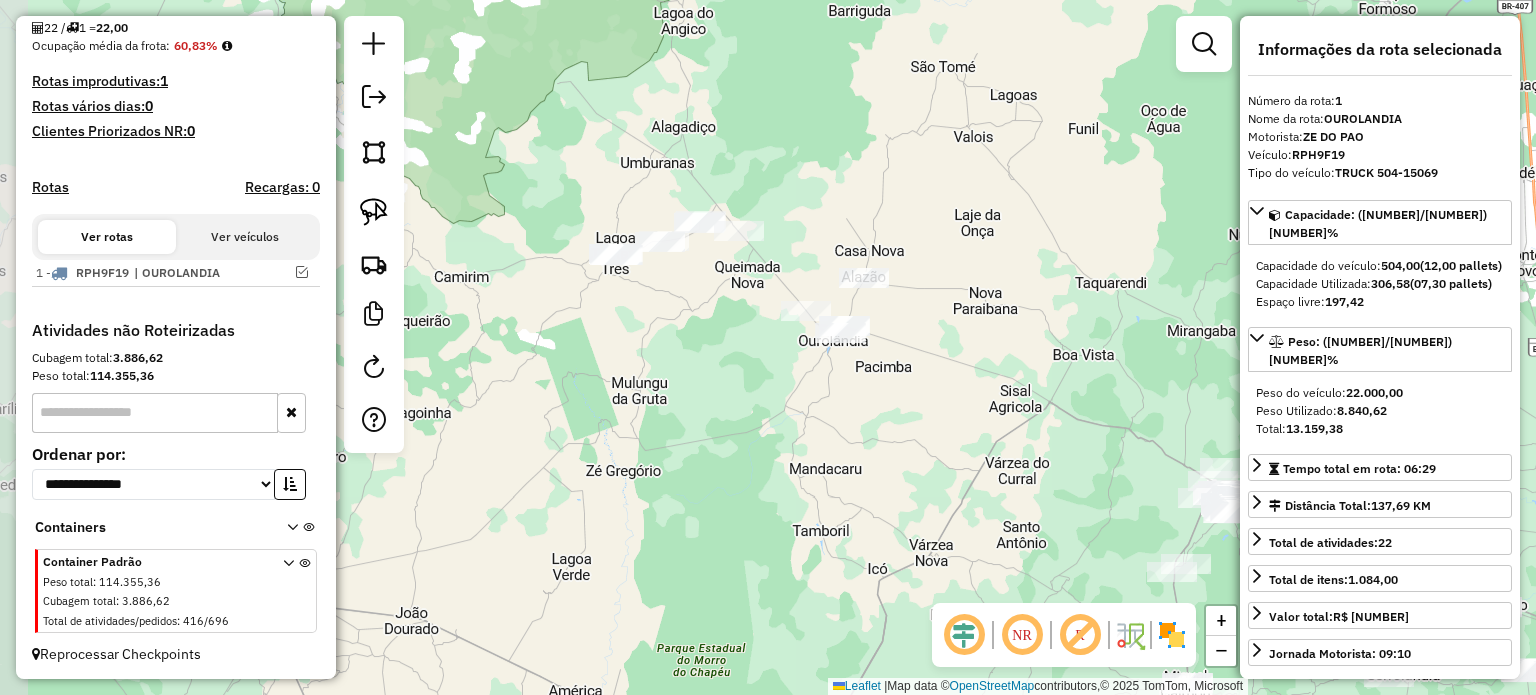 drag, startPoint x: 756, startPoint y: 427, endPoint x: 779, endPoint y: 352, distance: 78.44743 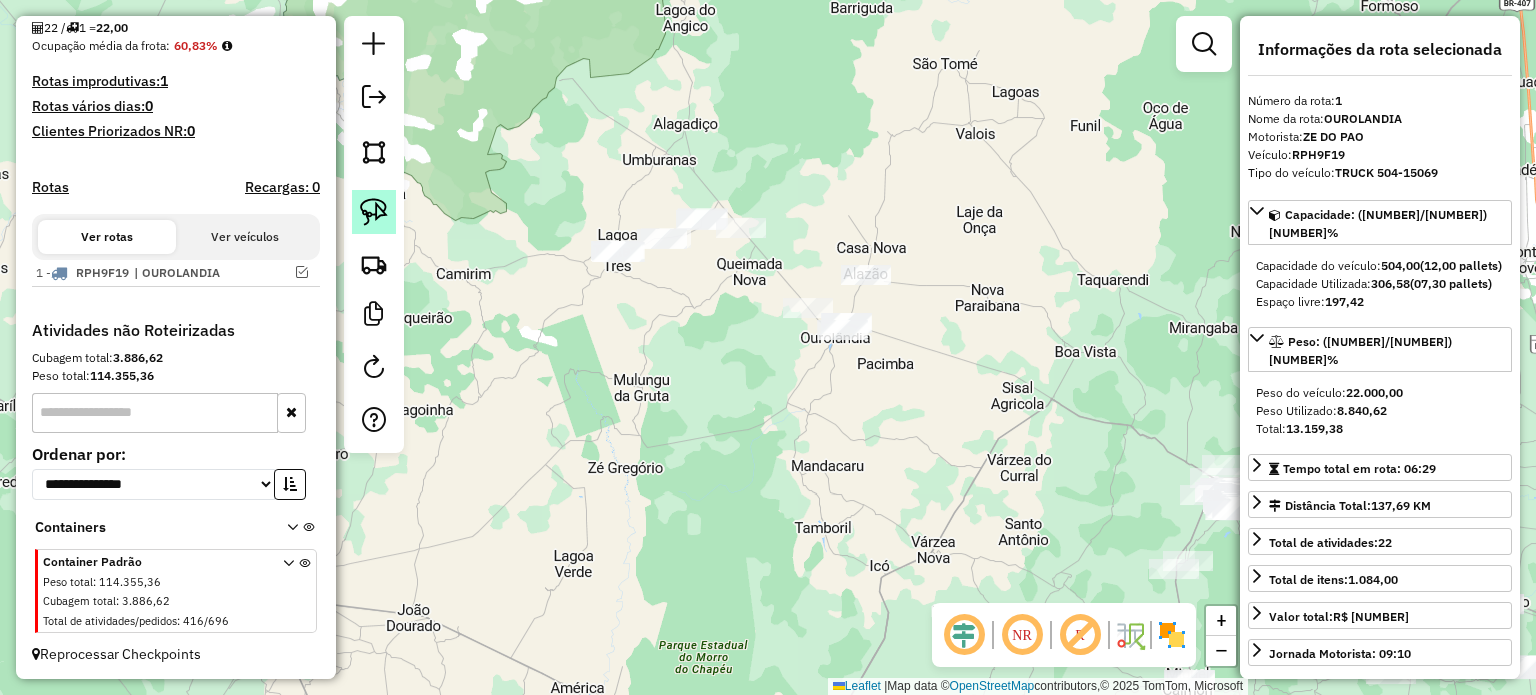 click 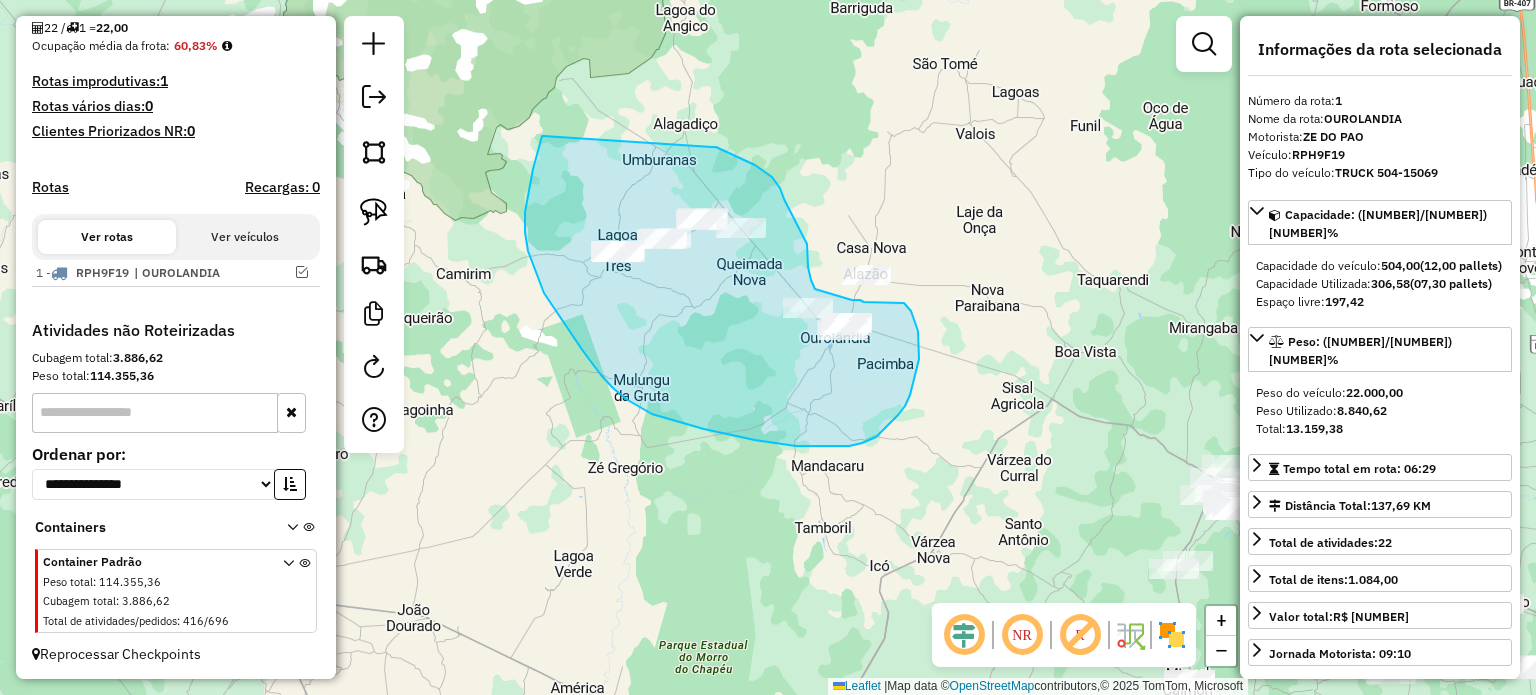 drag, startPoint x: 544, startPoint y: 136, endPoint x: 712, endPoint y: 147, distance: 168.35974 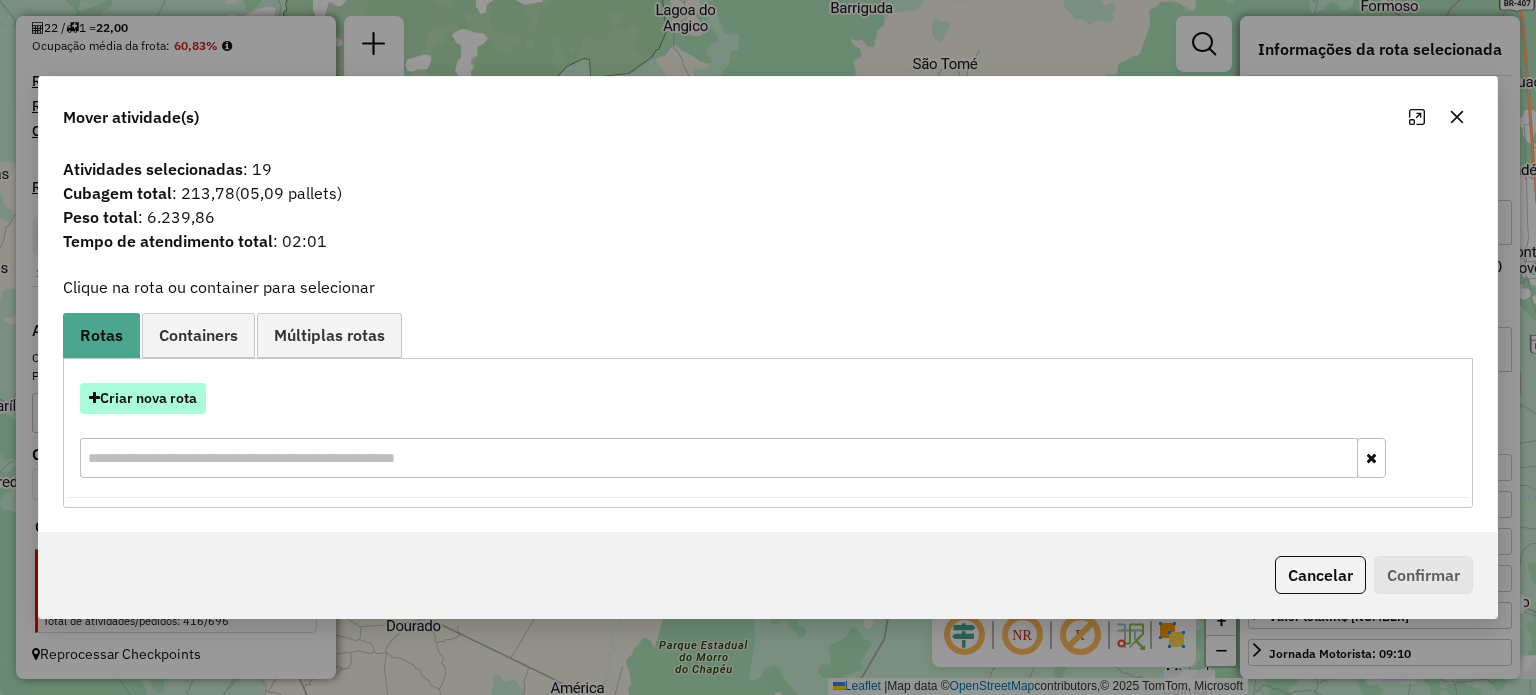 click on "Criar nova rota" at bounding box center (143, 398) 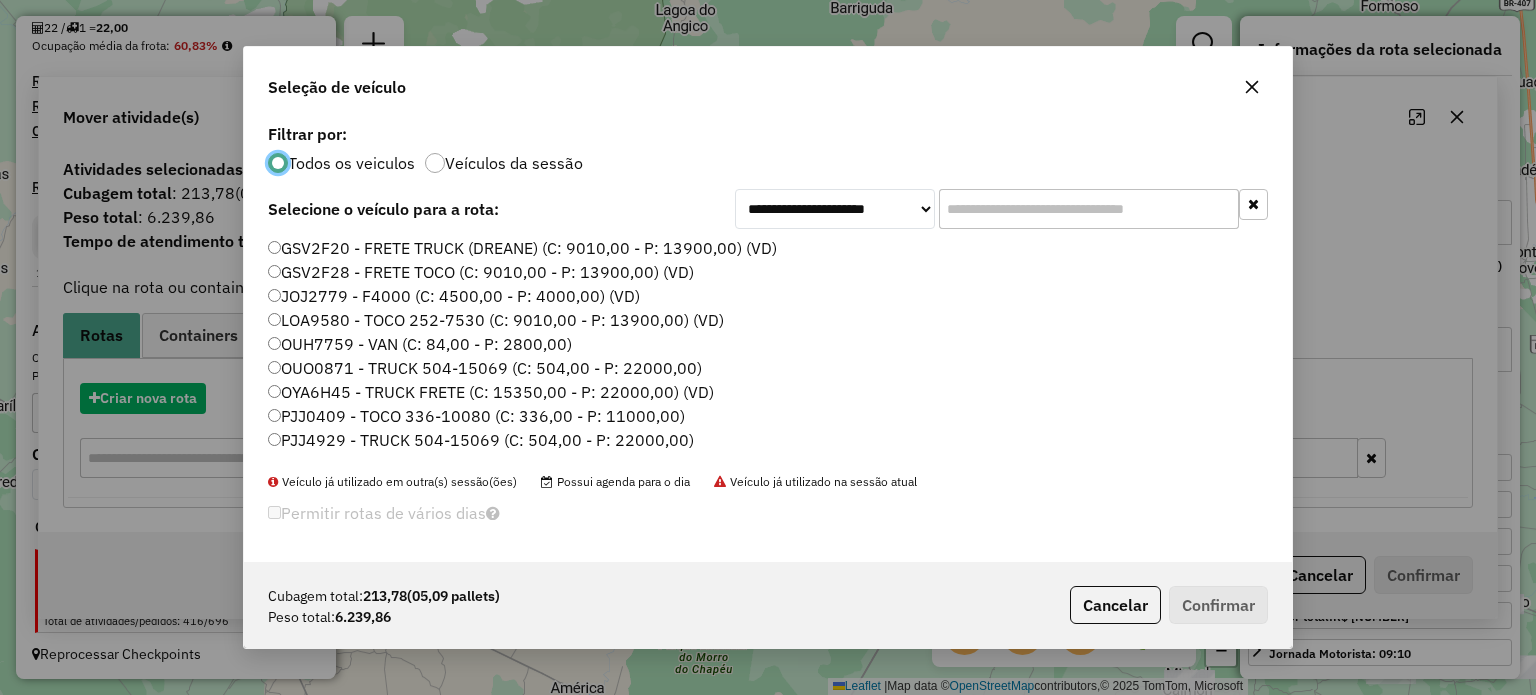 scroll, scrollTop: 10, scrollLeft: 6, axis: both 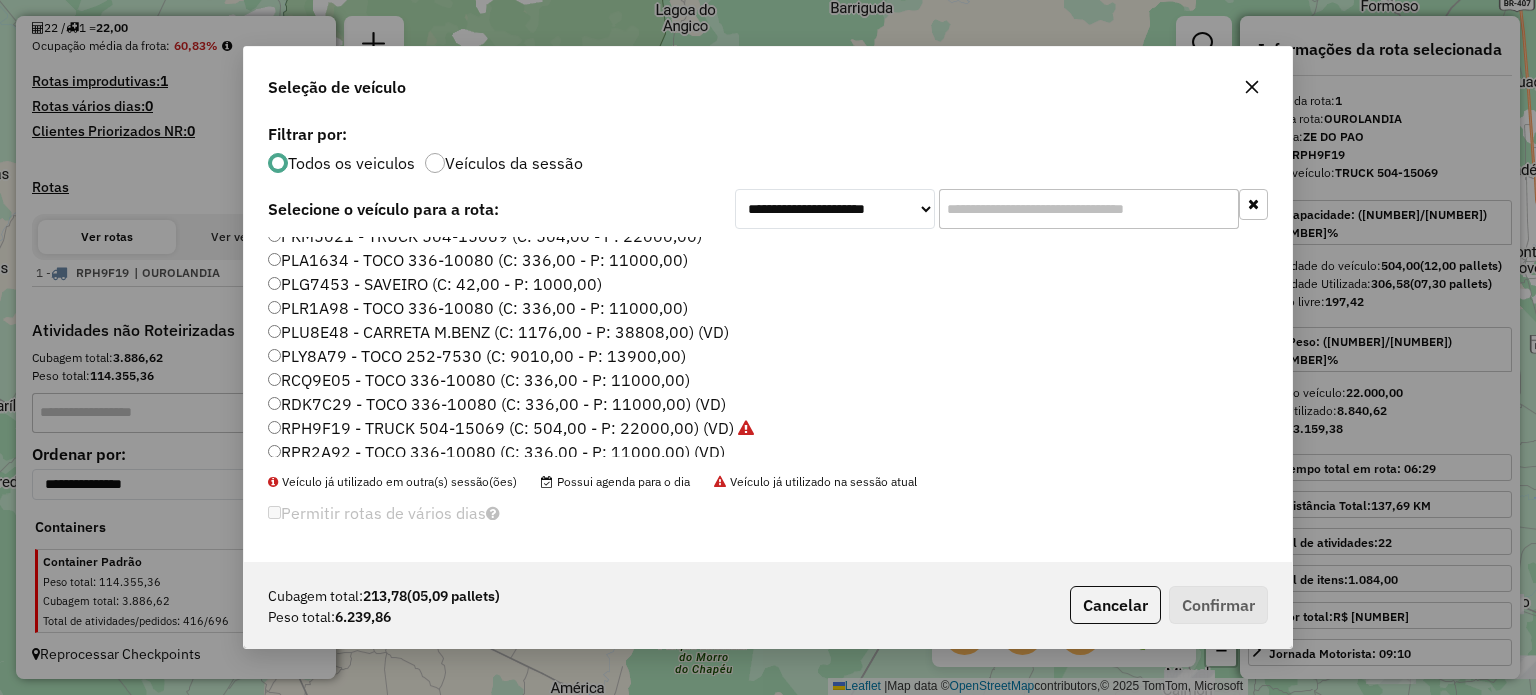 click on "PLR1A98 - TOCO 336-10080 (C: 336,00 - P: 11000,00)" 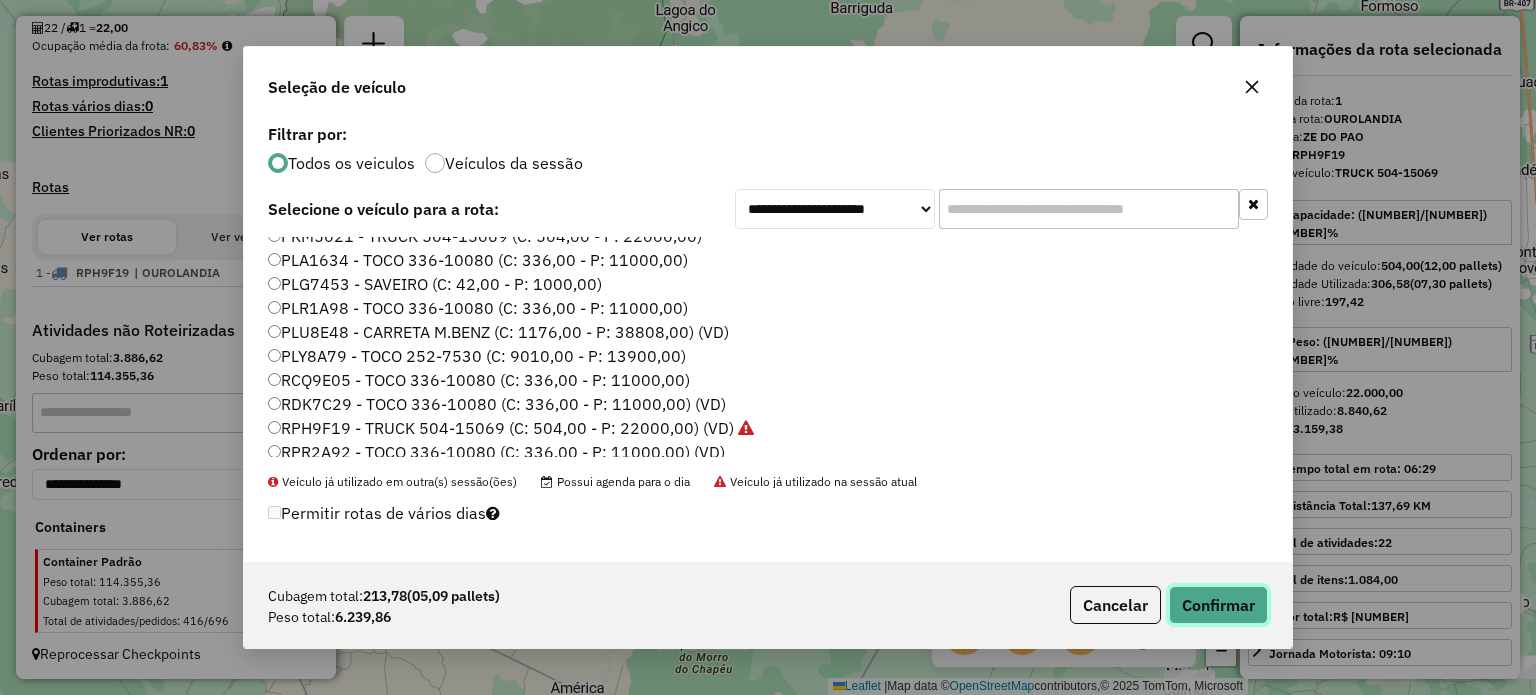 click on "Confirmar" 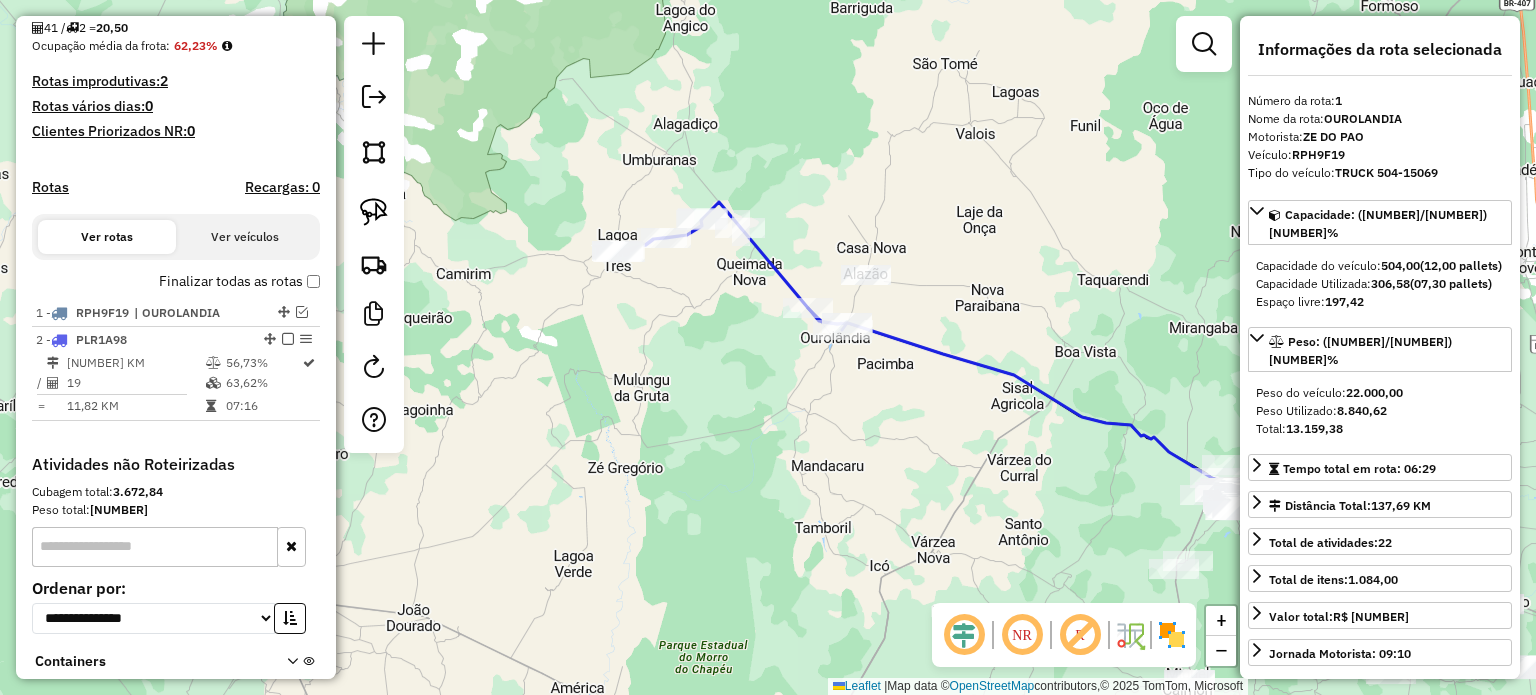 scroll, scrollTop: 624, scrollLeft: 0, axis: vertical 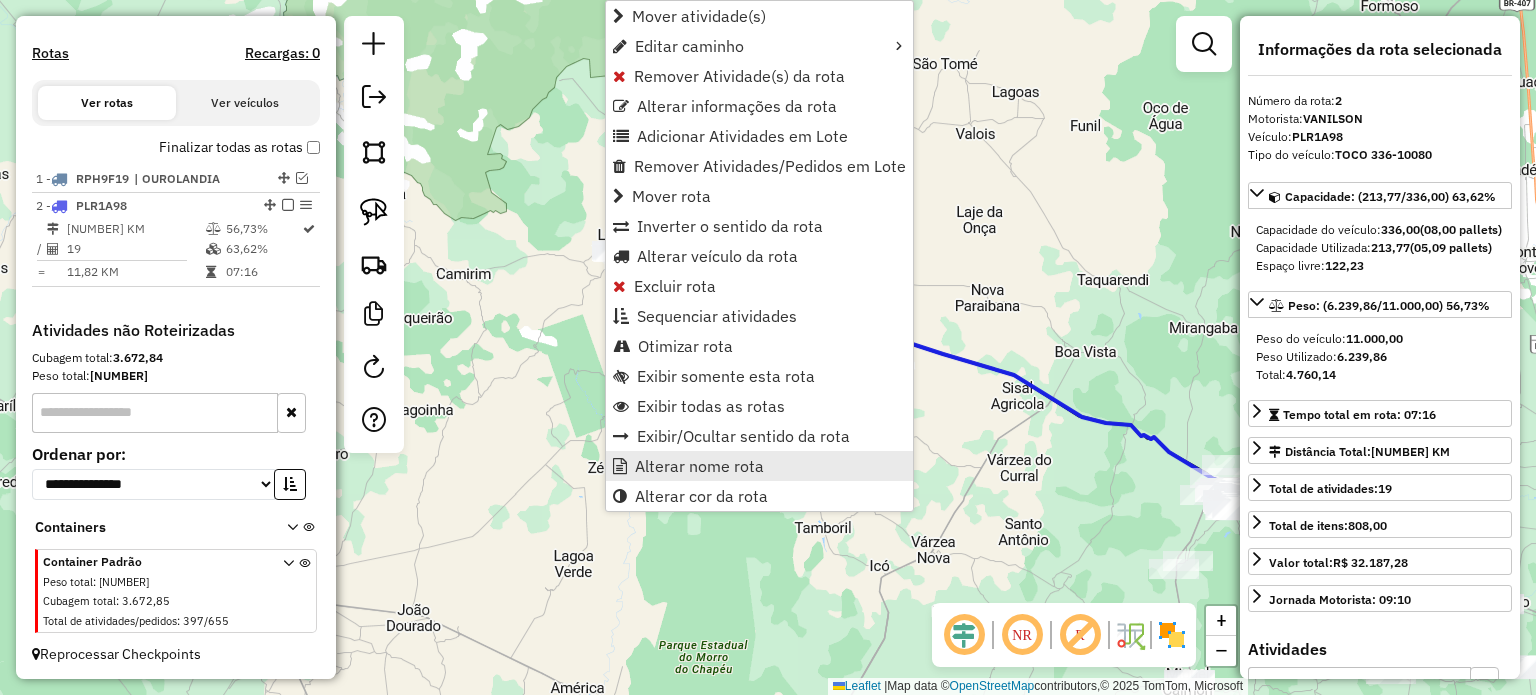 click on "Alterar nome rota" at bounding box center [699, 466] 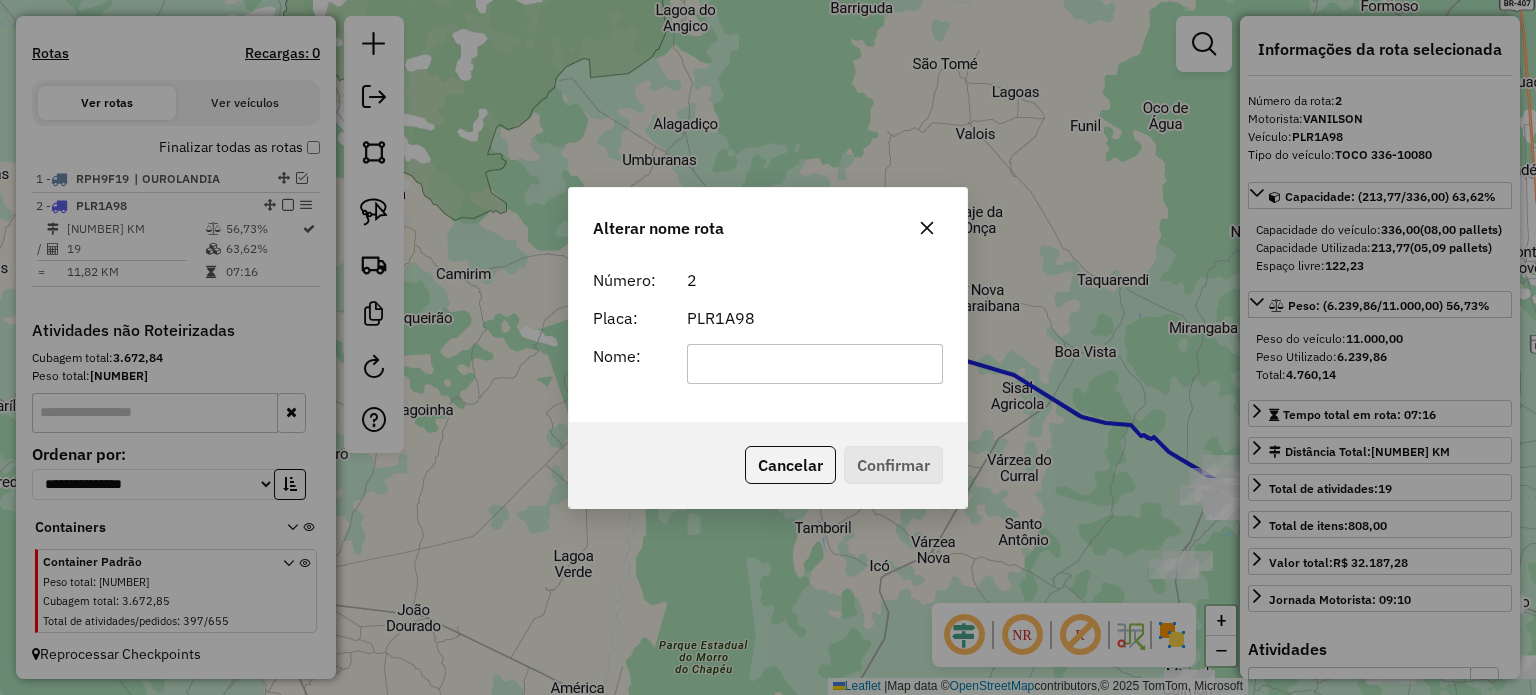 click 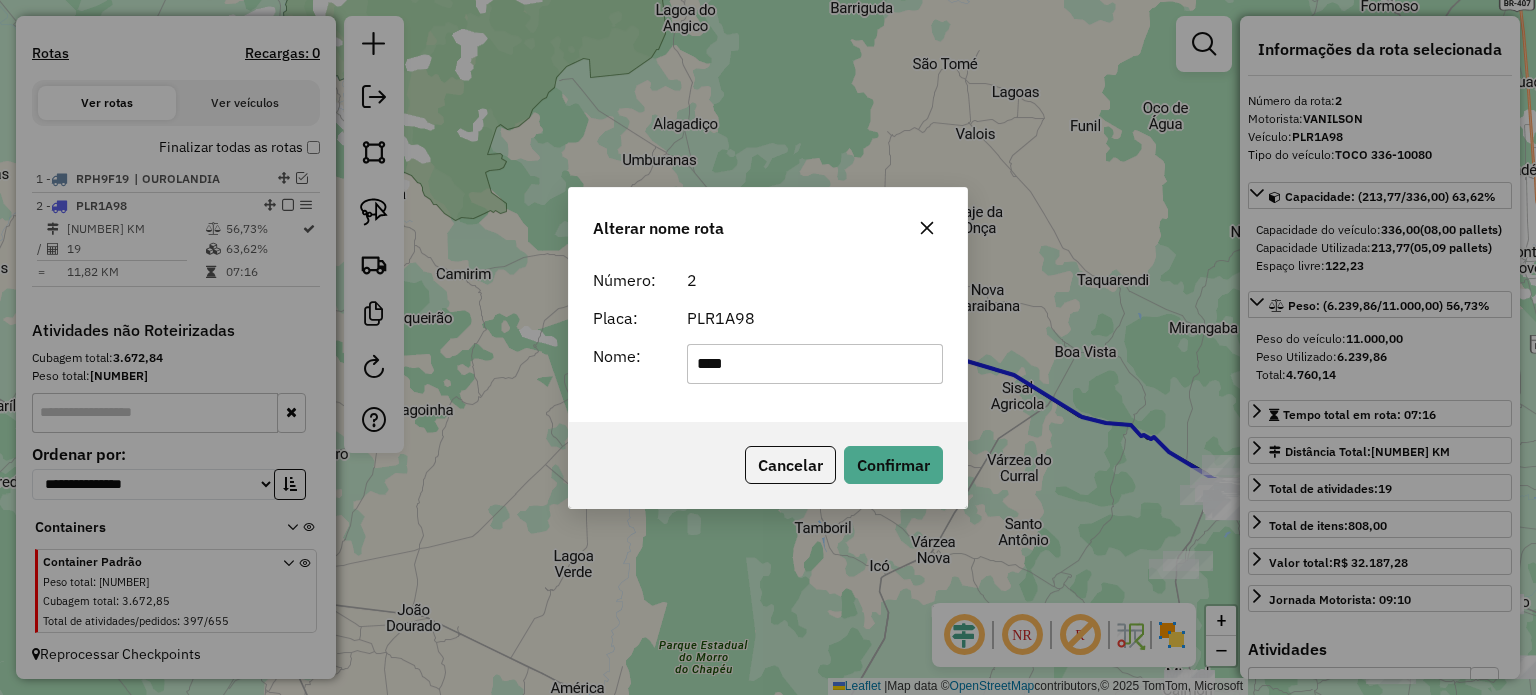 type on "**********" 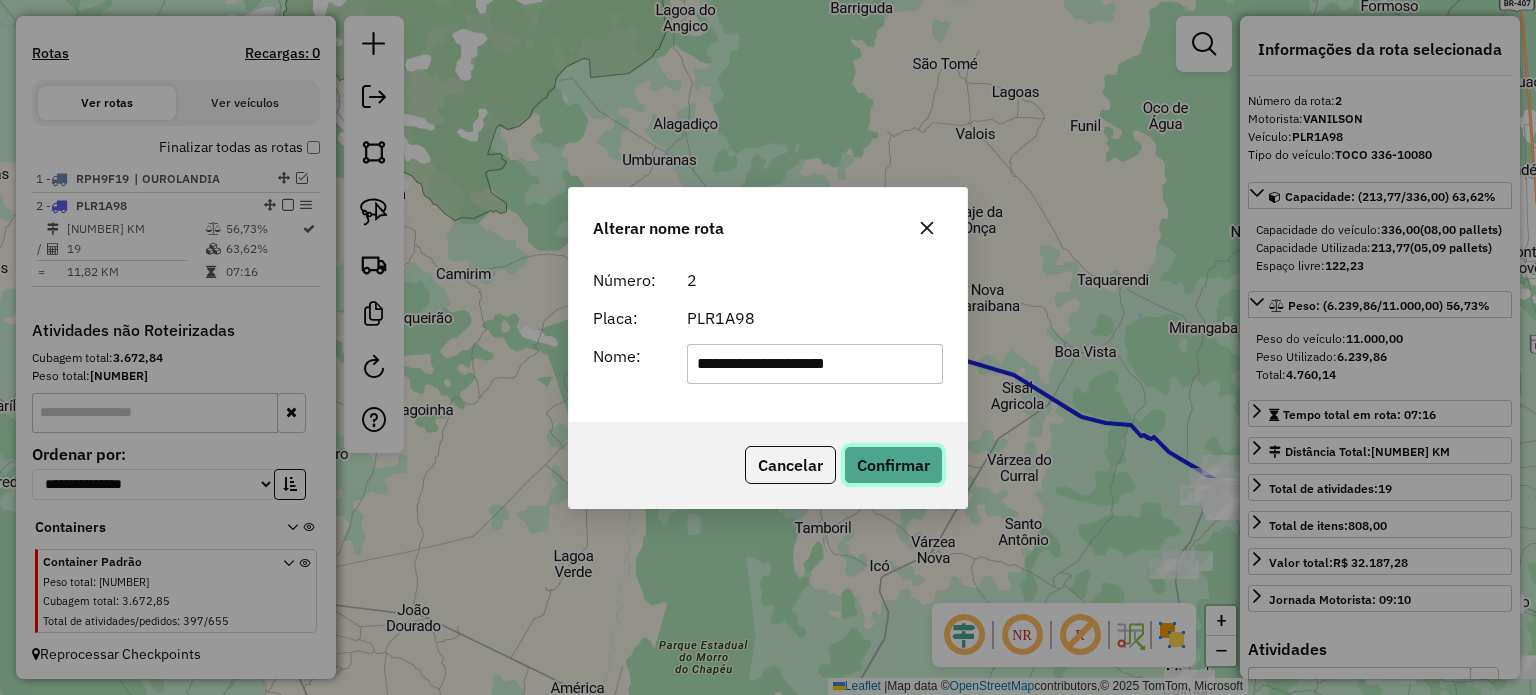 click on "Confirmar" 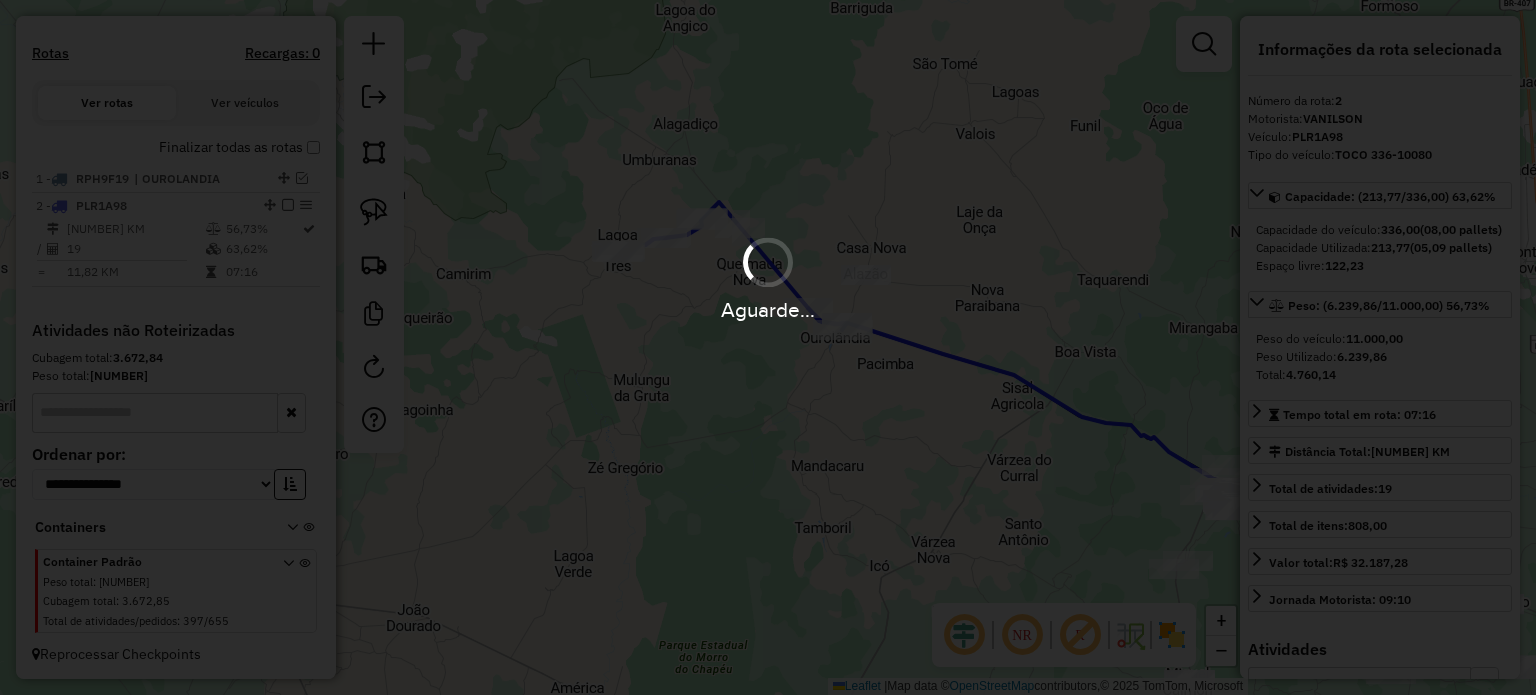 type 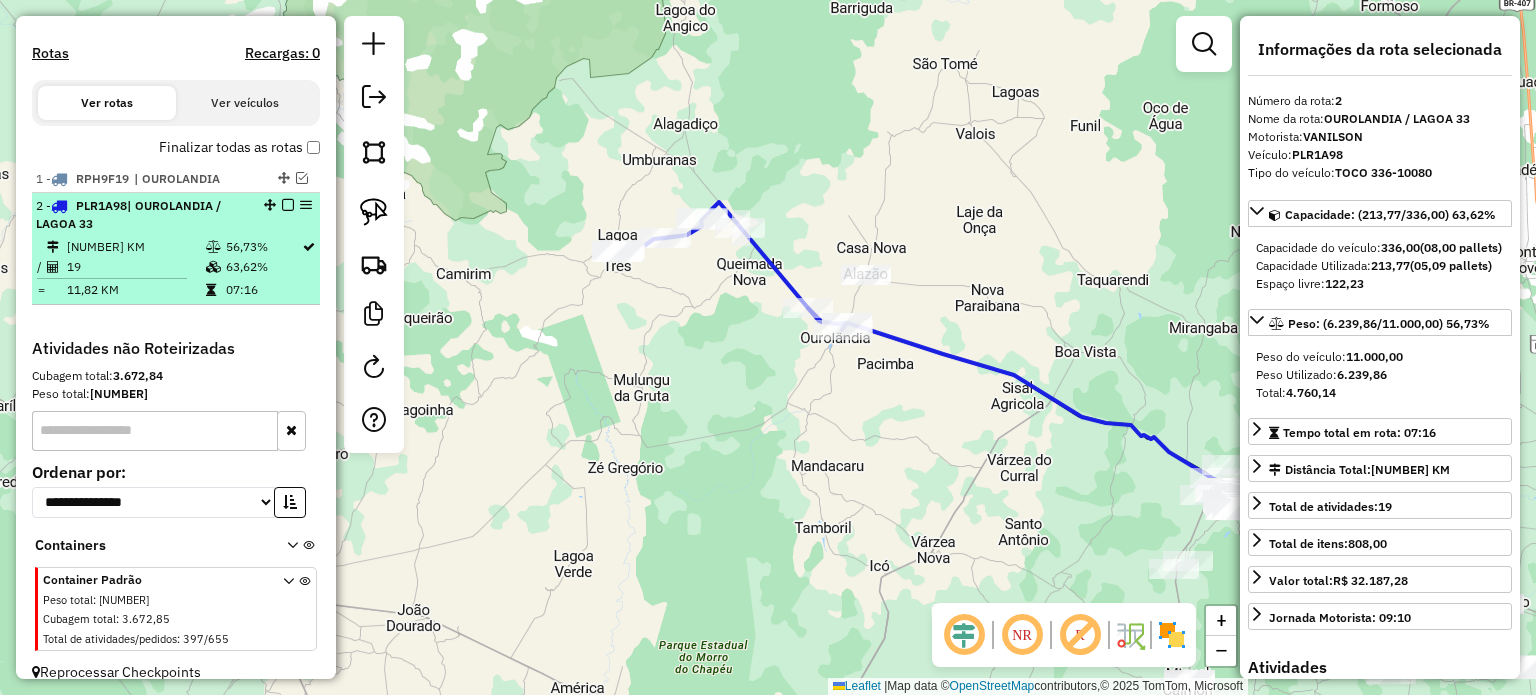 click at bounding box center (288, 205) 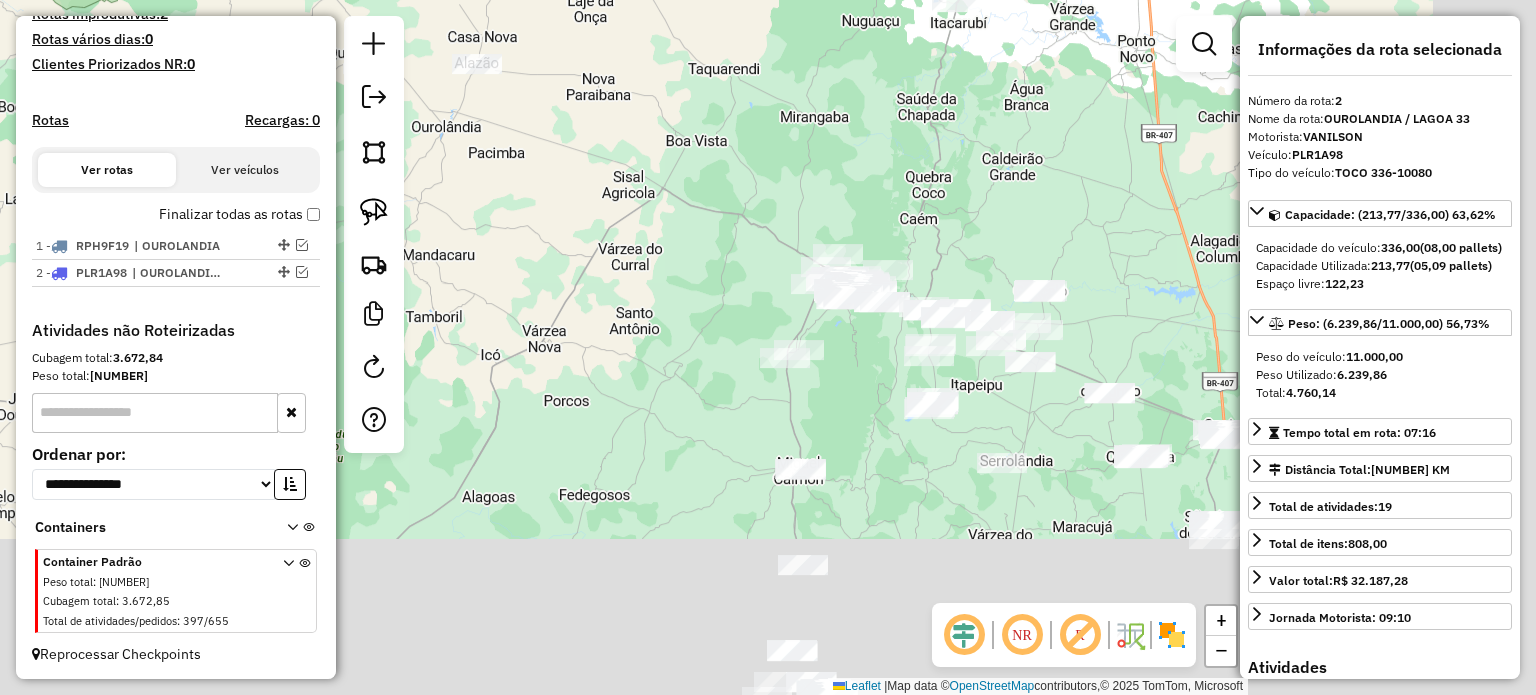 drag, startPoint x: 917, startPoint y: 467, endPoint x: 408, endPoint y: 234, distance: 559.7946 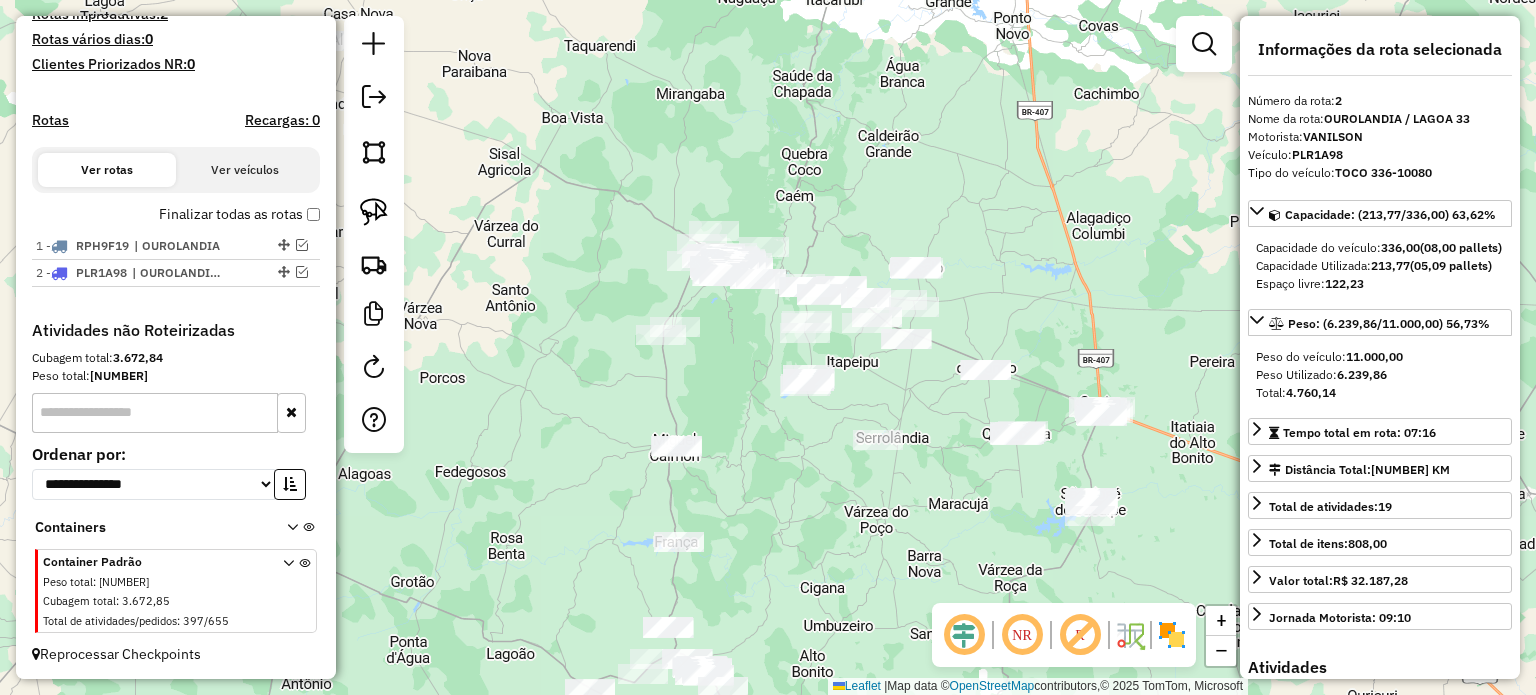 drag, startPoint x: 764, startPoint y: 504, endPoint x: 724, endPoint y: 329, distance: 179.51323 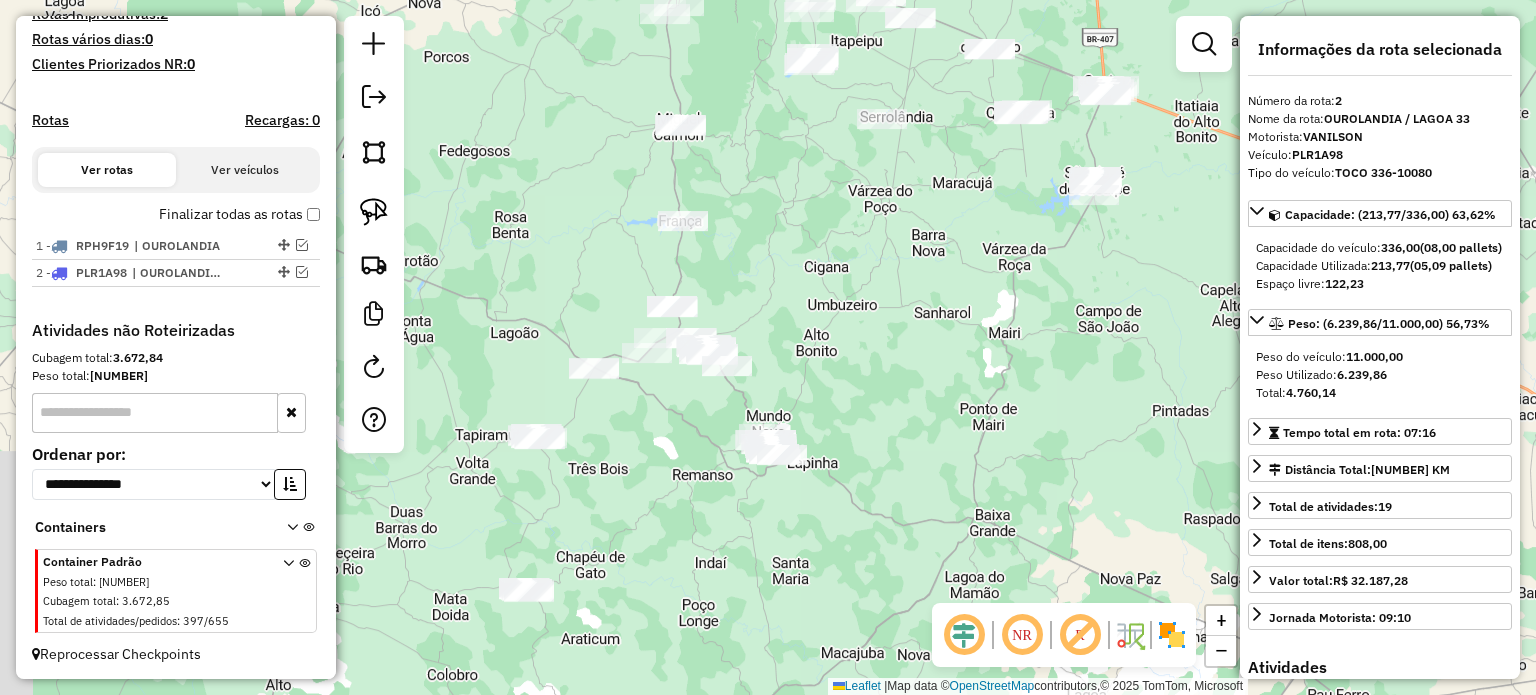 drag, startPoint x: 787, startPoint y: 448, endPoint x: 828, endPoint y: 292, distance: 161.29787 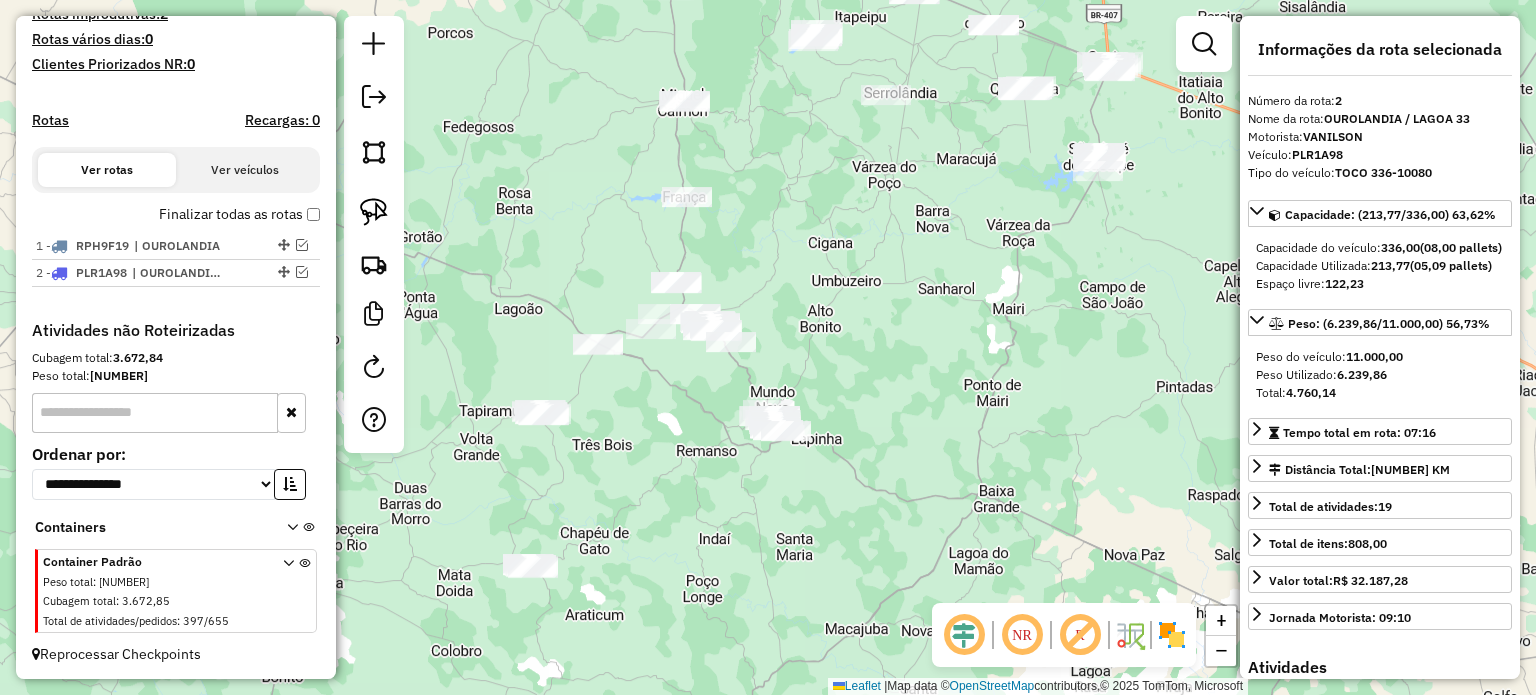 click on "Janela de atendimento Grade de atendimento Capacidade Transportadoras Veículos Cliente Pedidos  Rotas Selecione os dias de semana para filtrar as janelas de atendimento  Seg   Ter   Qua   Qui   Sex   Sáb   Dom  Informe o período da janela de atendimento: De: Até:  Filtrar exatamente a janela do cliente  Considerar janela de atendimento padrão  Selecione os dias de semana para filtrar as grades de atendimento  Seg   Ter   Qua   Qui   Sex   Sáb   Dom   Considerar clientes sem dia de atendimento cadastrado  Clientes fora do dia de atendimento selecionado Filtrar as atividades entre os valores definidos abaixo:  Peso mínimo:   Peso máximo:   Cubagem mínima:   Cubagem máxima:   De:   Até:  Filtrar as atividades entre o tempo de atendimento definido abaixo:  De:   Até:   Considerar capacidade total dos clientes não roteirizados Transportadora: Selecione um ou mais itens Tipo de veículo: Selecione um ou mais itens Veículo: Selecione um ou mais itens Motorista: Selecione um ou mais itens Nome: Rótulo:" 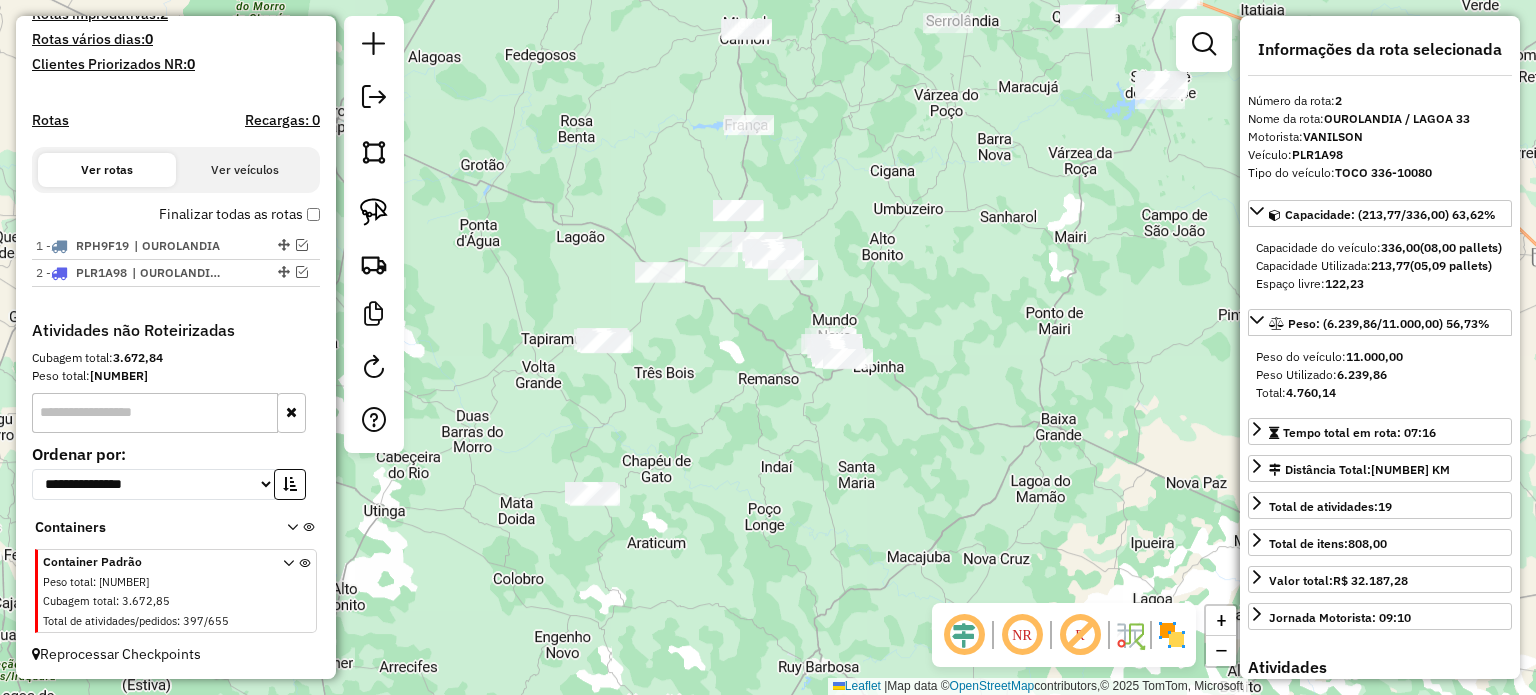 drag, startPoint x: 887, startPoint y: 323, endPoint x: 941, endPoint y: 247, distance: 93.230896 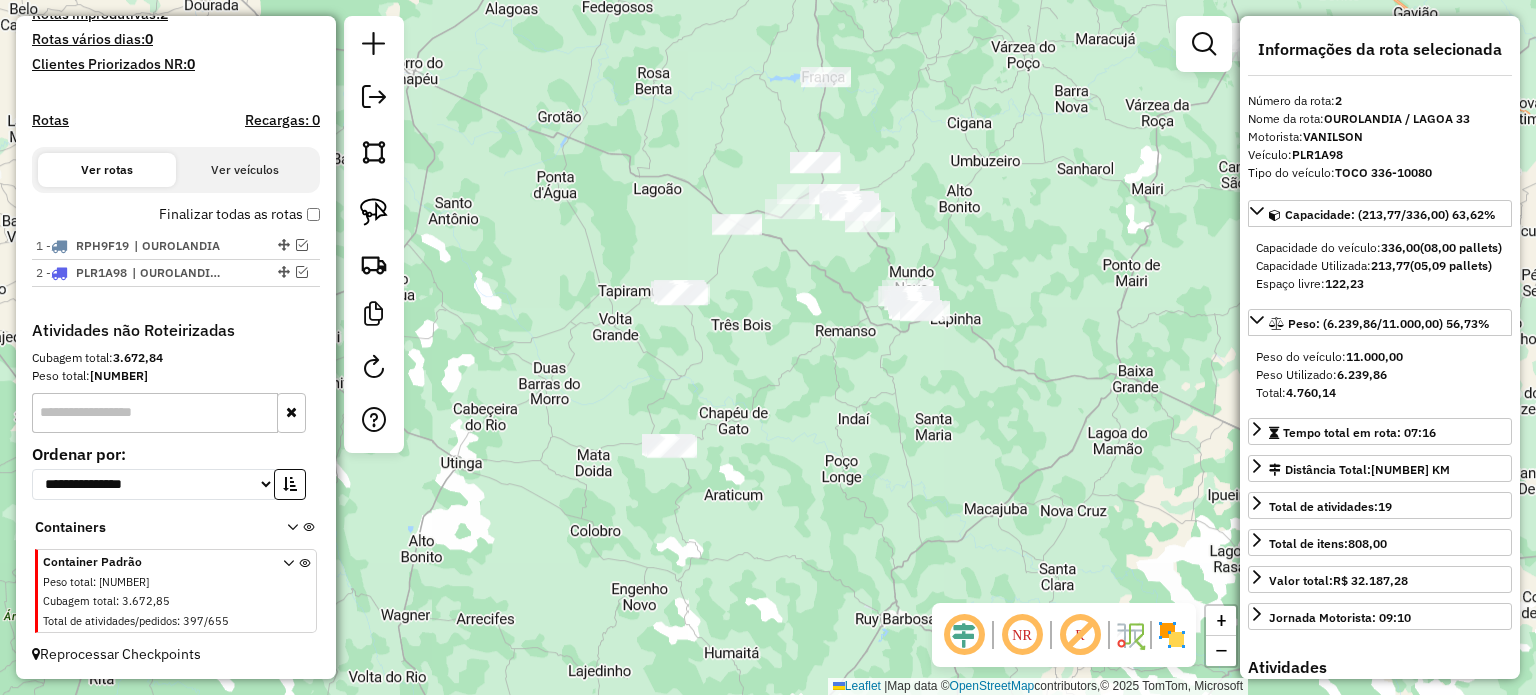 drag, startPoint x: 783, startPoint y: 399, endPoint x: 795, endPoint y: 389, distance: 15.6205 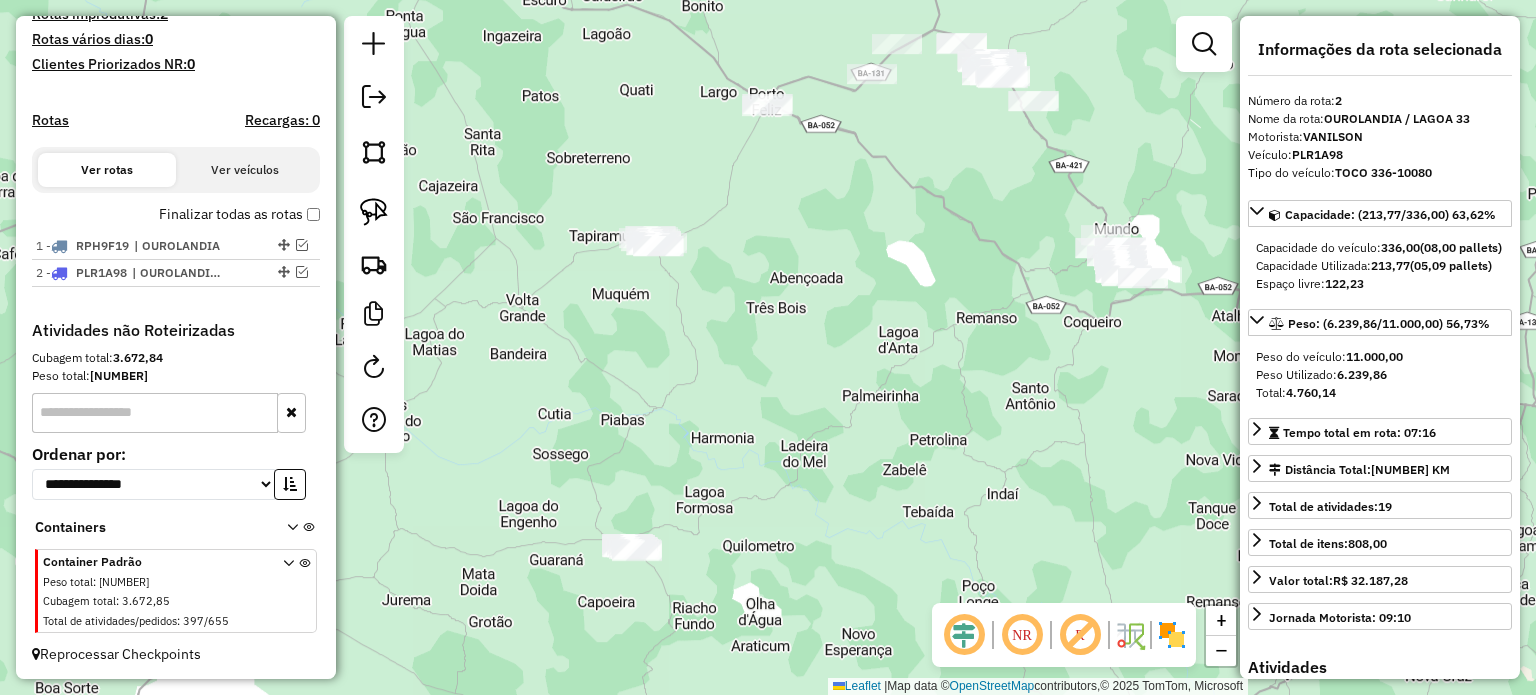 drag, startPoint x: 769, startPoint y: 345, endPoint x: 803, endPoint y: 361, distance: 37.576588 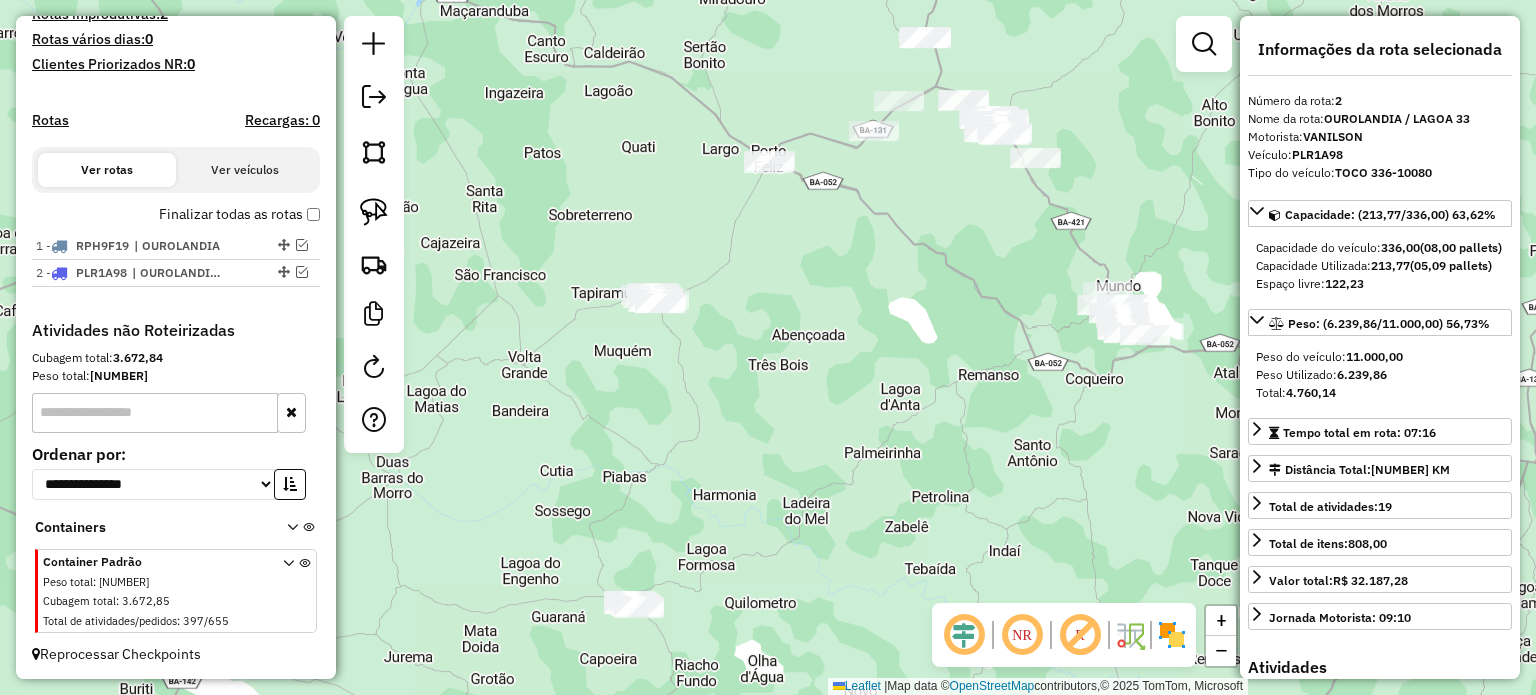 drag, startPoint x: 801, startPoint y: 296, endPoint x: 791, endPoint y: 342, distance: 47.07441 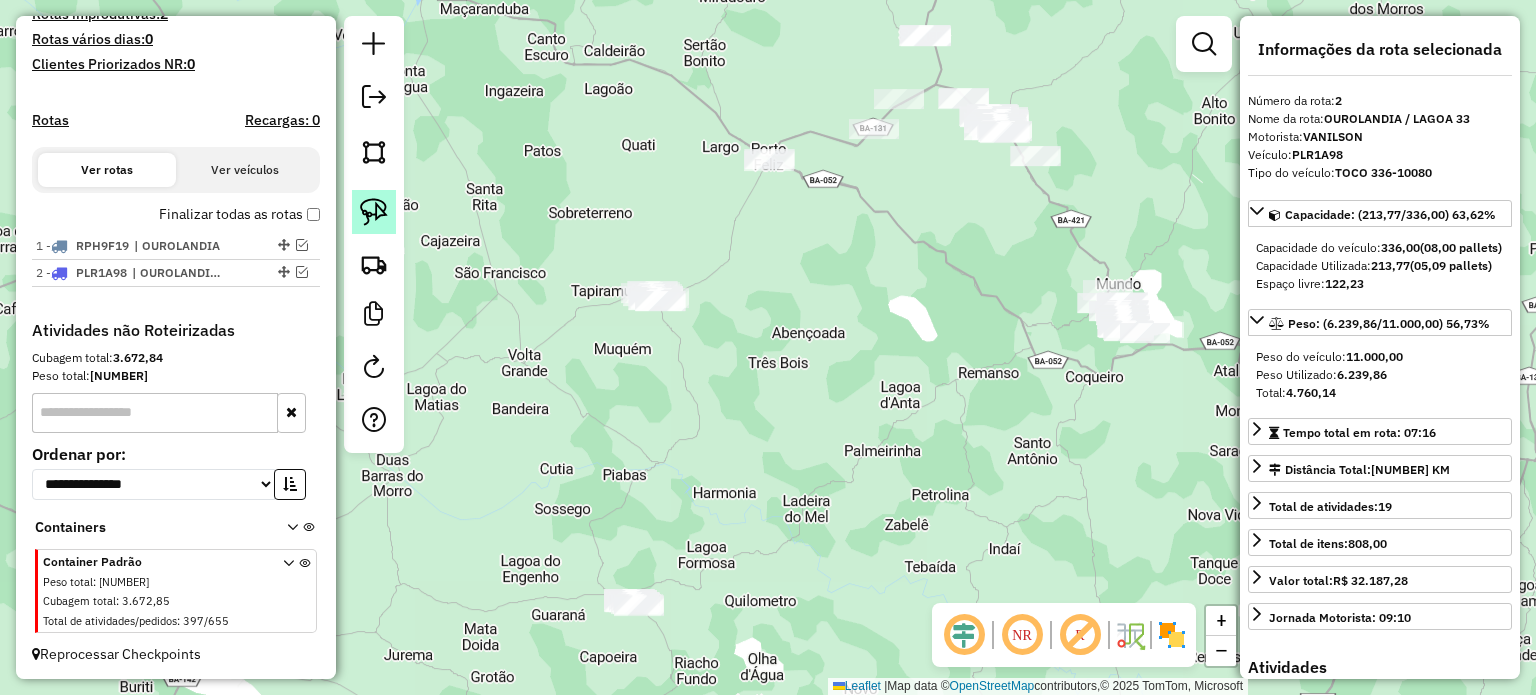 click 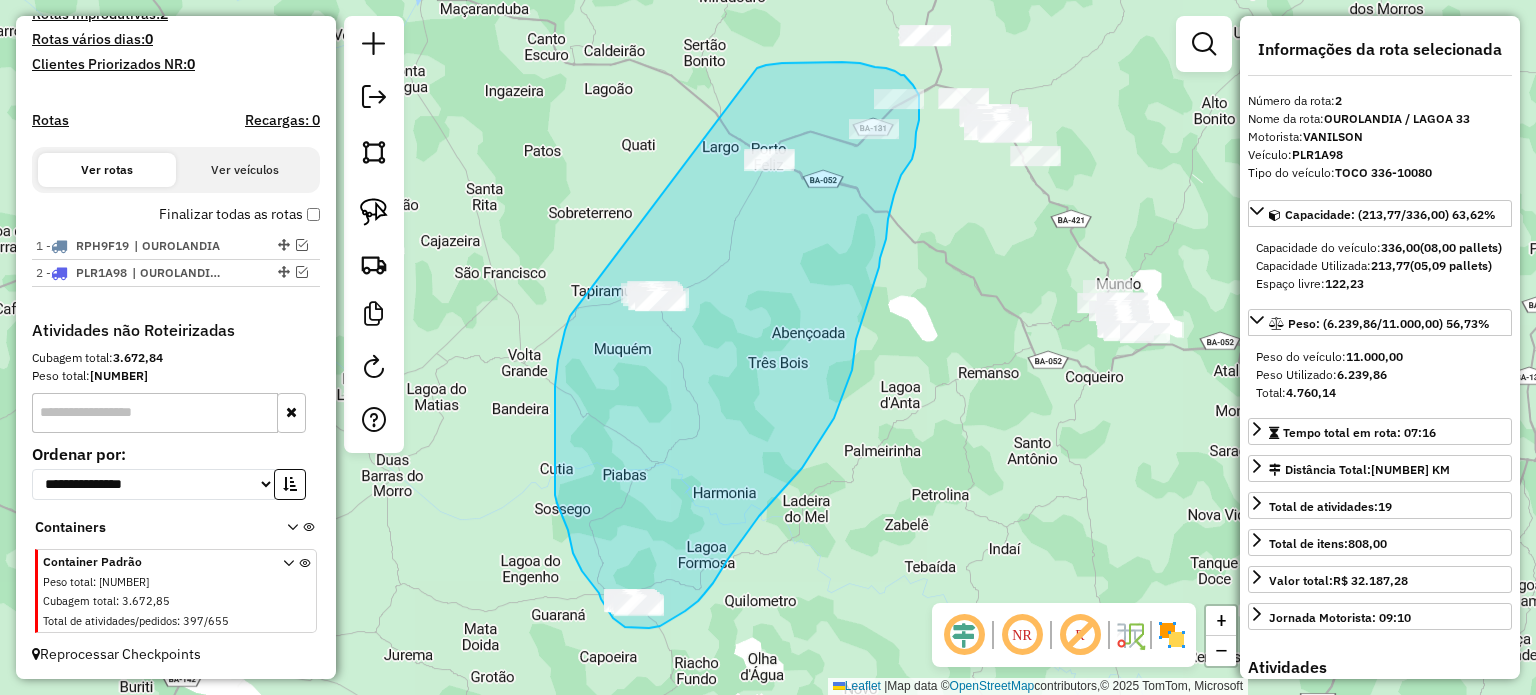 drag, startPoint x: 555, startPoint y: 430, endPoint x: 728, endPoint y: 76, distance: 394.0114 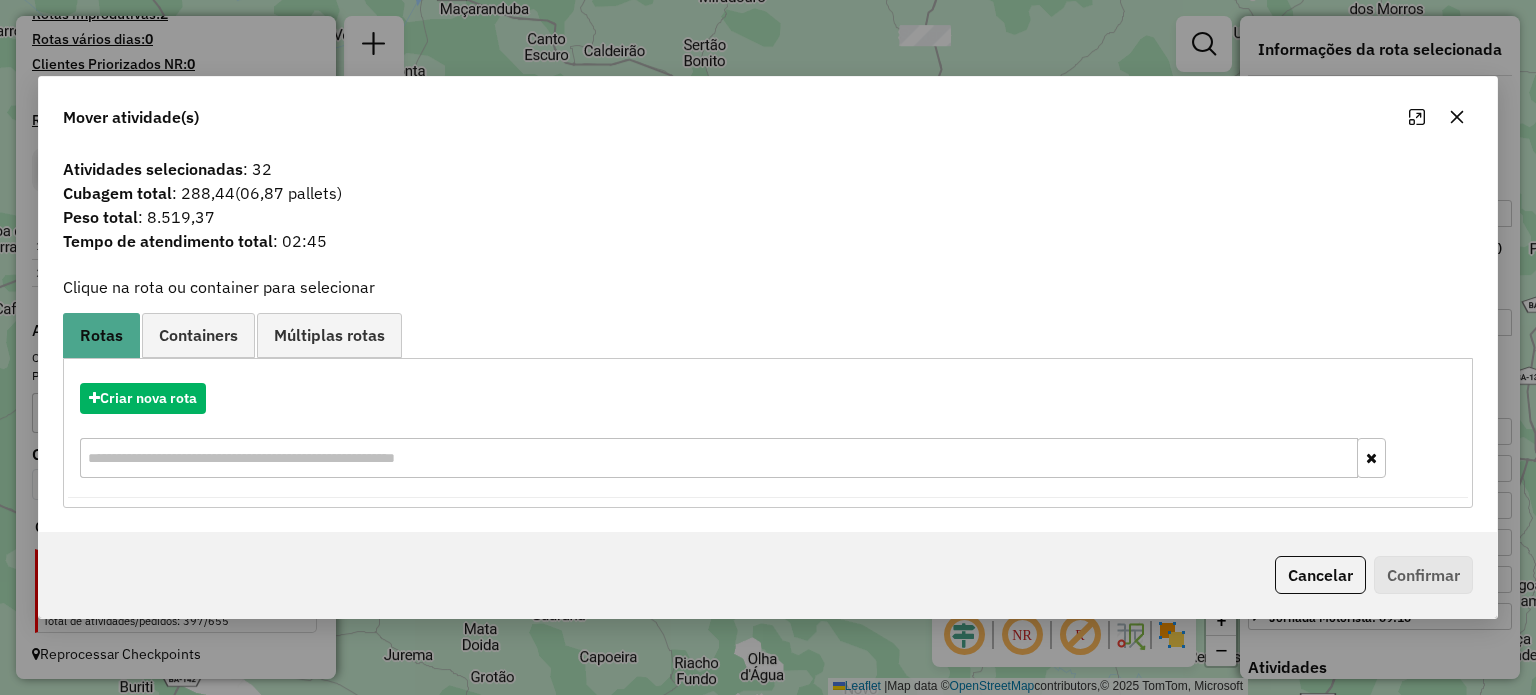 click 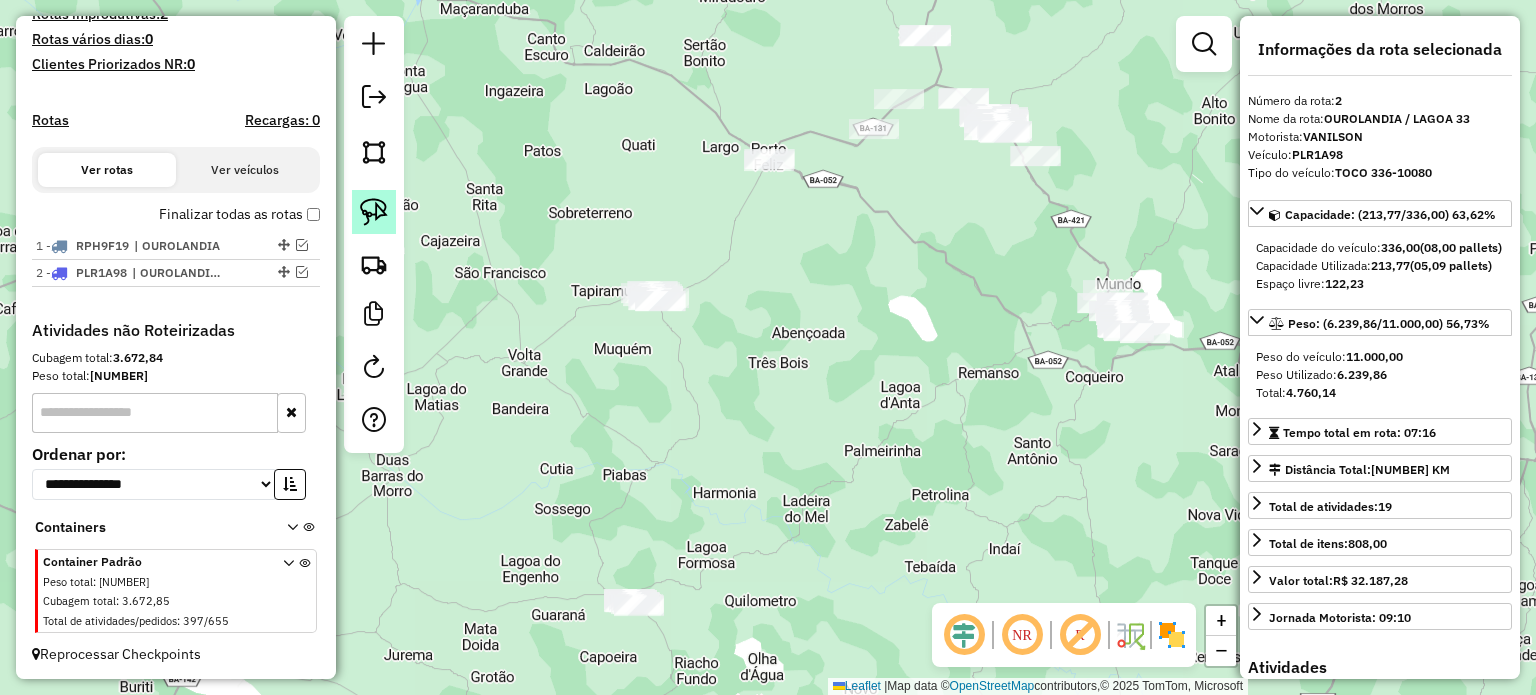 click 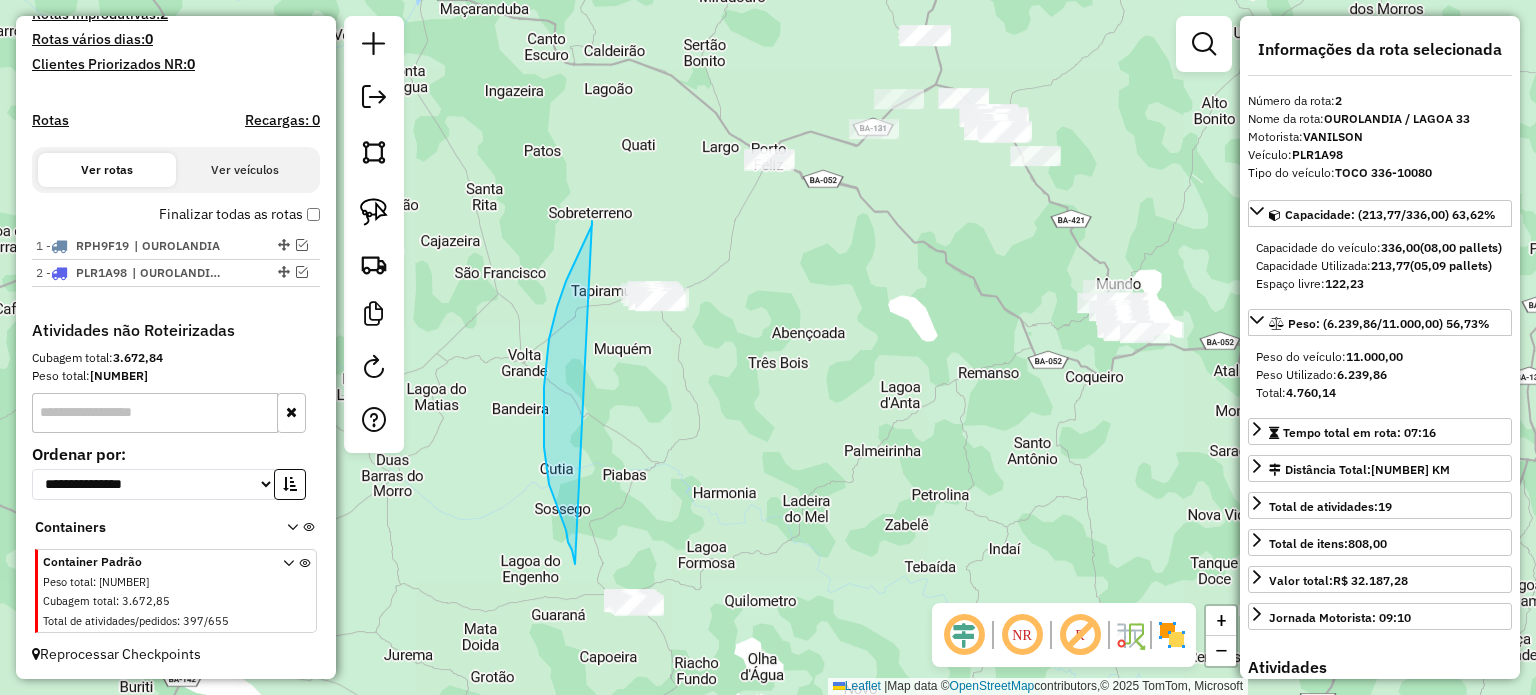 drag, startPoint x: 587, startPoint y: 235, endPoint x: 571, endPoint y: 546, distance: 311.41132 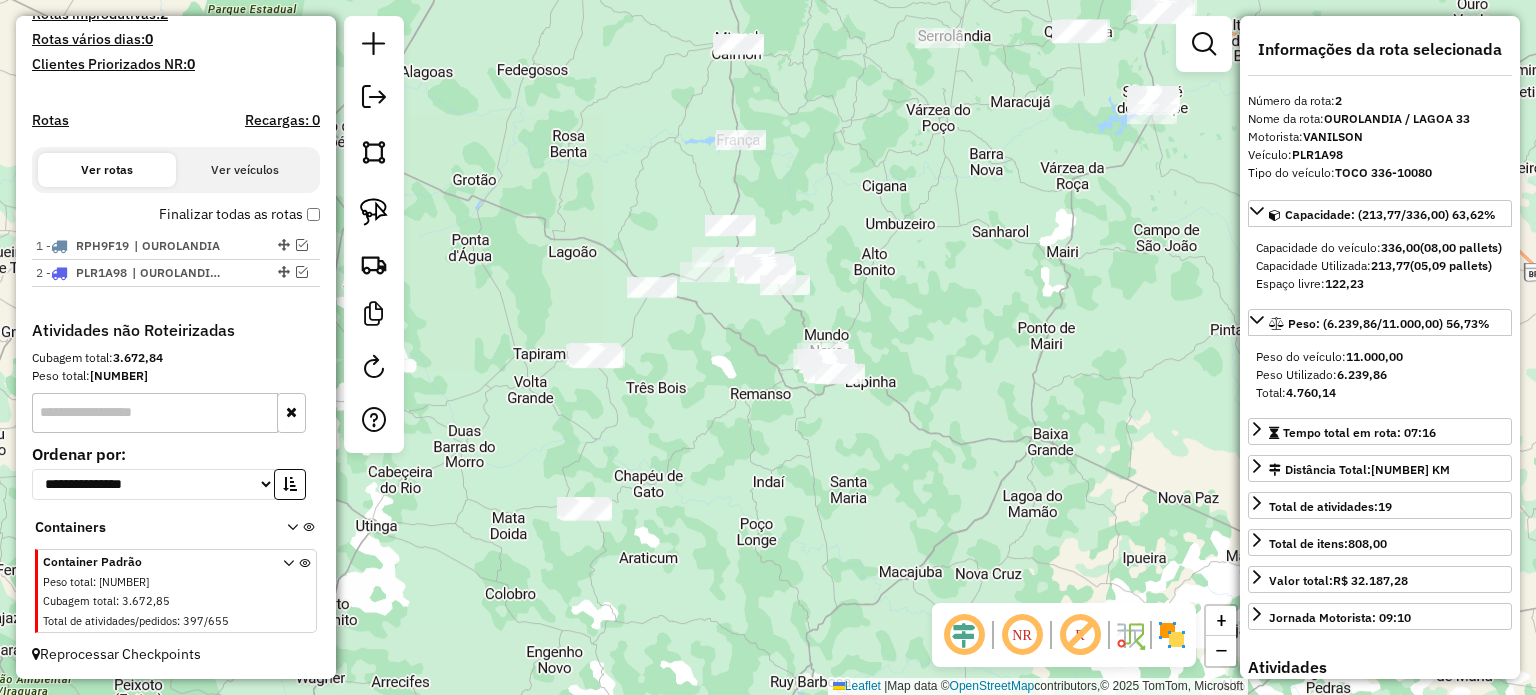 drag, startPoint x: 903, startPoint y: 415, endPoint x: 754, endPoint y: 443, distance: 151.60805 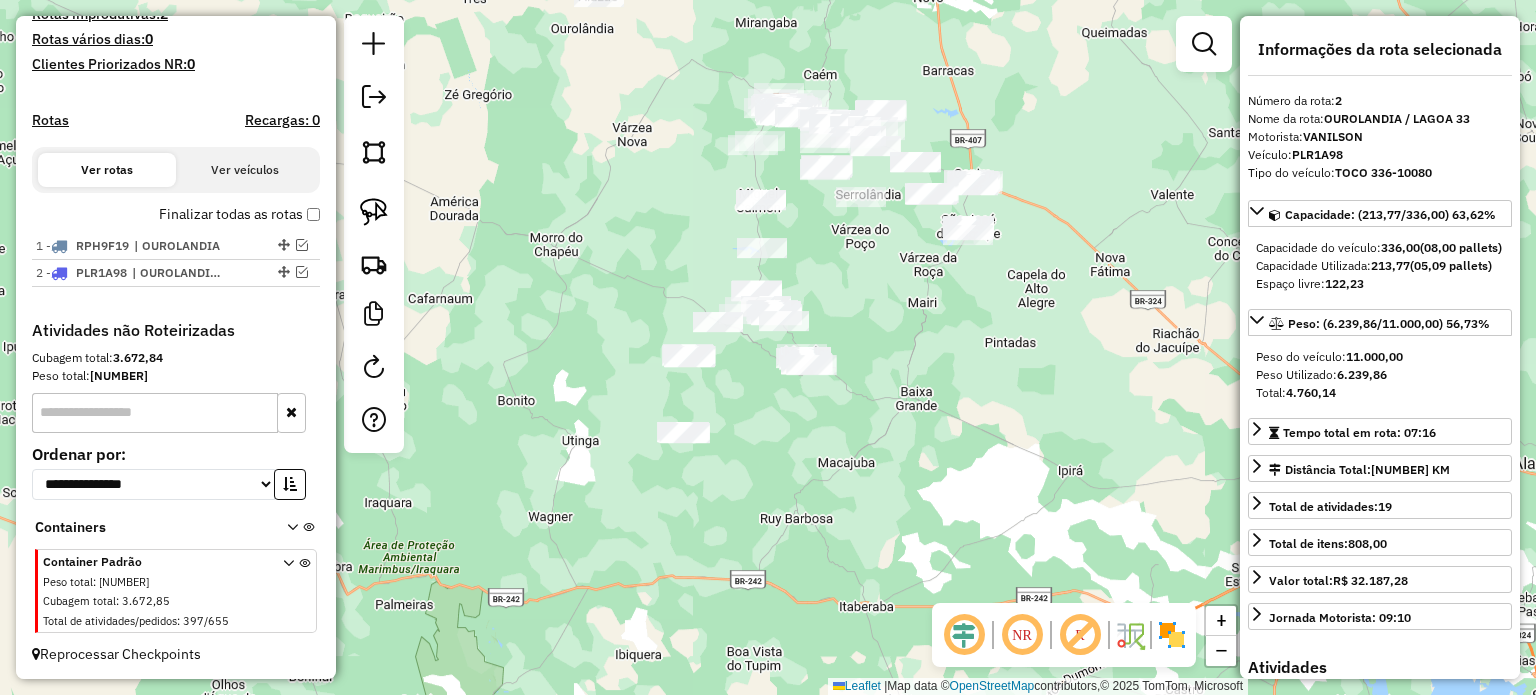 drag, startPoint x: 780, startPoint y: 475, endPoint x: 780, endPoint y: 427, distance: 48 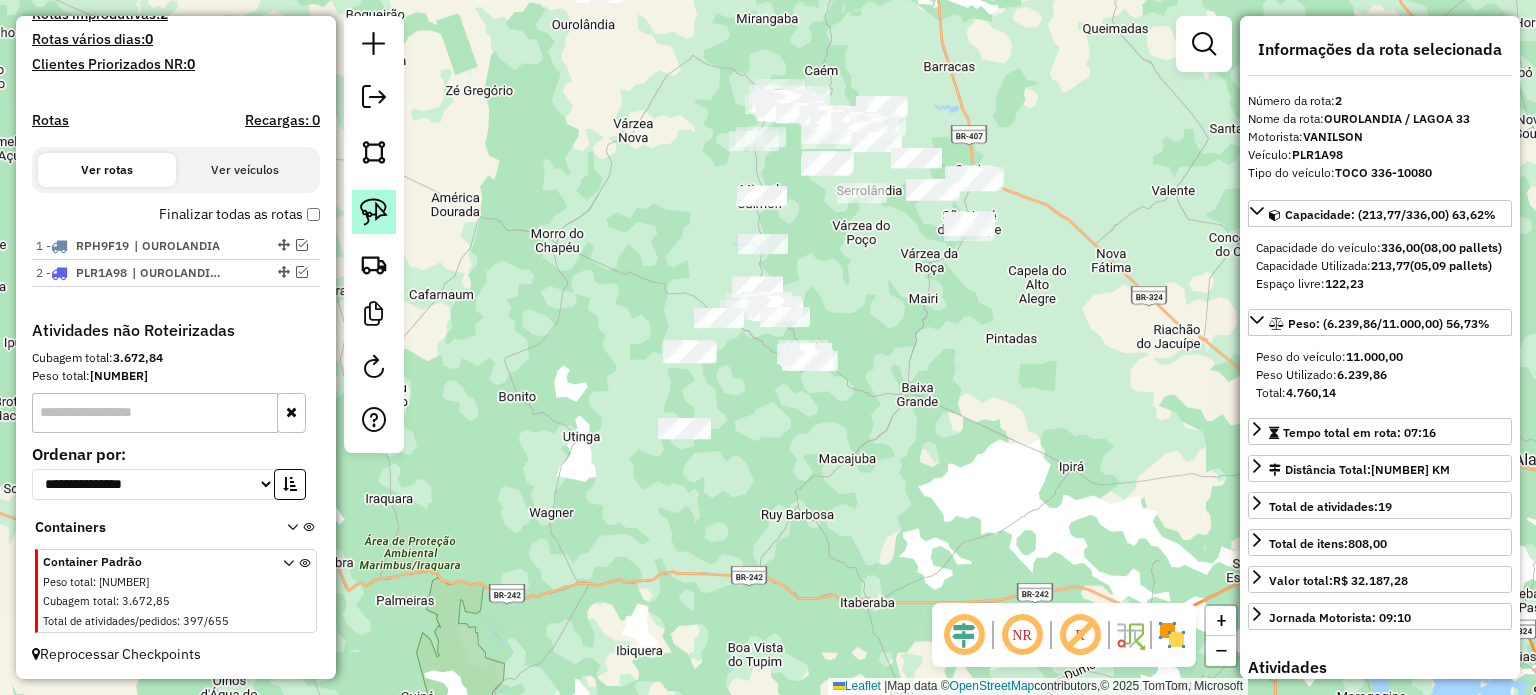 click 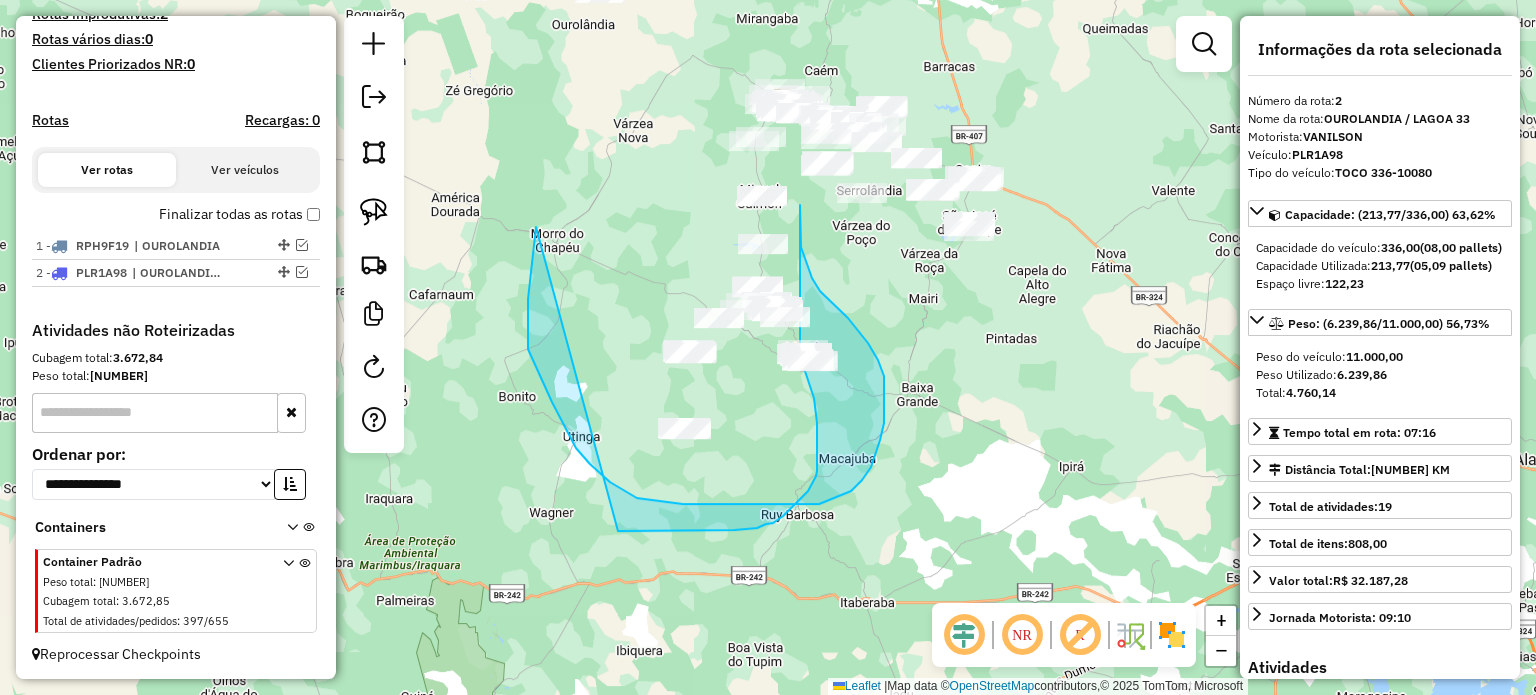 drag, startPoint x: 536, startPoint y: 227, endPoint x: 618, endPoint y: 531, distance: 314.86505 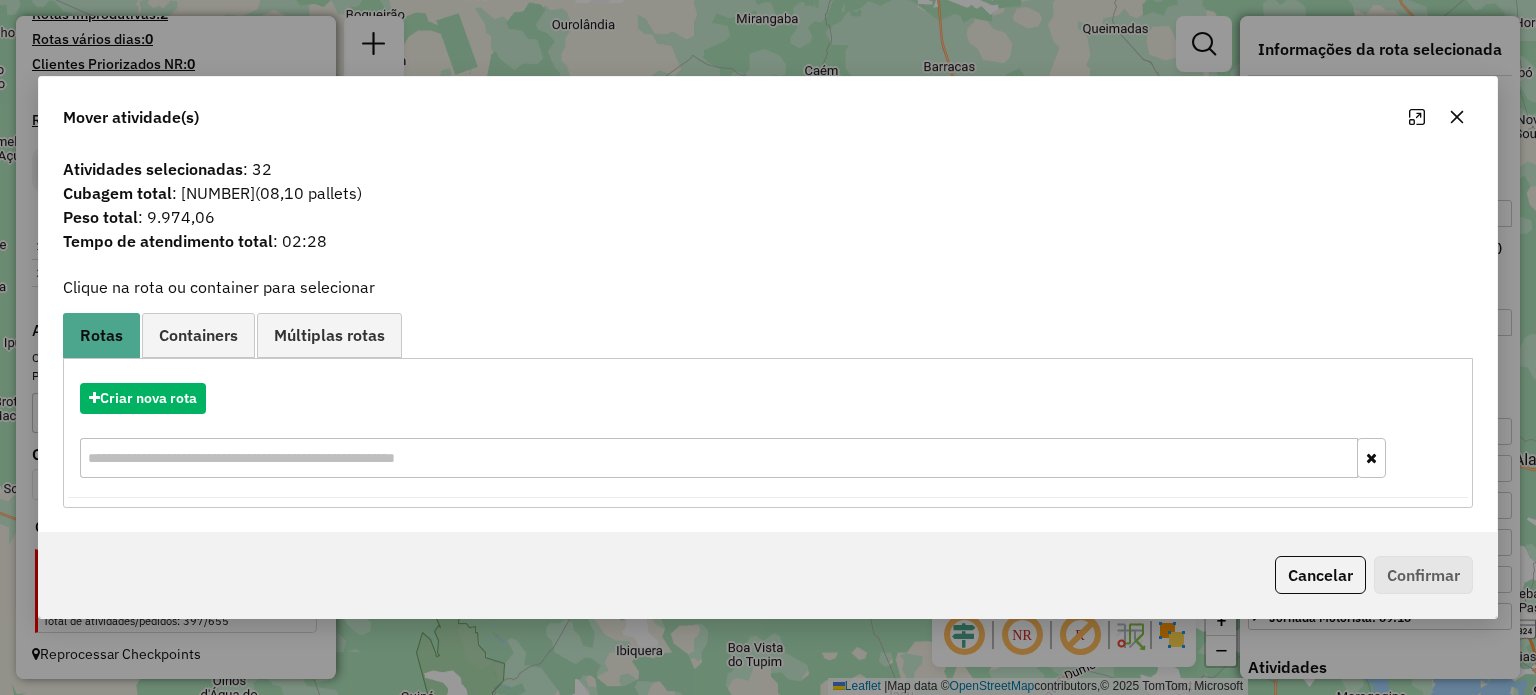 click 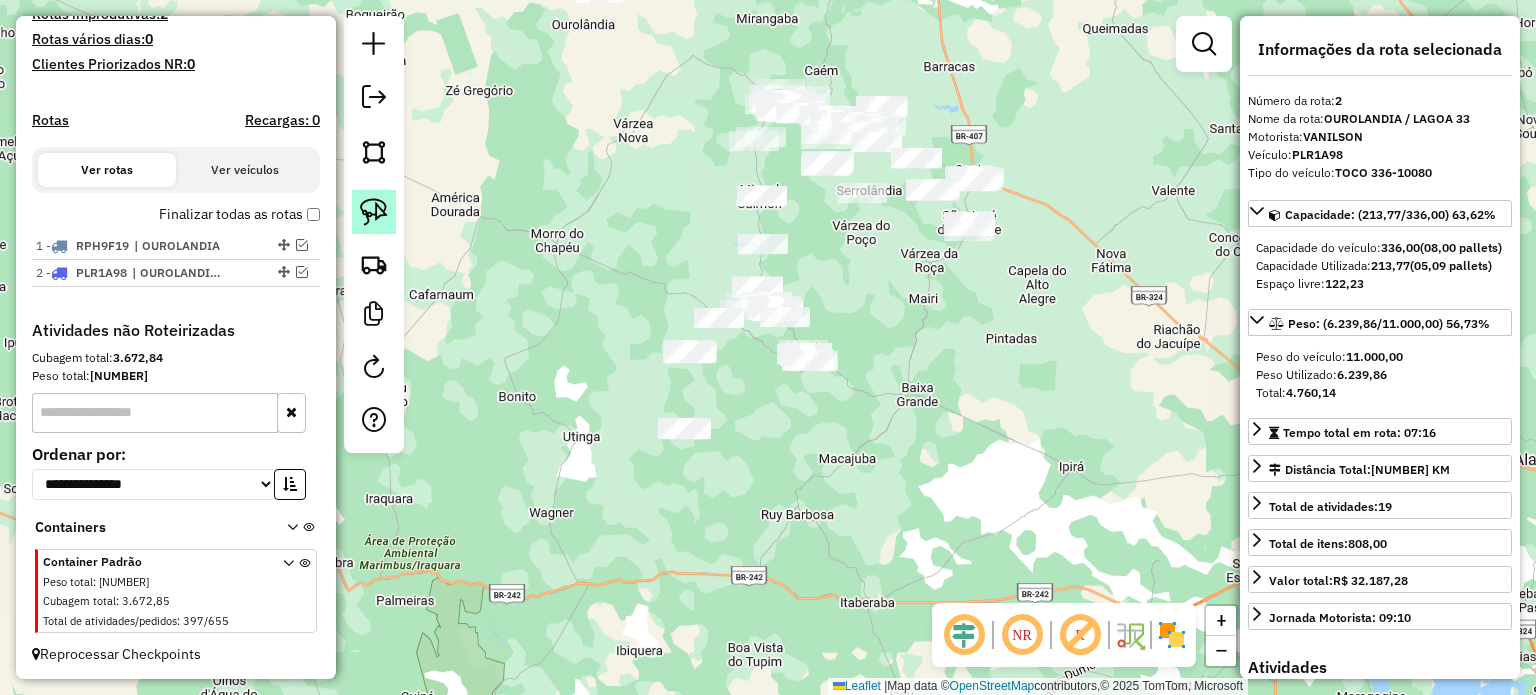 click 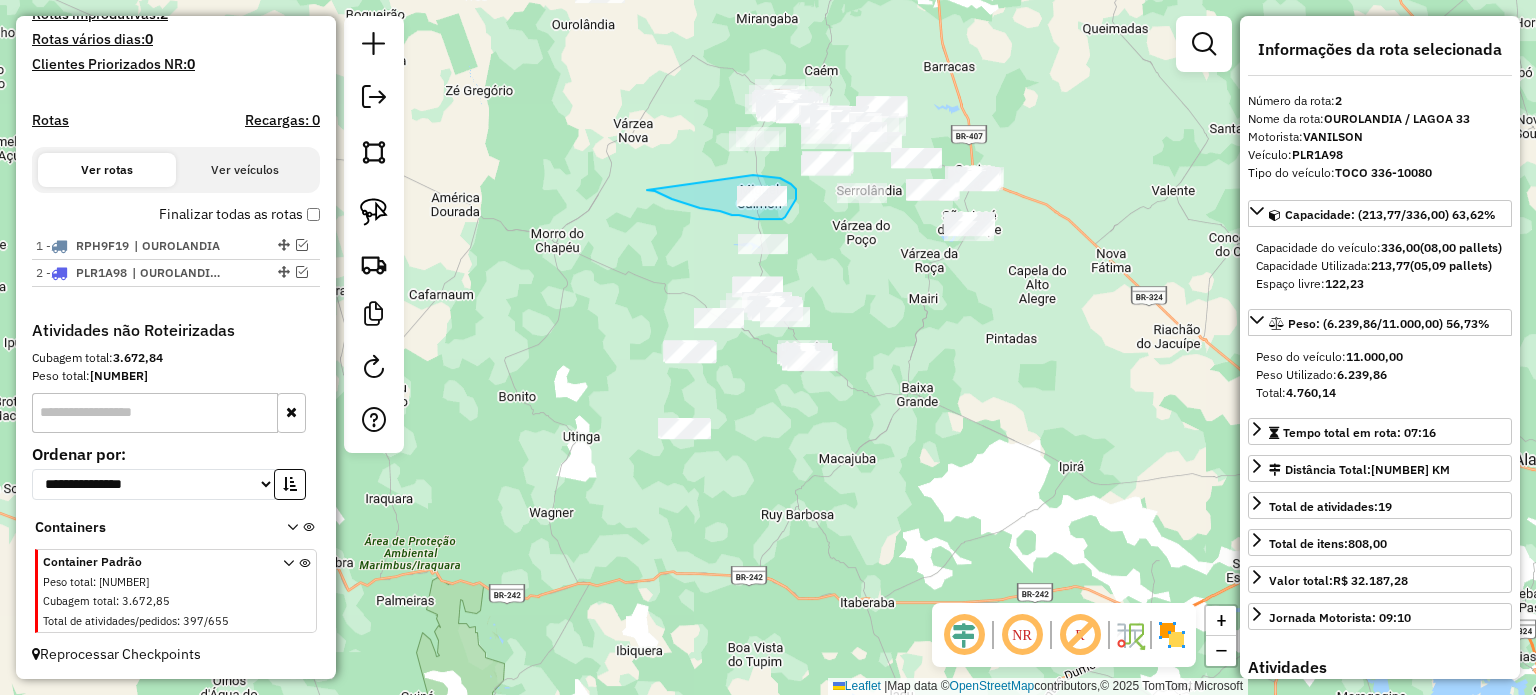 drag, startPoint x: 700, startPoint y: 208, endPoint x: 753, endPoint y: 175, distance: 62.433964 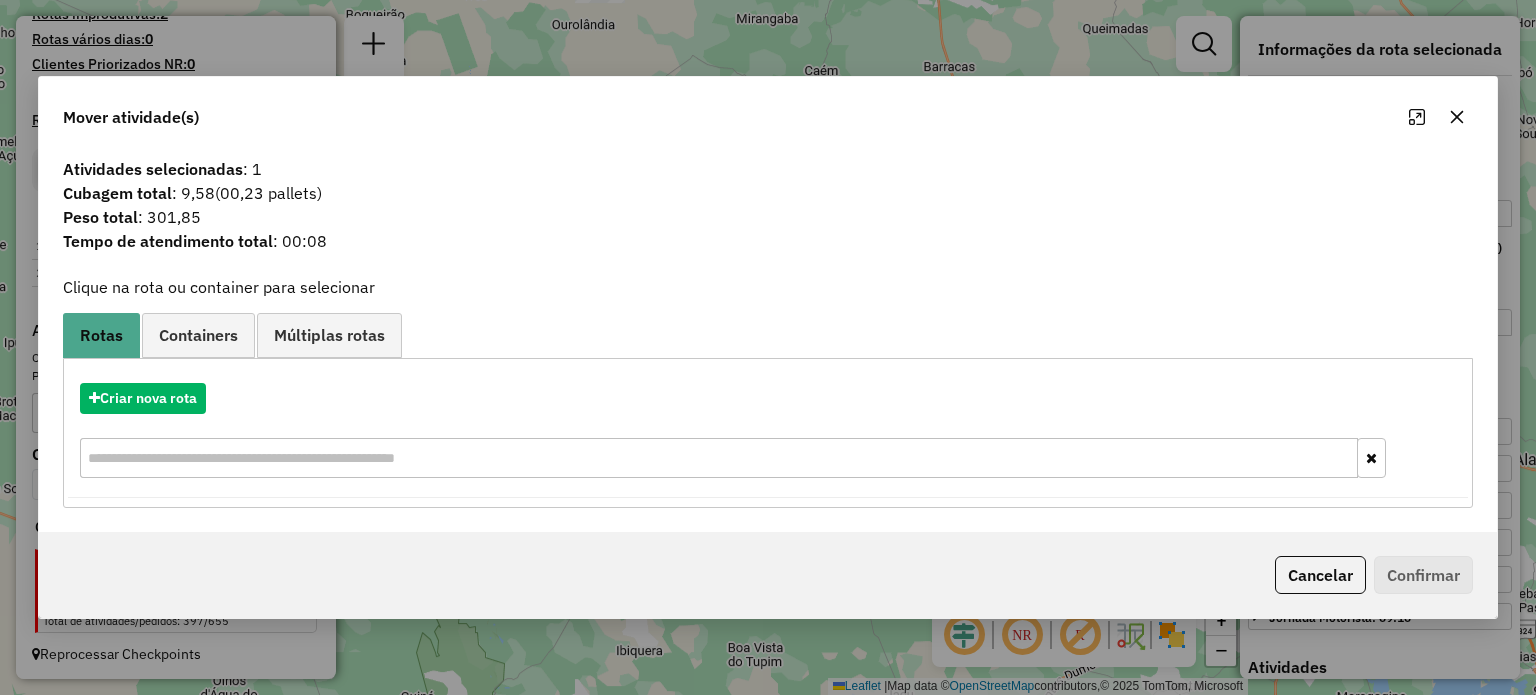 click 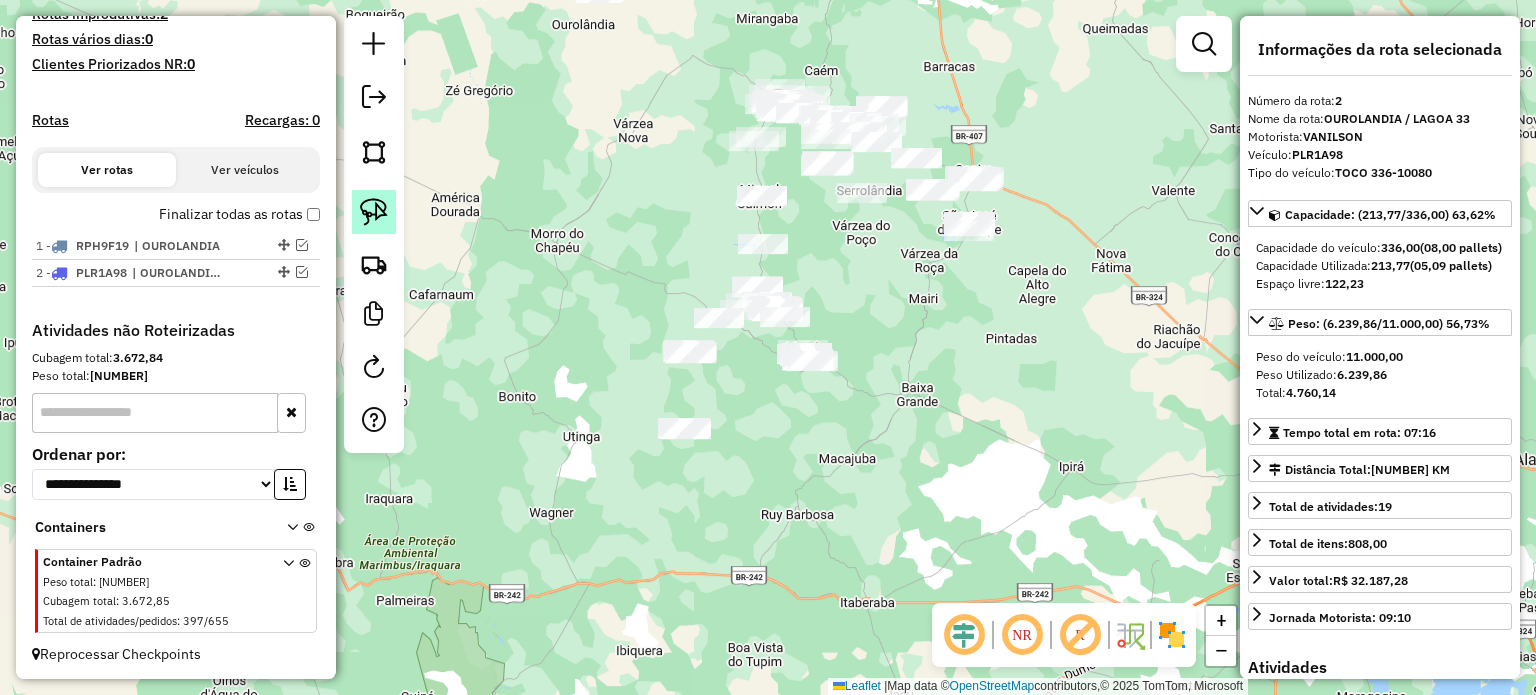 click 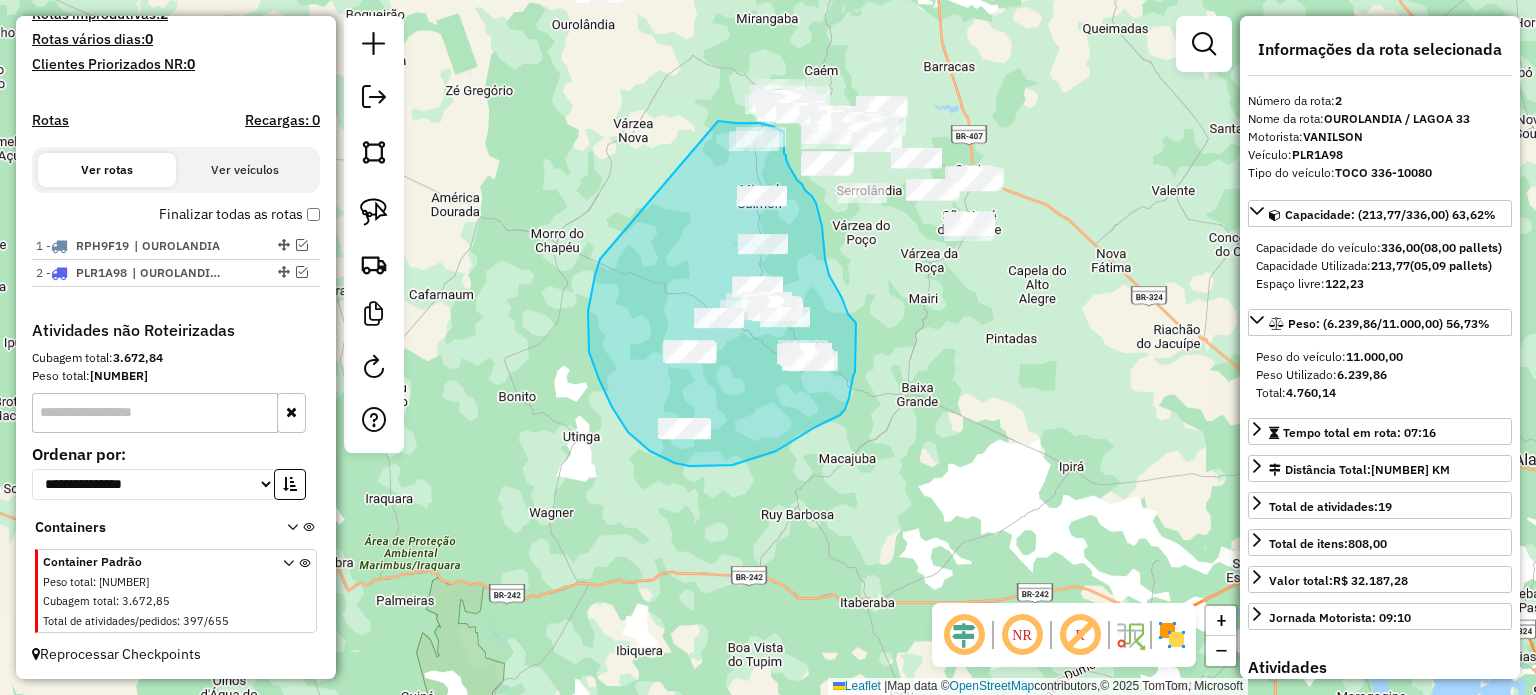 drag, startPoint x: 600, startPoint y: 259, endPoint x: 710, endPoint y: 121, distance: 176.47662 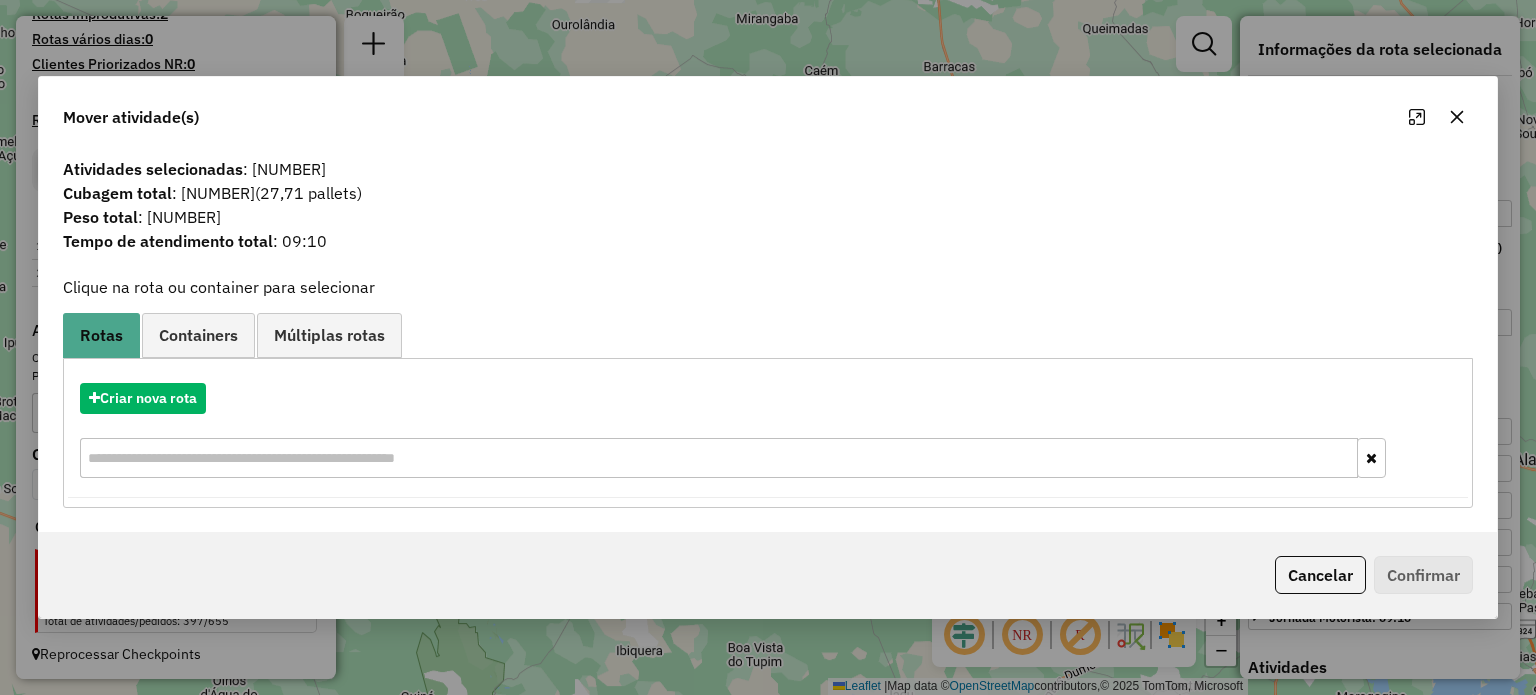 click 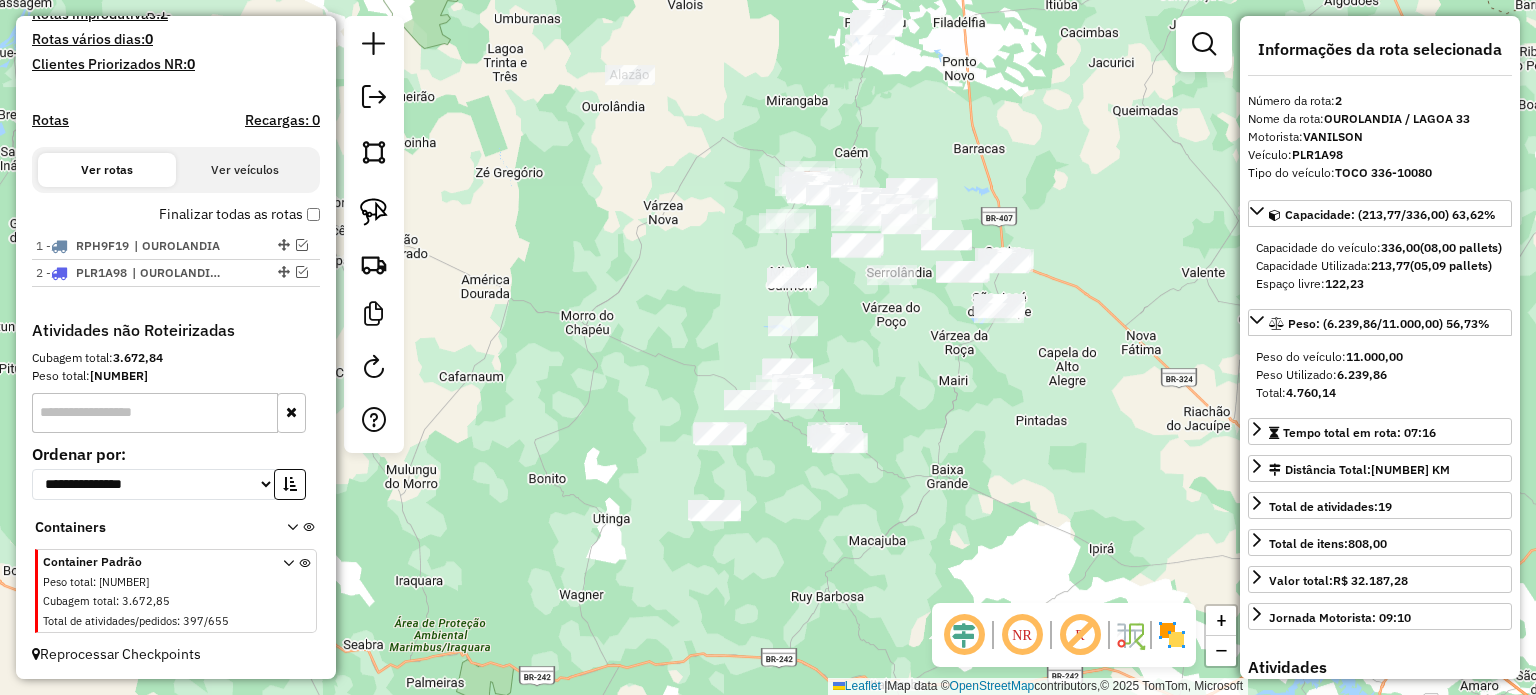 drag, startPoint x: 943, startPoint y: 395, endPoint x: 949, endPoint y: 419, distance: 24.738634 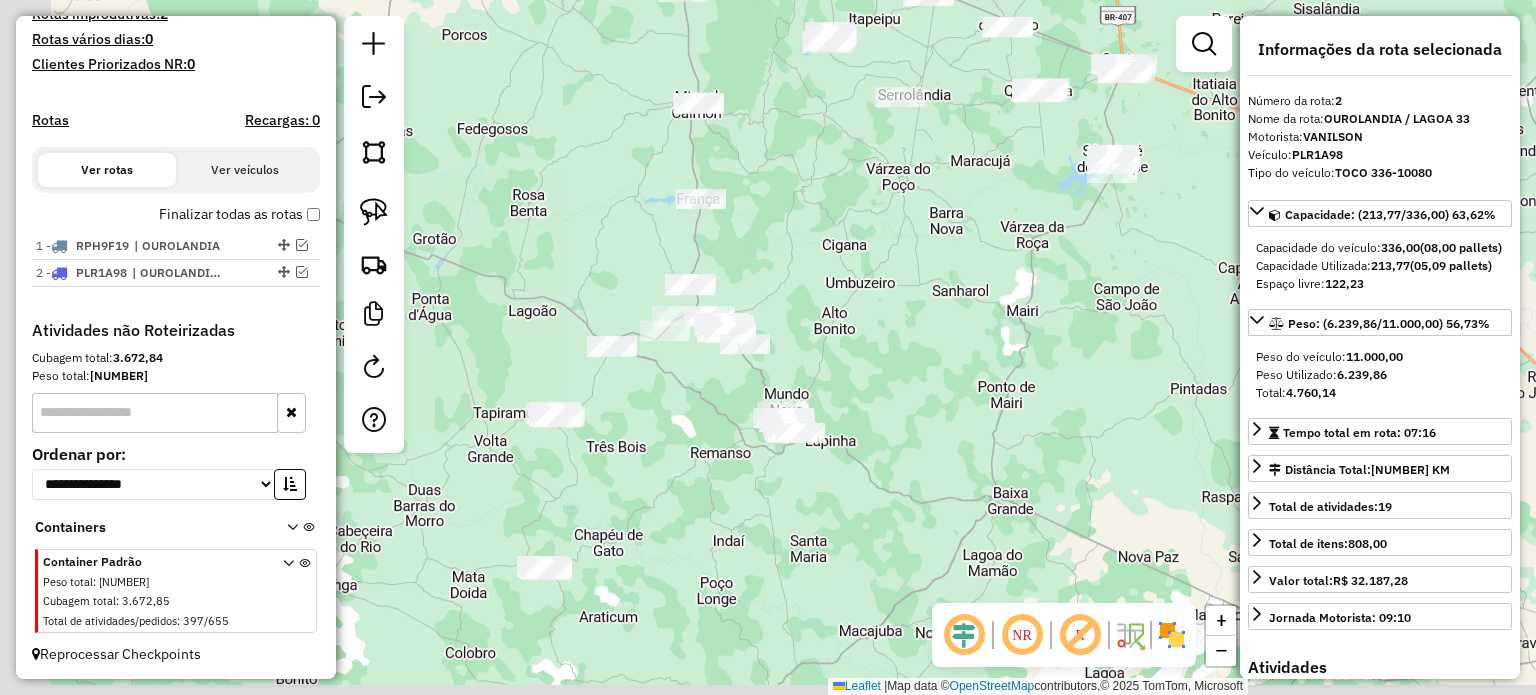 drag, startPoint x: 916, startPoint y: 459, endPoint x: 958, endPoint y: 417, distance: 59.39697 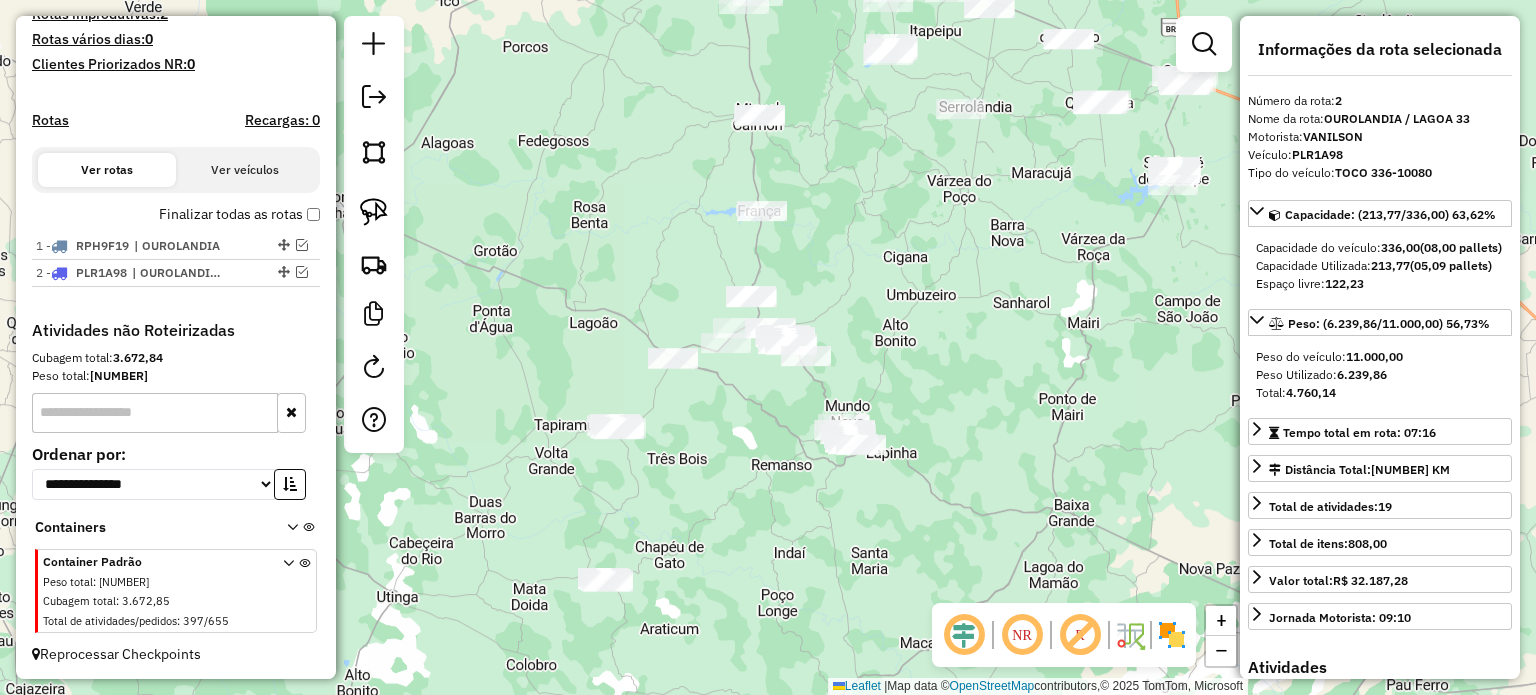 drag, startPoint x: 741, startPoint y: 458, endPoint x: 704, endPoint y: 347, distance: 117.00427 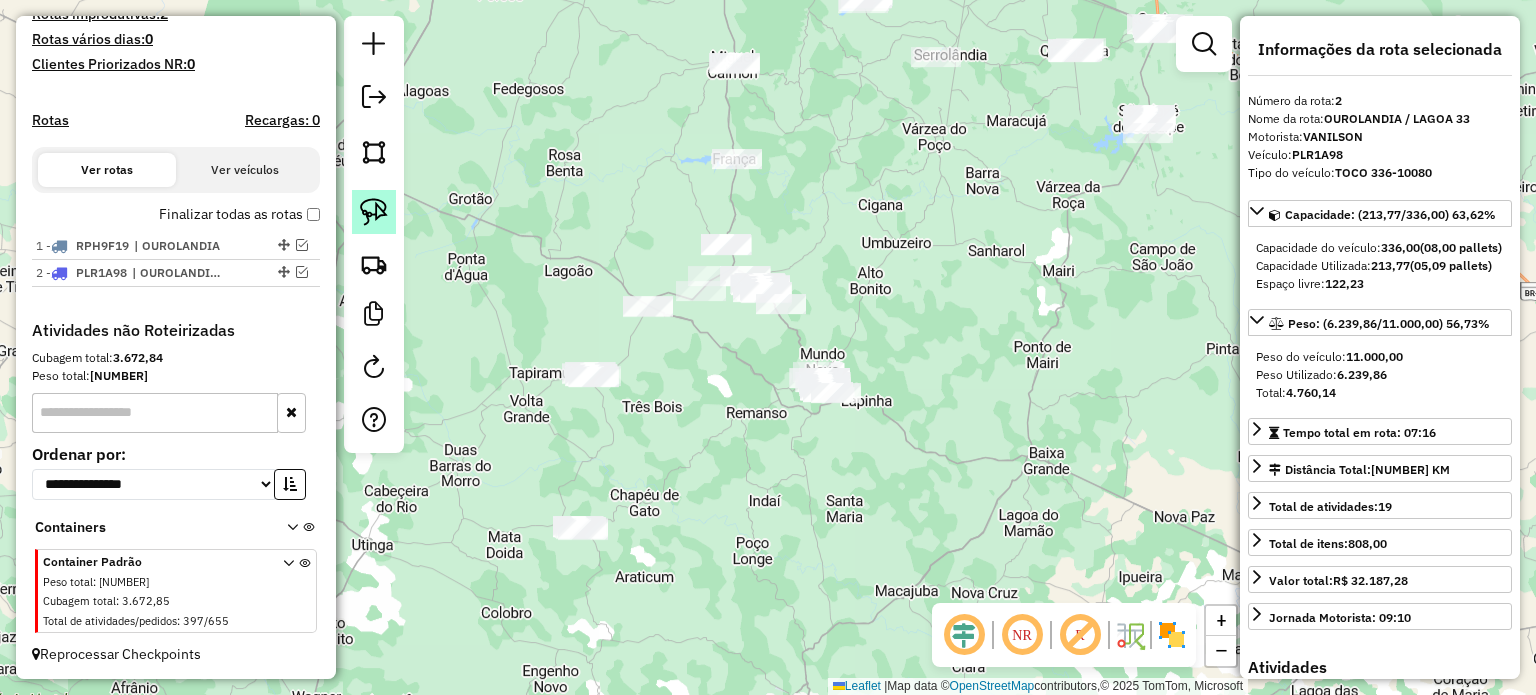 click 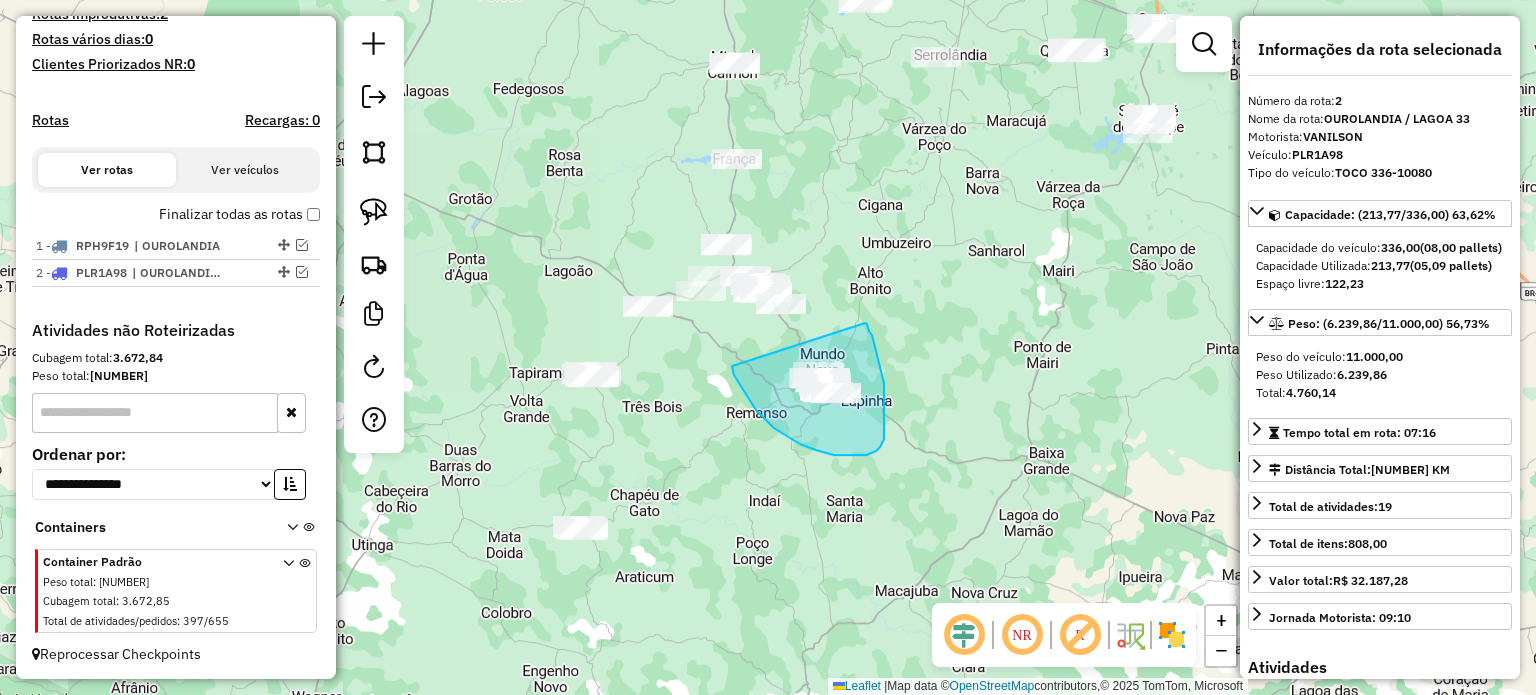 drag, startPoint x: 732, startPoint y: 366, endPoint x: 865, endPoint y: 323, distance: 139.7784 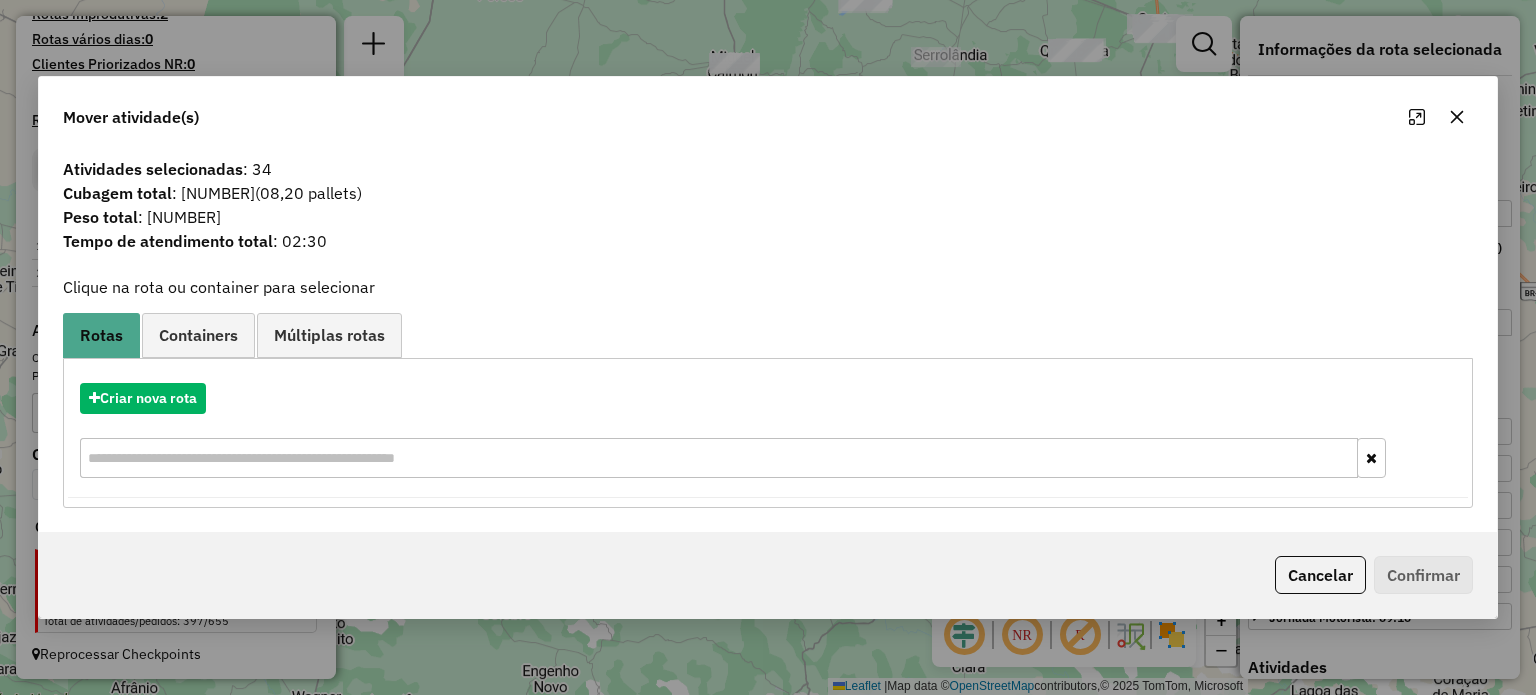 drag, startPoint x: 1457, startPoint y: 111, endPoint x: 719, endPoint y: 276, distance: 756.2202 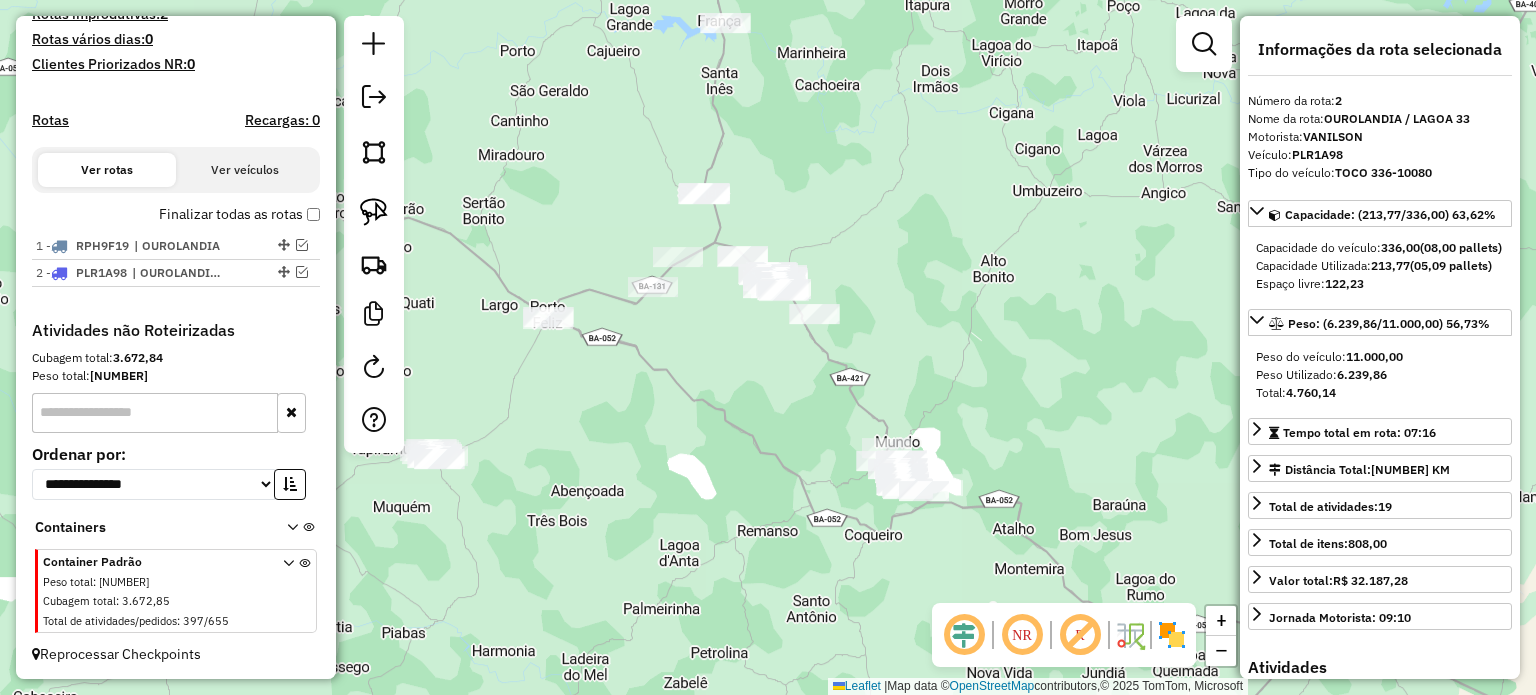 drag, startPoint x: 377, startPoint y: 206, endPoint x: 440, endPoint y: 217, distance: 63.953106 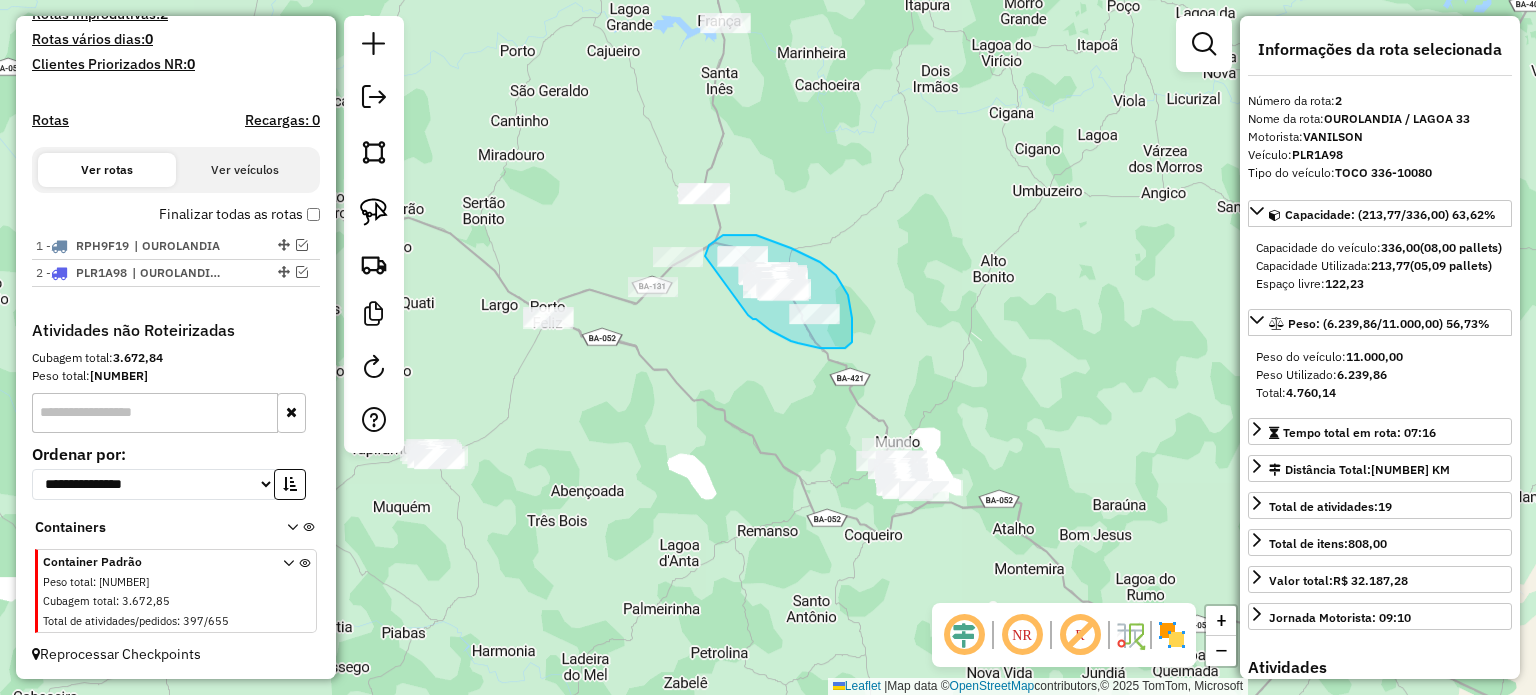 drag, startPoint x: 748, startPoint y: 315, endPoint x: 704, endPoint y: 262, distance: 68.88396 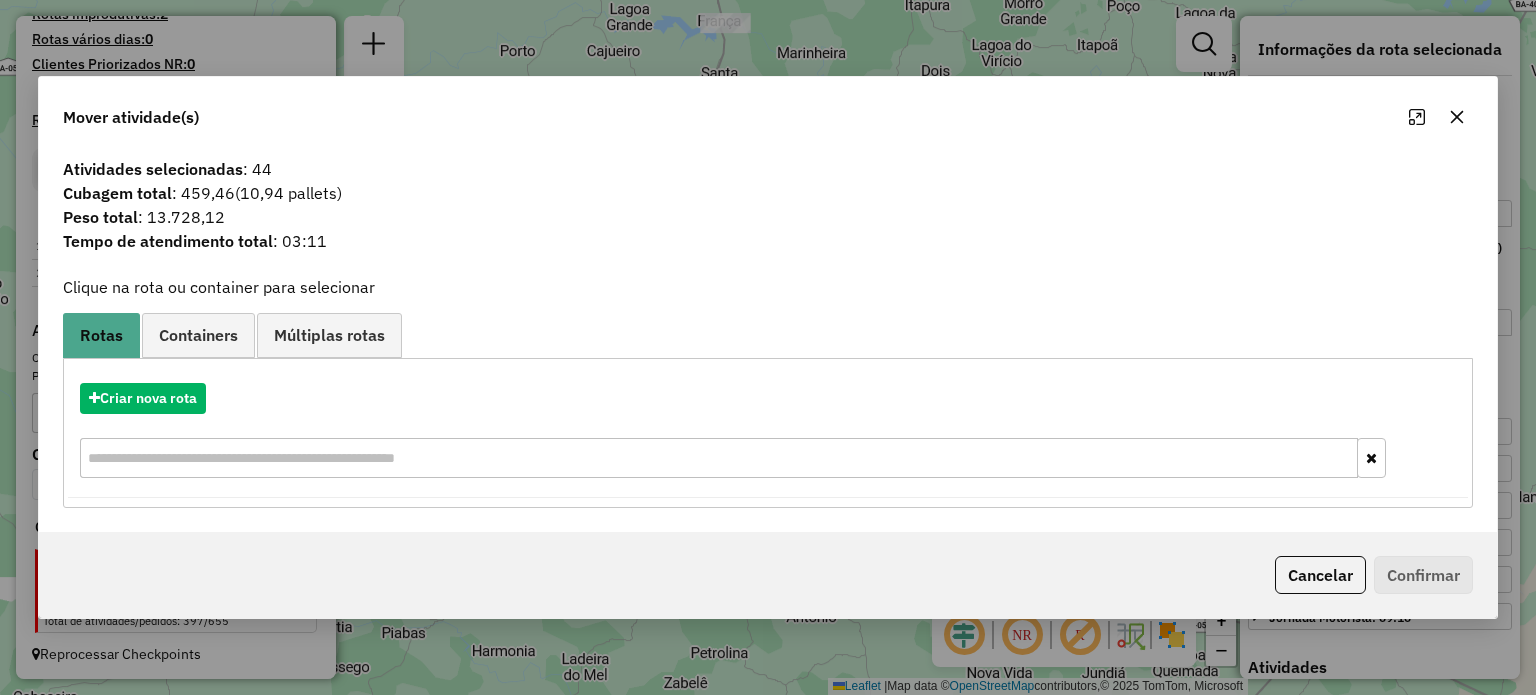 click 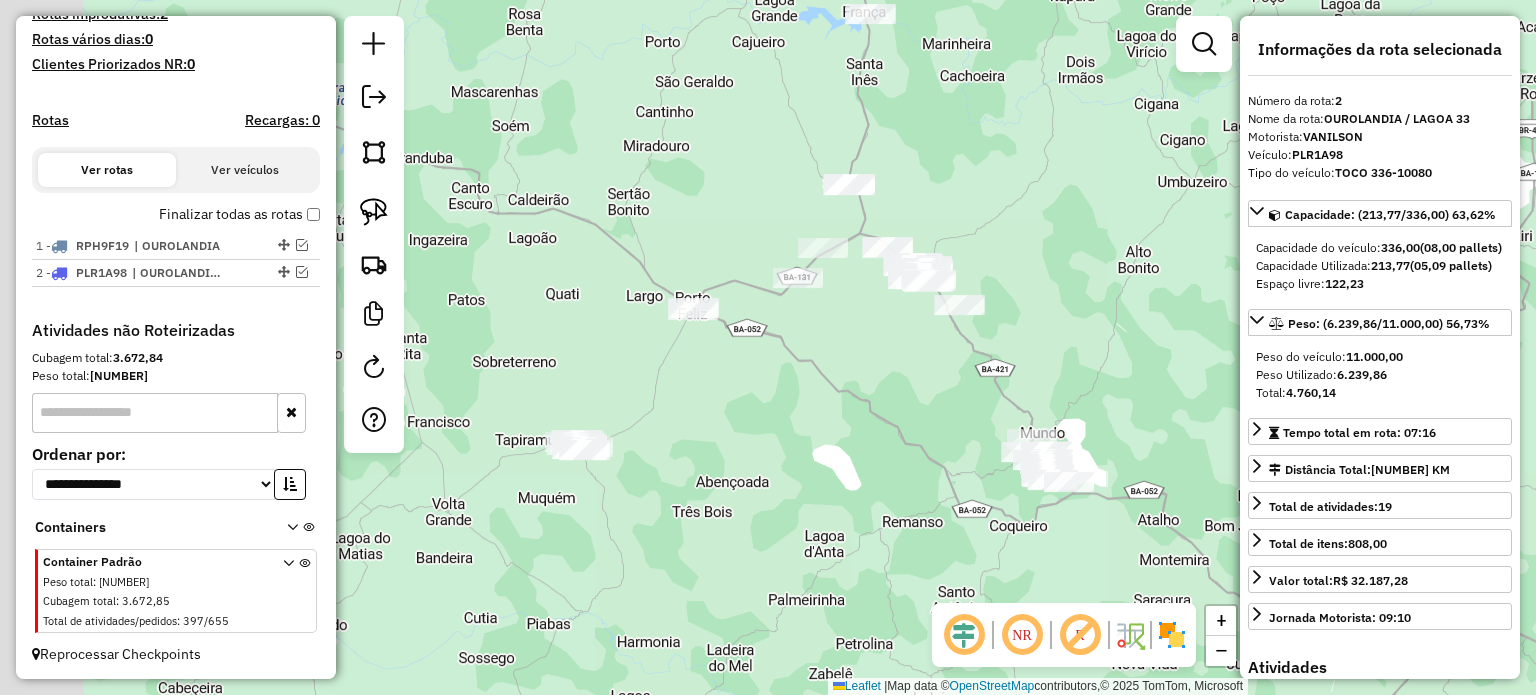 drag, startPoint x: 668, startPoint y: 432, endPoint x: 817, endPoint y: 419, distance: 149.56604 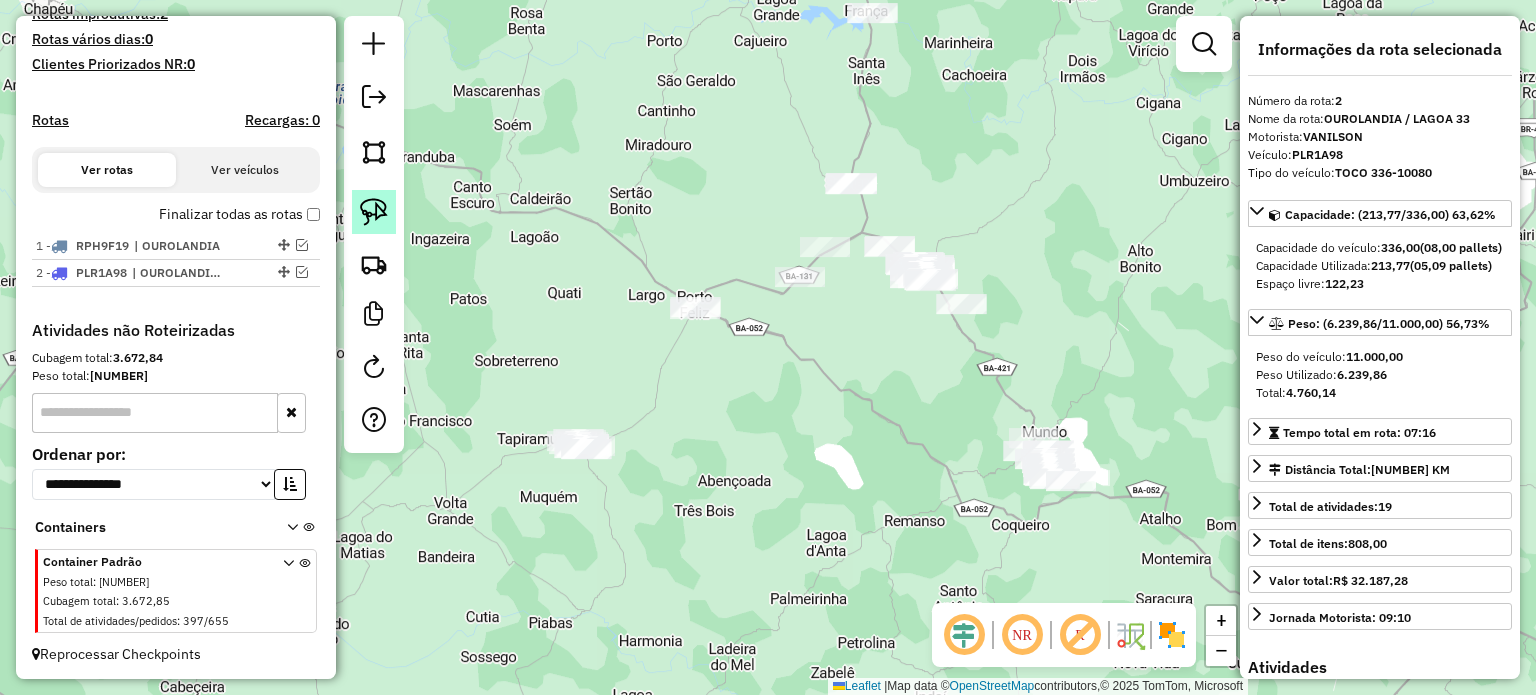 click 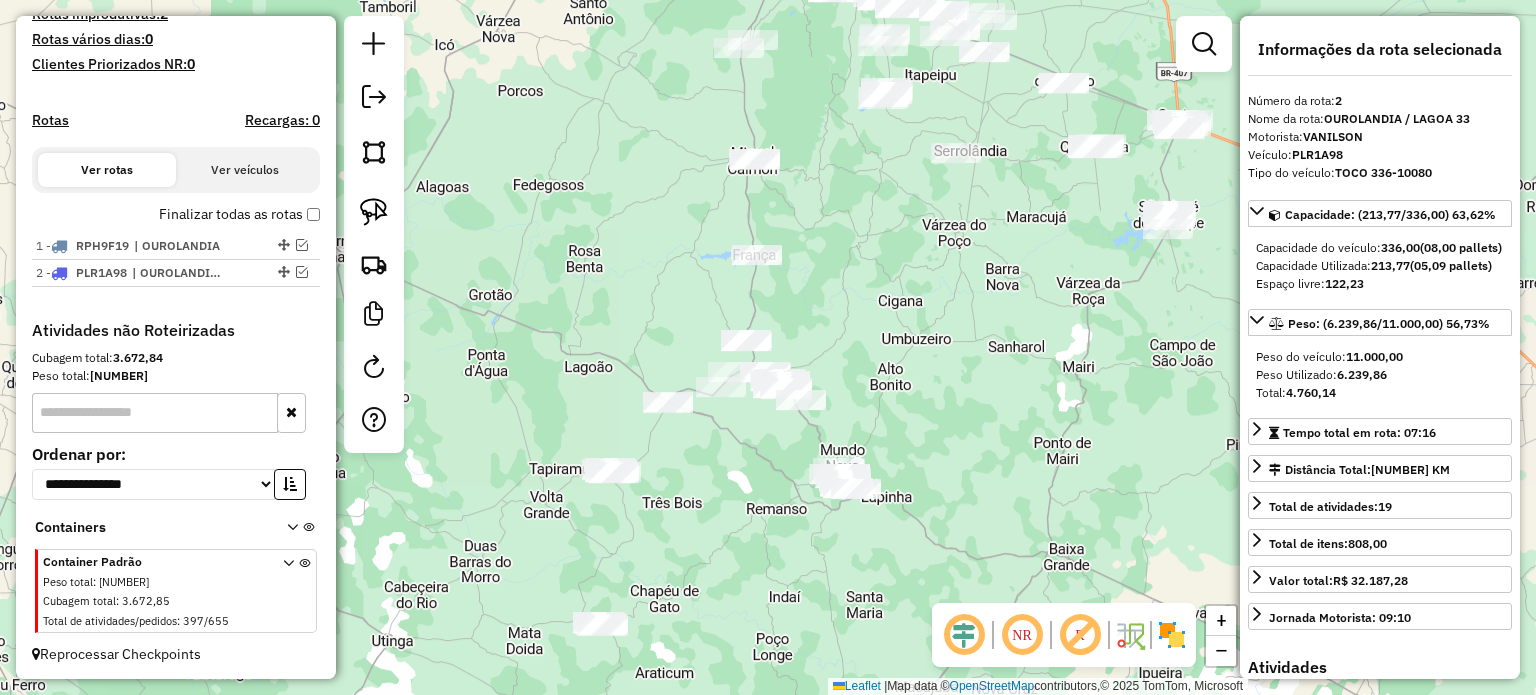 drag, startPoint x: 680, startPoint y: 551, endPoint x: 686, endPoint y: 441, distance: 110.16351 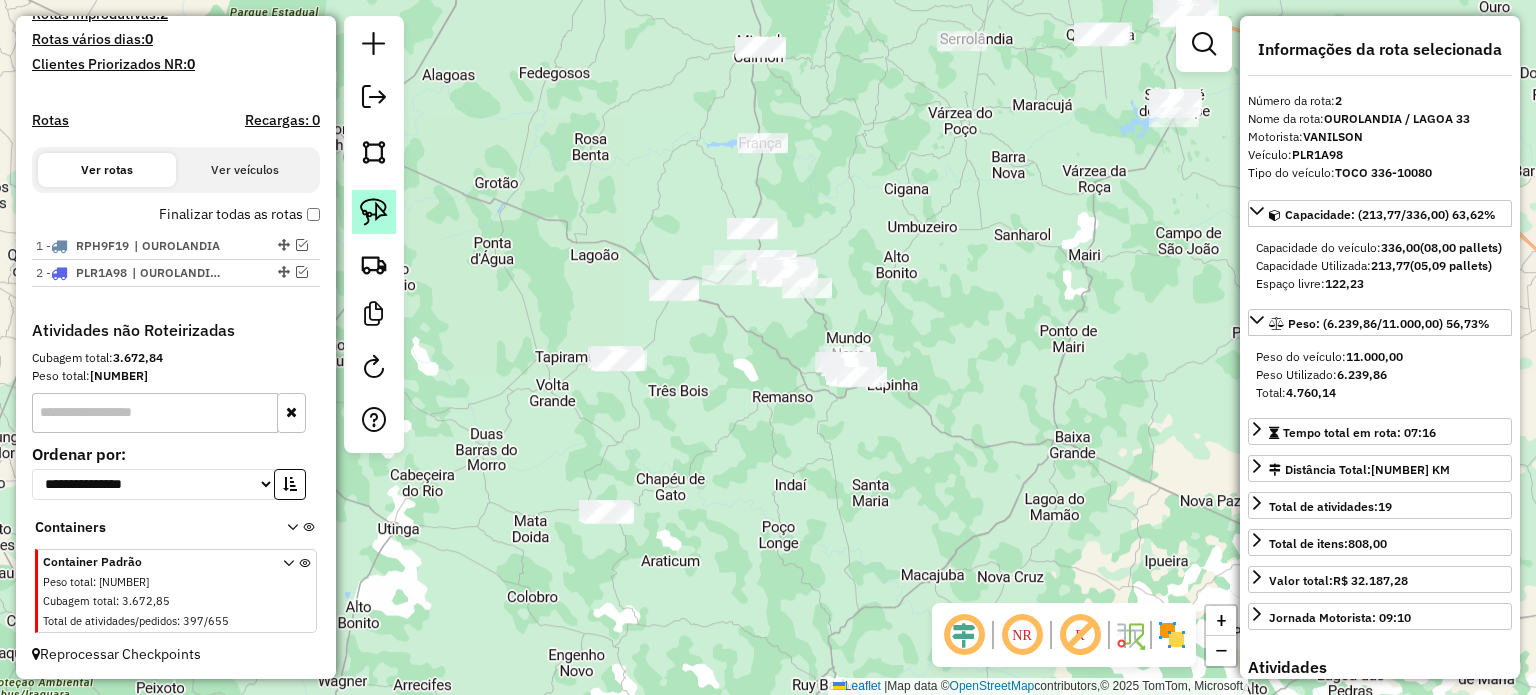 click 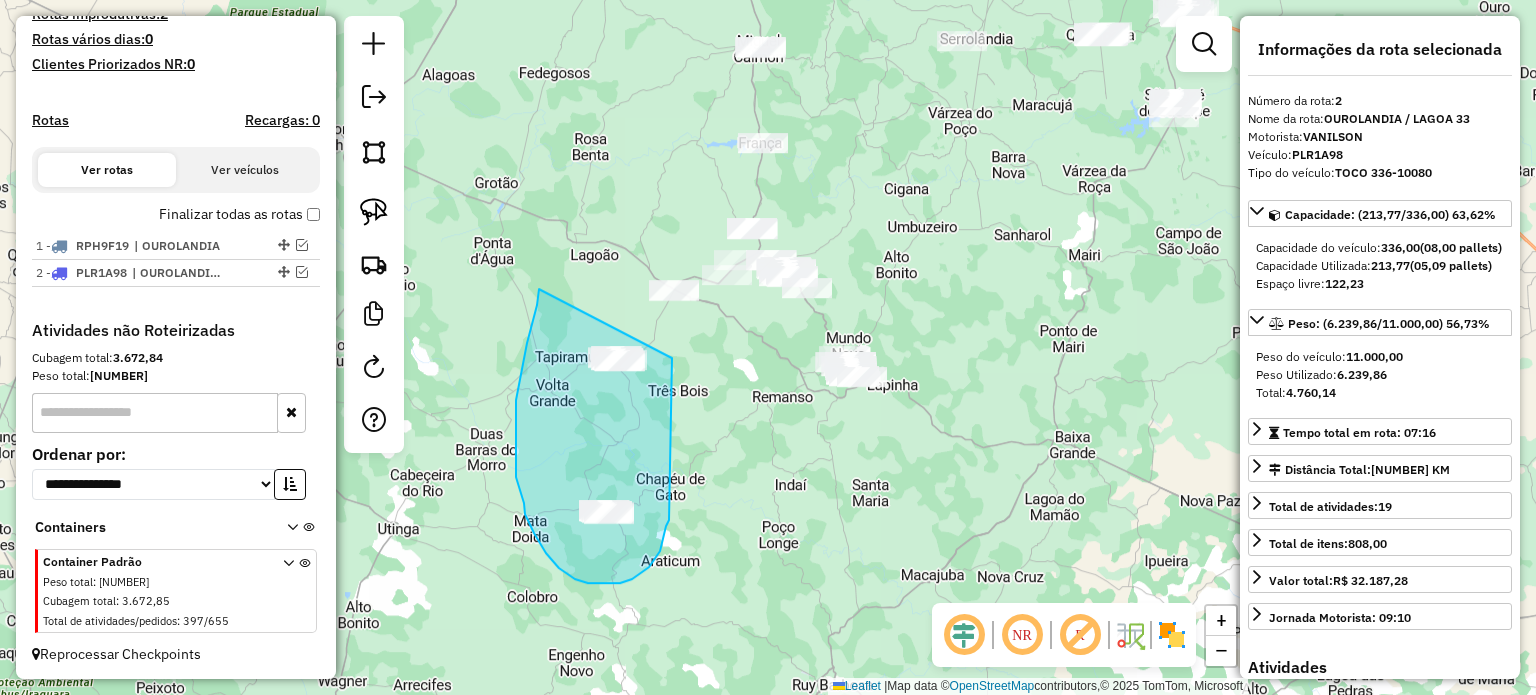 drag, startPoint x: 519, startPoint y: 385, endPoint x: 672, endPoint y: 351, distance: 156.73225 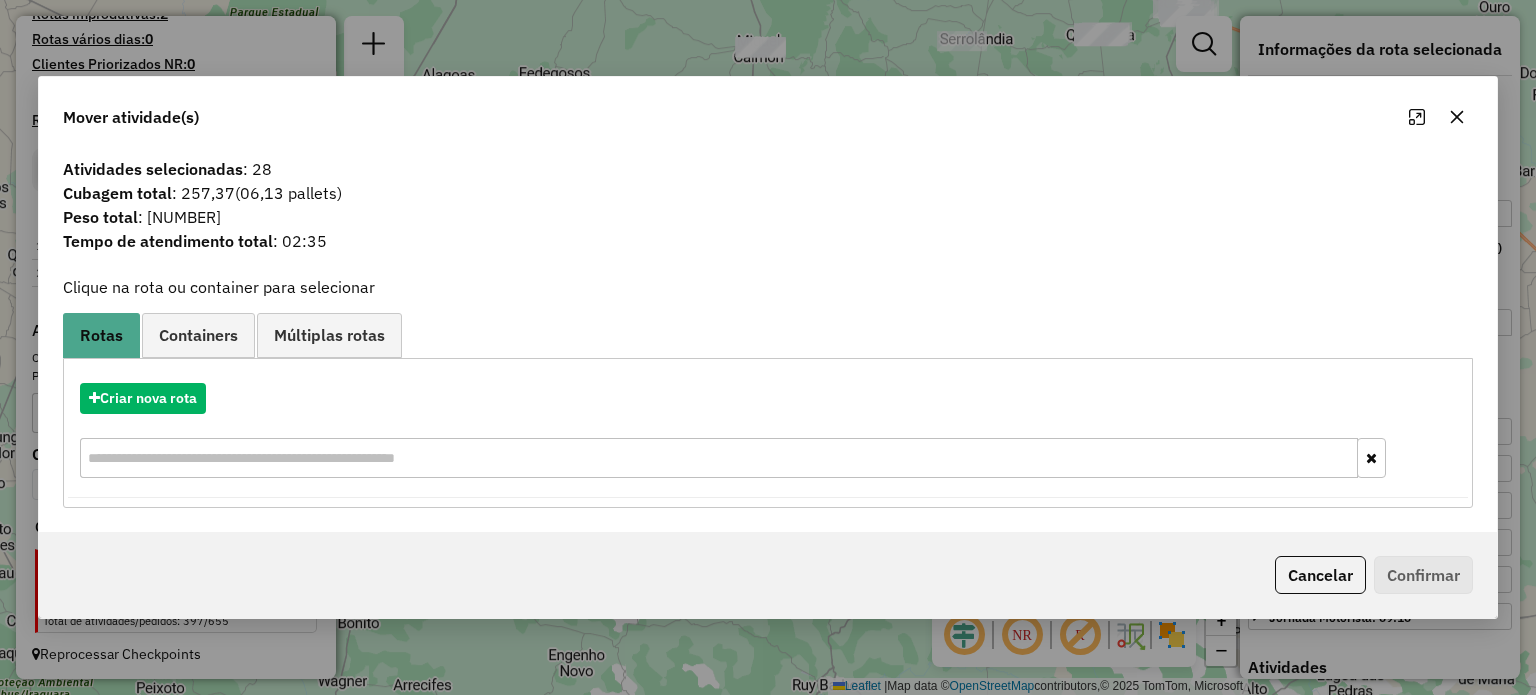 click 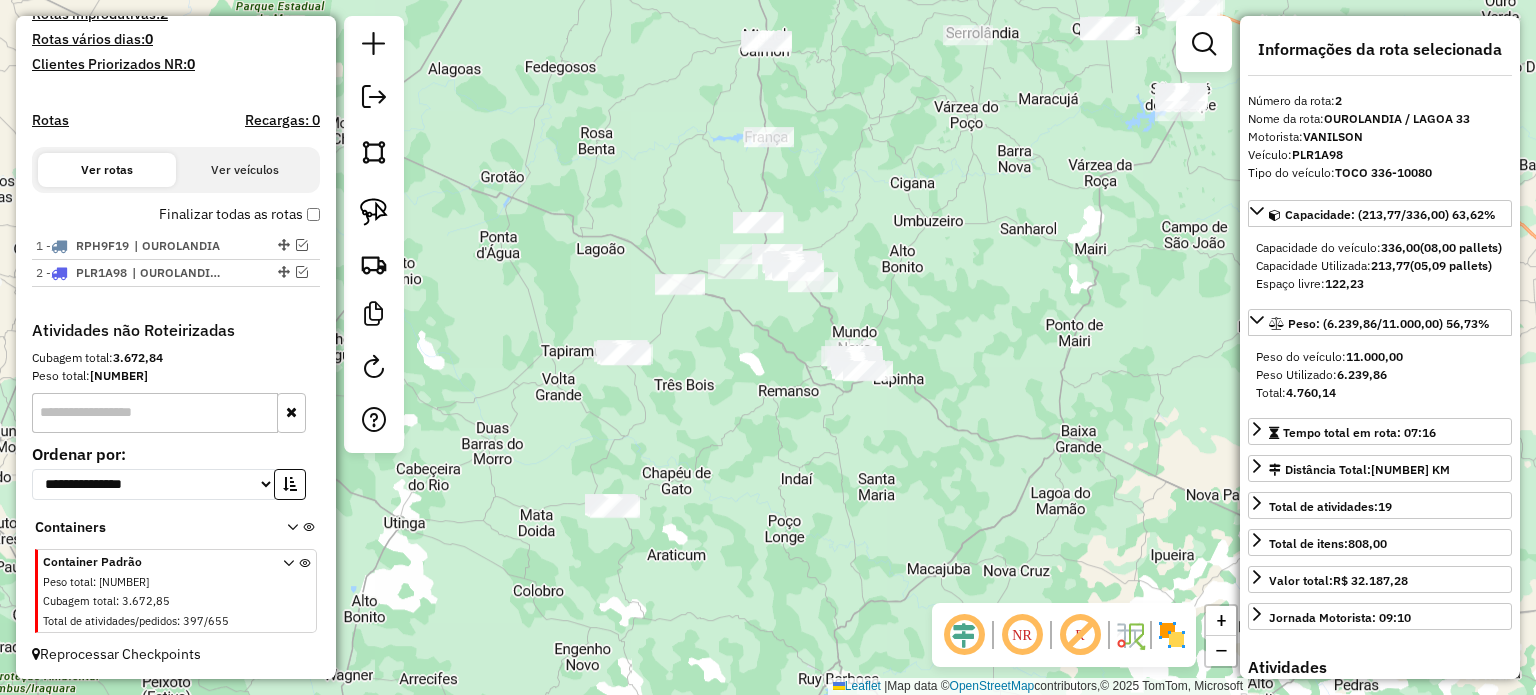 click on "Janela de atendimento Grade de atendimento Capacidade Transportadoras Veículos Cliente Pedidos  Rotas Selecione os dias de semana para filtrar as janelas de atendimento  Seg   Ter   Qua   Qui   Sex   Sáb   Dom  Informe o período da janela de atendimento: De: Até:  Filtrar exatamente a janela do cliente  Considerar janela de atendimento padrão  Selecione os dias de semana para filtrar as grades de atendimento  Seg   Ter   Qua   Qui   Sex   Sáb   Dom   Considerar clientes sem dia de atendimento cadastrado  Clientes fora do dia de atendimento selecionado Filtrar as atividades entre os valores definidos abaixo:  Peso mínimo:   Peso máximo:   Cubagem mínima:   Cubagem máxima:   De:   Até:  Filtrar as atividades entre o tempo de atendimento definido abaixo:  De:   Até:   Considerar capacidade total dos clientes não roteirizados Transportadora: Selecione um ou mais itens Tipo de veículo: Selecione um ou mais itens Veículo: Selecione um ou mais itens Motorista: Selecione um ou mais itens Nome: Rótulo:" 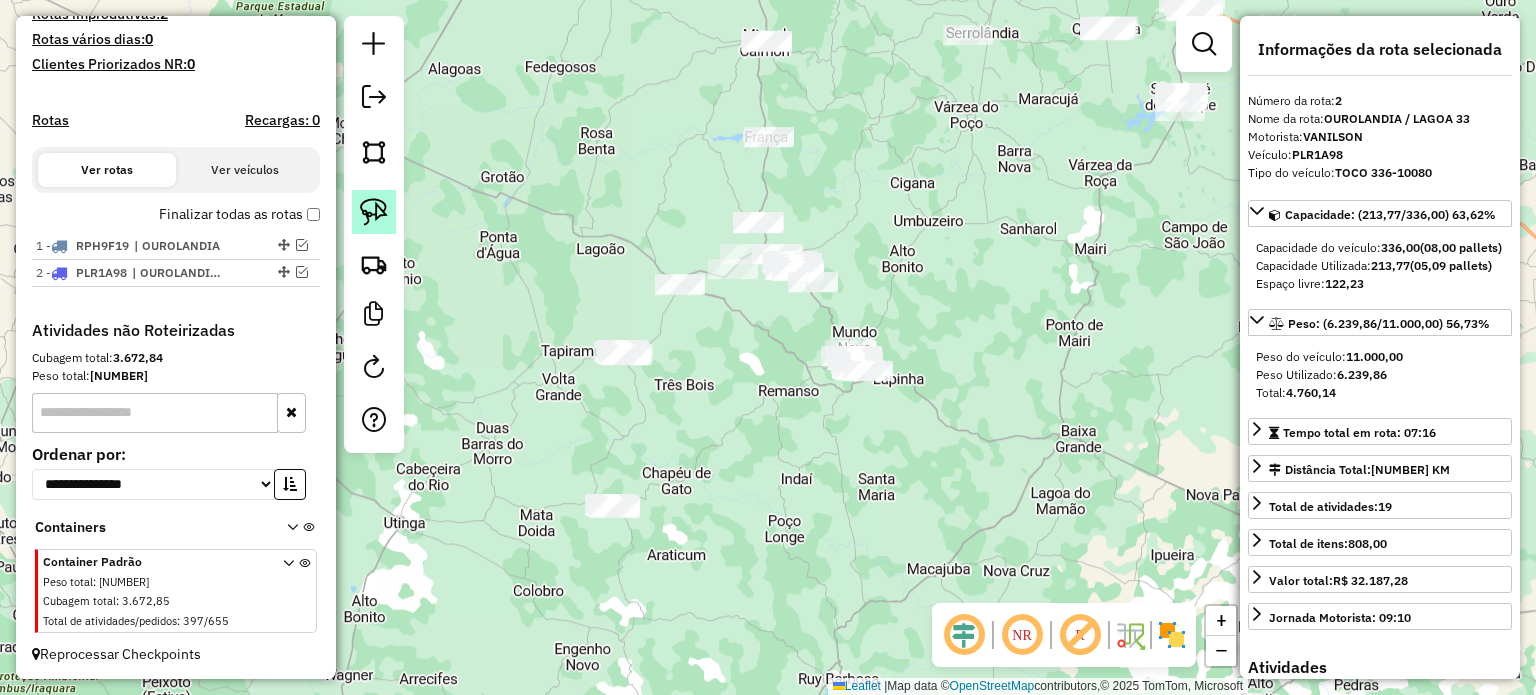 click 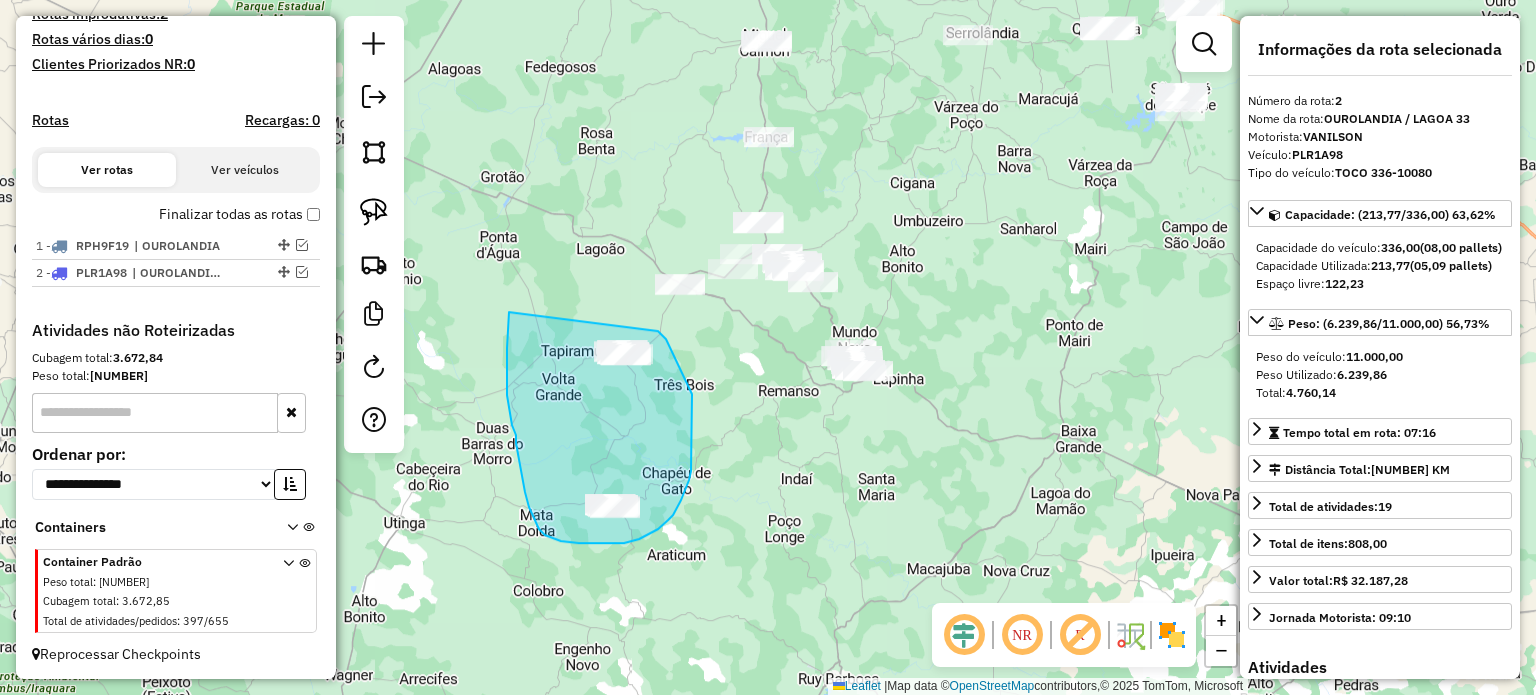 drag, startPoint x: 507, startPoint y: 395, endPoint x: 658, endPoint y: 331, distance: 164.00305 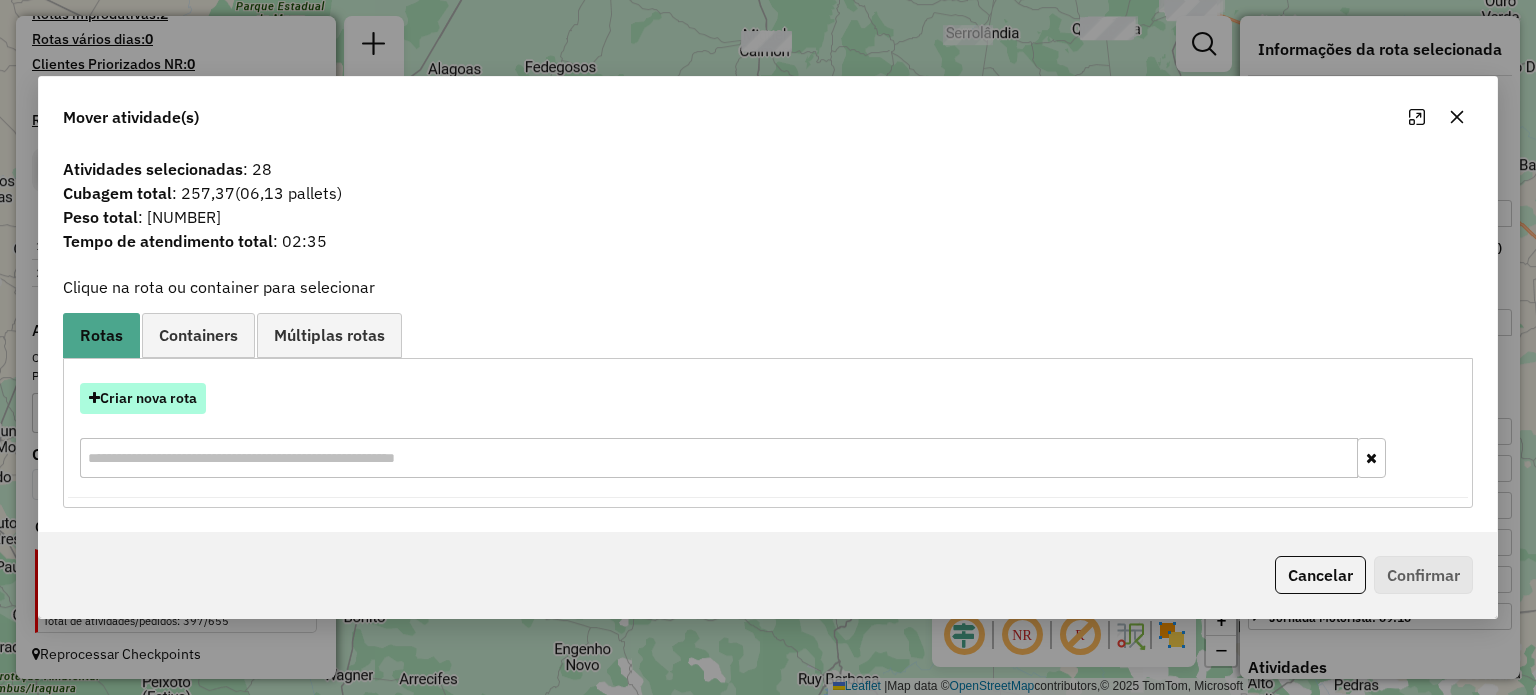 click on "Criar nova rota" at bounding box center [143, 398] 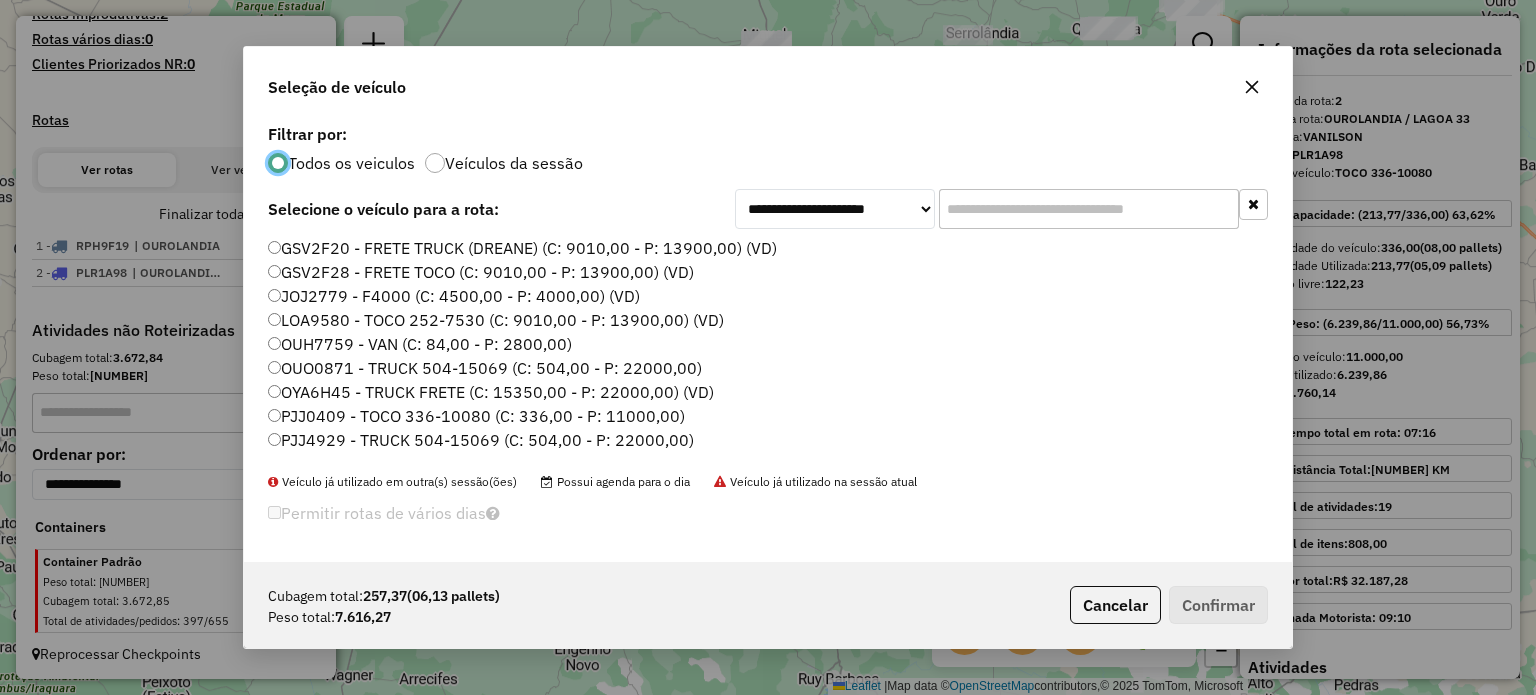 scroll, scrollTop: 10, scrollLeft: 6, axis: both 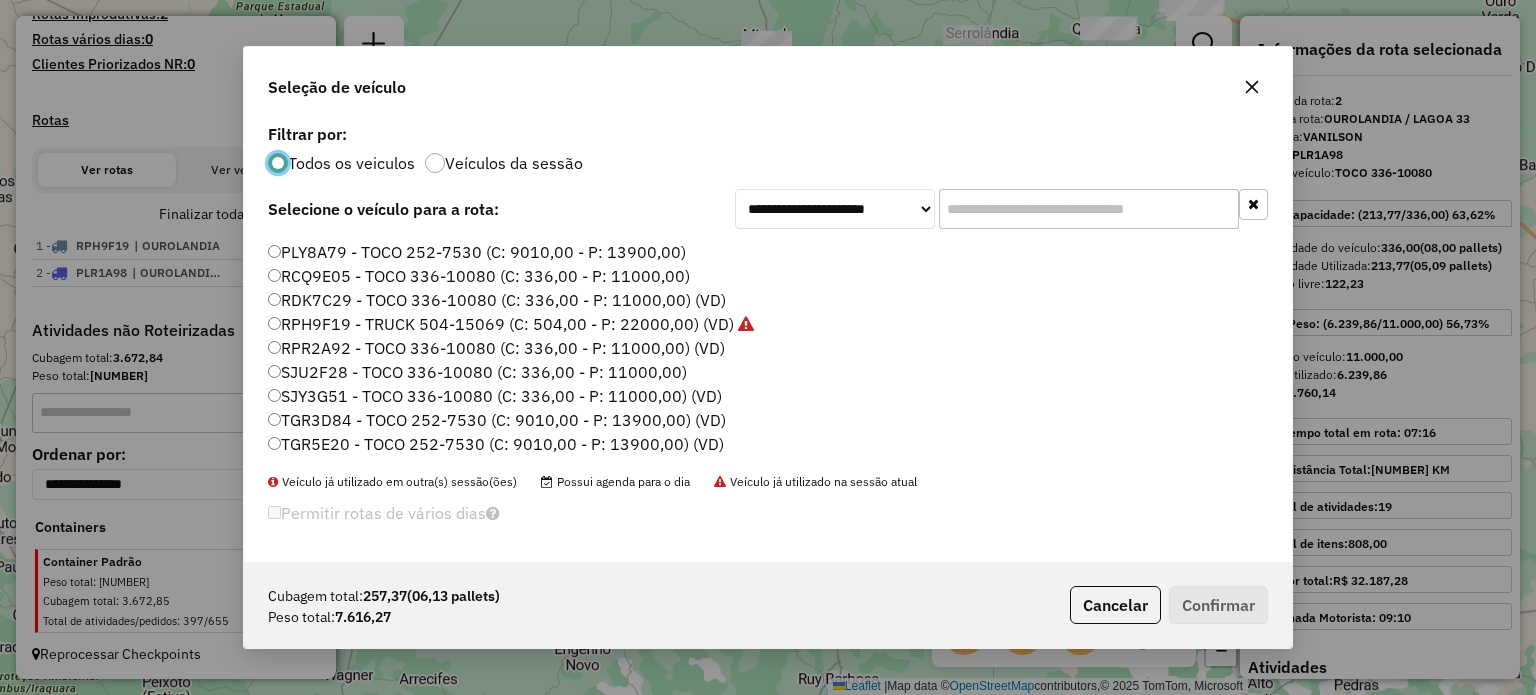 click on "TGR5E20 - TOCO 252-7530 (C: 9010,00 - P: 13900,00) (VD)" 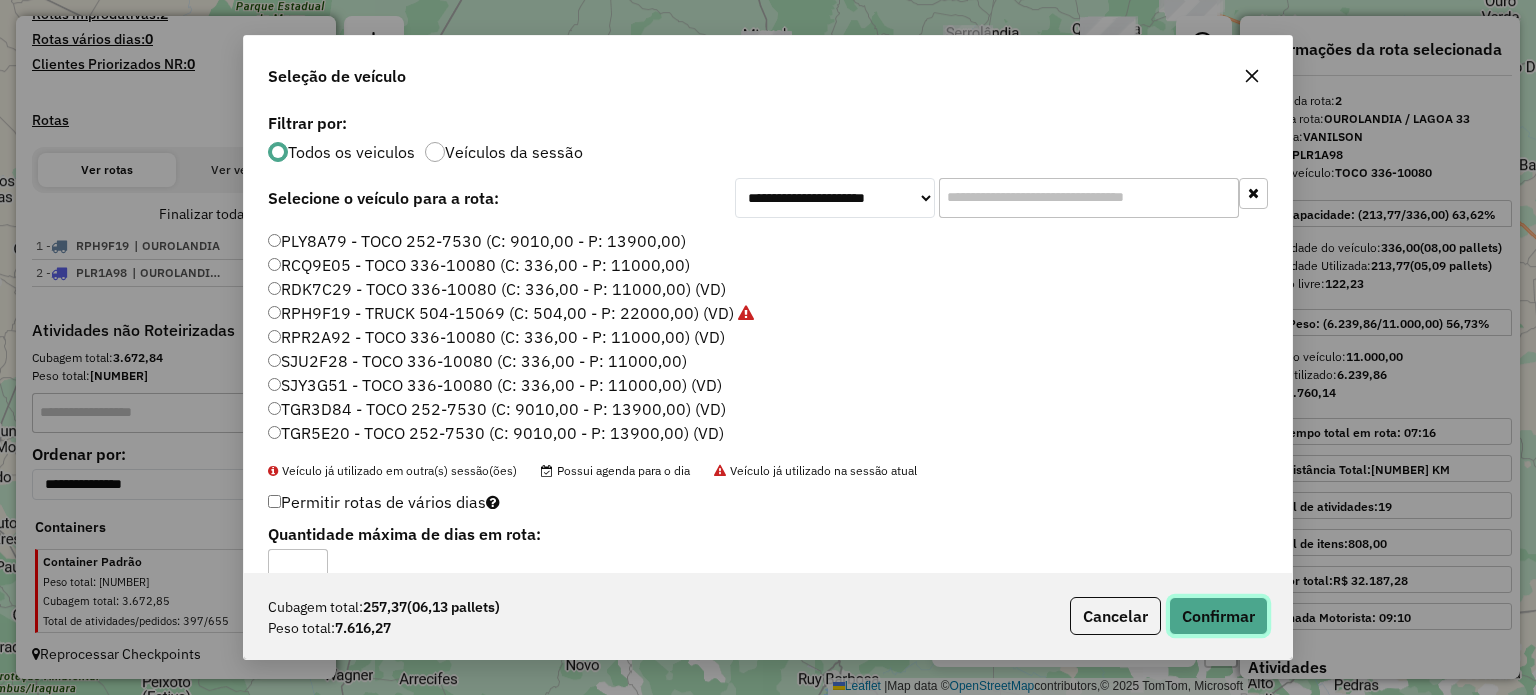 click on "Confirmar" 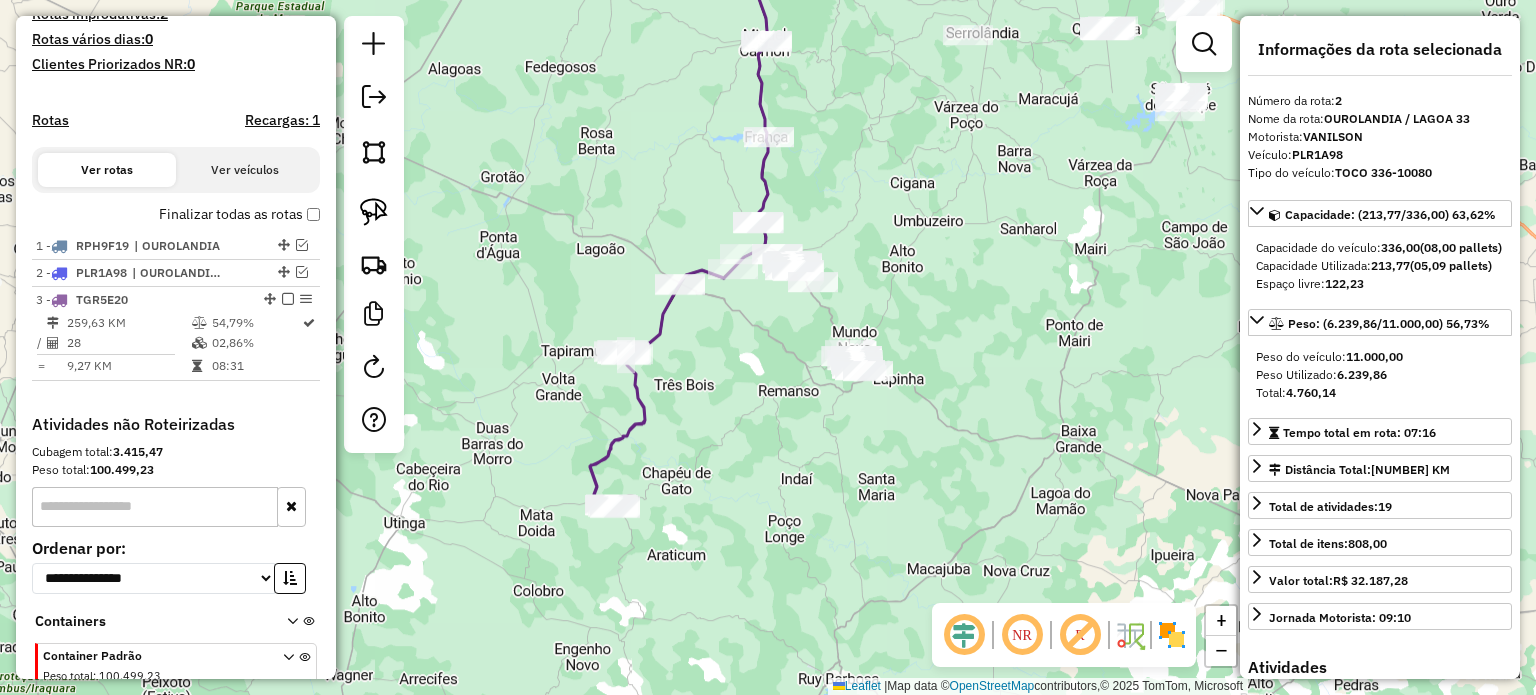 scroll, scrollTop: 651, scrollLeft: 0, axis: vertical 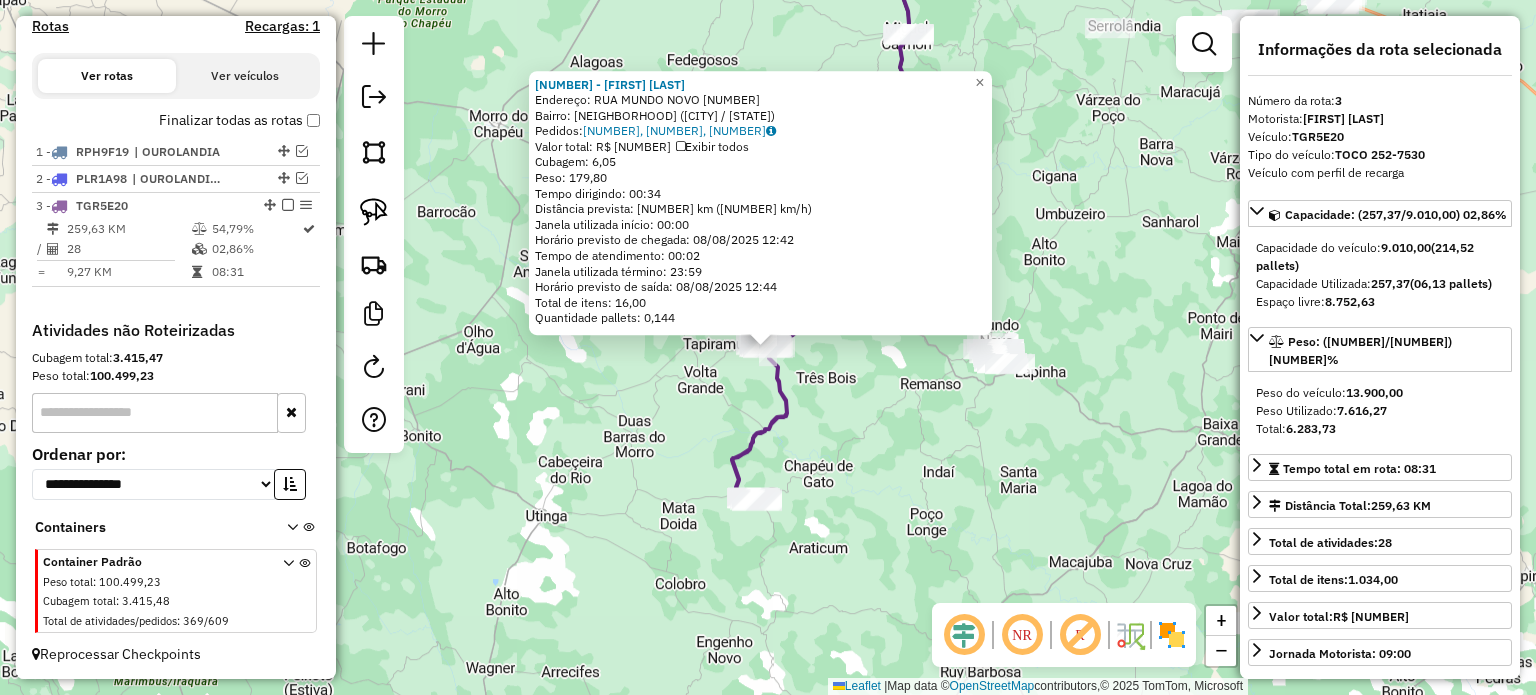 click on "Endereço: R.[STREET_NAME]. [NUMBER] Bairro: [NEIGHBORHOOD] ([CITY] / [STATE]) Pedidos: [ORDER_ID], [ORDER_ID], [ORDER_ID] Valor total: R$ [PRICE] Tempo dirigindo: [TIME] Distância prevista: [DISTANCE] km ([SPEED] km/h) Janela utilizada início: [TIME] Horário previsto de chegada: [DATE] [TIME] Tempo de atendimento: [TIME] Janela utilizada término: [TIME] Horário previsto de saída: [DATE] [TIME] Total de itens: [QUANTITY] Quantidade pallets: [QUANTITY] × Janela de atendimento Grade de atendimento Capacidade Transportadoras Veículos Cliente Pedidos Rotas Selecione os dias de semana para filtrar as janelas de atendimento Seg Ter Qua Qui Sex Sáb Dom Informe o período da janela de atendimento: De: Até: Filtrar exatamente a janela do cliente Considerar janela de atendimento padrão Selecione os dias de semana para filtrar as grades de atendimento Seg Ter Qua Qui Sex Sáb Dom Peso mínimo: Peso máximo: De: De:" 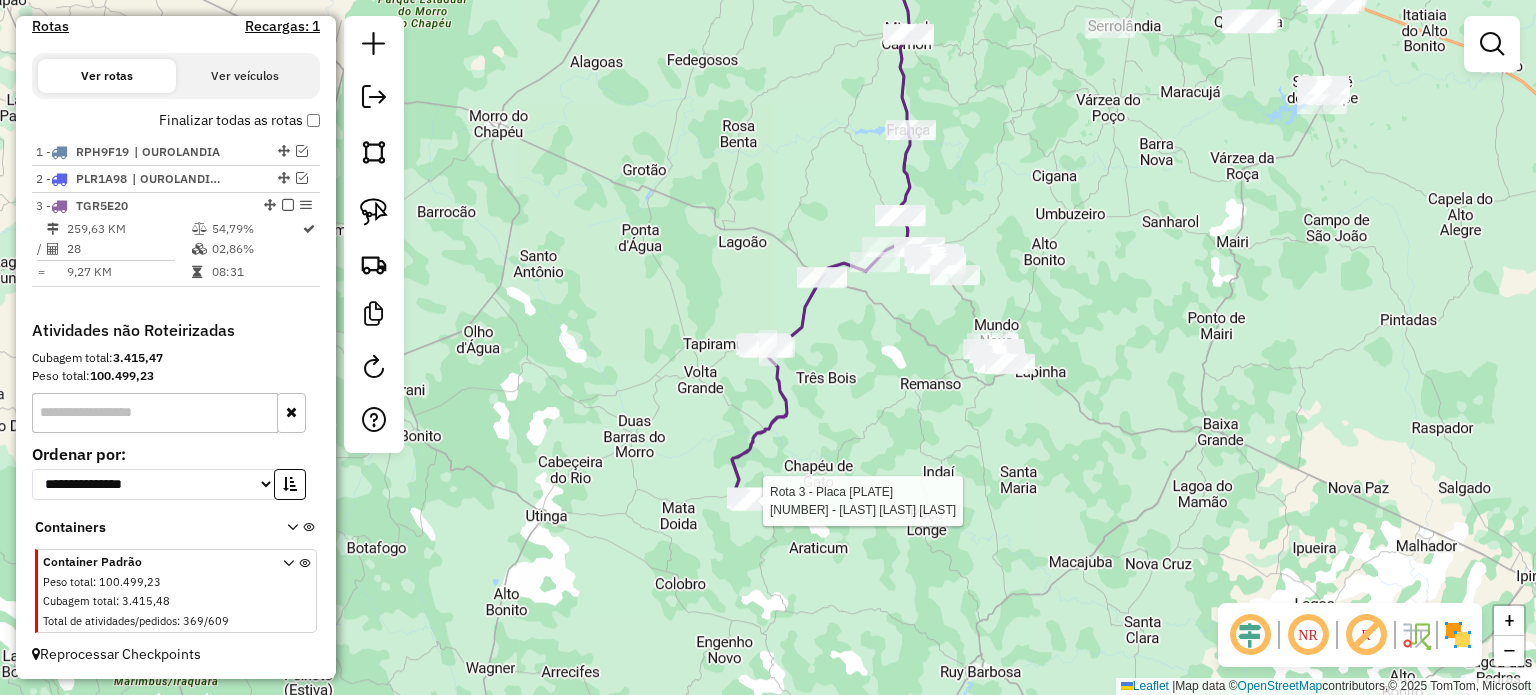 select on "**********" 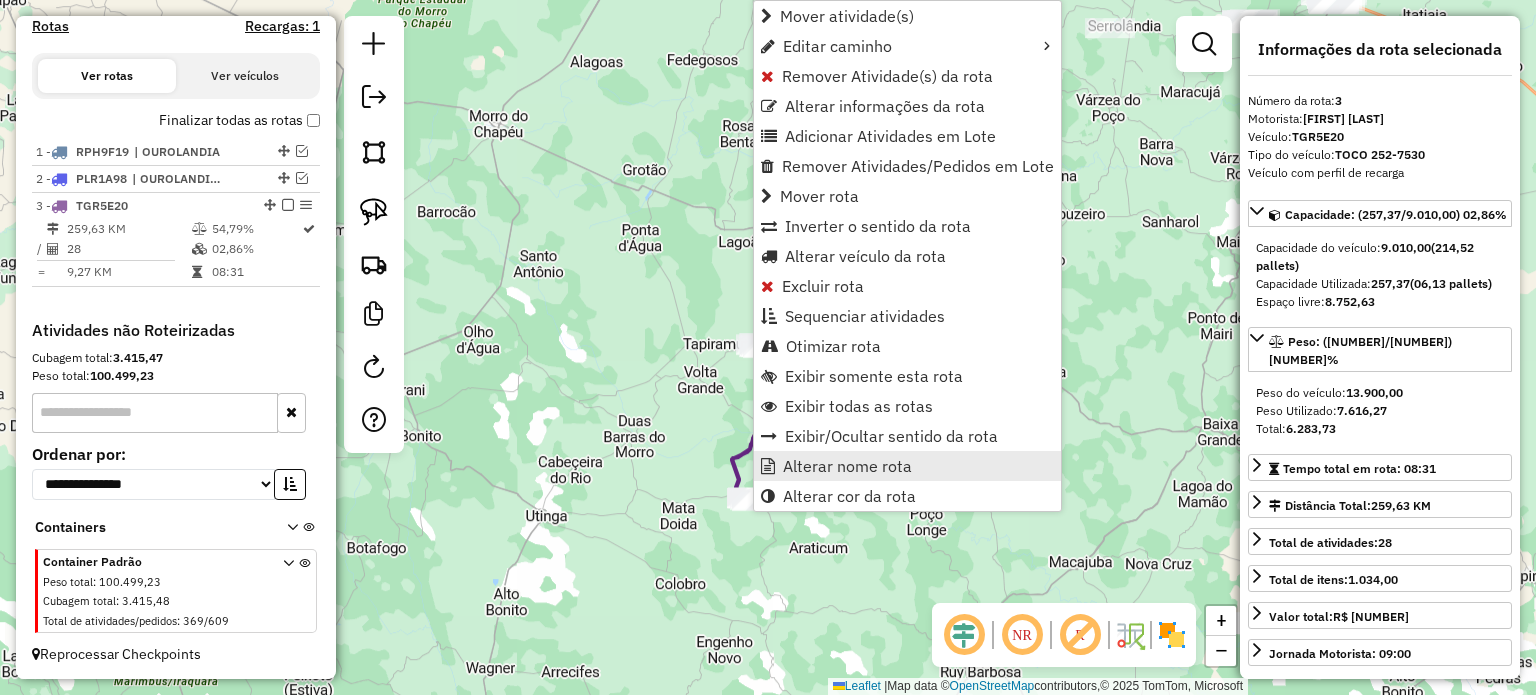 click on "Alterar nome rota" at bounding box center (847, 466) 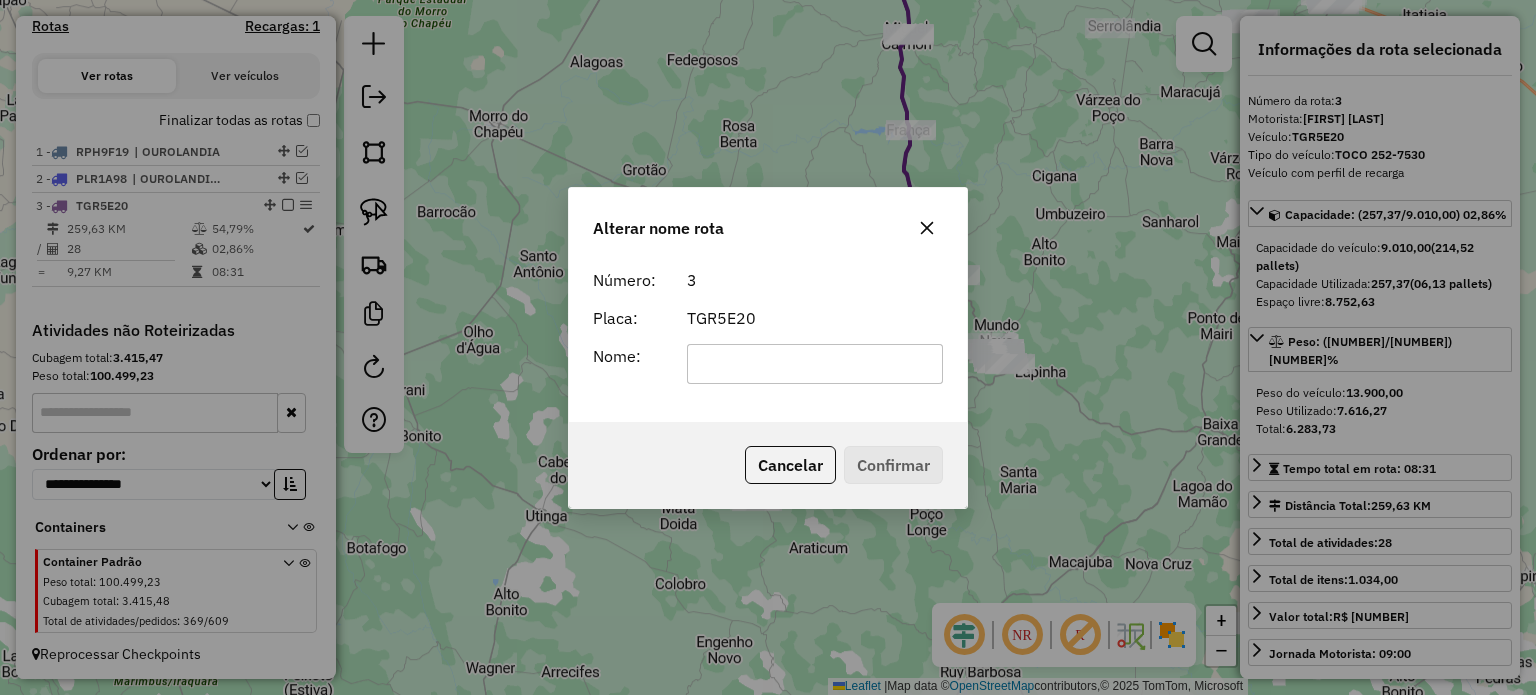 click 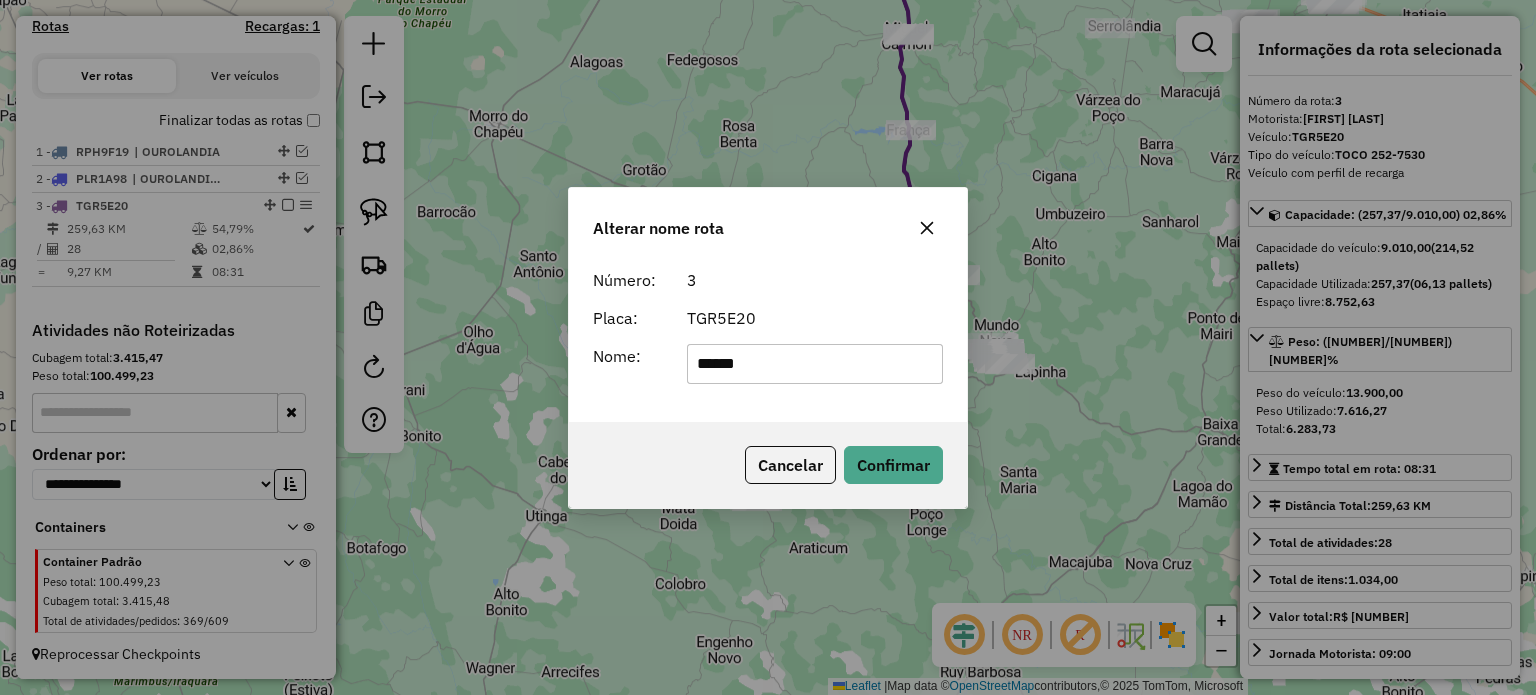 type on "**********" 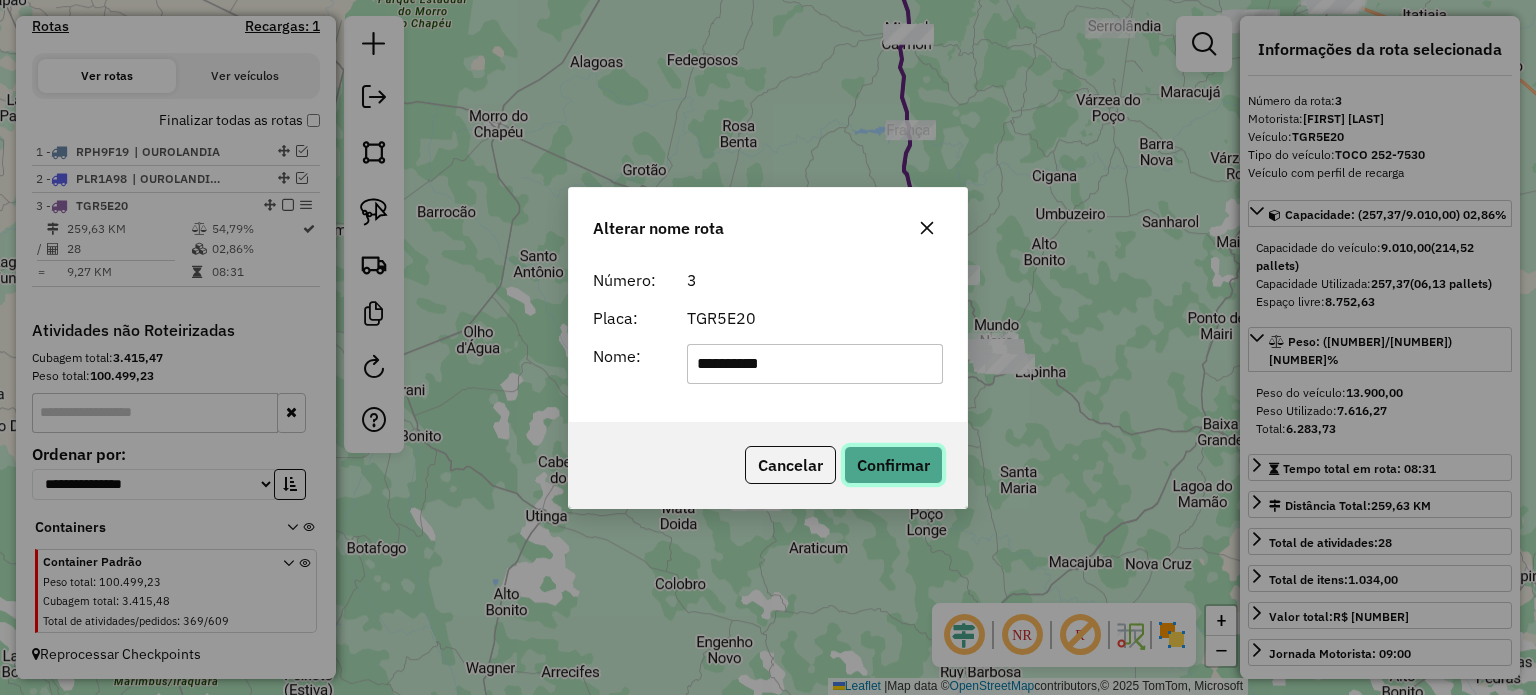 drag, startPoint x: 889, startPoint y: 467, endPoint x: 867, endPoint y: 467, distance: 22 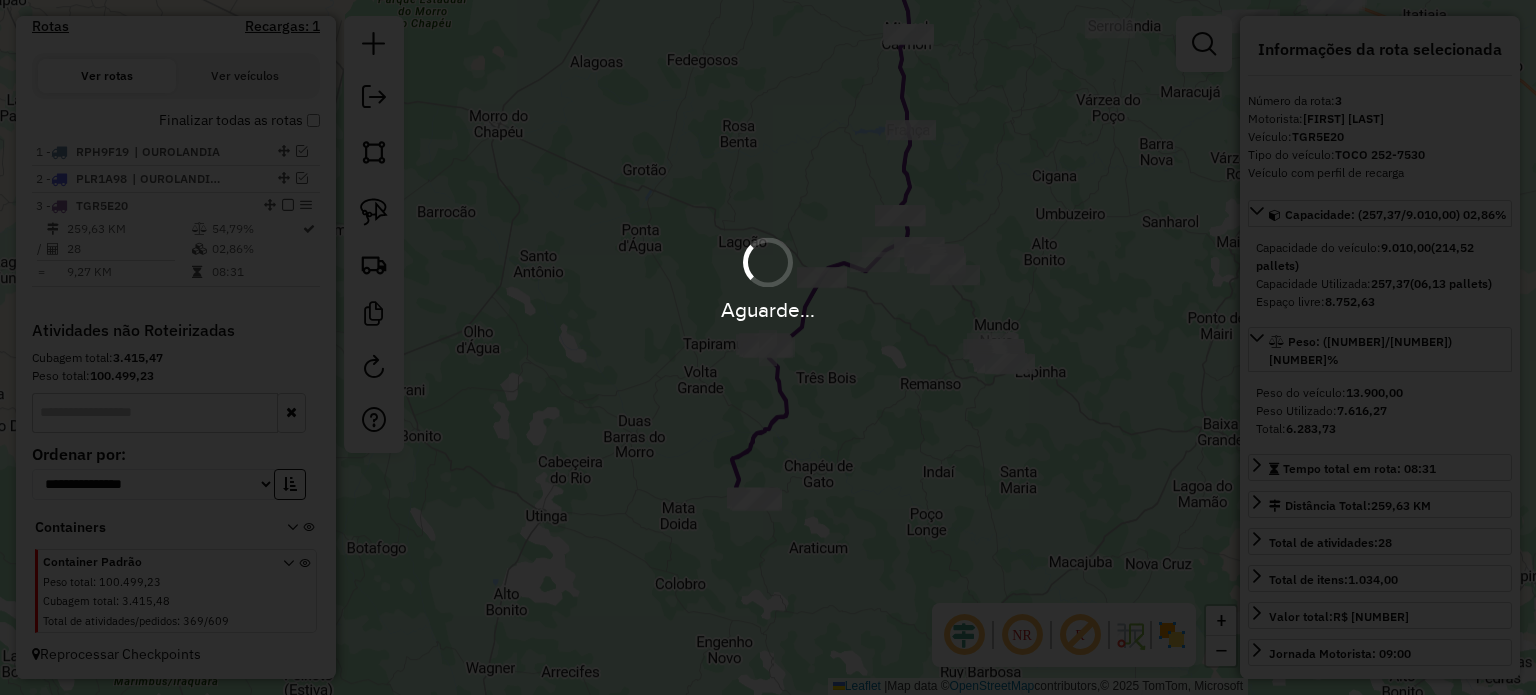 type 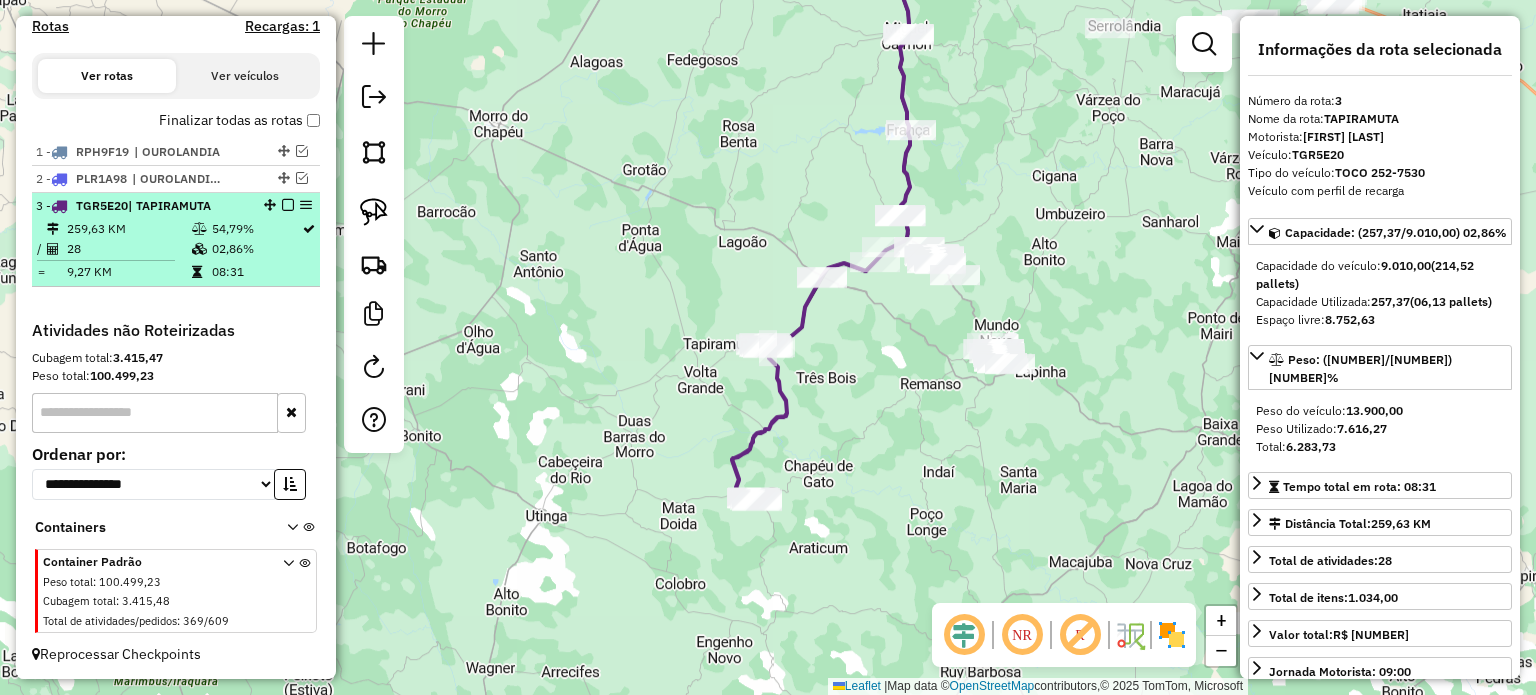 click at bounding box center (288, 205) 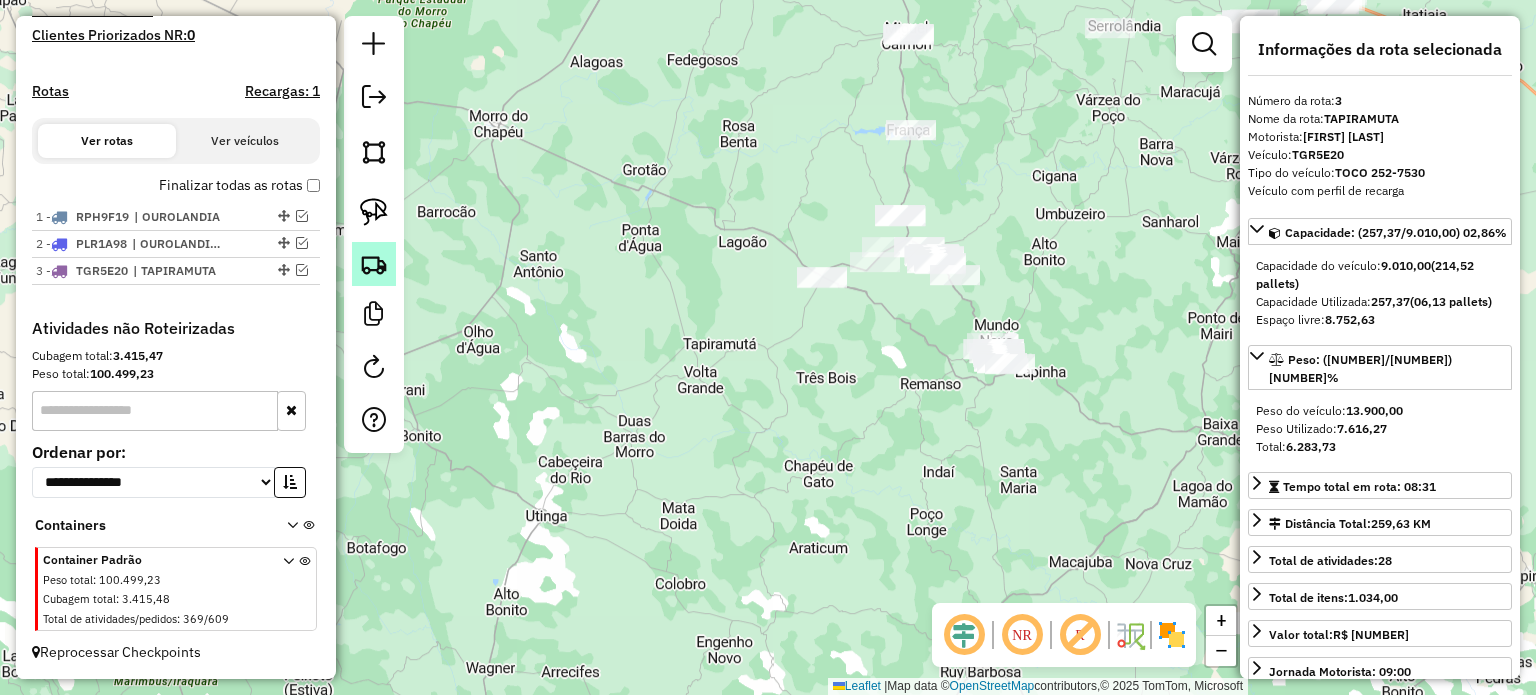 scroll, scrollTop: 584, scrollLeft: 0, axis: vertical 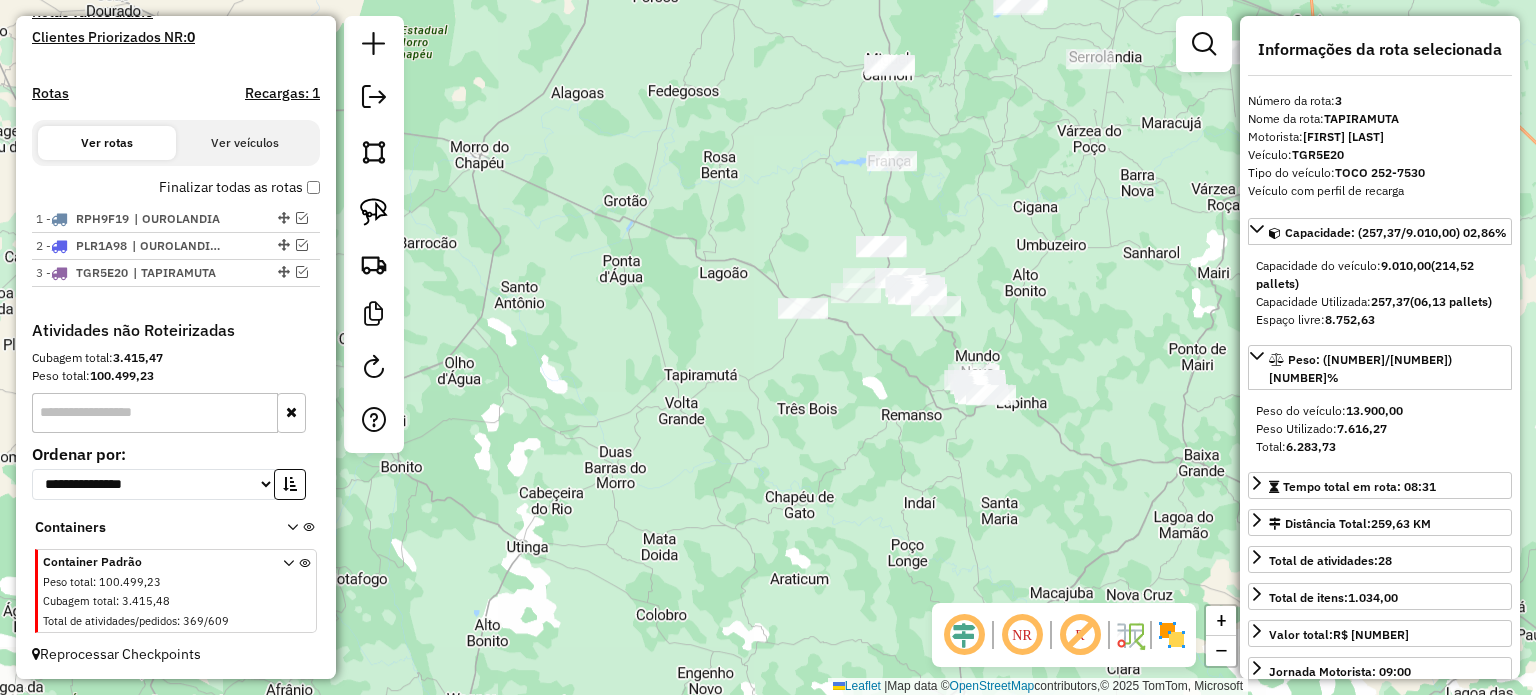 drag, startPoint x: 876, startPoint y: 348, endPoint x: 826, endPoint y: 444, distance: 108.24047 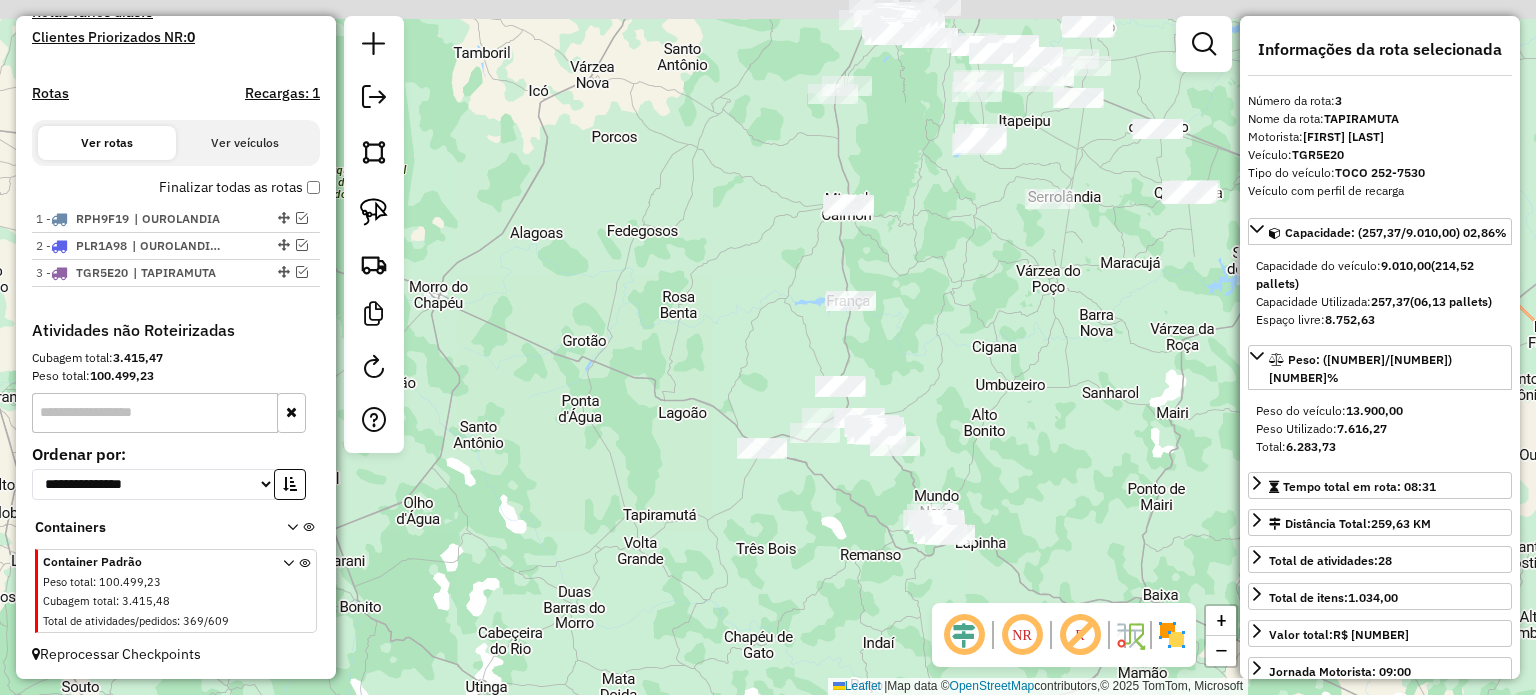 drag, startPoint x: 812, startPoint y: 415, endPoint x: 782, endPoint y: 599, distance: 186.42961 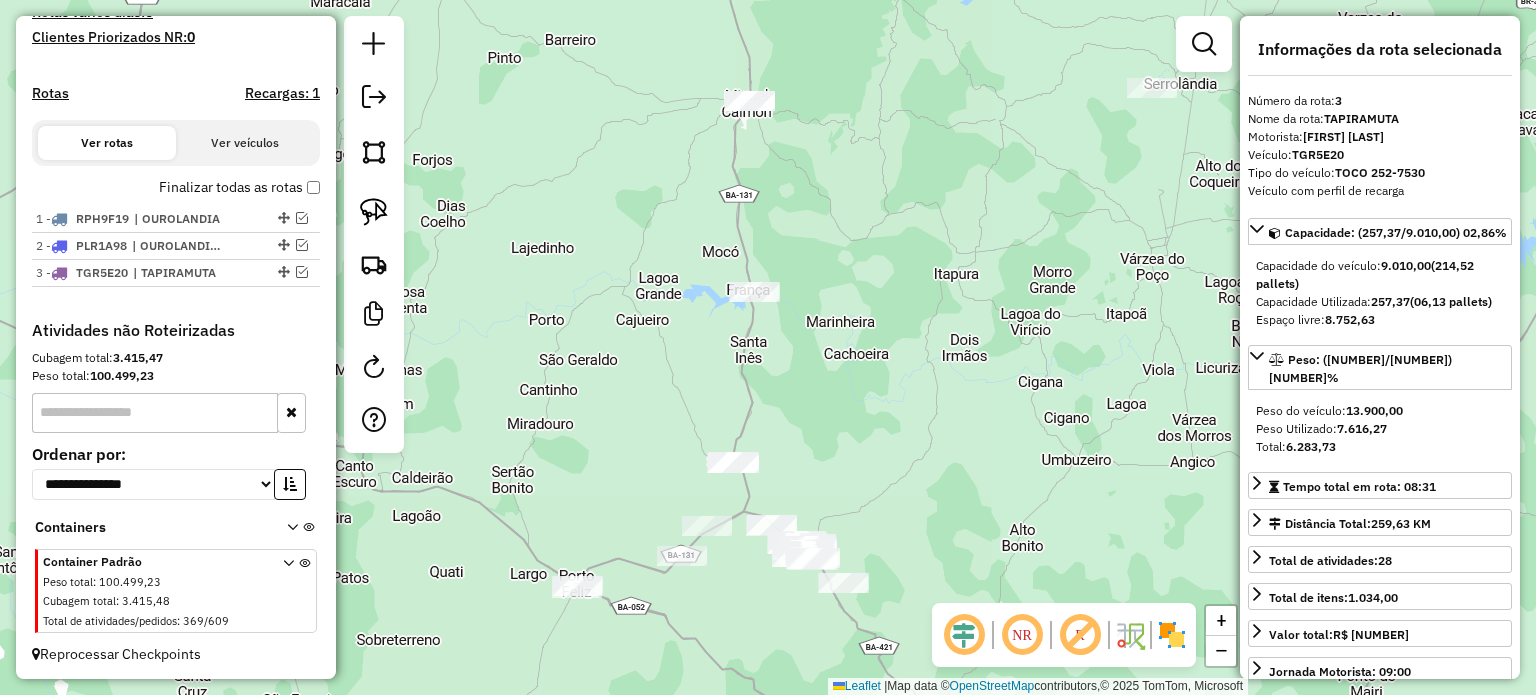 drag, startPoint x: 872, startPoint y: 455, endPoint x: 910, endPoint y: 334, distance: 126.82665 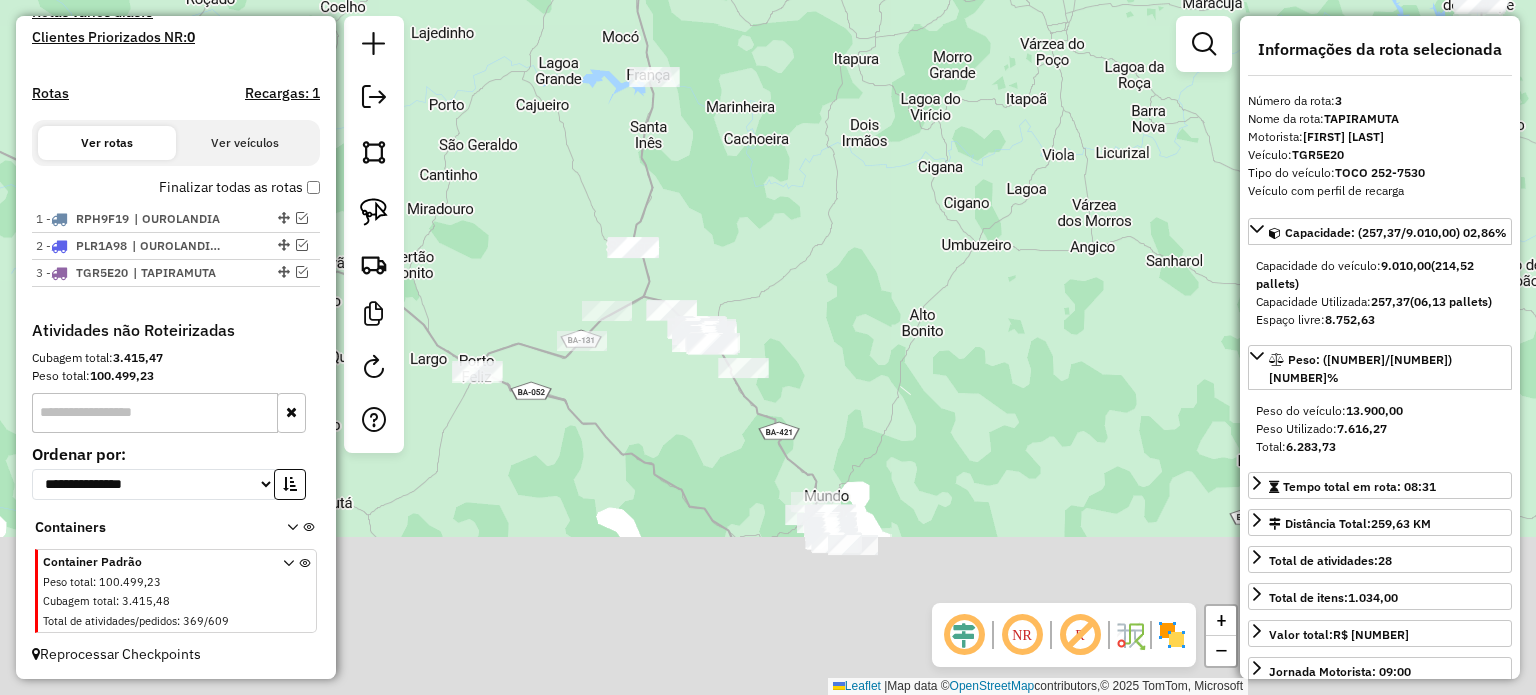 drag, startPoint x: 994, startPoint y: 487, endPoint x: 848, endPoint y: 271, distance: 260.71442 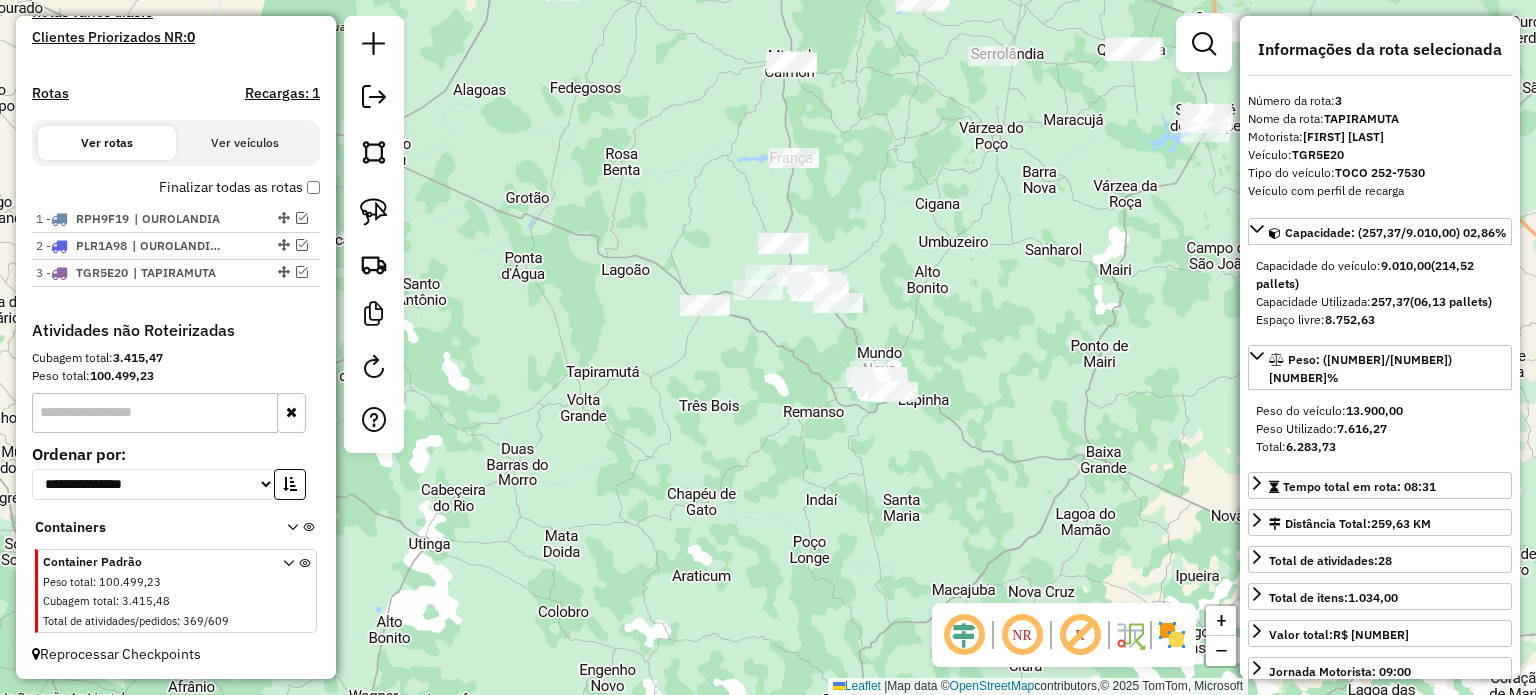 drag, startPoint x: 936, startPoint y: 289, endPoint x: 950, endPoint y: 331, distance: 44.27189 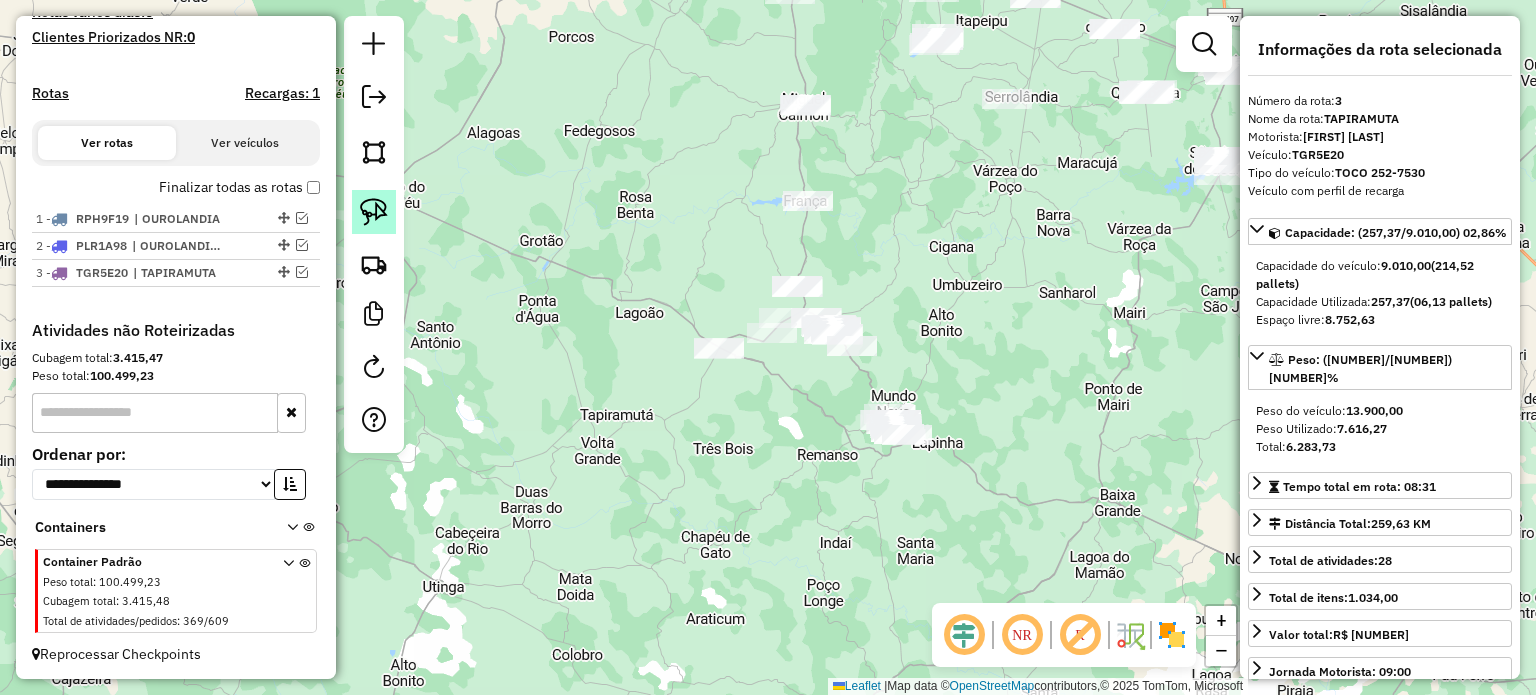 click 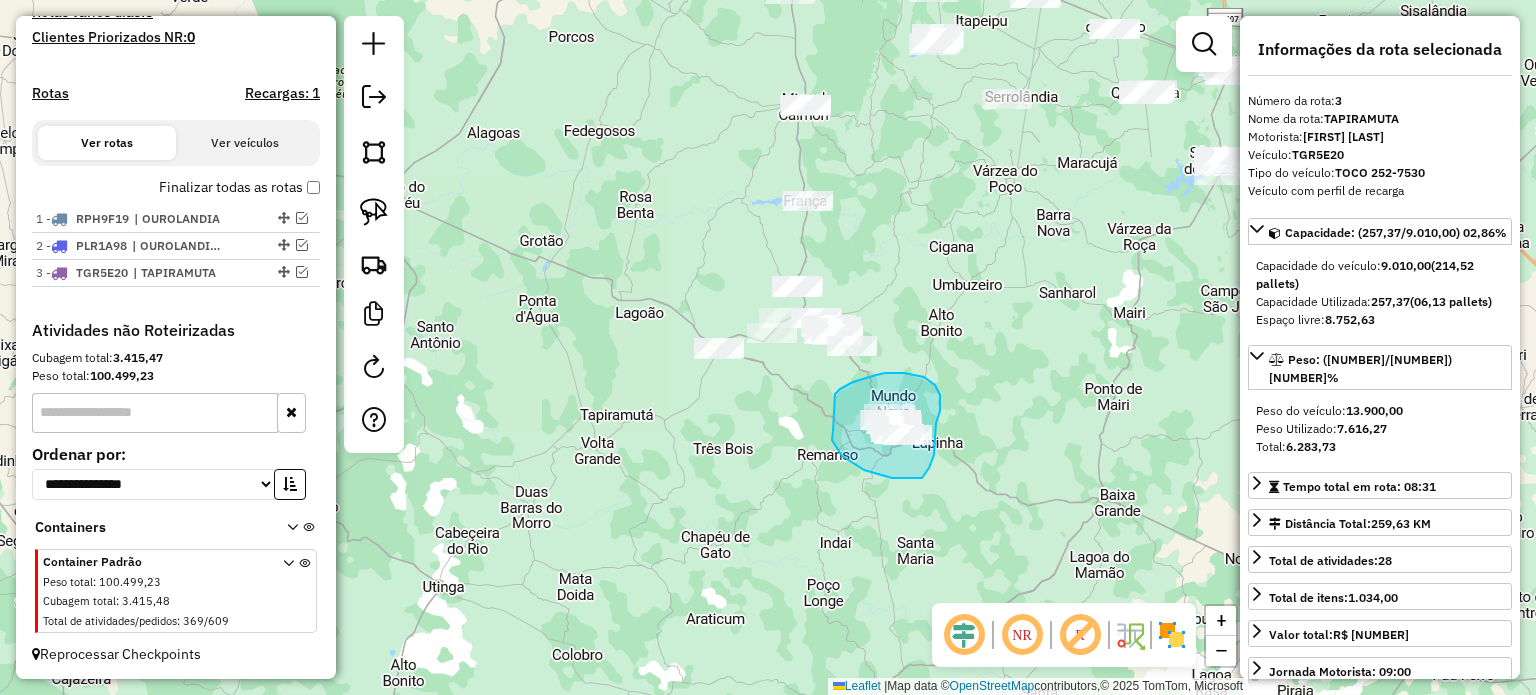 drag, startPoint x: 833, startPoint y: 431, endPoint x: 833, endPoint y: 399, distance: 32 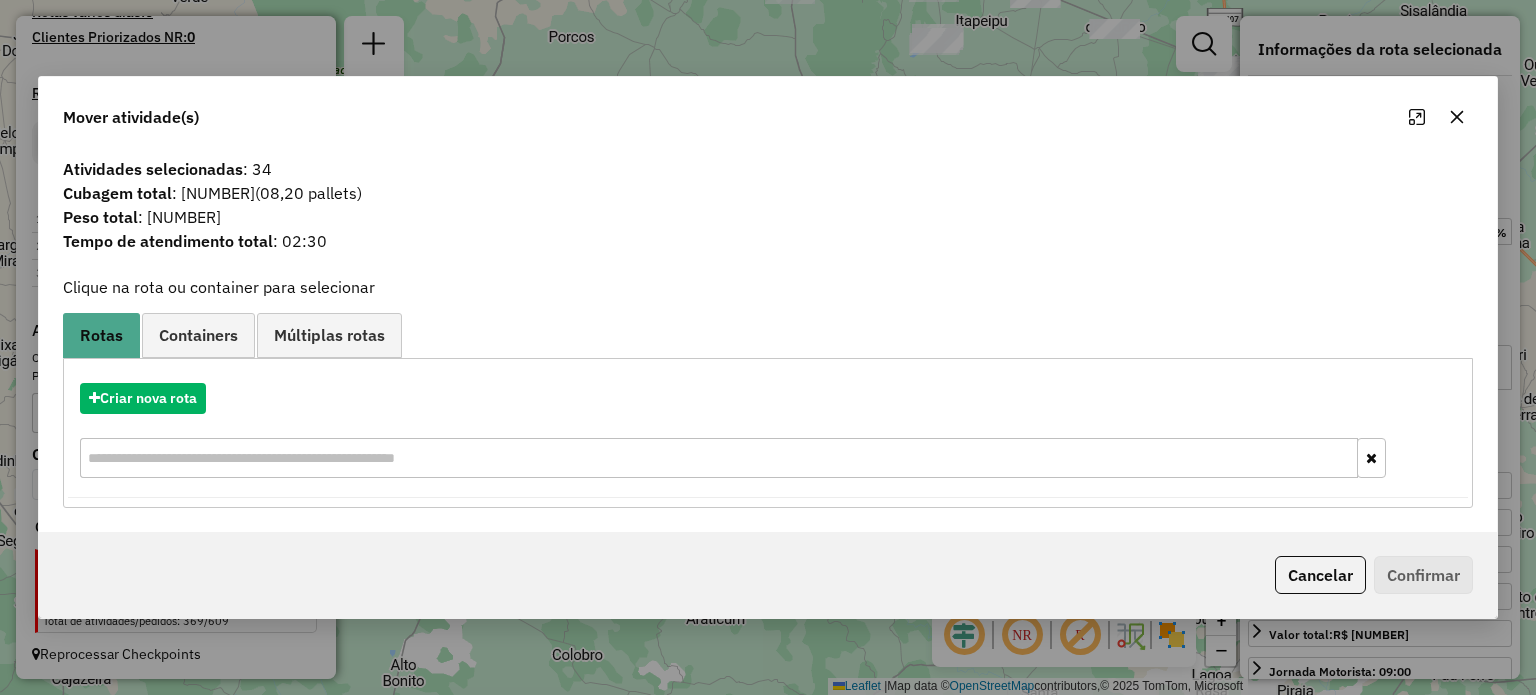 click 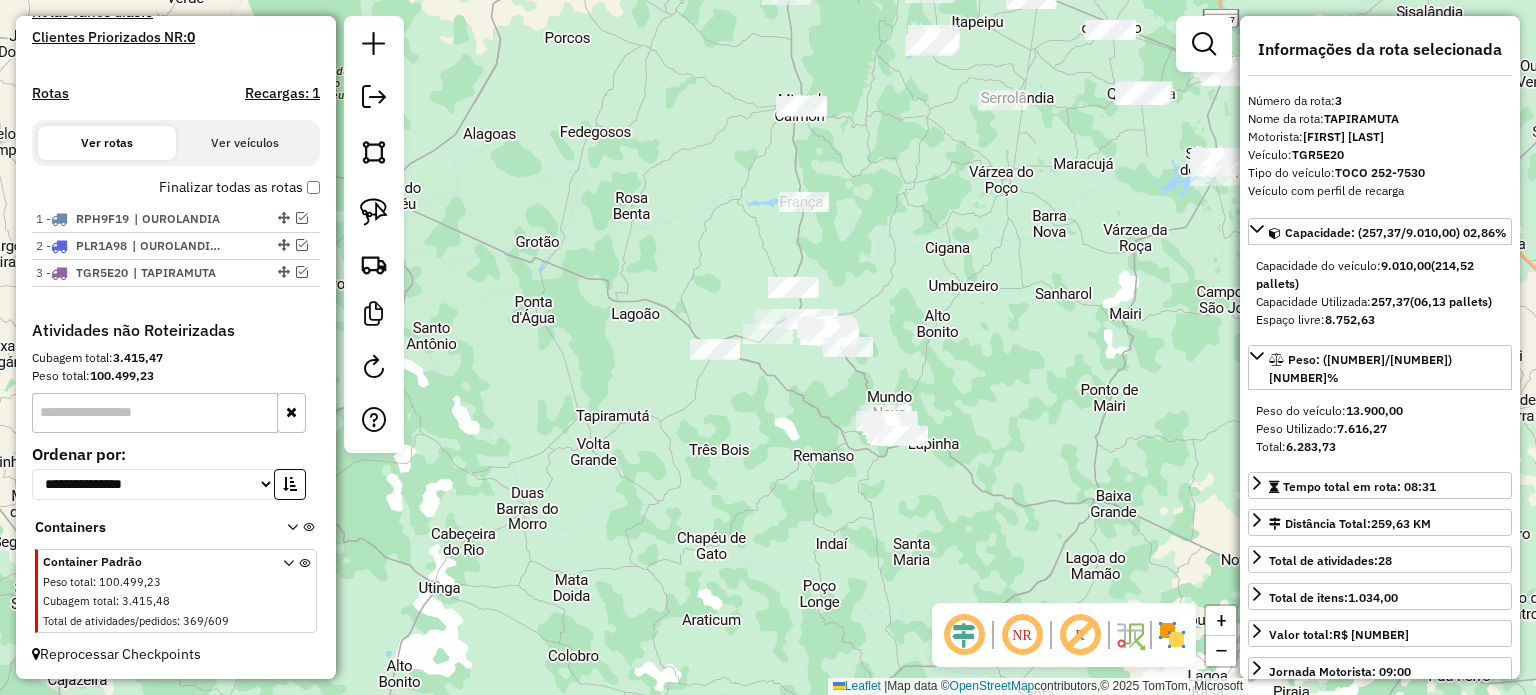 drag, startPoint x: 972, startPoint y: 451, endPoint x: 832, endPoint y: 371, distance: 161.24515 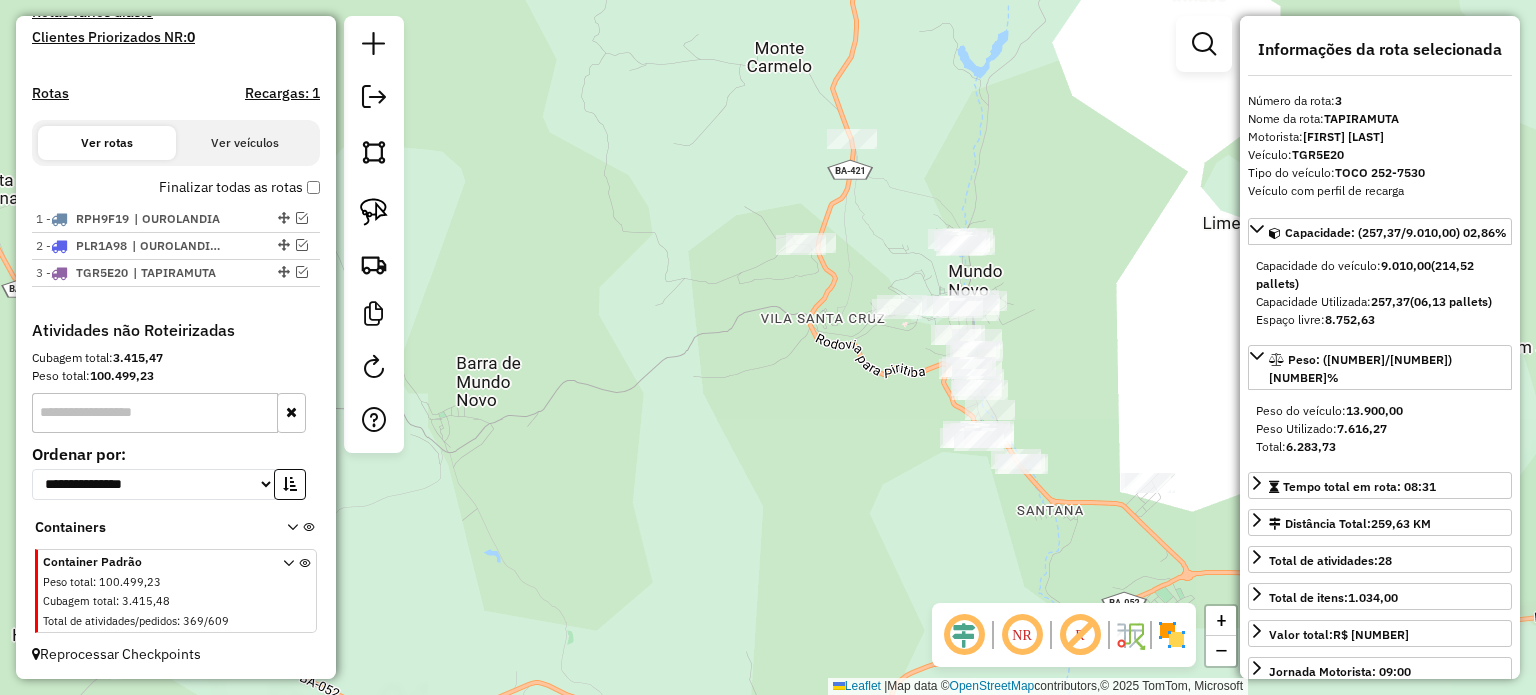 drag, startPoint x: 847, startPoint y: 407, endPoint x: 469, endPoint y: 292, distance: 395.10632 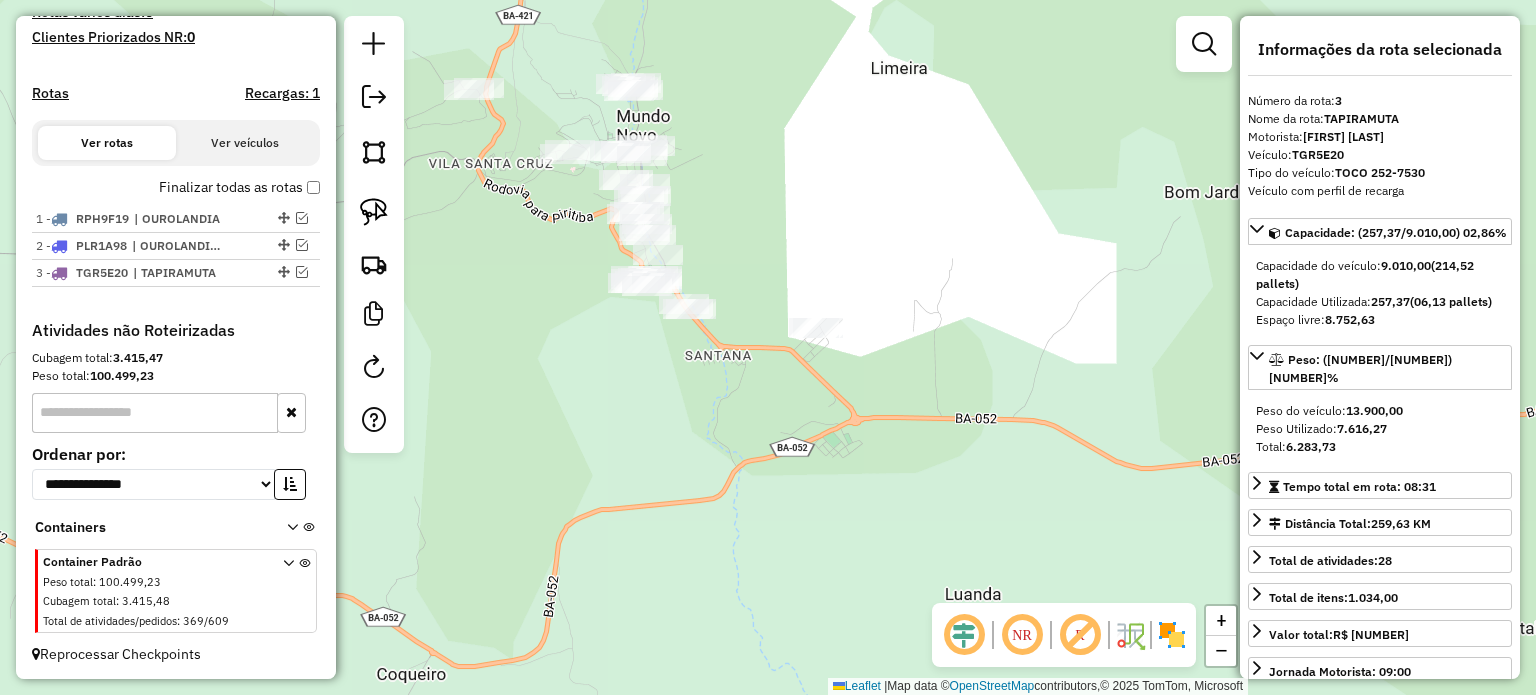 drag, startPoint x: 532, startPoint y: 343, endPoint x: 467, endPoint y: 263, distance: 103.077644 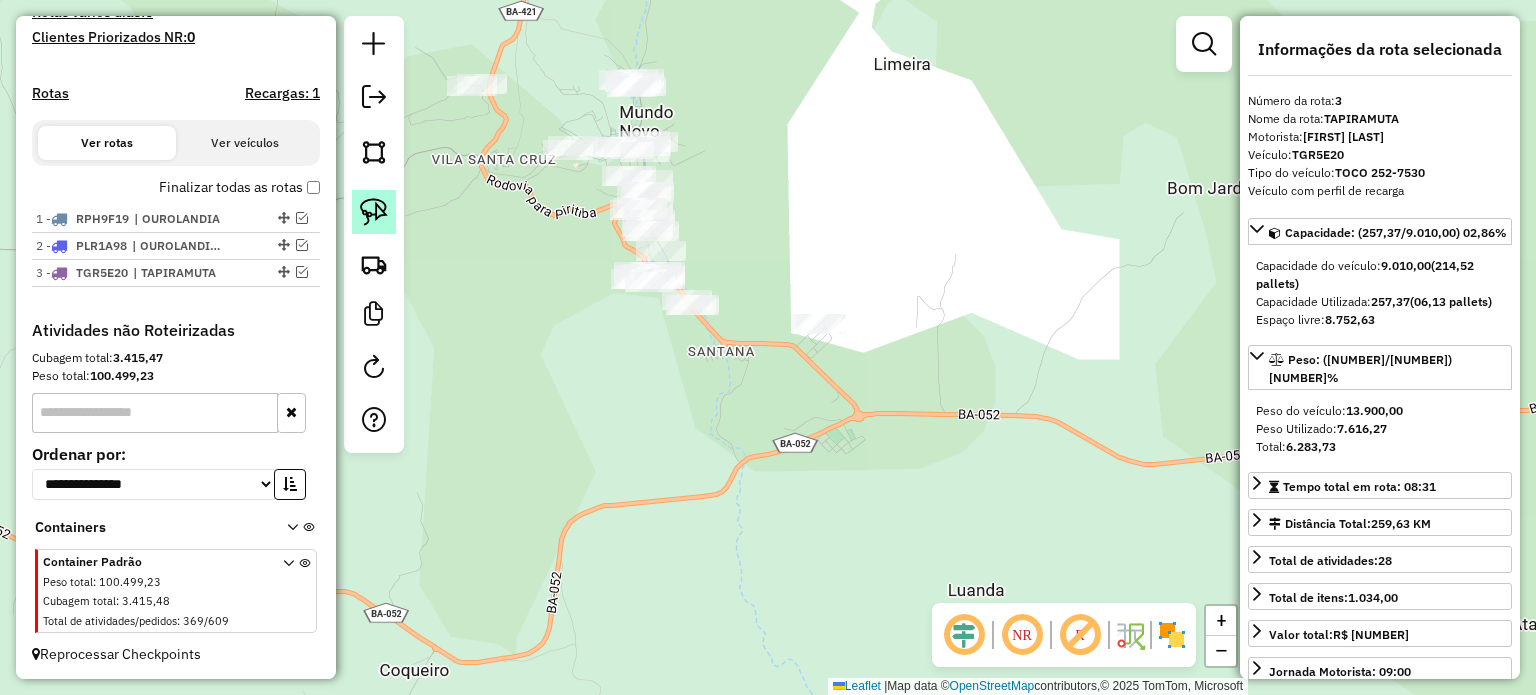 click 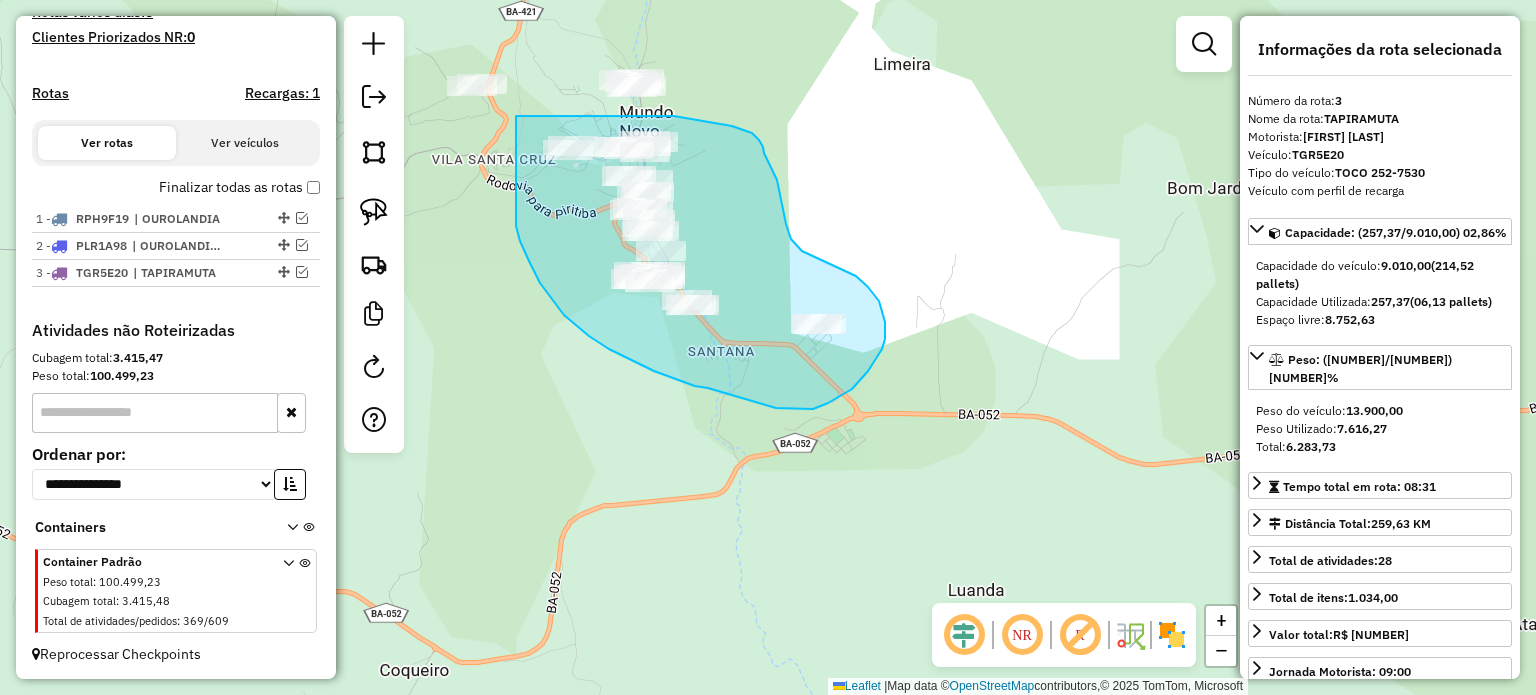 drag, startPoint x: 589, startPoint y: 336, endPoint x: 500, endPoint y: 120, distance: 233.6172 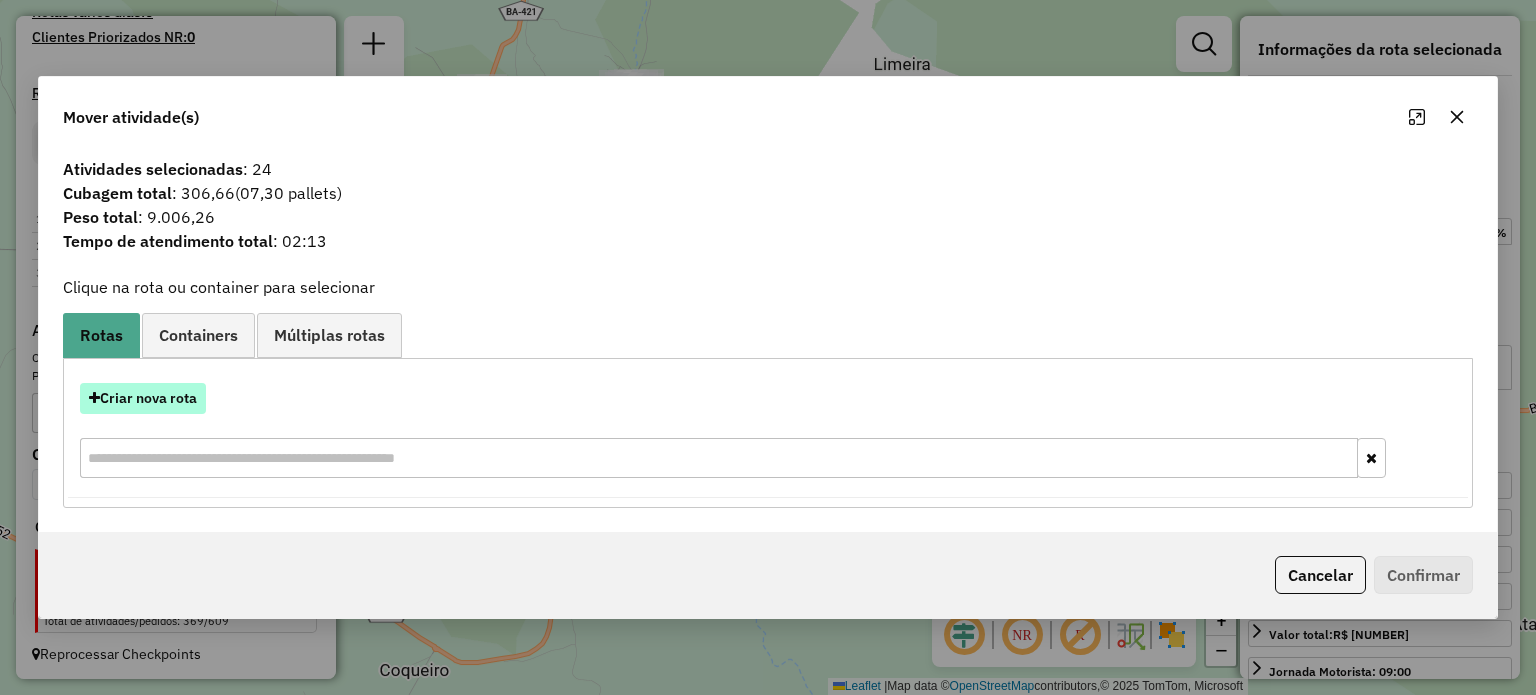 click on "Criar nova rota" at bounding box center (143, 398) 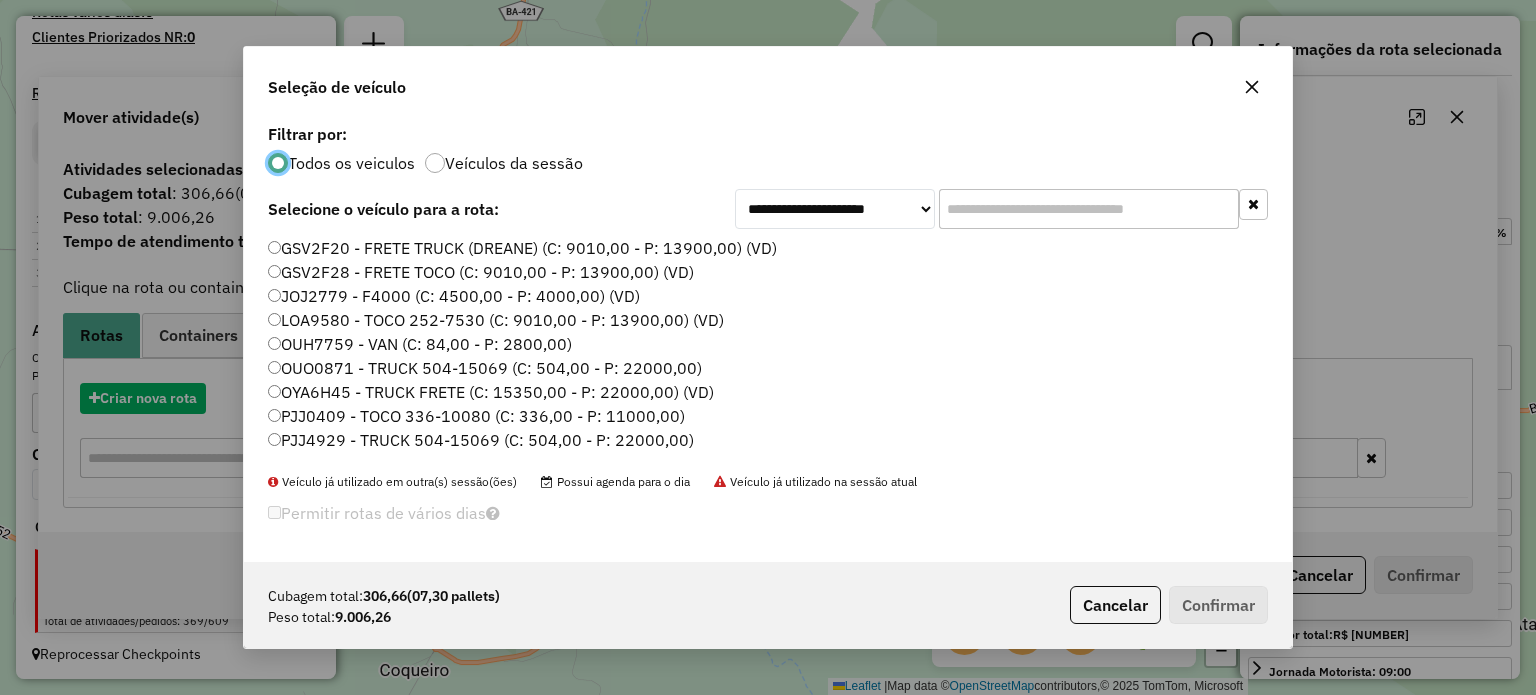 scroll, scrollTop: 10, scrollLeft: 6, axis: both 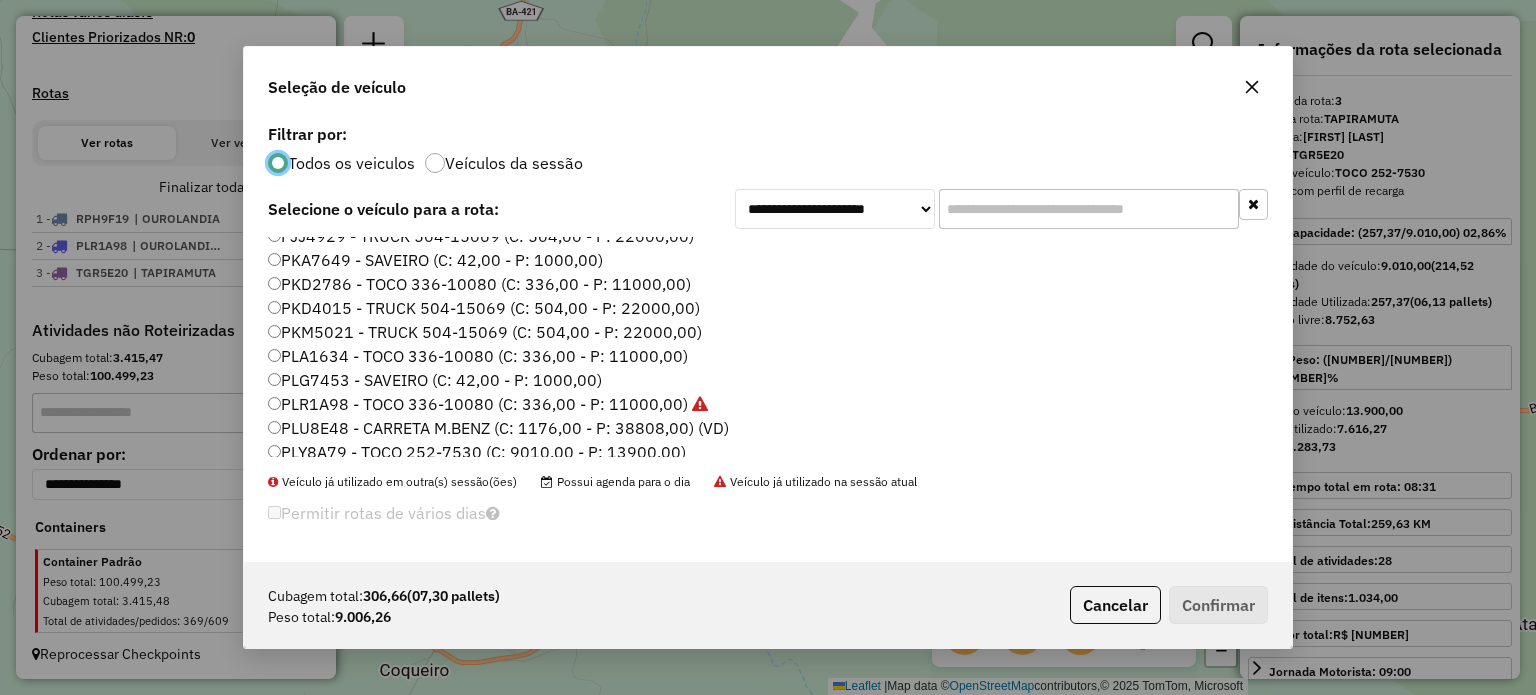 click on "PKD4015 - TRUCK 504-15069 (C: 504,00 - P: 22000,00)" 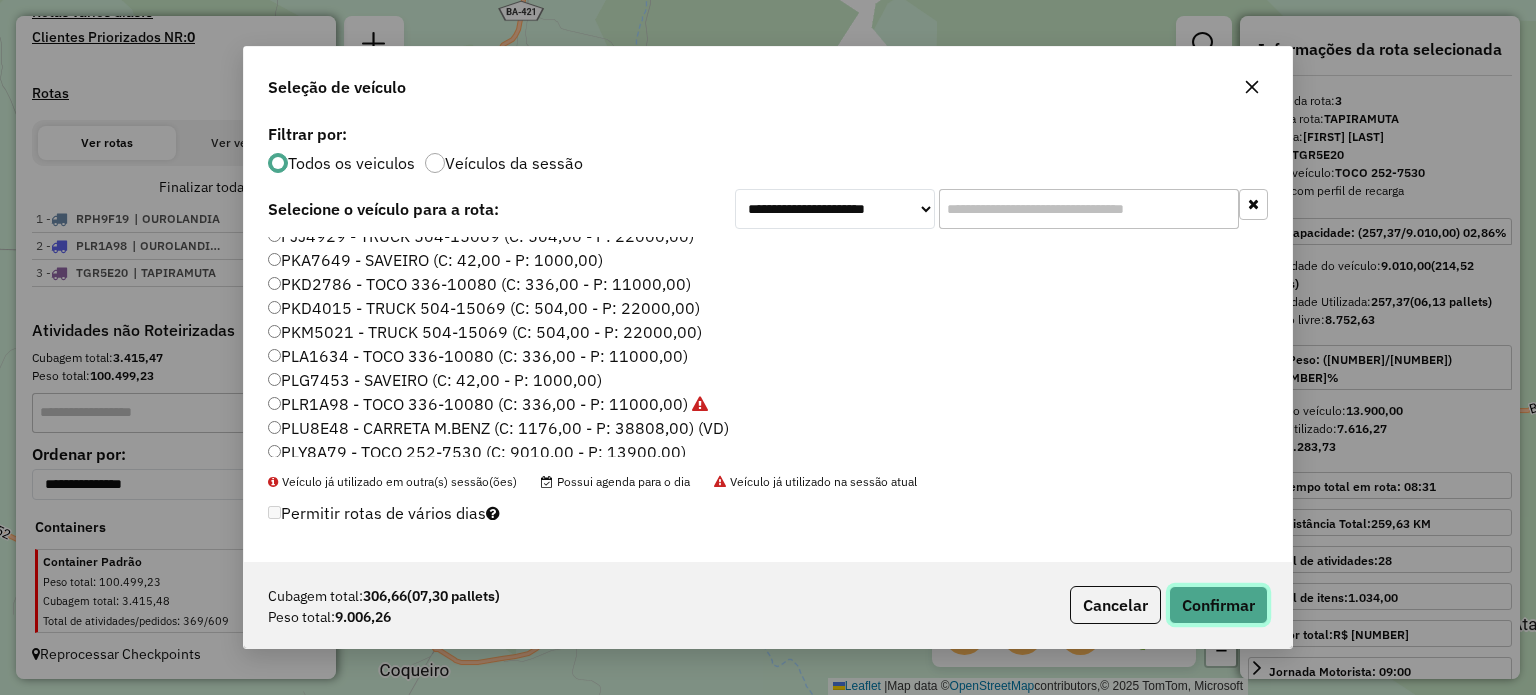 click on "Confirmar" 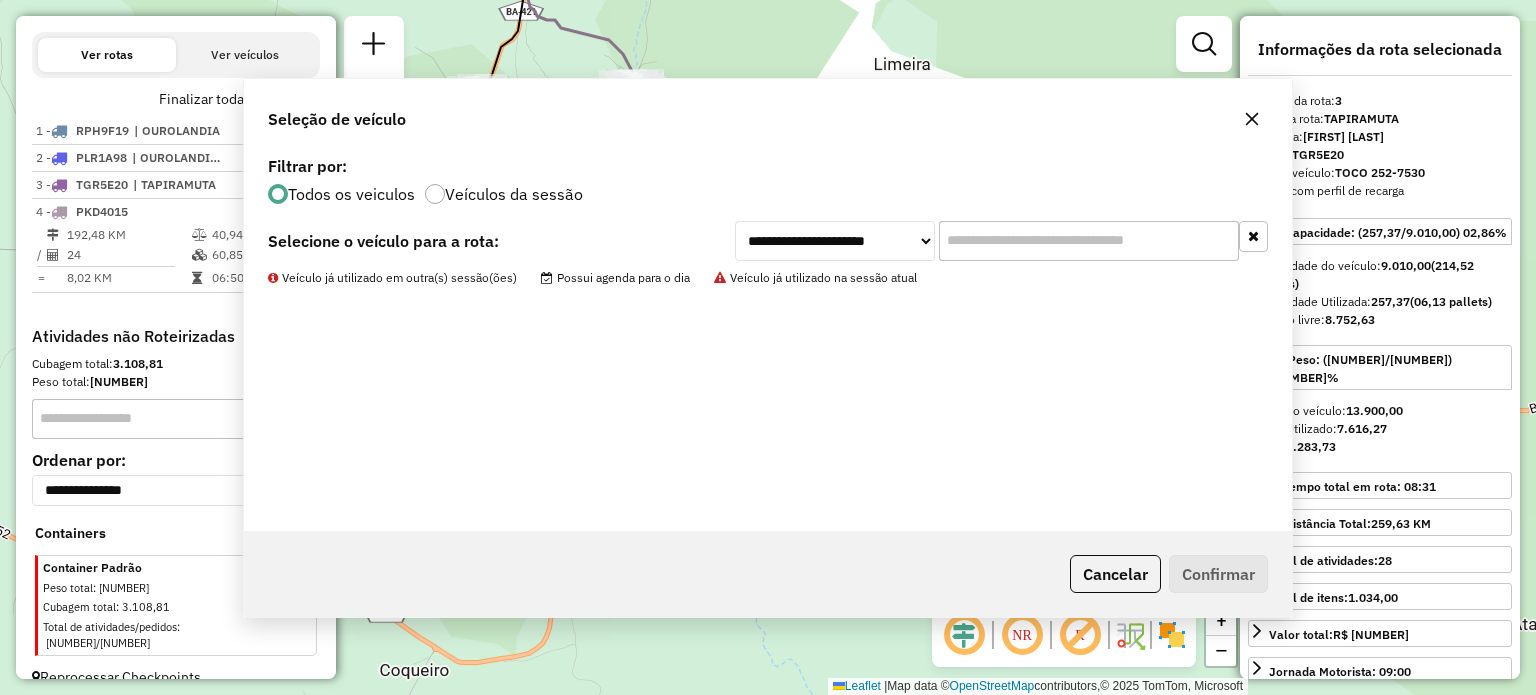scroll, scrollTop: 677, scrollLeft: 0, axis: vertical 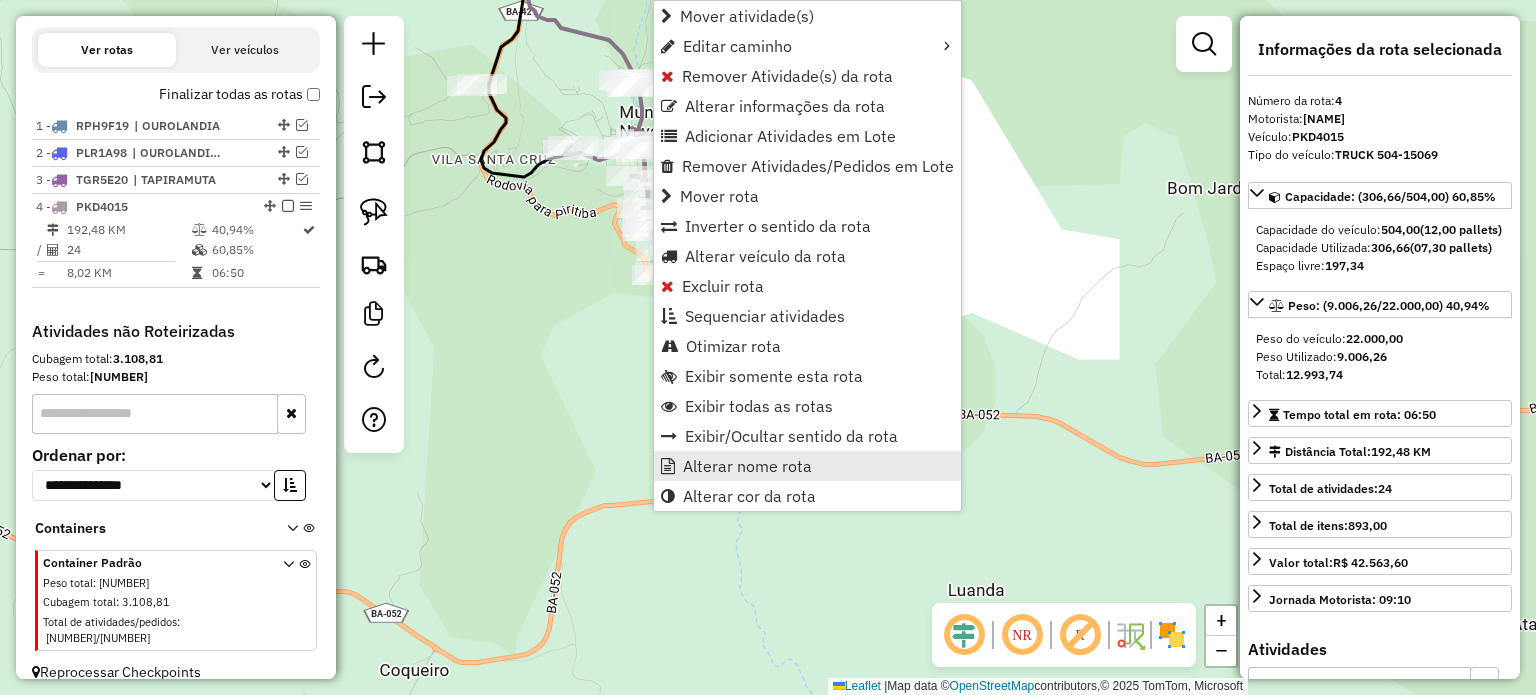 click on "Alterar nome rota" at bounding box center [747, 466] 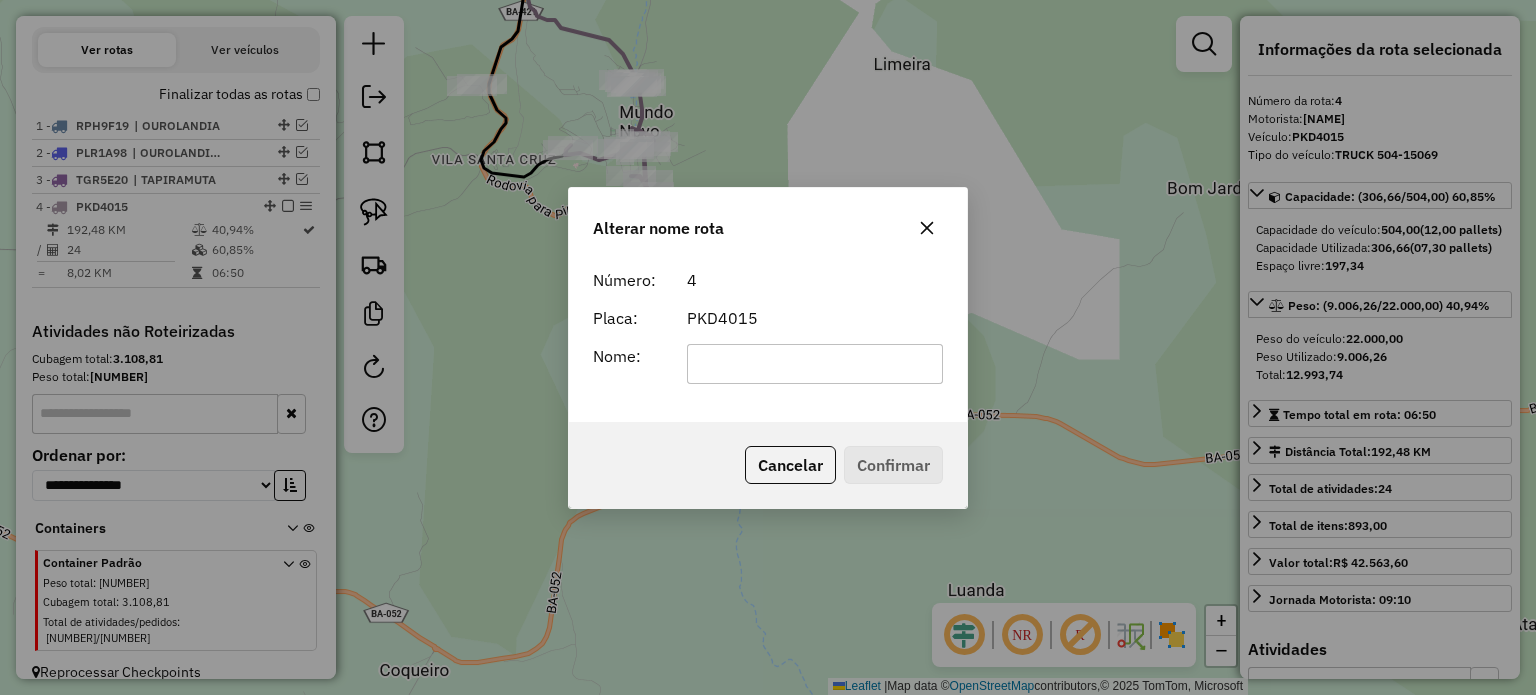 click 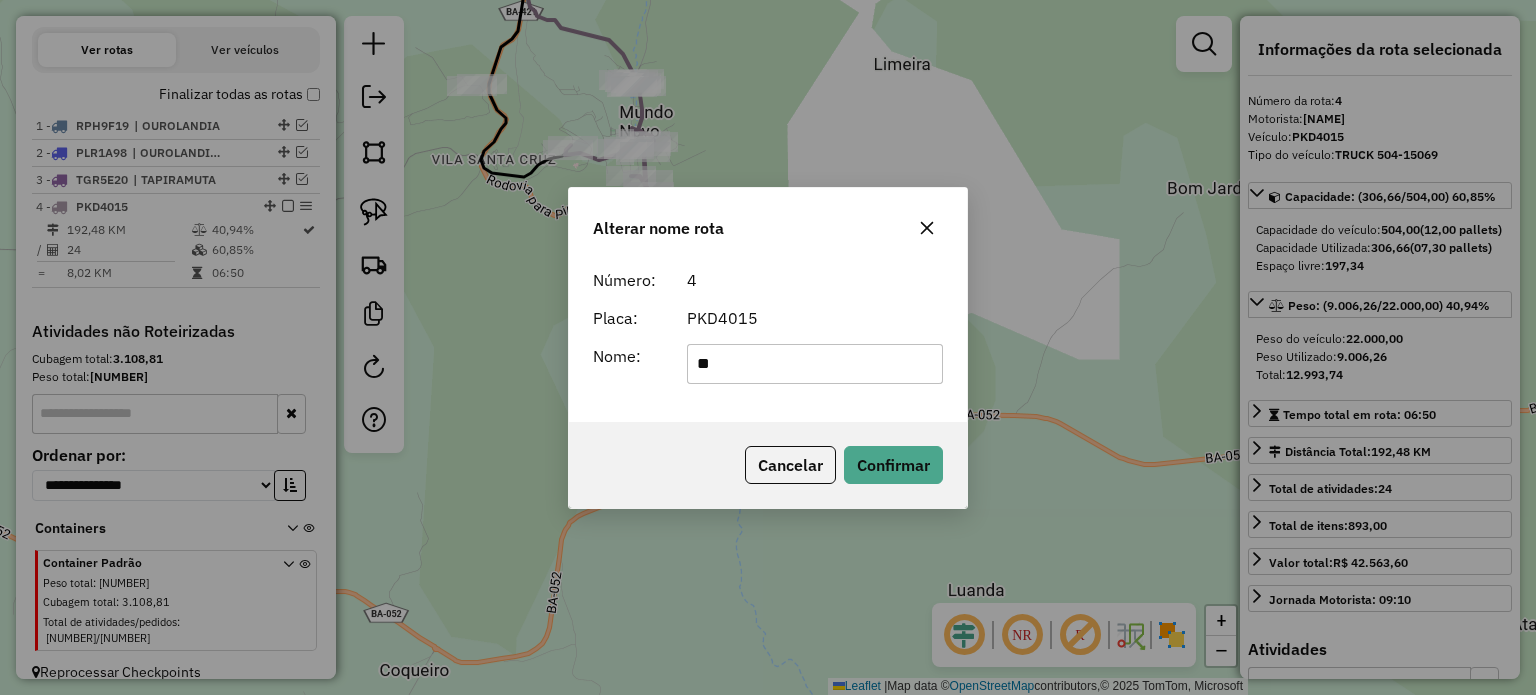 type on "*" 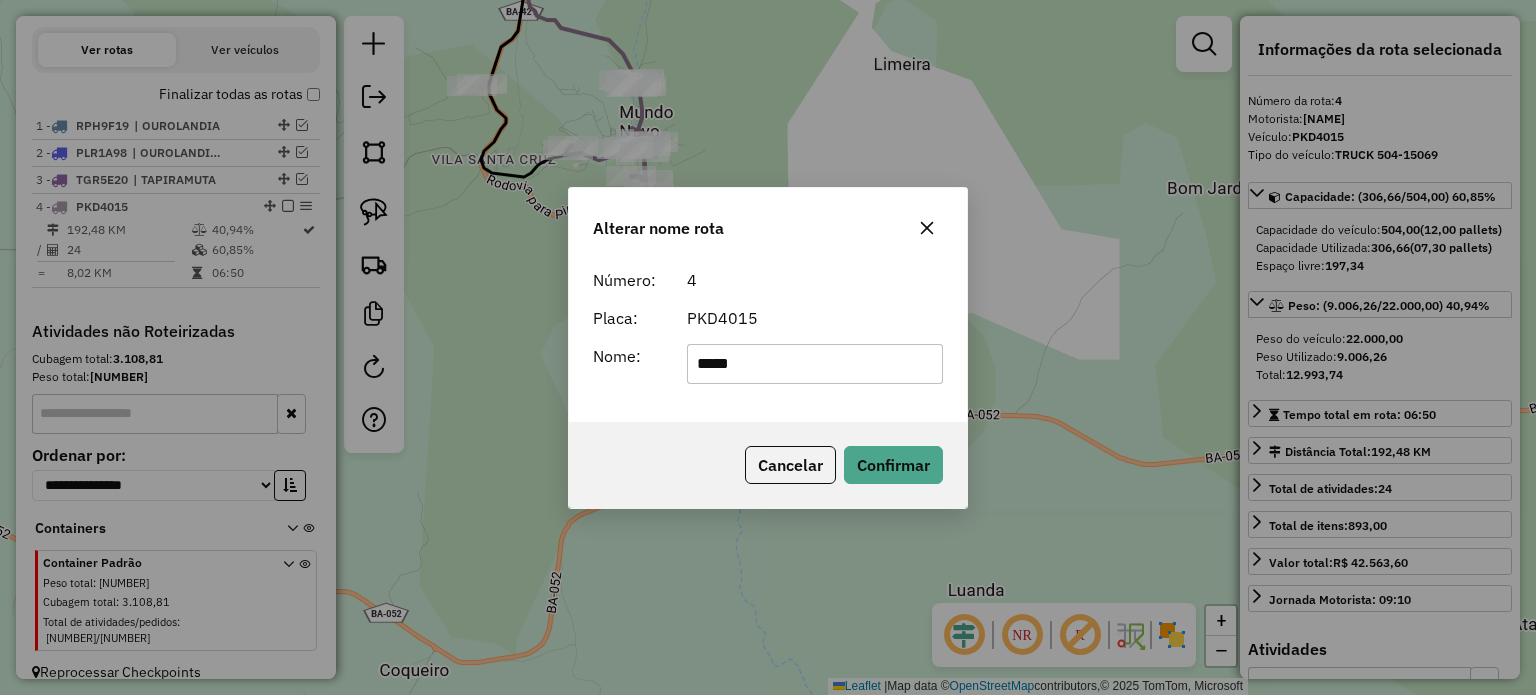 type on "**********" 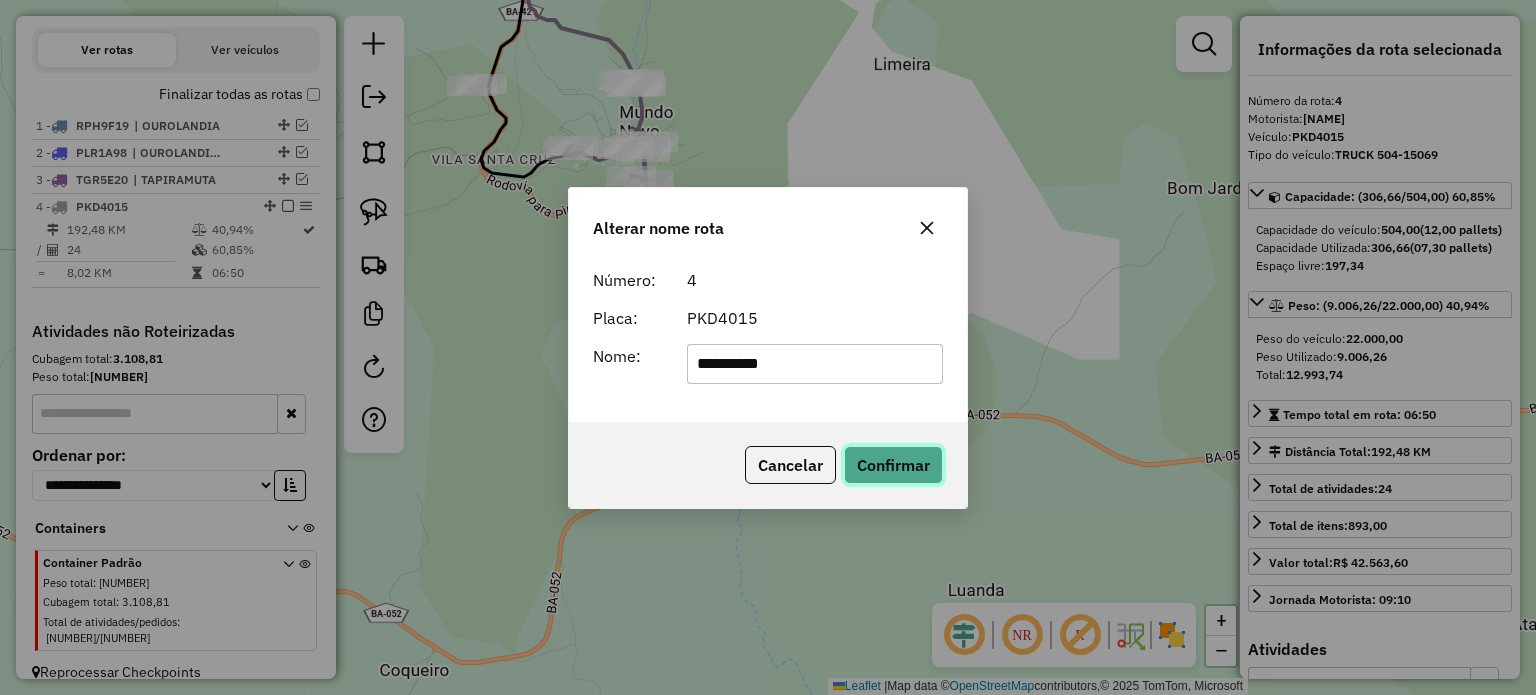 click on "Confirmar" 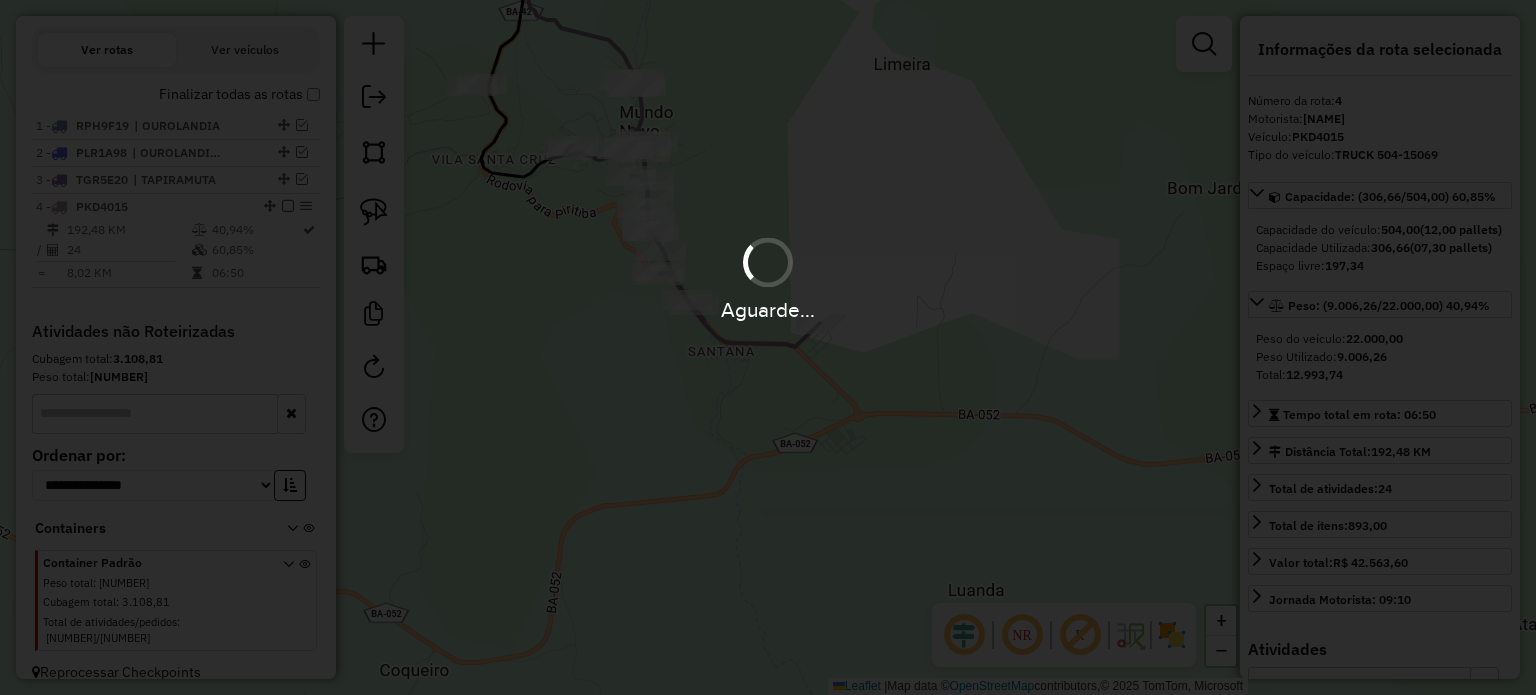 type 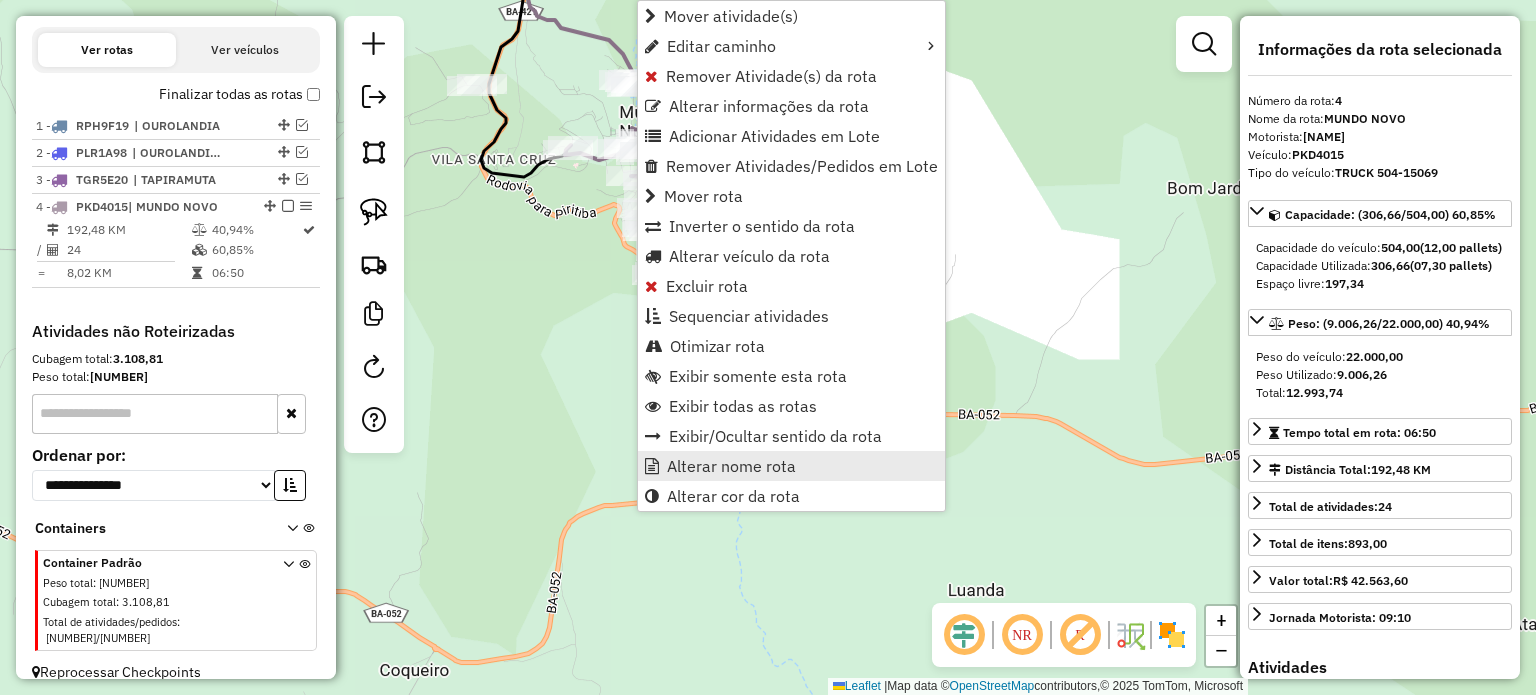 click on "Alterar nome rota" at bounding box center (731, 466) 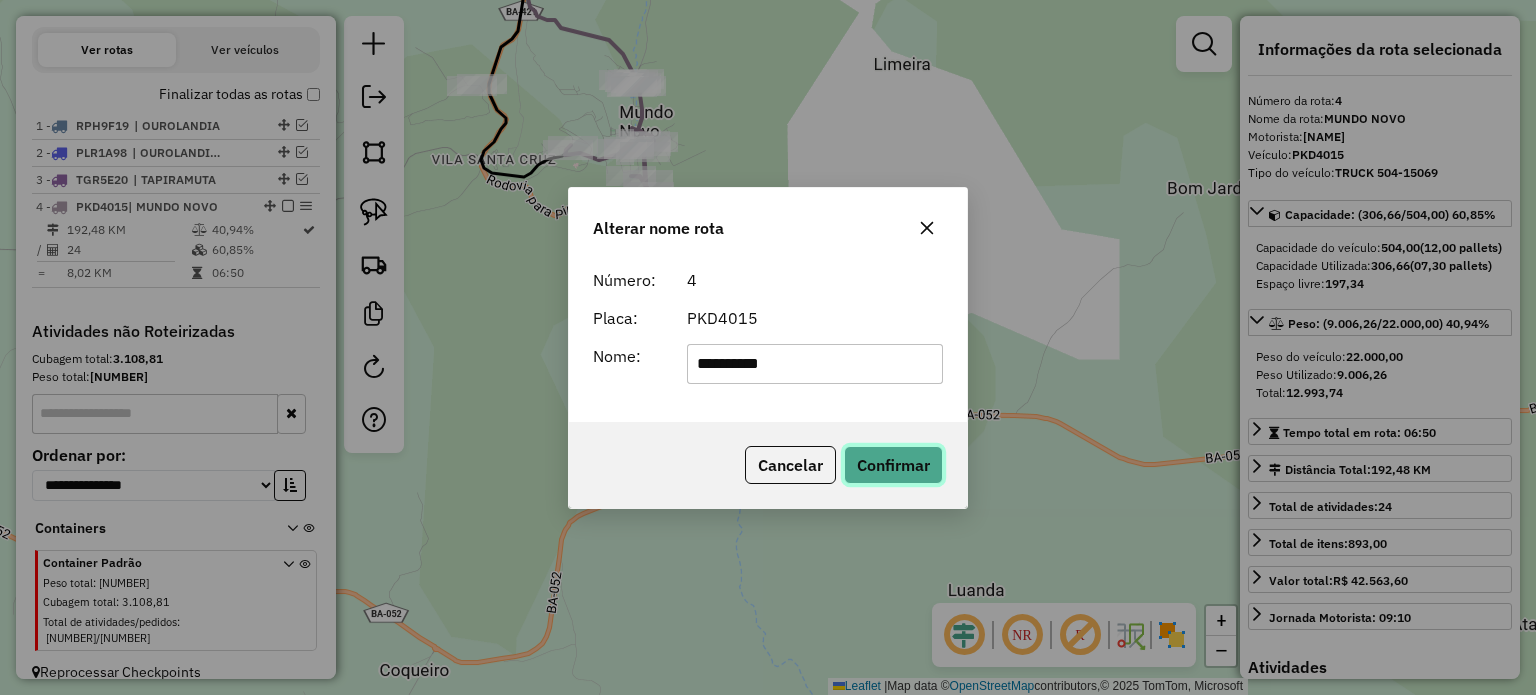 click on "Confirmar" 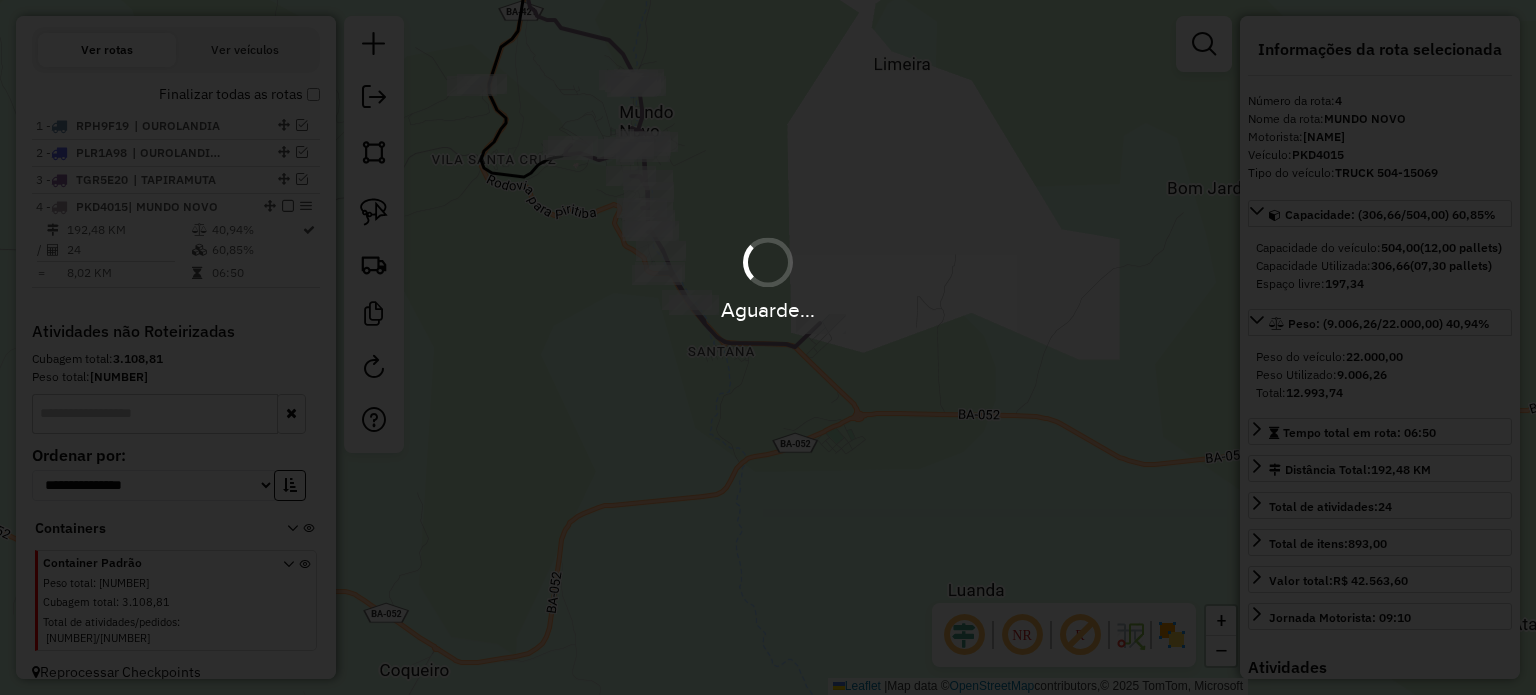 type 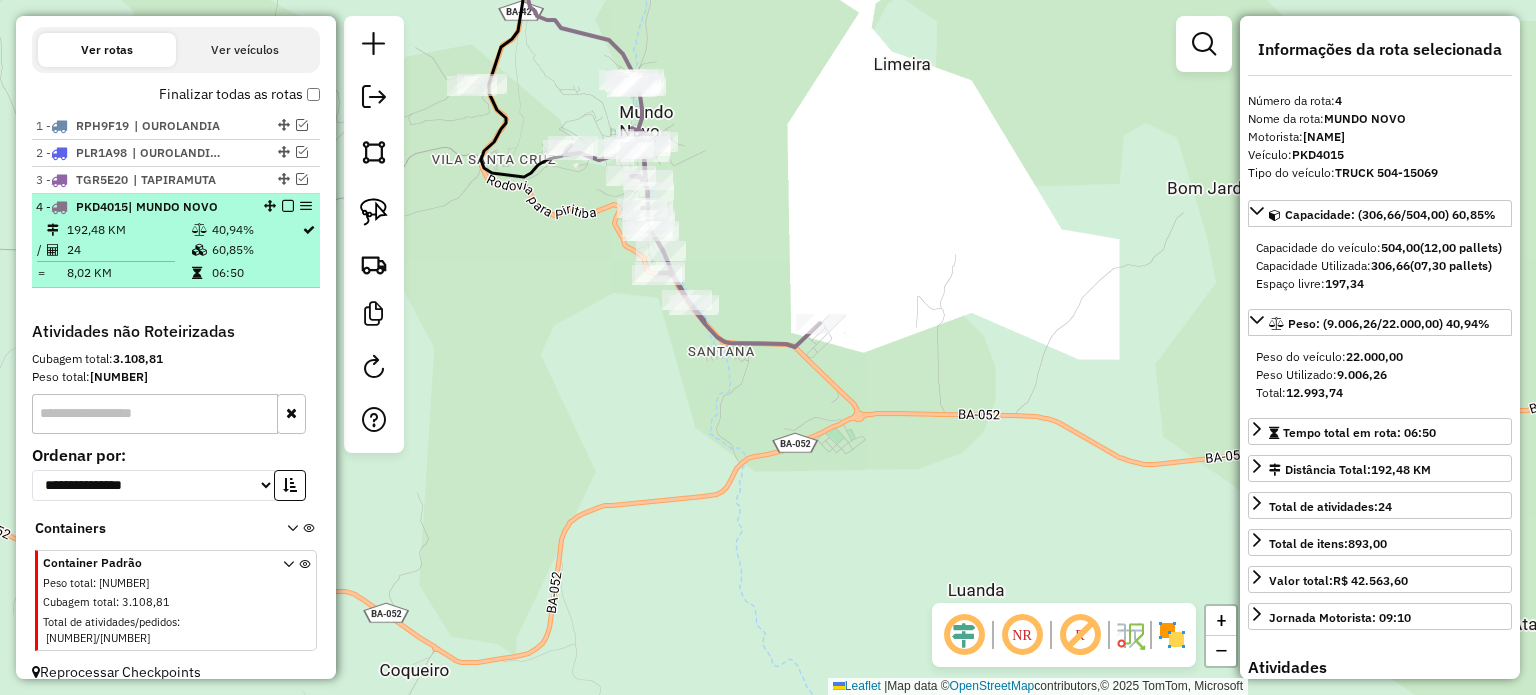 click at bounding box center [288, 206] 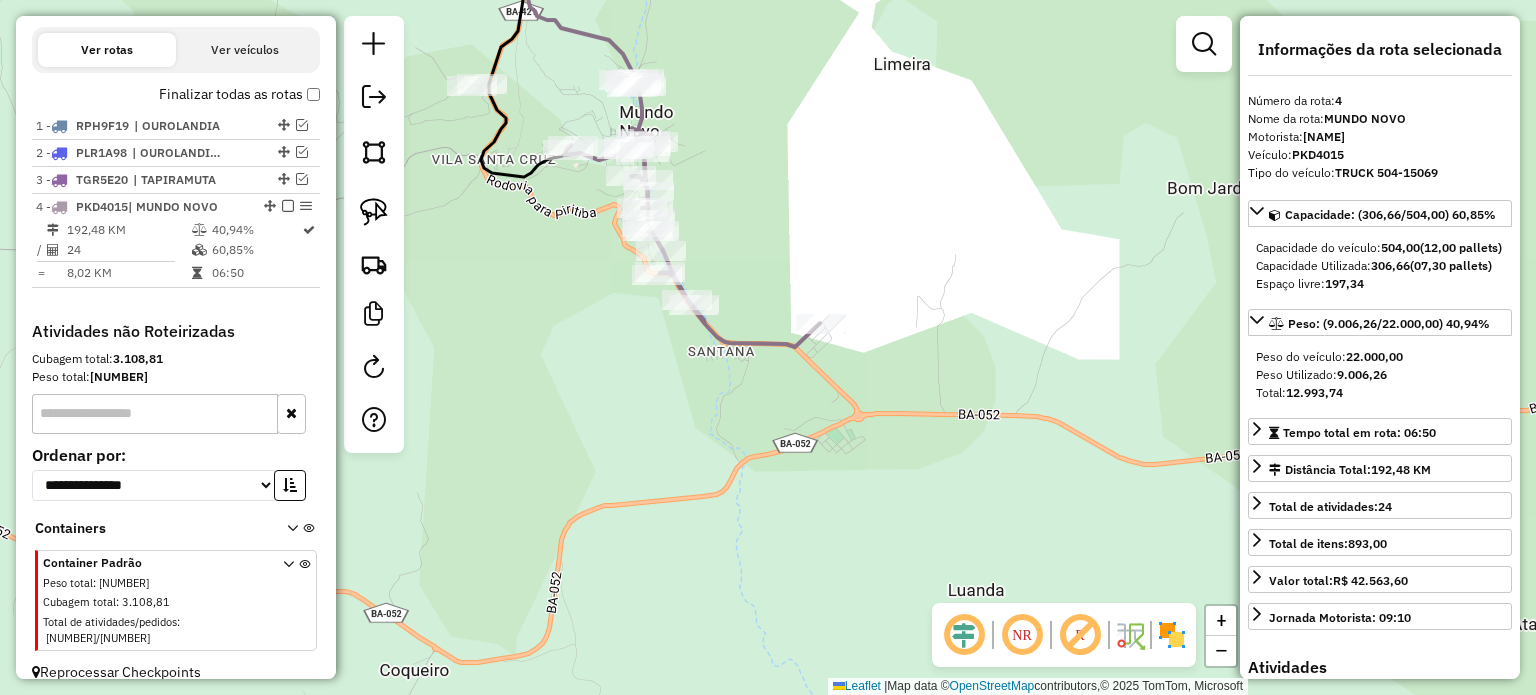 scroll, scrollTop: 611, scrollLeft: 0, axis: vertical 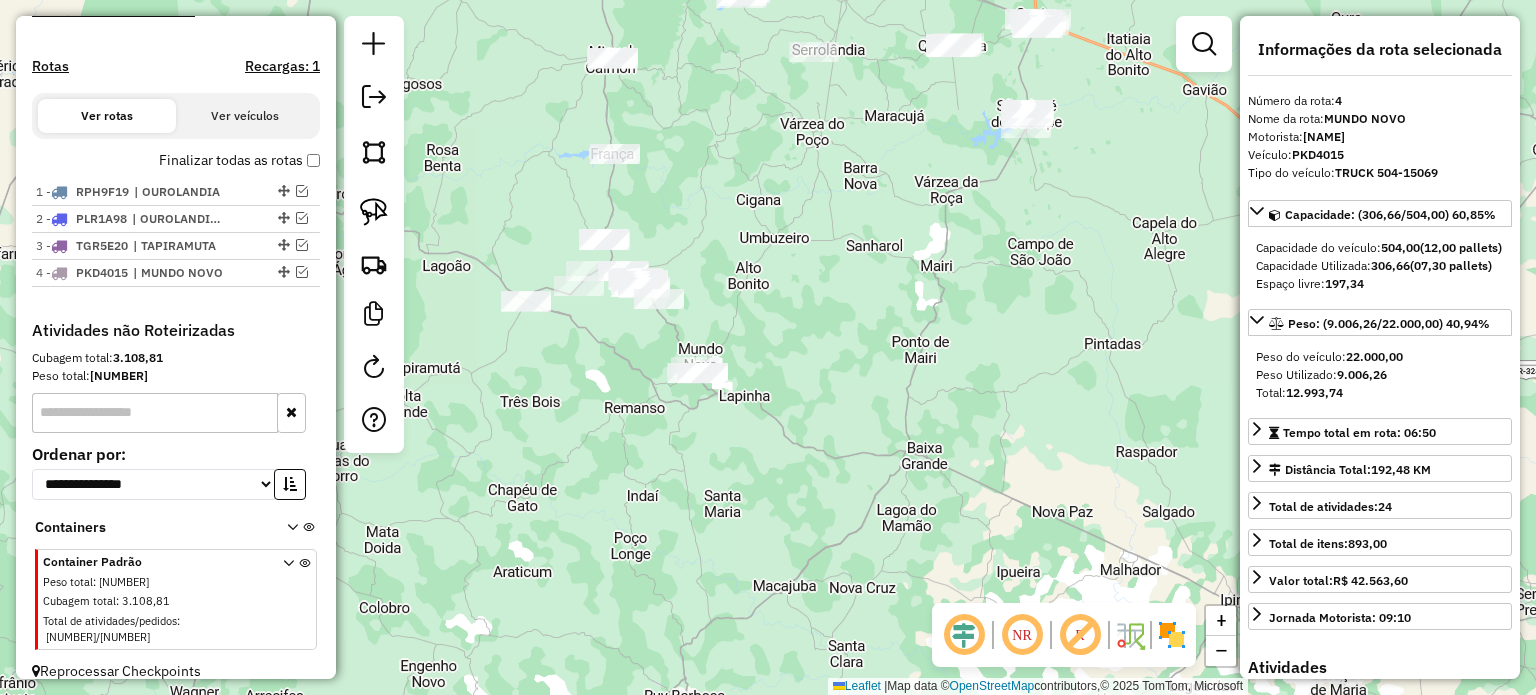drag, startPoint x: 760, startPoint y: 278, endPoint x: 772, endPoint y: 331, distance: 54.34151 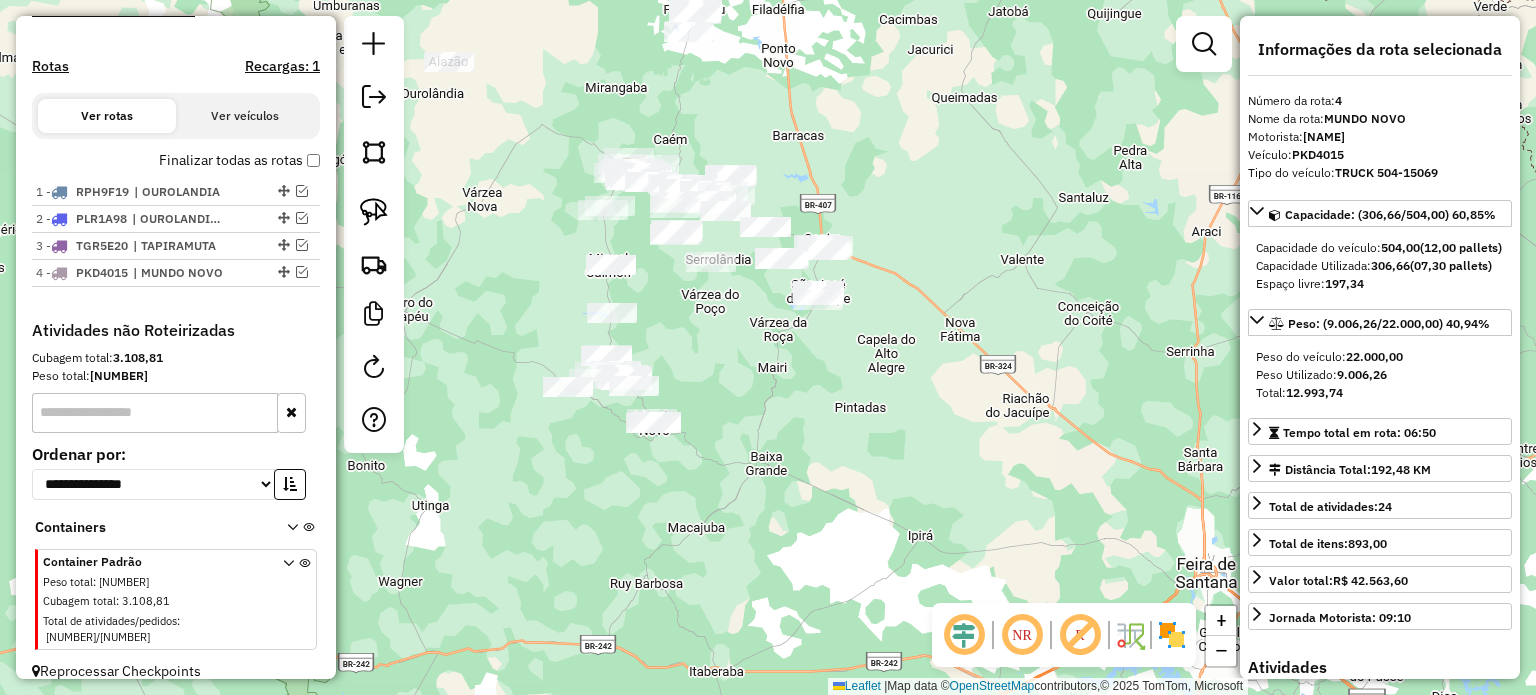 drag, startPoint x: 508, startPoint y: 166, endPoint x: 537, endPoint y: 282, distance: 119.57006 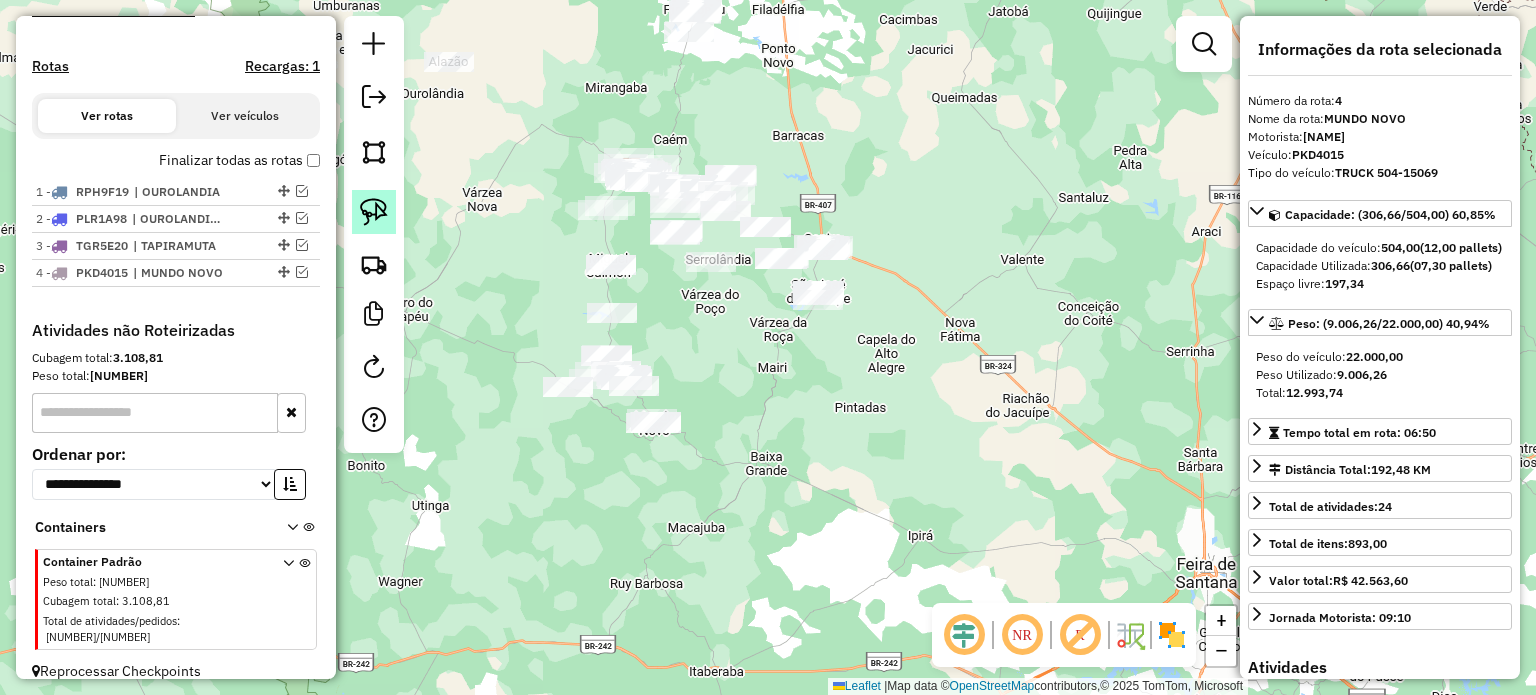 click 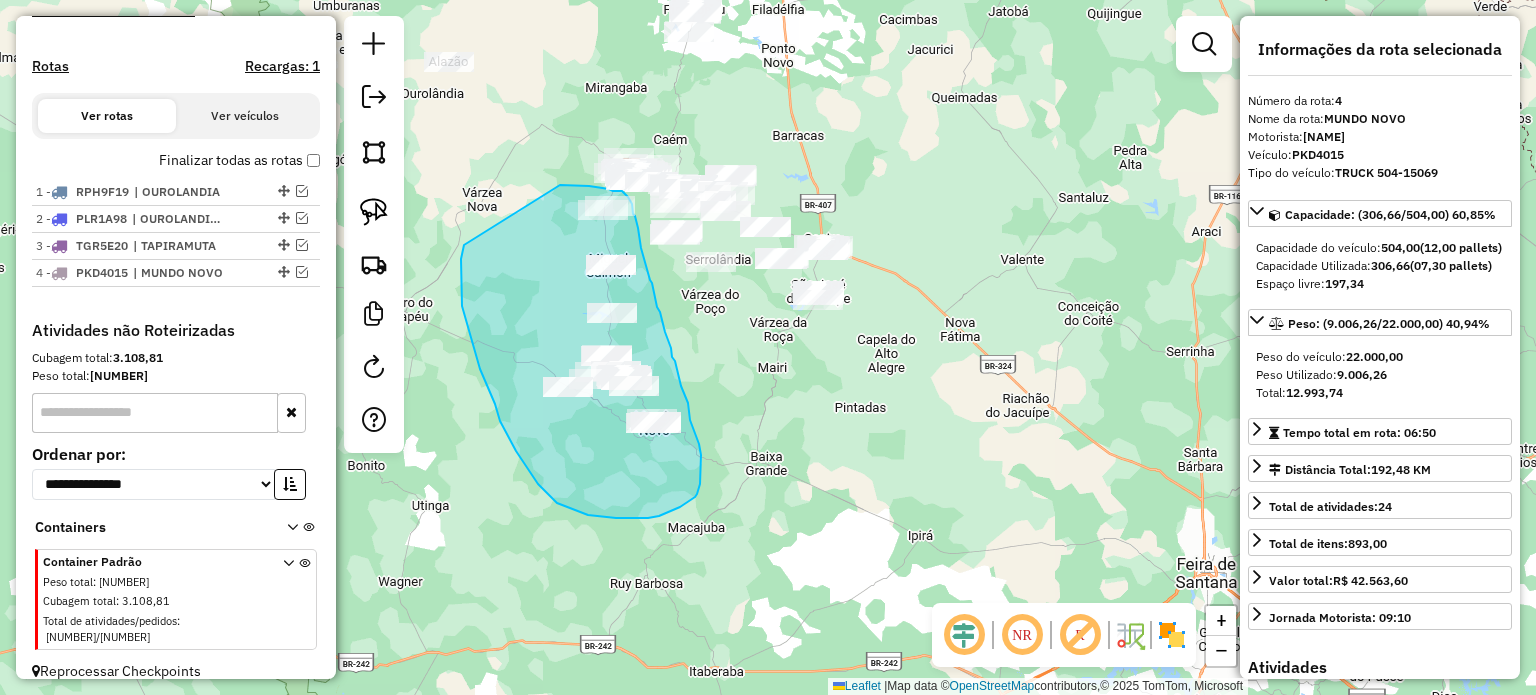 drag, startPoint x: 480, startPoint y: 369, endPoint x: 558, endPoint y: 184, distance: 200.77101 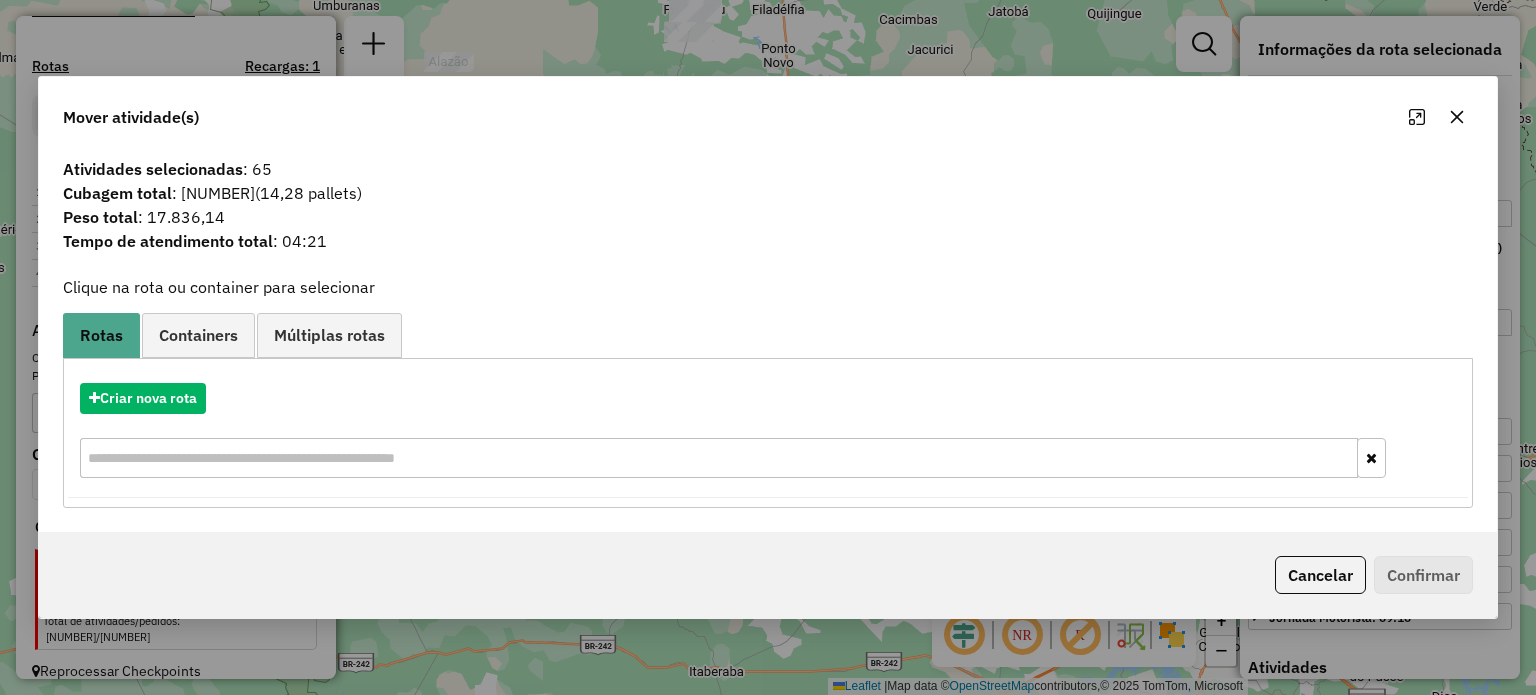 click 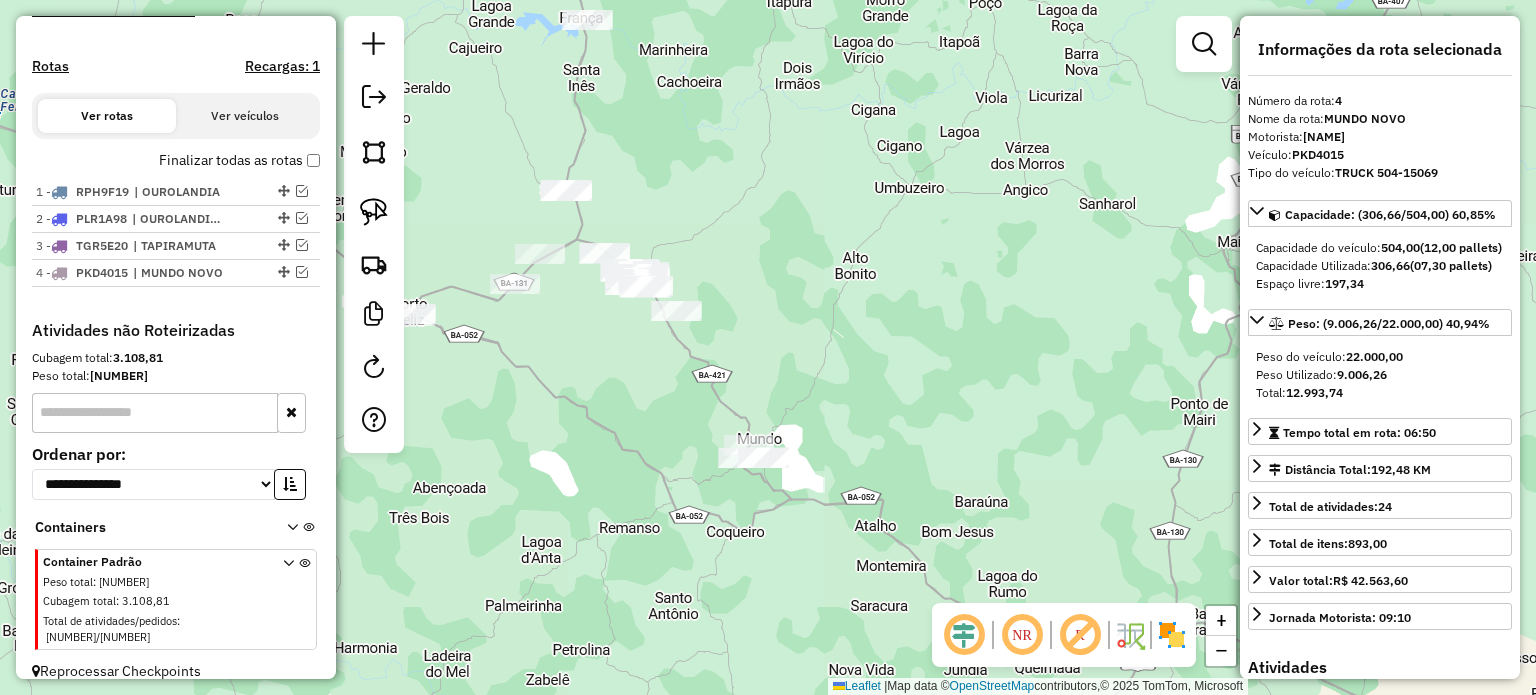 drag, startPoint x: 648, startPoint y: 425, endPoint x: 607, endPoint y: 357, distance: 79.40403 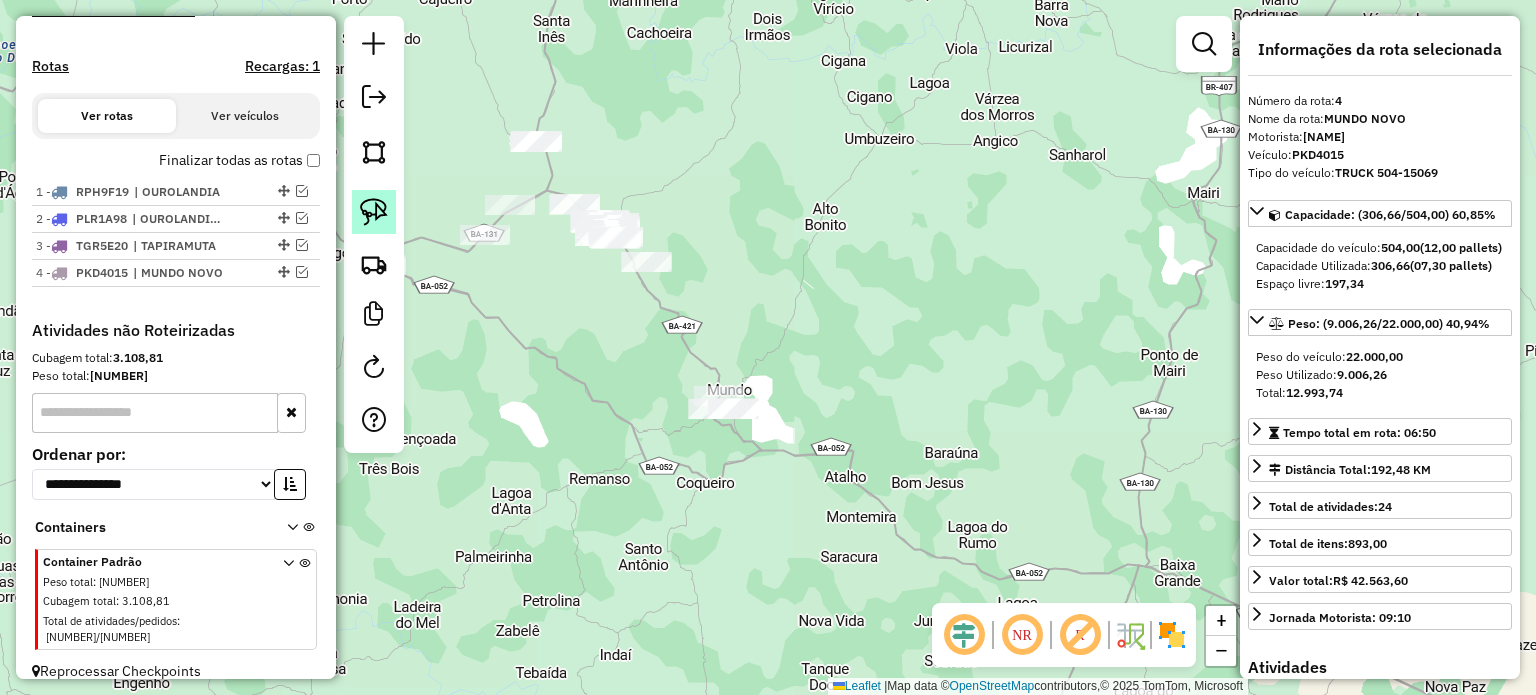 click 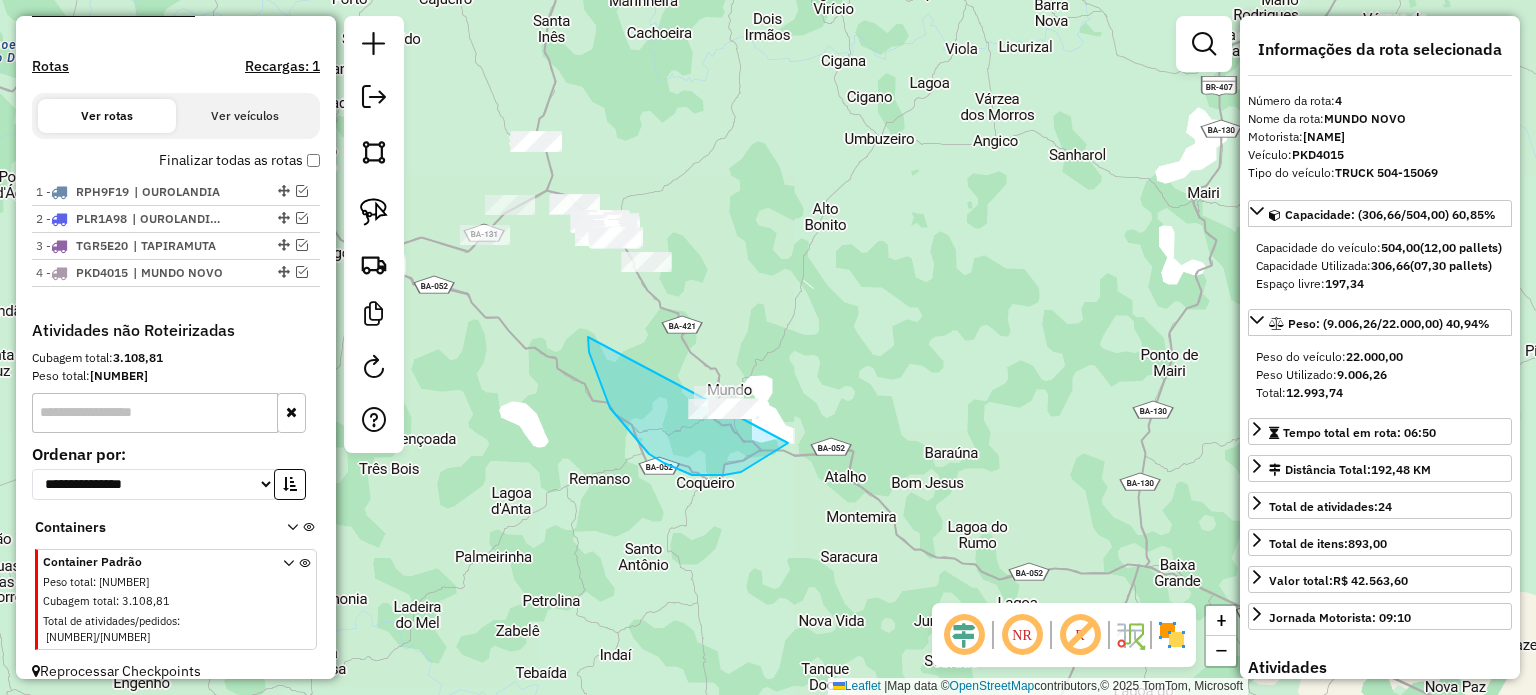 drag, startPoint x: 594, startPoint y: 367, endPoint x: 819, endPoint y: 373, distance: 225.07999 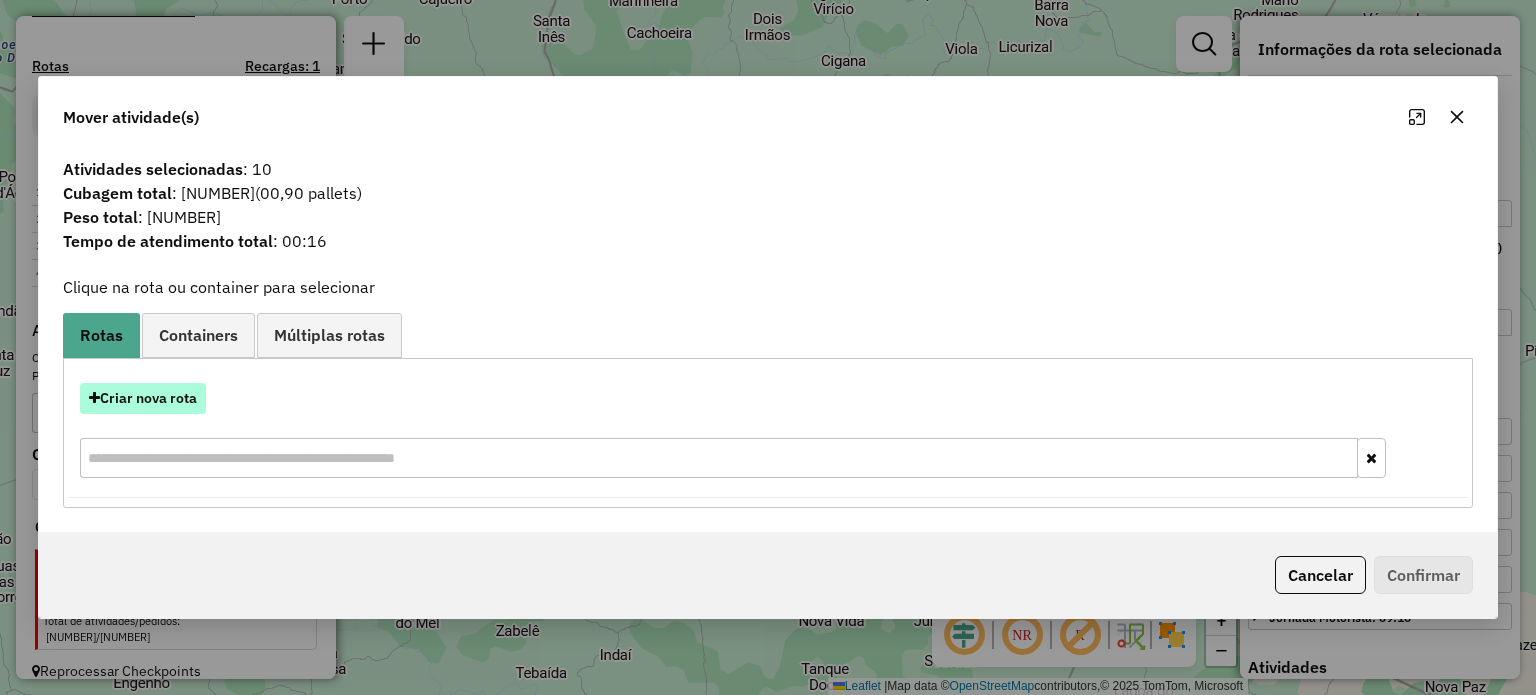 click on "Criar nova rota" at bounding box center [143, 398] 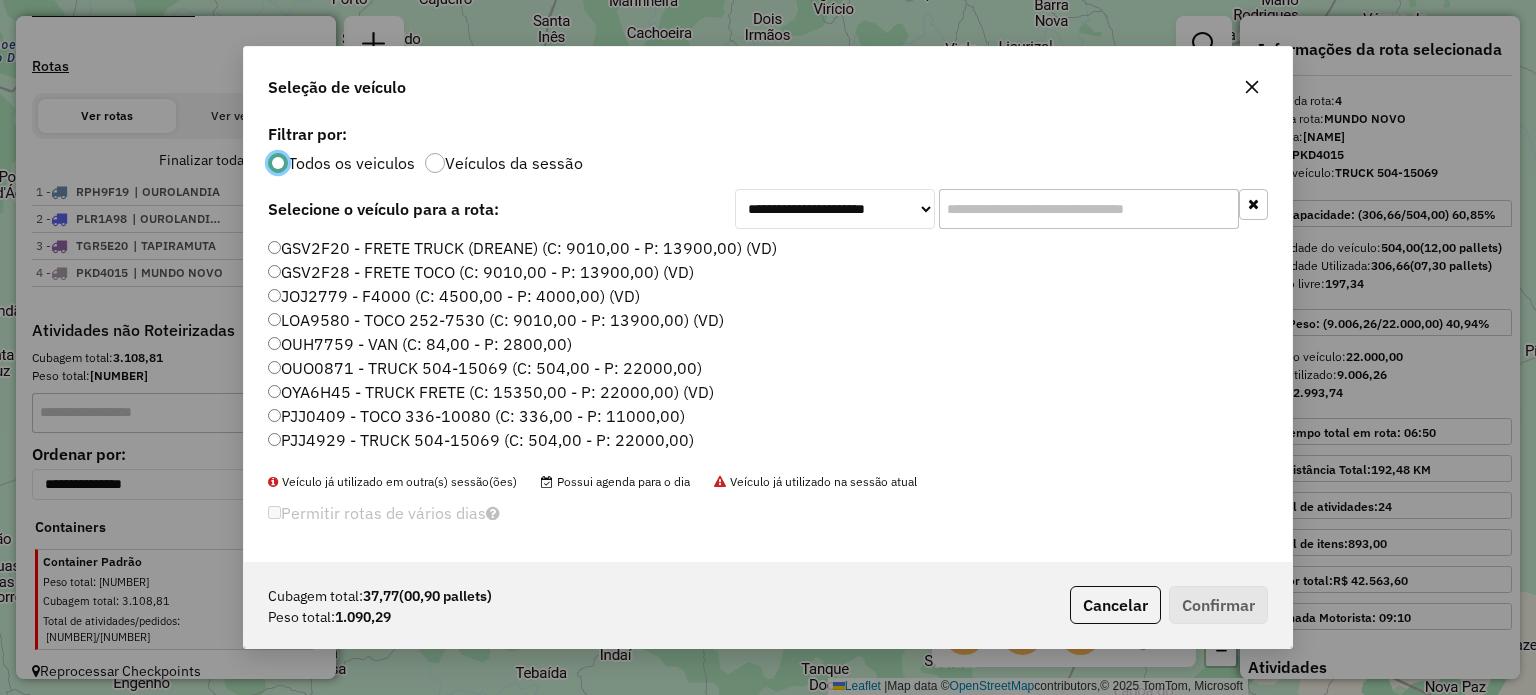 scroll, scrollTop: 10, scrollLeft: 6, axis: both 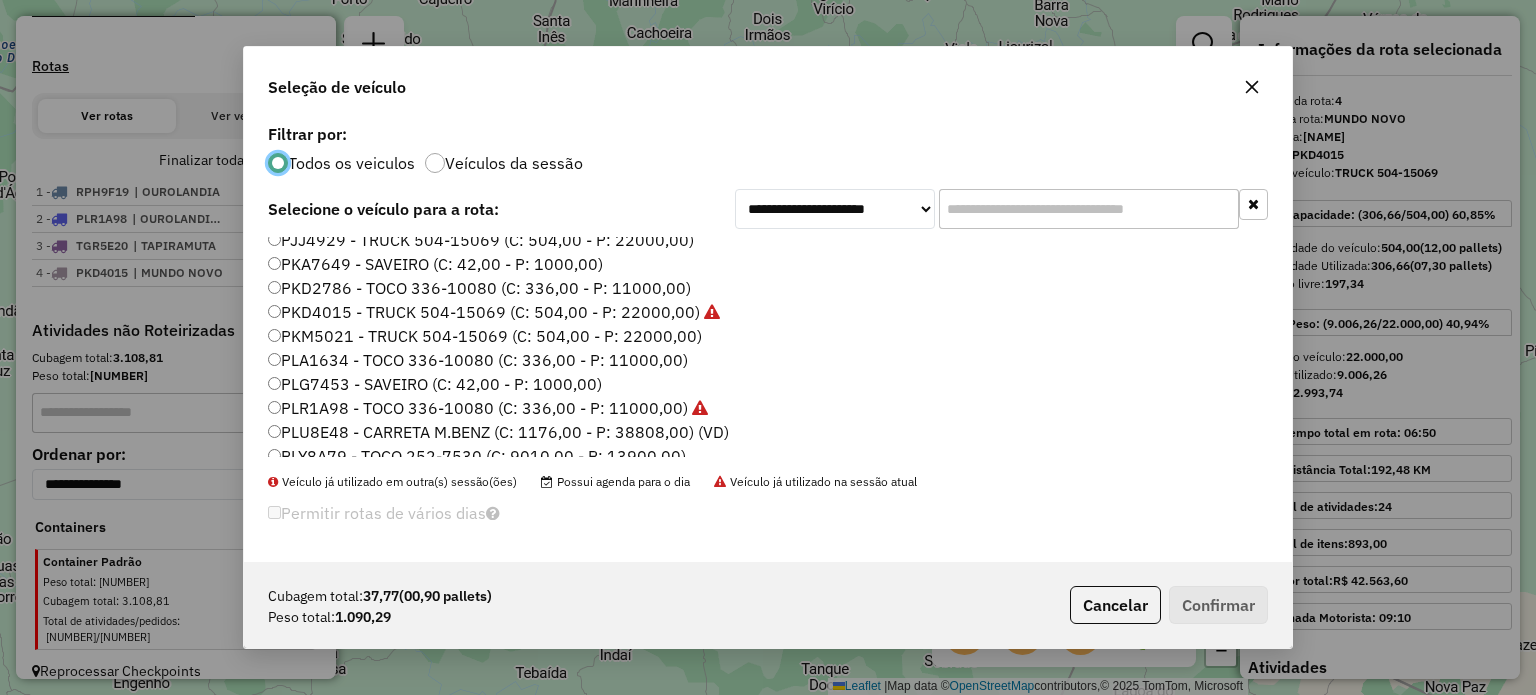click on "PLA1634 - TOCO 336-10080 (C: 336,00 - P: 11000,00)" 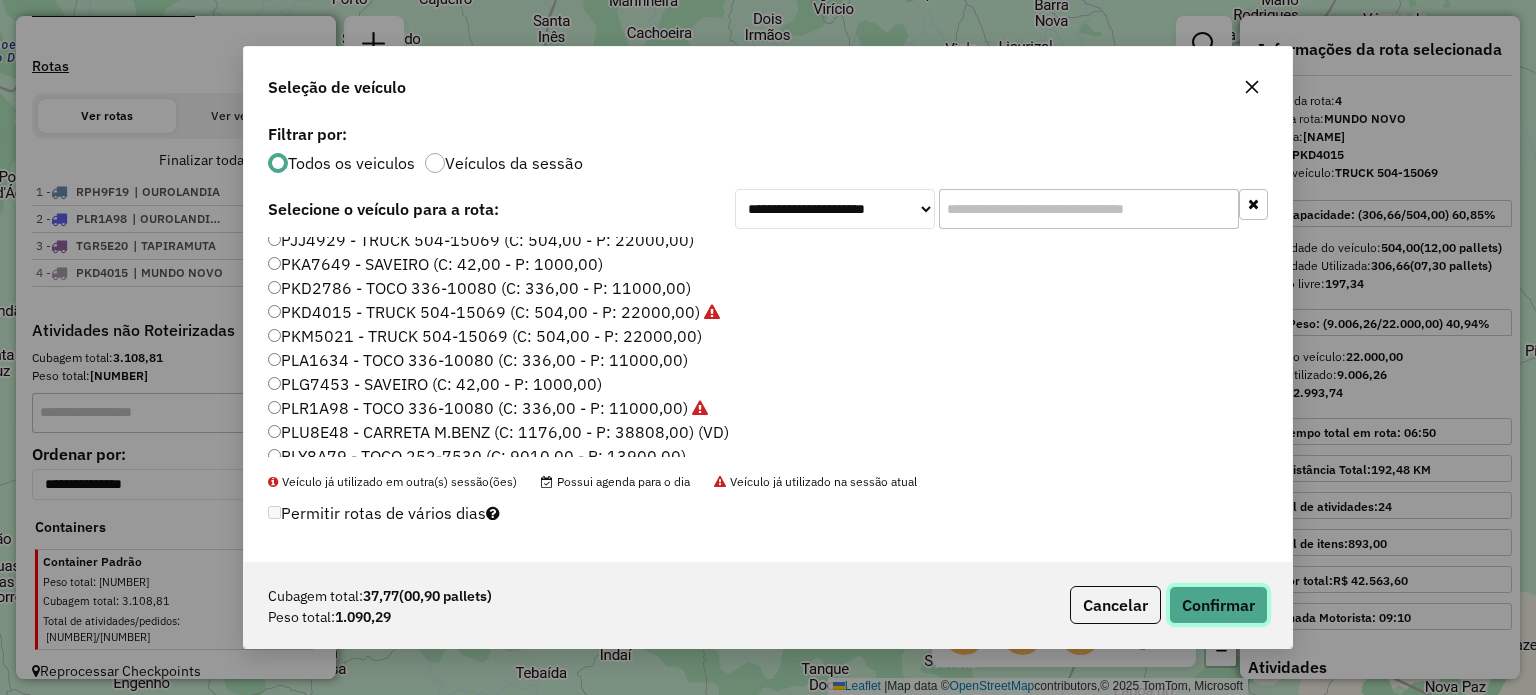 click on "Confirmar" 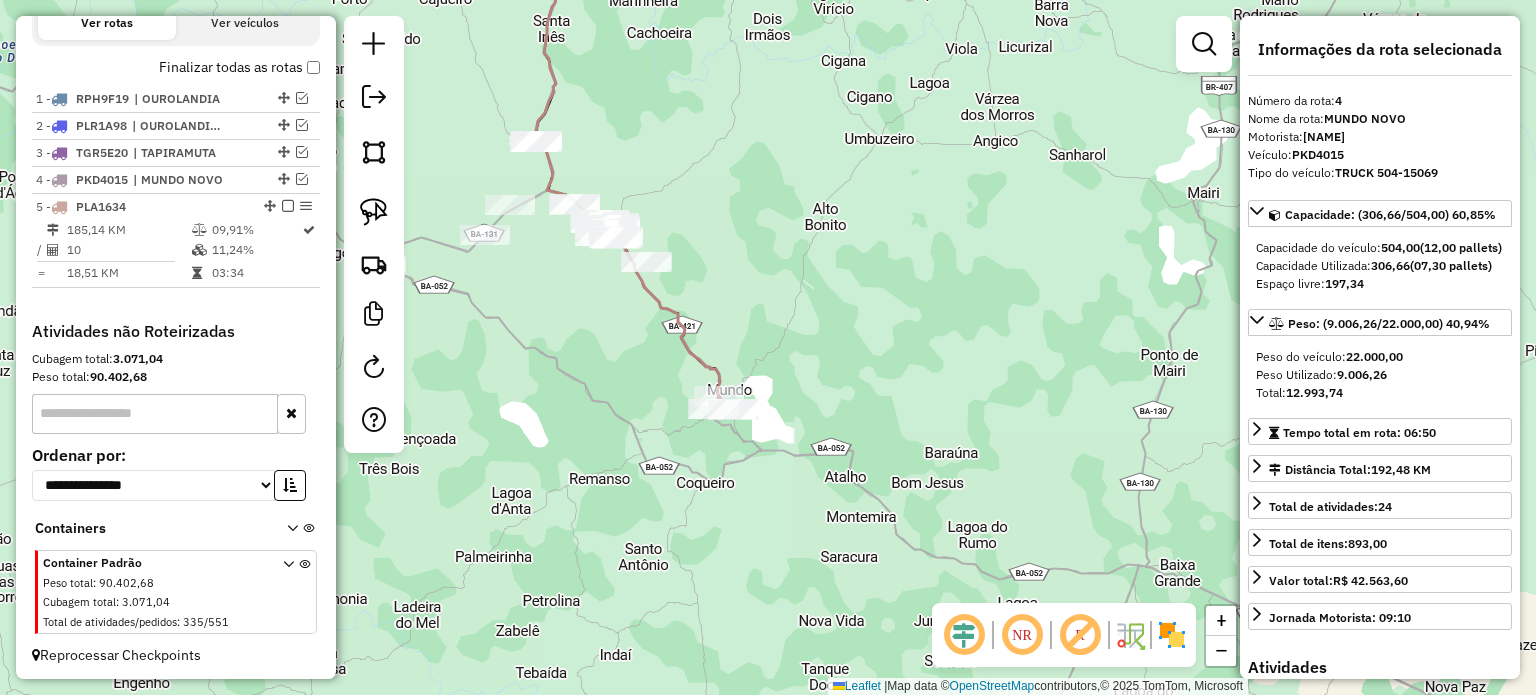 scroll, scrollTop: 704, scrollLeft: 0, axis: vertical 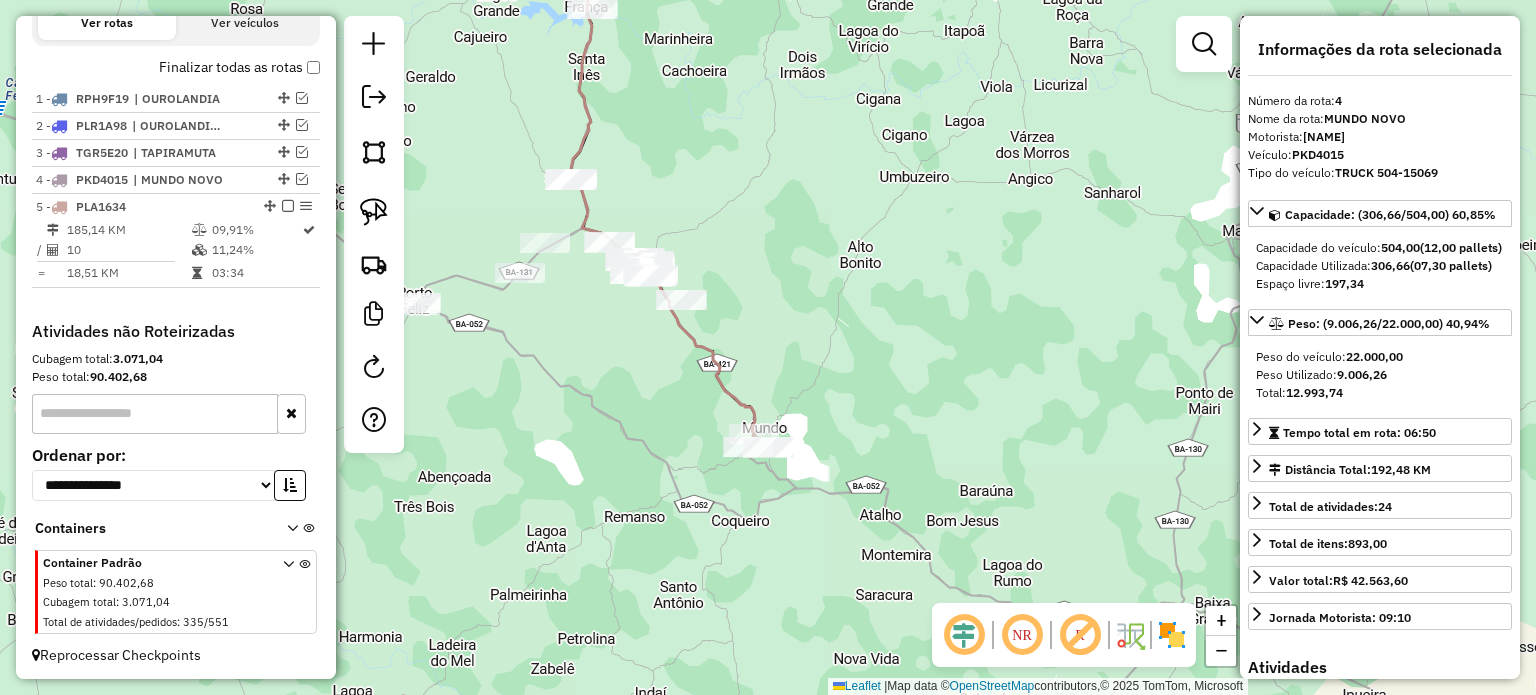 drag, startPoint x: 635, startPoint y: 332, endPoint x: 684, endPoint y: 423, distance: 103.35376 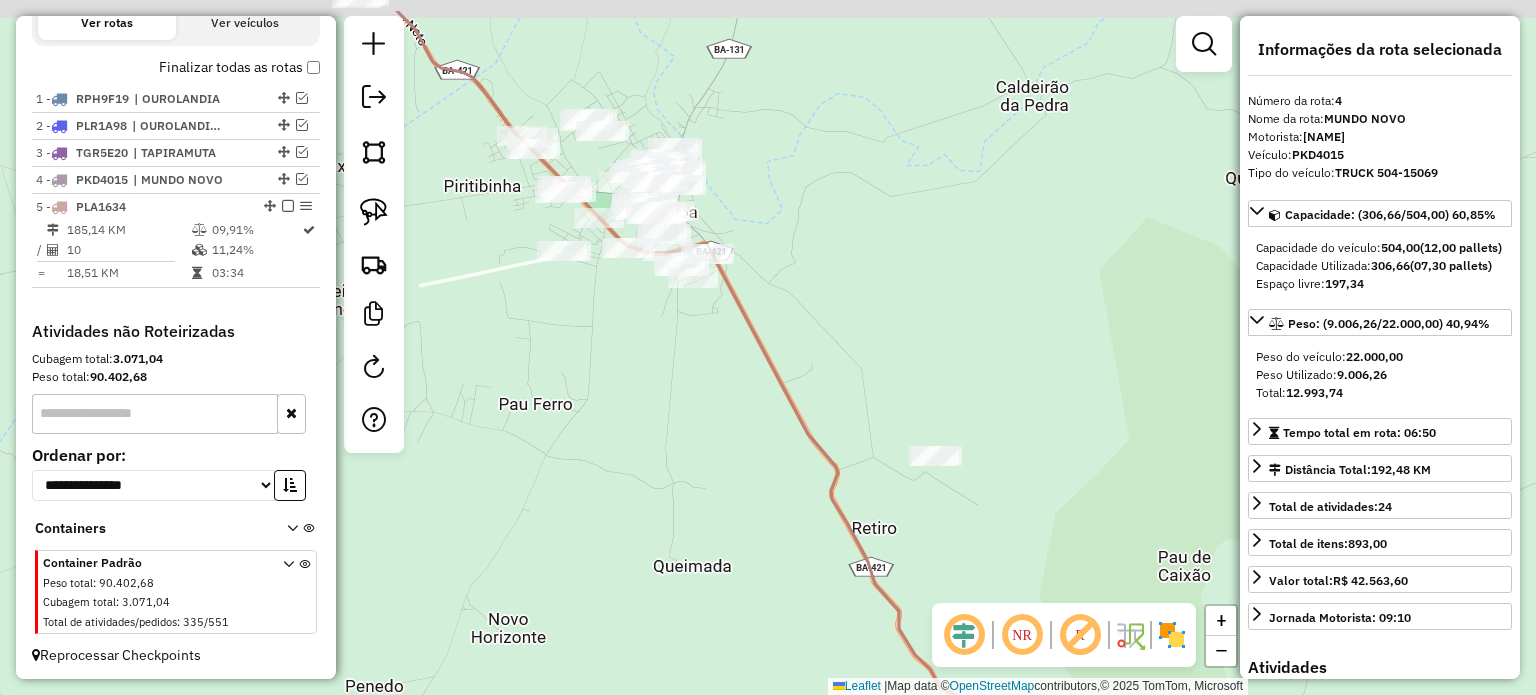 drag, startPoint x: 576, startPoint y: 283, endPoint x: 616, endPoint y: 343, distance: 72.11102 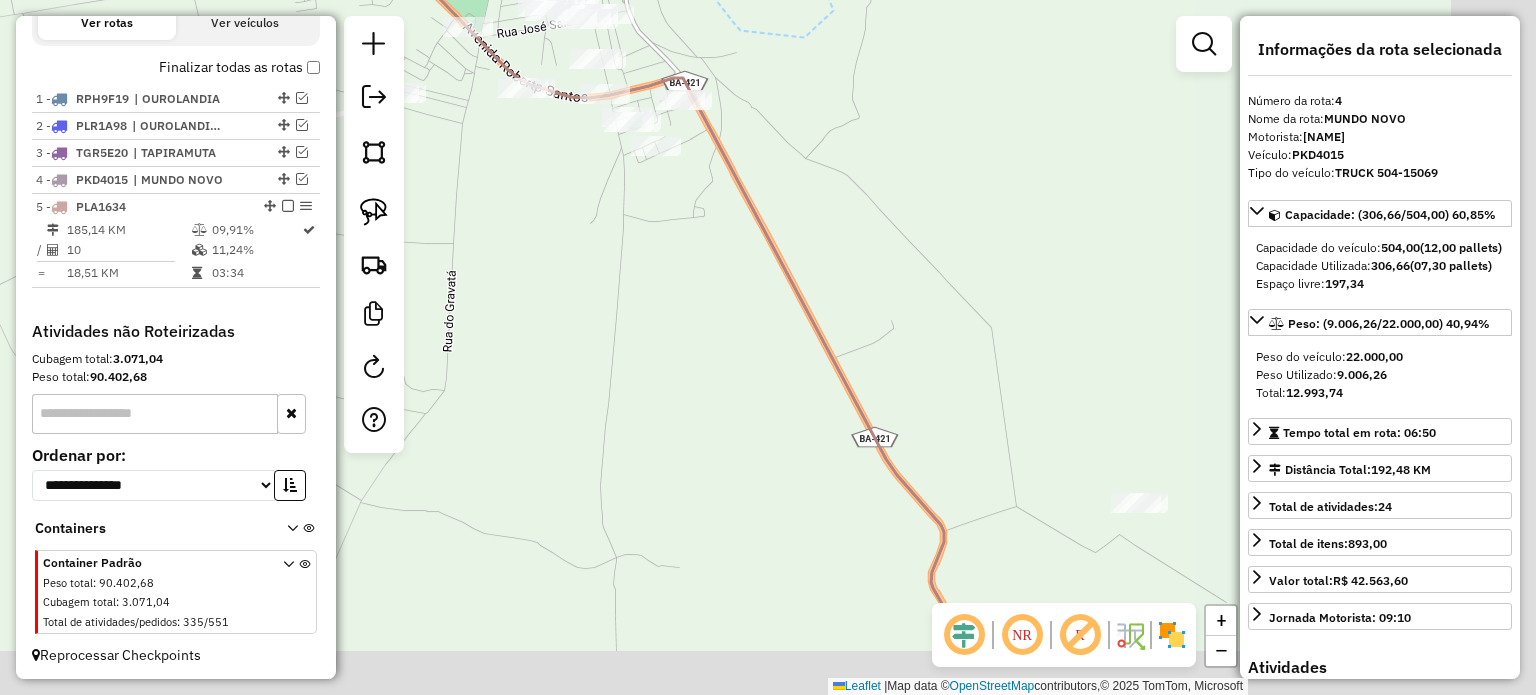 drag, startPoint x: 712, startPoint y: 409, endPoint x: 476, endPoint y: 279, distance: 269.43646 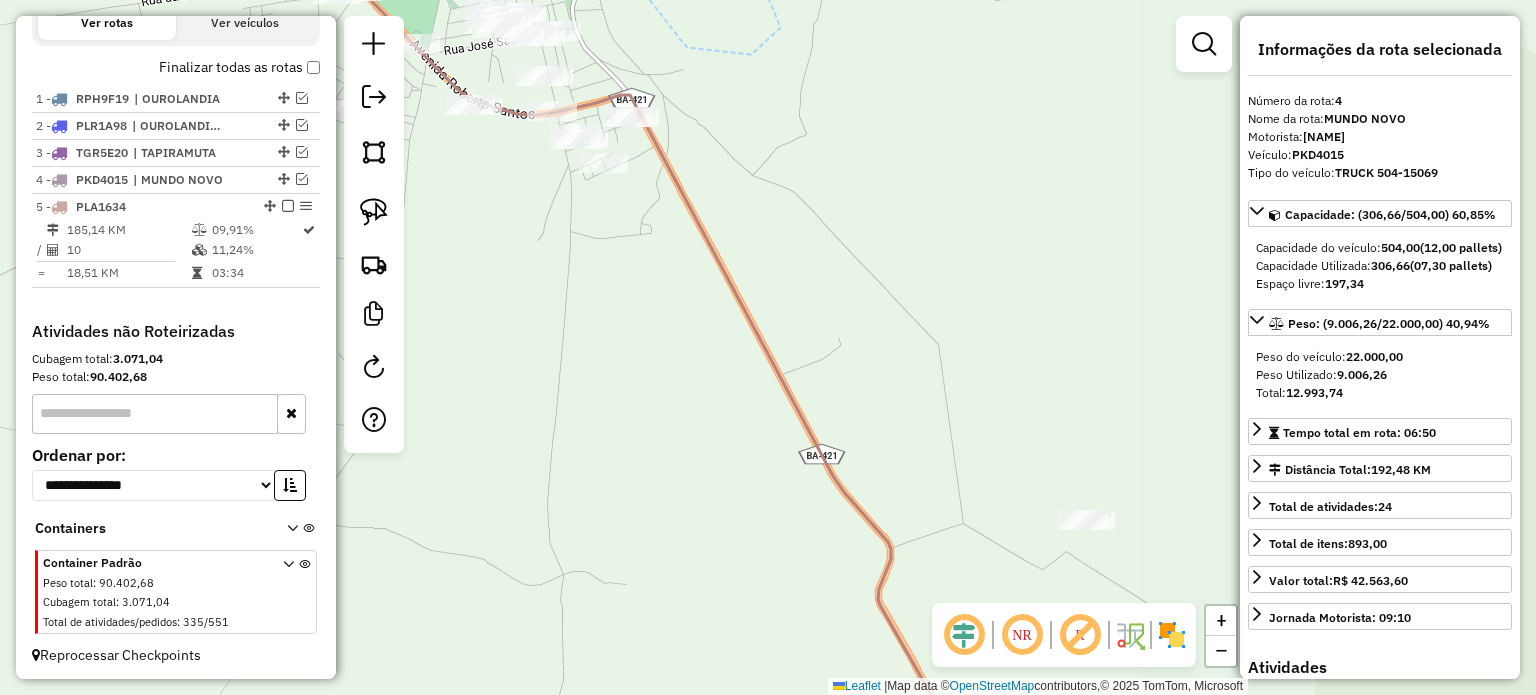 drag, startPoint x: 603, startPoint y: 335, endPoint x: 560, endPoint y: 372, distance: 56.727417 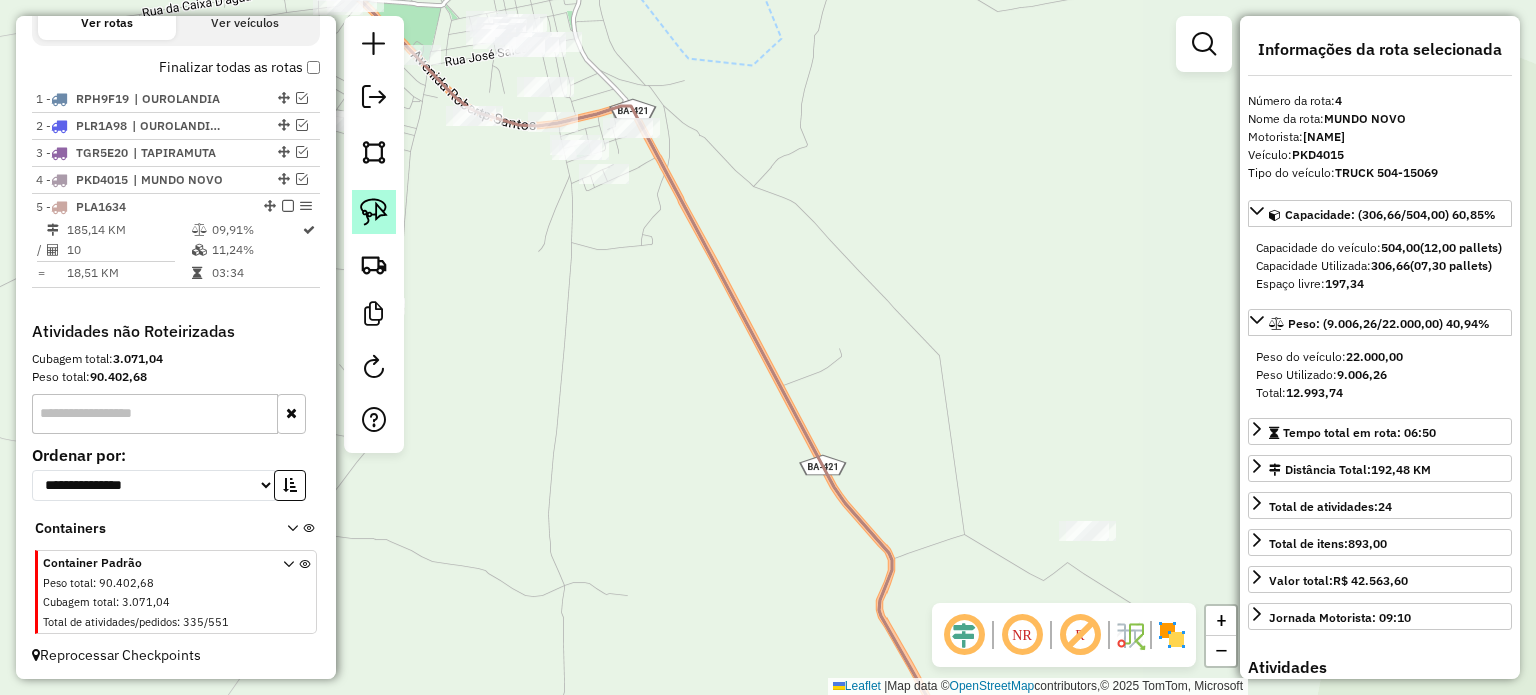 click 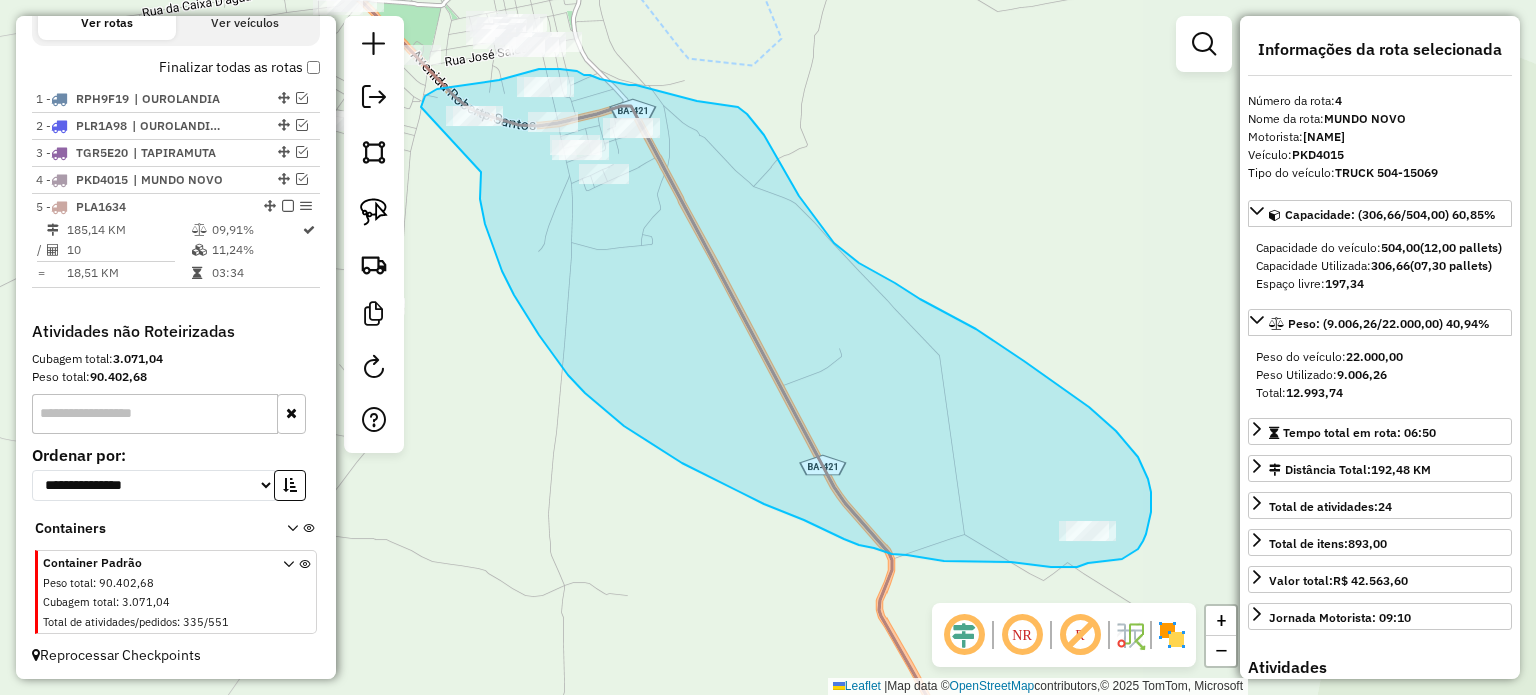 drag, startPoint x: 481, startPoint y: 172, endPoint x: 420, endPoint y: 116, distance: 82.80701 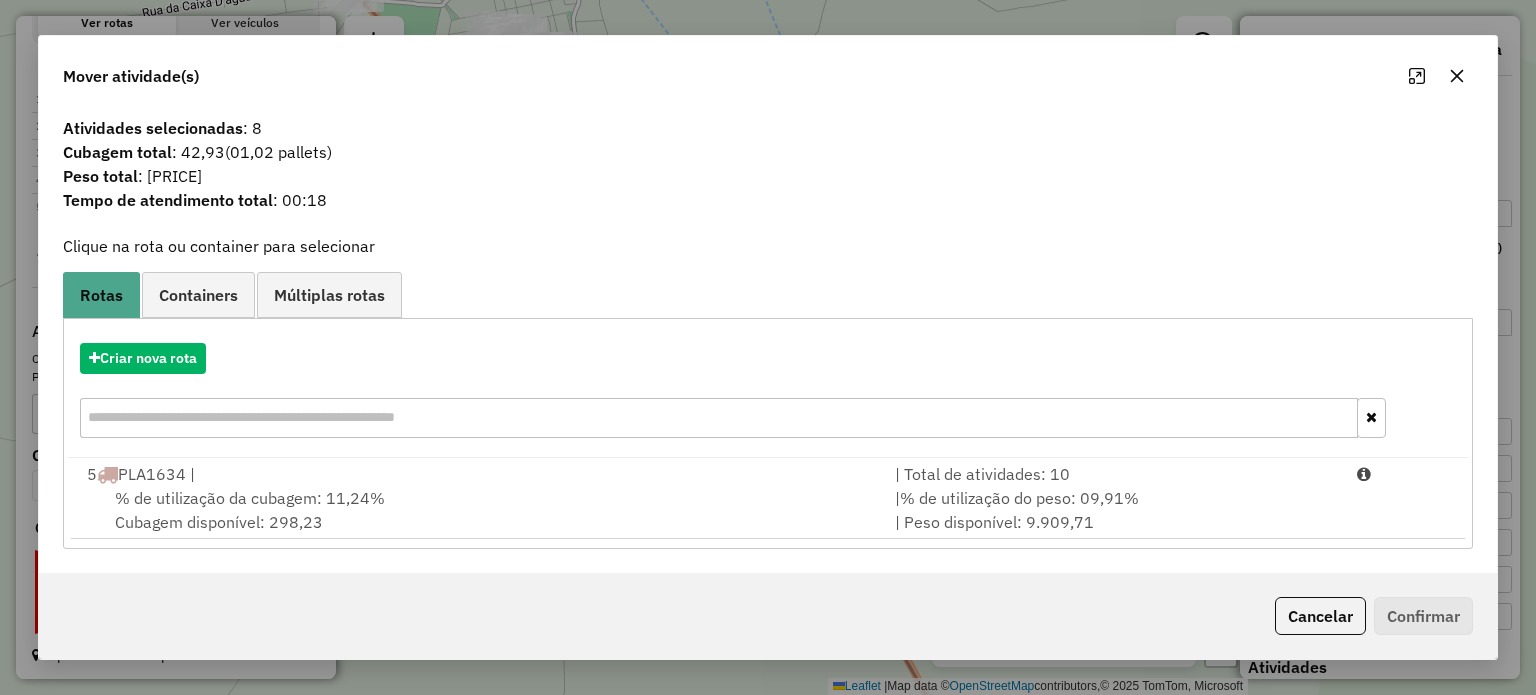 click on "% de utilização da cubagem: 11,24%" at bounding box center [250, 498] 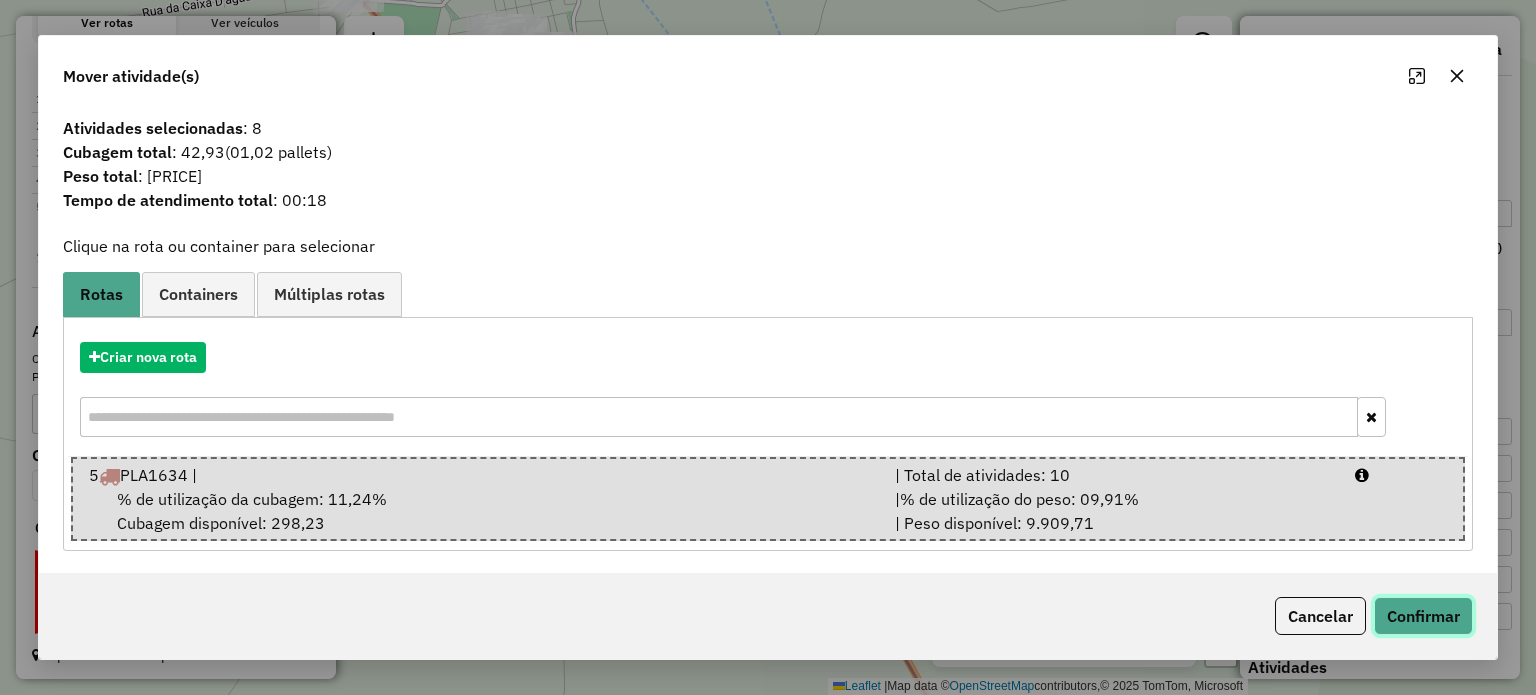 click on "Confirmar" 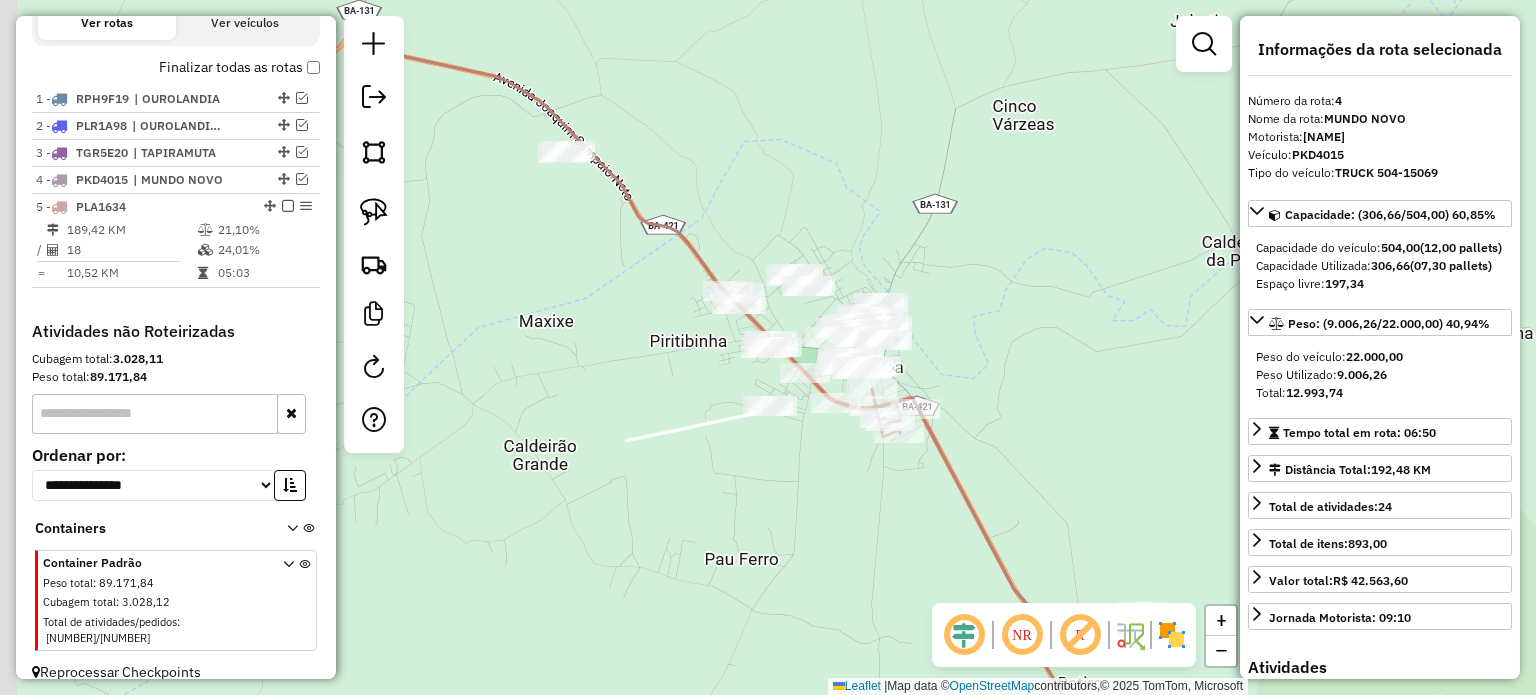 drag, startPoint x: 611, startPoint y: 404, endPoint x: 842, endPoint y: 520, distance: 258.48984 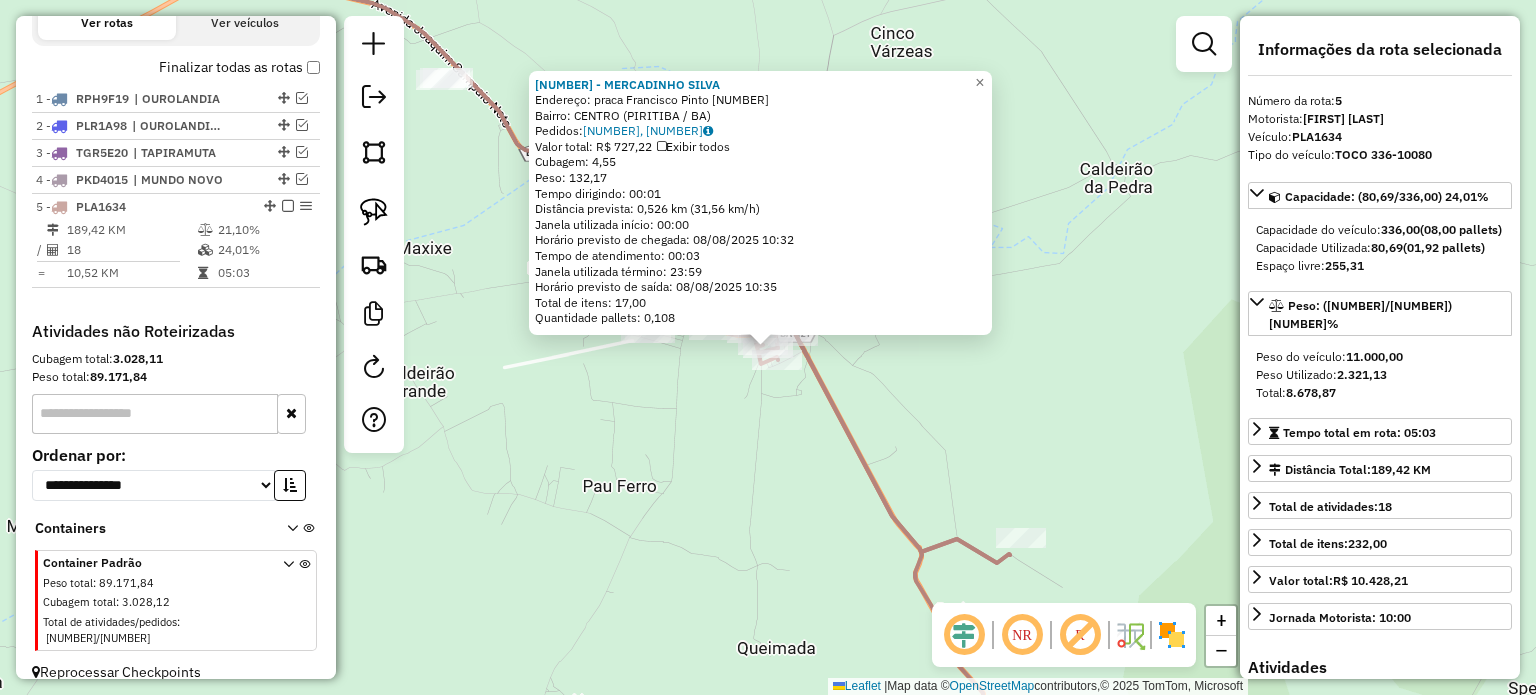 click on "[NUMBER] - MERCADINHO SILVA  Endereço:  praca Francisco Pinto [NUMBER]   Bairro: CENTRO ([STATE])   Pedidos:  [NUMBER], [NUMBER]   Valor total: R$ 727,22   Exibir todos   Cubagem: 4,55  Peso: 132,17  Tempo dirigindo: 00:01   Distância prevista: 0,526 km (31,56 km/h)   Janela utilizada início: 00:00   Horário previsto de chegada: 08/08/2025 10:32   Tempo de atendimento: 00:03   Janela utilizada término: 23:59   Horário previsto de saída: 08/08/2025 10:35   Total de itens: 17,00   Quantidade pallets: 0,108  × Janela de atendimento Grade de atendimento Capacidade Transportadoras Veículos Cliente Pedidos  Rotas Selecione os dias de semana para filtrar as janelas de atendimento  Seg   Ter   Qua   Qui   Sex   Sáb   Dom  Informe o período da janela de atendimento: De: Até:  Filtrar exatamente a janela do cliente  Considerar janela de atendimento padrão  Selecione os dias de semana para filtrar as grades de atendimento  Seg   Ter   Qua   Qui   Sex   Sáb   Dom   Peso mínimo:   Peso máximo:   De:   Até:" 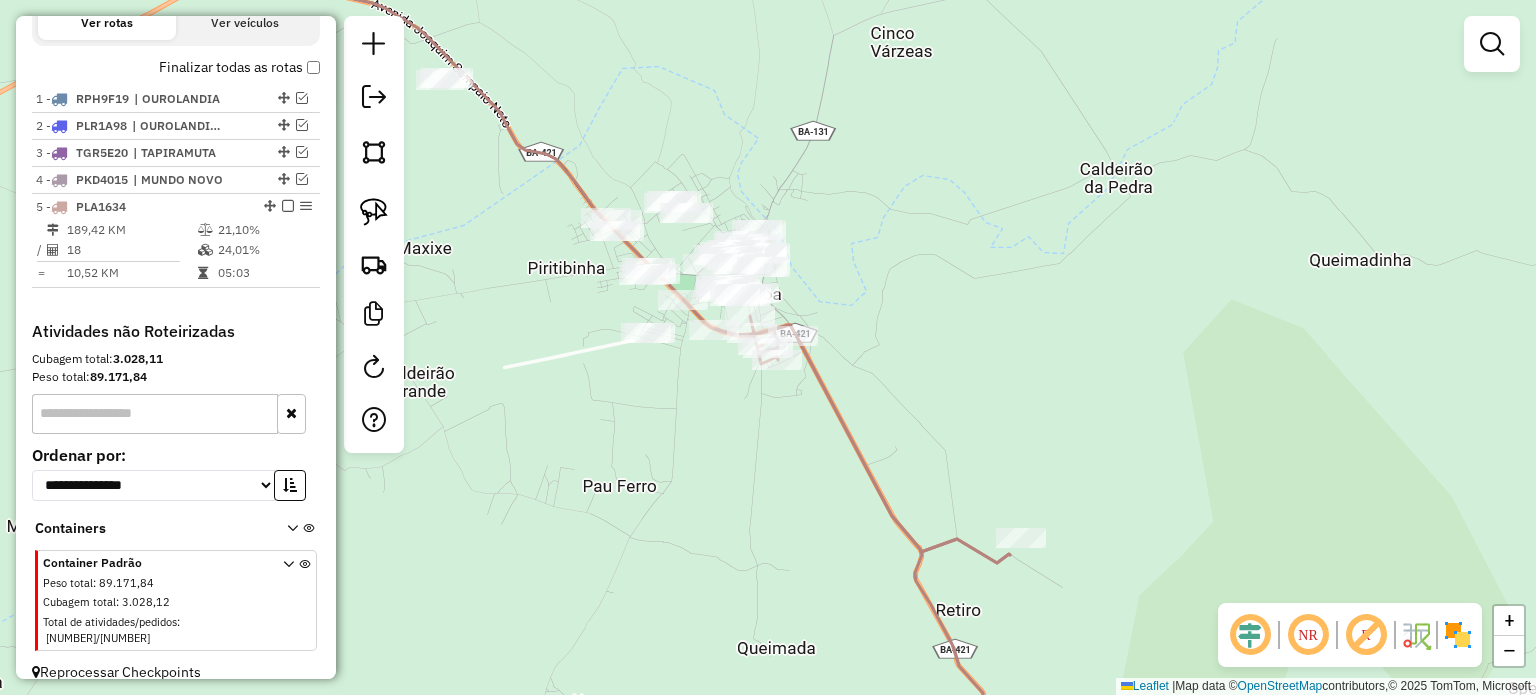 drag, startPoint x: 740, startPoint y: 423, endPoint x: 827, endPoint y: 558, distance: 160.6051 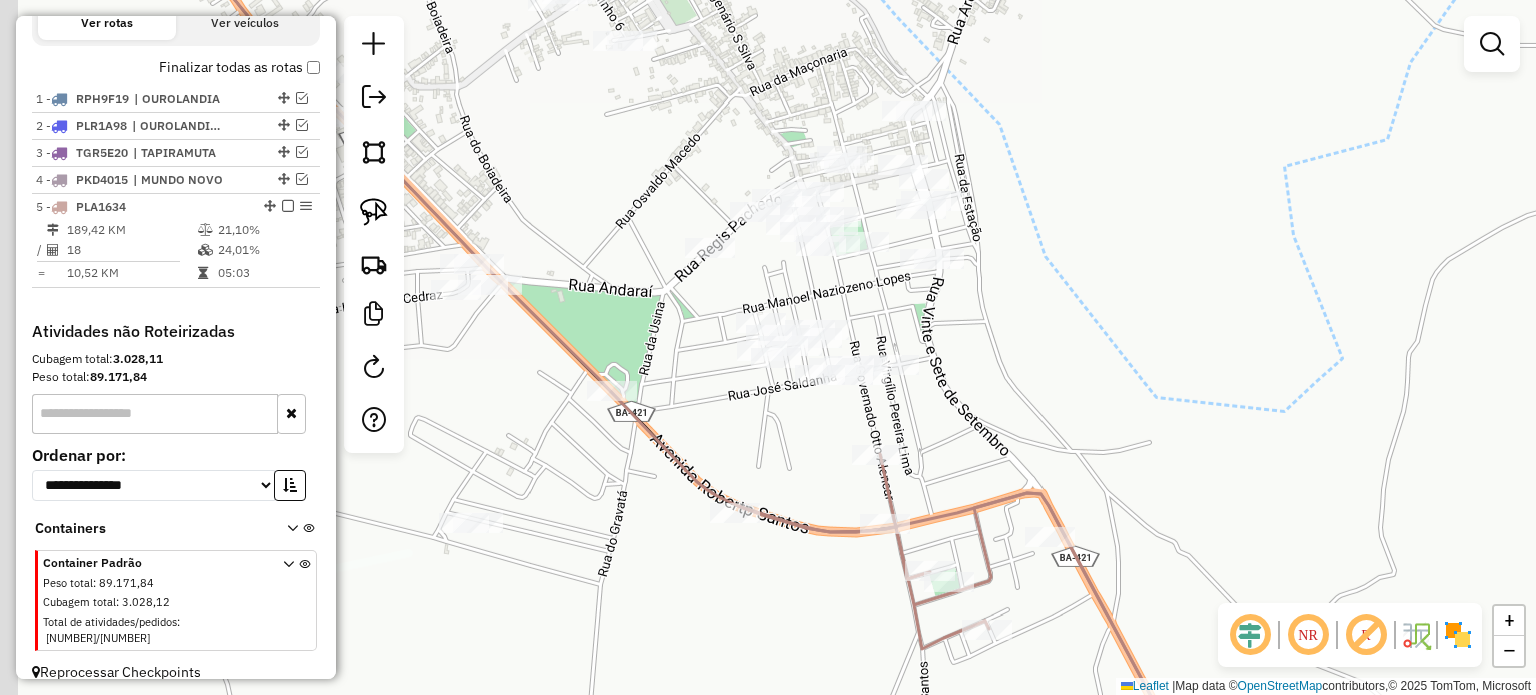 drag, startPoint x: 900, startPoint y: 410, endPoint x: 956, endPoint y: 393, distance: 58.5235 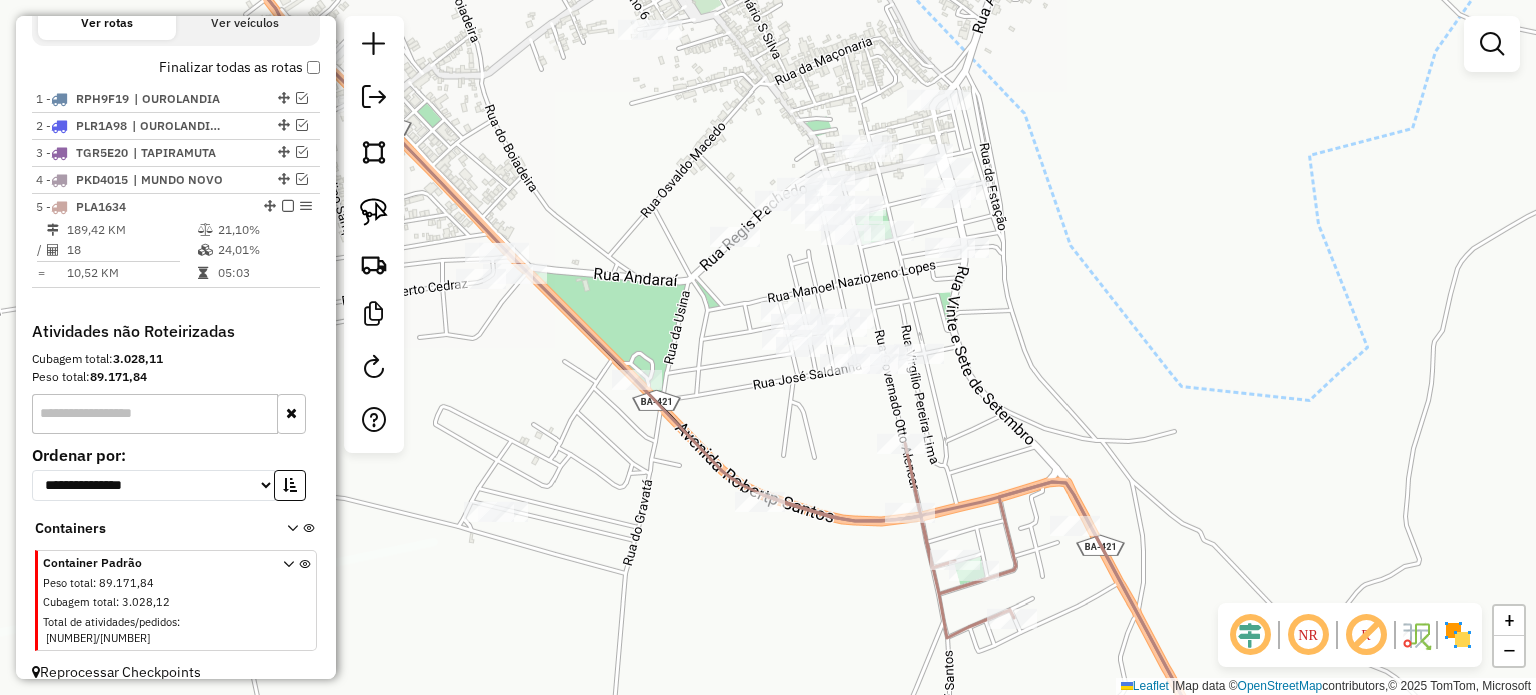 drag, startPoint x: 743, startPoint y: 427, endPoint x: 895, endPoint y: 370, distance: 162.33607 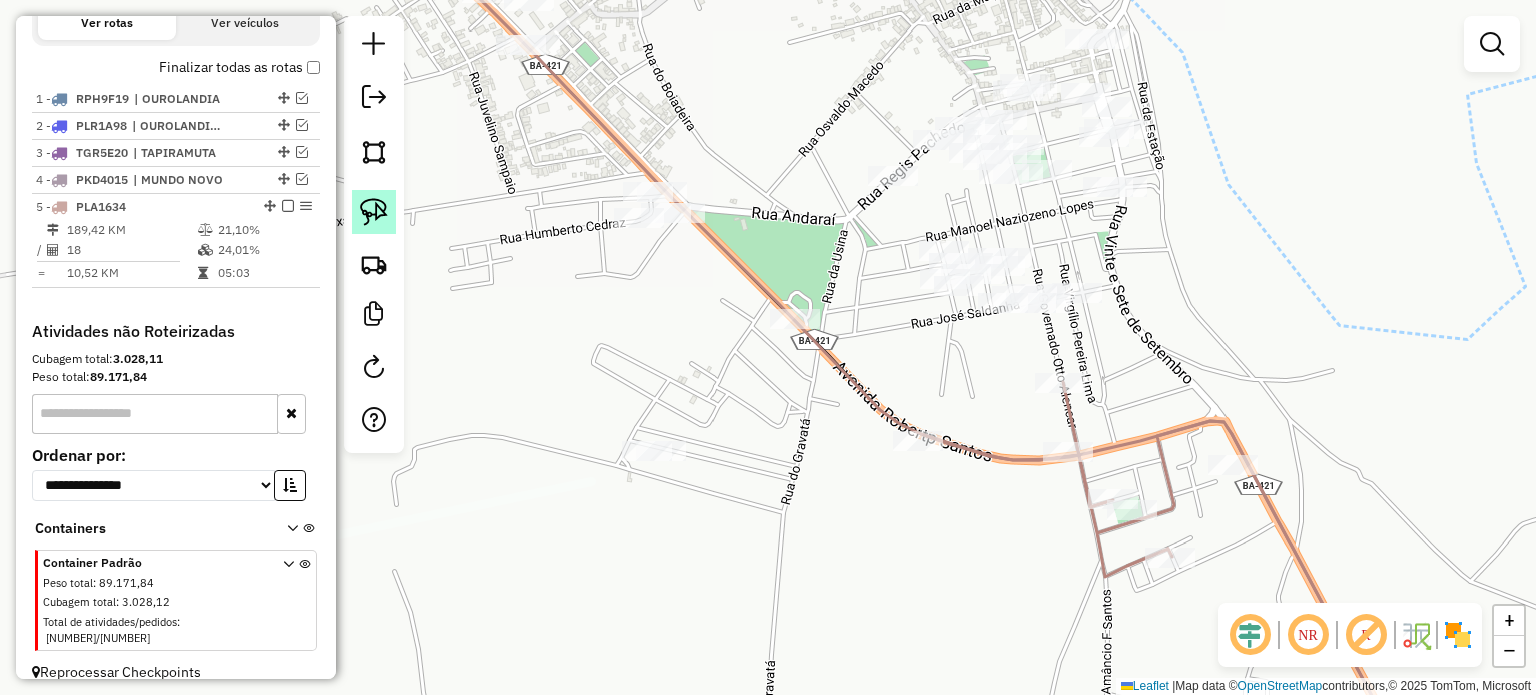 click 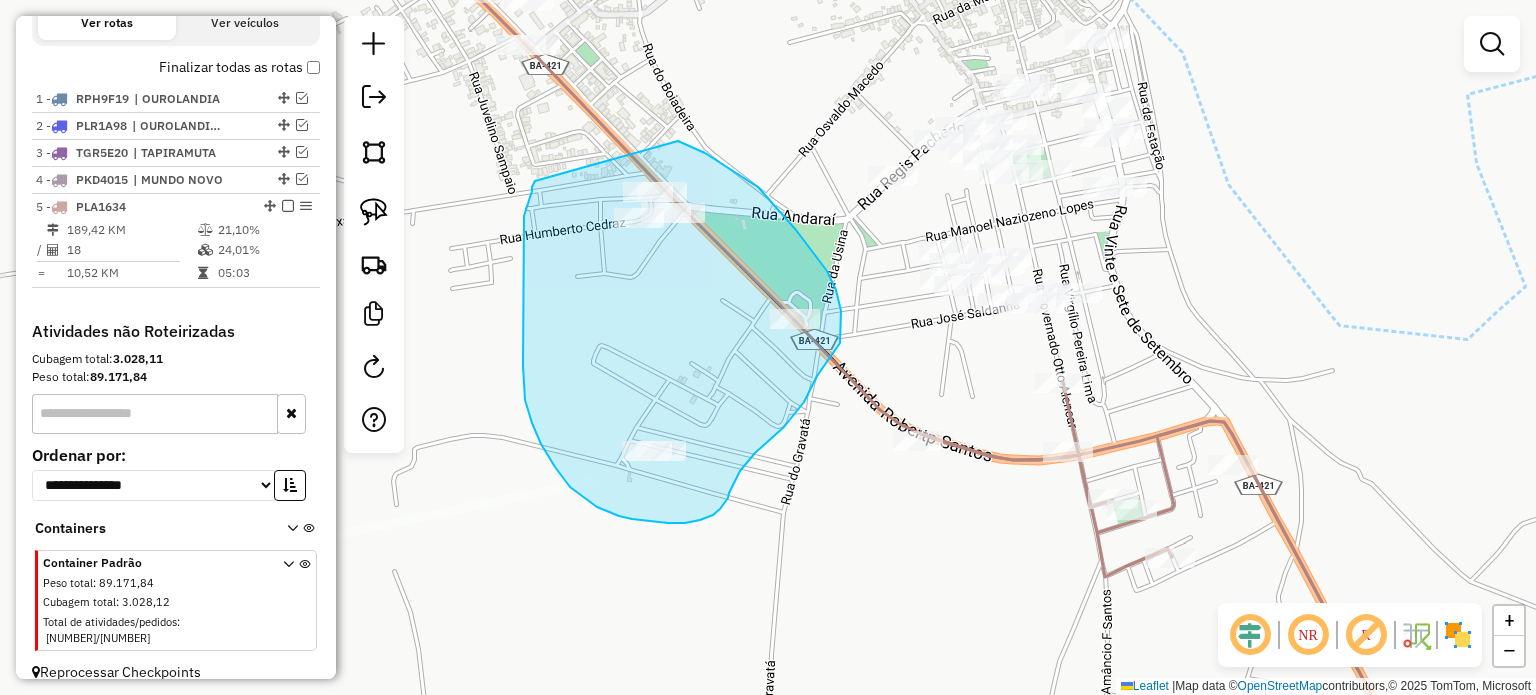 drag, startPoint x: 535, startPoint y: 181, endPoint x: 672, endPoint y: 140, distance: 143.0035 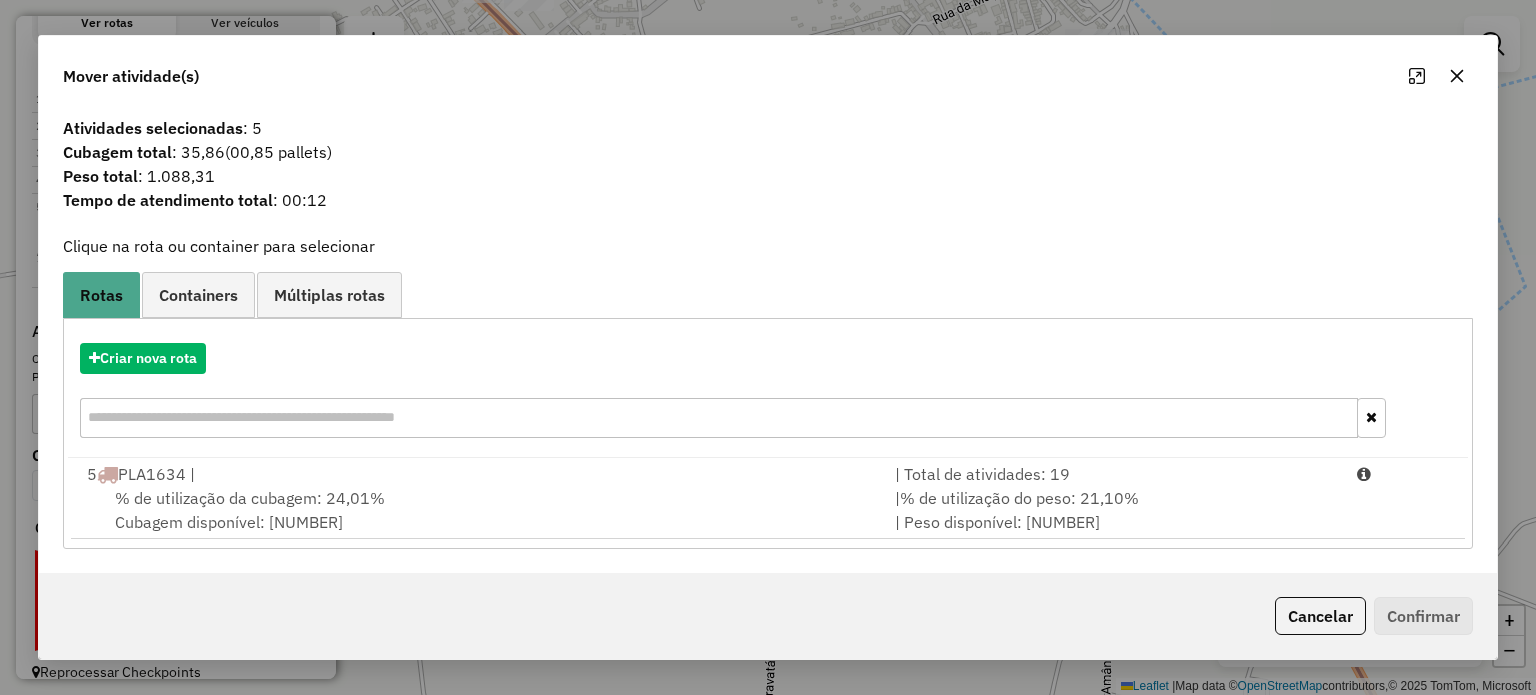 click on "[NUMBER]  [PLATE] |" at bounding box center [479, 474] 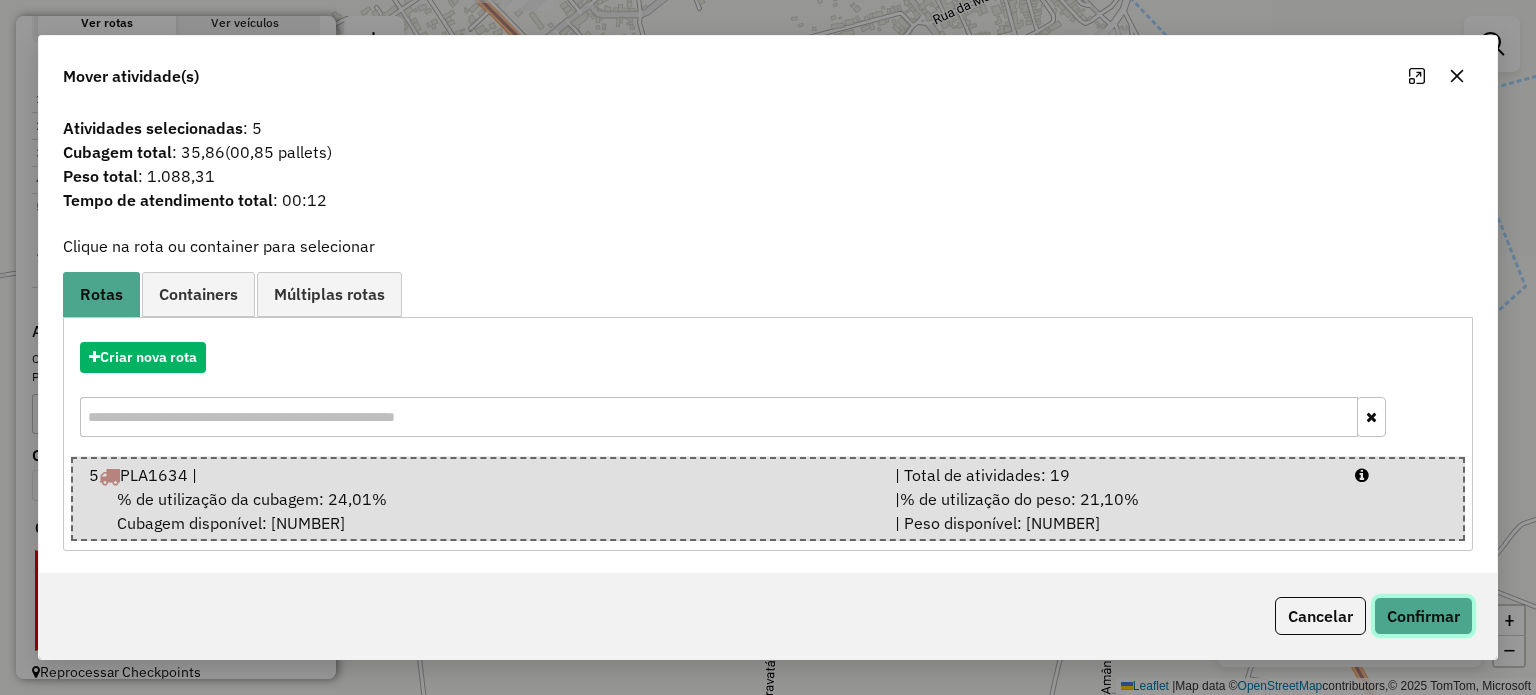 click on "Confirmar" 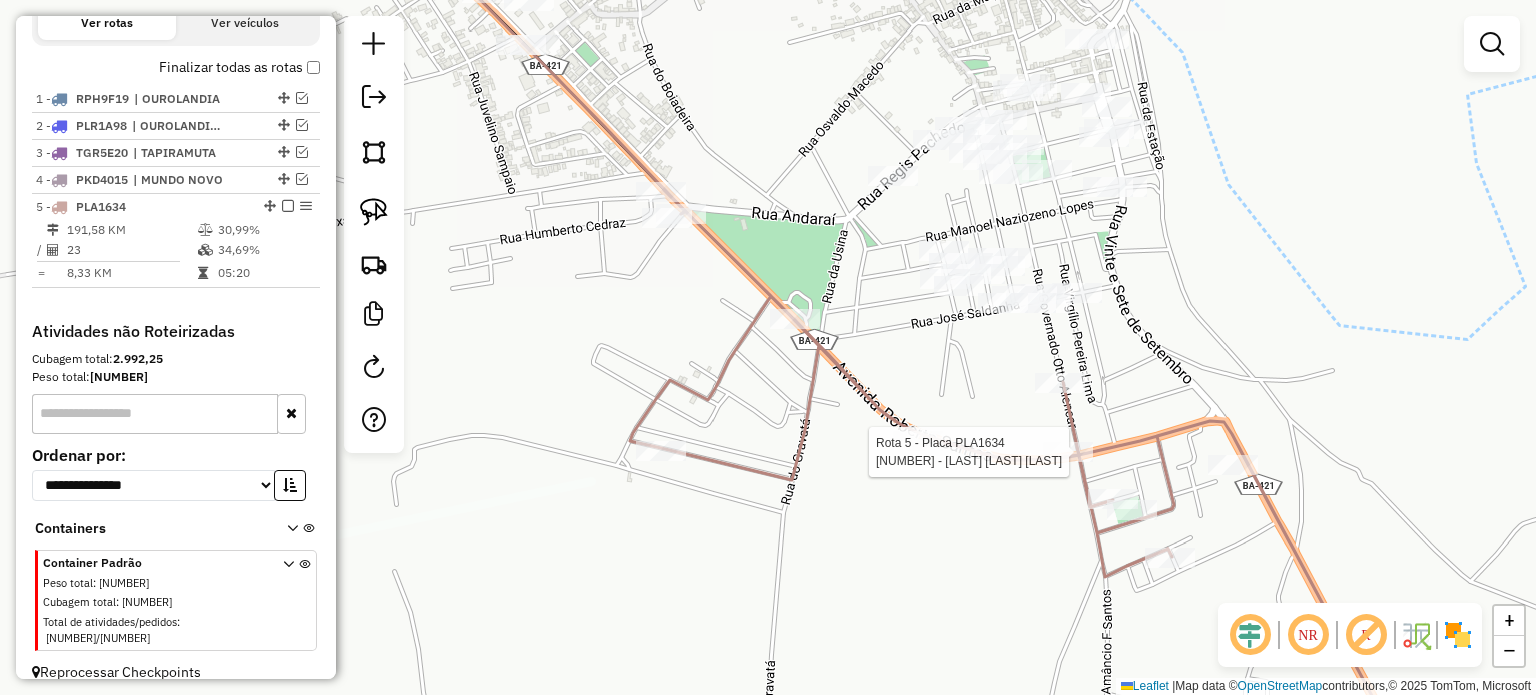 select on "**********" 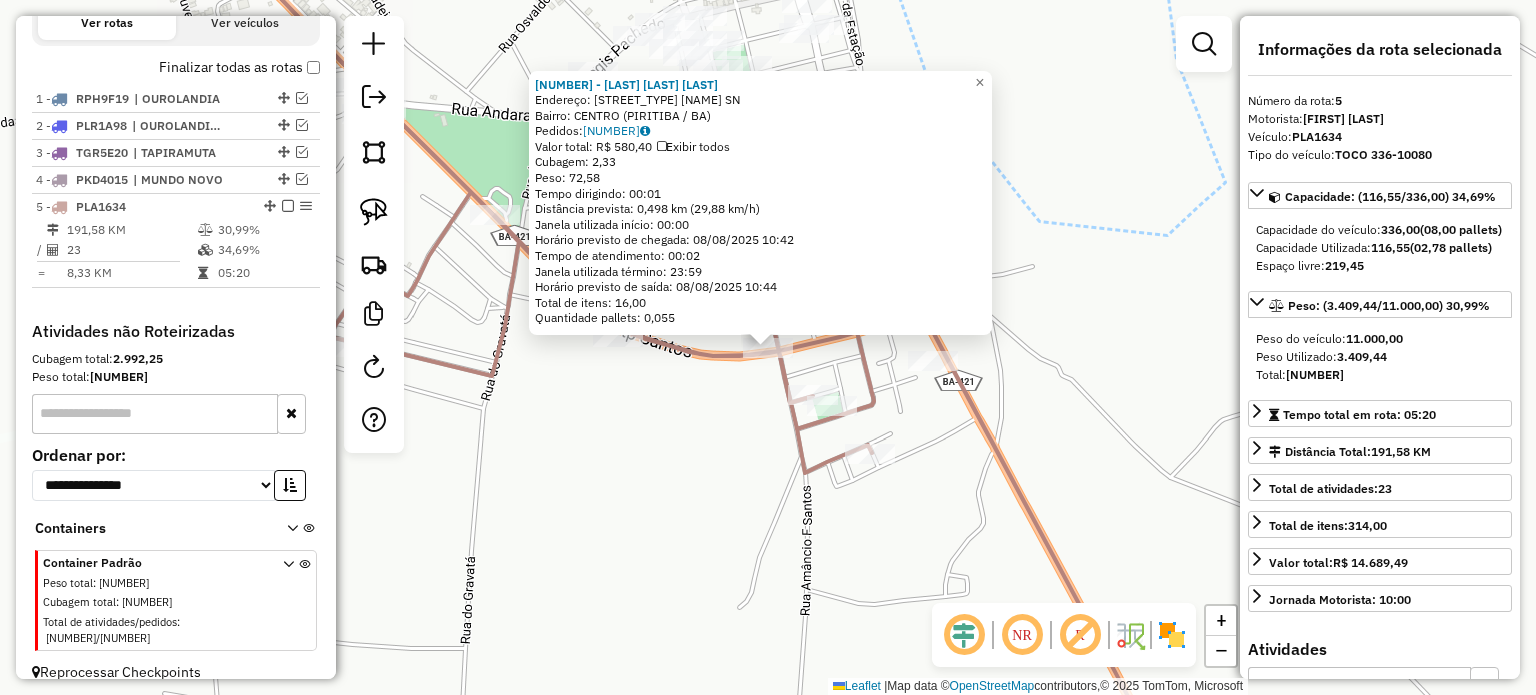 click on "[NUMBER] - [COMPANY_NAME] Endereço: AVENIDA ROBERTO SANTOS SN Bairro: [NEIGHBORHOOD] ([CITY] / [STATE]) Pedidos: [ORDER_ID] Valor total: R$ [PRICE] Exibir todos Cubagem: [QUANTITY] Peso: [QUANTITY] Tempo dirigindo: [TIME] Distância prevista: [DISTANCE] km ([SPEED] km/h) Janela utilizada início: [TIME] Horário previsto de chegada: [DATE] [TIME] Tempo de atendimento: [TIME] Janela utilizada término: [TIME] Horário previsto de saída: [DATE] [TIME] Total de itens: [QUANTITY] Quantidade pallets: [QUANTITY] × Janela de atendimento Grade de atendimento Capacidade Transportadoras Veículos Cliente Pedidos Rotas Selecione os dias de semana para filtrar as janelas de atendimento Seg Ter Qua Qui Sex Sáb Dom Informe o período da janela de atendimento: De: Até: Filtrar exatamente a janela do cliente Considerar janela de atendimento padrão Selecione os dias de semana para filtrar as grades de atendimento Seg Ter Qua Qui Sex Sáb Dom Considerar clientes sem dia de atendimento cadastrado" 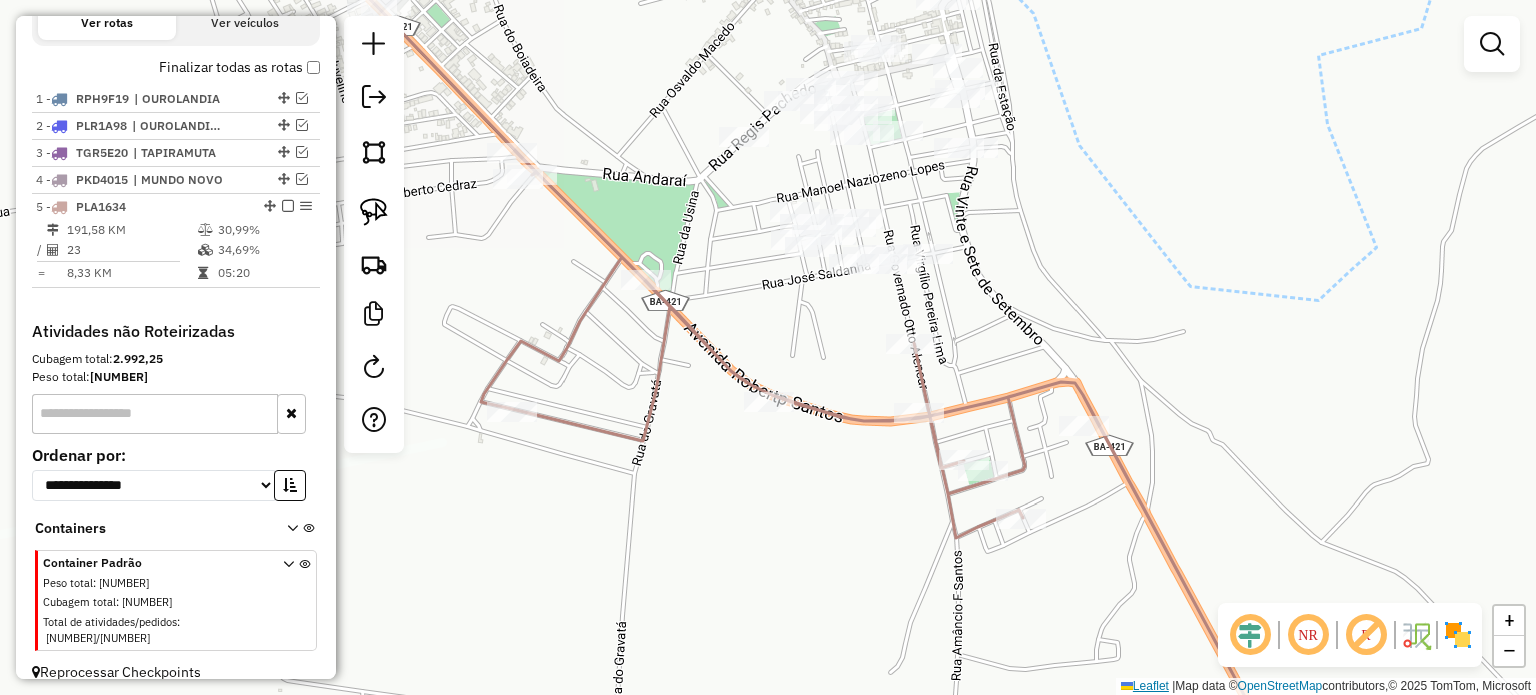 drag, startPoint x: 646, startPoint y: 467, endPoint x: 1131, endPoint y: 686, distance: 532.1522 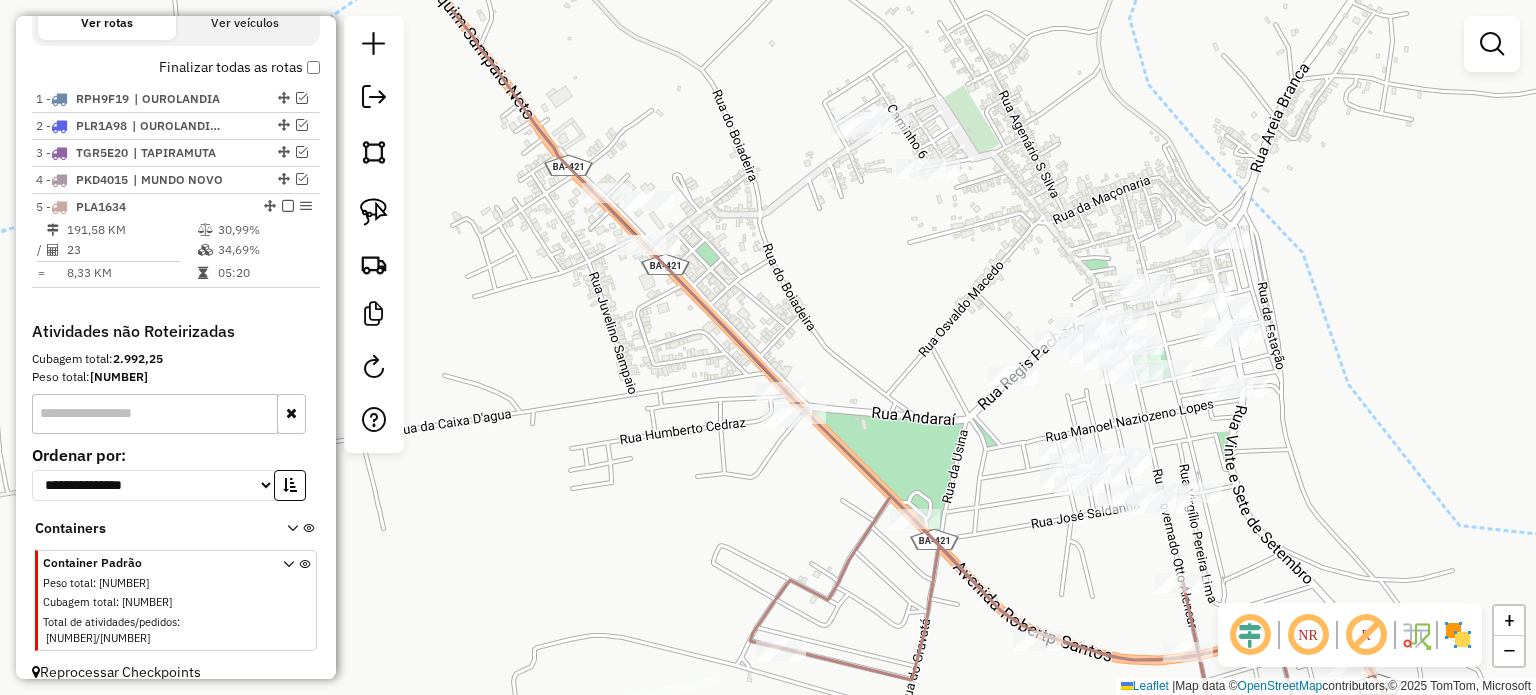 drag, startPoint x: 912, startPoint y: 254, endPoint x: 698, endPoint y: 420, distance: 270.83575 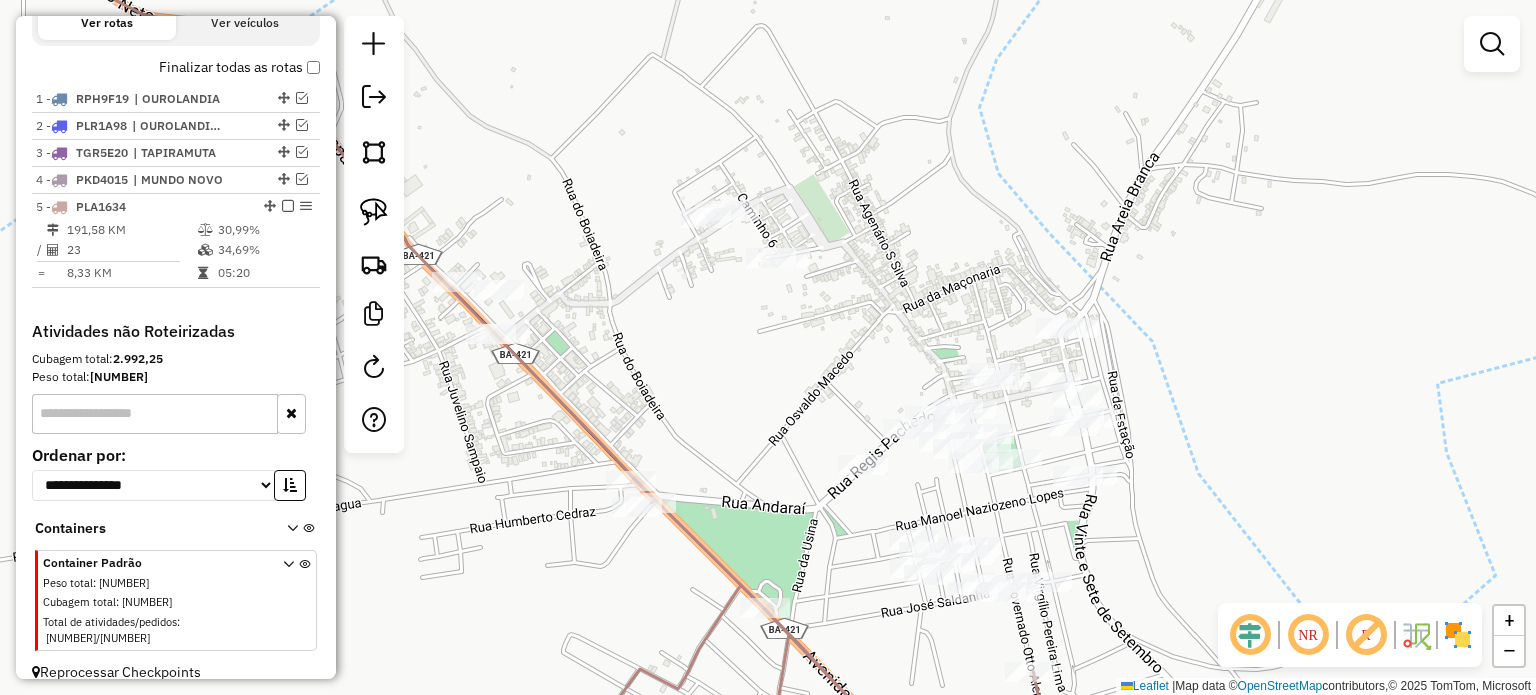 drag, startPoint x: 811, startPoint y: 372, endPoint x: 865, endPoint y: 369, distance: 54.08327 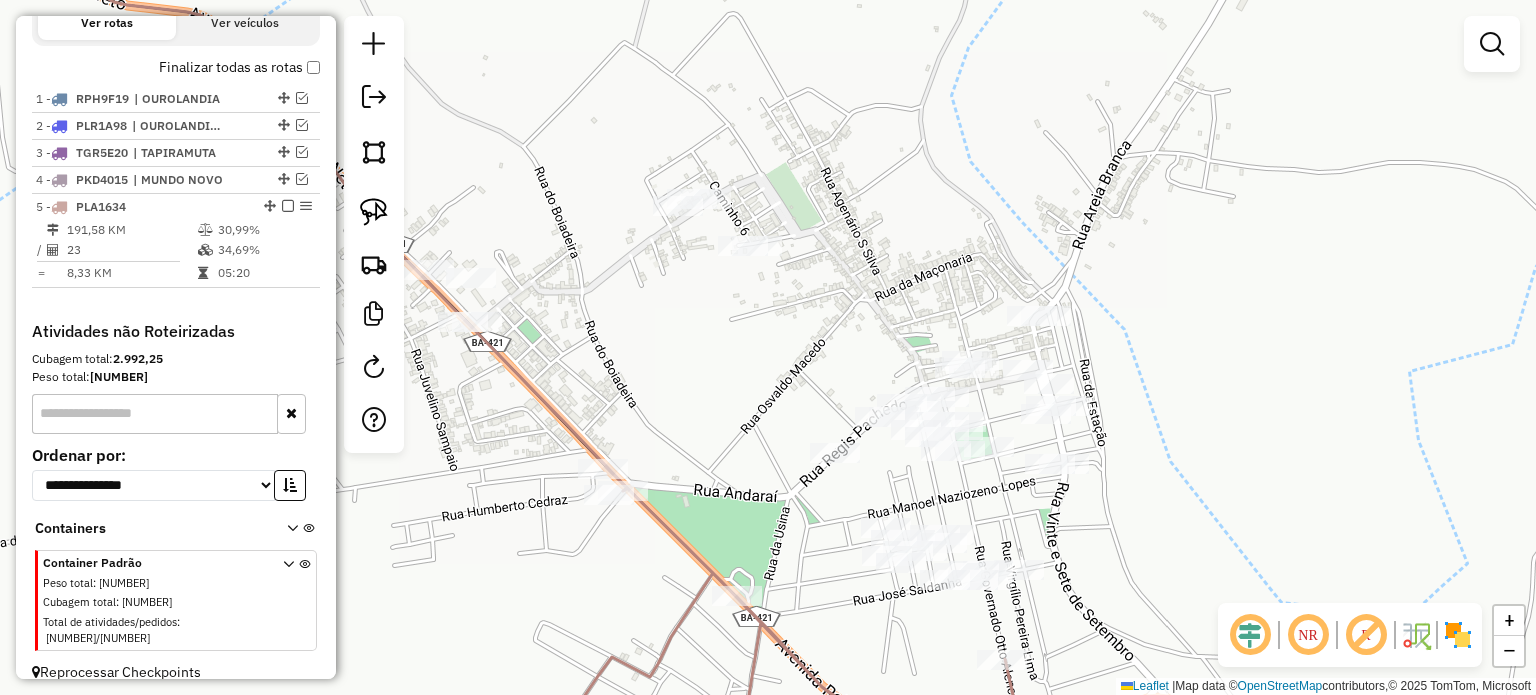 drag, startPoint x: 768, startPoint y: 396, endPoint x: 704, endPoint y: 394, distance: 64.03124 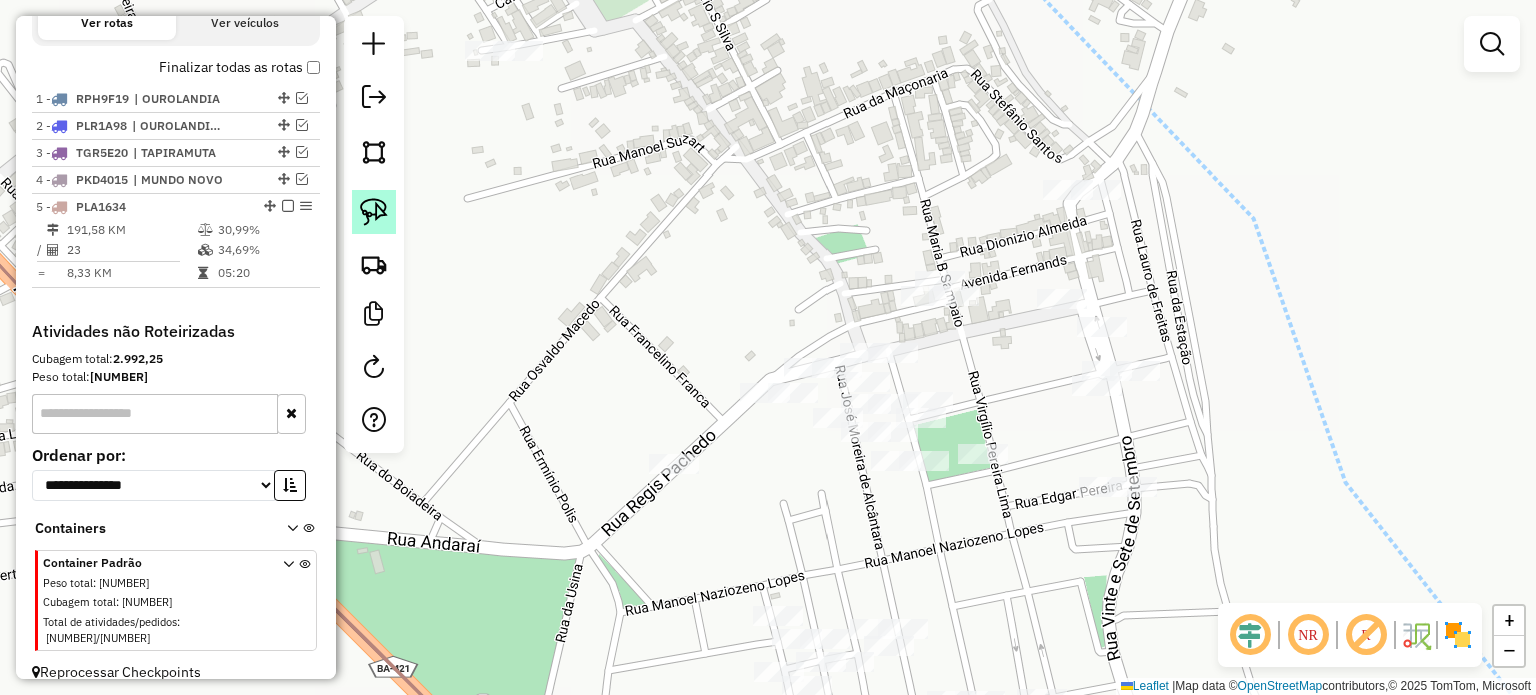 click 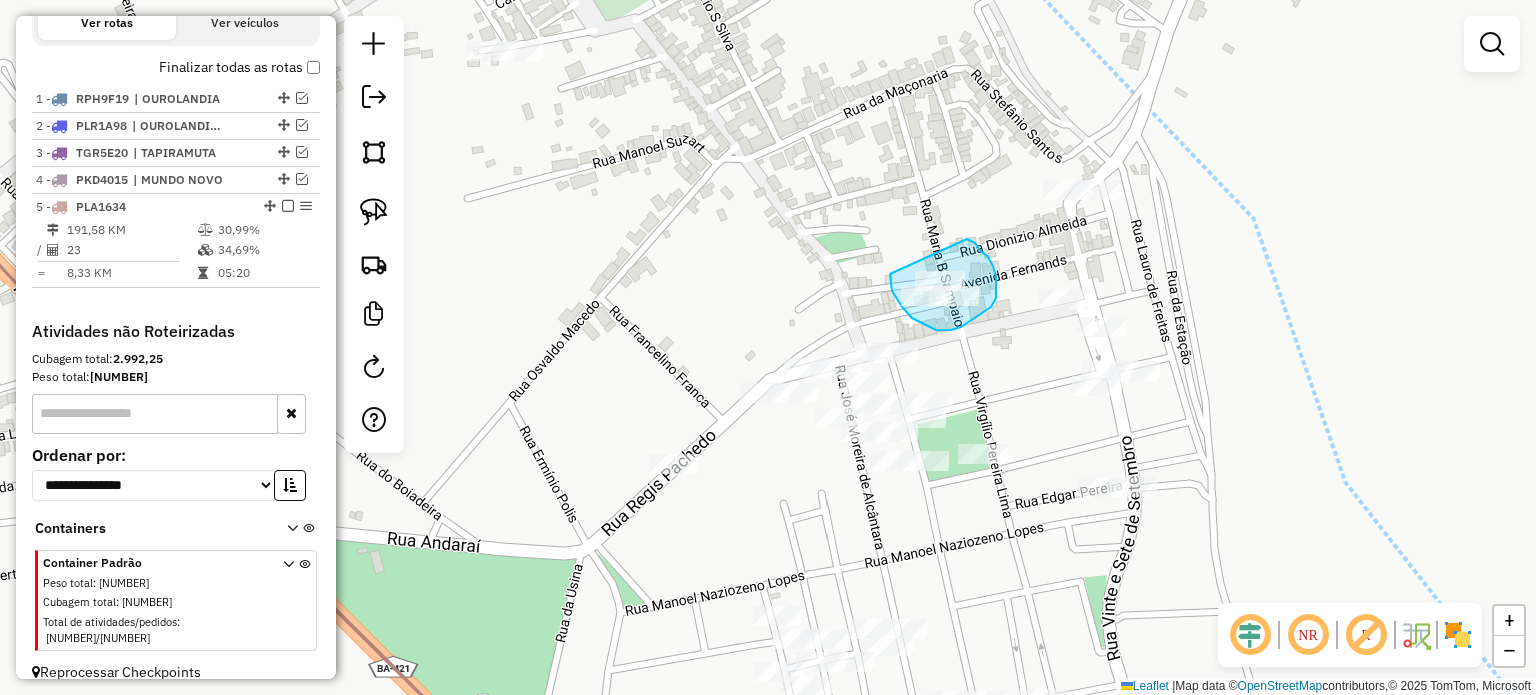 drag, startPoint x: 890, startPoint y: 274, endPoint x: 962, endPoint y: 236, distance: 81.41253 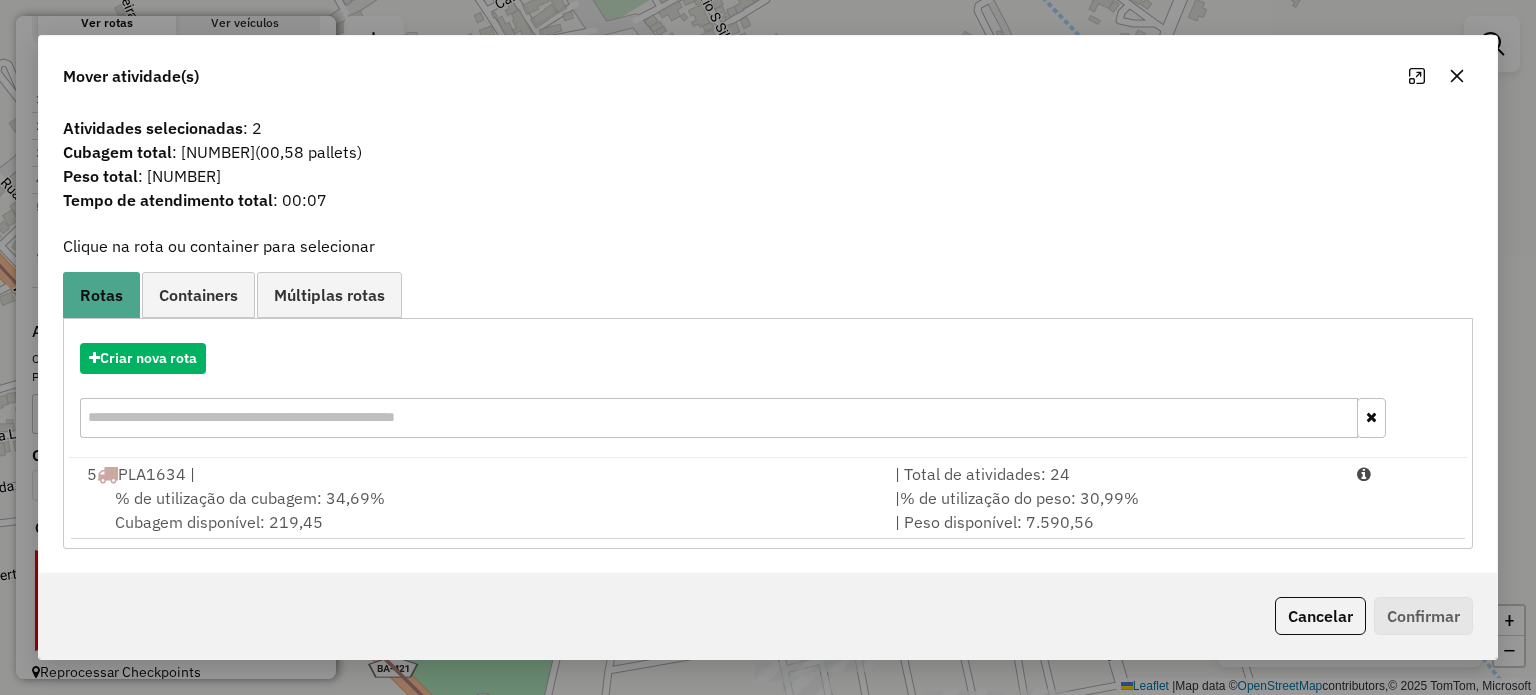 drag, startPoint x: 1457, startPoint y: 72, endPoint x: 1007, endPoint y: 301, distance: 504.91684 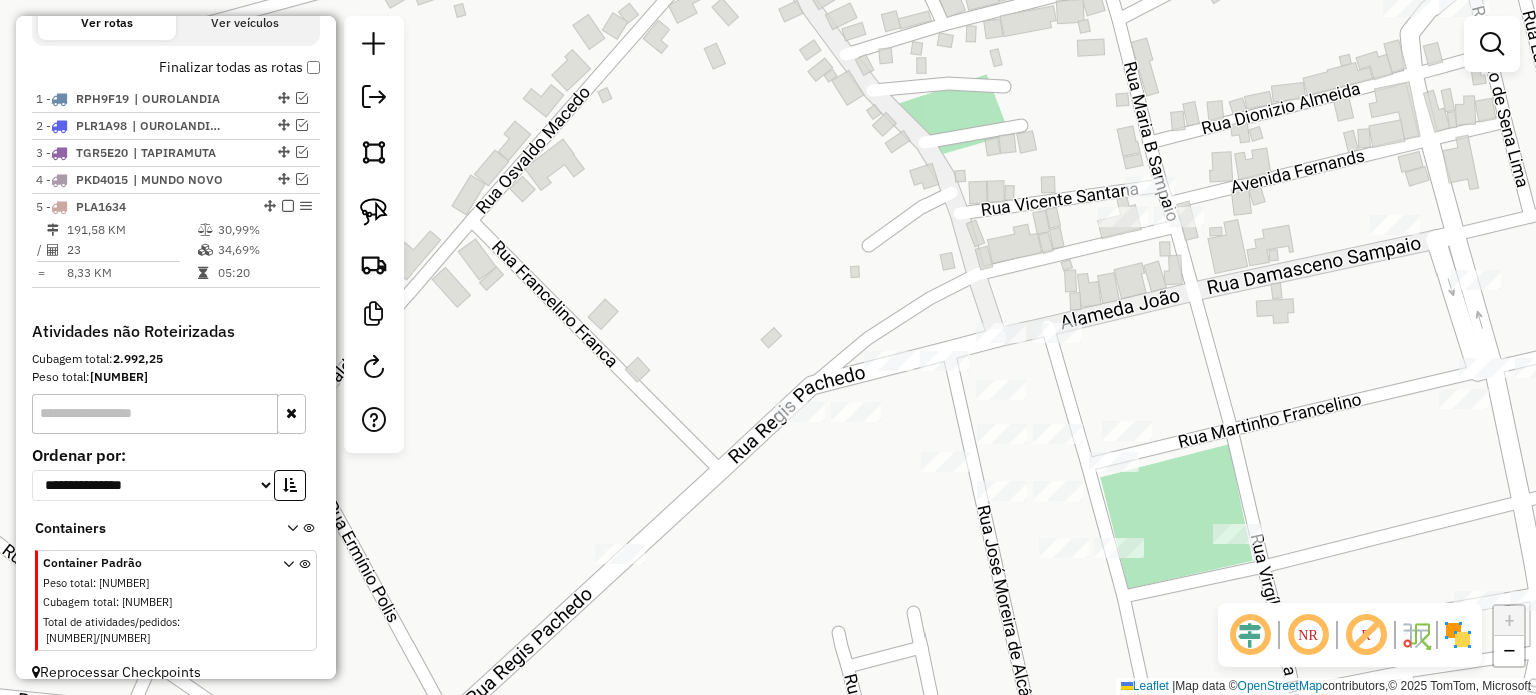drag, startPoint x: 868, startPoint y: 531, endPoint x: 717, endPoint y: 366, distance: 223.66493 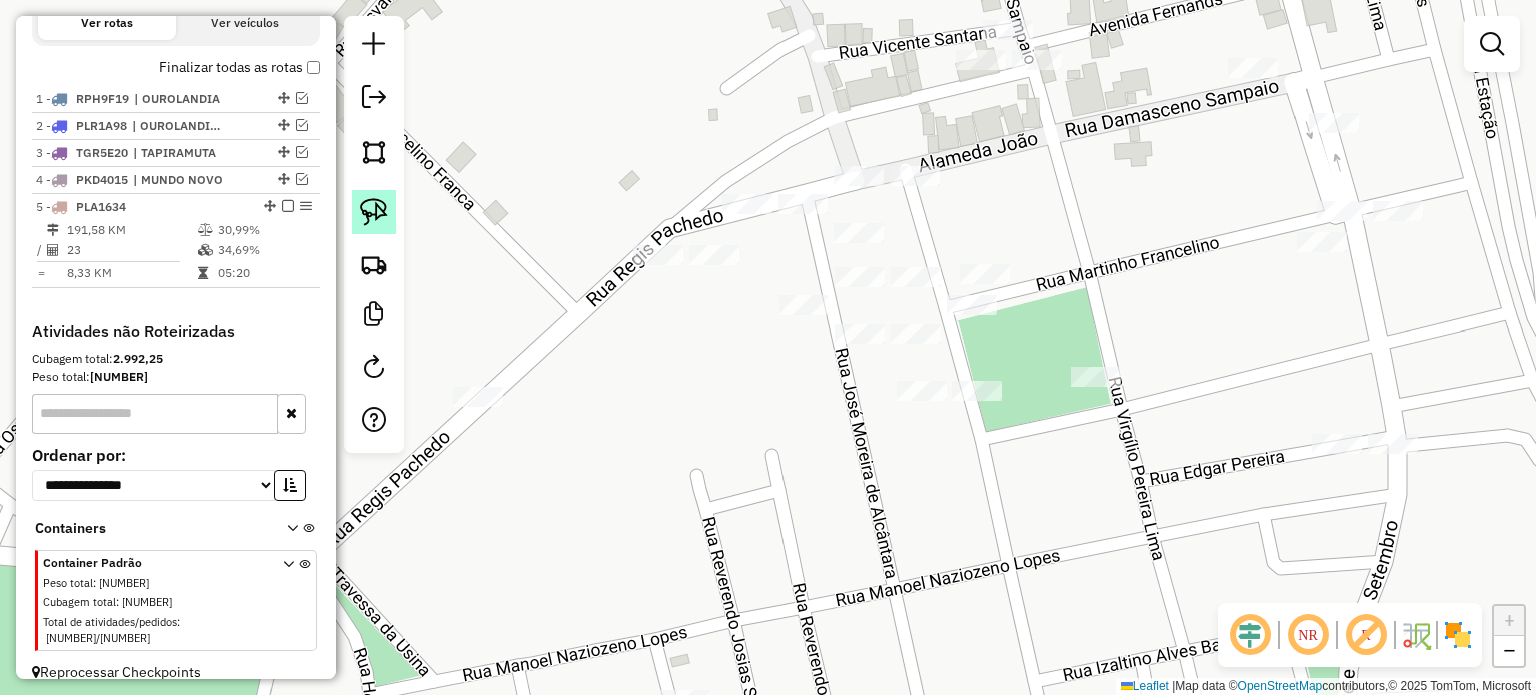 click 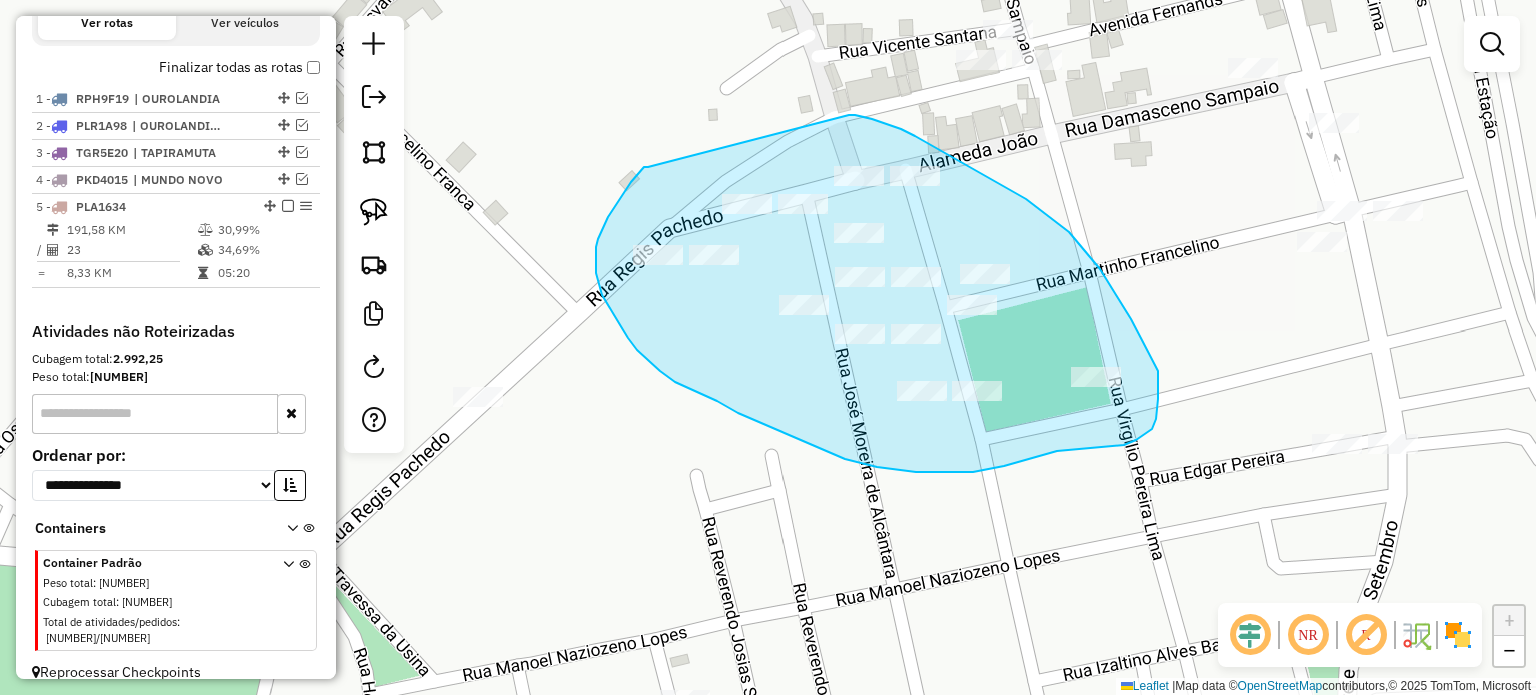 drag, startPoint x: 624, startPoint y: 191, endPoint x: 849, endPoint y: 115, distance: 237.48895 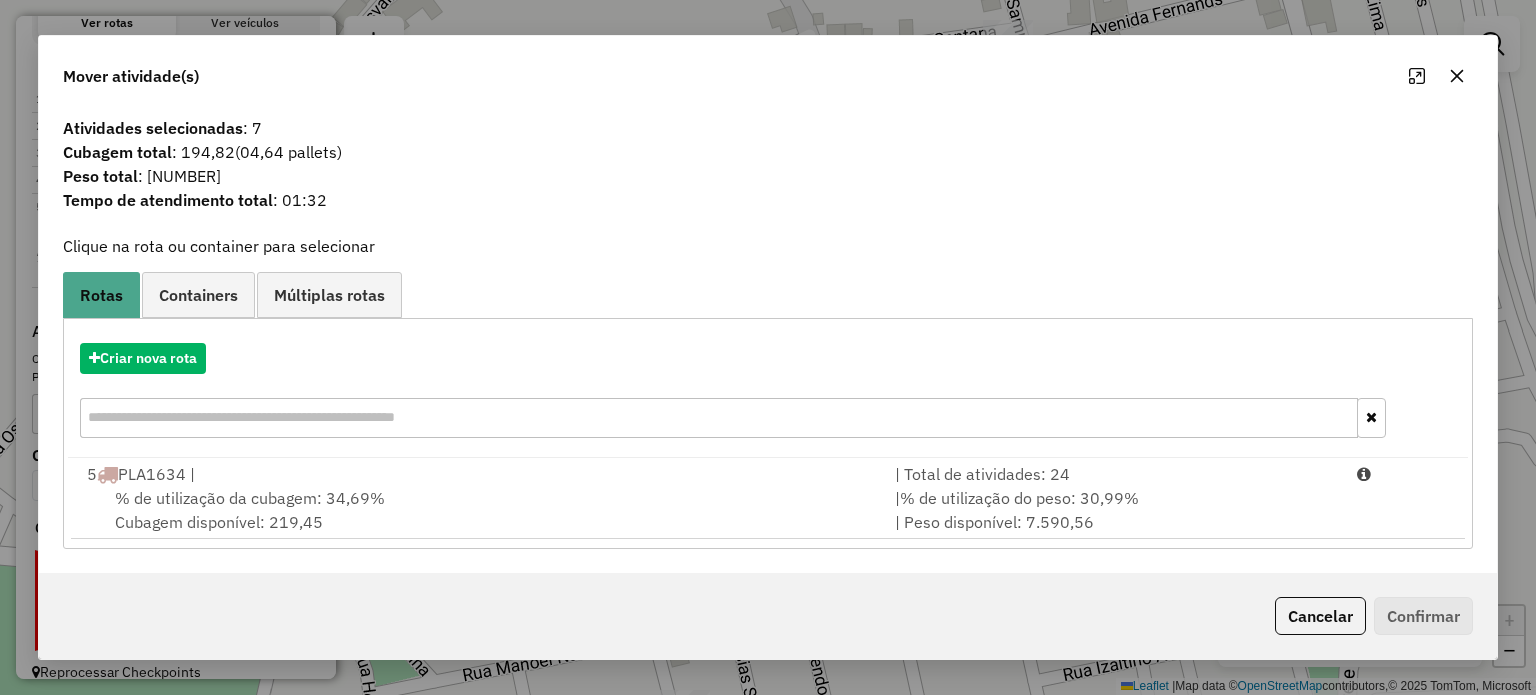 click on "% de utilização da cubagem: 34,69%" at bounding box center (250, 498) 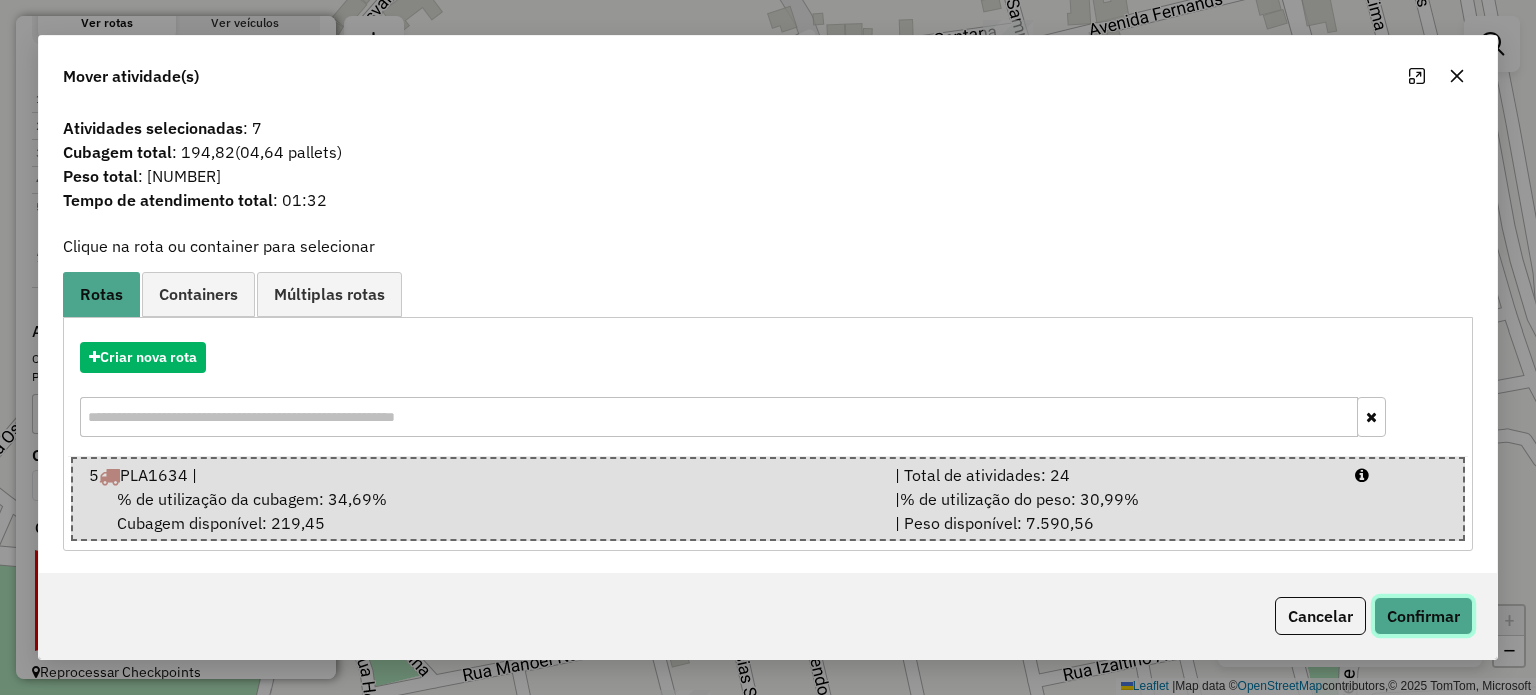 click on "Confirmar" 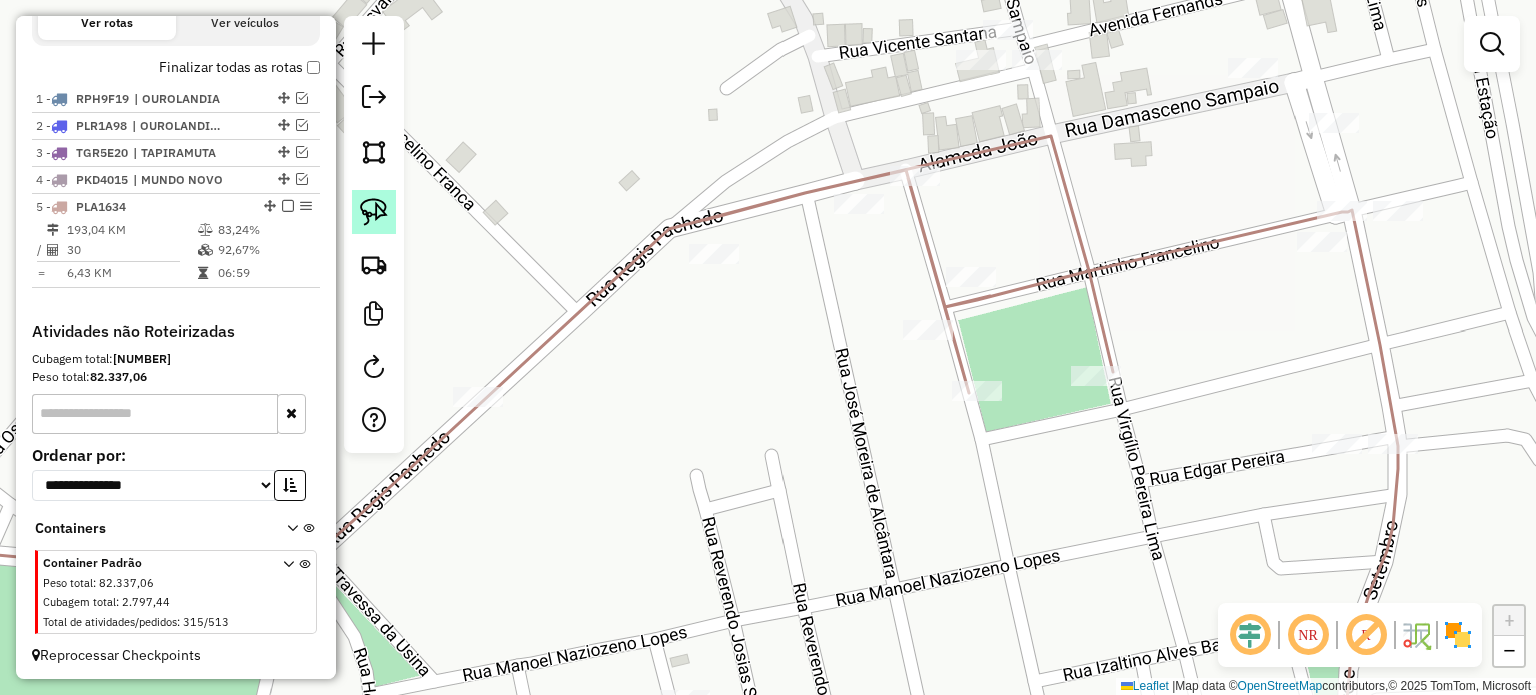 click 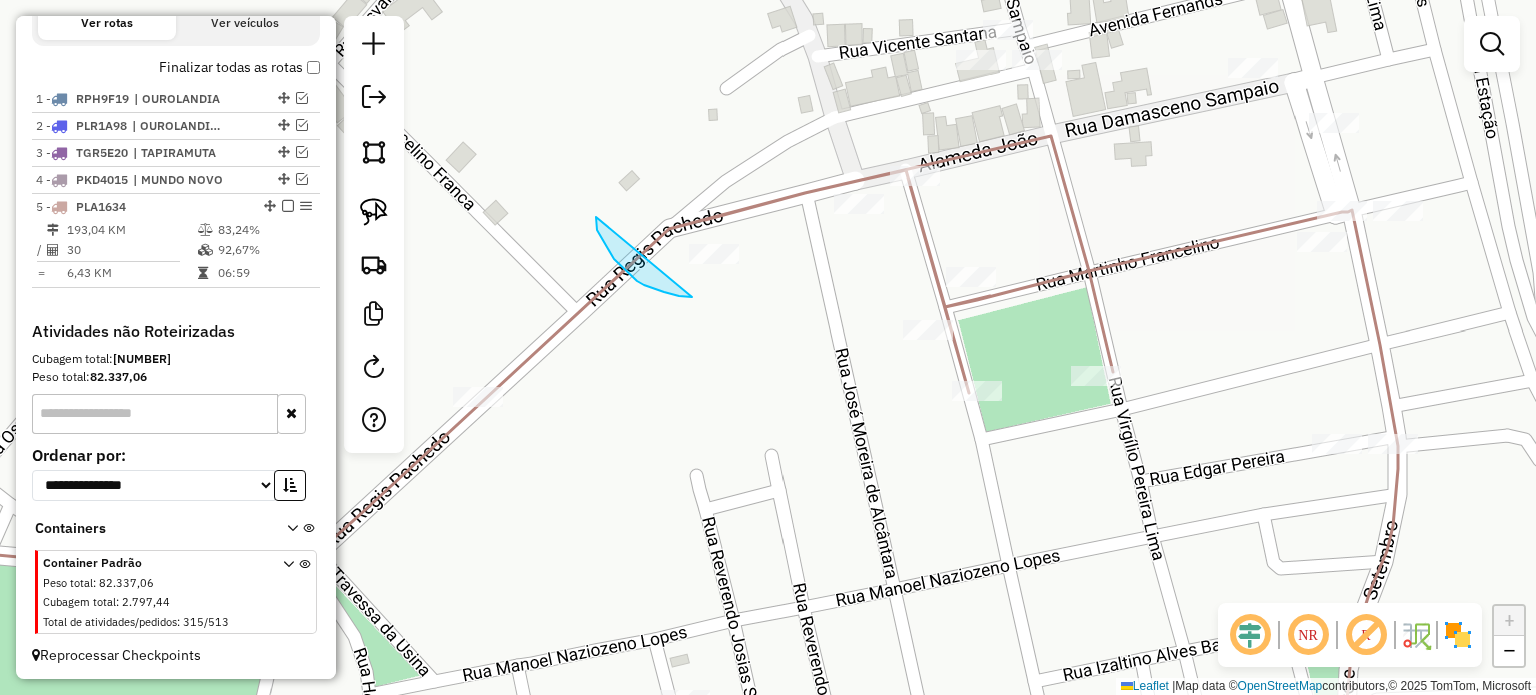 drag, startPoint x: 596, startPoint y: 221, endPoint x: 760, endPoint y: 223, distance: 164.01219 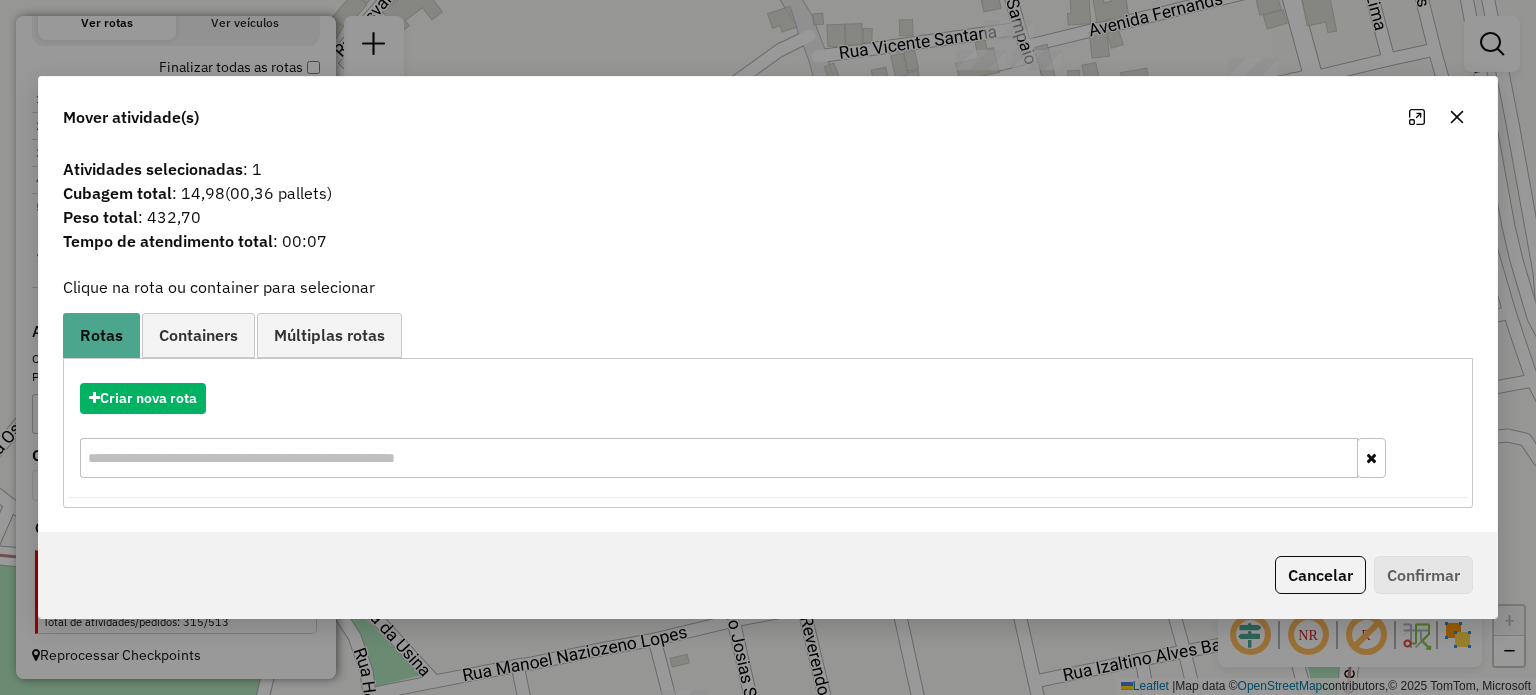drag, startPoint x: 1455, startPoint y: 114, endPoint x: 801, endPoint y: 340, distance: 691.948 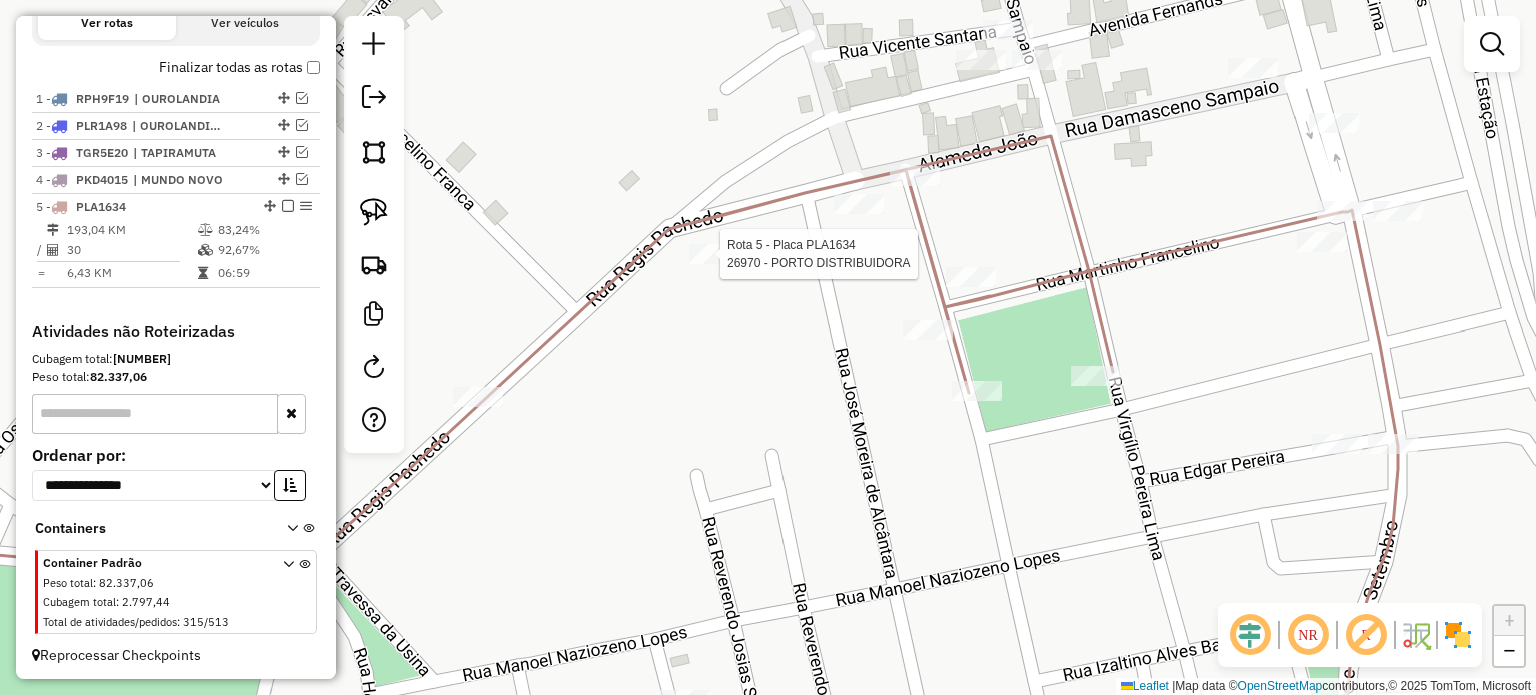 select on "**********" 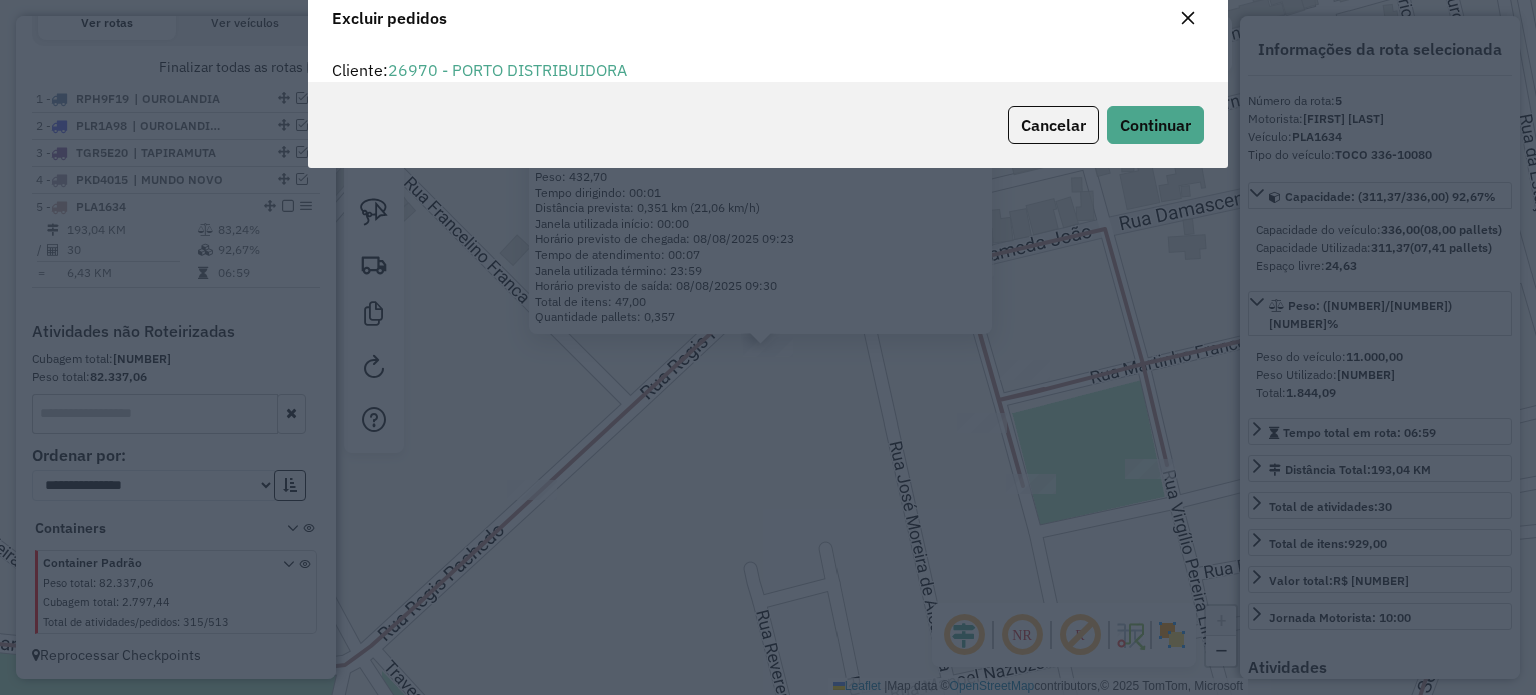 scroll, scrollTop: 69, scrollLeft: 0, axis: vertical 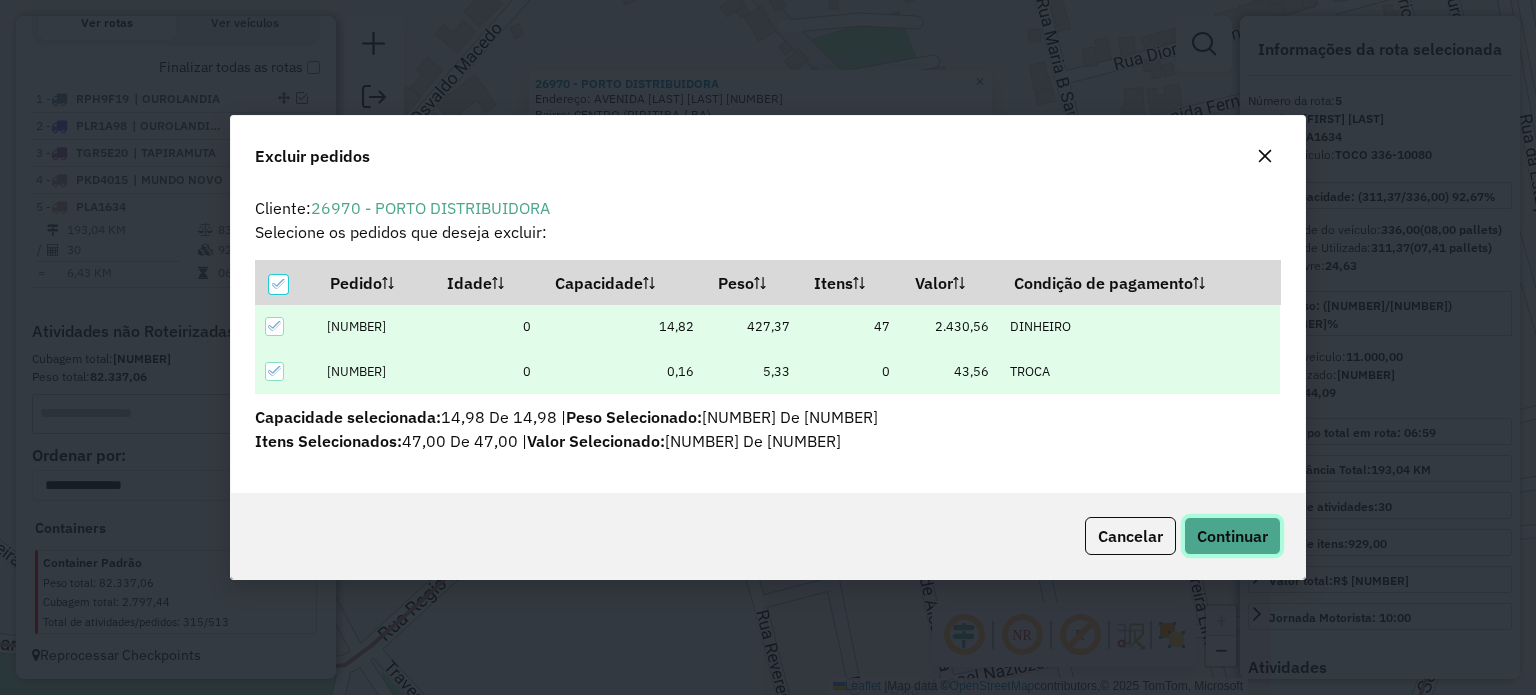 click on "Continuar" 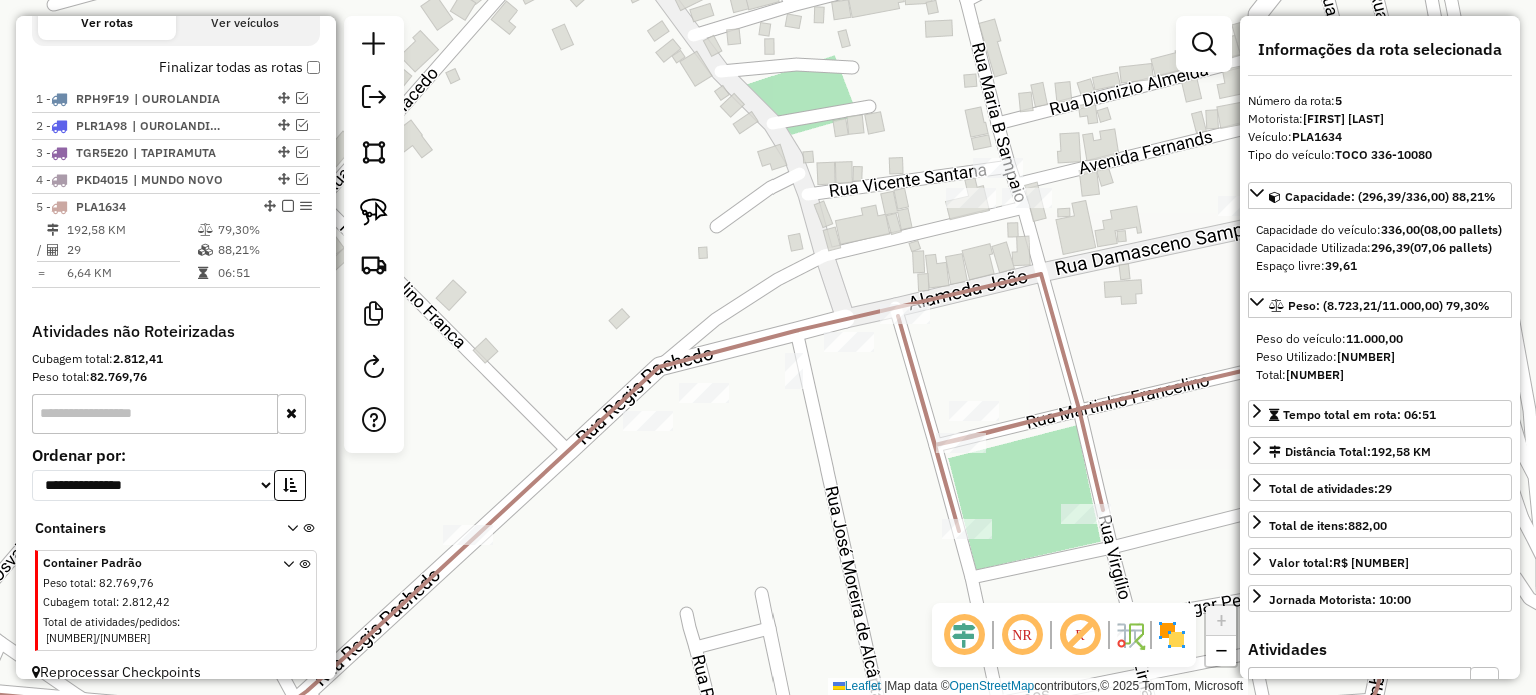 drag, startPoint x: 840, startPoint y: 408, endPoint x: 790, endPoint y: 465, distance: 75.82216 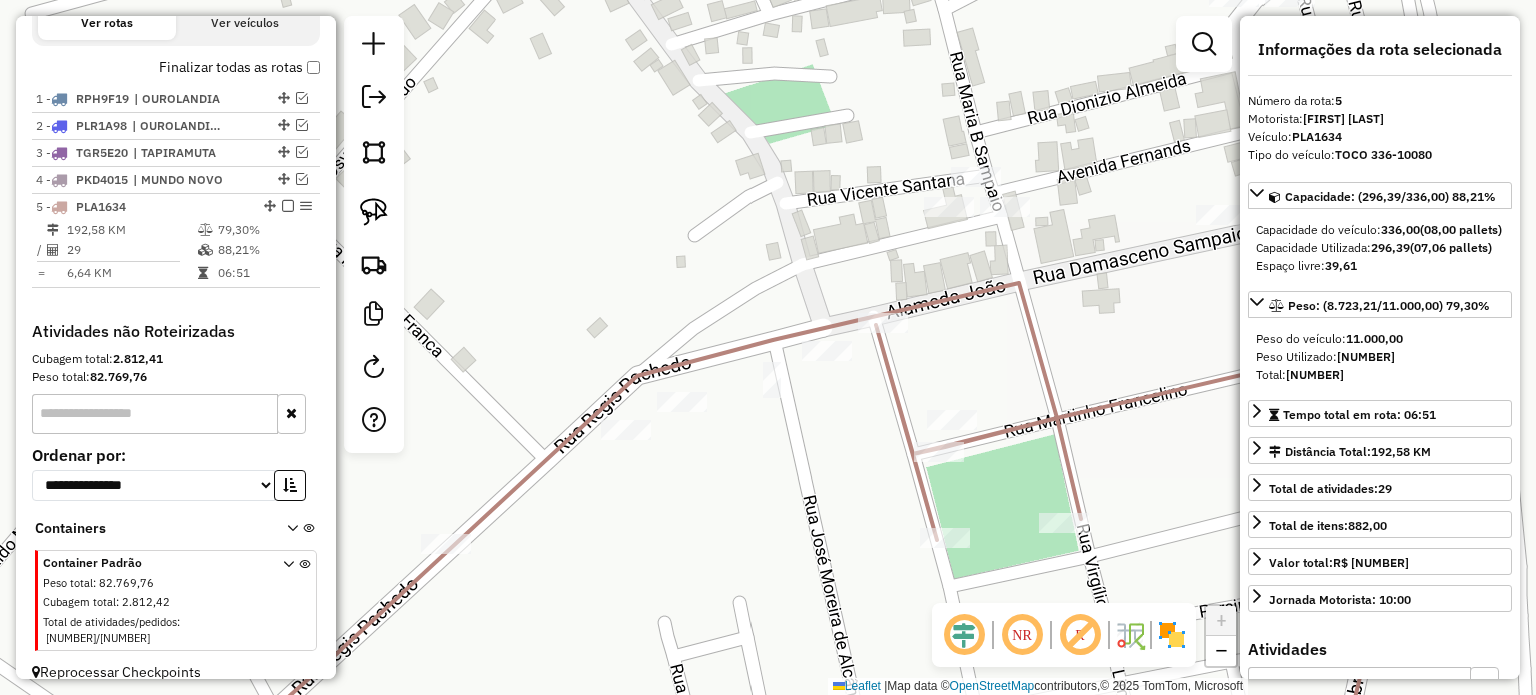drag, startPoint x: 817, startPoint y: 463, endPoint x: 784, endPoint y: 446, distance: 37.12142 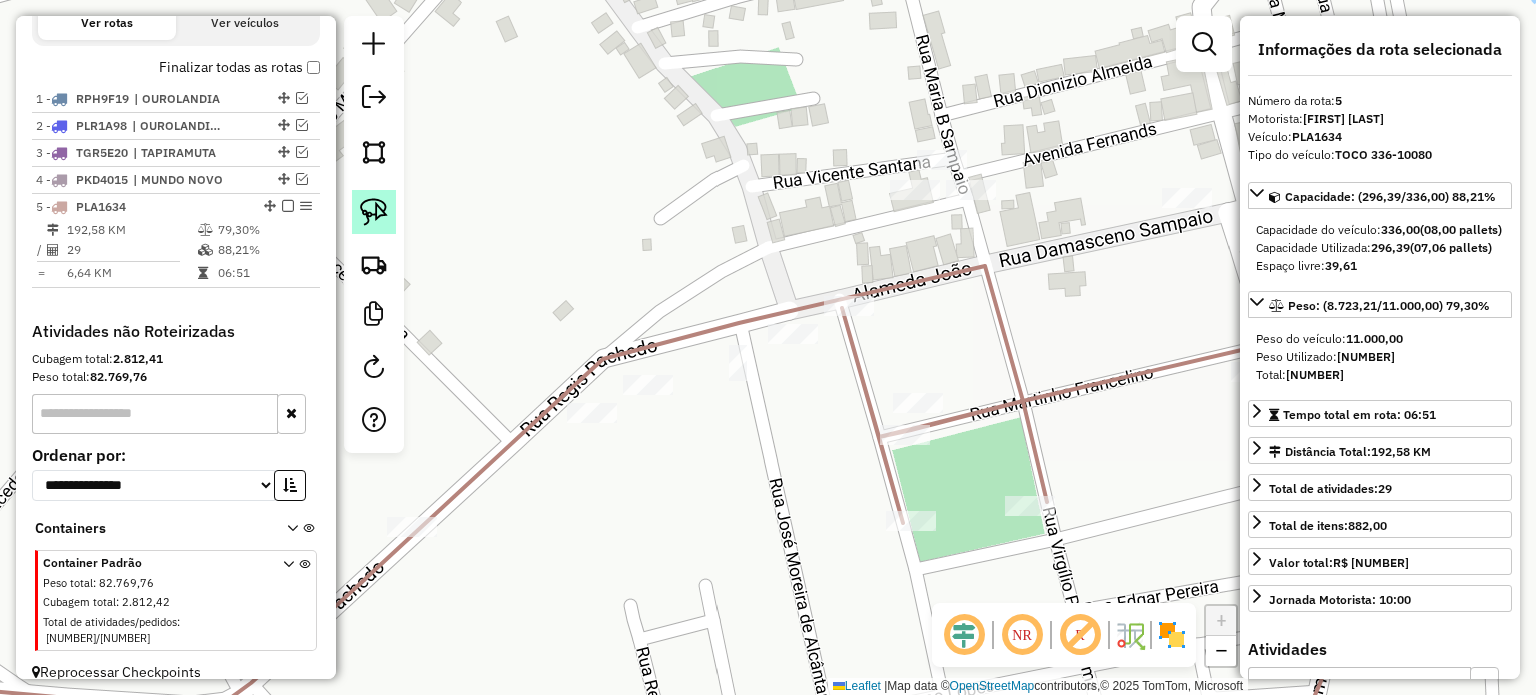 click 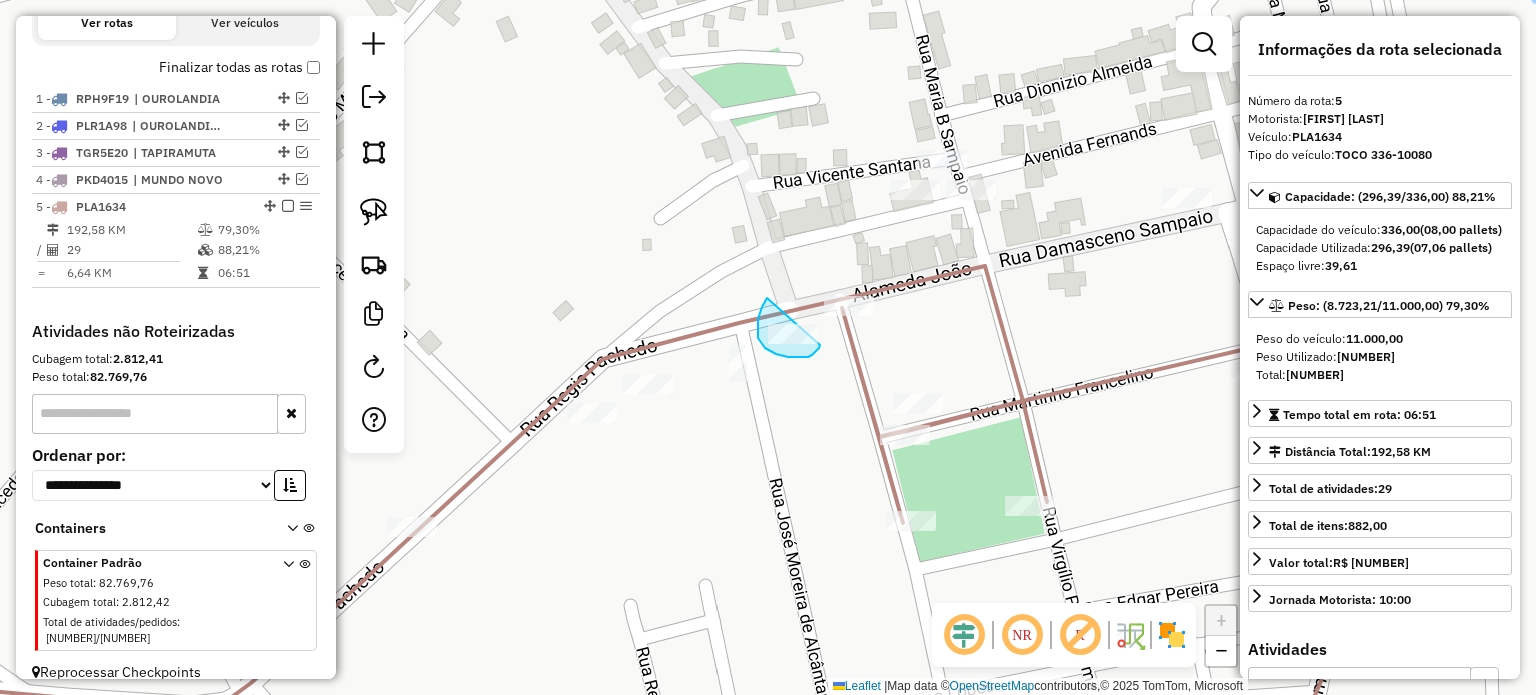 drag, startPoint x: 760, startPoint y: 314, endPoint x: 820, endPoint y: 345, distance: 67.53518 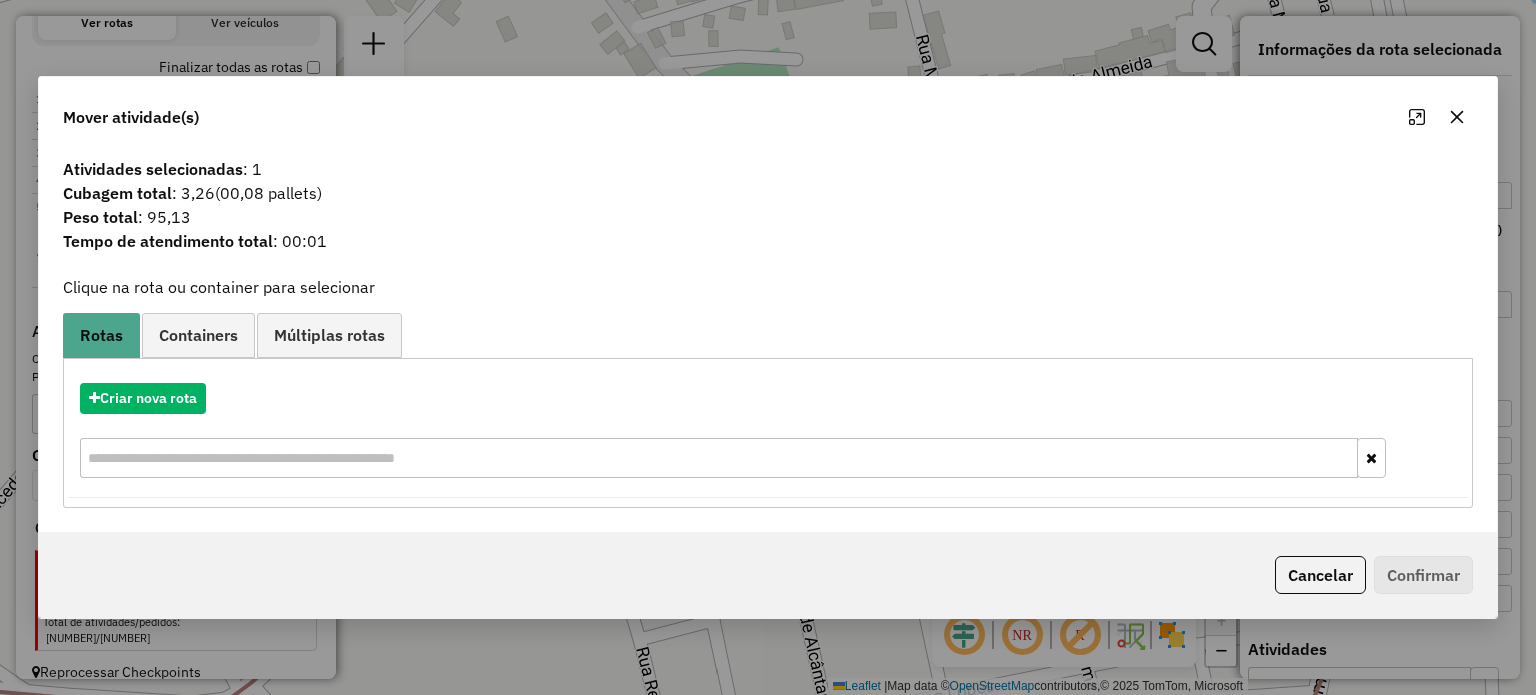 click 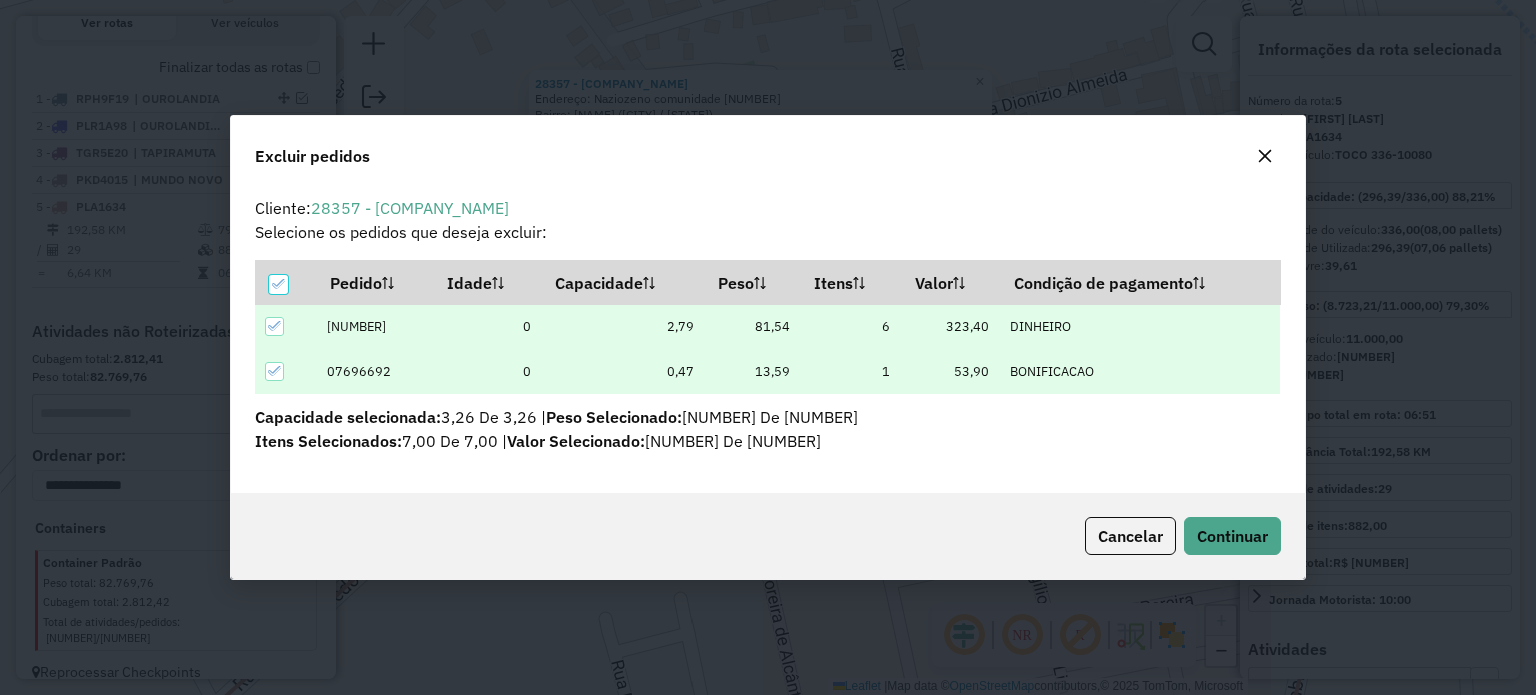 scroll, scrollTop: 69, scrollLeft: 0, axis: vertical 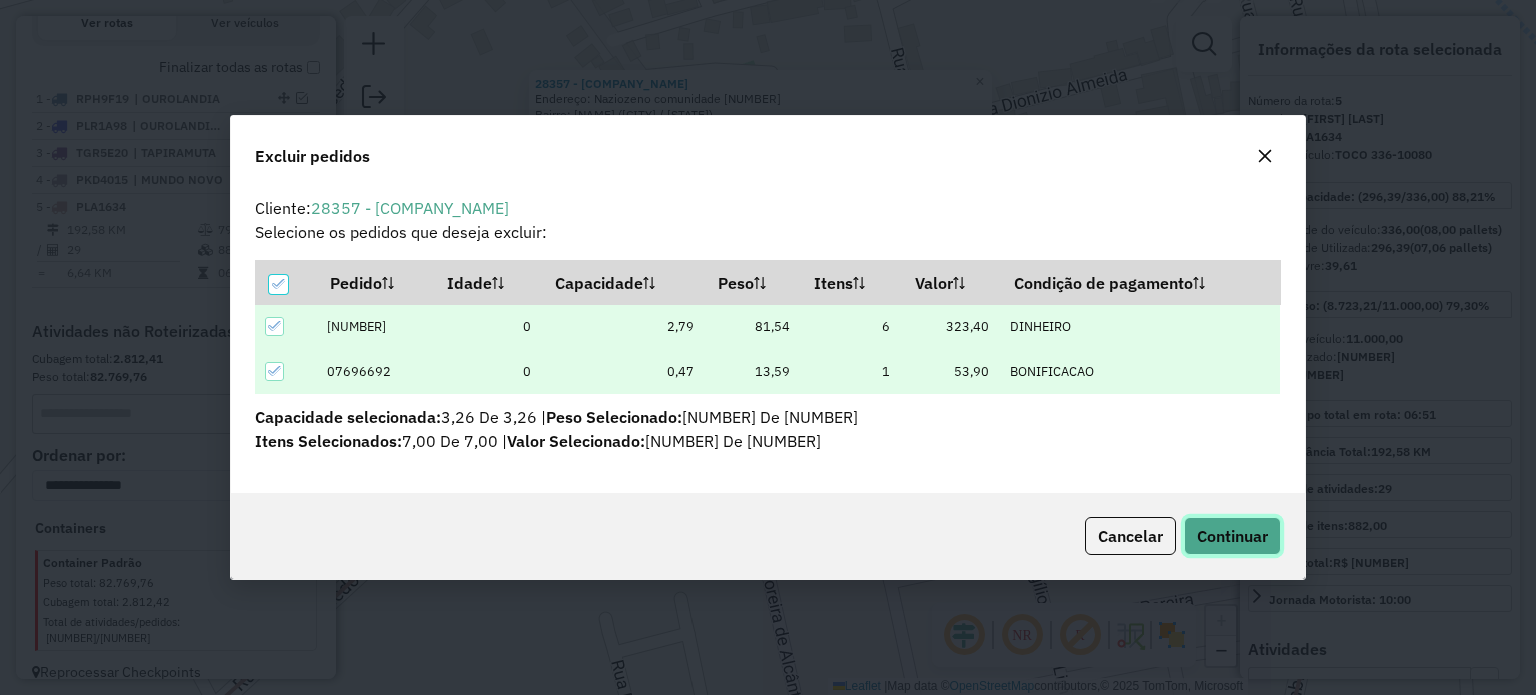 click on "Continuar" 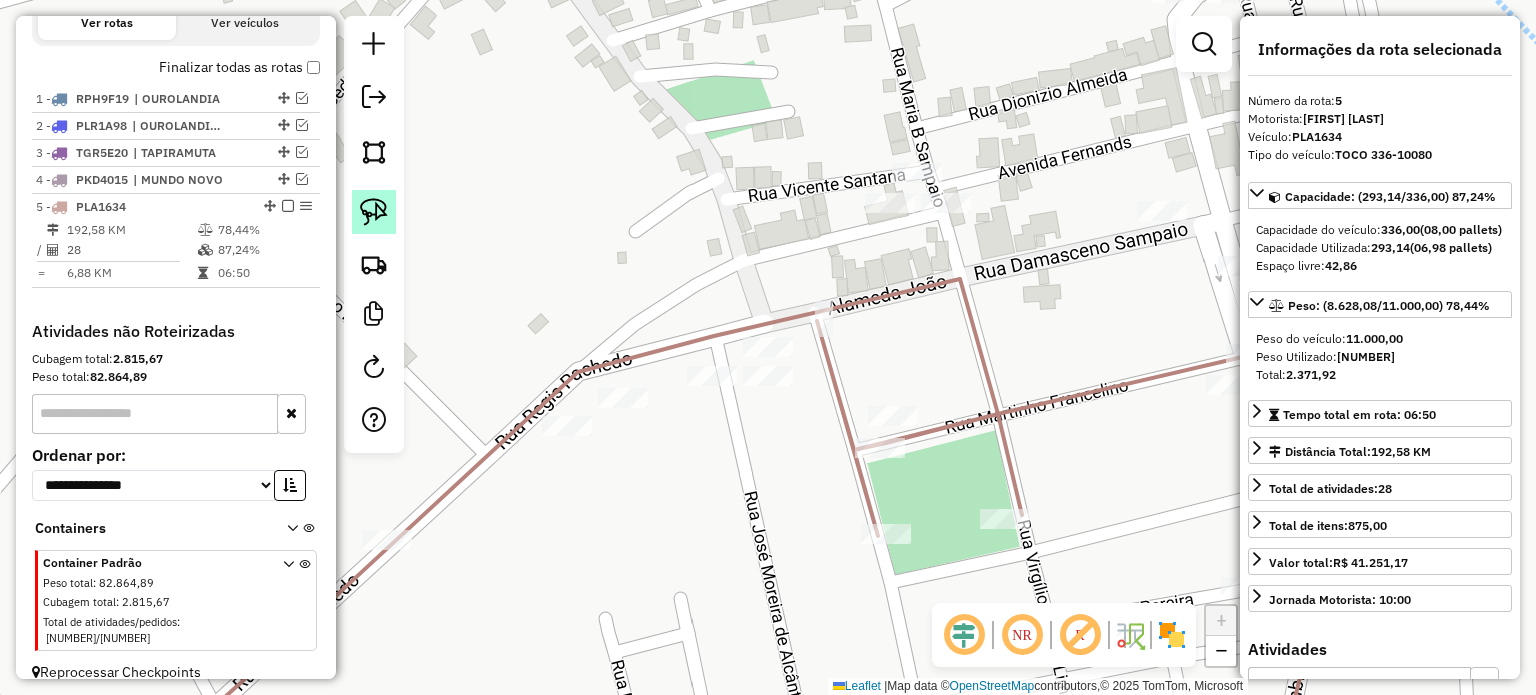 click 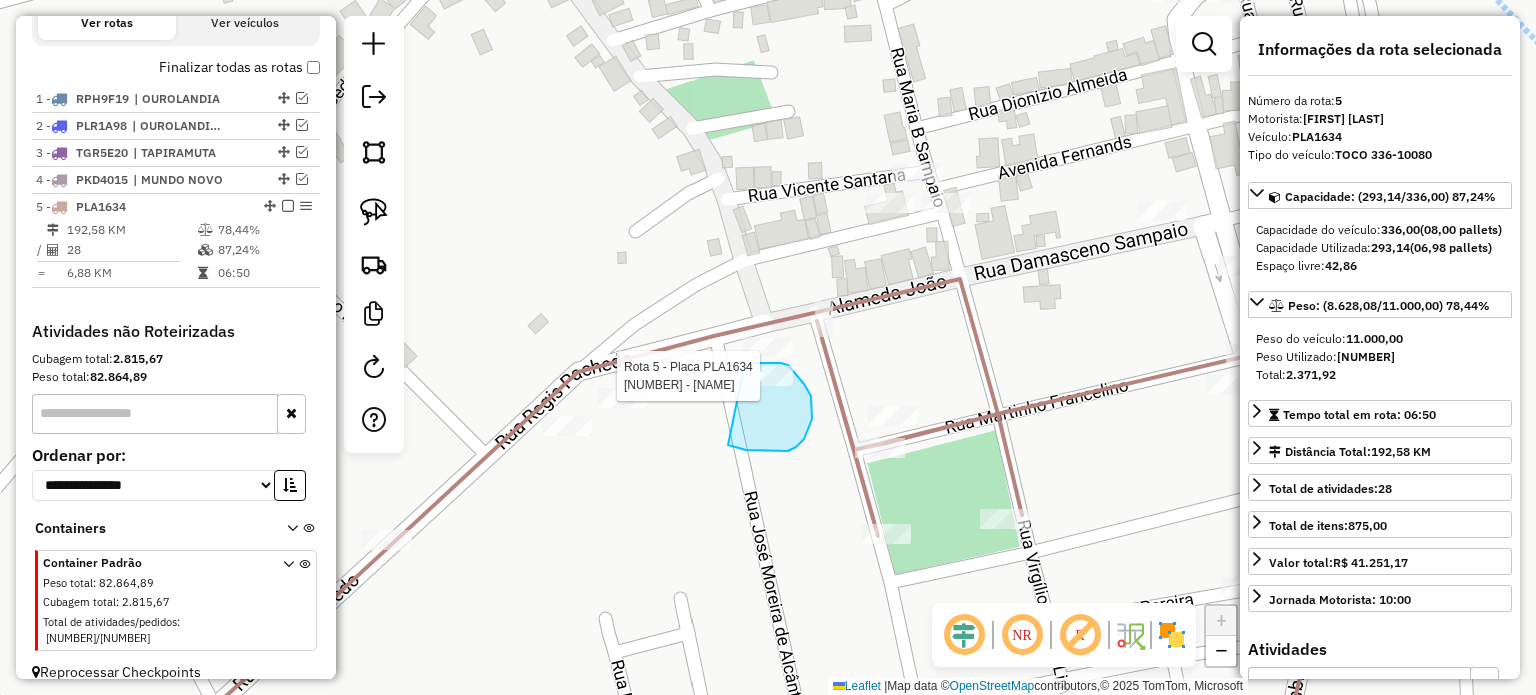click on "Rota [NUMBER] - Placa [PLATE] [NUMBER] - [BRAND] [BRAND] Janela de atendimento Grade de atendimento Capacidade Transportadoras Veículos Cliente Pedidos  Rotas Selecione os dias de semana para filtrar as janelas de atendimento  Seg   Ter   Qua   Qui   Sex   Sáb   Dom  Informe o período da janela de atendimento: De: Até:  Filtrar exatamente a janela do cliente  Considerar janela de atendimento padrão  Selecione os dias de semana para filtrar as grades de atendimento  Seg   Ter   Qua   Qui   Sex   Sáb   Dom   Considerar clientes sem dia de atendimento cadastrado  Clientes fora do dia de atendimento selecionado Filtrar as atividades entre os valores definidos abaixo:  Peso mínimo:   Peso máximo:   Cubagem mínima:   Cubagem máxima:   De:   Até:  Filtrar as atividades entre o tempo de atendimento definido abaixo:  De:   Até:   Considerar capacidade total dos clientes não roteirizados Transportadora: Selecione um ou mais itens Tipo de veículo: Selecione um ou mais itens Veículo: Selecione um ou mais itens Nome: +" 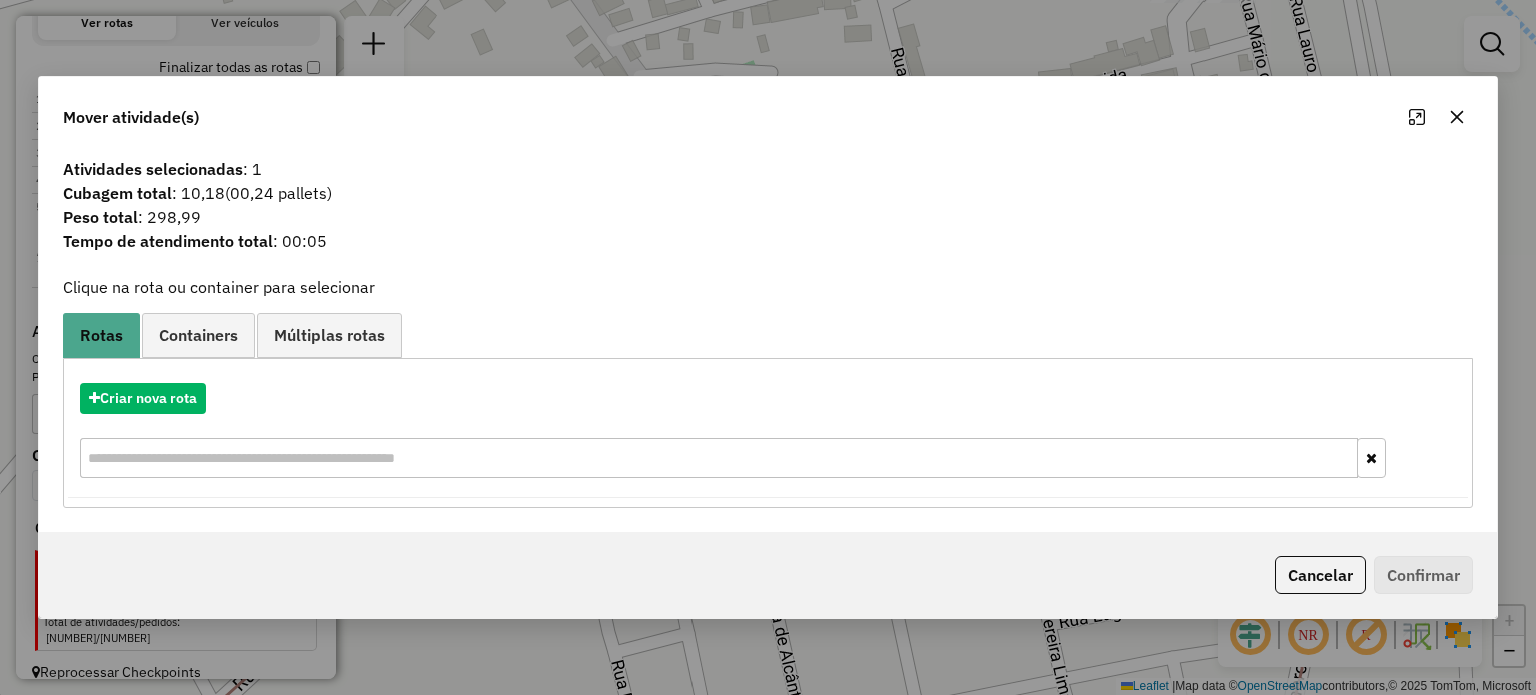 click 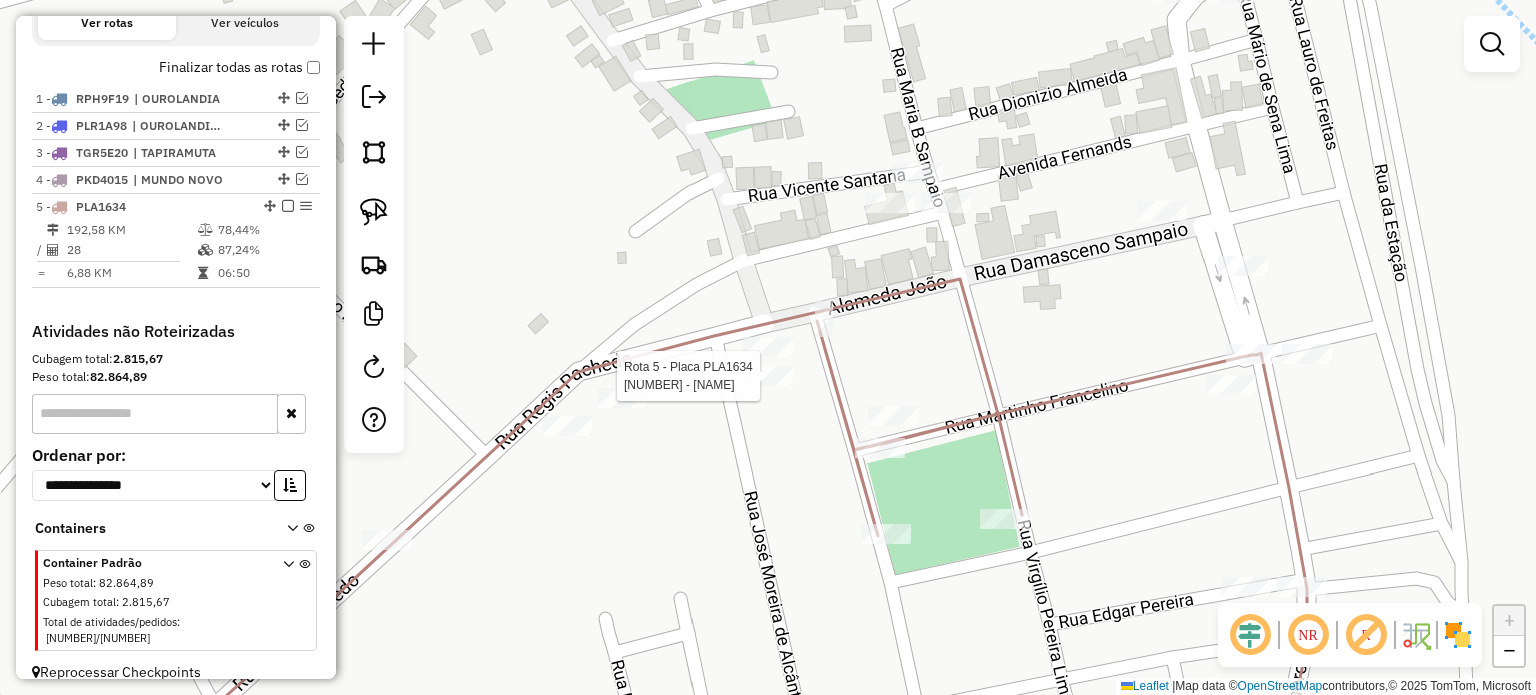 select on "**********" 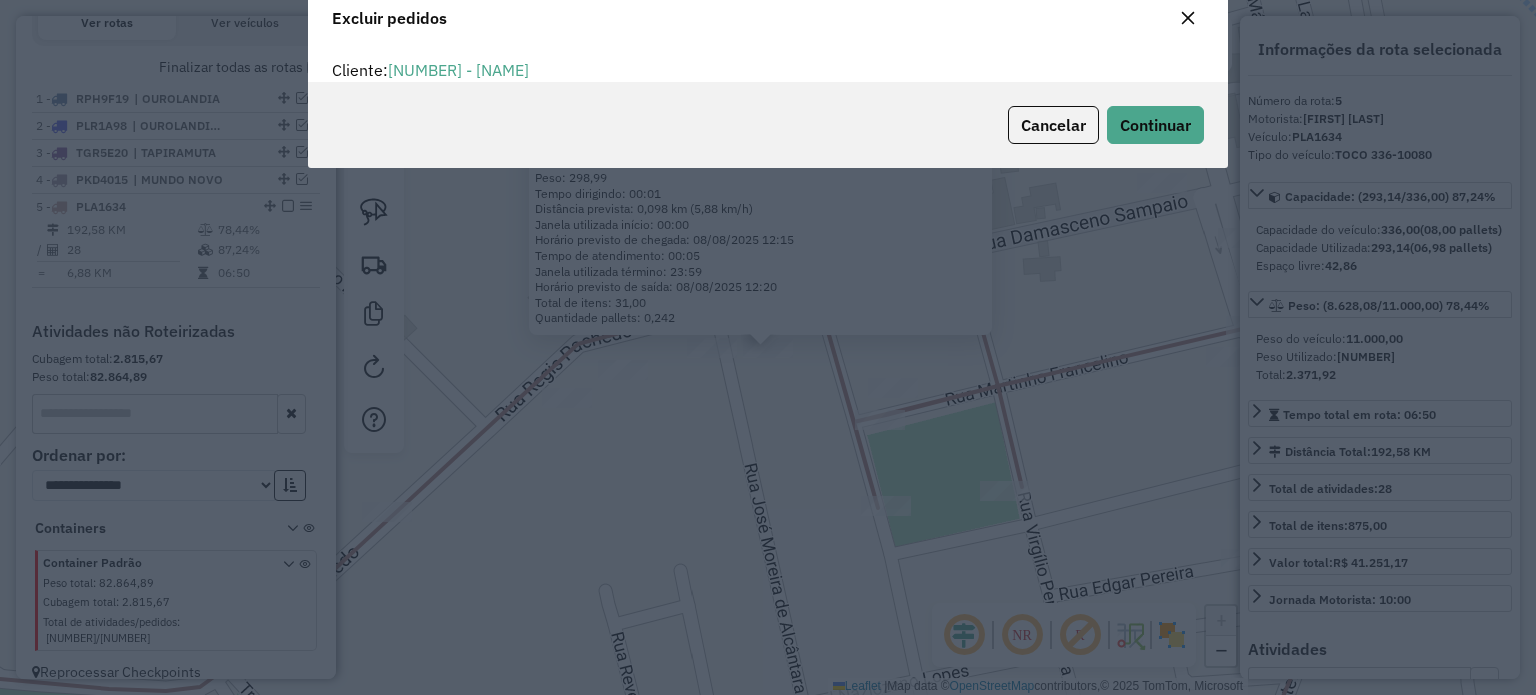 scroll, scrollTop: 69, scrollLeft: 0, axis: vertical 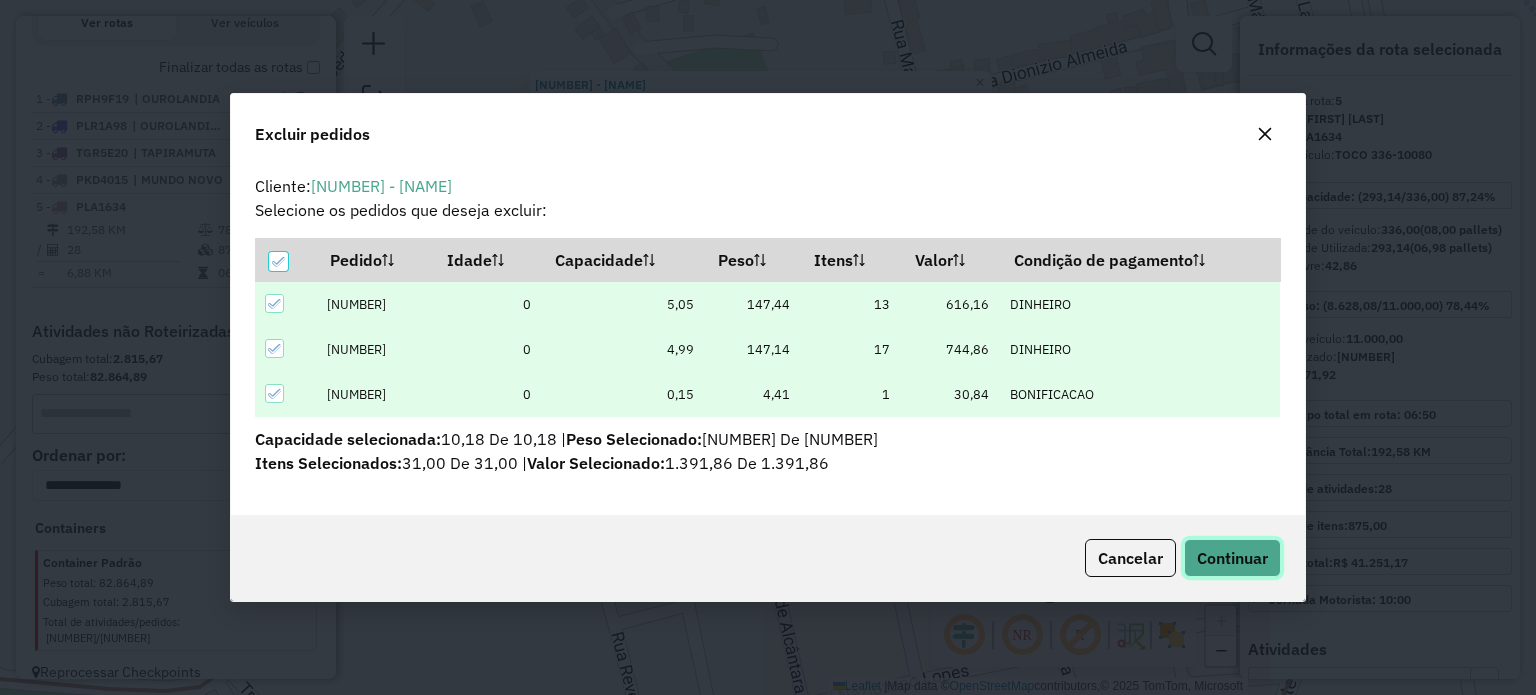 click on "Continuar" 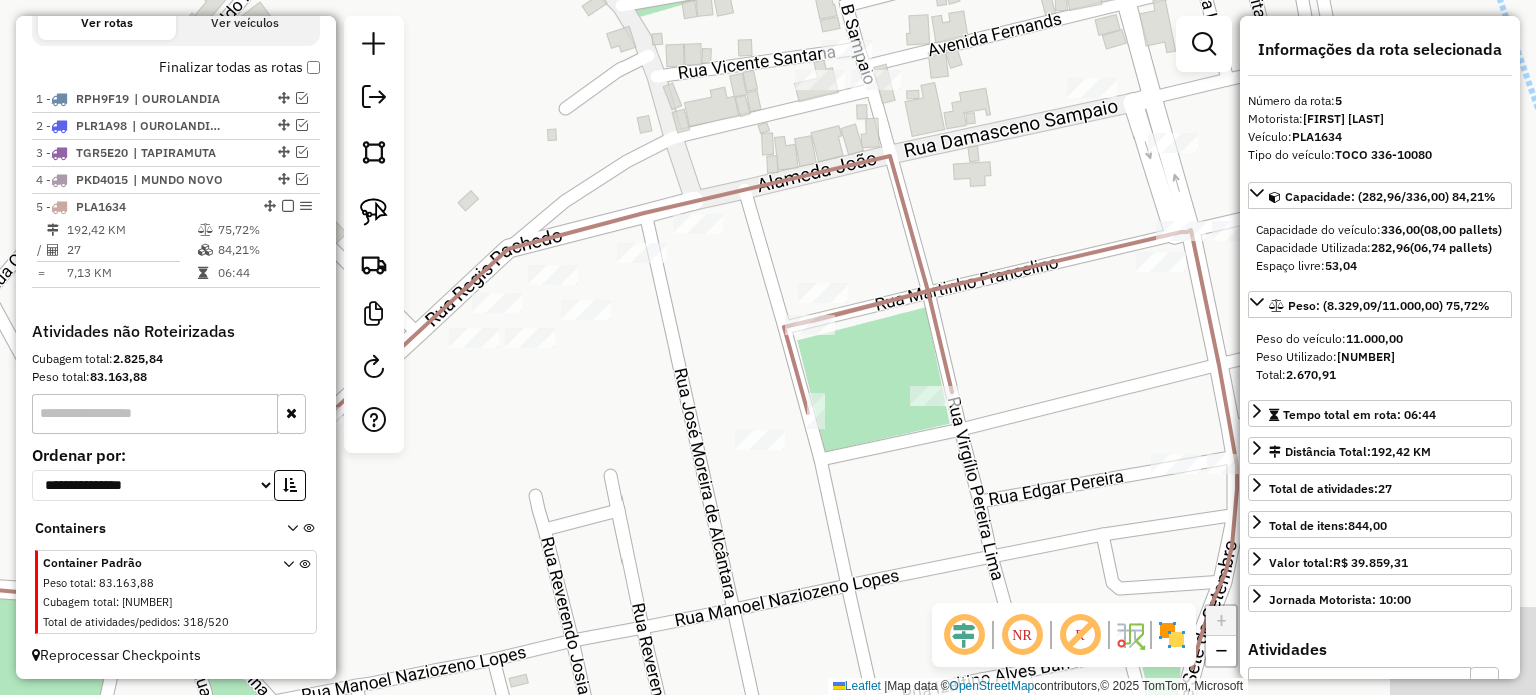 drag, startPoint x: 807, startPoint y: 463, endPoint x: 724, endPoint y: 339, distance: 149.21461 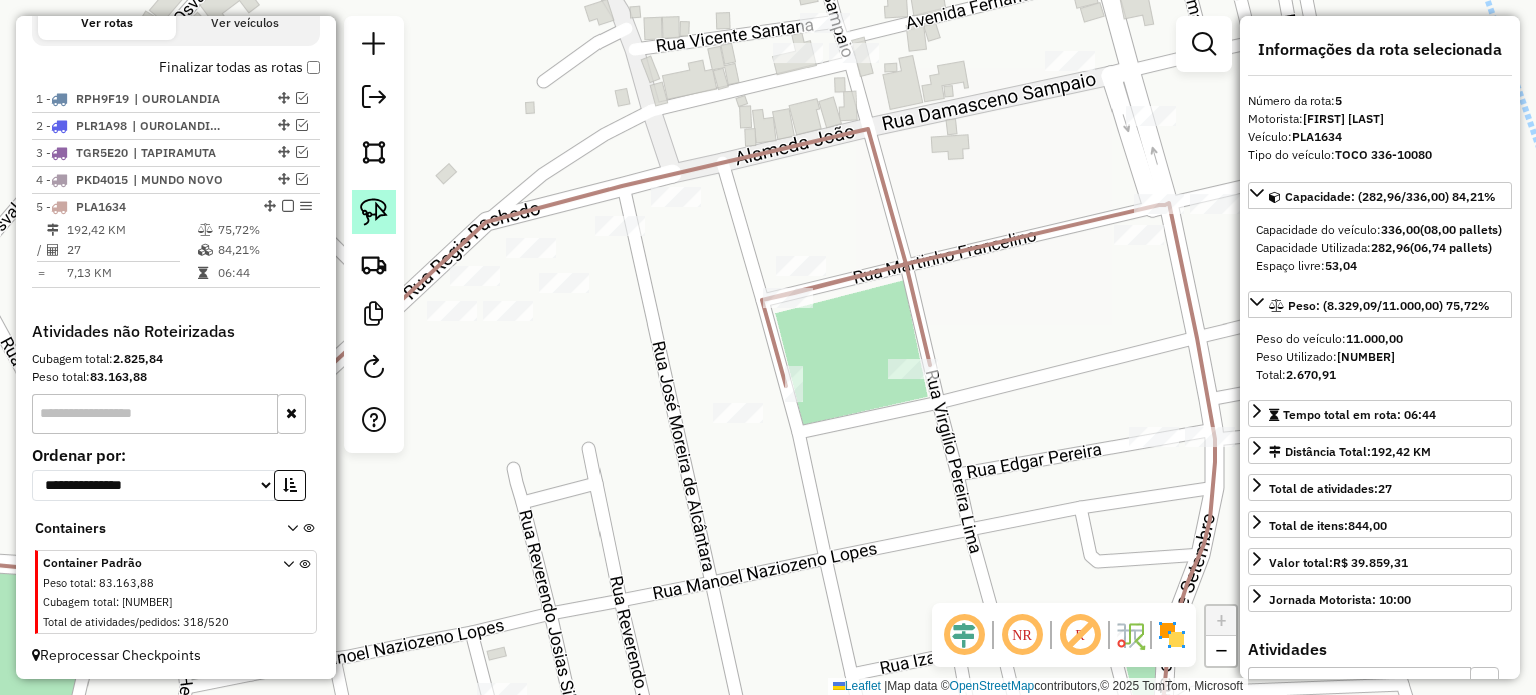 drag, startPoint x: 364, startPoint y: 205, endPoint x: 390, endPoint y: 216, distance: 28.231188 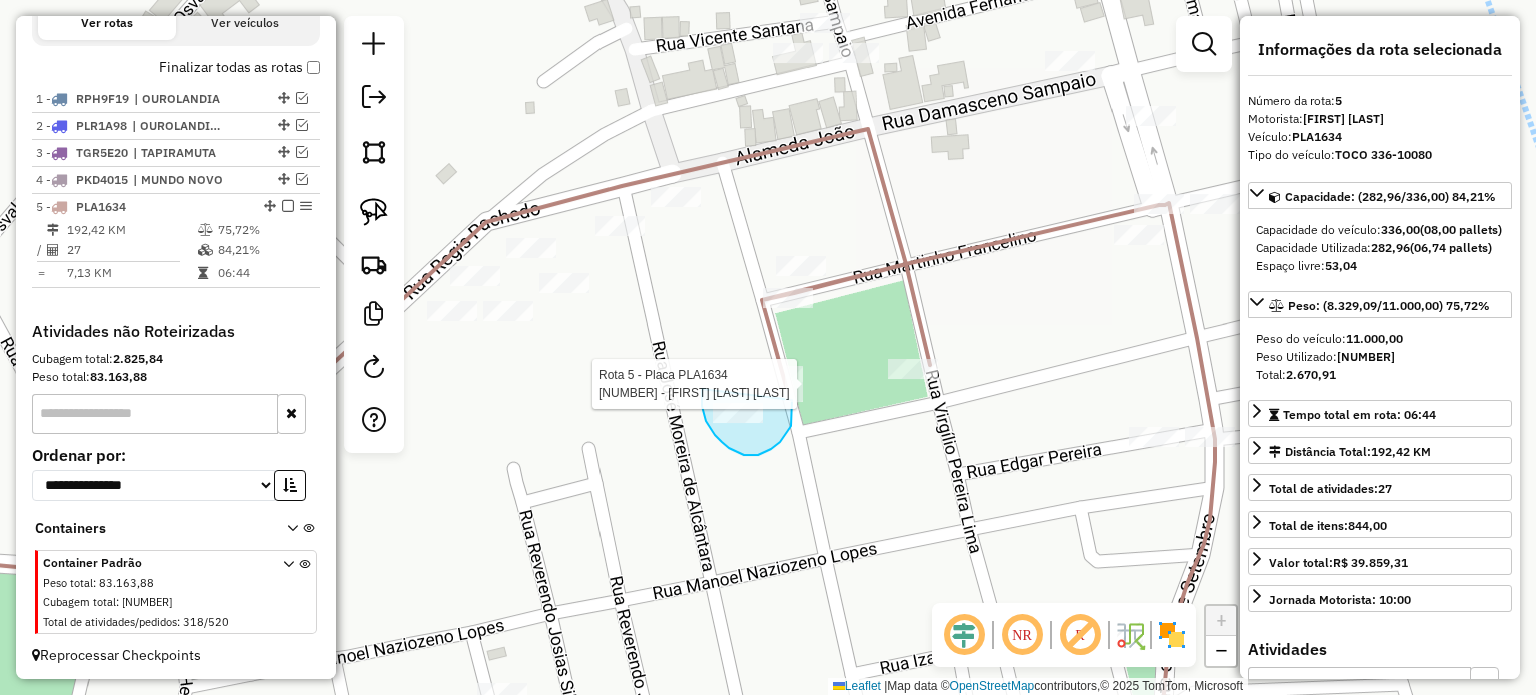 click on "Rota [NUMBER] - Placa [PLATE] [NUMBER] - [NAME] [LAST_NAME] [LAST_NAME] Janela de atendimento Grade de atendimento Capacidade Transportadoras Veículos Cliente Pedidos Rotas Selecione os dias de semana para filtrar as janelas de atendimento Seg Ter Qua Qui Sex Sáb Dom Informe o período da janela de atendimento: De: Até: Filtrar exatamente a janela do cliente Considerar janela de atendimento padrão Selecione os dias de semana para filtrar as grades de atendimento Seg Ter Qua Qui Sex Sáb Dom Considerar clientes sem dia de atendimento cadastrado Clientes fora do dia de atendimento selecionado Filtrar as atividades entre os valores definidos abaixo: Peso mínimo: Peso máximo: Cubagem mínima: Cubagem máxima: De: Até: De: Até: Transportadora: Selecione um ou mais itens Tipo de veículo: Selecione um ou mais itens Veículo: Selecione um ou mais itens" 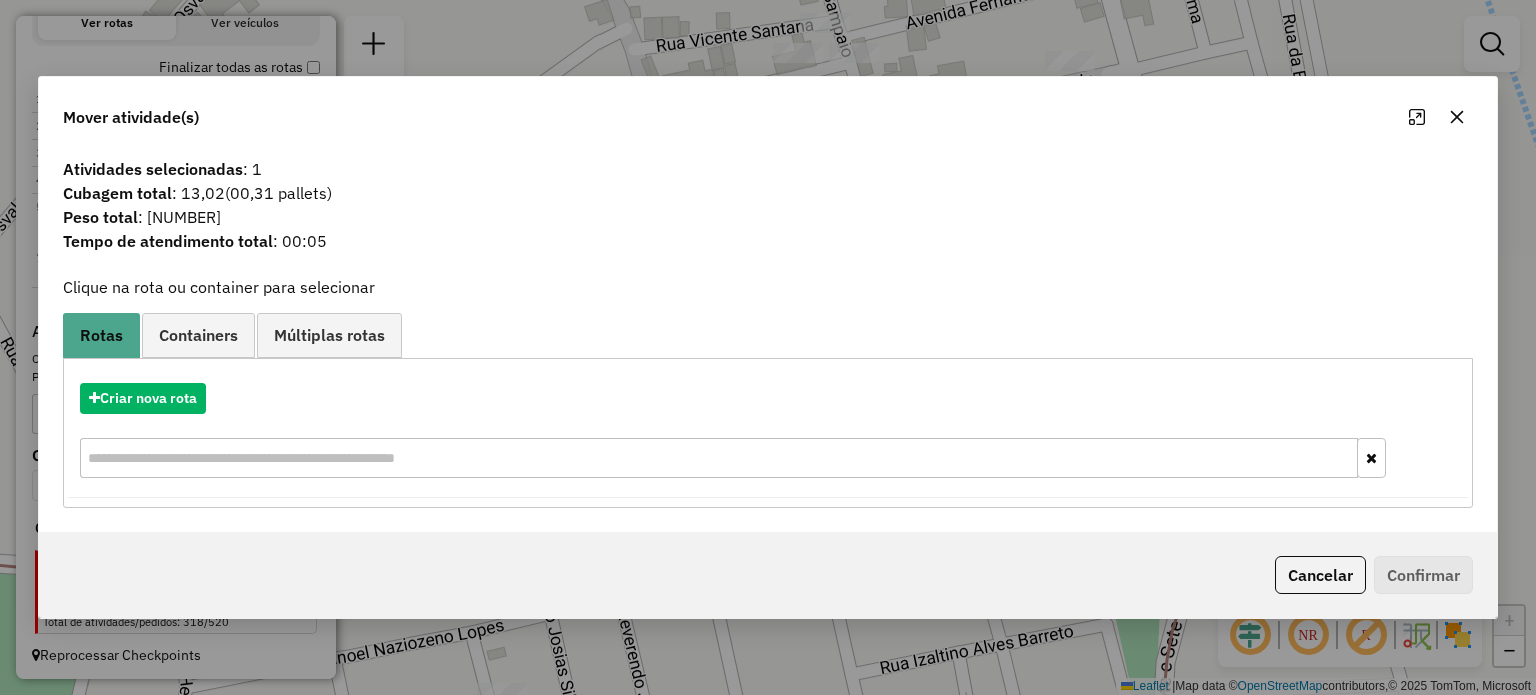 click 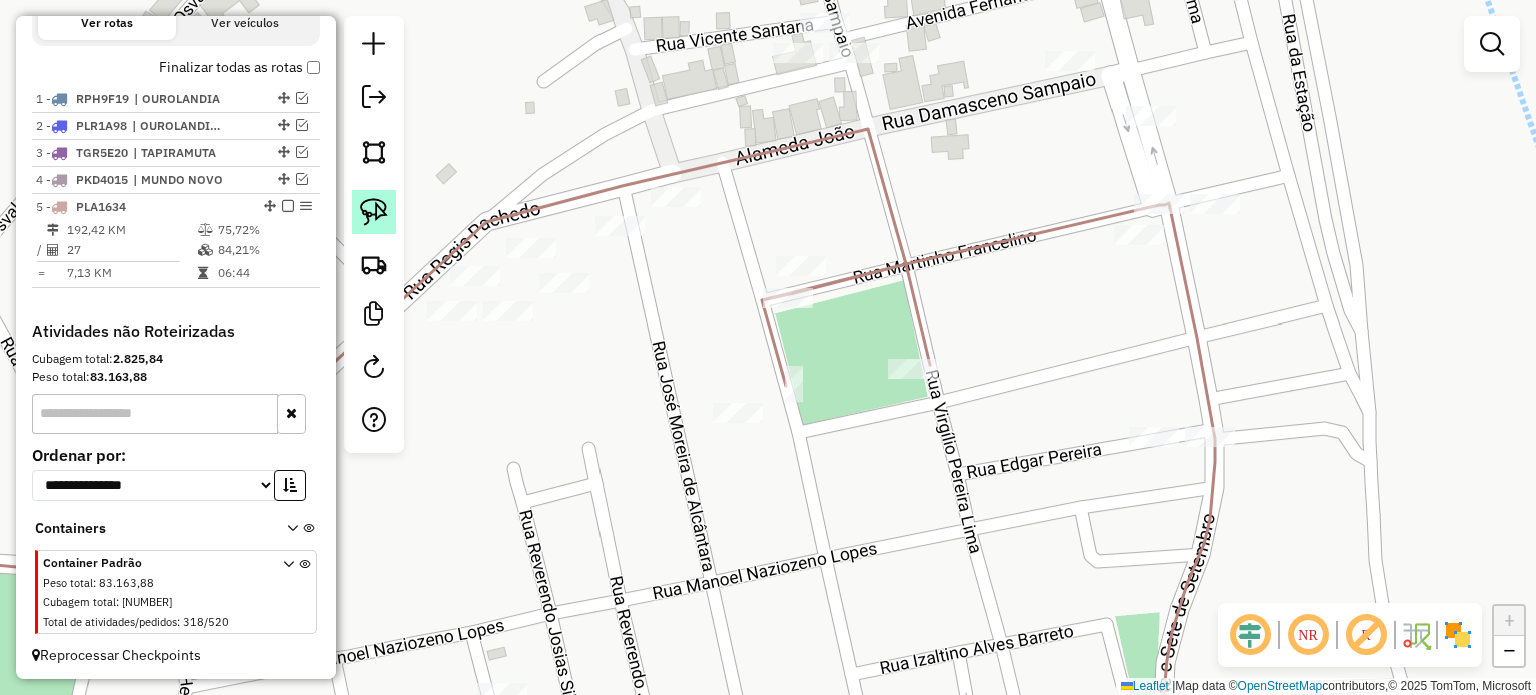 click 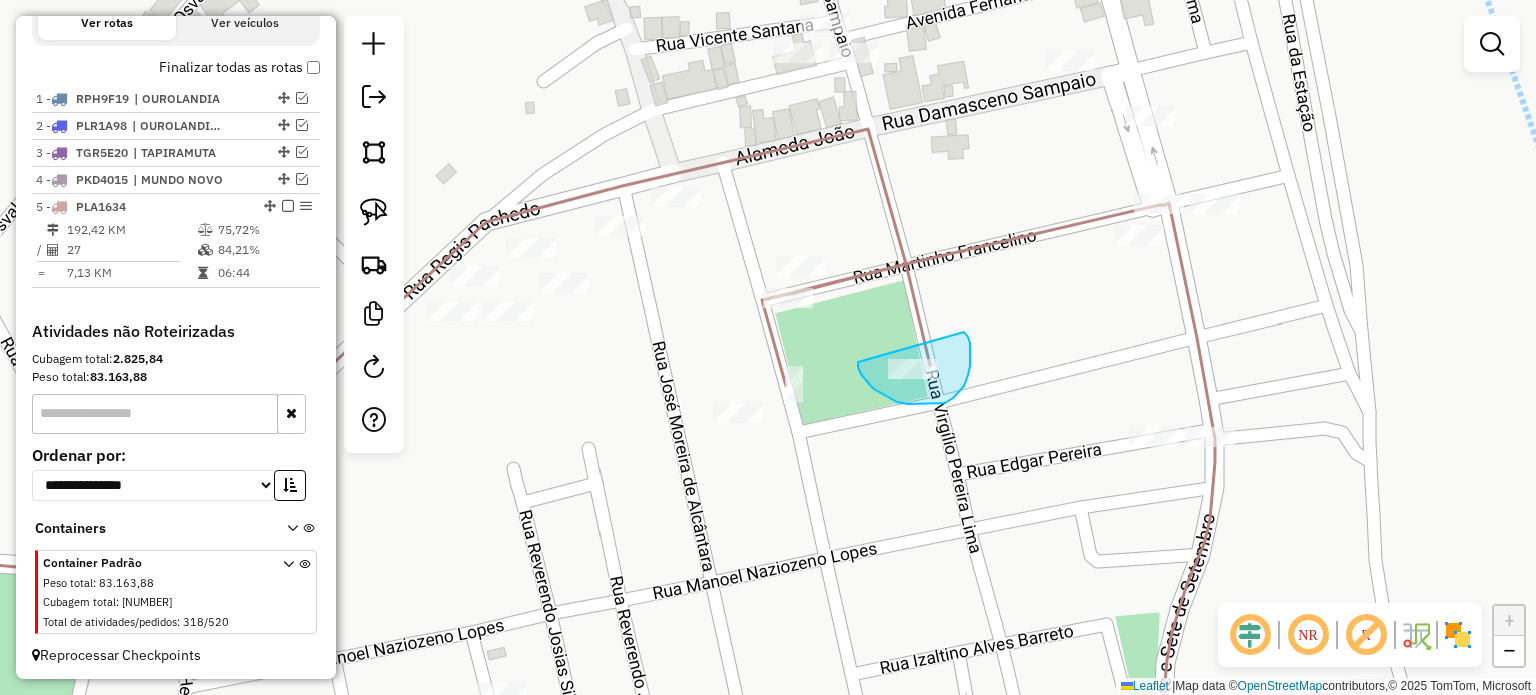 drag, startPoint x: 861, startPoint y: 374, endPoint x: 964, endPoint y: 331, distance: 111.61541 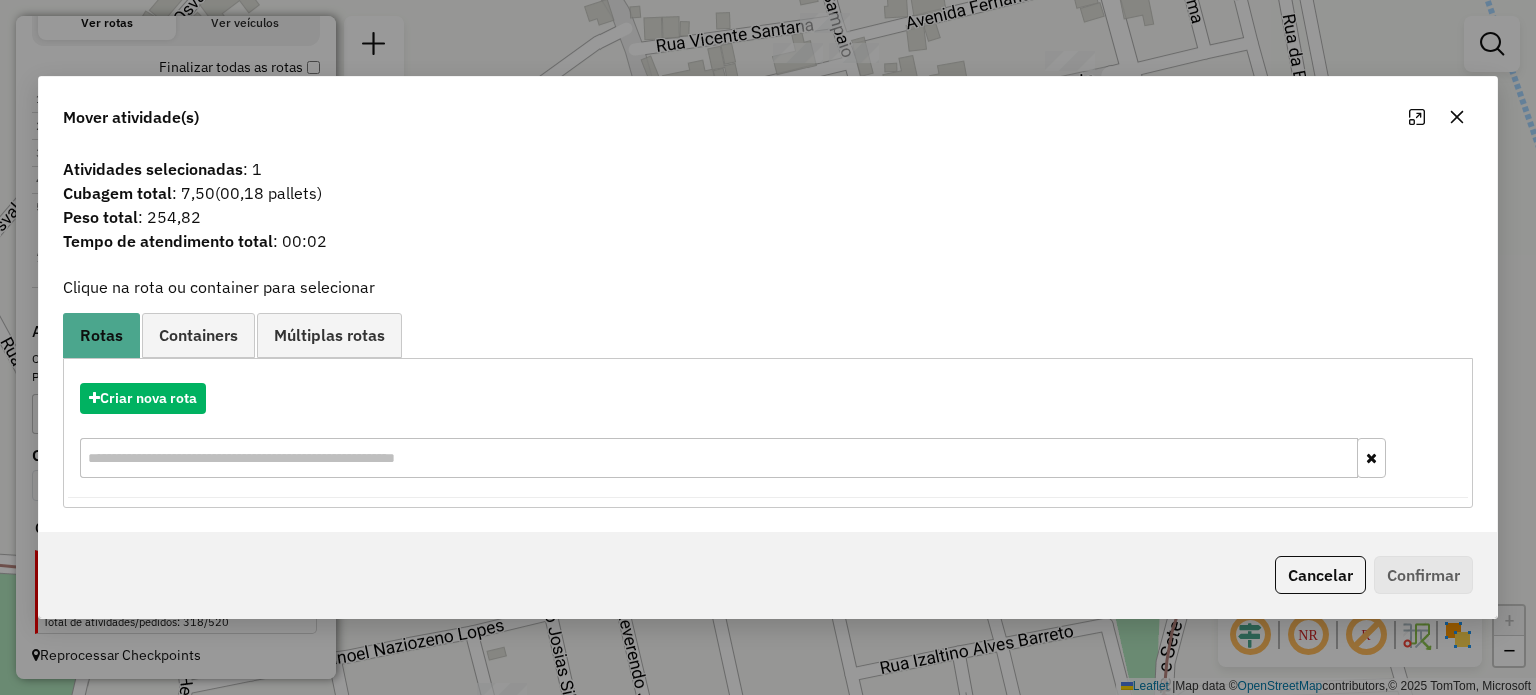 drag, startPoint x: 1455, startPoint y: 113, endPoint x: 1003, endPoint y: 294, distance: 486.89322 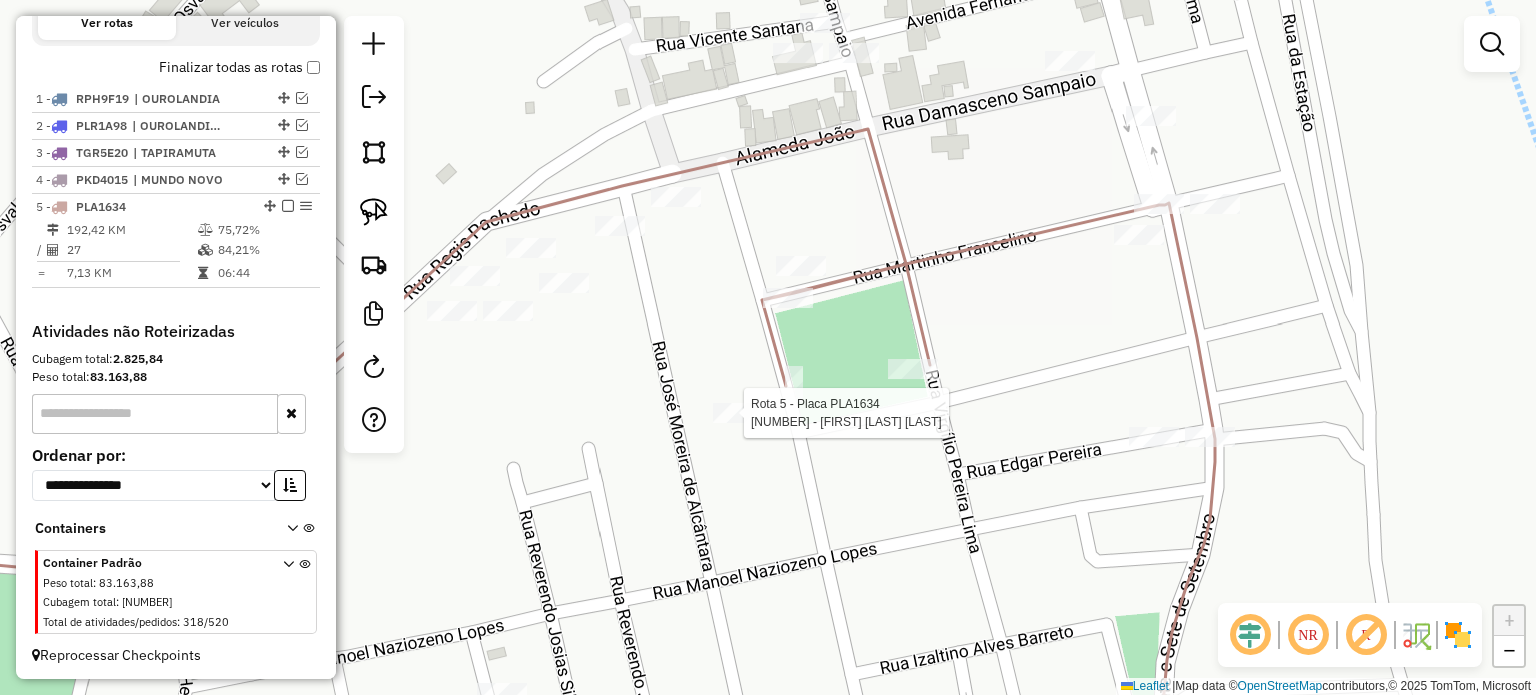 select on "**********" 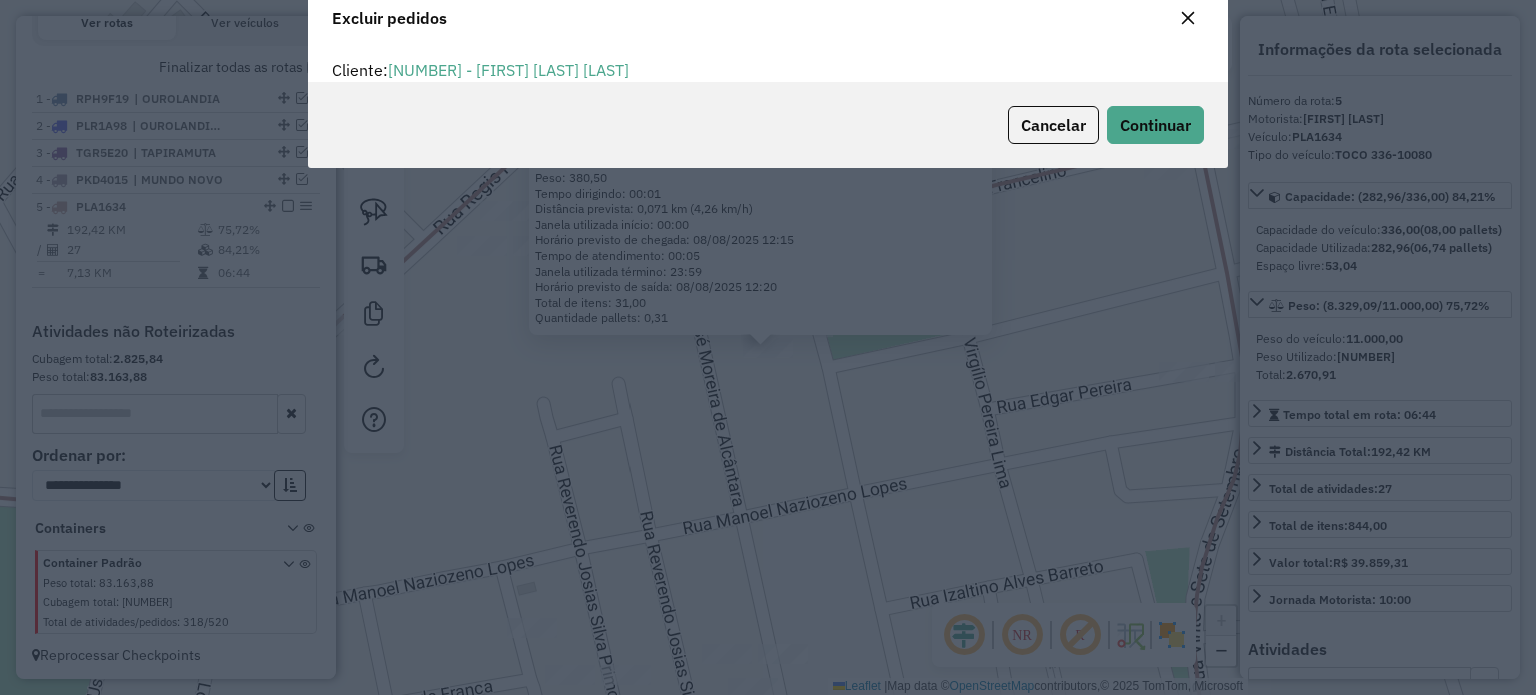 scroll, scrollTop: 69, scrollLeft: 0, axis: vertical 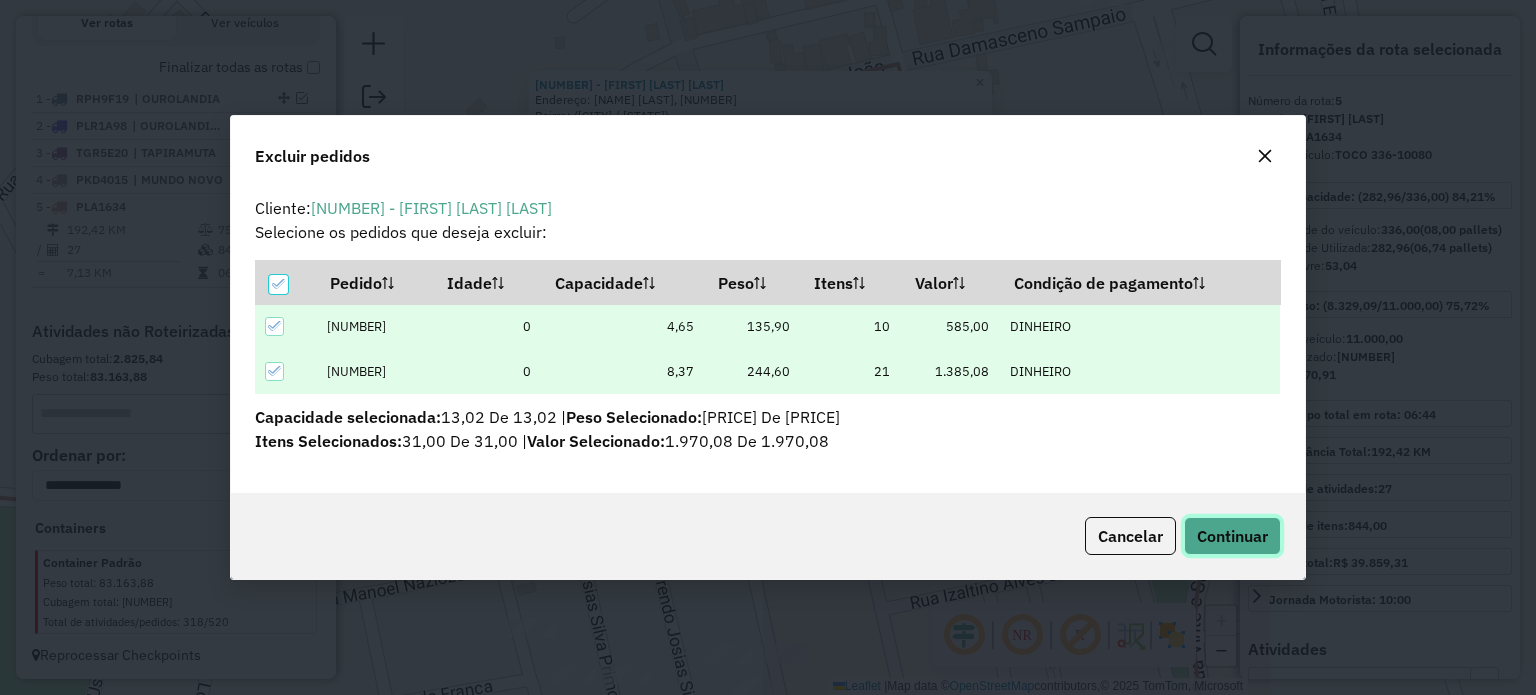 click on "Continuar" 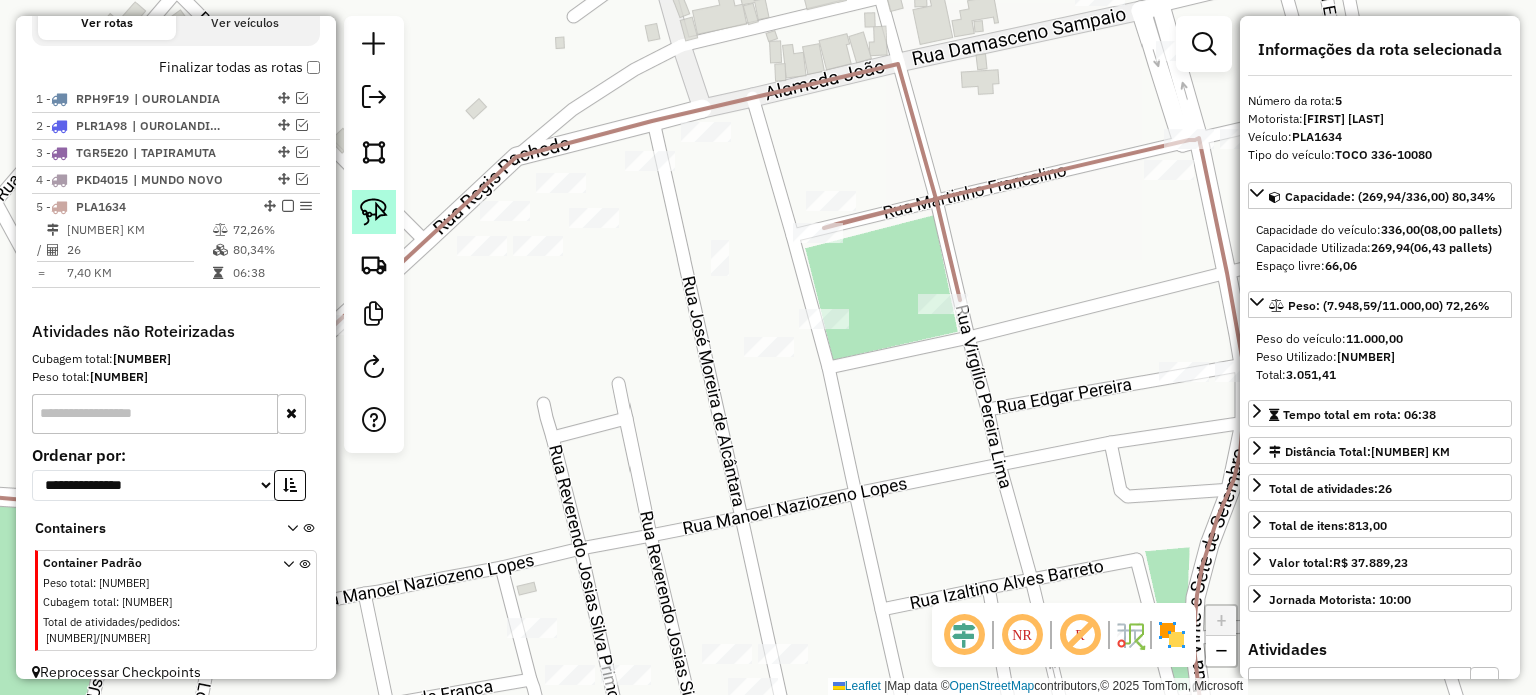 click 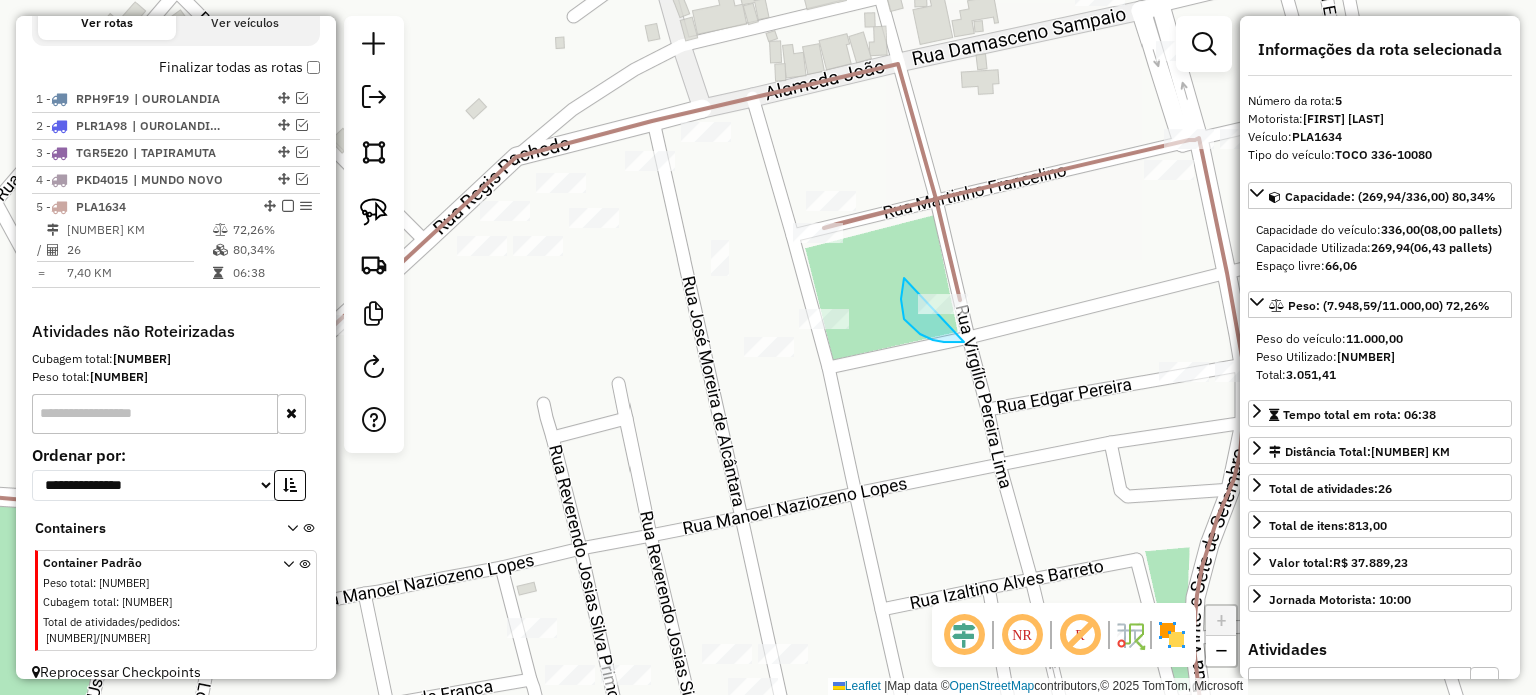 drag, startPoint x: 904, startPoint y: 278, endPoint x: 972, endPoint y: 299, distance: 71.168816 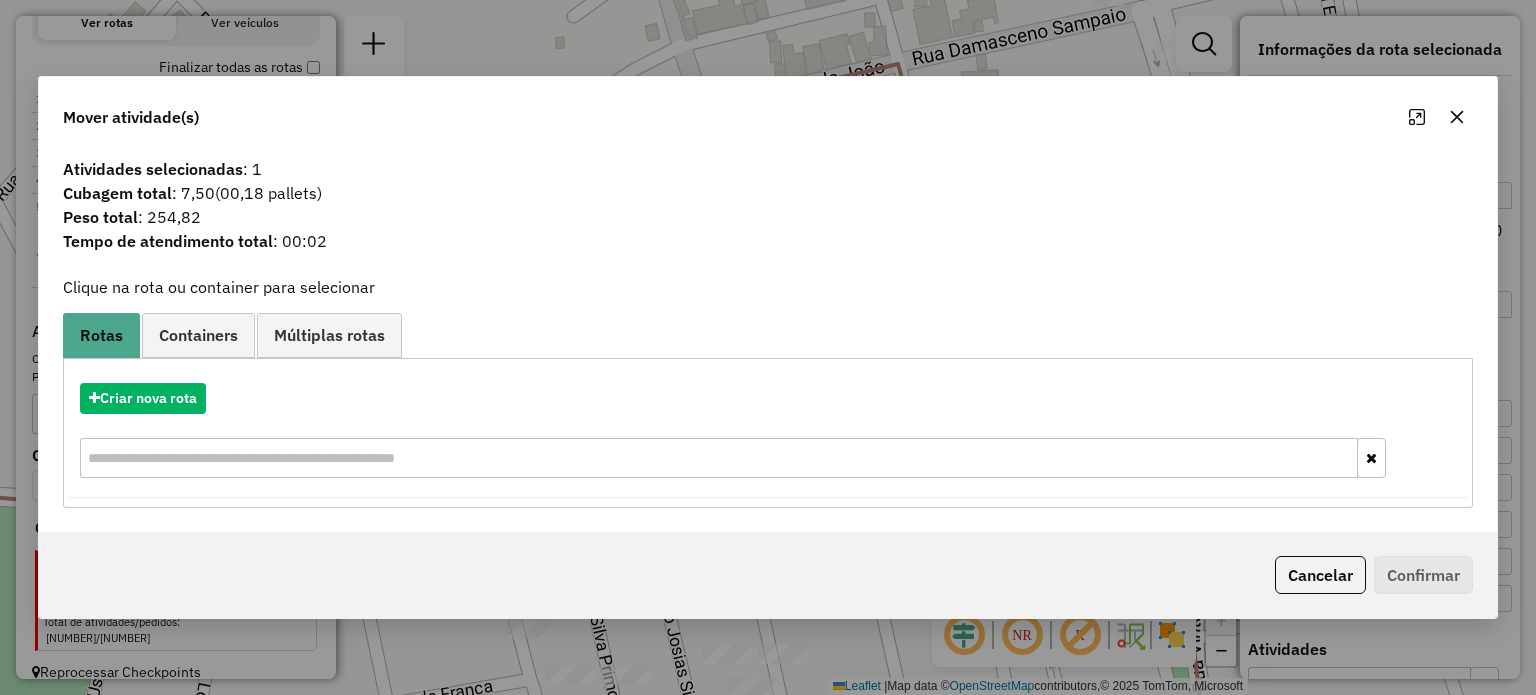 click 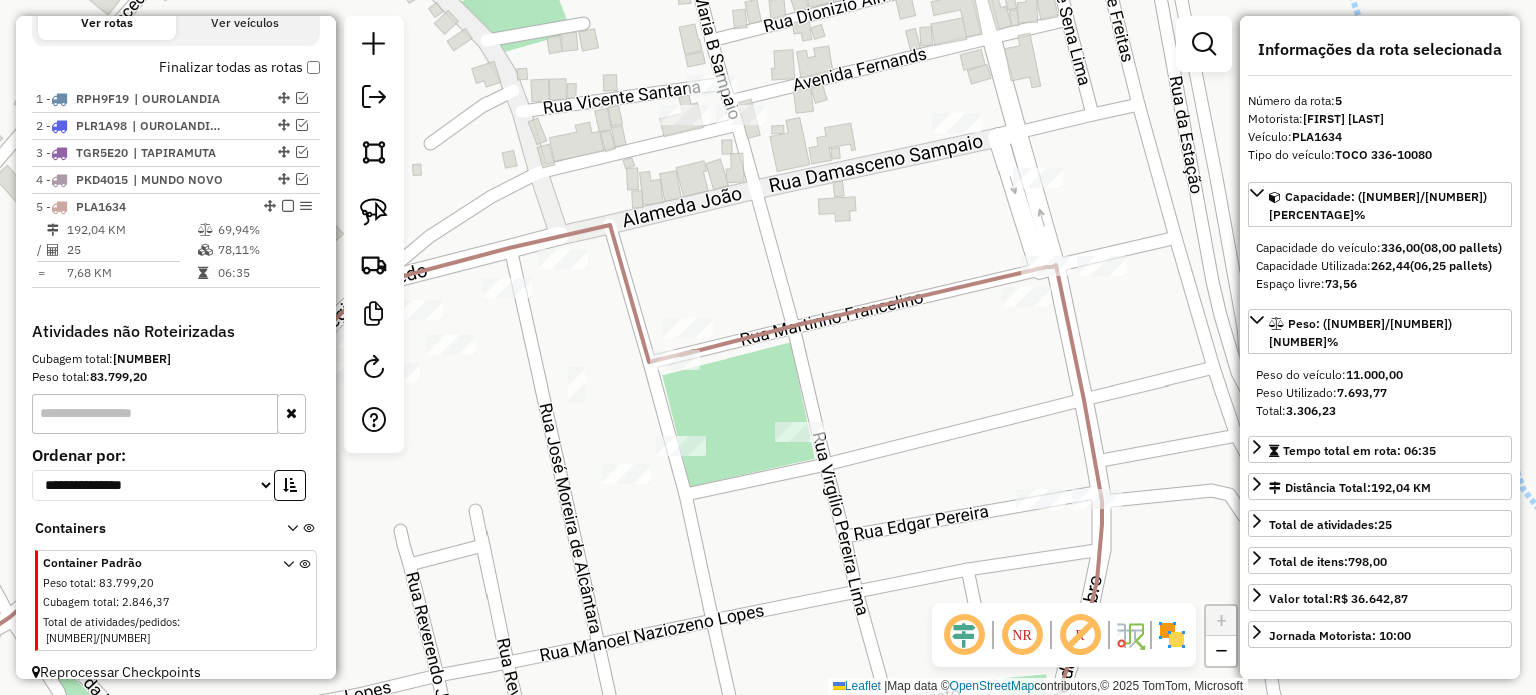 drag, startPoint x: 797, startPoint y: 258, endPoint x: 832, endPoint y: 351, distance: 99.368004 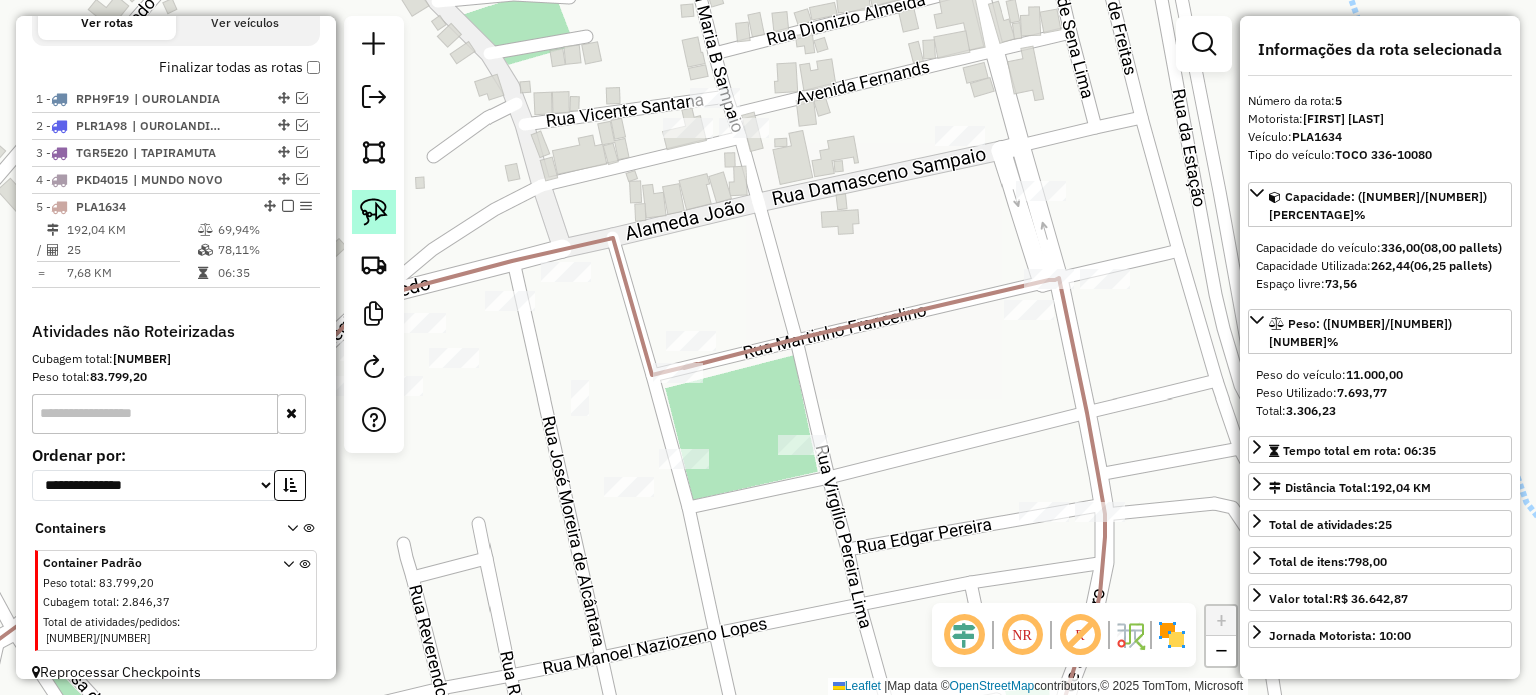 drag, startPoint x: 375, startPoint y: 207, endPoint x: 387, endPoint y: 227, distance: 23.323807 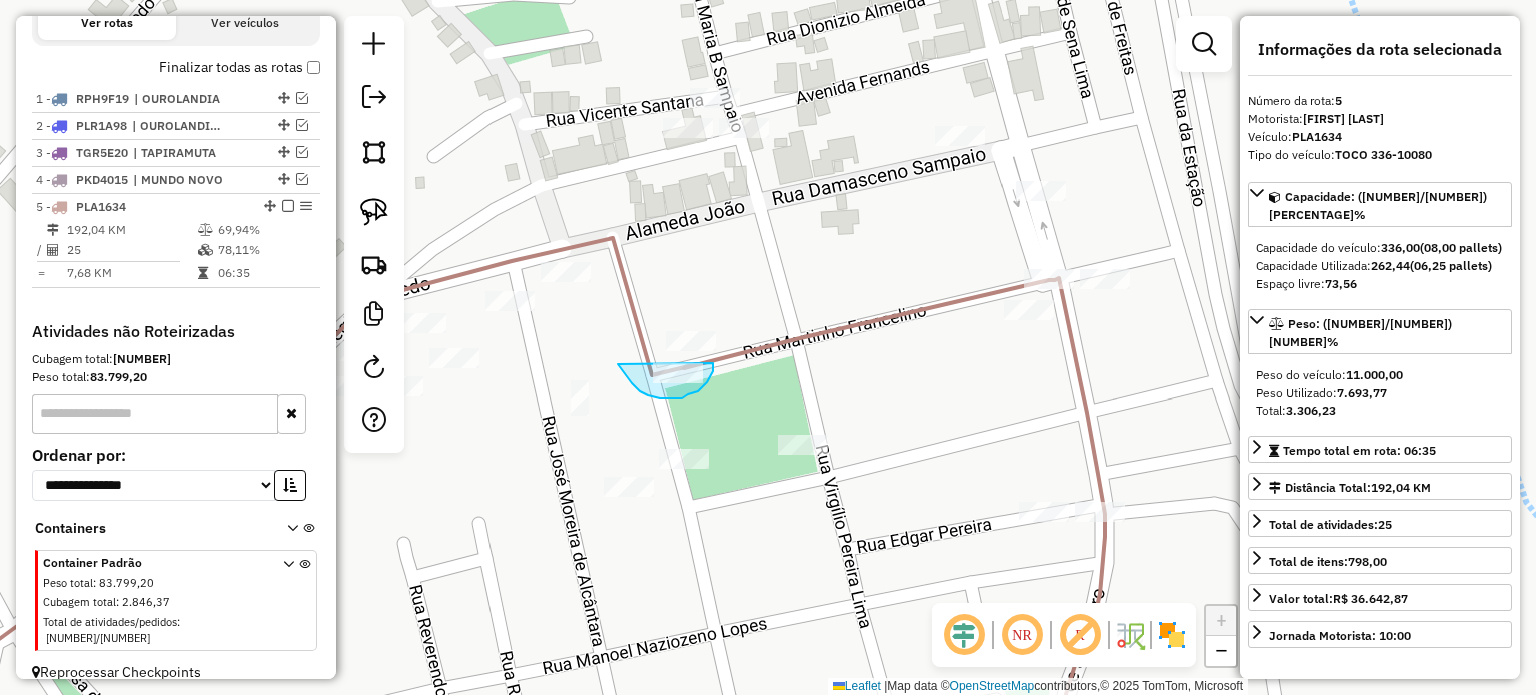 drag, startPoint x: 618, startPoint y: 364, endPoint x: 713, endPoint y: 363, distance: 95.005264 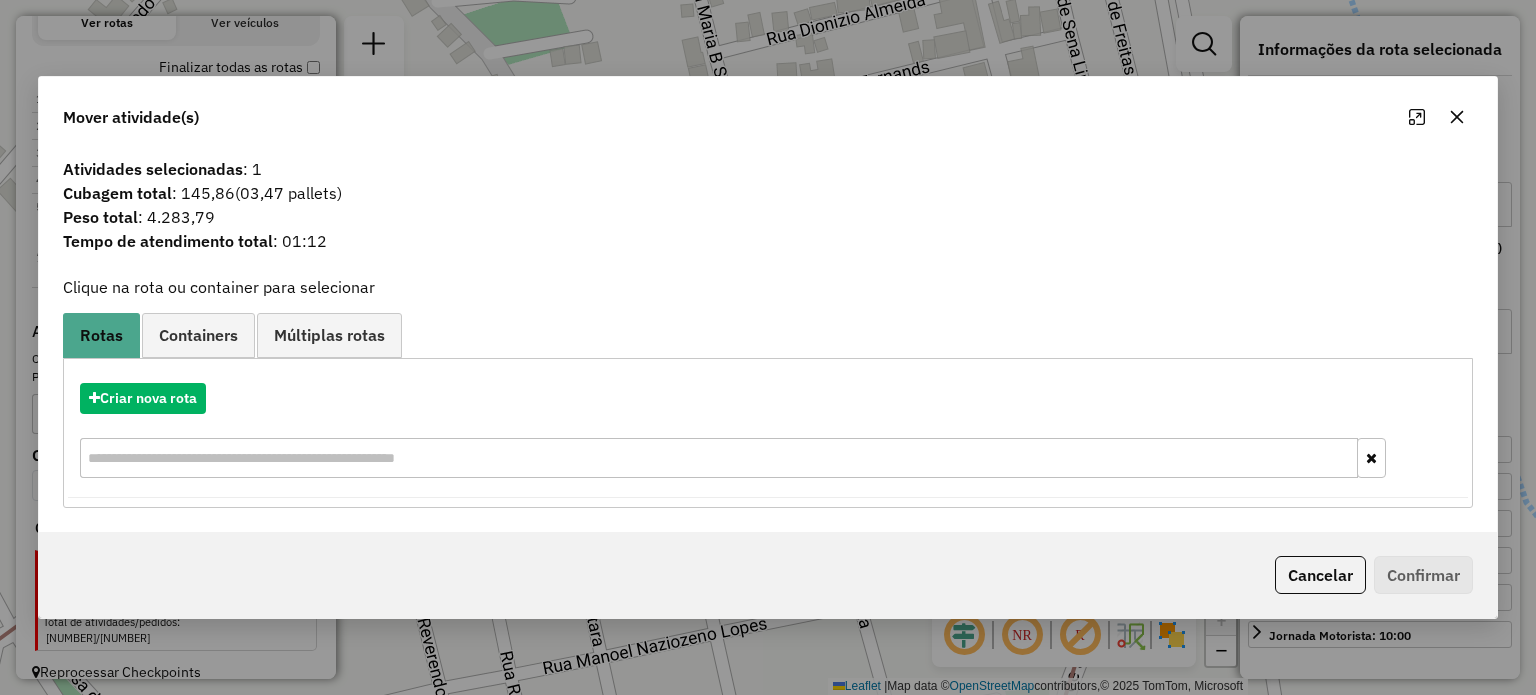 click 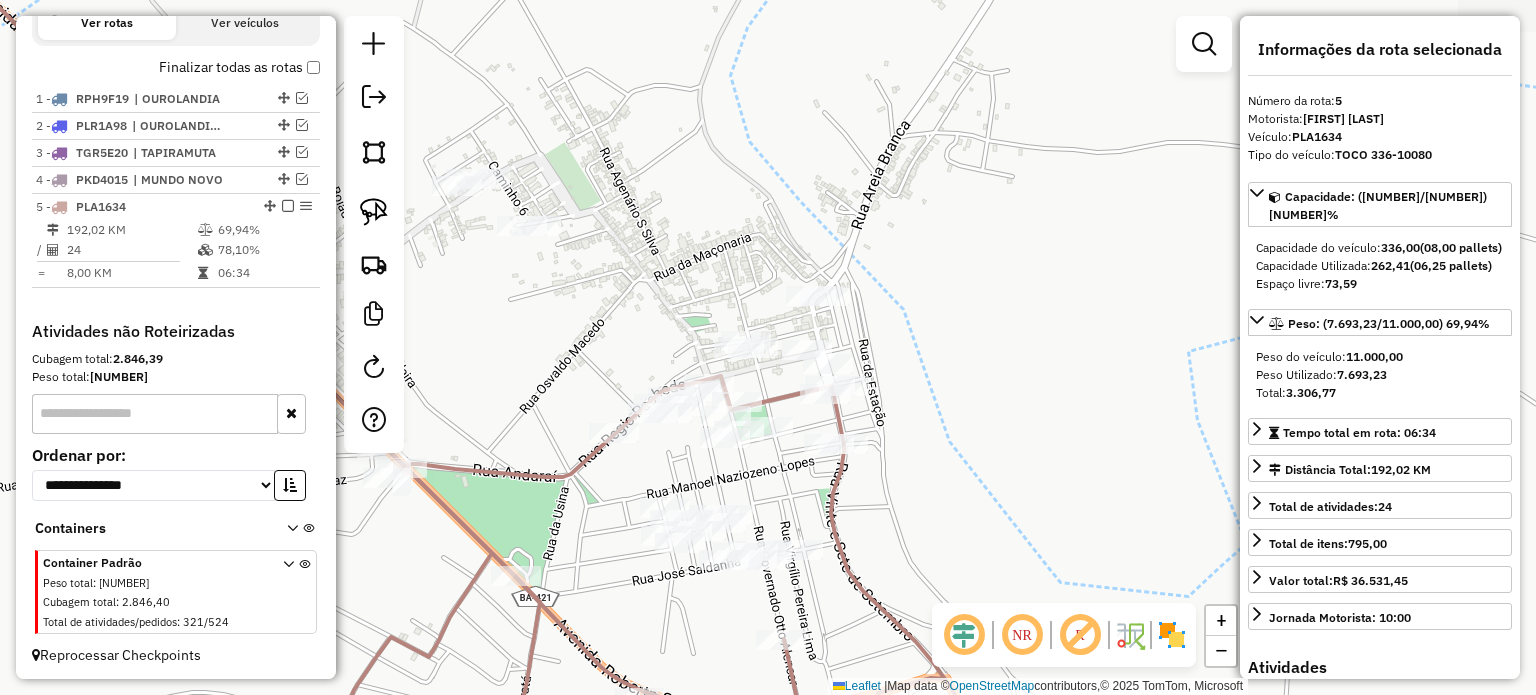 drag, startPoint x: 787, startPoint y: 486, endPoint x: 788, endPoint y: 292, distance: 194.00258 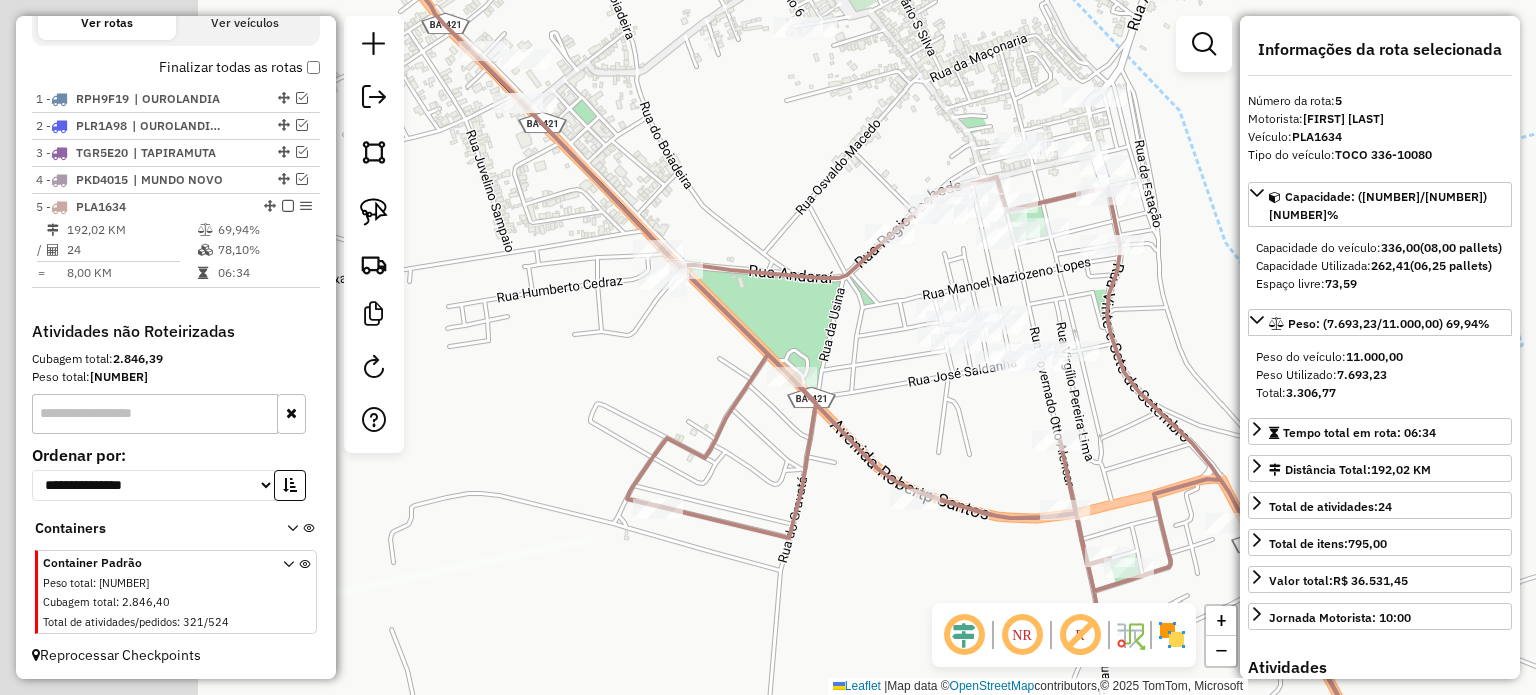 drag, startPoint x: 633, startPoint y: 399, endPoint x: 907, endPoint y: 430, distance: 275.74808 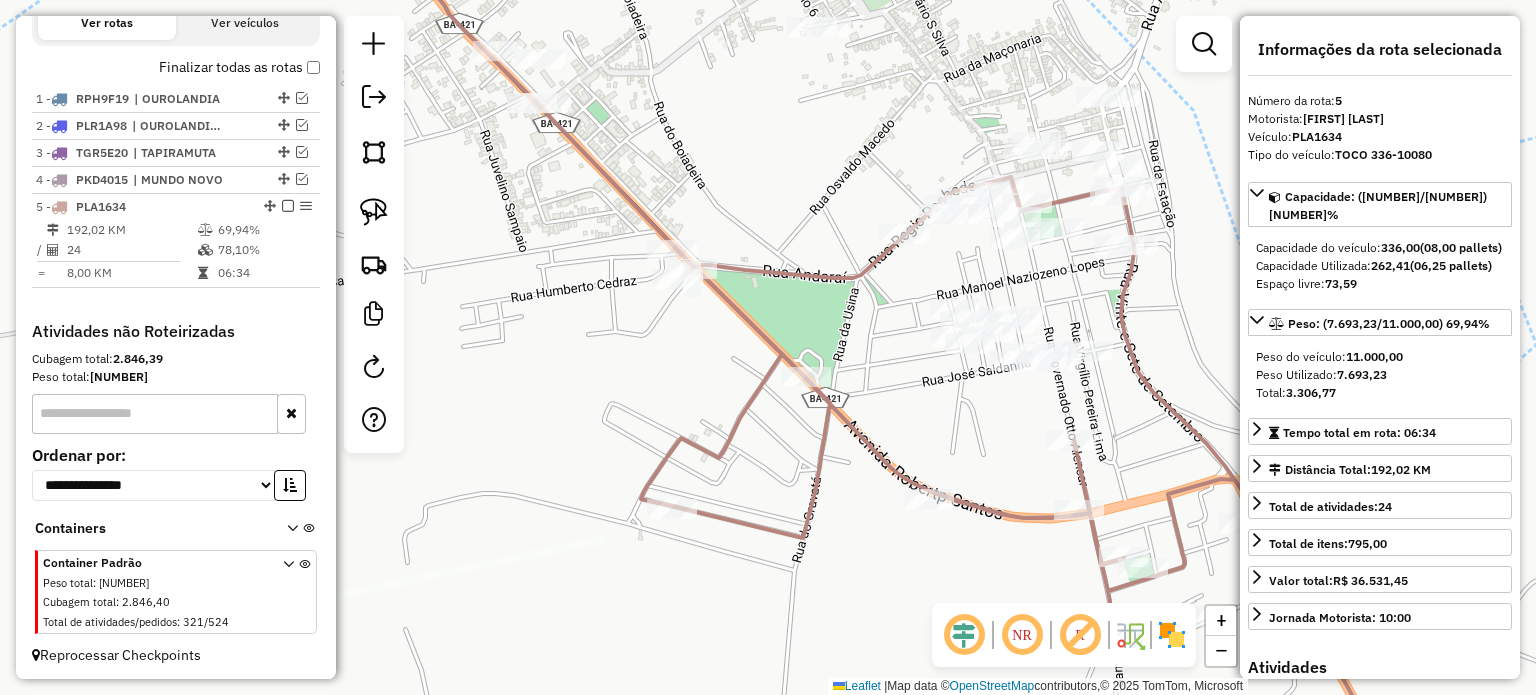 drag, startPoint x: 737, startPoint y: 360, endPoint x: 600, endPoint y: 326, distance: 141.15594 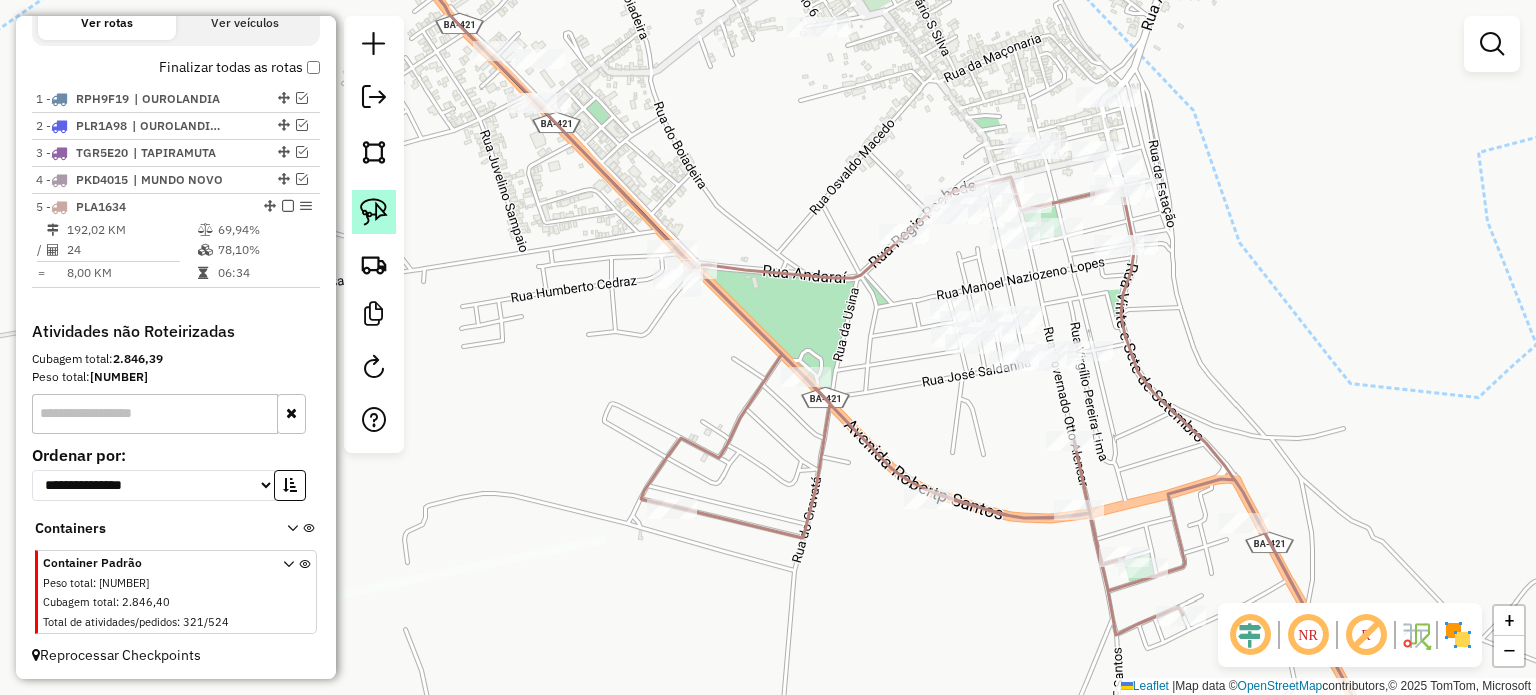 click 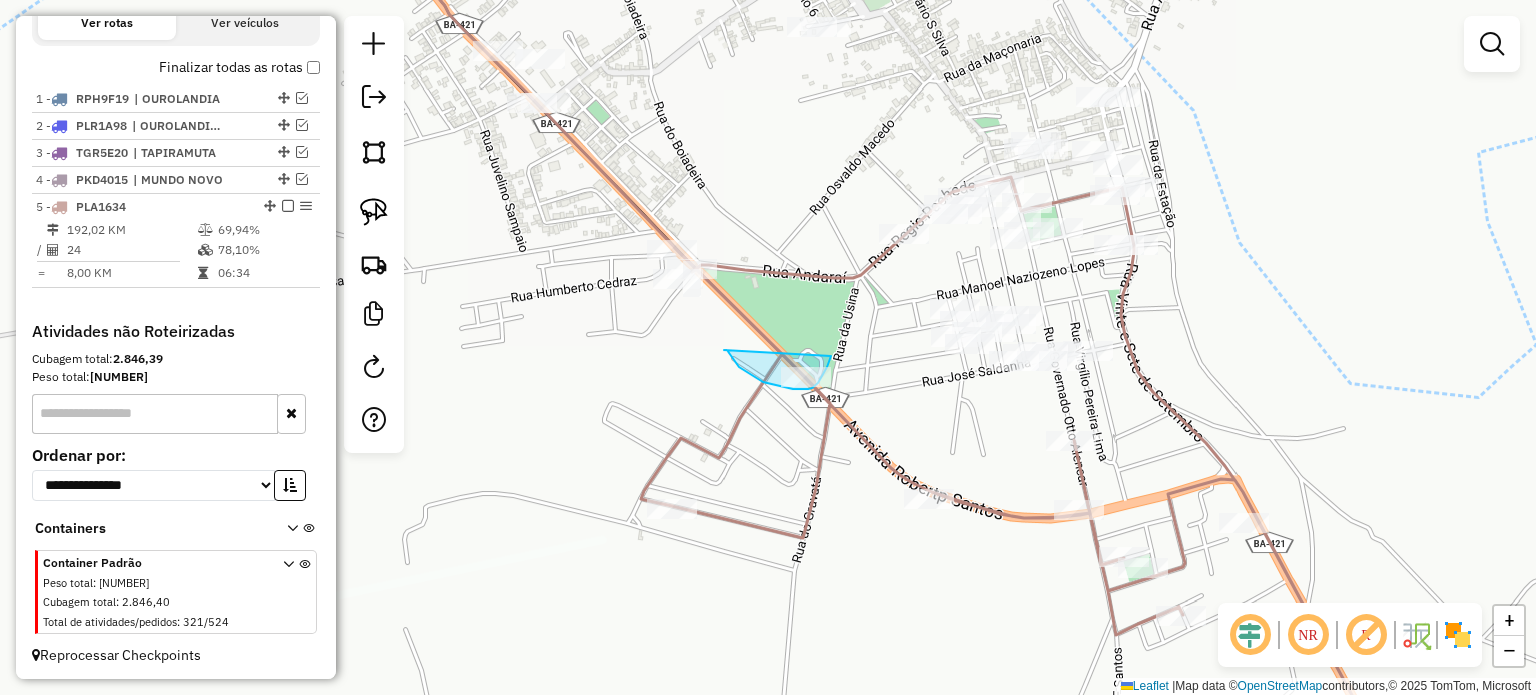drag, startPoint x: 731, startPoint y: 357, endPoint x: 831, endPoint y: 355, distance: 100.02 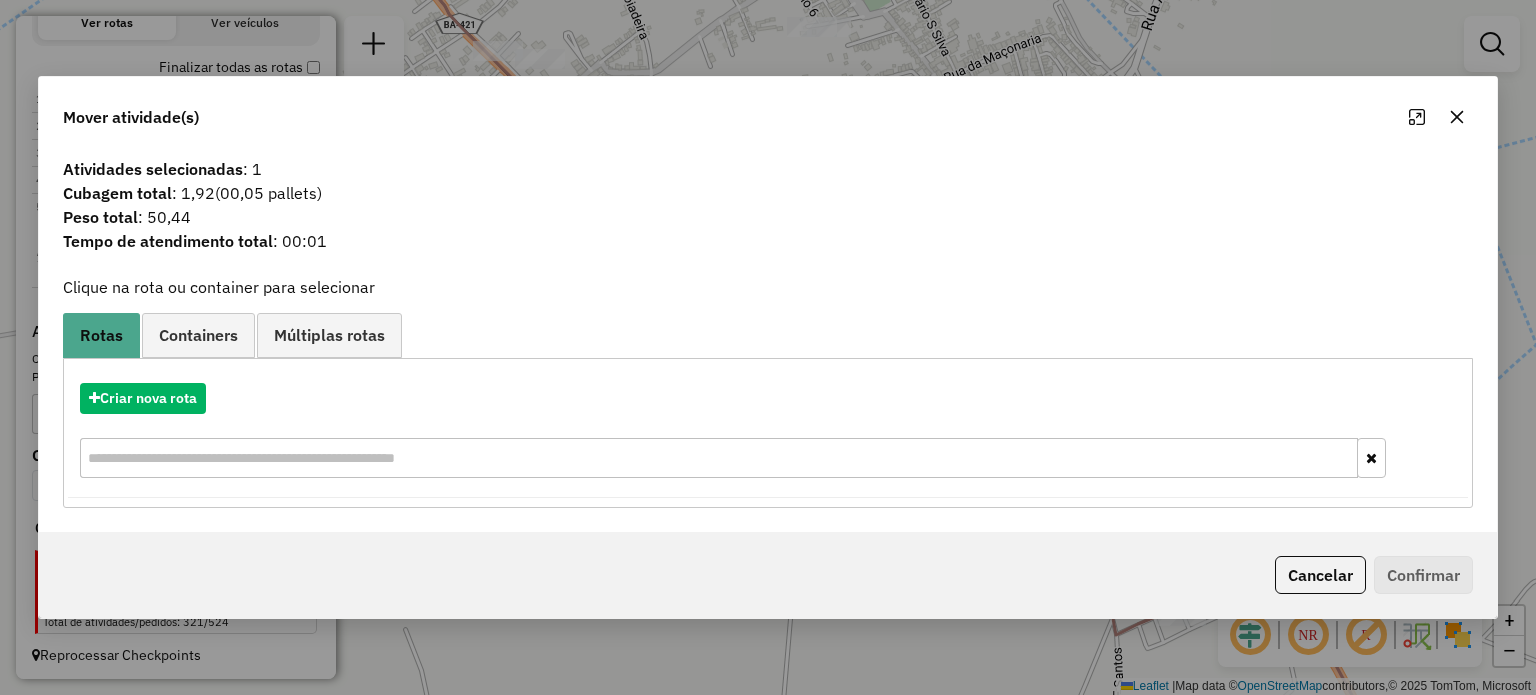 drag, startPoint x: 1448, startPoint y: 111, endPoint x: 750, endPoint y: 283, distance: 718.8797 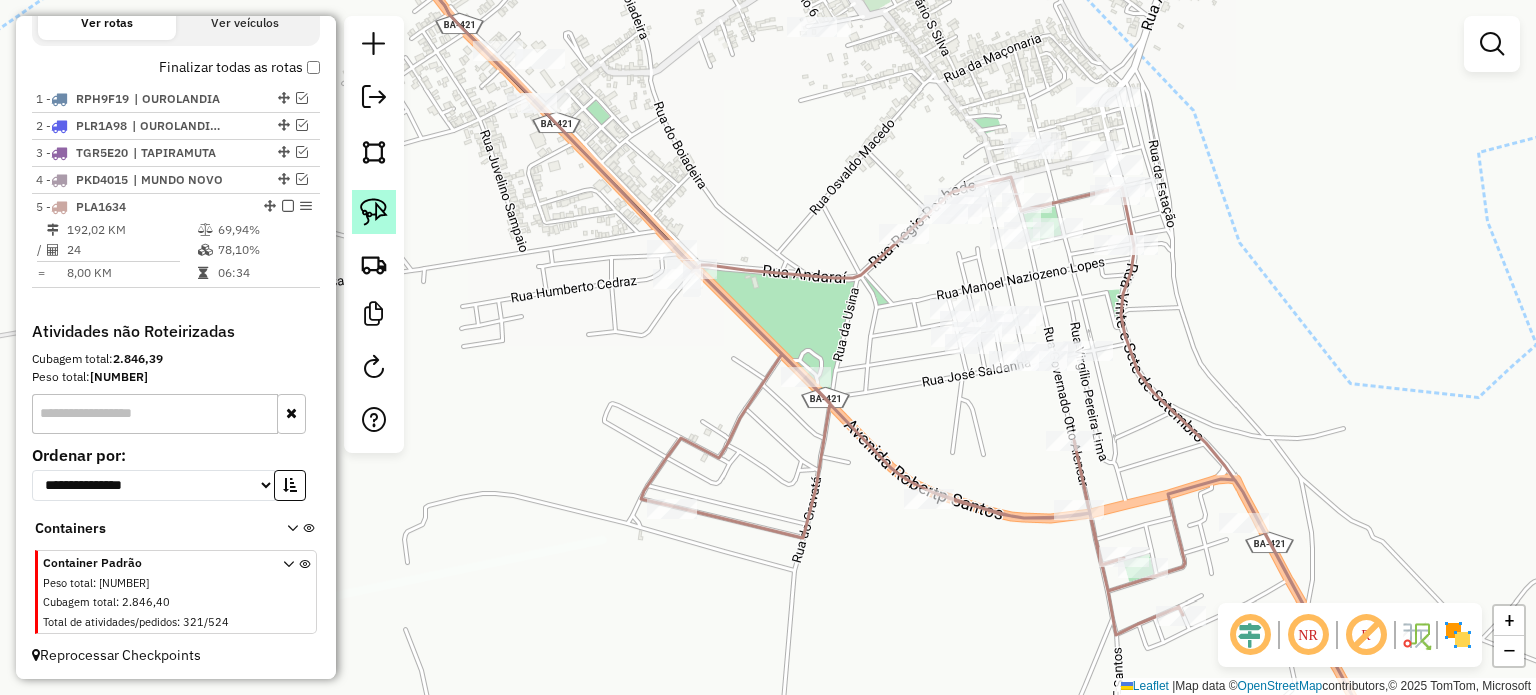click 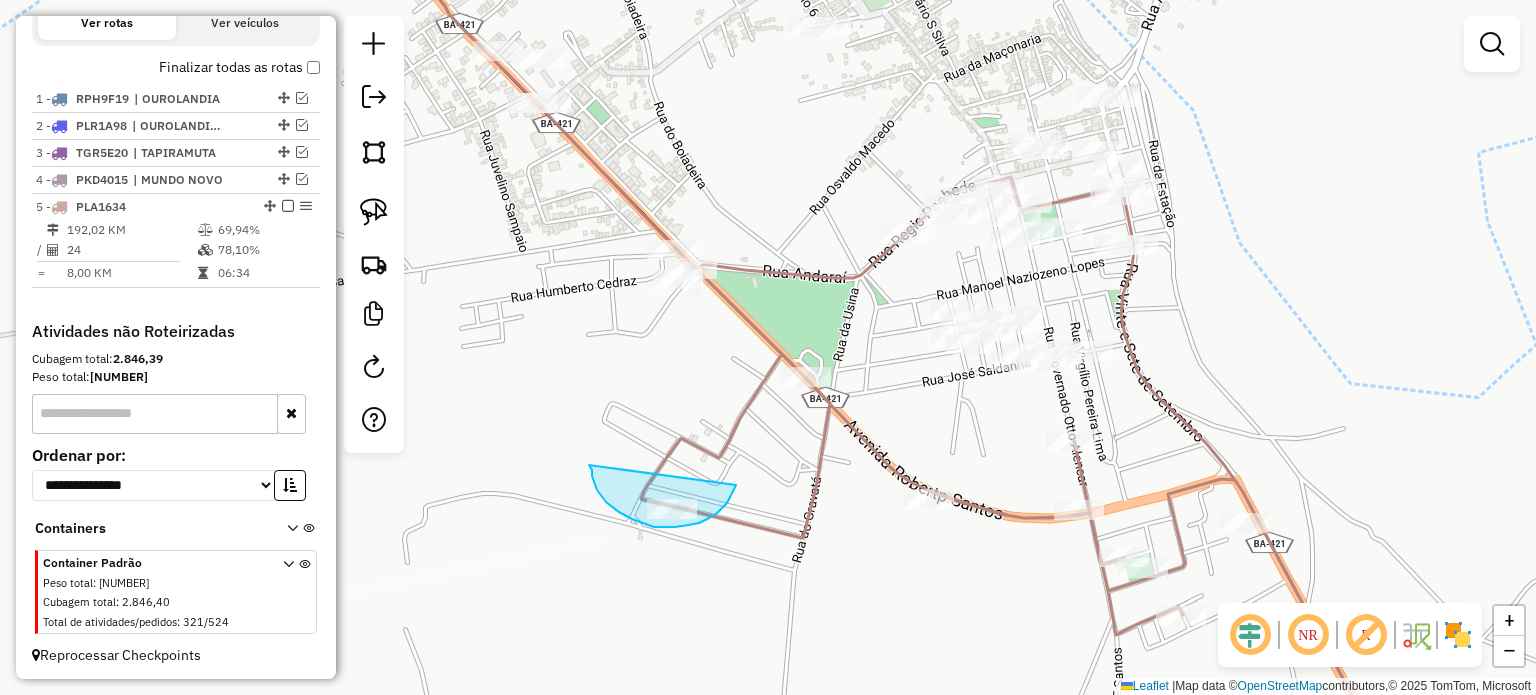 drag, startPoint x: 589, startPoint y: 465, endPoint x: 736, endPoint y: 485, distance: 148.35431 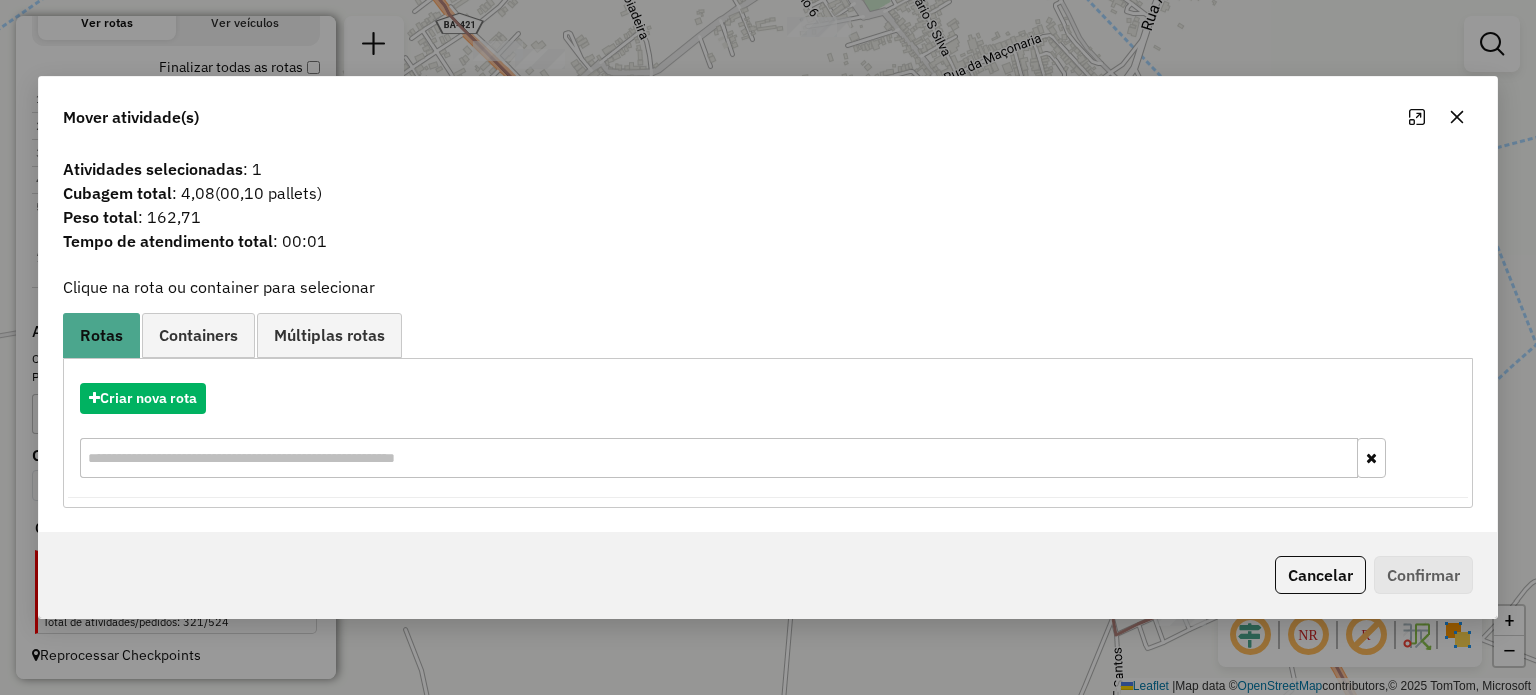 drag, startPoint x: 1456, startPoint y: 116, endPoint x: 1310, endPoint y: 136, distance: 147.3635 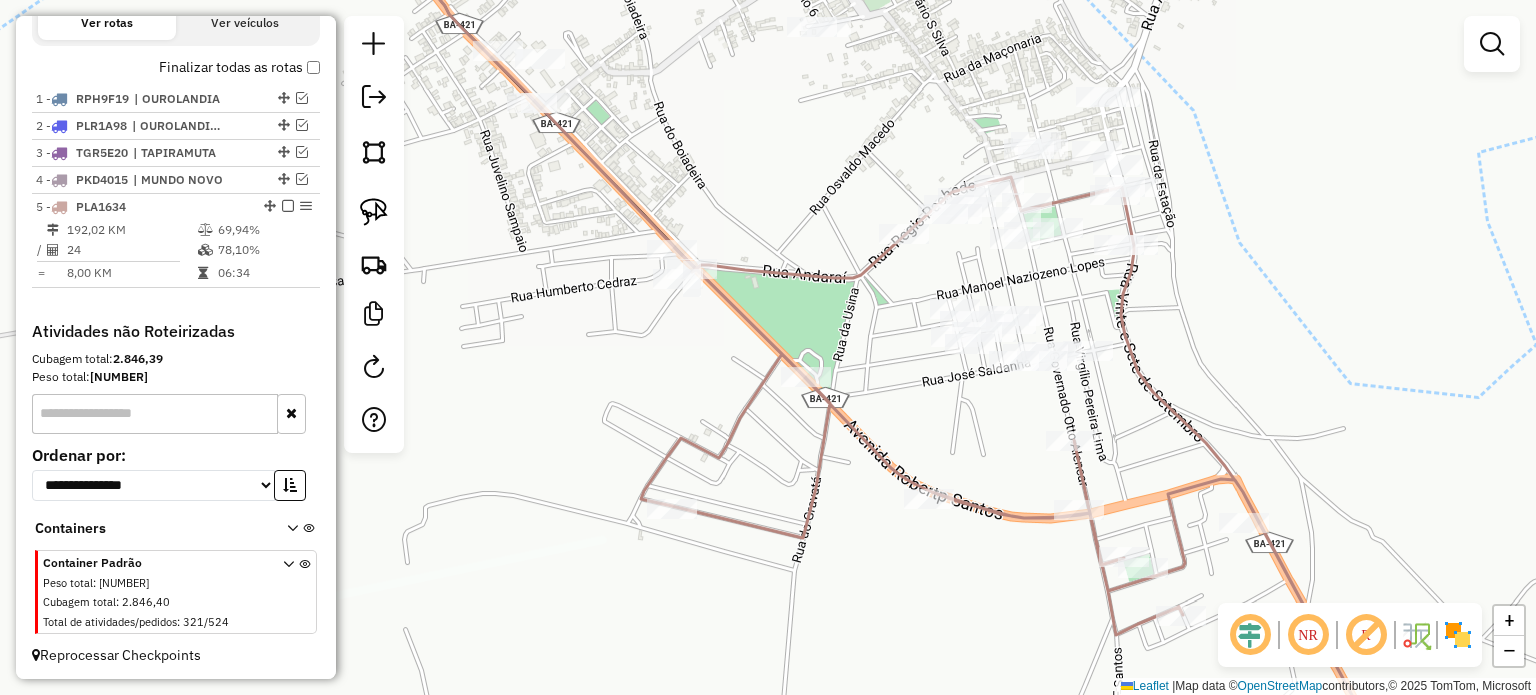 drag, startPoint x: 892, startPoint y: 417, endPoint x: 781, endPoint y: 299, distance: 162.00308 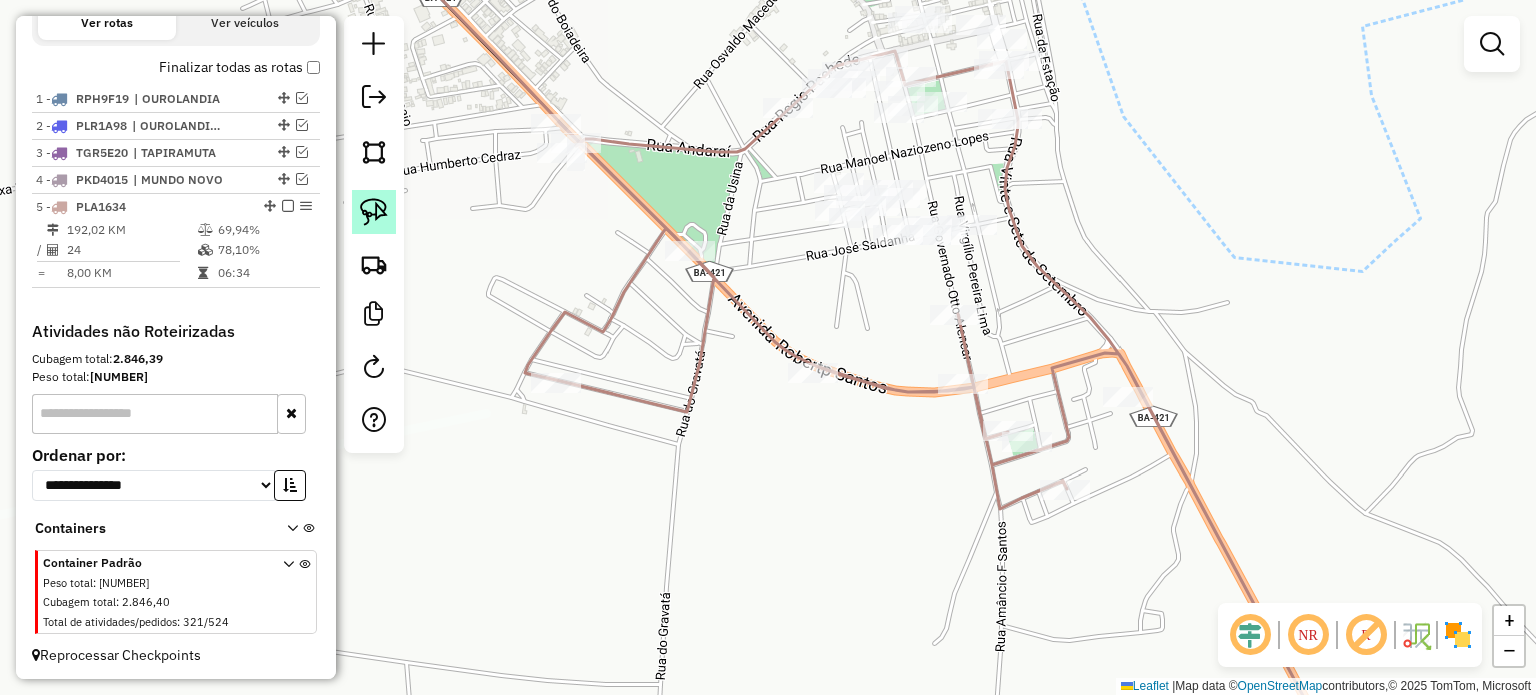 click 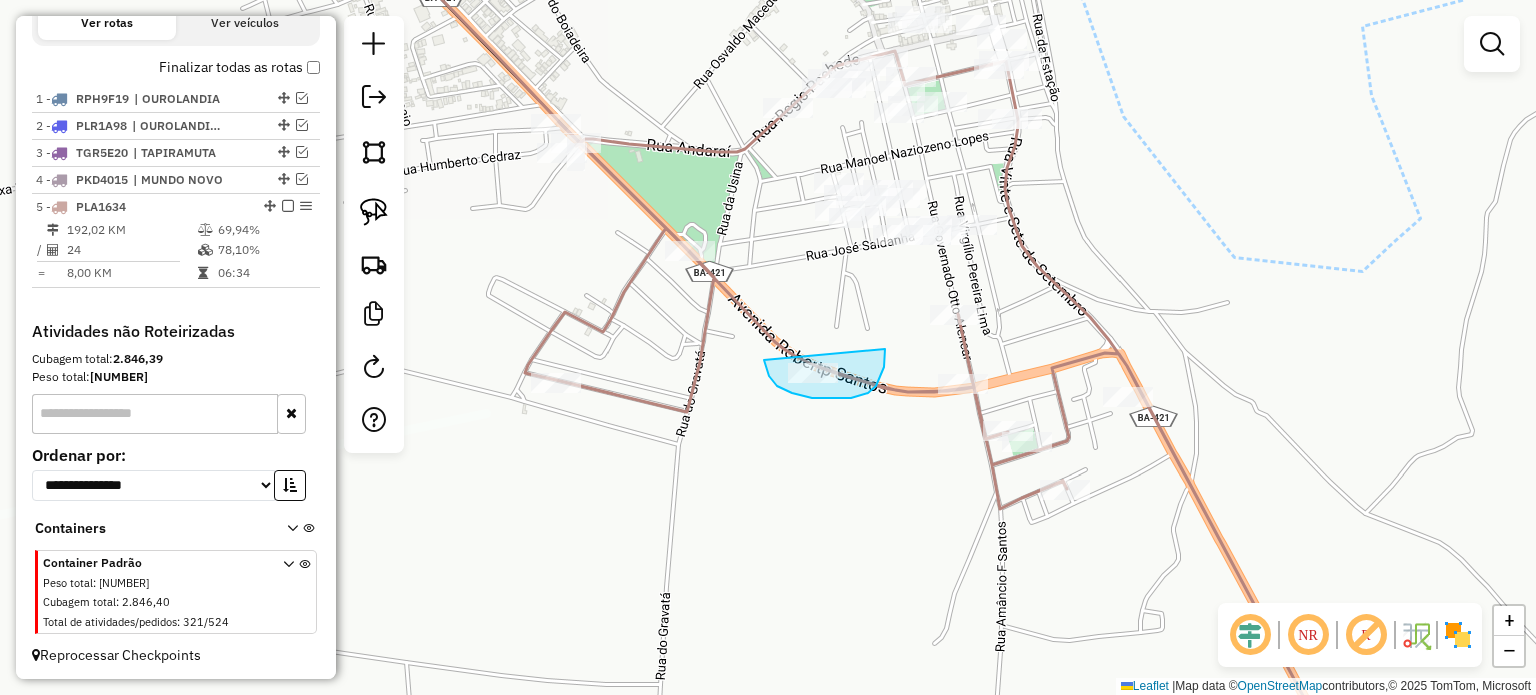 drag, startPoint x: 764, startPoint y: 360, endPoint x: 885, endPoint y: 344, distance: 122.05327 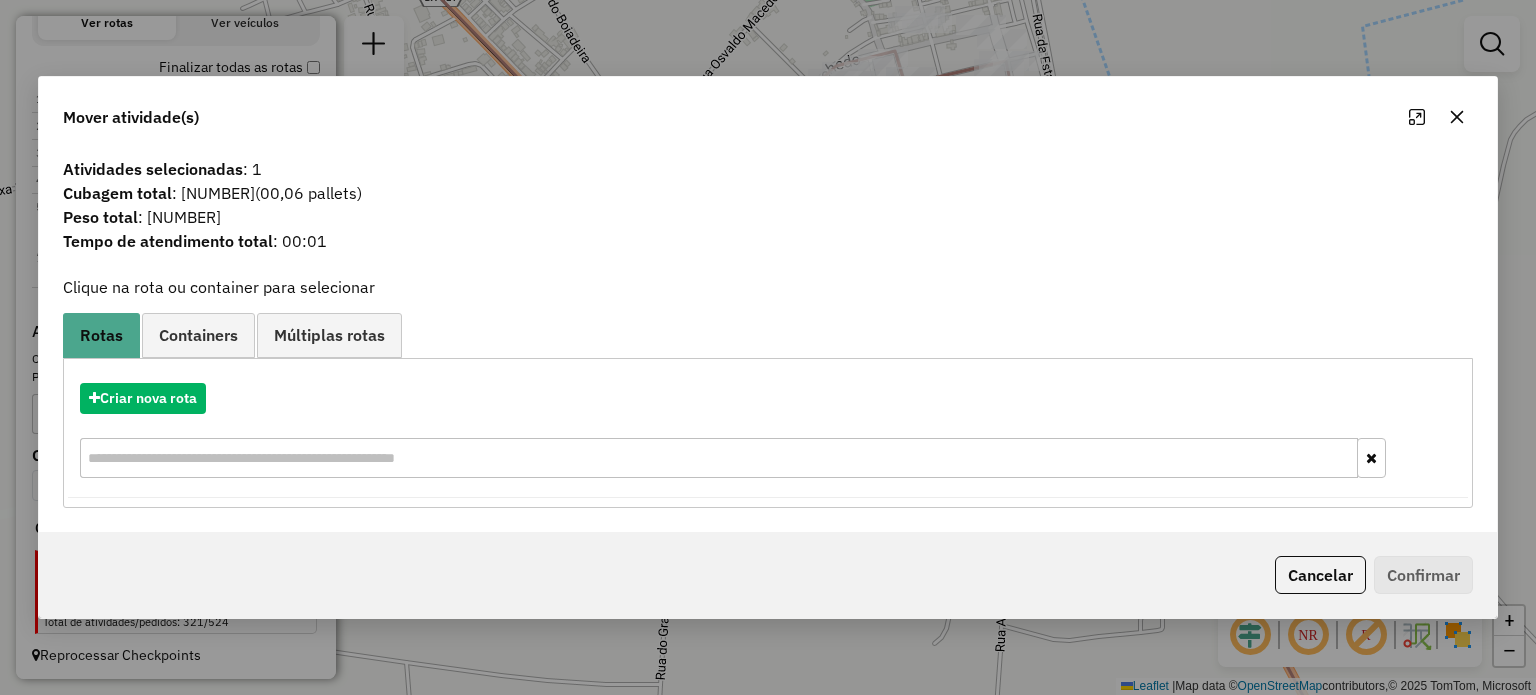 click 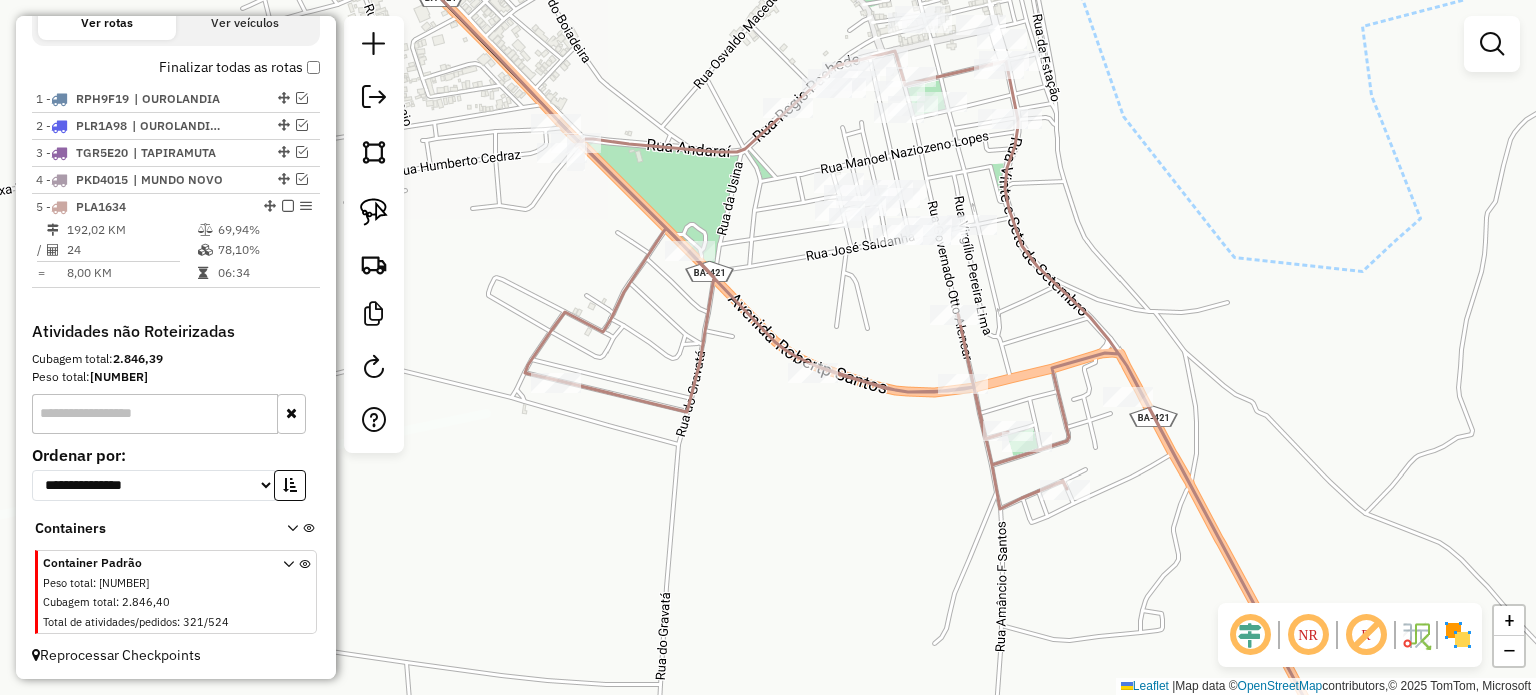 drag, startPoint x: 809, startPoint y: 487, endPoint x: 738, endPoint y: 487, distance: 71 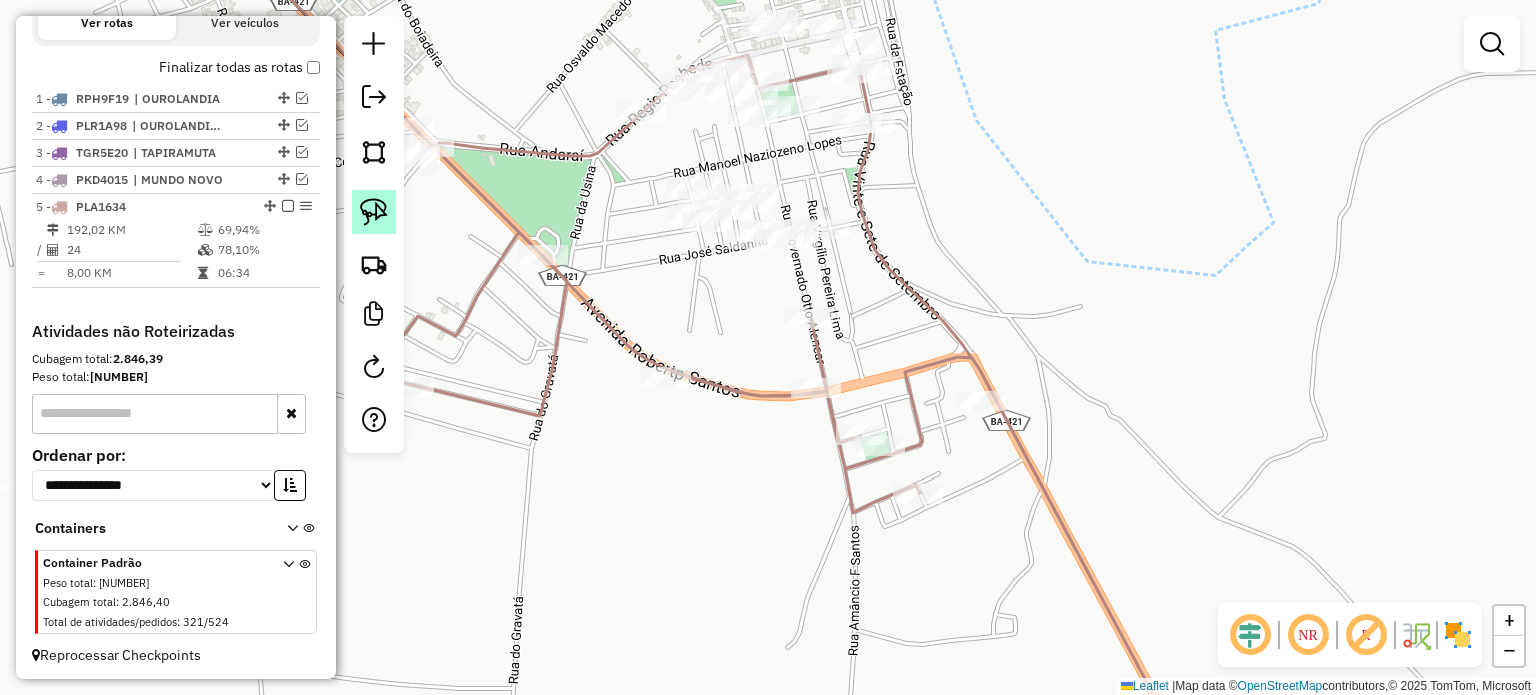 click 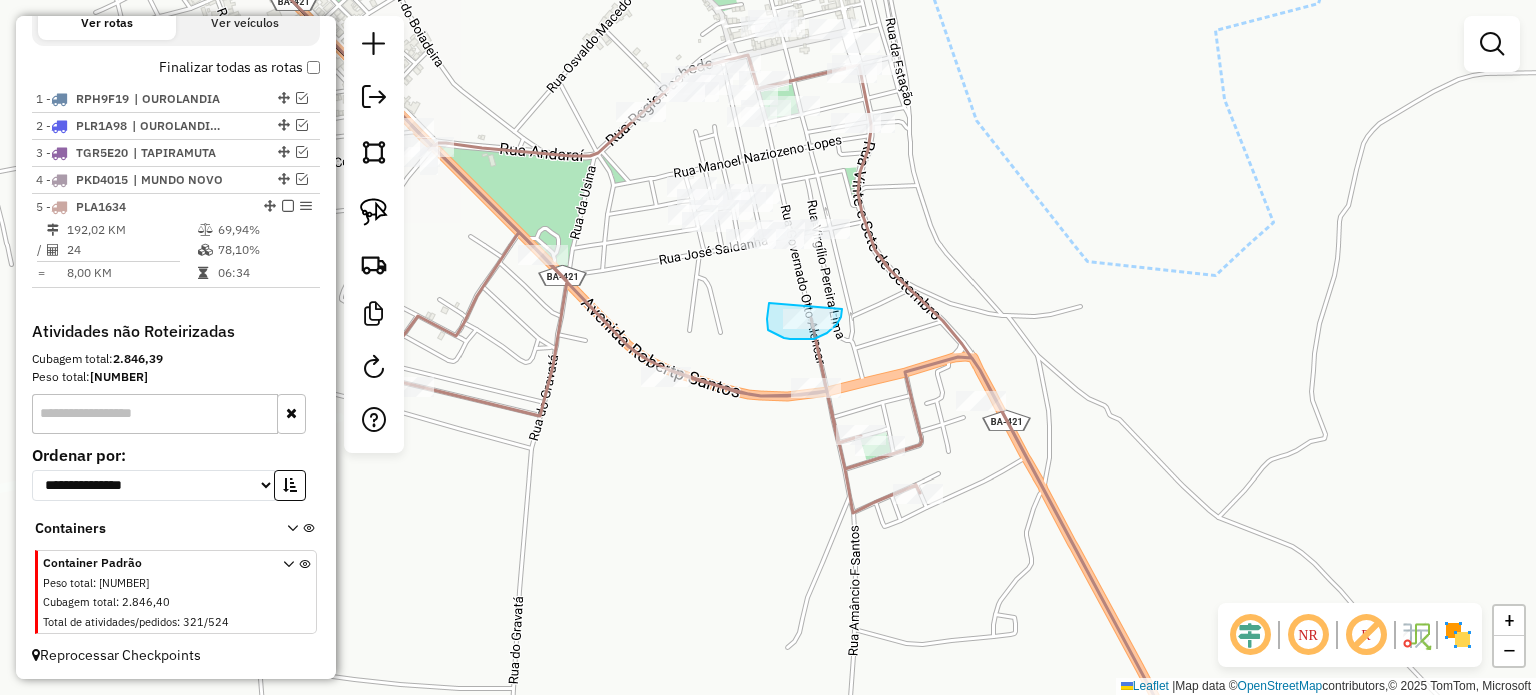 drag, startPoint x: 769, startPoint y: 303, endPoint x: 843, endPoint y: 307, distance: 74.10803 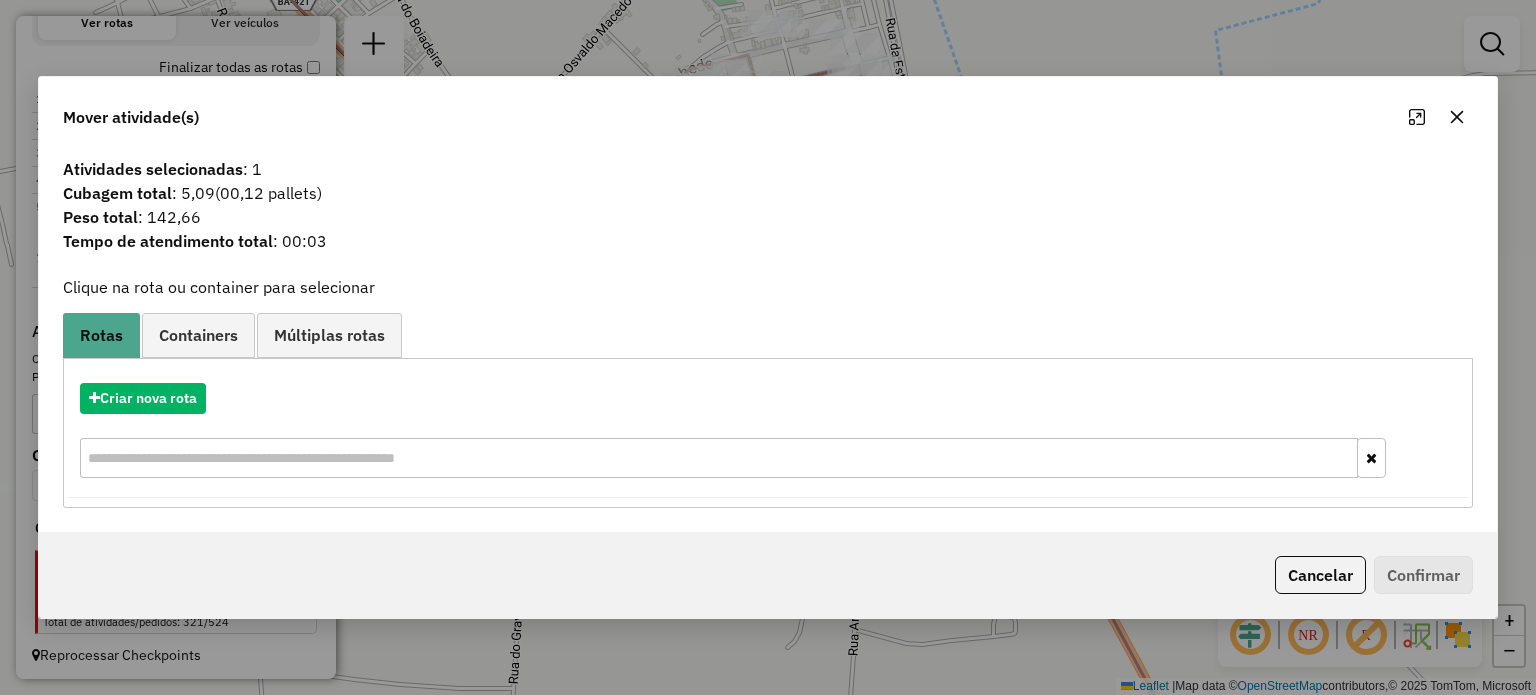 drag, startPoint x: 1460, startPoint y: 111, endPoint x: 1450, endPoint y: 112, distance: 10.049875 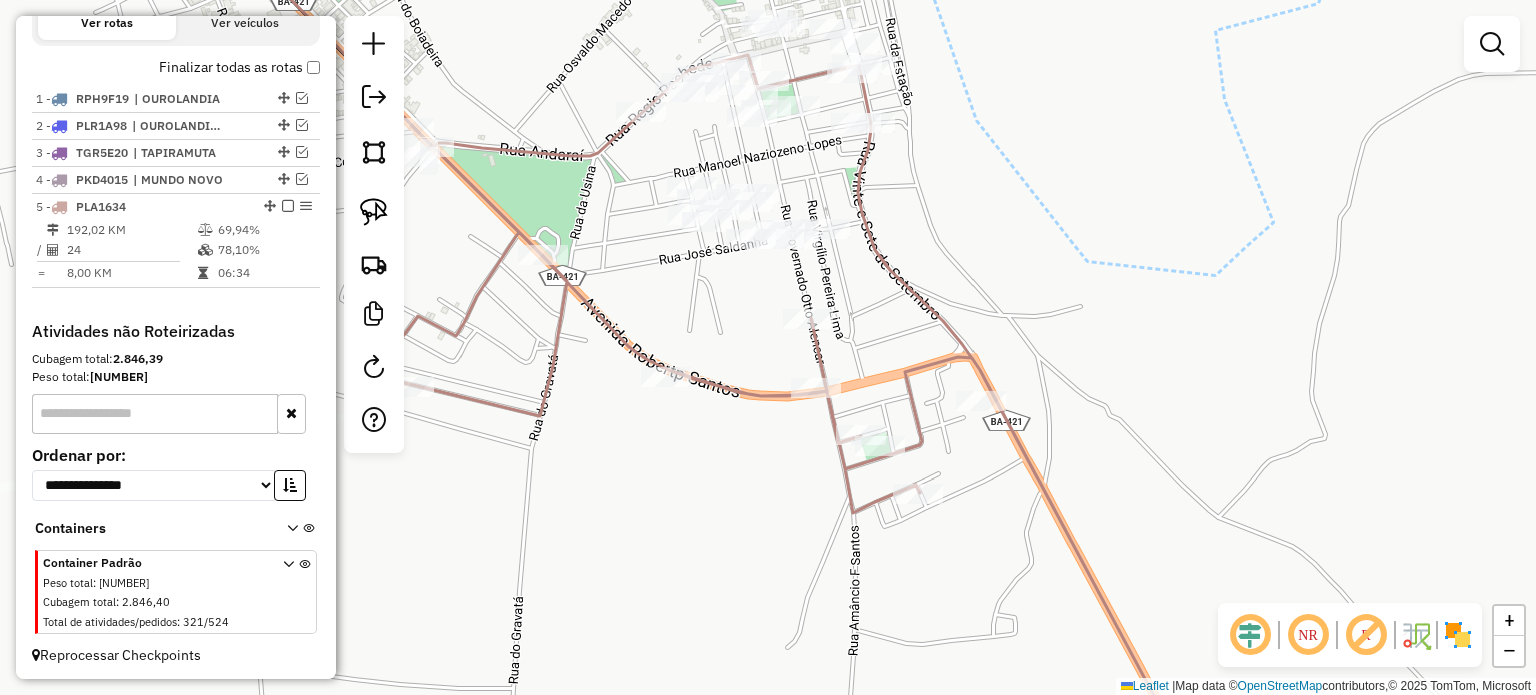 drag, startPoint x: 749, startPoint y: 357, endPoint x: 692, endPoint y: 350, distance: 57.428215 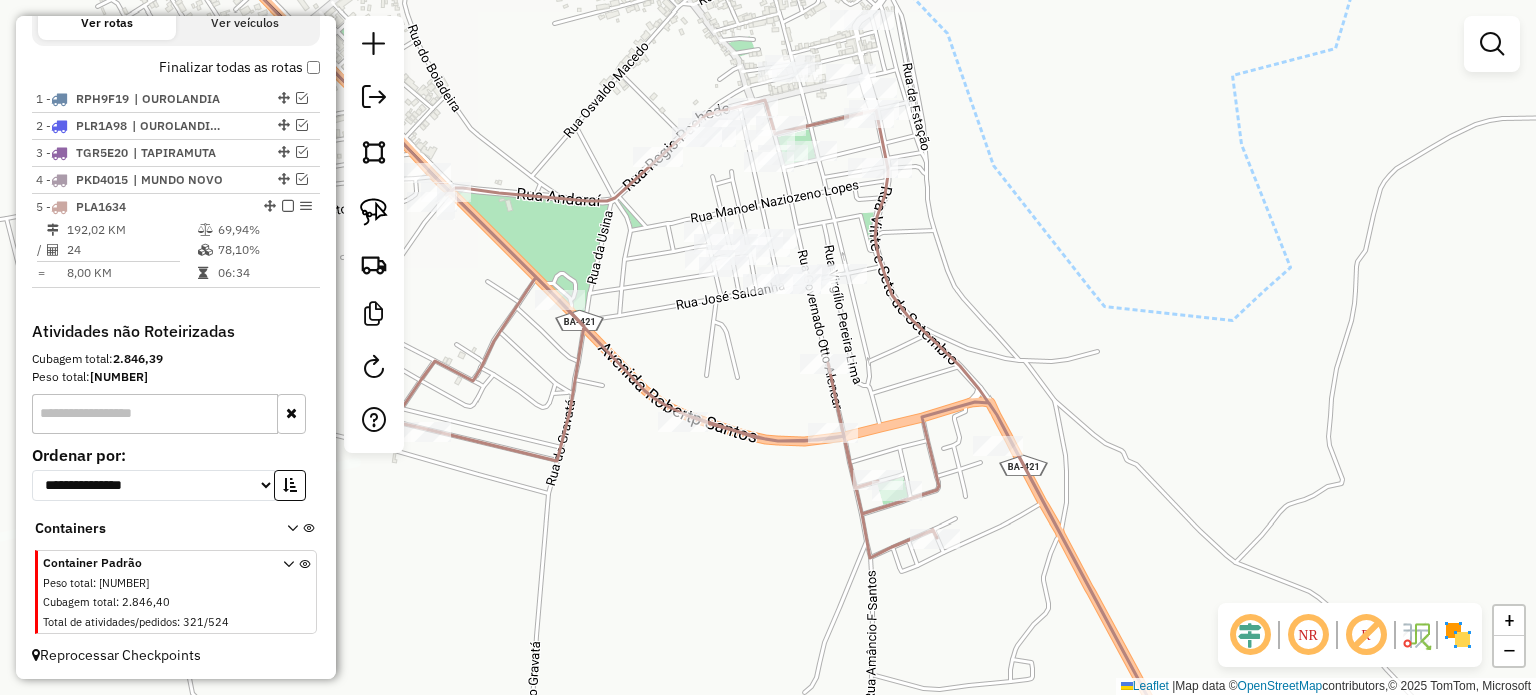 drag, startPoint x: 760, startPoint y: 394, endPoint x: 644, endPoint y: 295, distance: 152.50246 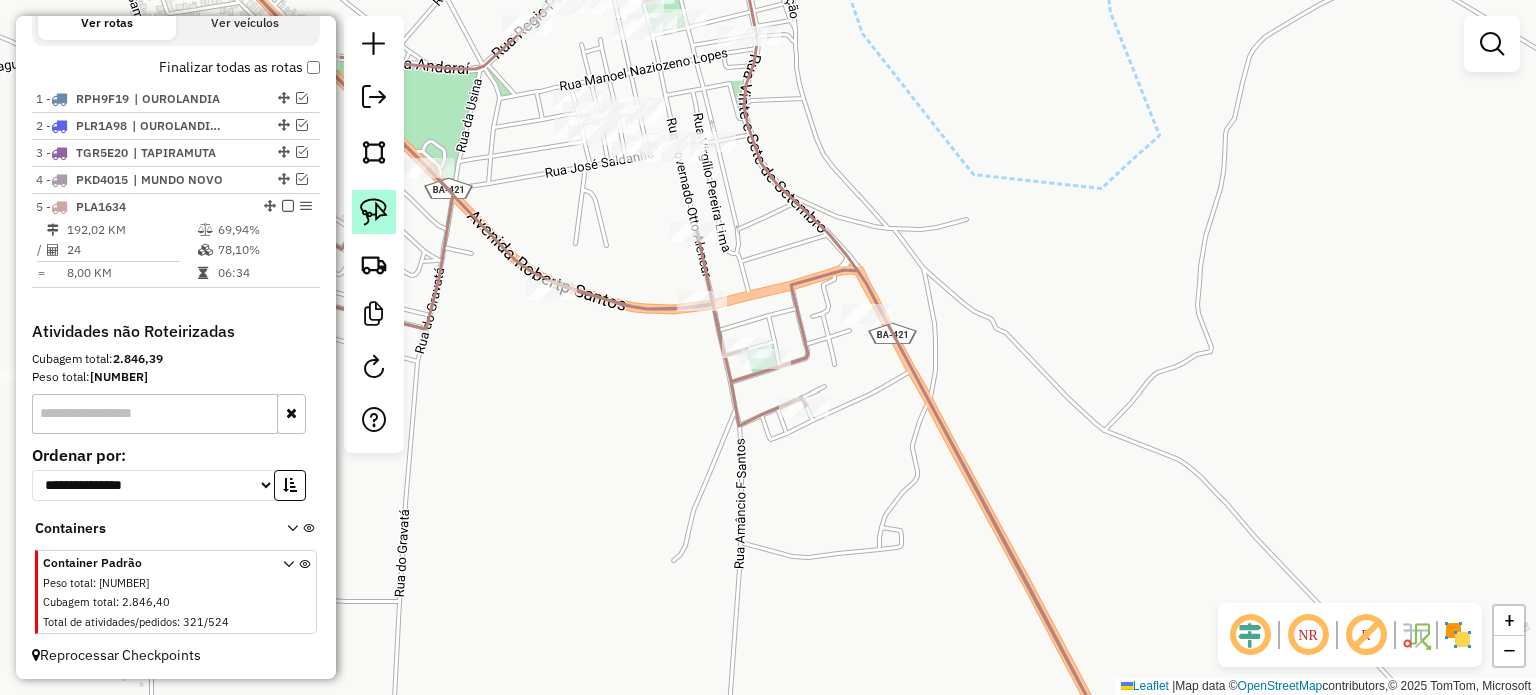 click 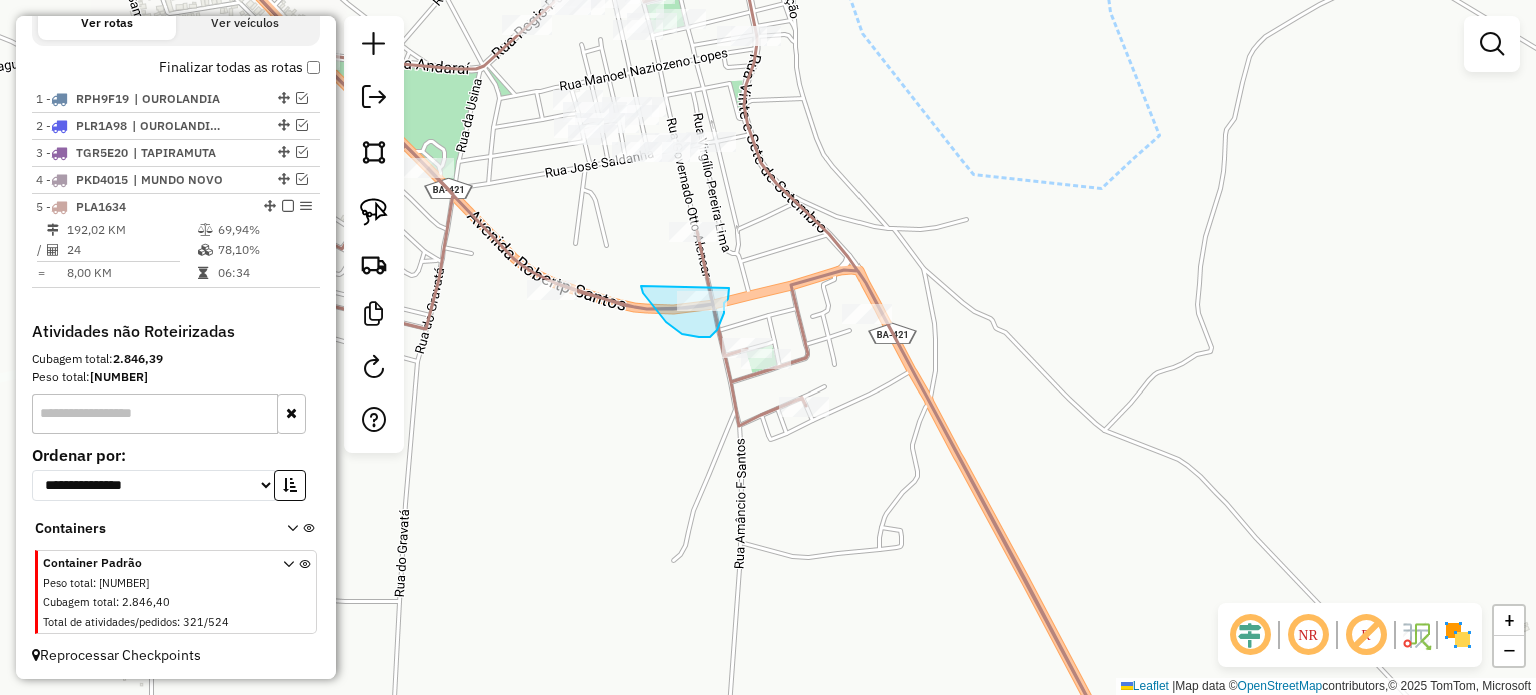 drag, startPoint x: 641, startPoint y: 286, endPoint x: 729, endPoint y: 284, distance: 88.02273 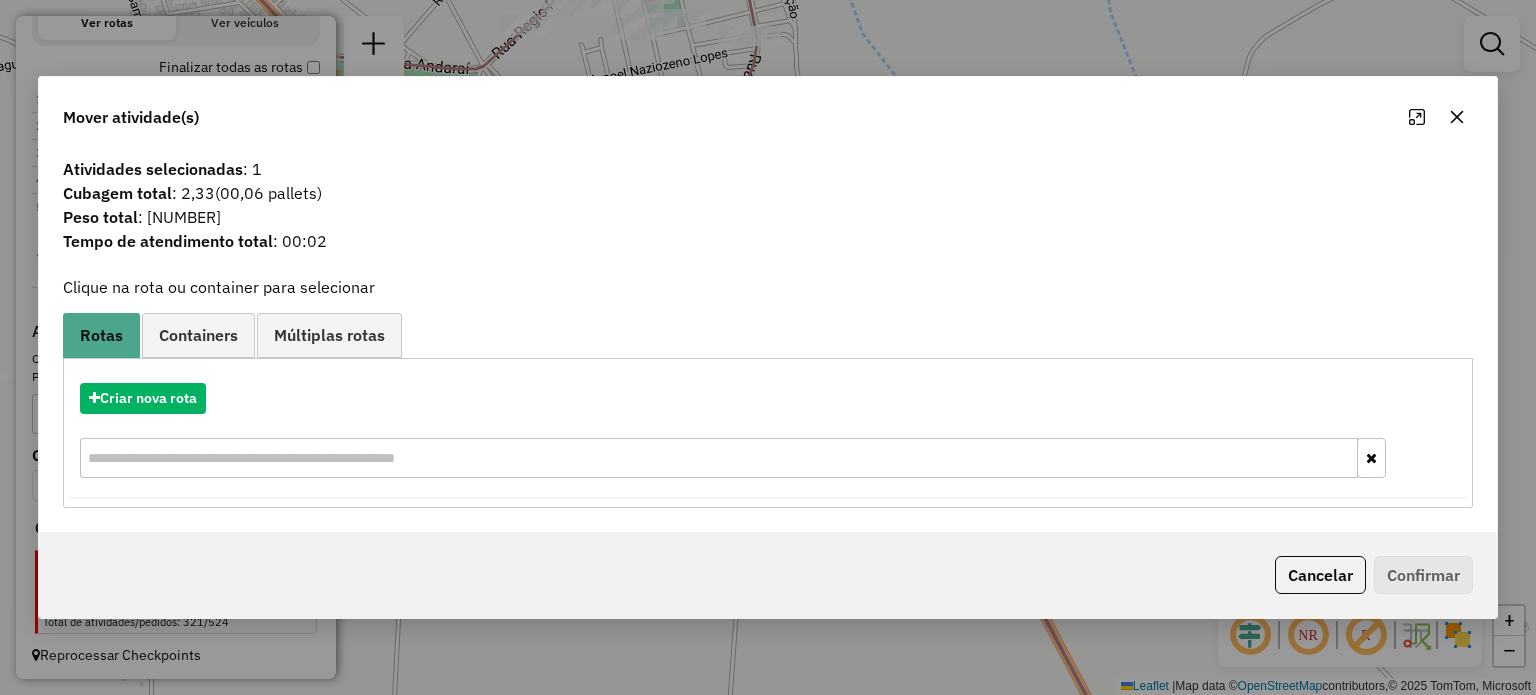 click 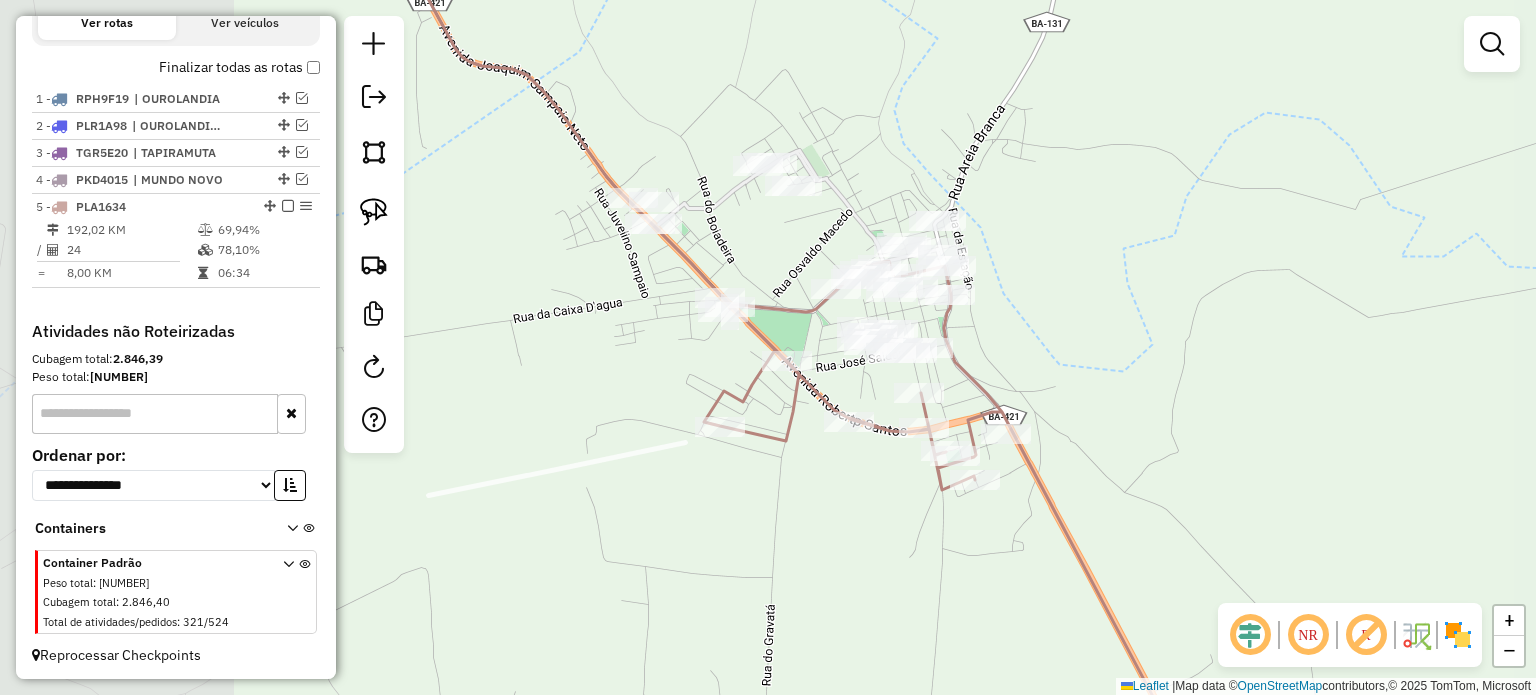 drag, startPoint x: 528, startPoint y: 442, endPoint x: 845, endPoint y: 495, distance: 321.40005 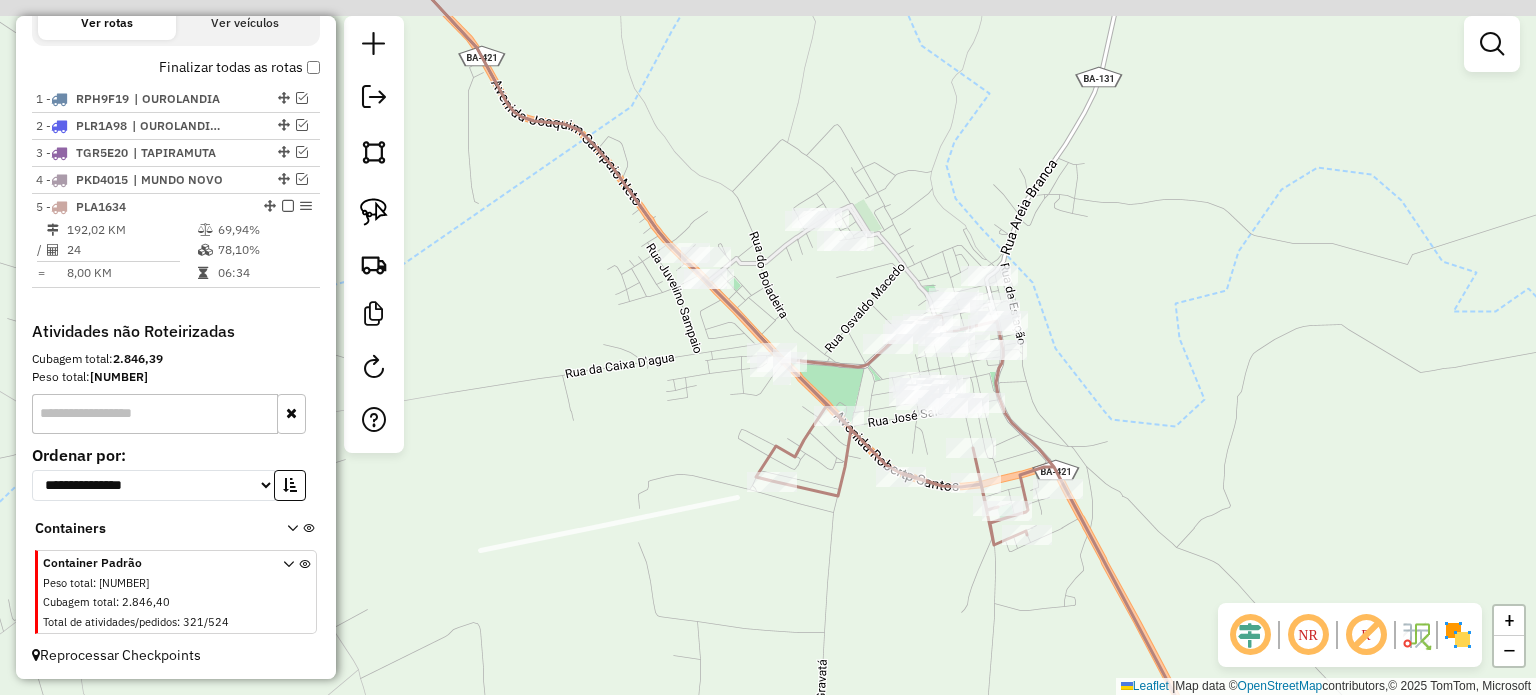 drag, startPoint x: 824, startPoint y: 505, endPoint x: 702, endPoint y: 447, distance: 135.08516 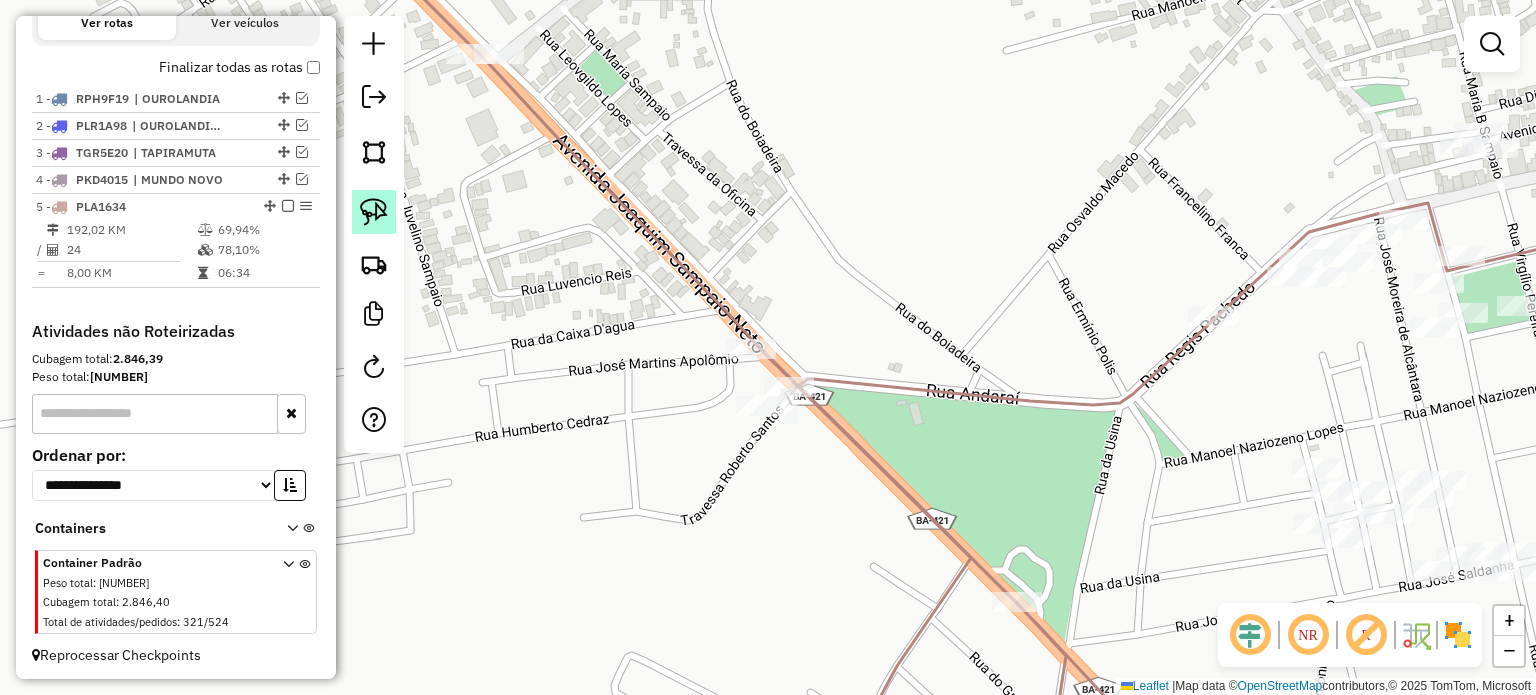 click 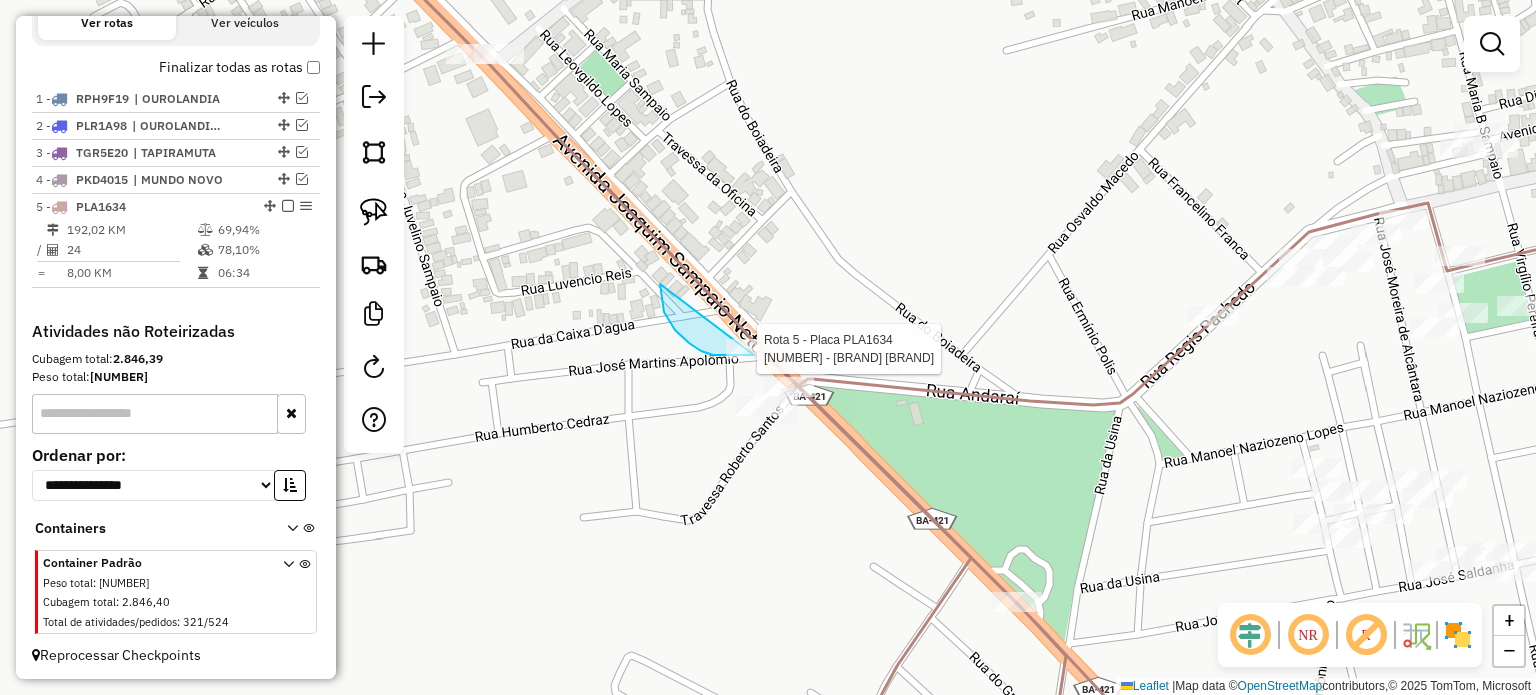 drag, startPoint x: 684, startPoint y: 338, endPoint x: 808, endPoint y: 337, distance: 124.004036 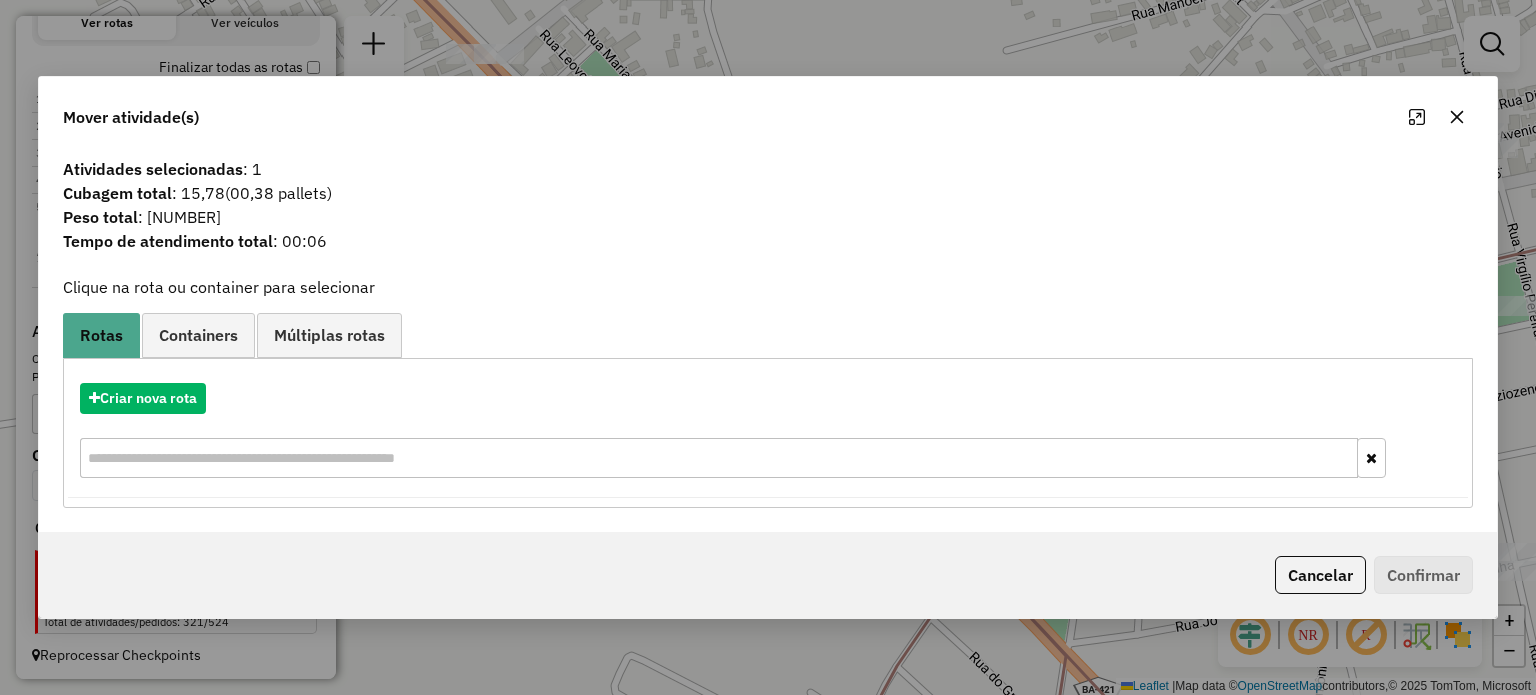 drag, startPoint x: 1459, startPoint y: 117, endPoint x: 1056, endPoint y: 231, distance: 418.8138 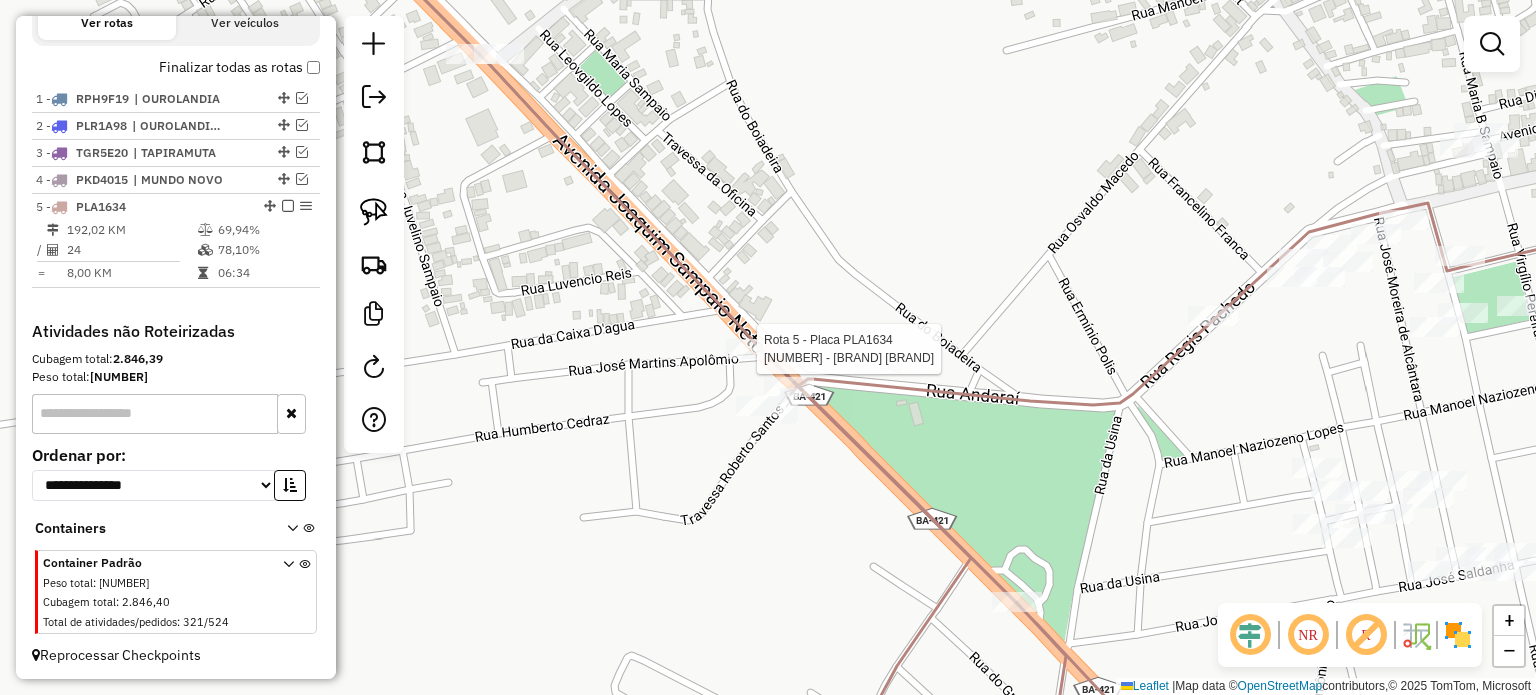 select on "**********" 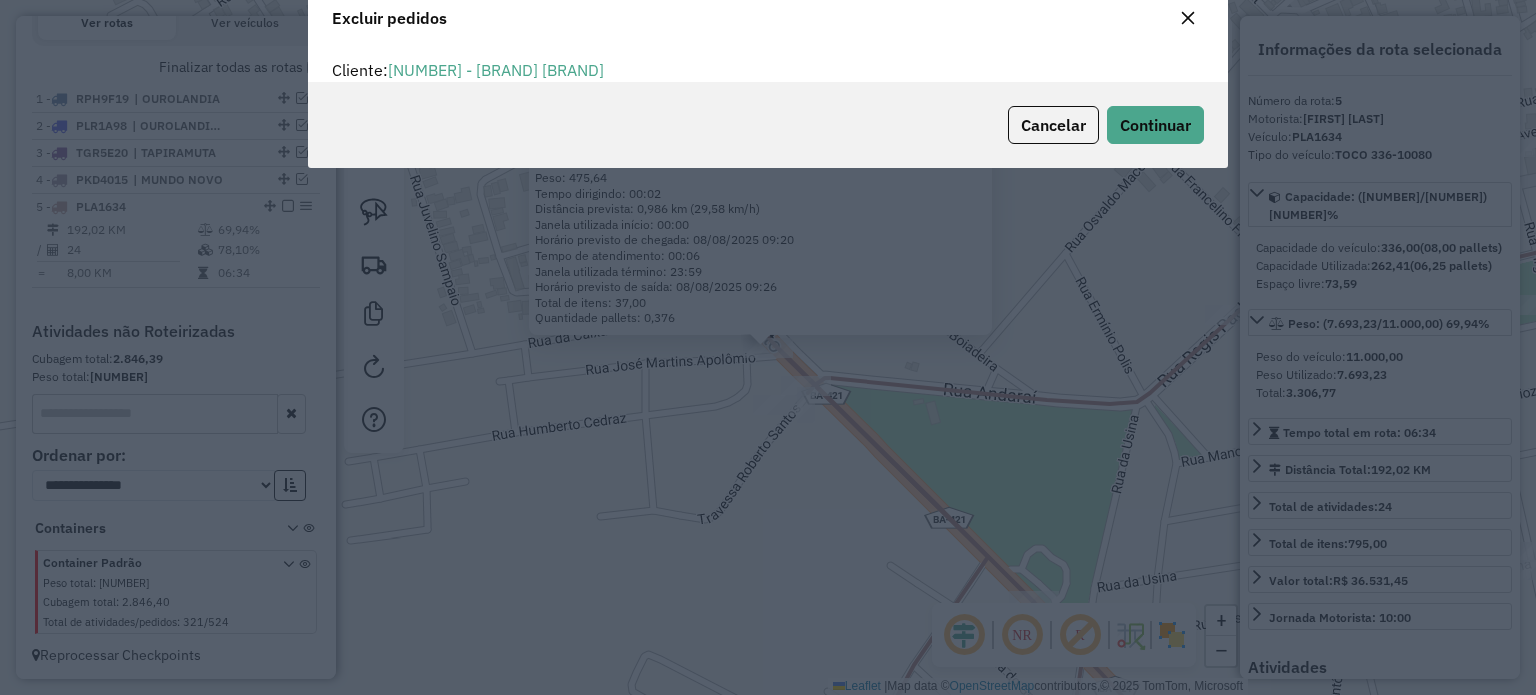 scroll, scrollTop: 10, scrollLeft: 6, axis: both 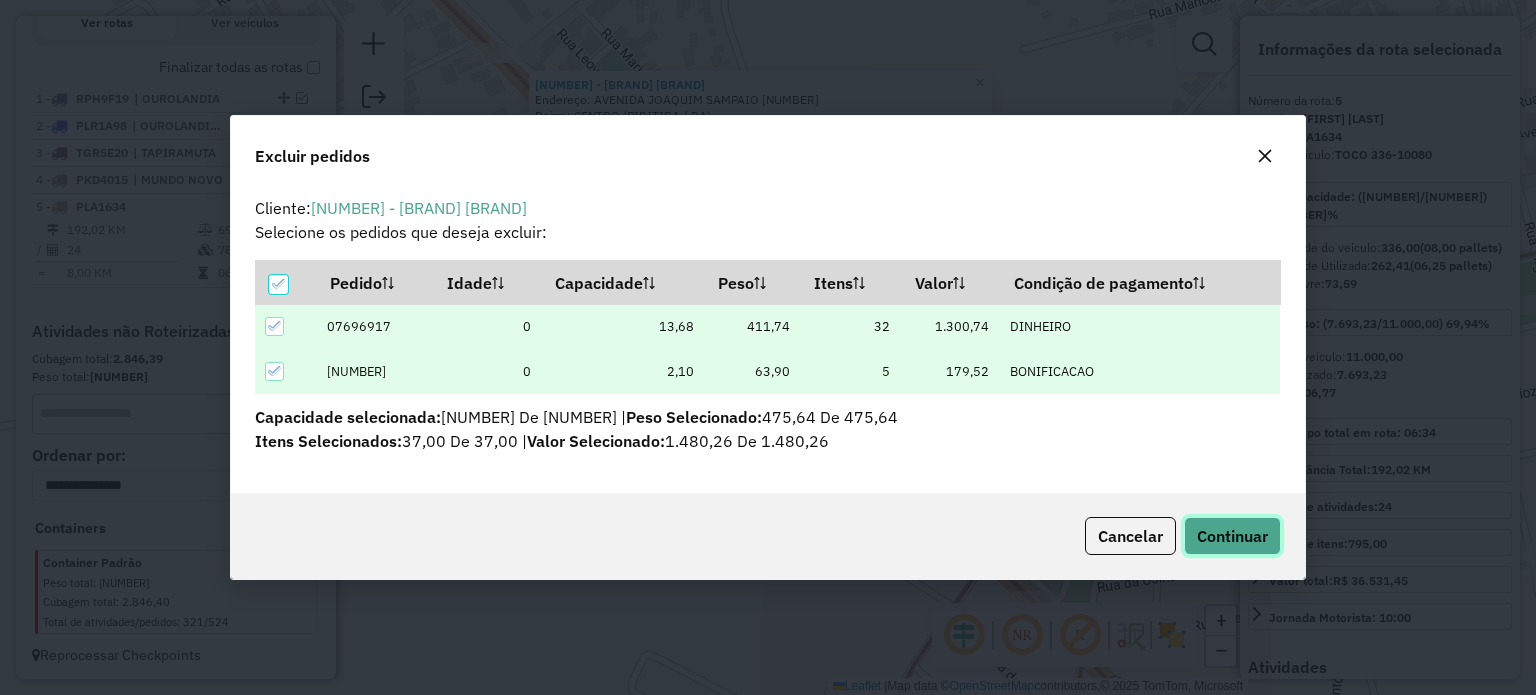 click on "Continuar" 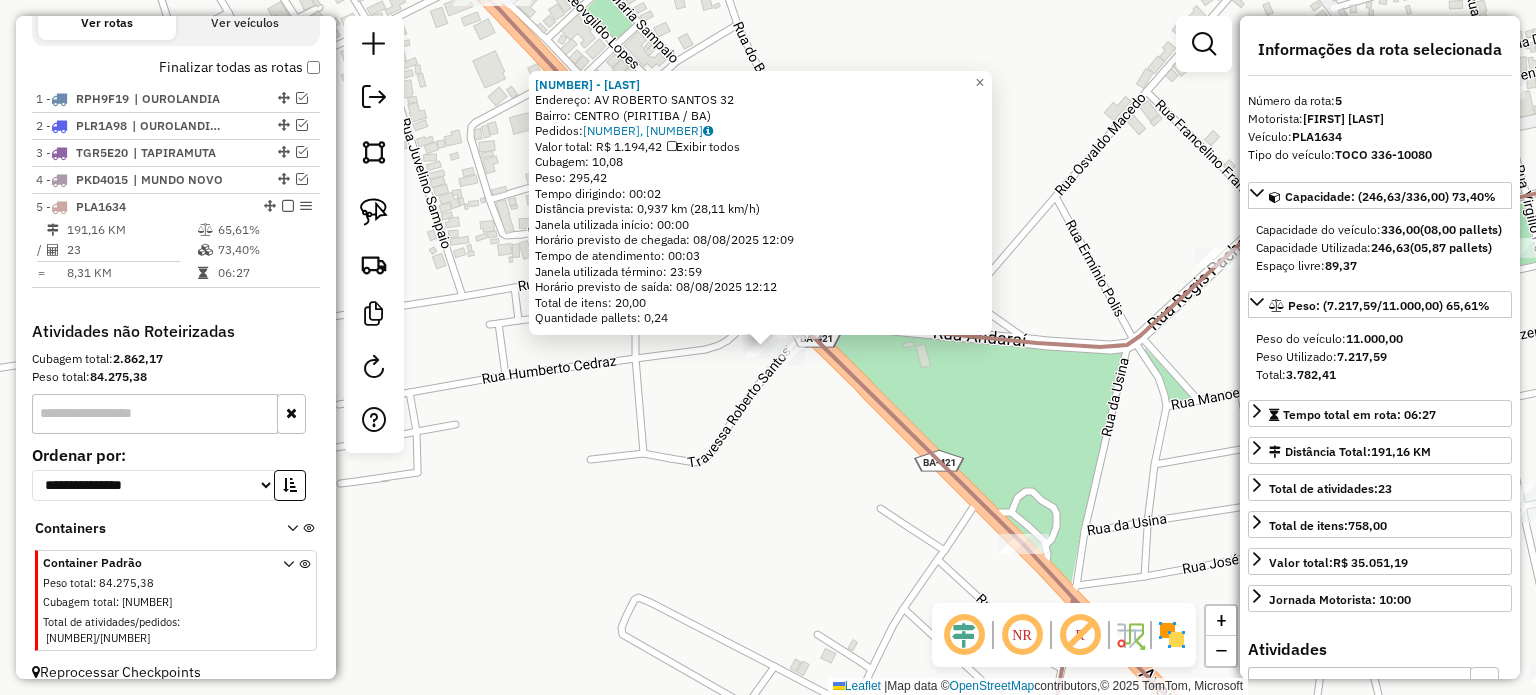 click on "[NUMBER] - [FIRST] [LAST] [LAST] Endereço: AV [LAST] [LAST] [NUMBER] Bairro: [CITY] ([CITY] / [STATE]) Pedidos: [NUMBER], [NUMBER] Valor total: [CURRENCY] [NUMBER] Exibir todos Cubagem: [NUMBER] Peso: [NUMBER] Tempo dirigindo: [TIME] Distância prevista: [NUMBER] km ([NUMBER] km/h) Janela utilizada início: [TIME] Horário previsto de chegada: [DATE] [TIME] Tempo de atendimento: [TIME] Janela utilizada término: [TIME] Horário previsto de saída: [DATE] [TIME] Total de itens: [NUMBER] Quantidade pallets: [NUMBER] × Janela de atendimento Grade de atendimento Capacidade Transportadoras Veículos Cliente Pedidos Rotas Selecione os dias de semana para filtrar as janelas de atendimento Seg Ter Qua Qui Sex Sáb Dom Informe o período da janela de atendimento: De: Até: Filtrar exatamente a janela do cliente Considerar janela de atendimento padrão Selecione os dias de semana para filtrar as grades de atendimento Seg Ter Qua Qui Sex Sáb Dom Considerar clientes sem dia de atendimento cadastrado" 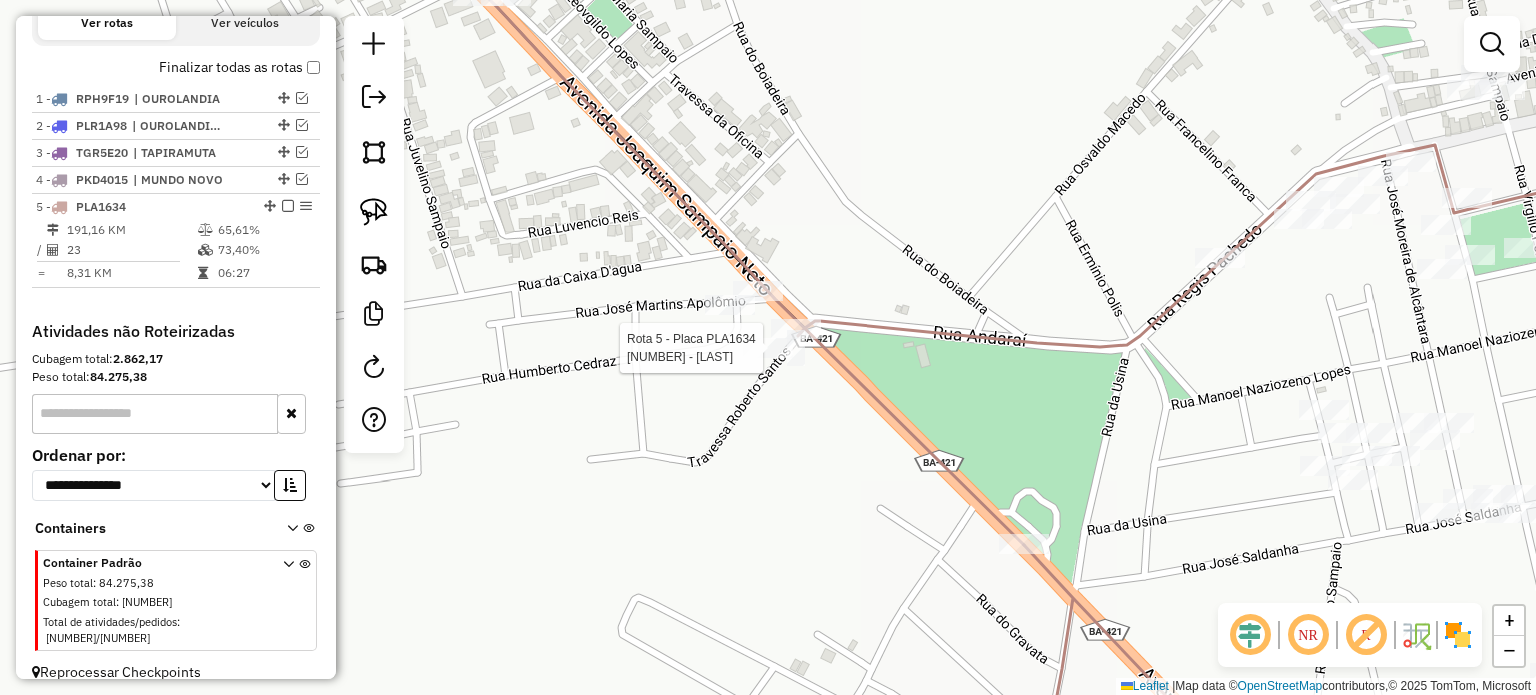 select on "**********" 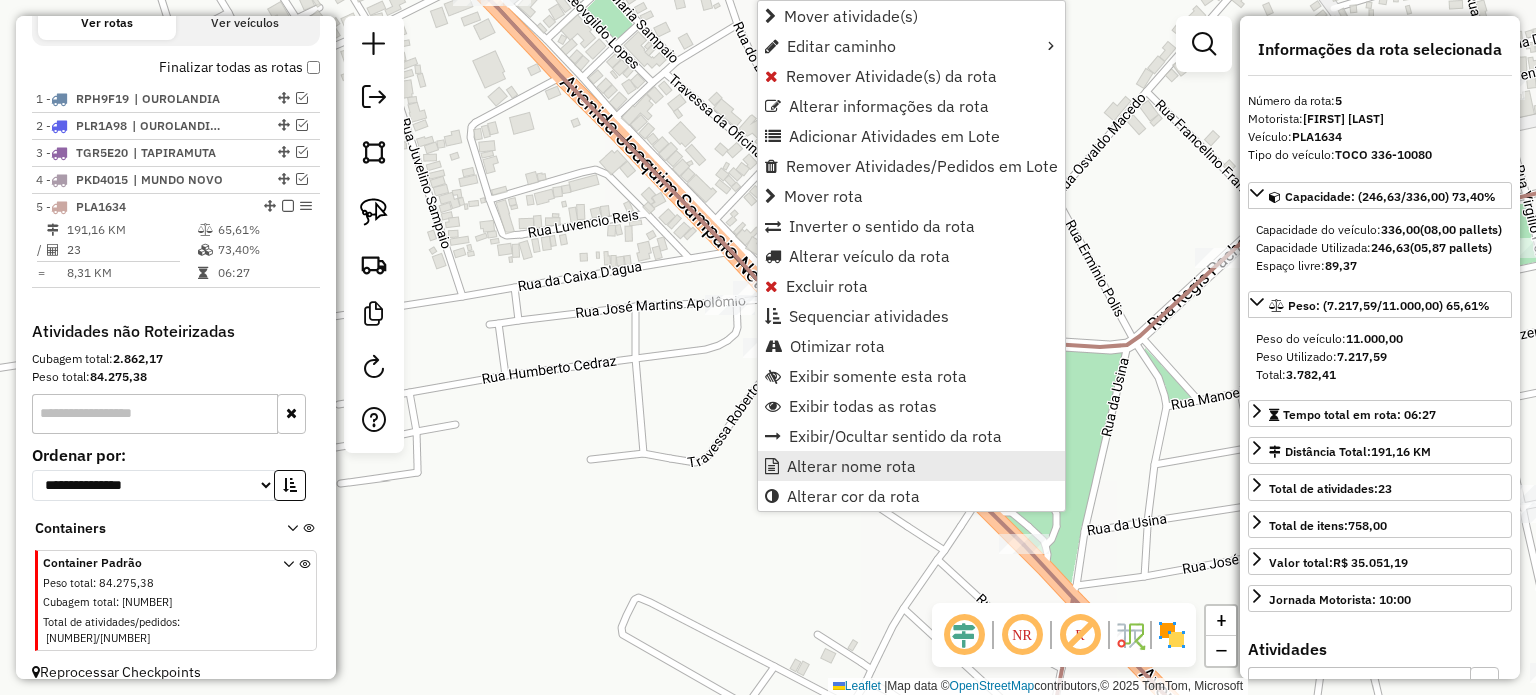 click on "Alterar nome rota" at bounding box center (851, 466) 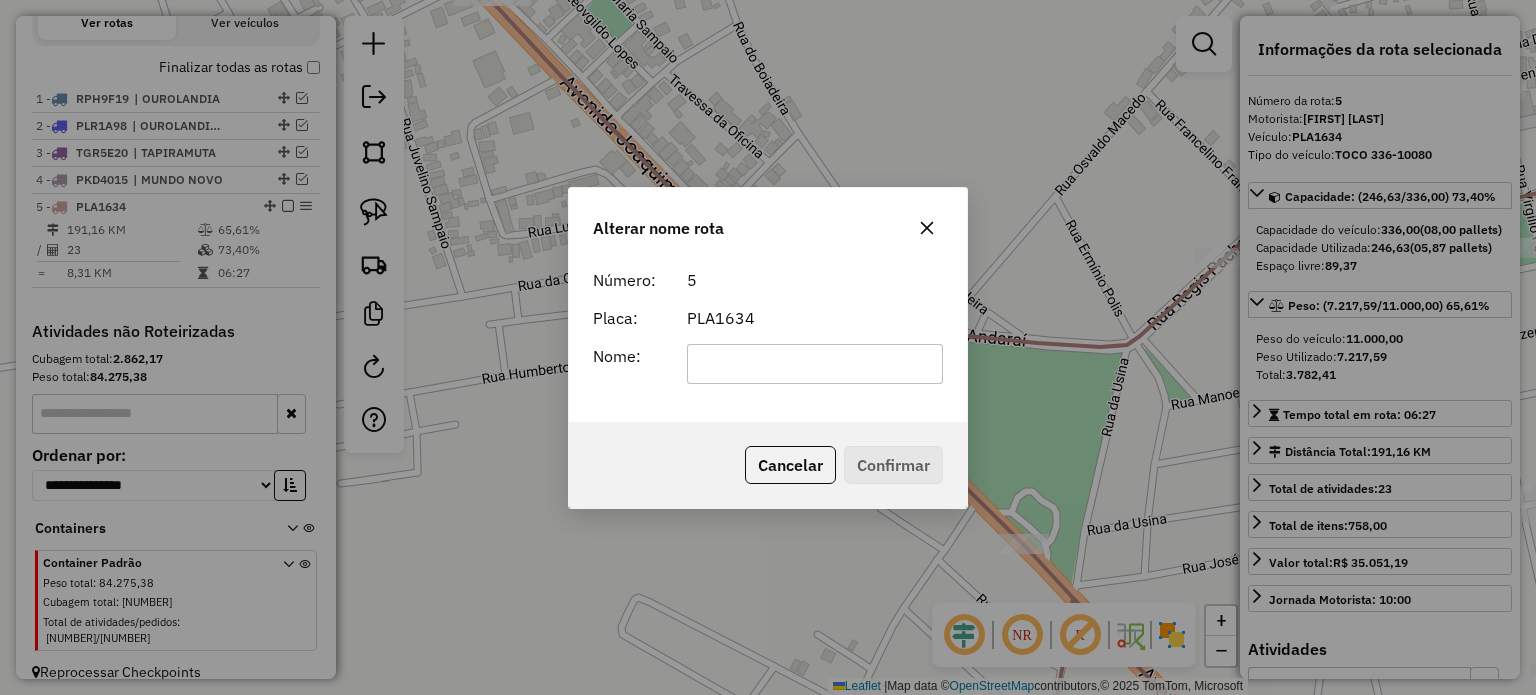 click 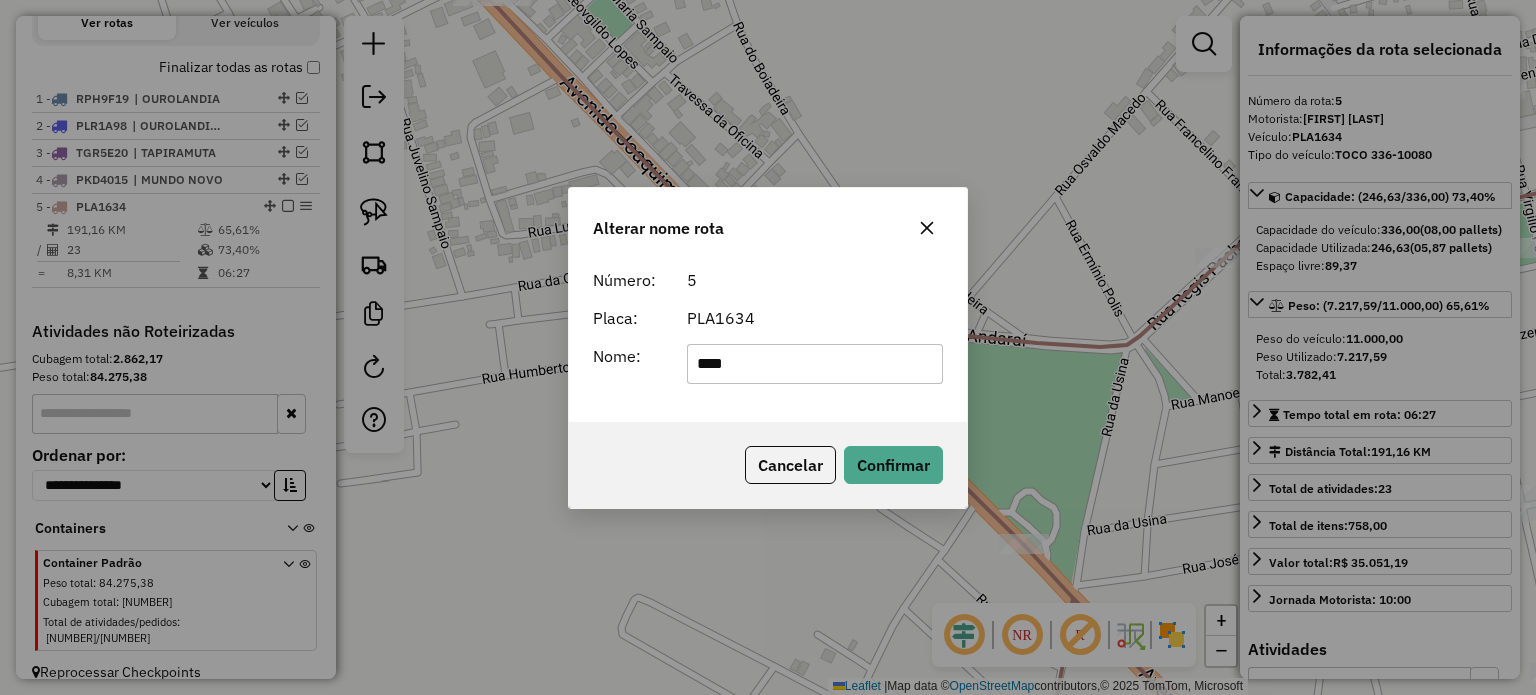 type on "**********" 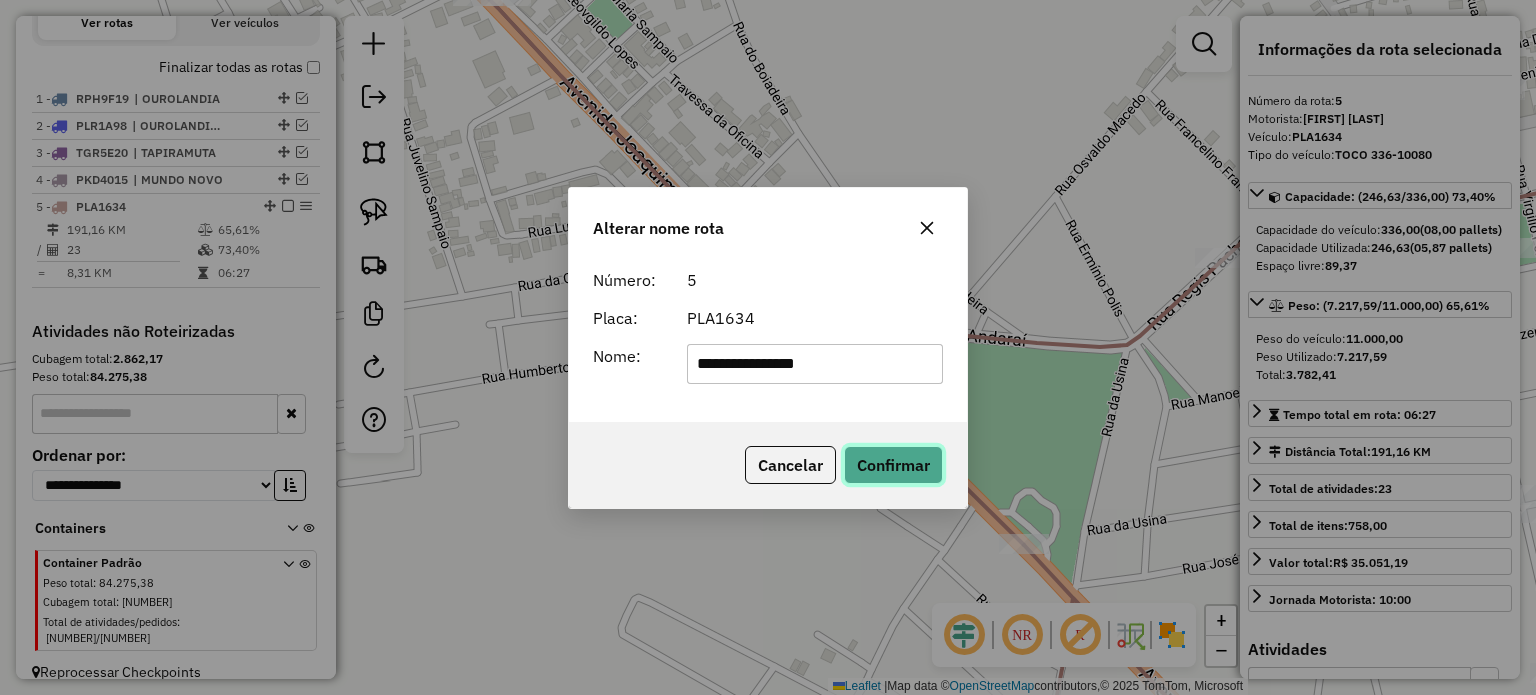 click on "Confirmar" 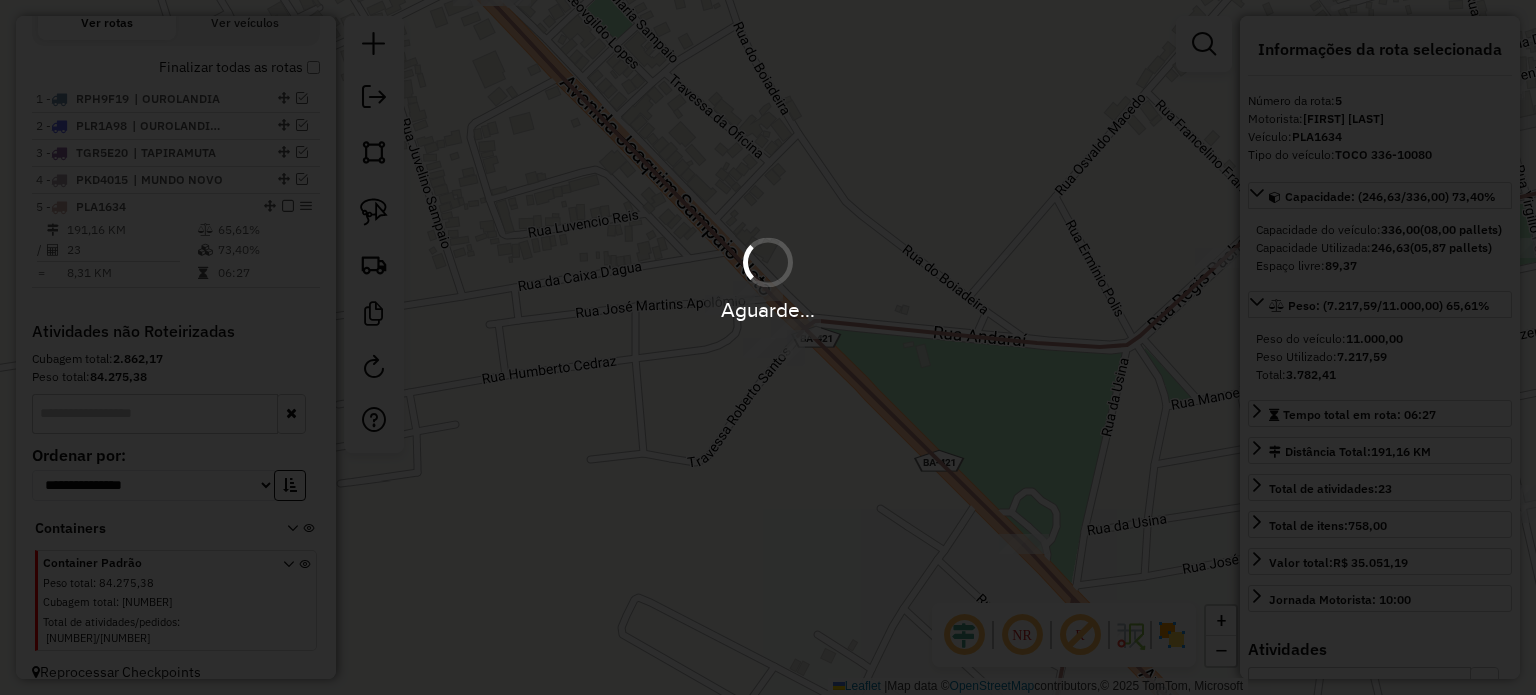 type 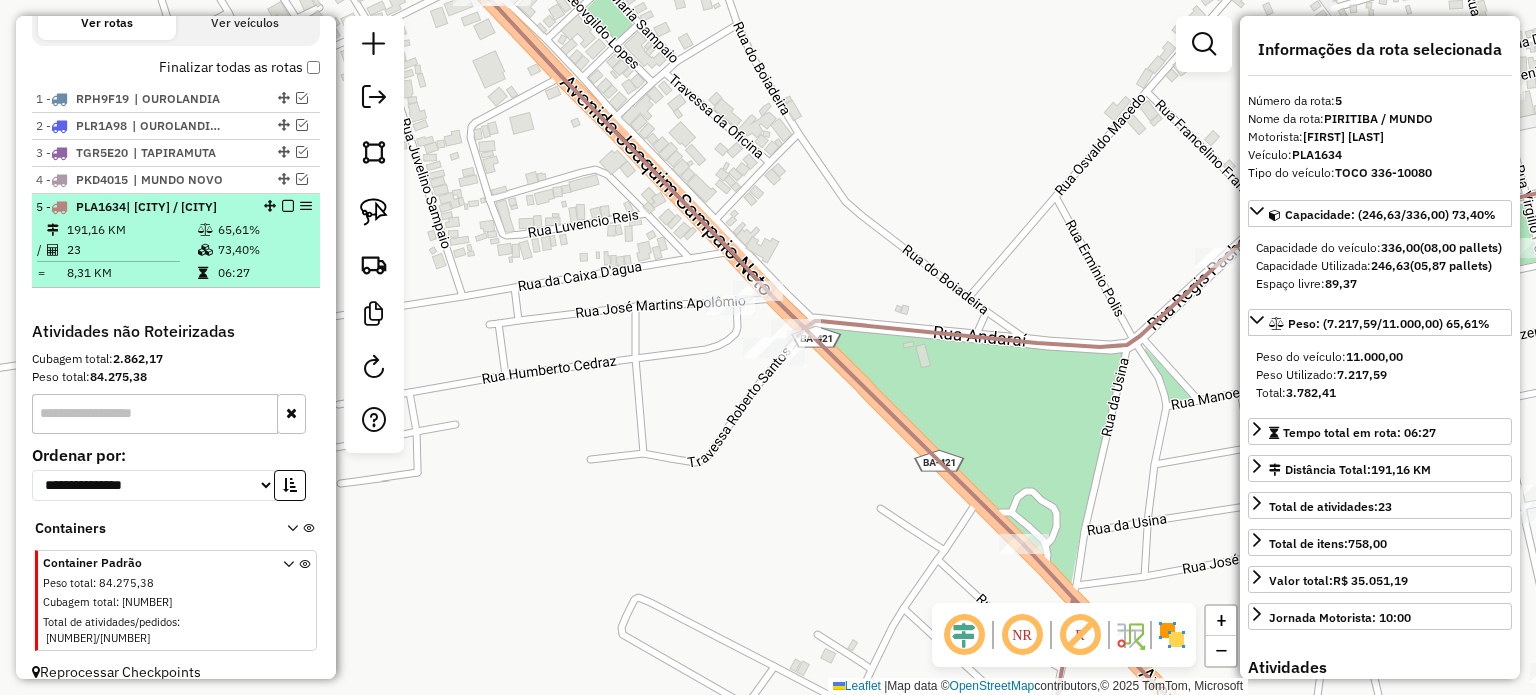 click at bounding box center (288, 206) 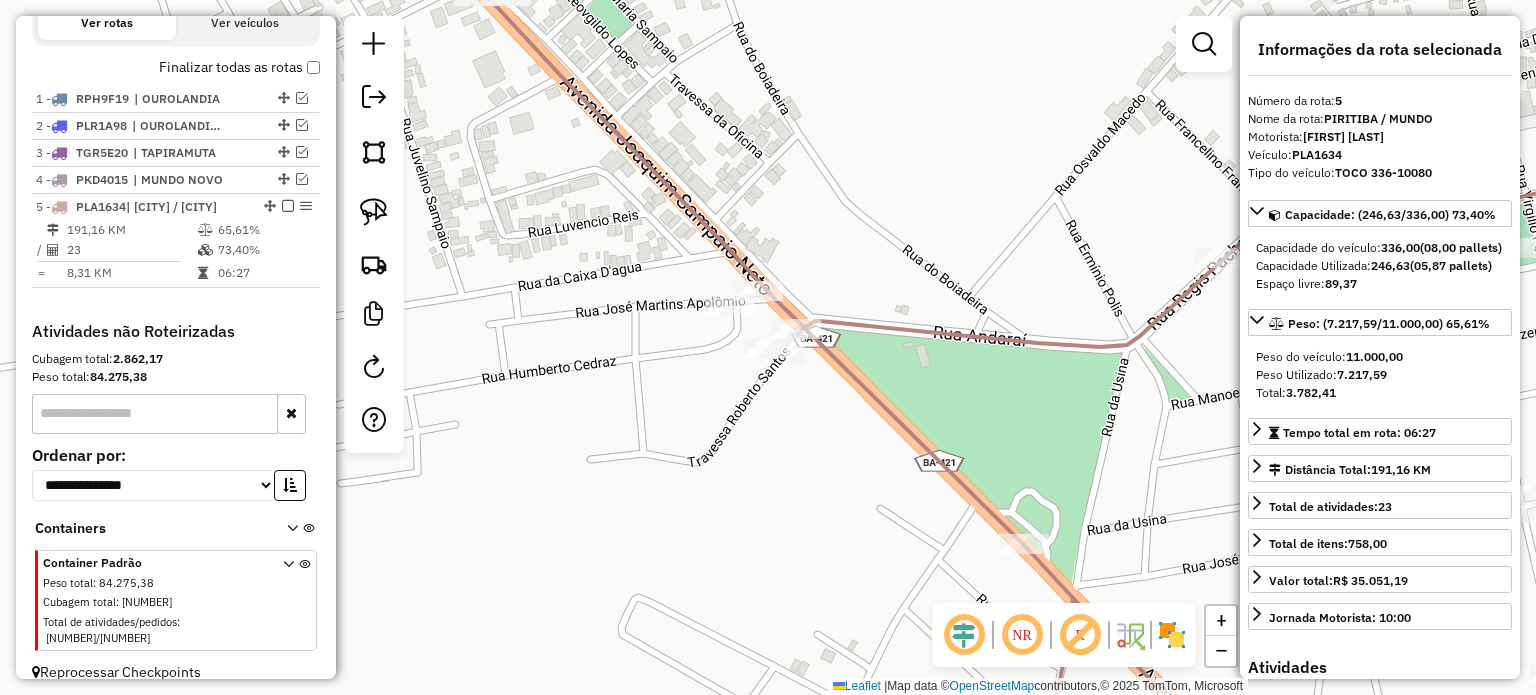 scroll, scrollTop: 637, scrollLeft: 0, axis: vertical 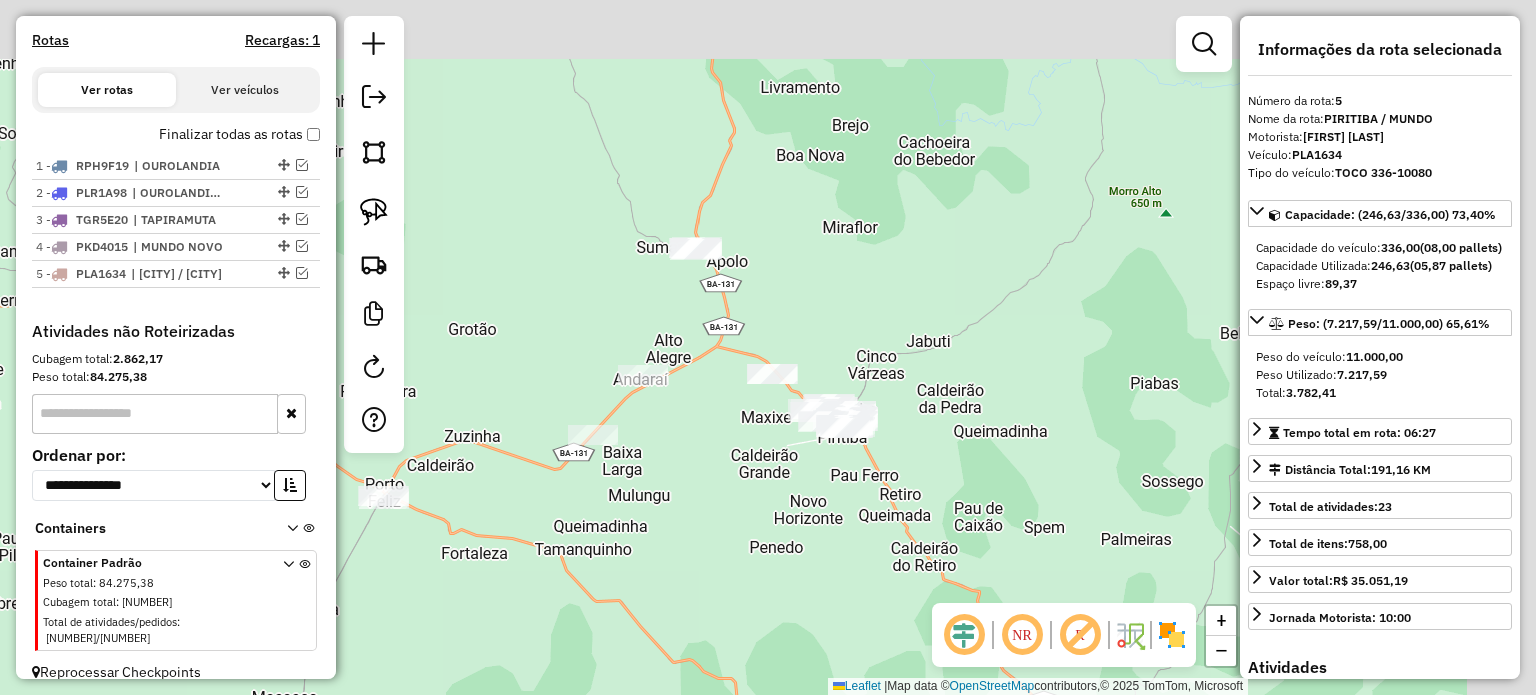 drag, startPoint x: 1086, startPoint y: 259, endPoint x: 800, endPoint y: 431, distance: 333.73642 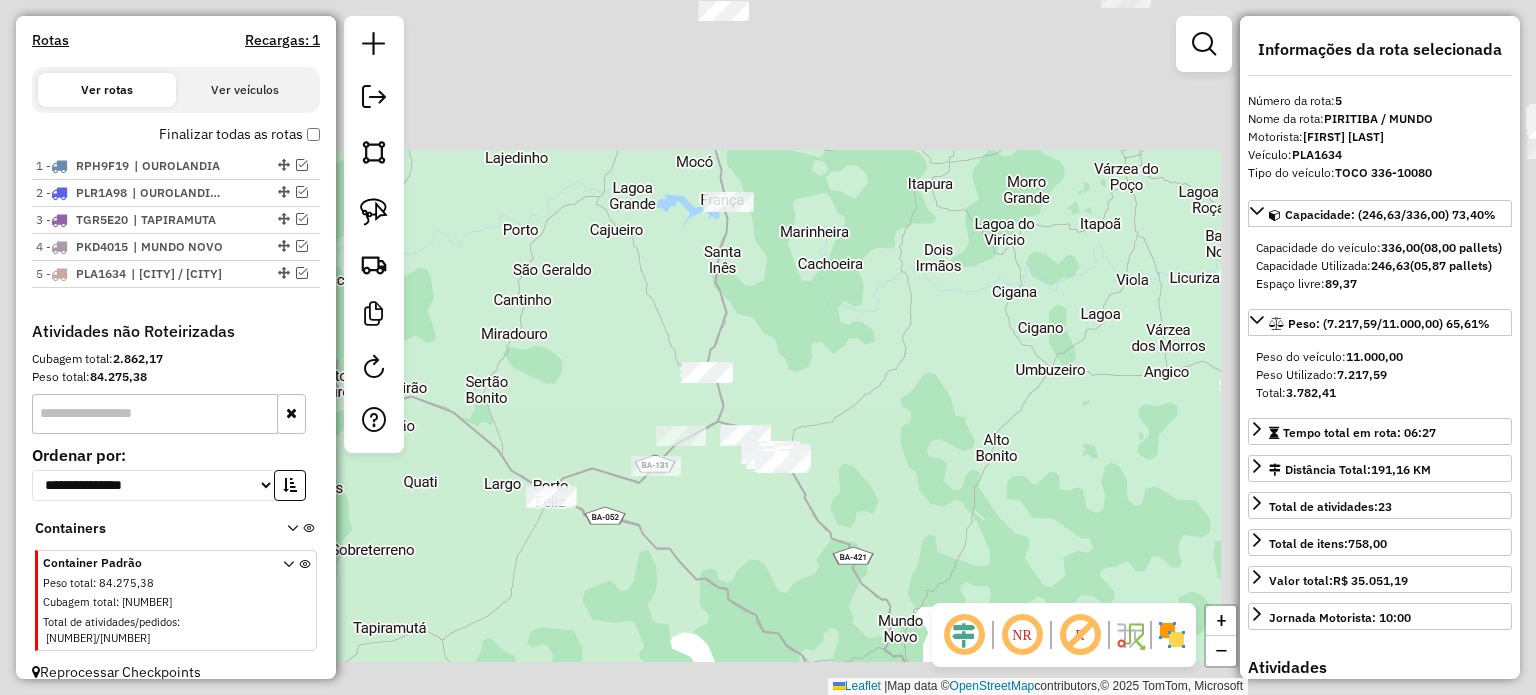 drag, startPoint x: 860, startPoint y: 431, endPoint x: 776, endPoint y: 452, distance: 86.58522 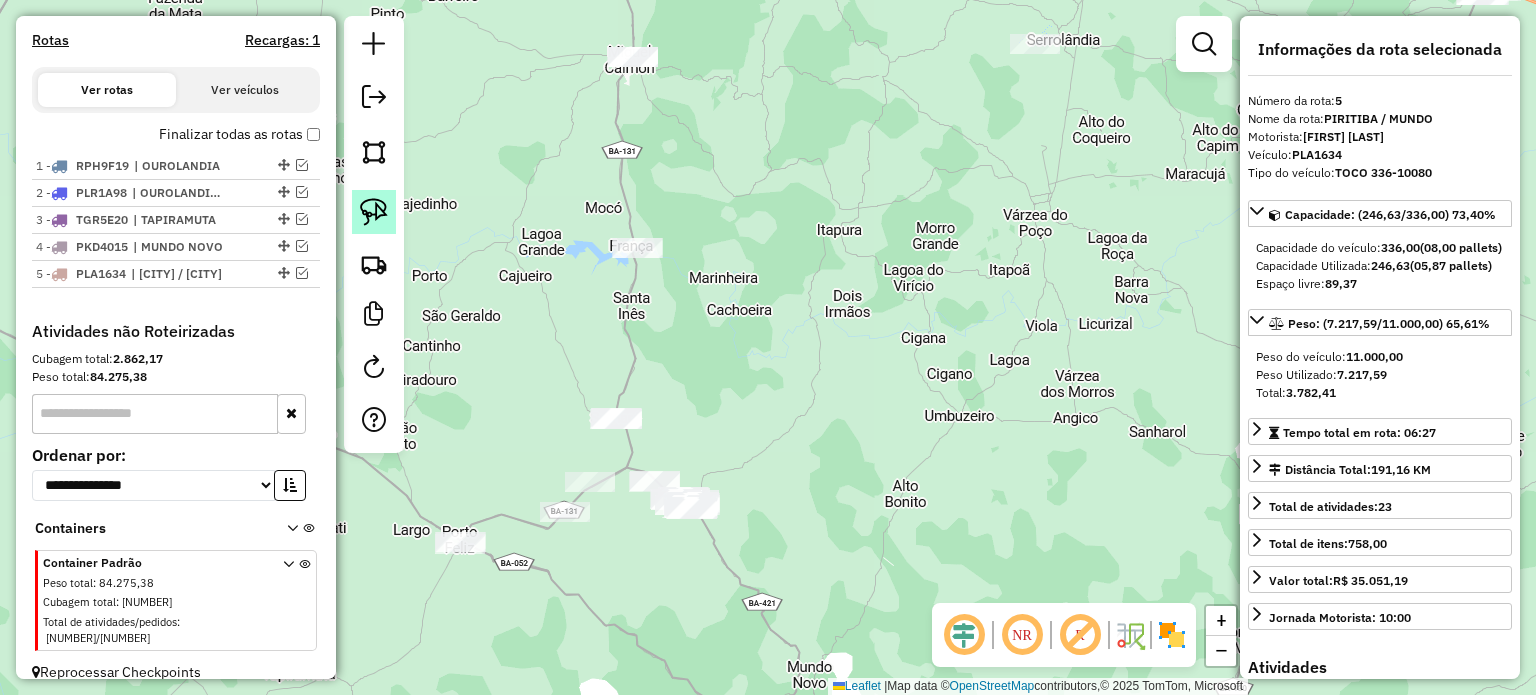 click 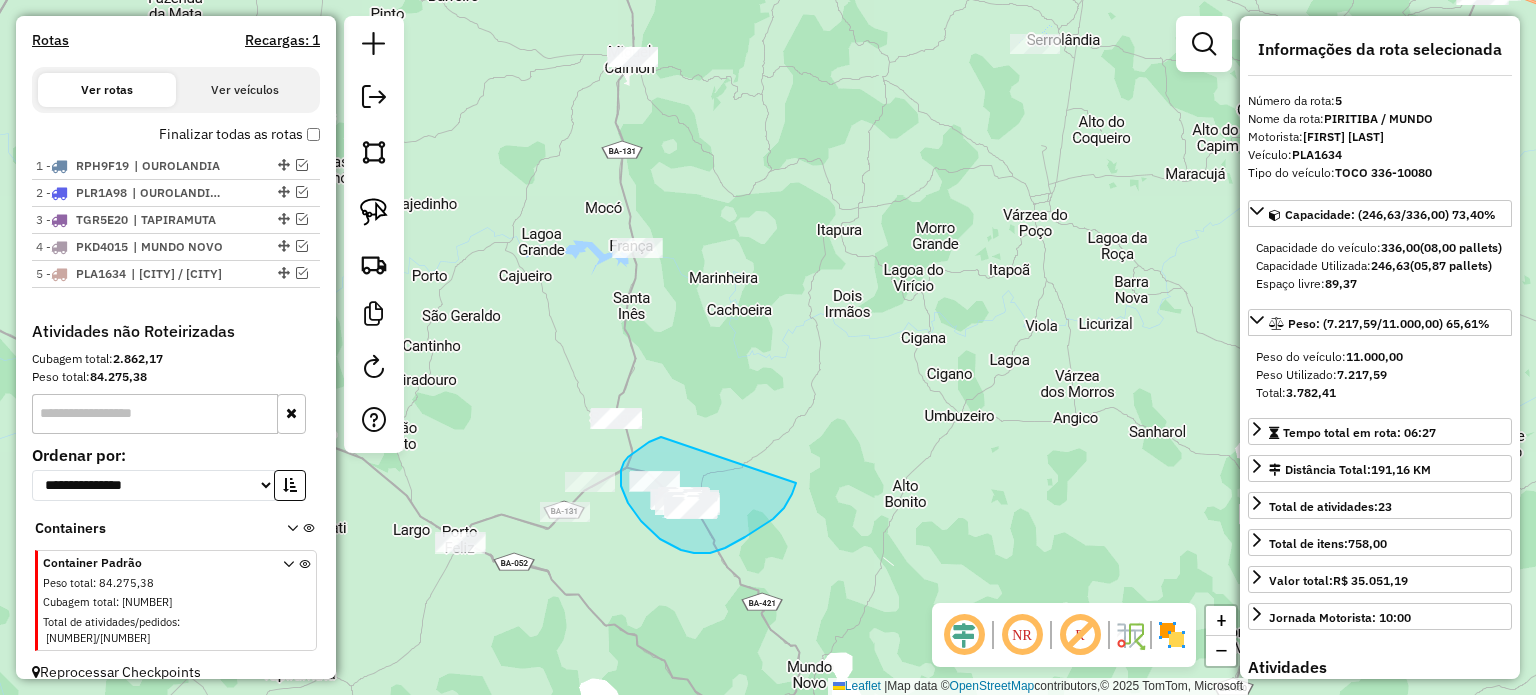 drag, startPoint x: 642, startPoint y: 447, endPoint x: 796, endPoint y: 481, distance: 157.70859 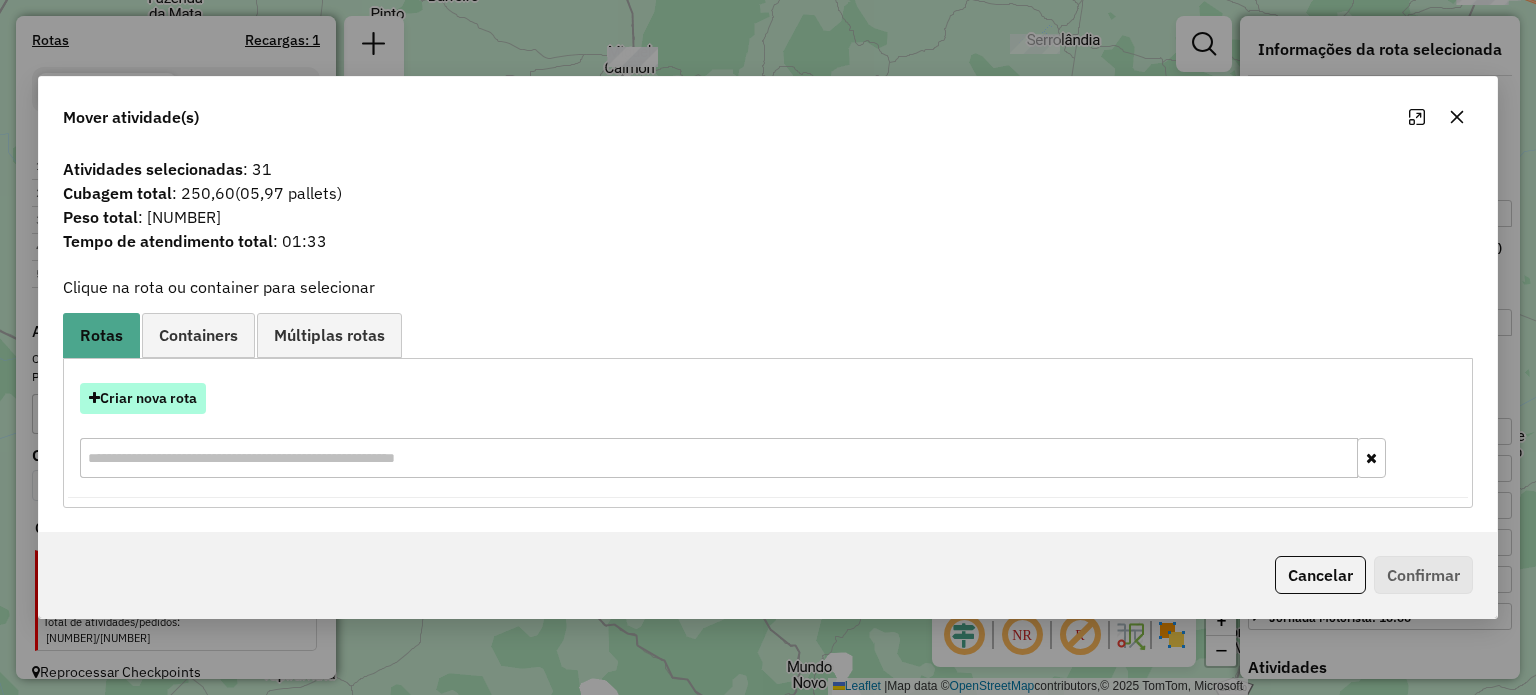 click on "Criar nova rota" at bounding box center [143, 398] 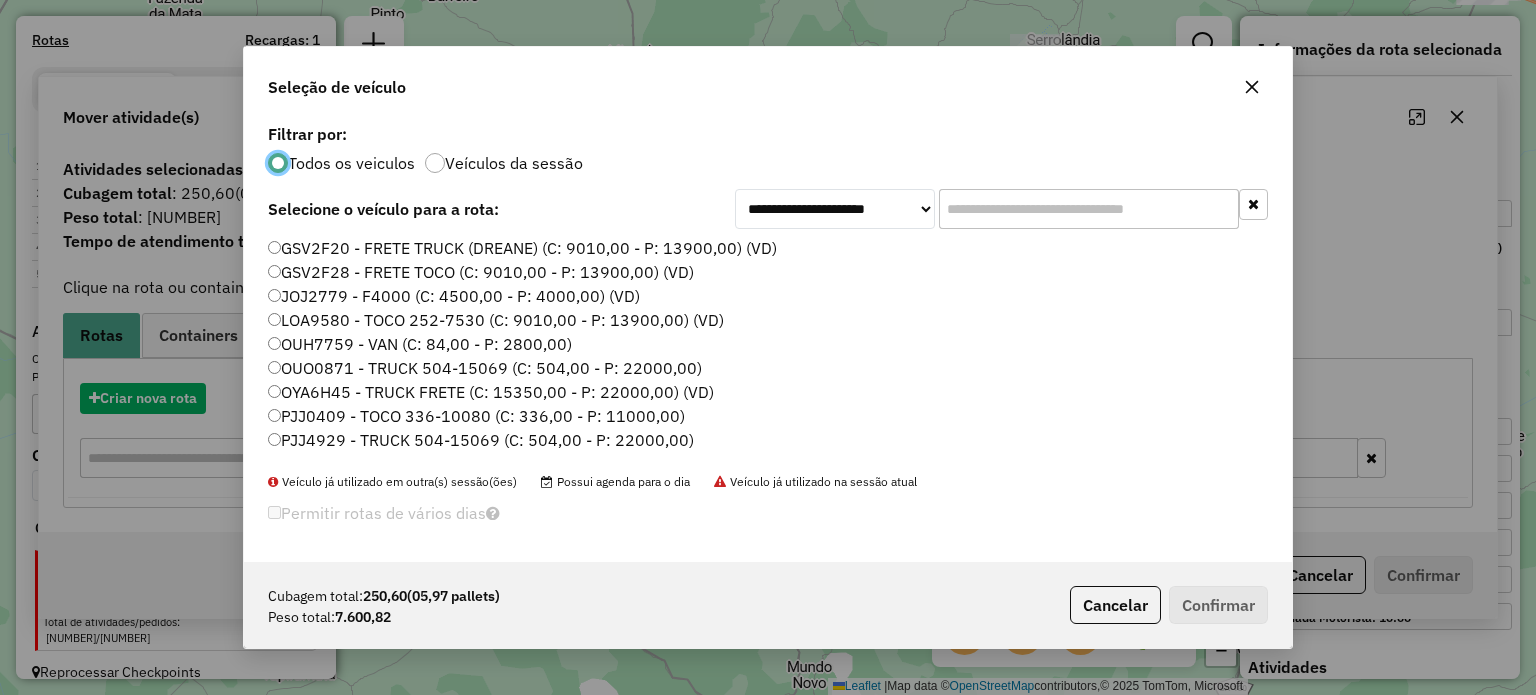 scroll, scrollTop: 10, scrollLeft: 6, axis: both 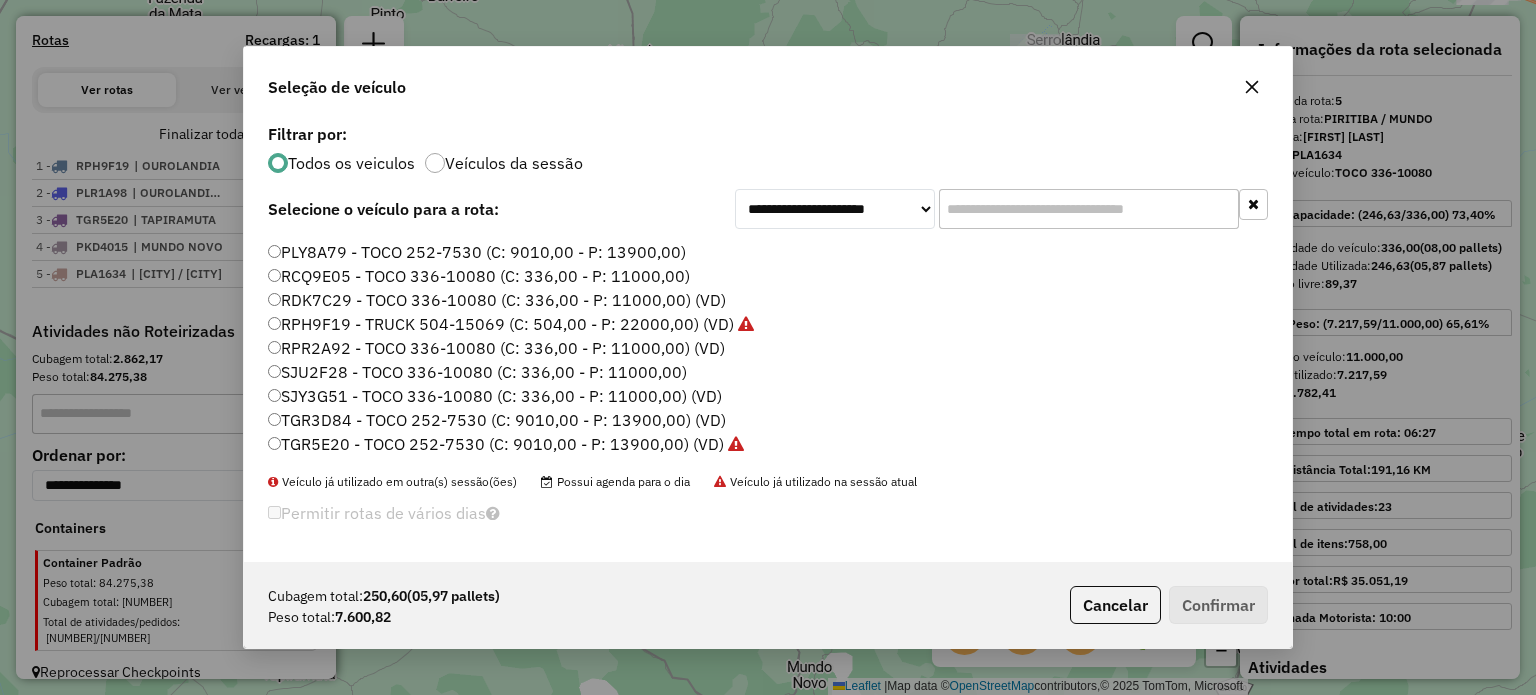 click on "RPR2A92 - TOCO 336-10080 (C: 336,00 - P: 11000,00) (VD)" 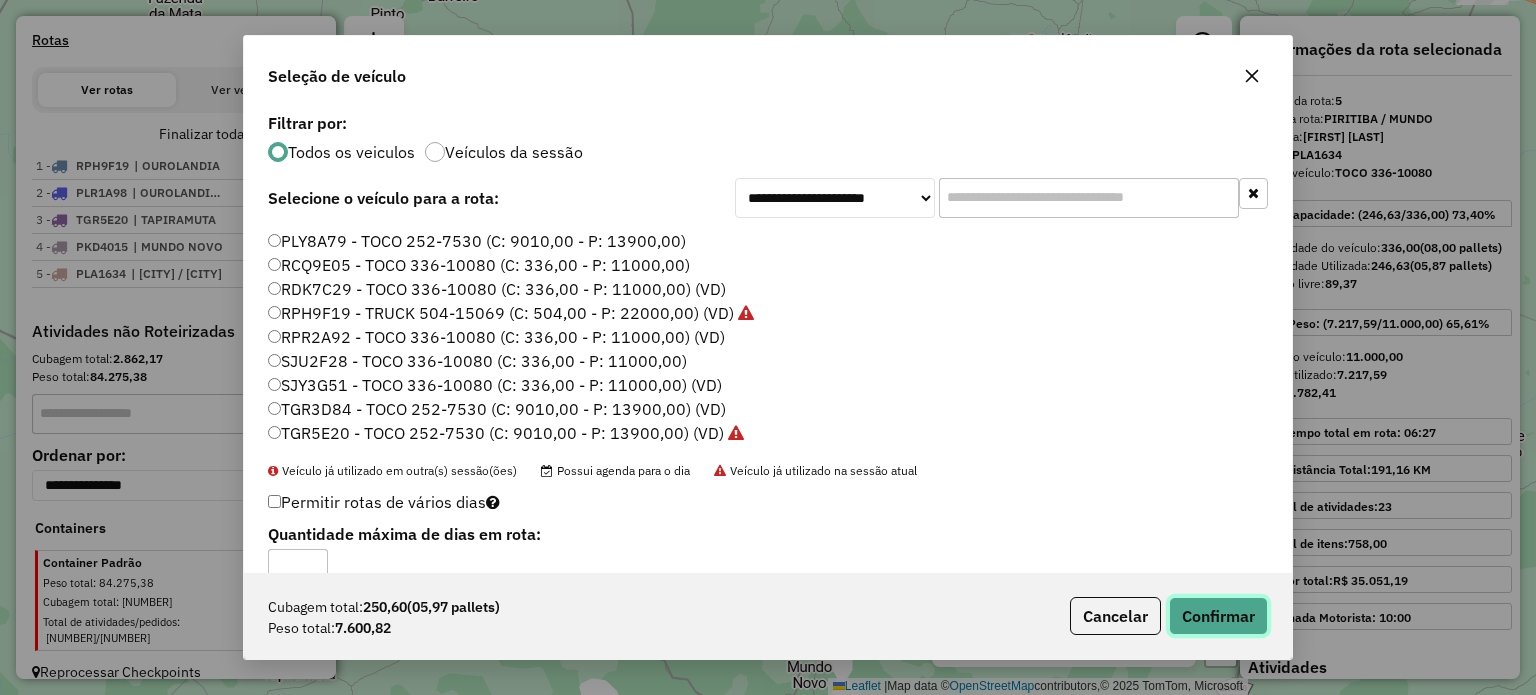 click on "Confirmar" 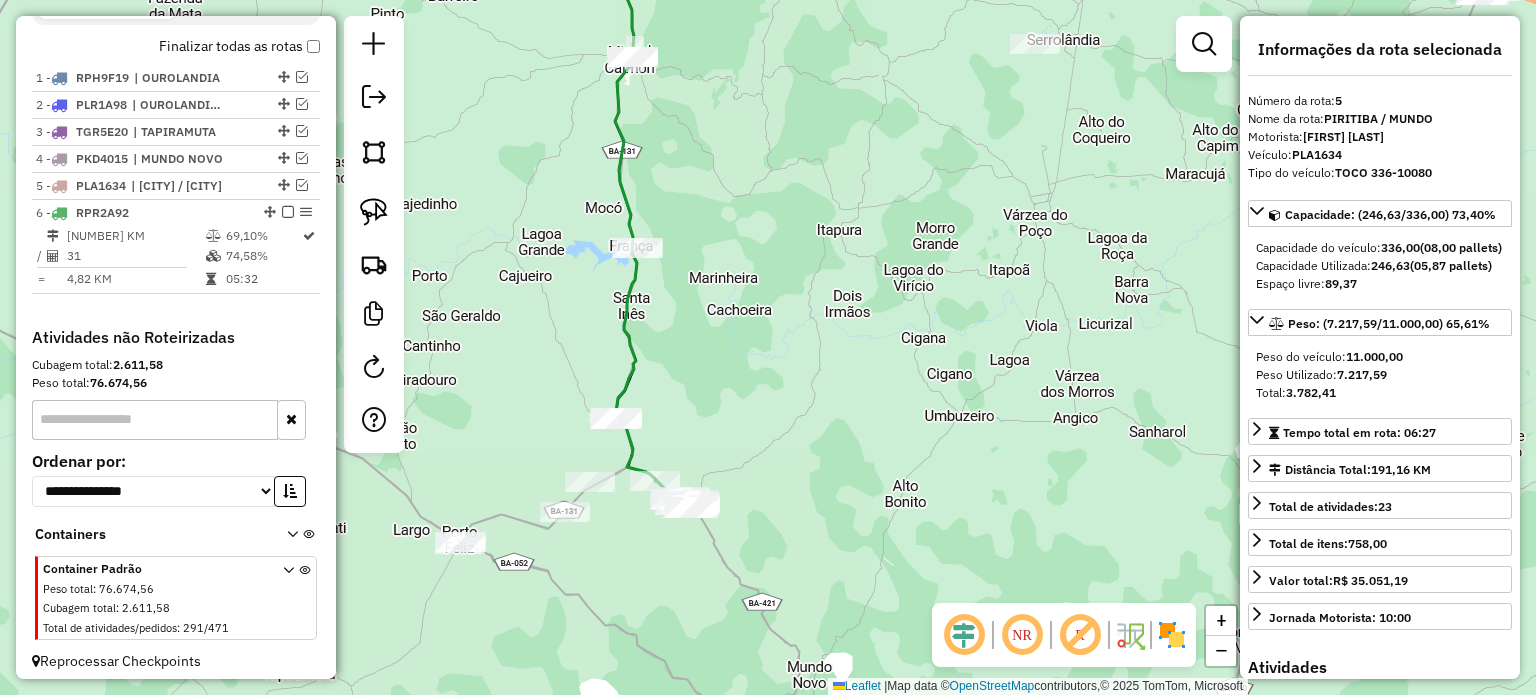 scroll, scrollTop: 731, scrollLeft: 0, axis: vertical 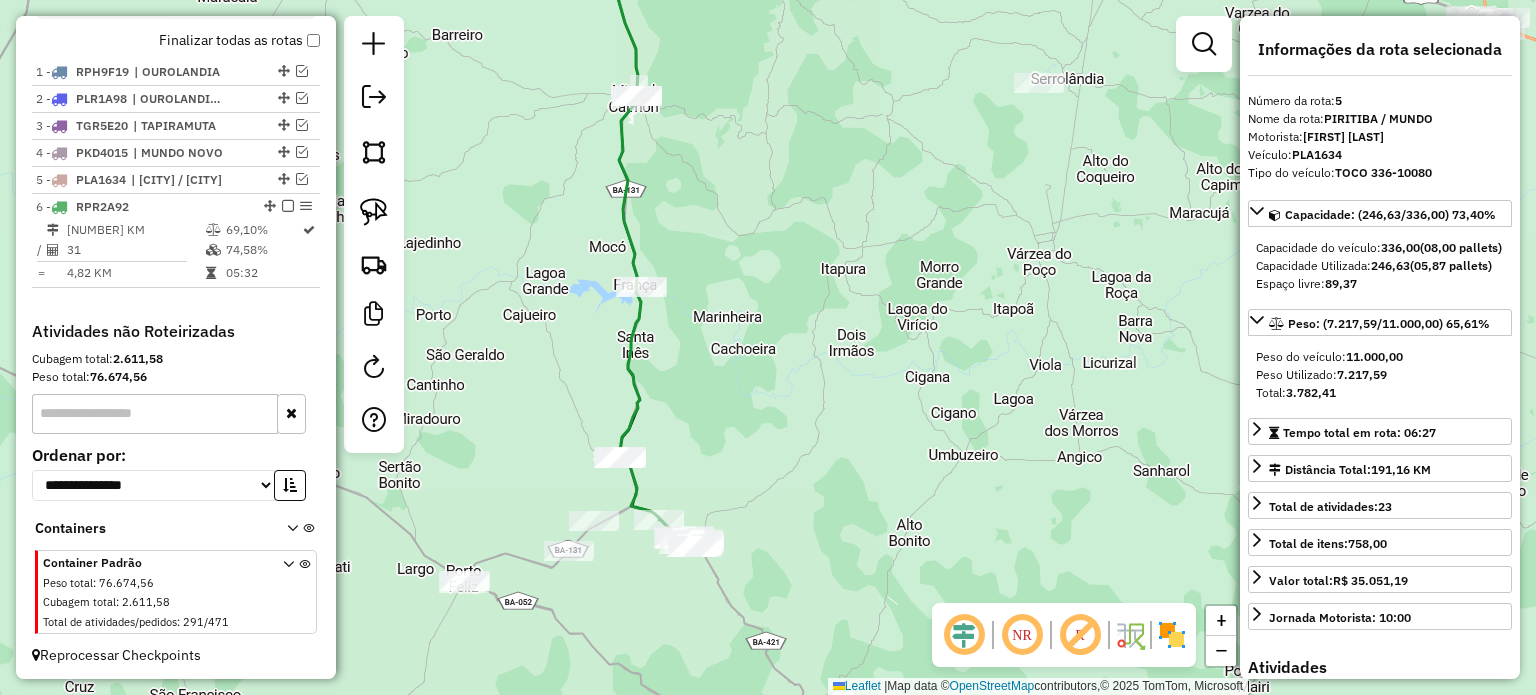 drag, startPoint x: 721, startPoint y: 389, endPoint x: 712, endPoint y: 375, distance: 16.643316 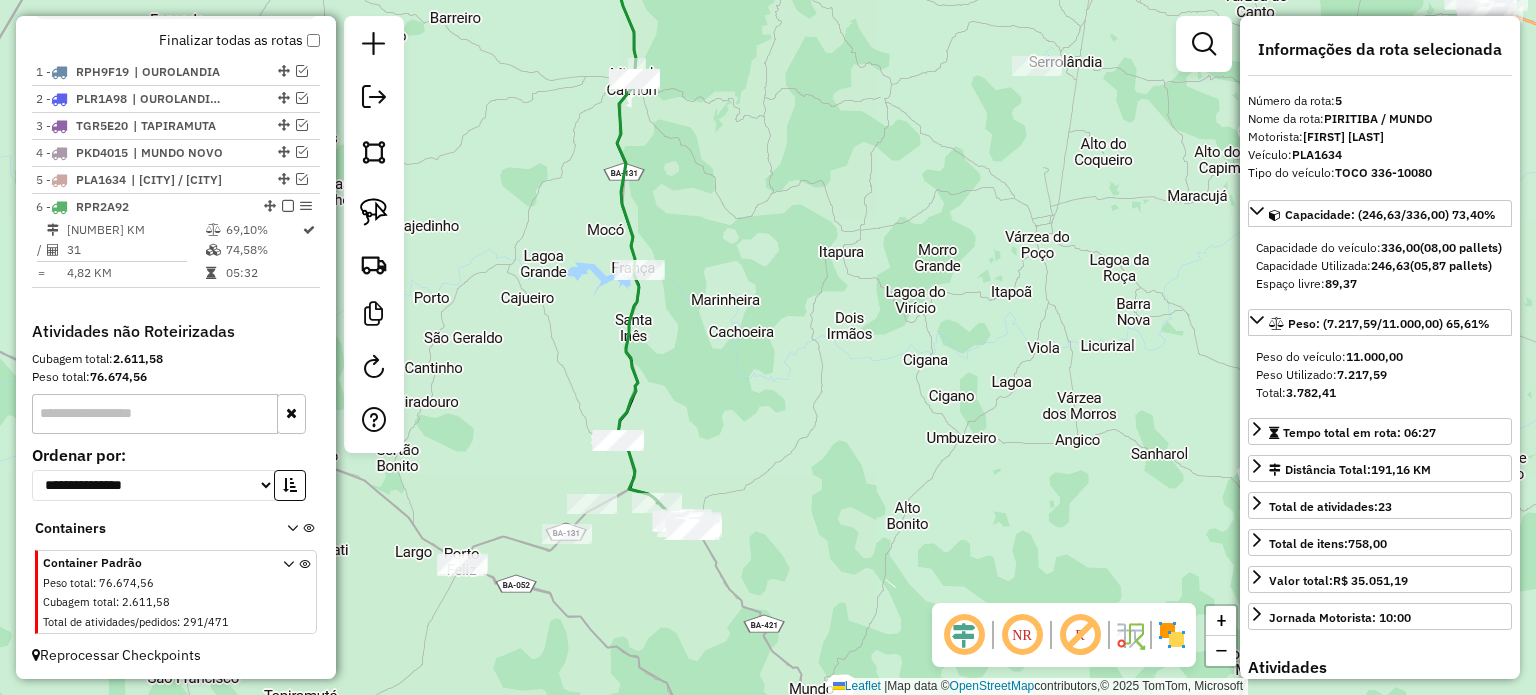 drag, startPoint x: 718, startPoint y: 461, endPoint x: 725, endPoint y: 365, distance: 96.25487 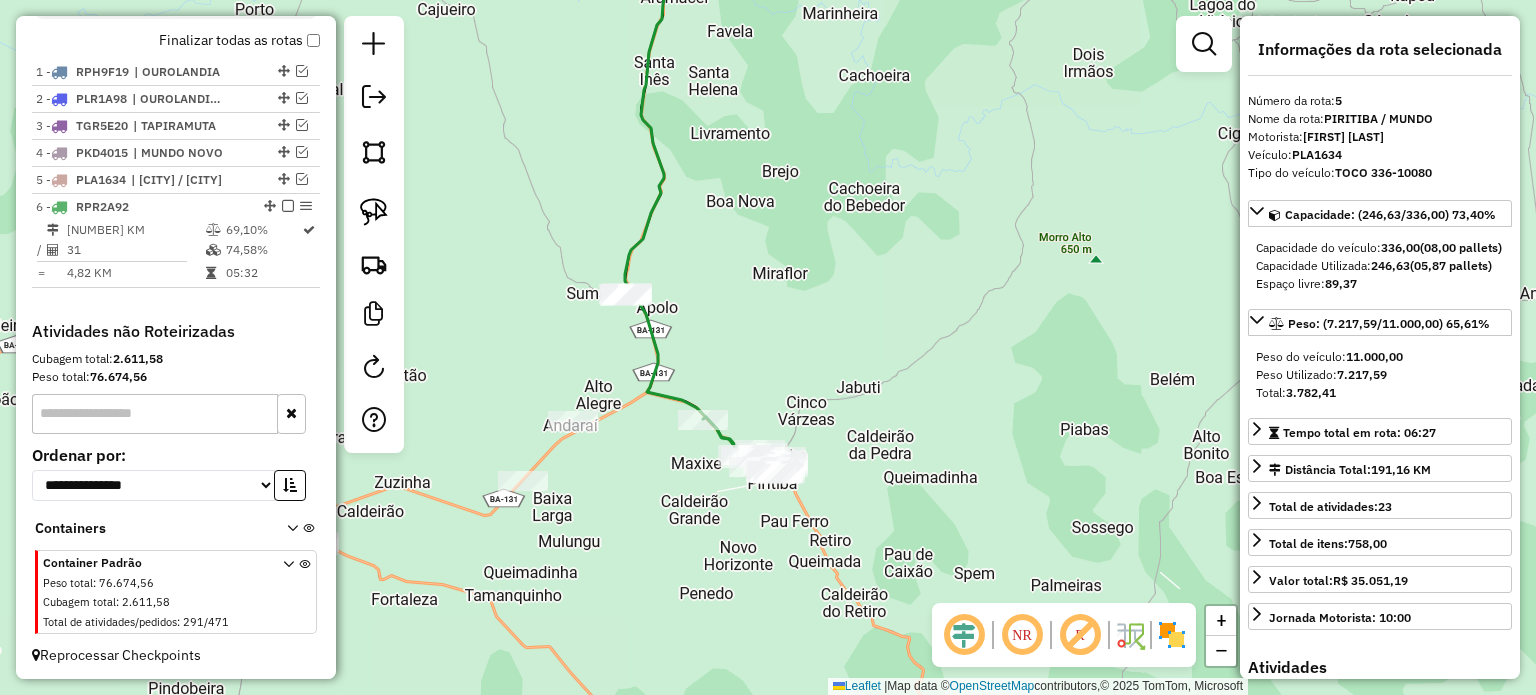 drag, startPoint x: 770, startPoint y: 388, endPoint x: 789, endPoint y: 385, distance: 19.235384 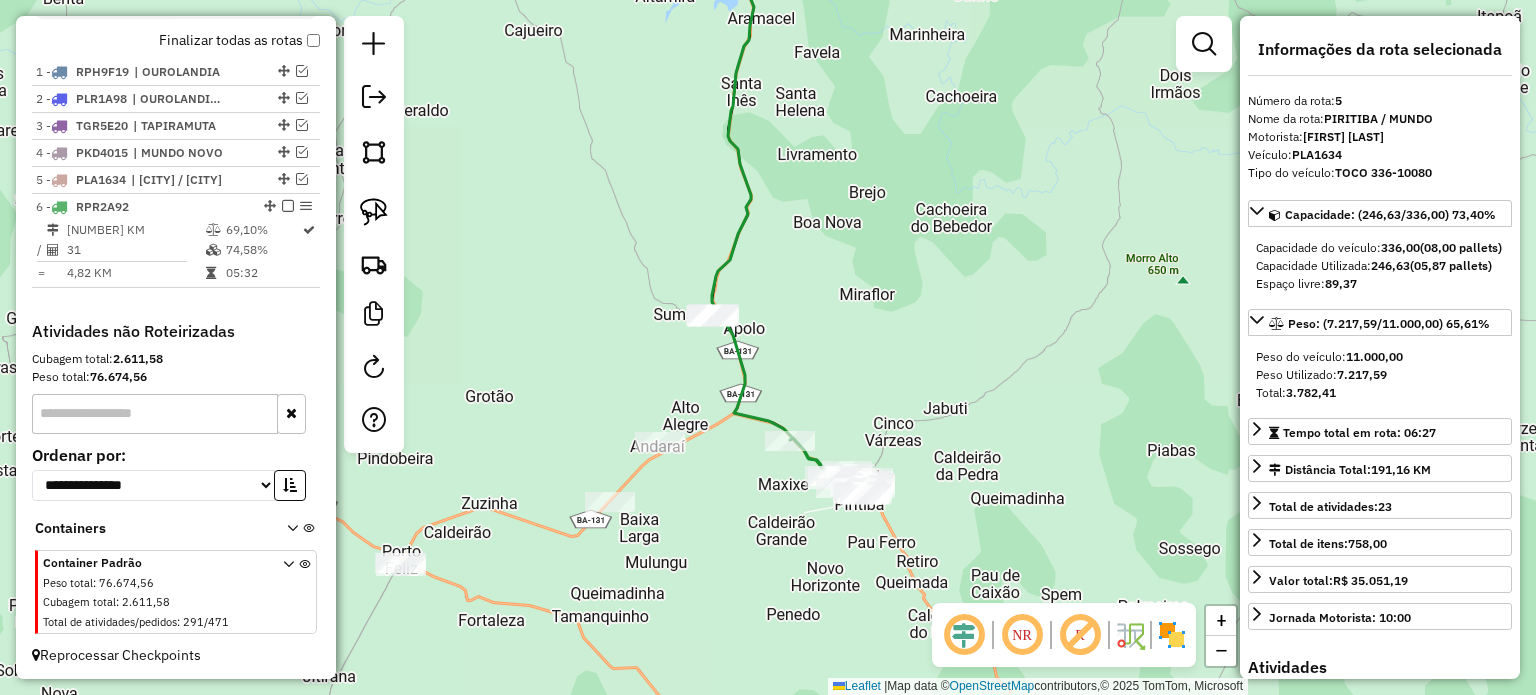 drag, startPoint x: 883, startPoint y: 331, endPoint x: 978, endPoint y: 344, distance: 95.885345 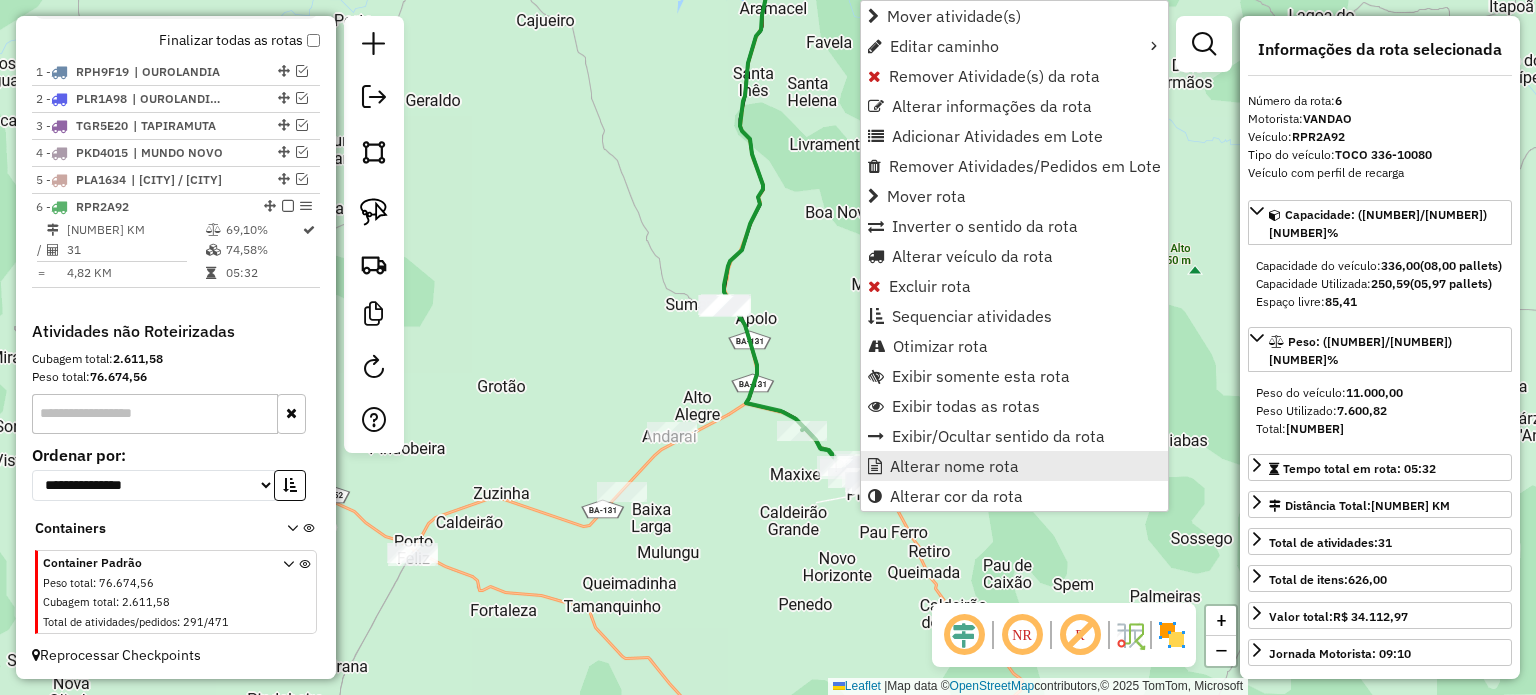click on "Alterar nome rota" at bounding box center (954, 466) 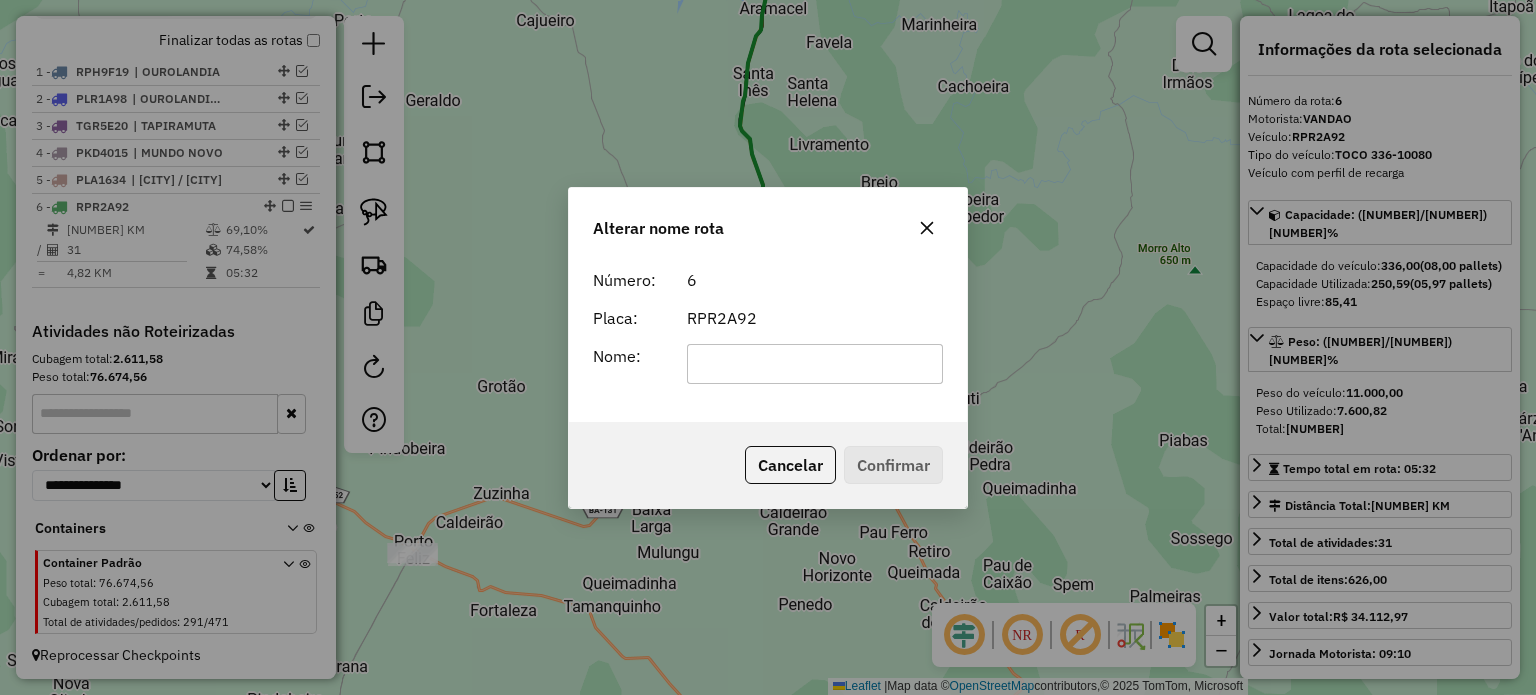 click 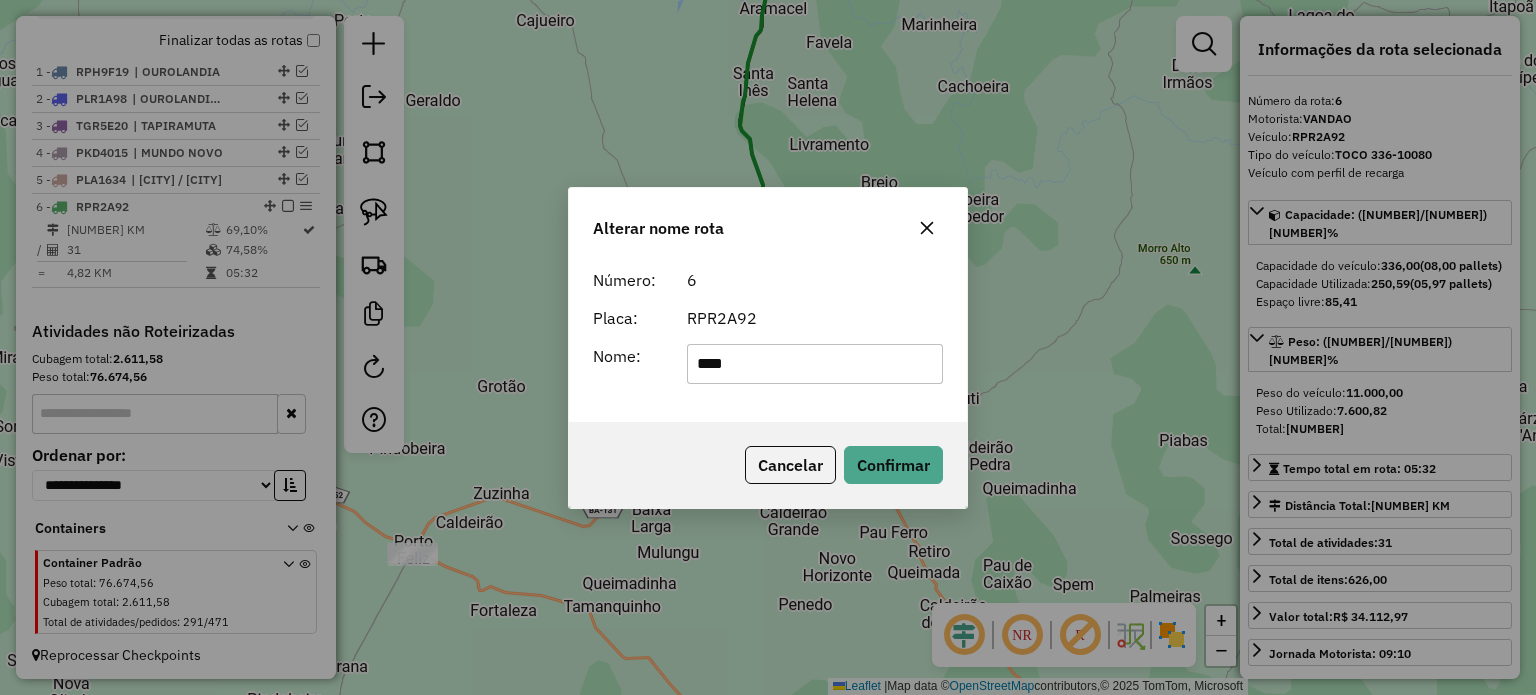 type on "********" 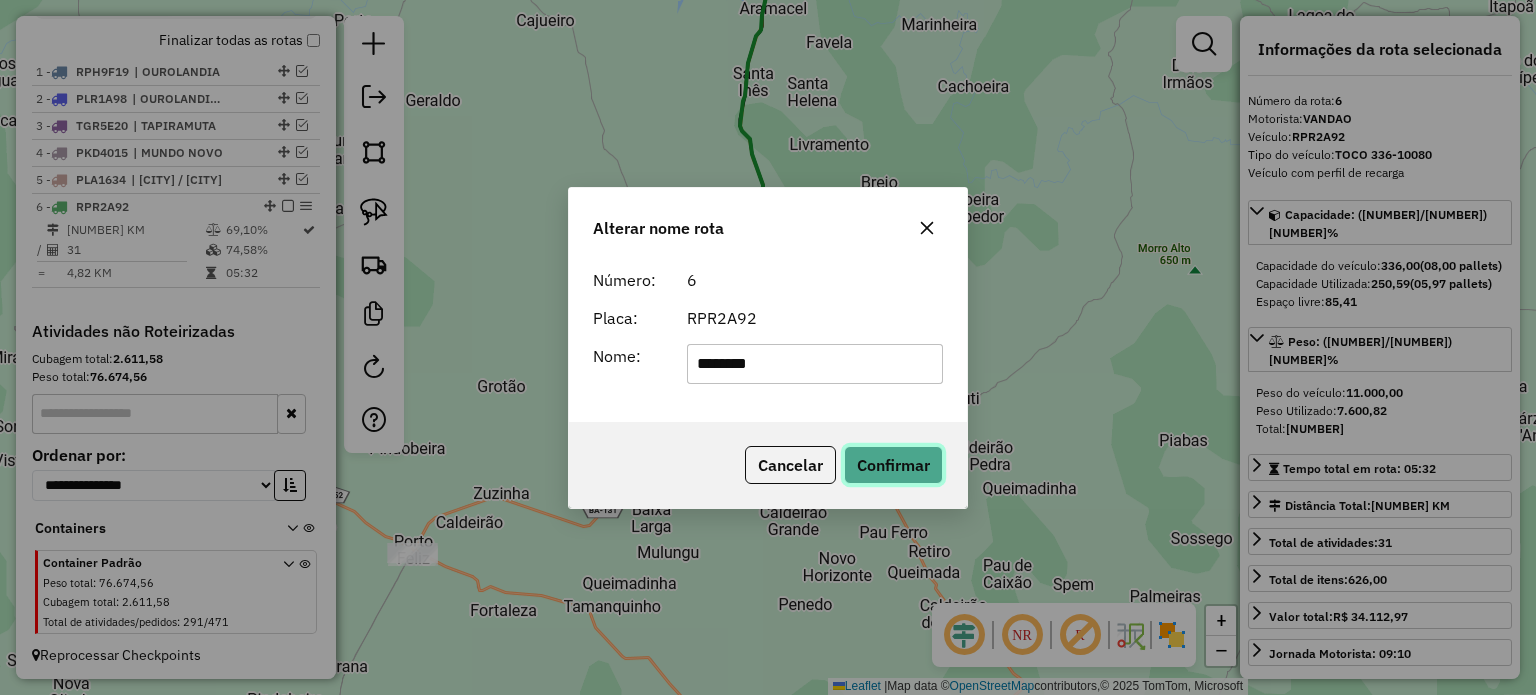 click on "Confirmar" 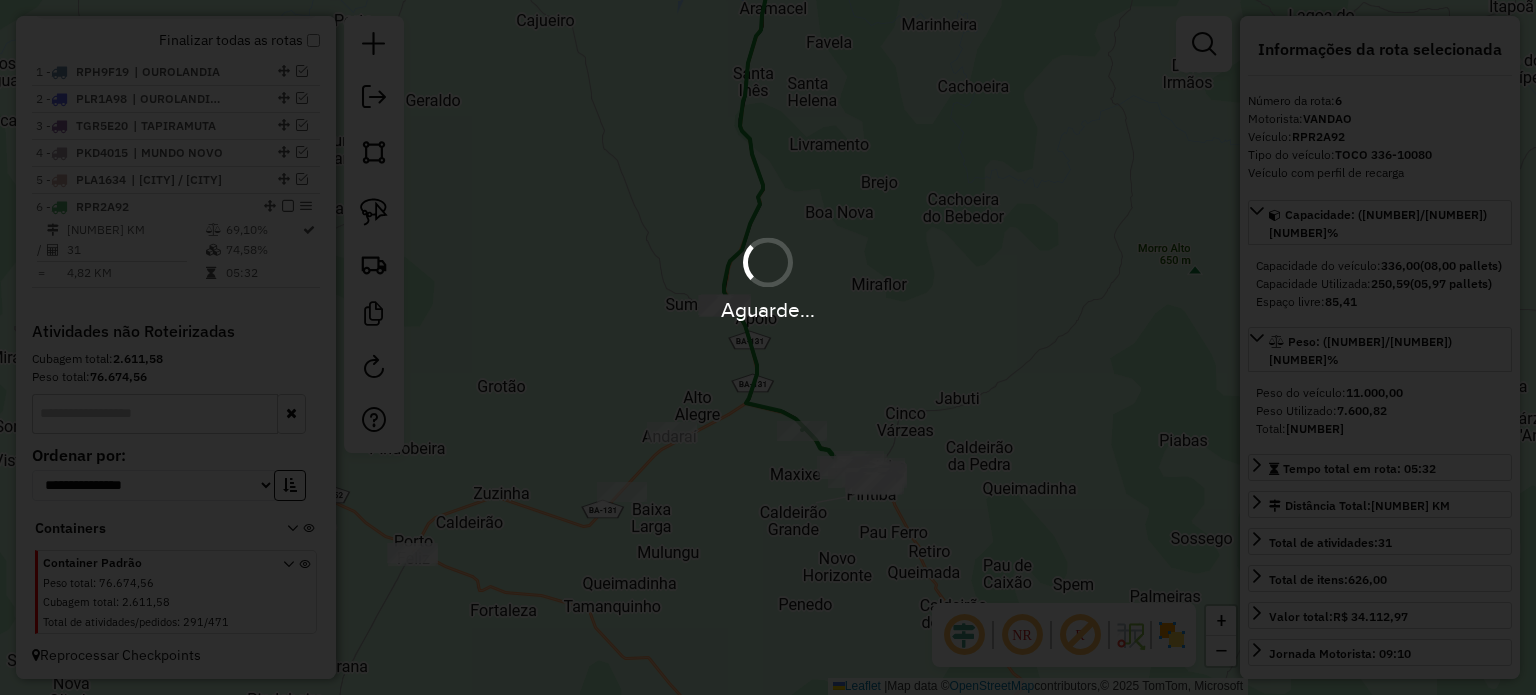 type 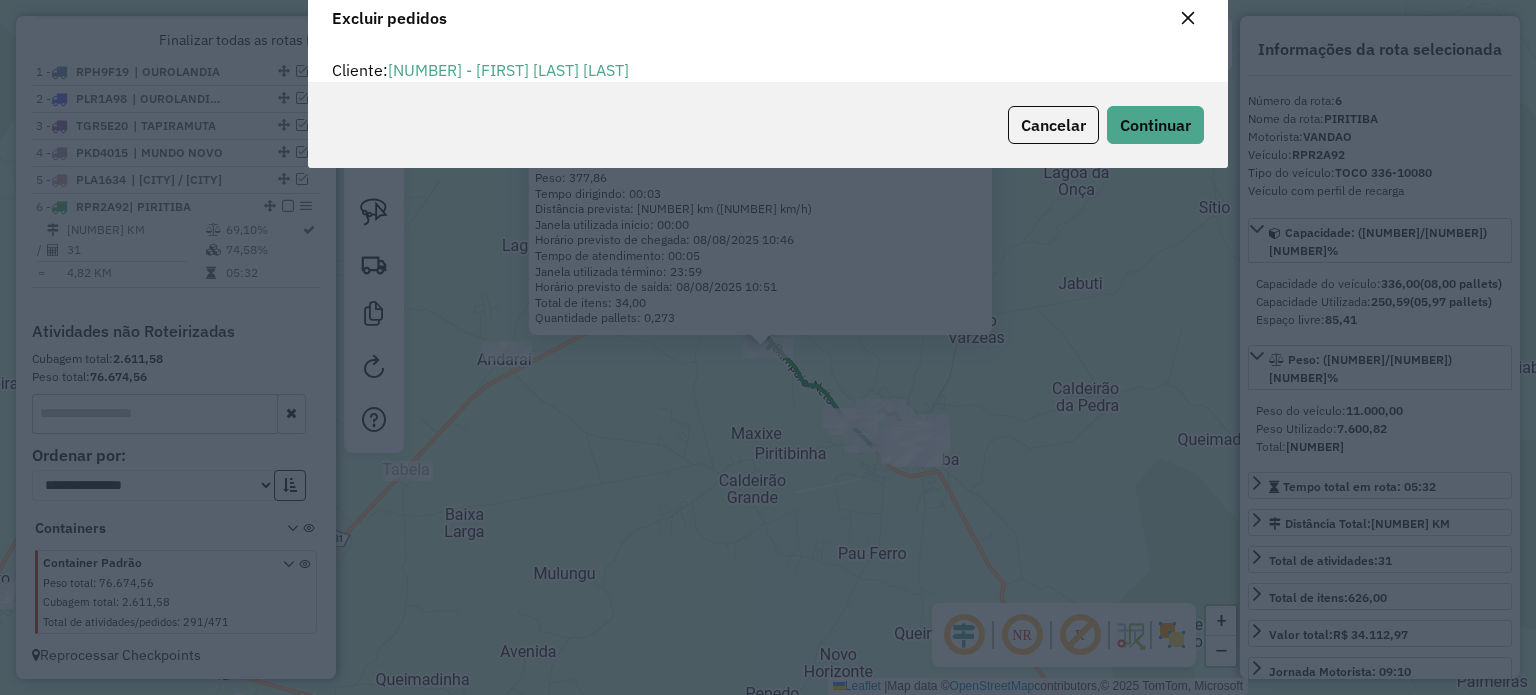 scroll, scrollTop: 10, scrollLeft: 6, axis: both 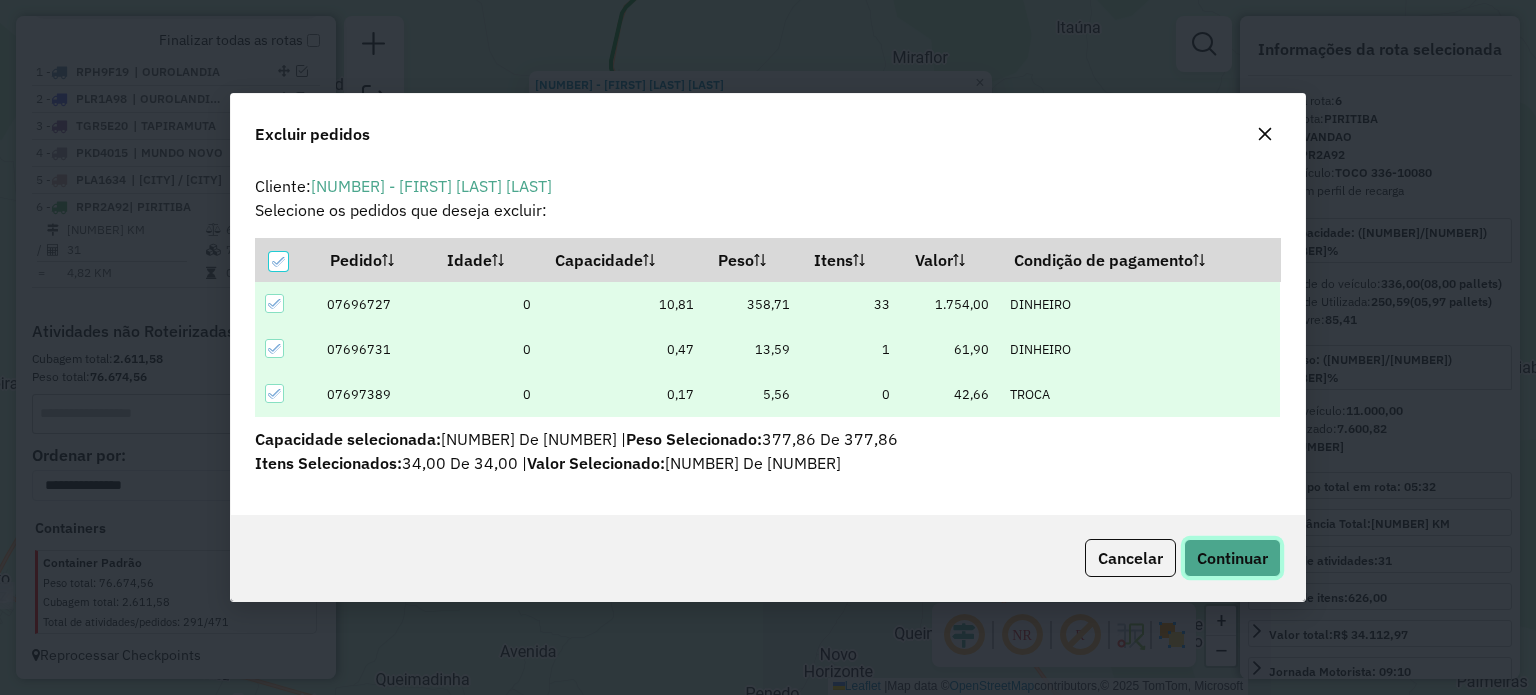click on "Continuar" 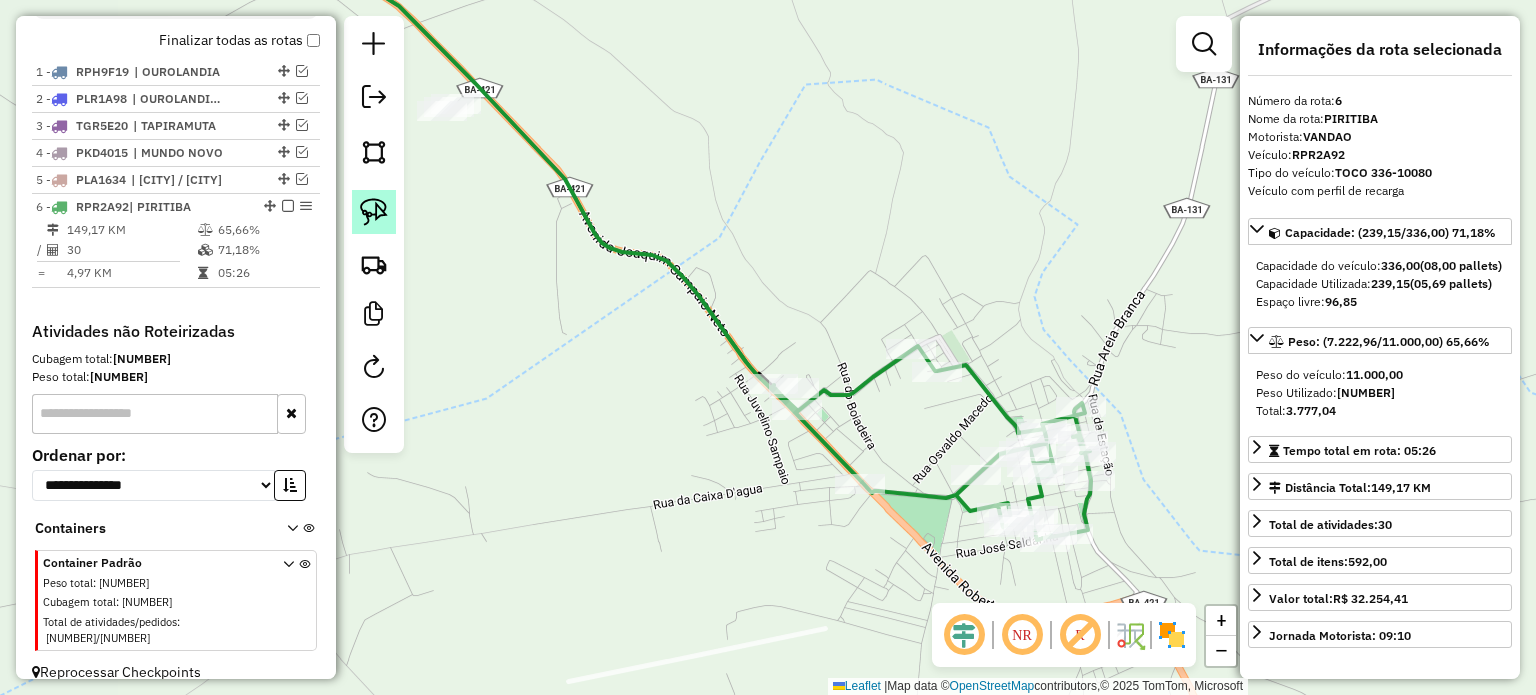 click 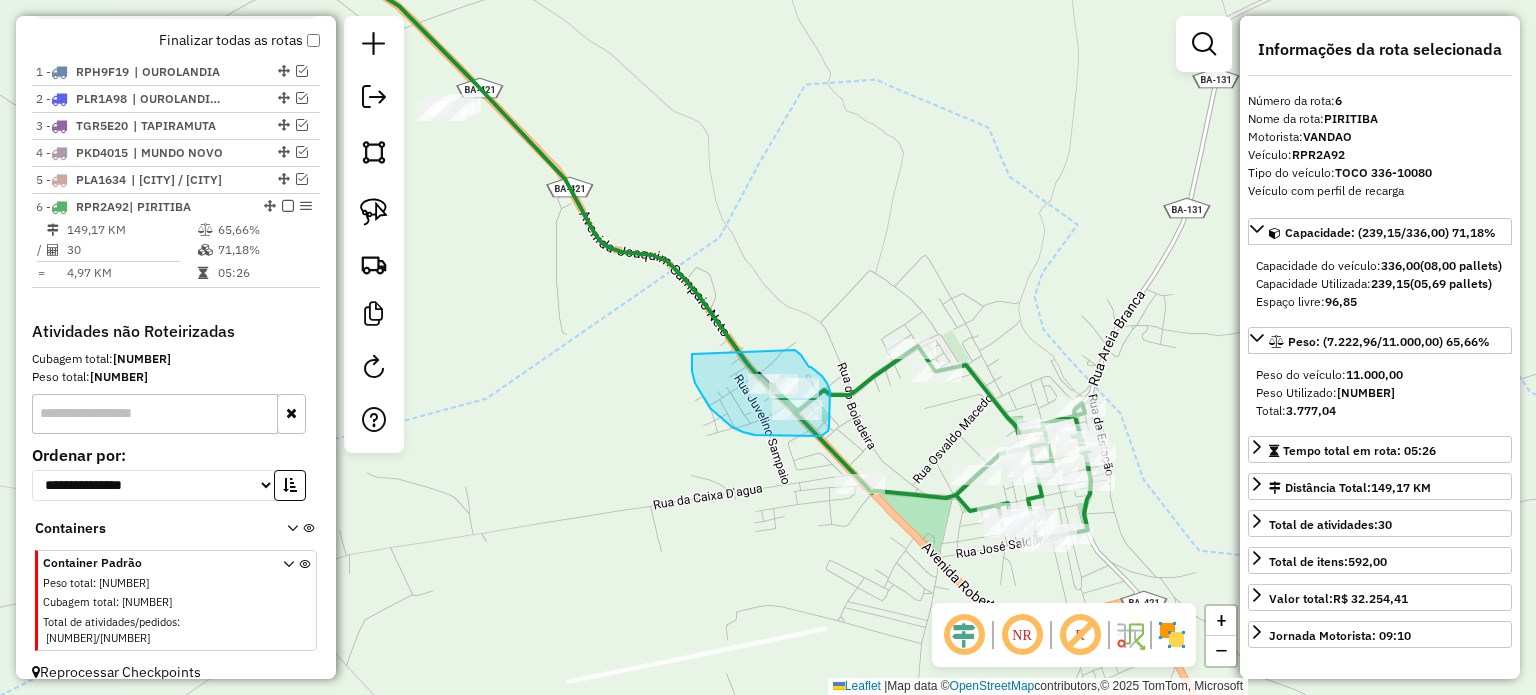 drag, startPoint x: 710, startPoint y: 408, endPoint x: 795, endPoint y: 350, distance: 102.90287 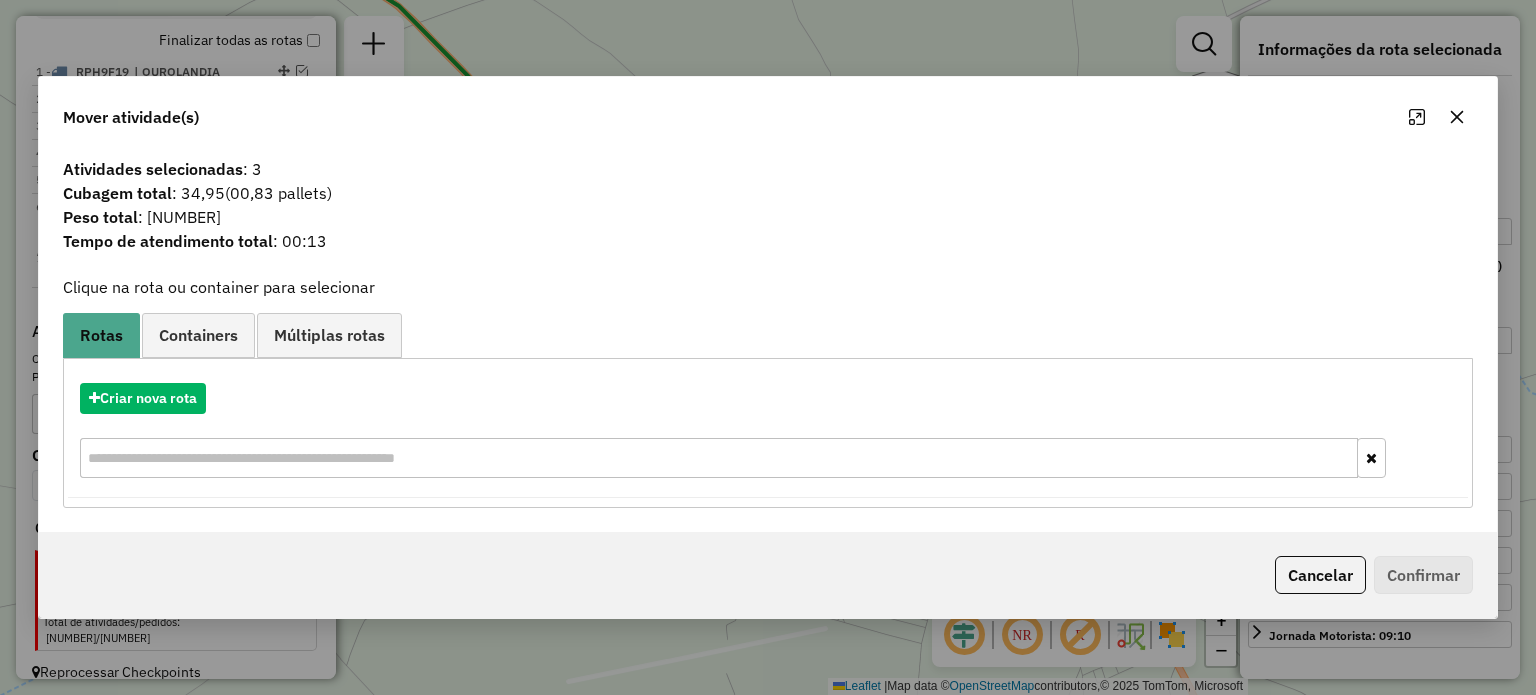 click 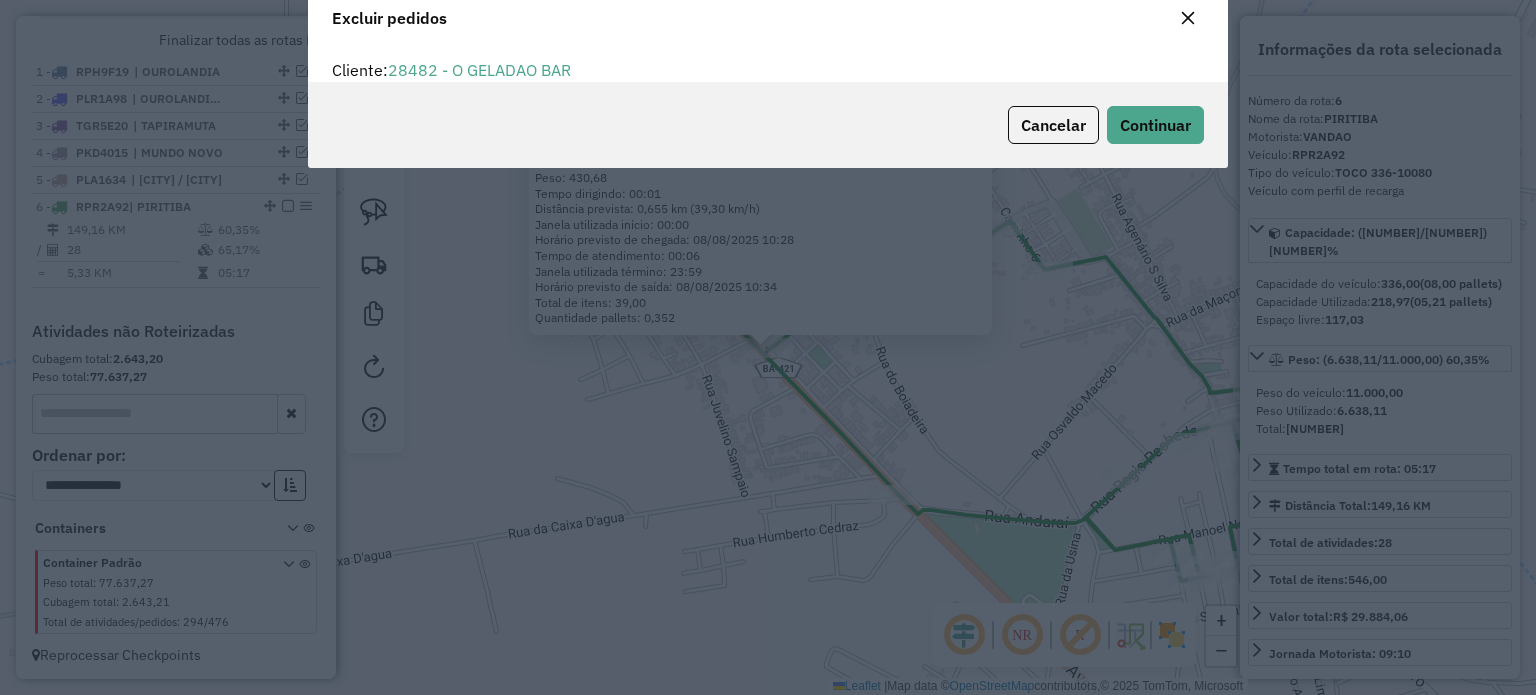 scroll, scrollTop: 69, scrollLeft: 0, axis: vertical 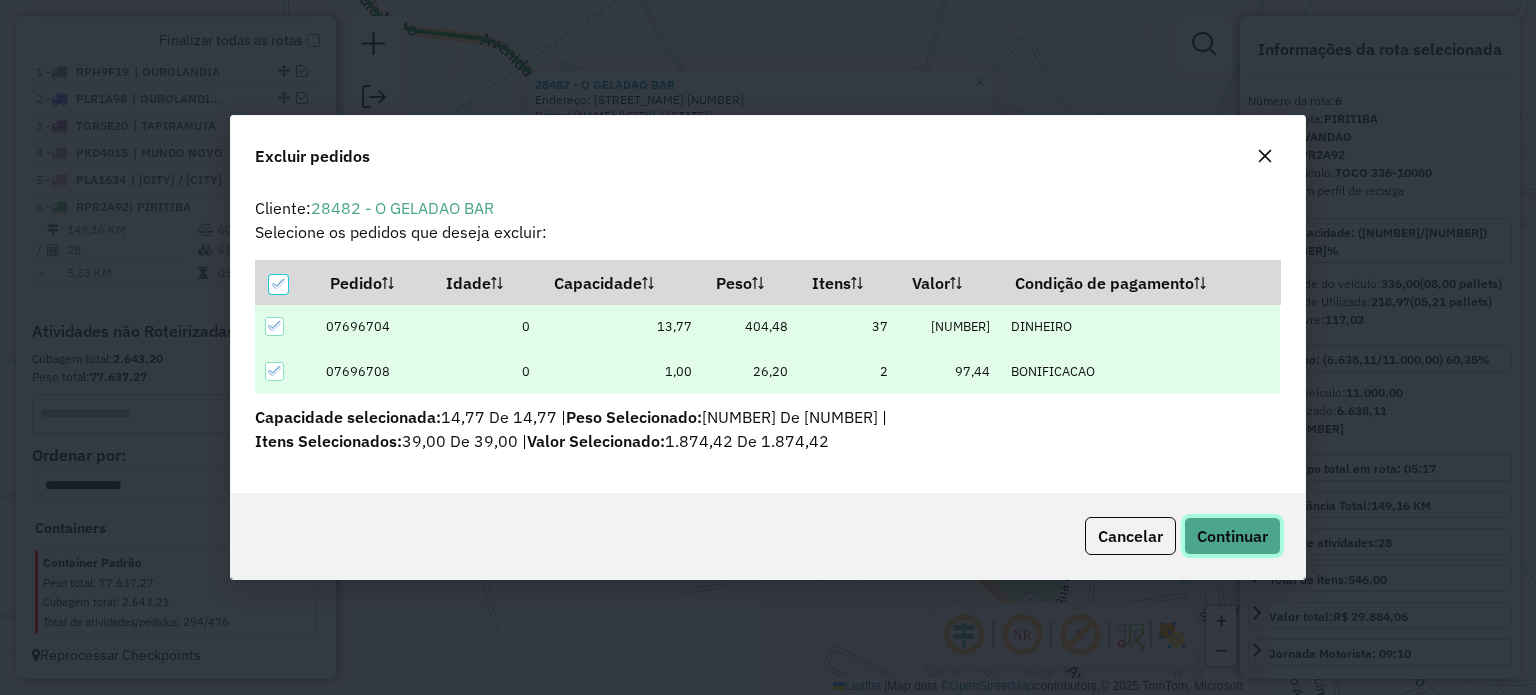 click on "Continuar" 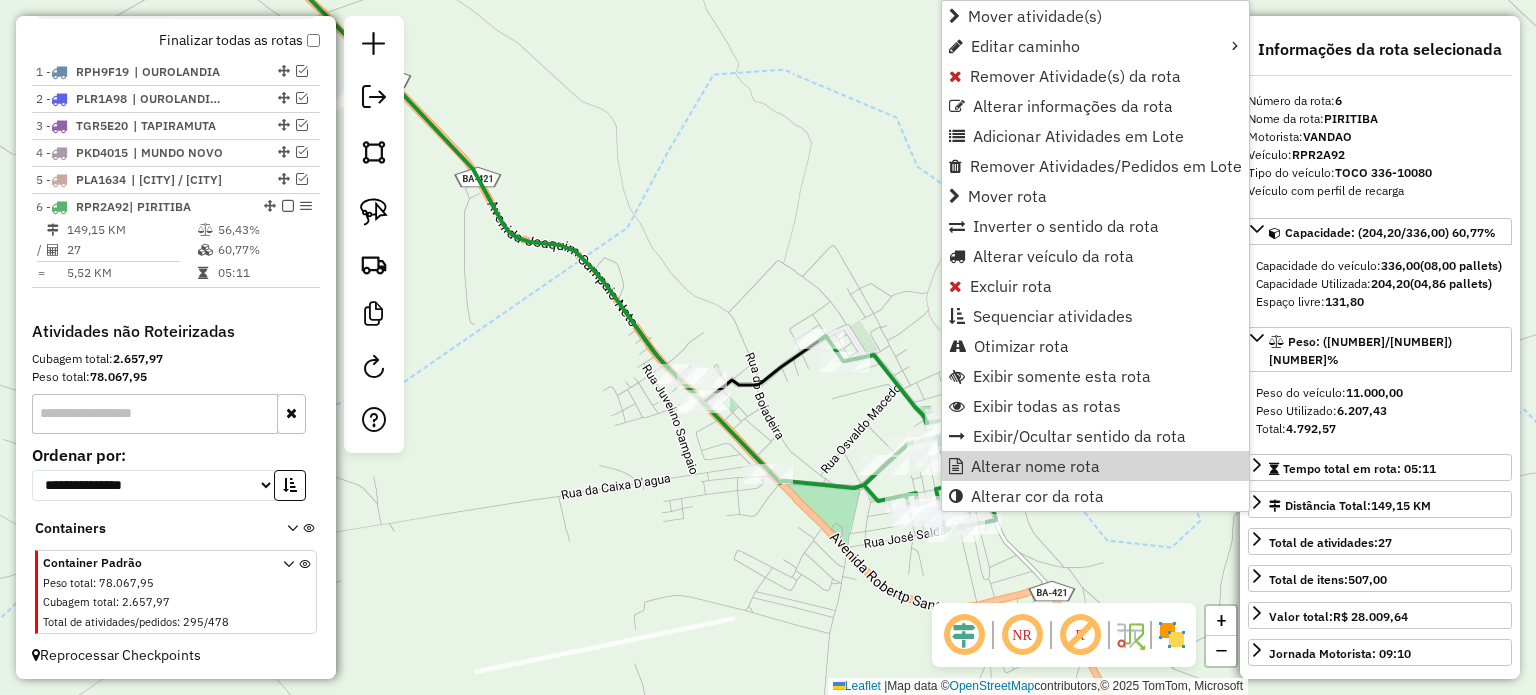 click on "Rota 6 - Placa RPR2A92  26970 - PORTO DISTRIBUIDORA Janela de atendimento Grade de atendimento Capacidade Transportadoras Veículos Cliente Pedidos  Rotas Selecione os dias de semana para filtrar as janelas de atendimento  Seg   Ter   Qua   Qui   Sex   Sáb   Dom  Informe o período da janela de atendimento: De: Até:  Filtrar exatamente a janela do cliente  Considerar janela de atendimento padrão  Selecione os dias de semana para filtrar as grades de atendimento  Seg   Ter   Qua   Qui   Sex   Sáb   Dom   Considerar clientes sem dia de atendimento cadastrado  Clientes fora do dia de atendimento selecionado Filtrar as atividades entre os valores definidos abaixo:  Peso mínimo:   Peso máximo:   Cubagem mínima:   Cubagem máxima:   De:   Até:  Filtrar as atividades entre o tempo de atendimento definido abaixo:  De:   Até:   Considerar capacidade total dos clientes não roteirizados Transportadora: Selecione um ou mais itens Tipo de veículo: Selecione um ou mais itens Veículo: Selecione um ou mais itens" 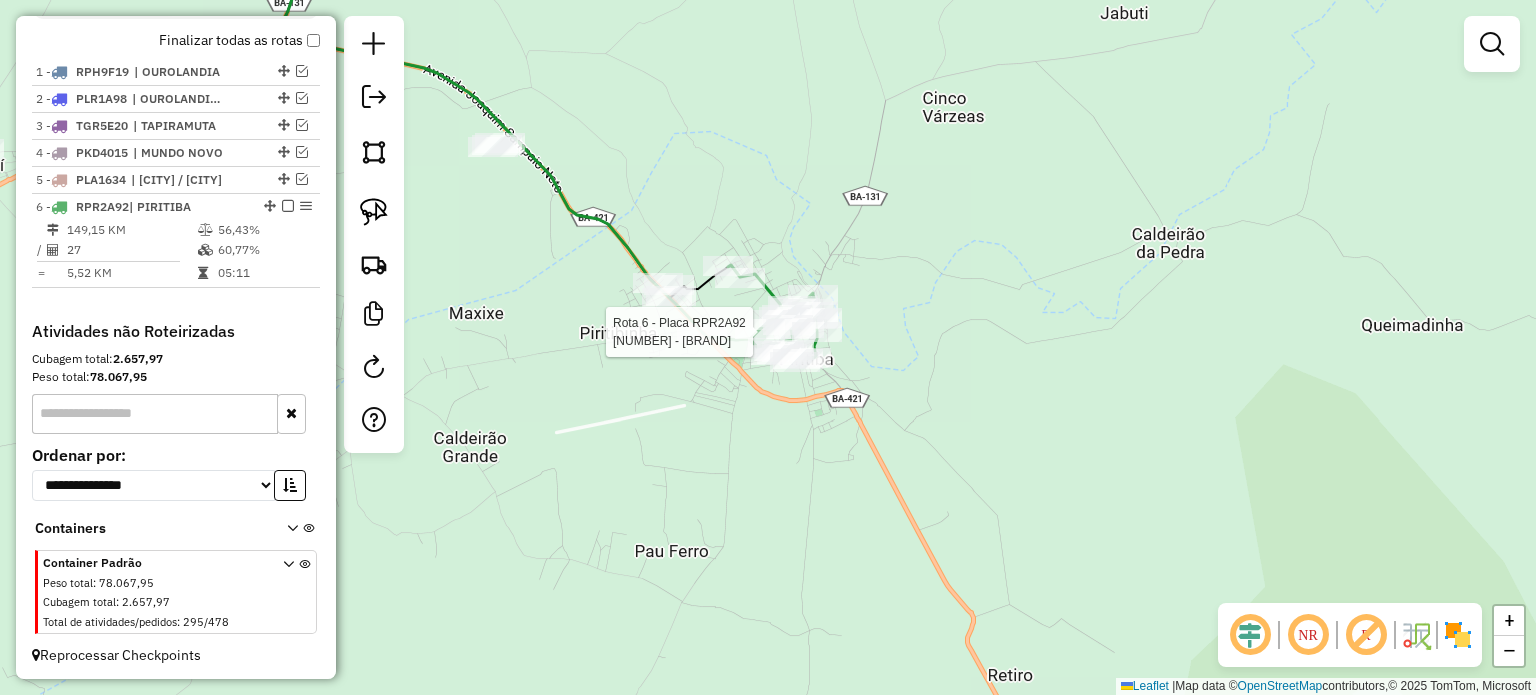 select on "**********" 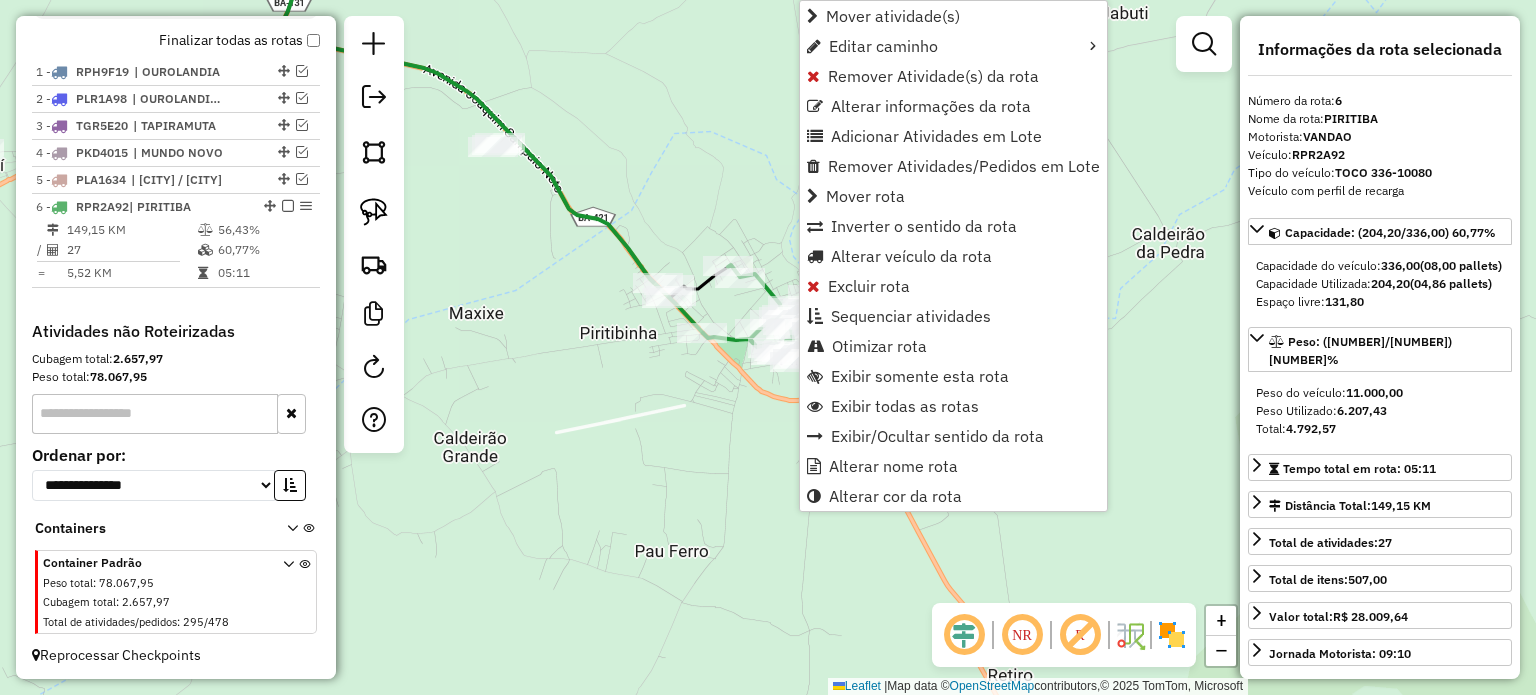 click on "Janela de atendimento Grade de atendimento Capacidade Transportadoras Veículos Cliente Pedidos  Rotas Selecione os dias de semana para filtrar as janelas de atendimento  Seg   Ter   Qua   Qui   Sex   Sáb   Dom  Informe o período da janela de atendimento: De: Até:  Filtrar exatamente a janela do cliente  Considerar janela de atendimento padrão  Selecione os dias de semana para filtrar as grades de atendimento  Seg   Ter   Qua   Qui   Sex   Sáb   Dom   Considerar clientes sem dia de atendimento cadastrado  Clientes fora do dia de atendimento selecionado Filtrar as atividades entre os valores definidos abaixo:  Peso mínimo:   Peso máximo:   Cubagem mínima:   Cubagem máxima:   De:   Até:  Filtrar as atividades entre o tempo de atendimento definido abaixo:  De:   Até:   Considerar capacidade total dos clientes não roteirizados Transportadora: Selecione um ou mais itens Tipo de veículo: Selecione um ou mais itens Veículo: Selecione um ou mais itens Motorista: Selecione um ou mais itens Nome: Rótulo:" 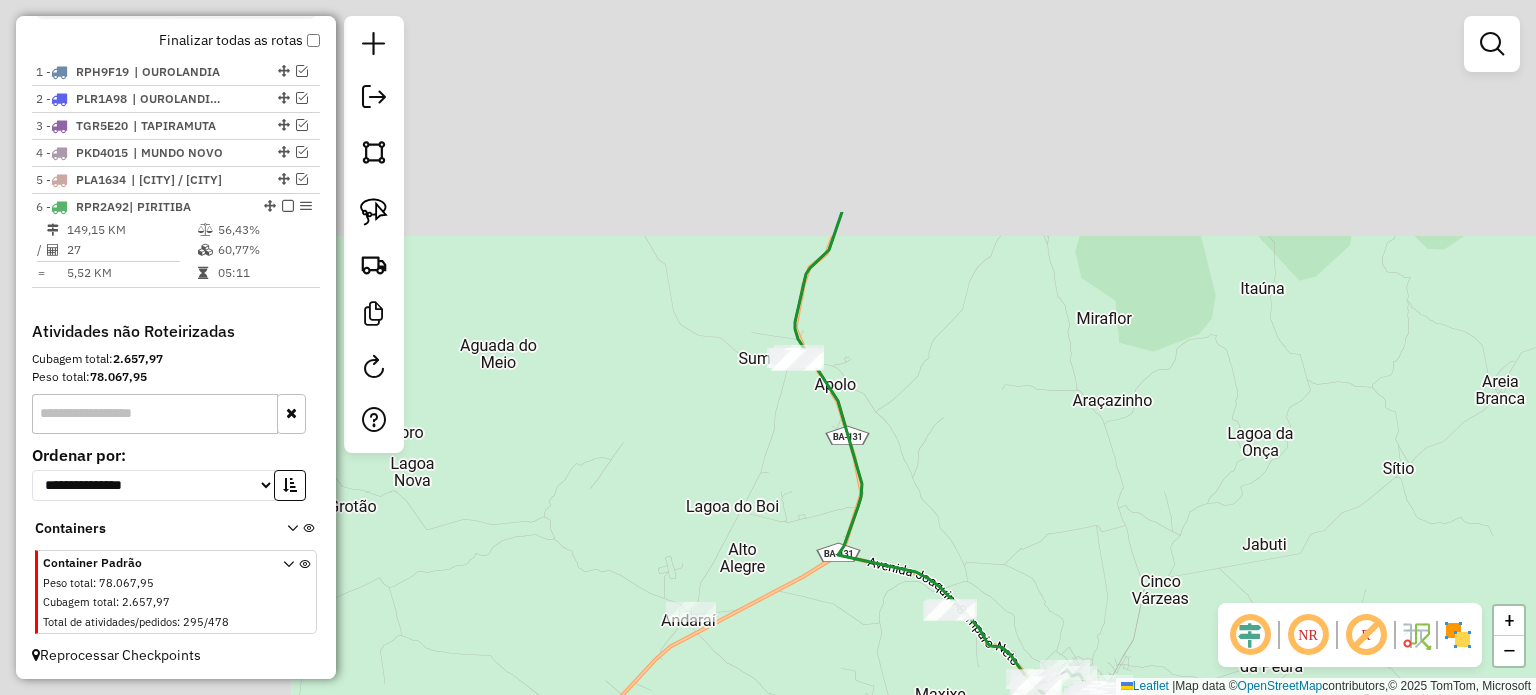 drag, startPoint x: 701, startPoint y: 282, endPoint x: 1128, endPoint y: 568, distance: 513.9309 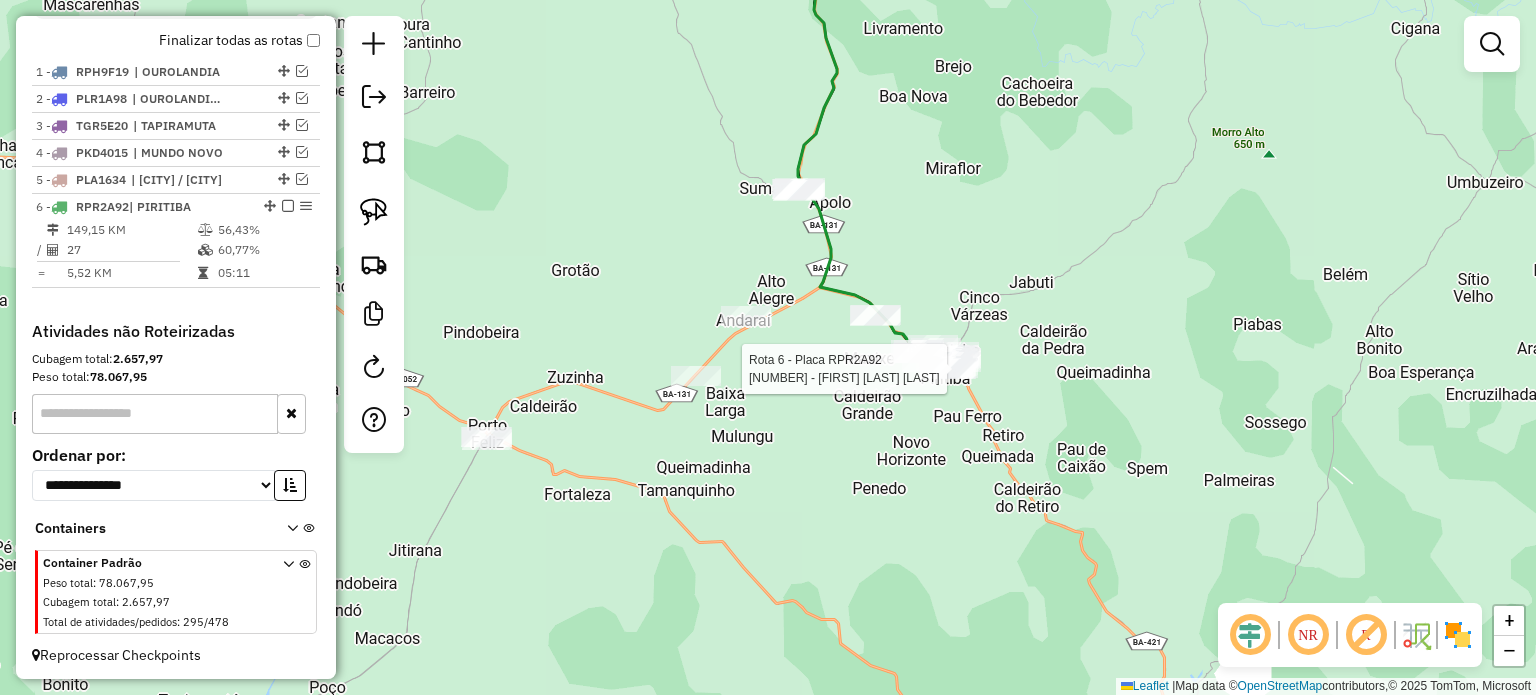 select on "**********" 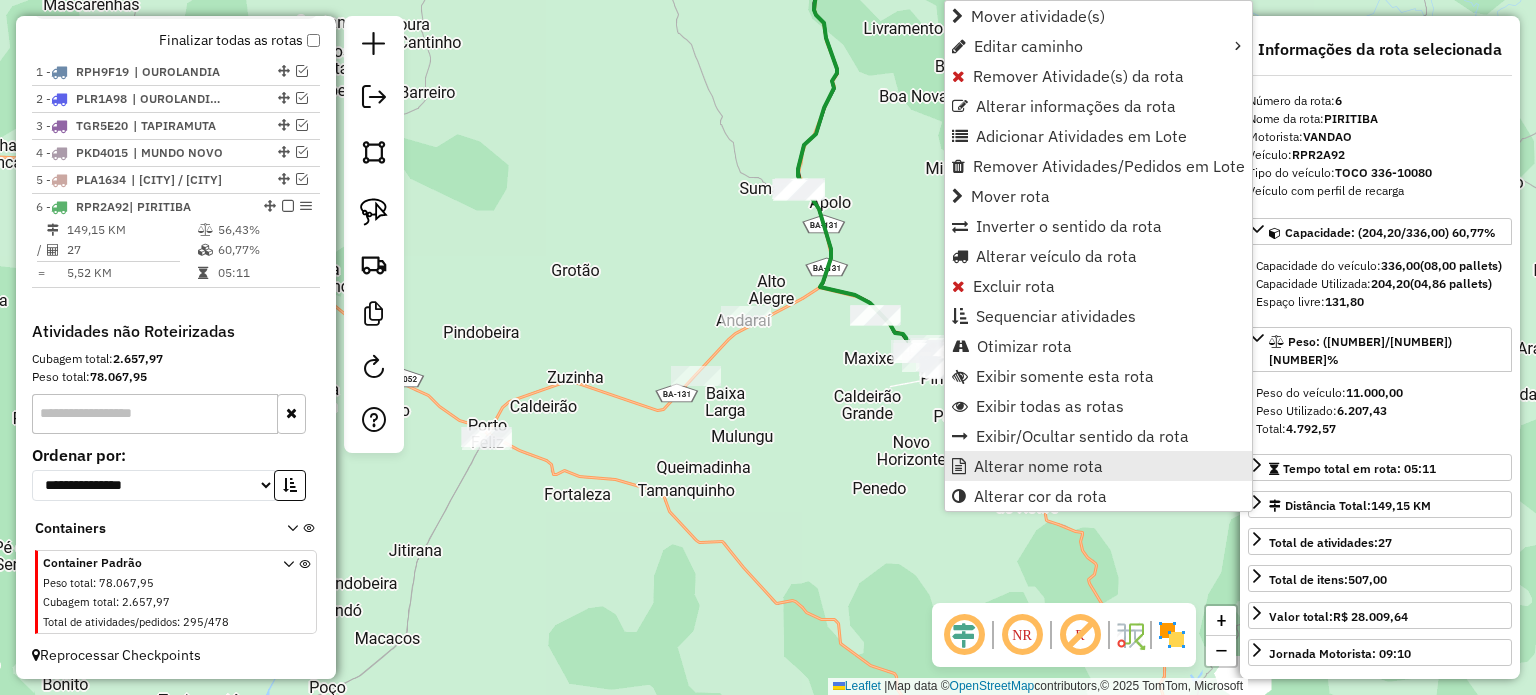 click on "Alterar nome rota" at bounding box center [1038, 466] 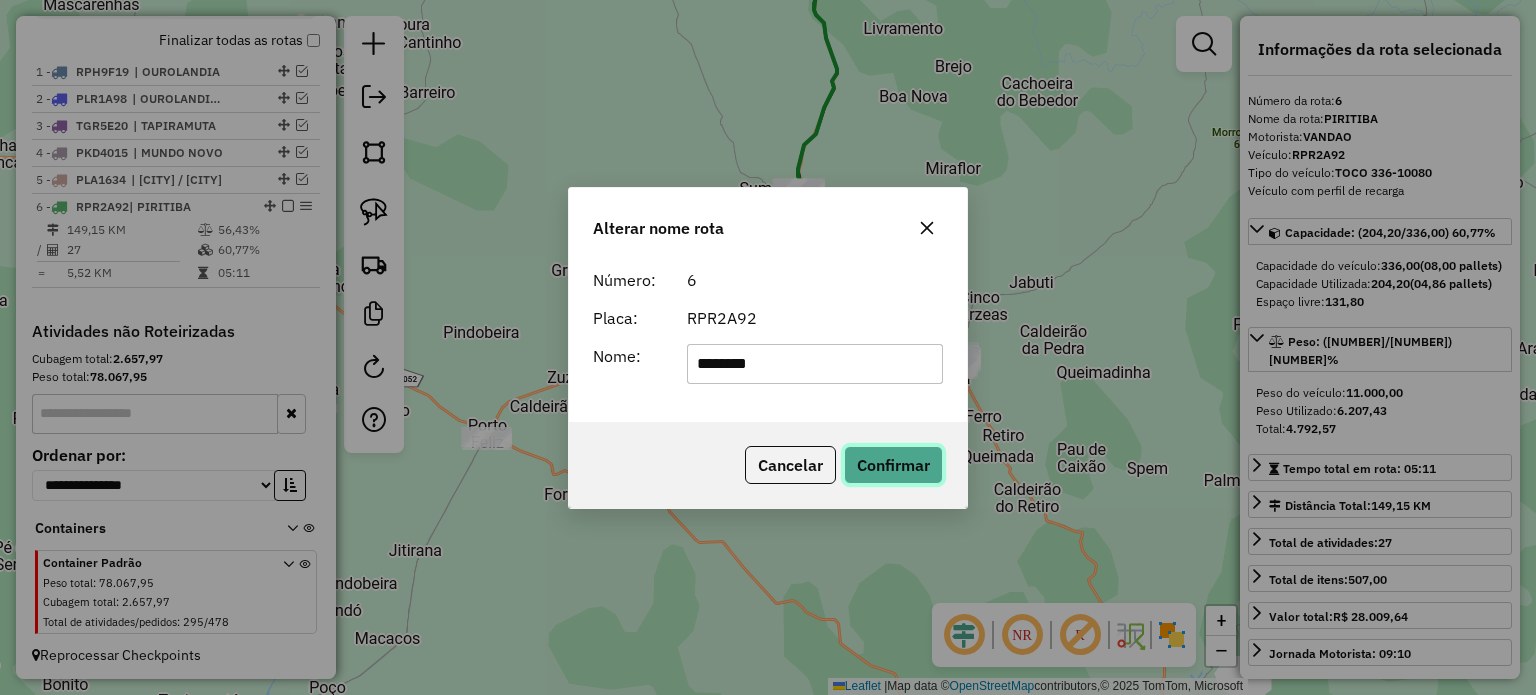 drag, startPoint x: 903, startPoint y: 471, endPoint x: 887, endPoint y: 466, distance: 16.763054 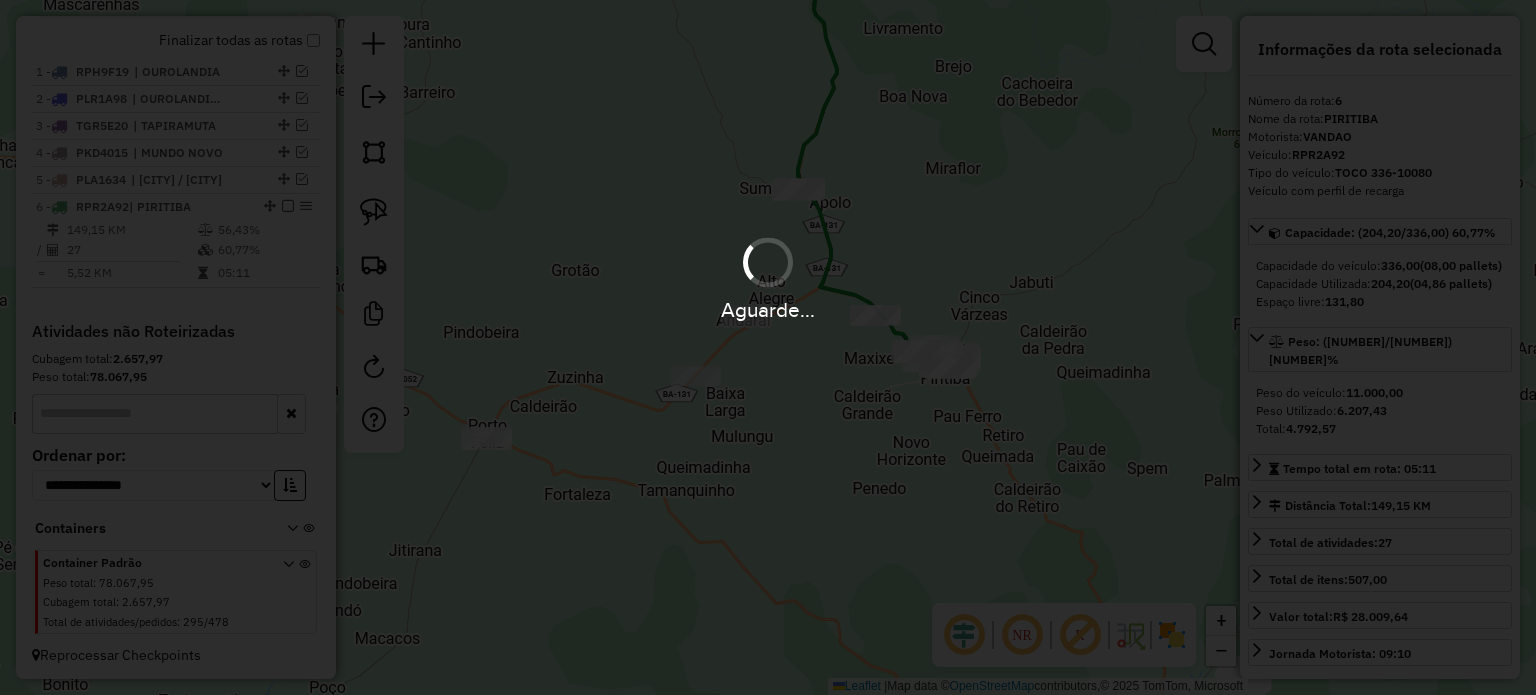type 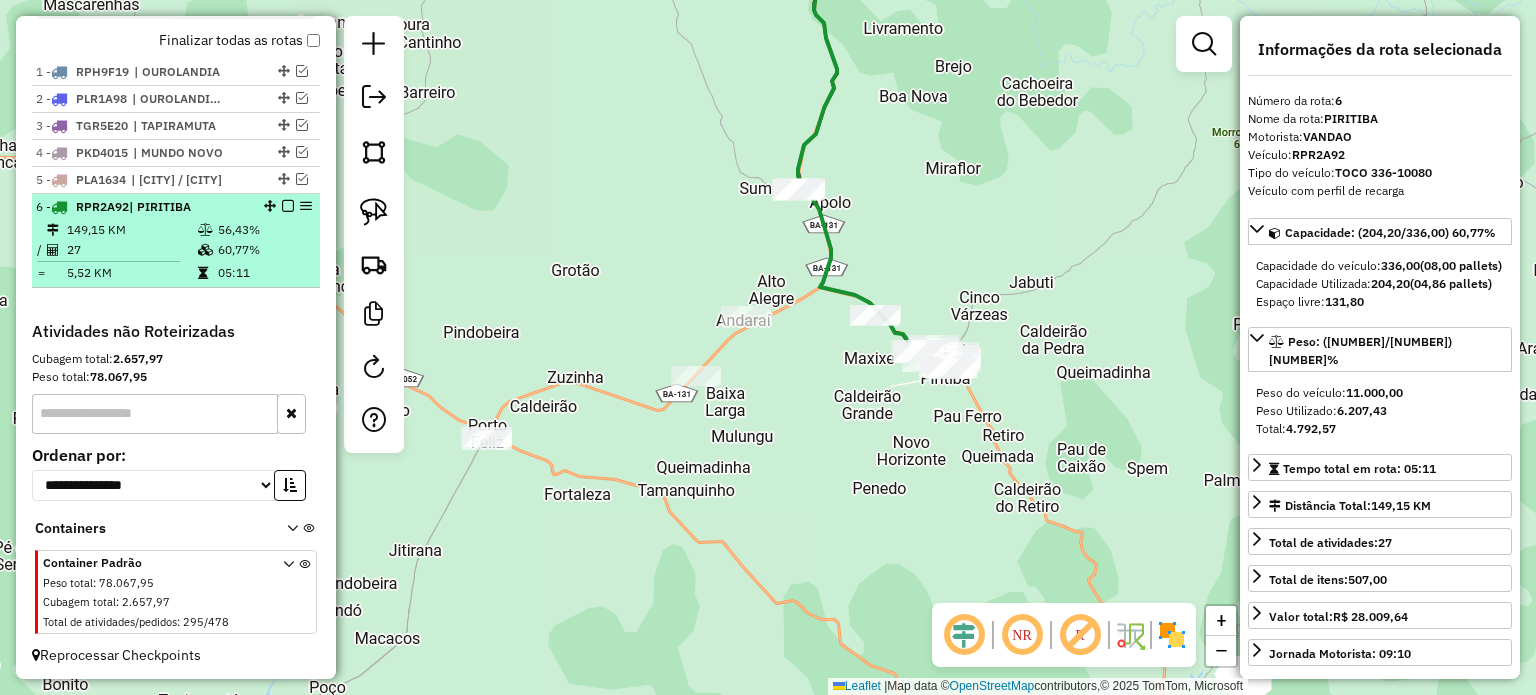click at bounding box center [288, 206] 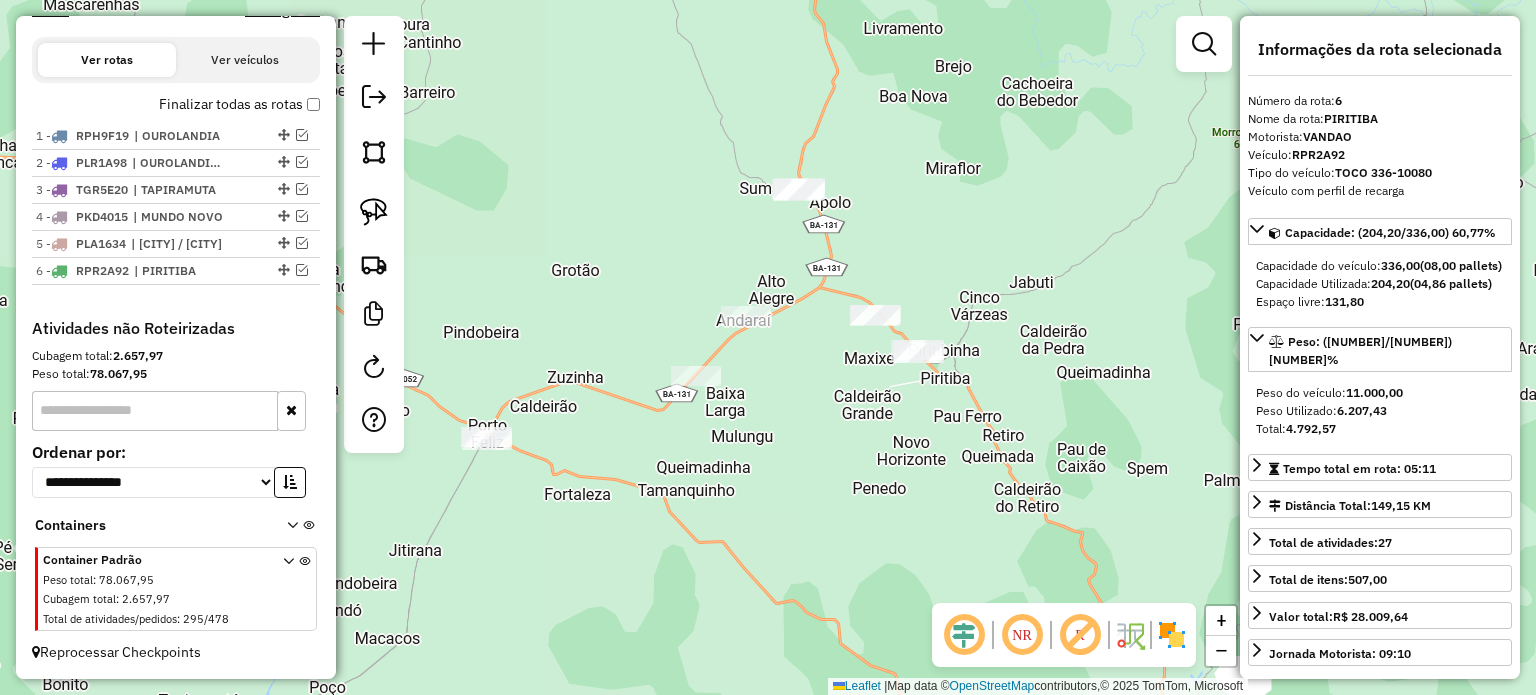 scroll, scrollTop: 664, scrollLeft: 0, axis: vertical 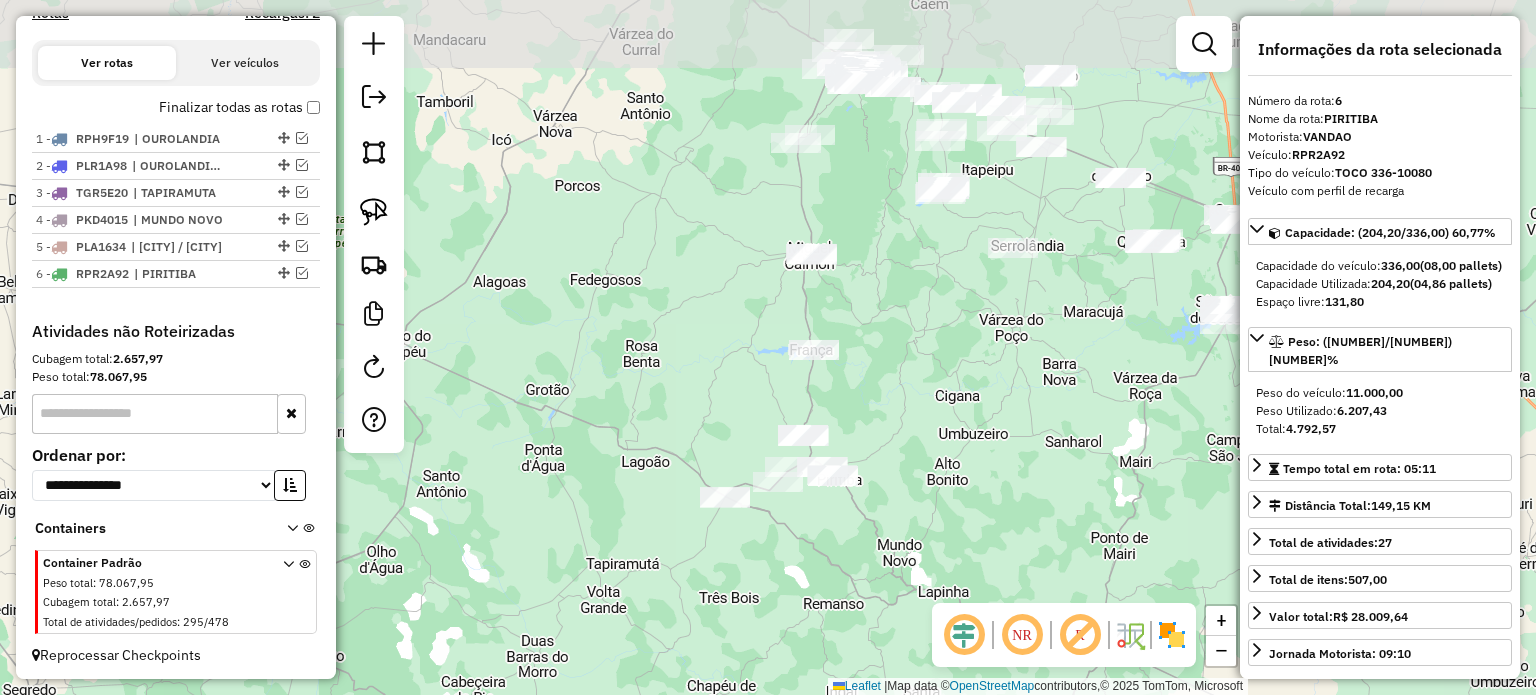 drag, startPoint x: 930, startPoint y: 366, endPoint x: 864, endPoint y: 439, distance: 98.4124 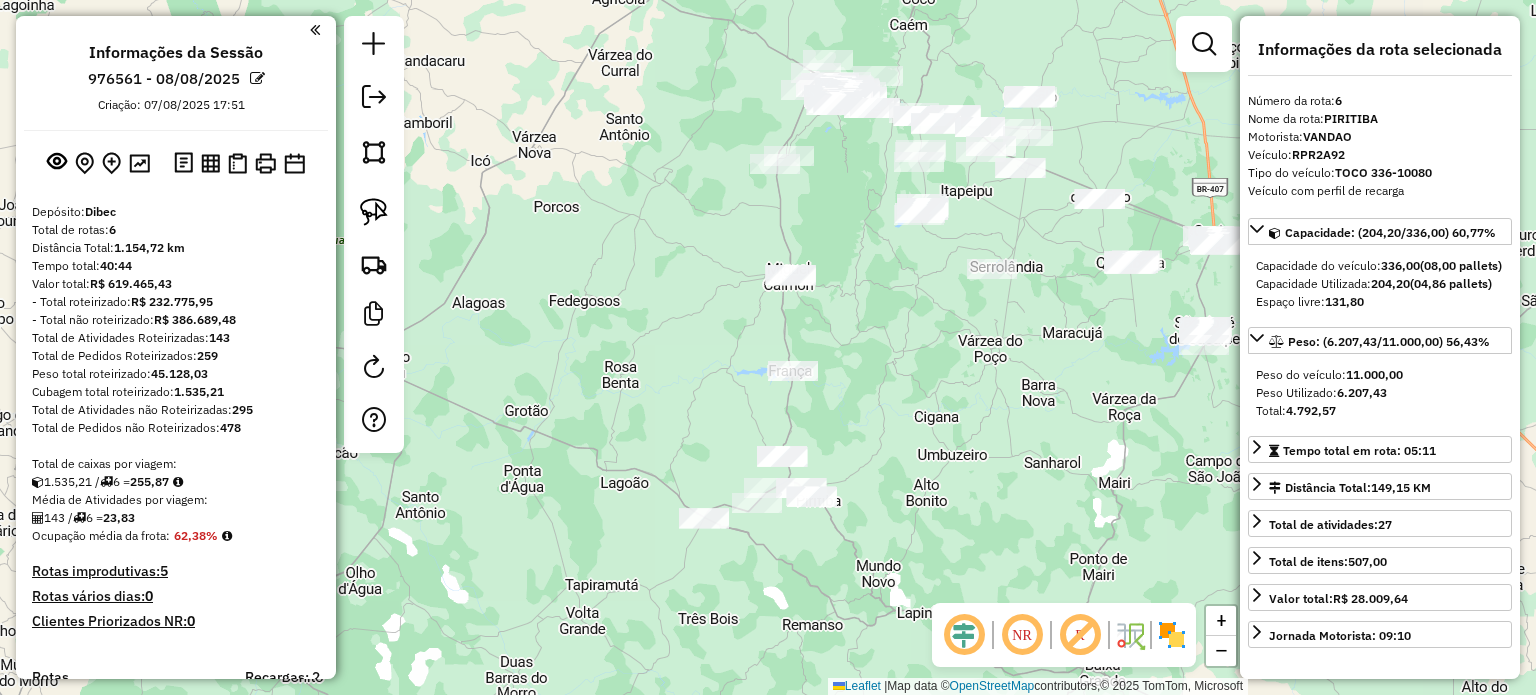 select on "**********" 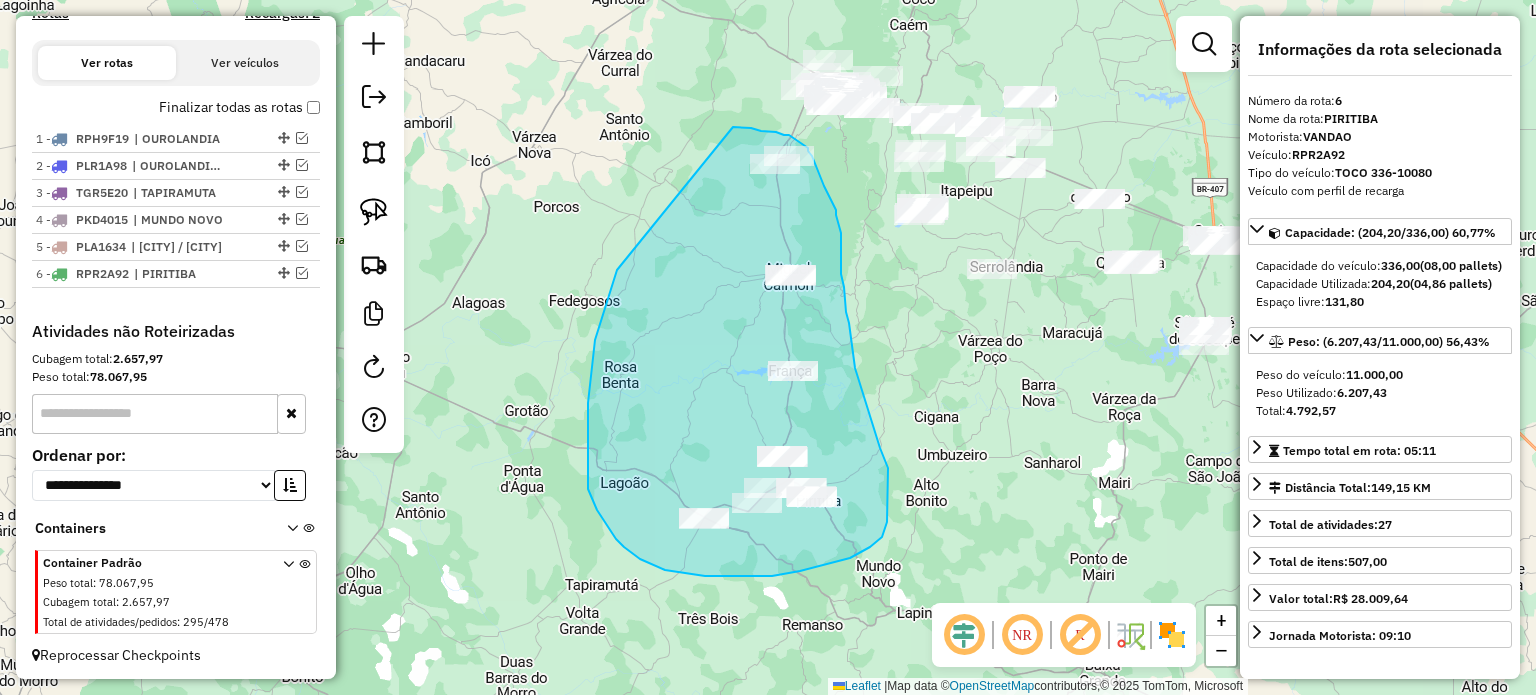 drag, startPoint x: 588, startPoint y: 411, endPoint x: 733, endPoint y: 127, distance: 318.87457 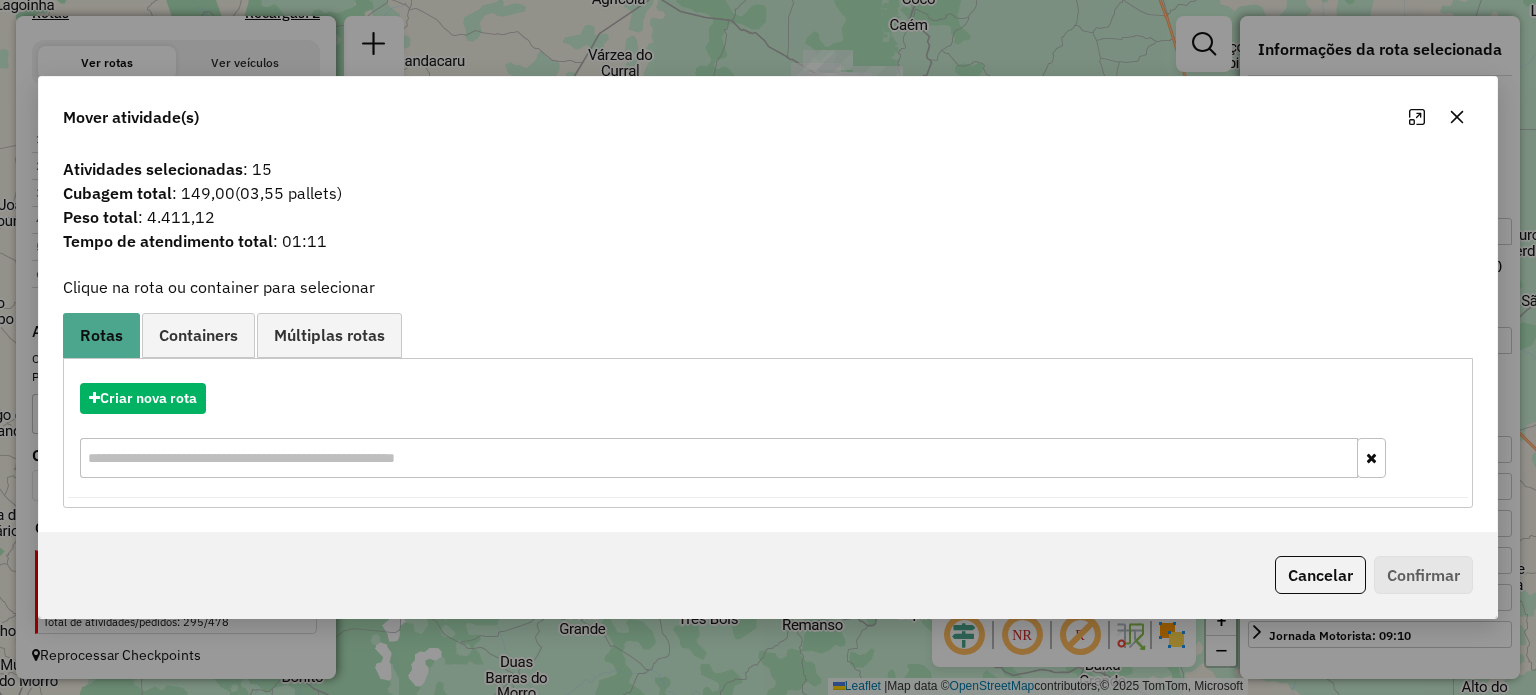 click 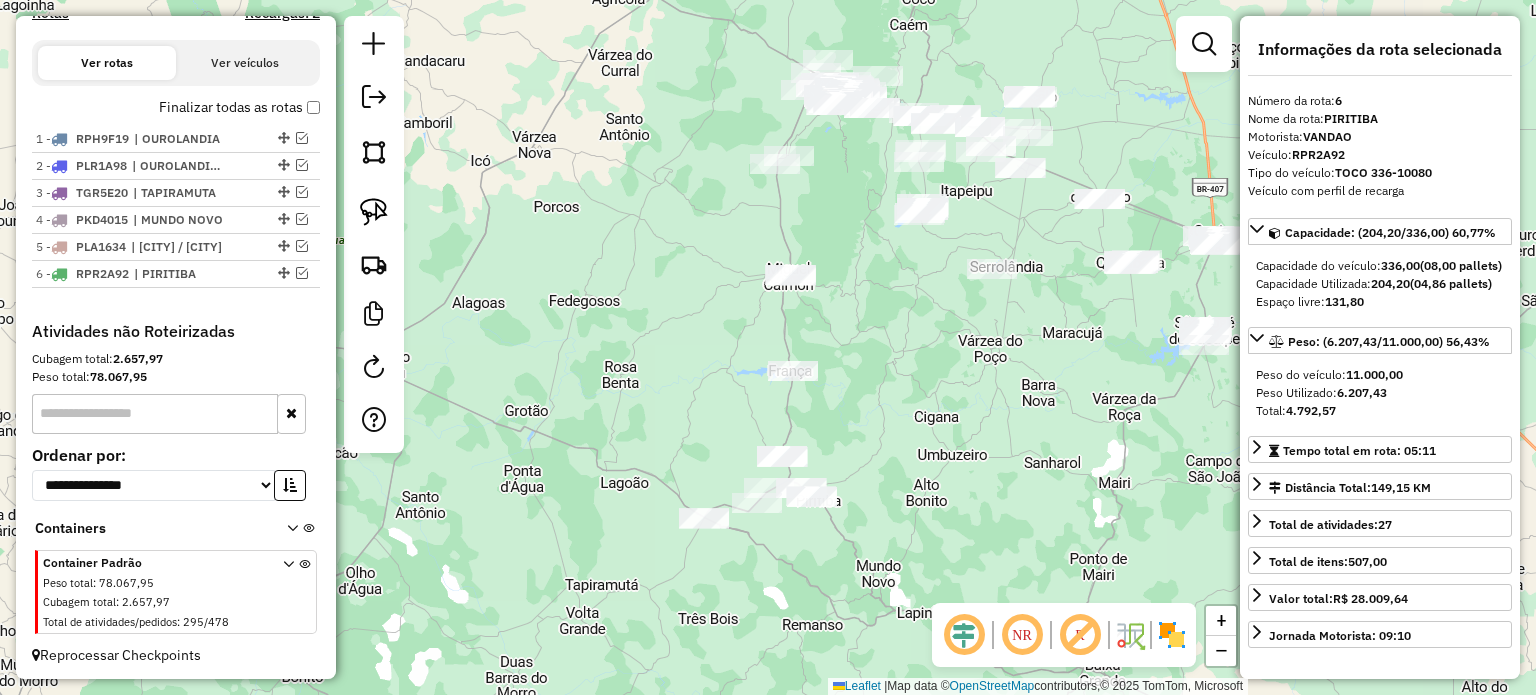 drag, startPoint x: 858, startPoint y: 402, endPoint x: 860, endPoint y: 451, distance: 49.0408 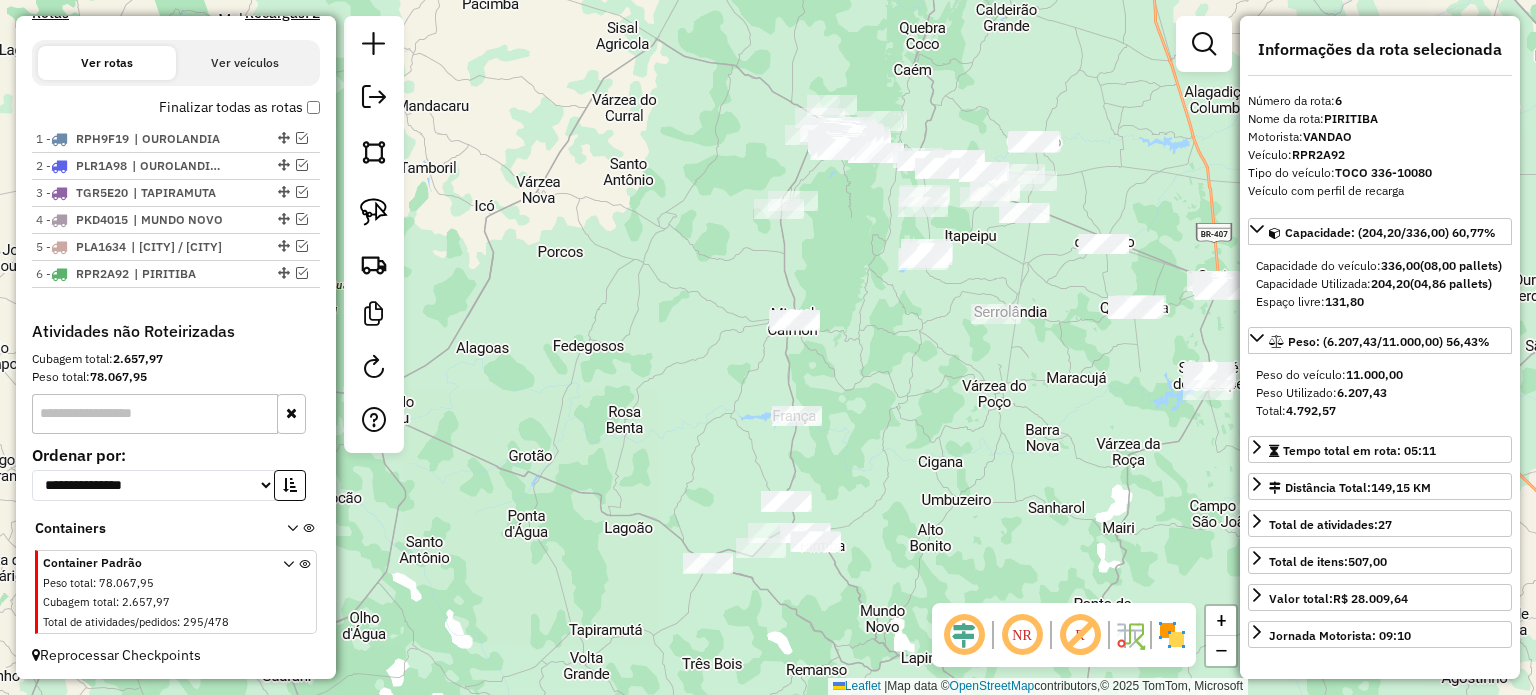 drag, startPoint x: 628, startPoint y: 444, endPoint x: 648, endPoint y: 359, distance: 87.32124 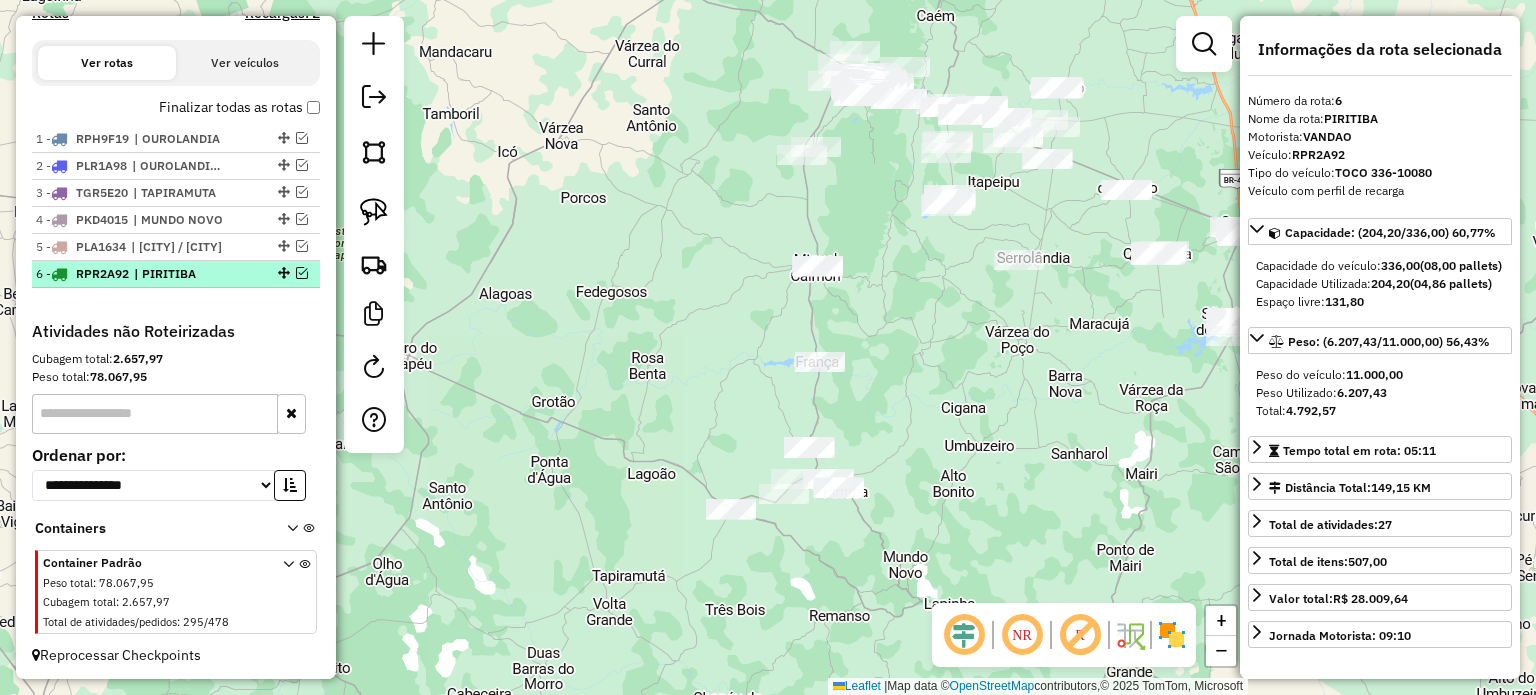 click at bounding box center [302, 273] 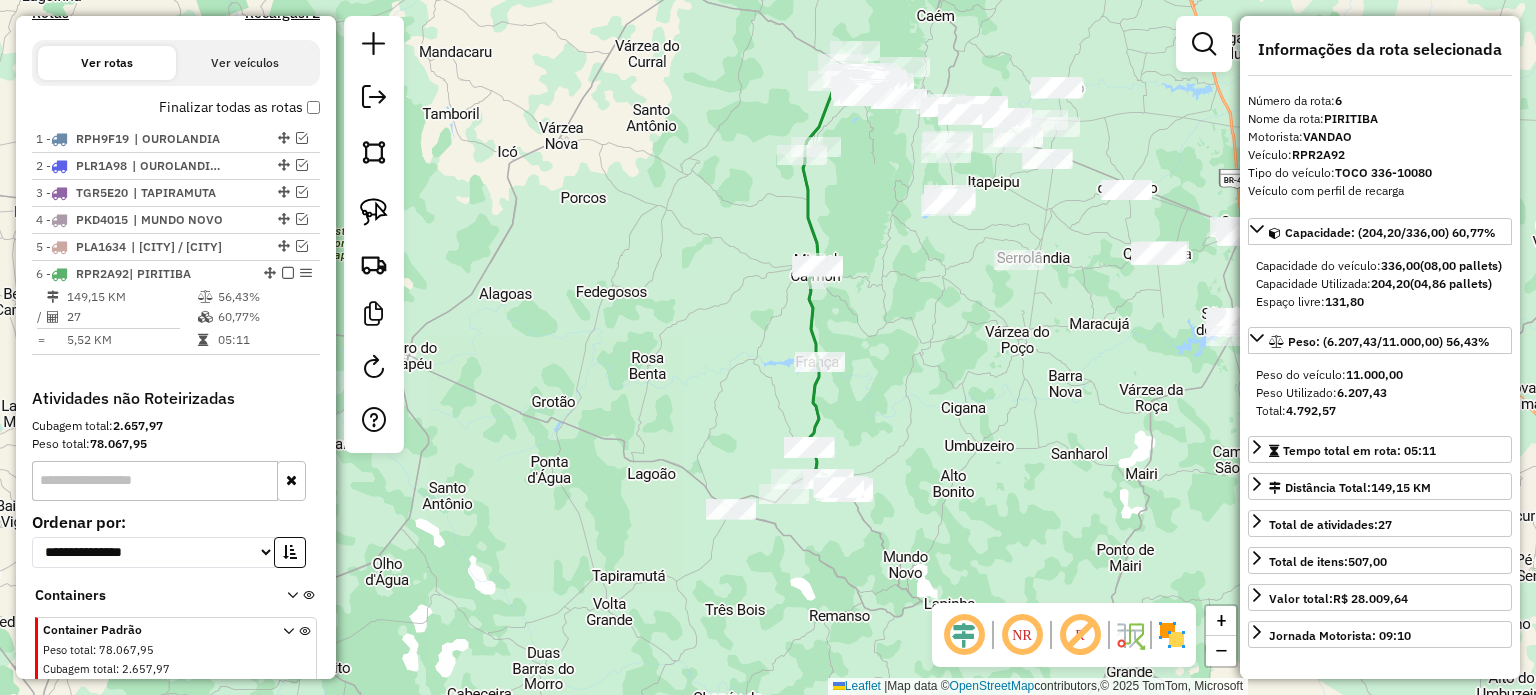 scroll, scrollTop: 731, scrollLeft: 0, axis: vertical 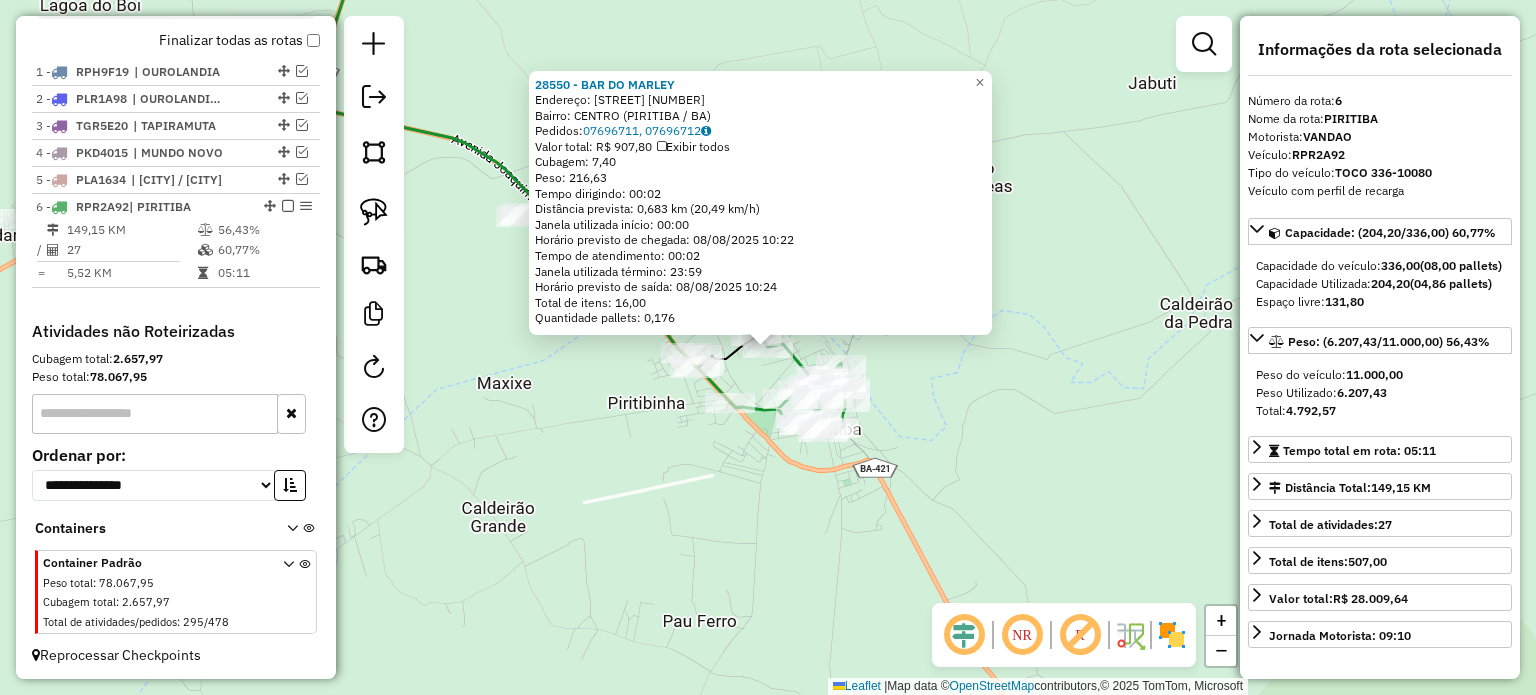click on "28550 - BAR DO MARLEY  Endereço:  Rua A 9   Bairro: CENTRO (PIRITIBA / BA)   Pedidos:  07696711, 07696712   Valor total: R$ 907,80   Exibir todos   Cubagem: 7,40  Peso: 216,63  Tempo dirigindo: 00:02   Distância prevista: 0,683 km (20,49 km/h)   Janela utilizada início: 00:00   Horário previsto de chegada: 08/08/2025 10:22   Tempo de atendimento: 00:02   Janela utilizada término: 23:59   Horário previsto de saída: 08/08/2025 10:24   Total de itens: 16,00   Quantidade pallets: 0,176  × Janela de atendimento Grade de atendimento Capacidade Transportadoras Veículos Cliente Pedidos  Rotas Selecione os dias de semana para filtrar as janelas de atendimento  Seg   Ter   Qua   Qui   Sex   Sáb   Dom  Informe o período da janela de atendimento: De: Até:  Filtrar exatamente a janela do cliente  Considerar janela de atendimento padrão  Selecione os dias de semana para filtrar as grades de atendimento  Seg   Ter   Qua   Qui   Sex   Sáb   Dom   Considerar clientes sem dia de atendimento cadastrado  De:   De:" 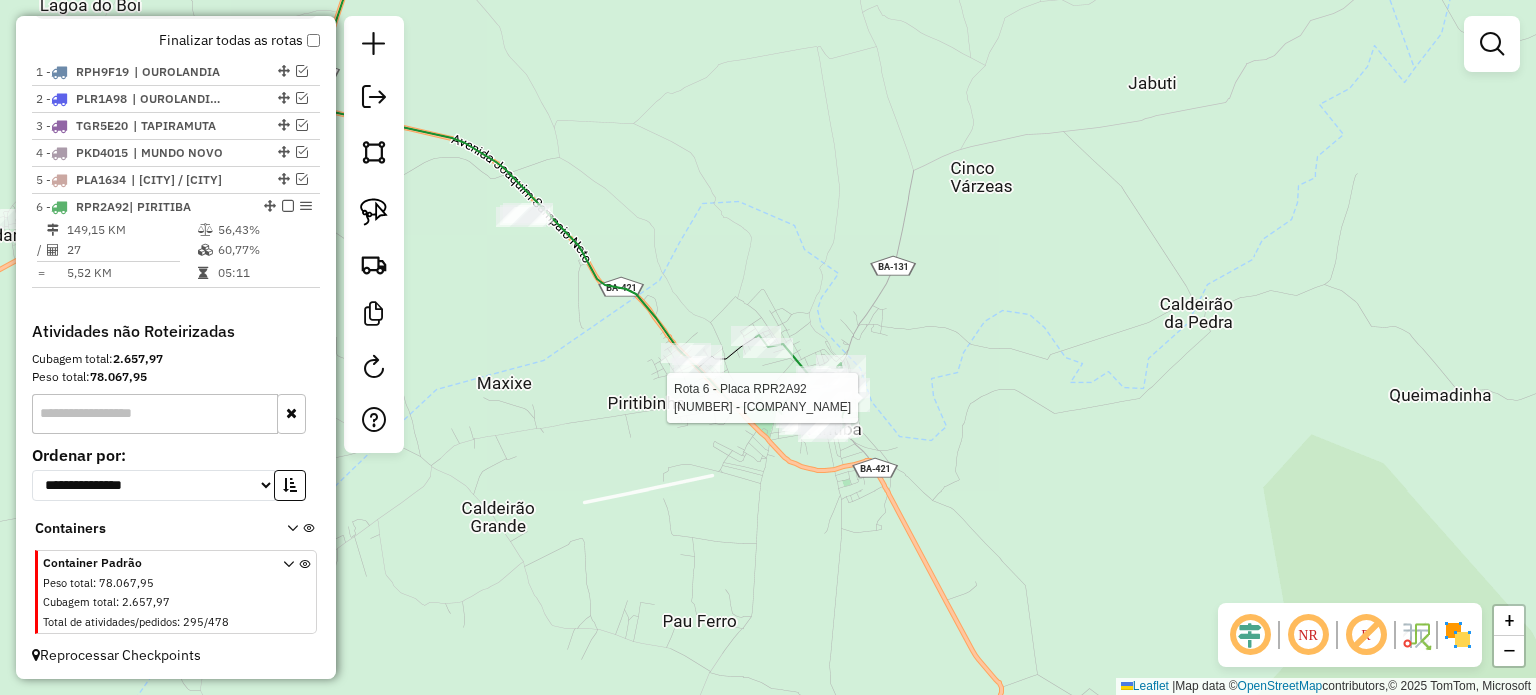 select on "**********" 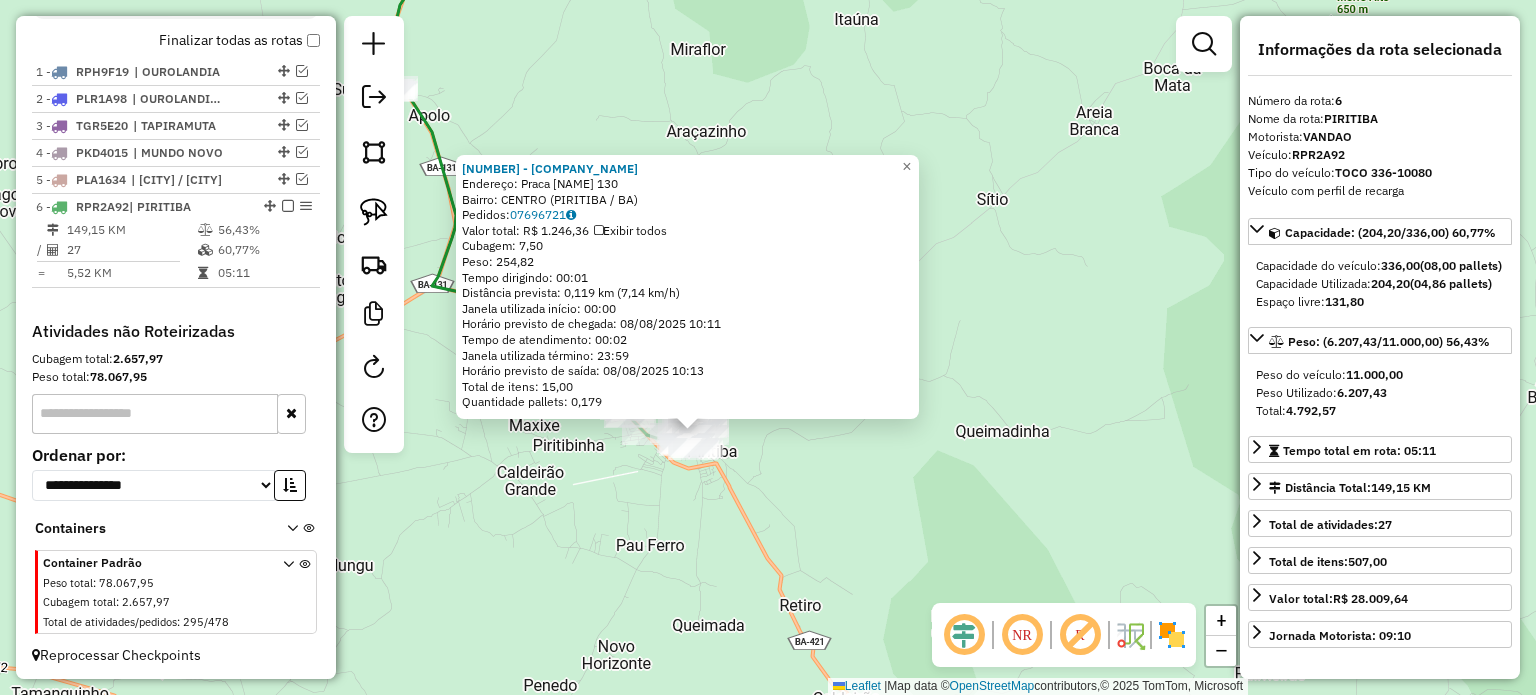click on "28883 - BELAS PIZZARIA  Endereço:  Praca Getulio Vargas 130   Bairro: CENTRO (PIRITIBA / BA)   Pedidos:  07696721   Valor total: R$ 1.246,36   Exibir todos   Cubagem: 7,50  Peso: 254,82  Tempo dirigindo: 00:01   Distância prevista: 0,119 km (7,14 km/h)   Janela utilizada início: 00:00   Horário previsto de chegada: 08/08/2025 10:11   Tempo de atendimento: 00:02   Janela utilizada término: 23:59   Horário previsto de saída: 08/08/2025 10:13   Total de itens: 15,00   Quantidade pallets: 0,179  × Janela de atendimento Grade de atendimento Capacidade Transportadoras Veículos Cliente Pedidos  Rotas Selecione os dias de semana para filtrar as janelas de atendimento  Seg   Ter   Qua   Qui   Sex   Sáb   Dom  Informe o período da janela de atendimento: De: Até:  Filtrar exatamente a janela do cliente  Considerar janela de atendimento padrão  Selecione os dias de semana para filtrar as grades de atendimento  Seg   Ter   Qua   Qui   Sex   Sáb   Dom   Considerar clientes sem dia de atendimento cadastrado +" 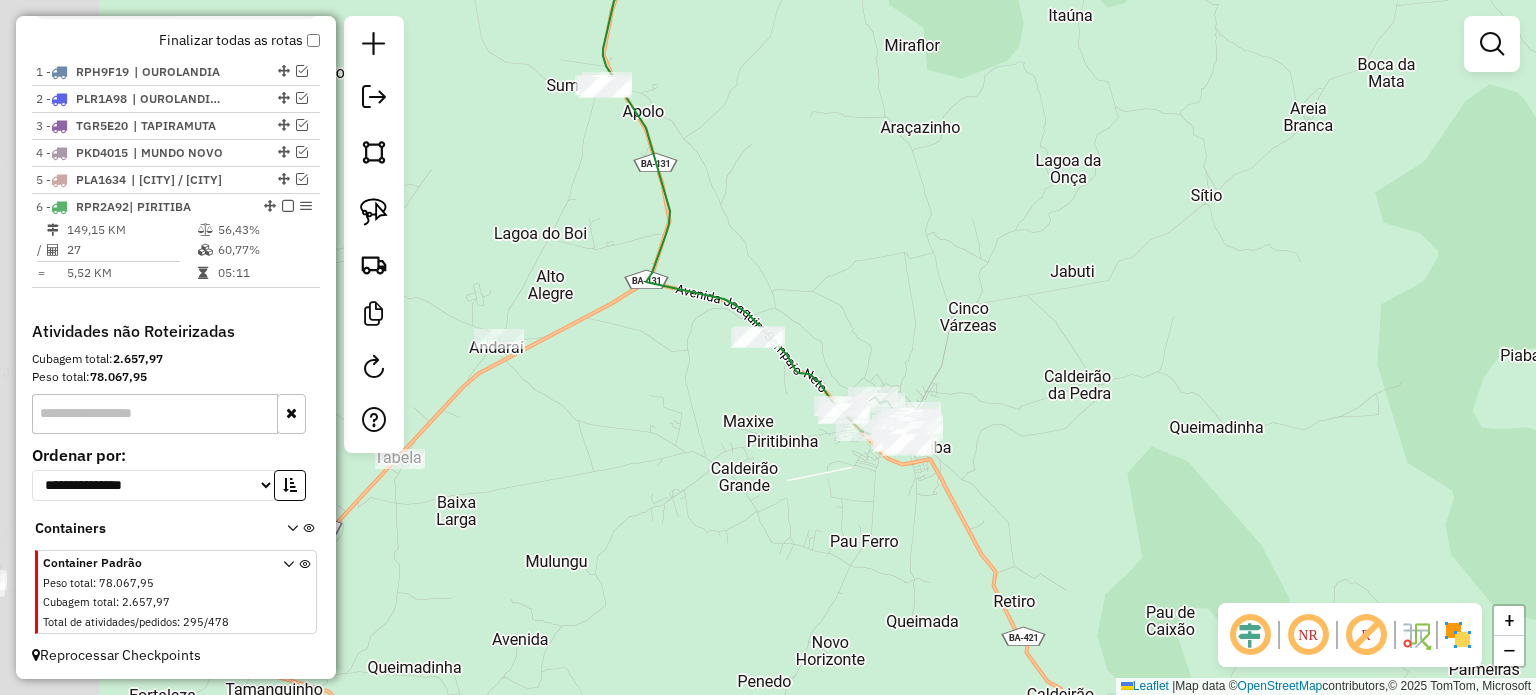 drag, startPoint x: 806, startPoint y: 507, endPoint x: 1020, endPoint y: 503, distance: 214.03738 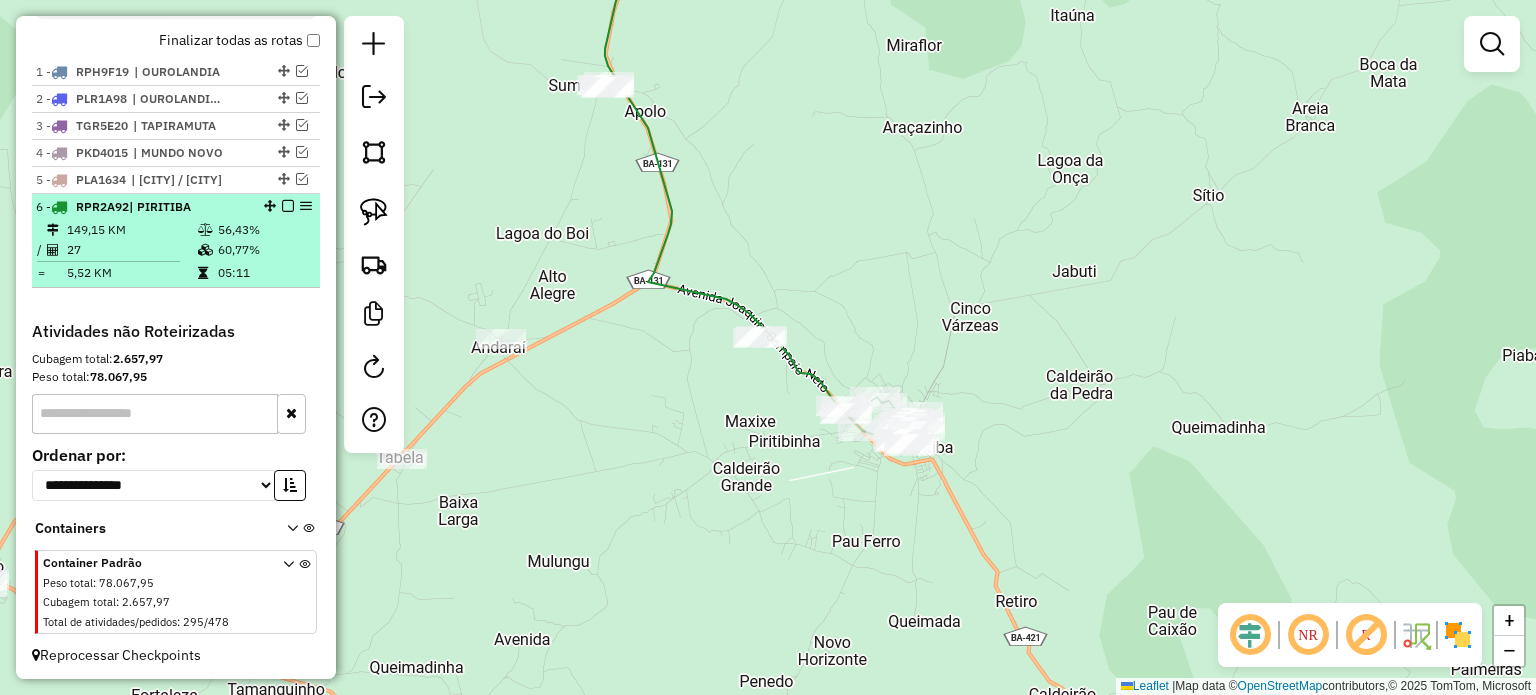 click at bounding box center [288, 206] 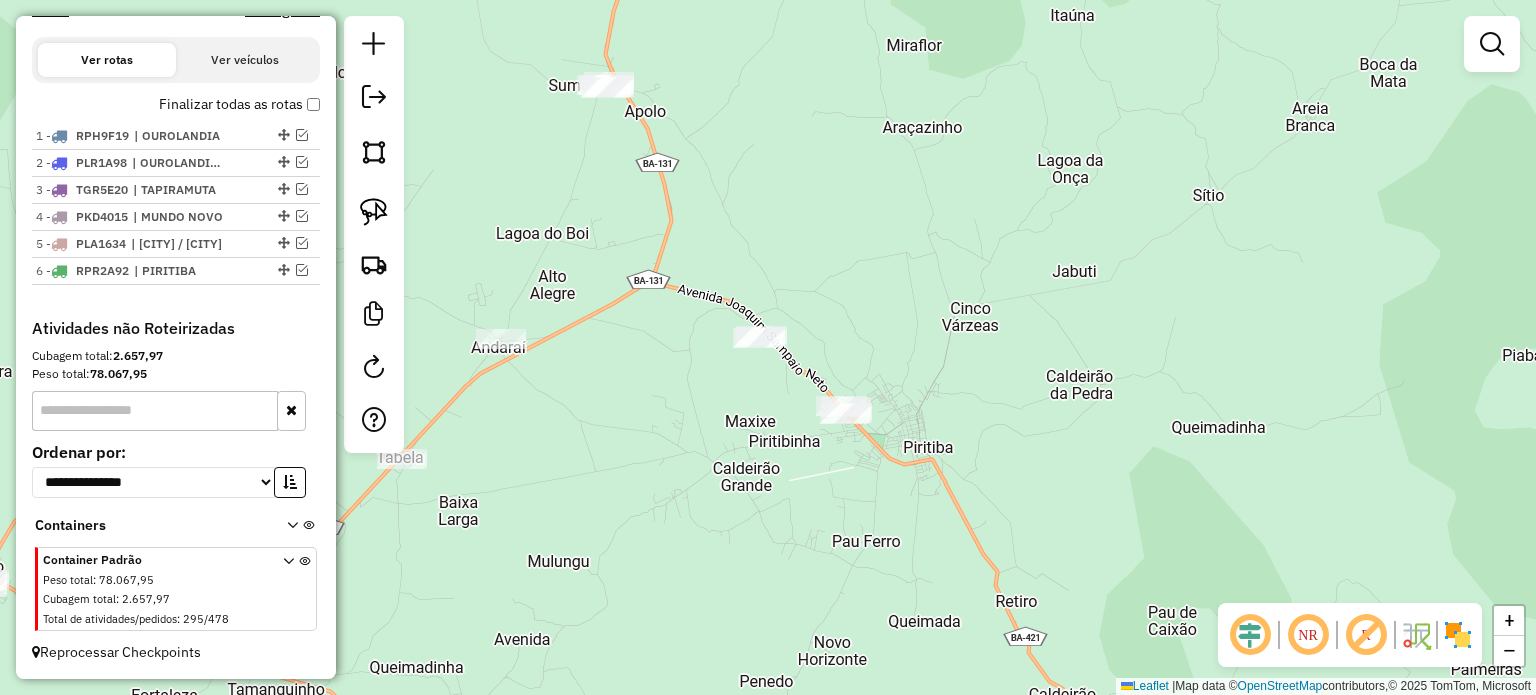 scroll, scrollTop: 664, scrollLeft: 0, axis: vertical 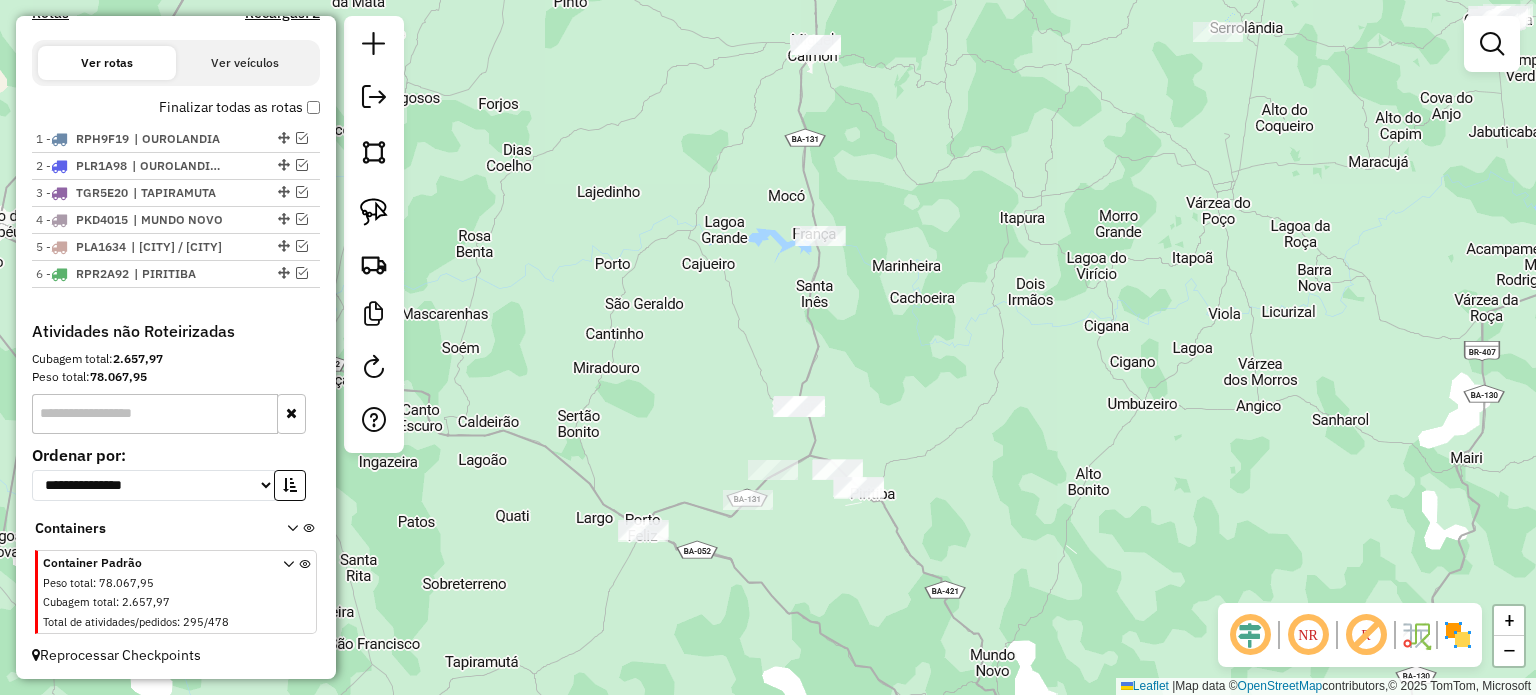 drag, startPoint x: 649, startPoint y: 524, endPoint x: 812, endPoint y: 607, distance: 182.91528 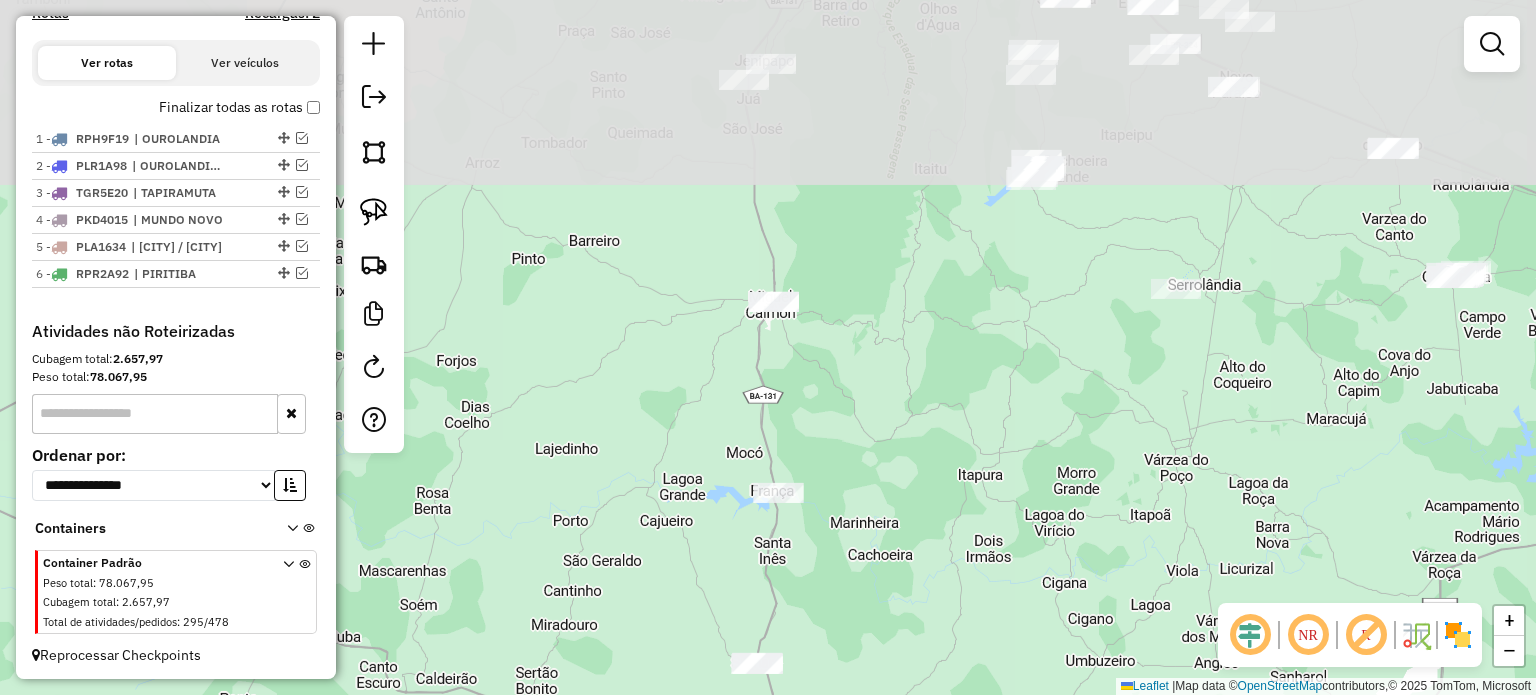 drag, startPoint x: 937, startPoint y: 199, endPoint x: 784, endPoint y: 129, distance: 168.25279 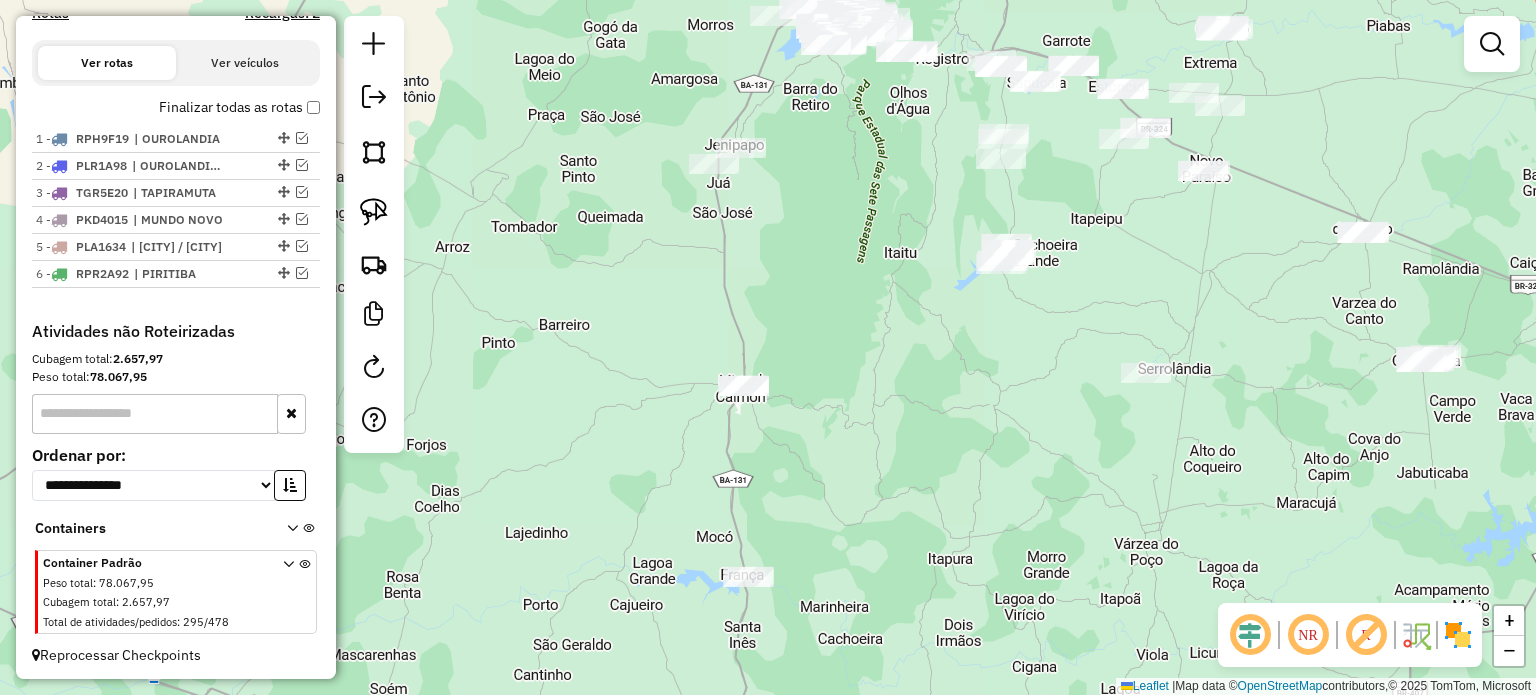 drag, startPoint x: 810, startPoint y: 117, endPoint x: 734, endPoint y: 199, distance: 111.8034 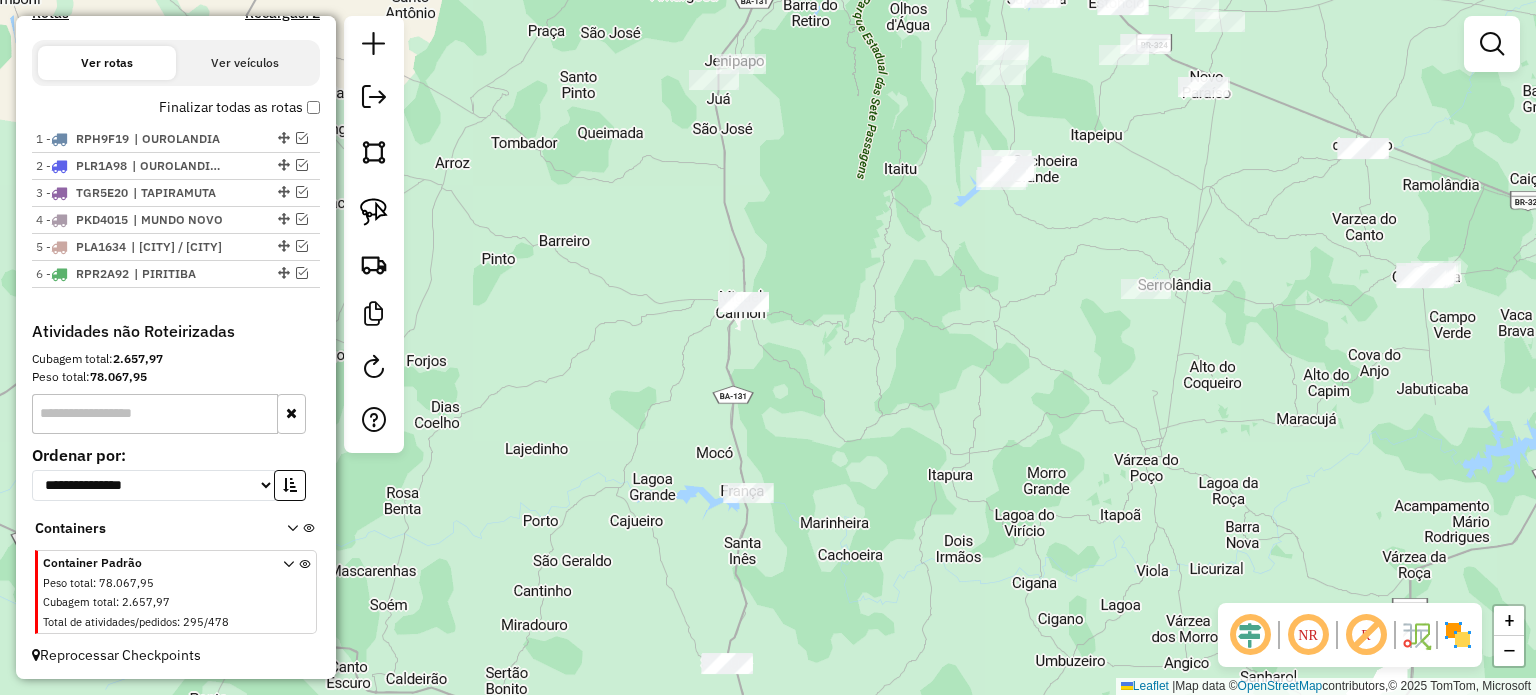 drag, startPoint x: 778, startPoint y: 303, endPoint x: 789, endPoint y: 195, distance: 108.55874 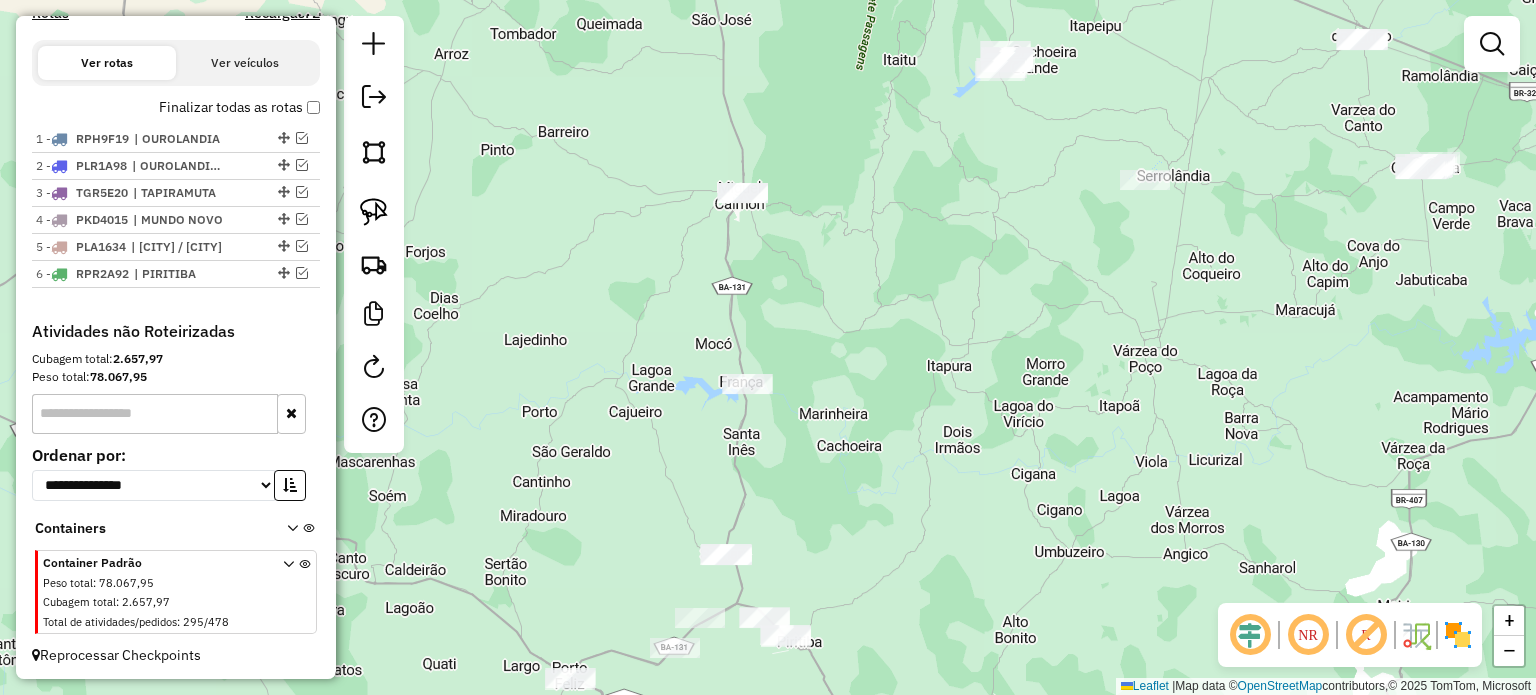 drag, startPoint x: 795, startPoint y: 371, endPoint x: 799, endPoint y: 277, distance: 94.08507 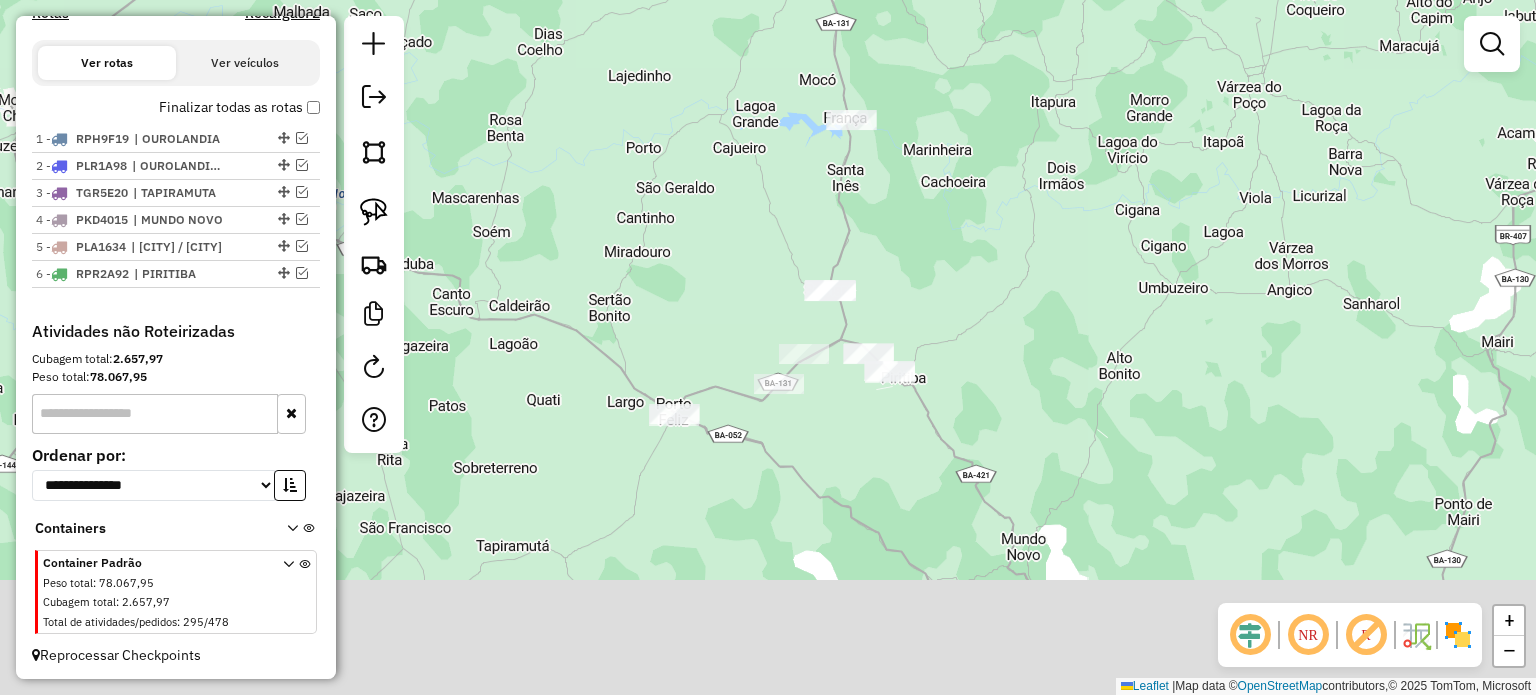 drag, startPoint x: 777, startPoint y: 350, endPoint x: 858, endPoint y: 191, distance: 178.44327 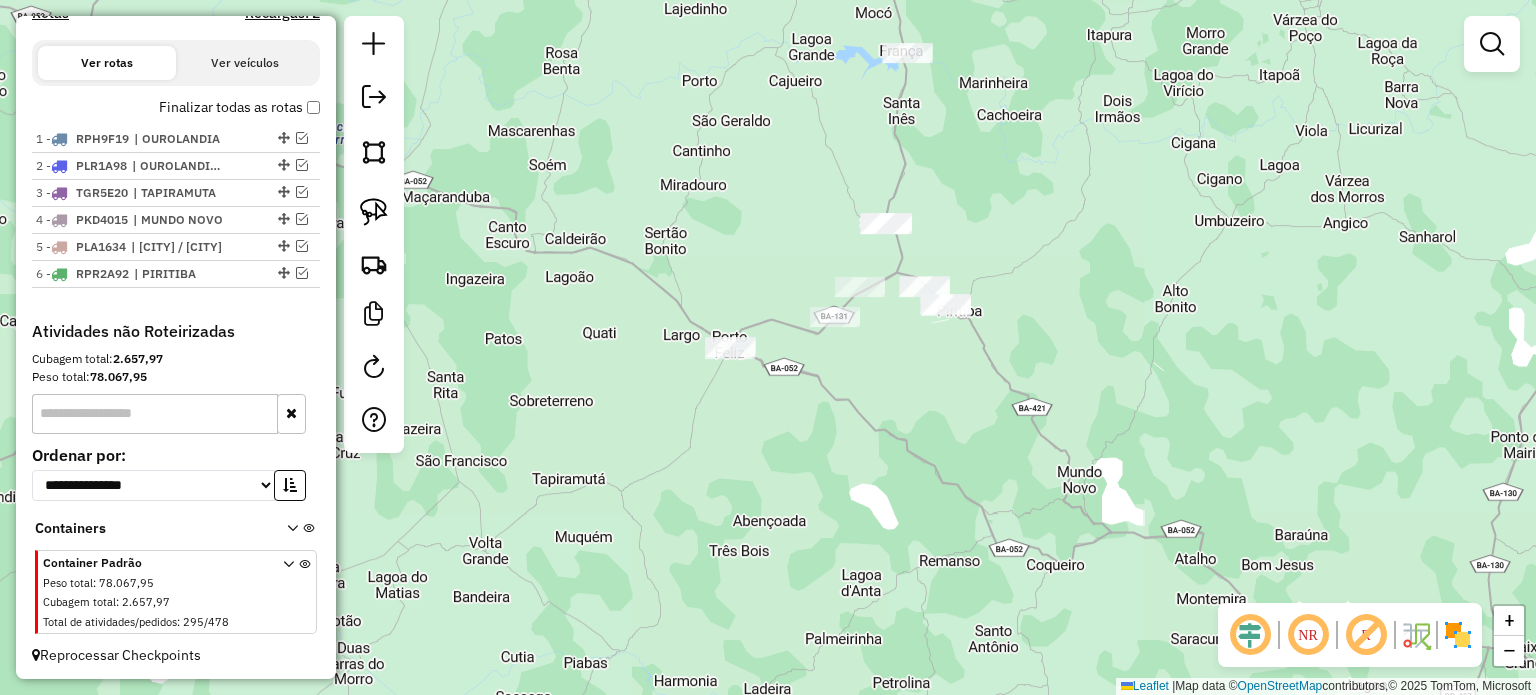 drag, startPoint x: 907, startPoint y: 295, endPoint x: 915, endPoint y: 207, distance: 88.362885 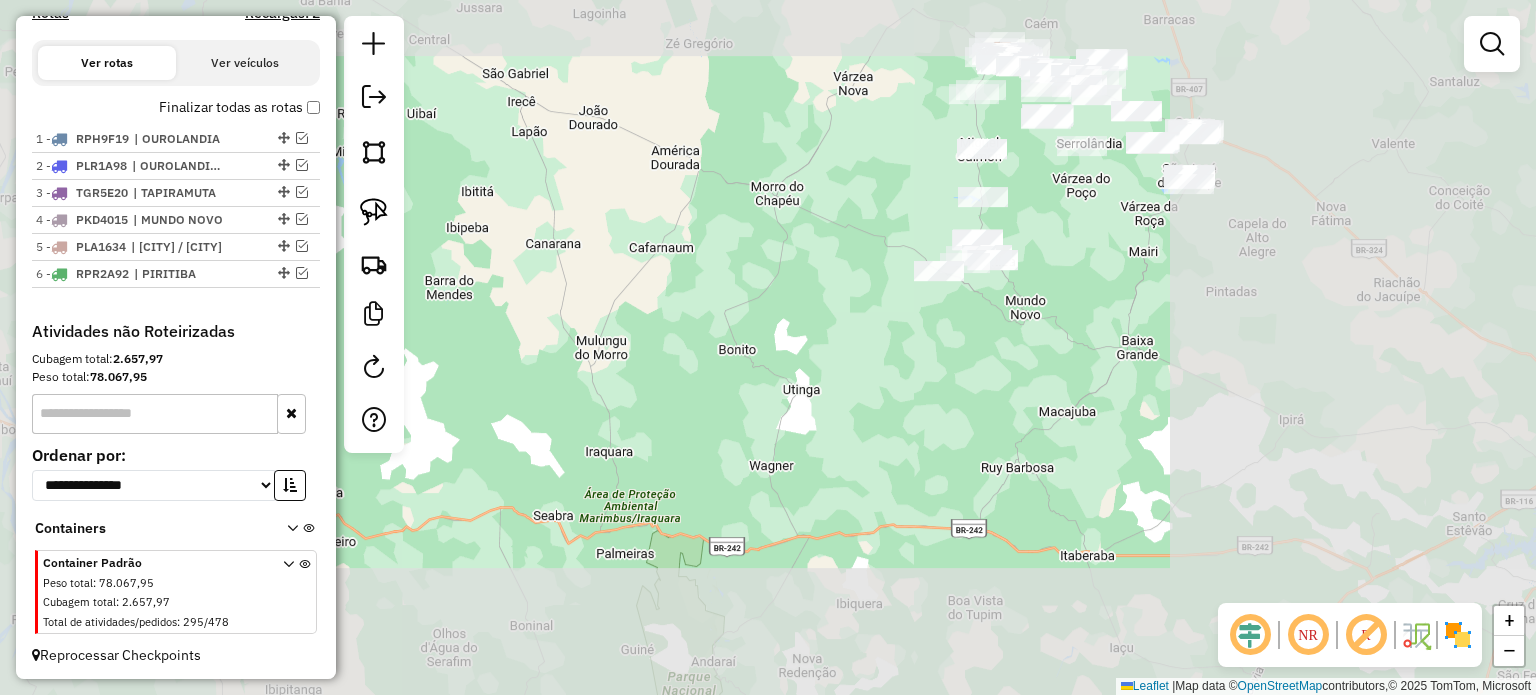 drag, startPoint x: 1058, startPoint y: 182, endPoint x: 984, endPoint y: 306, distance: 144.40222 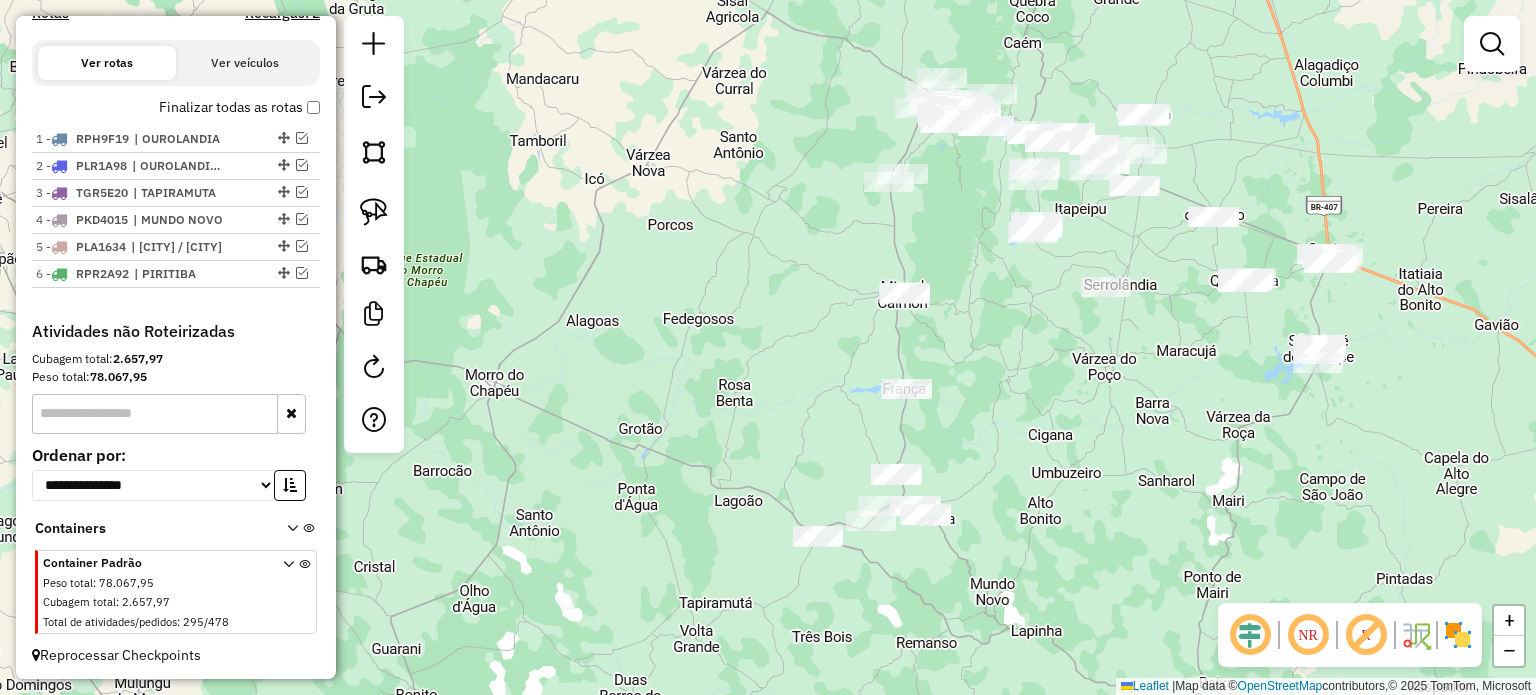 drag, startPoint x: 836, startPoint y: 274, endPoint x: 755, endPoint y: 342, distance: 105.75916 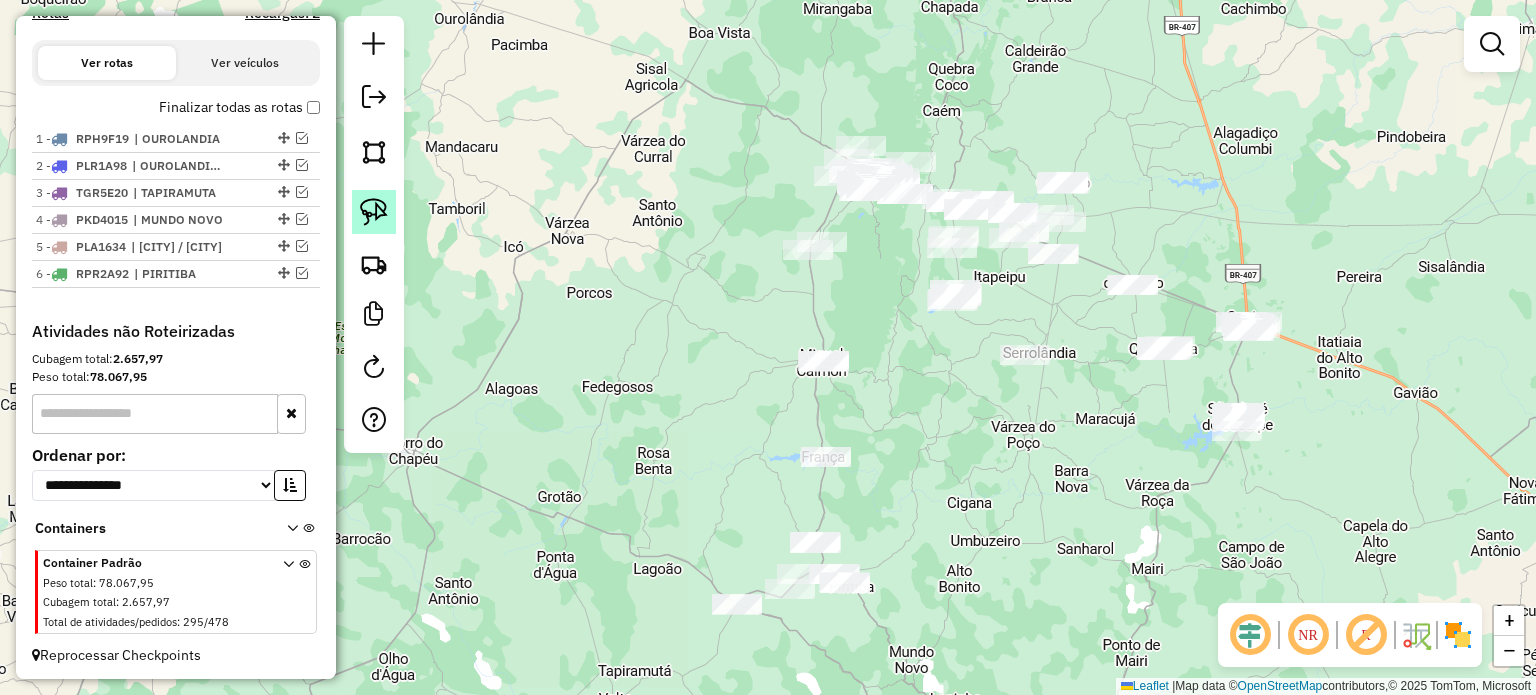 click 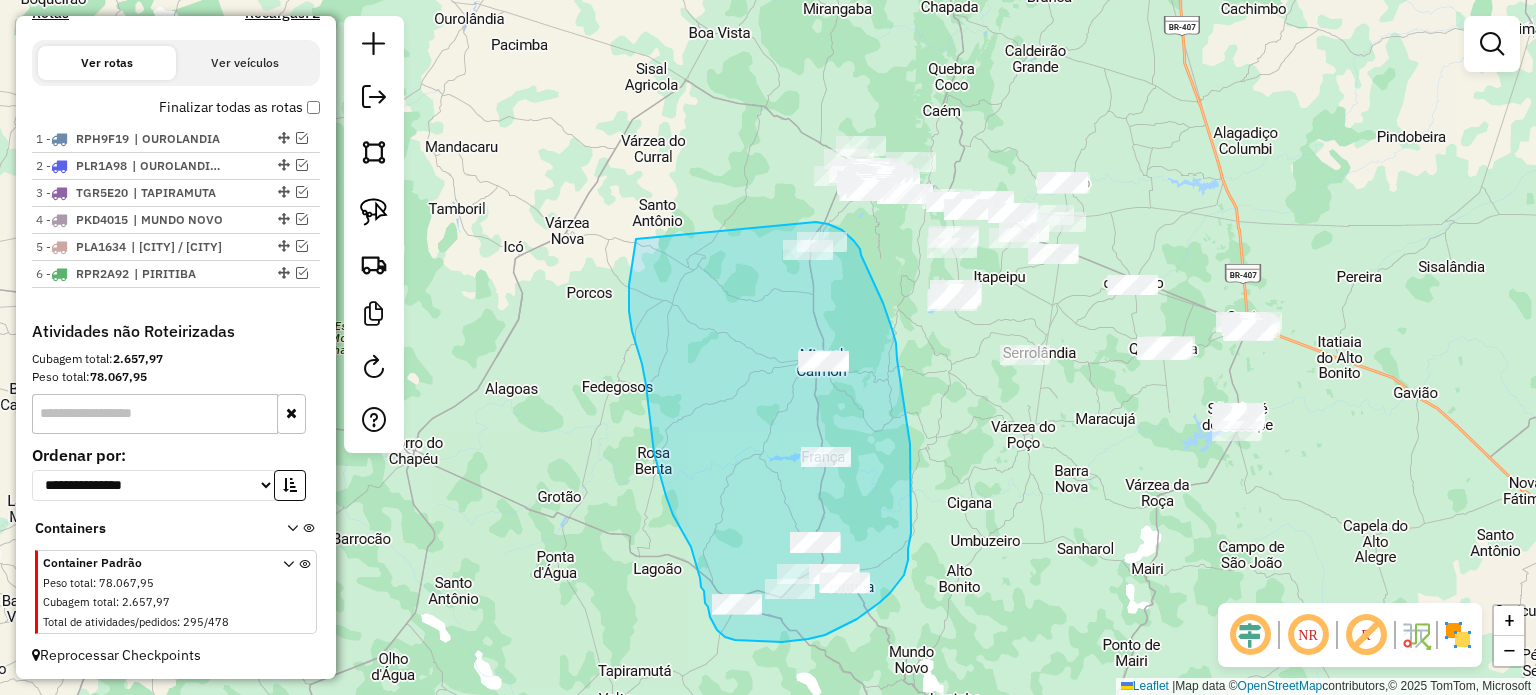drag, startPoint x: 636, startPoint y: 241, endPoint x: 797, endPoint y: 213, distance: 163.41664 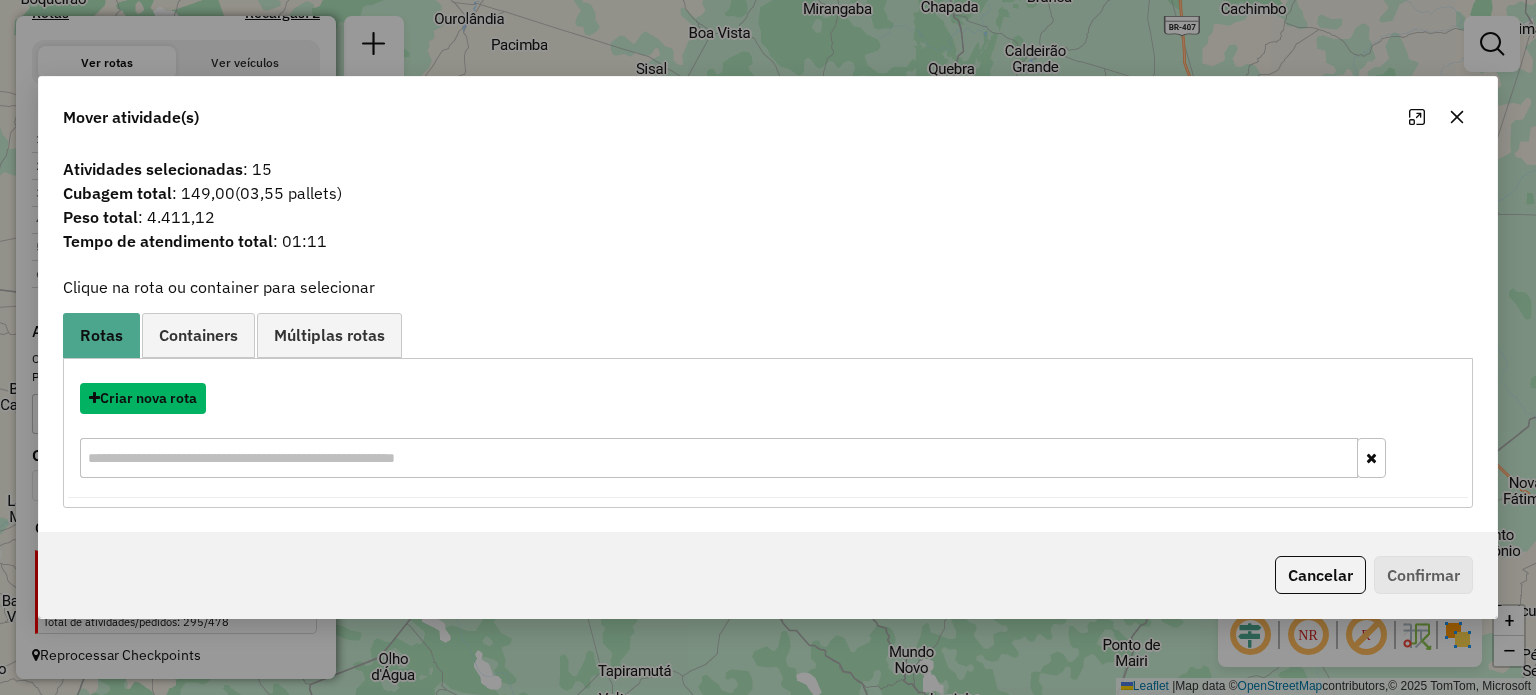 click on "Criar nova rota" at bounding box center (143, 398) 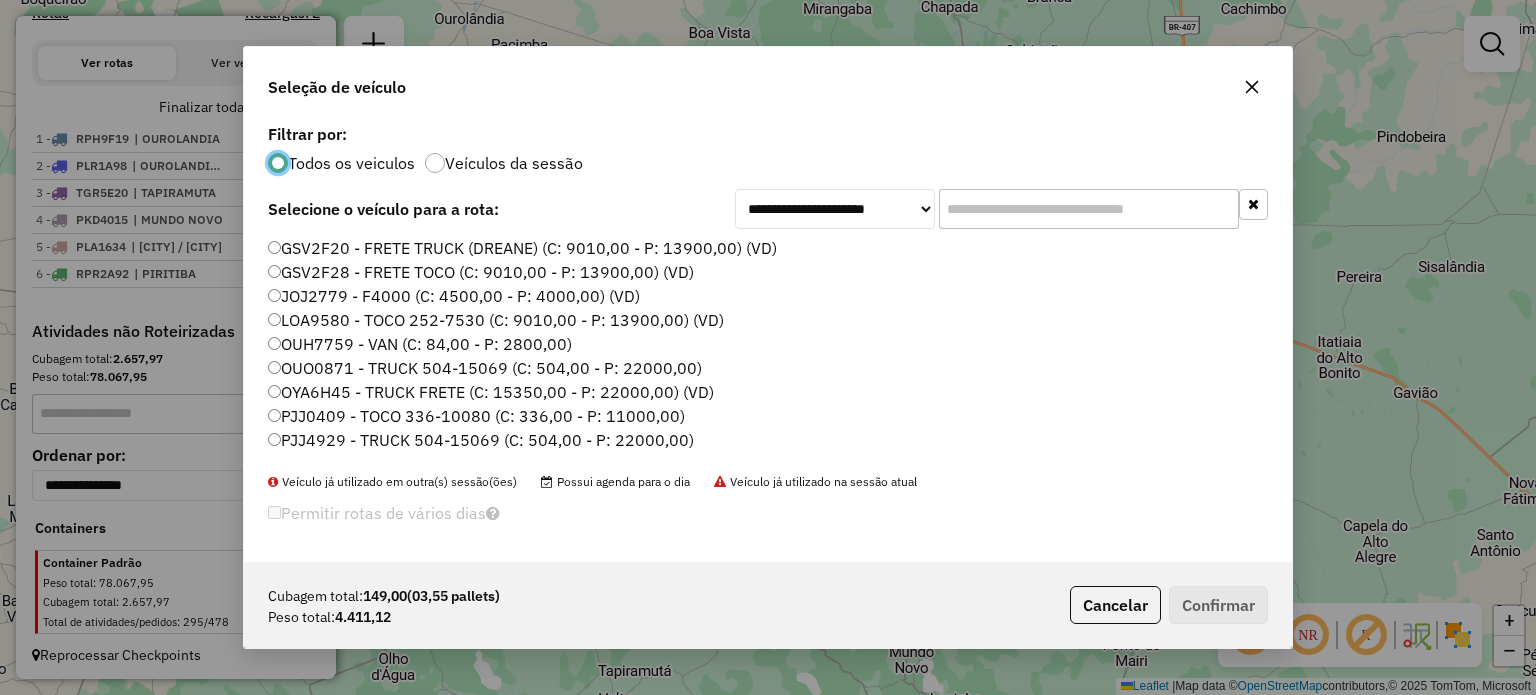 scroll, scrollTop: 10, scrollLeft: 6, axis: both 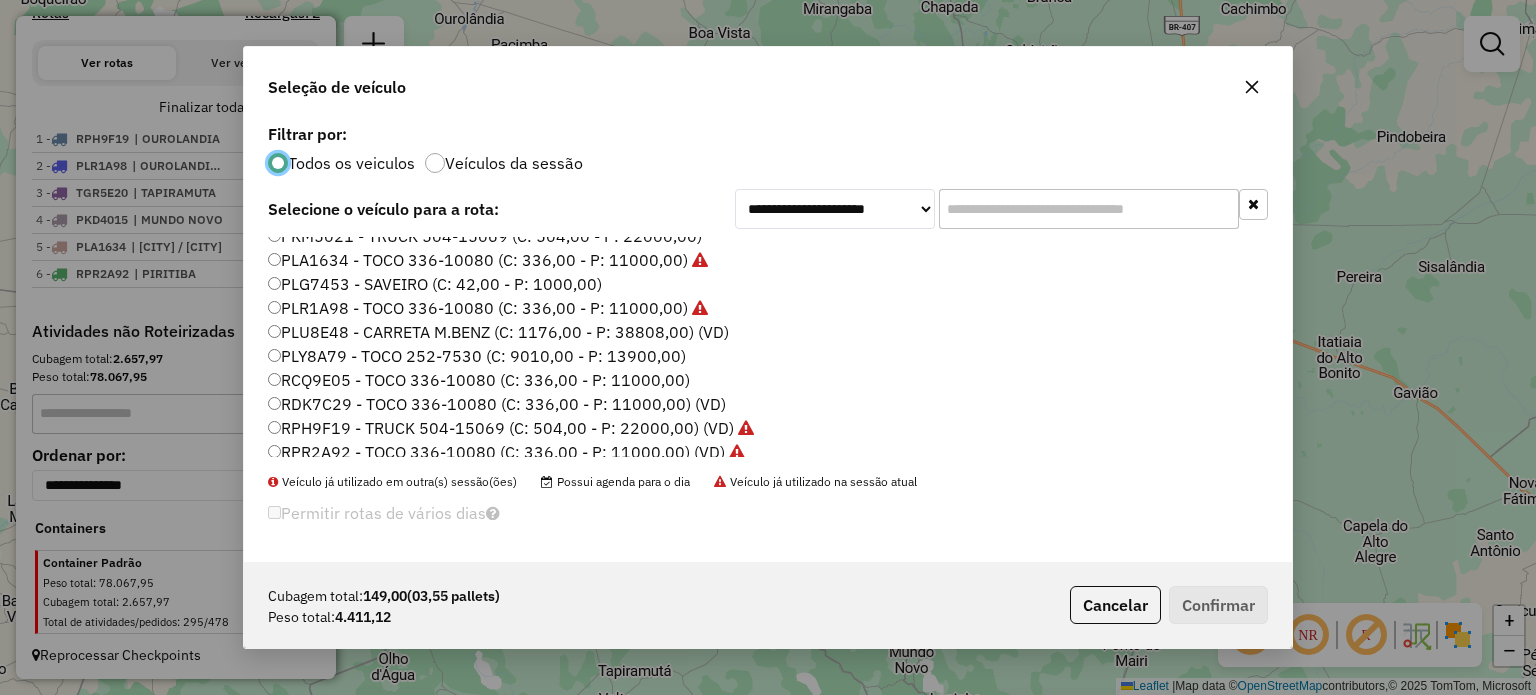 click on "PLY8A79 - TOCO 252-7530 (C: 9010,00 - P: 13900,00)" 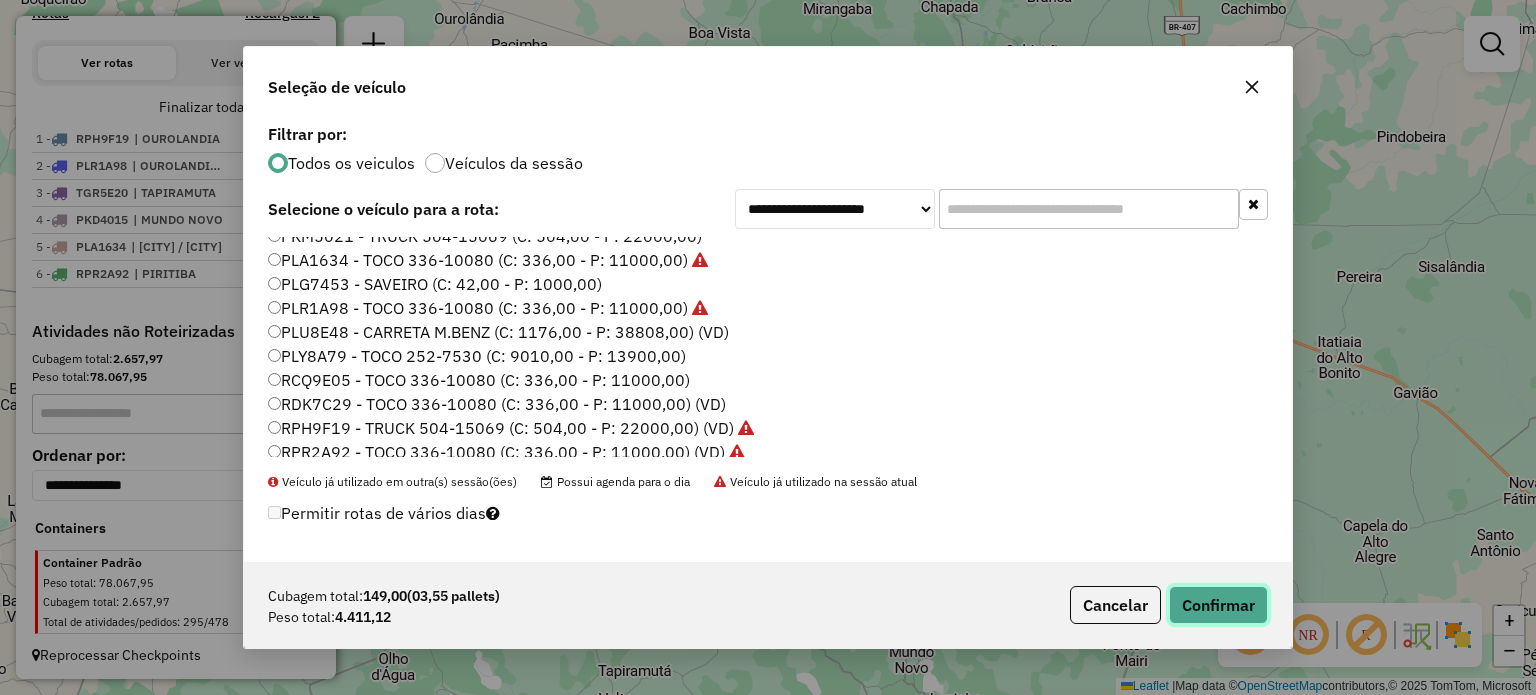 click on "Confirmar" 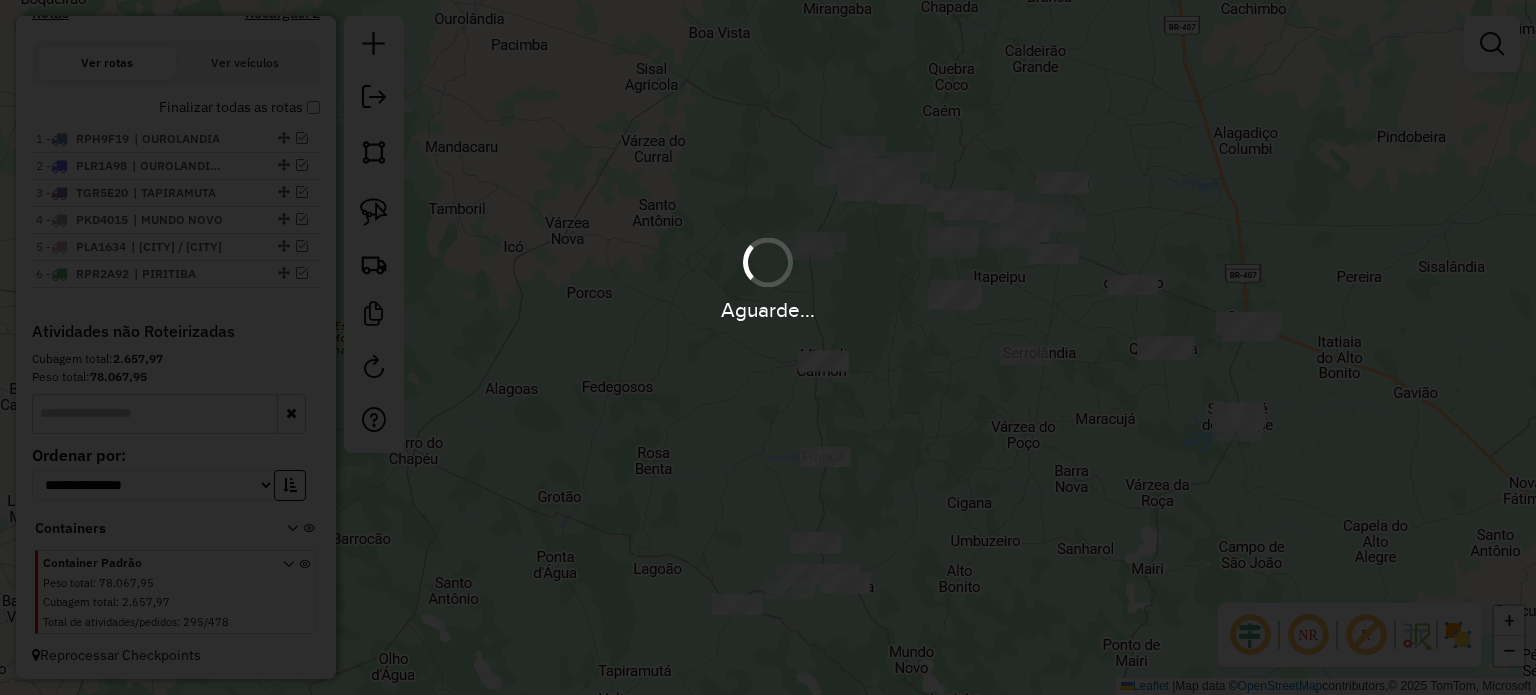 scroll, scrollTop: 731, scrollLeft: 0, axis: vertical 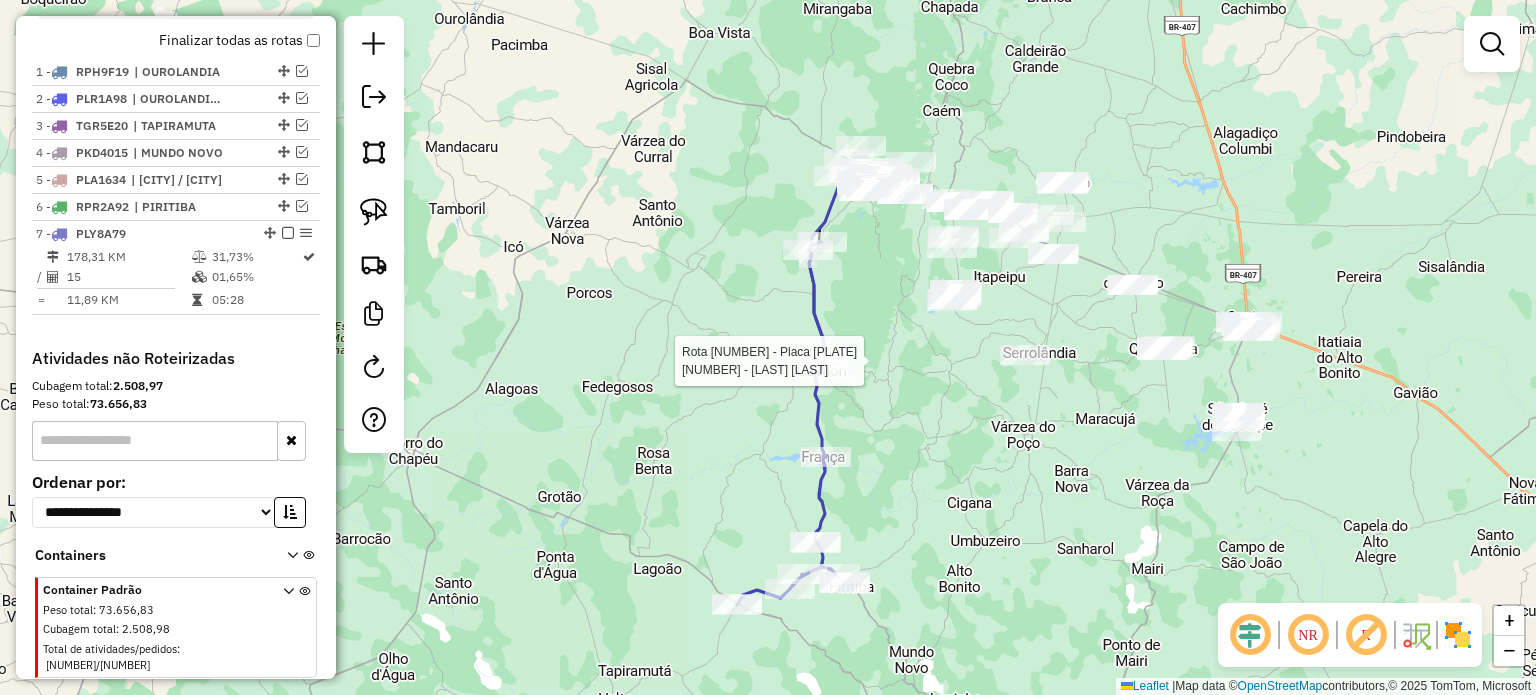 select on "**********" 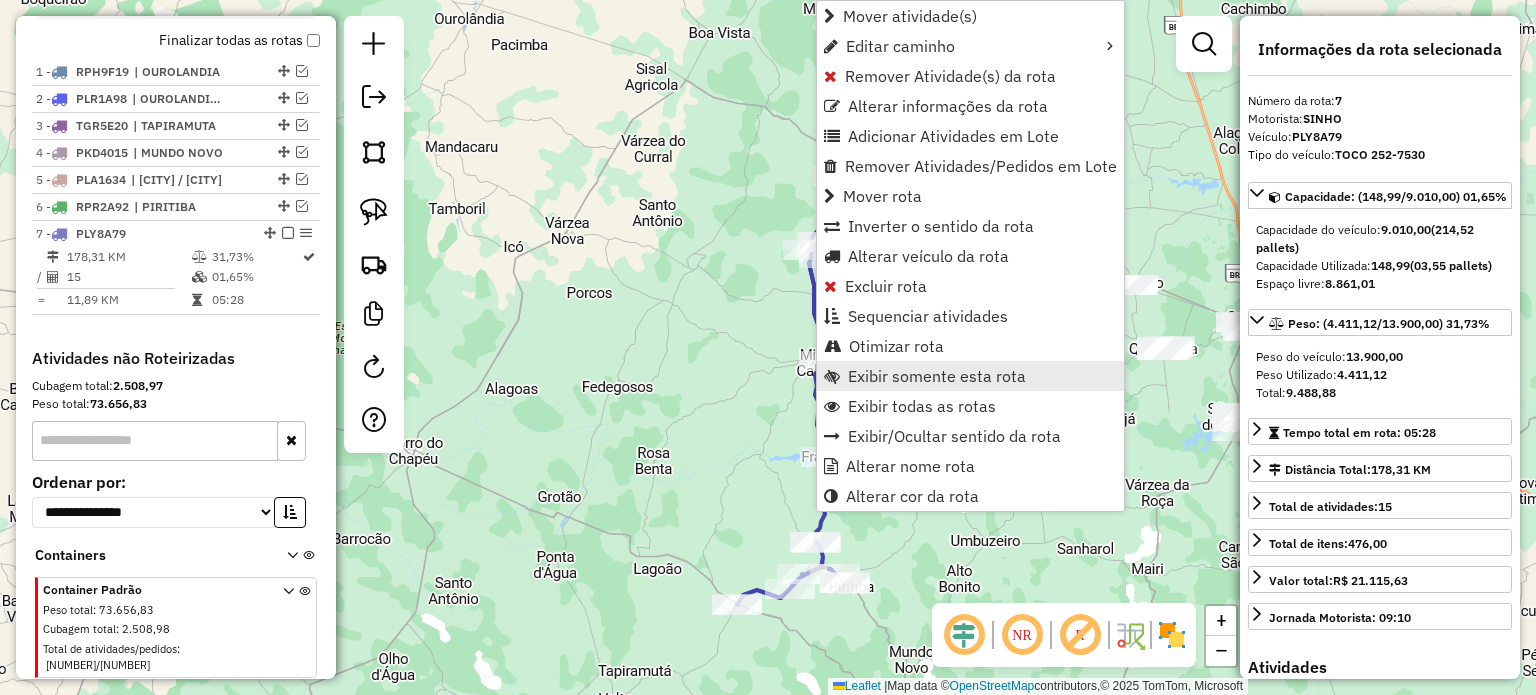 scroll, scrollTop: 758, scrollLeft: 0, axis: vertical 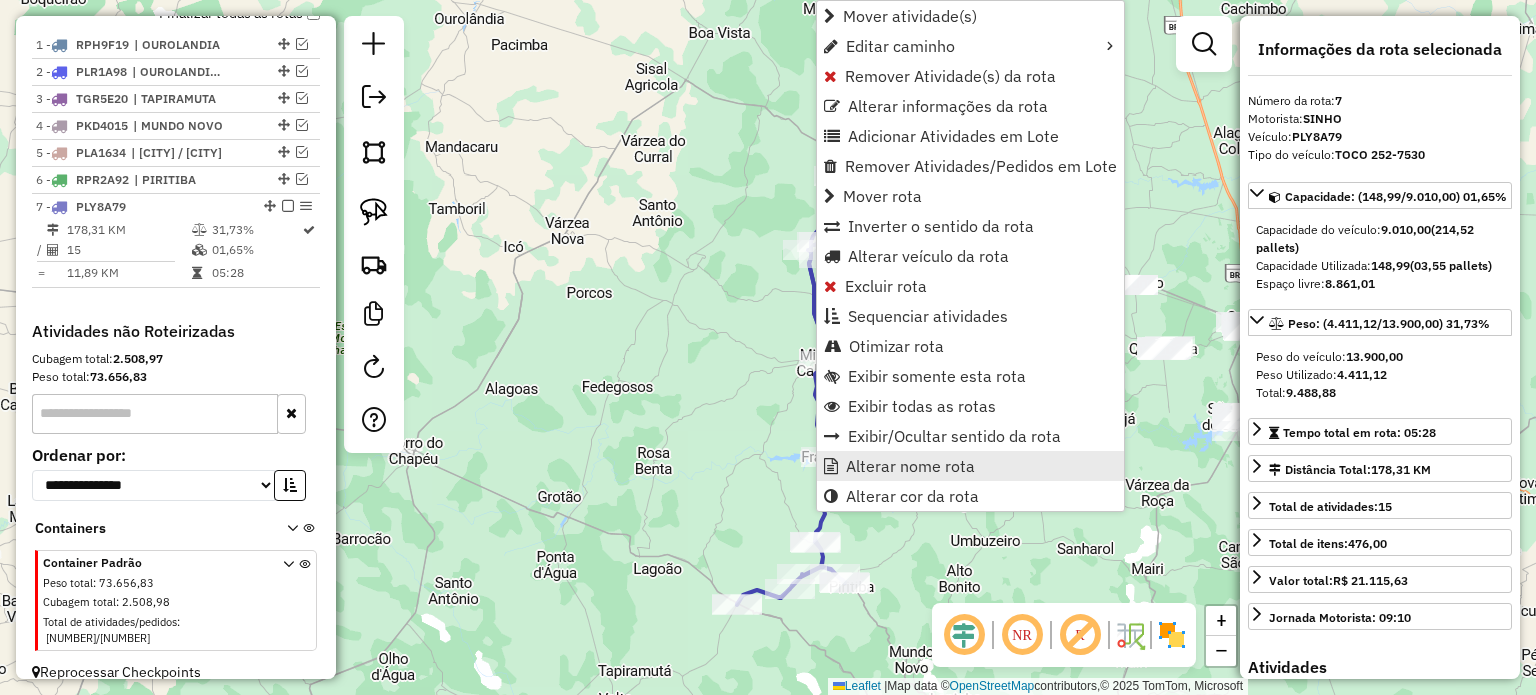 click on "Alterar nome rota" at bounding box center (910, 466) 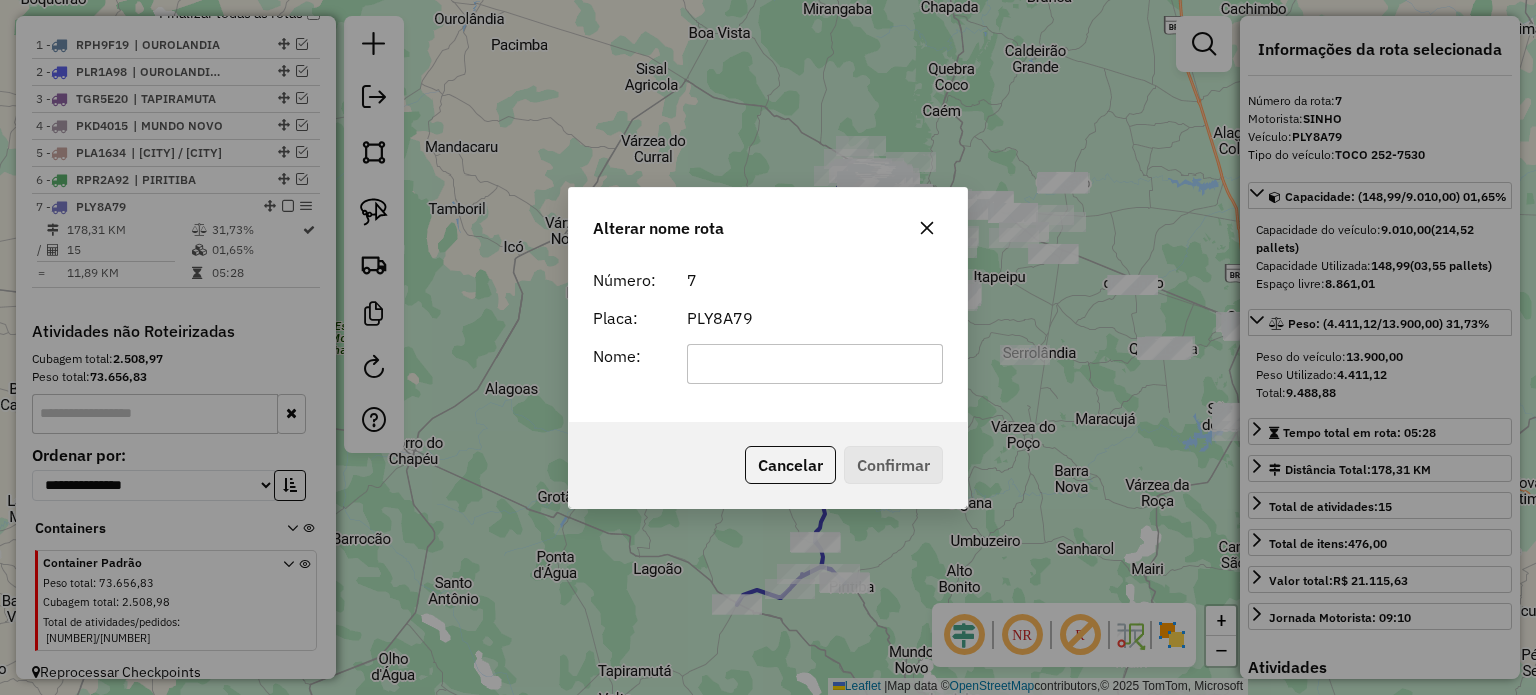 click 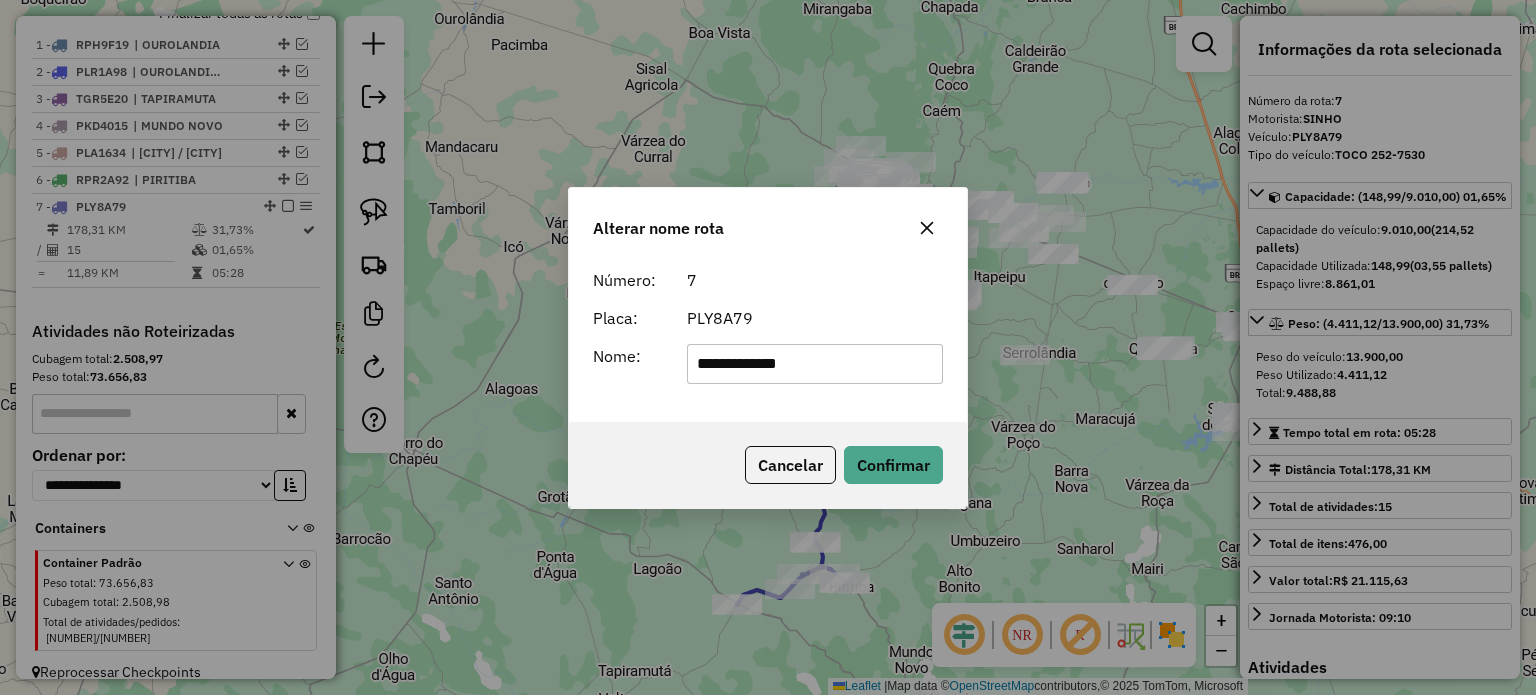 click on "**********" 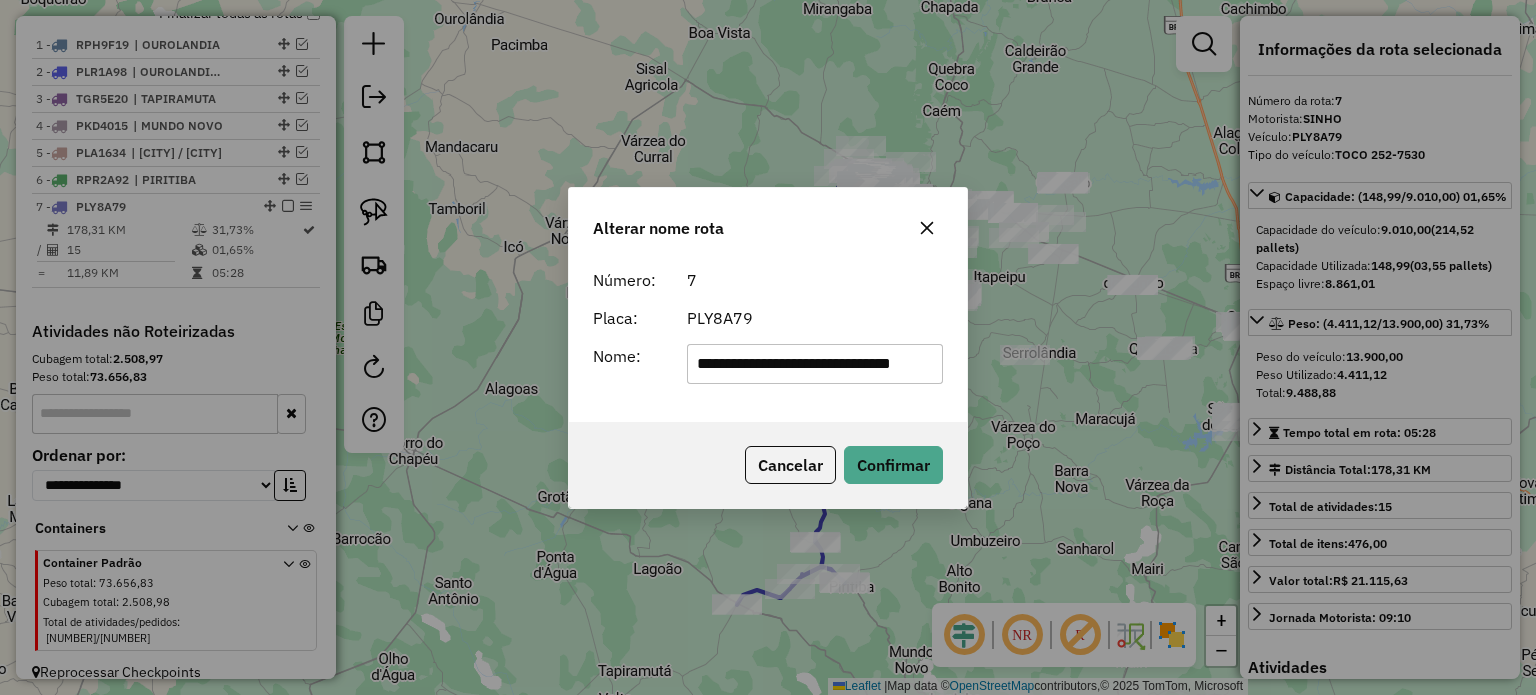click on "**********" 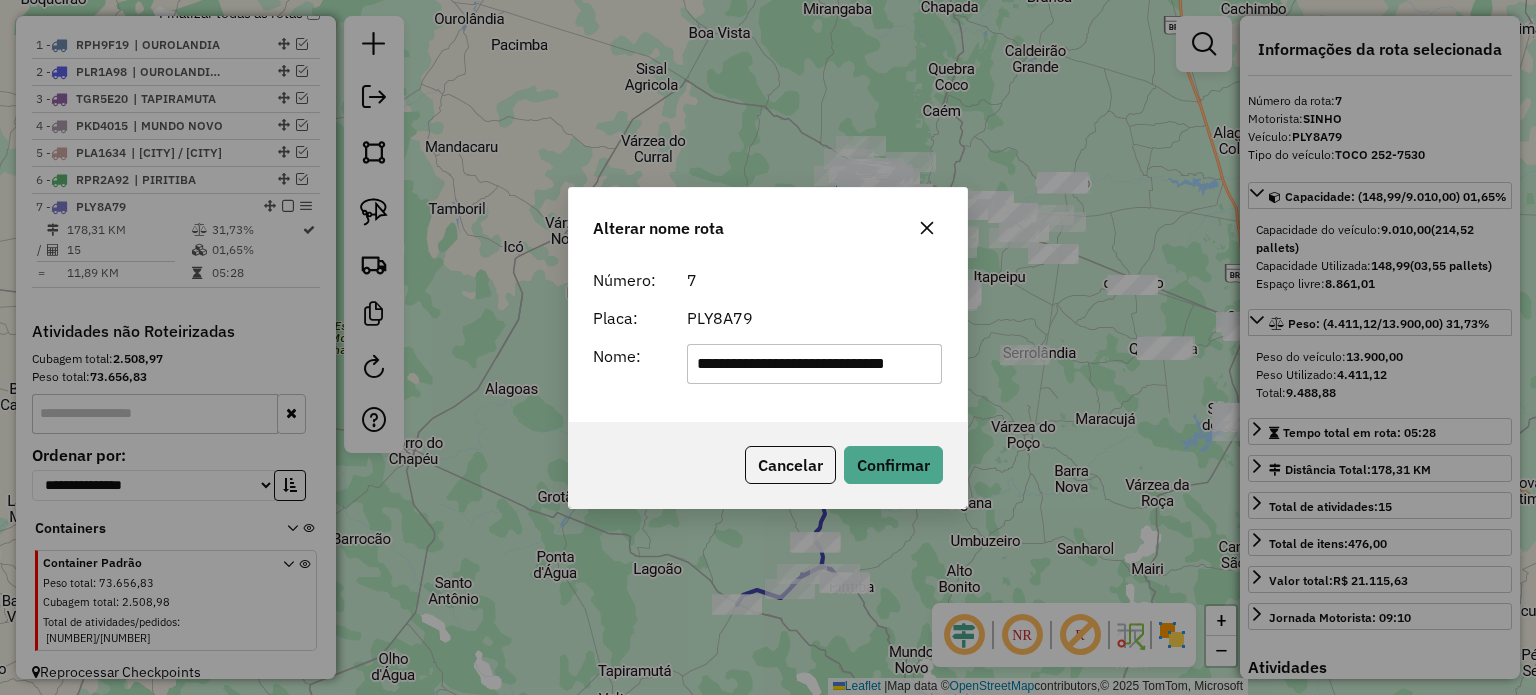 scroll, scrollTop: 0, scrollLeft: 35, axis: horizontal 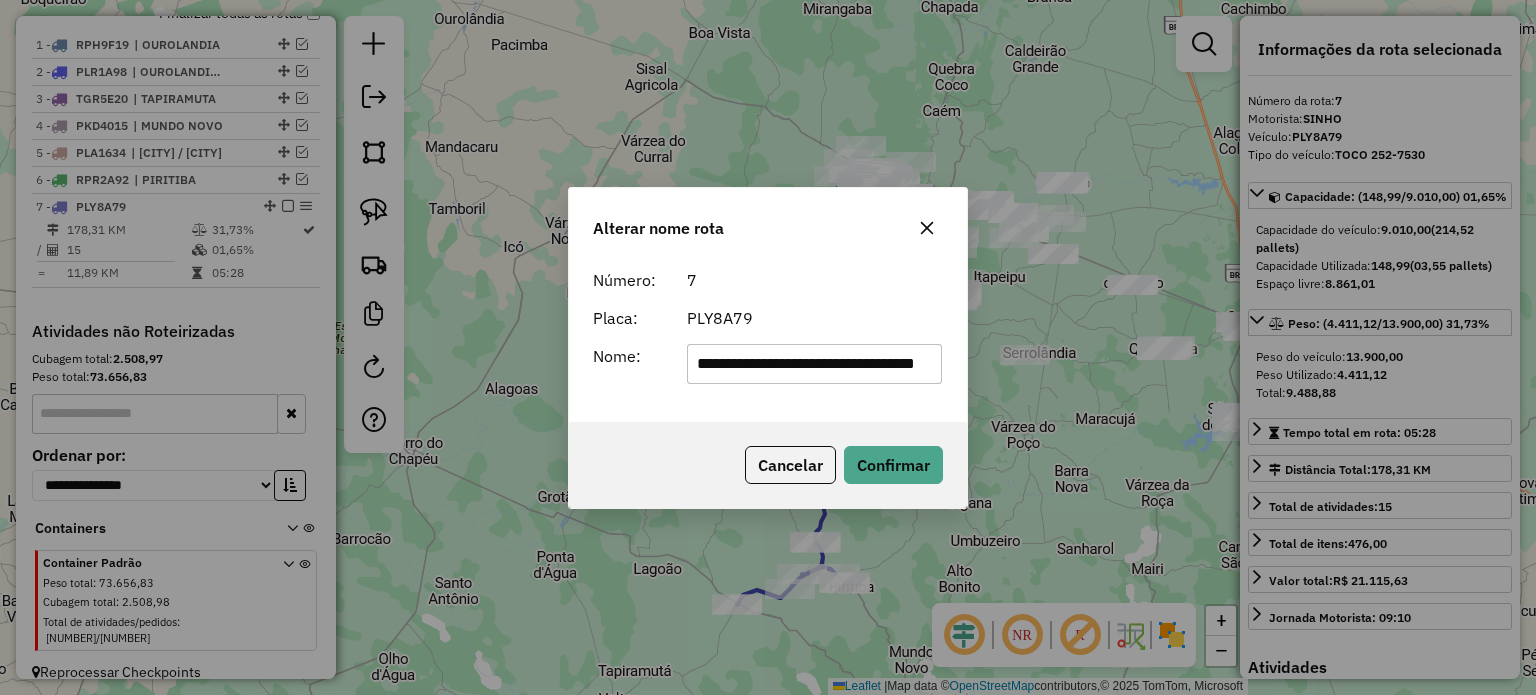 click on "**********" 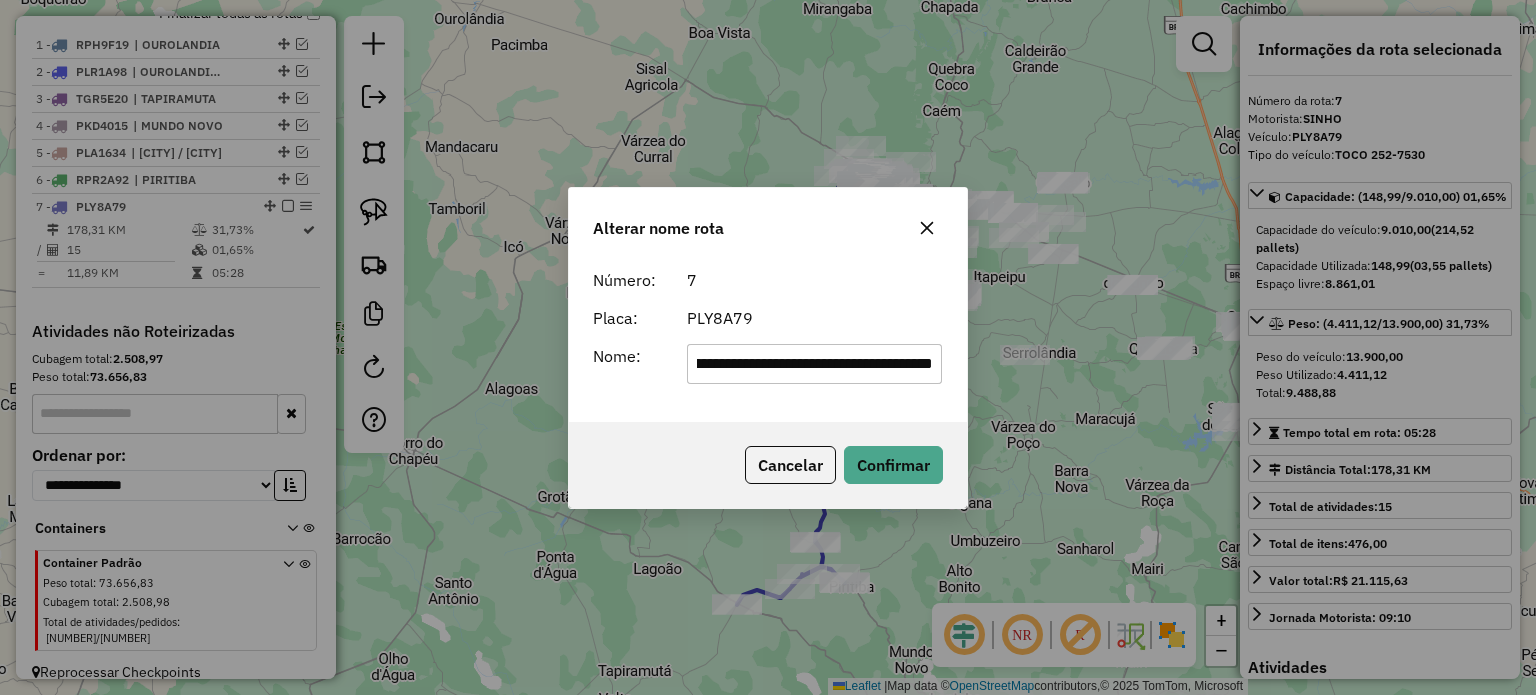 scroll, scrollTop: 0, scrollLeft: 160, axis: horizontal 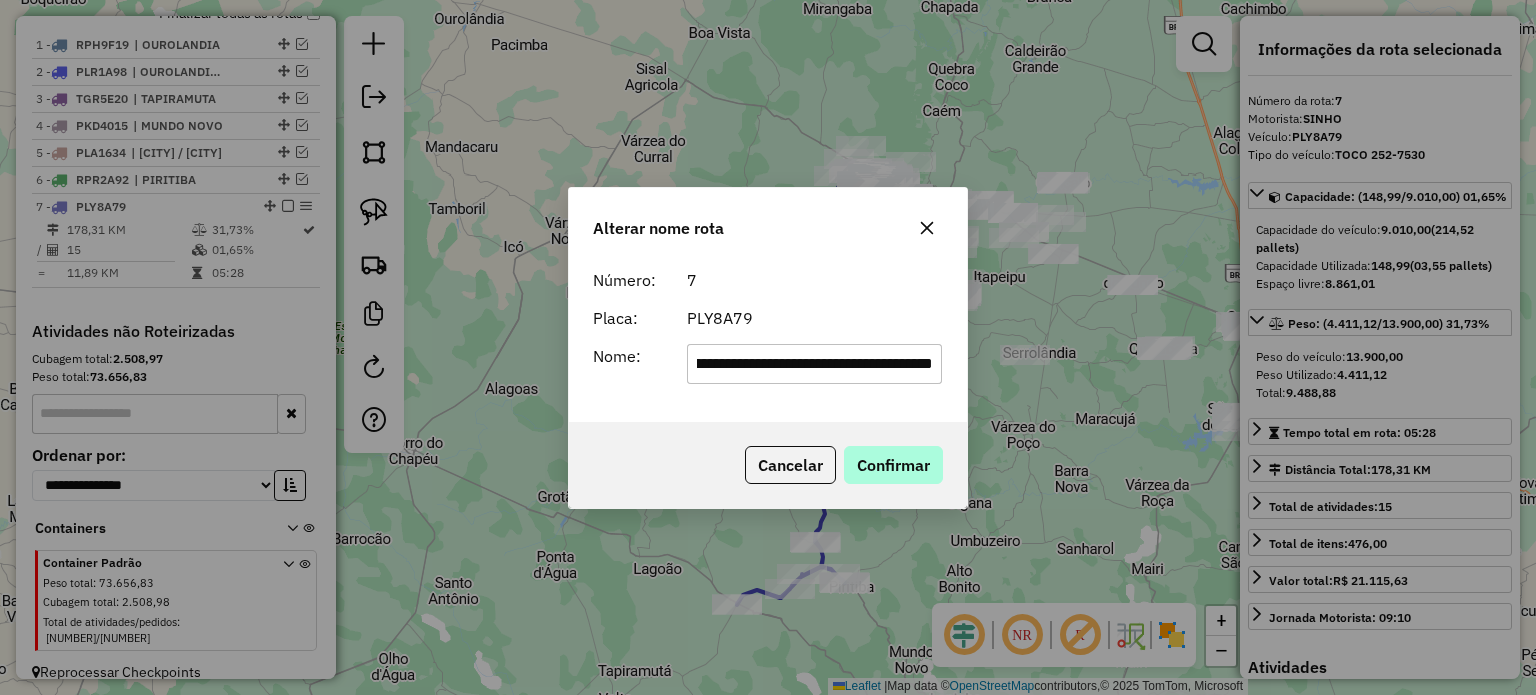 type on "**********" 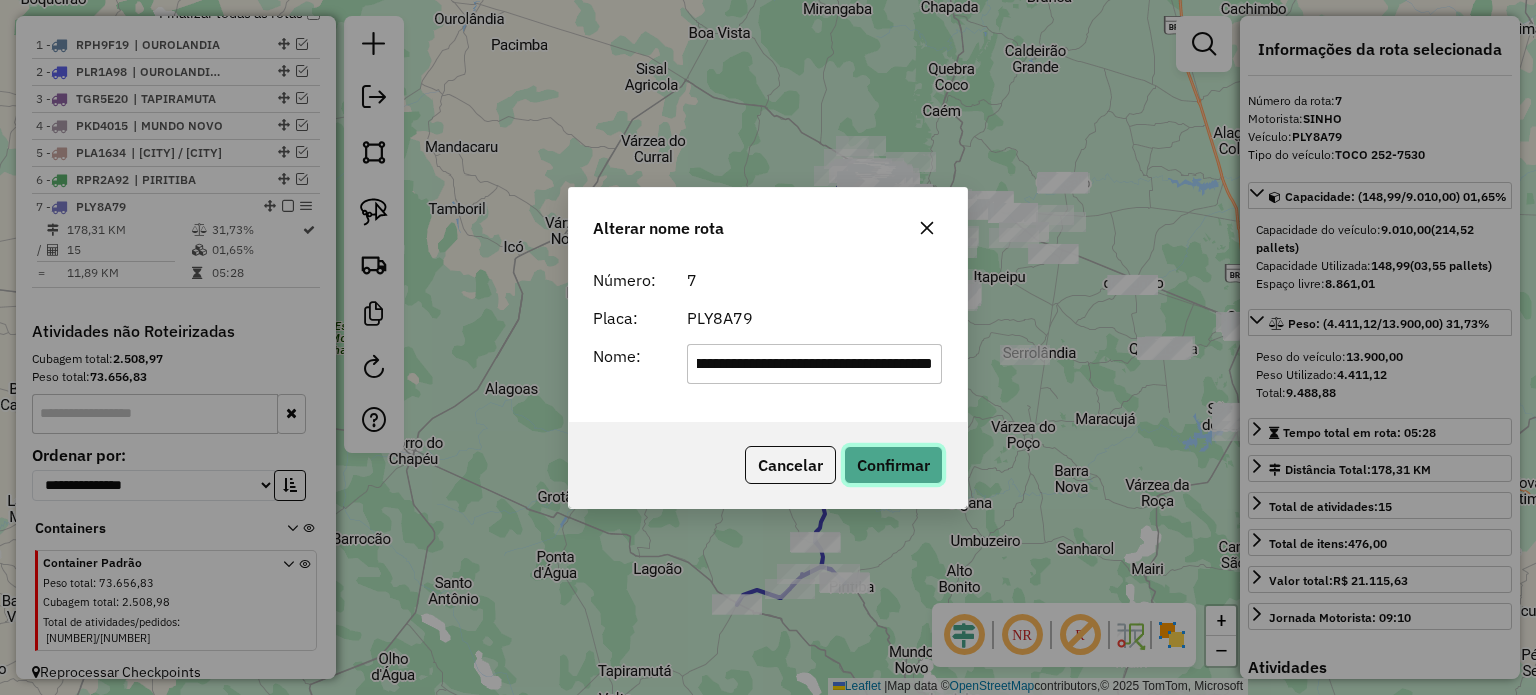 click on "Confirmar" 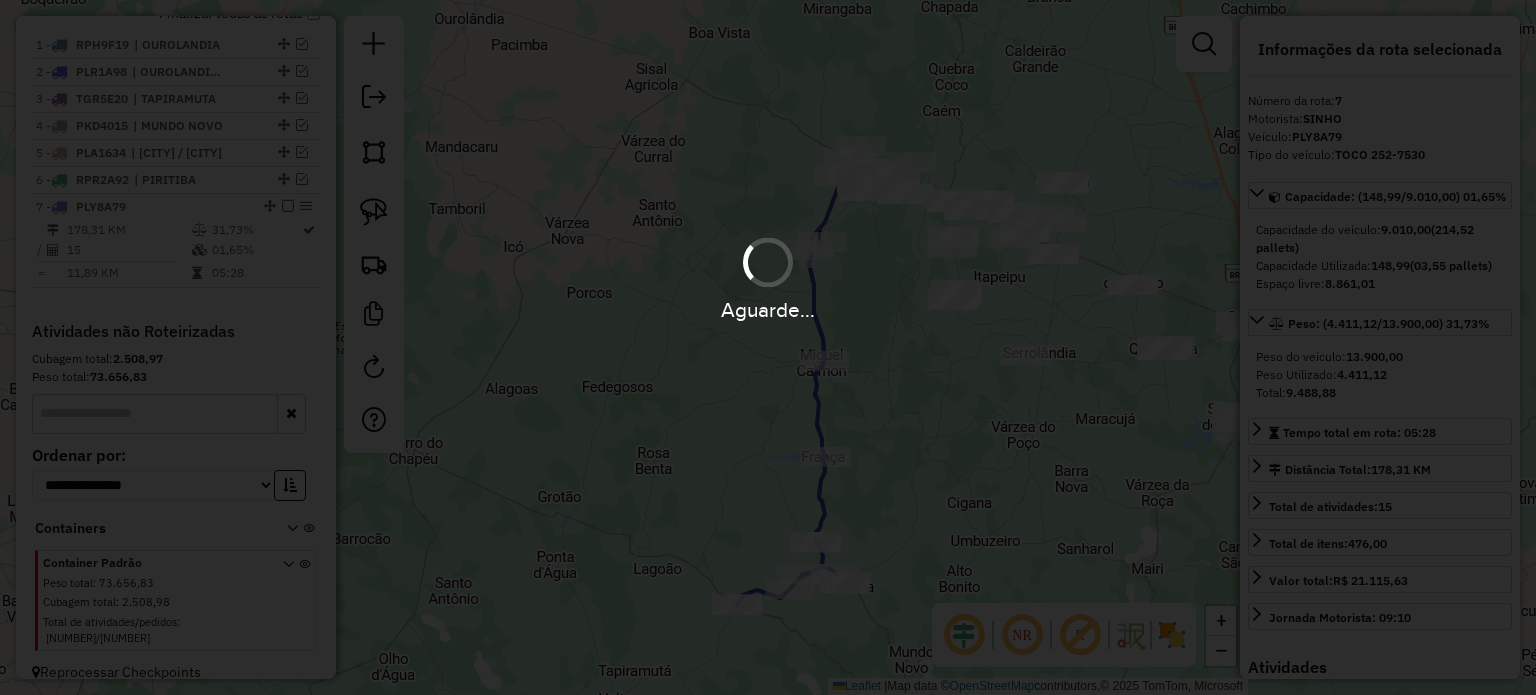 type 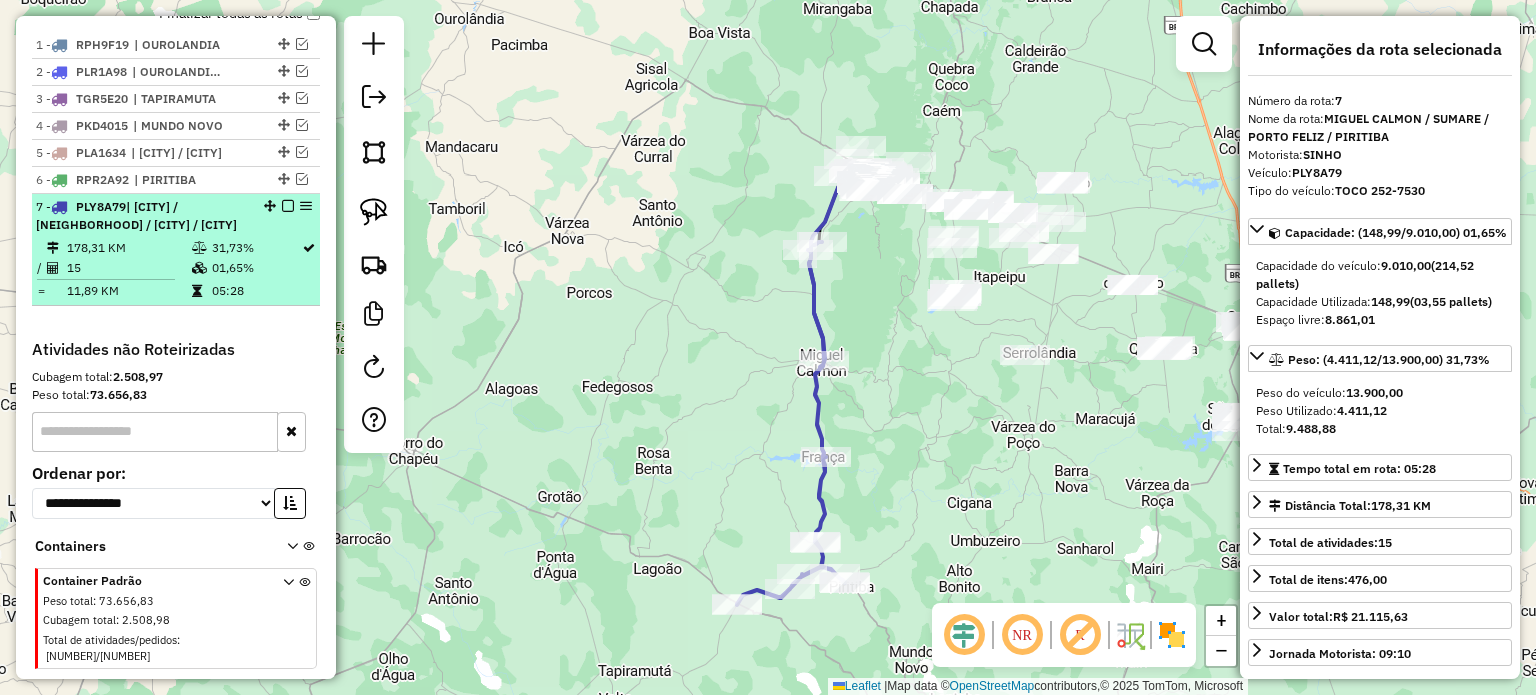 click at bounding box center [288, 206] 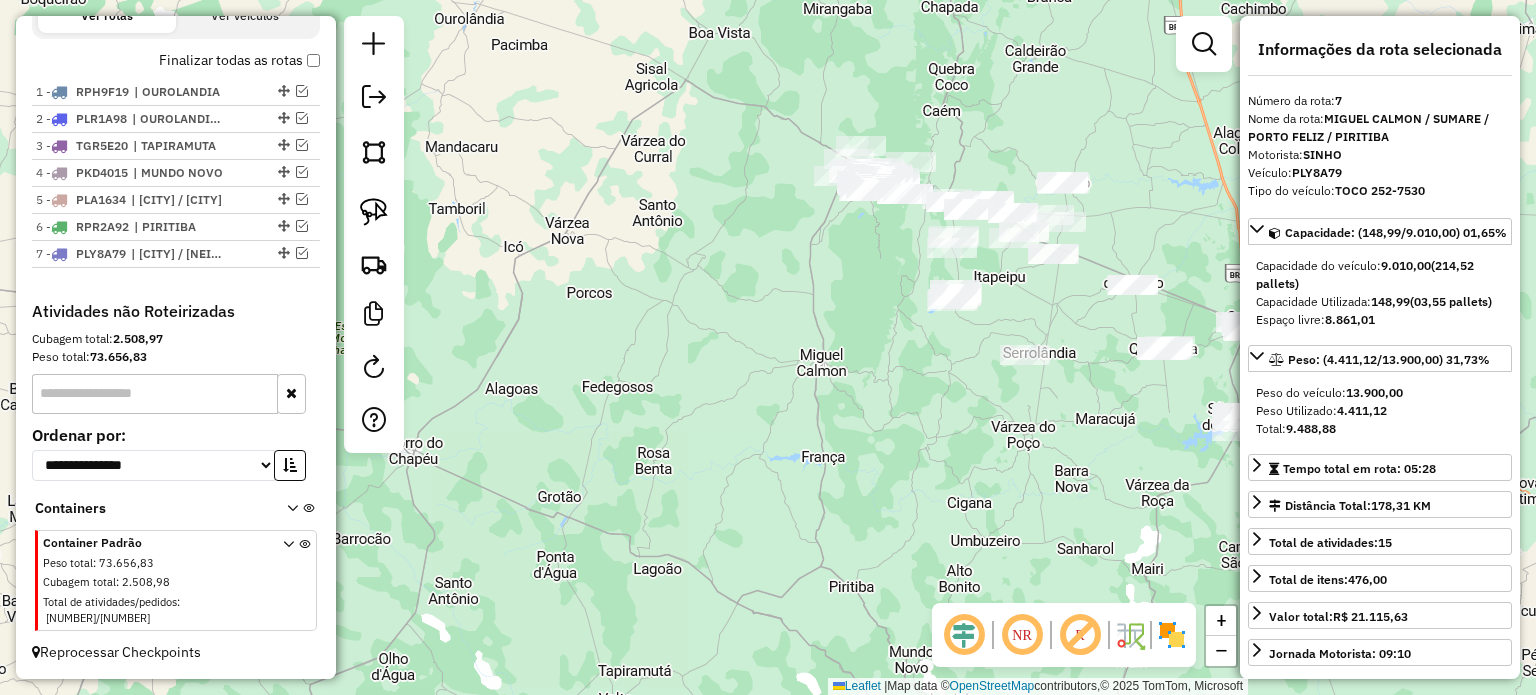 scroll, scrollTop: 691, scrollLeft: 0, axis: vertical 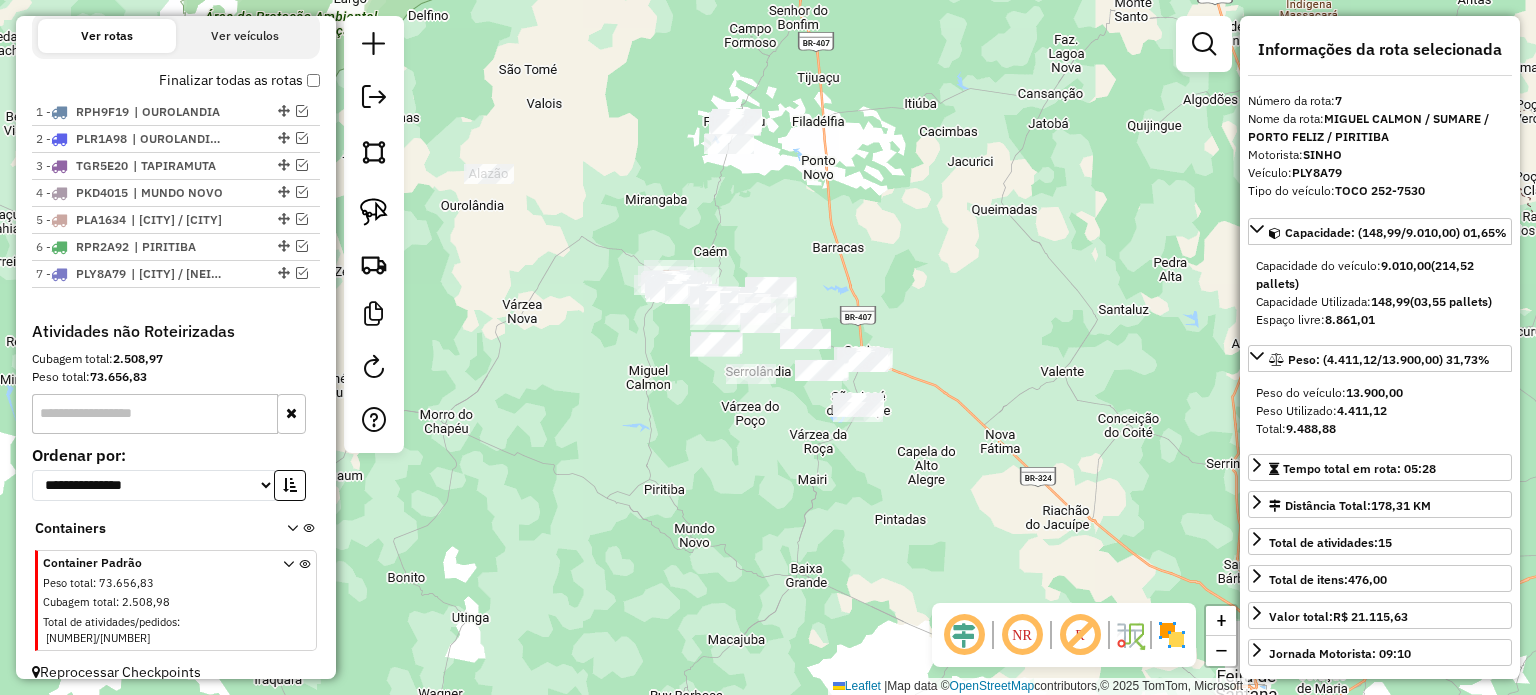 drag, startPoint x: 693, startPoint y: 510, endPoint x: 602, endPoint y: 511, distance: 91.00549 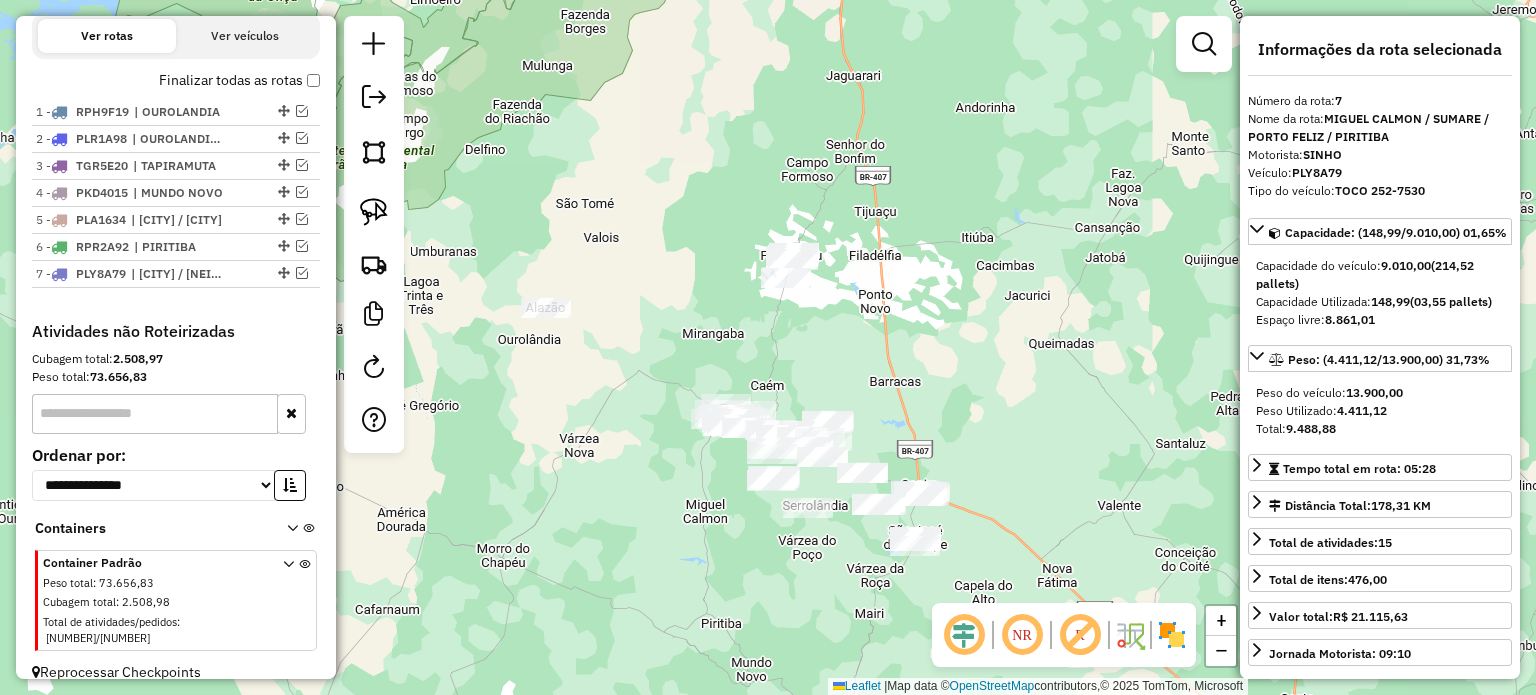 drag, startPoint x: 689, startPoint y: 579, endPoint x: 708, endPoint y: 613, distance: 38.948685 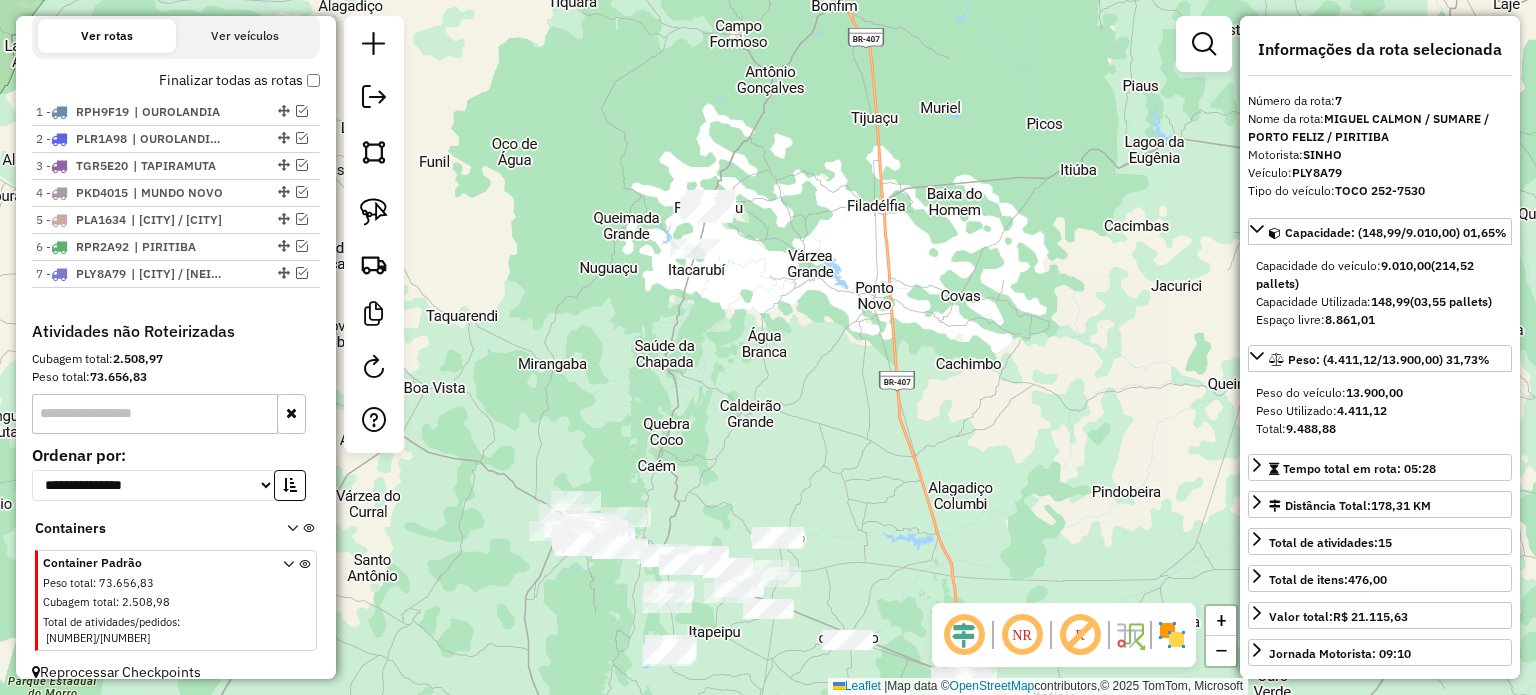 drag, startPoint x: 878, startPoint y: 349, endPoint x: 875, endPoint y: 442, distance: 93.04838 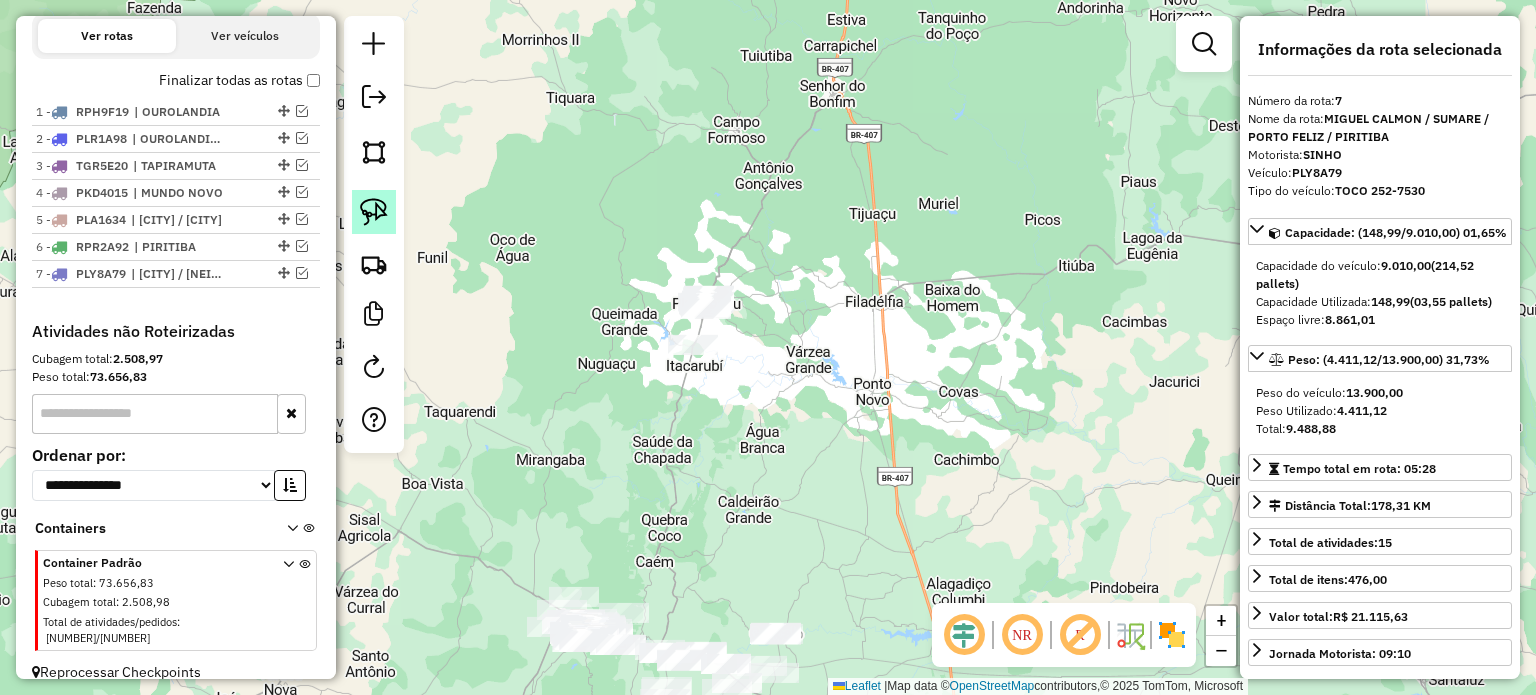 click 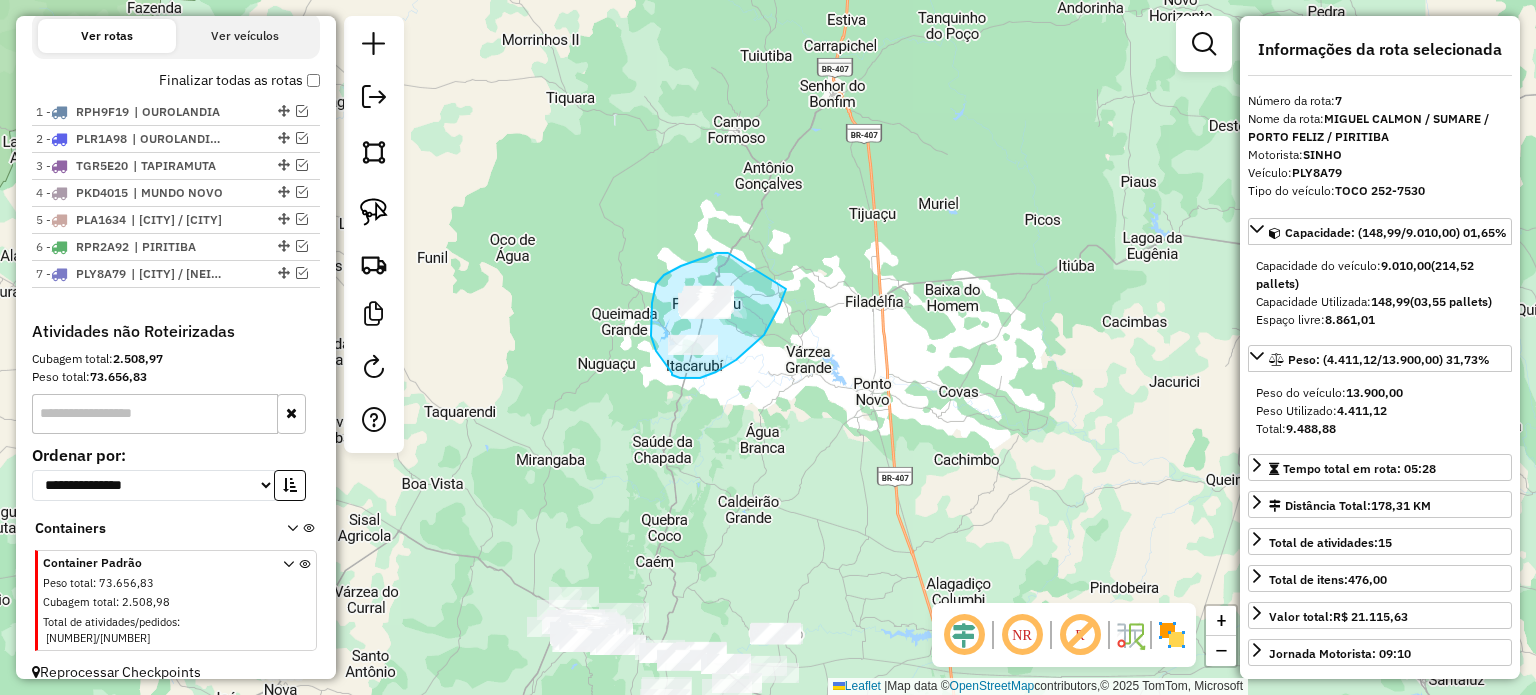 drag, startPoint x: 728, startPoint y: 253, endPoint x: 788, endPoint y: 286, distance: 68.47627 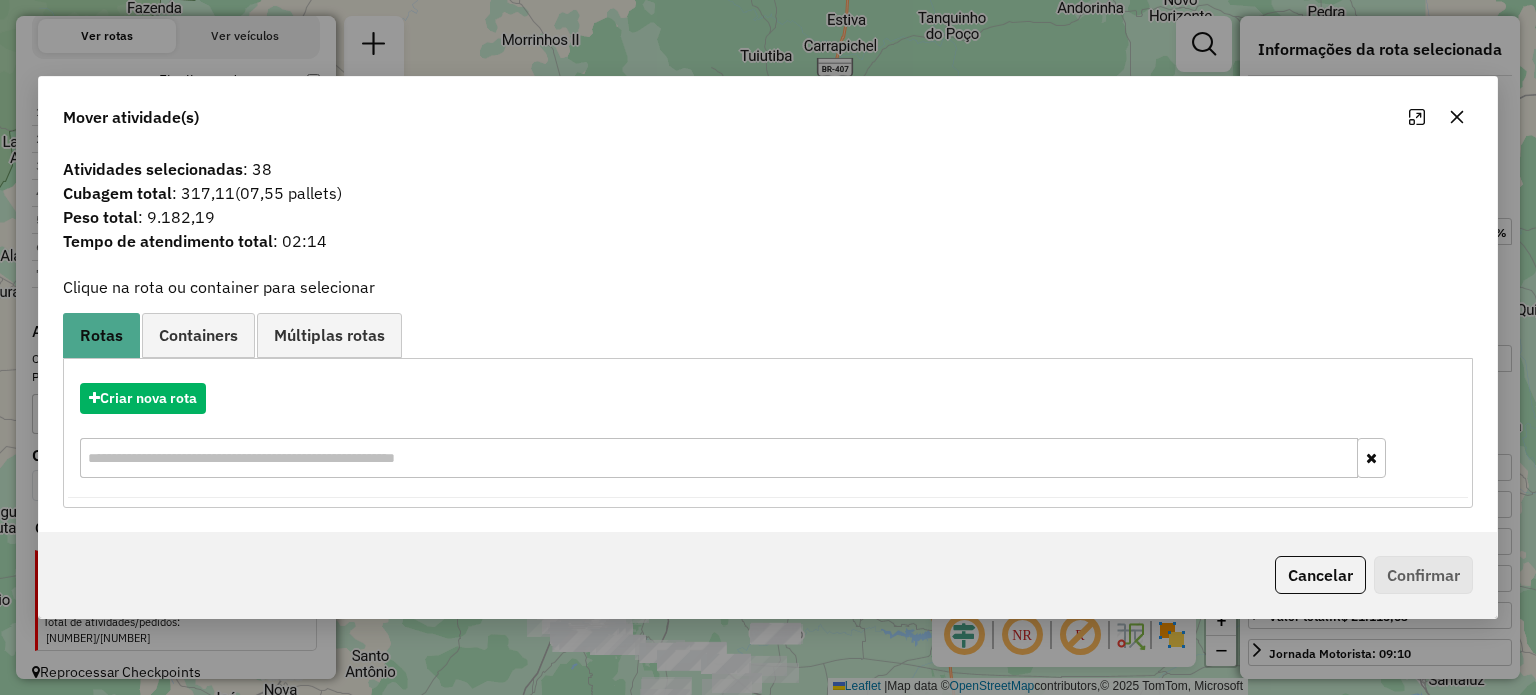 click 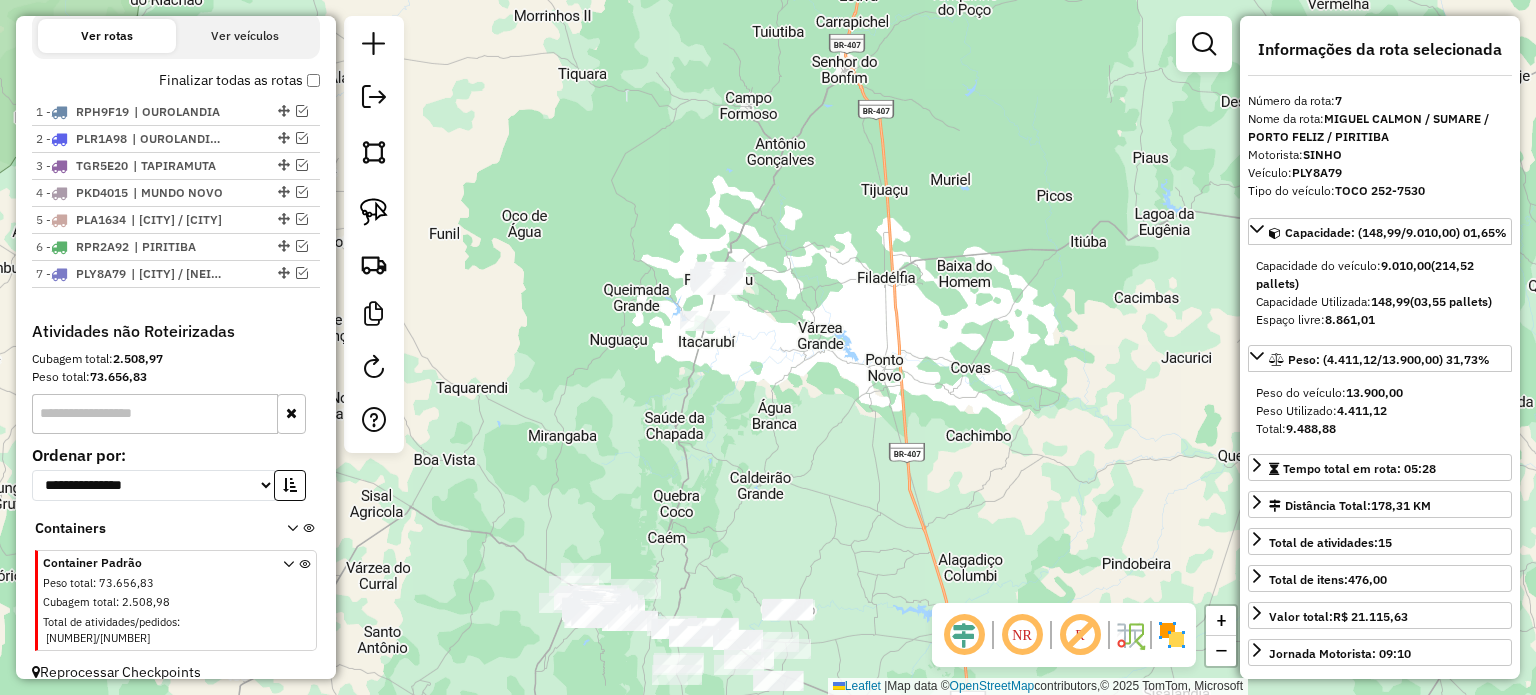 drag, startPoint x: 876, startPoint y: 512, endPoint x: 912, endPoint y: 369, distance: 147.46185 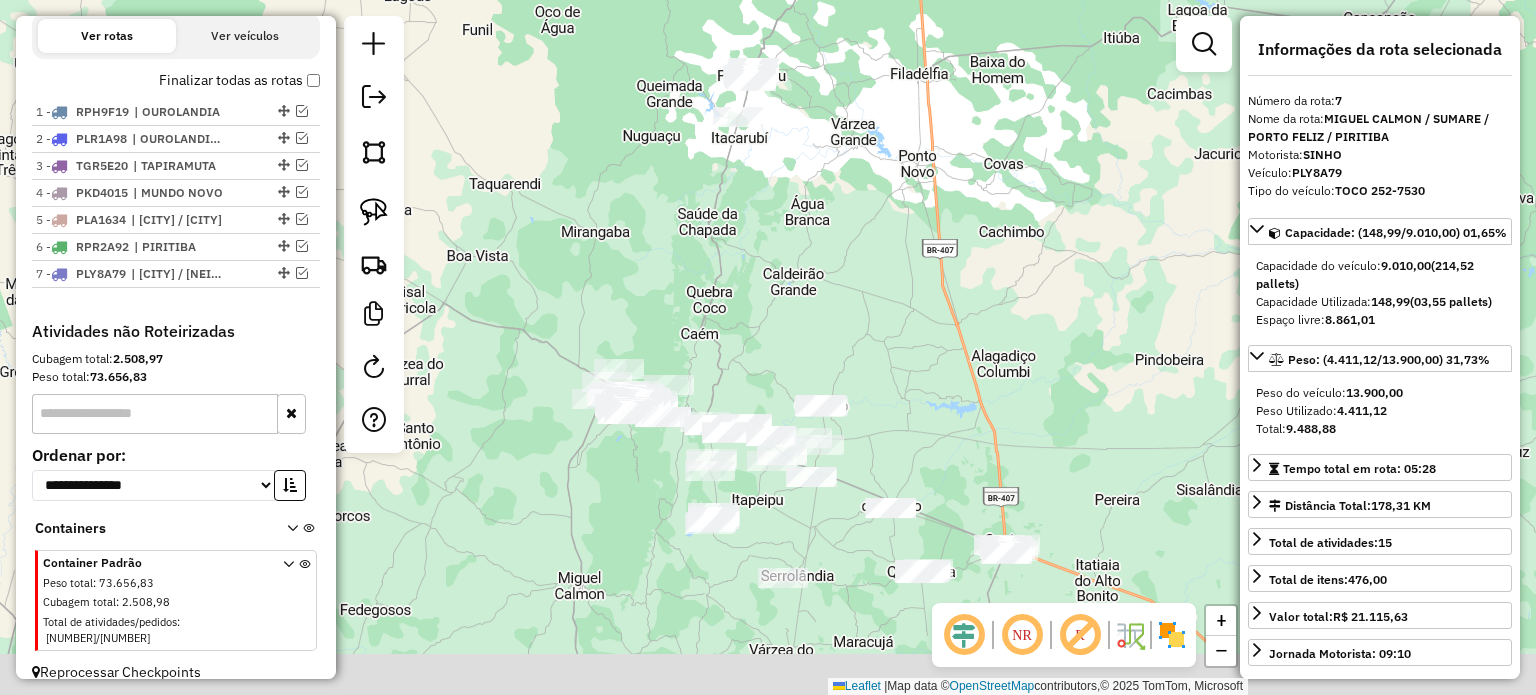 drag, startPoint x: 940, startPoint y: 418, endPoint x: 950, endPoint y: 384, distance: 35.44009 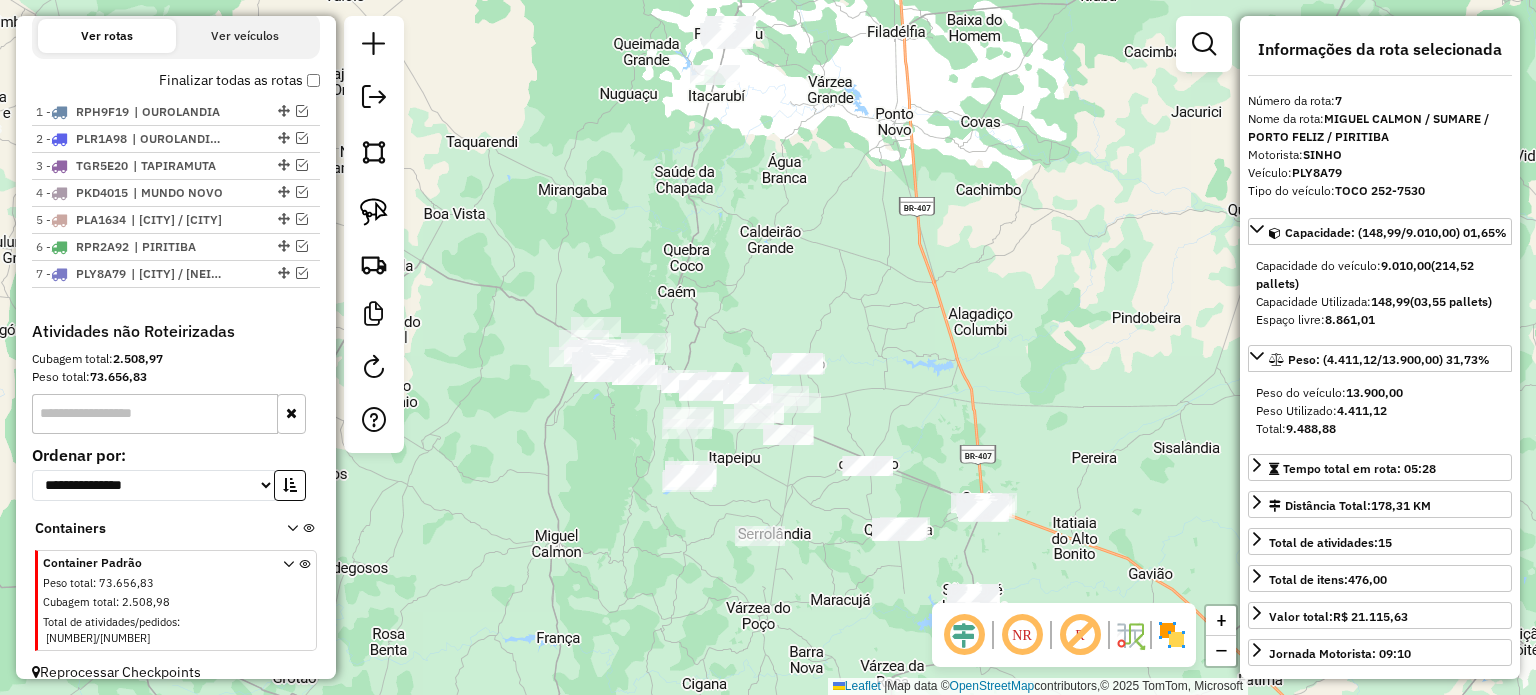 drag, startPoint x: 994, startPoint y: 352, endPoint x: 863, endPoint y: 296, distance: 142.46754 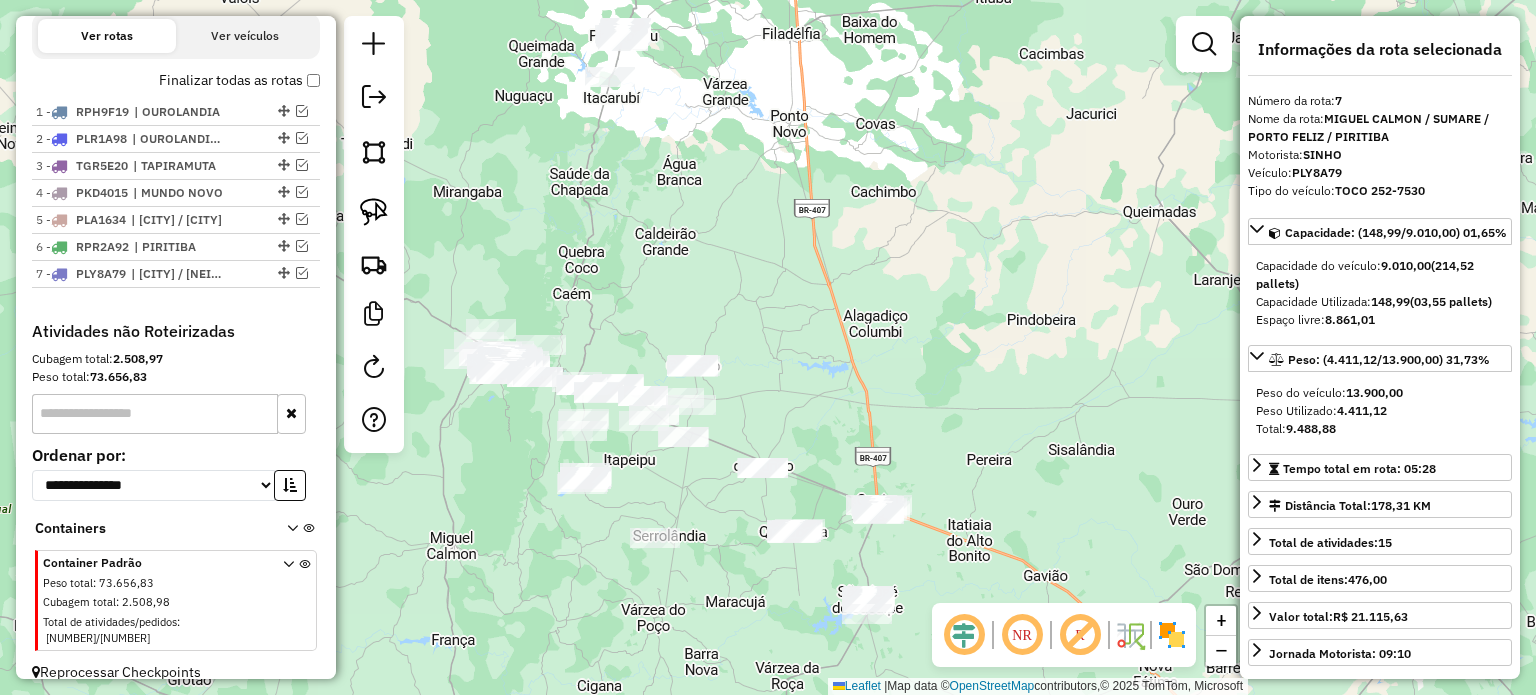 drag, startPoint x: 796, startPoint y: 187, endPoint x: 844, endPoint y: 443, distance: 260.46112 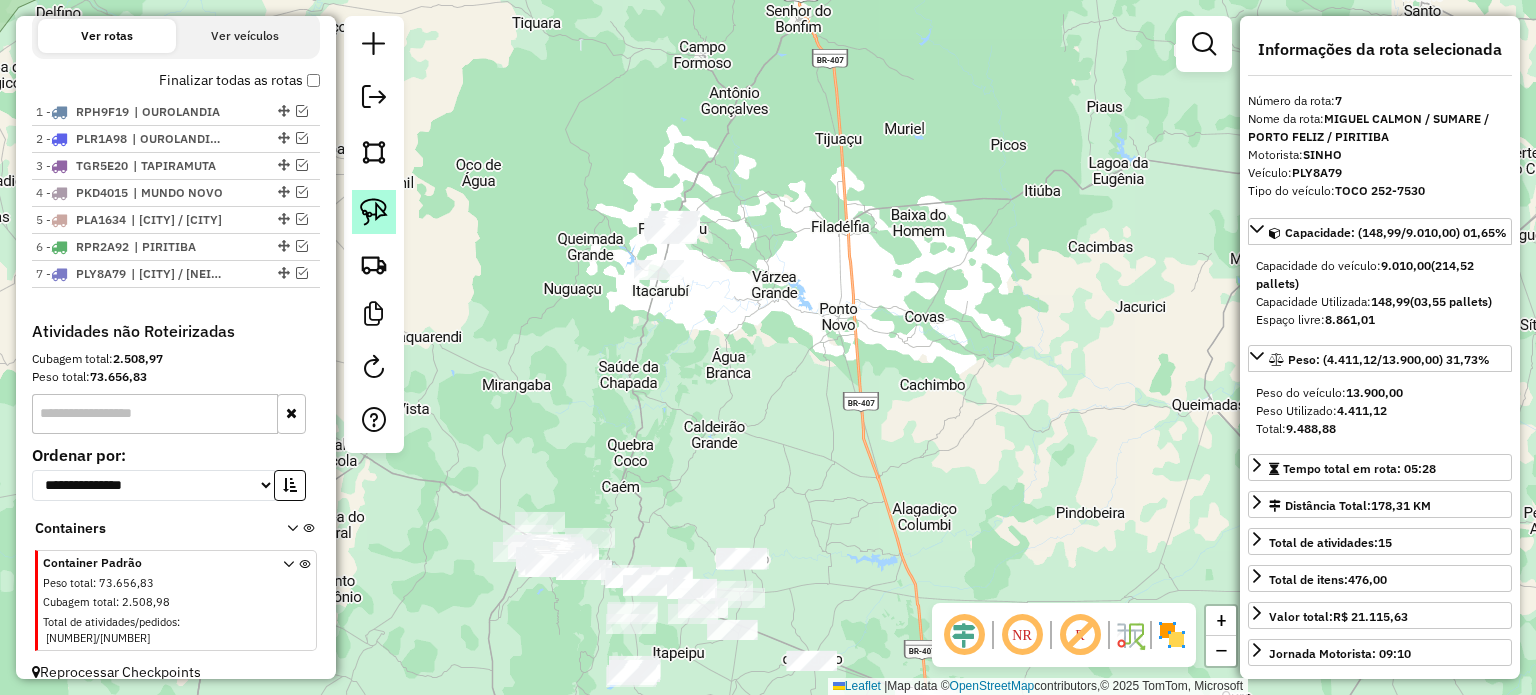 click 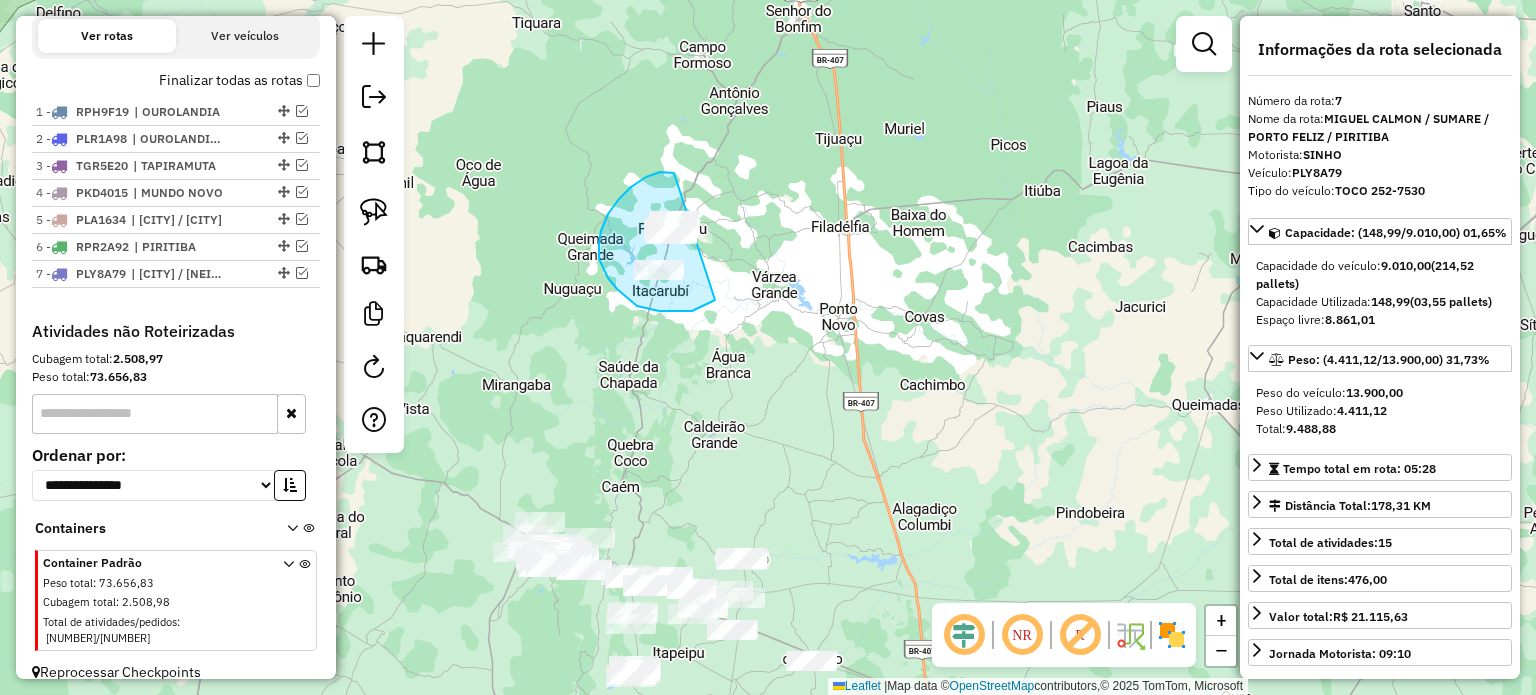drag, startPoint x: 674, startPoint y: 173, endPoint x: 780, endPoint y: 173, distance: 106 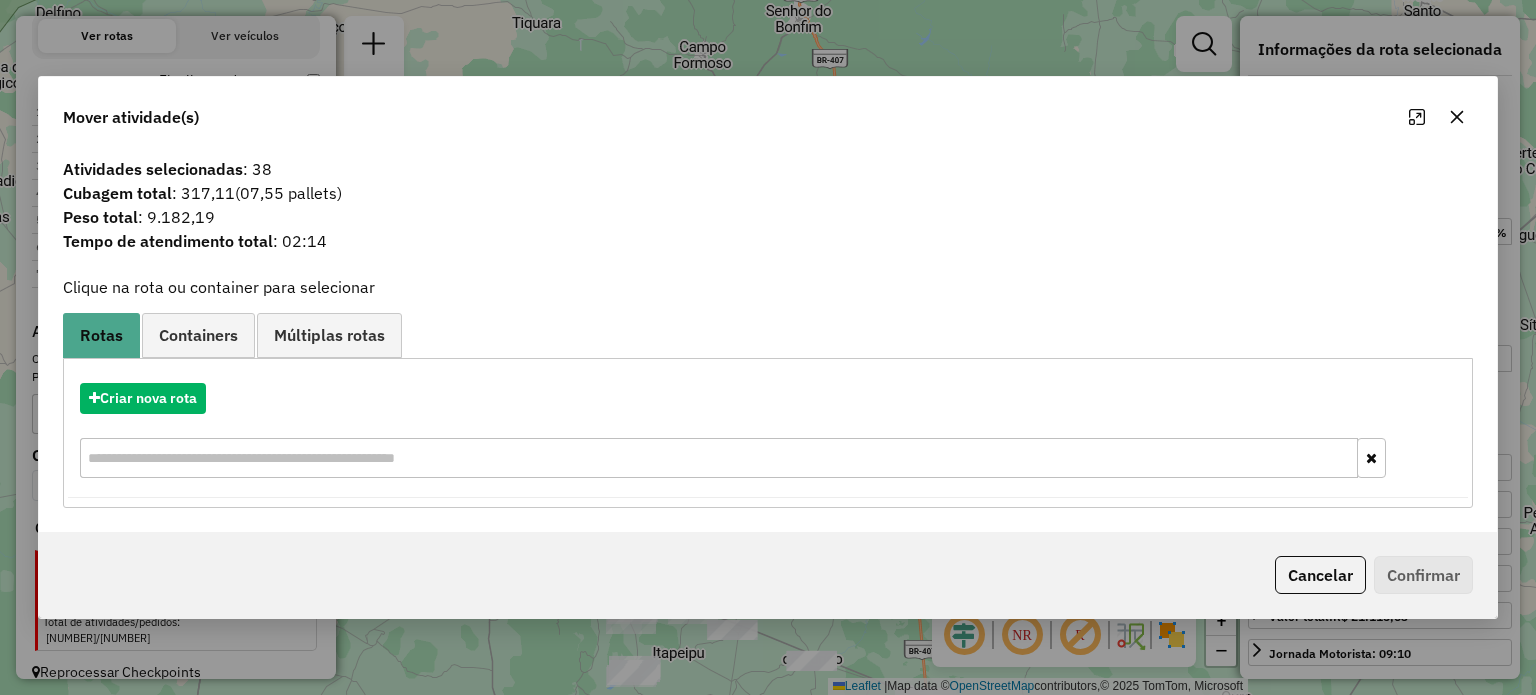 click 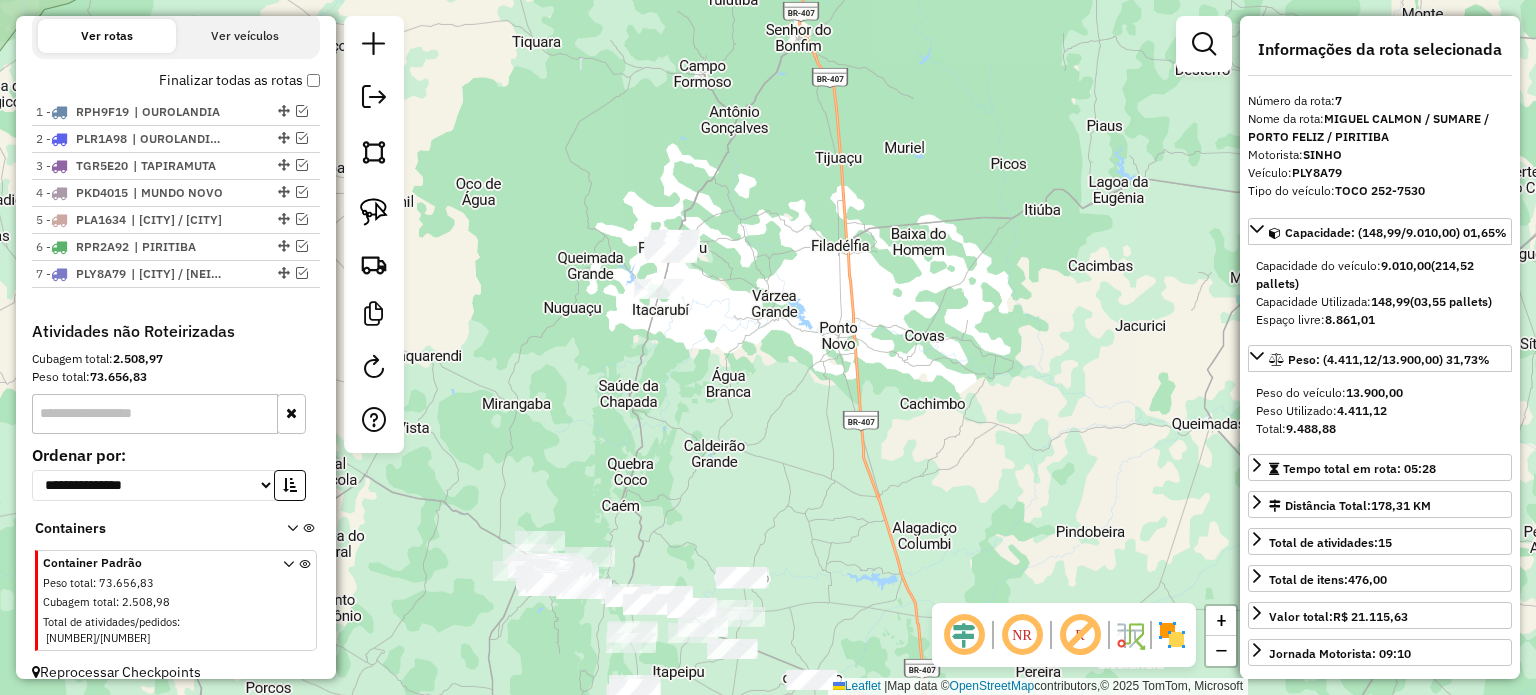 drag, startPoint x: 780, startPoint y: 325, endPoint x: 780, endPoint y: 336, distance: 11 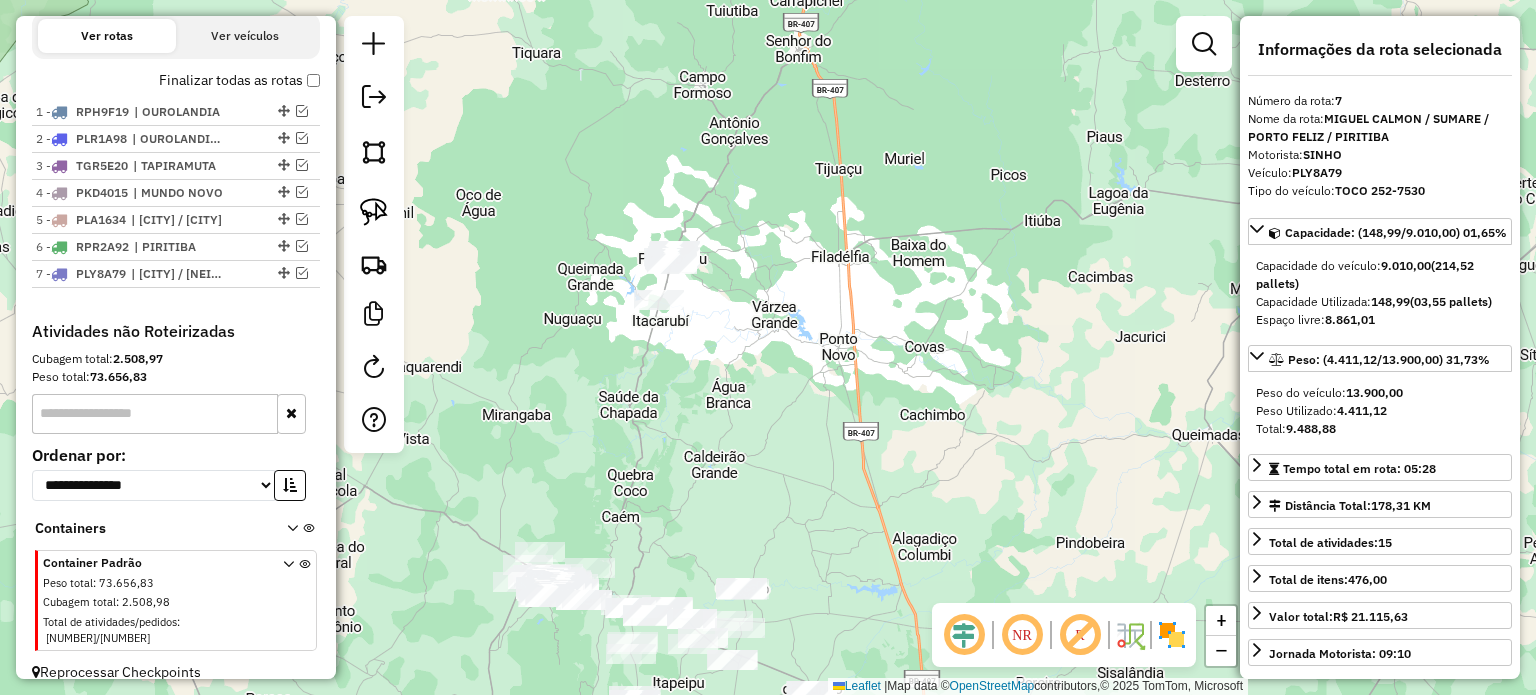 drag, startPoint x: 384, startPoint y: 199, endPoint x: 469, endPoint y: 194, distance: 85.146935 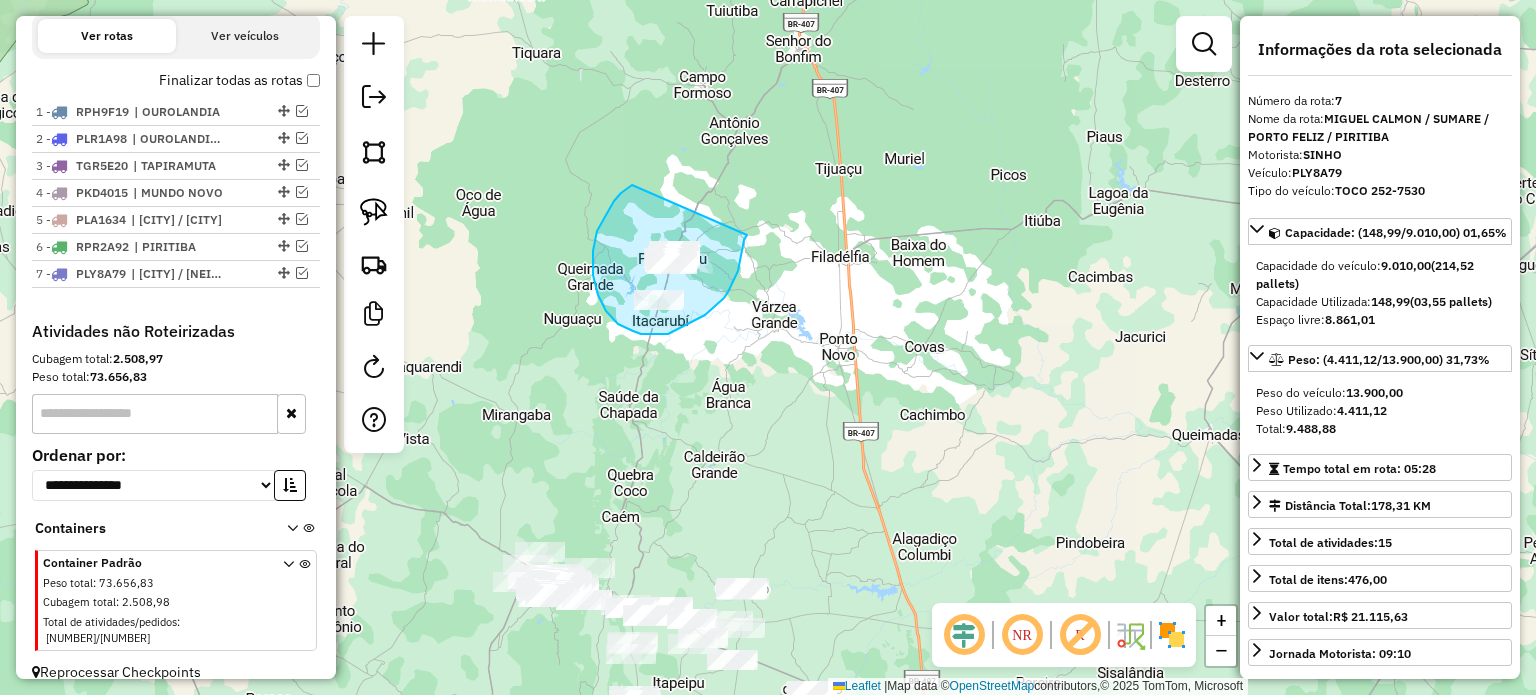 drag, startPoint x: 621, startPoint y: 193, endPoint x: 747, endPoint y: 235, distance: 132.81566 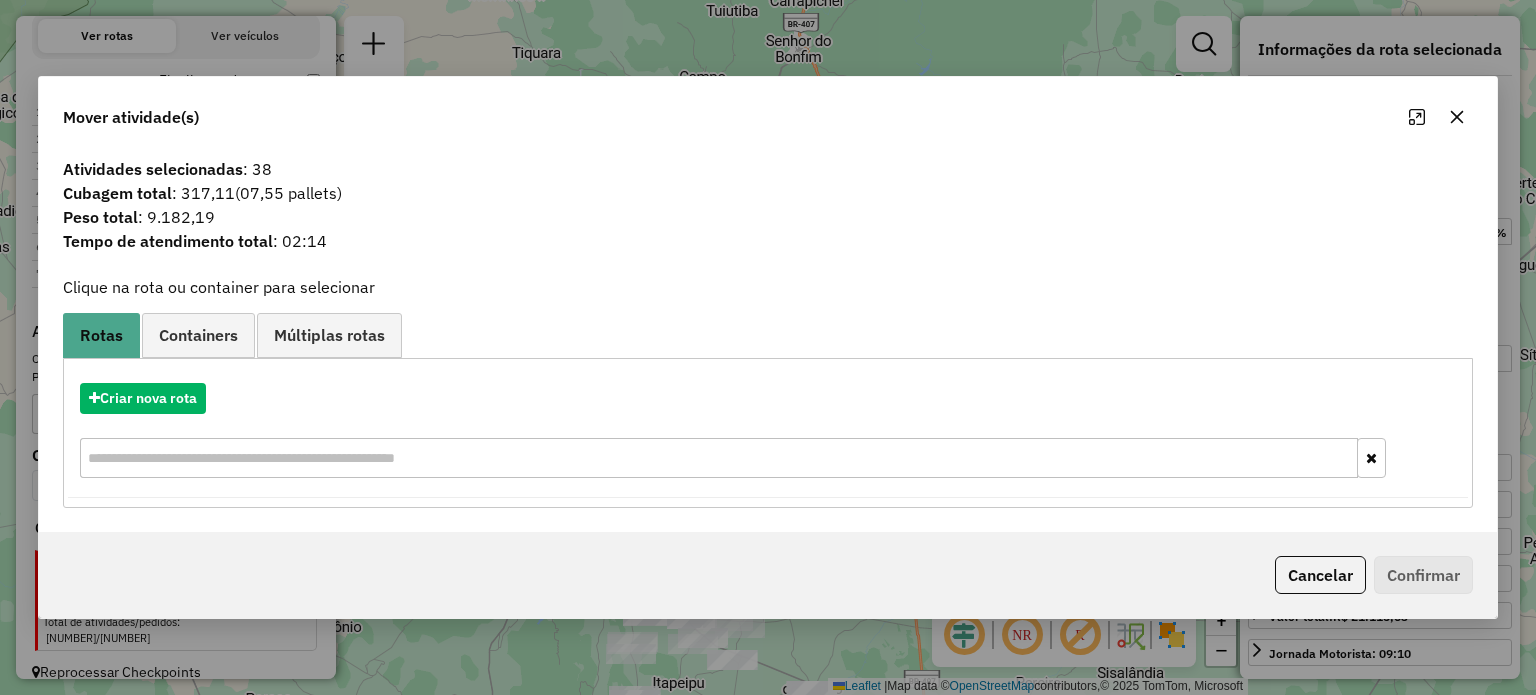 click 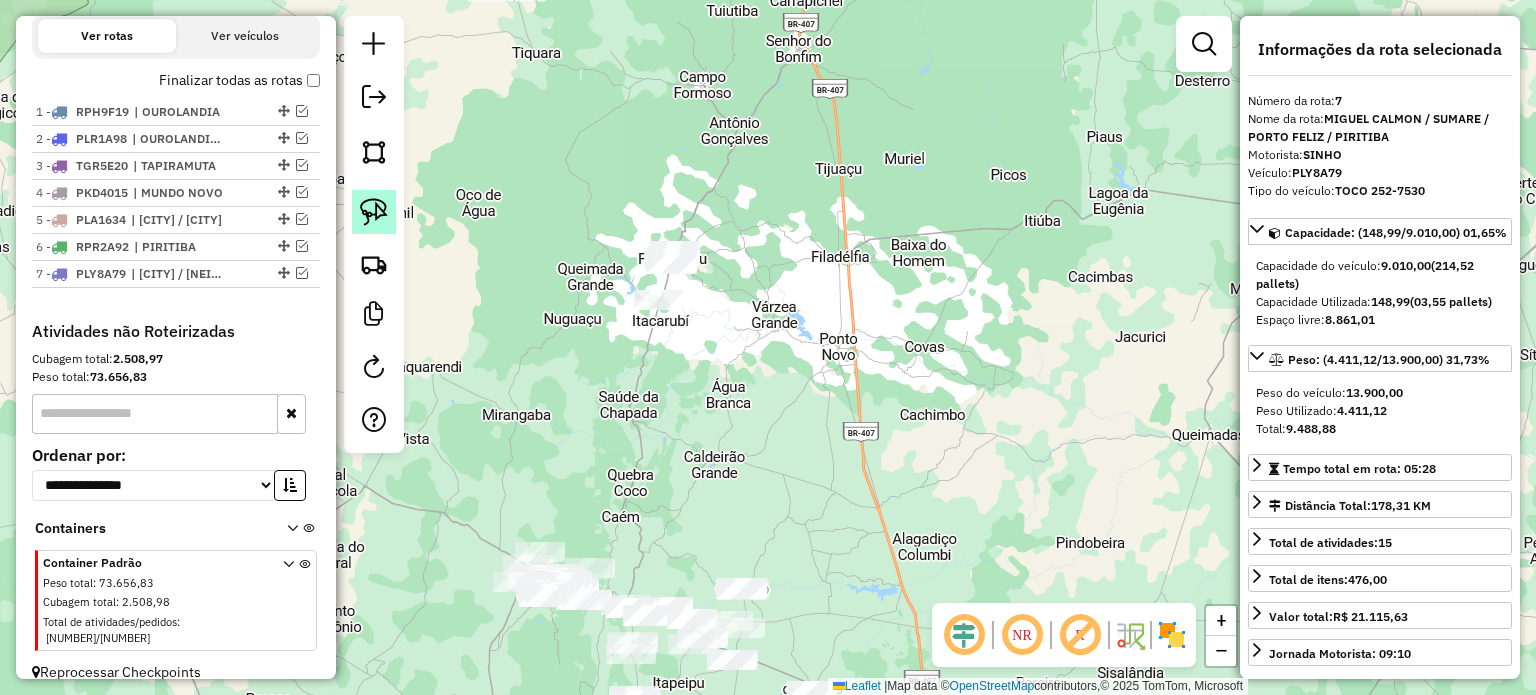 click 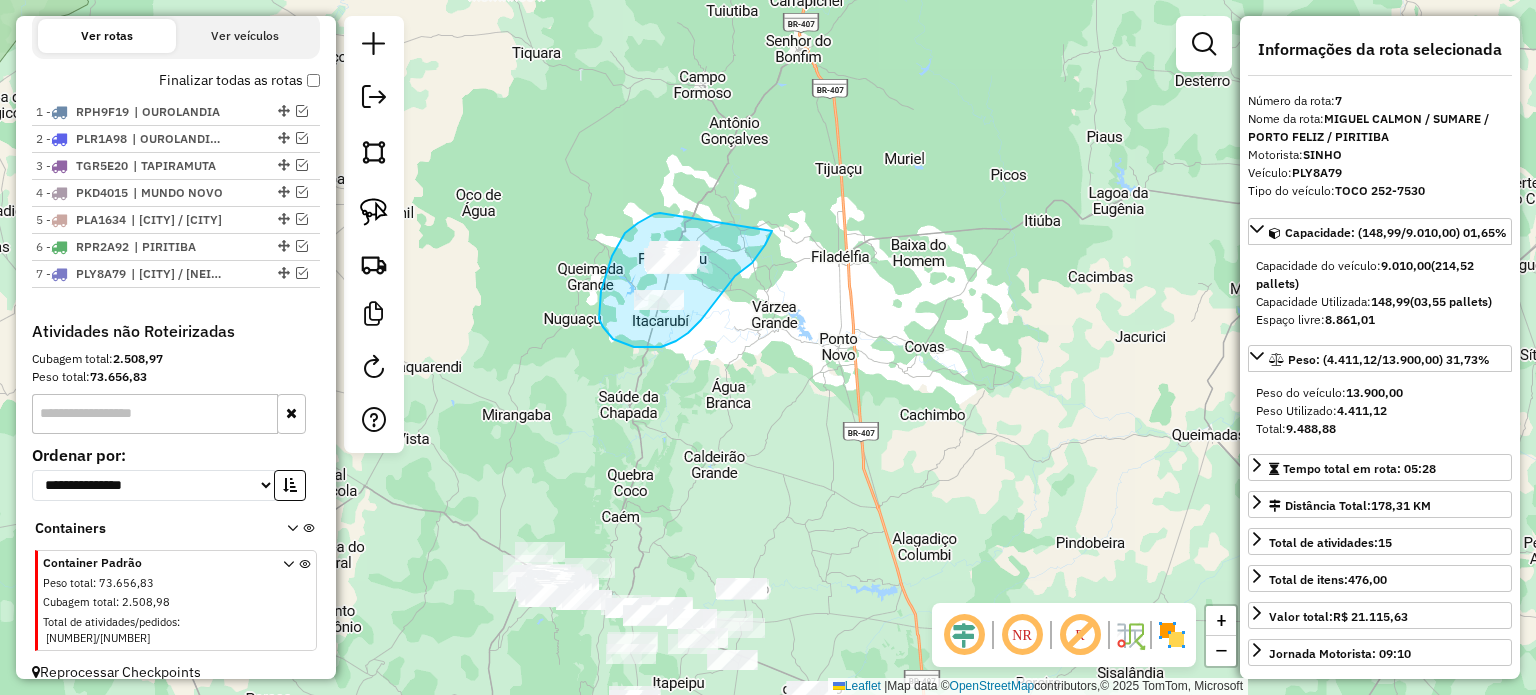 drag, startPoint x: 660, startPoint y: 213, endPoint x: 772, endPoint y: 230, distance: 113.28283 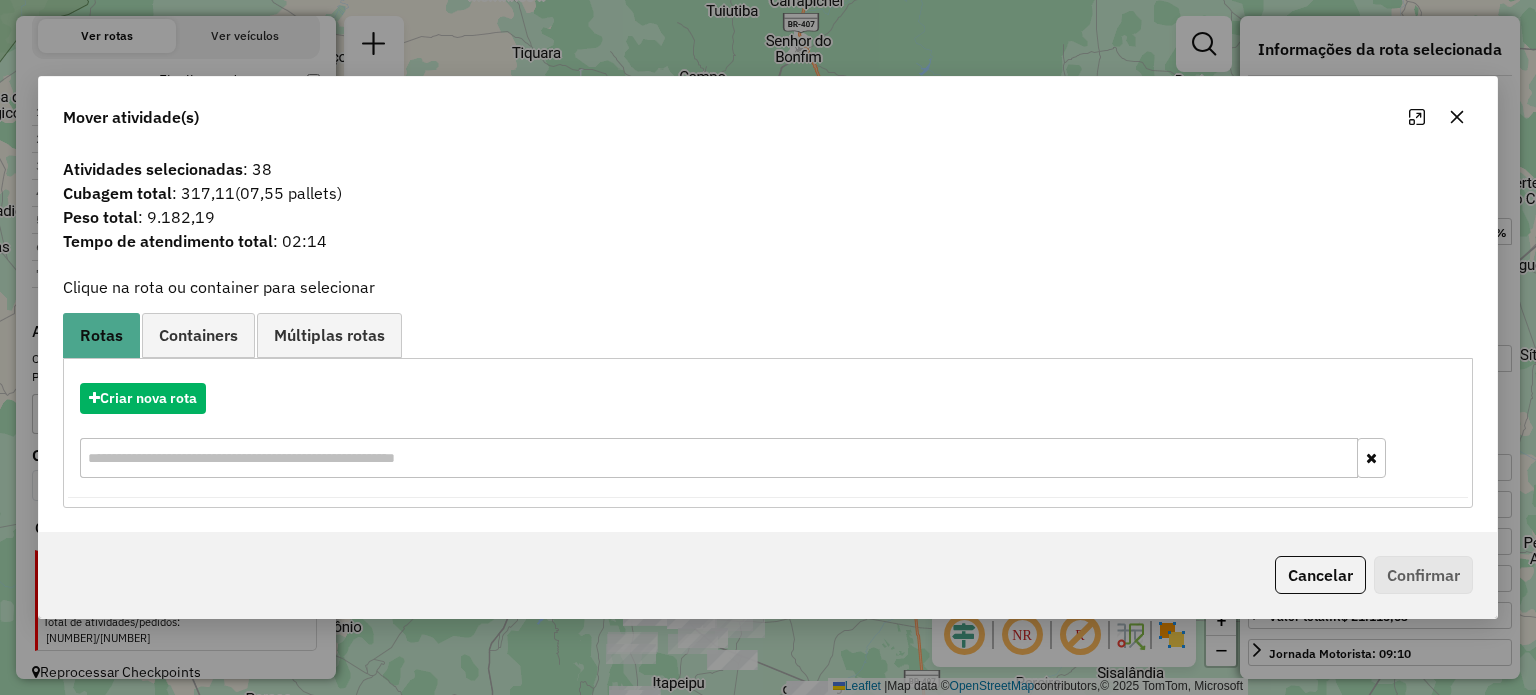 click 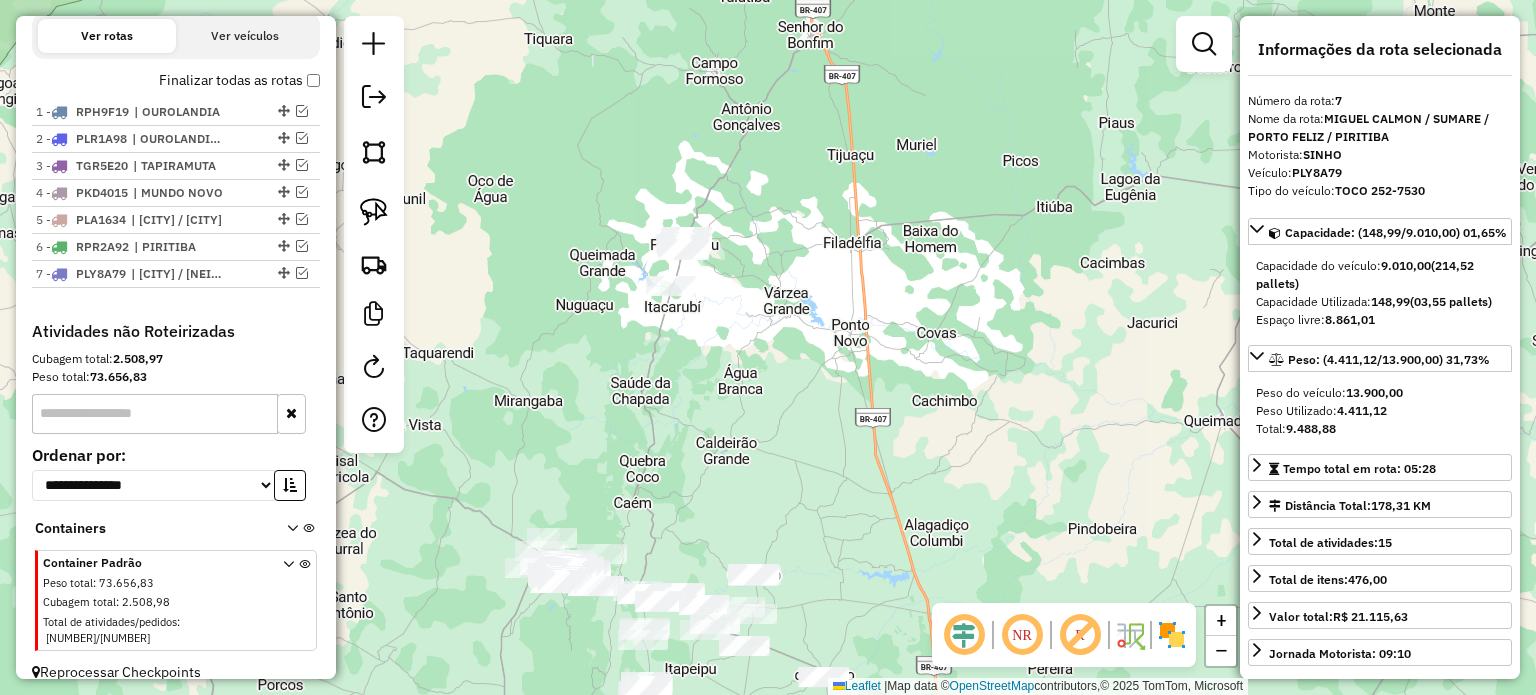 drag, startPoint x: 820, startPoint y: 411, endPoint x: 887, endPoint y: 302, distance: 127.9453 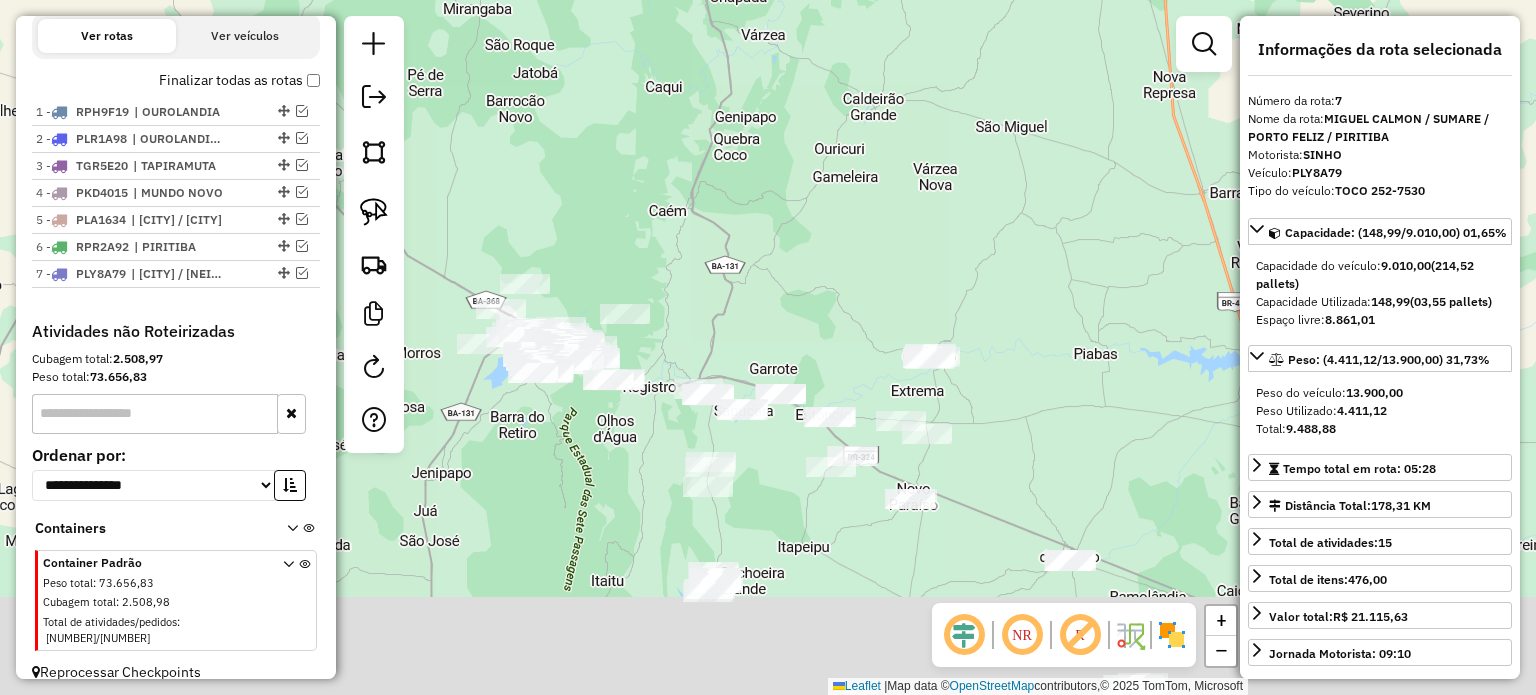 drag, startPoint x: 724, startPoint y: 461, endPoint x: 763, endPoint y: 318, distance: 148.22281 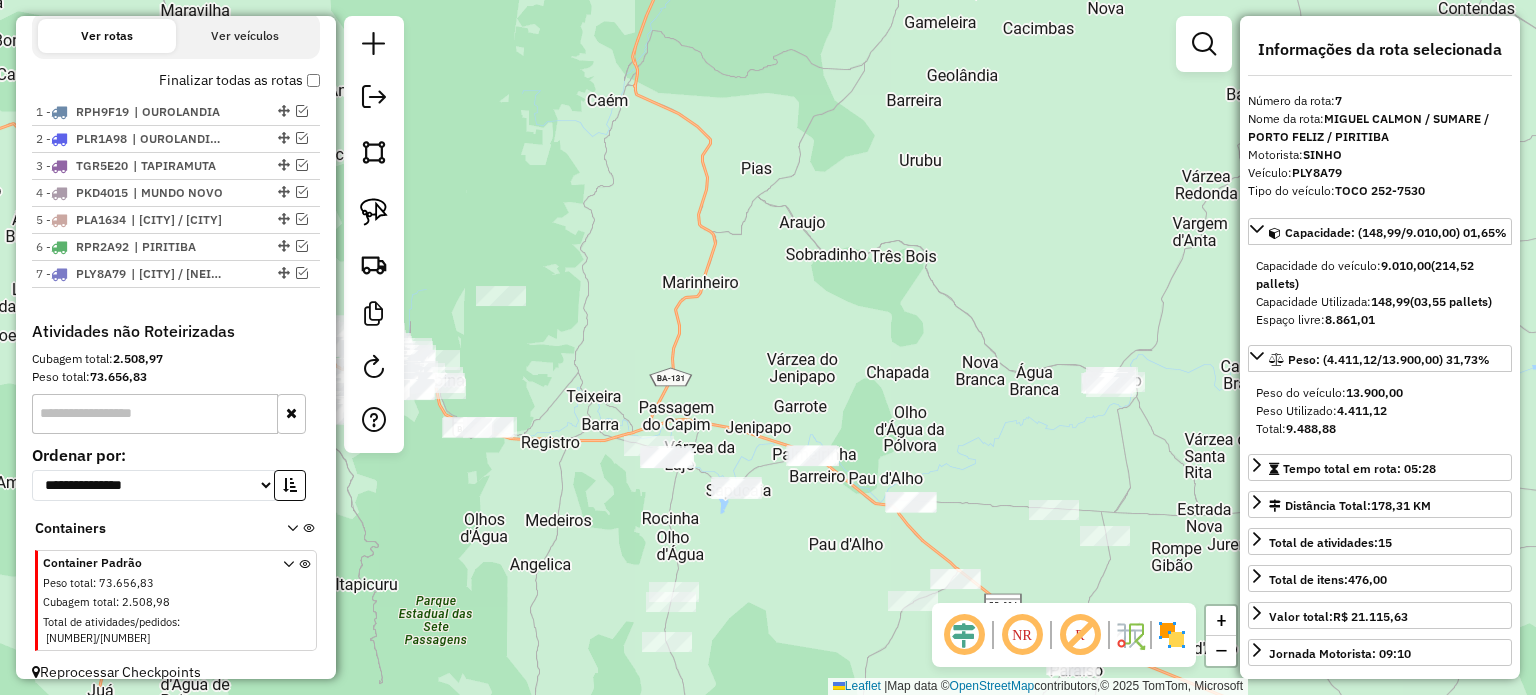 drag, startPoint x: 770, startPoint y: 335, endPoint x: 839, endPoint y: 158, distance: 189.97368 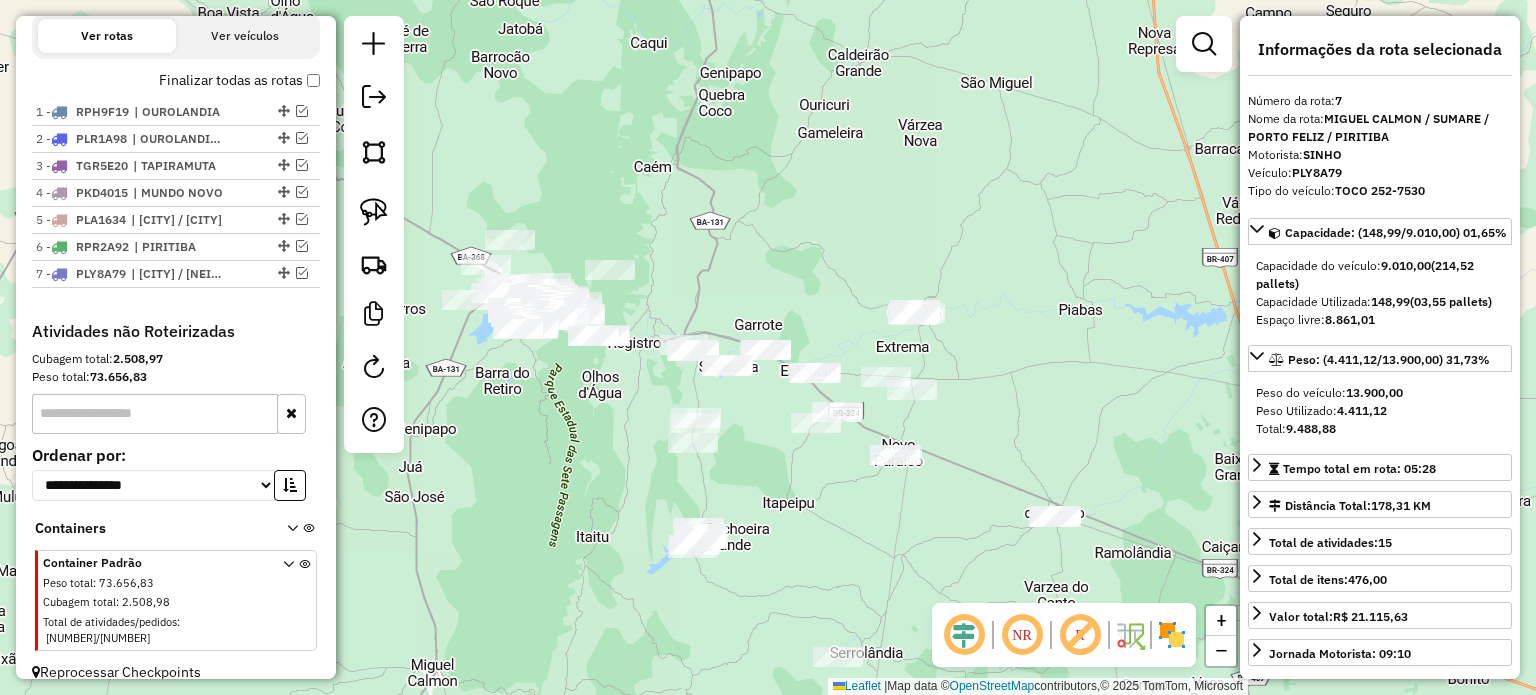 drag, startPoint x: 786, startPoint y: 506, endPoint x: 697, endPoint y: 422, distance: 122.380554 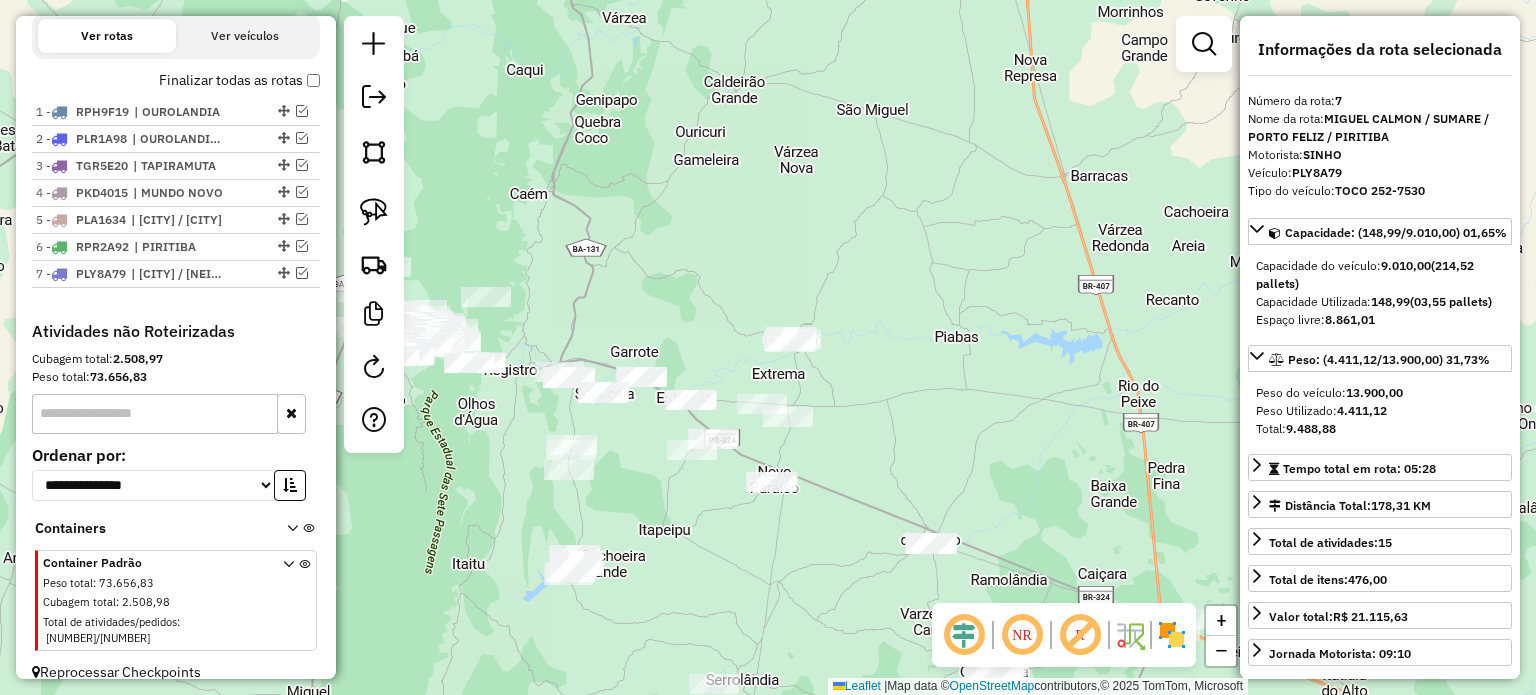 drag, startPoint x: 716, startPoint y: 147, endPoint x: 667, endPoint y: 275, distance: 137.05838 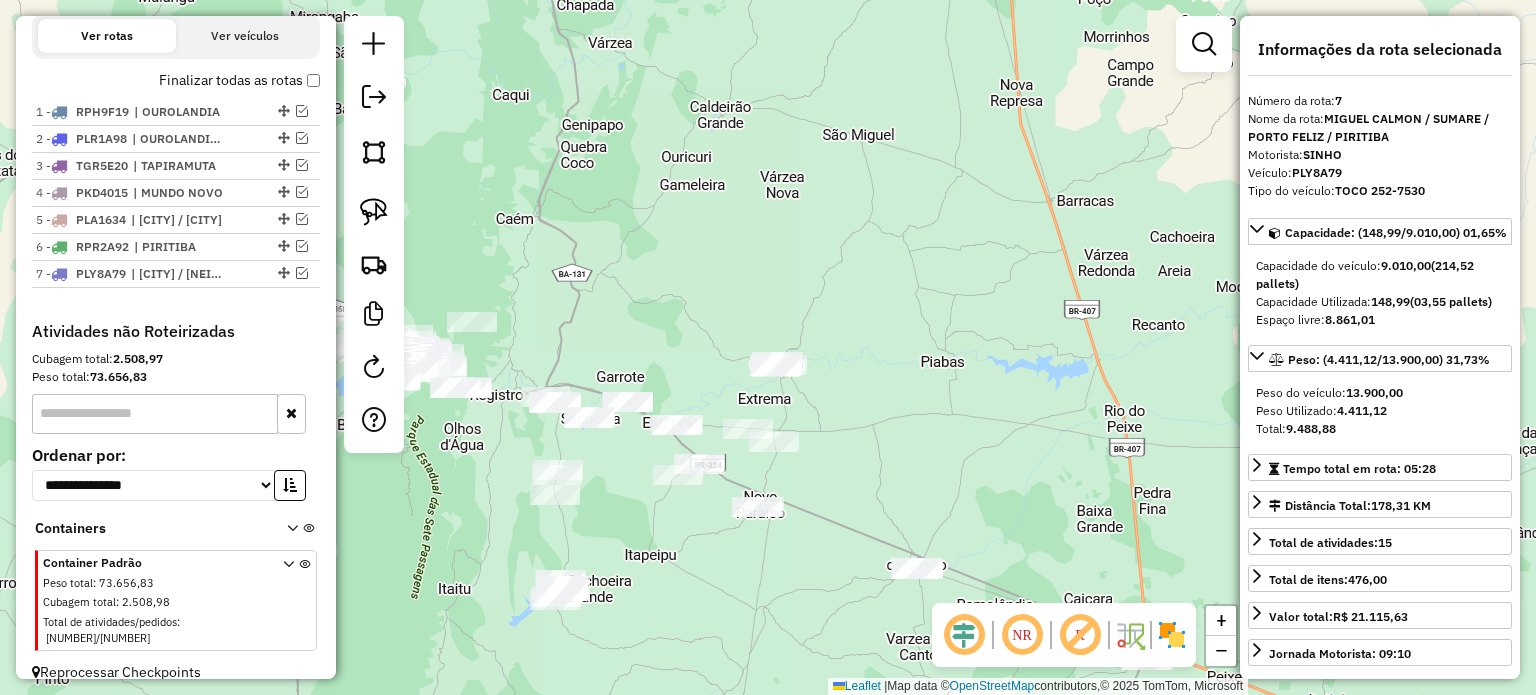 drag, startPoint x: 378, startPoint y: 208, endPoint x: 682, endPoint y: 294, distance: 315.93036 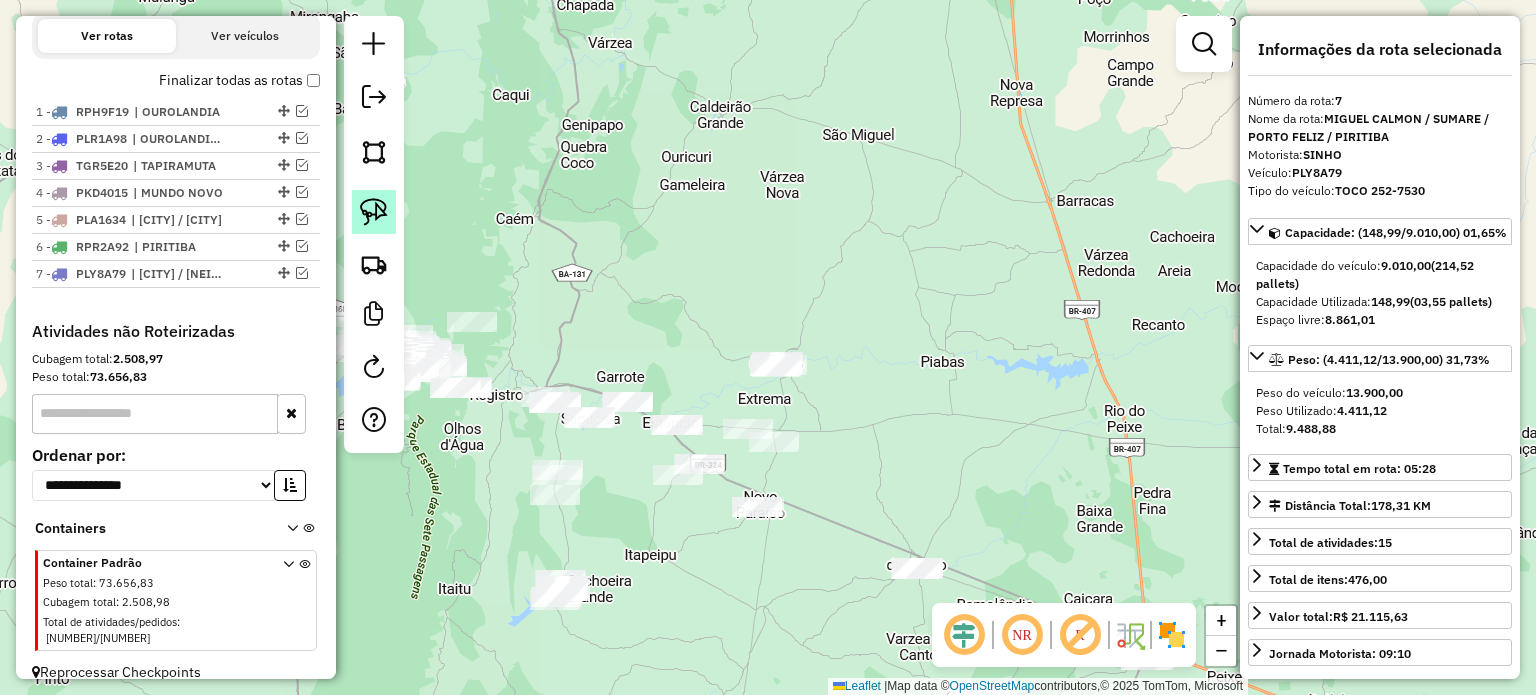 click 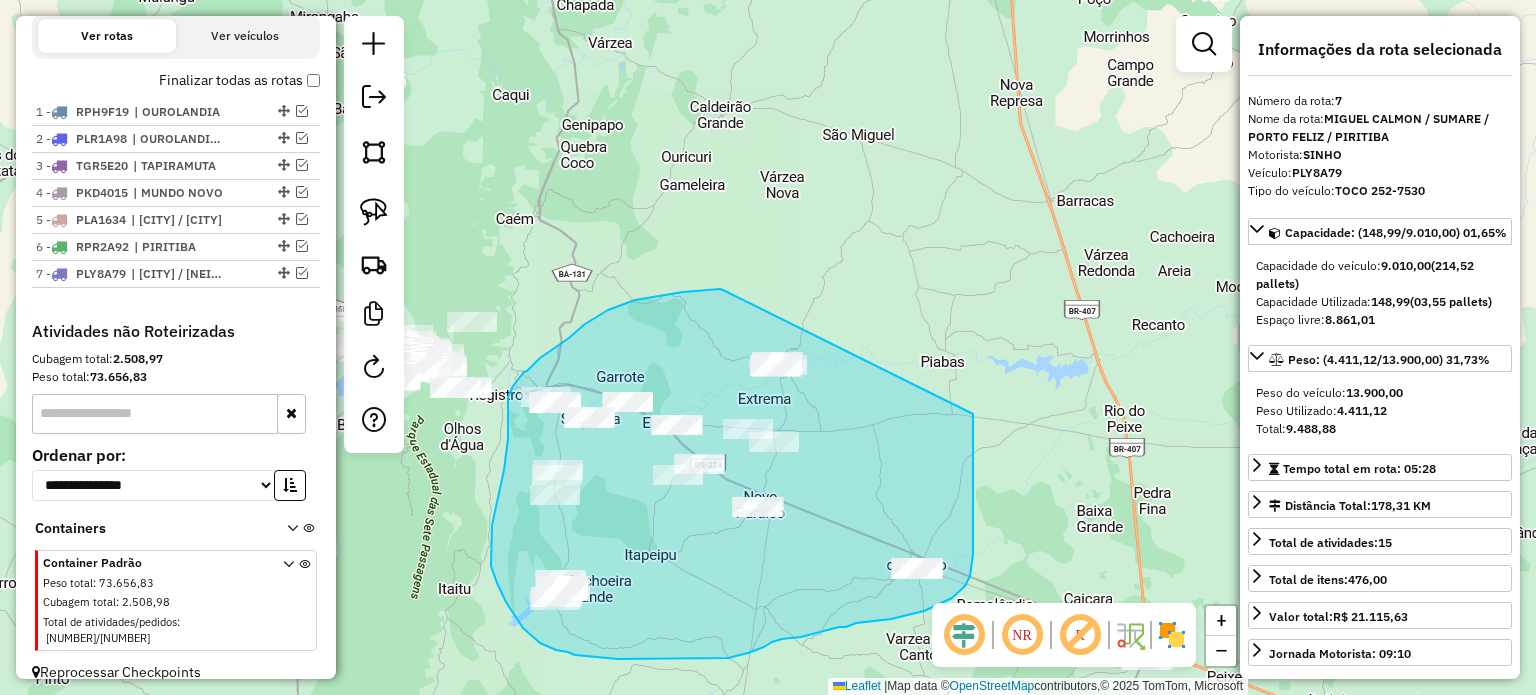 drag, startPoint x: 723, startPoint y: 290, endPoint x: 973, endPoint y: 414, distance: 279.0627 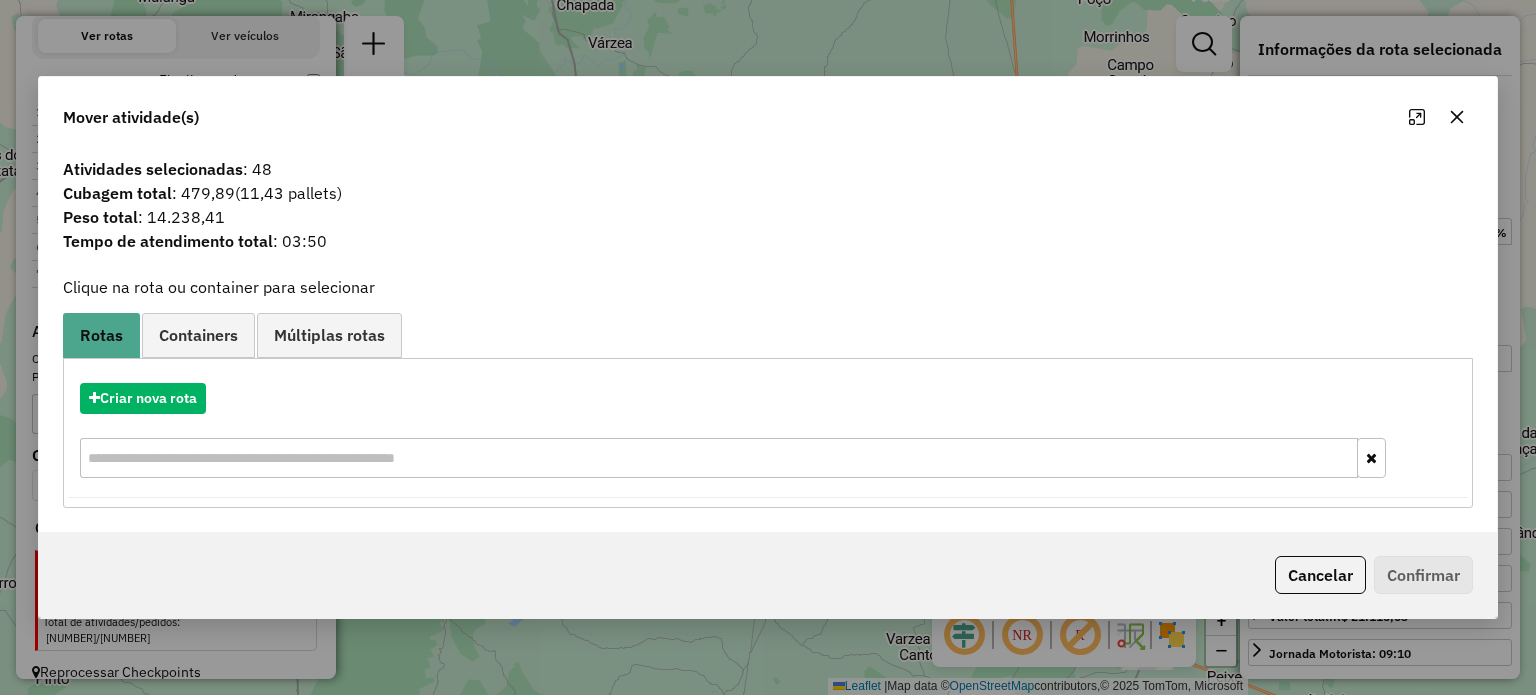click 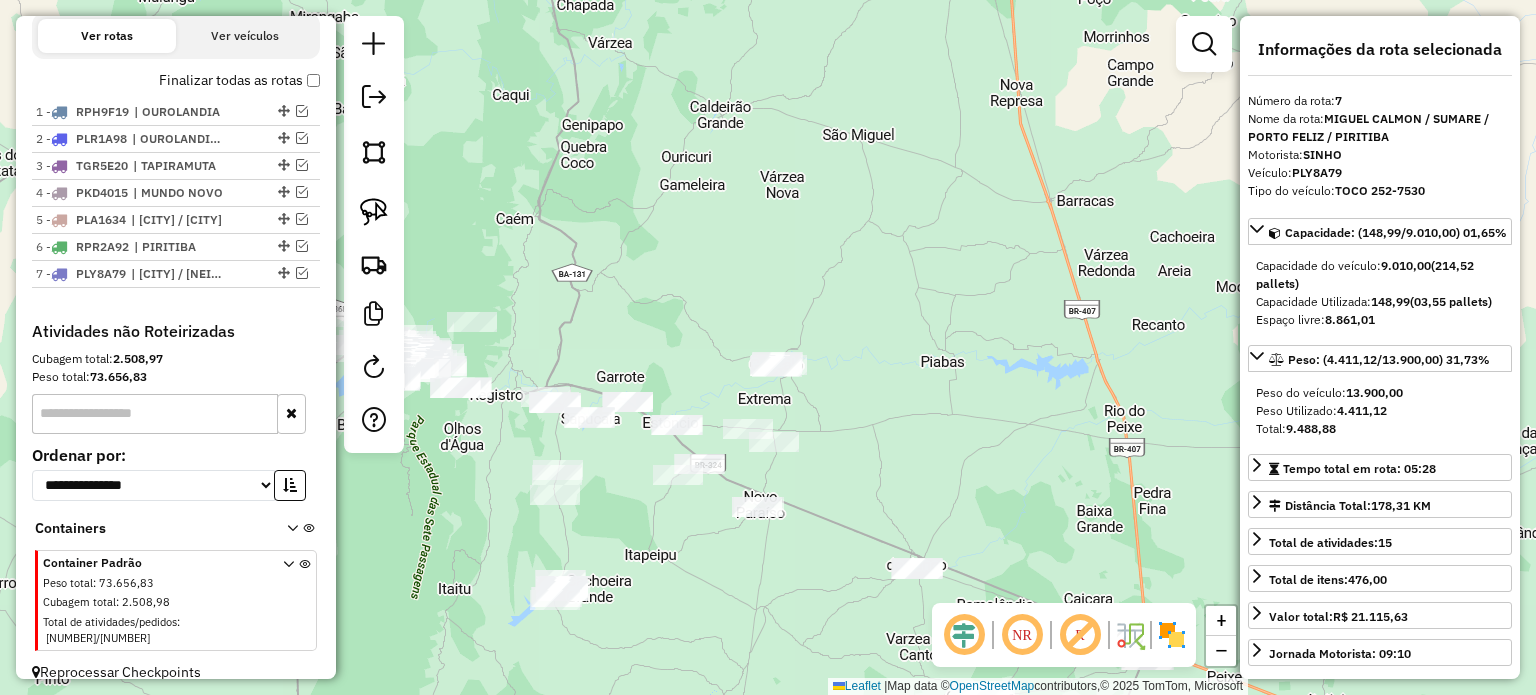 drag, startPoint x: 852, startPoint y: 441, endPoint x: 940, endPoint y: 405, distance: 95.07891 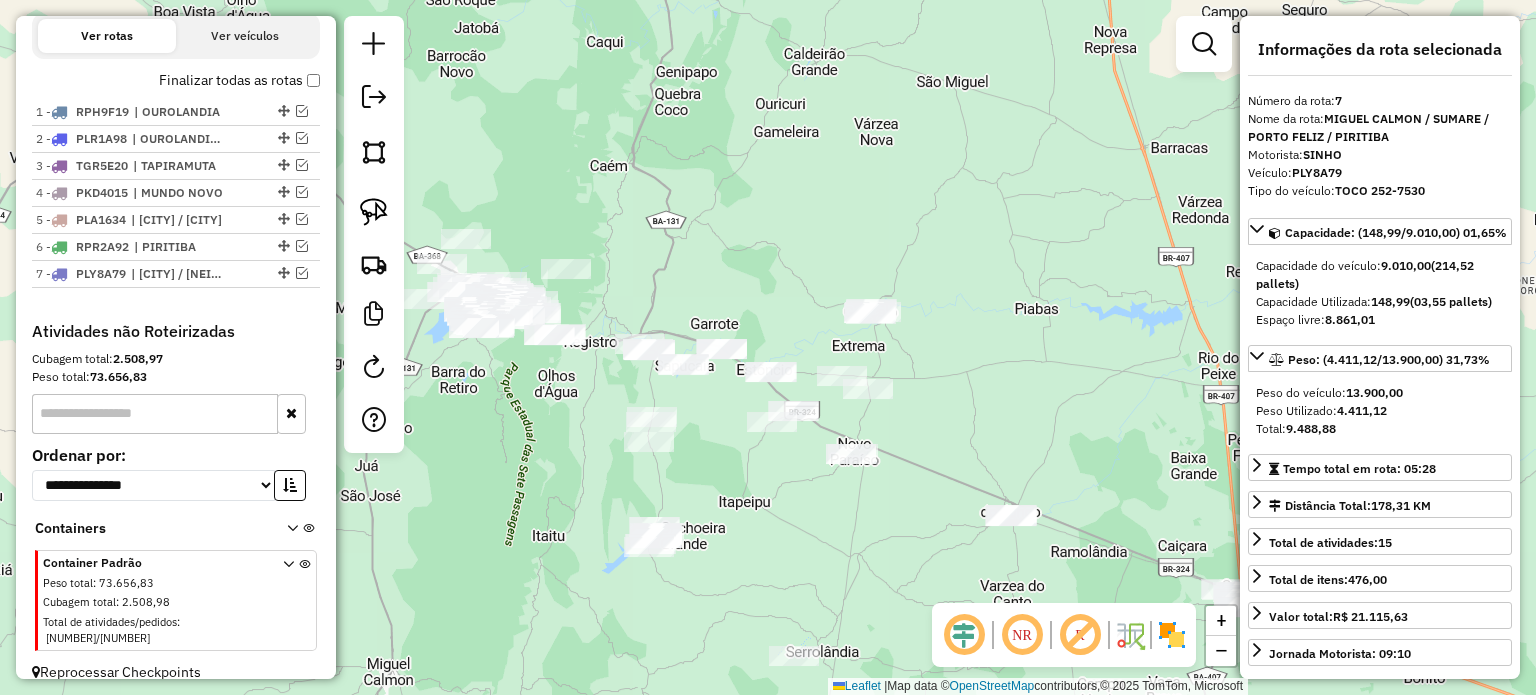 click on "Janela de atendimento Grade de atendimento Capacidade Transportadoras Veículos Cliente Pedidos  Rotas Selecione os dias de semana para filtrar as janelas de atendimento  Seg   Ter   Qua   Qui   Sex   Sáb   Dom  Informe o período da janela de atendimento: De: Até:  Filtrar exatamente a janela do cliente  Considerar janela de atendimento padrão  Selecione os dias de semana para filtrar as grades de atendimento  Seg   Ter   Qua   Qui   Sex   Sáb   Dom   Considerar clientes sem dia de atendimento cadastrado  Clientes fora do dia de atendimento selecionado Filtrar as atividades entre os valores definidos abaixo:  Peso mínimo:   Peso máximo:   Cubagem mínima:   Cubagem máxima:   De:   Até:  Filtrar as atividades entre o tempo de atendimento definido abaixo:  De:   Até:   Considerar capacidade total dos clientes não roteirizados Transportadora: Selecione um ou mais itens Tipo de veículo: Selecione um ou mais itens Veículo: Selecione um ou mais itens Motorista: Selecione um ou mais itens Nome: Rótulo:" 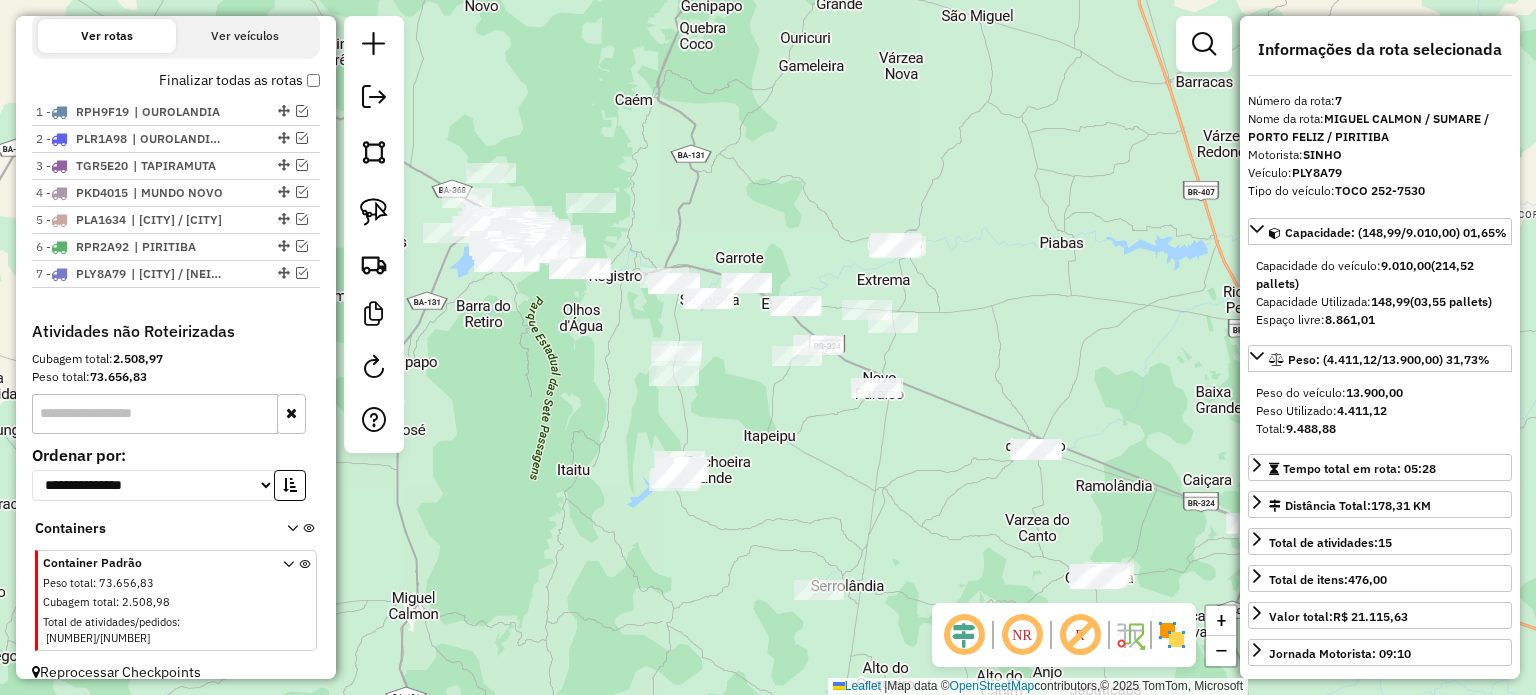 drag, startPoint x: 872, startPoint y: 559, endPoint x: 900, endPoint y: 447, distance: 115.44696 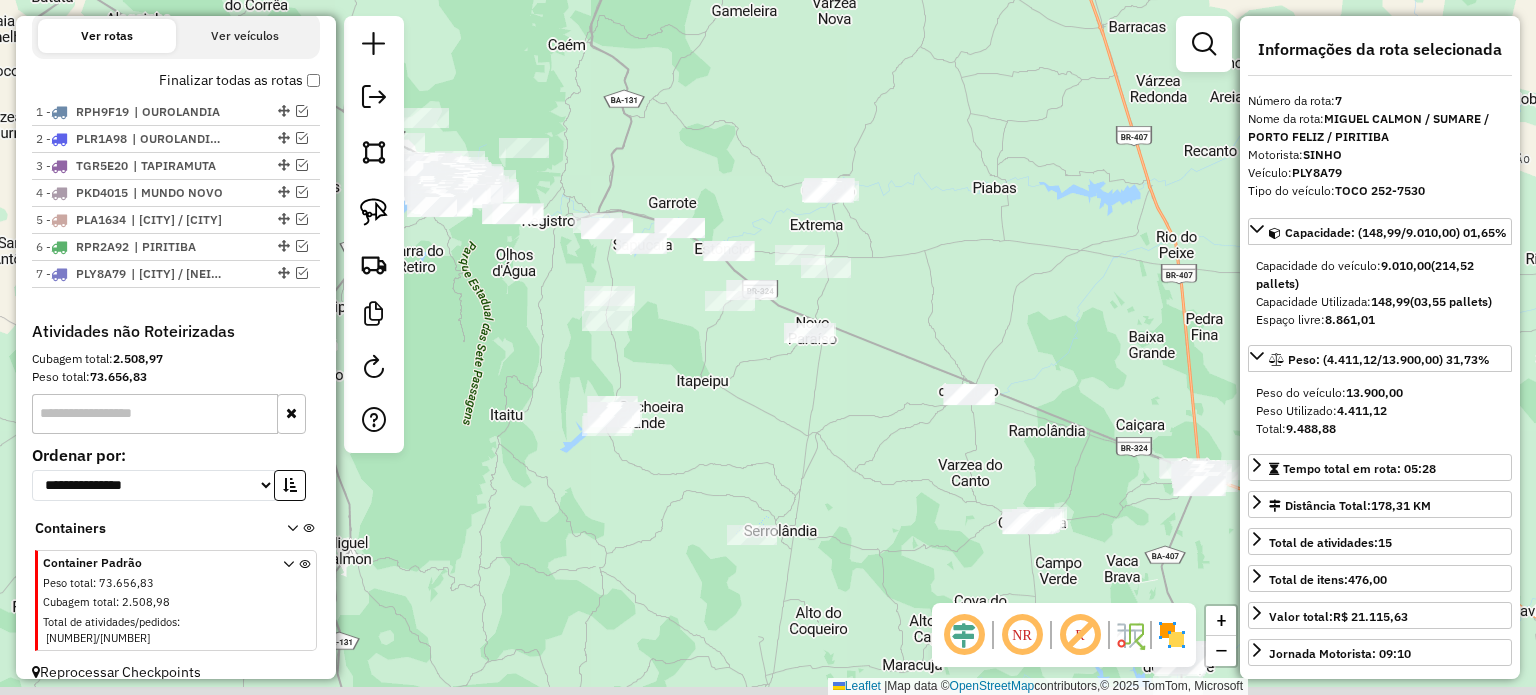 drag, startPoint x: 891, startPoint y: 484, endPoint x: 676, endPoint y: 410, distance: 227.37854 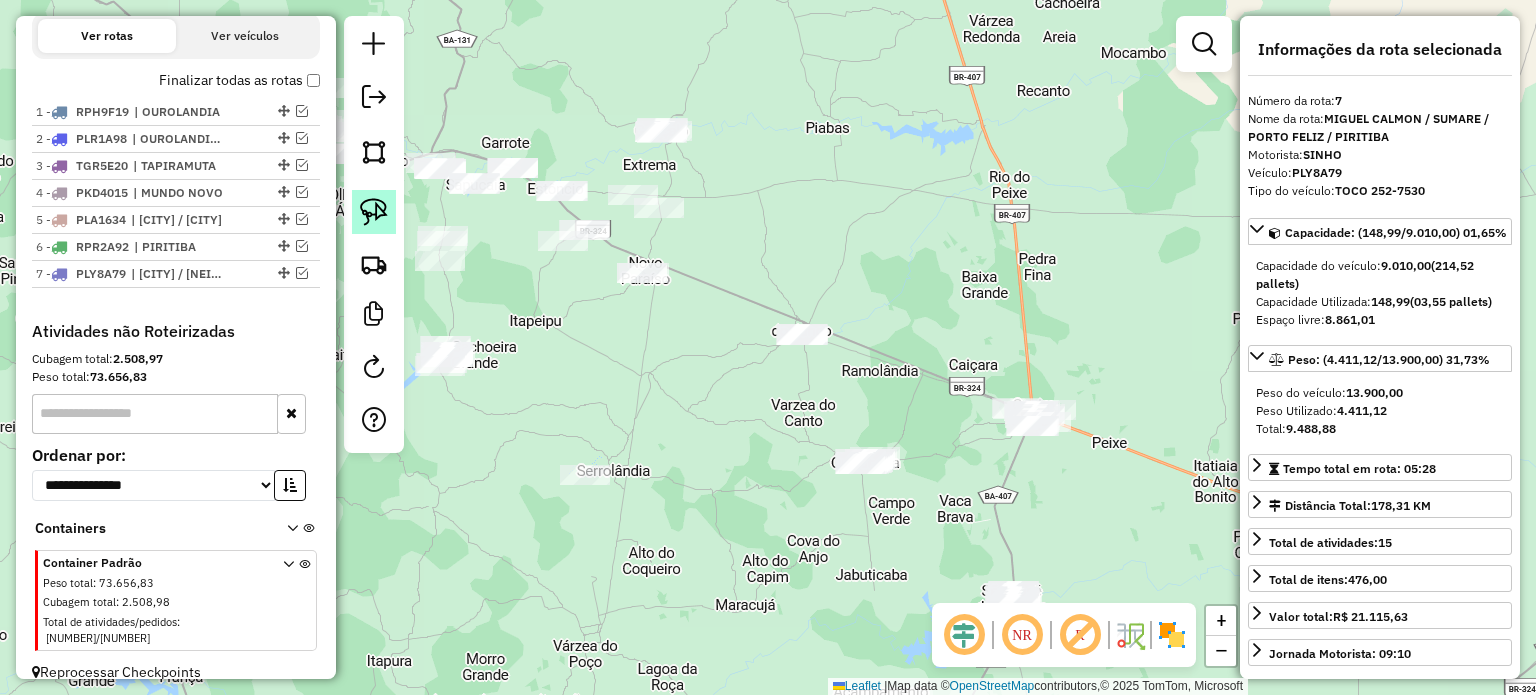 click 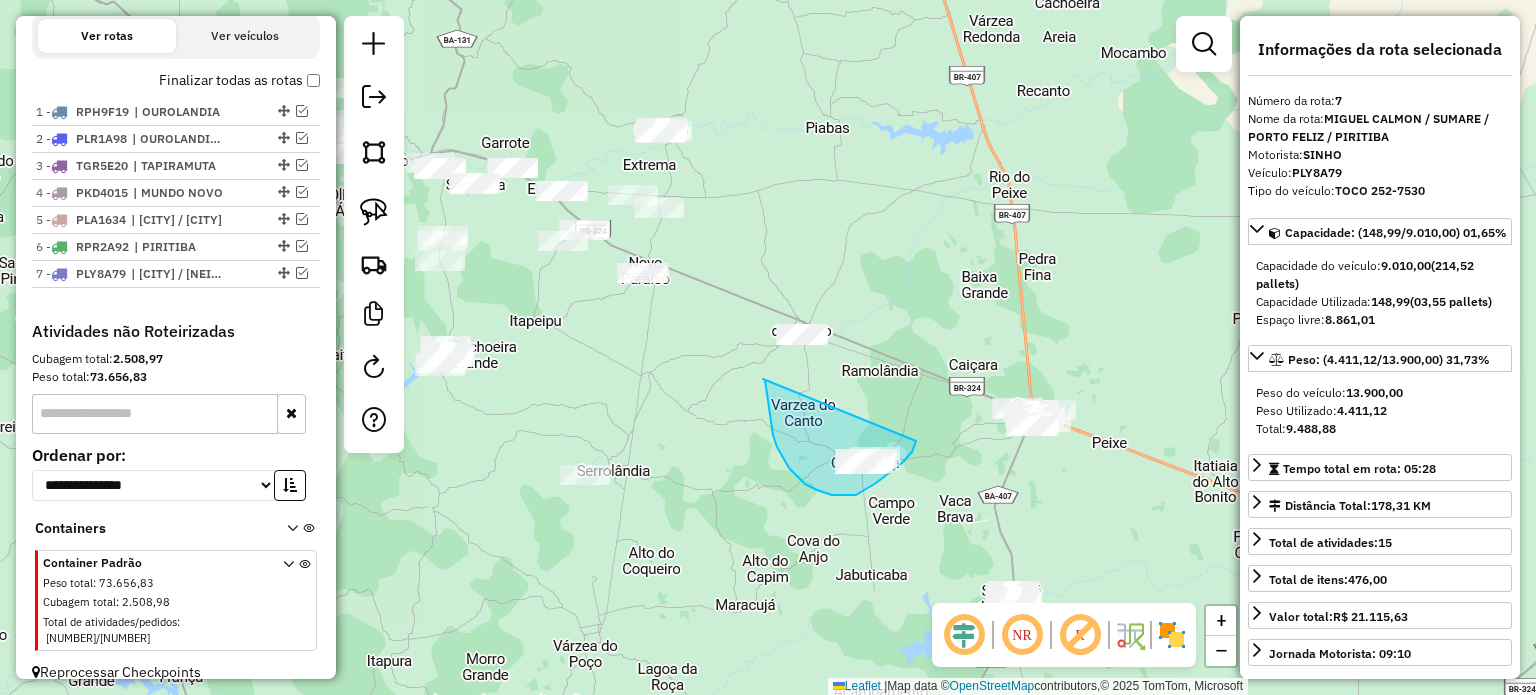 drag, startPoint x: 763, startPoint y: 379, endPoint x: 915, endPoint y: 429, distance: 160.0125 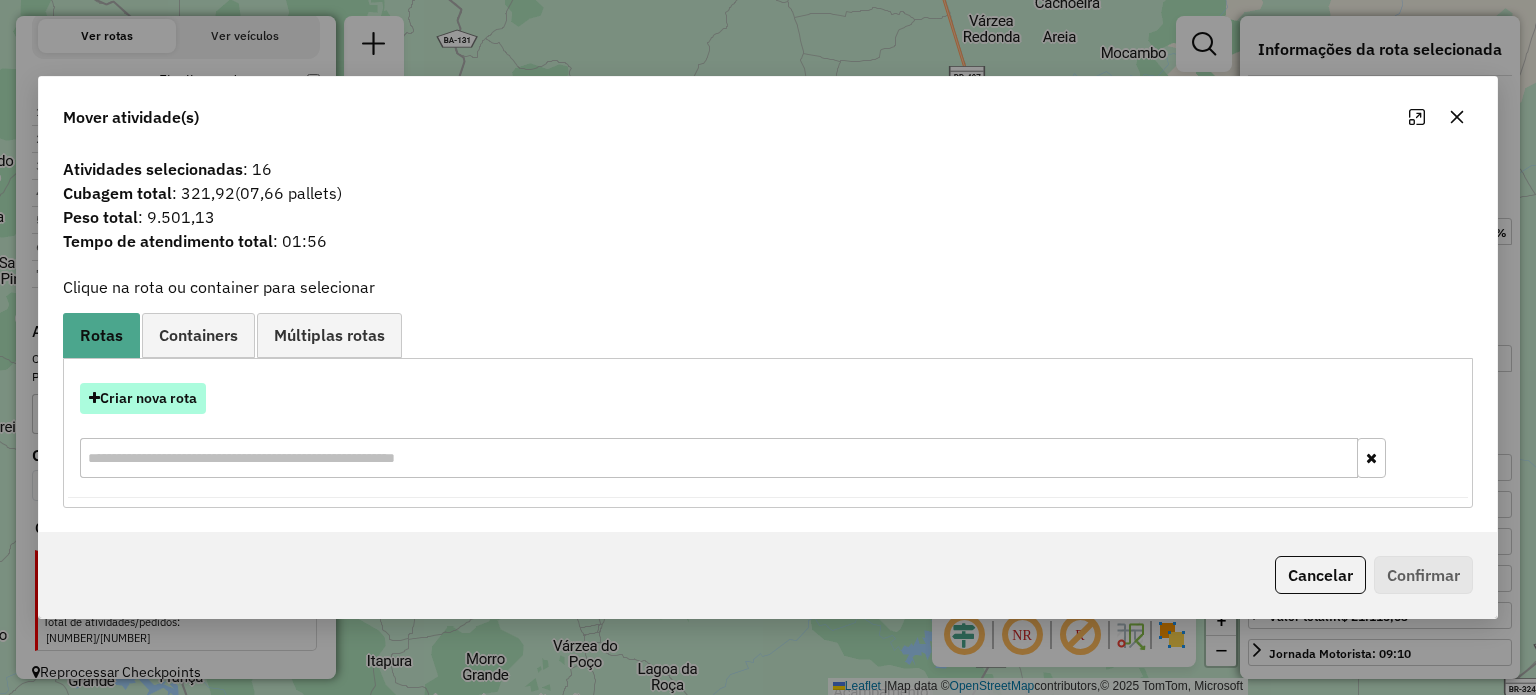 click on "Criar nova rota" at bounding box center [143, 398] 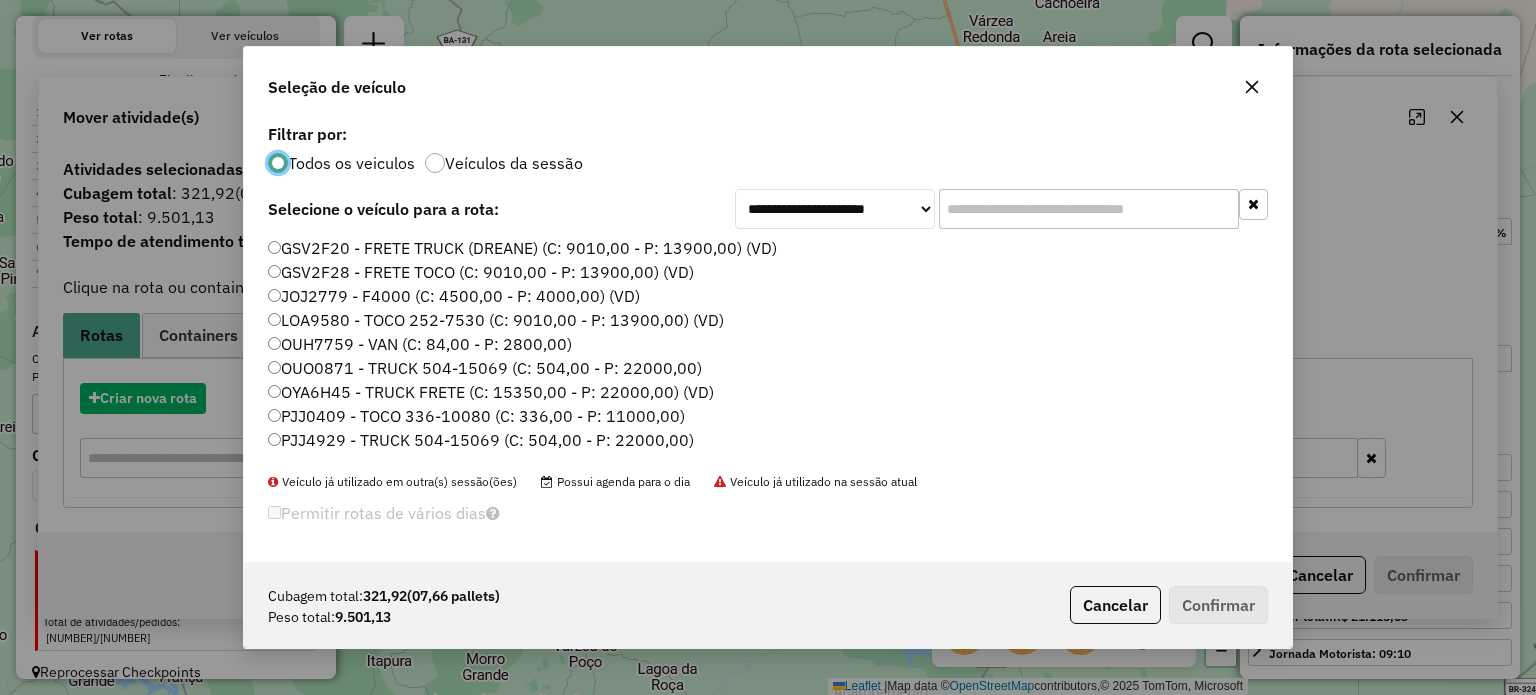 scroll, scrollTop: 10, scrollLeft: 6, axis: both 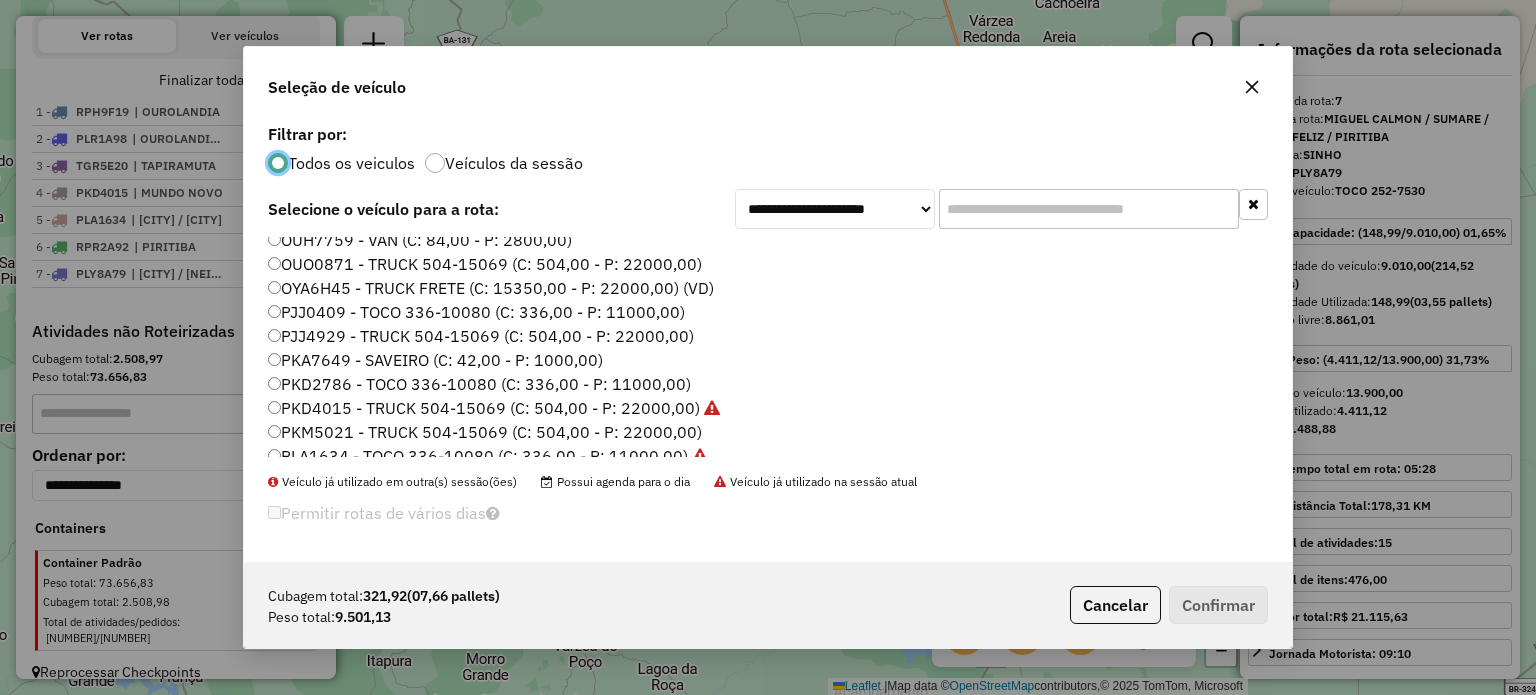 click on "PKM5021 - TRUCK 504-15069 (C: 504,00 - P: 22000,00)" 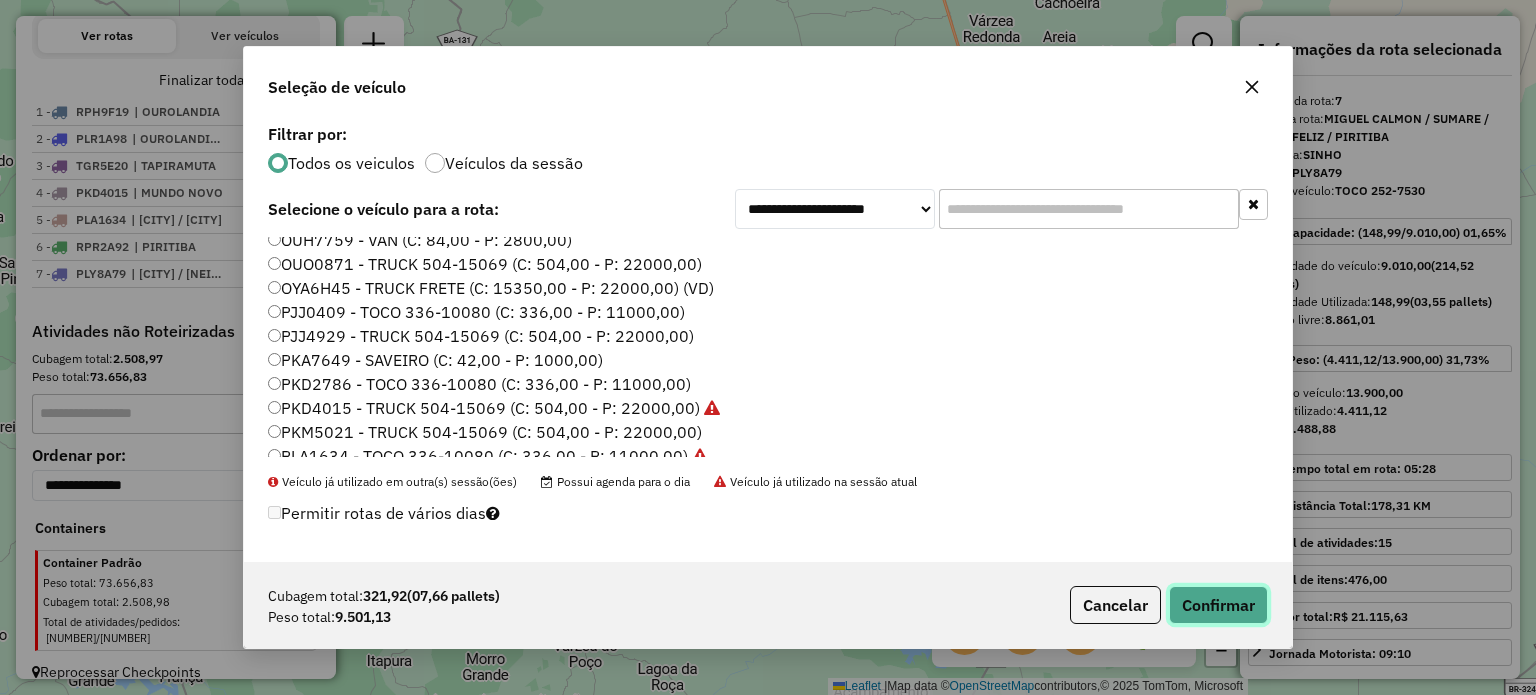 click on "Confirmar" 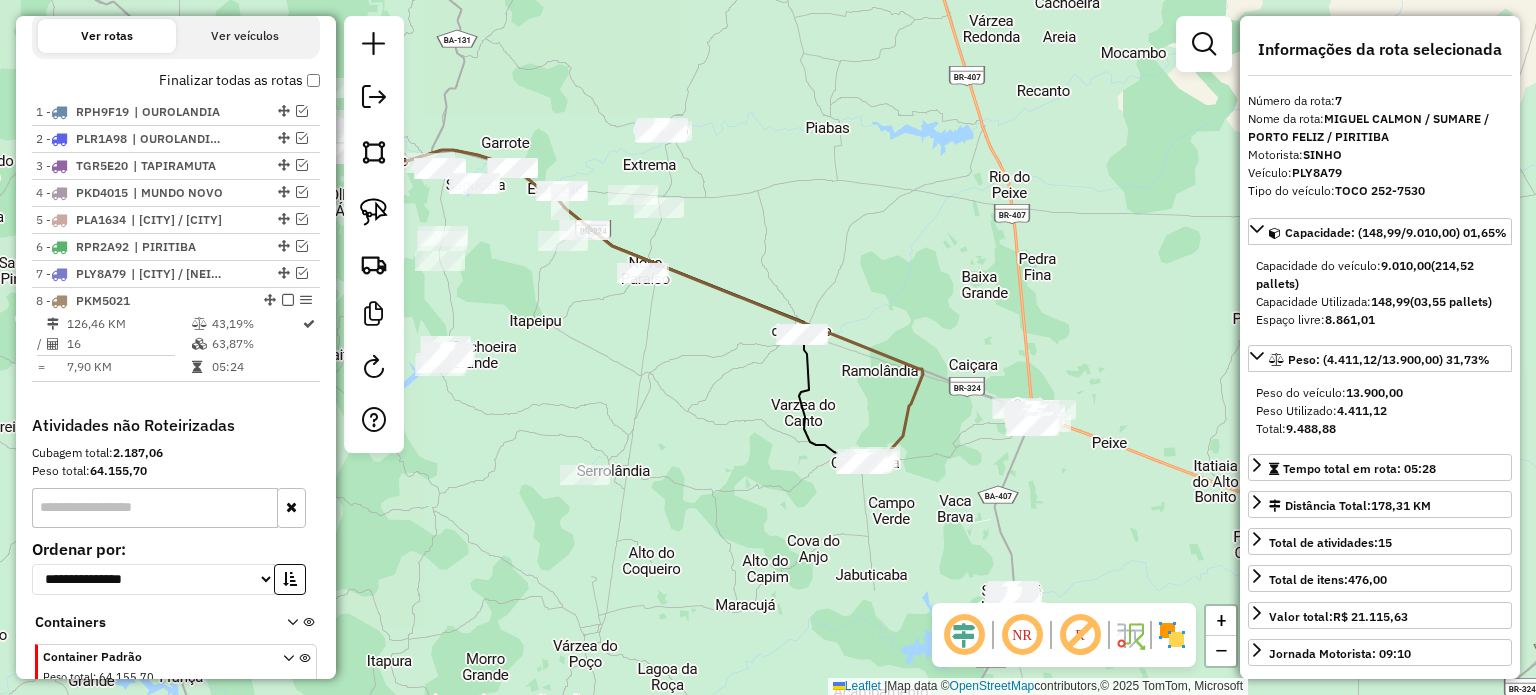 scroll, scrollTop: 784, scrollLeft: 0, axis: vertical 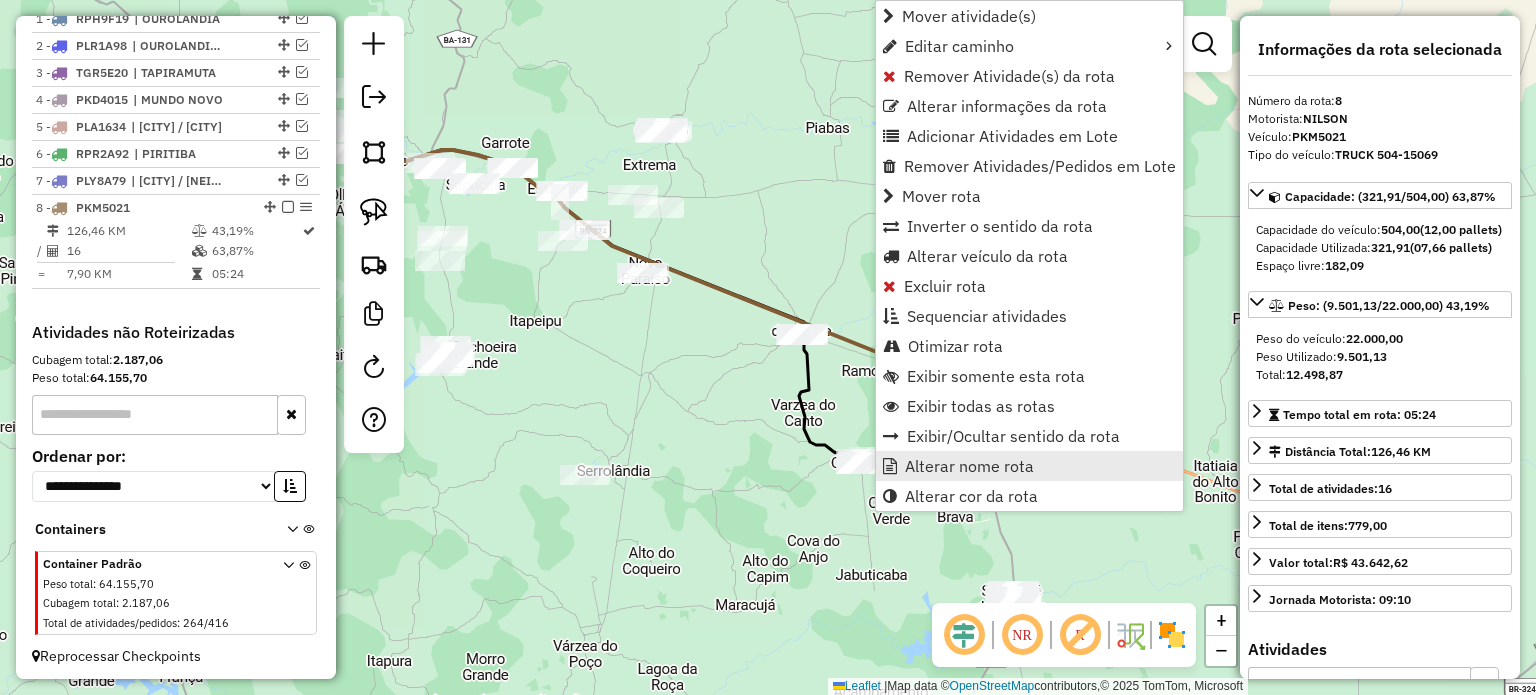 click on "Alterar nome rota" at bounding box center (969, 466) 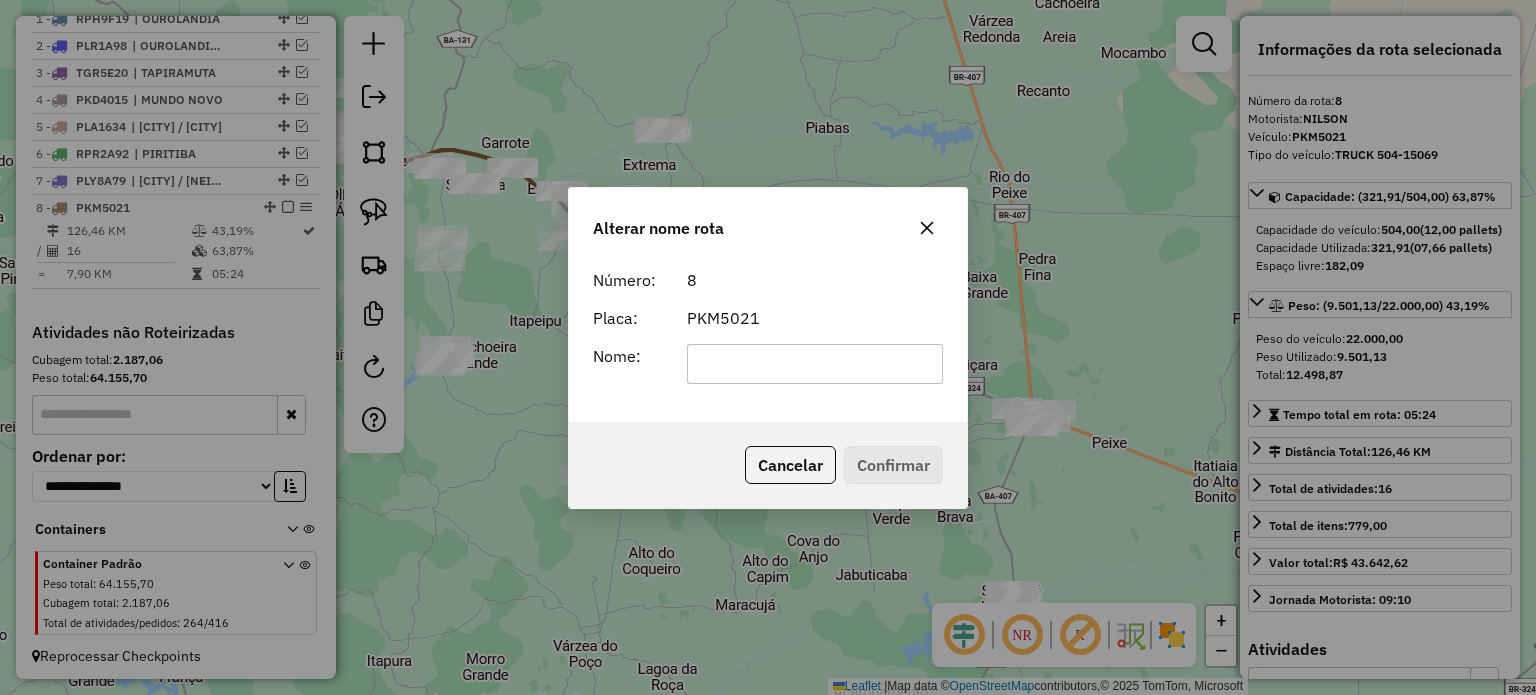 click 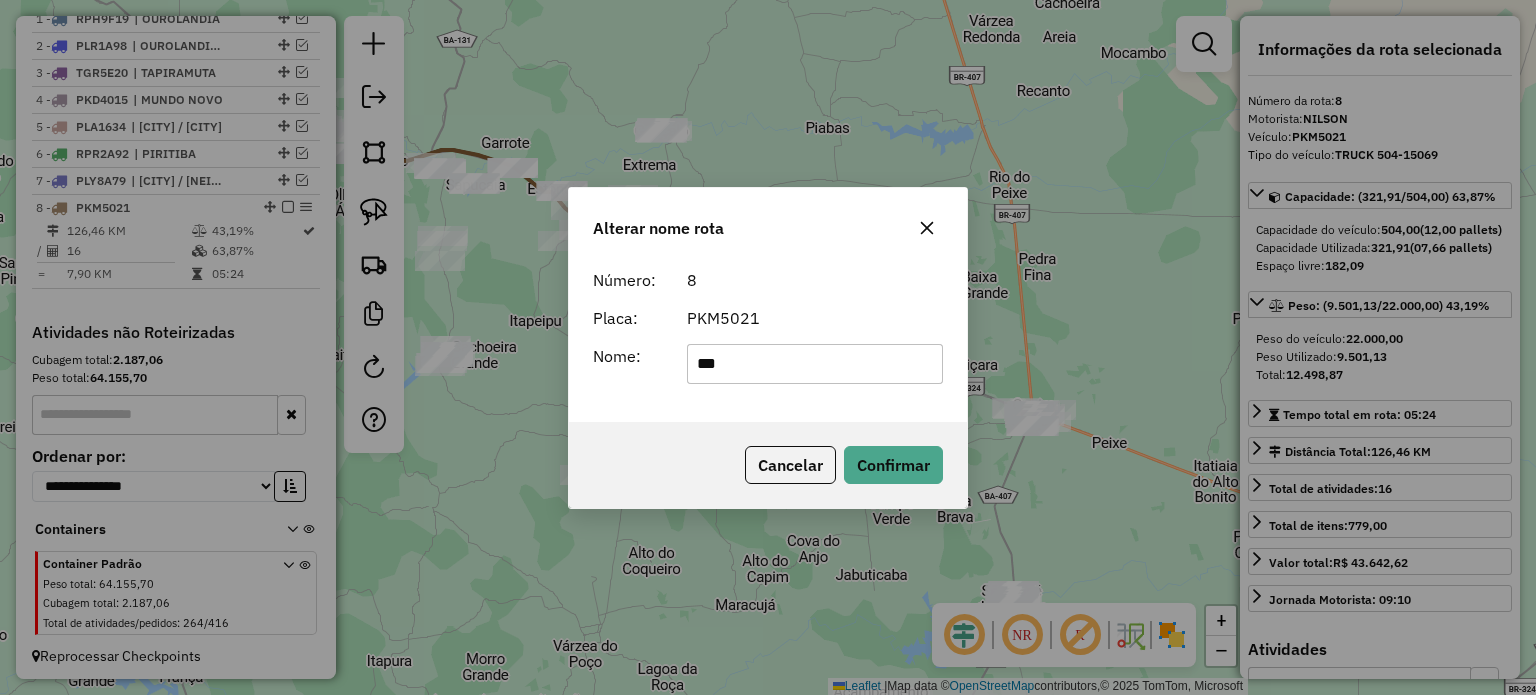 type on "**********" 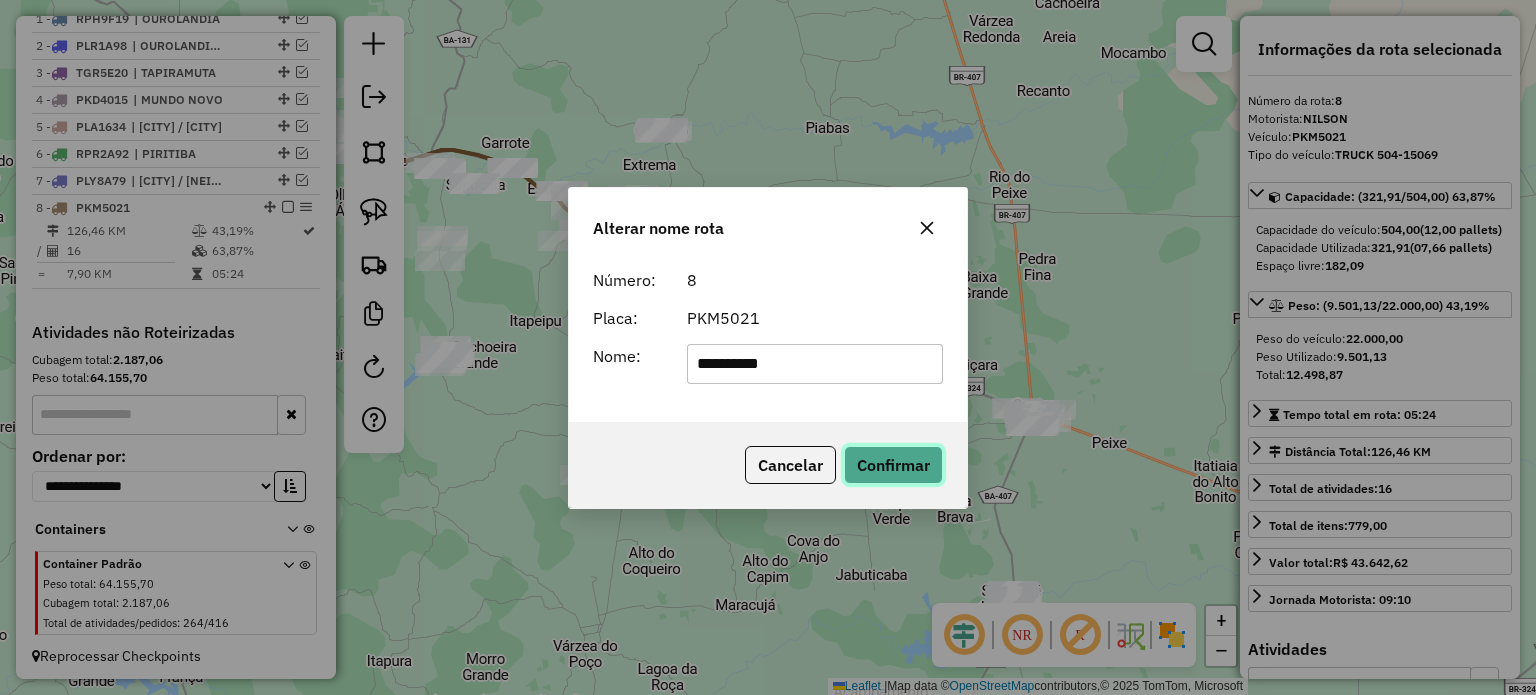 click on "Confirmar" 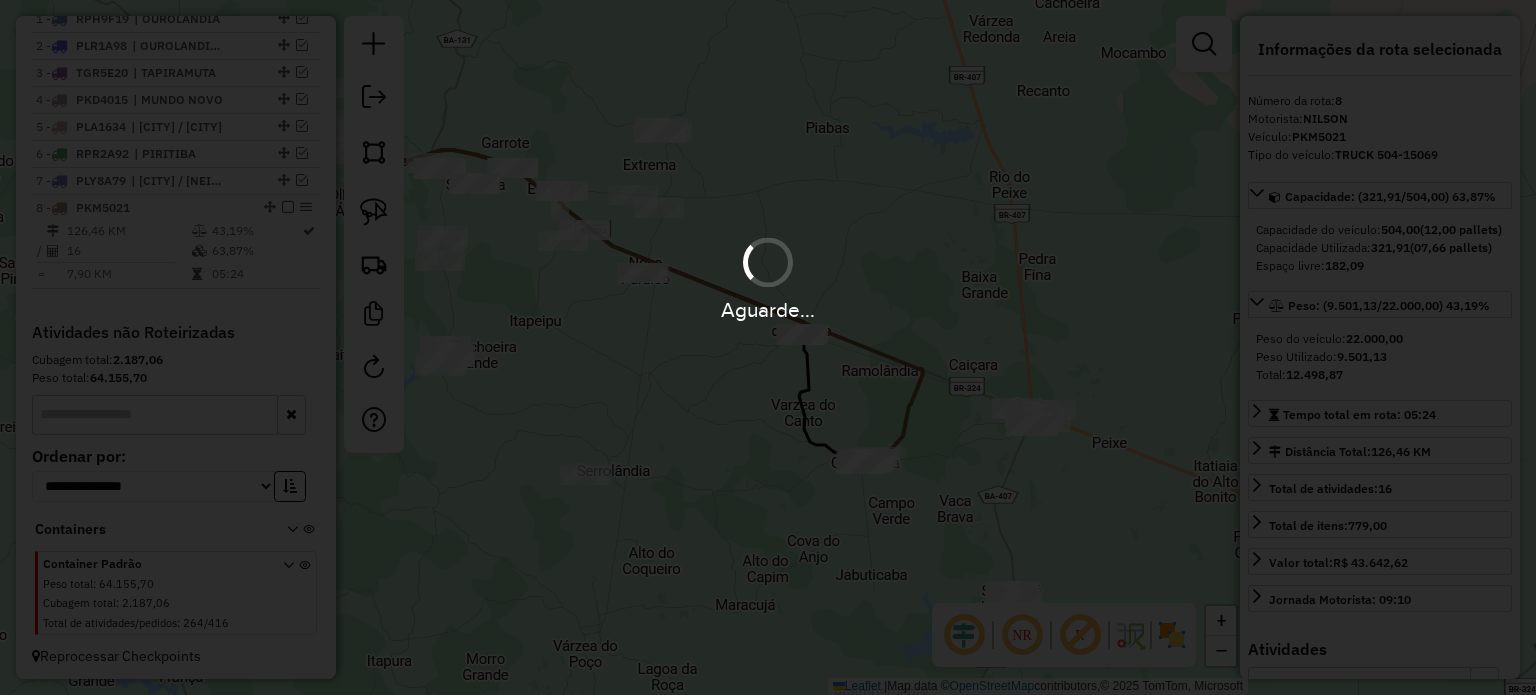 type 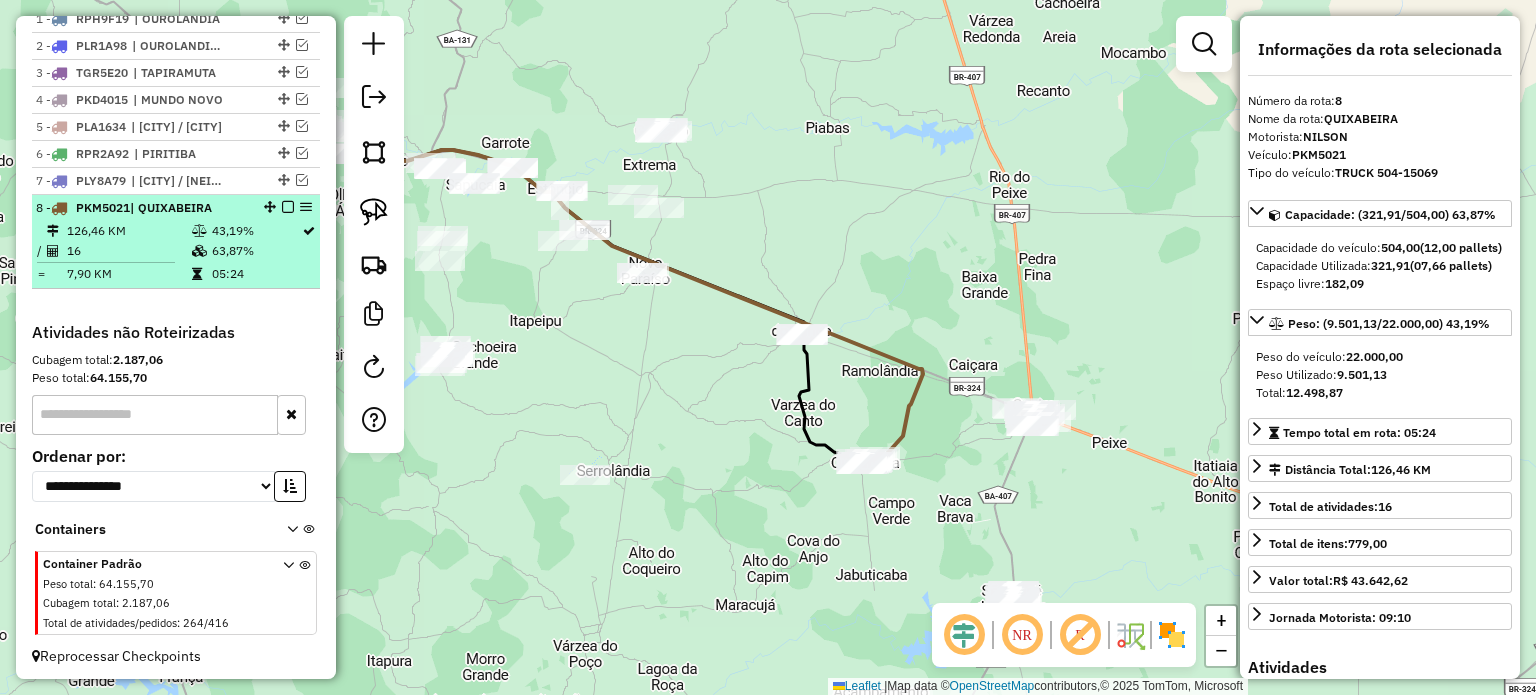 click at bounding box center (288, 207) 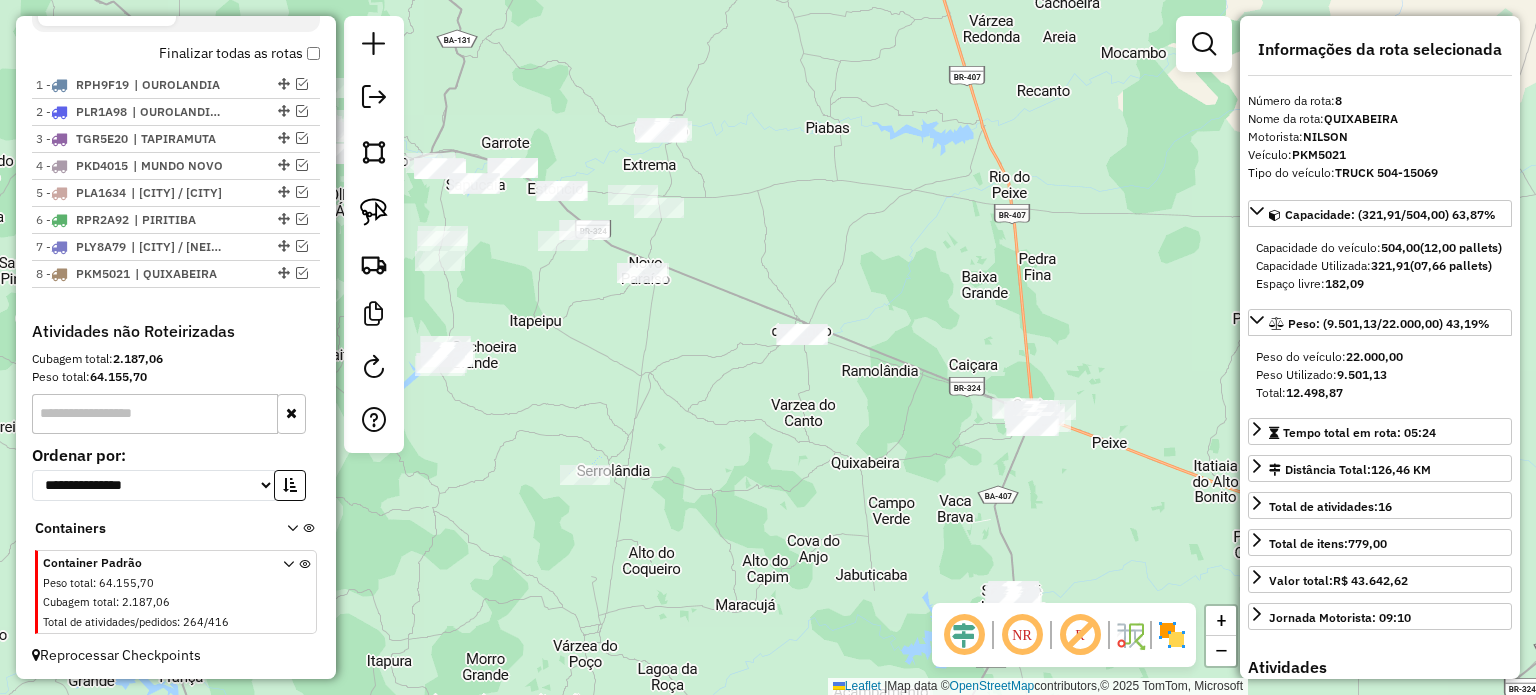 drag, startPoint x: 916, startPoint y: 464, endPoint x: 776, endPoint y: 355, distance: 177.42886 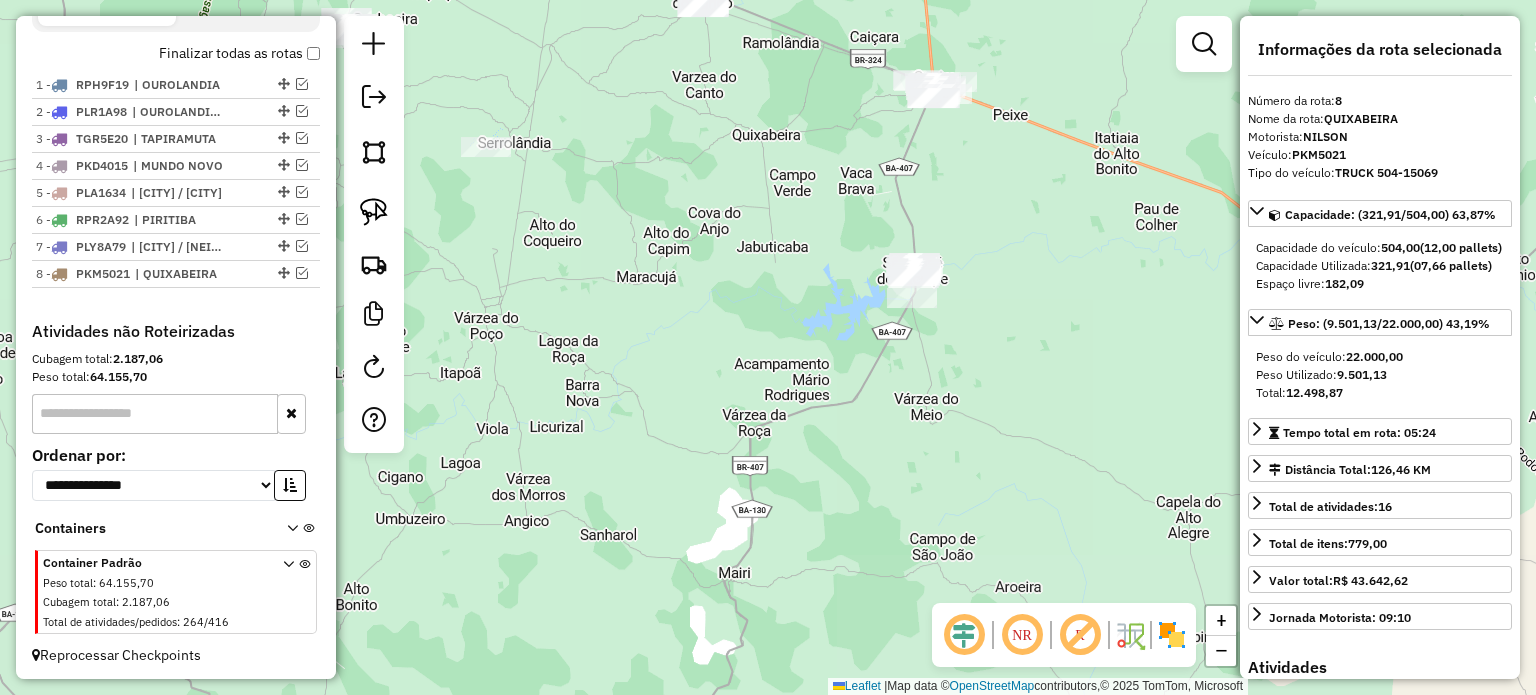 drag, startPoint x: 808, startPoint y: 455, endPoint x: 792, endPoint y: 339, distance: 117.09825 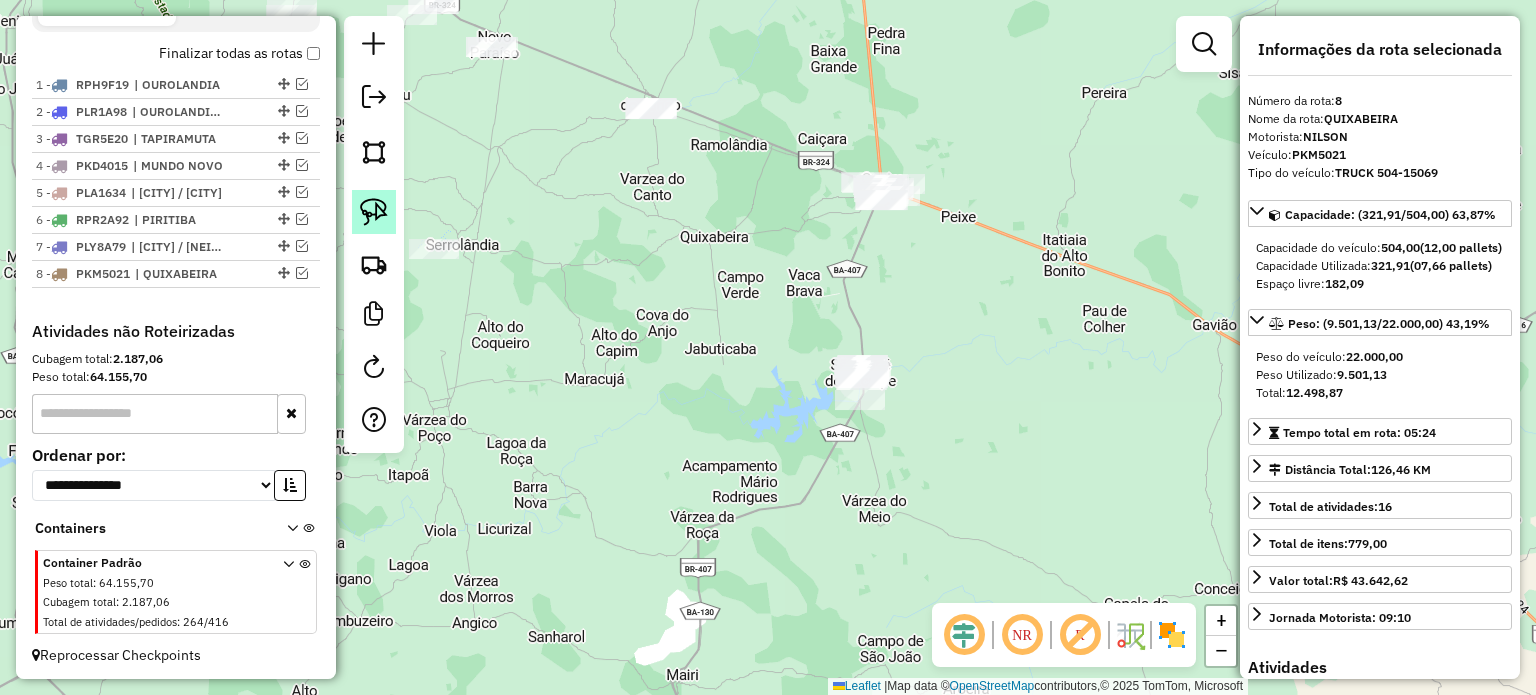 click 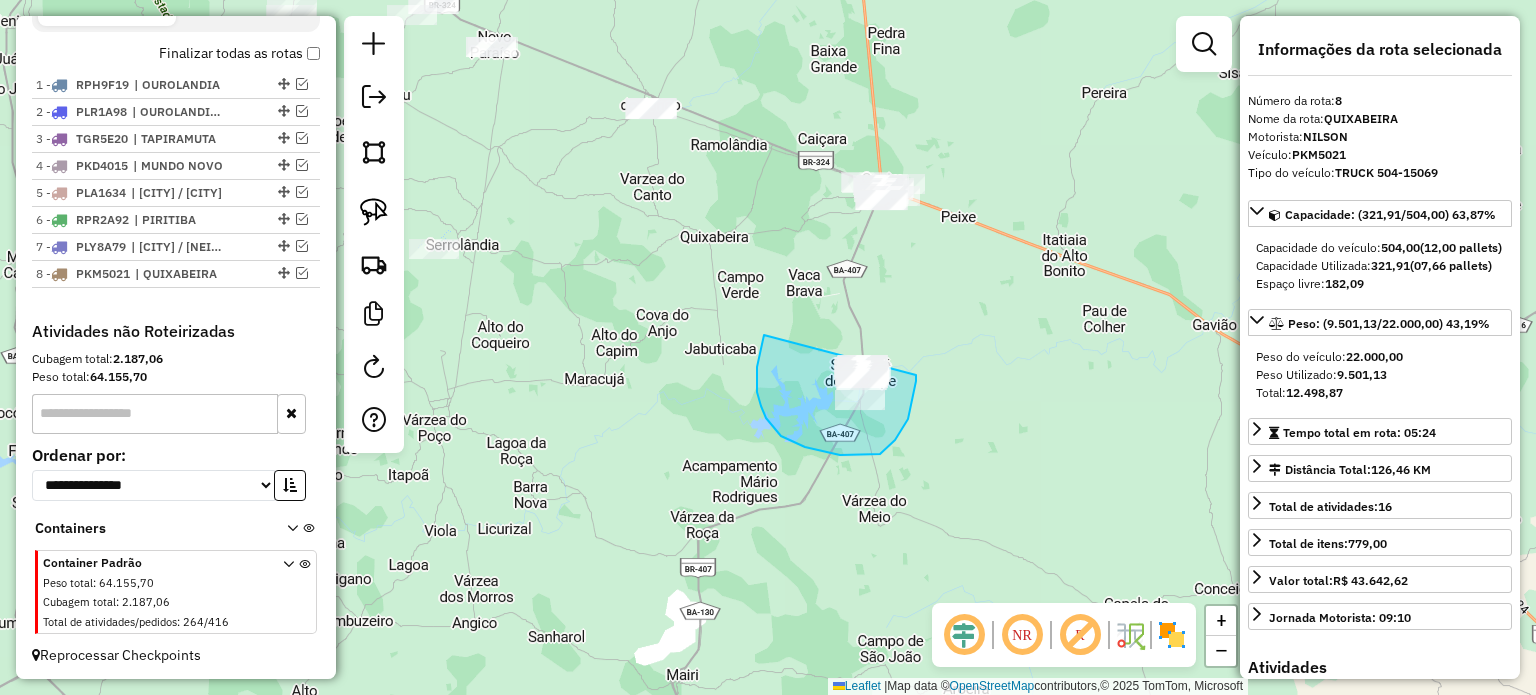 drag, startPoint x: 764, startPoint y: 335, endPoint x: 909, endPoint y: 311, distance: 146.9728 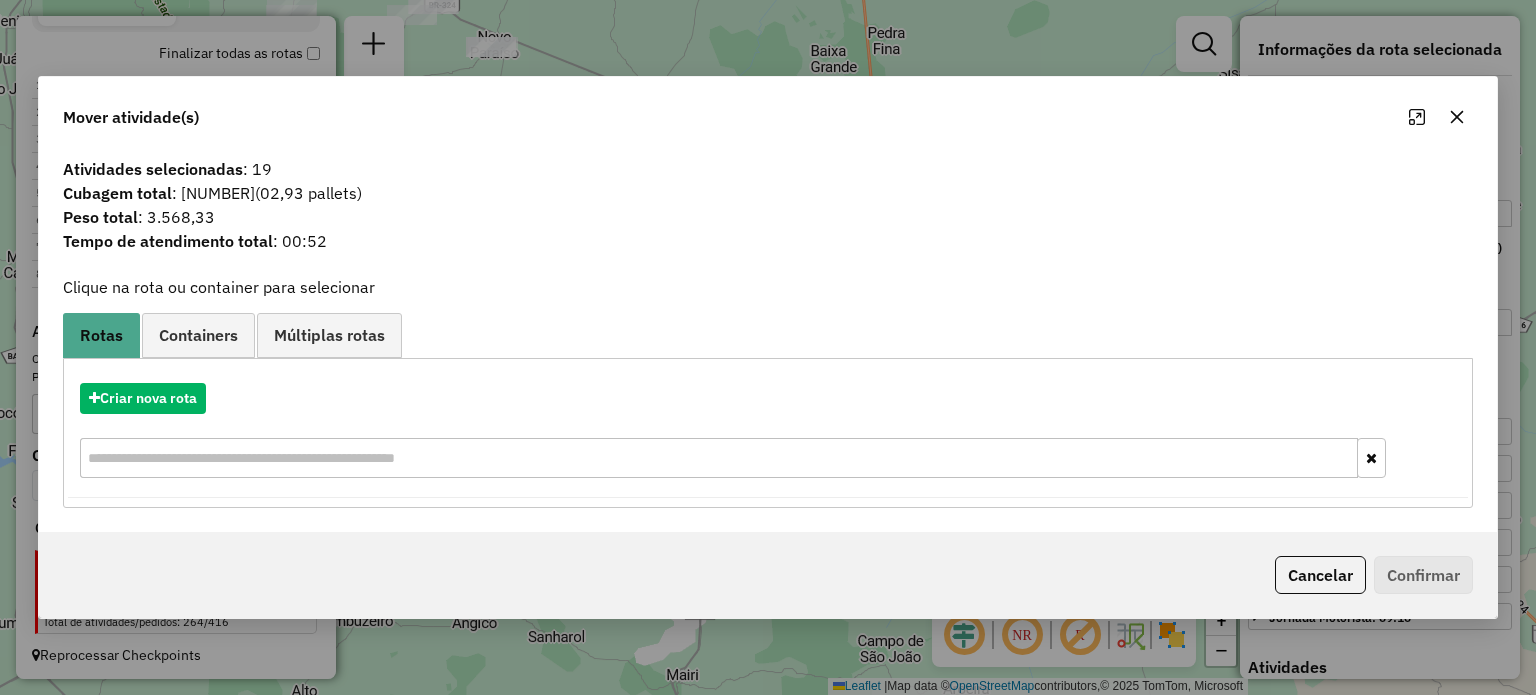 click 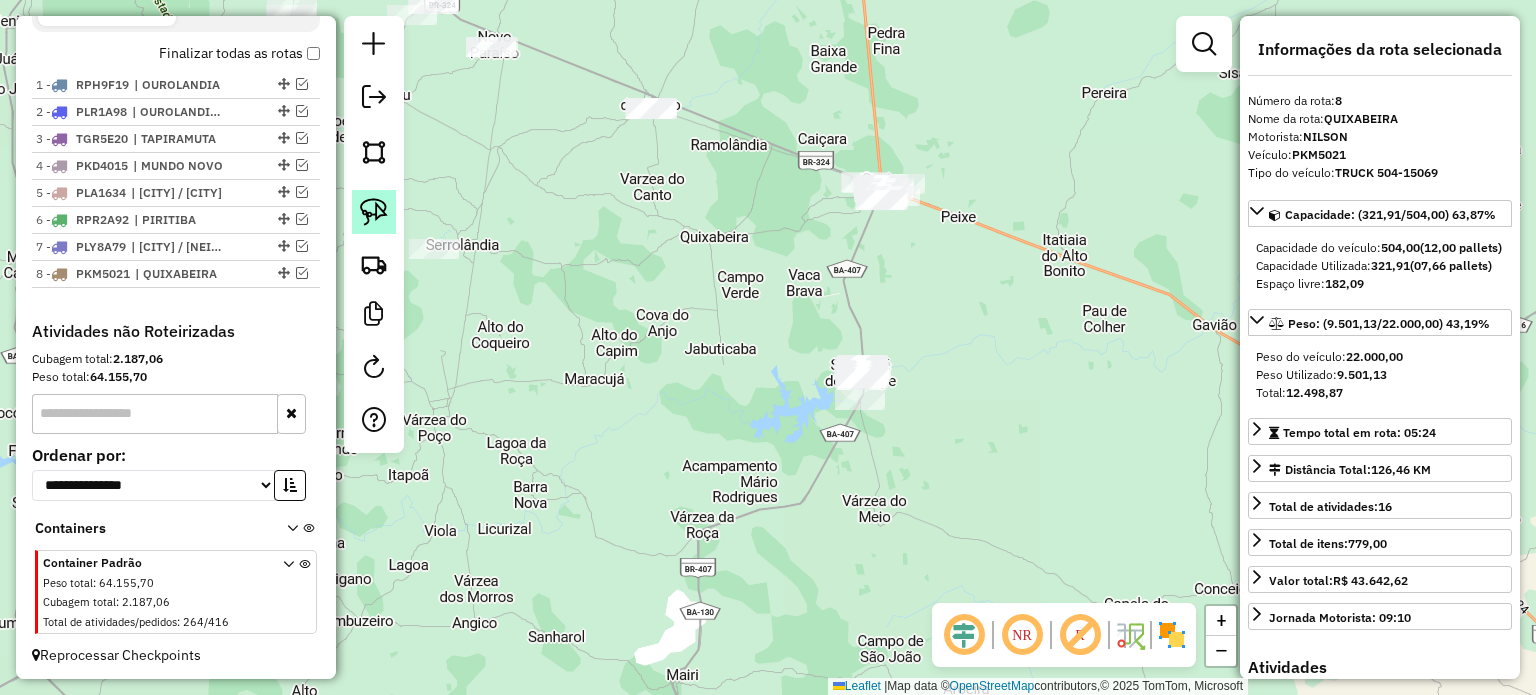 click 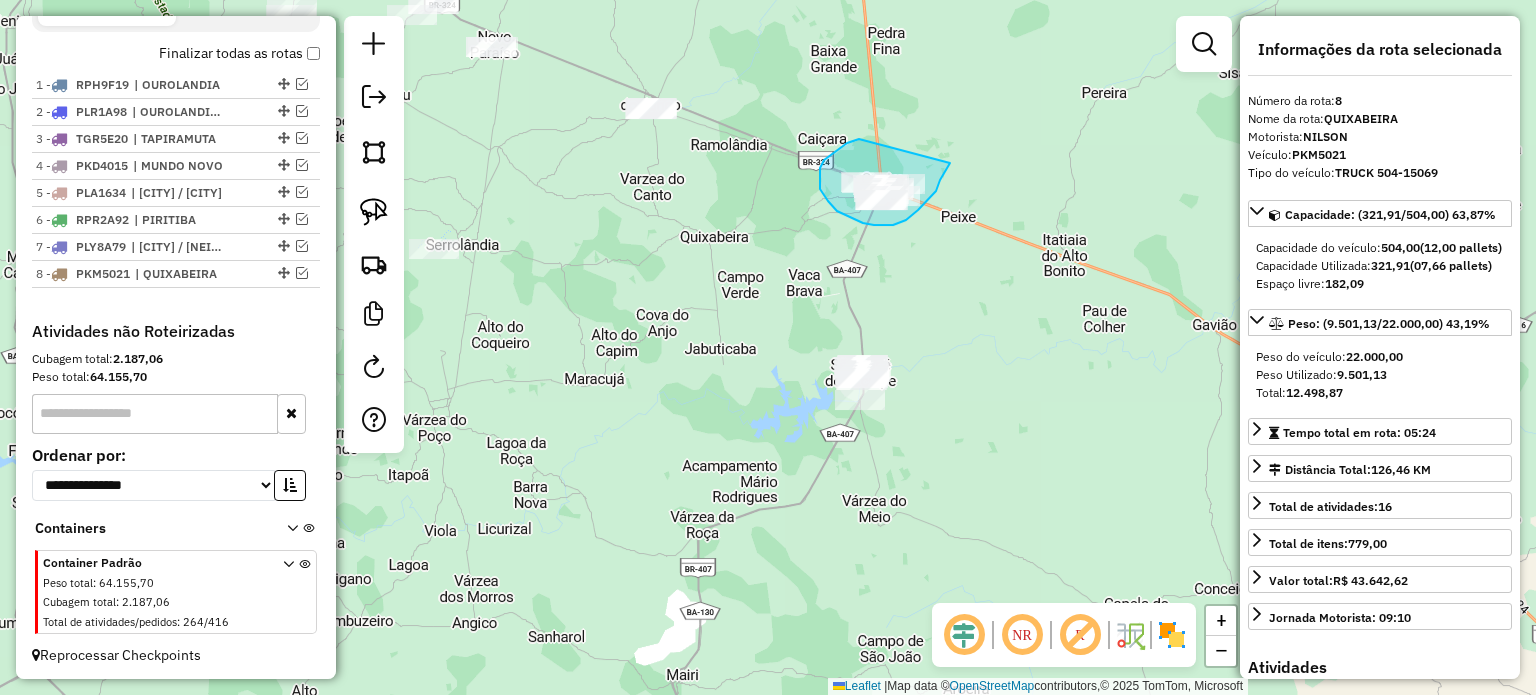 drag, startPoint x: 852, startPoint y: 141, endPoint x: 929, endPoint y: 155, distance: 78.26238 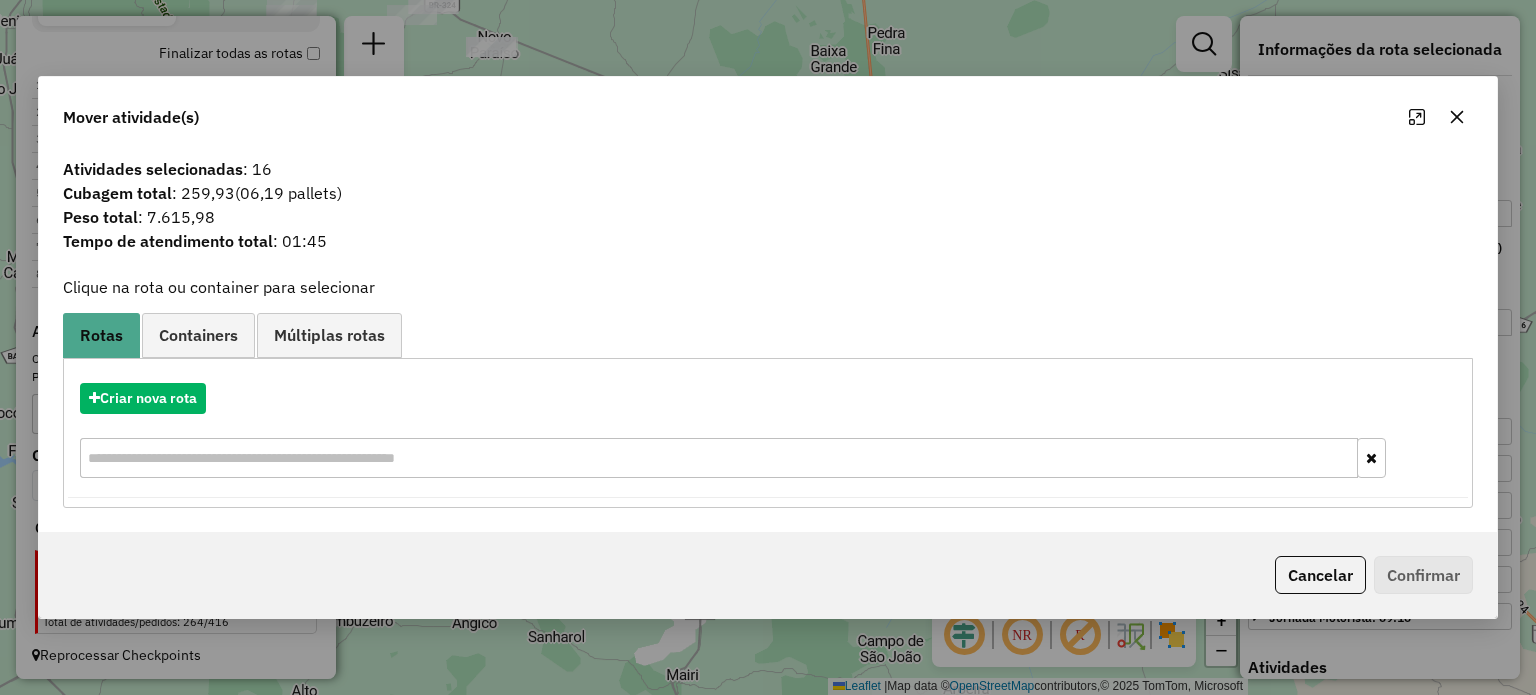 click 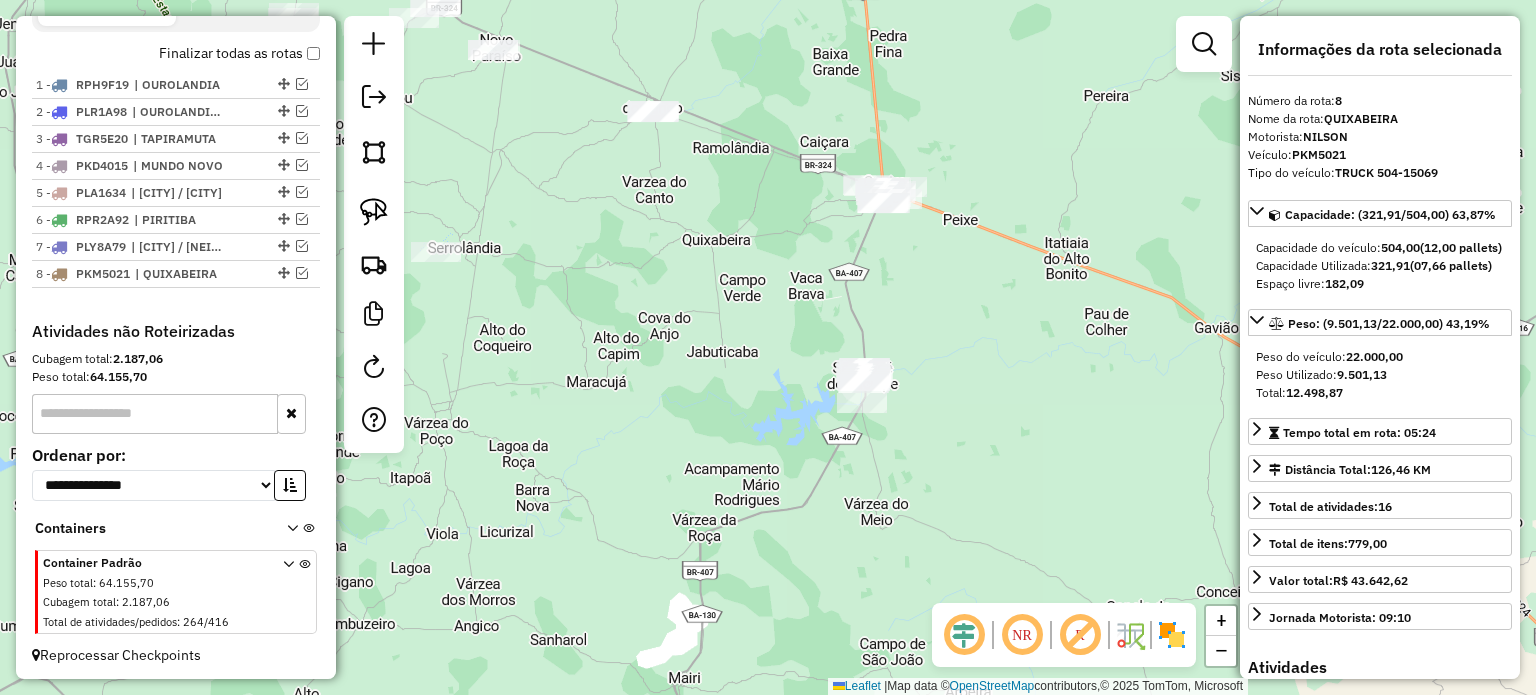 drag, startPoint x: 963, startPoint y: 334, endPoint x: 979, endPoint y: 403, distance: 70.83079 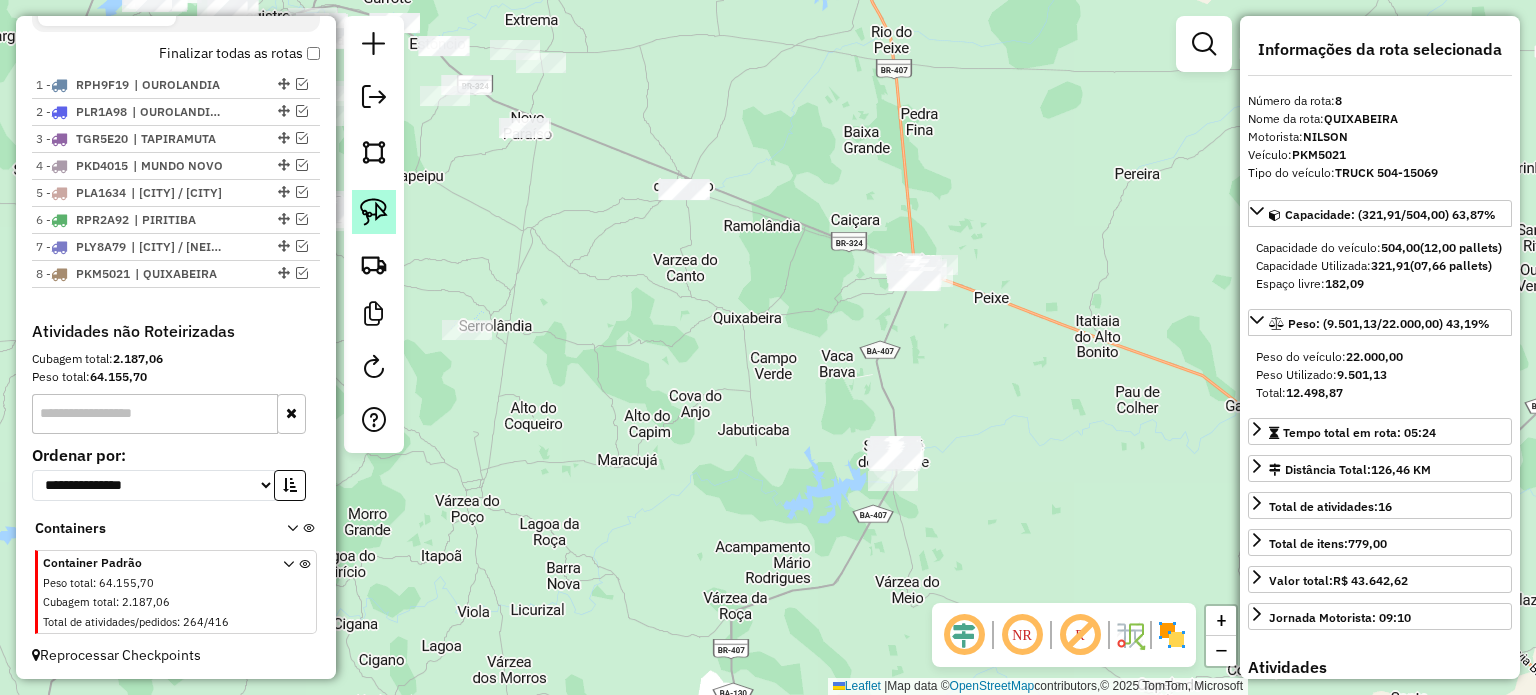 click 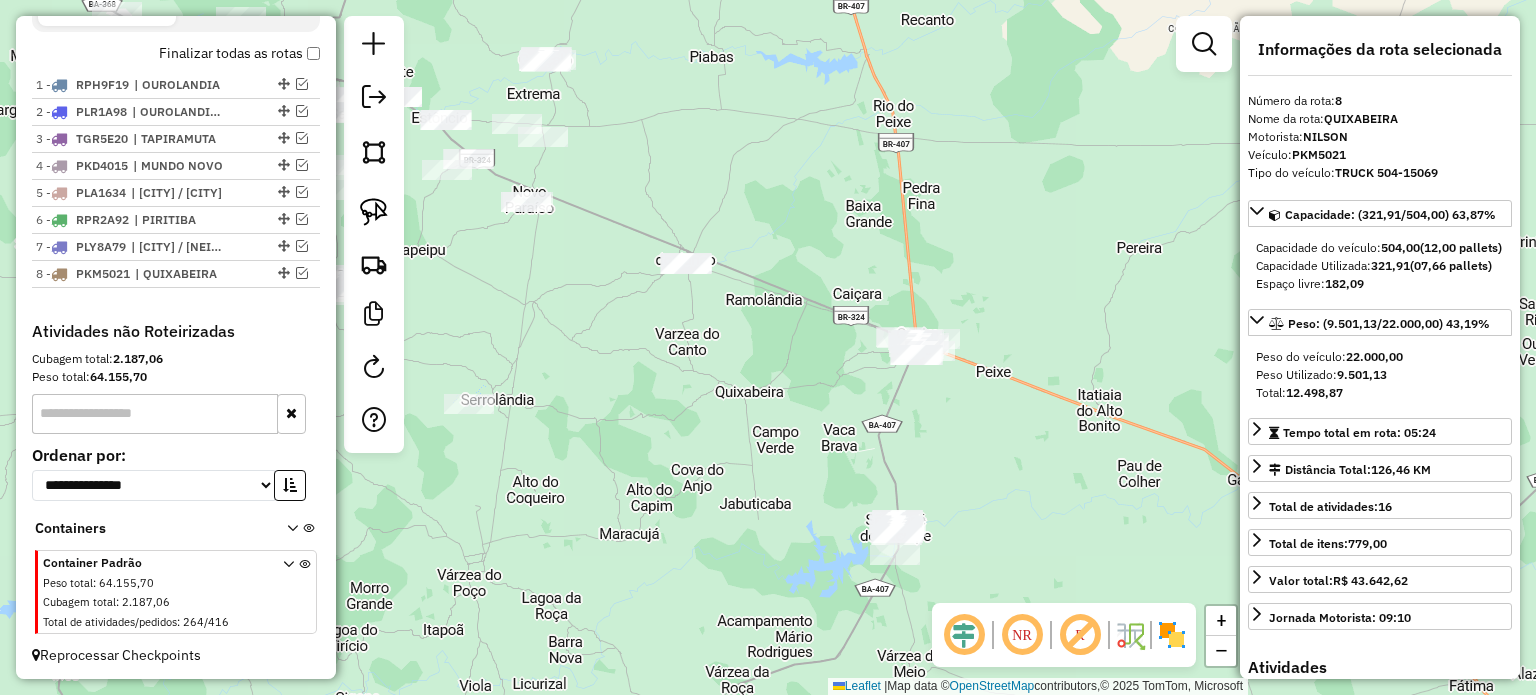 drag, startPoint x: 780, startPoint y: 382, endPoint x: 486, endPoint y: 294, distance: 306.8876 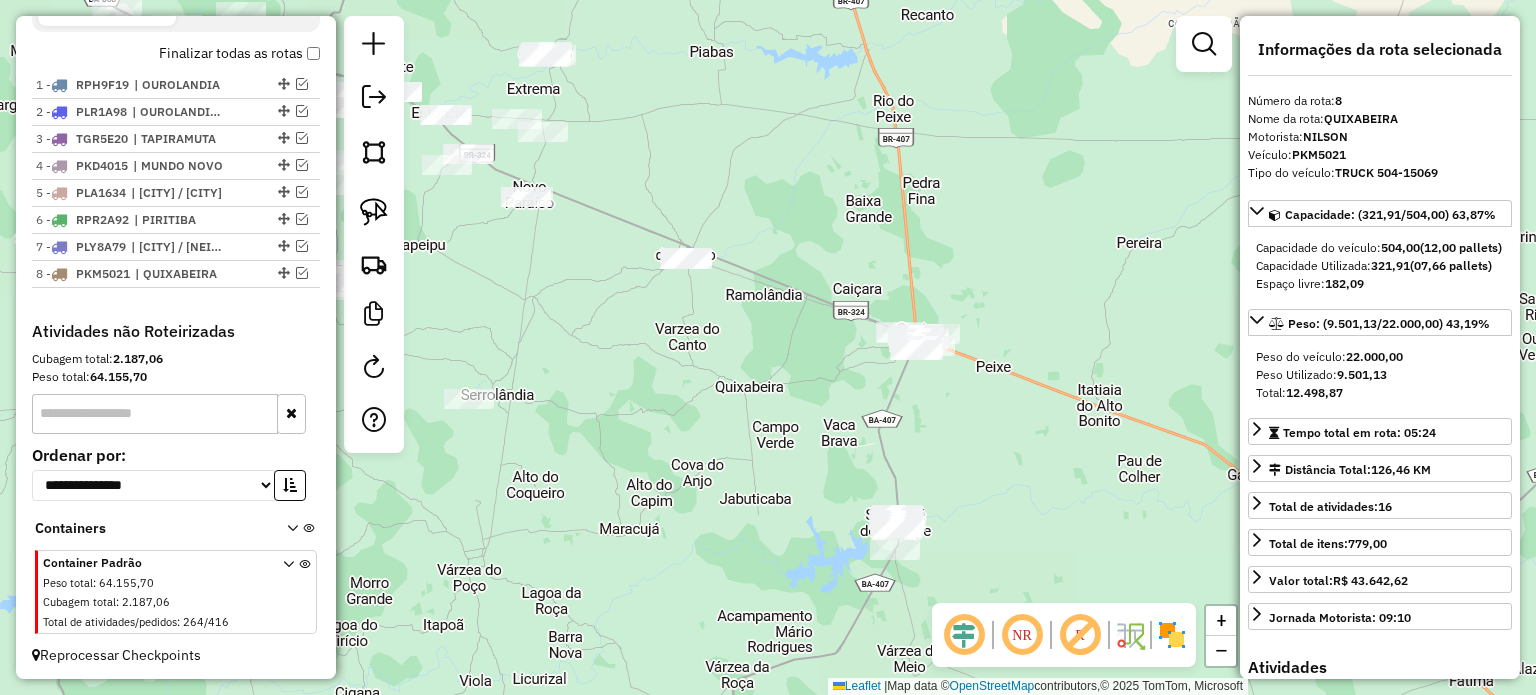 click on "Janela de atendimento Grade de atendimento Capacidade Transportadoras Veículos Cliente Pedidos  Rotas Selecione os dias de semana para filtrar as janelas de atendimento  Seg   Ter   Qua   Qui   Sex   Sáb   Dom  Informe o período da janela de atendimento: De: Até:  Filtrar exatamente a janela do cliente  Considerar janela de atendimento padrão  Selecione os dias de semana para filtrar as grades de atendimento  Seg   Ter   Qua   Qui   Sex   Sáb   Dom   Considerar clientes sem dia de atendimento cadastrado  Clientes fora do dia de atendimento selecionado Filtrar as atividades entre os valores definidos abaixo:  Peso mínimo:   Peso máximo:   Cubagem mínima:   Cubagem máxima:   De:   Até:  Filtrar as atividades entre o tempo de atendimento definido abaixo:  De:   Até:   Considerar capacidade total dos clientes não roteirizados Transportadora: Selecione um ou mais itens Tipo de veículo: Selecione um ou mais itens Veículo: Selecione um ou mais itens Motorista: Selecione um ou mais itens Nome: Rótulo:" 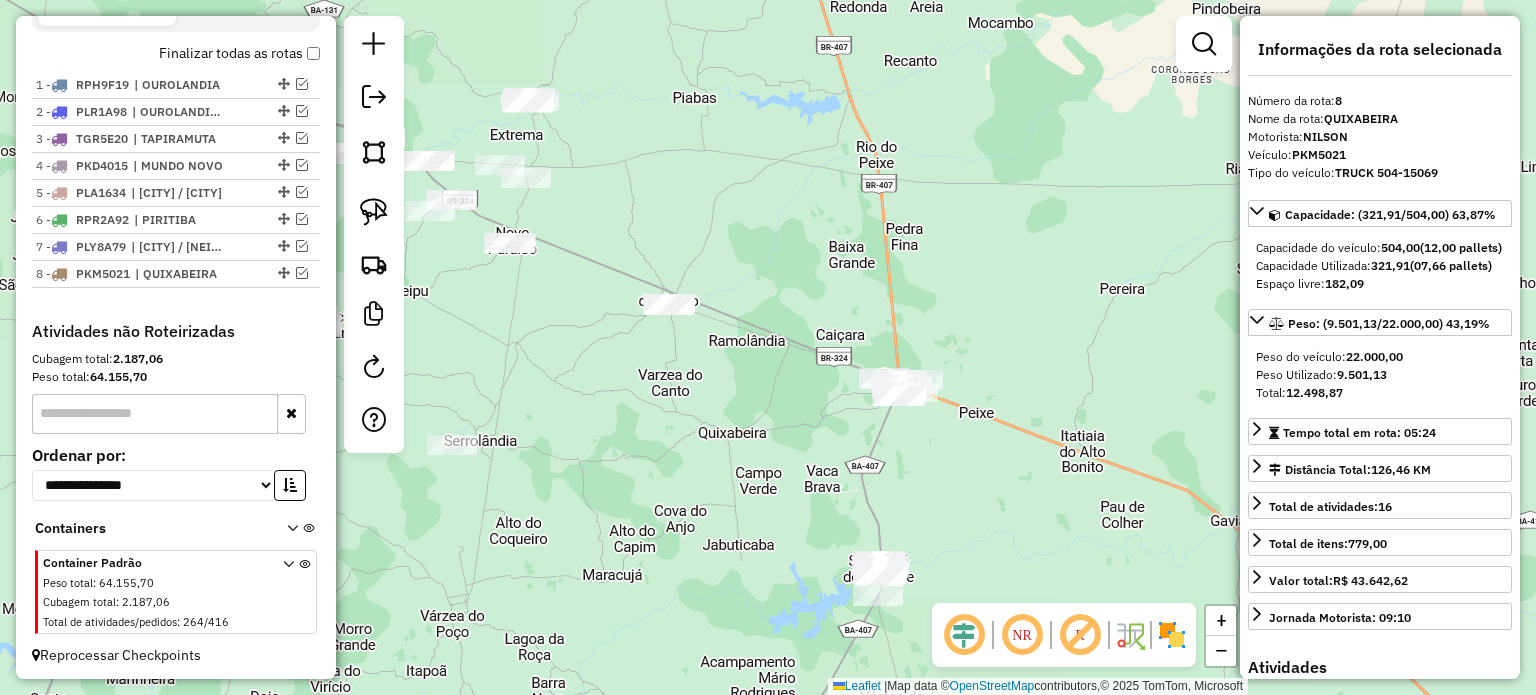drag, startPoint x: 828, startPoint y: 510, endPoint x: 449, endPoint y: 347, distance: 412.56516 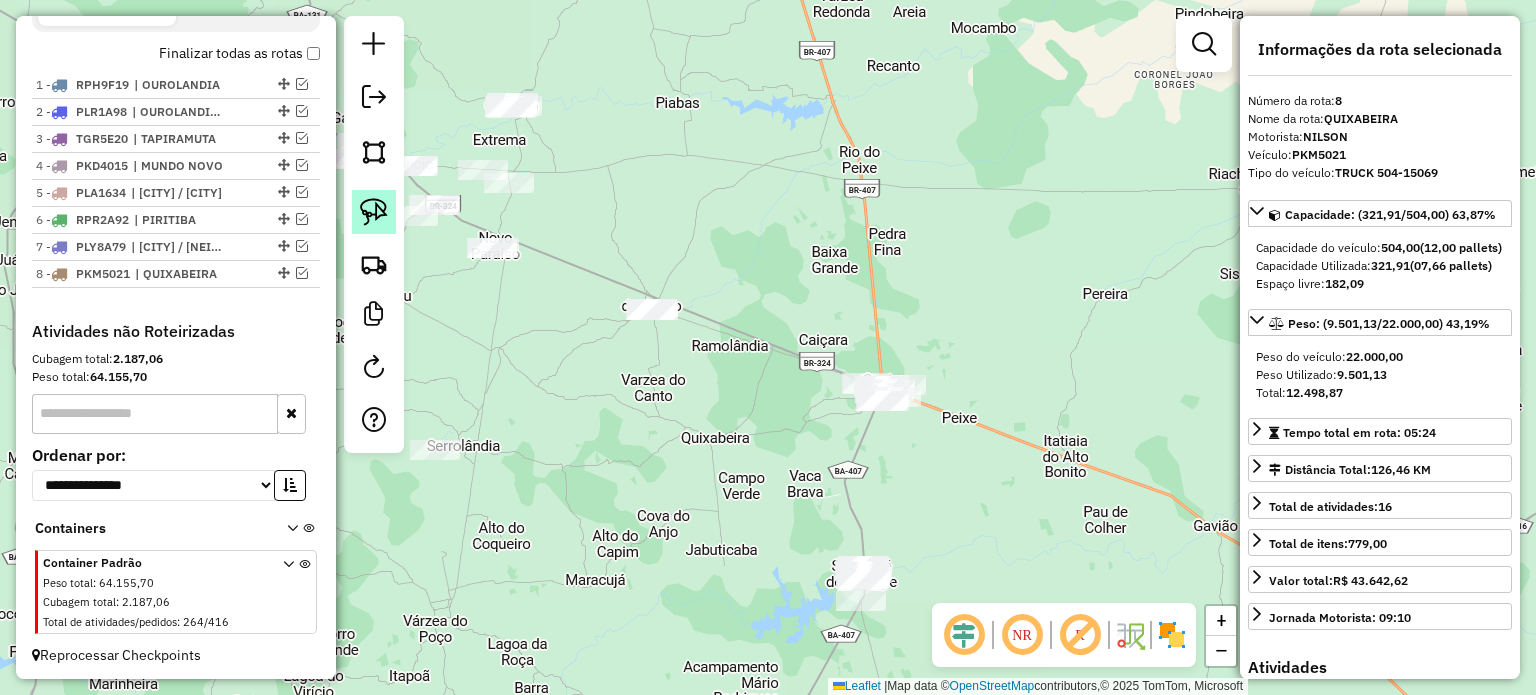 click 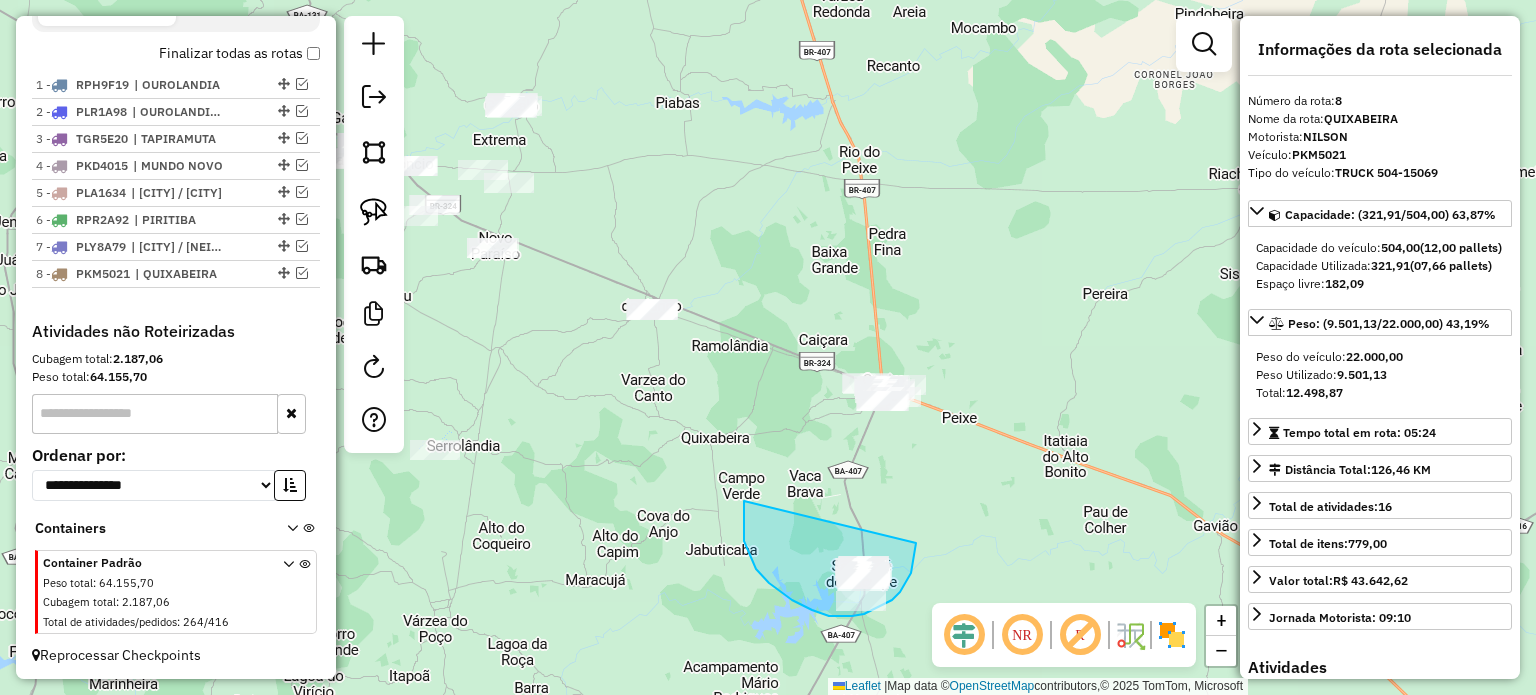 drag, startPoint x: 744, startPoint y: 514, endPoint x: 916, endPoint y: 536, distance: 173.40128 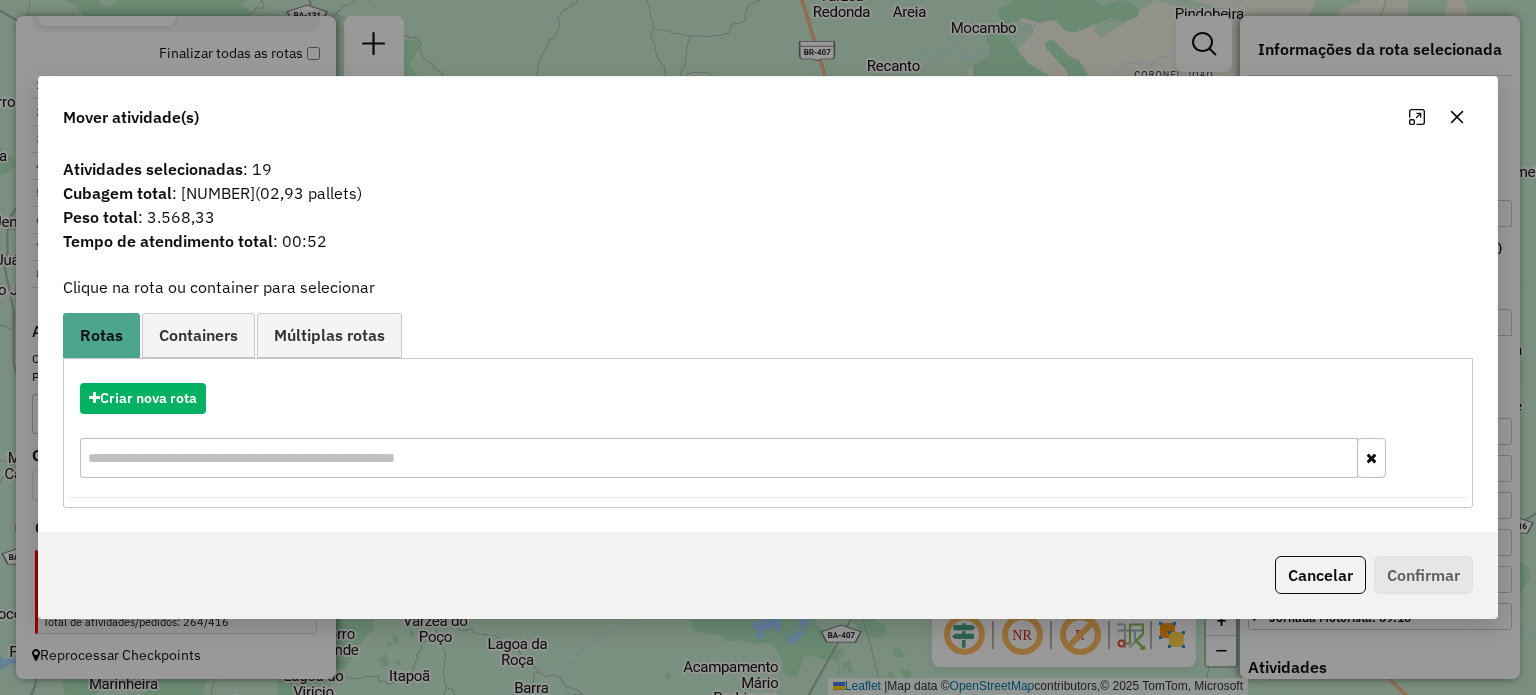 click 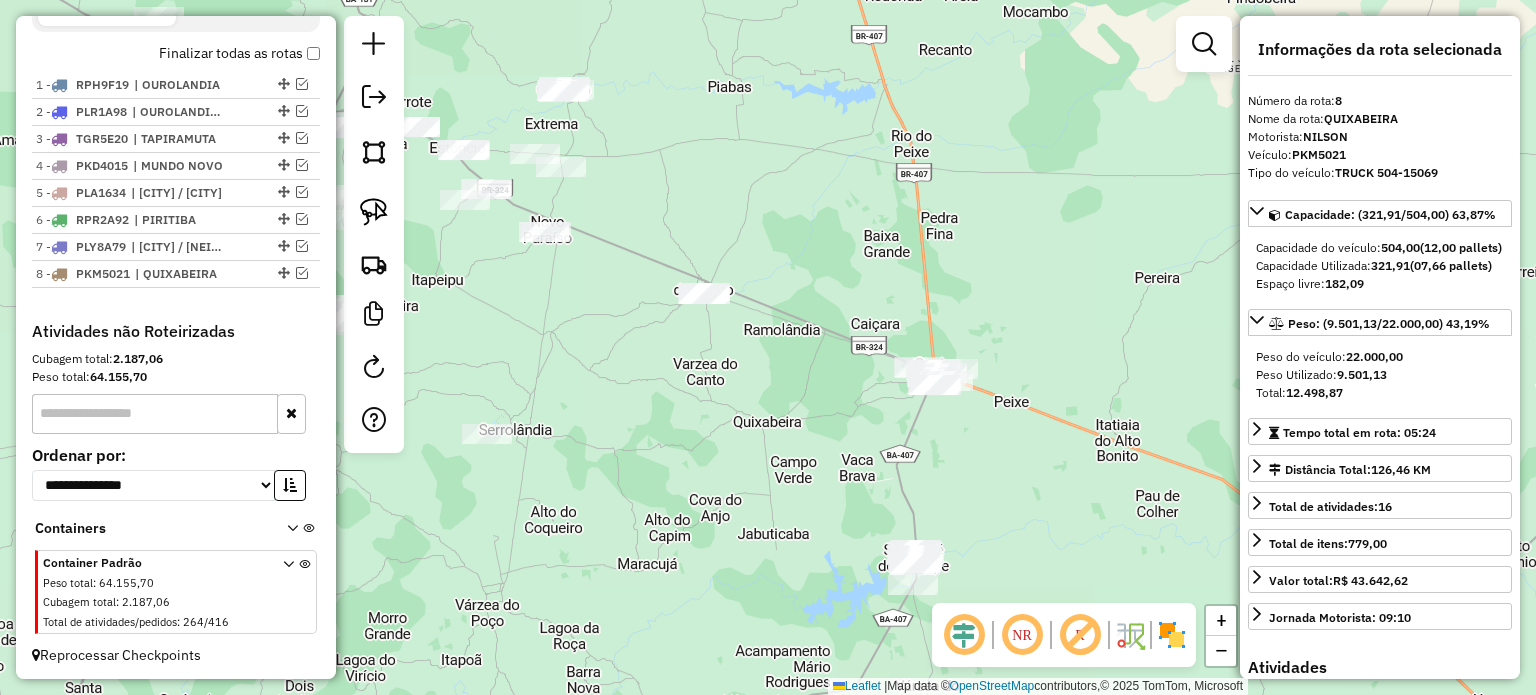 drag, startPoint x: 667, startPoint y: 416, endPoint x: 728, endPoint y: 359, distance: 83.48653 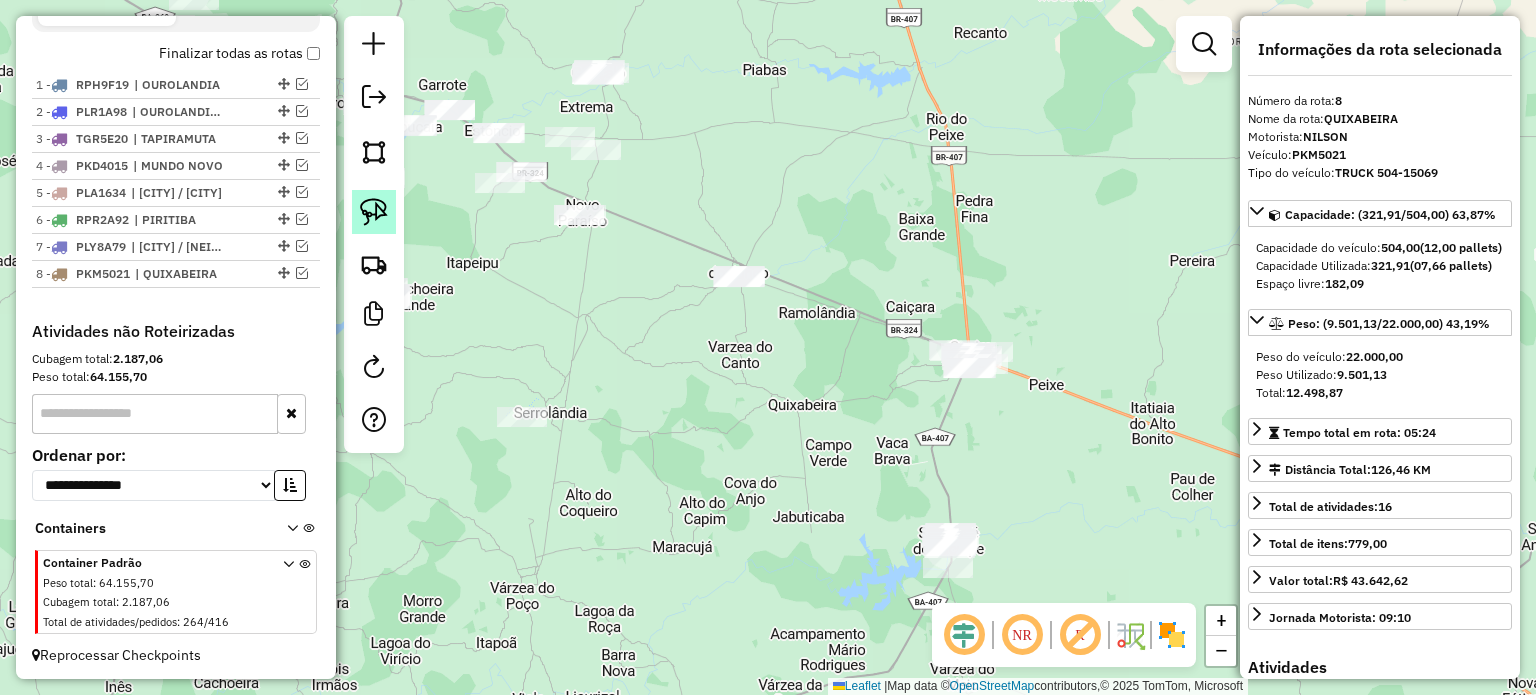 click 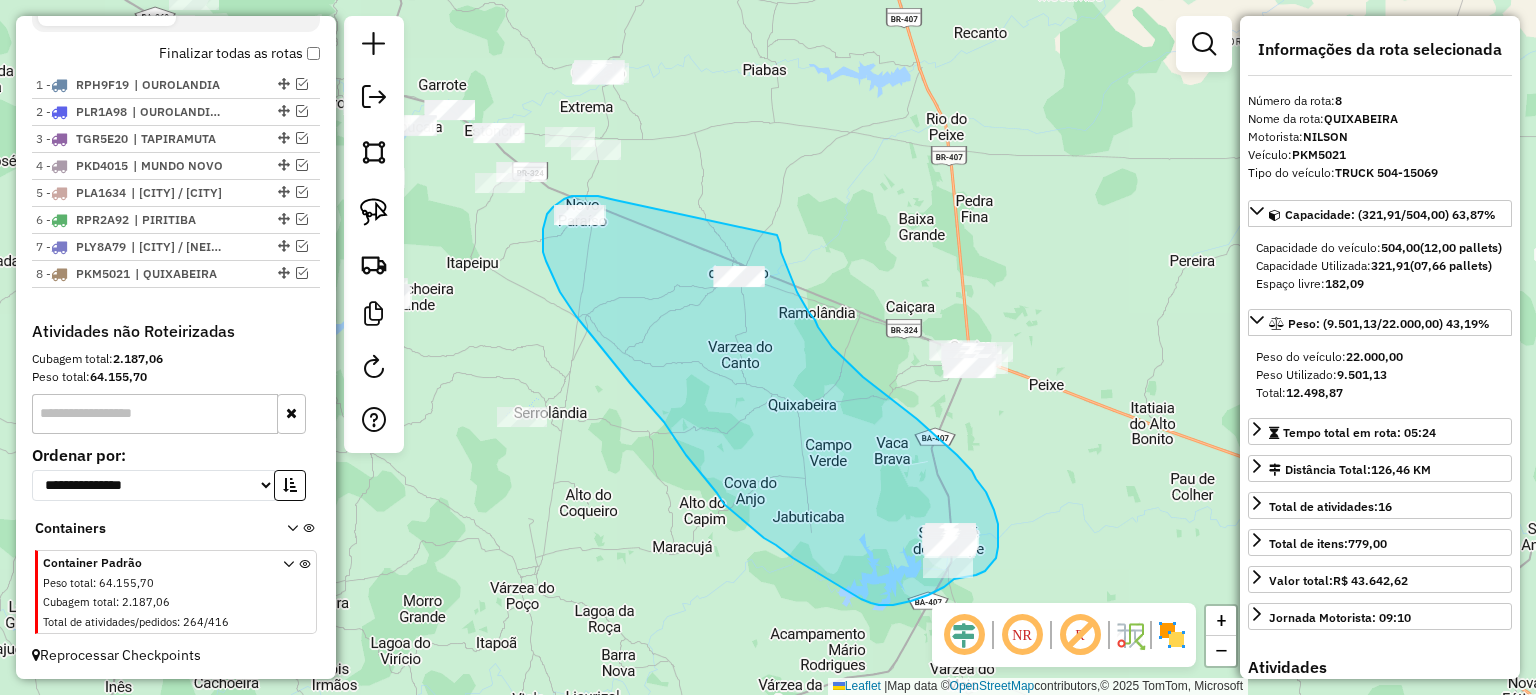 drag, startPoint x: 615, startPoint y: 200, endPoint x: 777, endPoint y: 235, distance: 165.73775 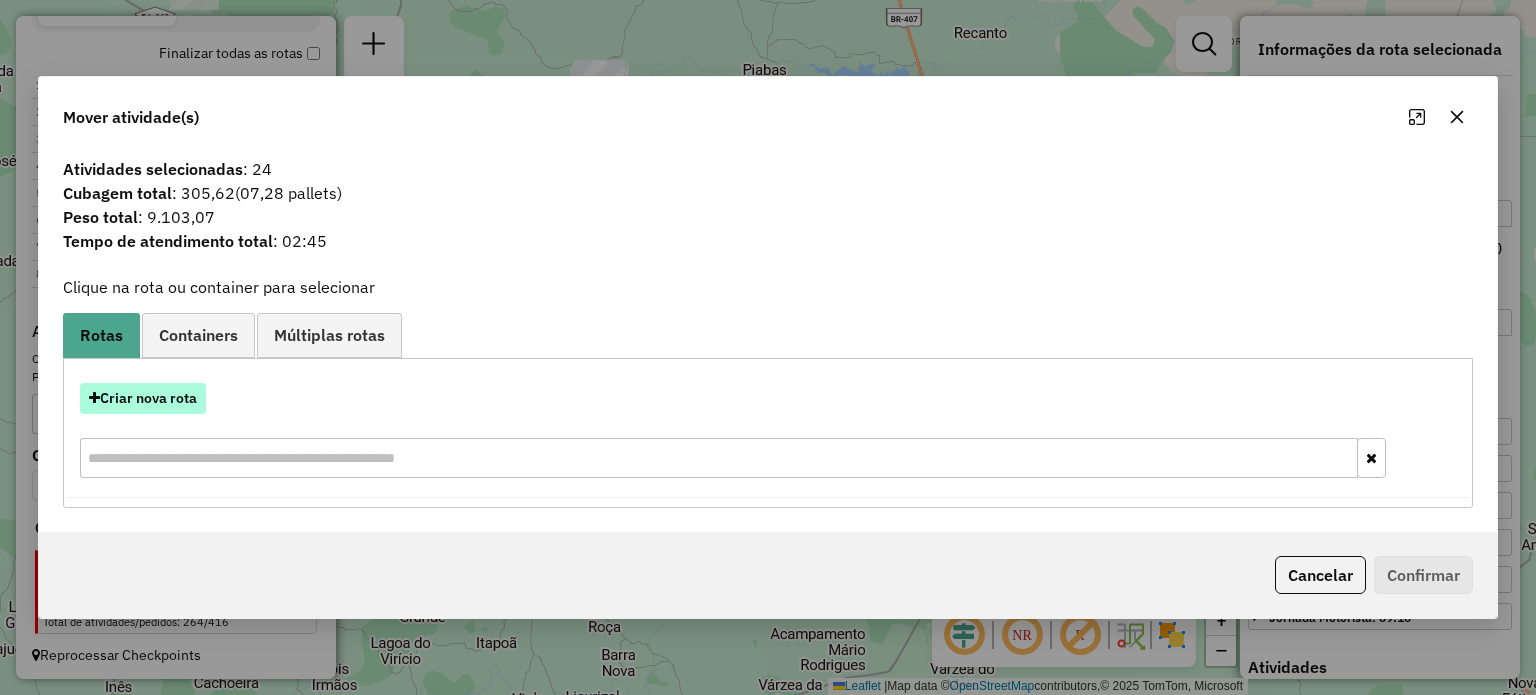 click on "Criar nova rota" at bounding box center (143, 398) 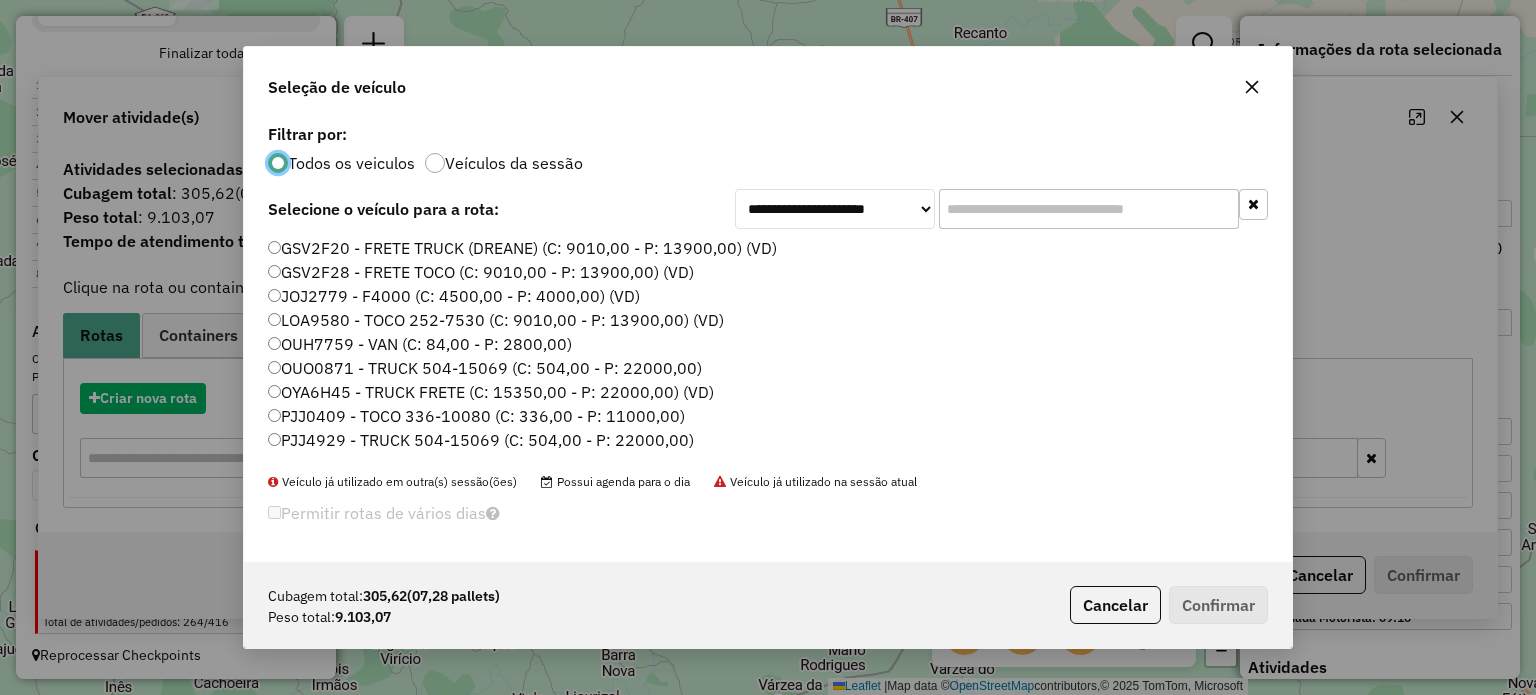 scroll, scrollTop: 10, scrollLeft: 6, axis: both 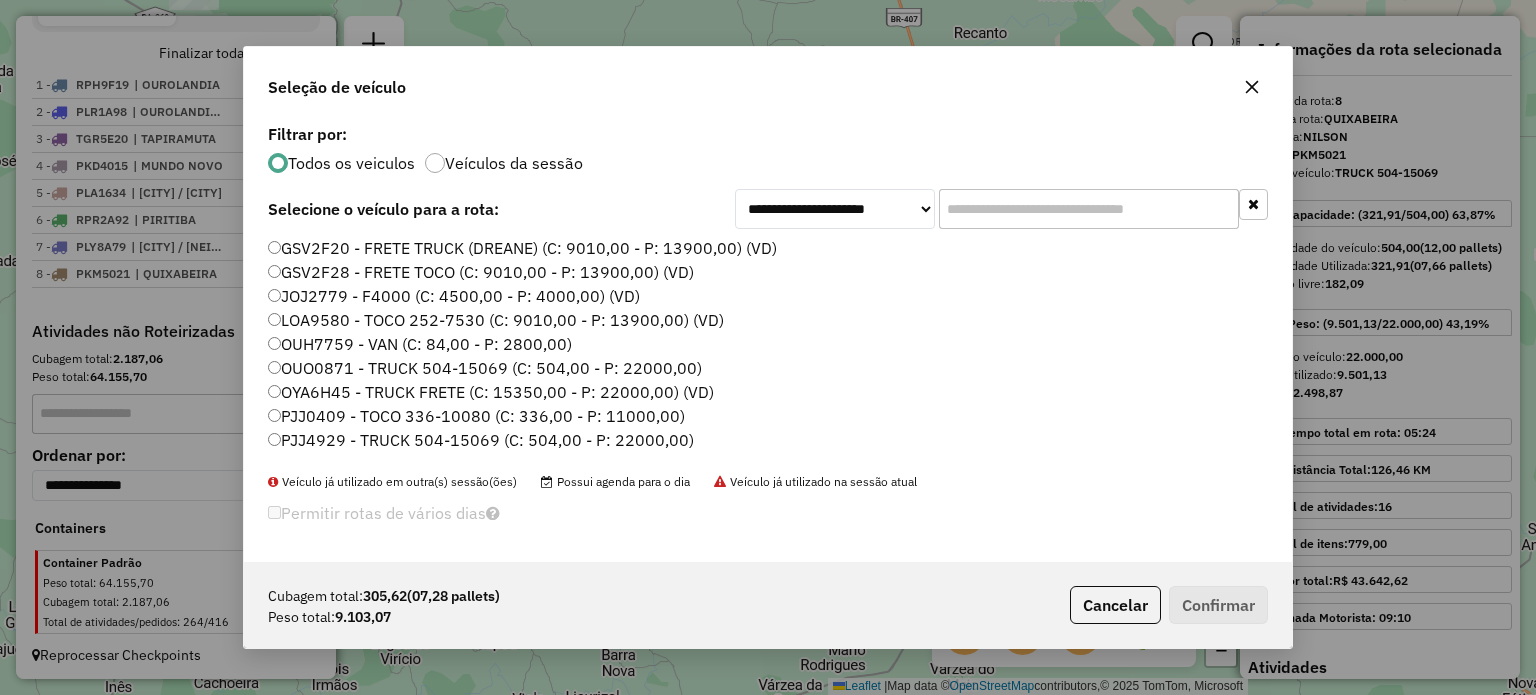 click on "PJJ4929 - TRUCK 504-15069 (C: 504,00 - P: 22000,00)" 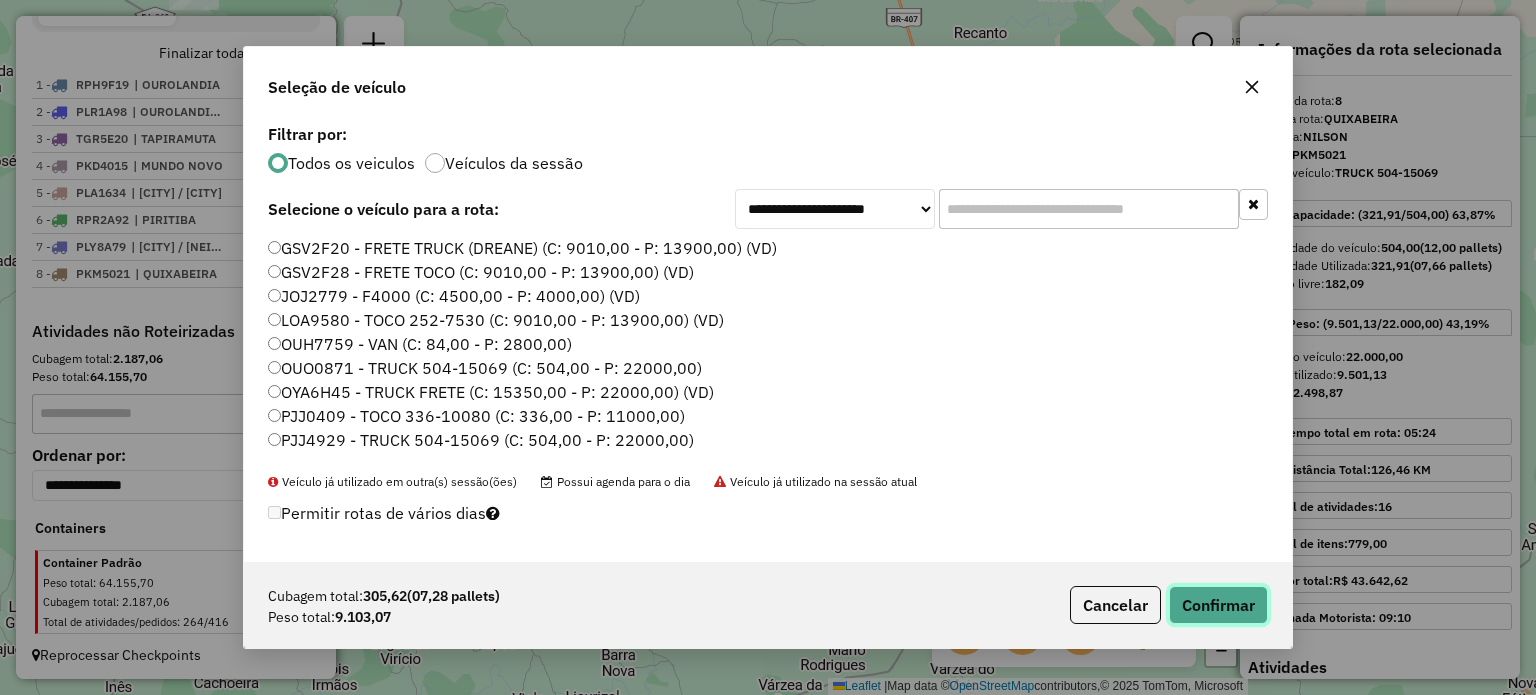 click on "Confirmar" 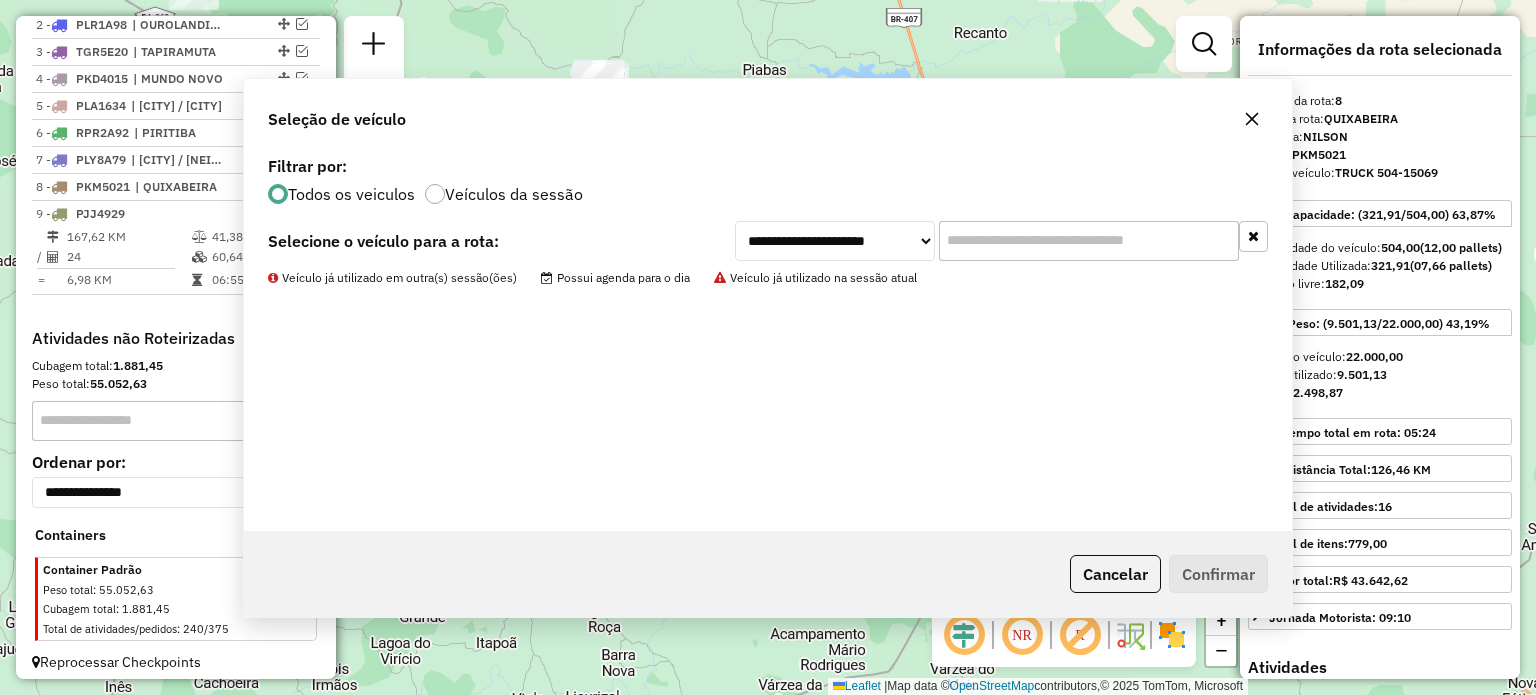 scroll, scrollTop: 812, scrollLeft: 0, axis: vertical 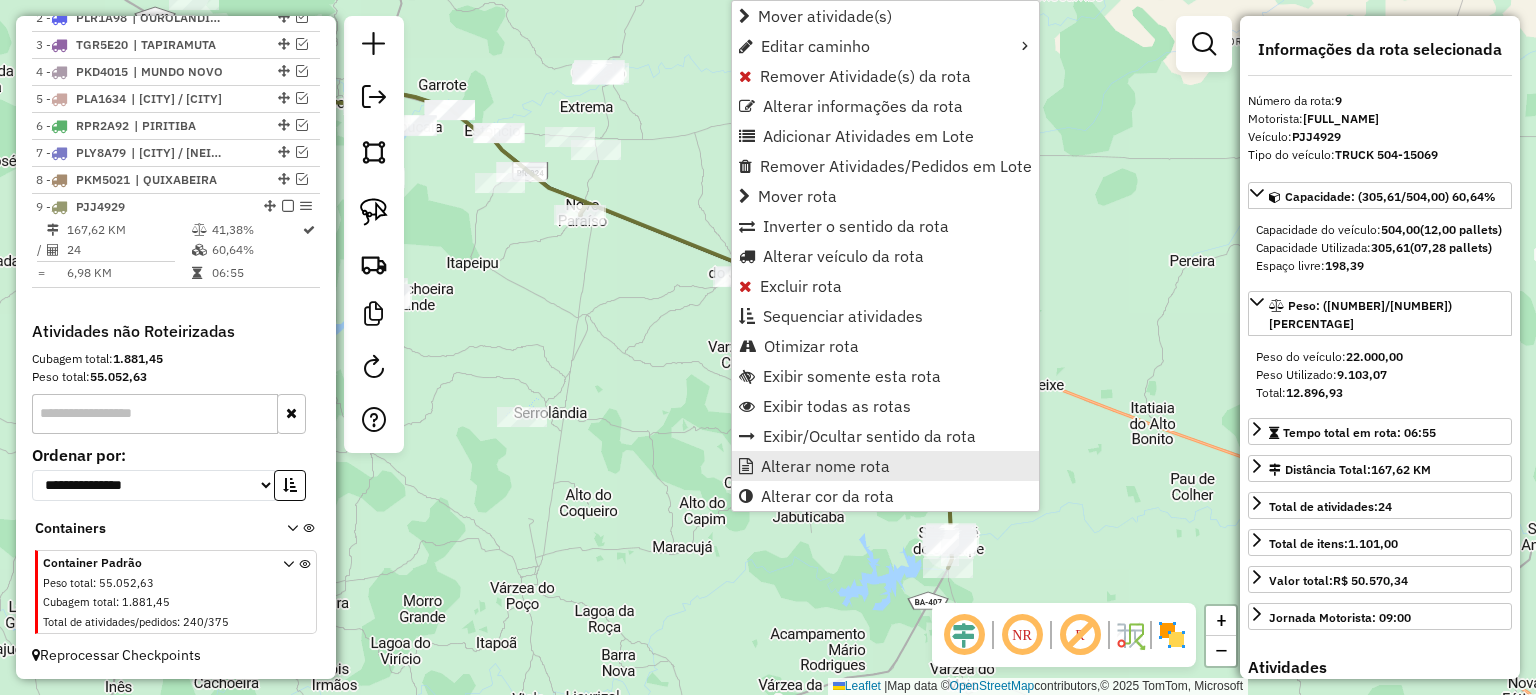 click on "Alterar nome rota" at bounding box center [825, 466] 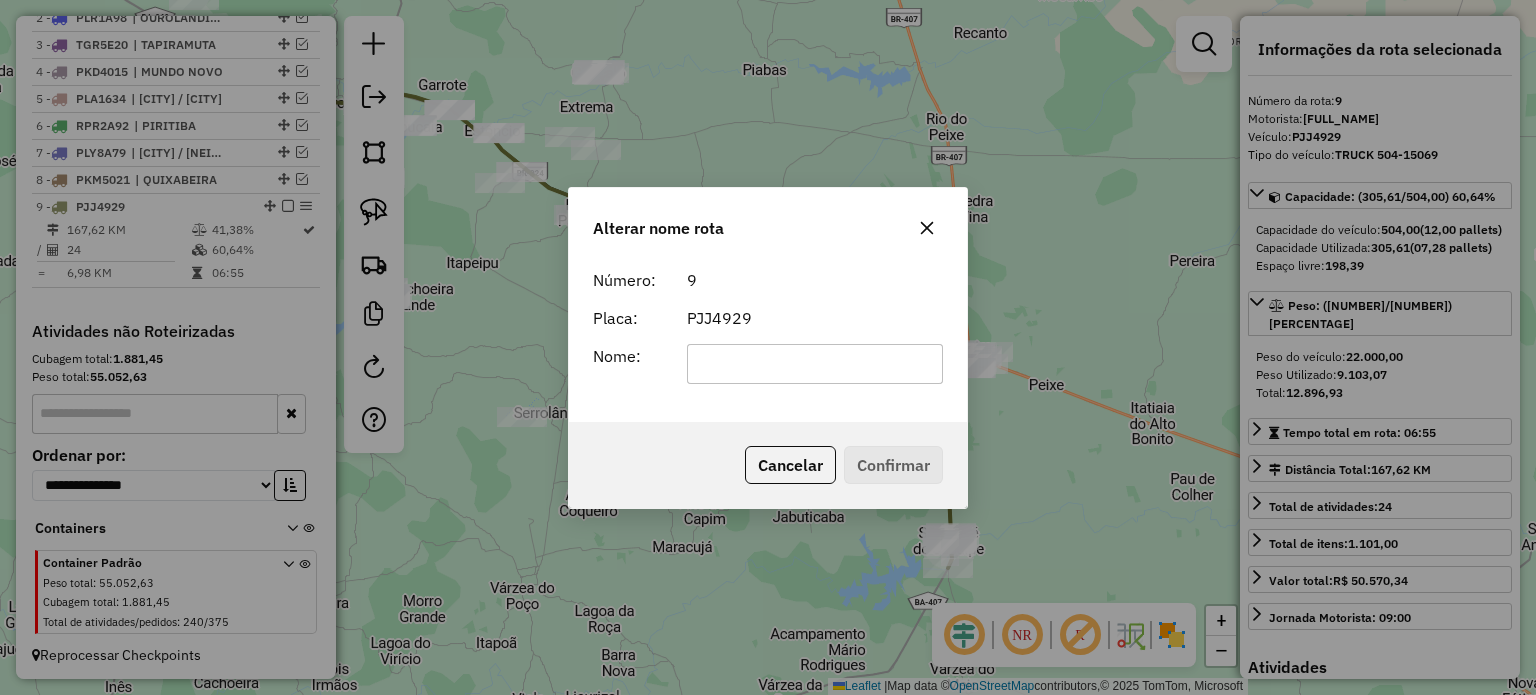click 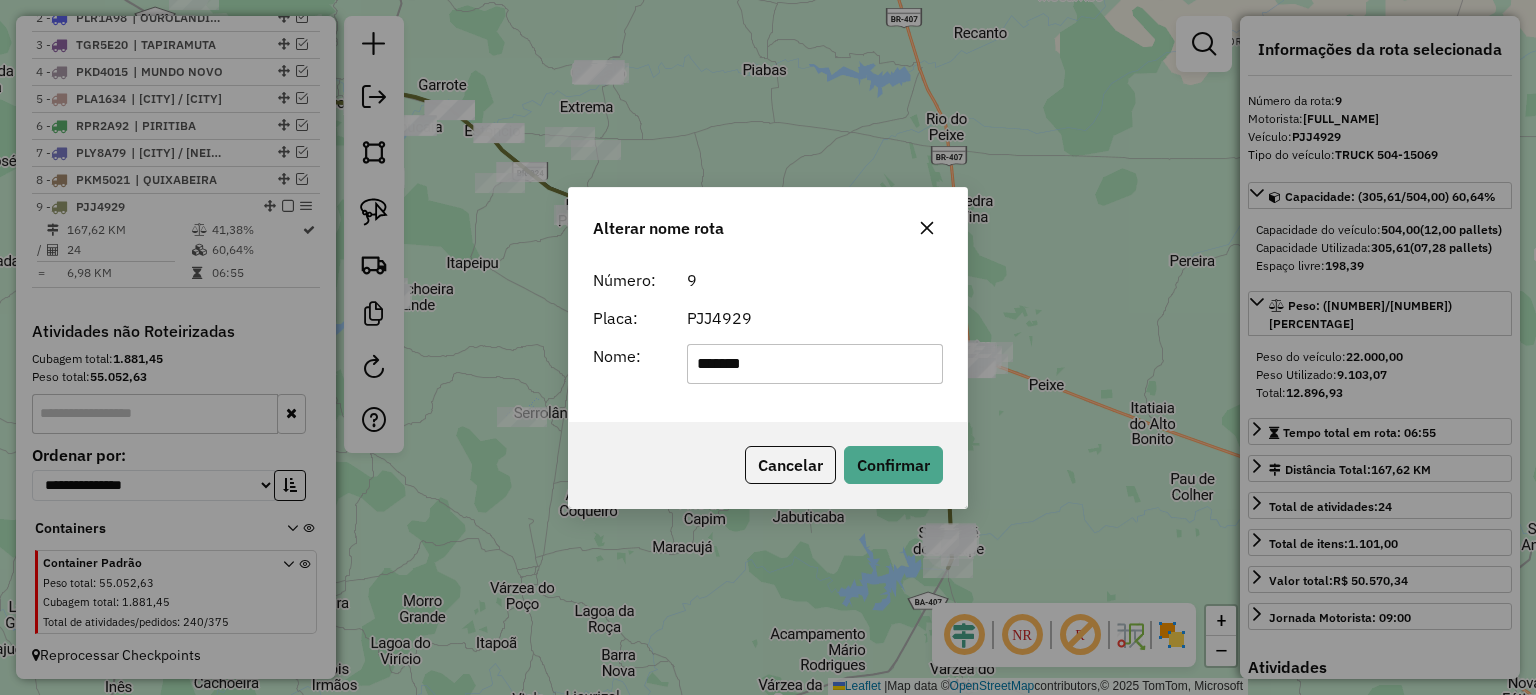 type on "**********" 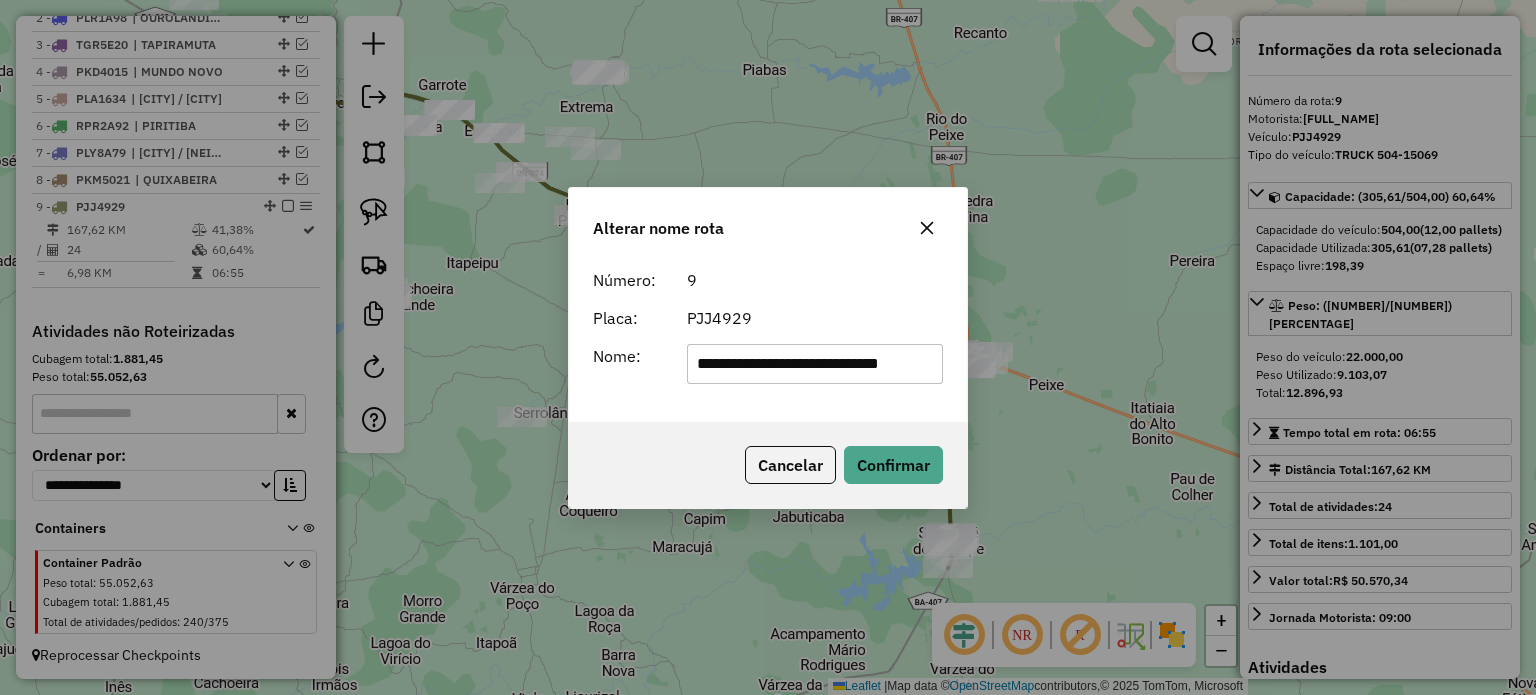 click on "**********" 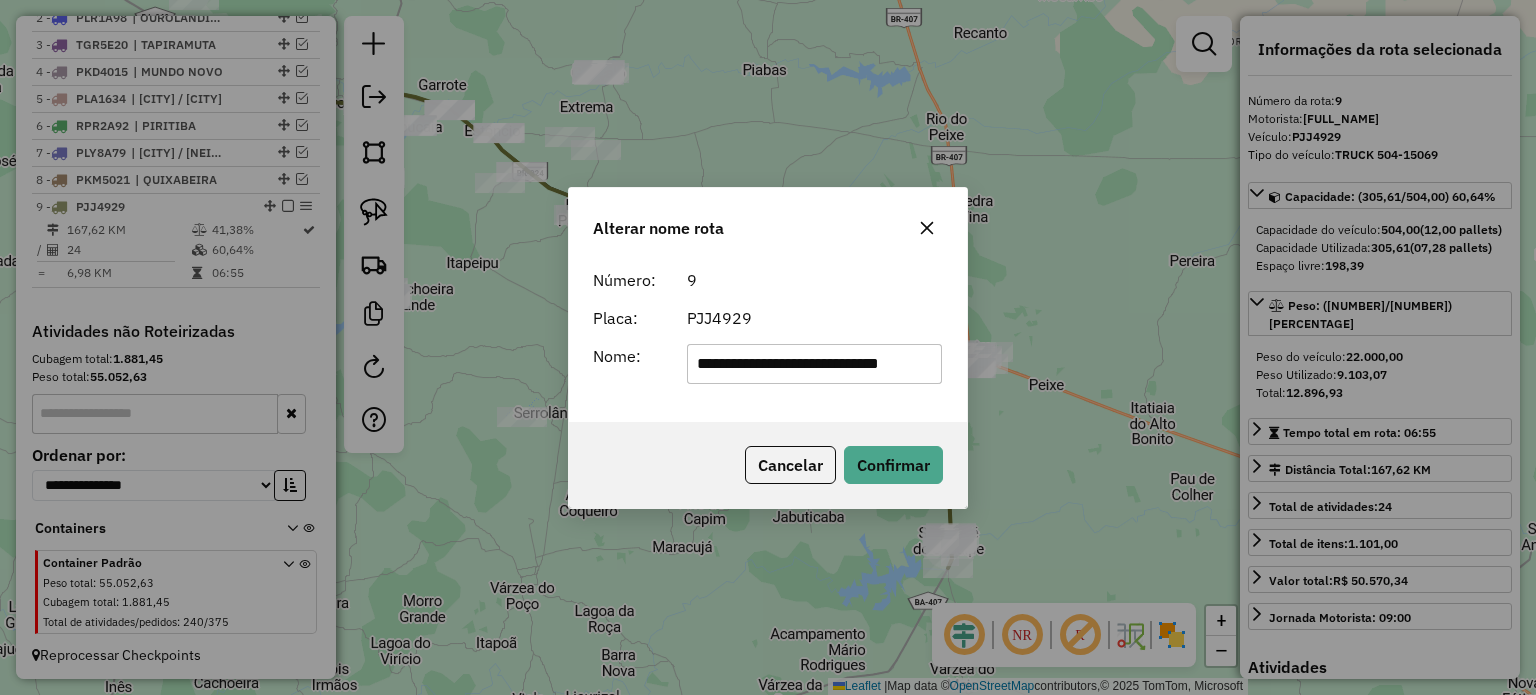 click on "**********" 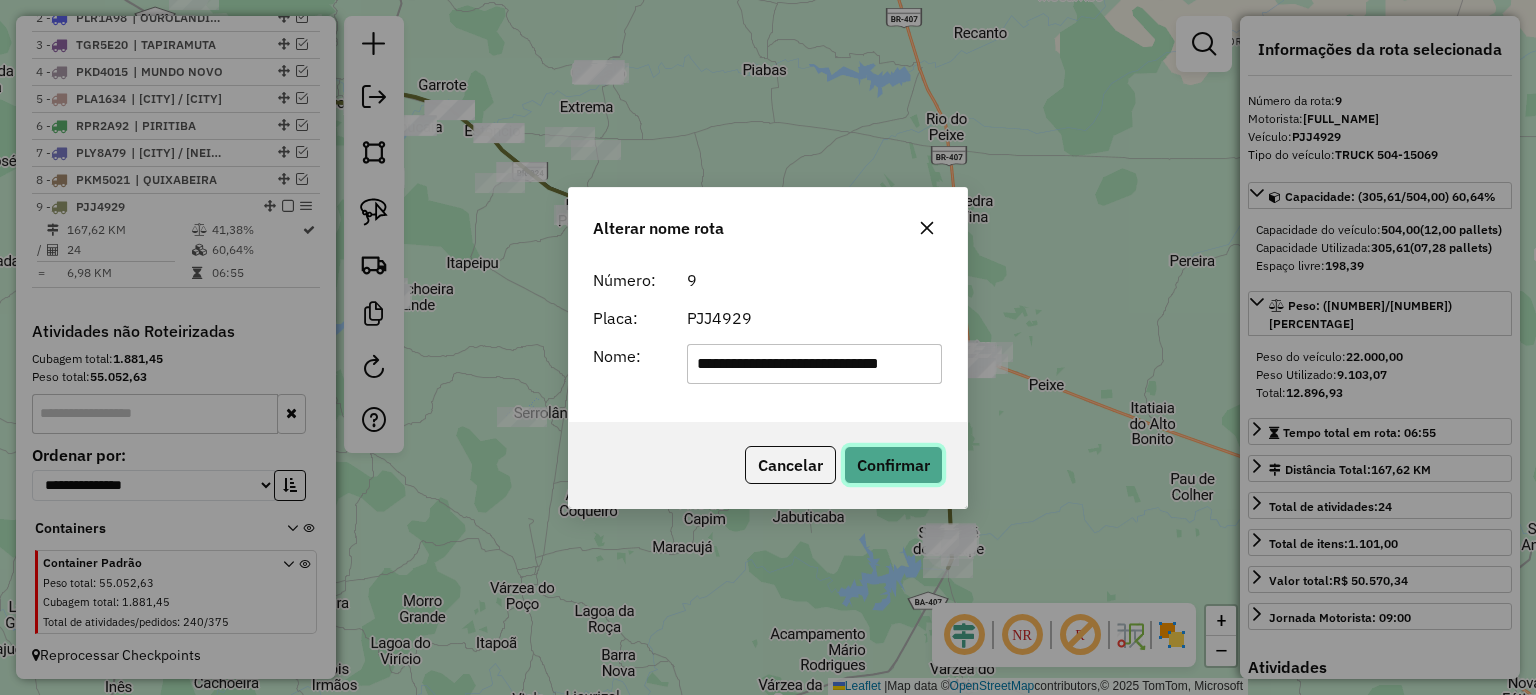 click on "Confirmar" 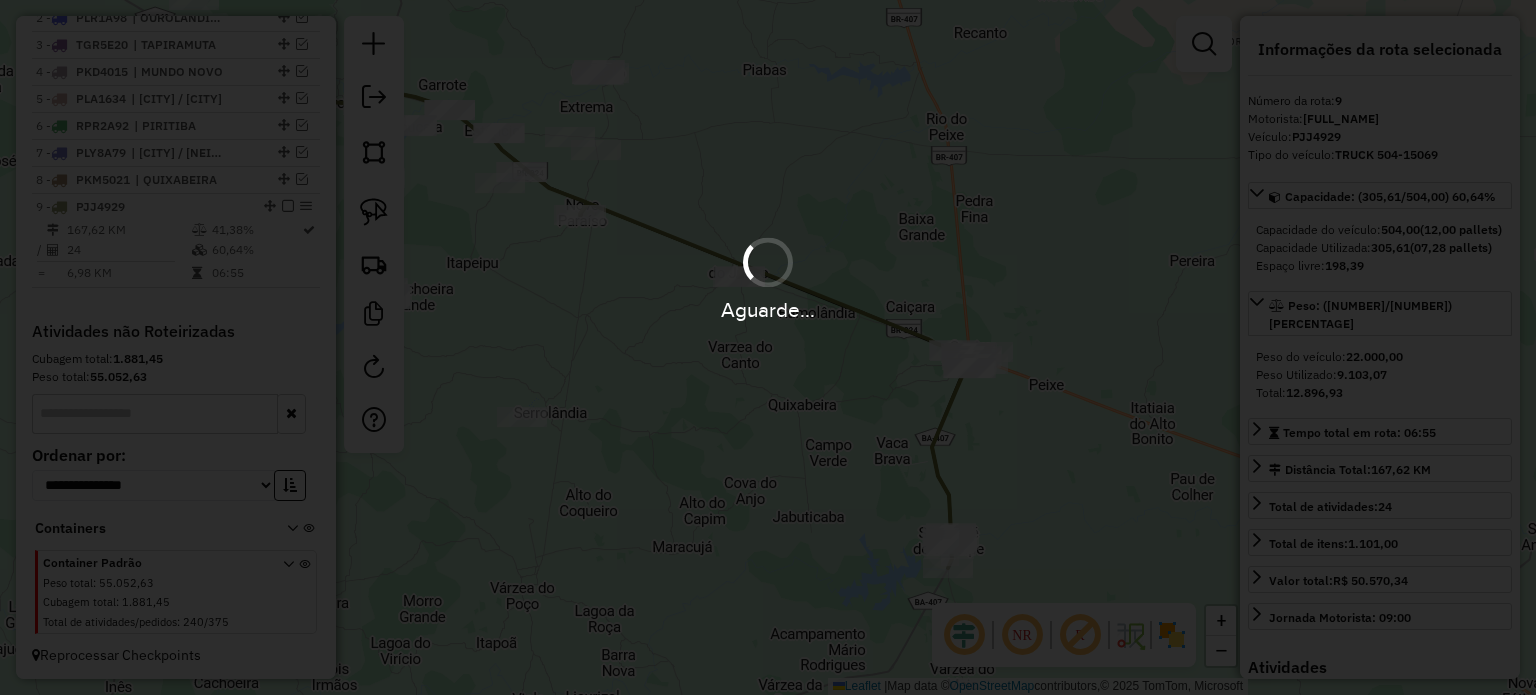 type 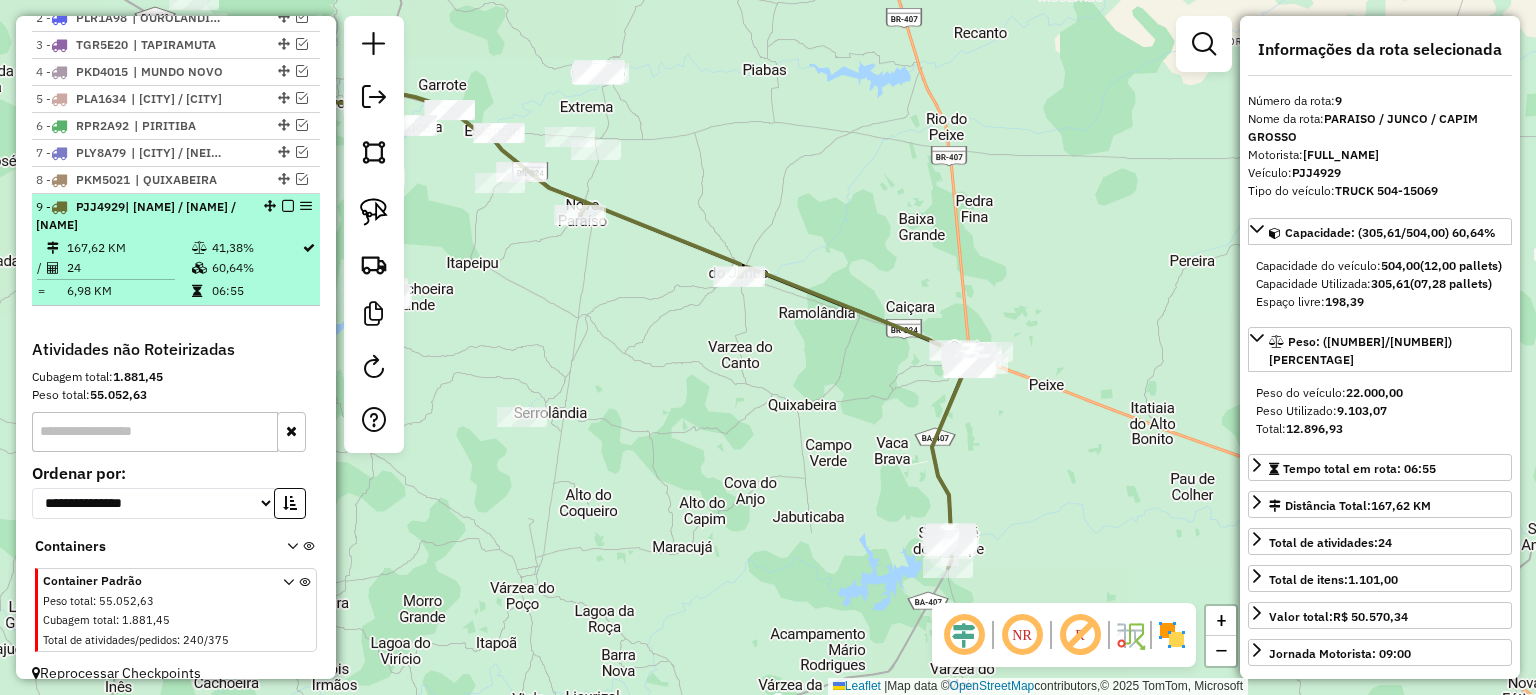 click at bounding box center (288, 206) 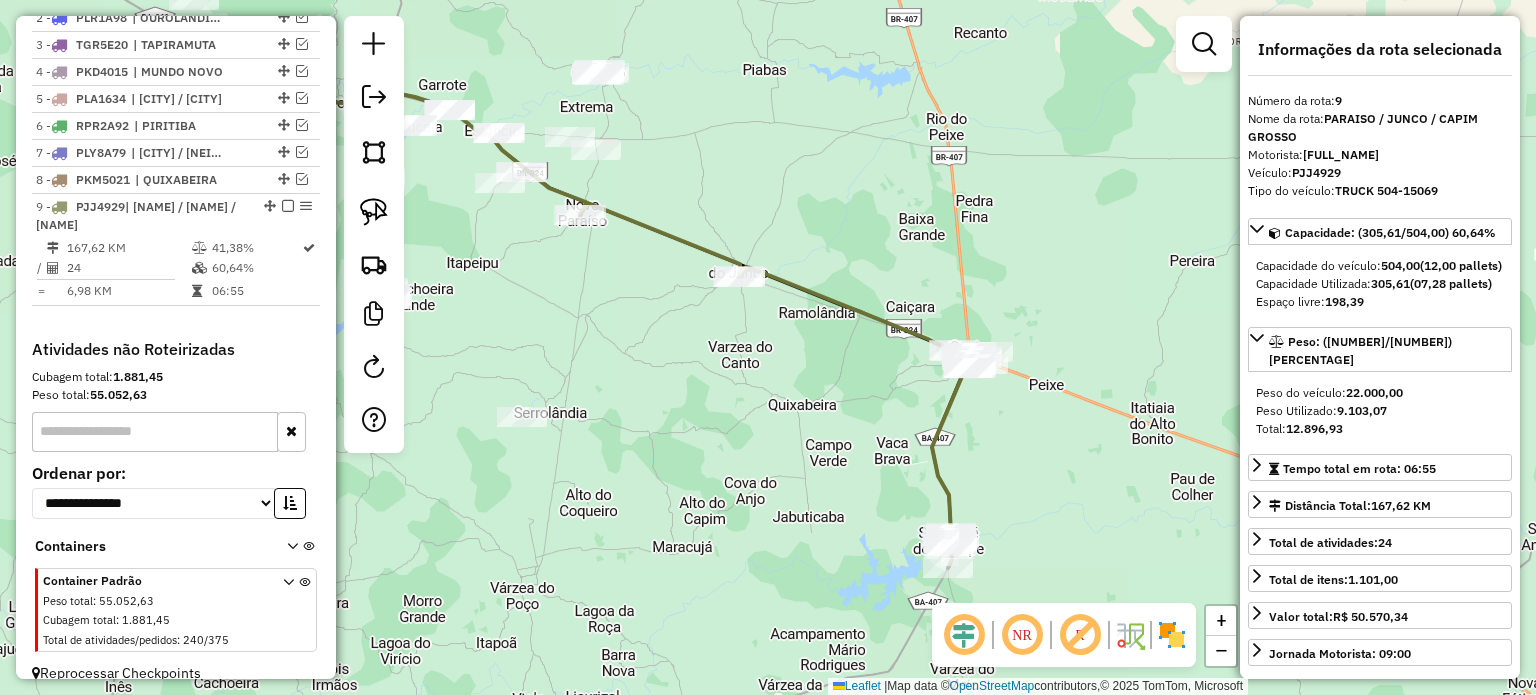 scroll, scrollTop: 744, scrollLeft: 0, axis: vertical 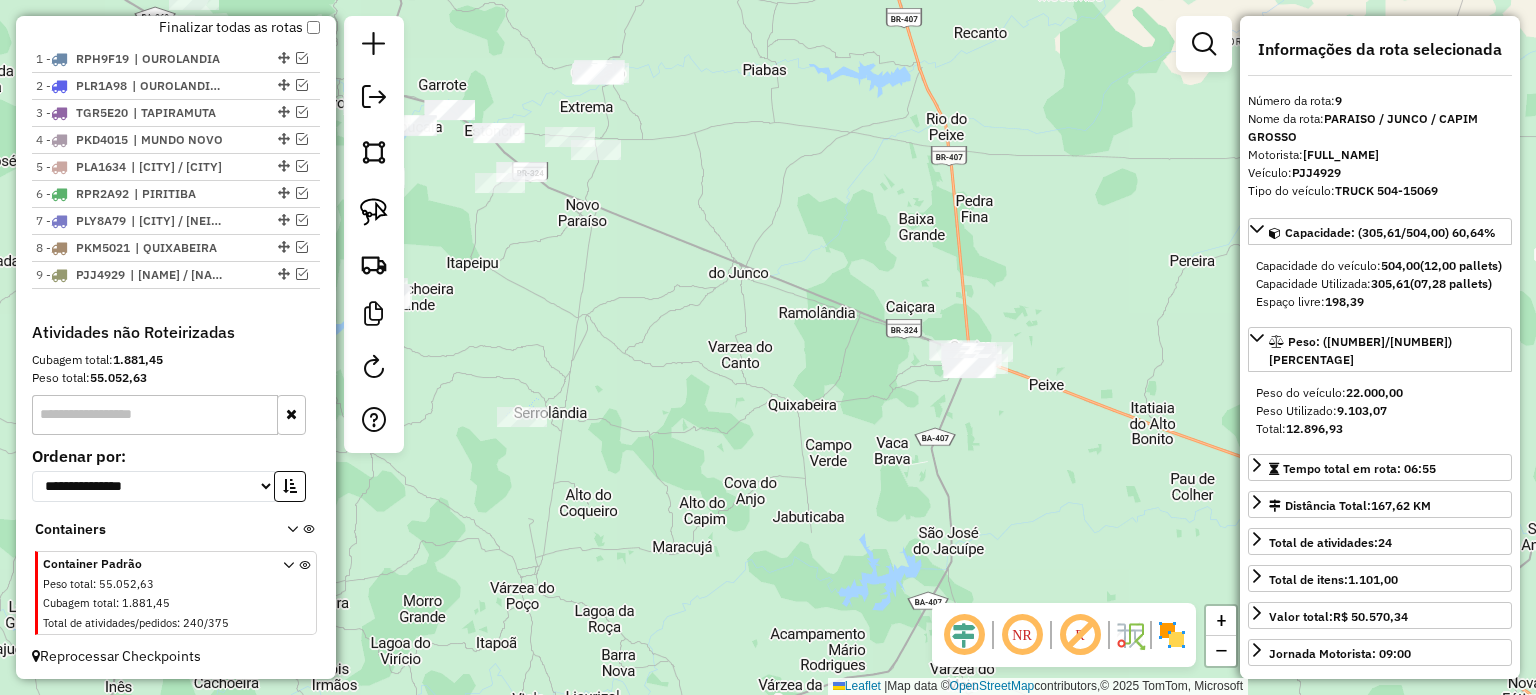 drag, startPoint x: 660, startPoint y: 330, endPoint x: 668, endPoint y: 368, distance: 38.832977 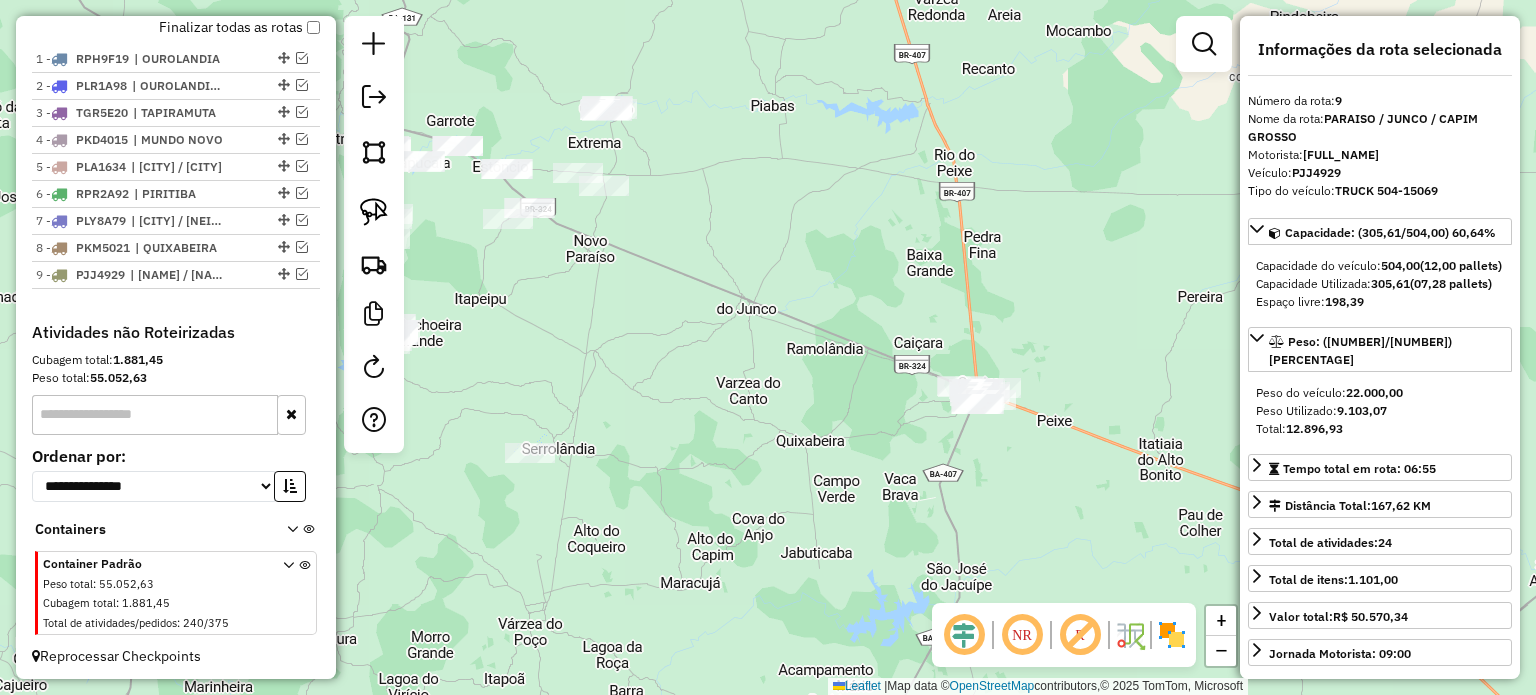 drag, startPoint x: 670, startPoint y: 362, endPoint x: 592, endPoint y: 331, distance: 83.9345 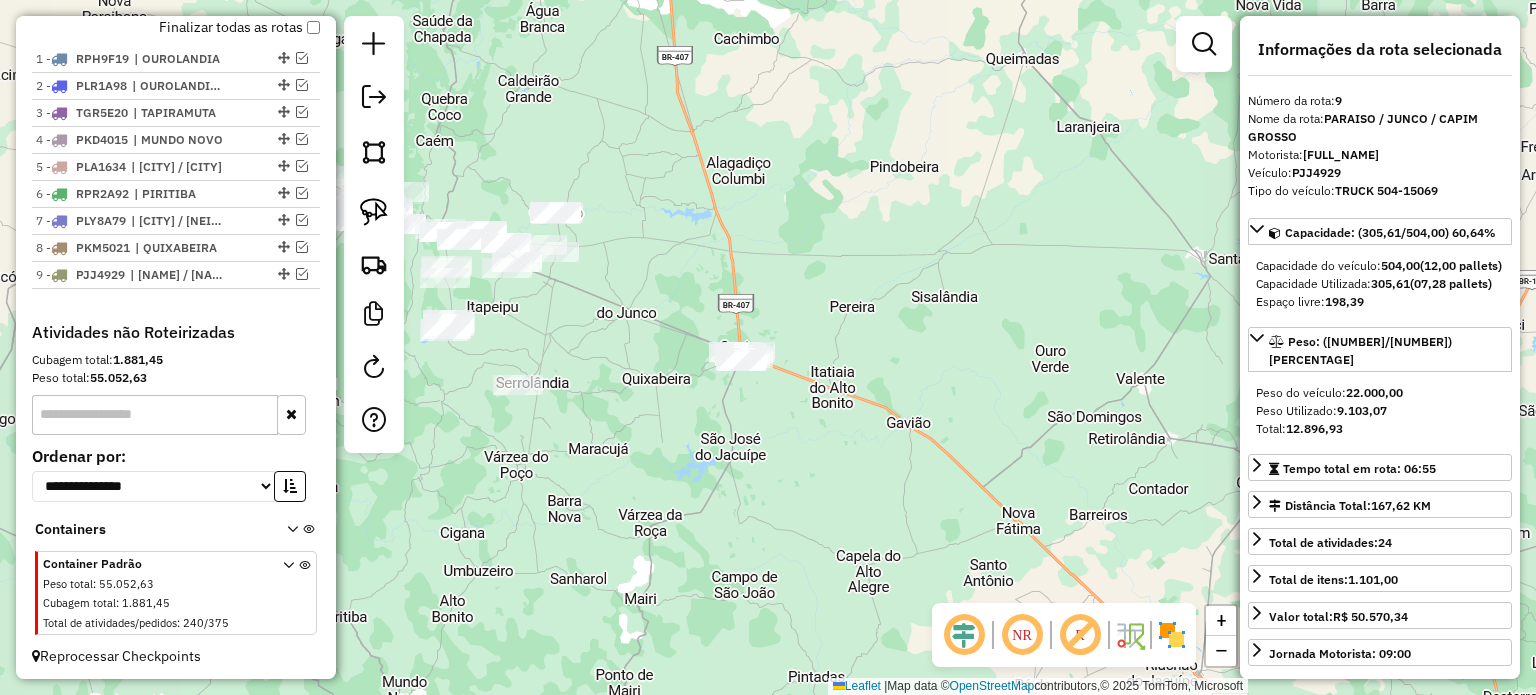 drag, startPoint x: 600, startPoint y: 323, endPoint x: 653, endPoint y: 395, distance: 89.40358 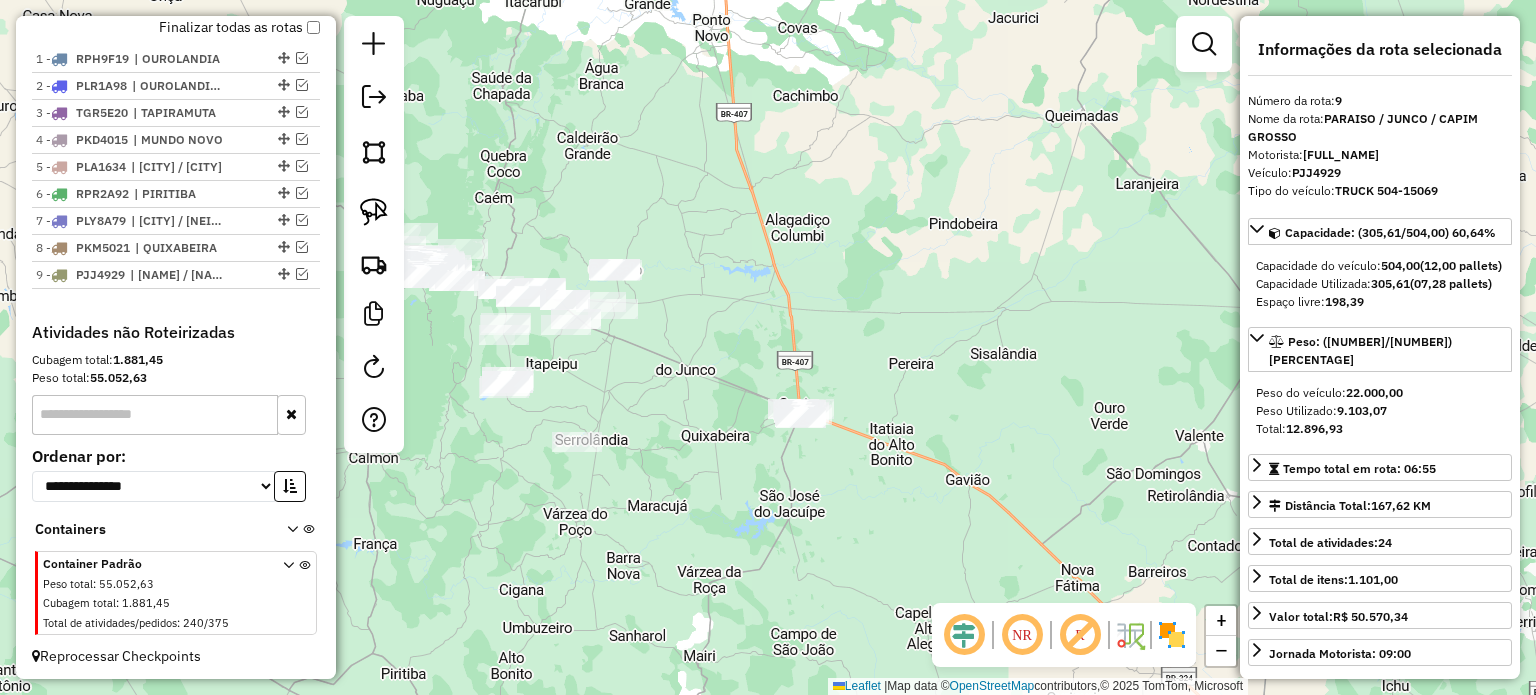 drag, startPoint x: 648, startPoint y: 389, endPoint x: 647, endPoint y: 344, distance: 45.01111 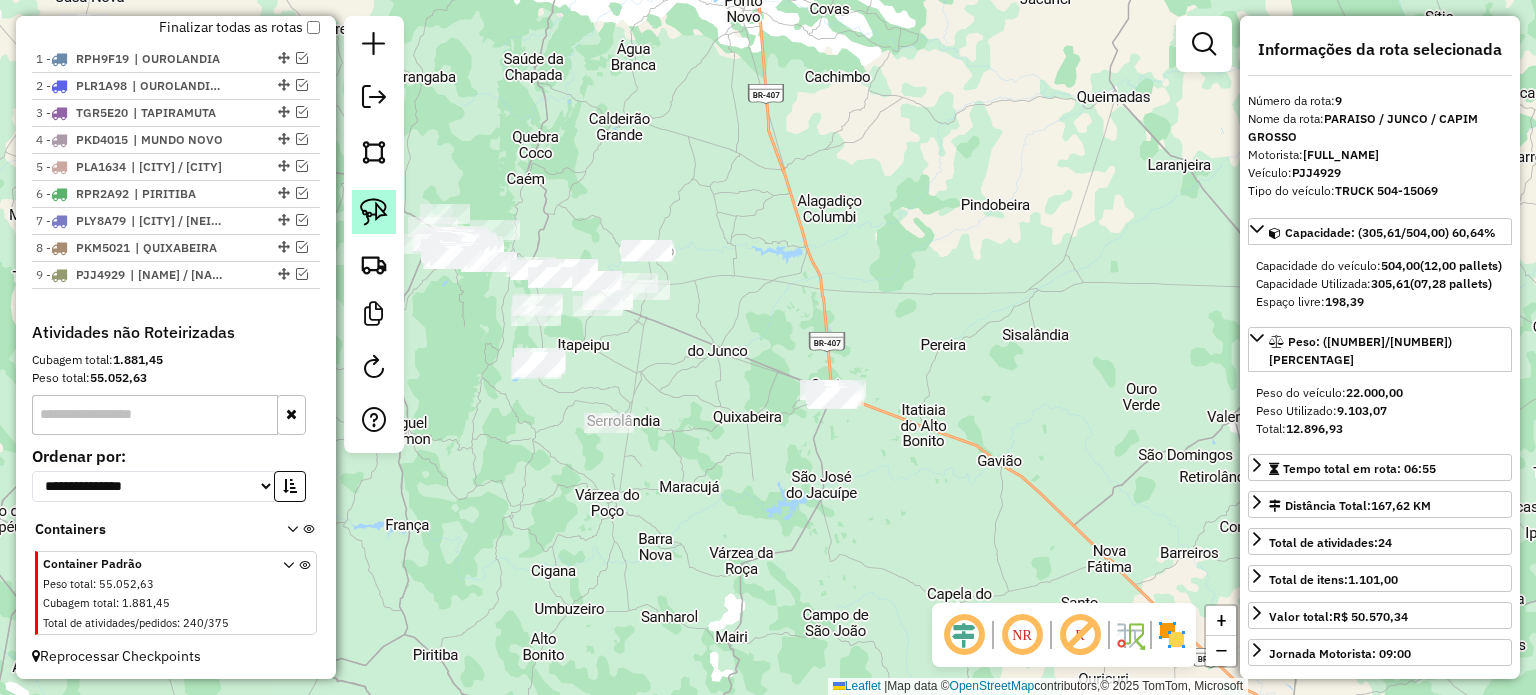 click 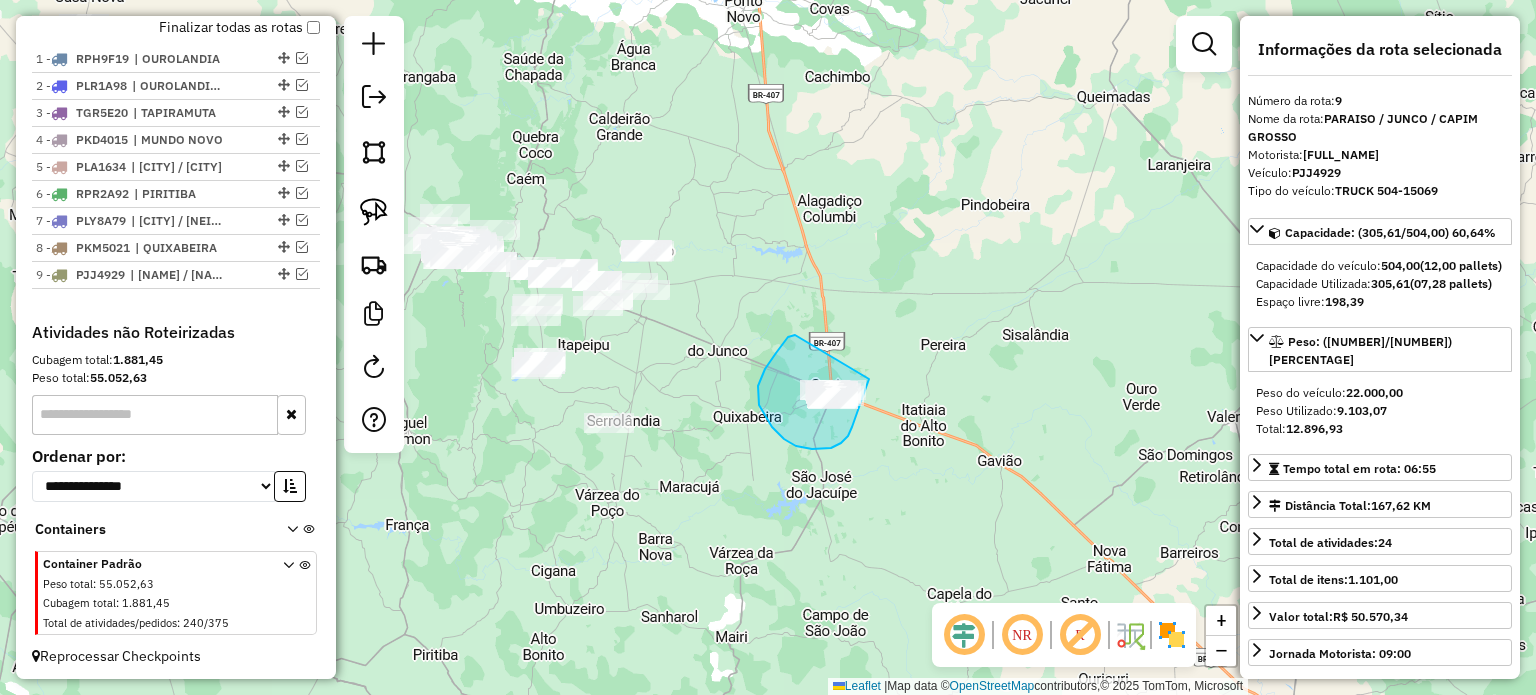 drag, startPoint x: 776, startPoint y: 353, endPoint x: 870, endPoint y: 376, distance: 96.77293 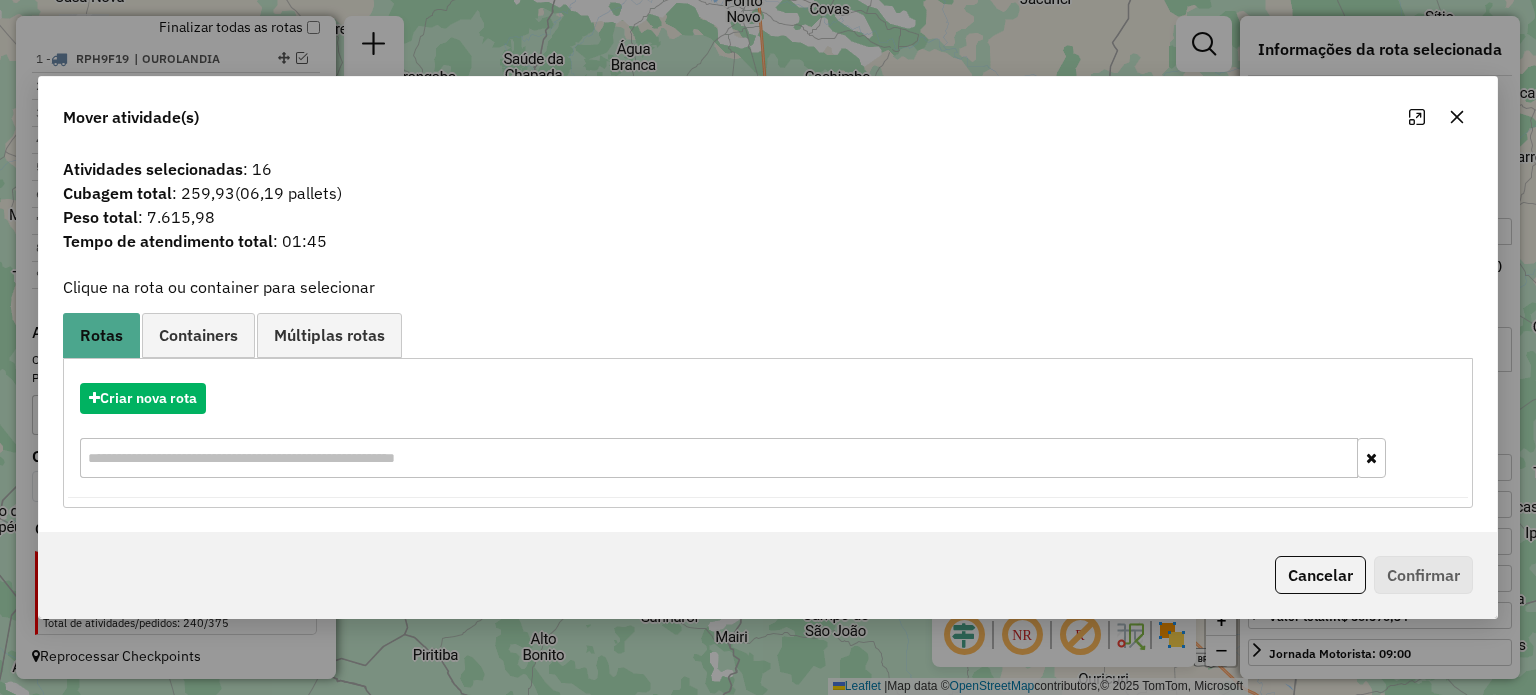 click 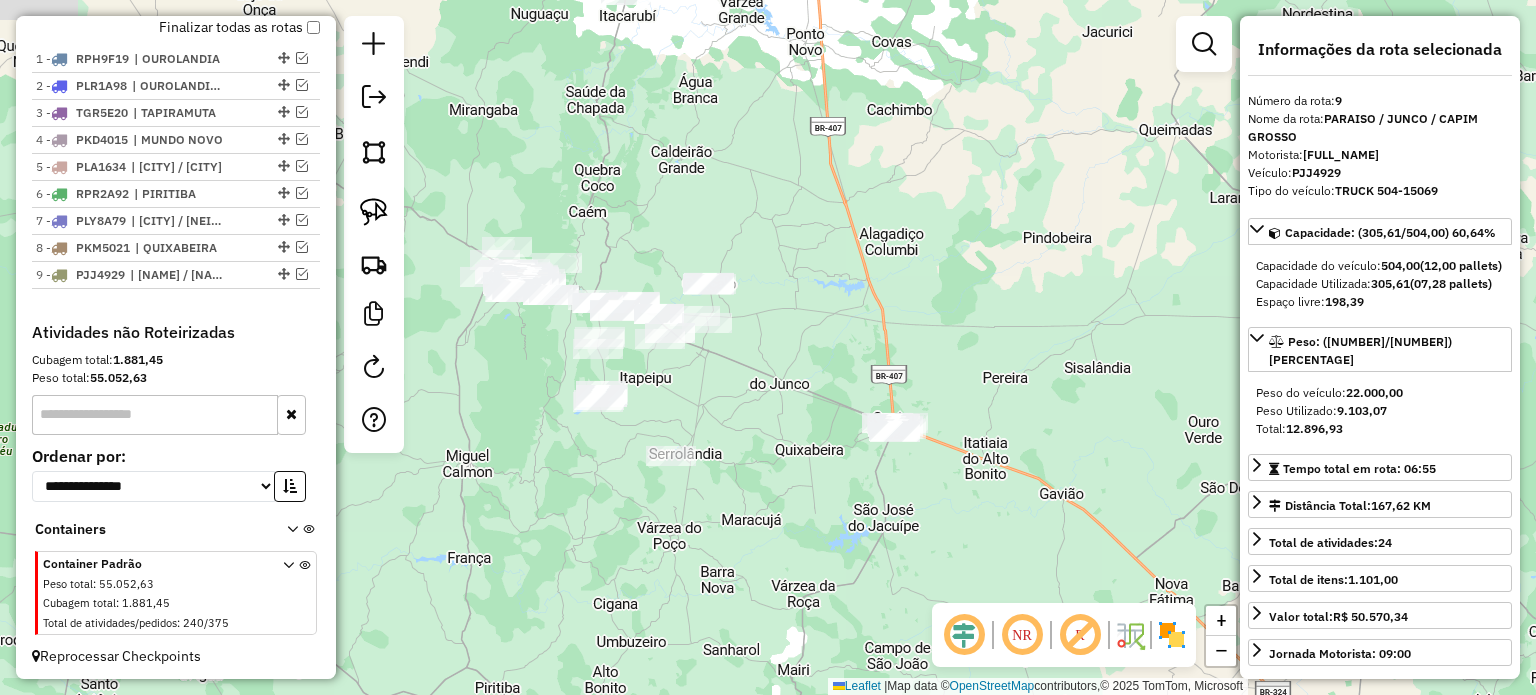 drag, startPoint x: 768, startPoint y: 365, endPoint x: 757, endPoint y: 371, distance: 12.529964 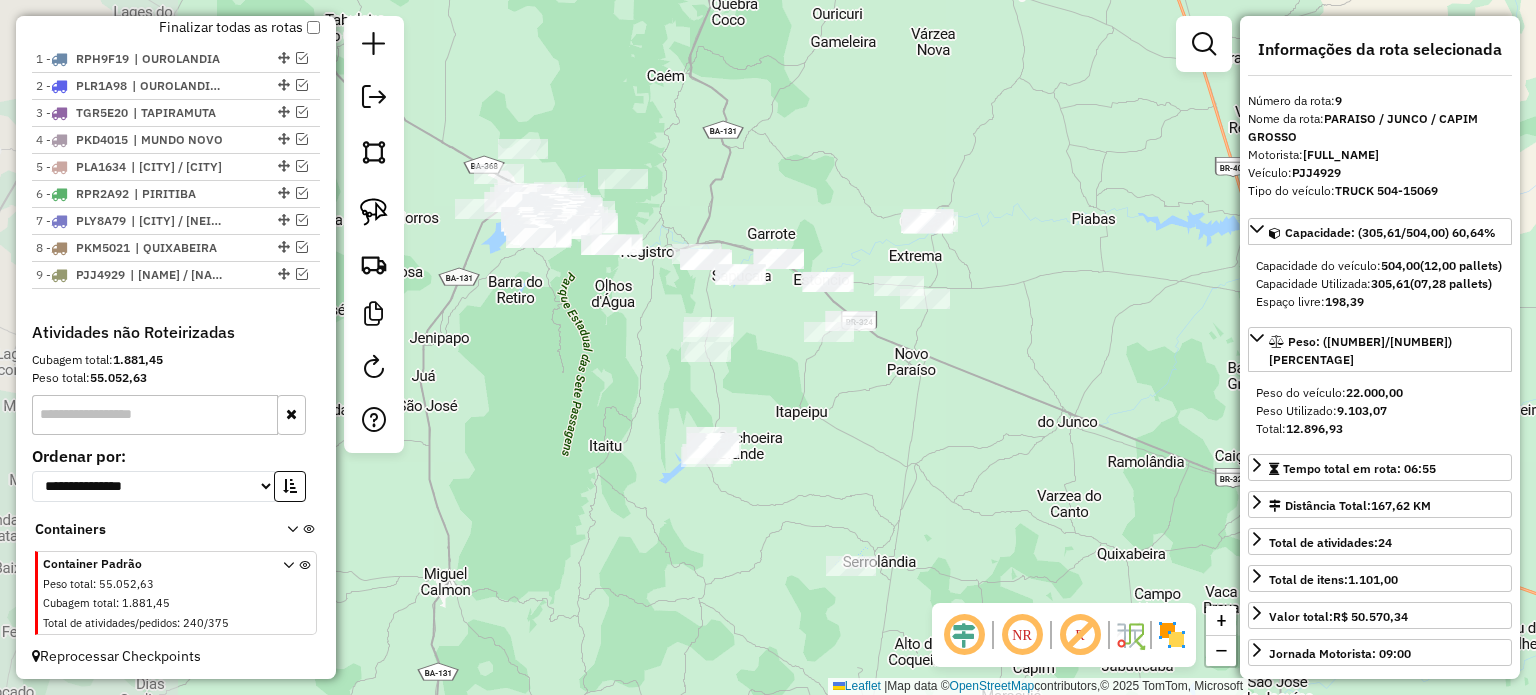 drag, startPoint x: 725, startPoint y: 371, endPoint x: 828, endPoint y: 379, distance: 103.31021 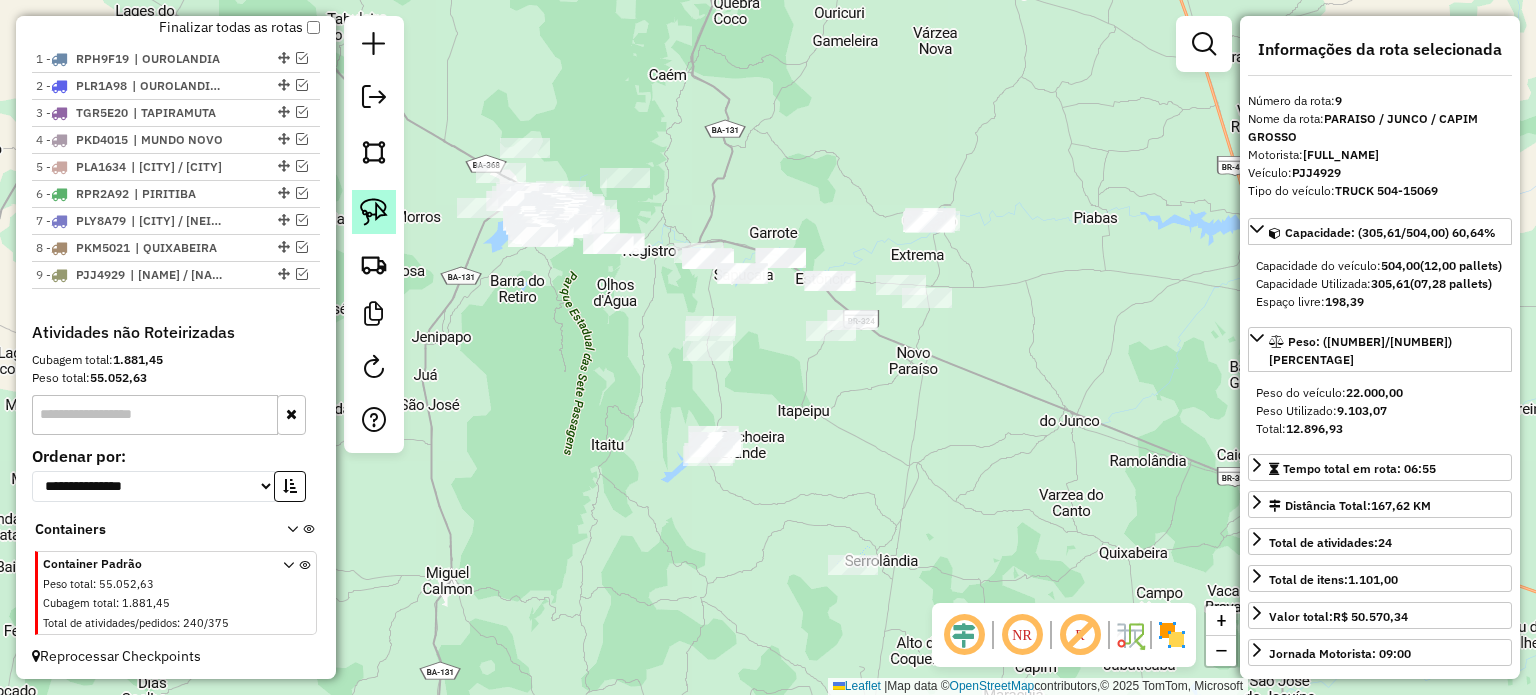 click 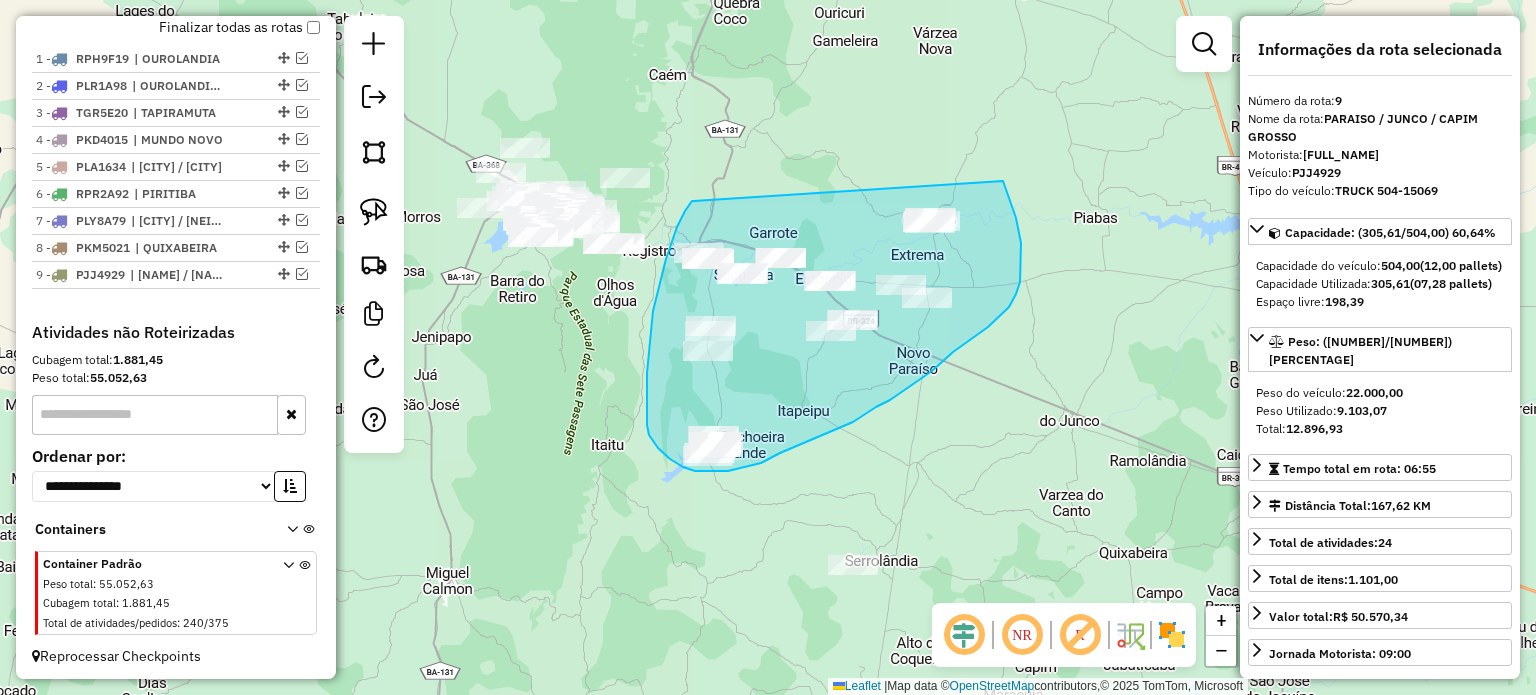 drag, startPoint x: 694, startPoint y: 201, endPoint x: 1003, endPoint y: 181, distance: 309.64658 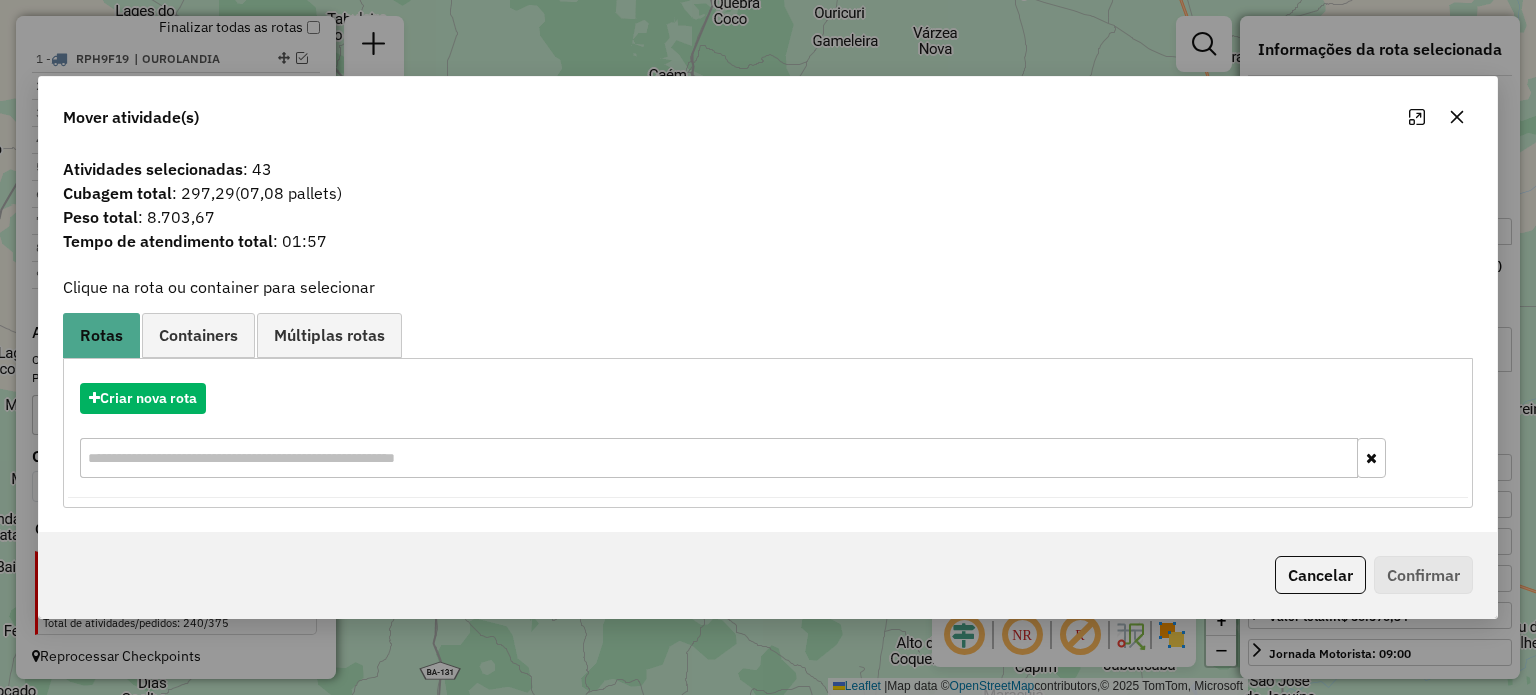 drag, startPoint x: 1452, startPoint y: 111, endPoint x: 824, endPoint y: 289, distance: 652.73883 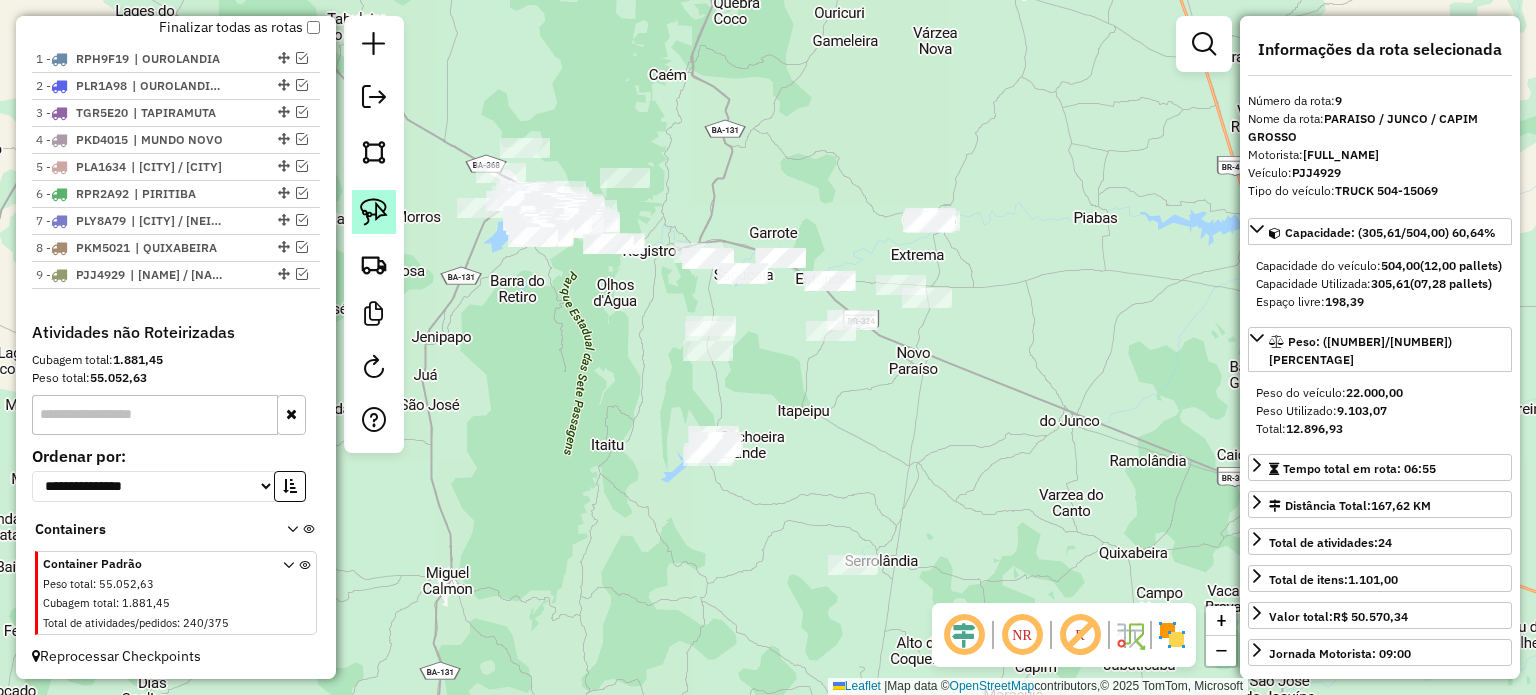 click 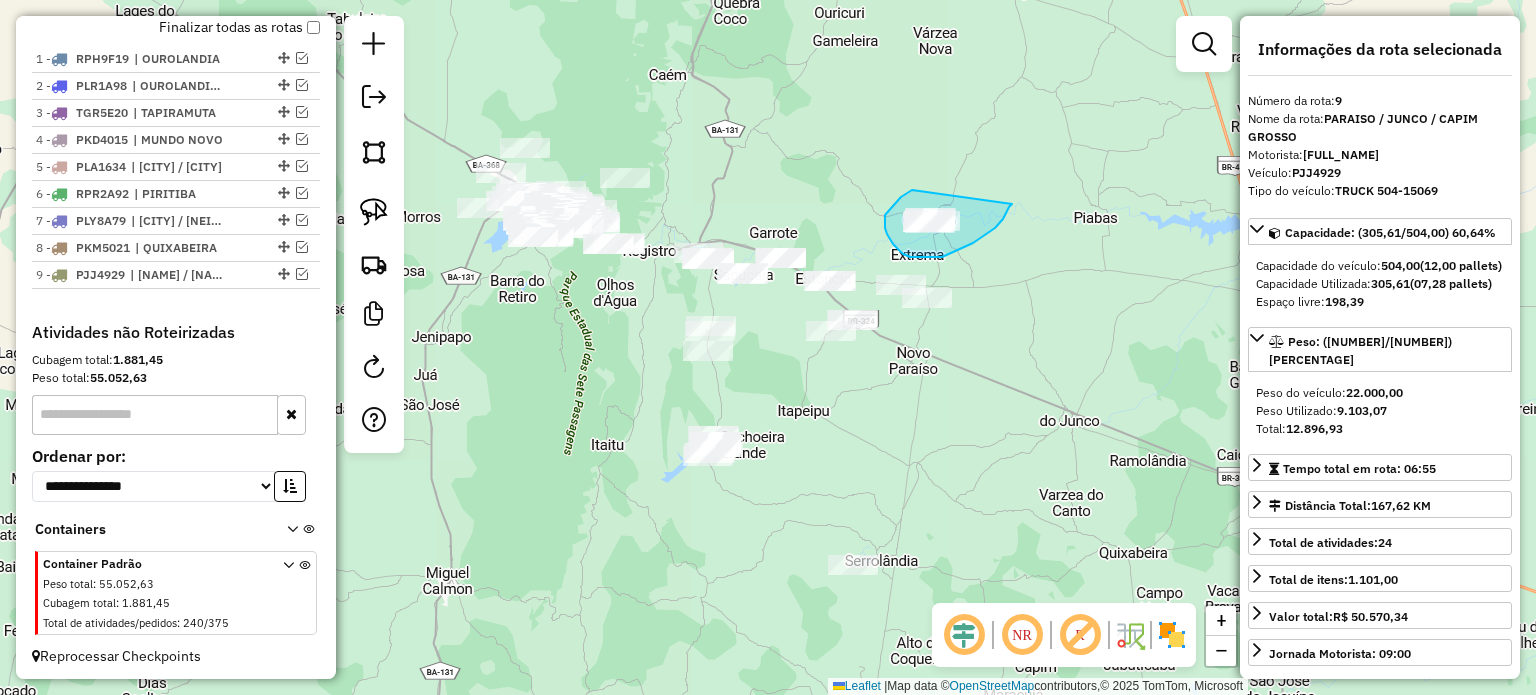 drag, startPoint x: 909, startPoint y: 191, endPoint x: 1013, endPoint y: 199, distance: 104.307236 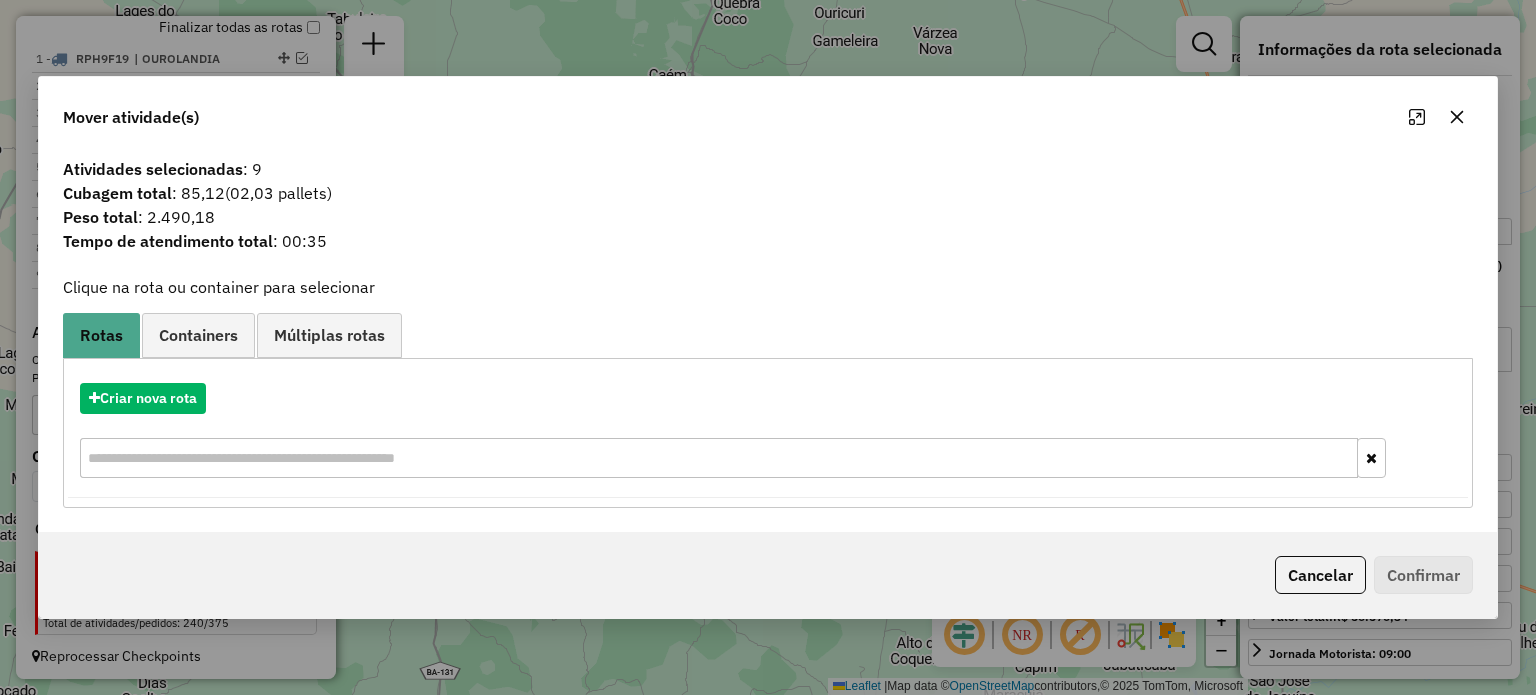 drag, startPoint x: 1456, startPoint y: 118, endPoint x: 1062, endPoint y: 206, distance: 403.70782 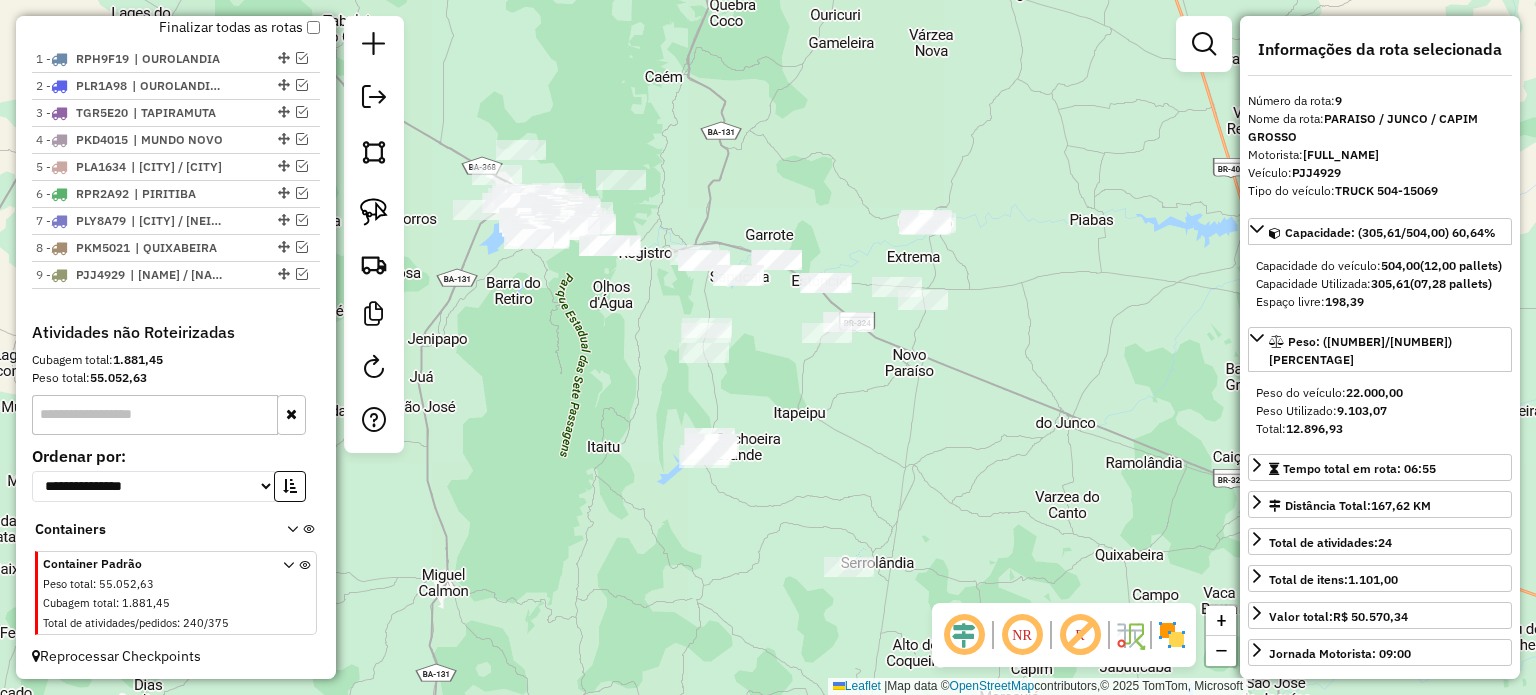 drag, startPoint x: 990, startPoint y: 337, endPoint x: 824, endPoint y: 376, distance: 170.51979 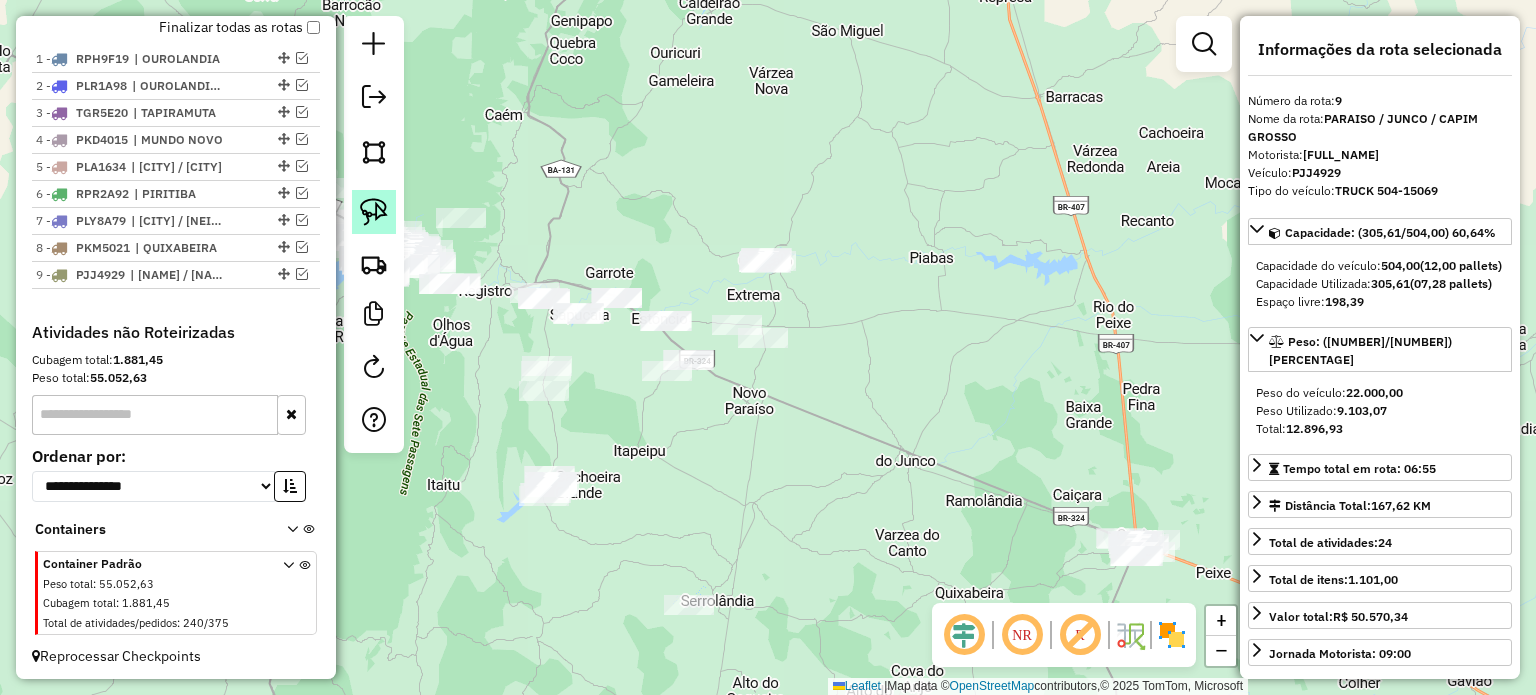 click 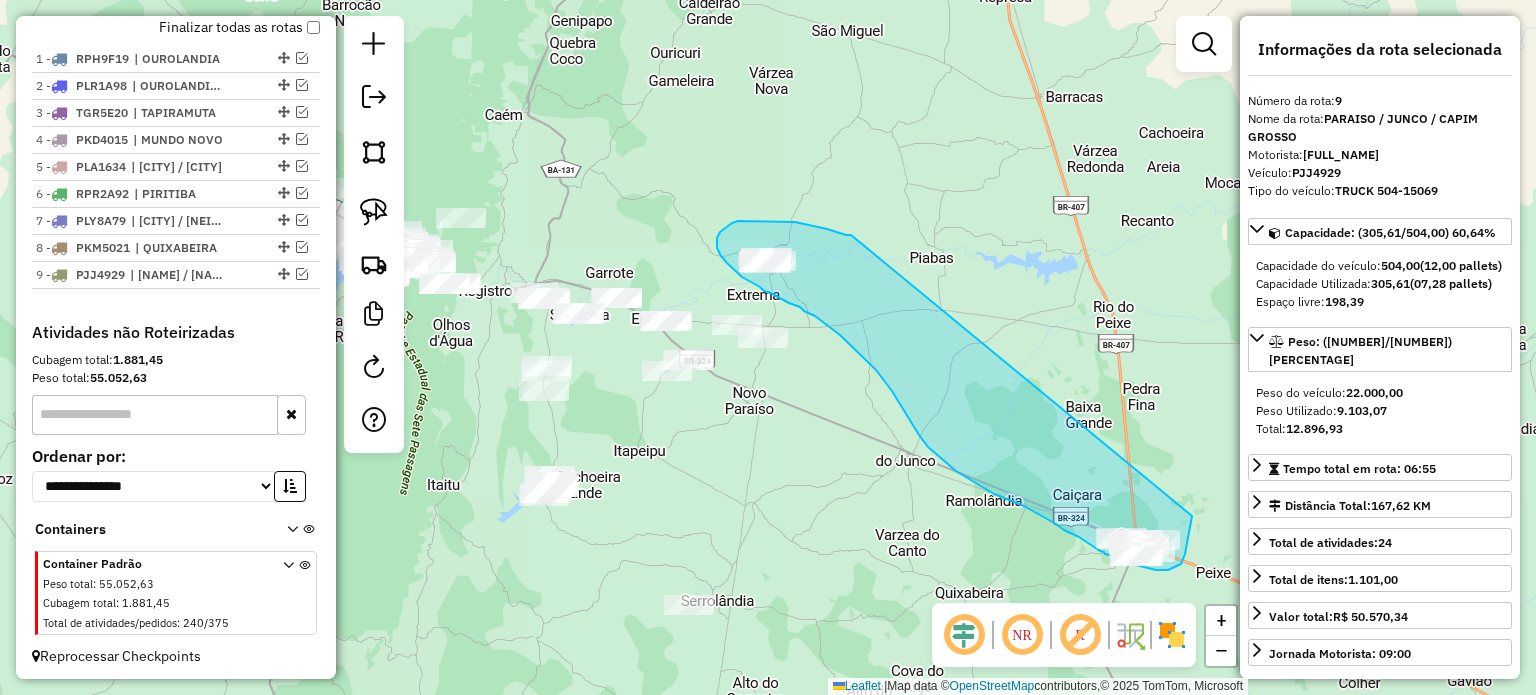 drag, startPoint x: 851, startPoint y: 235, endPoint x: 1192, endPoint y: 503, distance: 433.71072 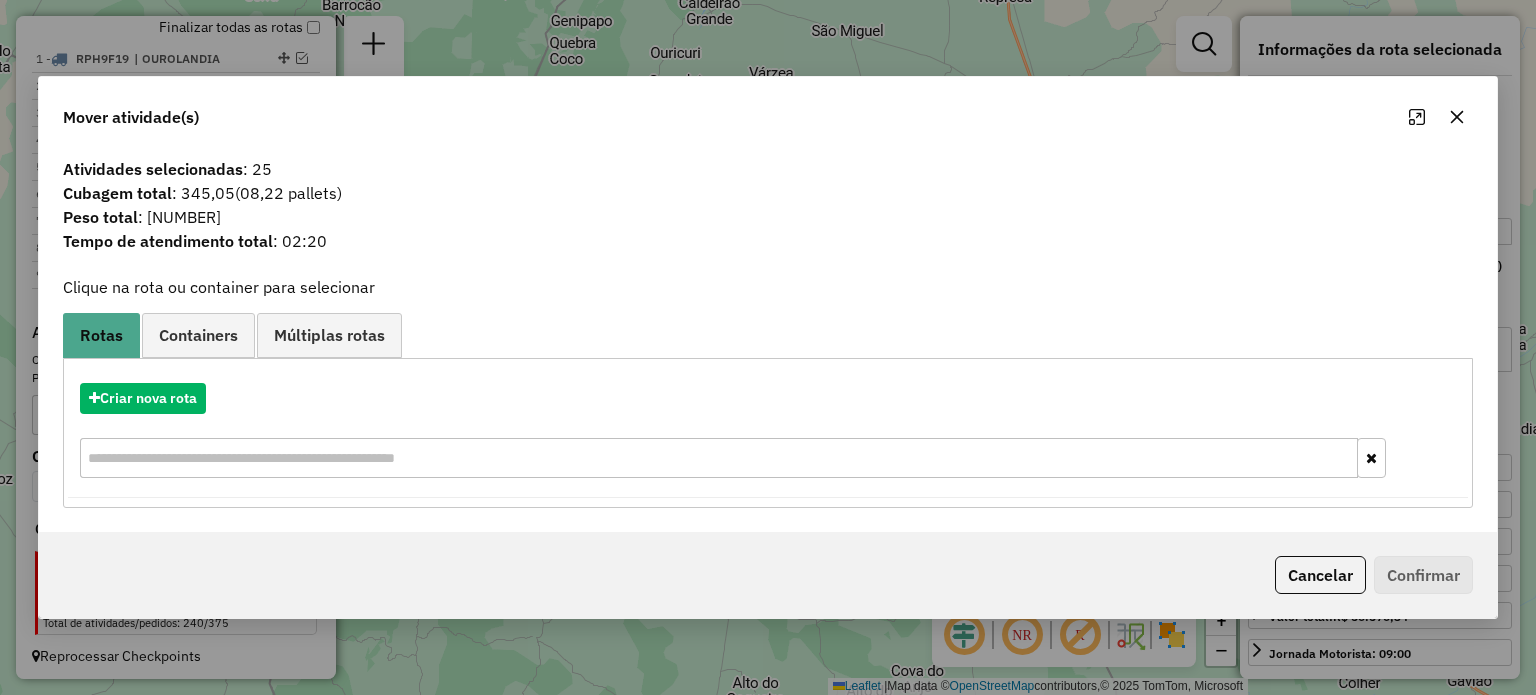 drag, startPoint x: 1459, startPoint y: 119, endPoint x: 922, endPoint y: 322, distance: 574.08887 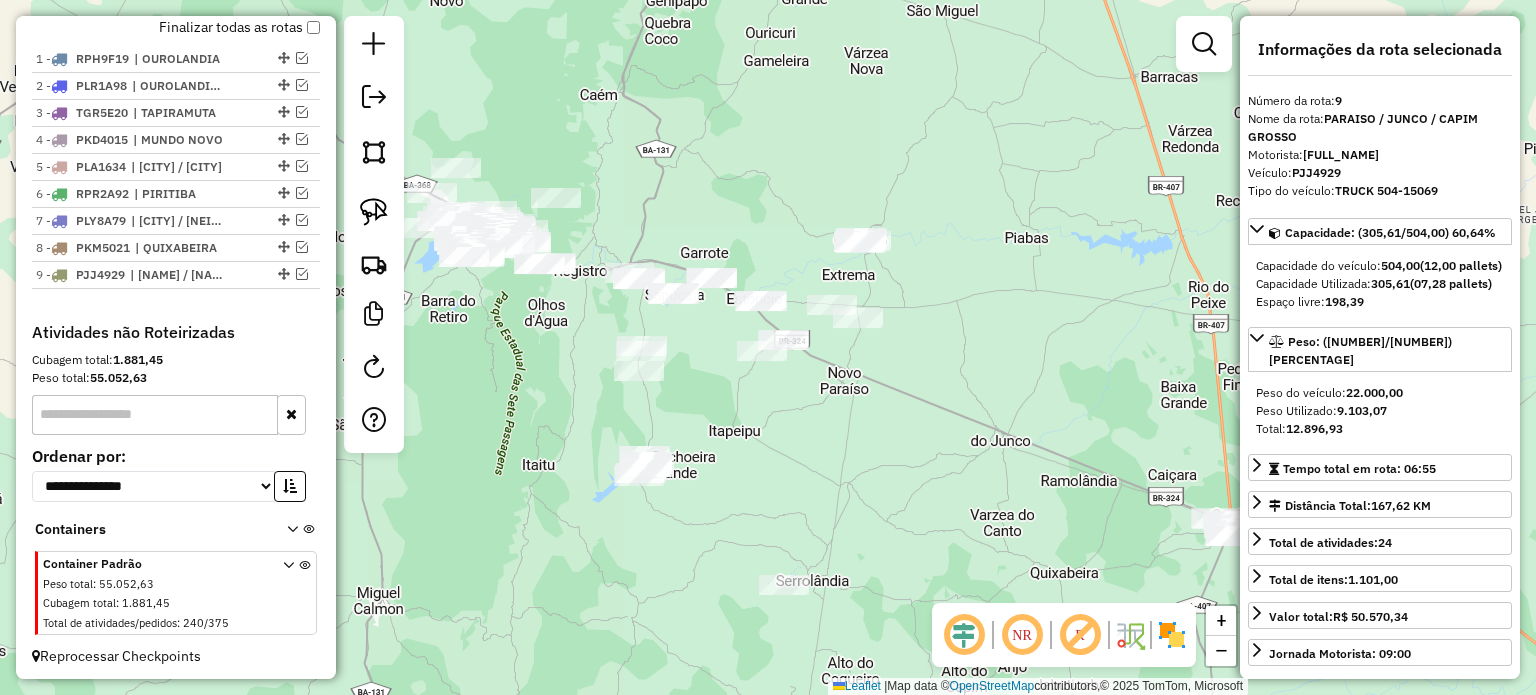 drag, startPoint x: 752, startPoint y: 415, endPoint x: 764, endPoint y: 406, distance: 15 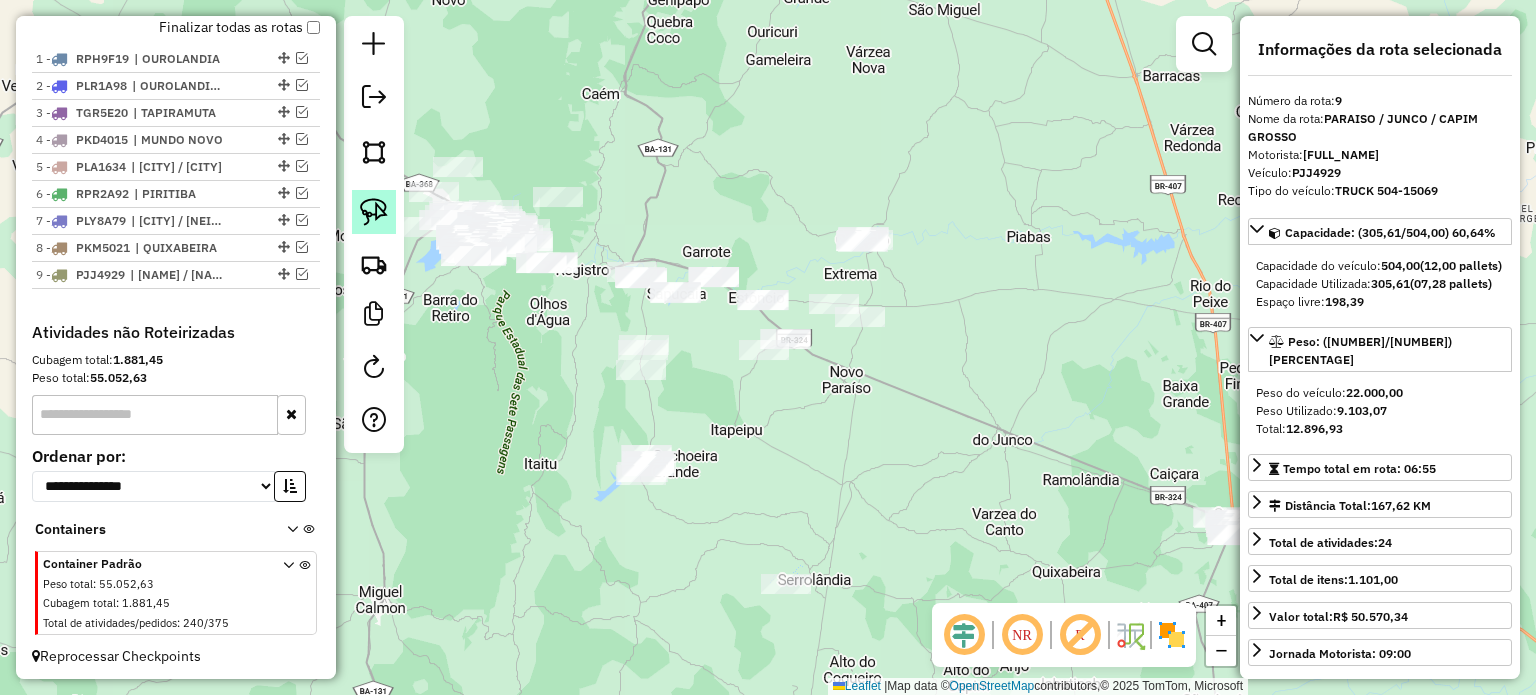 click 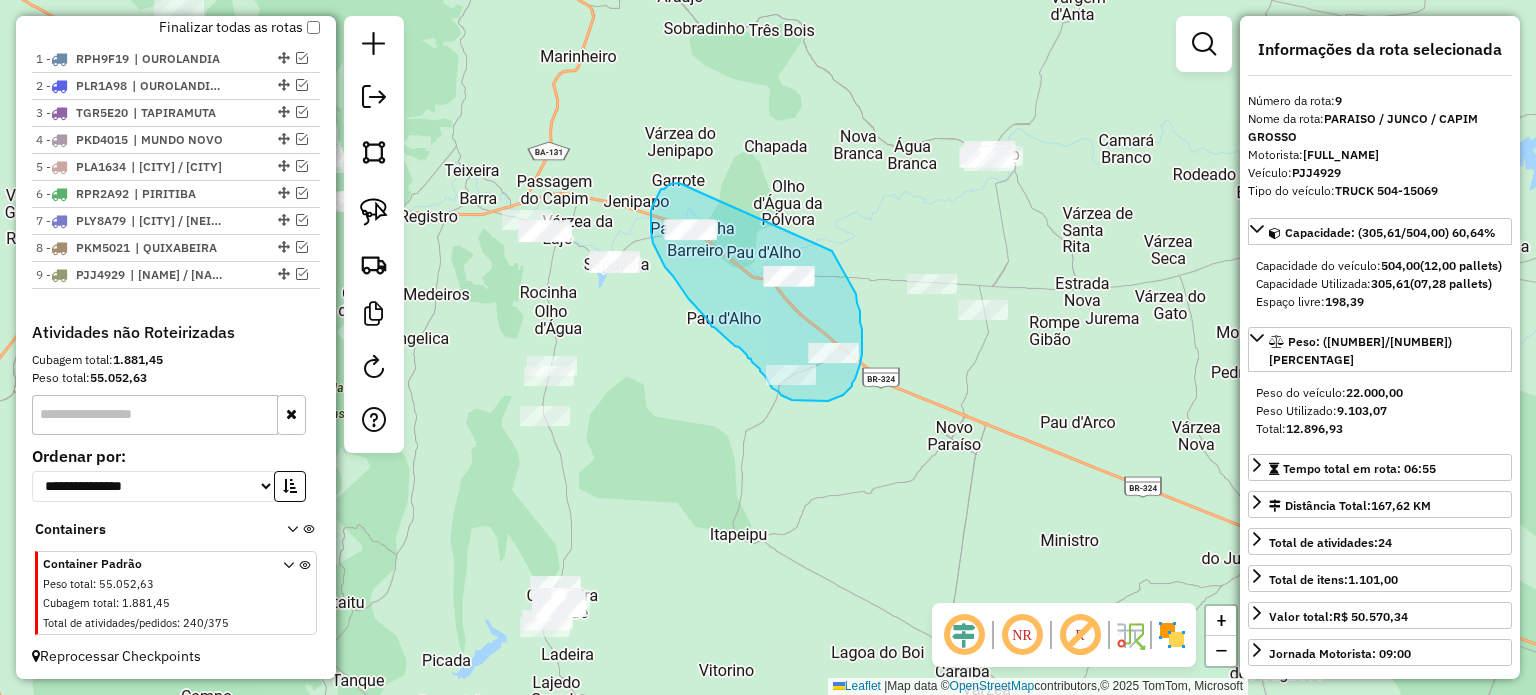 drag, startPoint x: 679, startPoint y: 183, endPoint x: 832, endPoint y: 251, distance: 167.43059 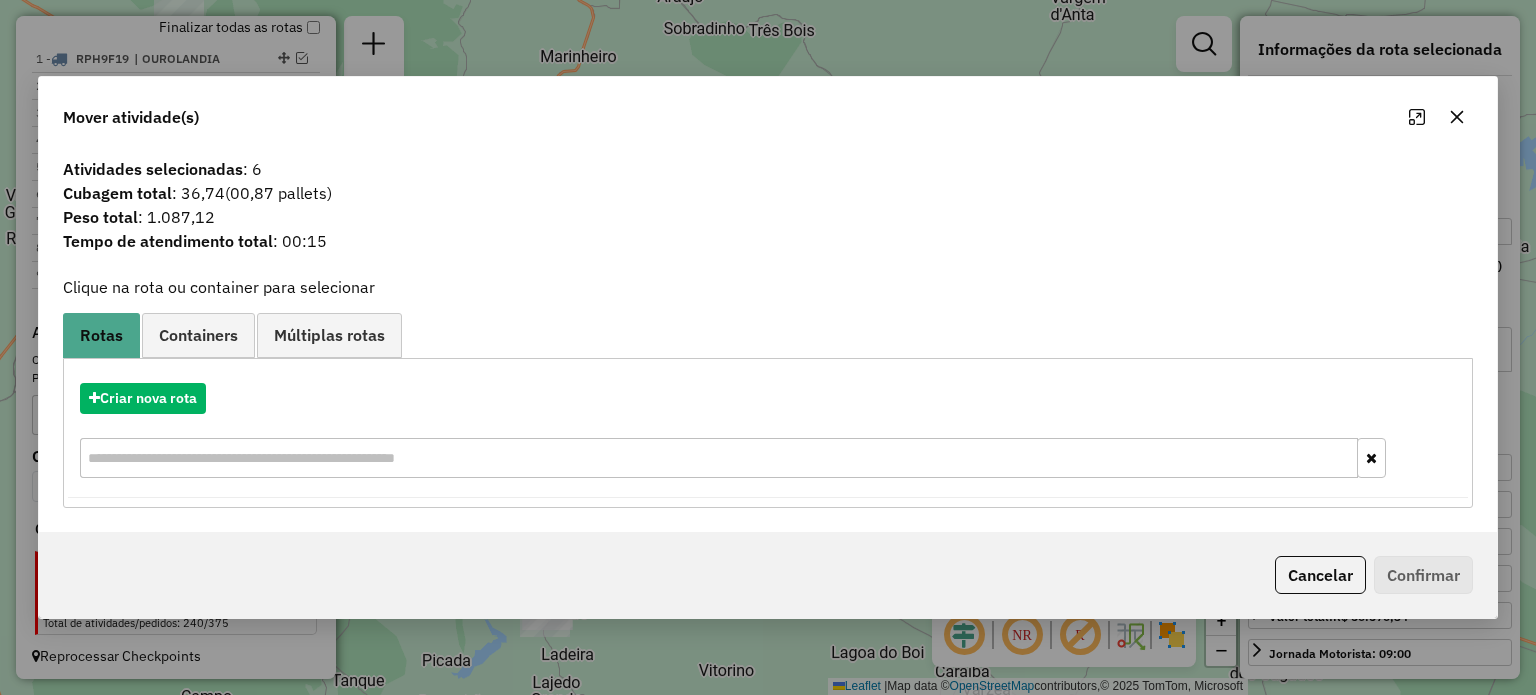 click 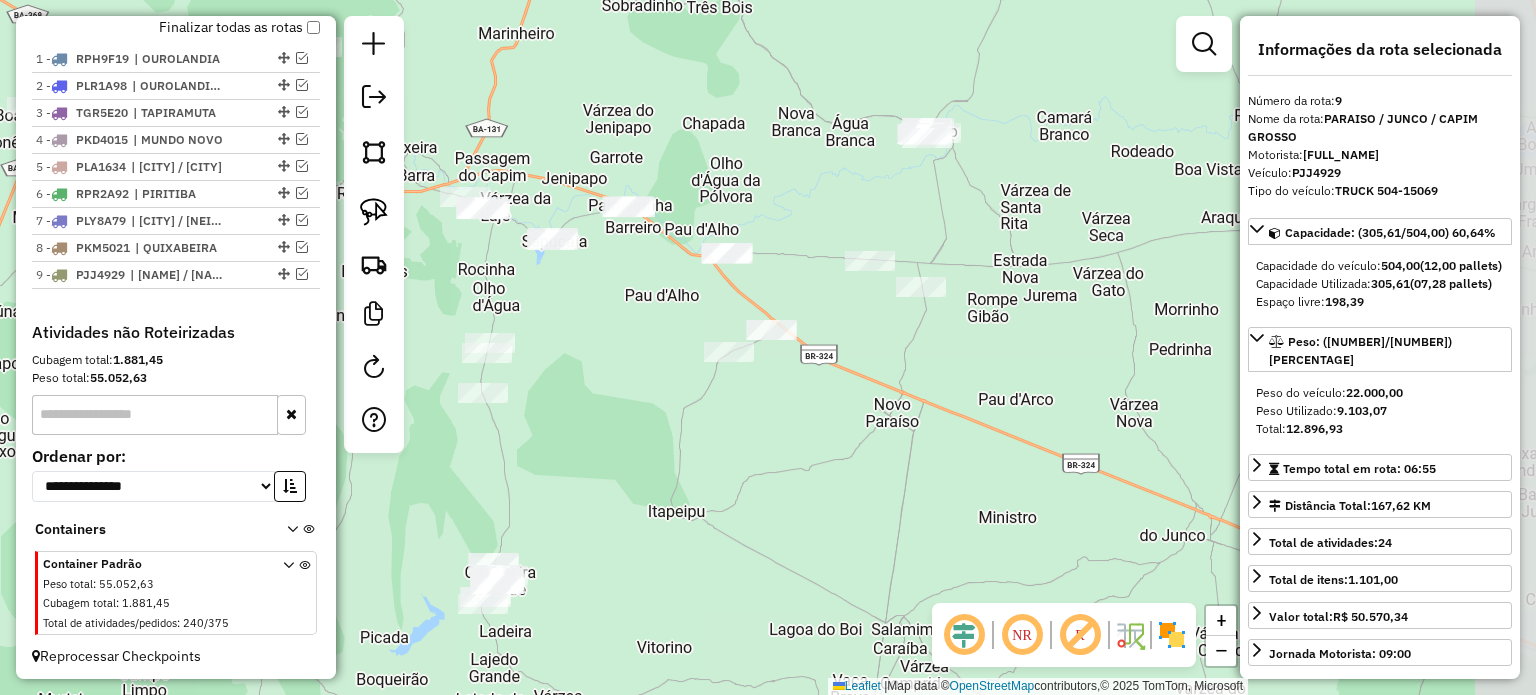 drag, startPoint x: 1064, startPoint y: 459, endPoint x: 853, endPoint y: 388, distance: 222.62524 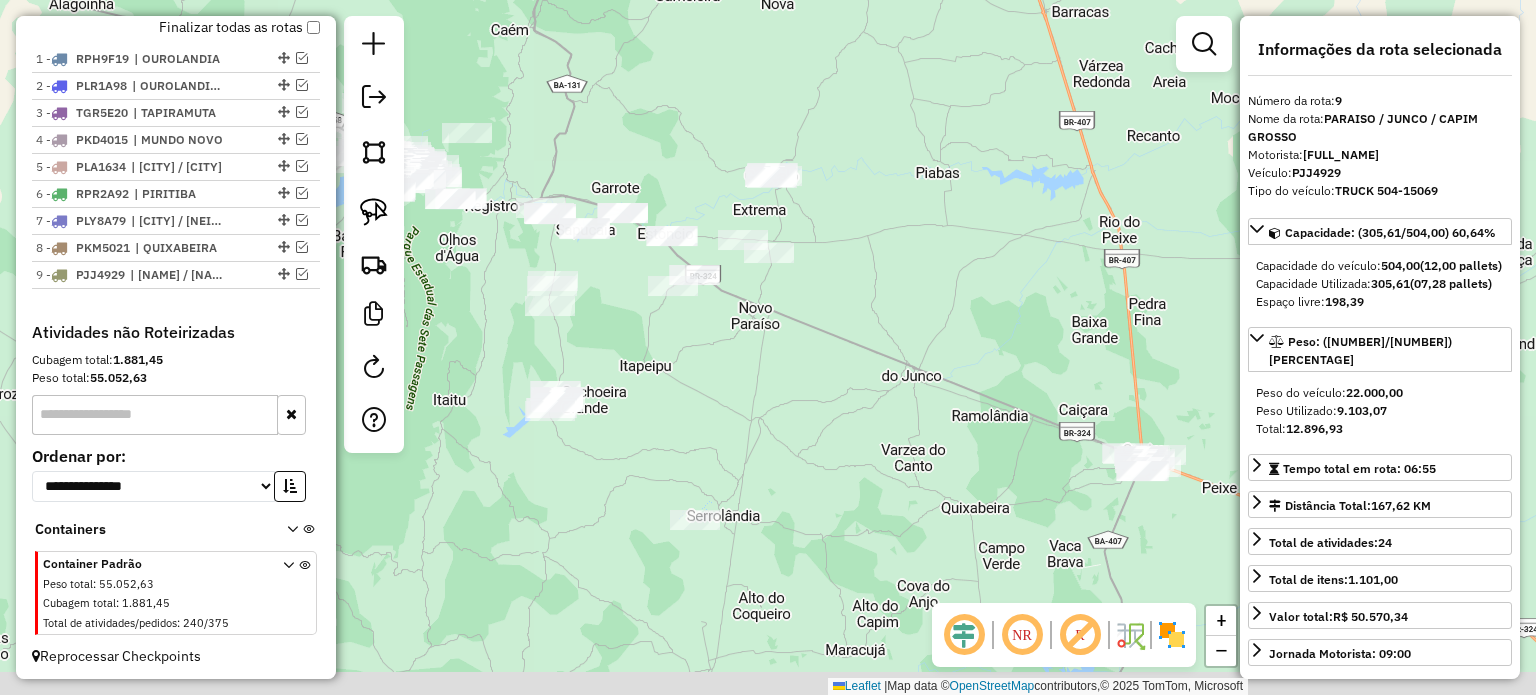 drag, startPoint x: 894, startPoint y: 380, endPoint x: 860, endPoint y: 357, distance: 41.04875 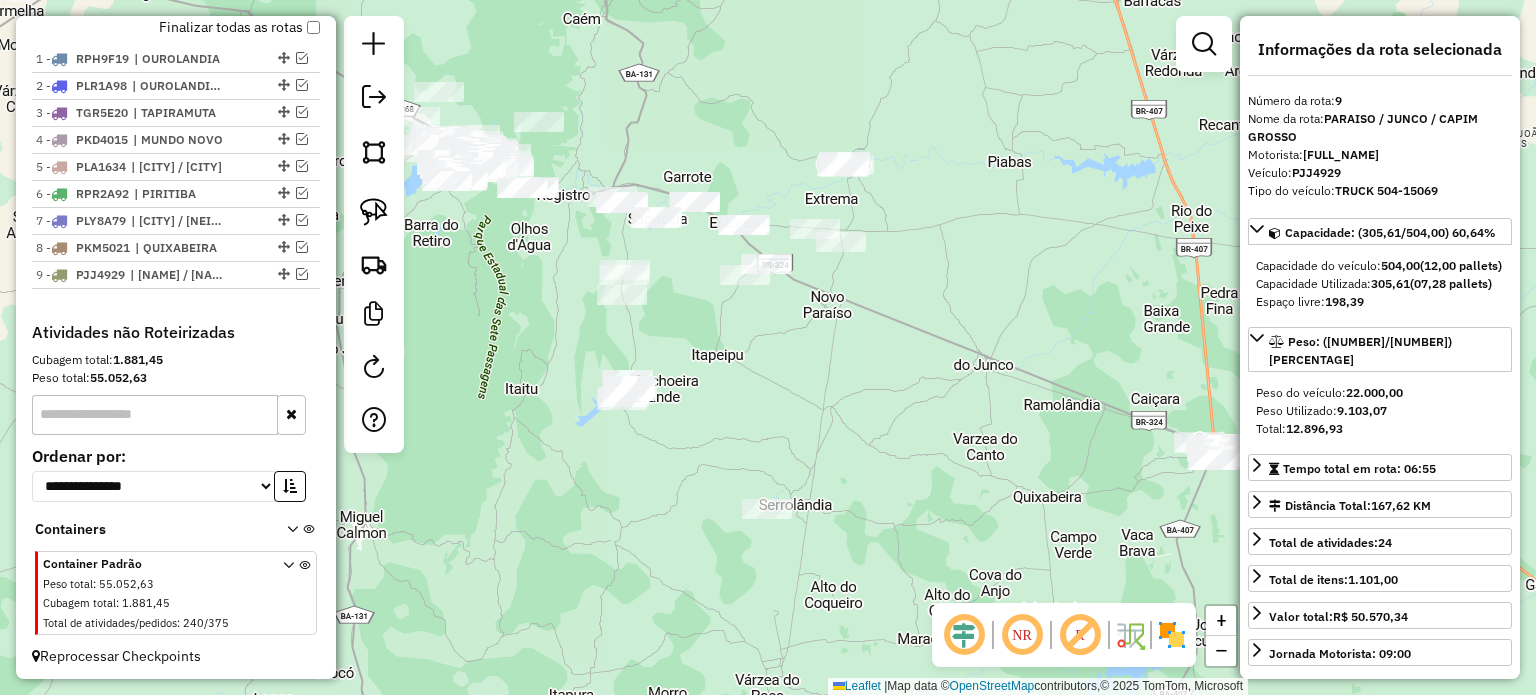 drag, startPoint x: 854, startPoint y: 383, endPoint x: 976, endPoint y: 362, distance: 123.79418 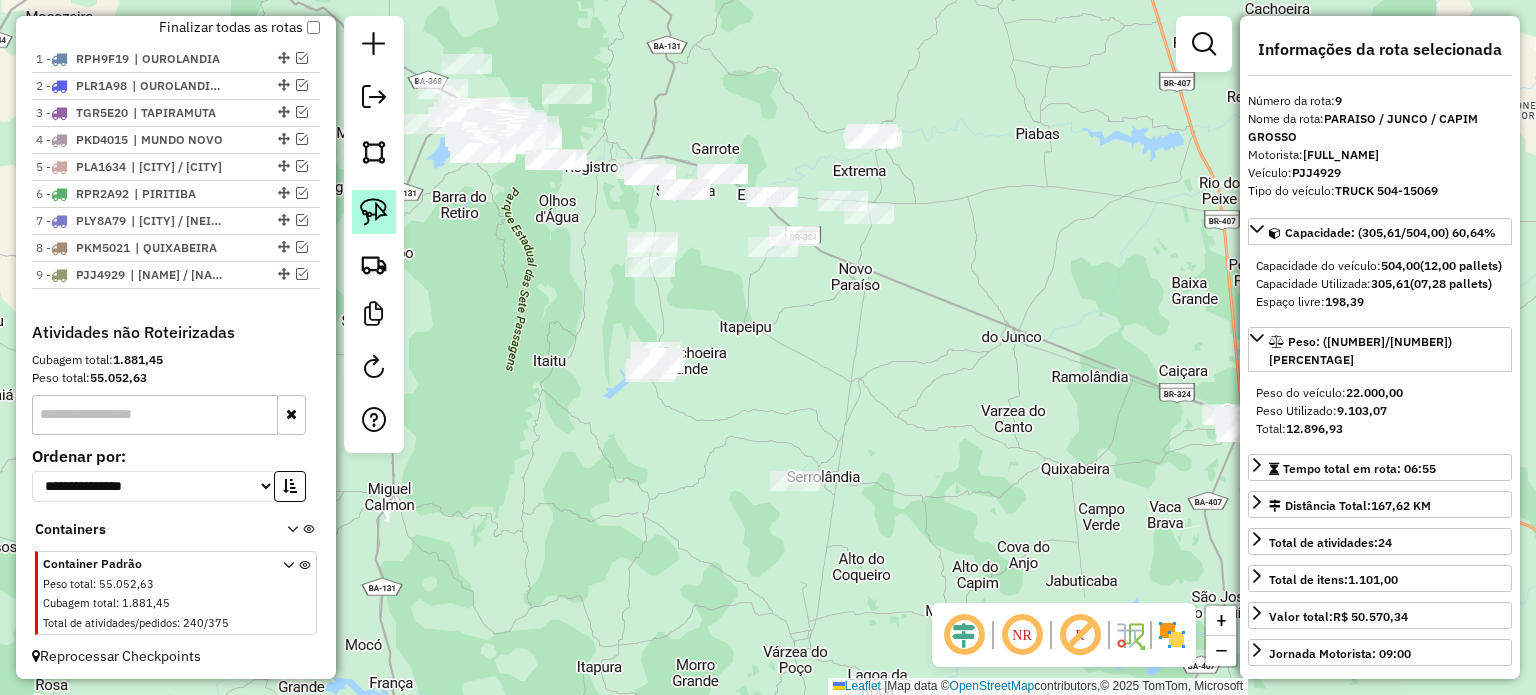 click 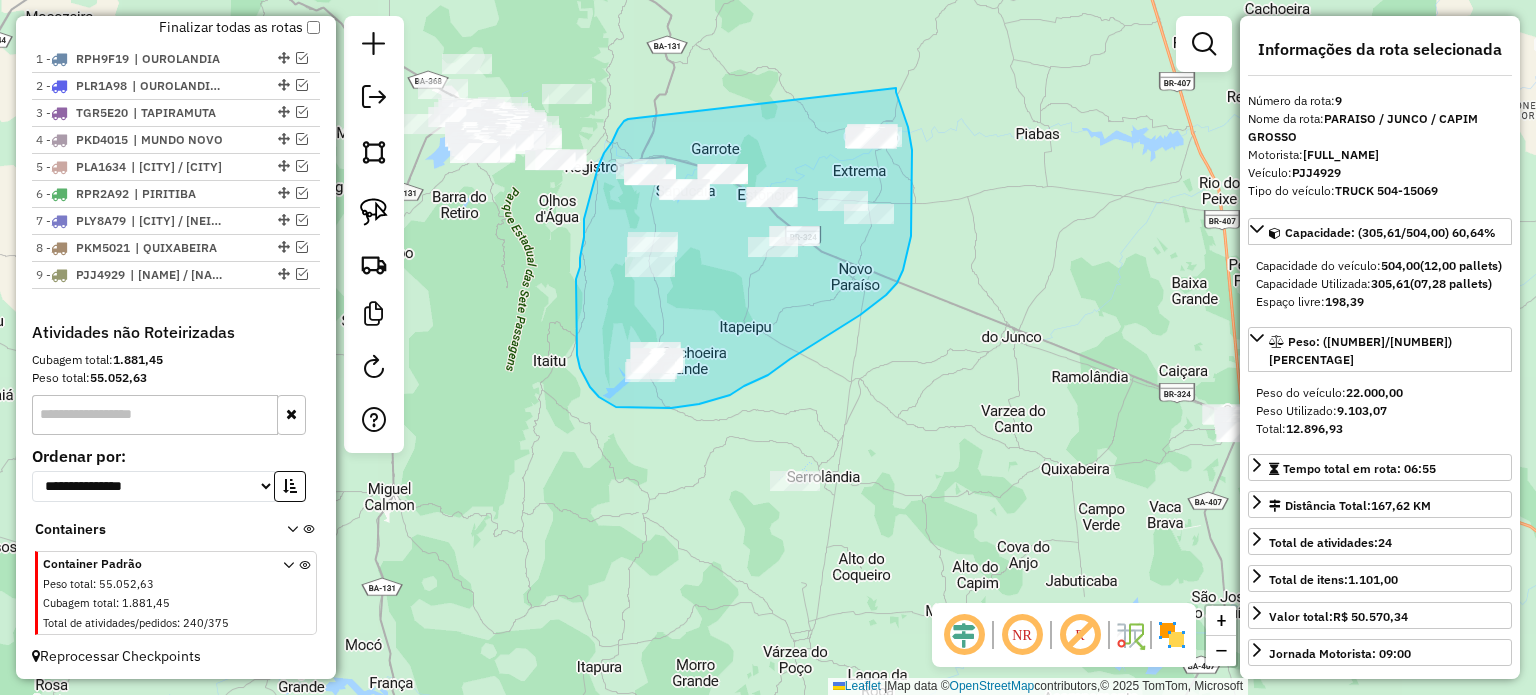drag, startPoint x: 628, startPoint y: 119, endPoint x: 896, endPoint y: 88, distance: 269.78696 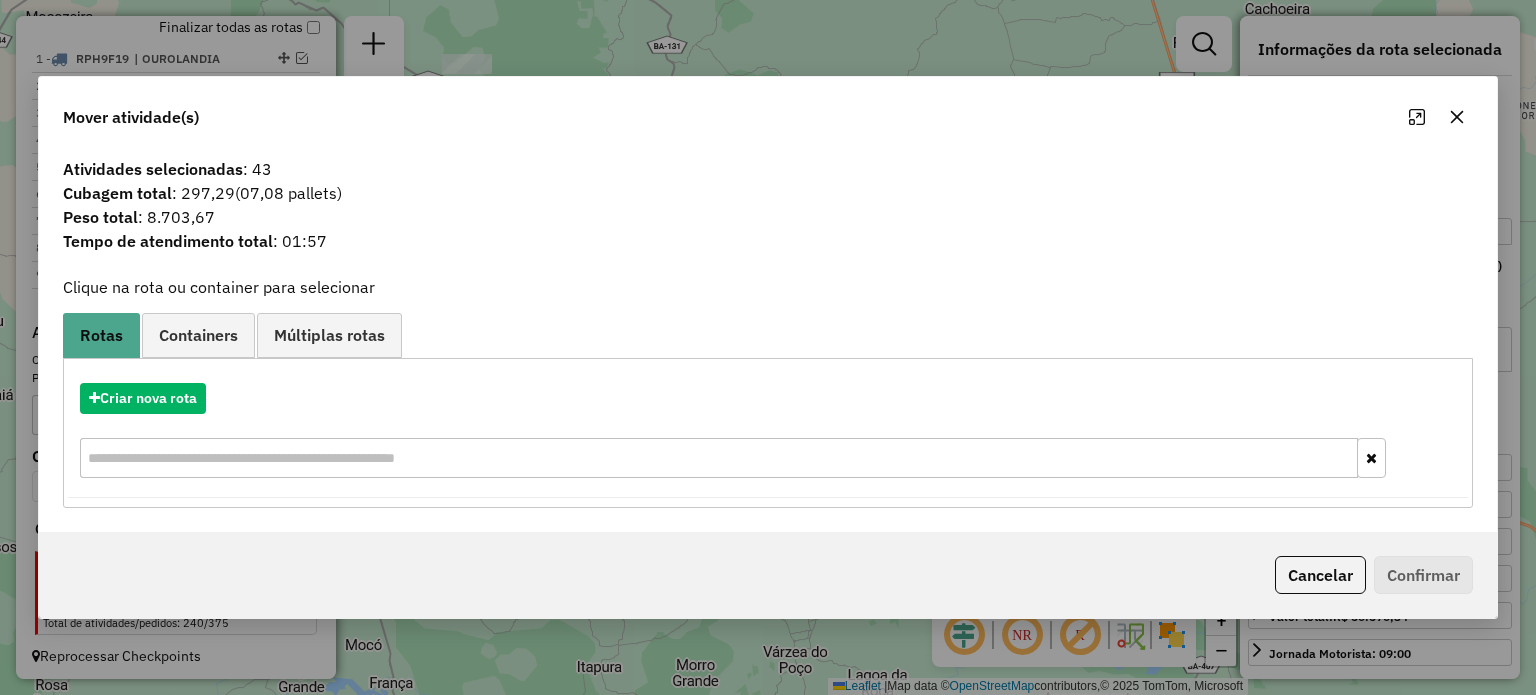 click 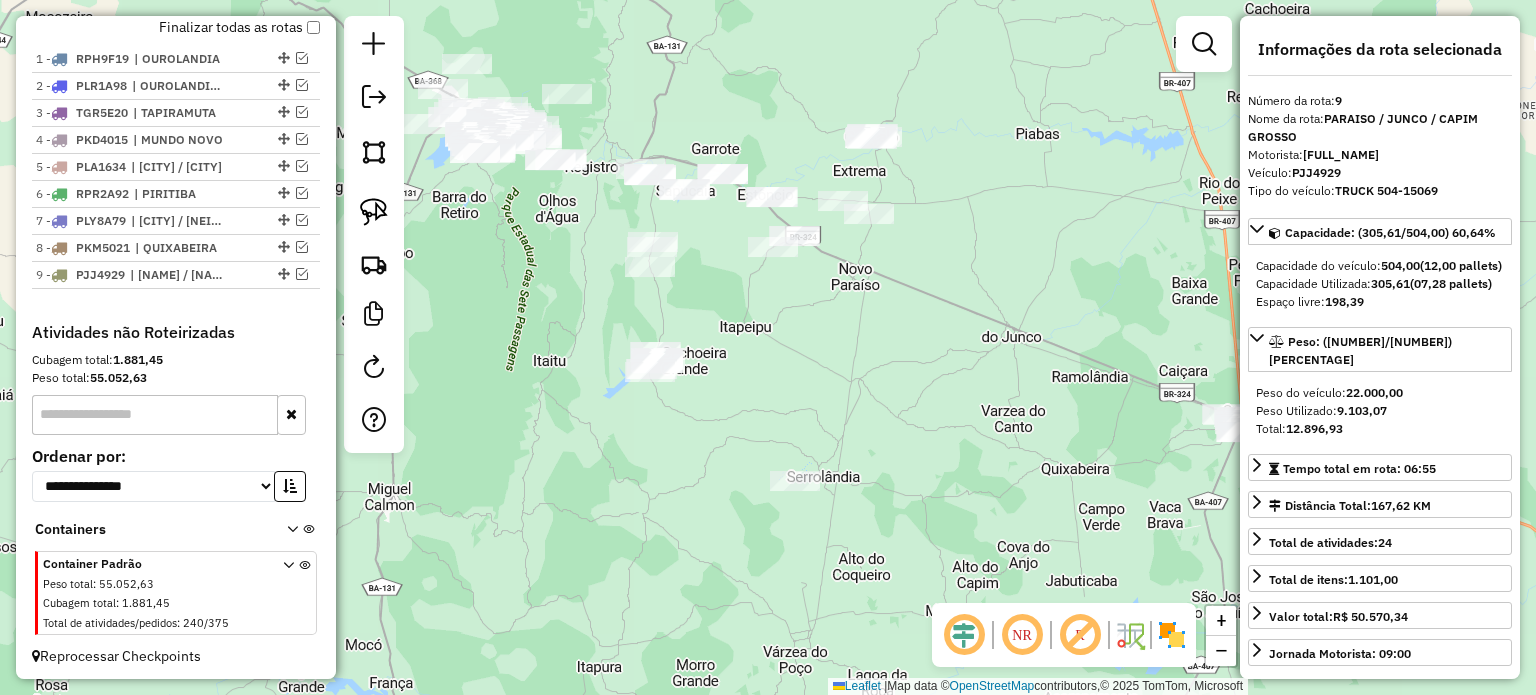 drag, startPoint x: 1063, startPoint y: 311, endPoint x: 951, endPoint y: 294, distance: 113.28283 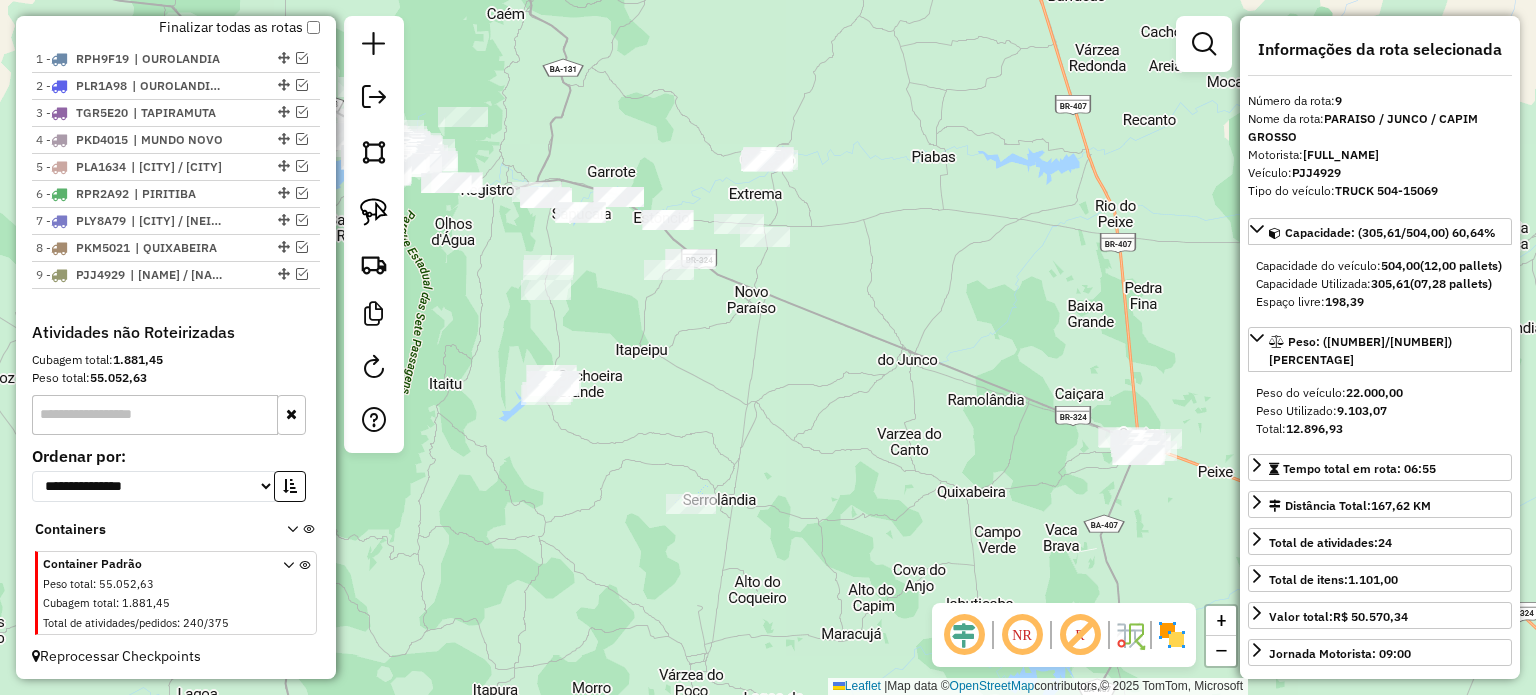 drag, startPoint x: 995, startPoint y: 287, endPoint x: 989, endPoint y: 355, distance: 68.26419 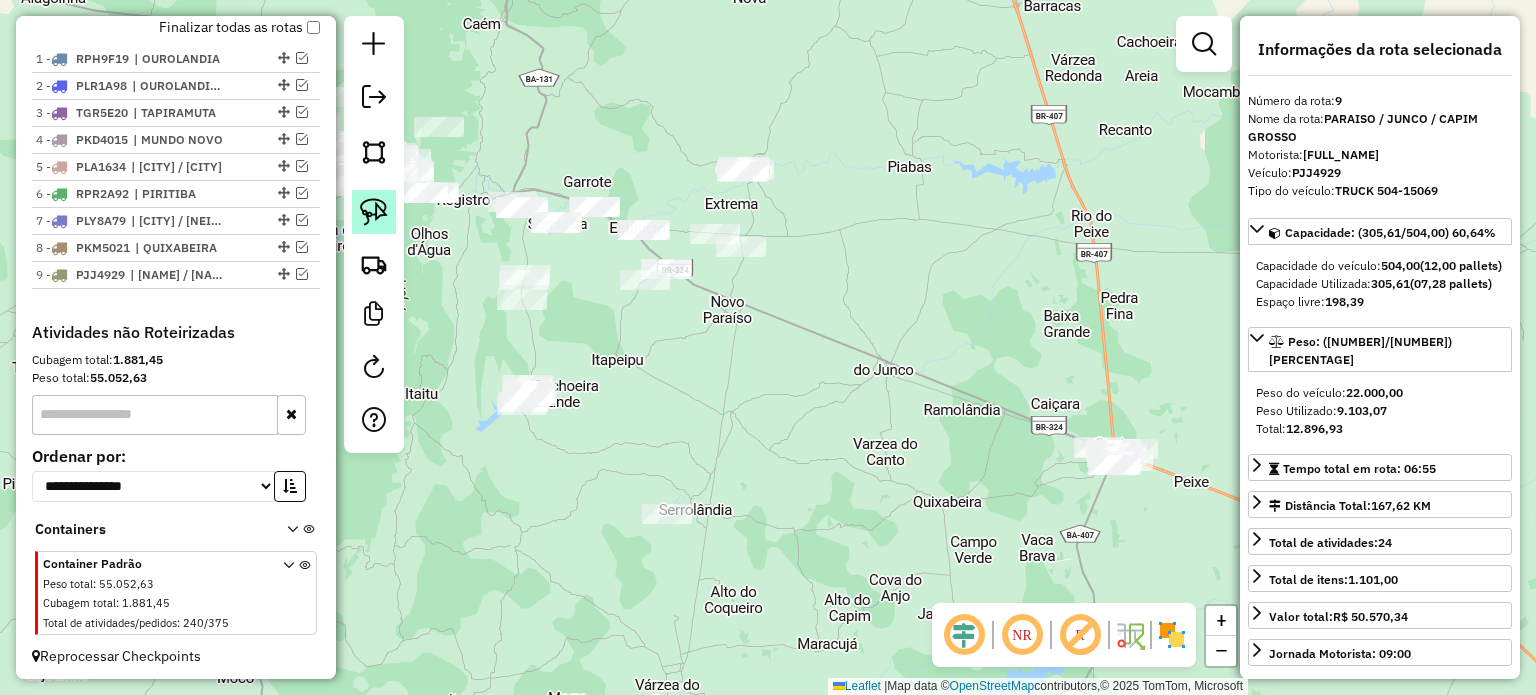 click 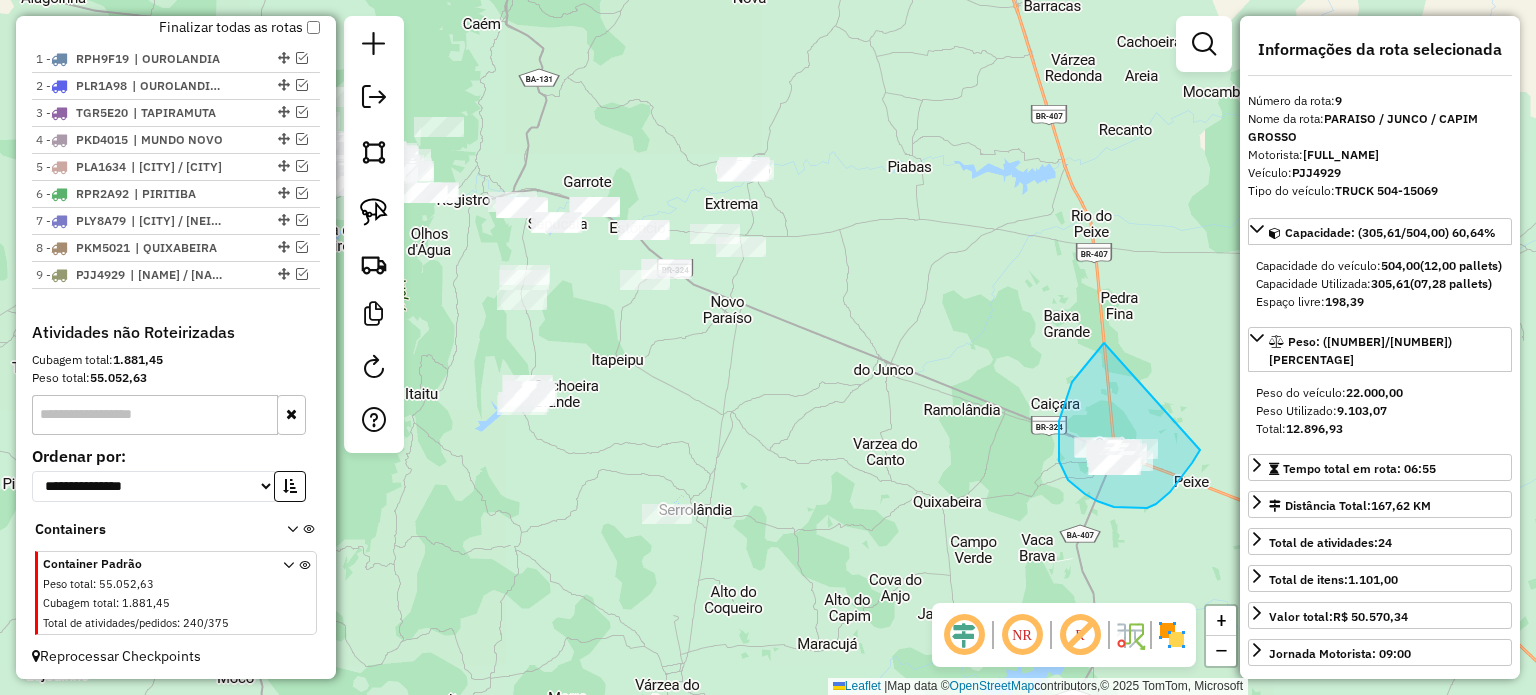 drag, startPoint x: 1099, startPoint y: 350, endPoint x: 1198, endPoint y: 434, distance: 129.8345 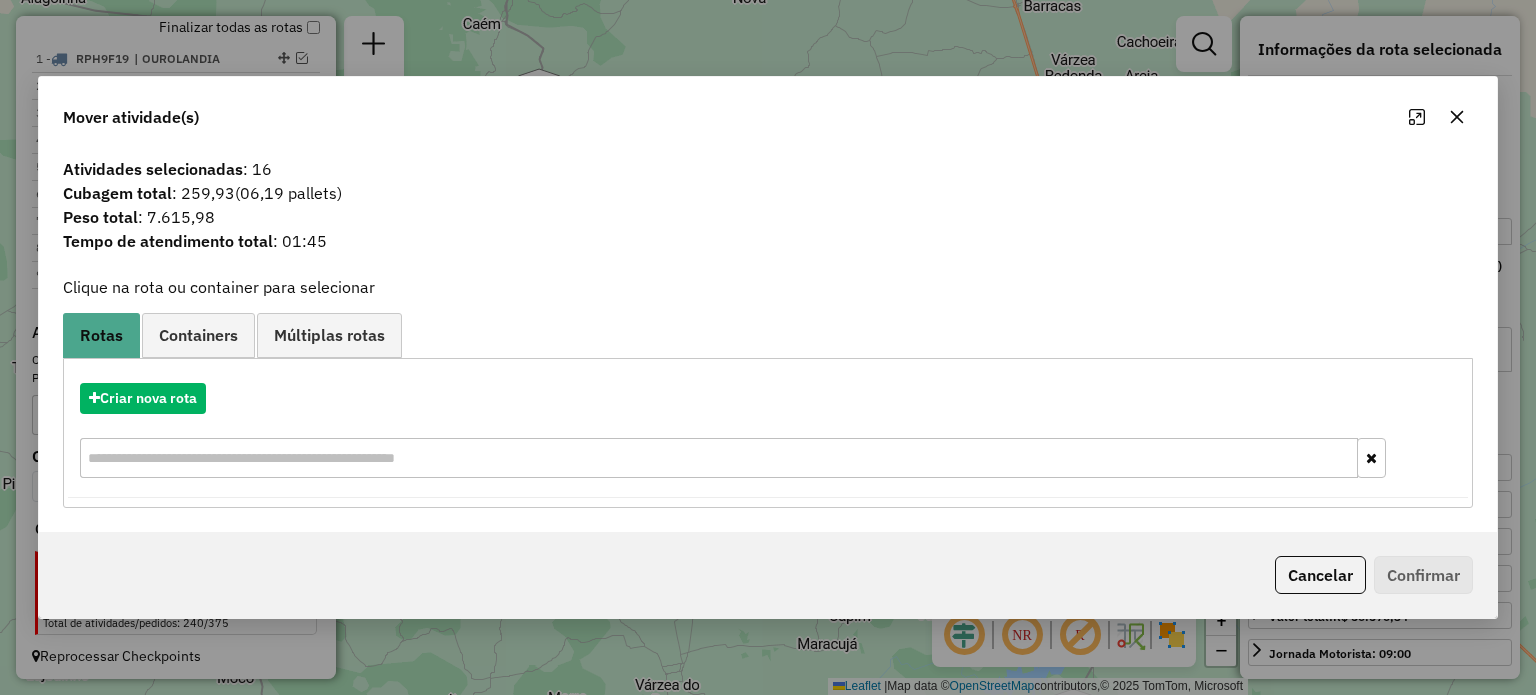 click 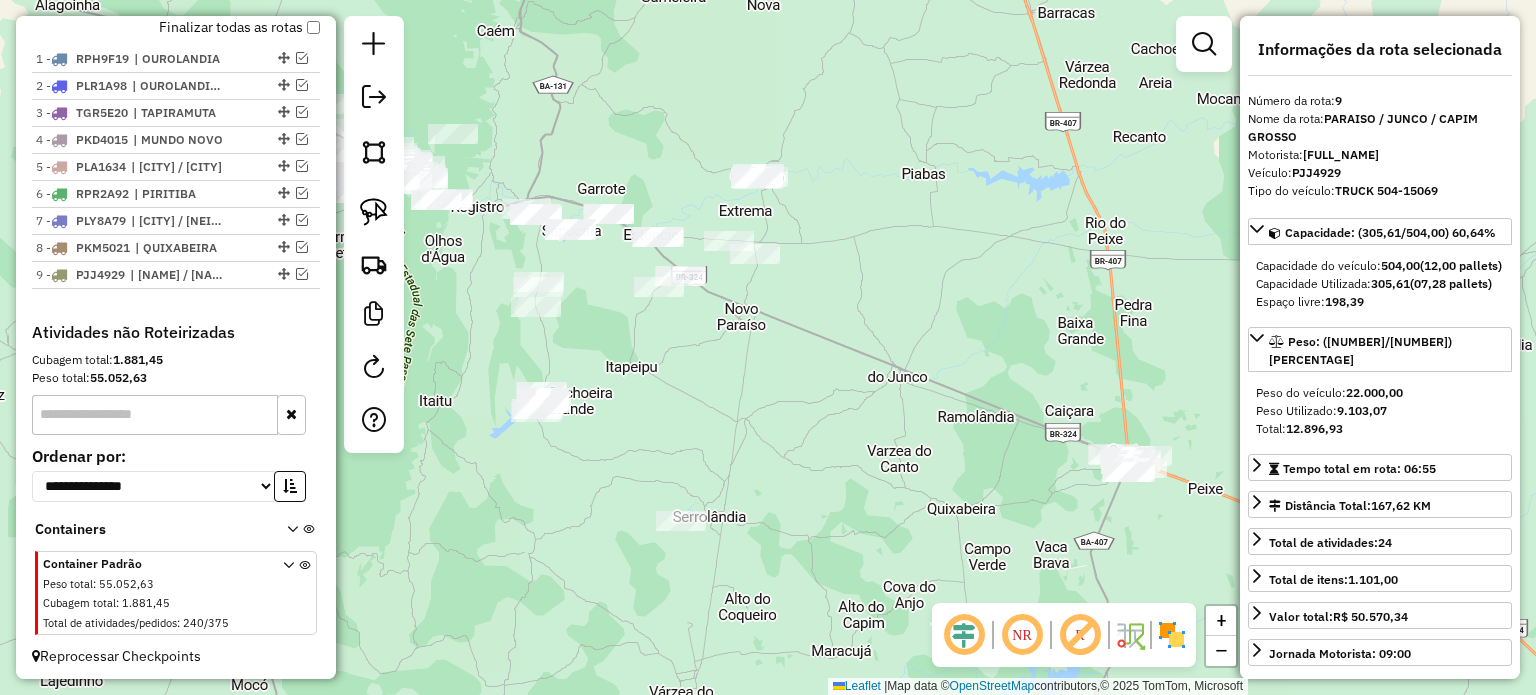 drag, startPoint x: 769, startPoint y: 308, endPoint x: 872, endPoint y: 371, distance: 120.73939 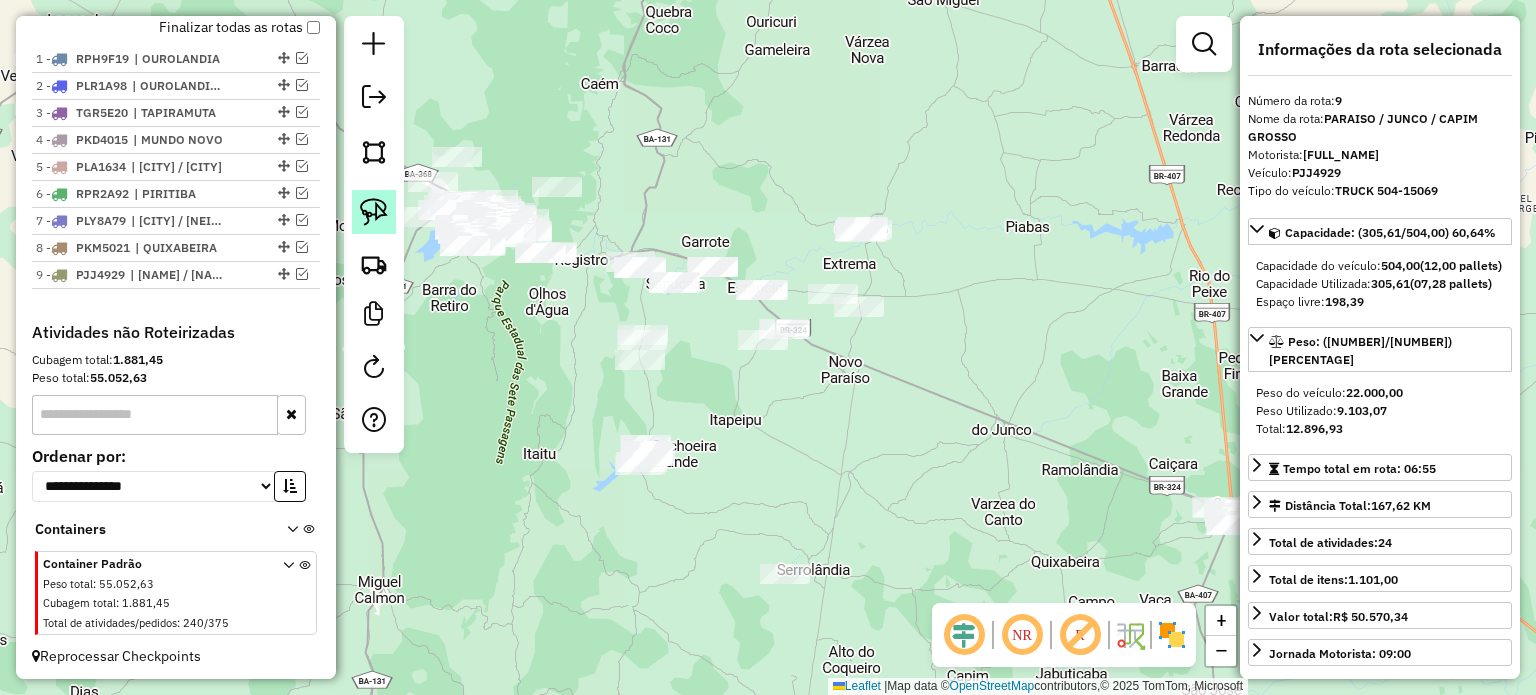 click 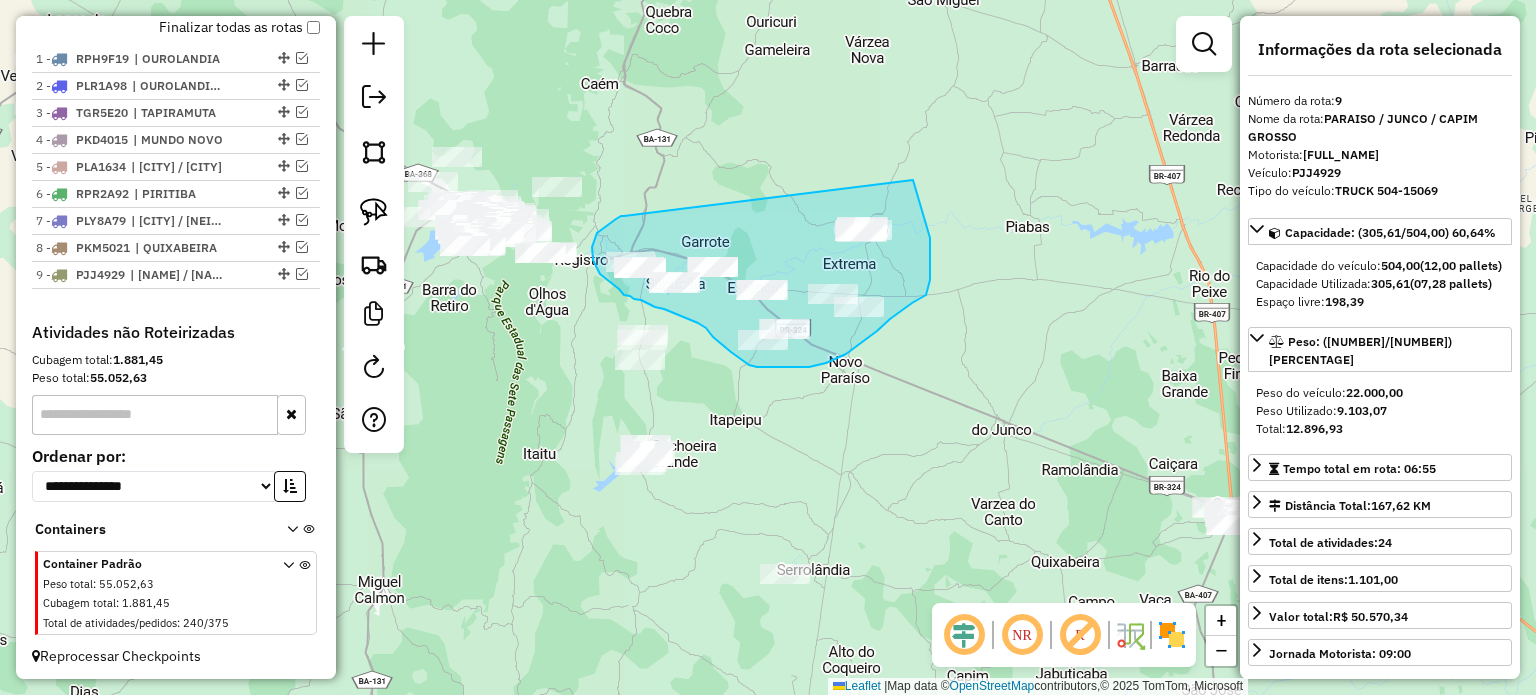 drag, startPoint x: 624, startPoint y: 216, endPoint x: 913, endPoint y: 180, distance: 291.23358 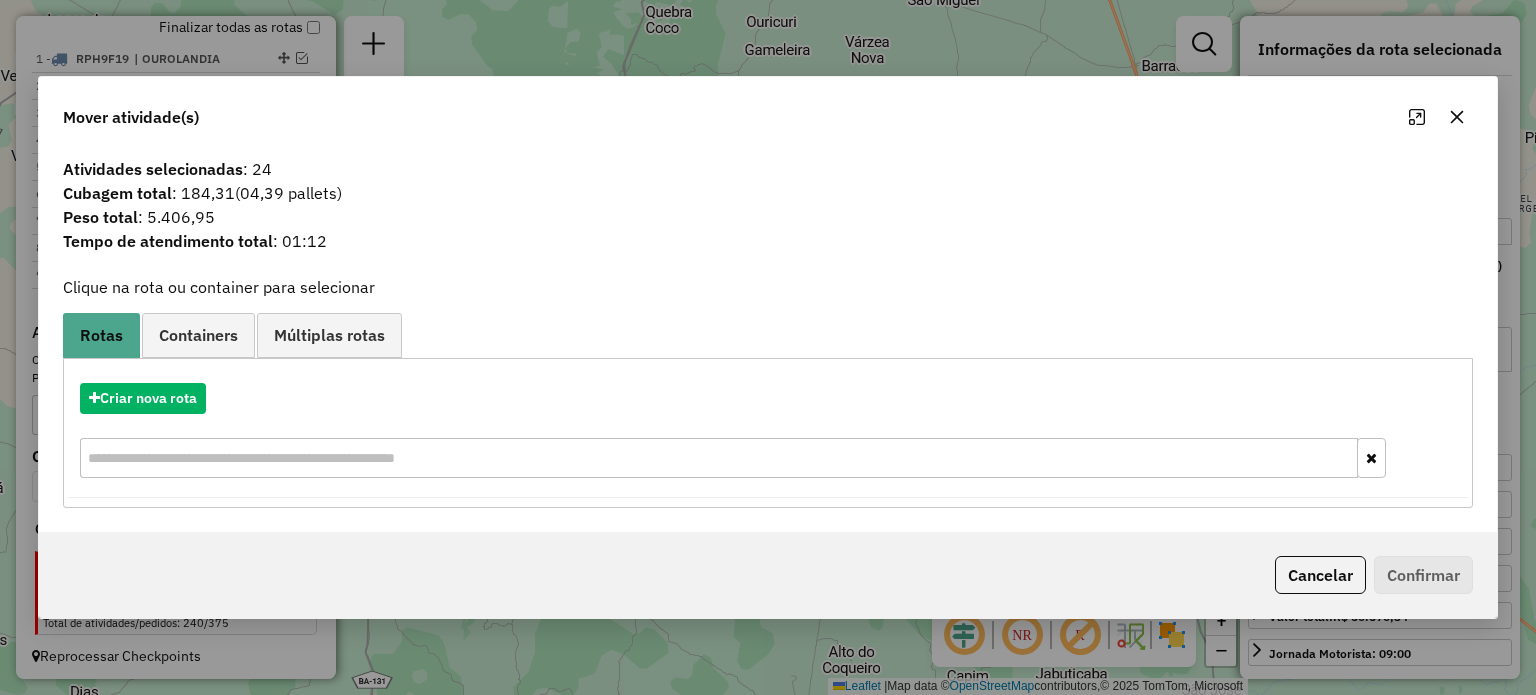 click 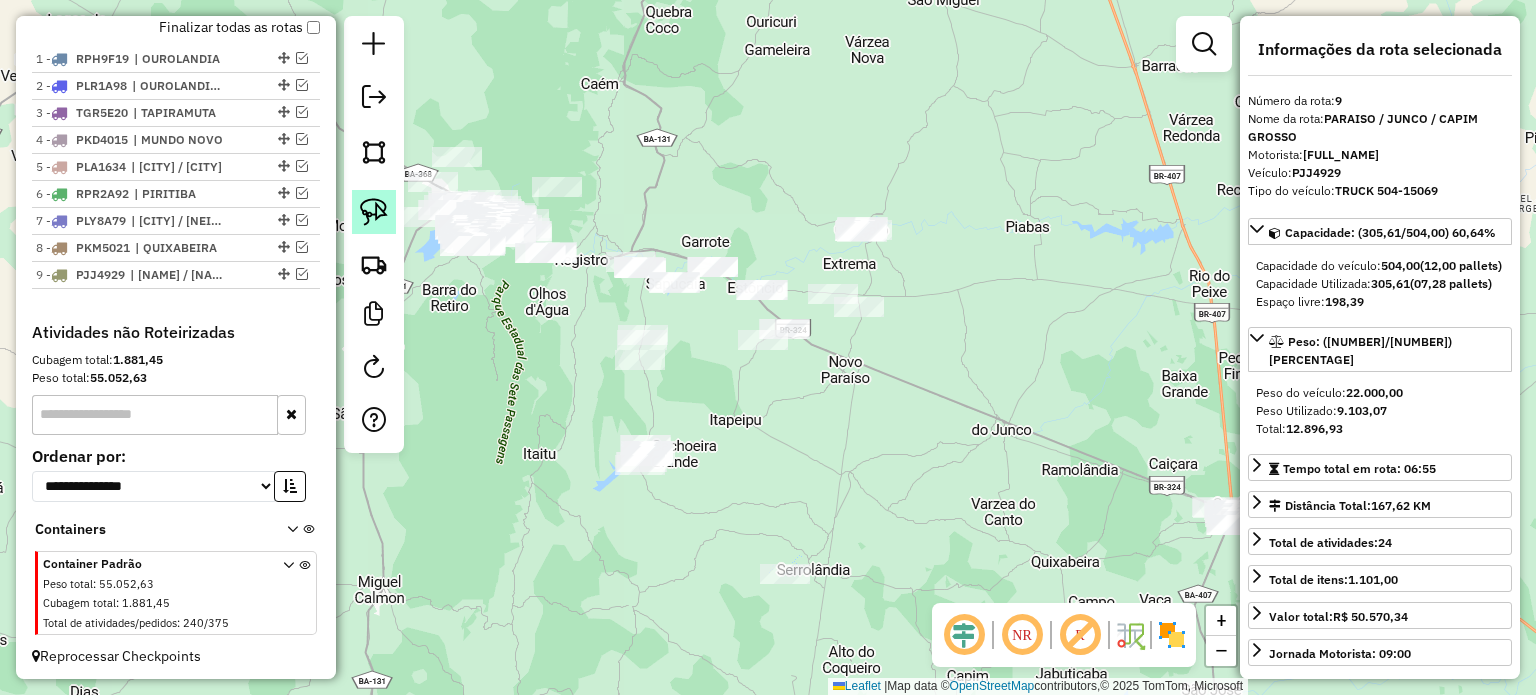 click 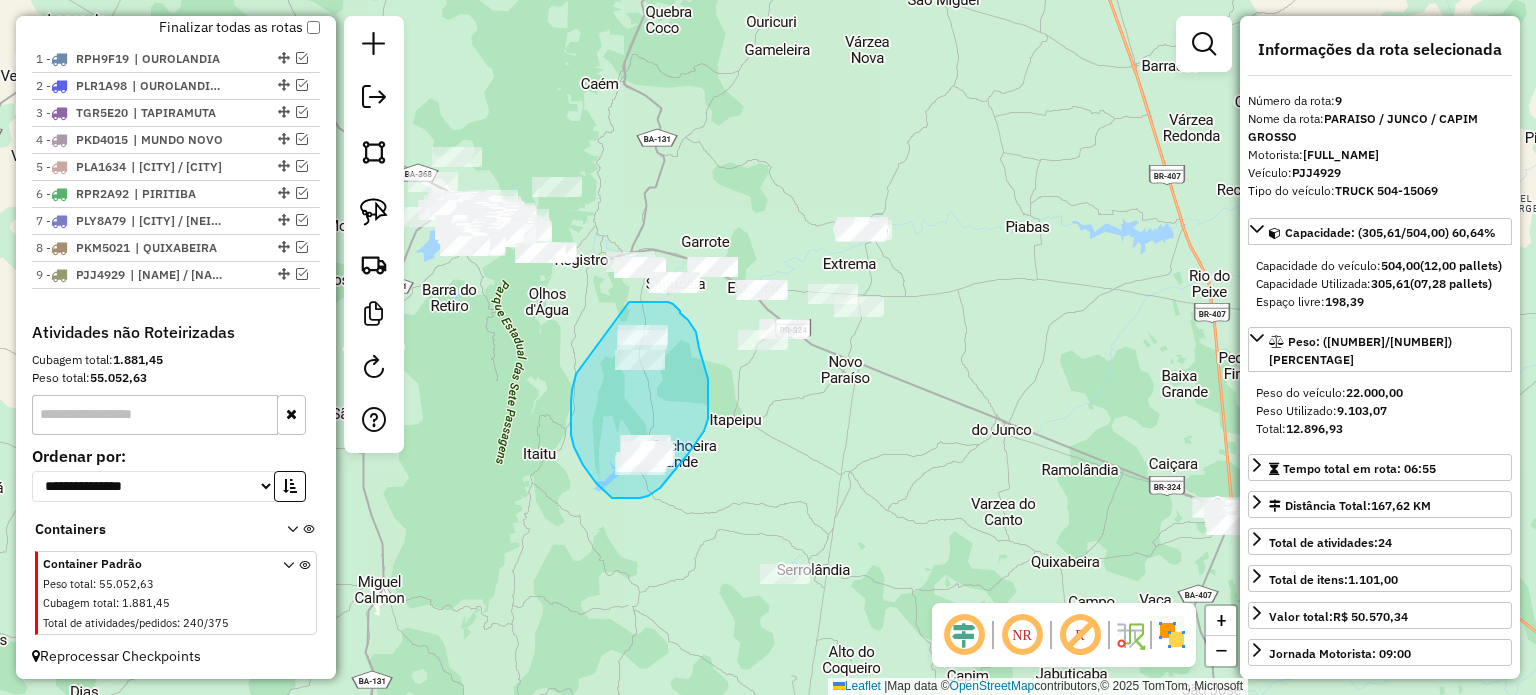 drag, startPoint x: 579, startPoint y: 458, endPoint x: 576, endPoint y: 304, distance: 154.02922 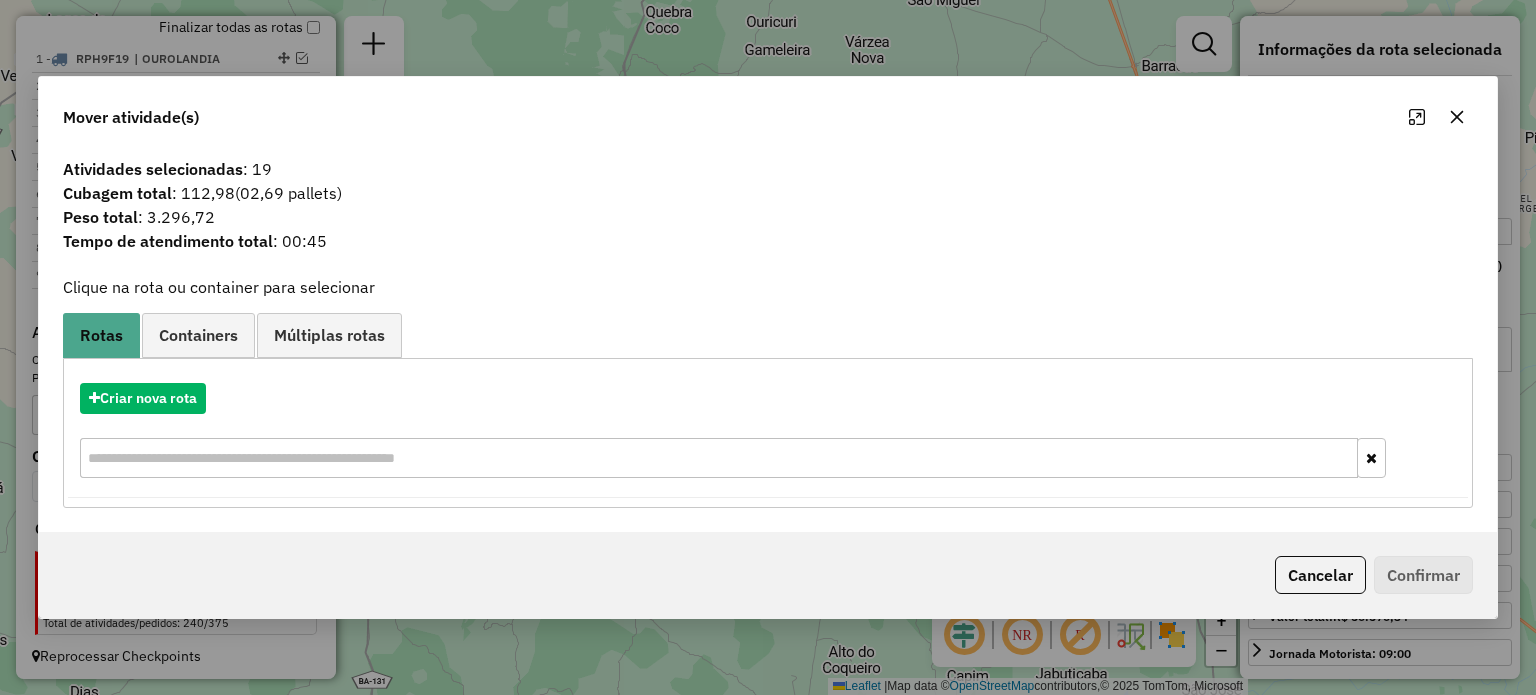 click 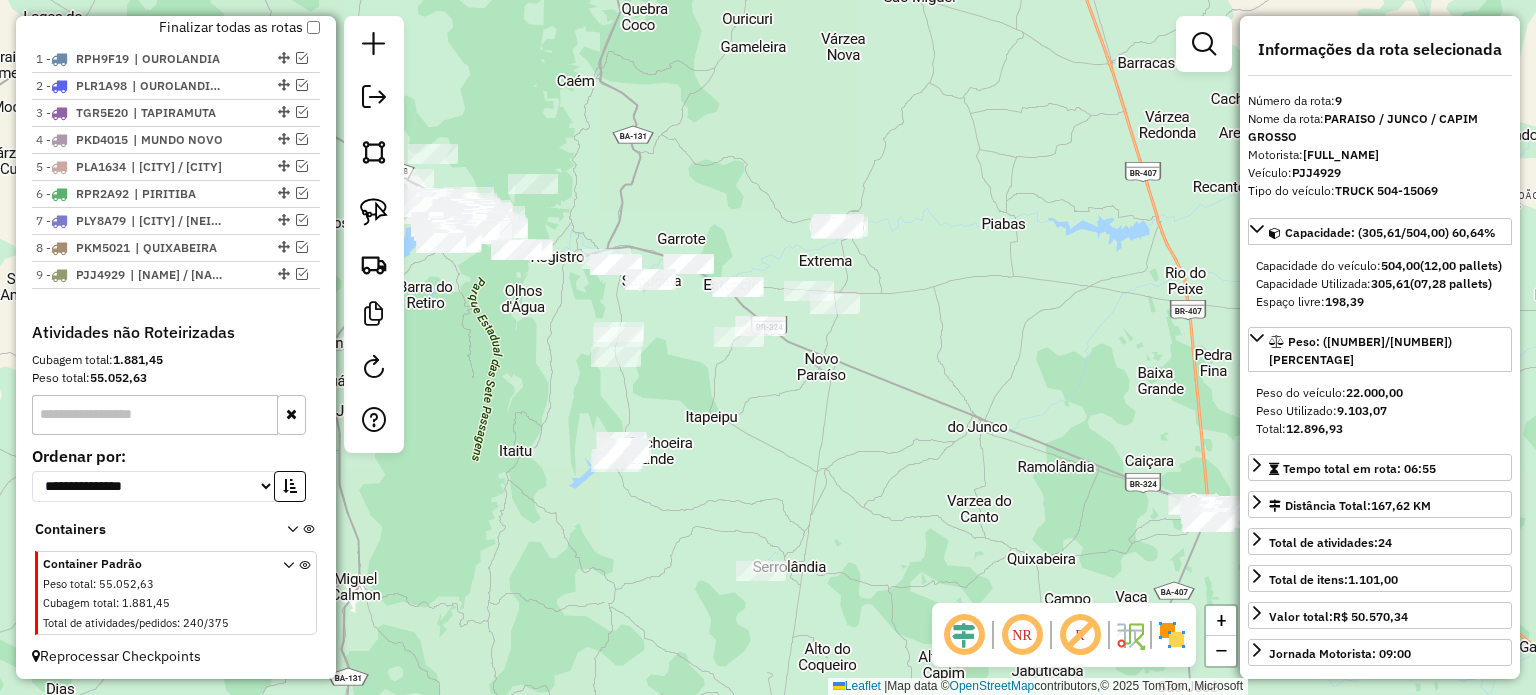 drag, startPoint x: 1002, startPoint y: 420, endPoint x: 872, endPoint y: 370, distance: 139.28389 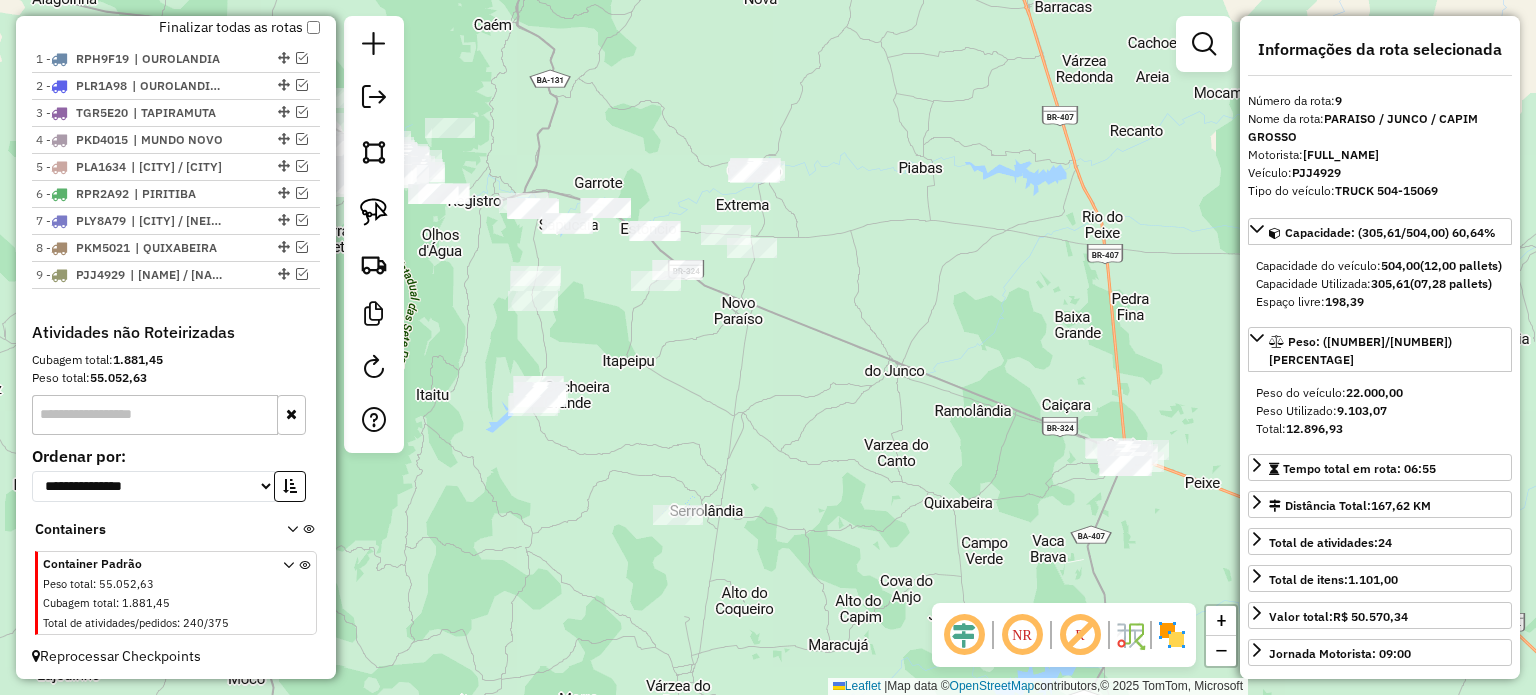 drag, startPoint x: 884, startPoint y: 447, endPoint x: 921, endPoint y: 401, distance: 59.03389 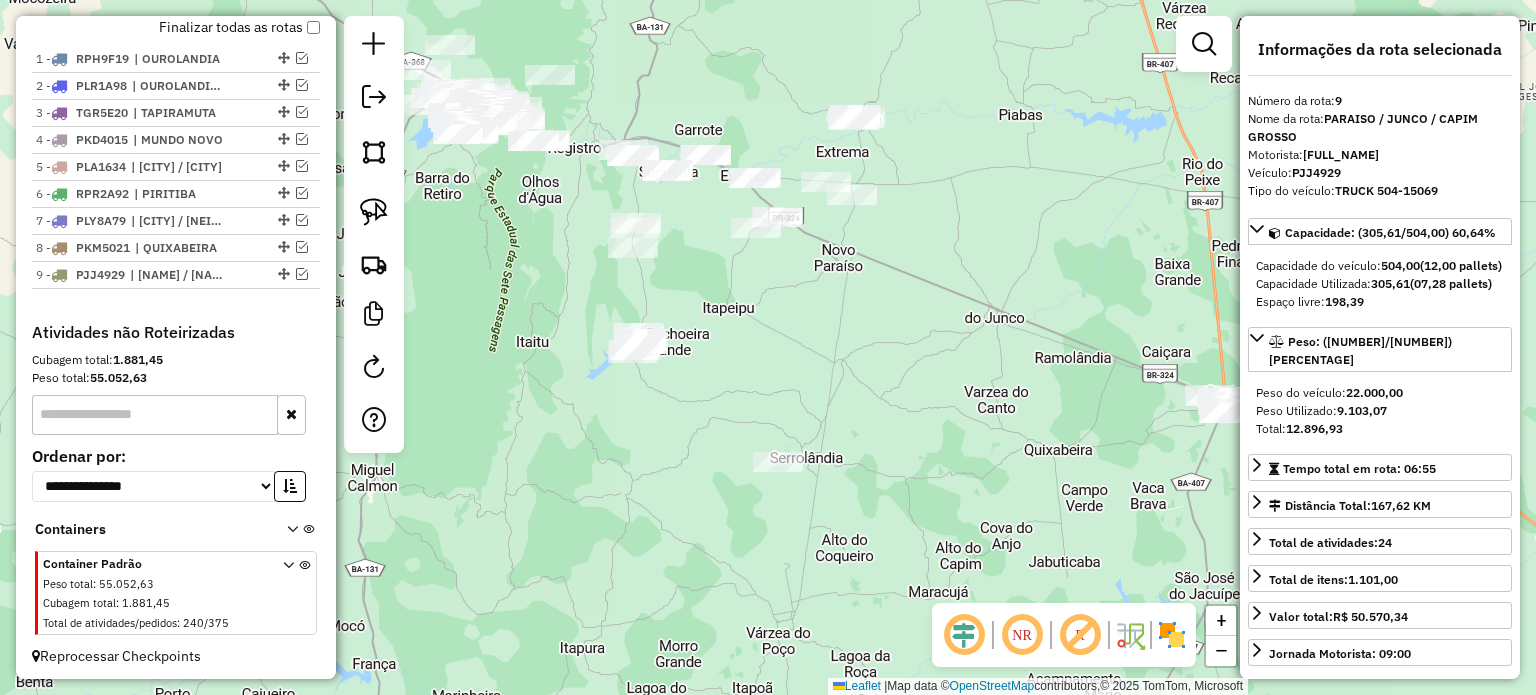 drag, startPoint x: 844, startPoint y: 367, endPoint x: 920, endPoint y: 341, distance: 80.32434 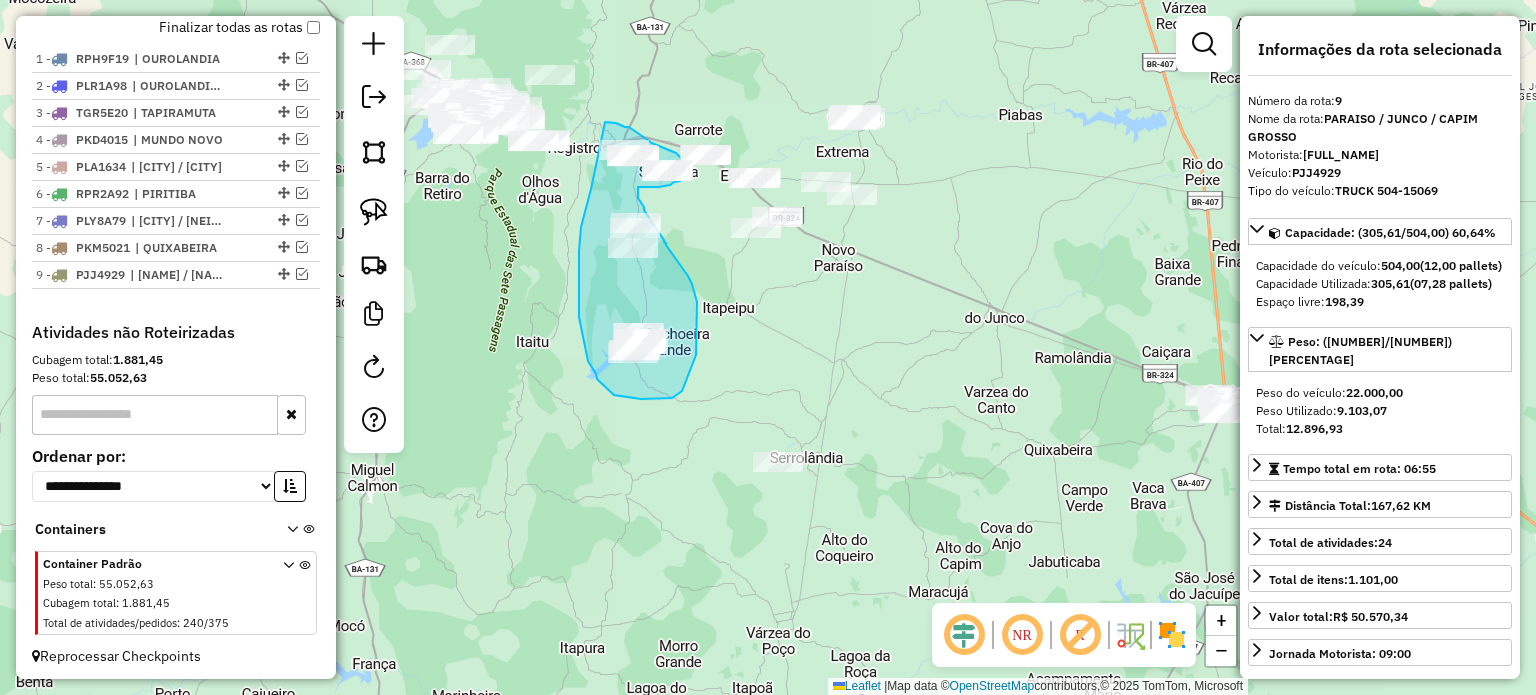 drag, startPoint x: 587, startPoint y: 205, endPoint x: 605, endPoint y: 122, distance: 84.92938 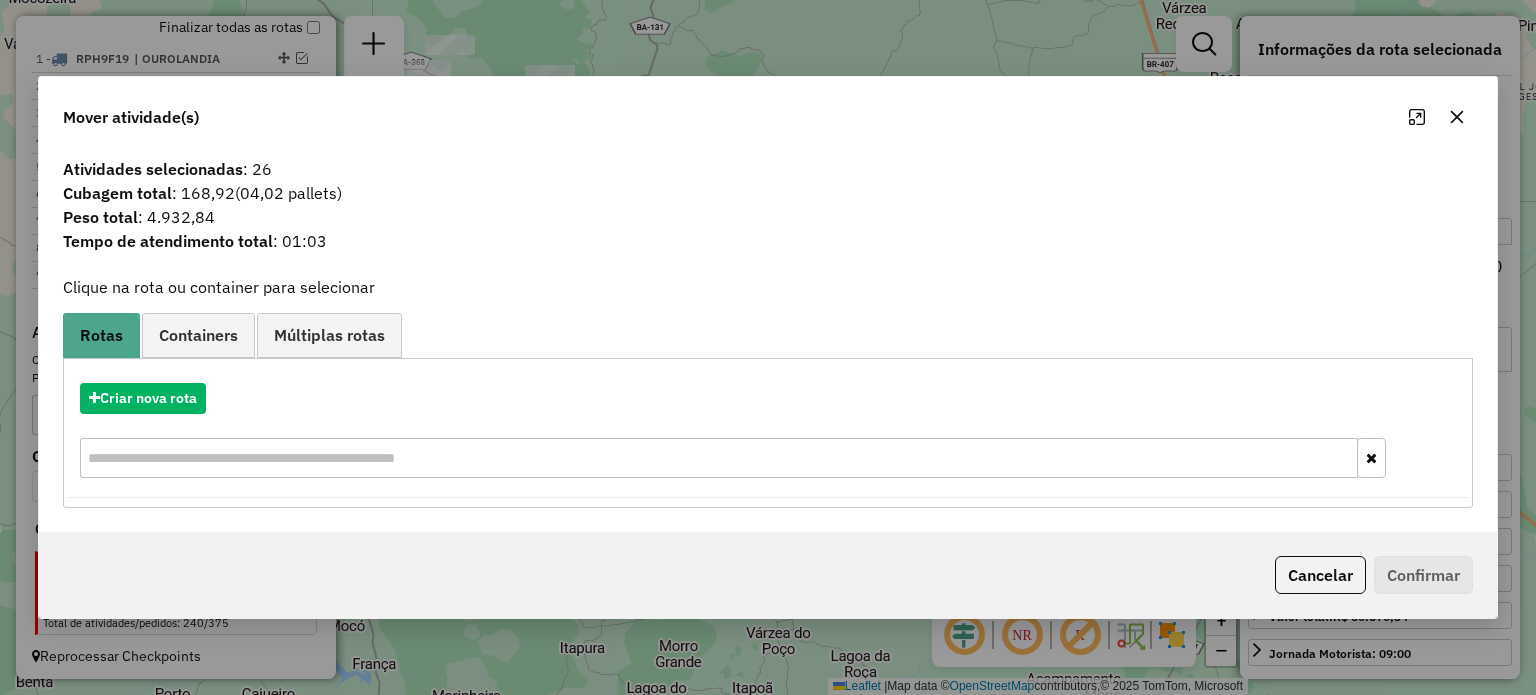 click 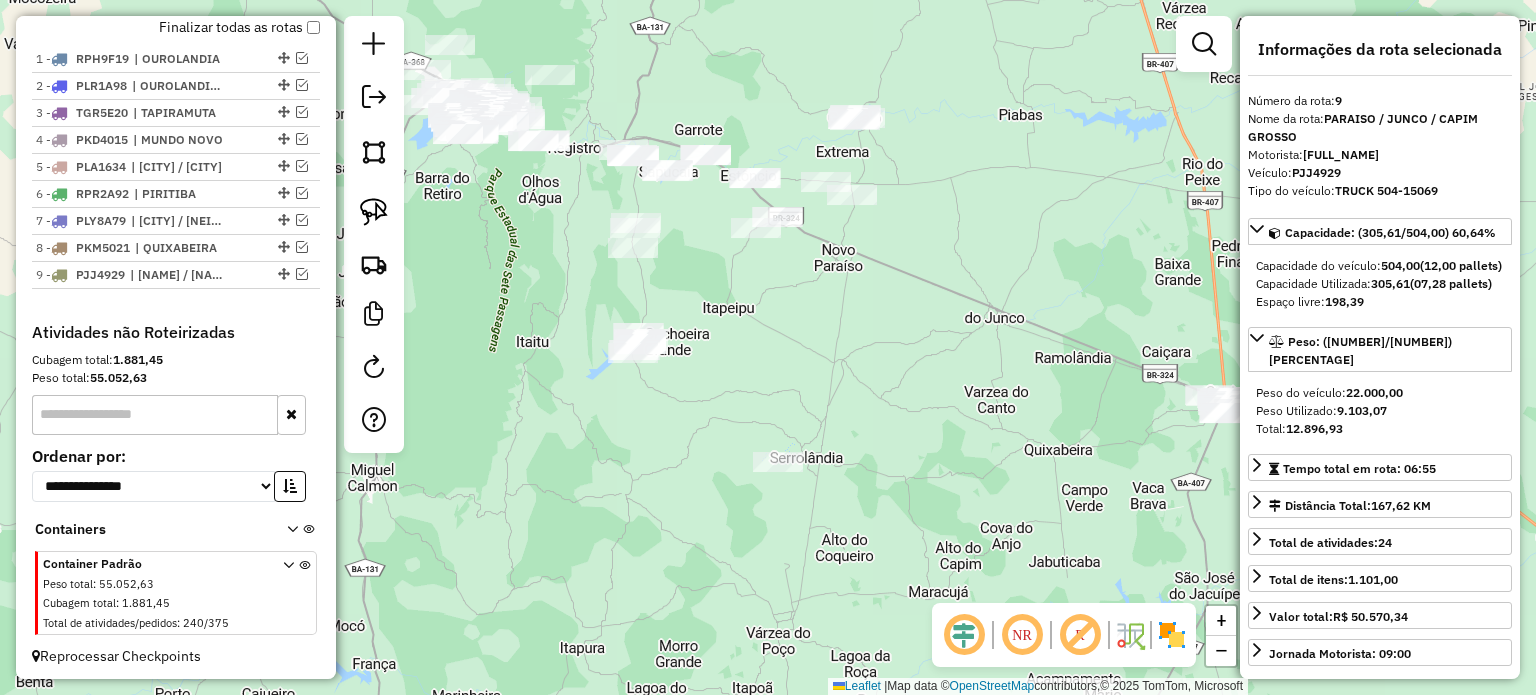 drag, startPoint x: 816, startPoint y: 313, endPoint x: 867, endPoint y: 349, distance: 62.425957 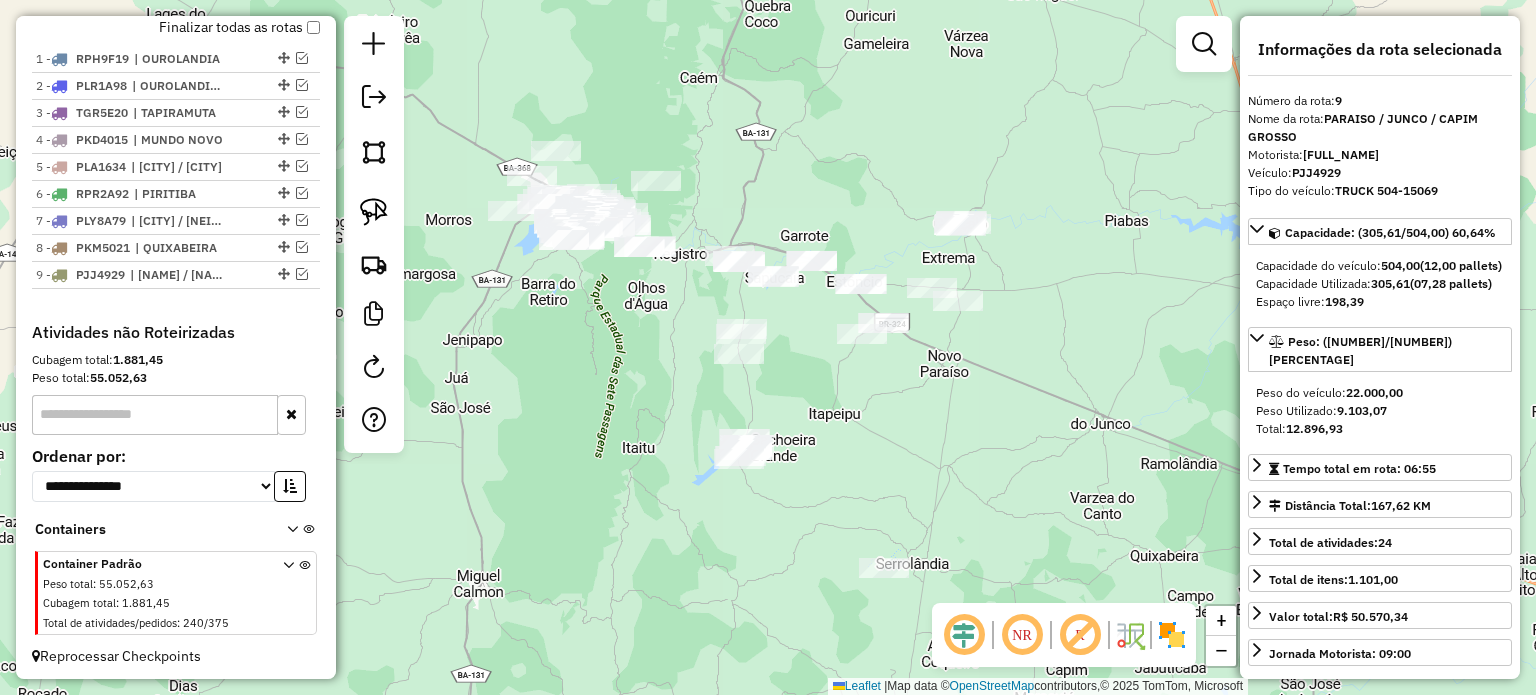 click on "Janela de atendimento Grade de atendimento Capacidade Transportadoras Veículos Cliente Pedidos  Rotas Selecione os dias de semana para filtrar as janelas de atendimento  Seg   Ter   Qua   Qui   Sex   Sáb   Dom  Informe o período da janela de atendimento: De: Até:  Filtrar exatamente a janela do cliente  Considerar janela de atendimento padrão  Selecione os dias de semana para filtrar as grades de atendimento  Seg   Ter   Qua   Qui   Sex   Sáb   Dom   Considerar clientes sem dia de atendimento cadastrado  Clientes fora do dia de atendimento selecionado Filtrar as atividades entre os valores definidos abaixo:  Peso mínimo:   Peso máximo:   Cubagem mínima:   Cubagem máxima:   De:   Até:  Filtrar as atividades entre o tempo de atendimento definido abaixo:  De:   Até:   Considerar capacidade total dos clientes não roteirizados Transportadora: Selecione um ou mais itens Tipo de veículo: Selecione um ou mais itens Veículo: Selecione um ou mais itens Motorista: Selecione um ou mais itens Nome: Rótulo:" 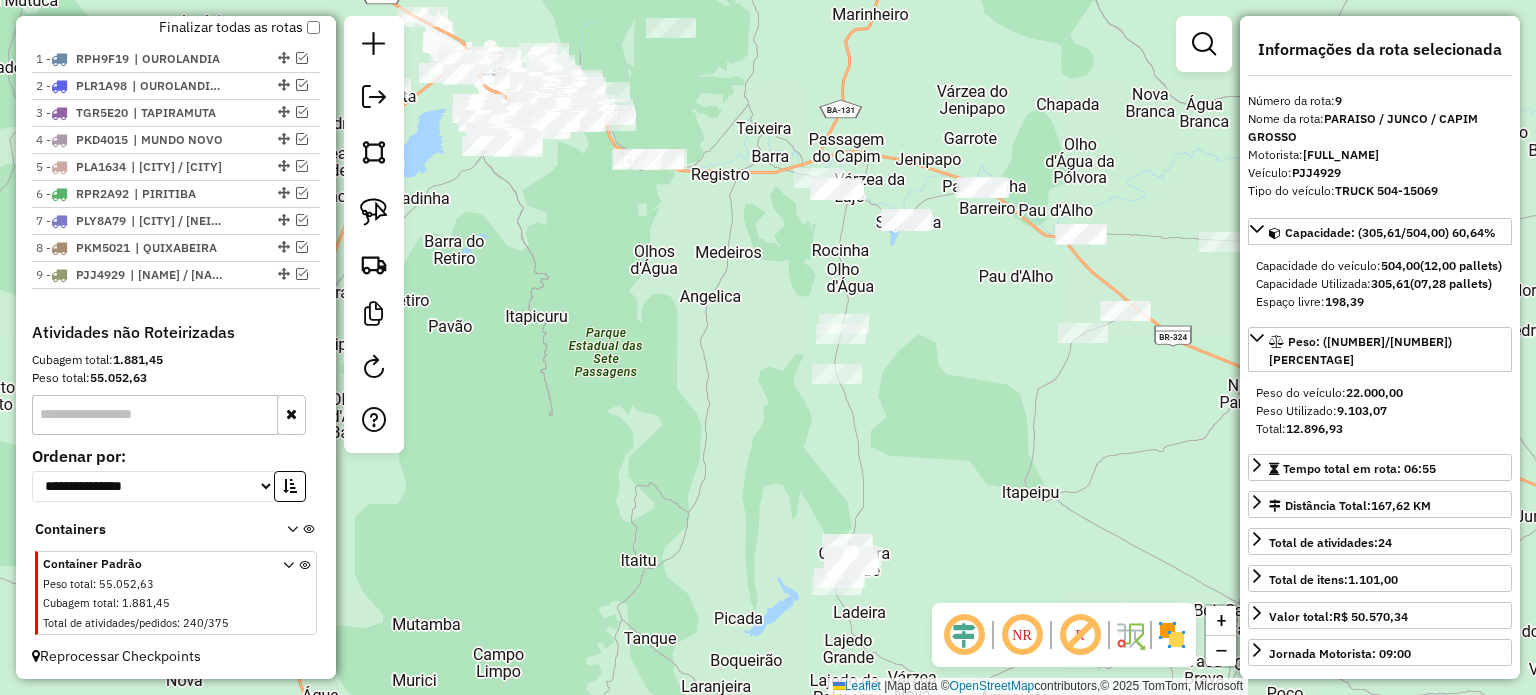 drag, startPoint x: 656, startPoint y: 374, endPoint x: 703, endPoint y: 445, distance: 85.146935 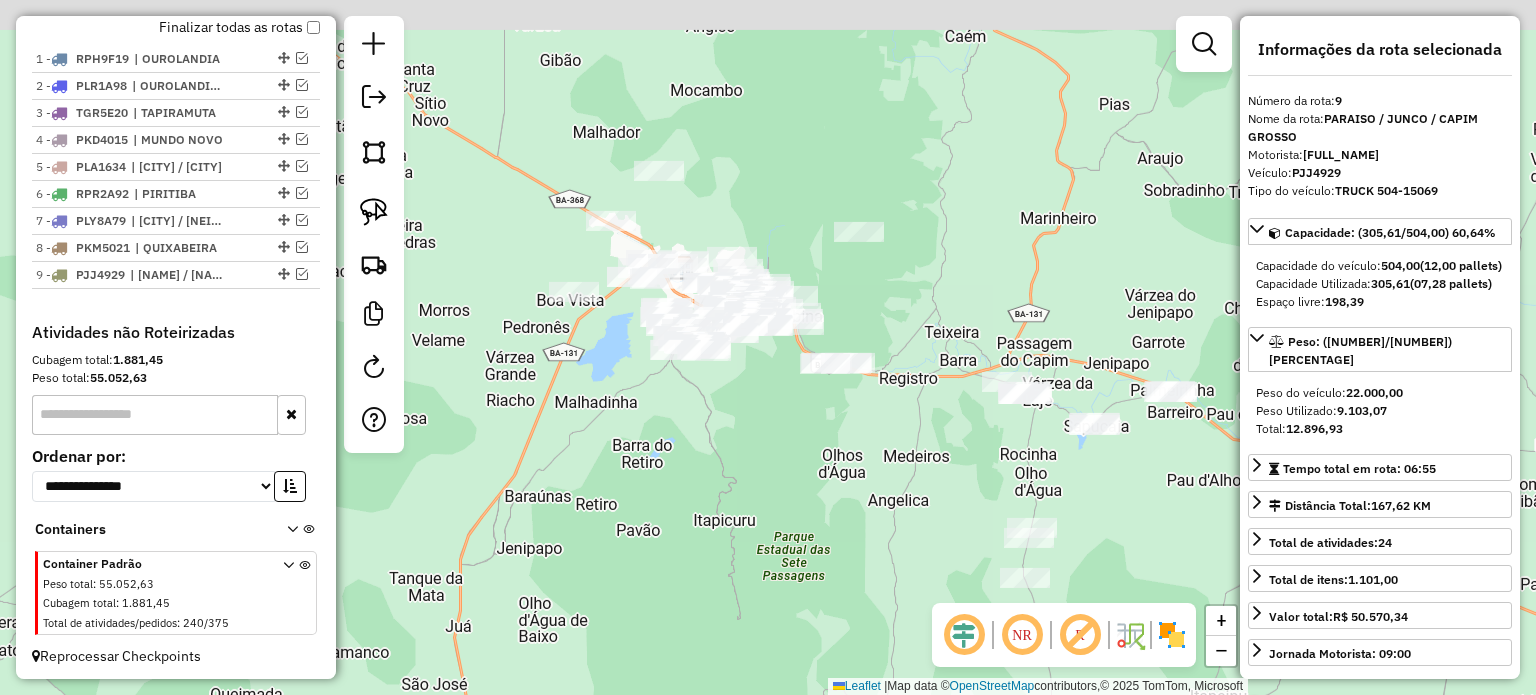 drag, startPoint x: 721, startPoint y: 447, endPoint x: 777, endPoint y: 485, distance: 67.6757 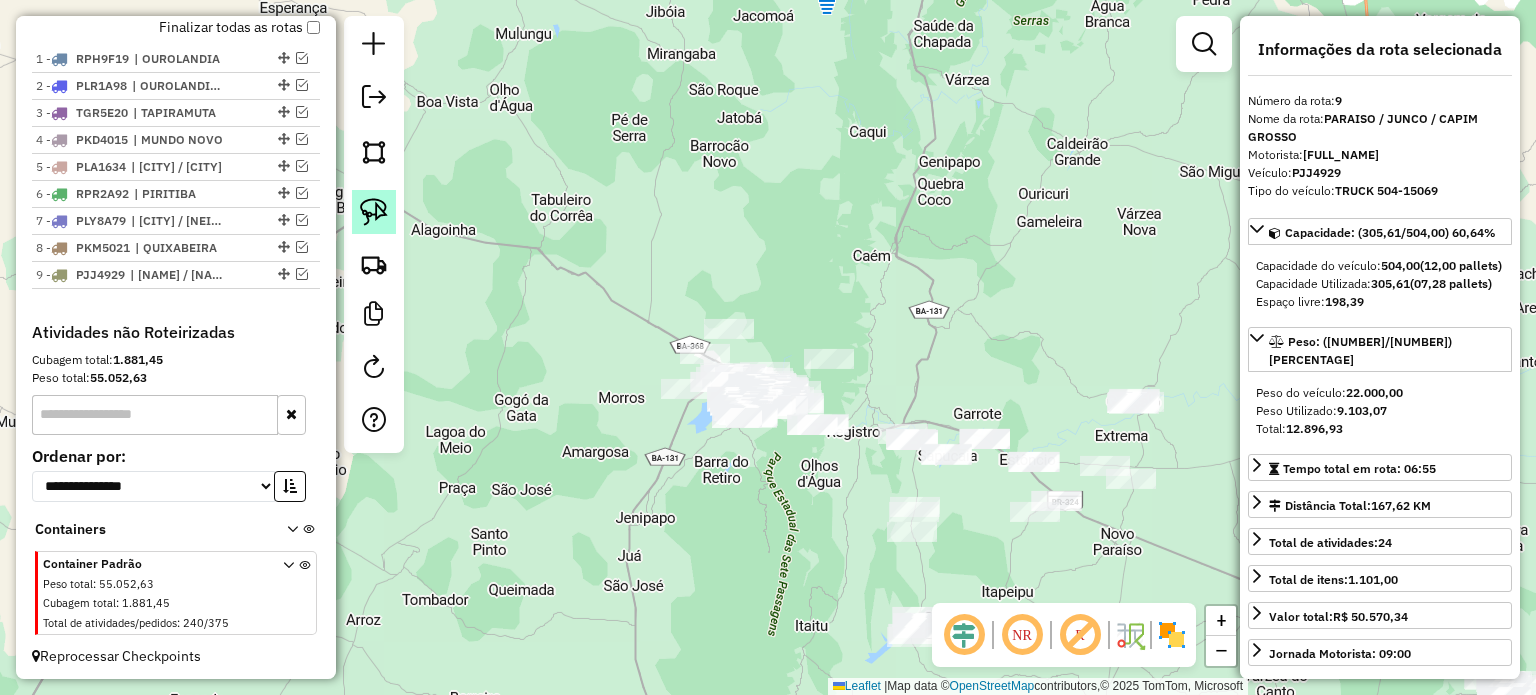 click 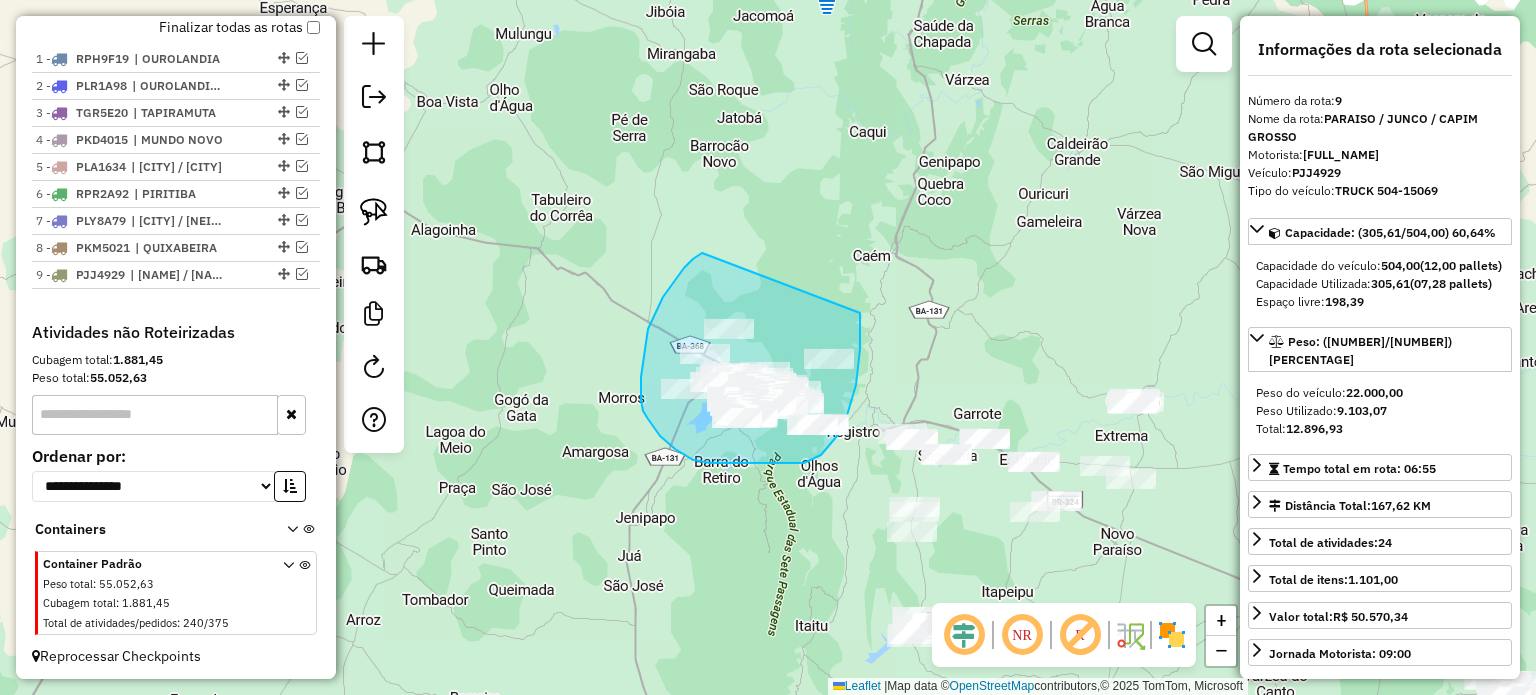 drag, startPoint x: 702, startPoint y: 253, endPoint x: 860, endPoint y: 313, distance: 169.00888 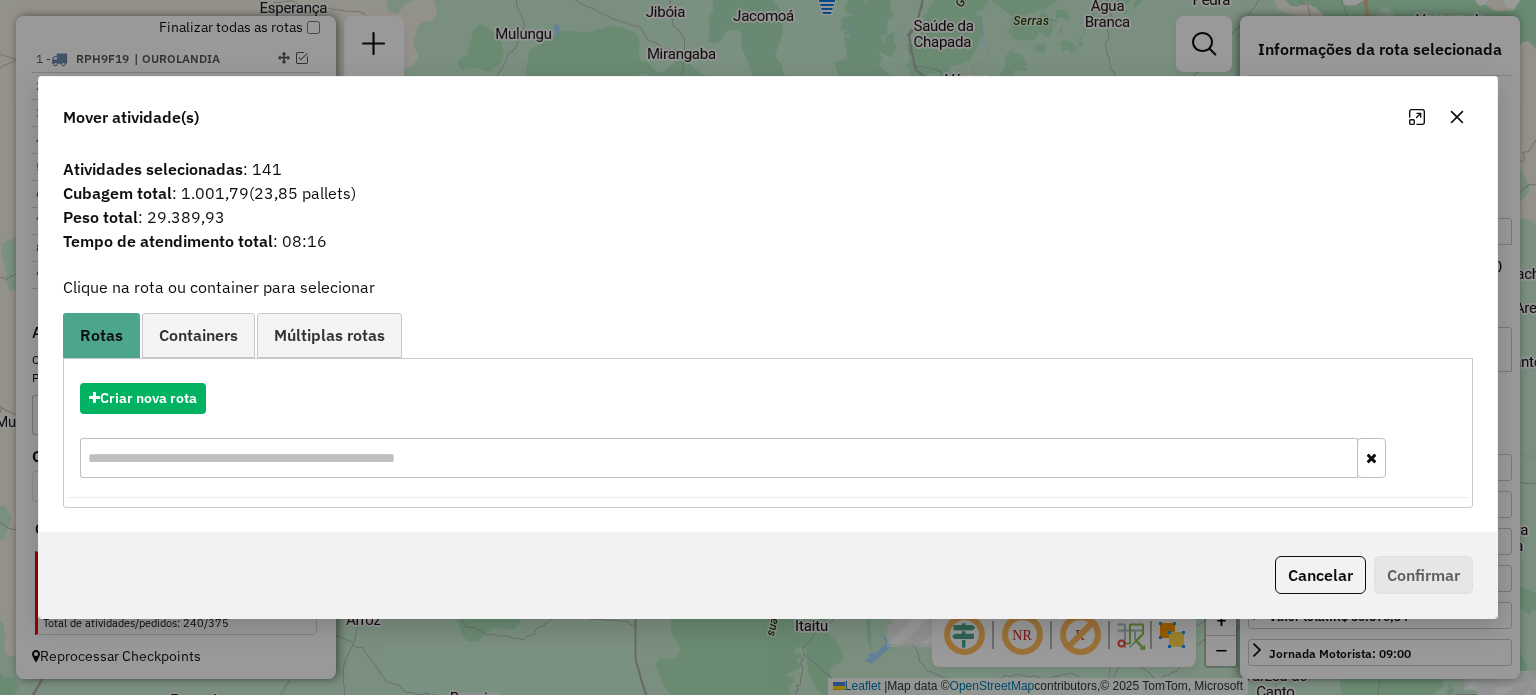 click 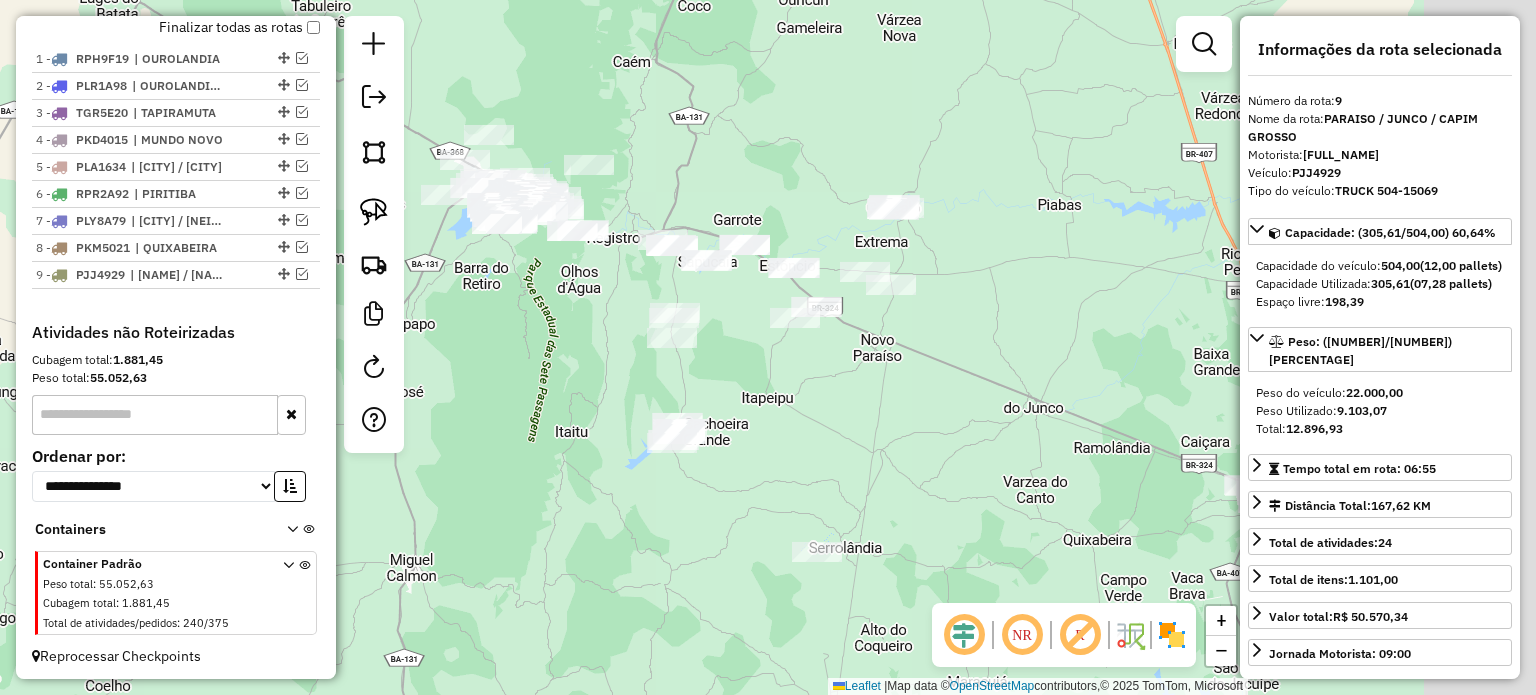 drag, startPoint x: 1002, startPoint y: 281, endPoint x: 748, endPoint y: 103, distance: 310.16125 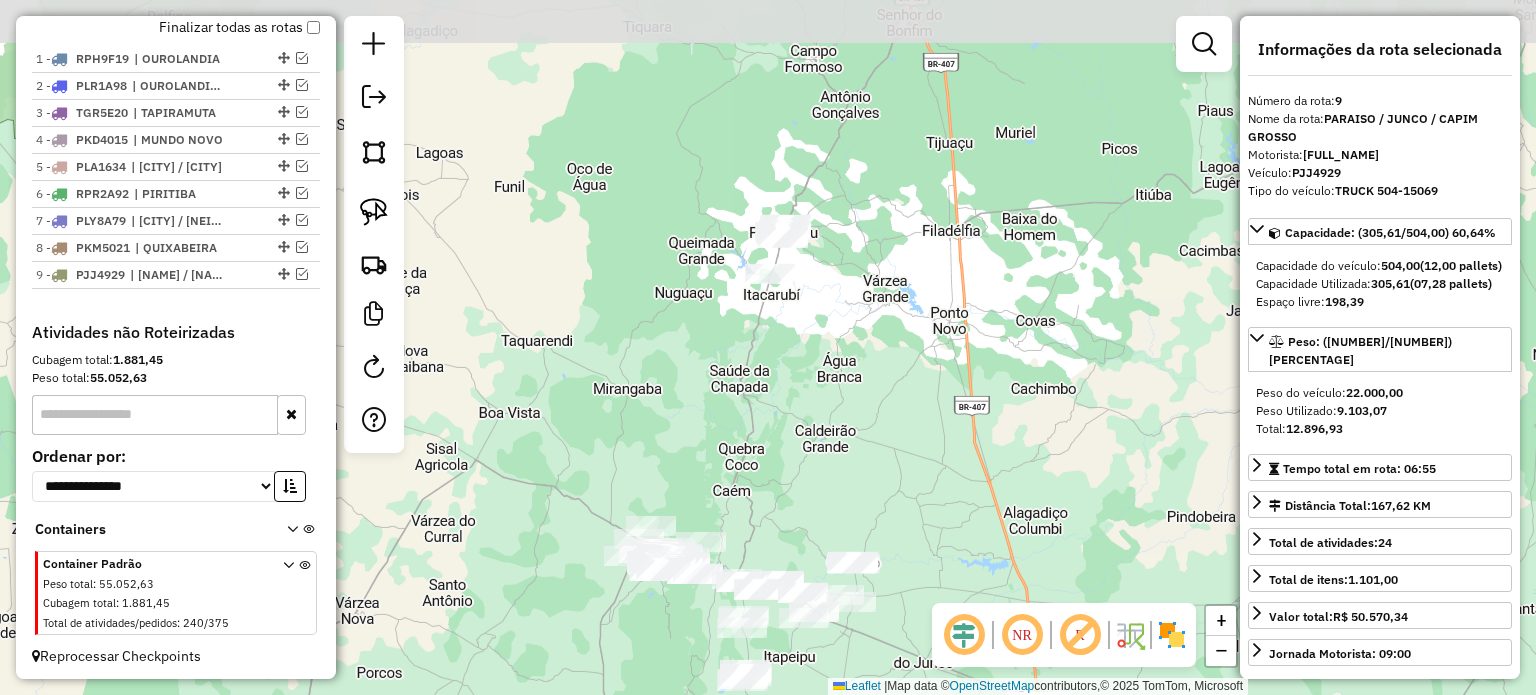 drag, startPoint x: 1027, startPoint y: 161, endPoint x: 870, endPoint y: 350, distance: 245.70308 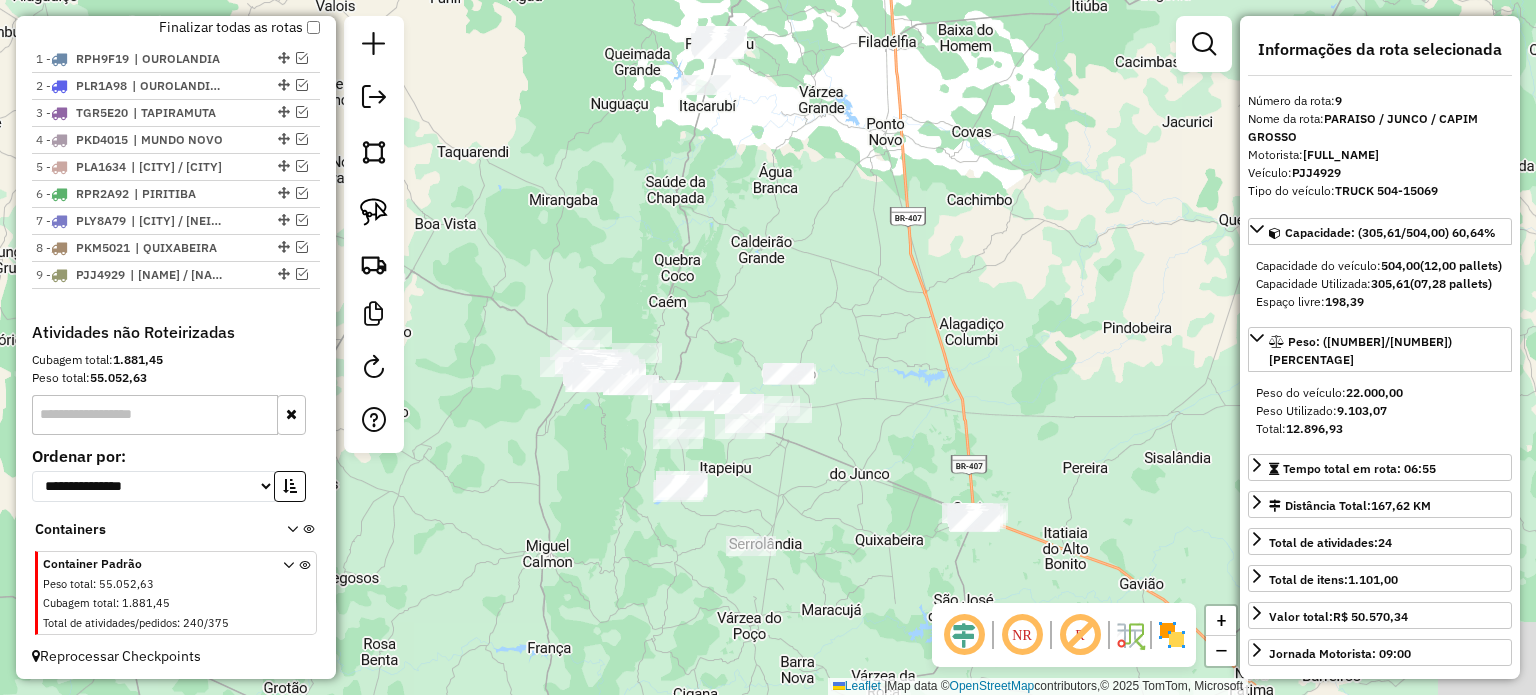drag, startPoint x: 1015, startPoint y: 440, endPoint x: 961, endPoint y: 317, distance: 134.33168 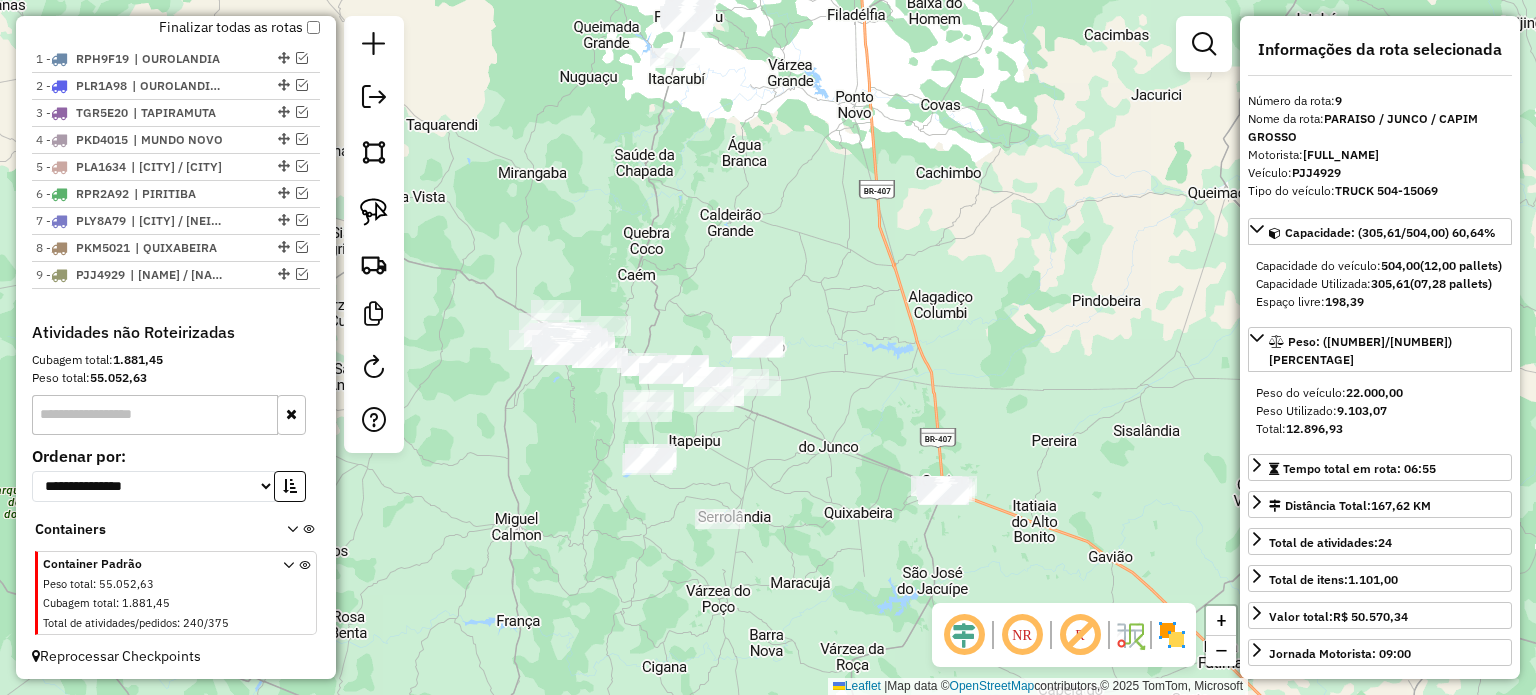 drag, startPoint x: 858, startPoint y: 214, endPoint x: 851, endPoint y: 274, distance: 60.40695 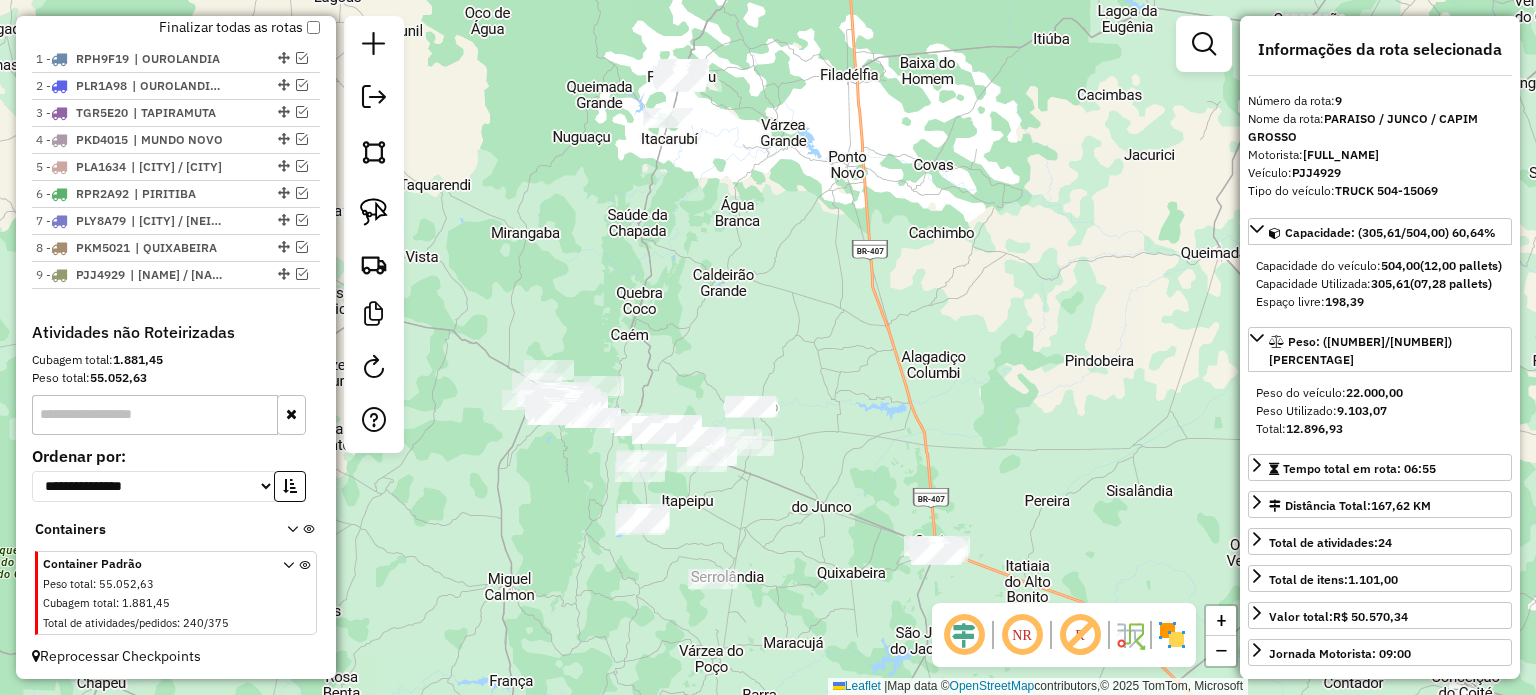 click on "Janela de atendimento Grade de atendimento Capacidade Transportadoras Veículos Cliente Pedidos  Rotas Selecione os dias de semana para filtrar as janelas de atendimento  Seg   Ter   Qua   Qui   Sex   Sáb   Dom  Informe o período da janela de atendimento: De: Até:  Filtrar exatamente a janela do cliente  Considerar janela de atendimento padrão  Selecione os dias de semana para filtrar as grades de atendimento  Seg   Ter   Qua   Qui   Sex   Sáb   Dom   Considerar clientes sem dia de atendimento cadastrado  Clientes fora do dia de atendimento selecionado Filtrar as atividades entre os valores definidos abaixo:  Peso mínimo:   Peso máximo:   Cubagem mínima:   Cubagem máxima:   De:   Até:  Filtrar as atividades entre o tempo de atendimento definido abaixo:  De:   Até:   Considerar capacidade total dos clientes não roteirizados Transportadora: Selecione um ou mais itens Tipo de veículo: Selecione um ou mais itens Veículo: Selecione um ou mais itens Motorista: Selecione um ou mais itens Nome: Rótulo:" 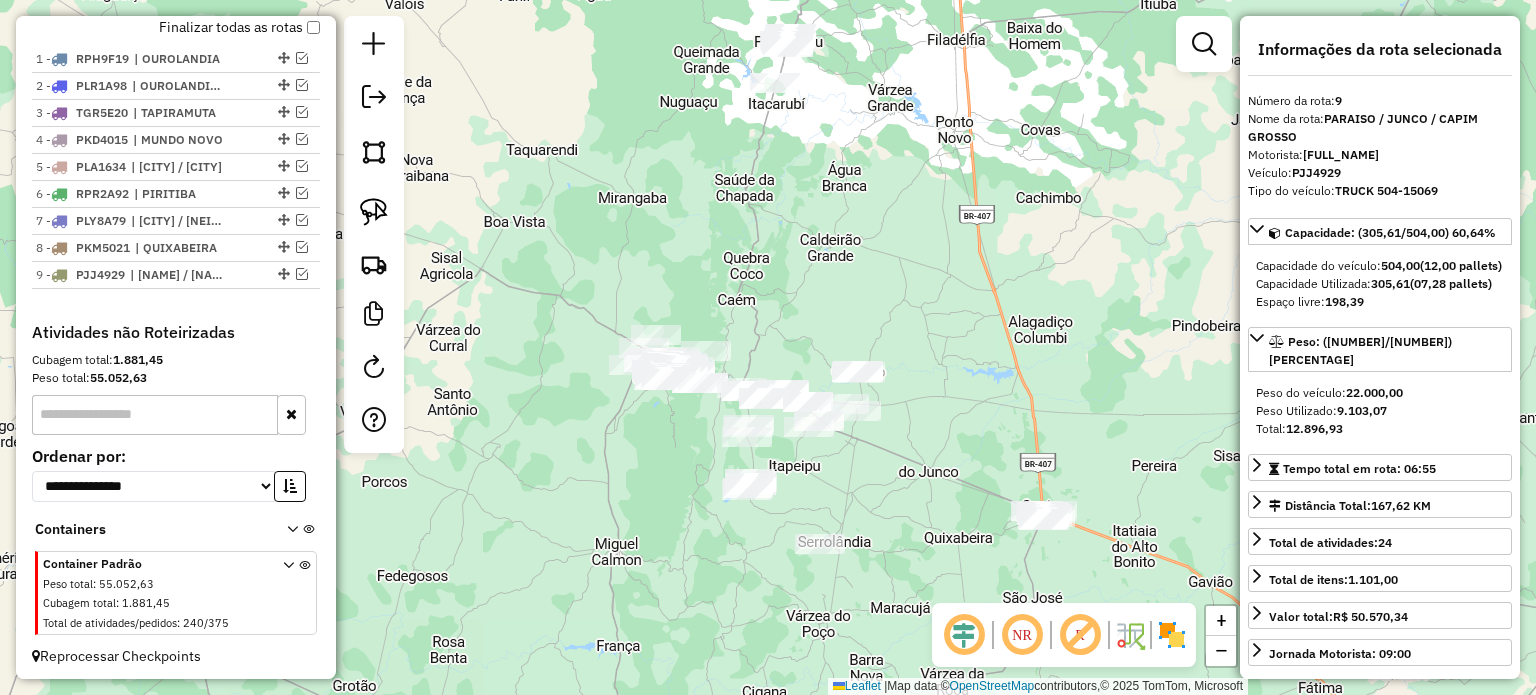 drag, startPoint x: 752, startPoint y: 506, endPoint x: 878, endPoint y: 491, distance: 126.88972 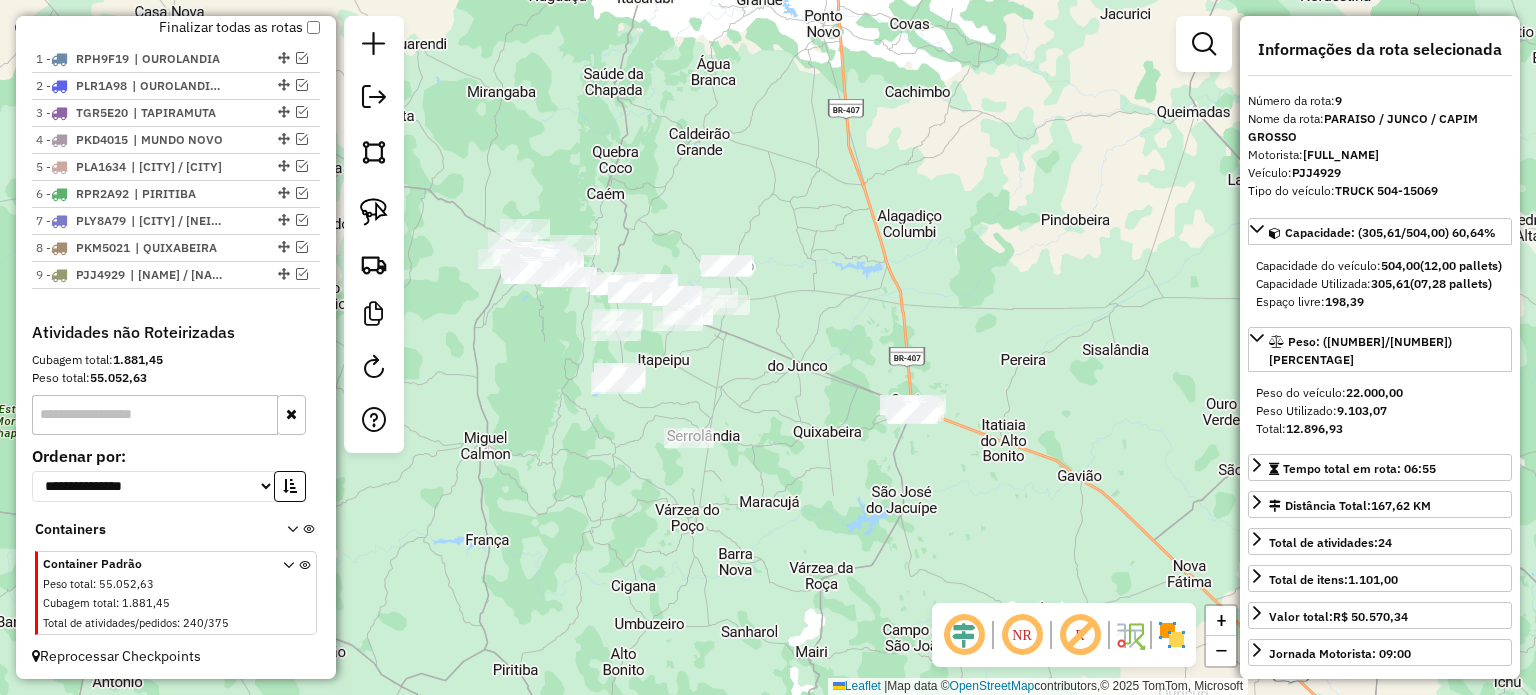 drag, startPoint x: 953, startPoint y: 487, endPoint x: 812, endPoint y: 387, distance: 172.86122 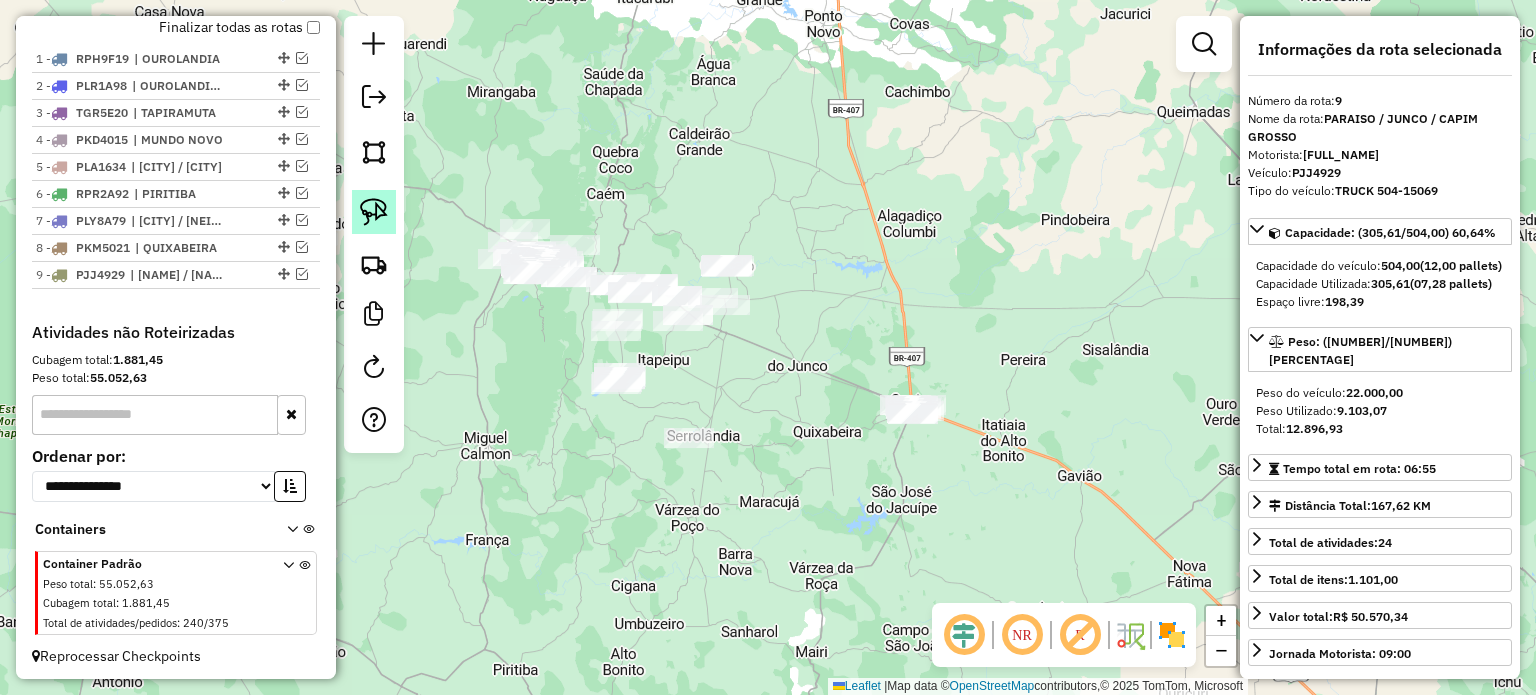 click 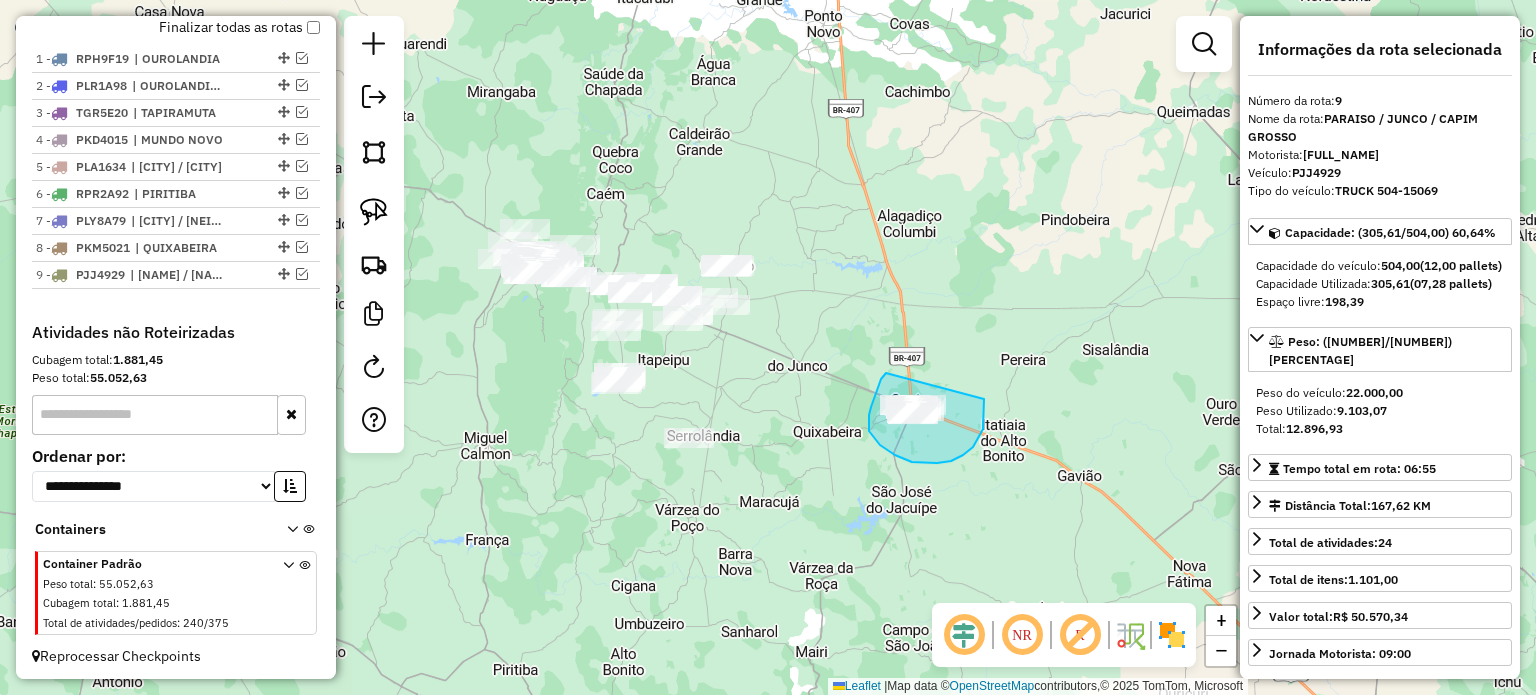 drag, startPoint x: 884, startPoint y: 374, endPoint x: 983, endPoint y: 395, distance: 101.20277 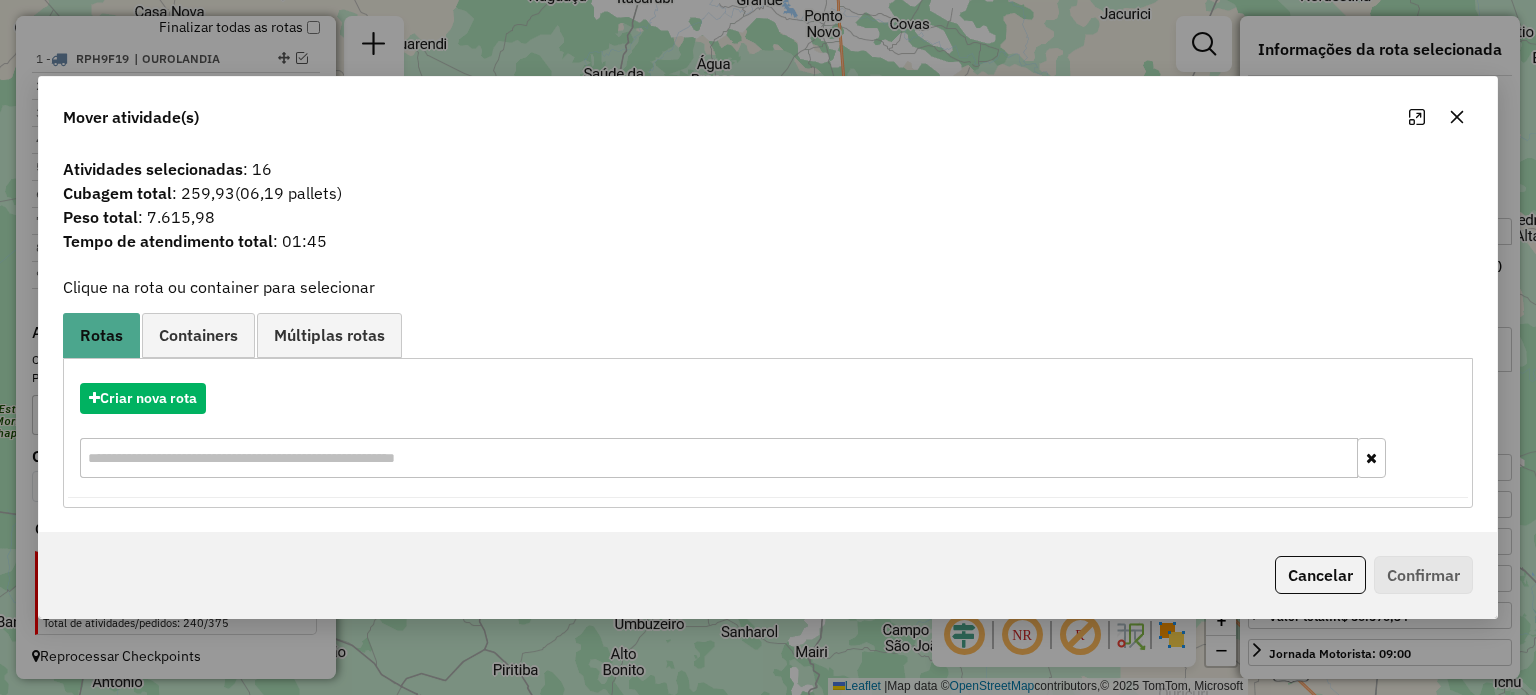click 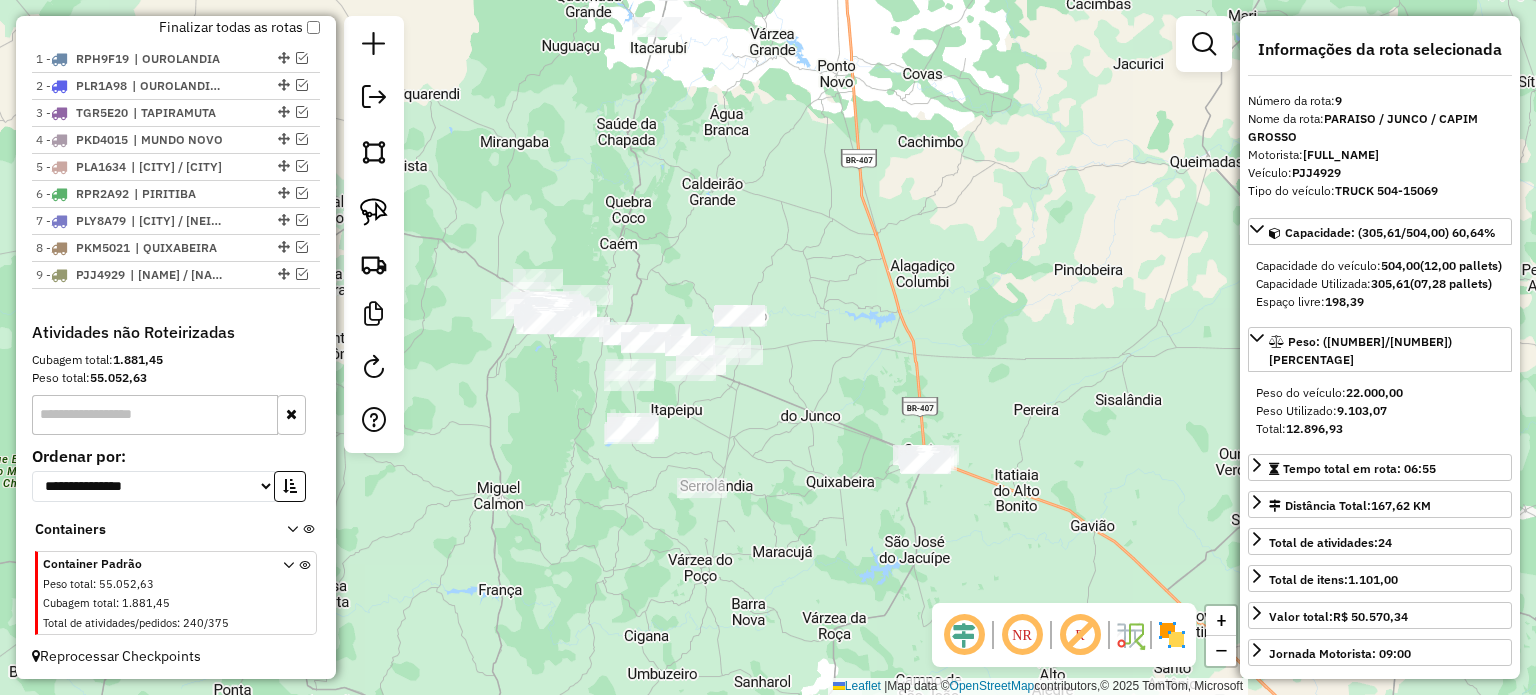 drag, startPoint x: 788, startPoint y: 335, endPoint x: 801, endPoint y: 385, distance: 51.662365 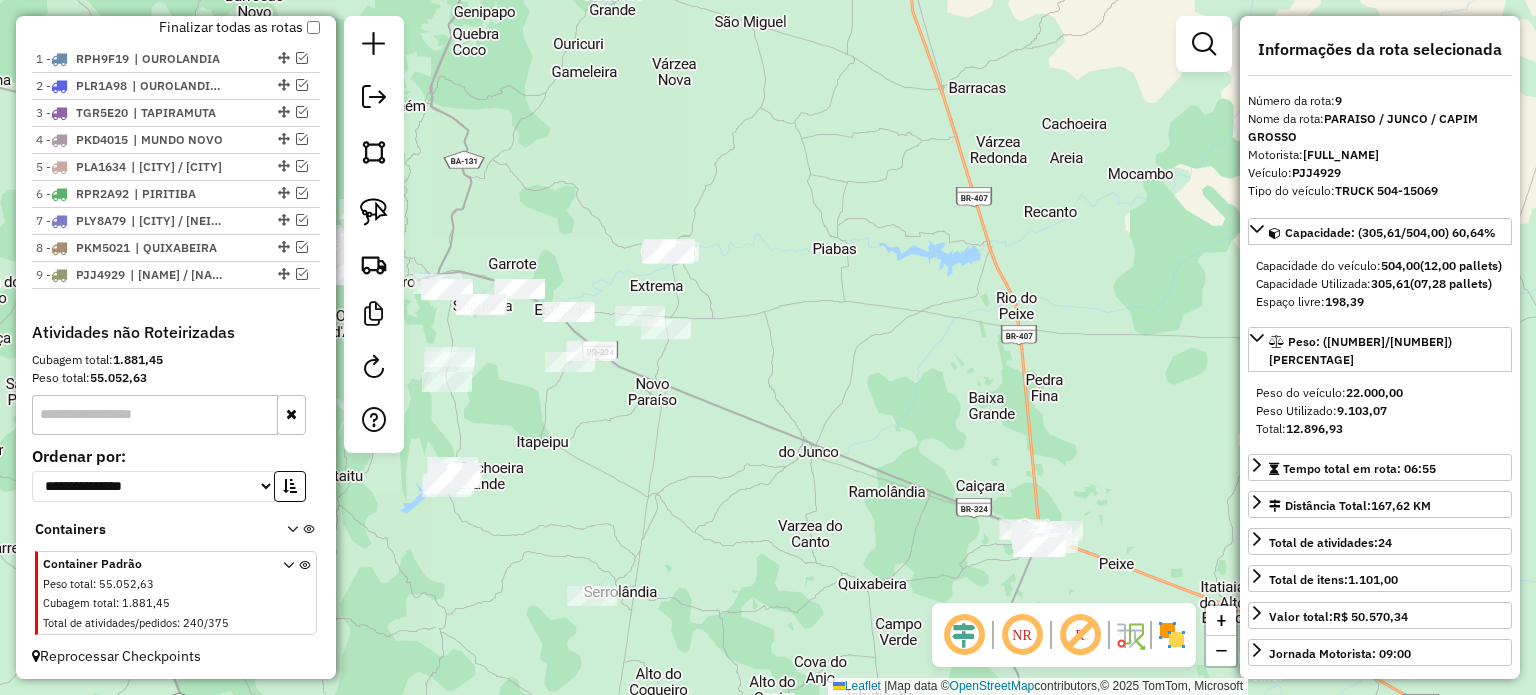 drag, startPoint x: 747, startPoint y: 331, endPoint x: 748, endPoint y: 355, distance: 24.020824 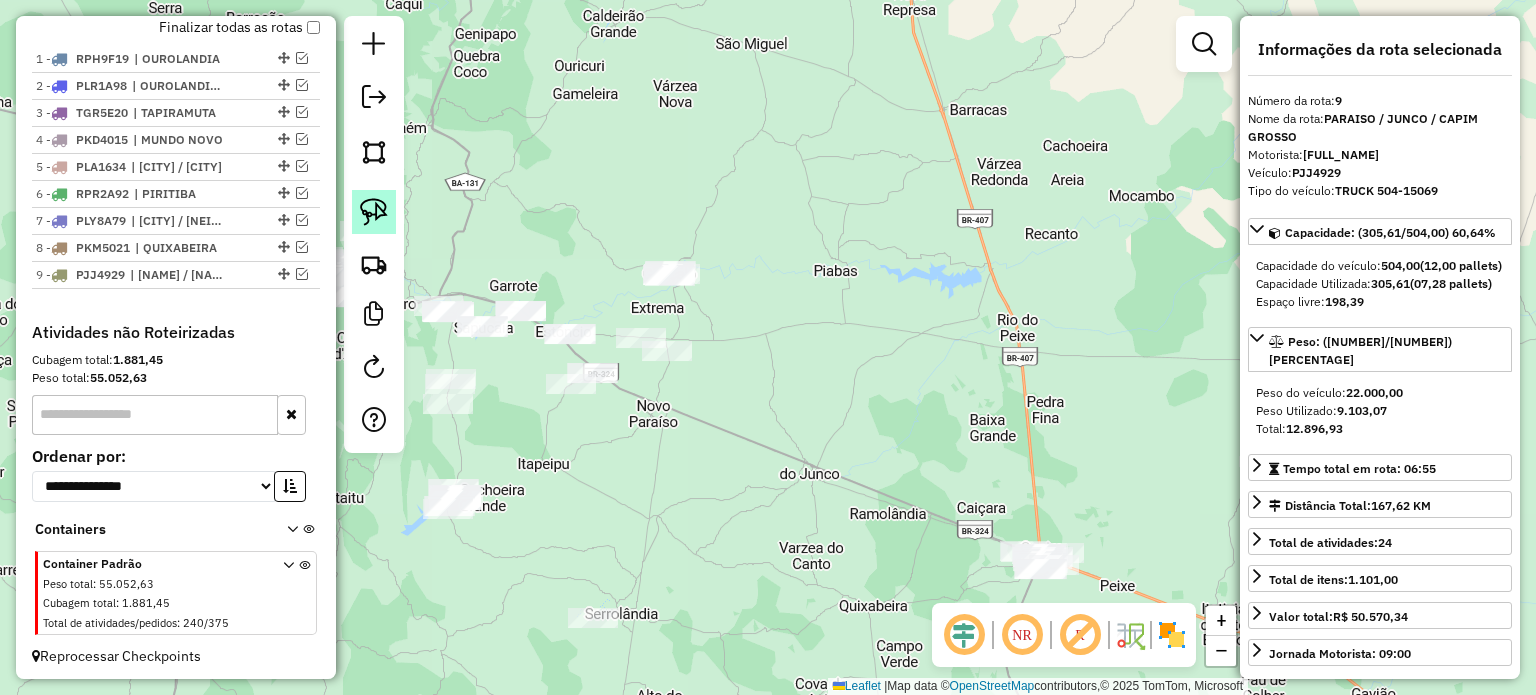 click 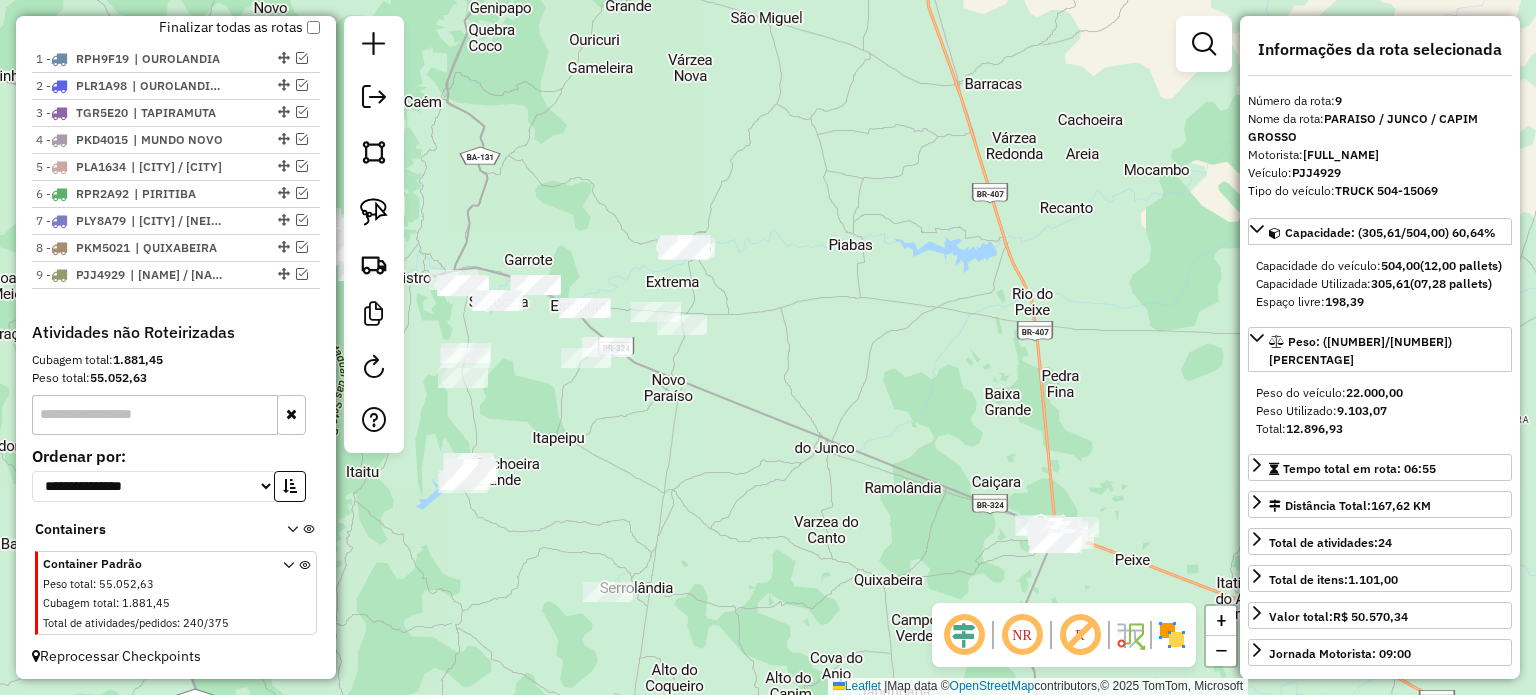drag, startPoint x: 798, startPoint y: 447, endPoint x: 806, endPoint y: 419, distance: 29.12044 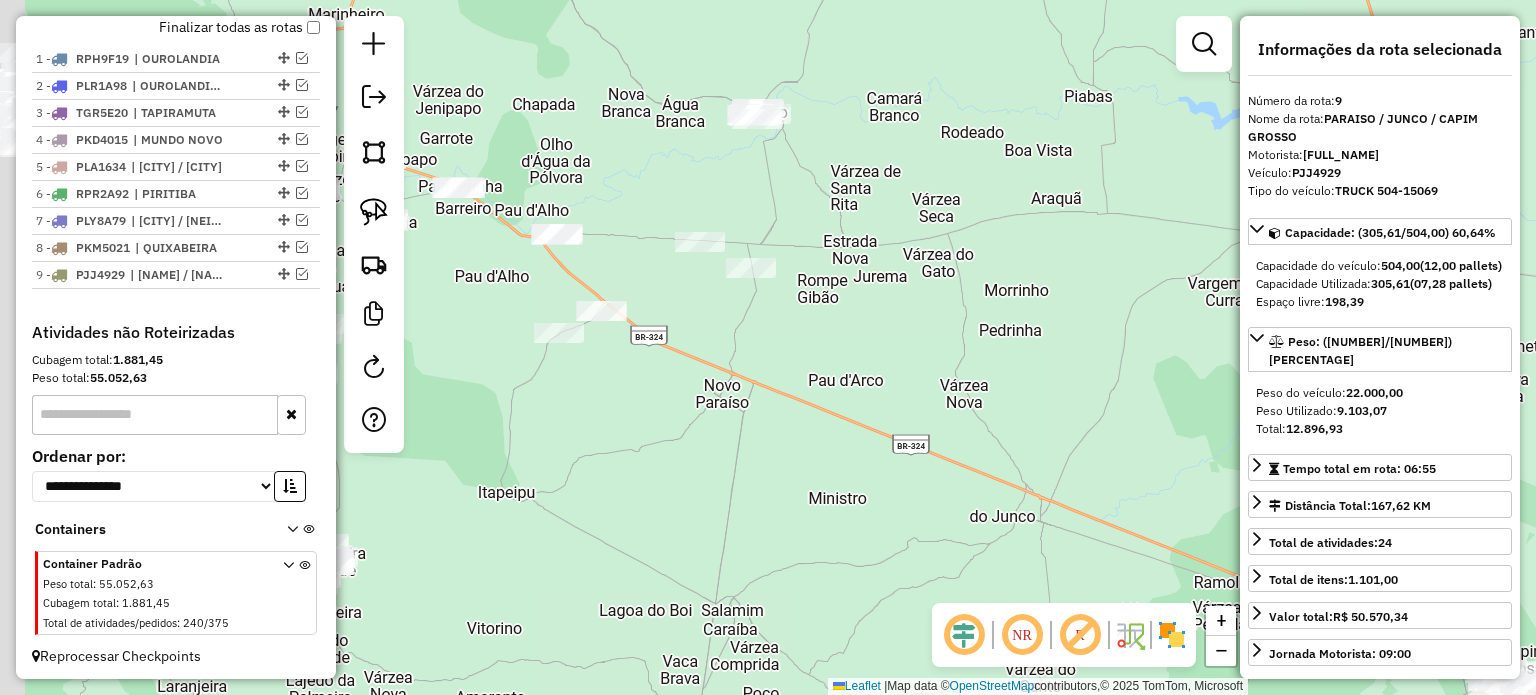 drag, startPoint x: 812, startPoint y: 435, endPoint x: 898, endPoint y: 495, distance: 104.86182 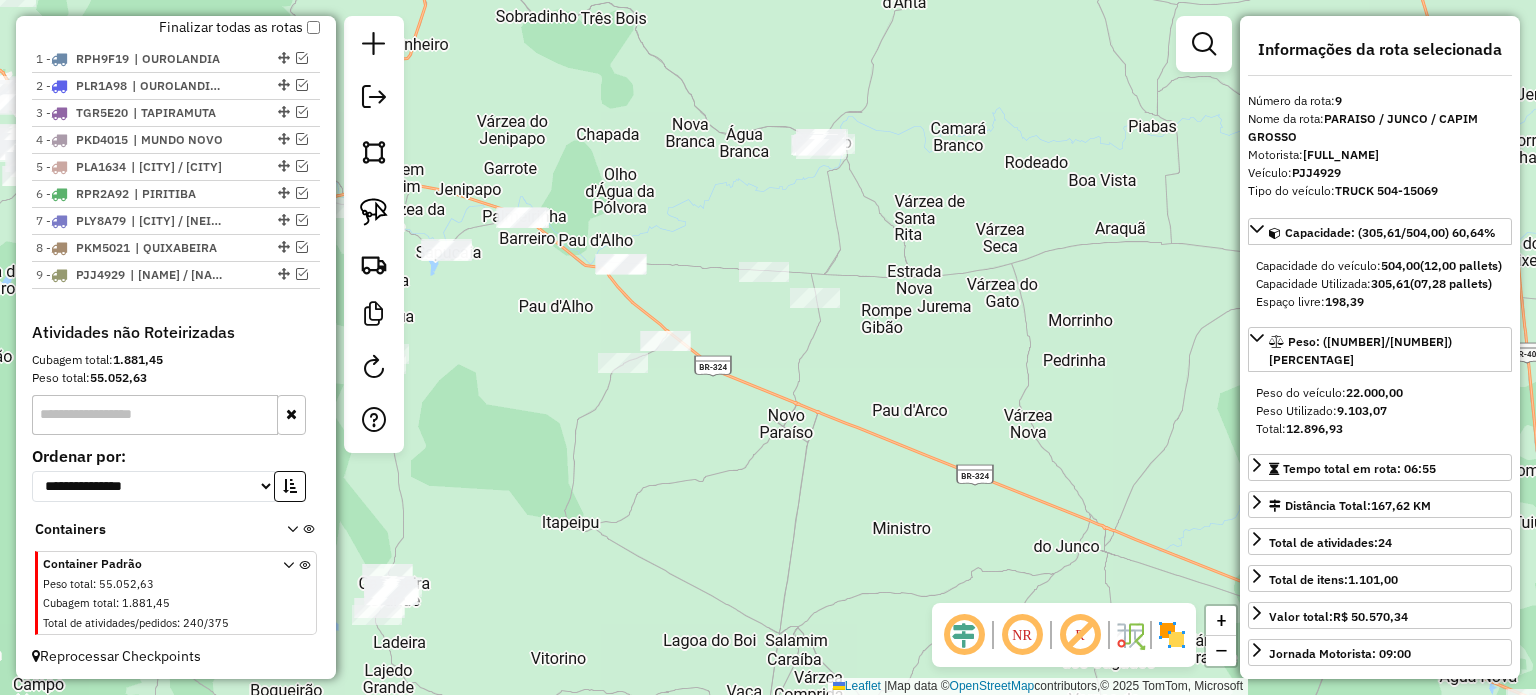 drag, startPoint x: 512, startPoint y: 298, endPoint x: 656, endPoint y: 339, distance: 149.72308 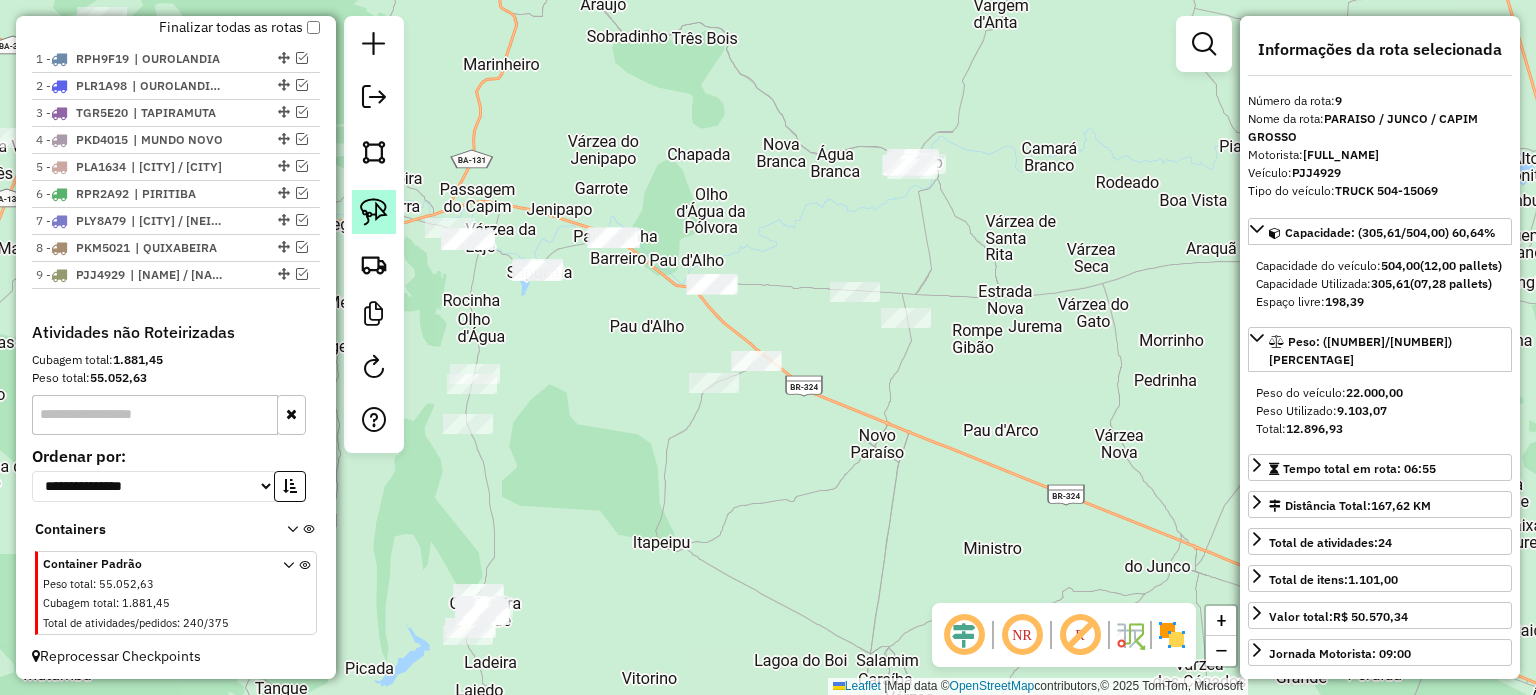 click 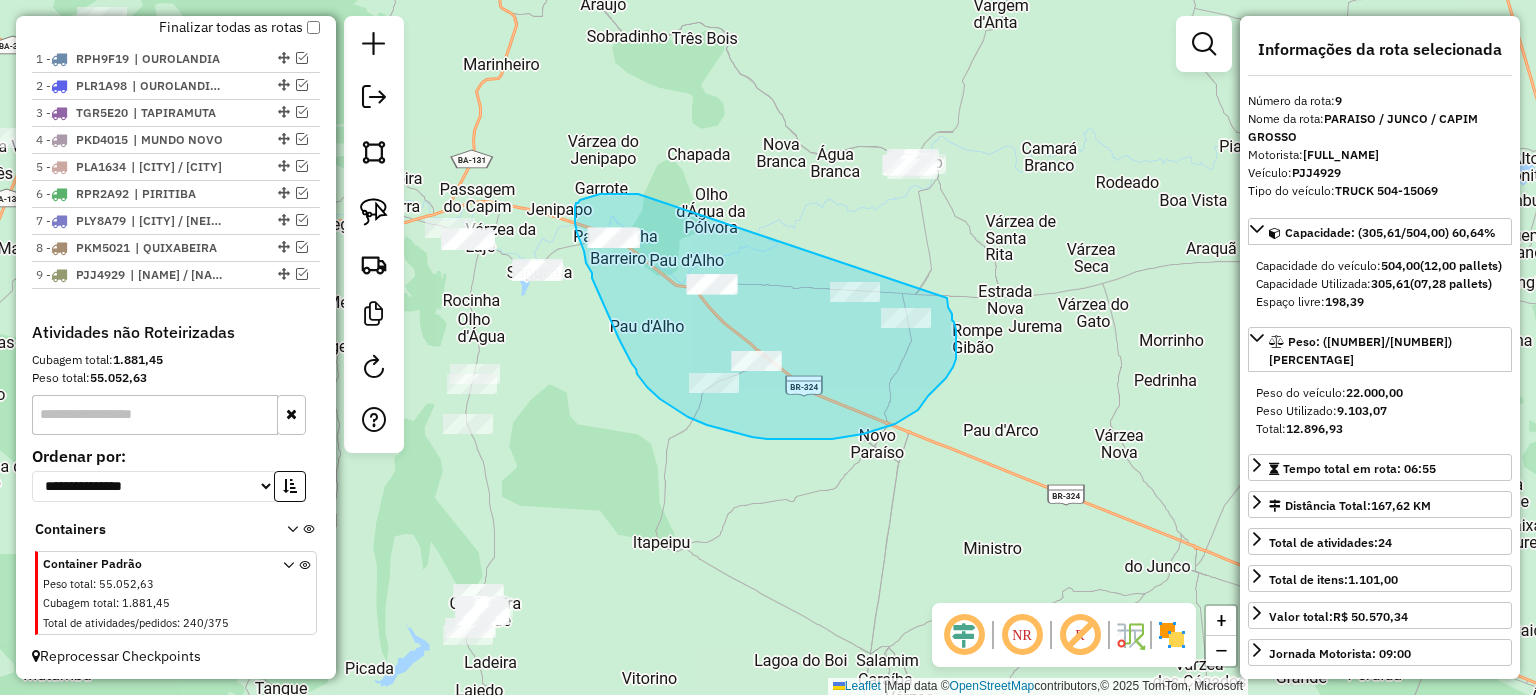 drag, startPoint x: 638, startPoint y: 194, endPoint x: 945, endPoint y: 295, distance: 323.18726 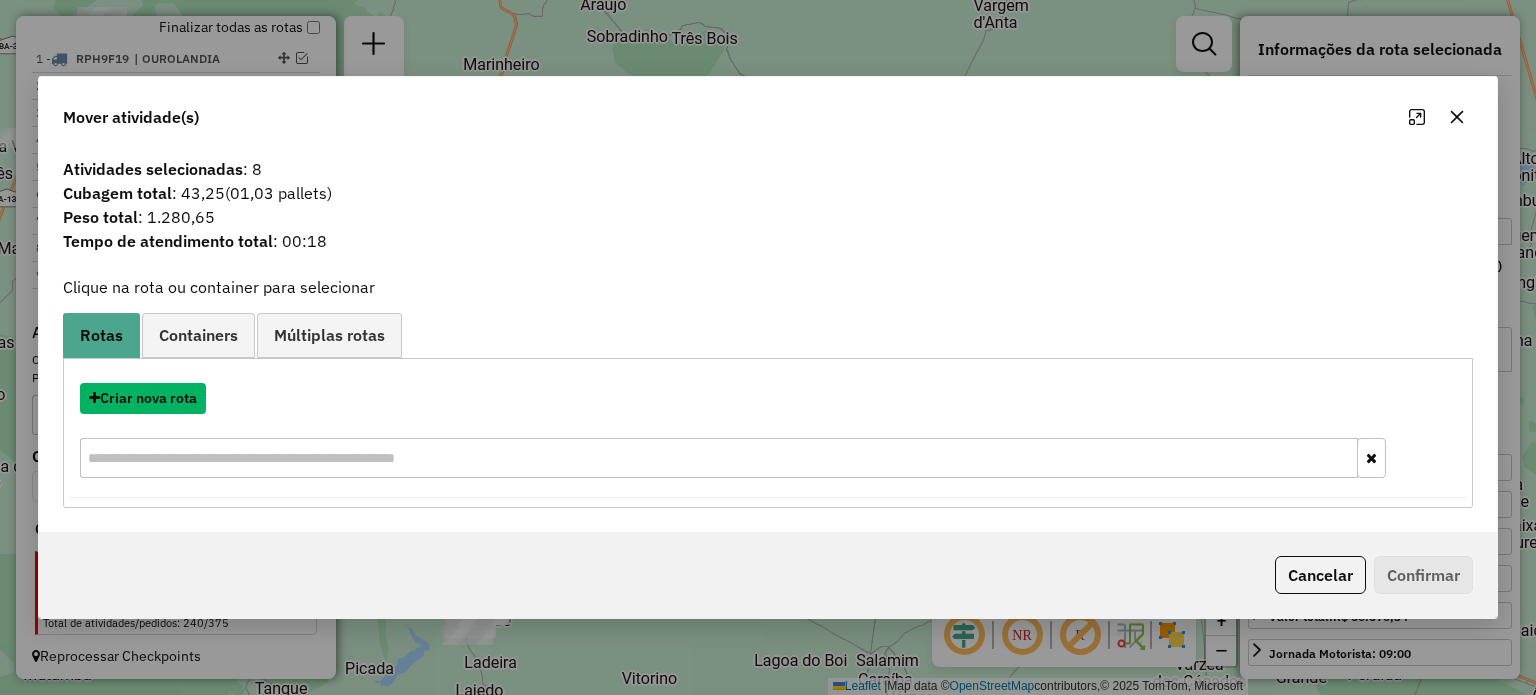 click on "Criar nova rota" at bounding box center (143, 398) 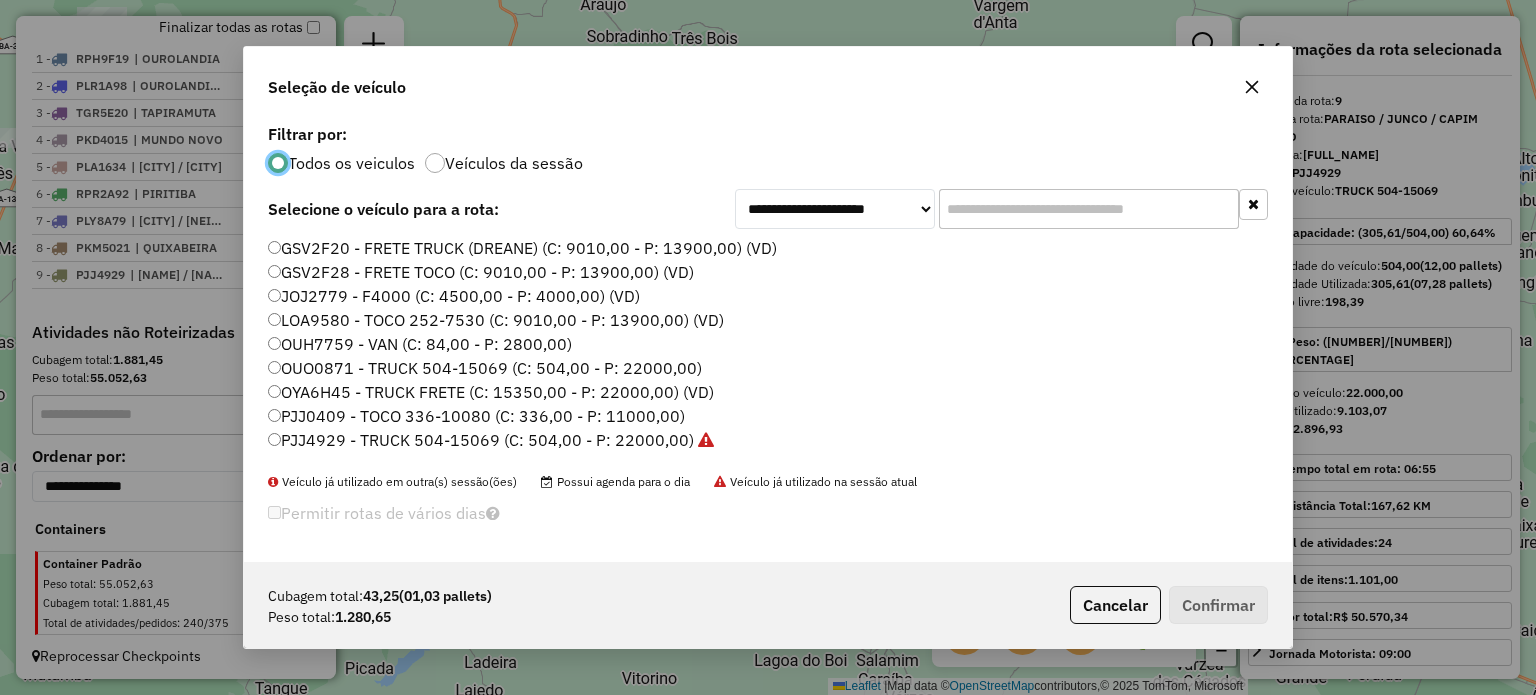 scroll, scrollTop: 10, scrollLeft: 6, axis: both 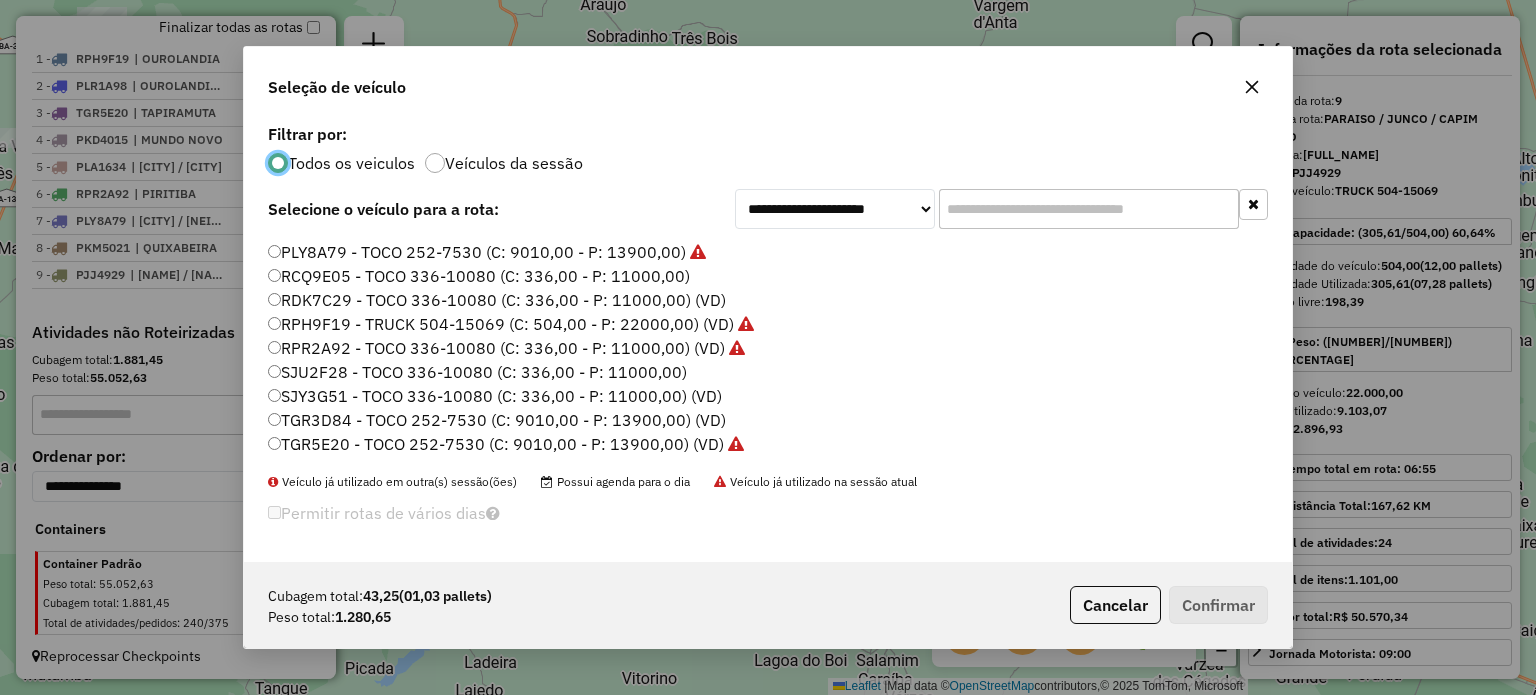 click on "RCQ9E05 - TOCO 336-10080 (C: 336,00 - P: 11000,00)" 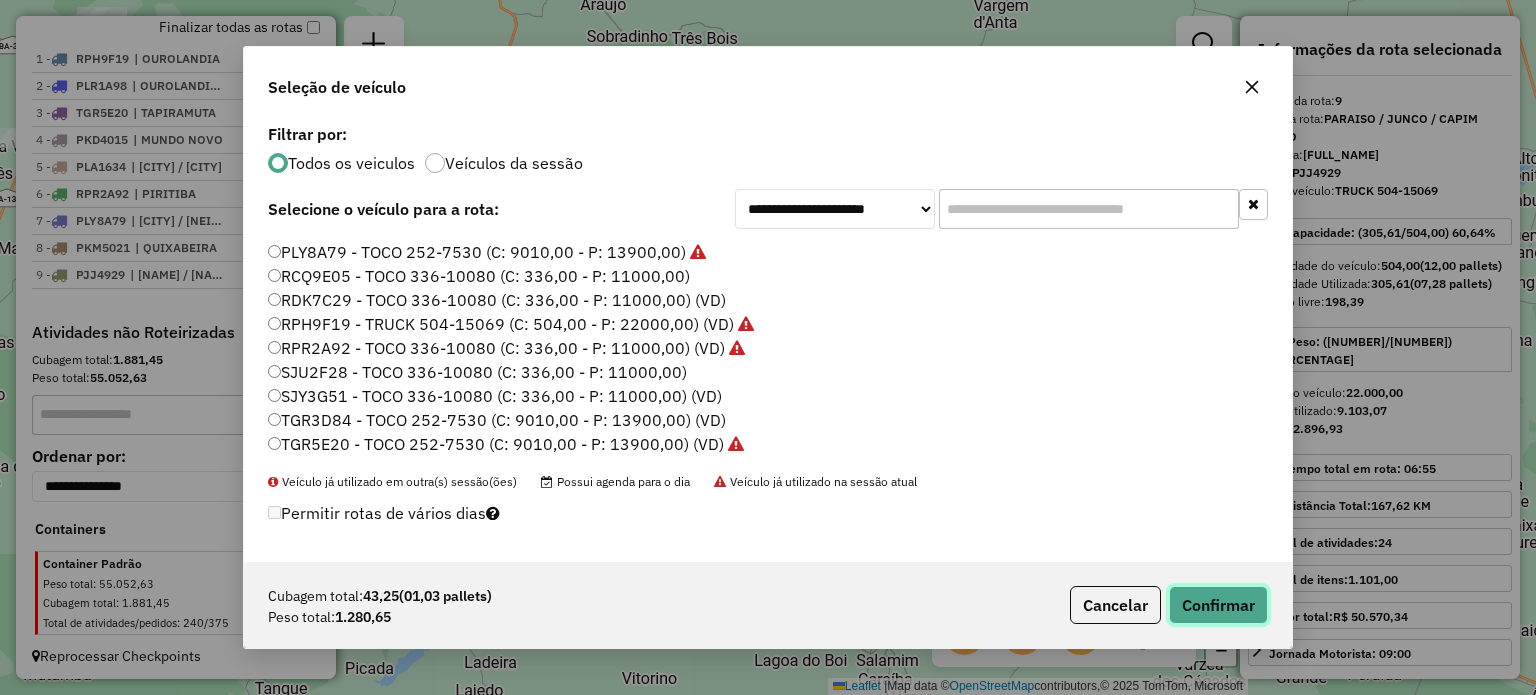 click on "Confirmar" 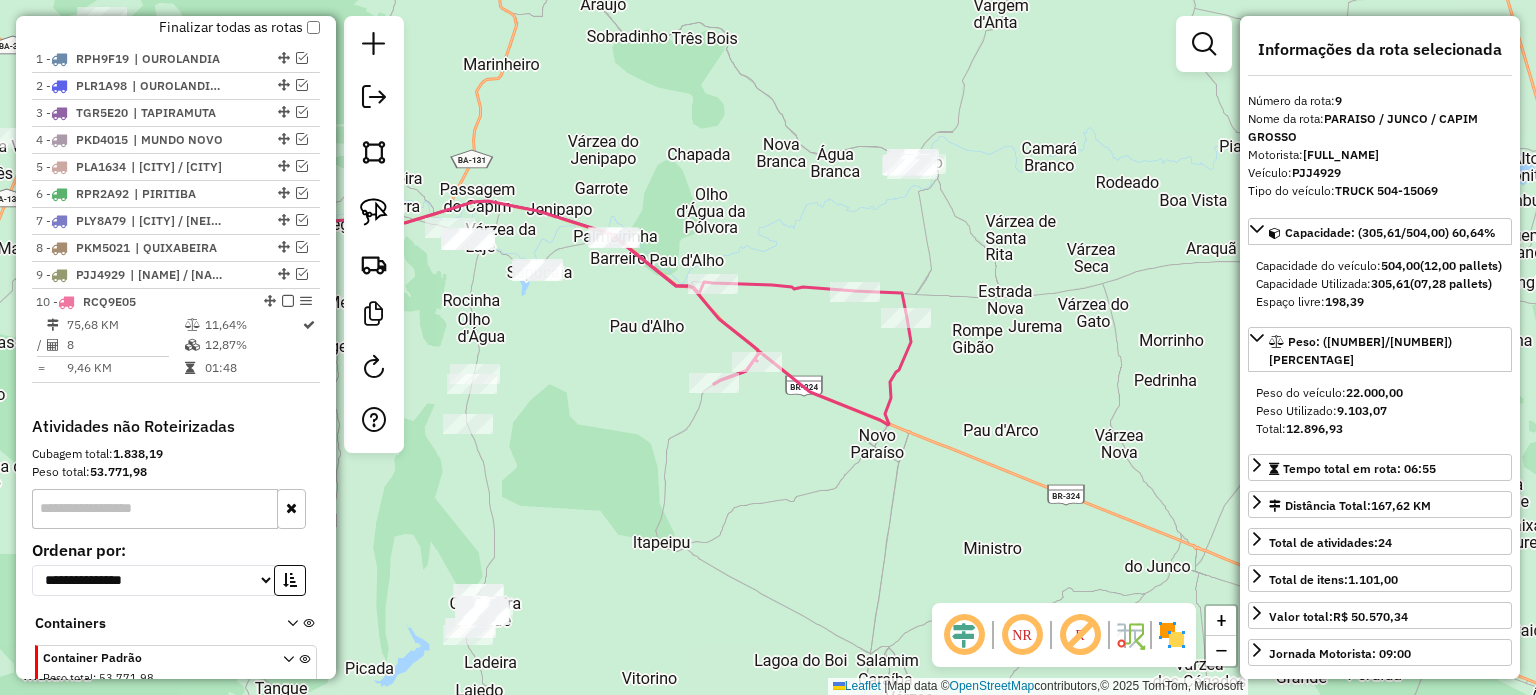 scroll, scrollTop: 838, scrollLeft: 0, axis: vertical 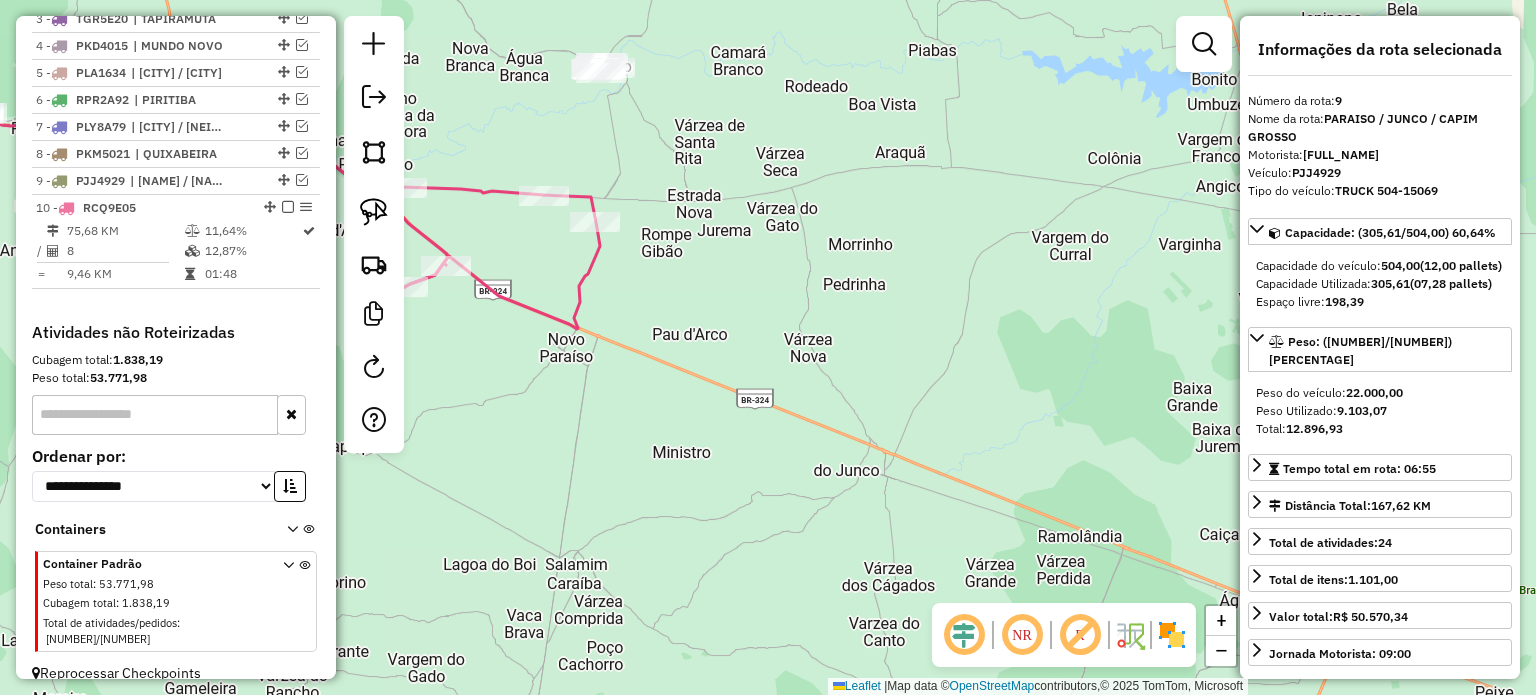 drag, startPoint x: 1095, startPoint y: 493, endPoint x: 886, endPoint y: 432, distance: 217.72 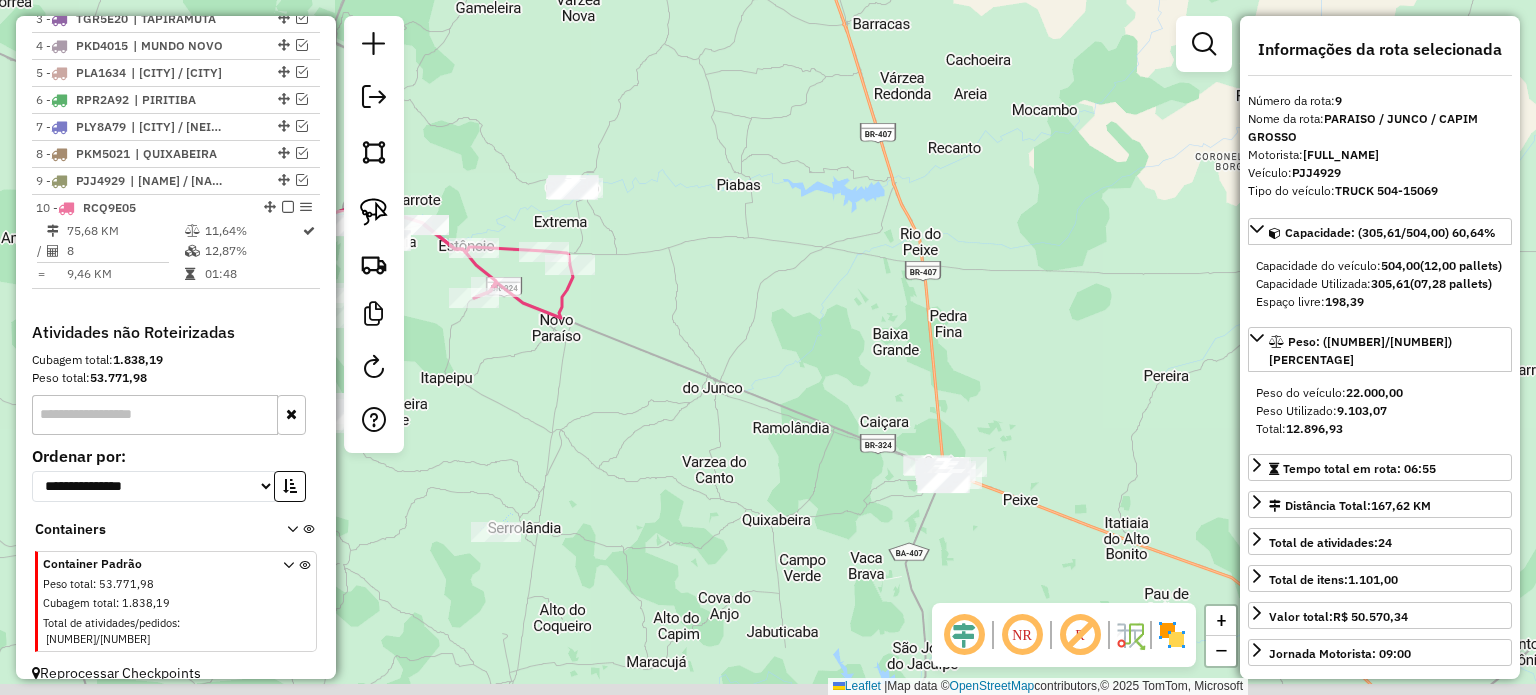 drag, startPoint x: 1035, startPoint y: 490, endPoint x: 866, endPoint y: 427, distance: 180.36075 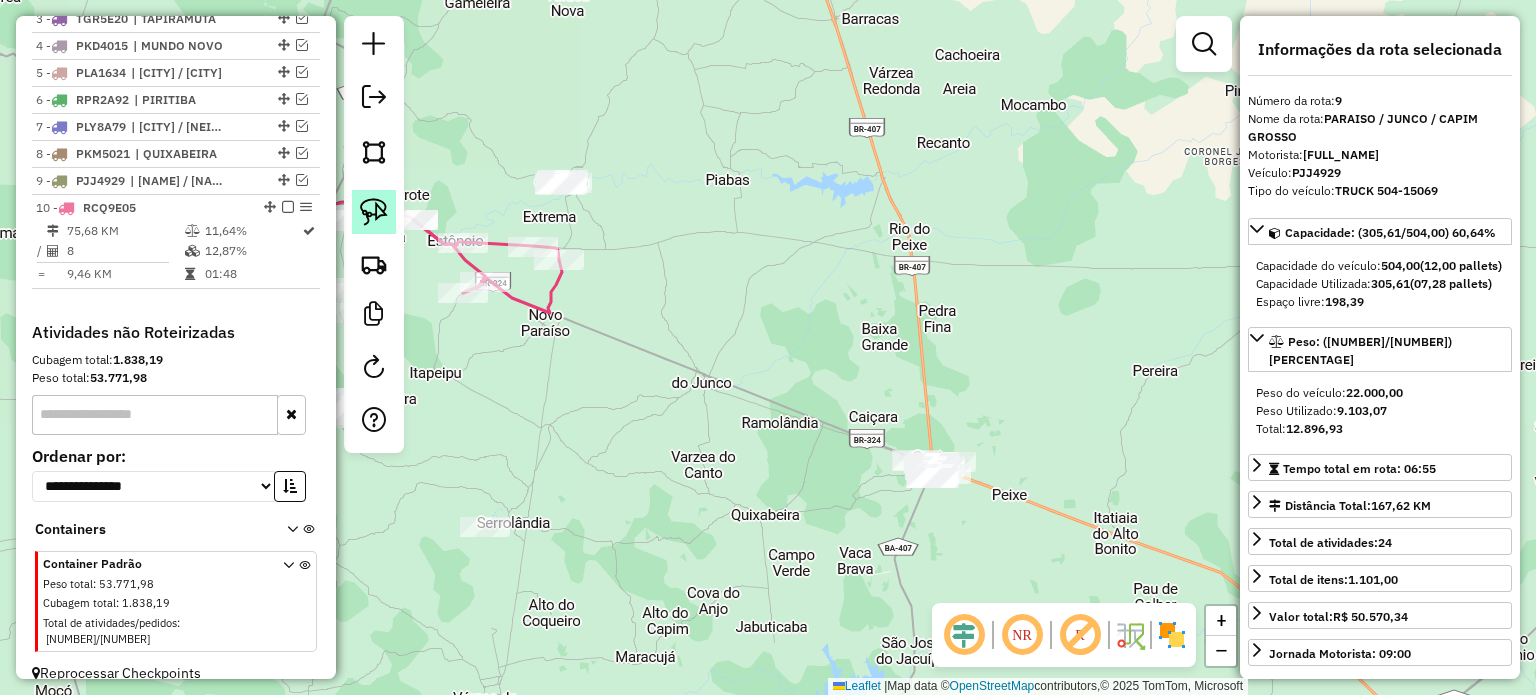 click 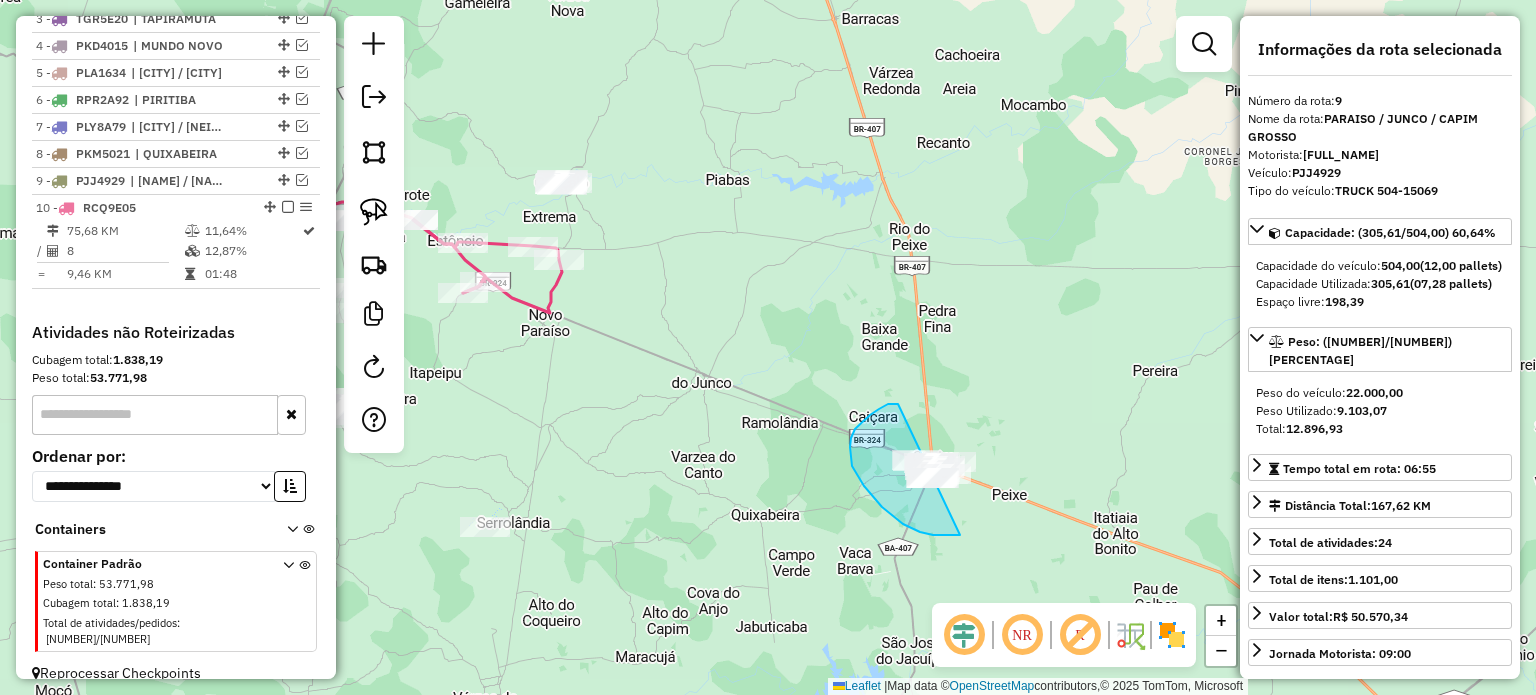 drag, startPoint x: 870, startPoint y: 415, endPoint x: 988, endPoint y: 471, distance: 130.61394 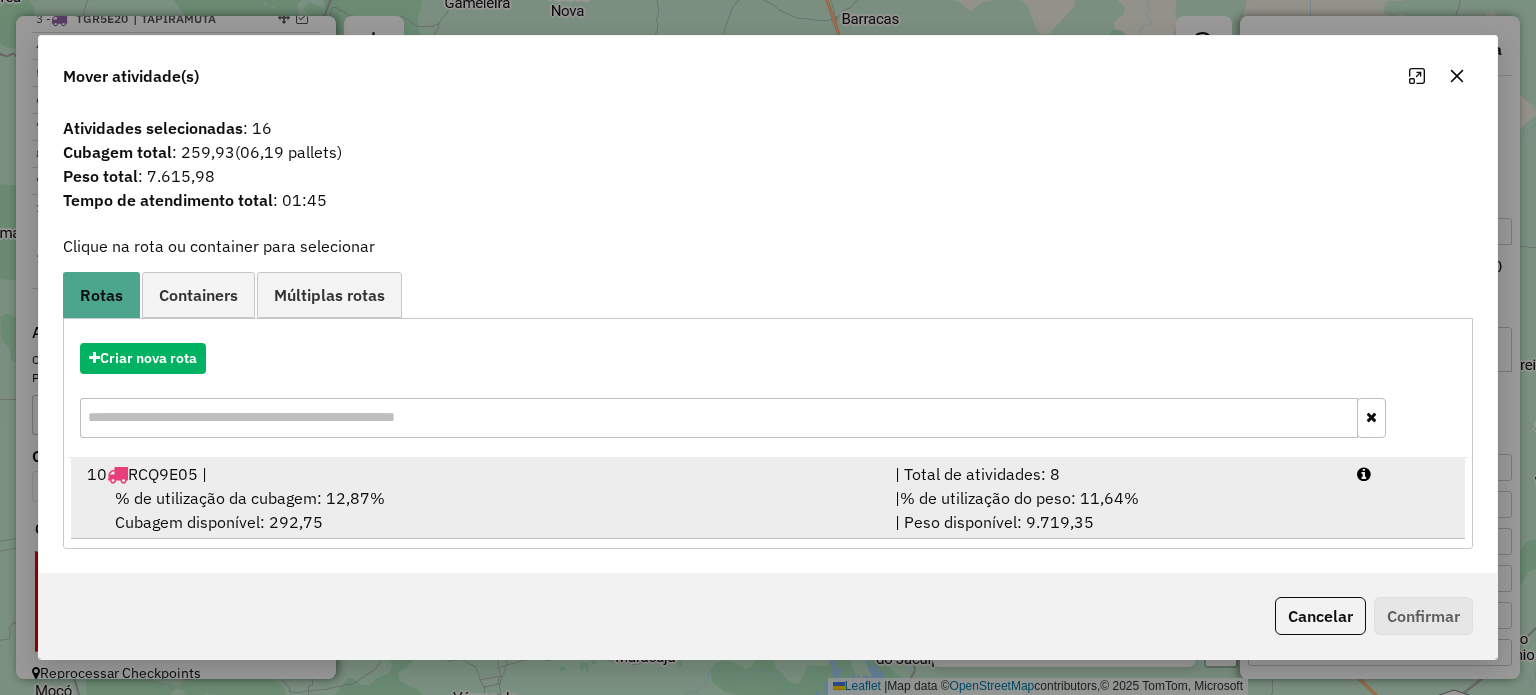 click on "% de utilização da cubagem: 12,87%" at bounding box center [250, 498] 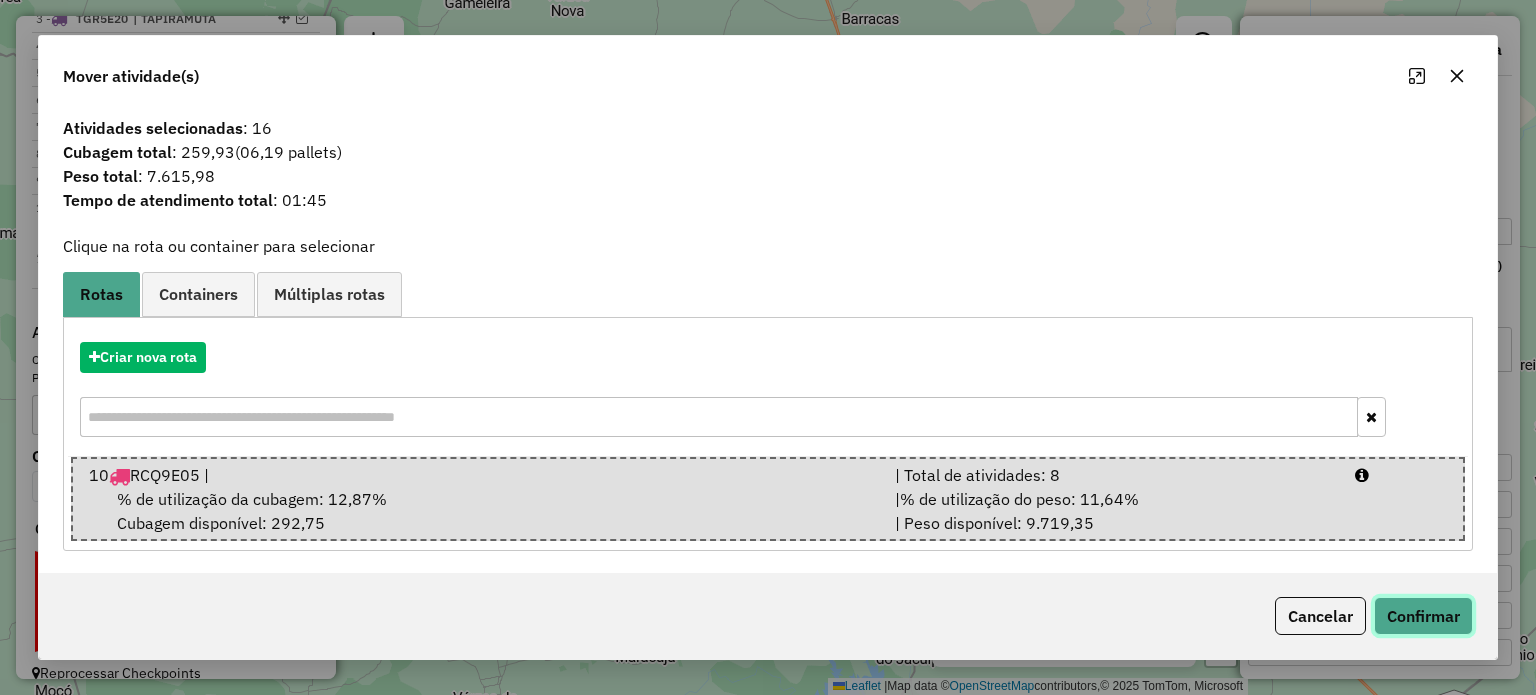 click on "Confirmar" 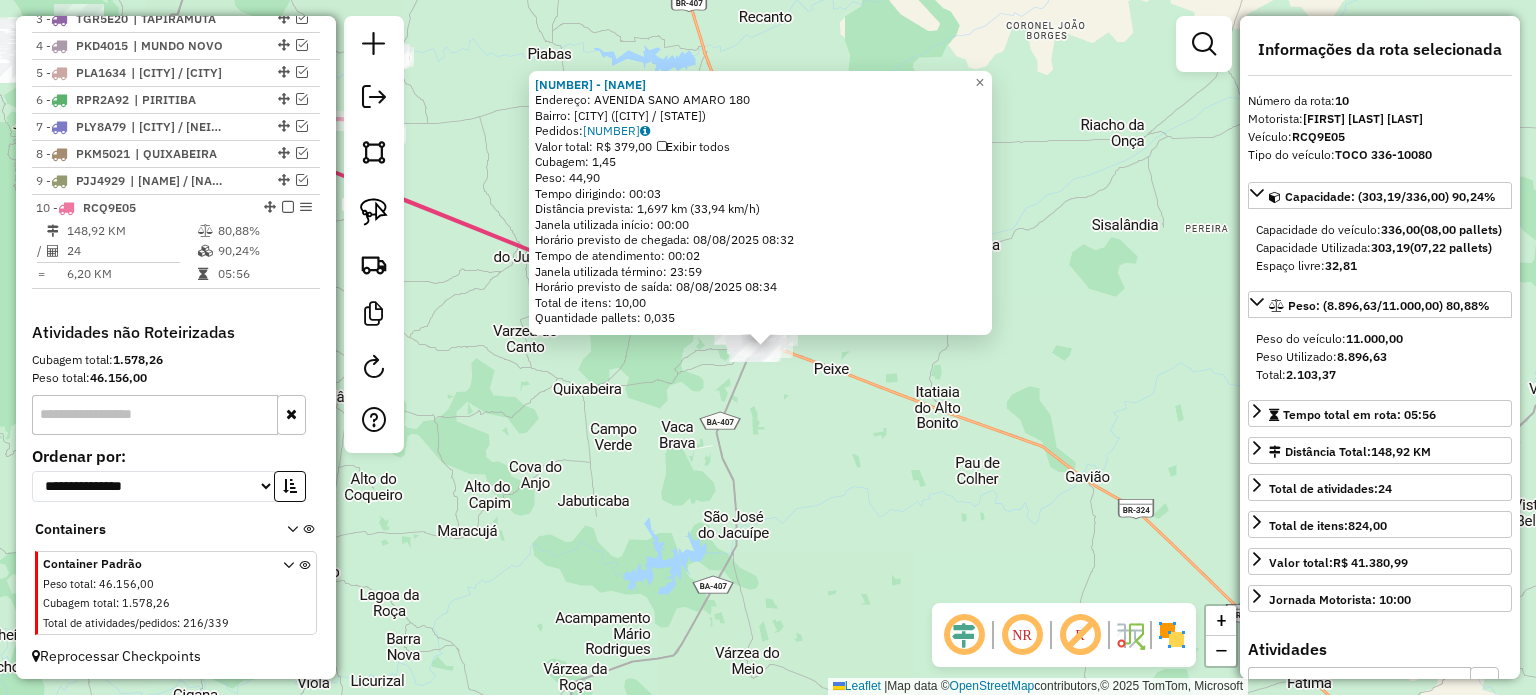 click on "22303 - MERCEARIA LOPES  Endereço:  AVENIDA SANO AMARO 180   Bairro: SAO LUIZ (CAPIM GROSSO / BA)   Pedidos:  07697307   Valor total: R$ 379,00   Exibir todos   Cubagem: 1,45  Peso: 44,90  Tempo dirigindo: 00:03   Distância prevista: 1,697 km (33,94 km/h)   Janela utilizada início: 00:00   Horário previsto de chegada: 08/08/2025 08:32   Tempo de atendimento: 00:02   Janela utilizada término: 23:59   Horário previsto de saída: 08/08/2025 08:34   Total de itens: 10,00   Quantidade pallets: 0,035  × Janela de atendimento Grade de atendimento Capacidade Transportadoras Veículos Cliente Pedidos  Rotas Selecione os dias de semana para filtrar as janelas de atendimento  Seg   Ter   Qua   Qui   Sex   Sáb   Dom  Informe o período da janela de atendimento: De: Até:  Filtrar exatamente a janela do cliente  Considerar janela de atendimento padrão  Selecione os dias de semana para filtrar as grades de atendimento  Seg   Ter   Qua   Qui   Sex   Sáb   Dom   Considerar clientes sem dia de atendimento cadastrado" 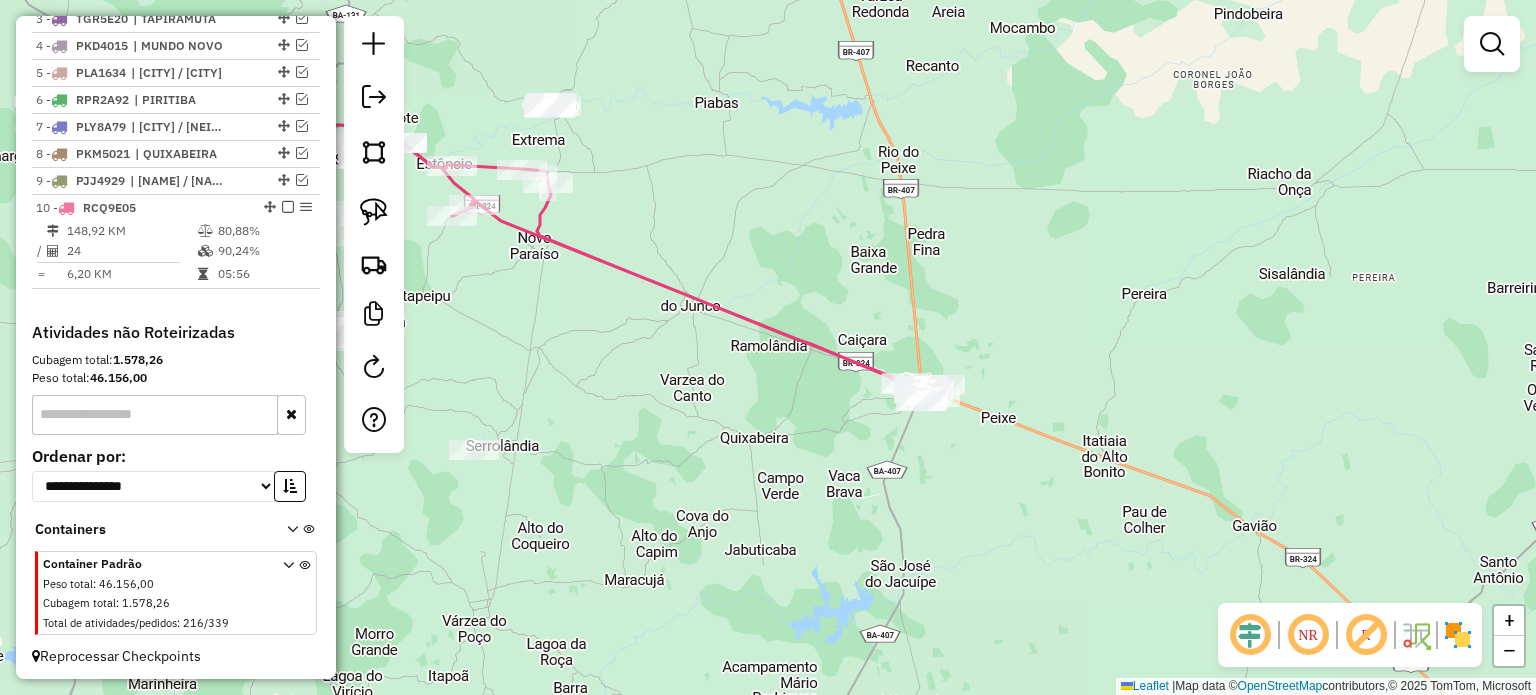 drag, startPoint x: 616, startPoint y: 442, endPoint x: 812, endPoint y: 485, distance: 200.6614 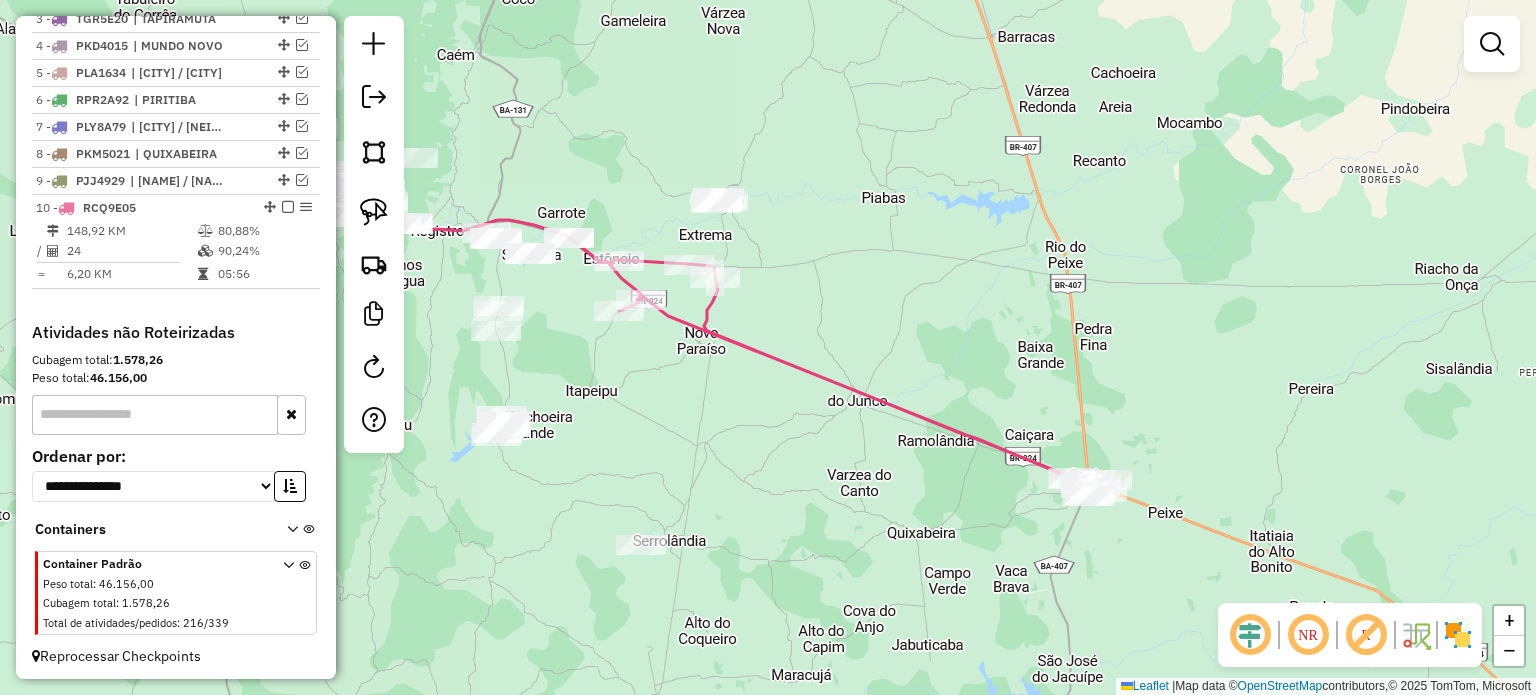 drag, startPoint x: 603, startPoint y: 300, endPoint x: 750, endPoint y: 395, distance: 175.02571 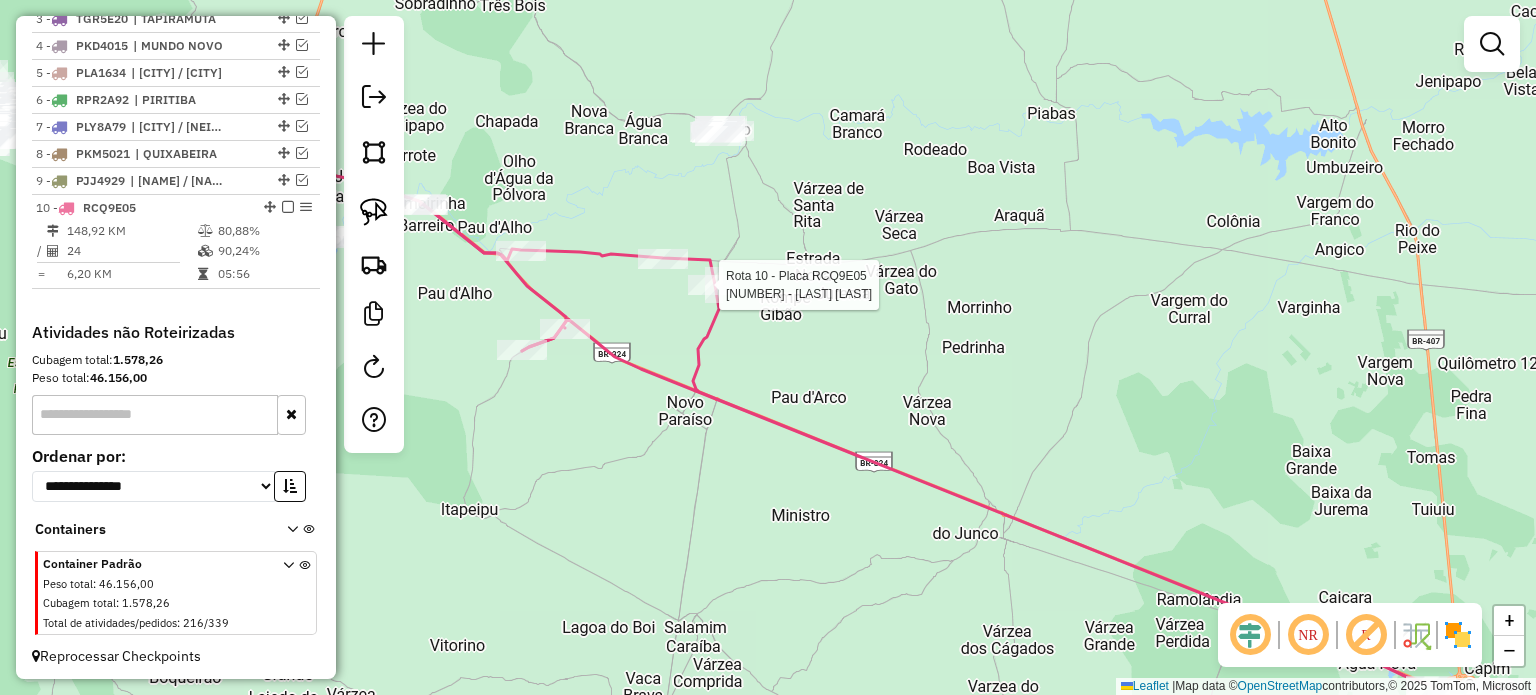 select on "**********" 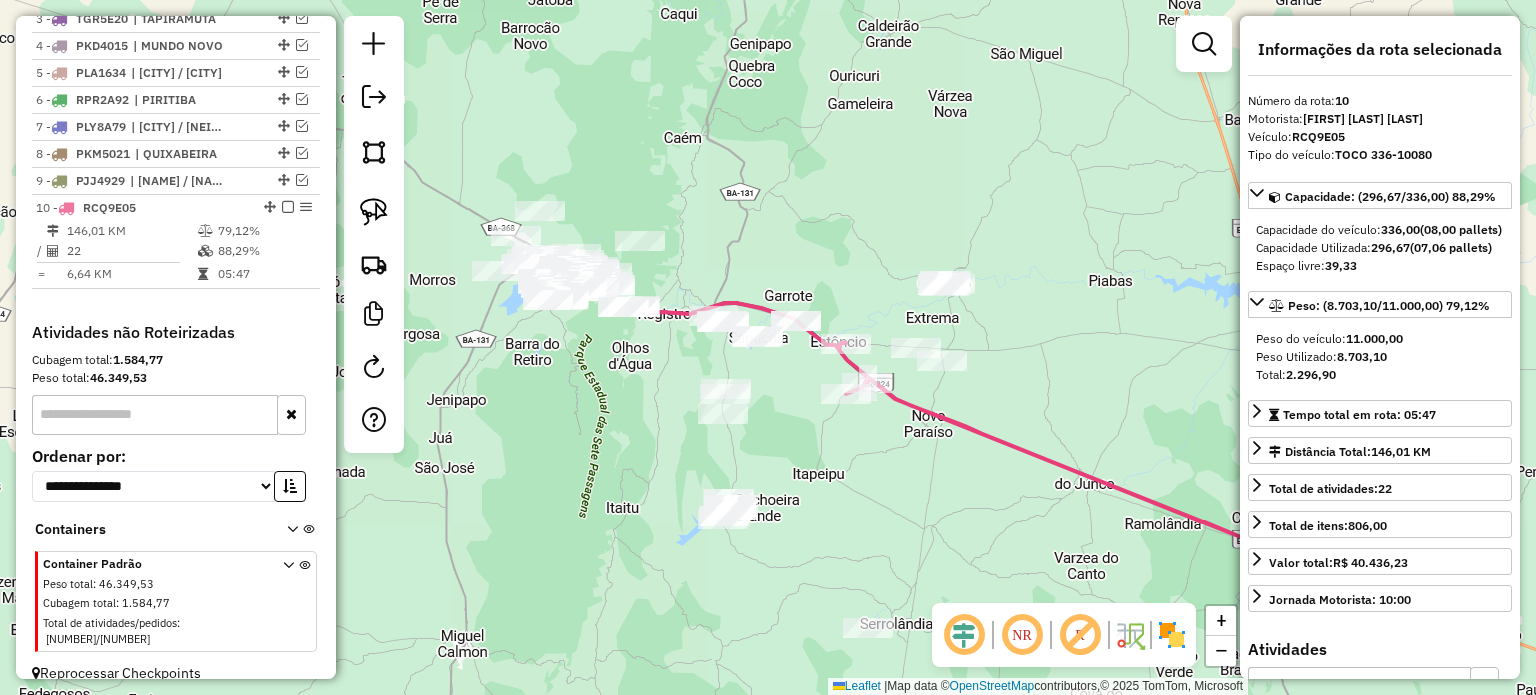drag, startPoint x: 964, startPoint y: 447, endPoint x: 980, endPoint y: 423, distance: 28.84441 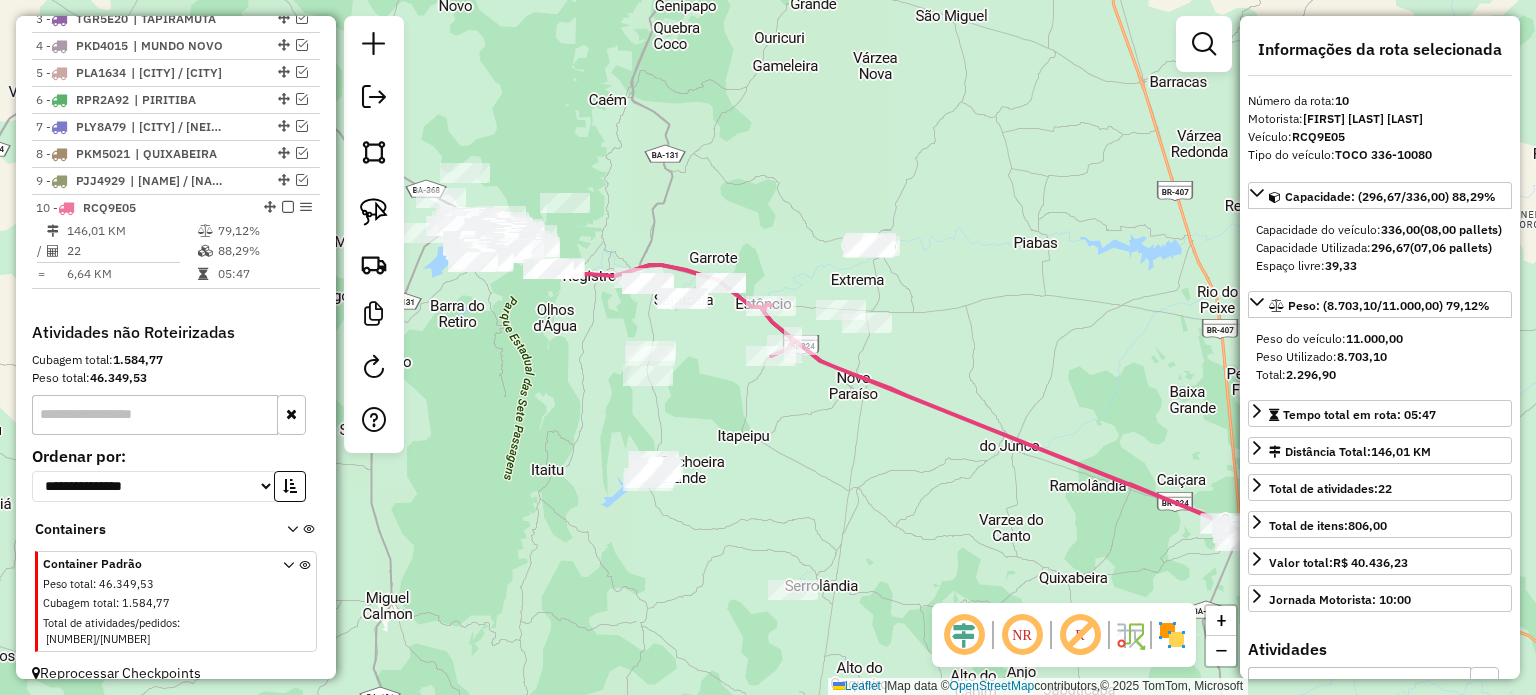 drag, startPoint x: 990, startPoint y: 450, endPoint x: 907, endPoint y: 438, distance: 83.86298 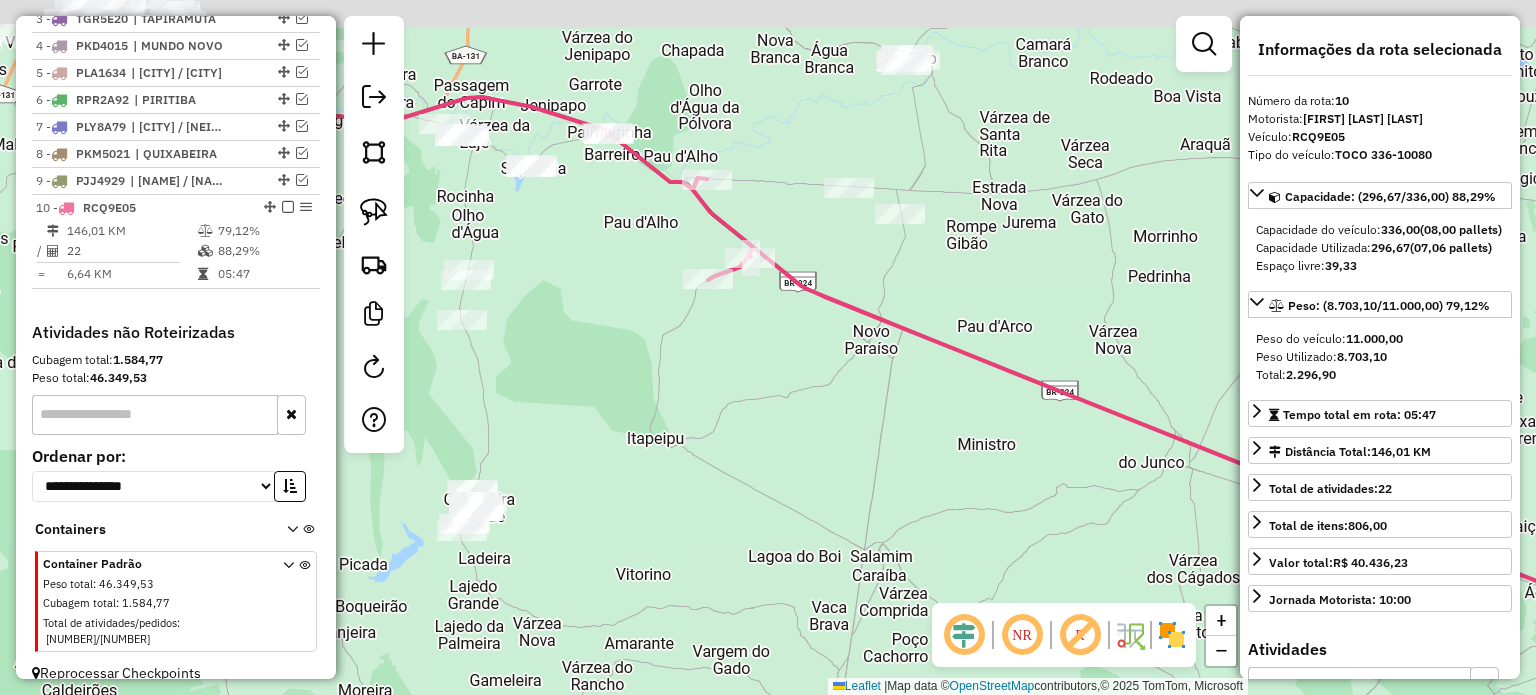 drag, startPoint x: 898, startPoint y: 457, endPoint x: 1039, endPoint y: 483, distance: 143.37712 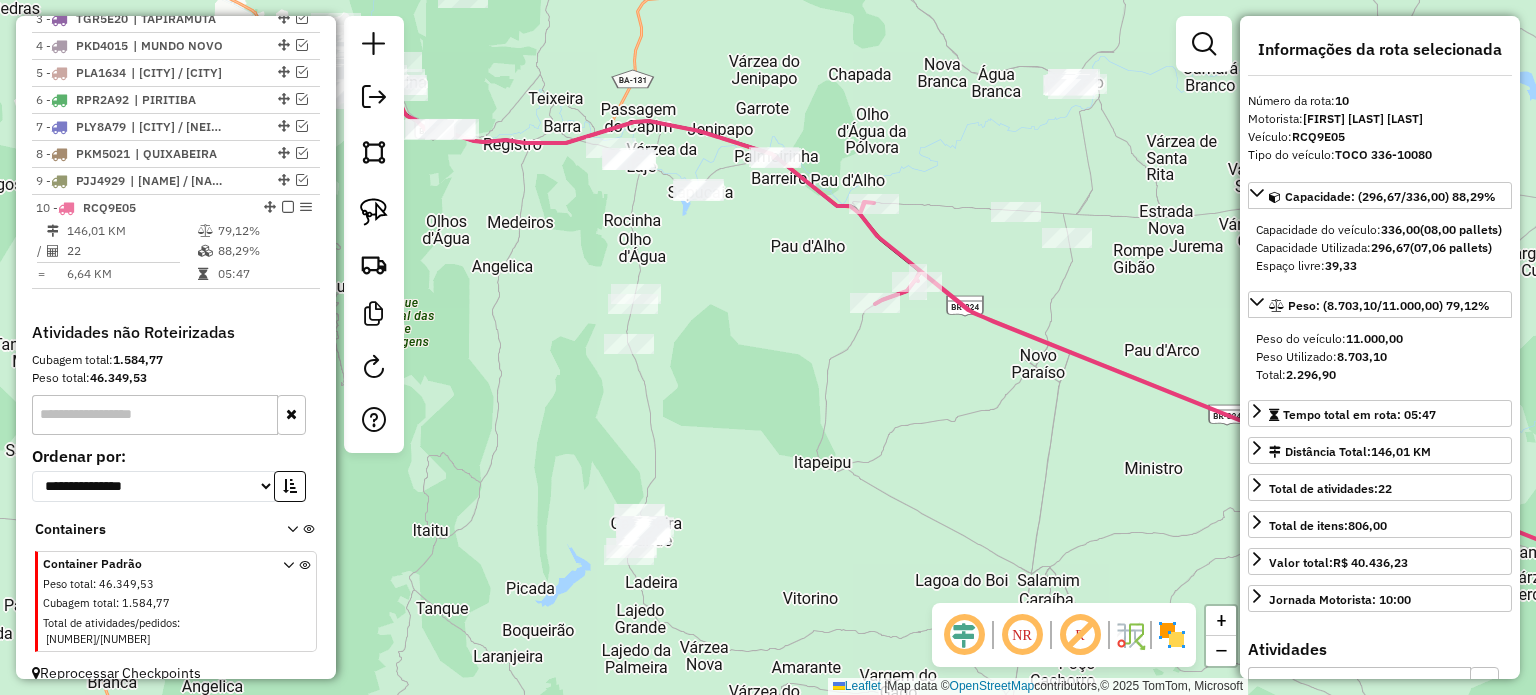 drag, startPoint x: 1114, startPoint y: 506, endPoint x: 607, endPoint y: 347, distance: 531.34735 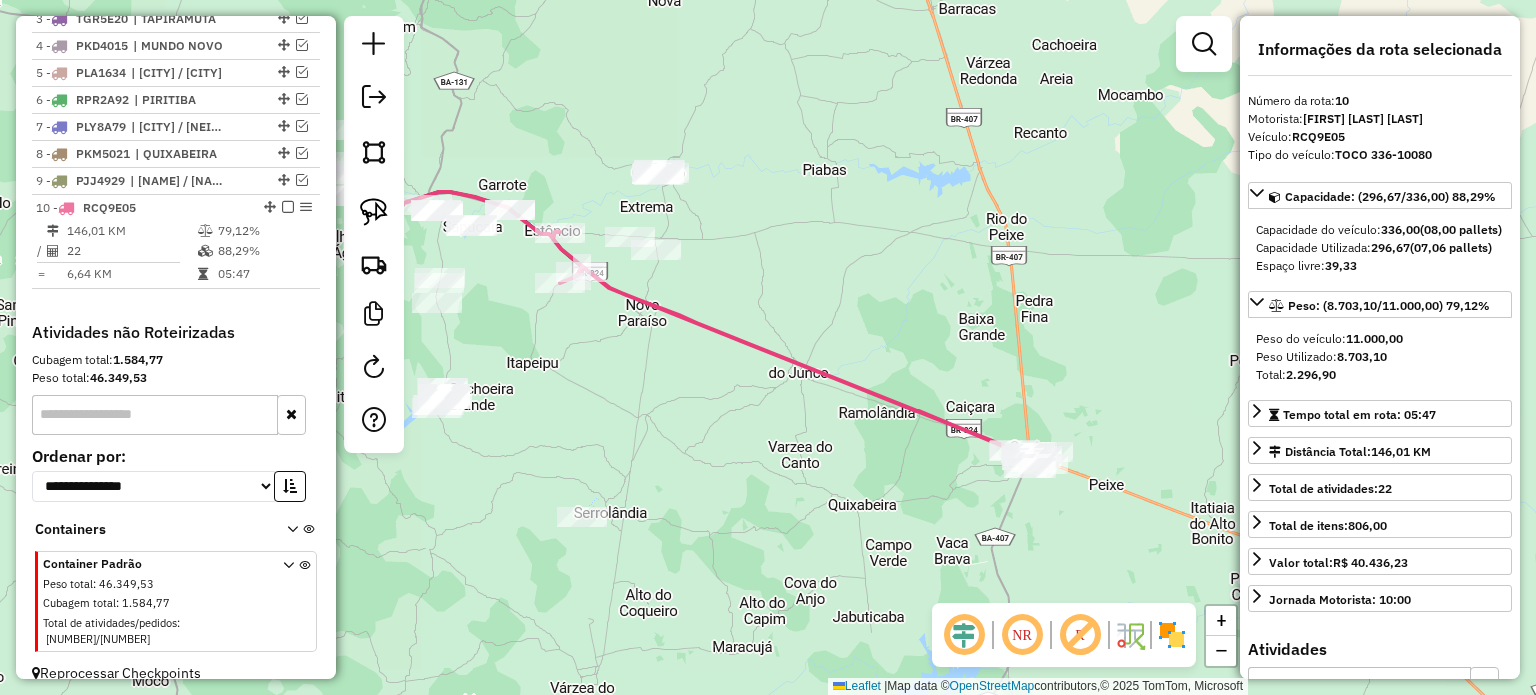 drag, startPoint x: 788, startPoint y: 395, endPoint x: 752, endPoint y: 375, distance: 41.18252 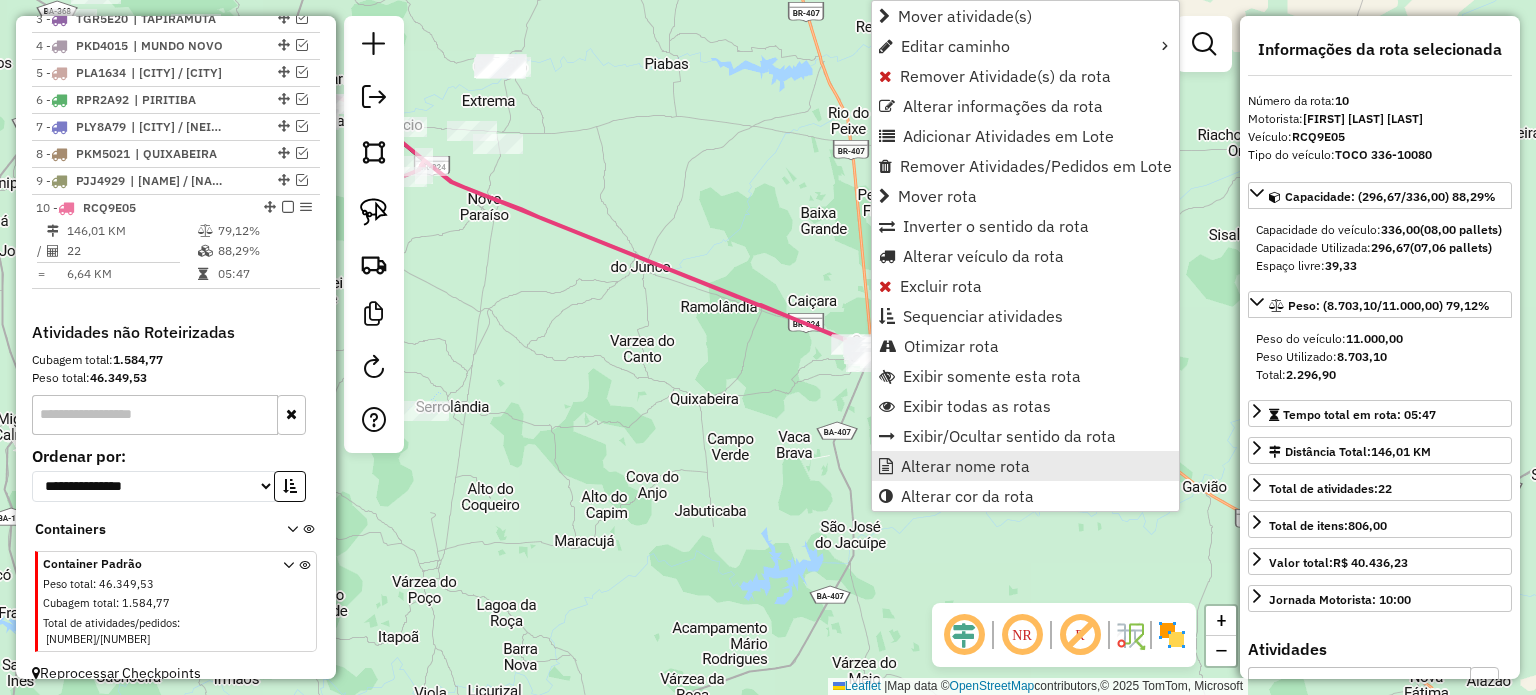 click on "Alterar nome rota" at bounding box center [965, 466] 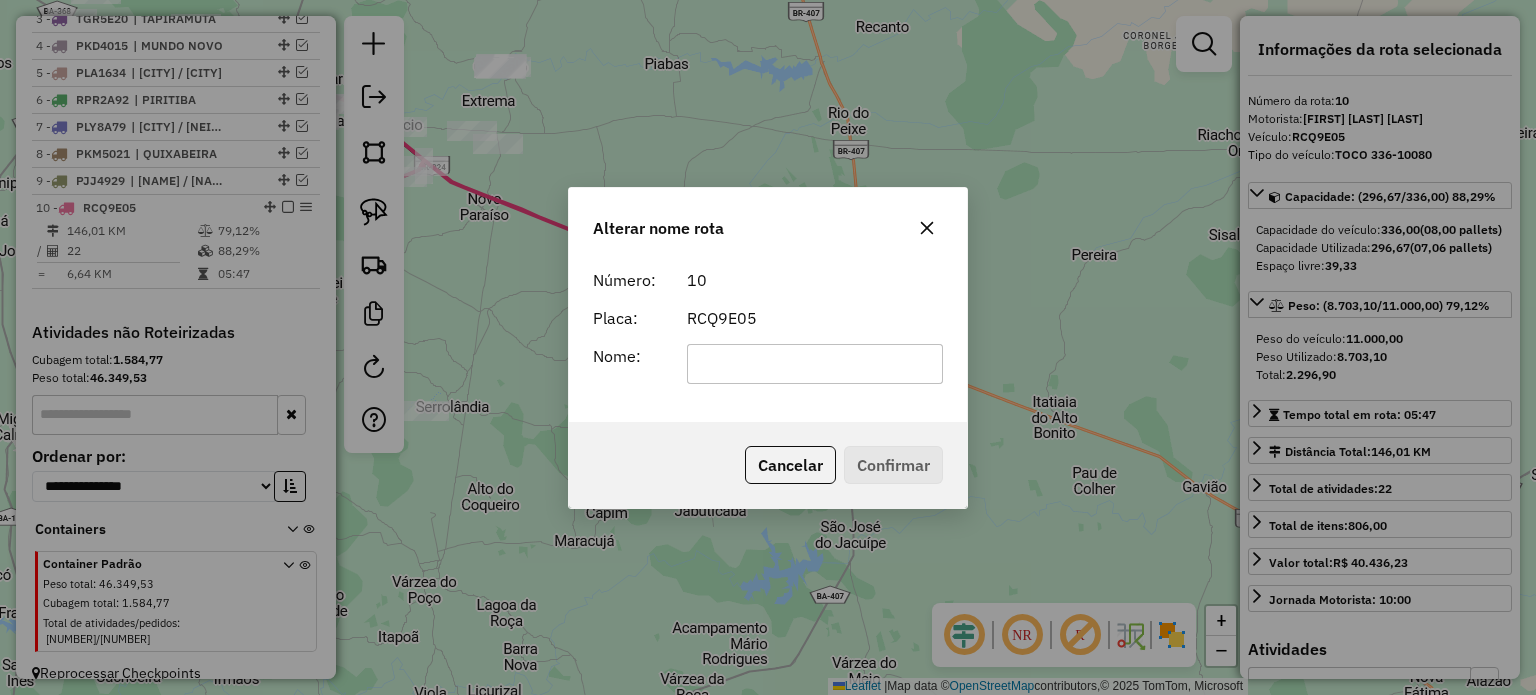 click 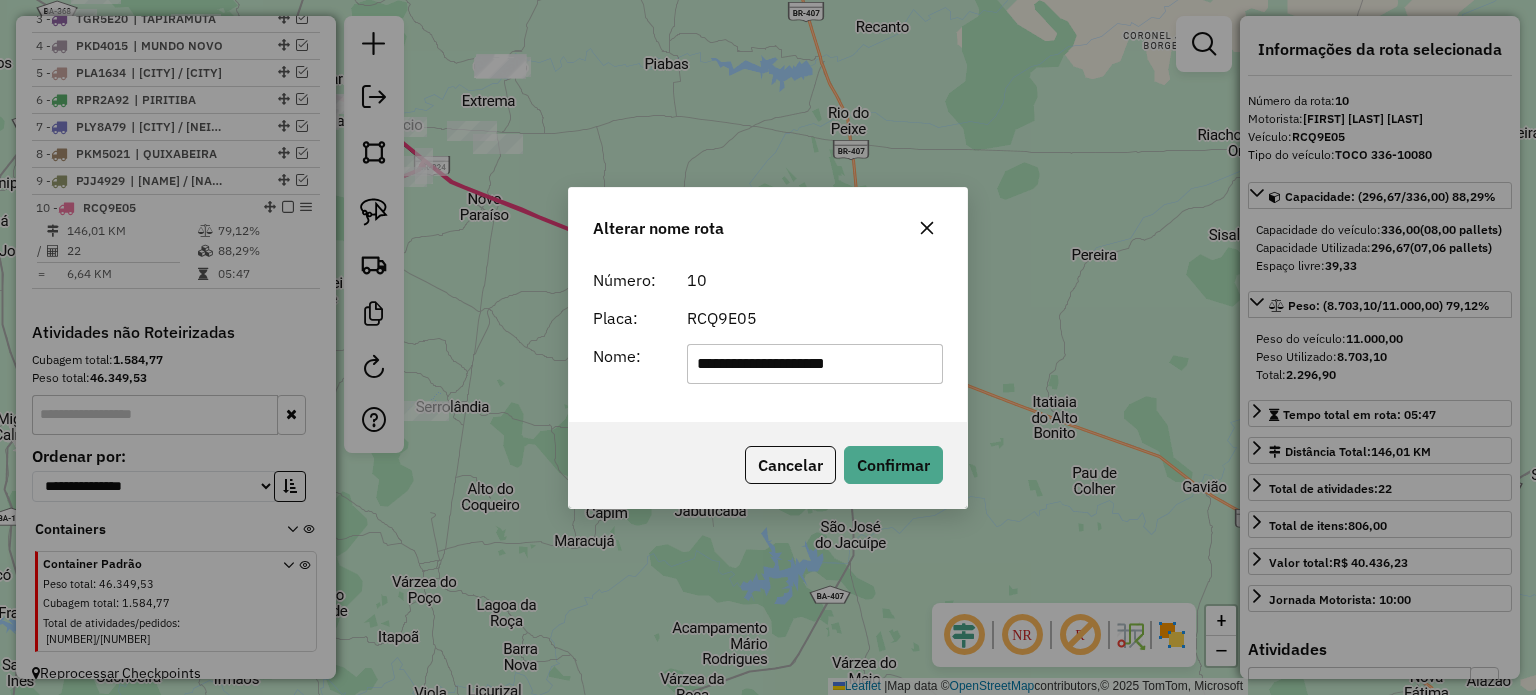 click on "**********" 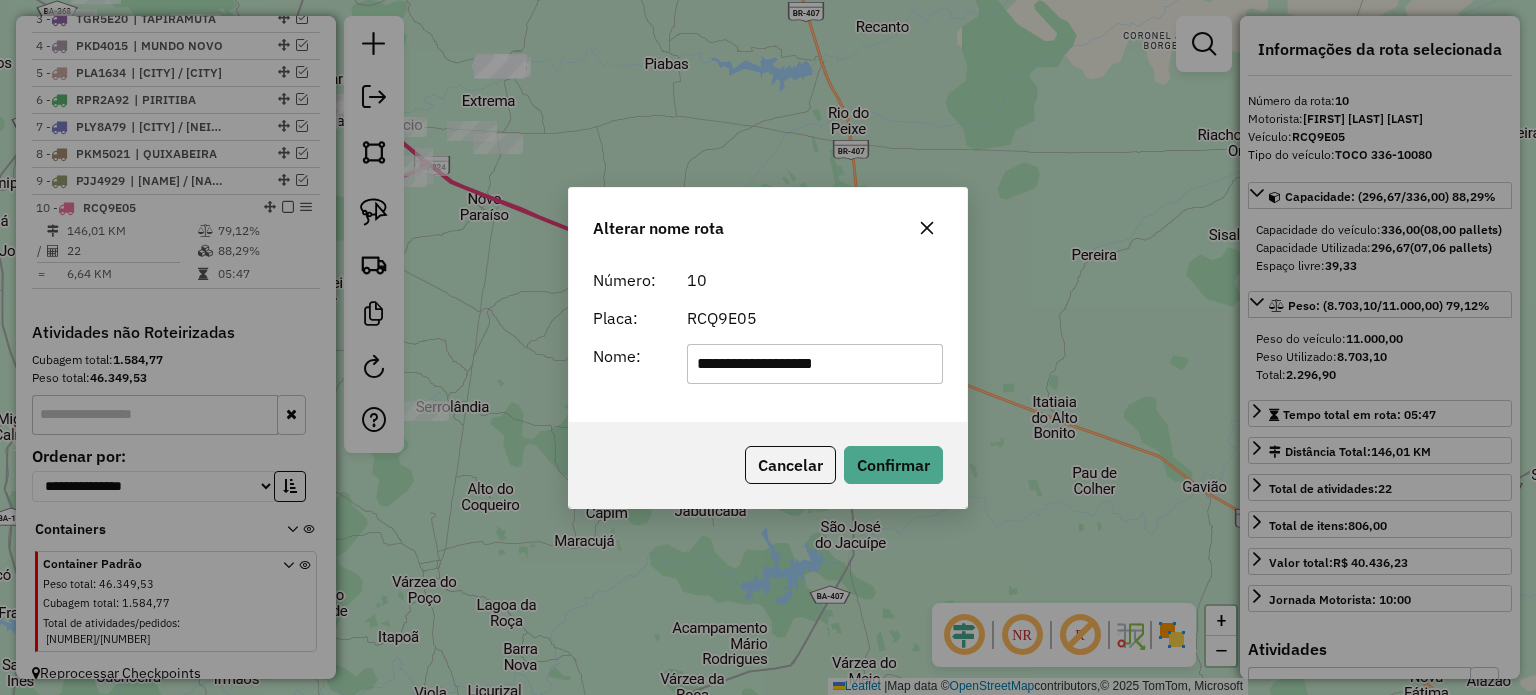 type on "**********" 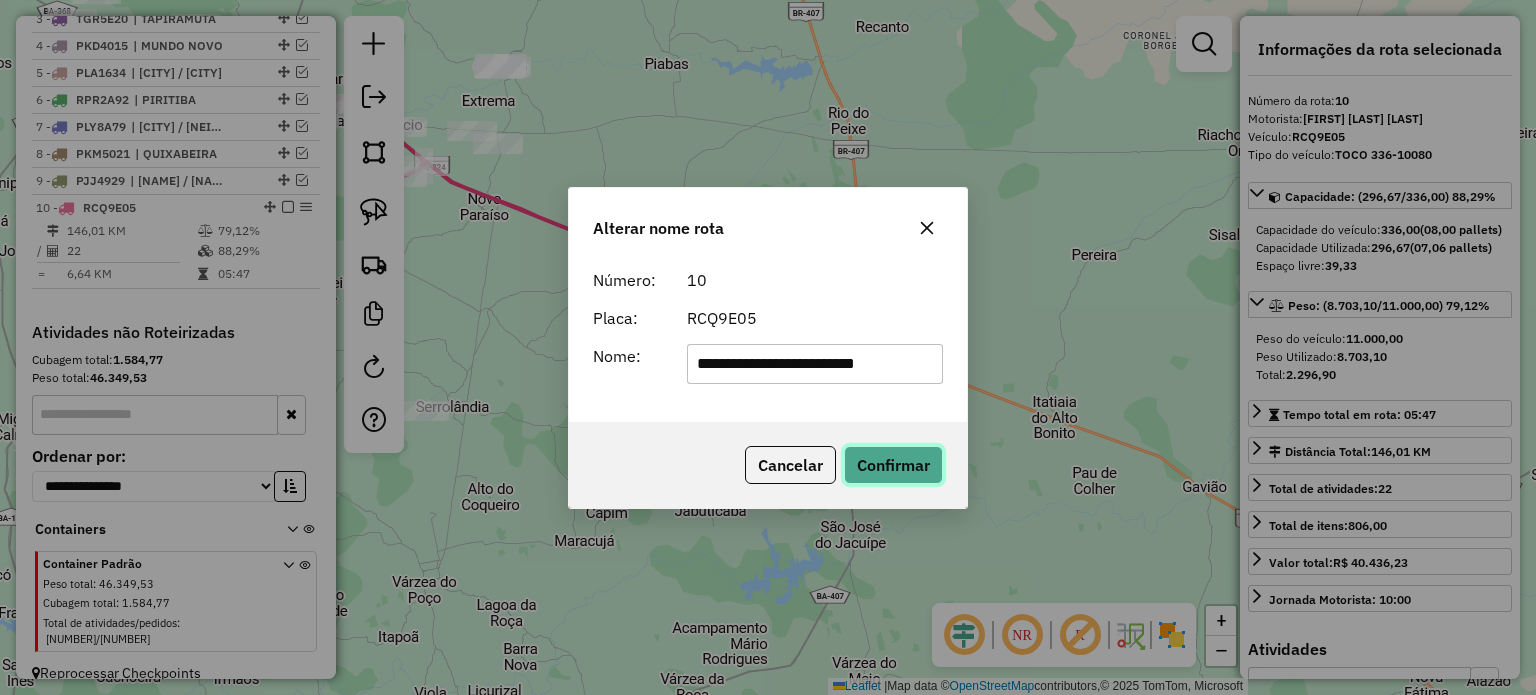 click on "Confirmar" 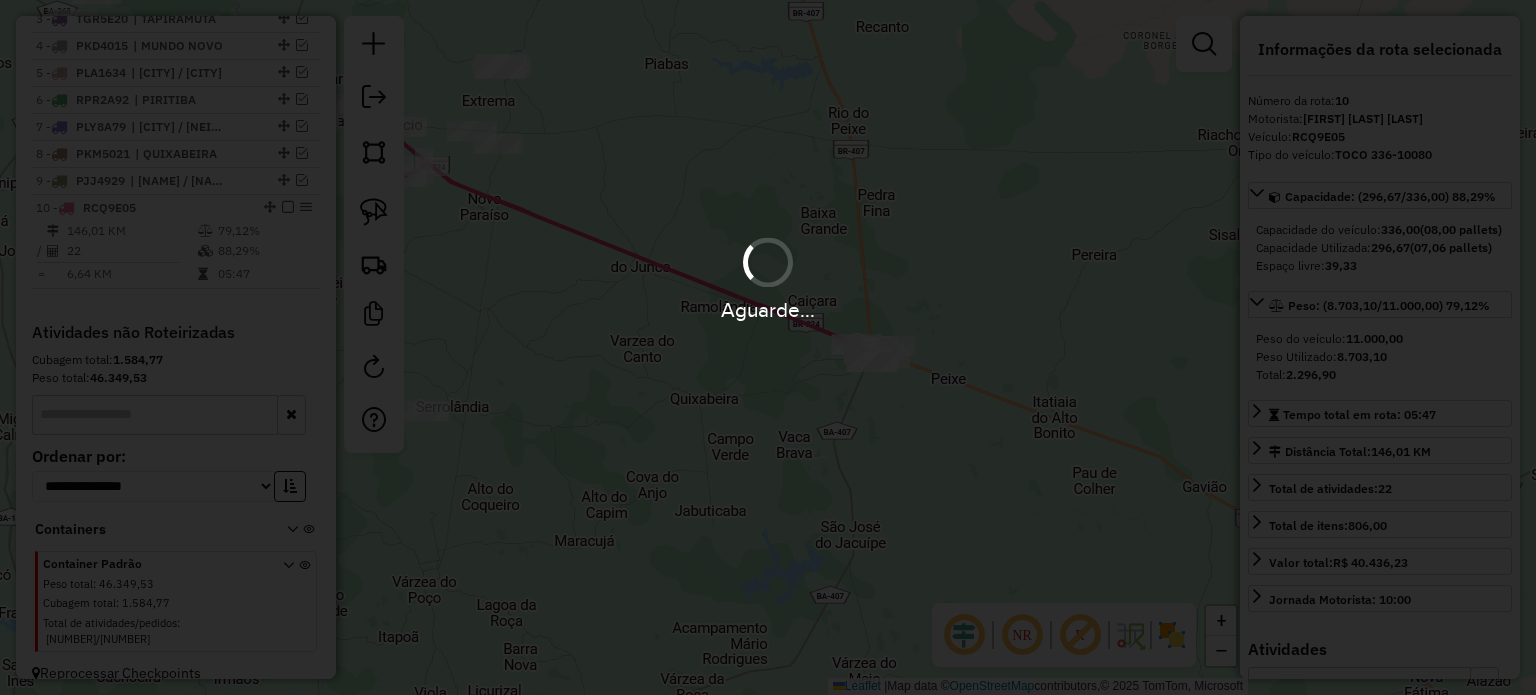 type 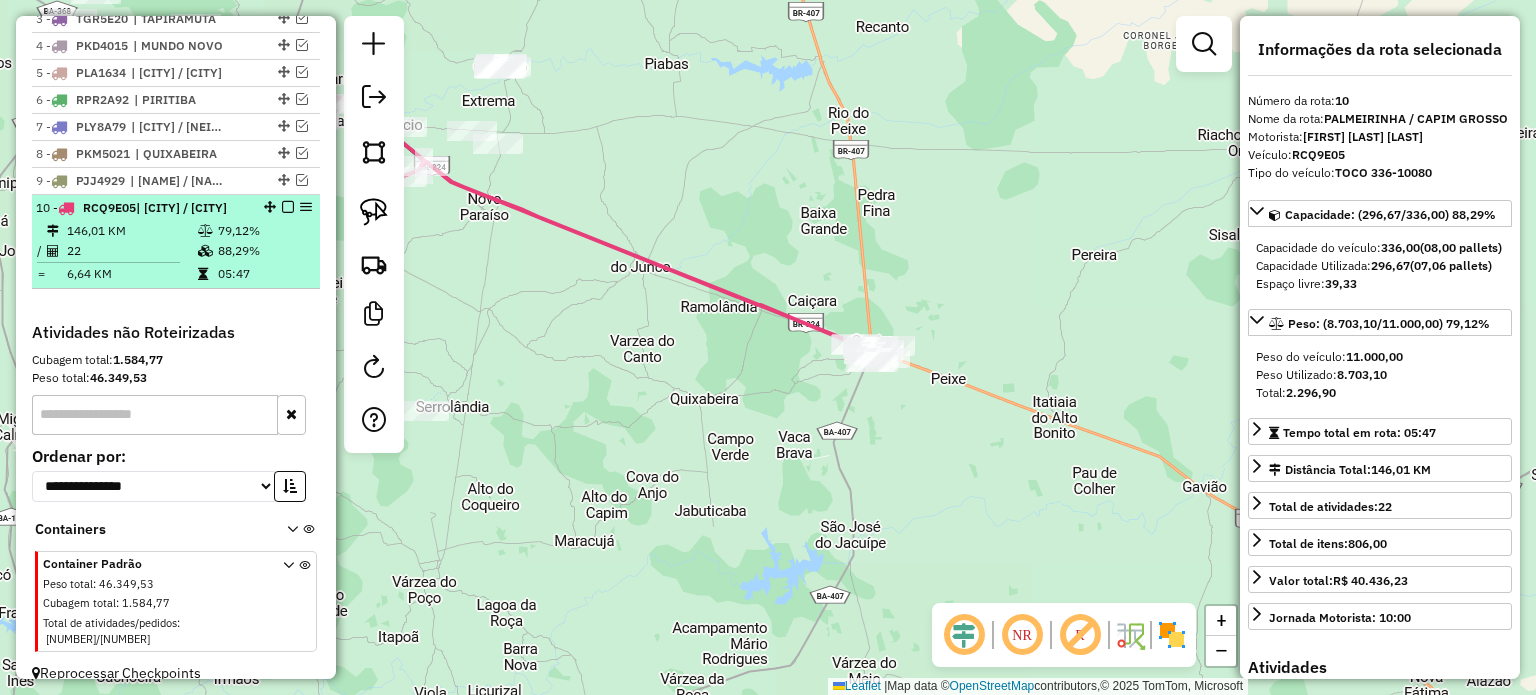click at bounding box center [288, 207] 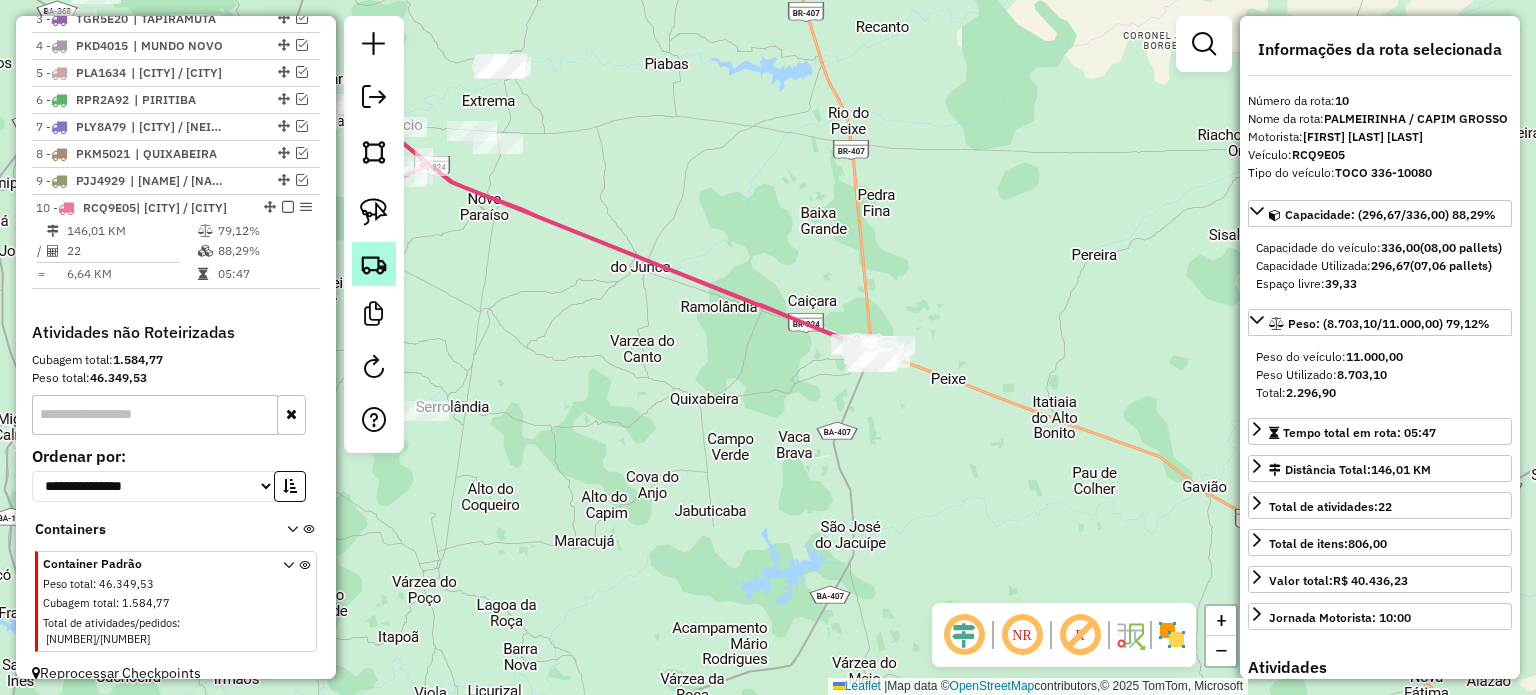 scroll, scrollTop: 772, scrollLeft: 0, axis: vertical 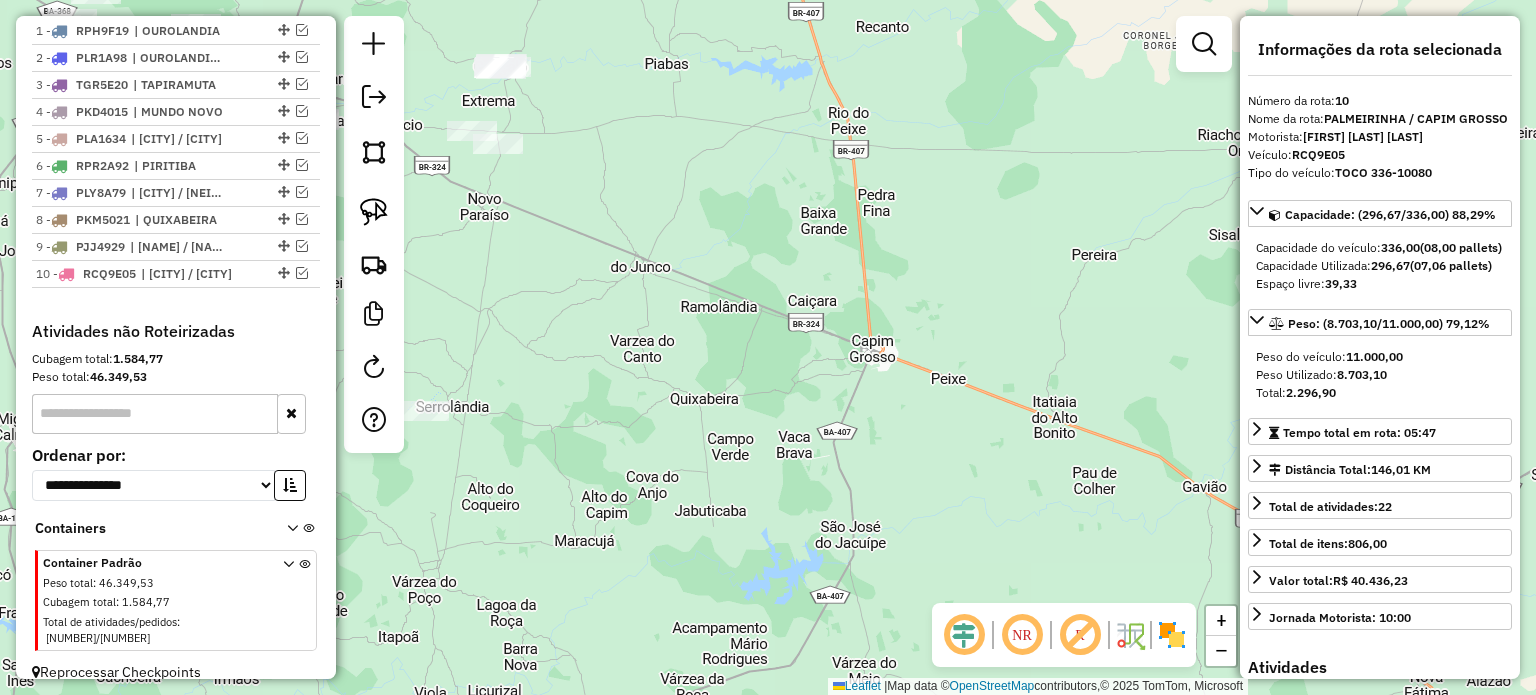 drag, startPoint x: 632, startPoint y: 293, endPoint x: 876, endPoint y: 394, distance: 264.07764 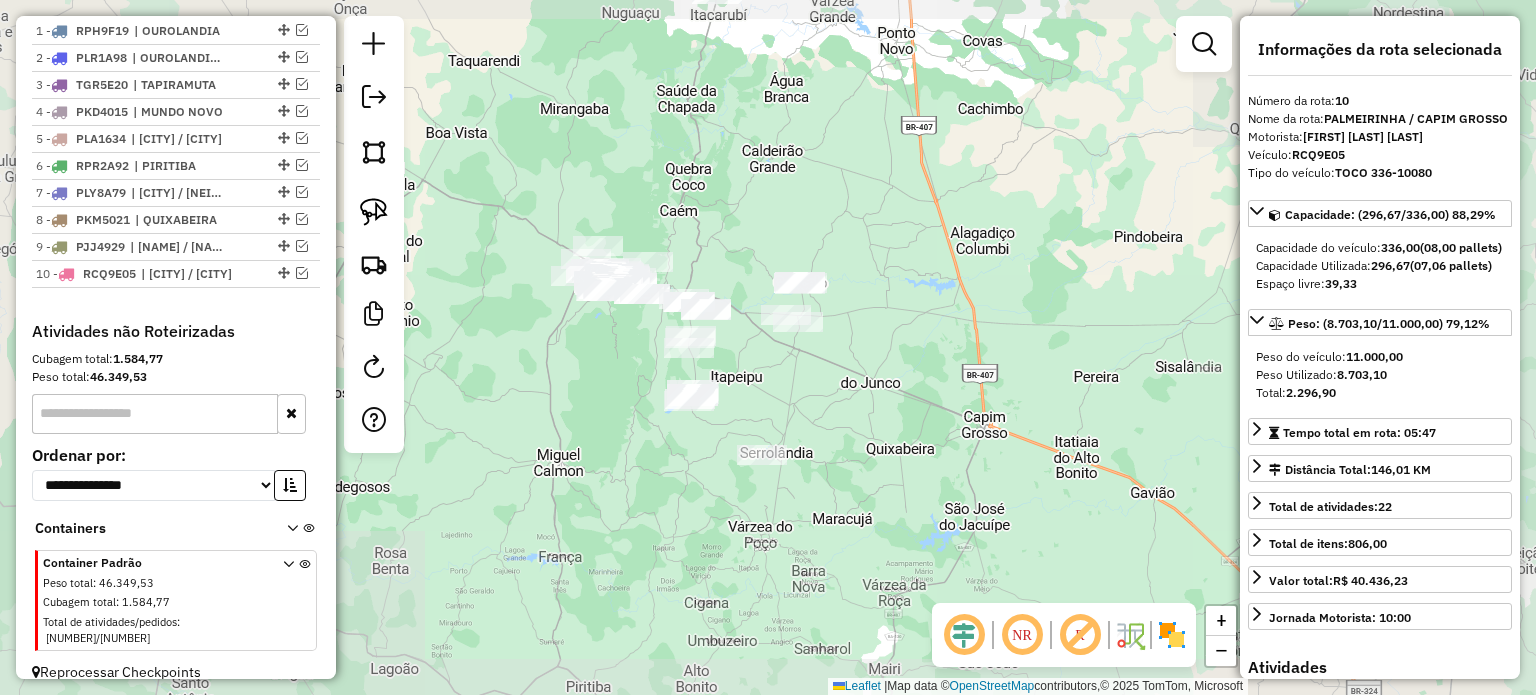 drag, startPoint x: 784, startPoint y: 391, endPoint x: 840, endPoint y: 396, distance: 56.22277 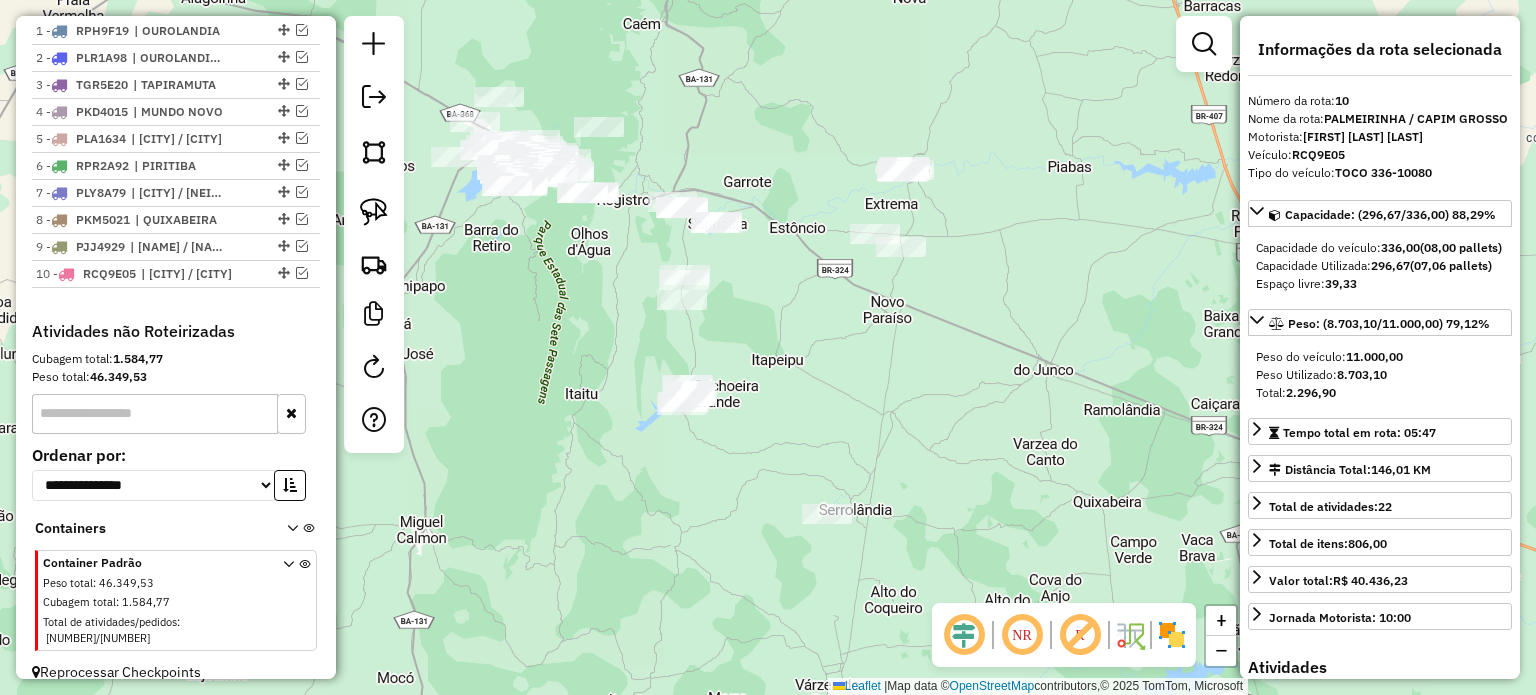 drag, startPoint x: 827, startPoint y: 374, endPoint x: 834, endPoint y: 345, distance: 29.832869 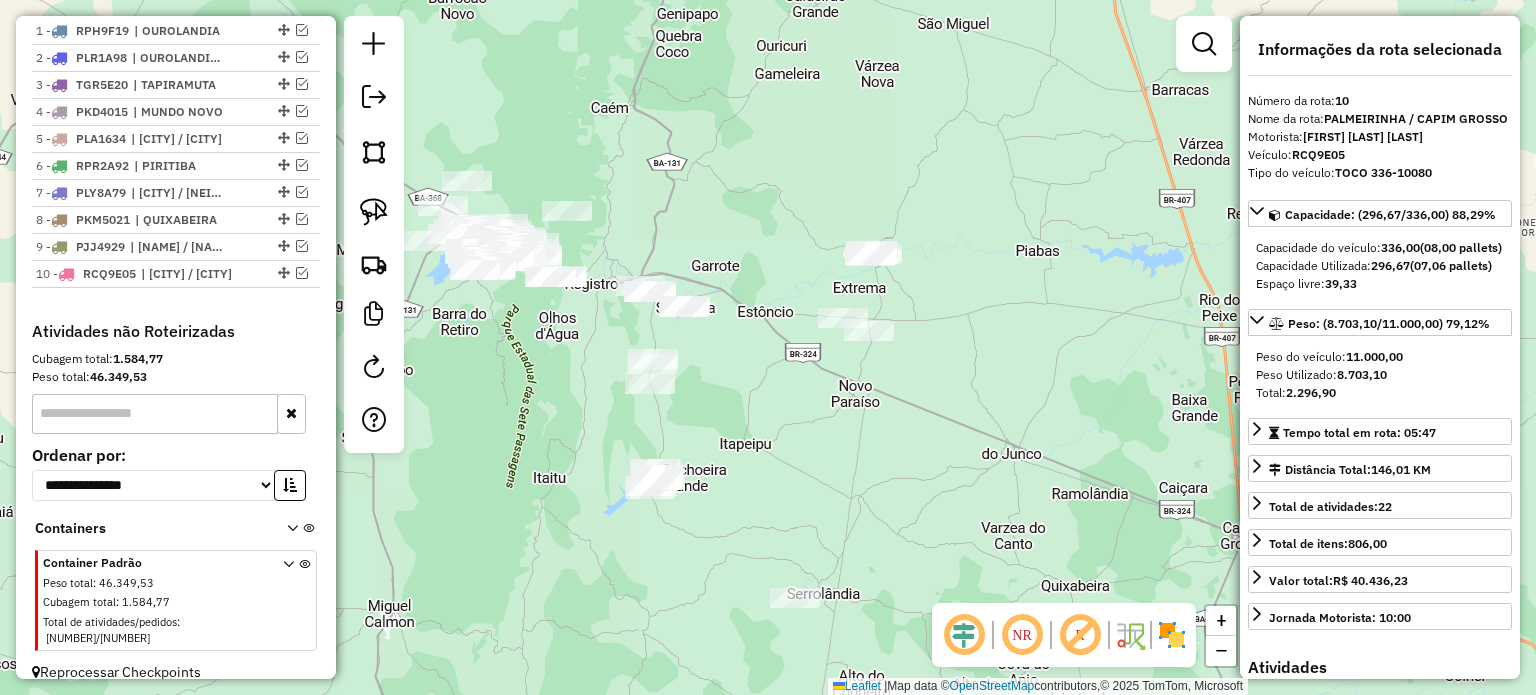 drag, startPoint x: 656, startPoint y: 146, endPoint x: 624, endPoint y: 191, distance: 55.21775 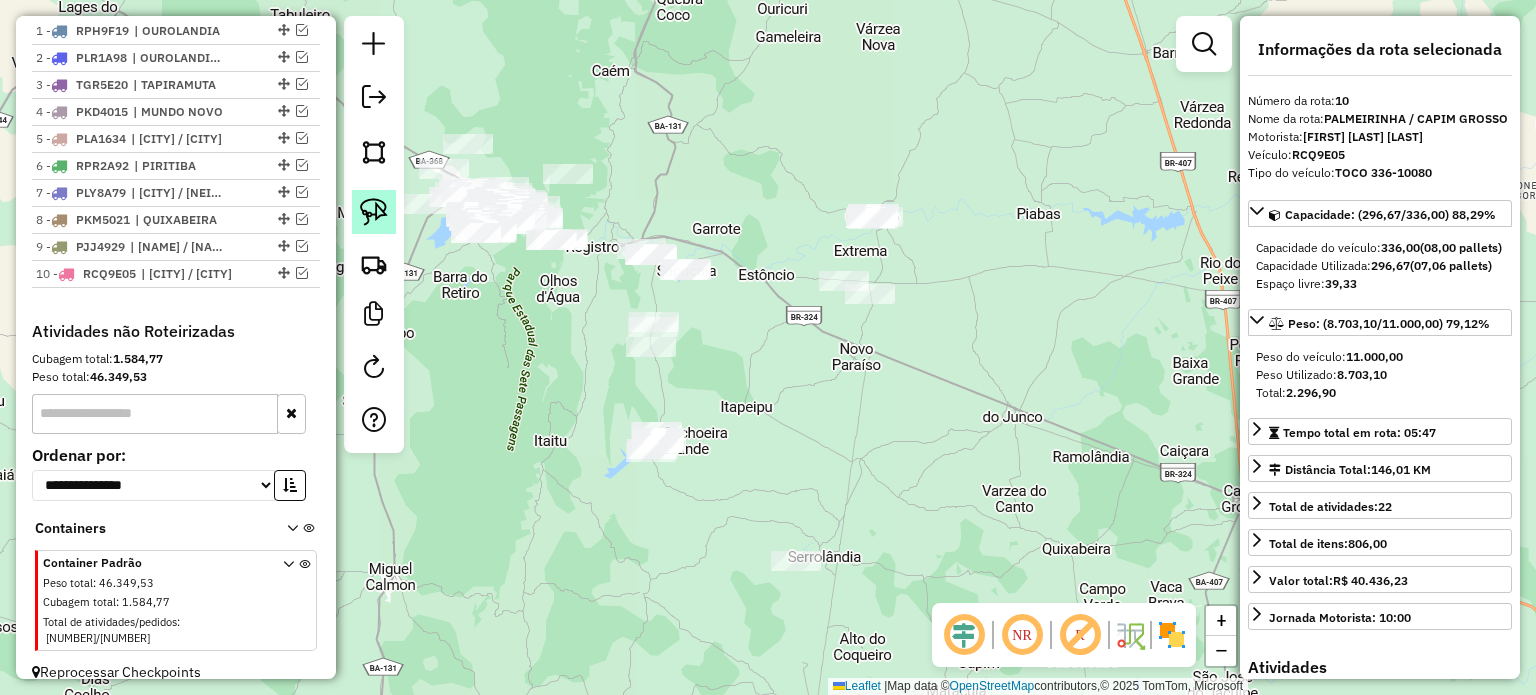 click 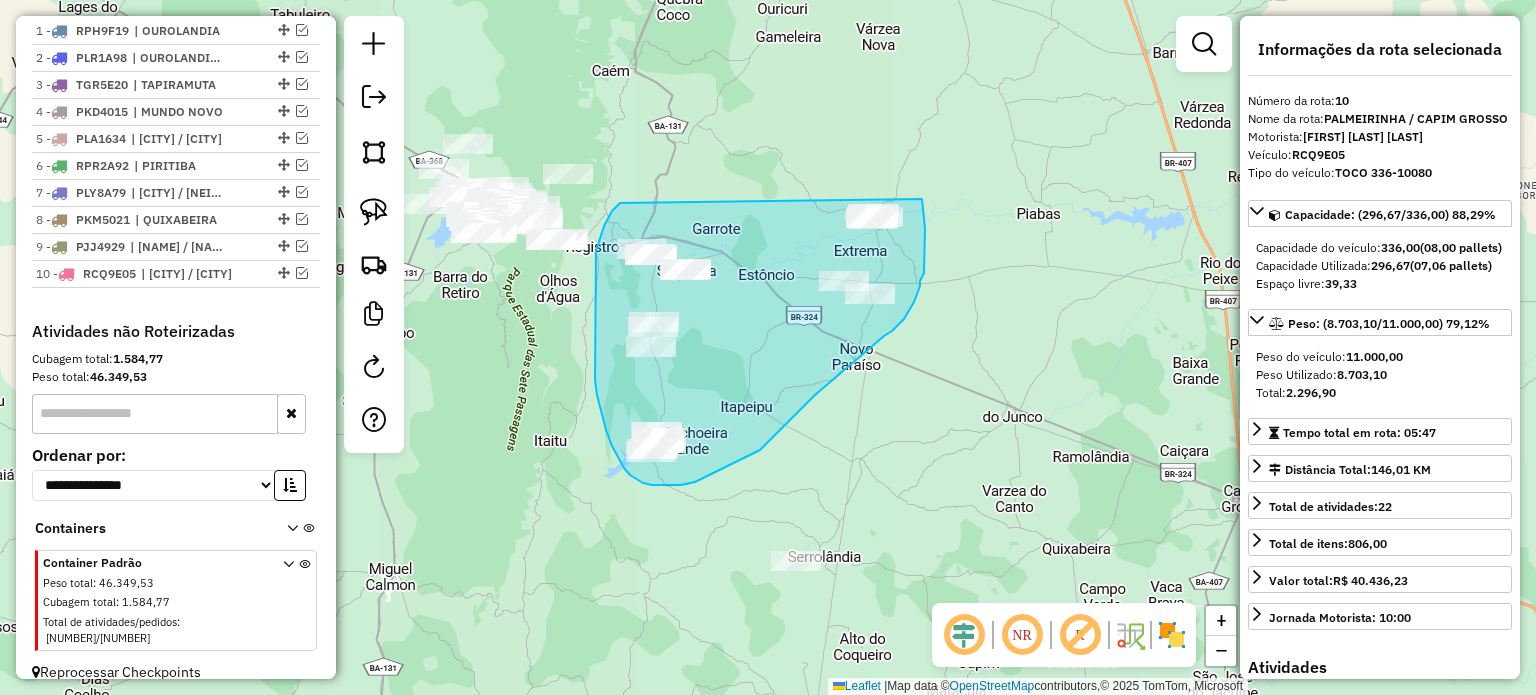drag, startPoint x: 604, startPoint y: 226, endPoint x: 910, endPoint y: 163, distance: 312.418 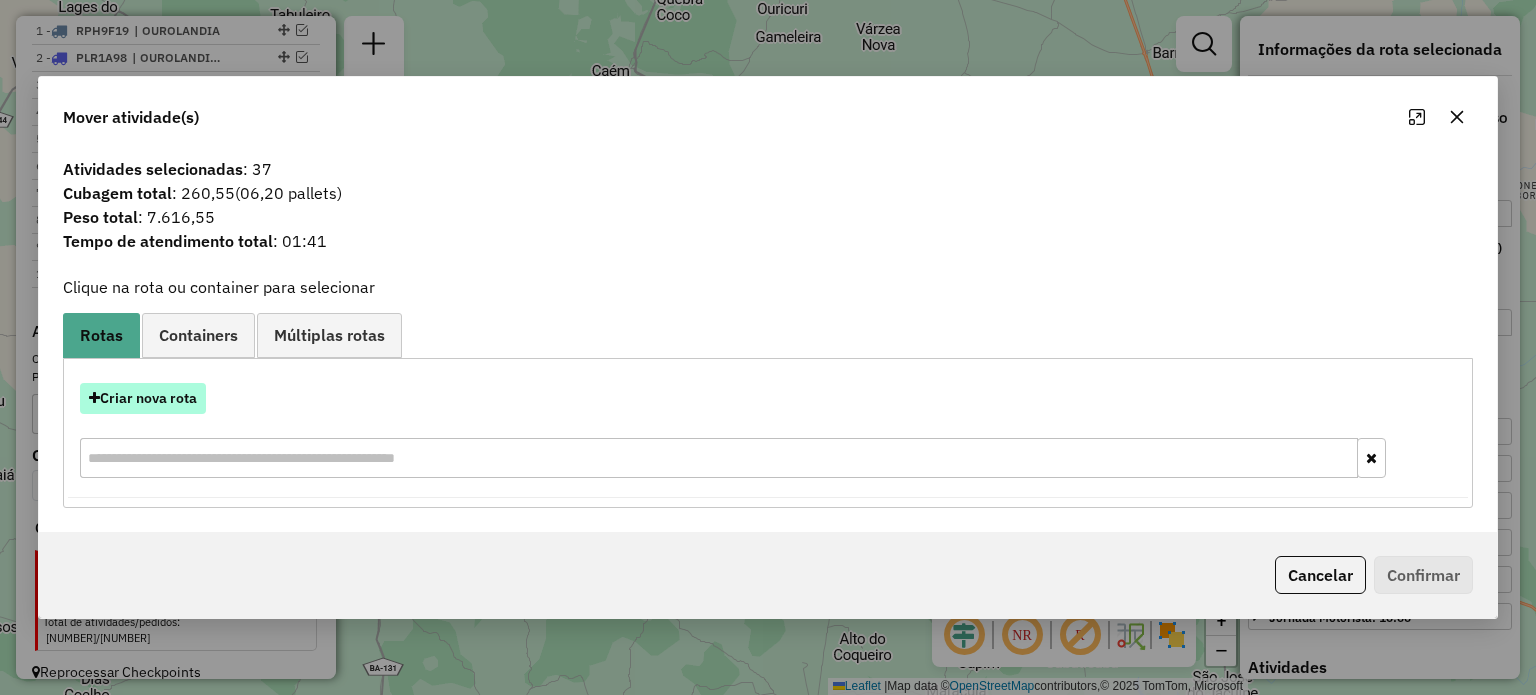 click on "Criar nova rota" at bounding box center (143, 398) 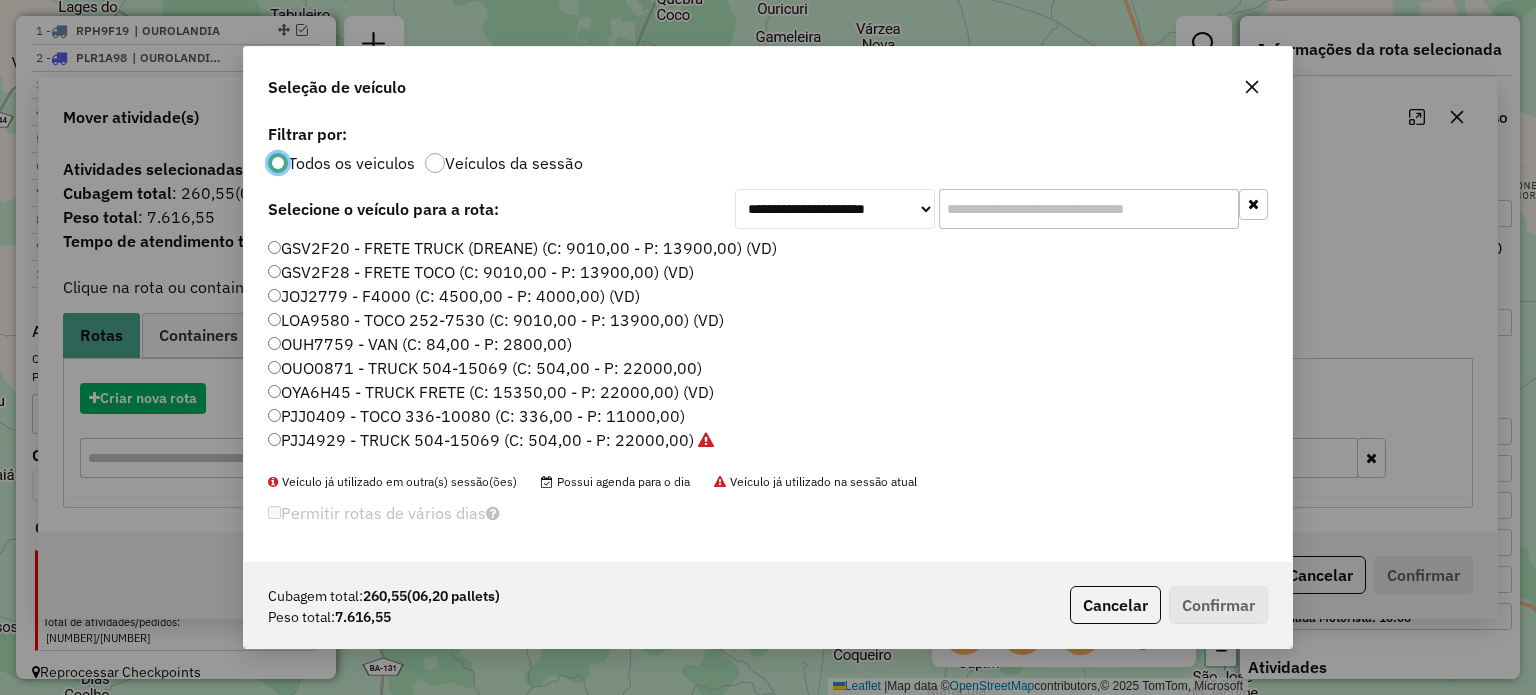 scroll, scrollTop: 10, scrollLeft: 6, axis: both 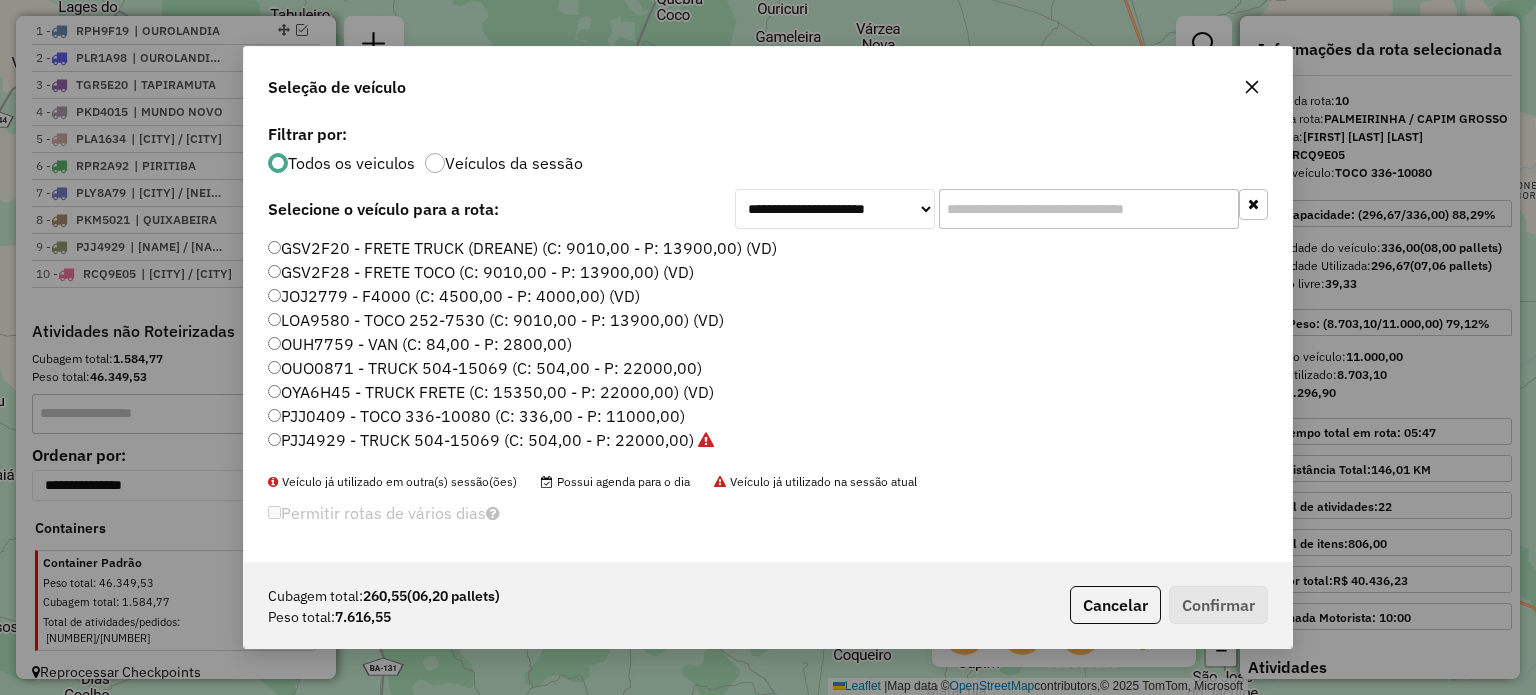 click 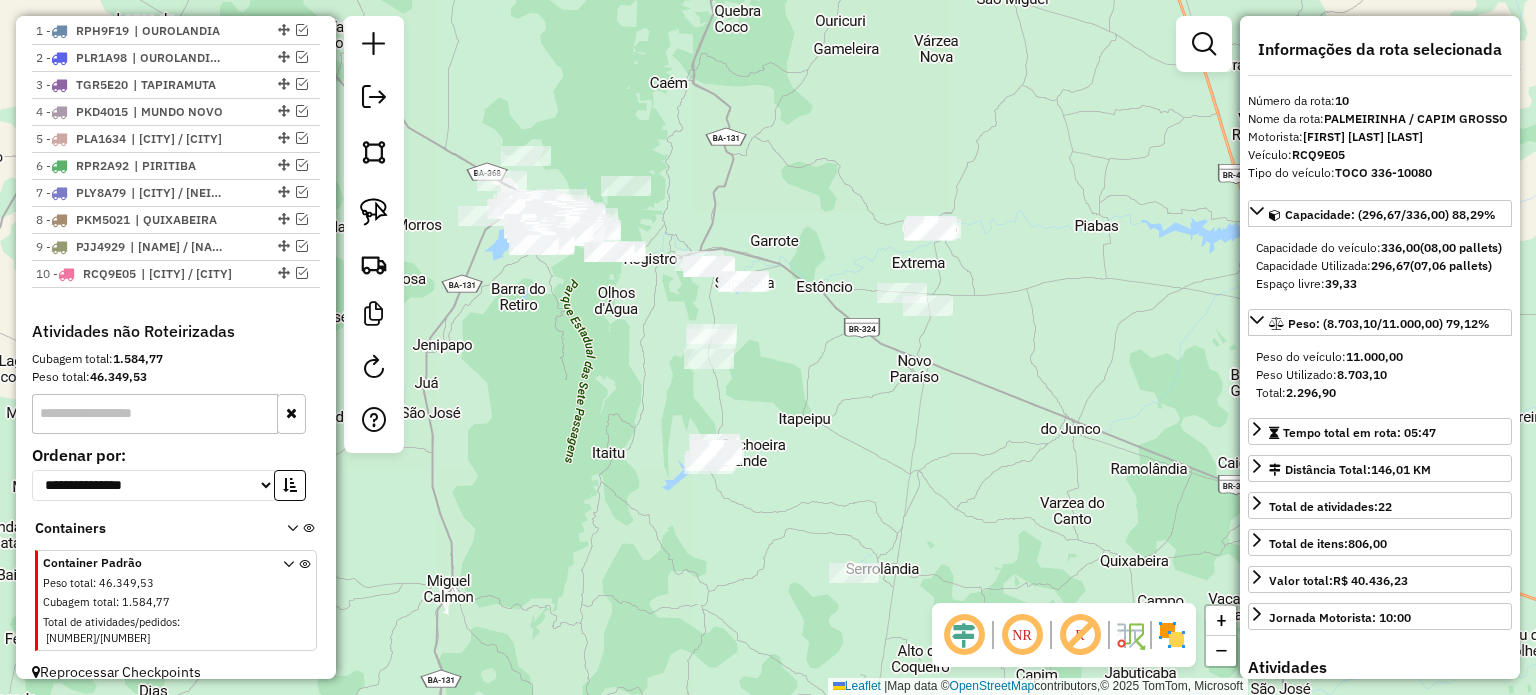 drag, startPoint x: 768, startPoint y: 355, endPoint x: 826, endPoint y: 367, distance: 59.22837 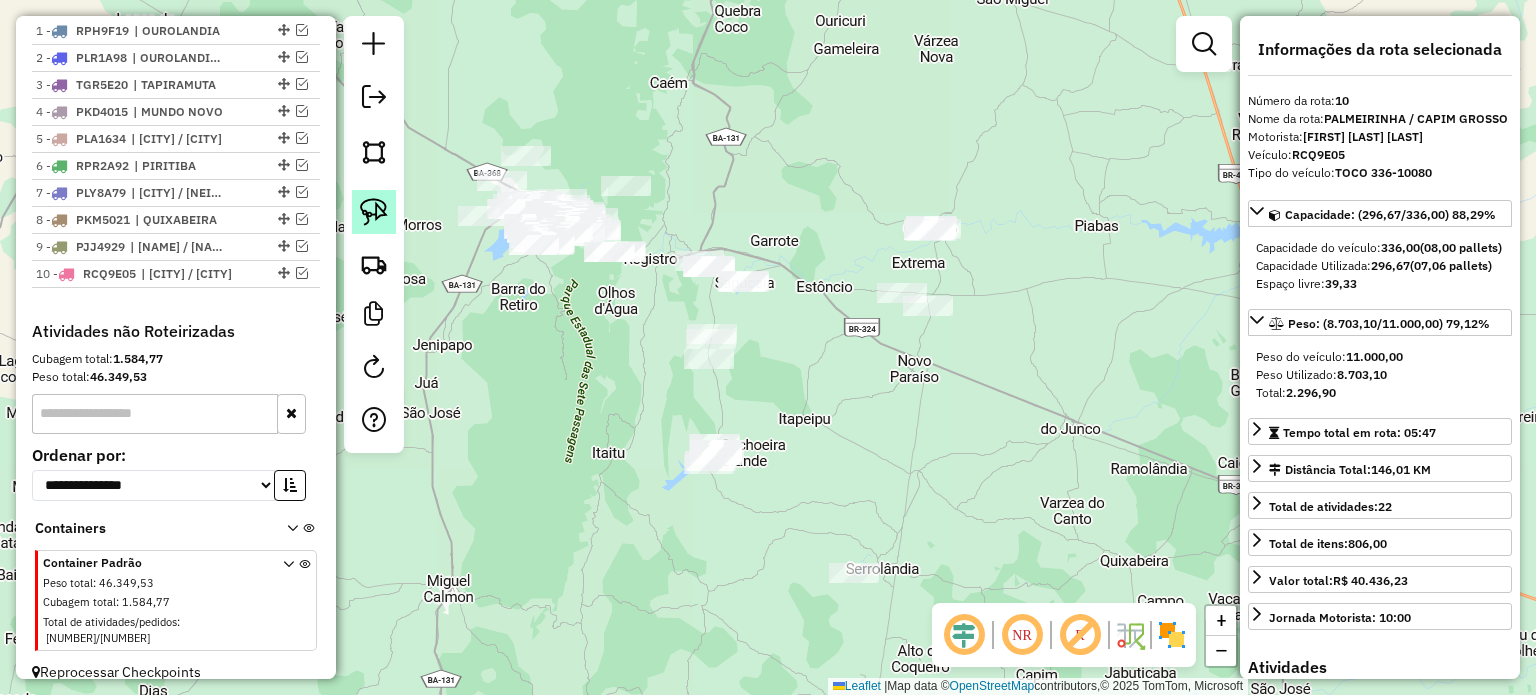 click 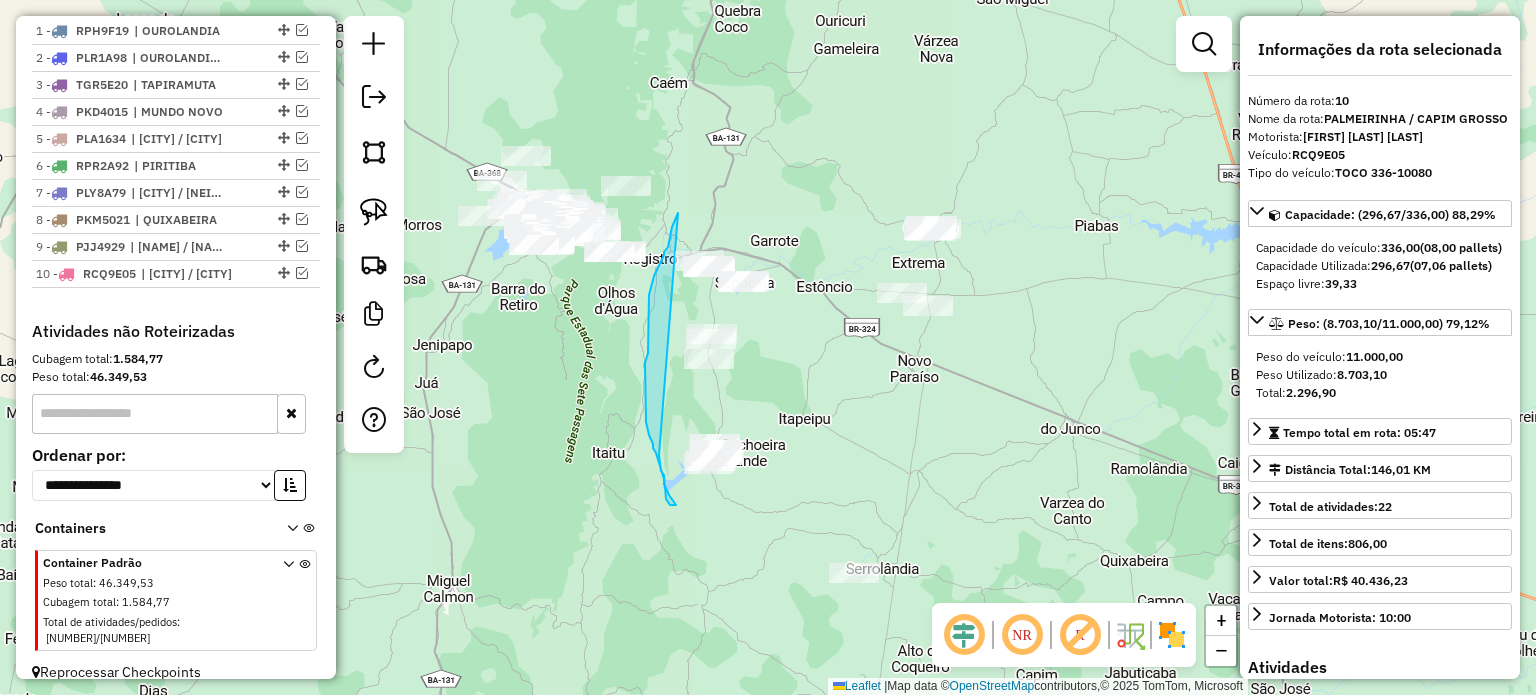 drag, startPoint x: 678, startPoint y: 213, endPoint x: 658, endPoint y: 449, distance: 236.84595 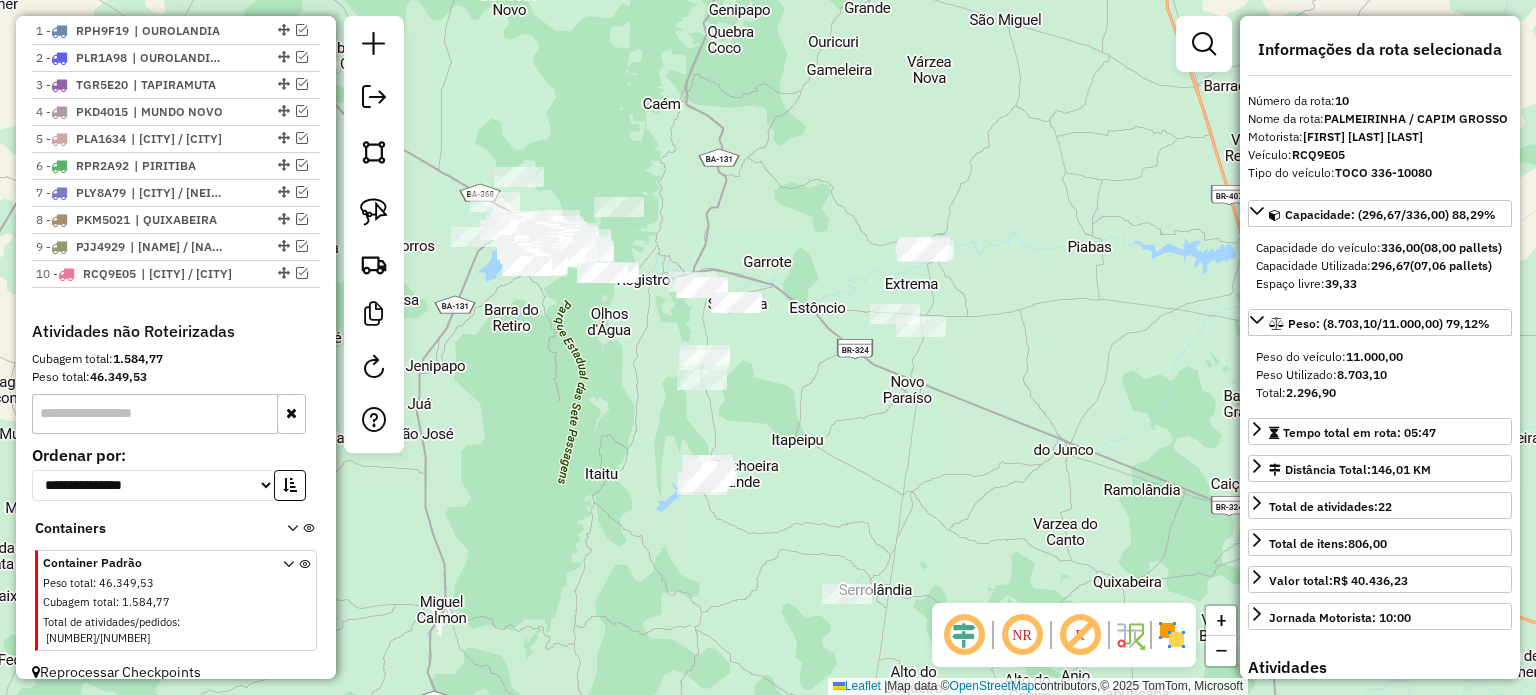 drag, startPoint x: 819, startPoint y: 374, endPoint x: 812, endPoint y: 395, distance: 22.135944 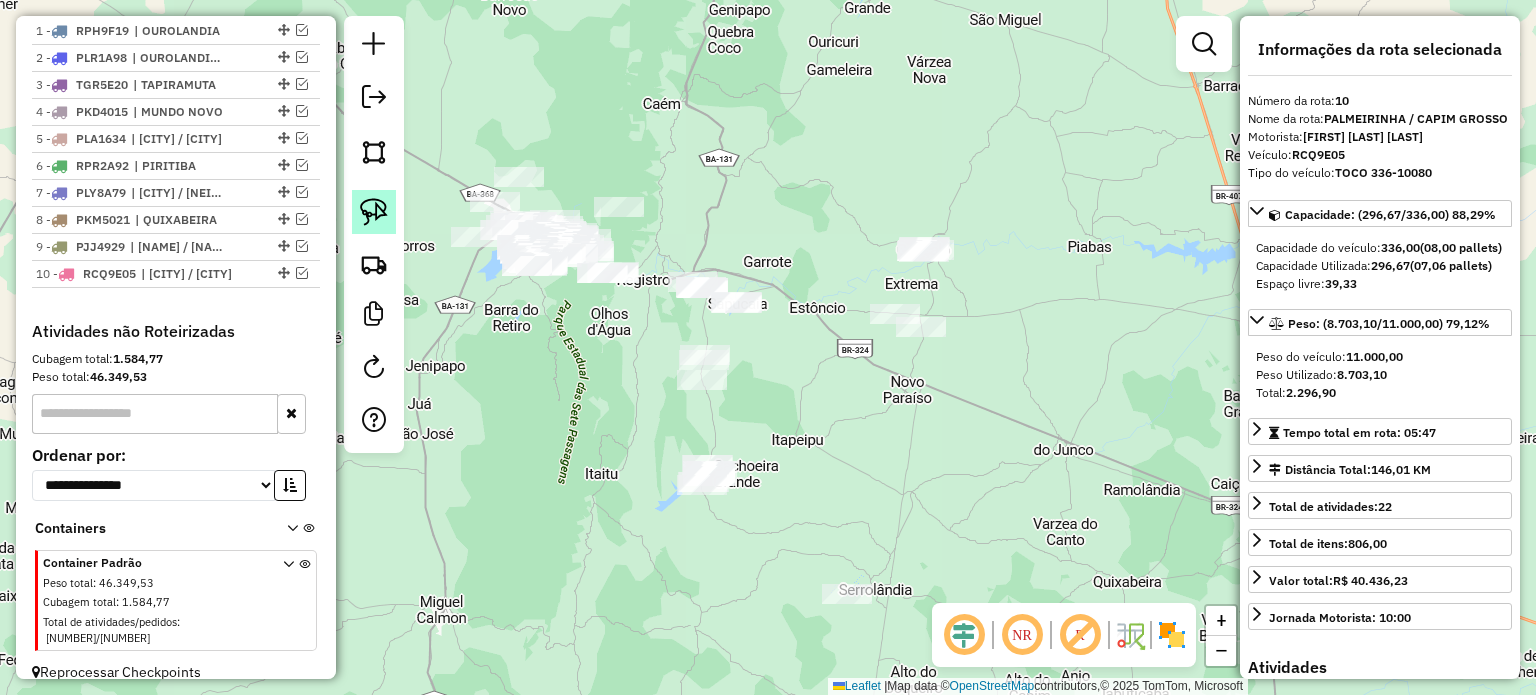 click 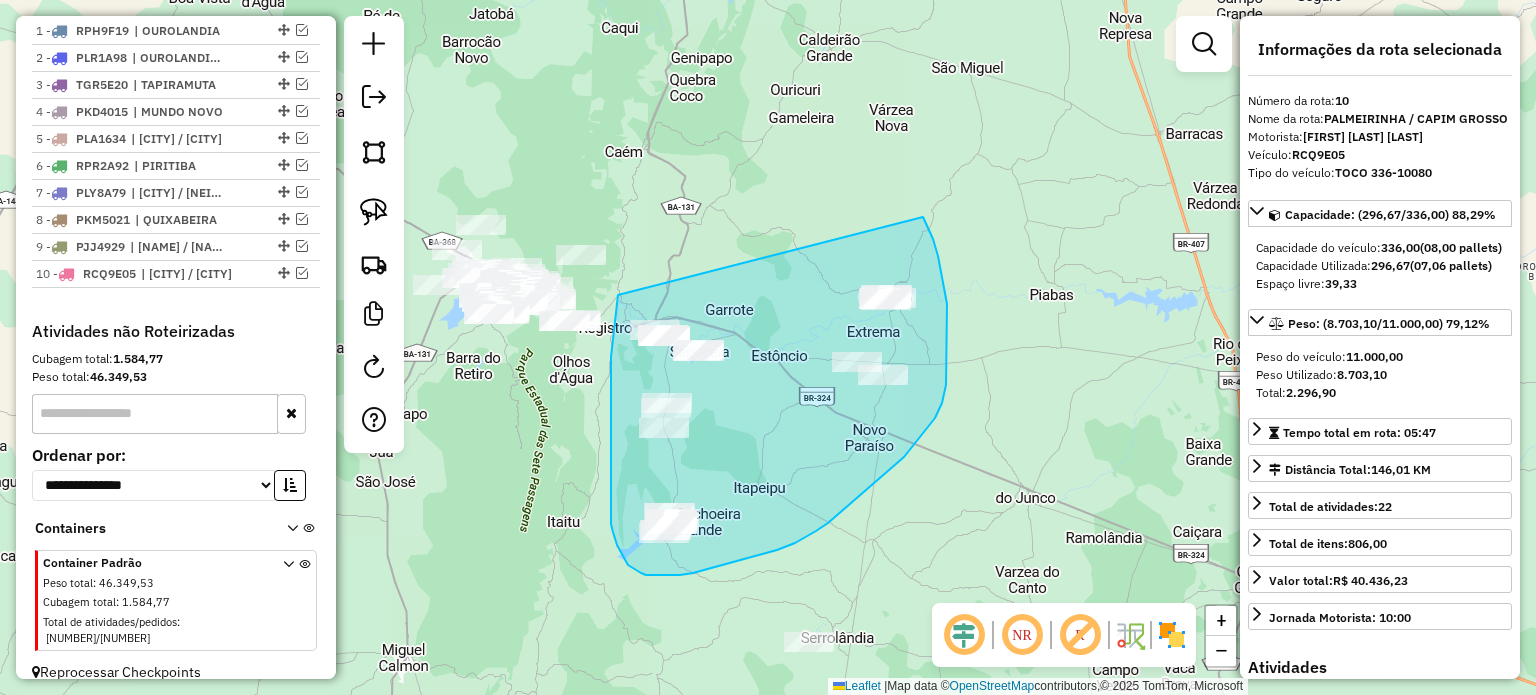 drag, startPoint x: 618, startPoint y: 295, endPoint x: 923, endPoint y: 217, distance: 314.81583 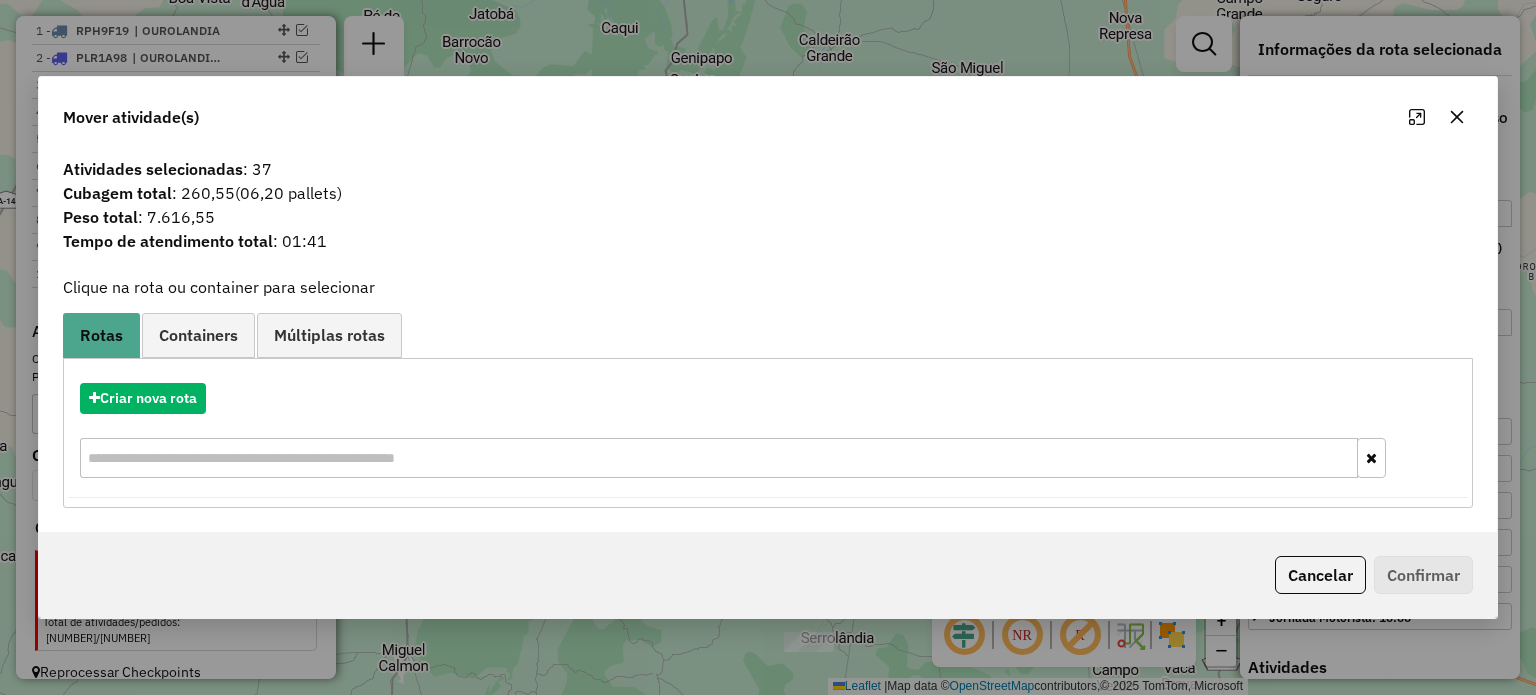 click 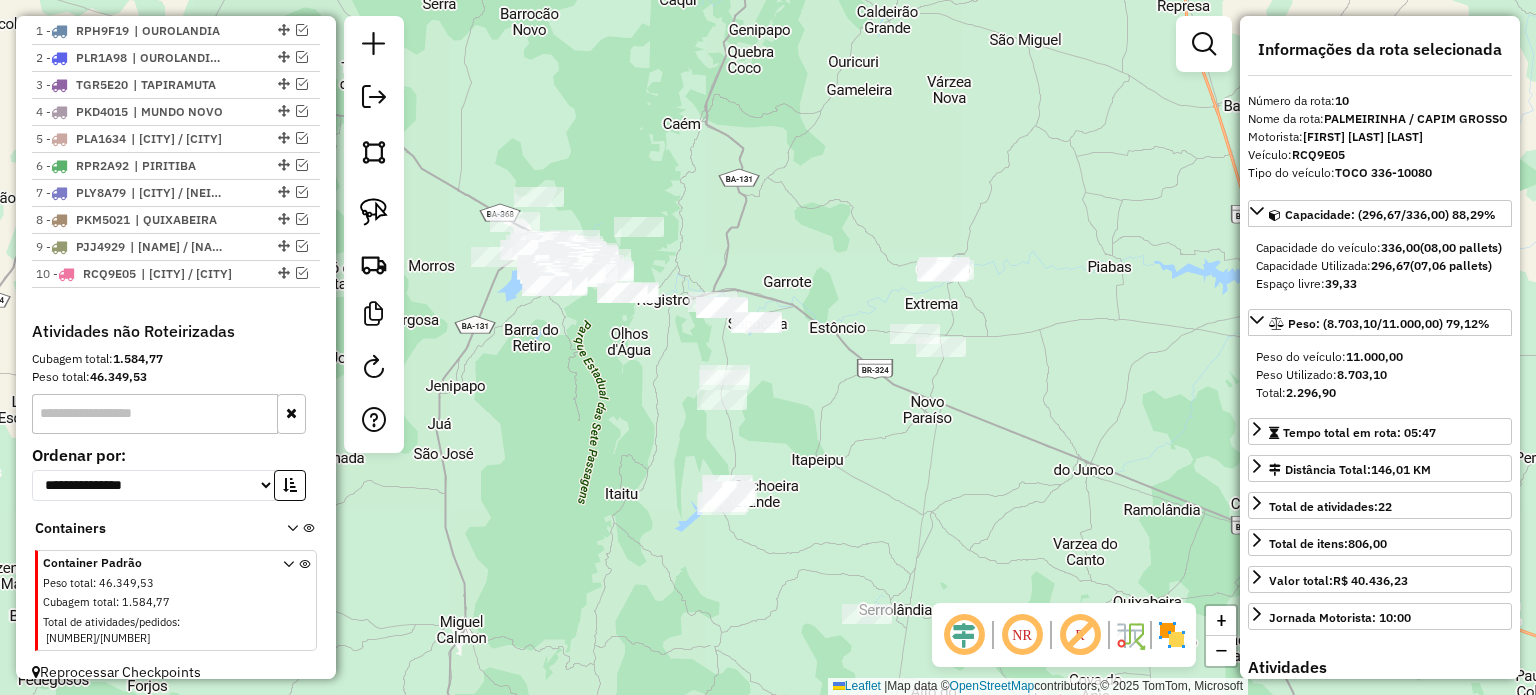 drag, startPoint x: 826, startPoint y: 486, endPoint x: 933, endPoint y: 418, distance: 126.779335 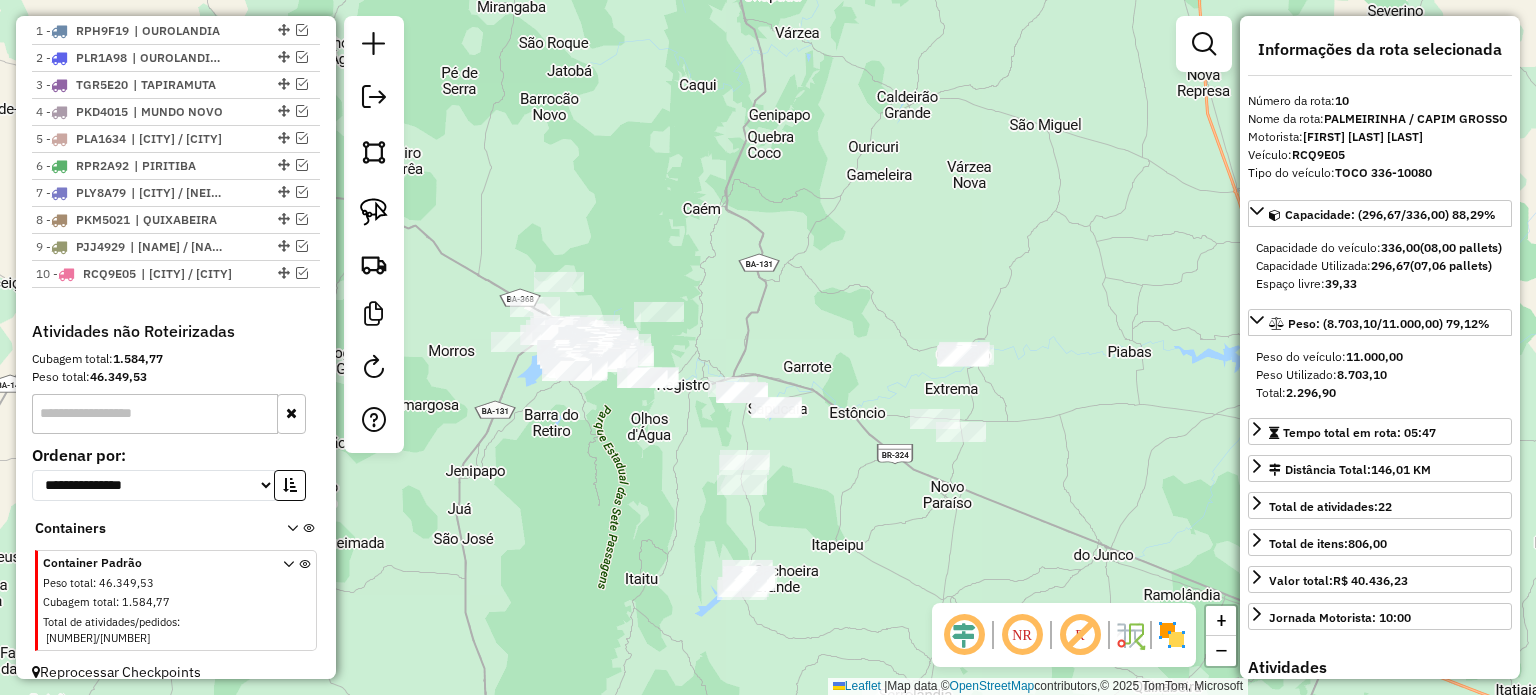 drag, startPoint x: 873, startPoint y: 407, endPoint x: 841, endPoint y: 537, distance: 133.88054 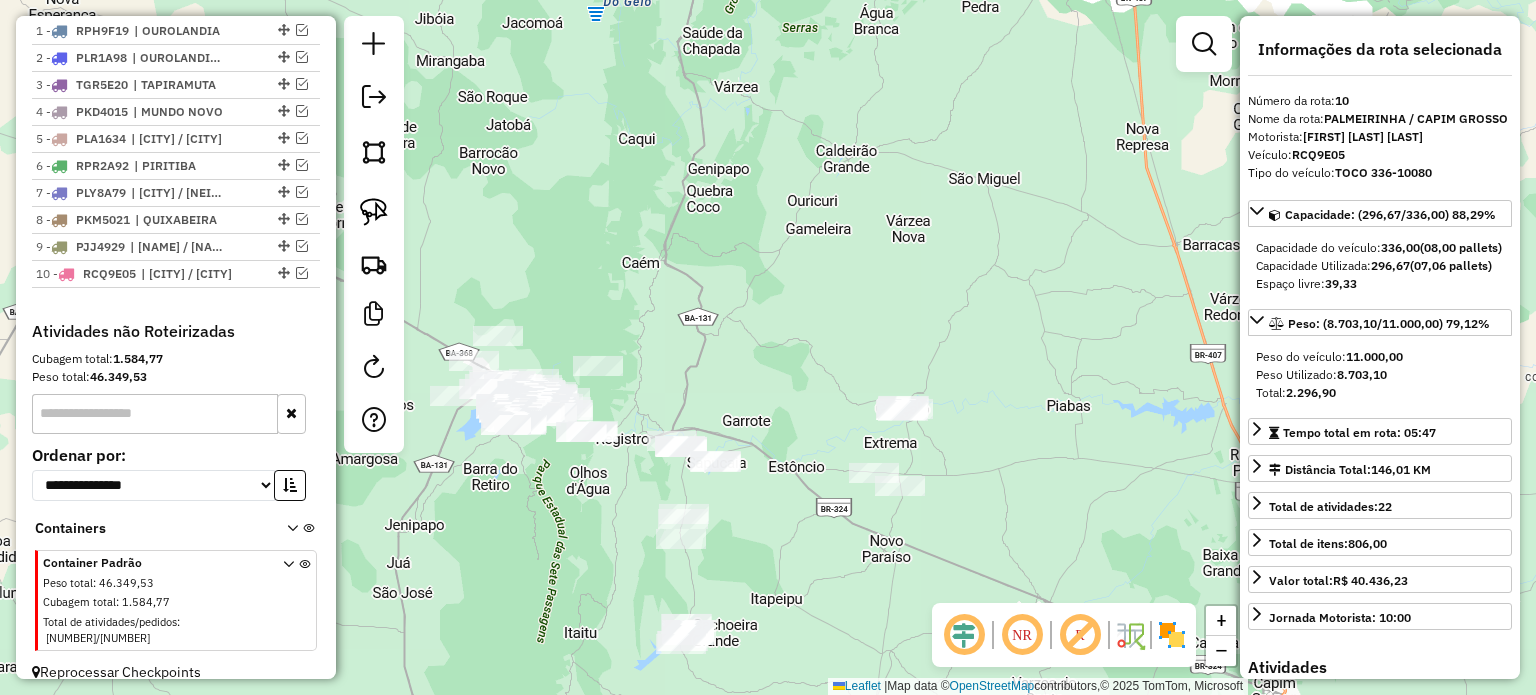 drag, startPoint x: 824, startPoint y: 295, endPoint x: 763, endPoint y: 307, distance: 62.169125 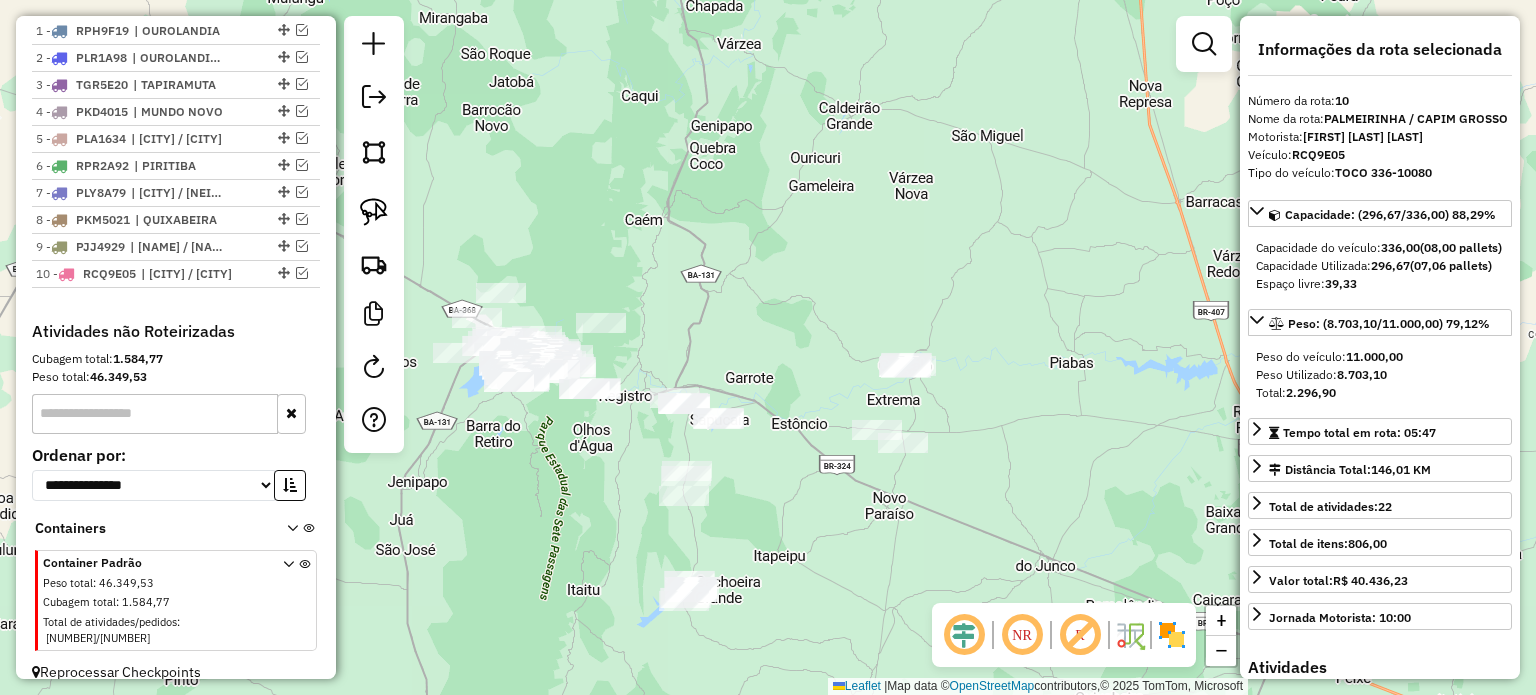 drag, startPoint x: 774, startPoint y: 378, endPoint x: 772, endPoint y: 357, distance: 21.095022 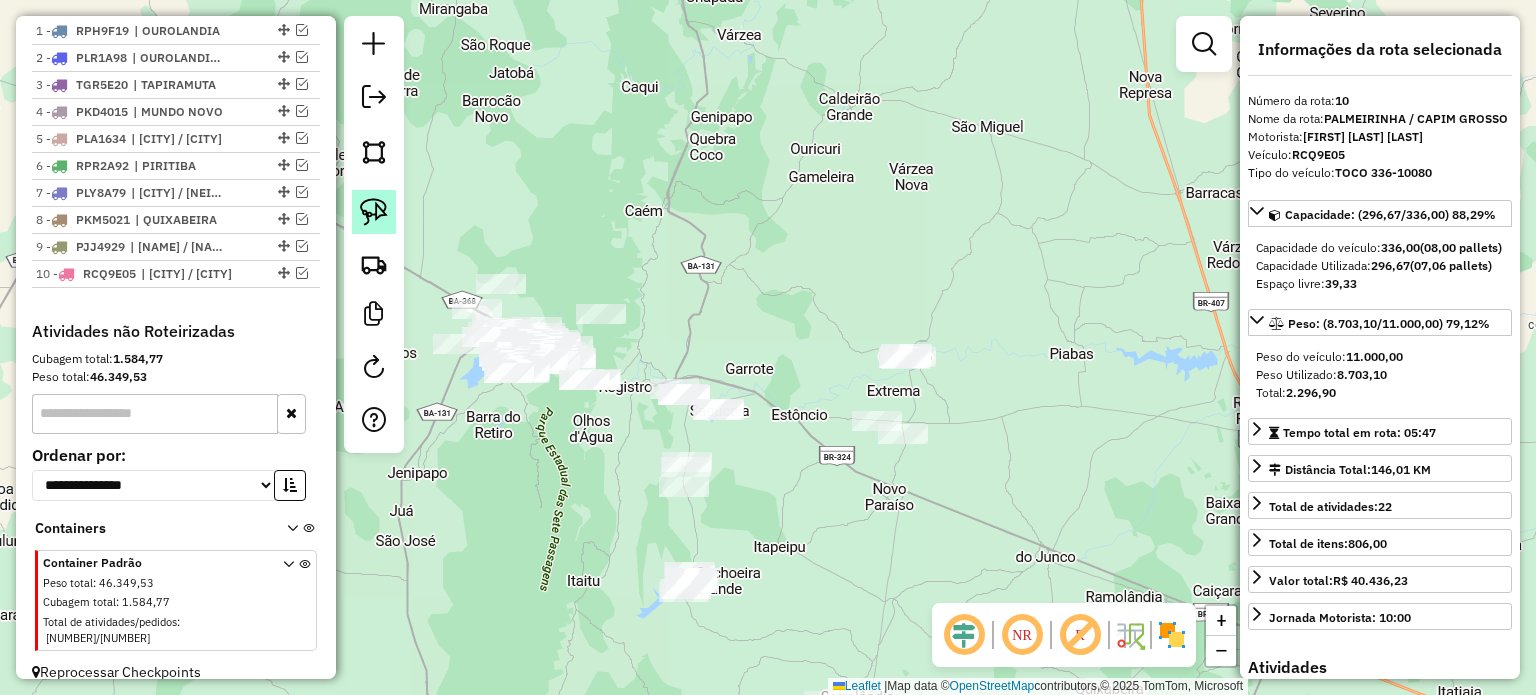 click 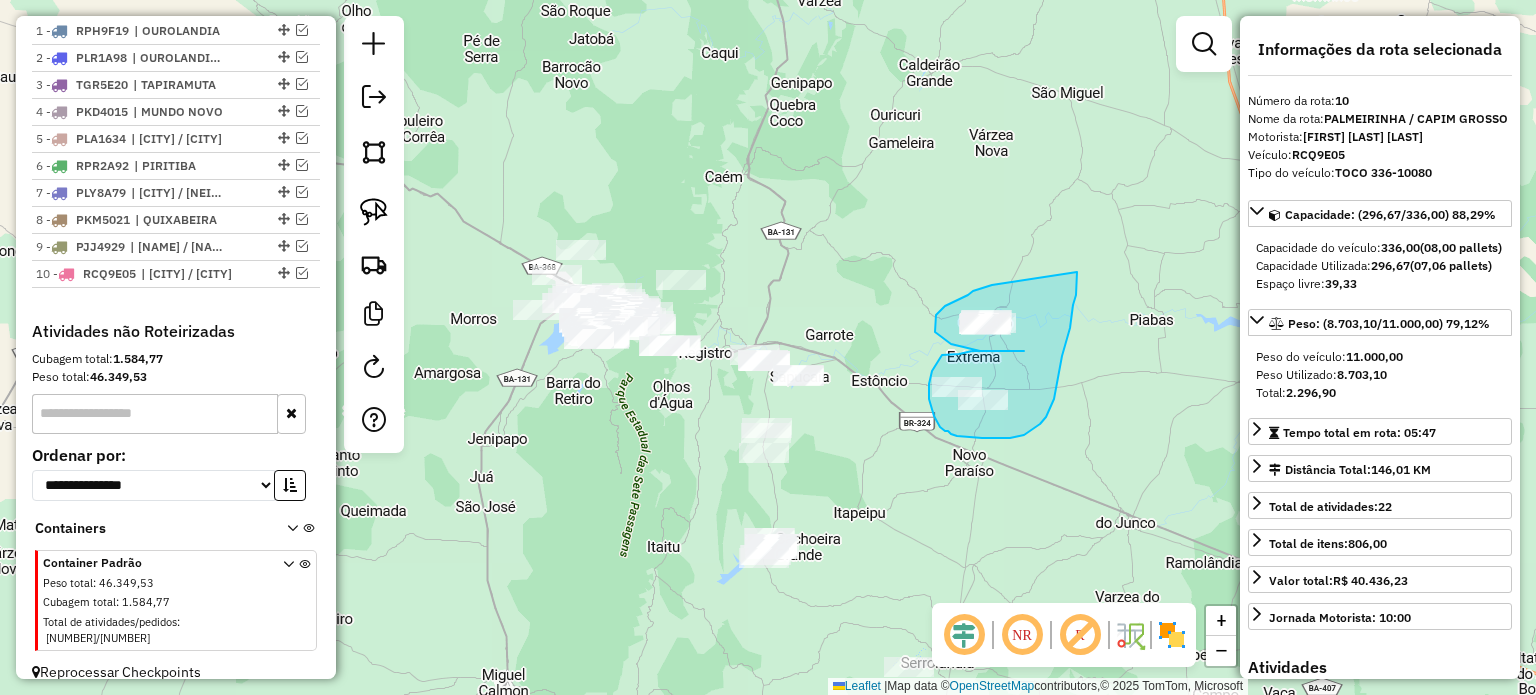 drag, startPoint x: 992, startPoint y: 285, endPoint x: 1077, endPoint y: 272, distance: 85.98837 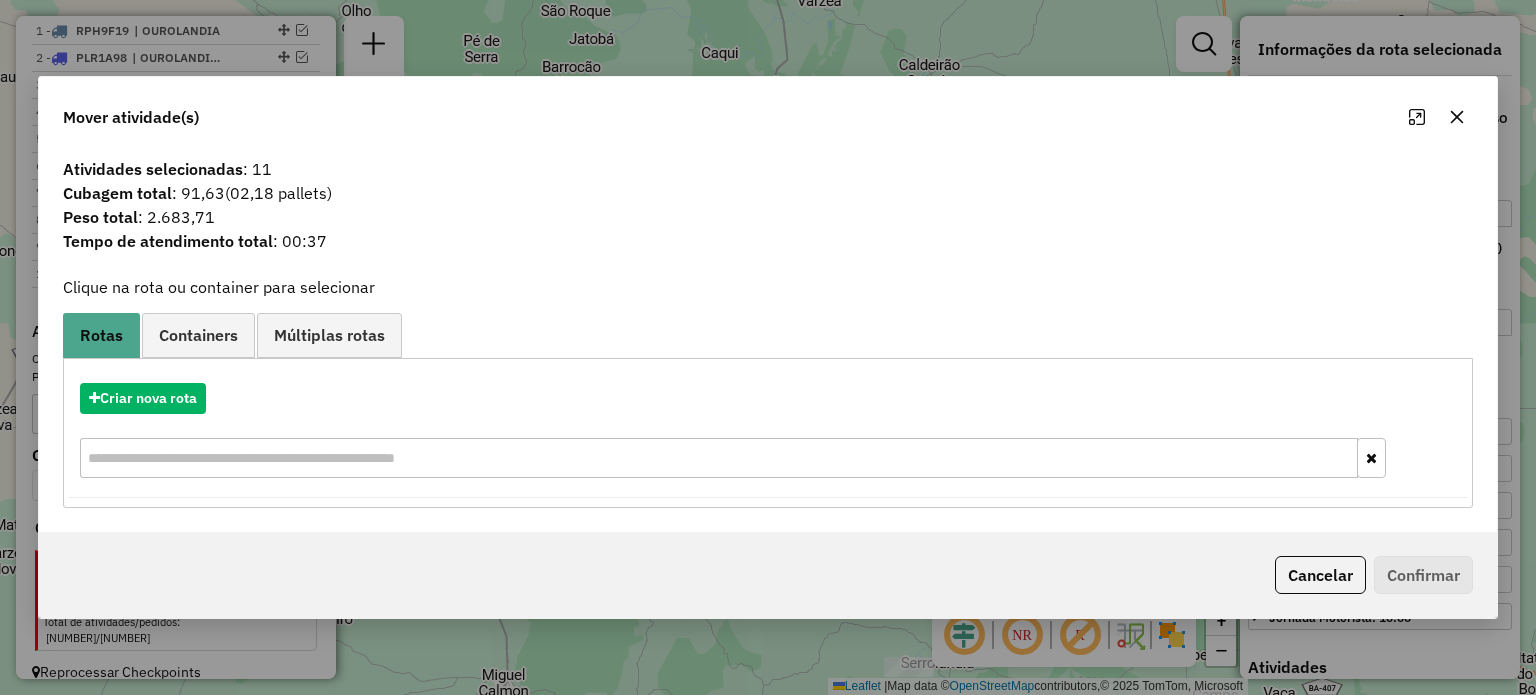 click 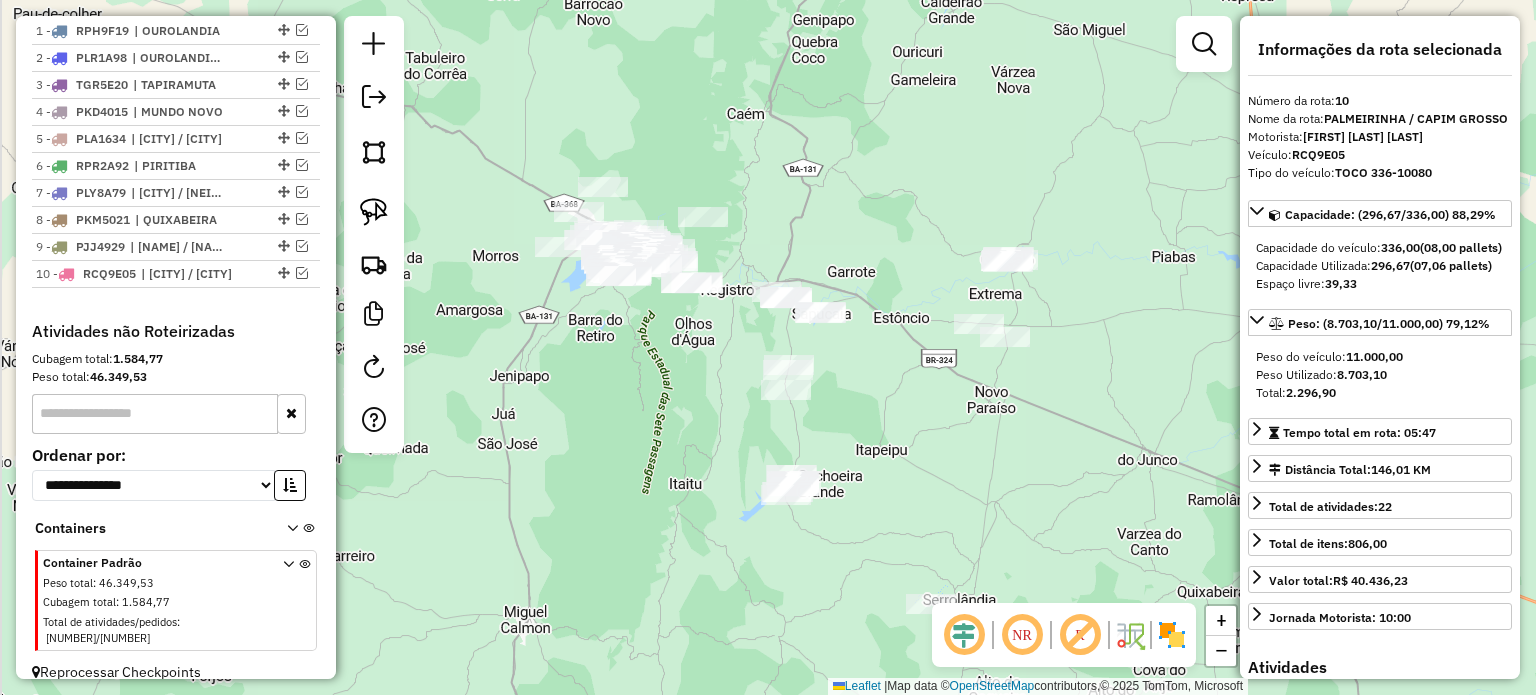 drag, startPoint x: 901, startPoint y: 489, endPoint x: 931, endPoint y: 370, distance: 122.72327 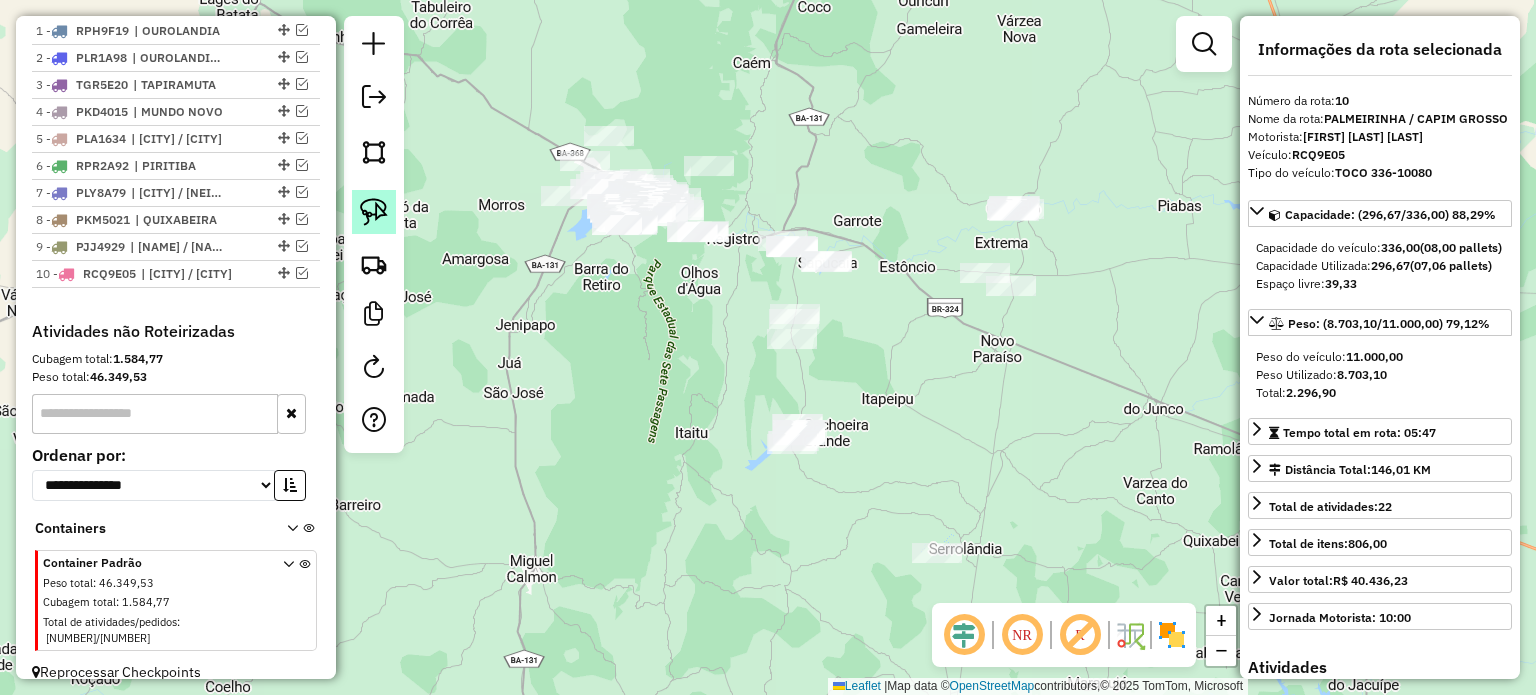 click 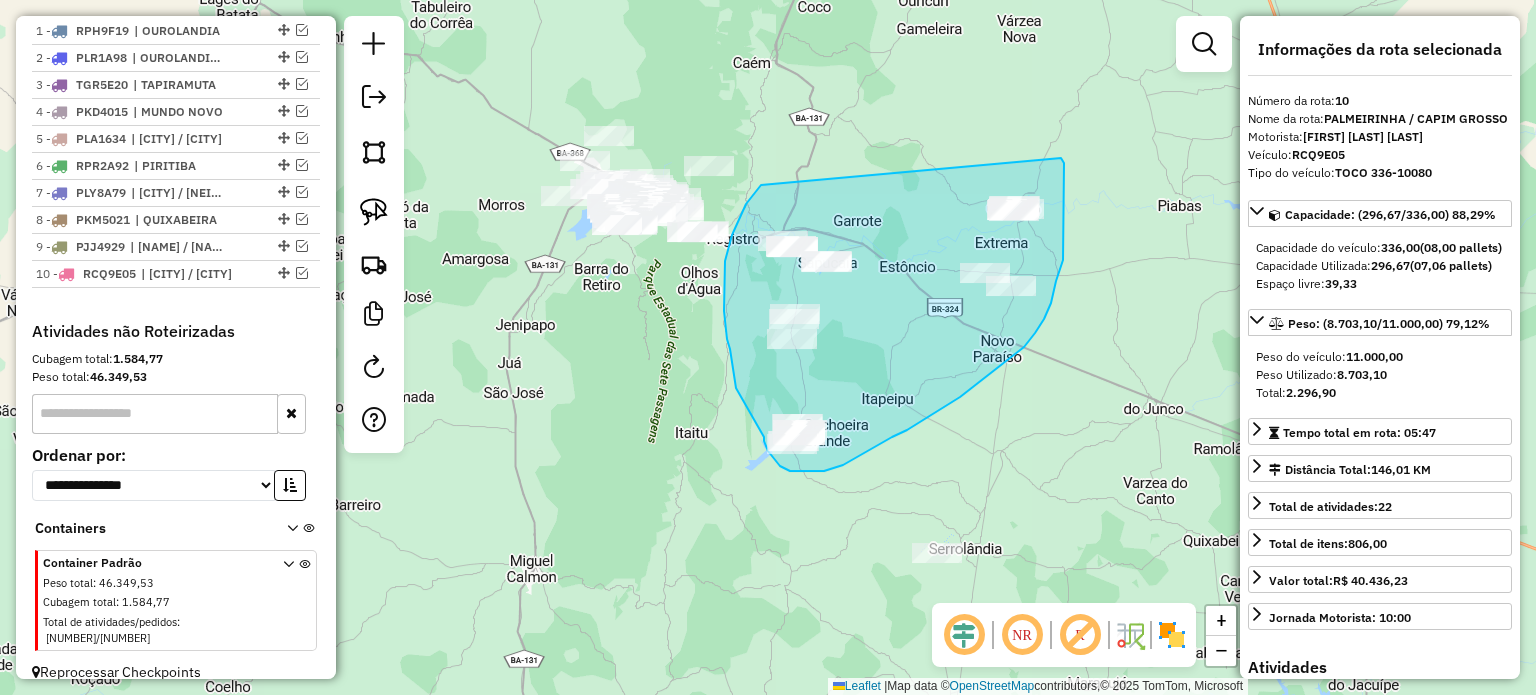 drag, startPoint x: 761, startPoint y: 185, endPoint x: 1061, endPoint y: 158, distance: 301.21255 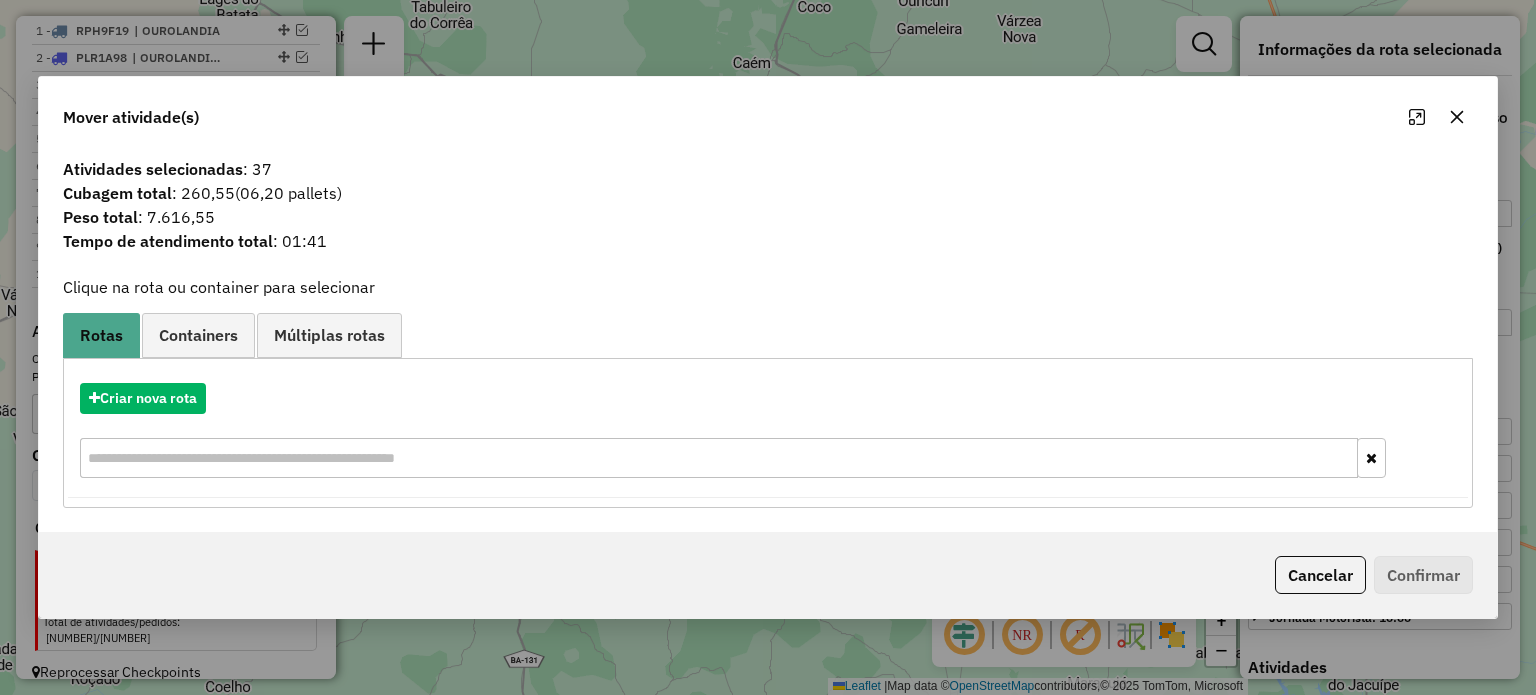 click 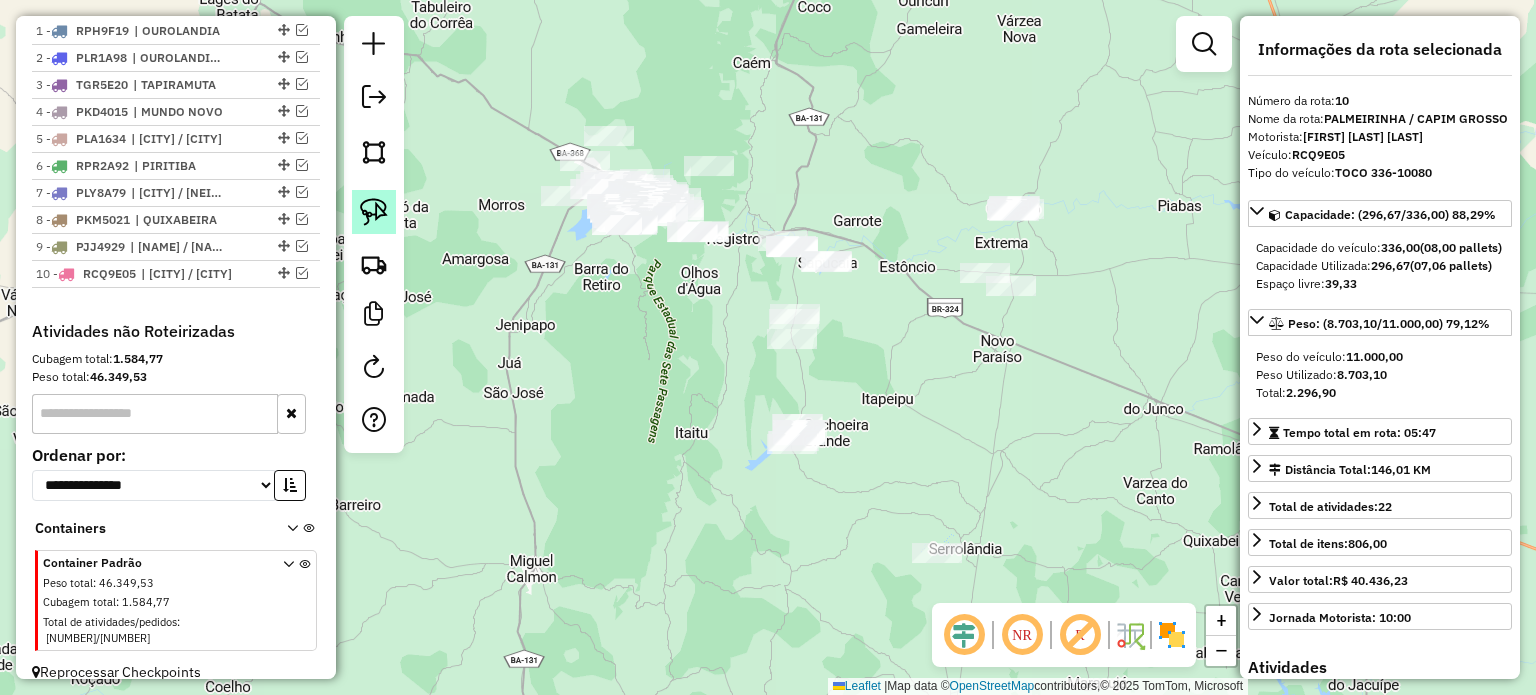 click 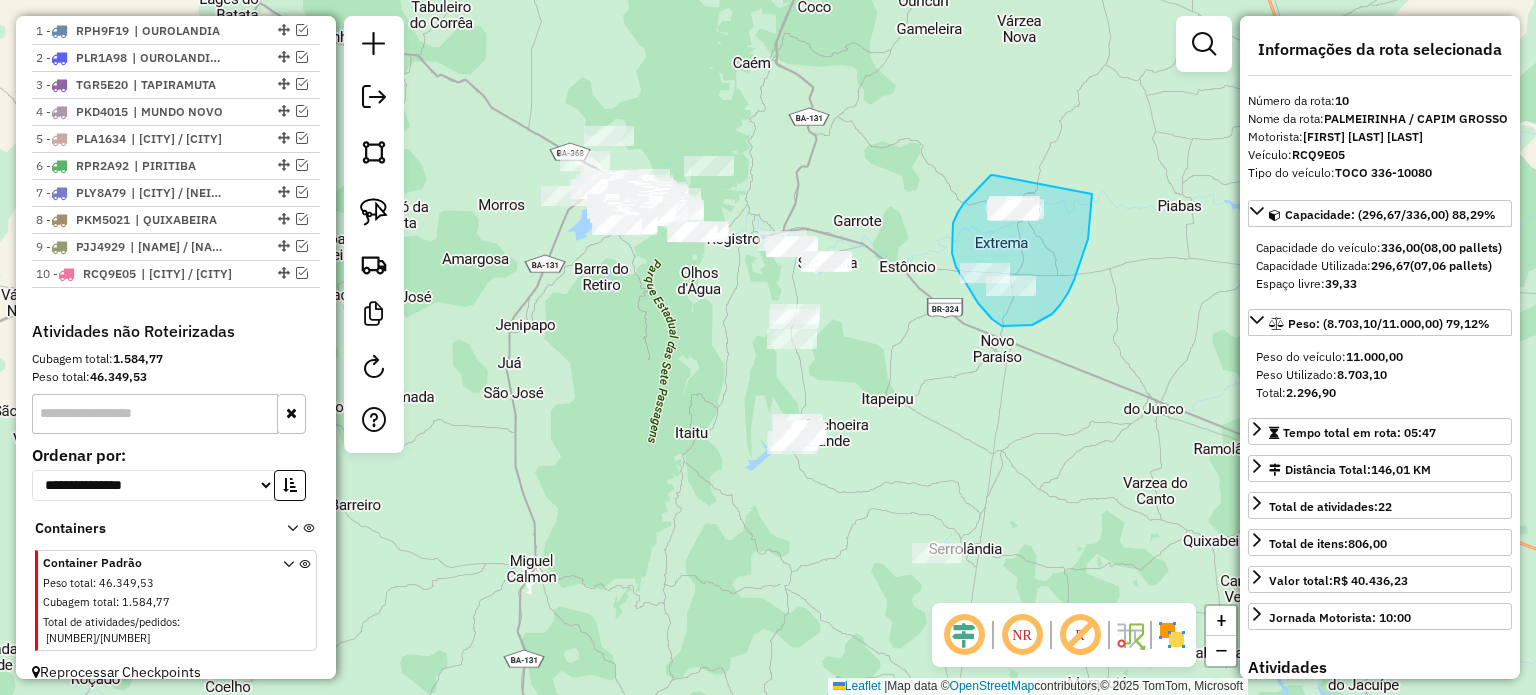 drag, startPoint x: 993, startPoint y: 175, endPoint x: 1093, endPoint y: 183, distance: 100.31949 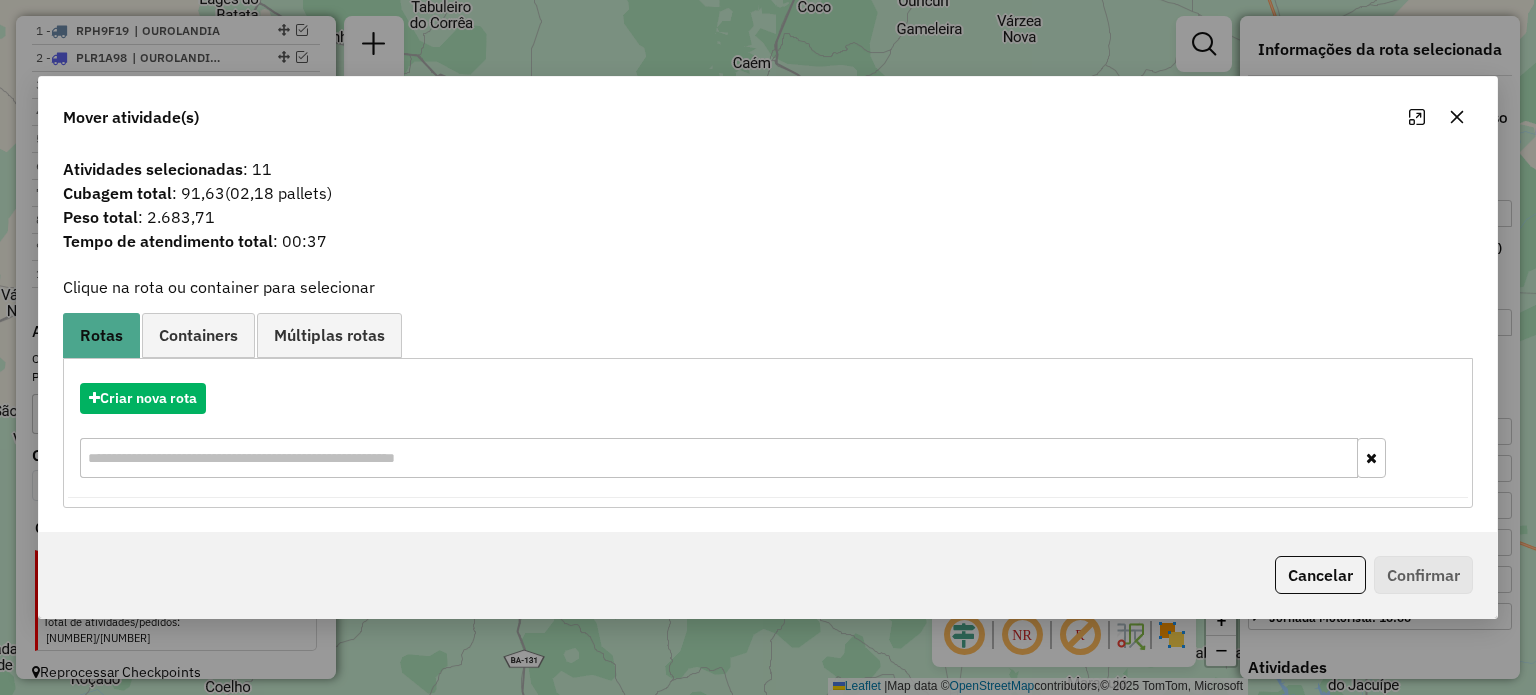 click 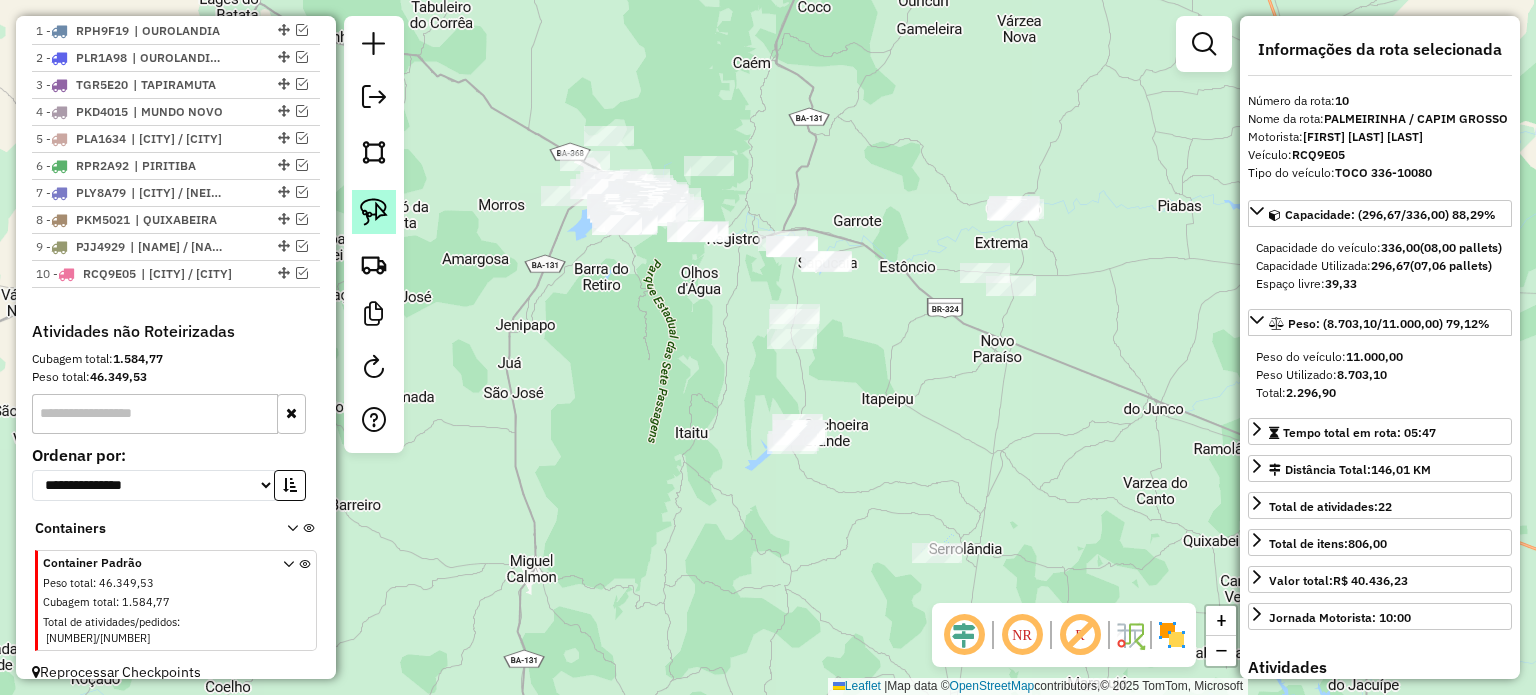 click 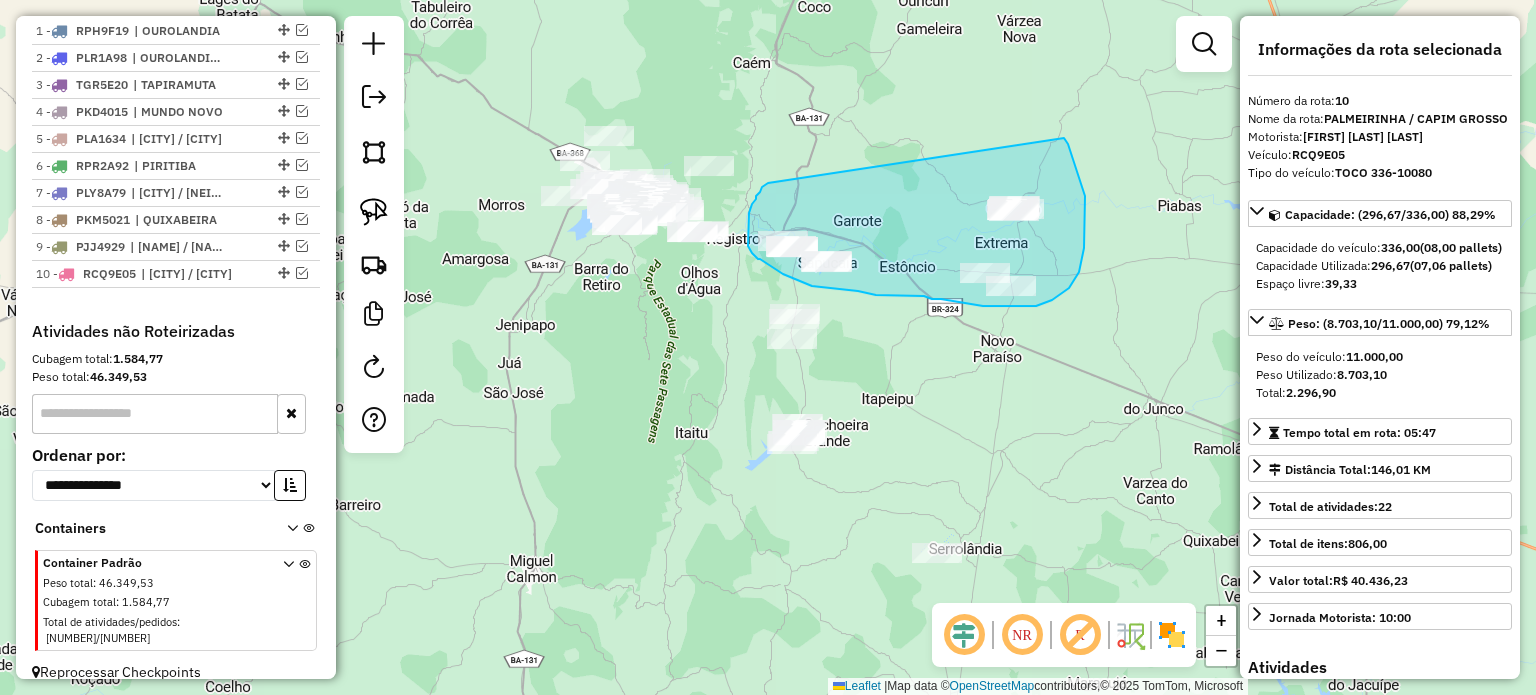 drag, startPoint x: 756, startPoint y: 199, endPoint x: 1064, endPoint y: 138, distance: 313.98248 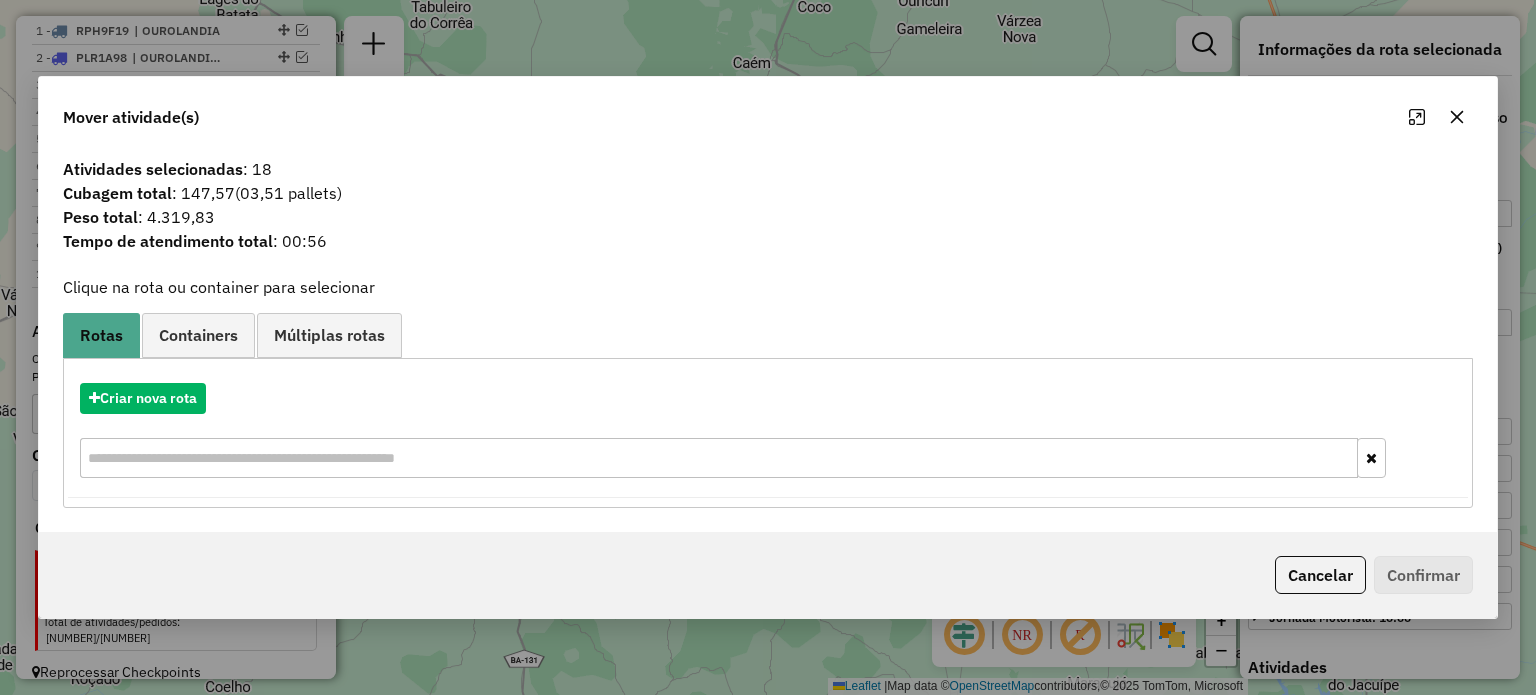 click 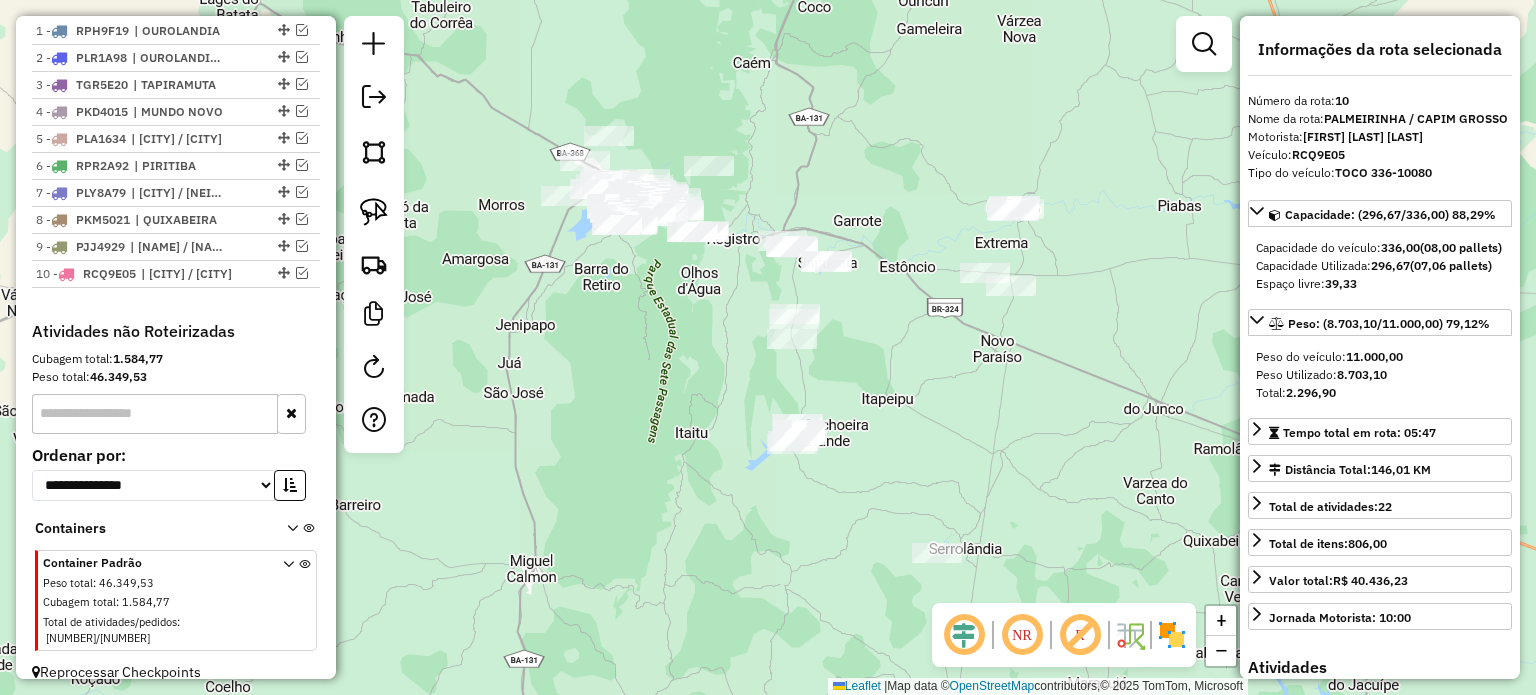 drag, startPoint x: 970, startPoint y: 382, endPoint x: 935, endPoint y: 327, distance: 65.192024 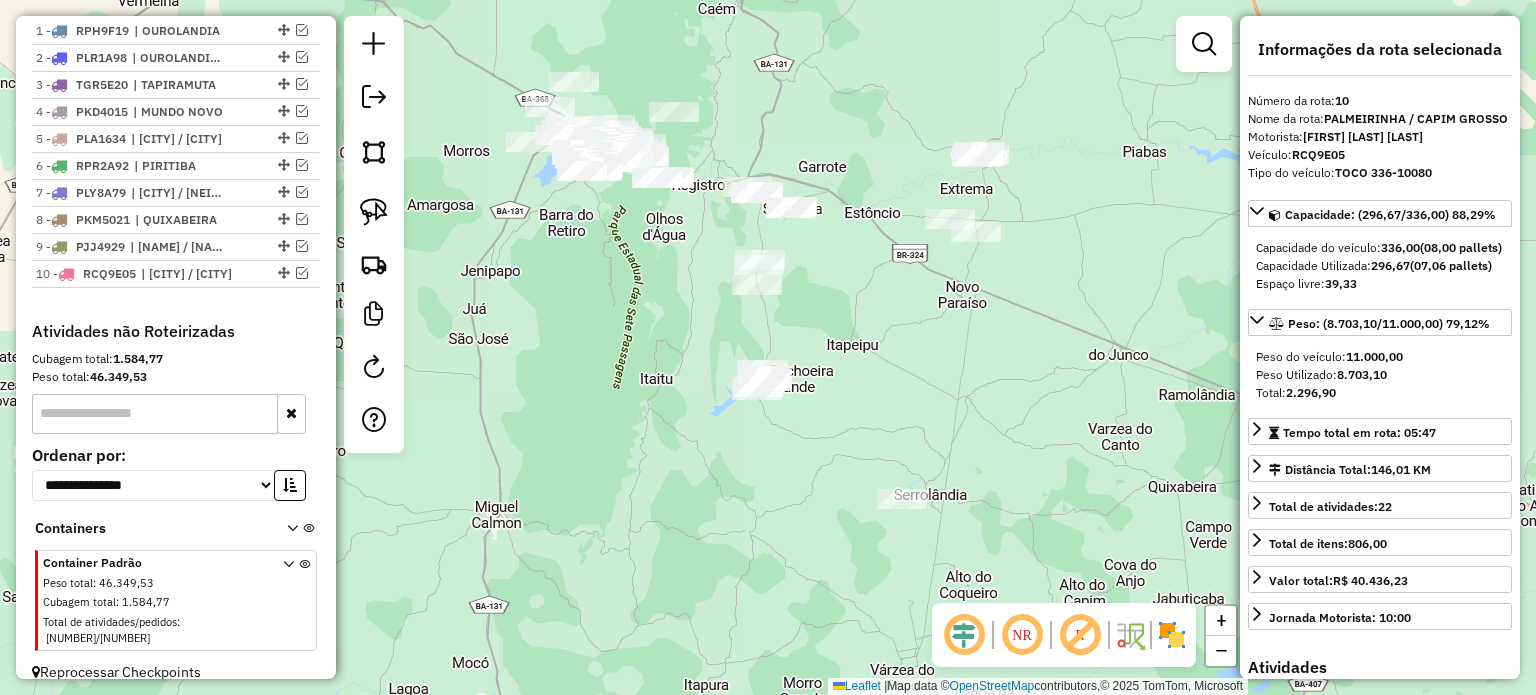 drag, startPoint x: 876, startPoint y: 317, endPoint x: 860, endPoint y: 378, distance: 63.06346 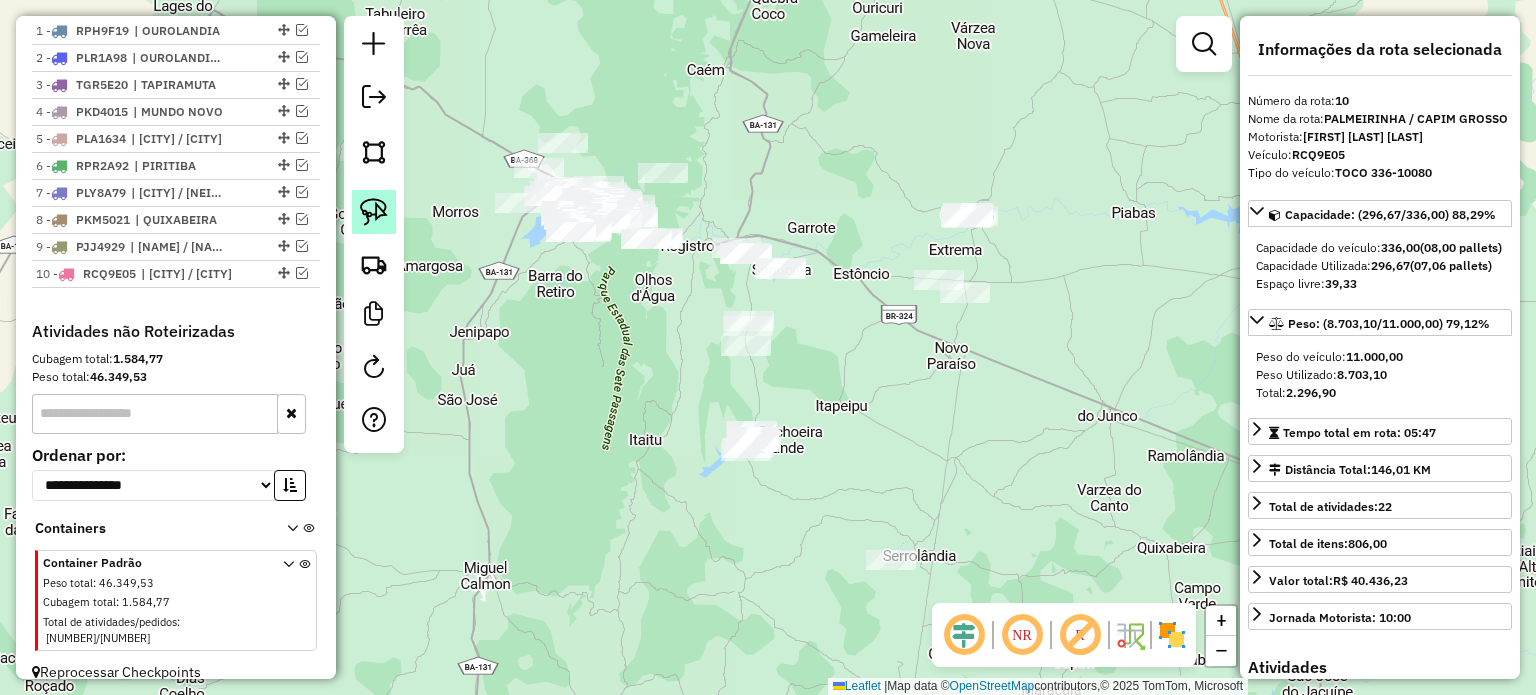 click 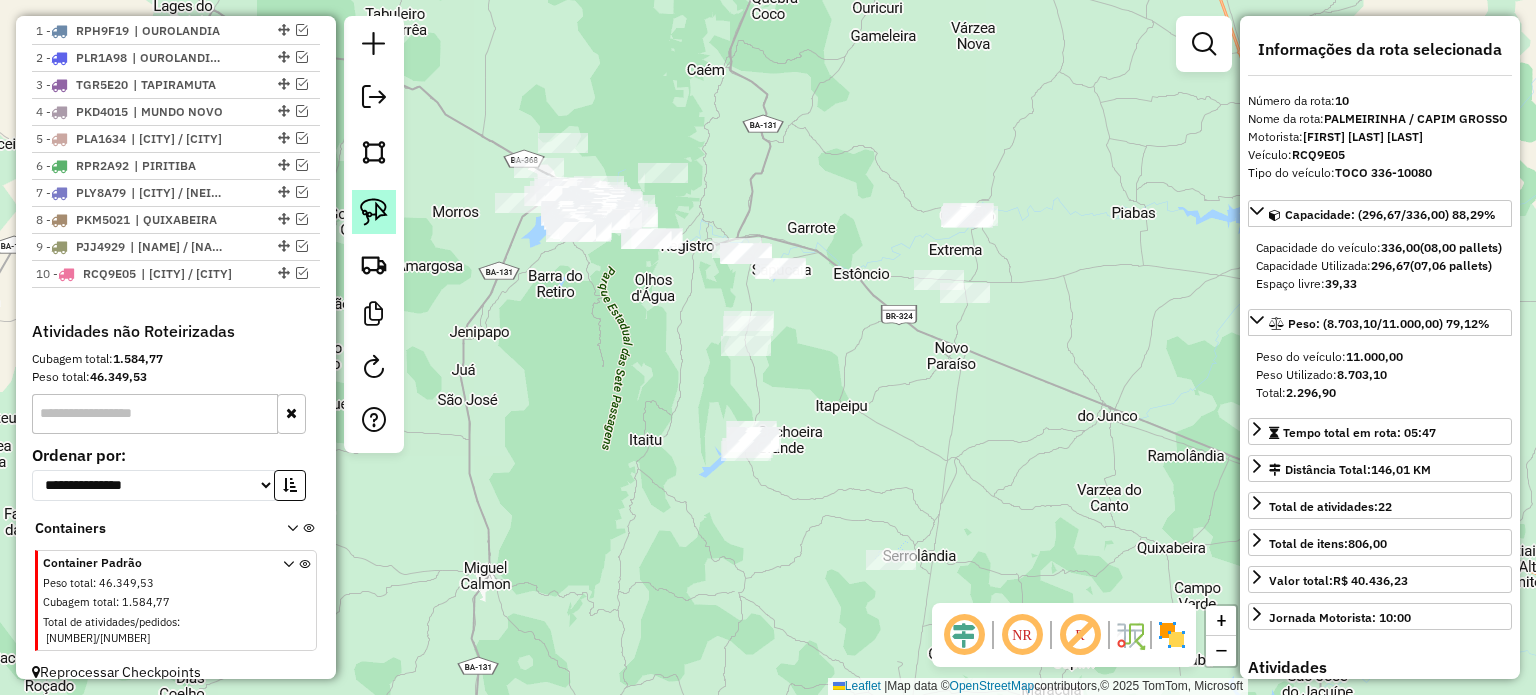click 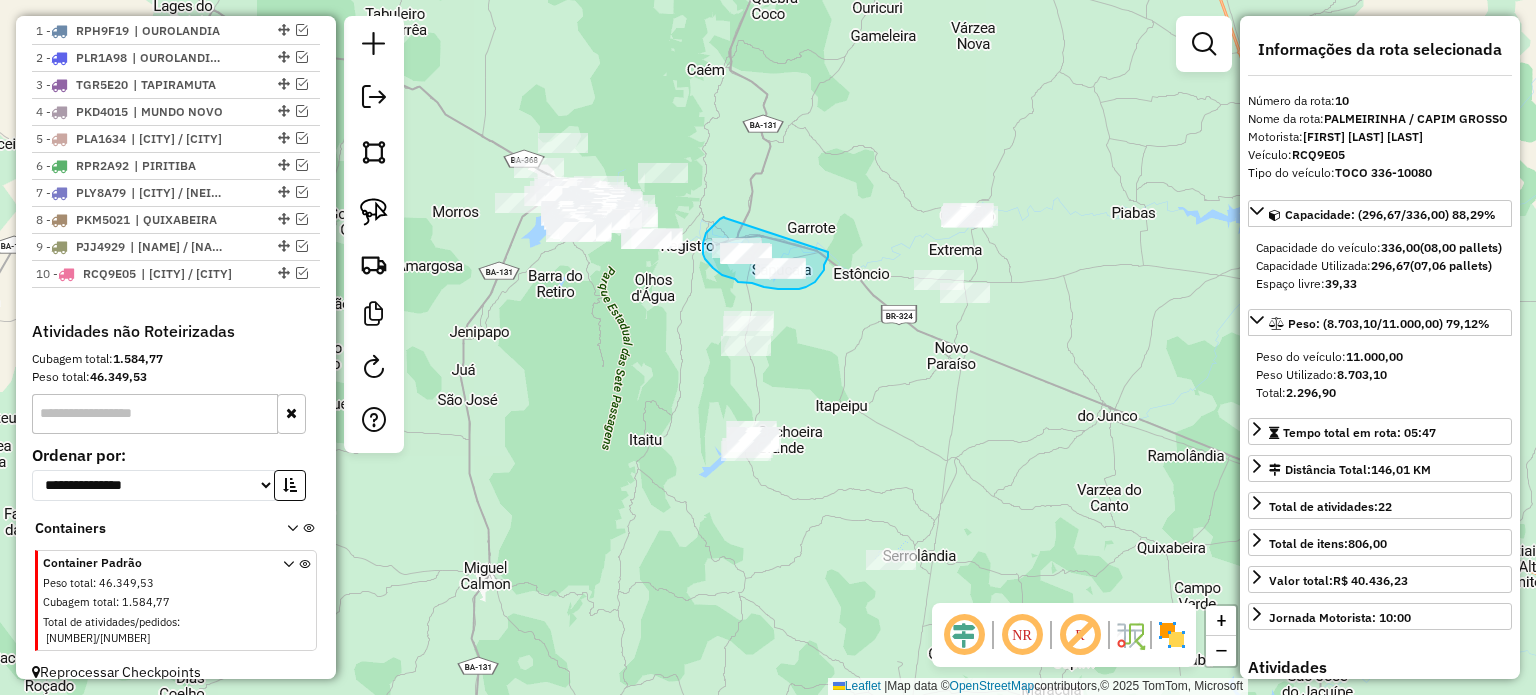 drag, startPoint x: 725, startPoint y: 218, endPoint x: 828, endPoint y: 251, distance: 108.157295 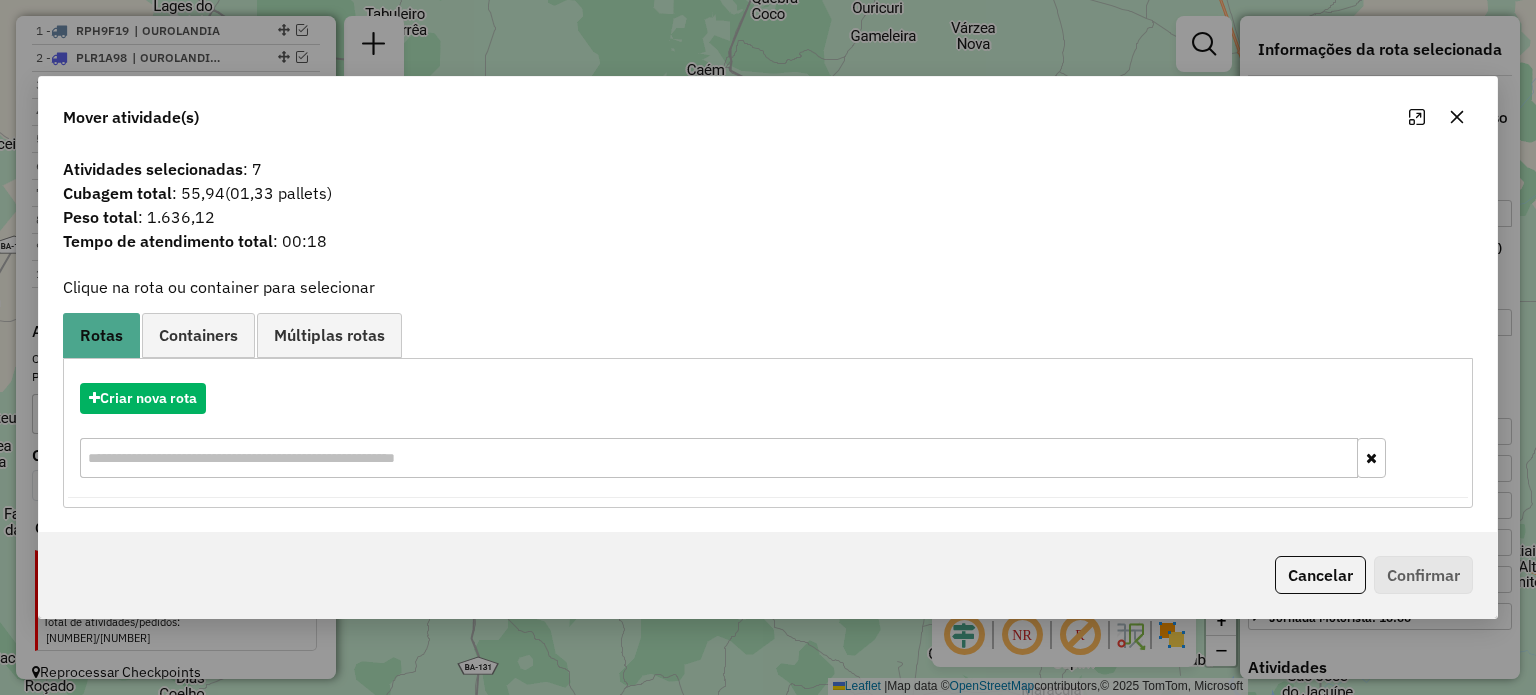 click 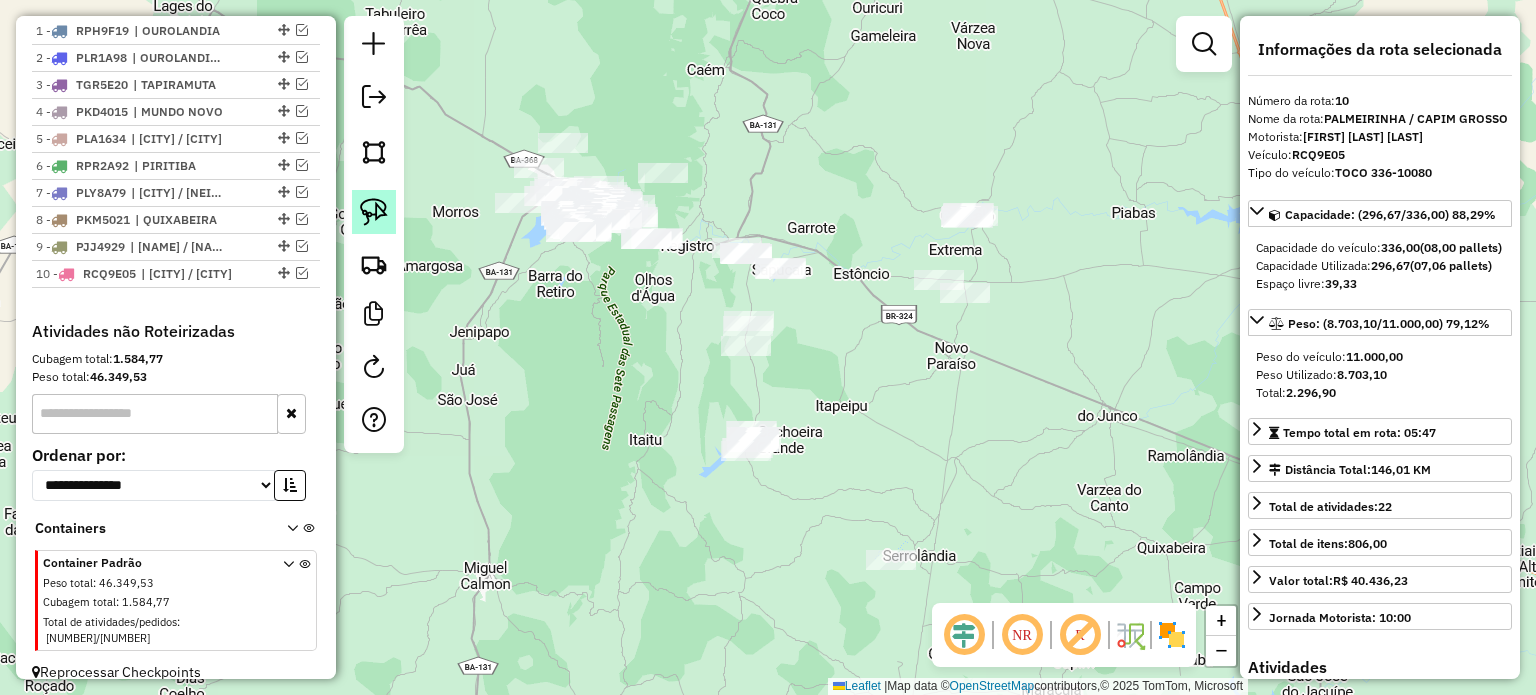 drag, startPoint x: 364, startPoint y: 209, endPoint x: 389, endPoint y: 209, distance: 25 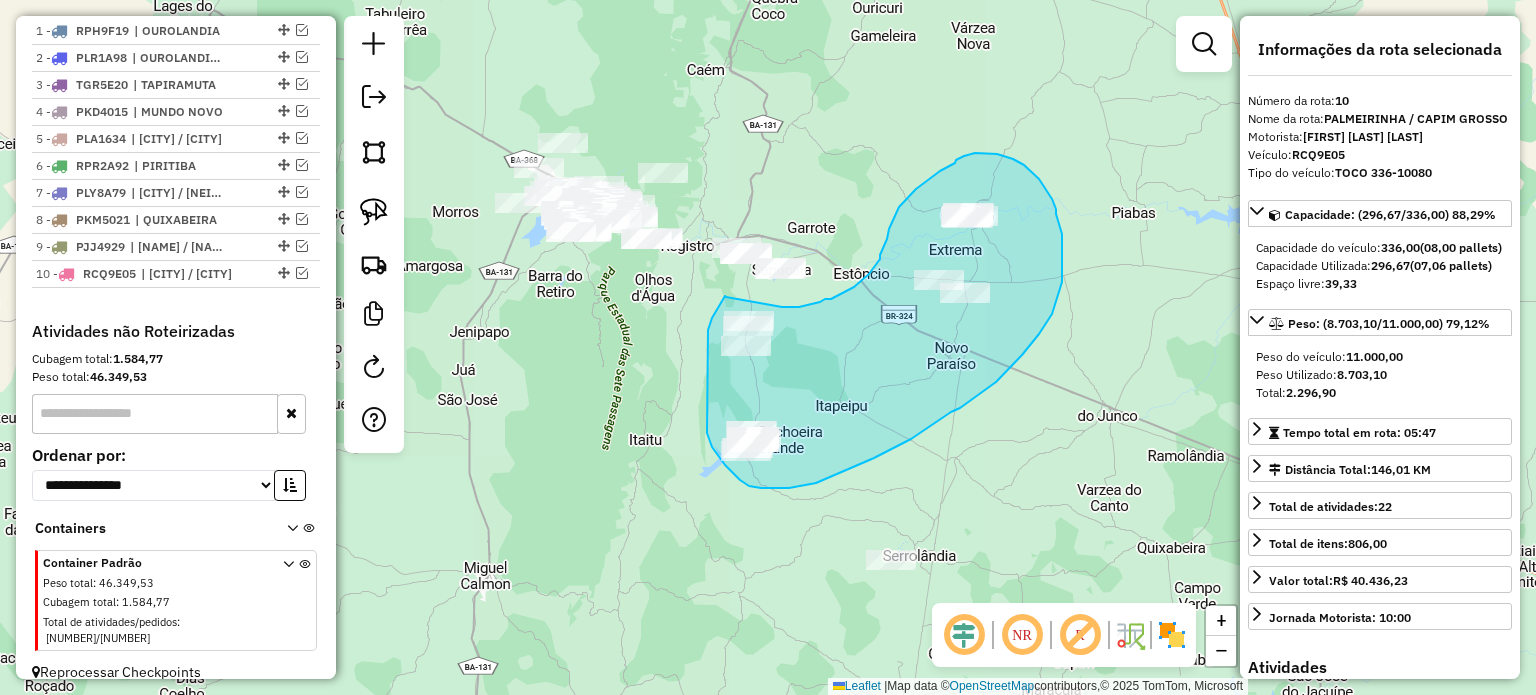 drag, startPoint x: 726, startPoint y: 297, endPoint x: 740, endPoint y: 307, distance: 17.20465 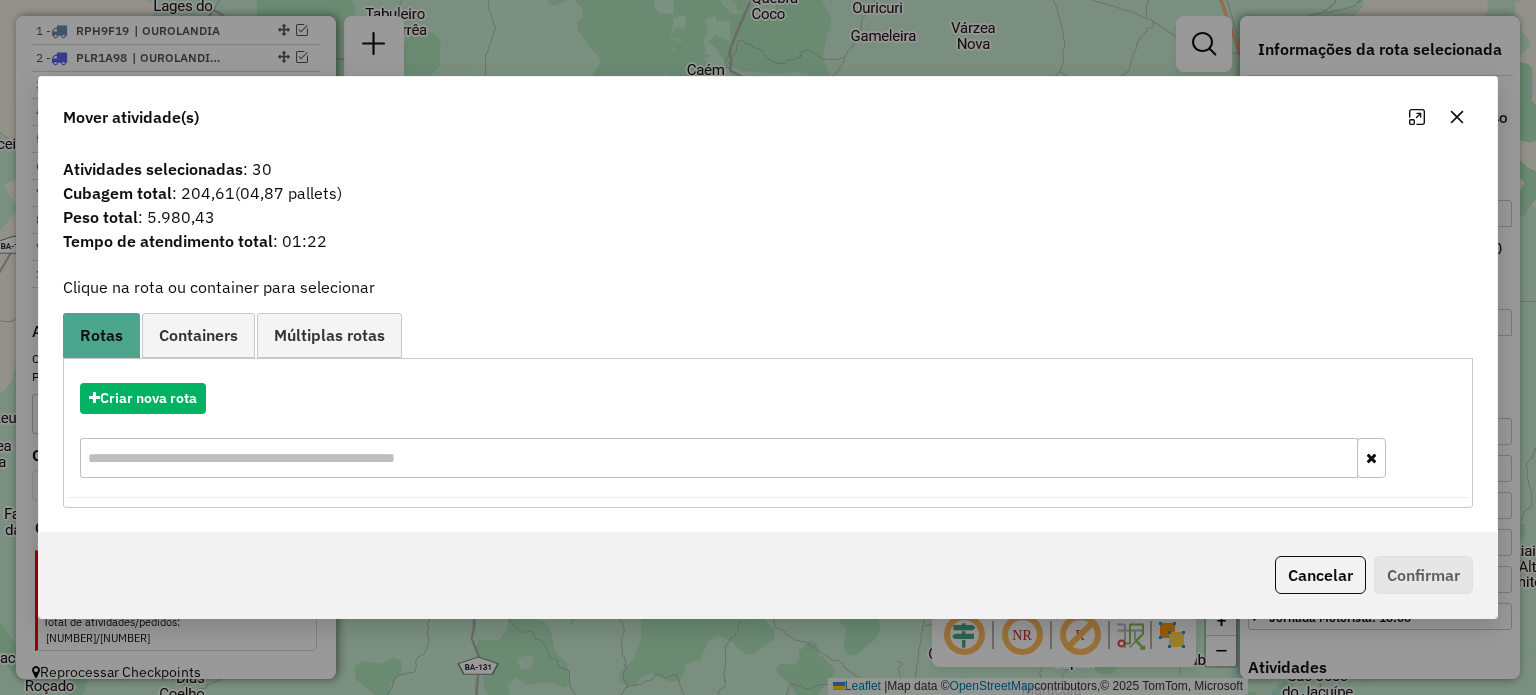 drag, startPoint x: 1457, startPoint y: 113, endPoint x: 1058, endPoint y: 244, distance: 419.95477 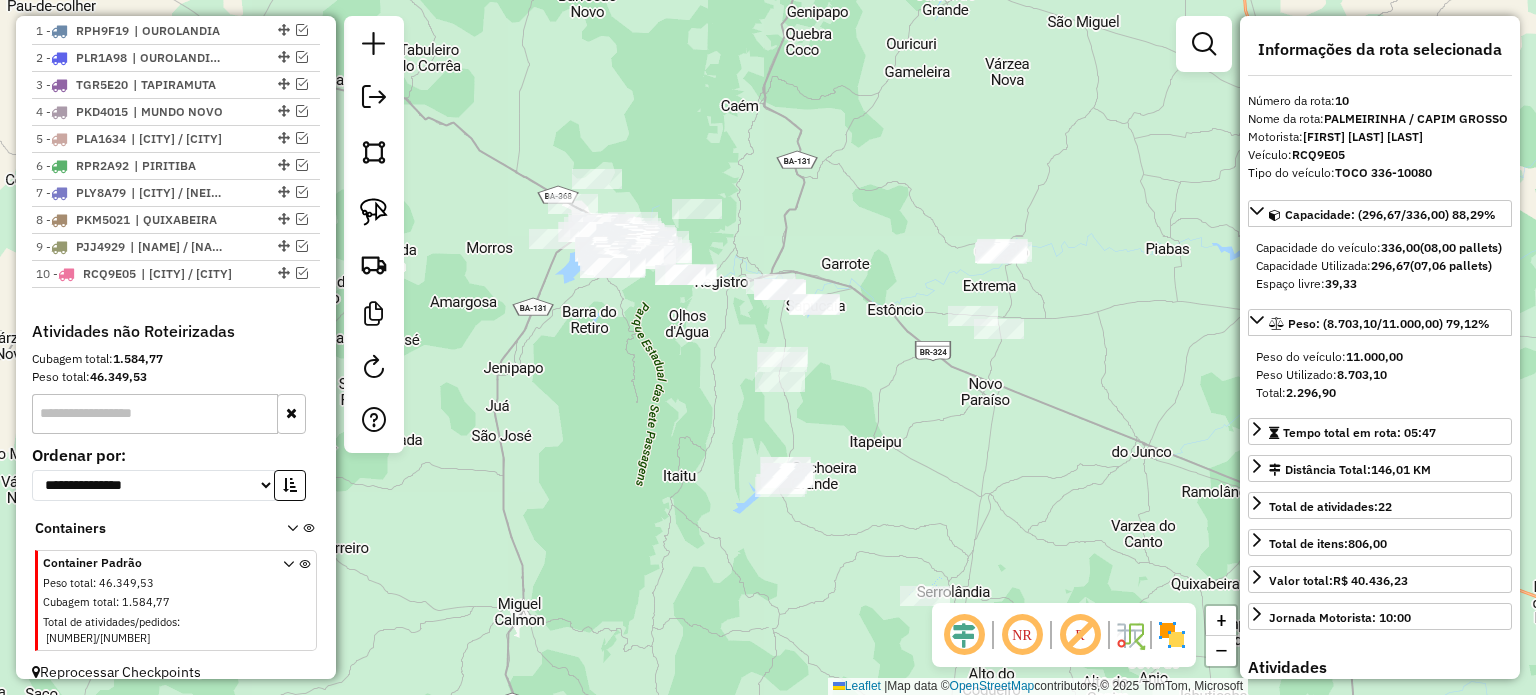 drag, startPoint x: 890, startPoint y: 392, endPoint x: 919, endPoint y: 444, distance: 59.5399 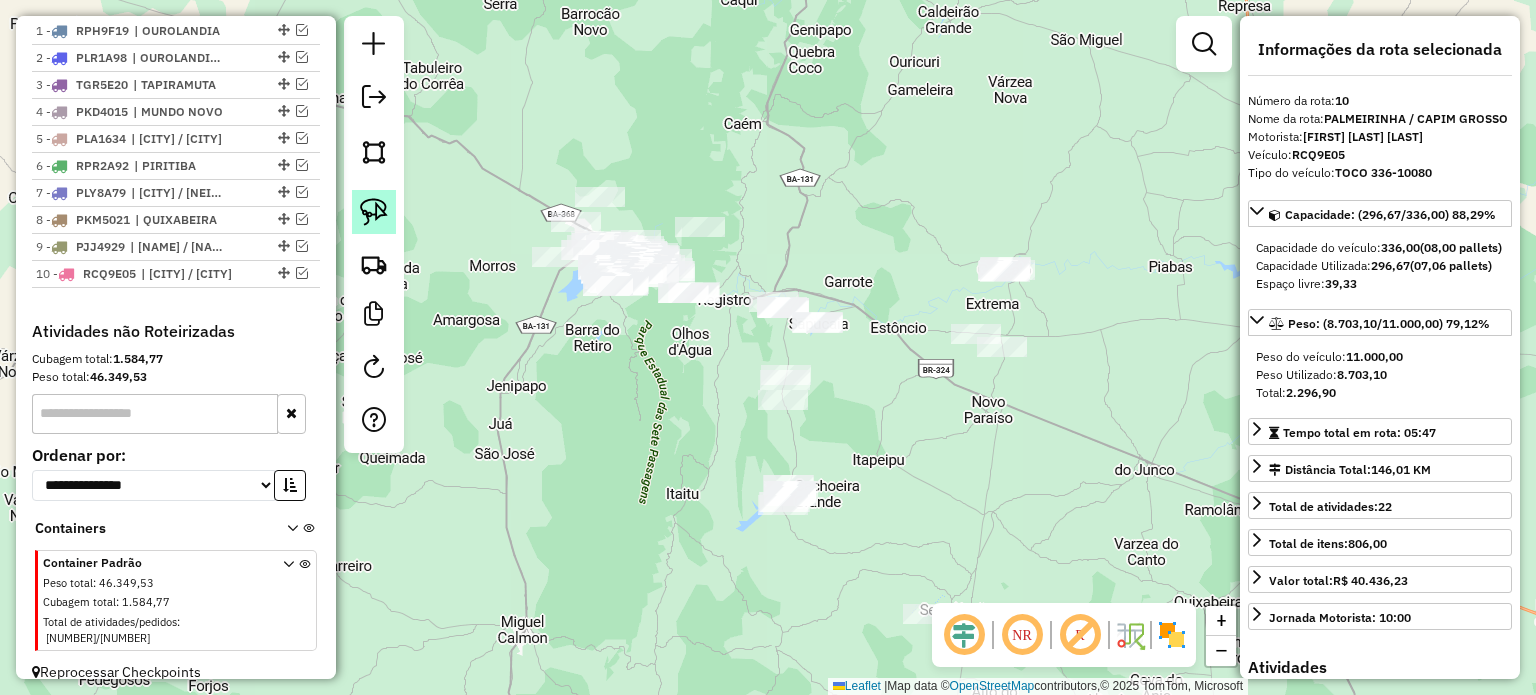 click 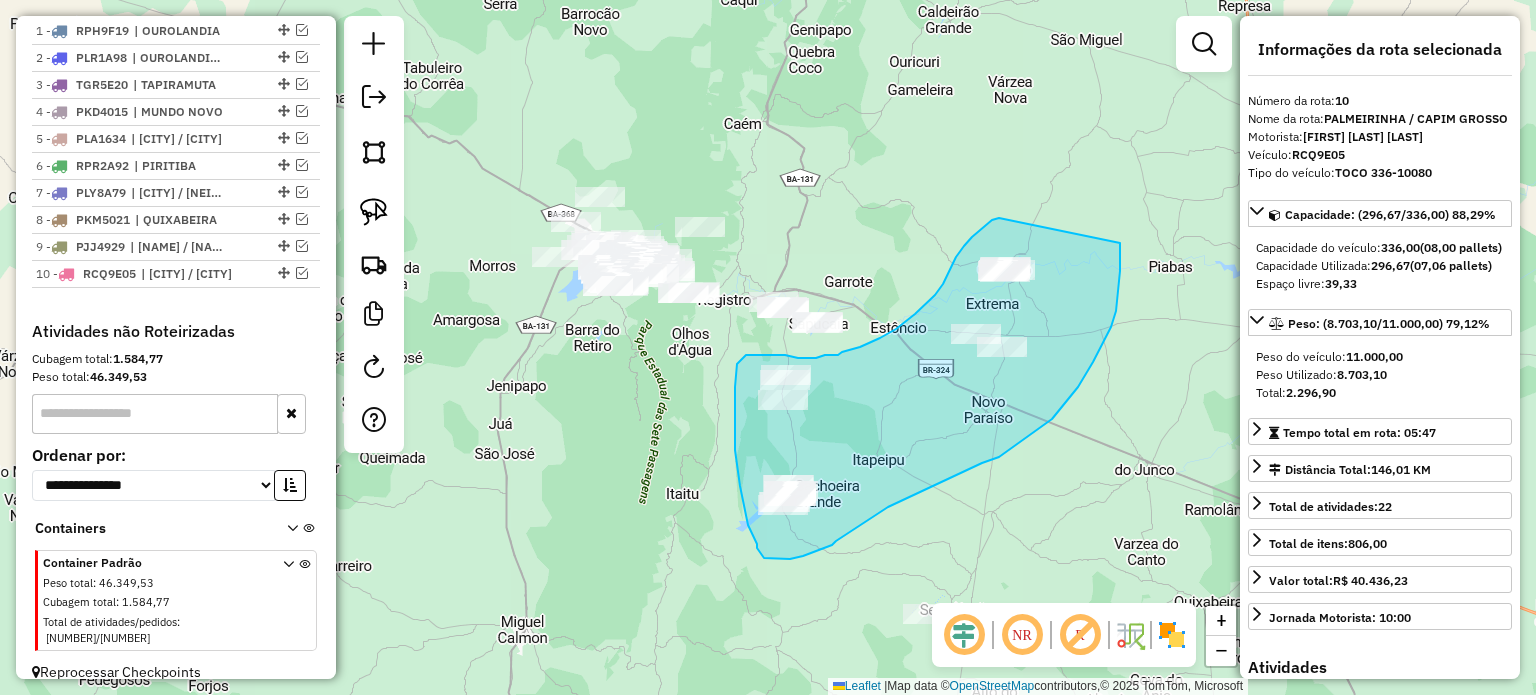 drag, startPoint x: 992, startPoint y: 220, endPoint x: 1120, endPoint y: 243, distance: 130.04999 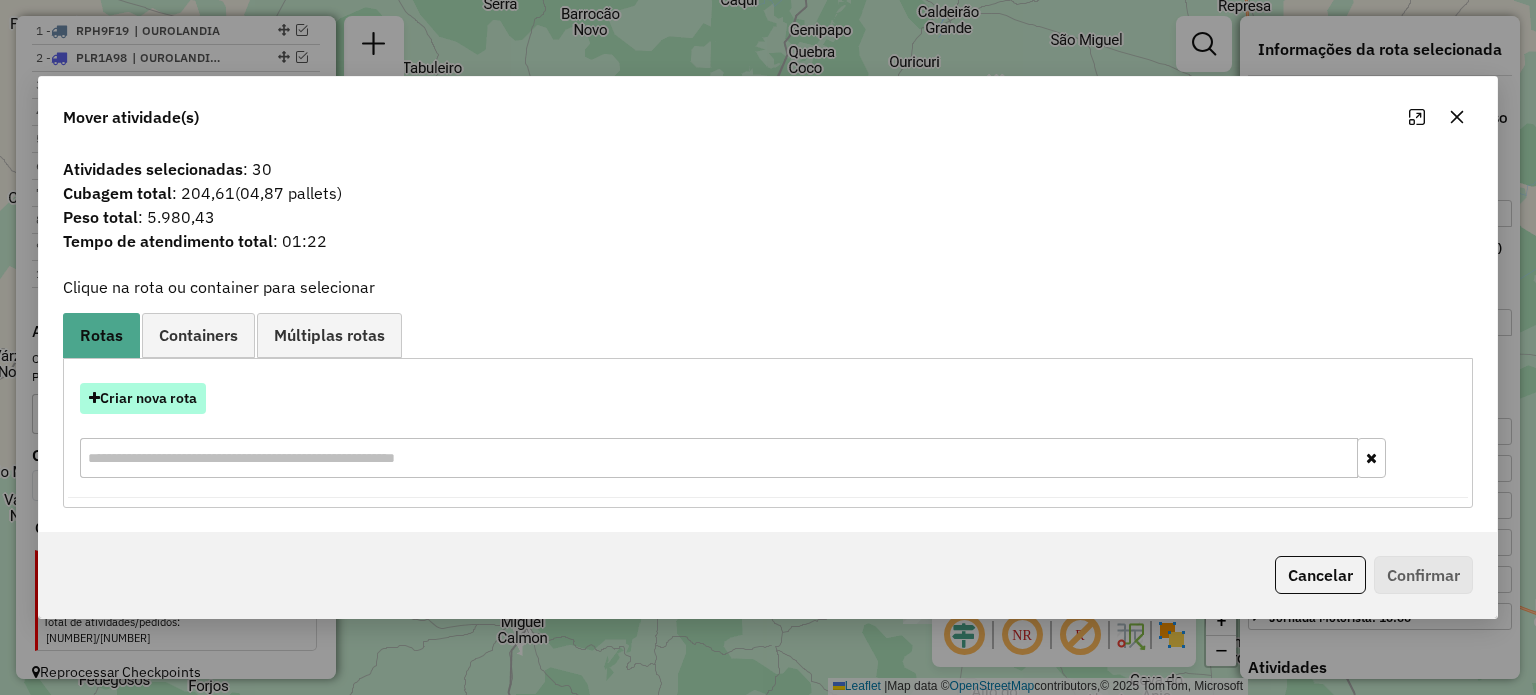 drag, startPoint x: 145, startPoint y: 397, endPoint x: 156, endPoint y: 391, distance: 12.529964 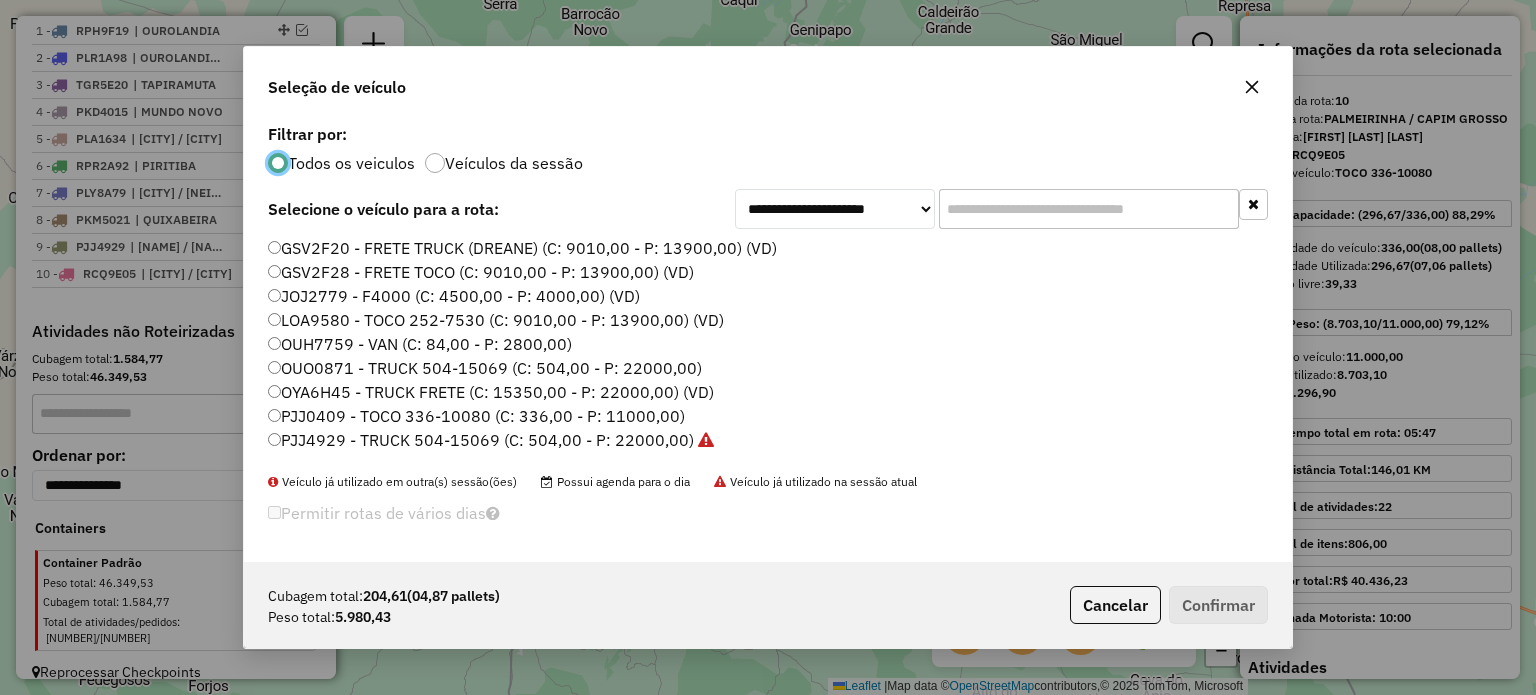 scroll, scrollTop: 10, scrollLeft: 6, axis: both 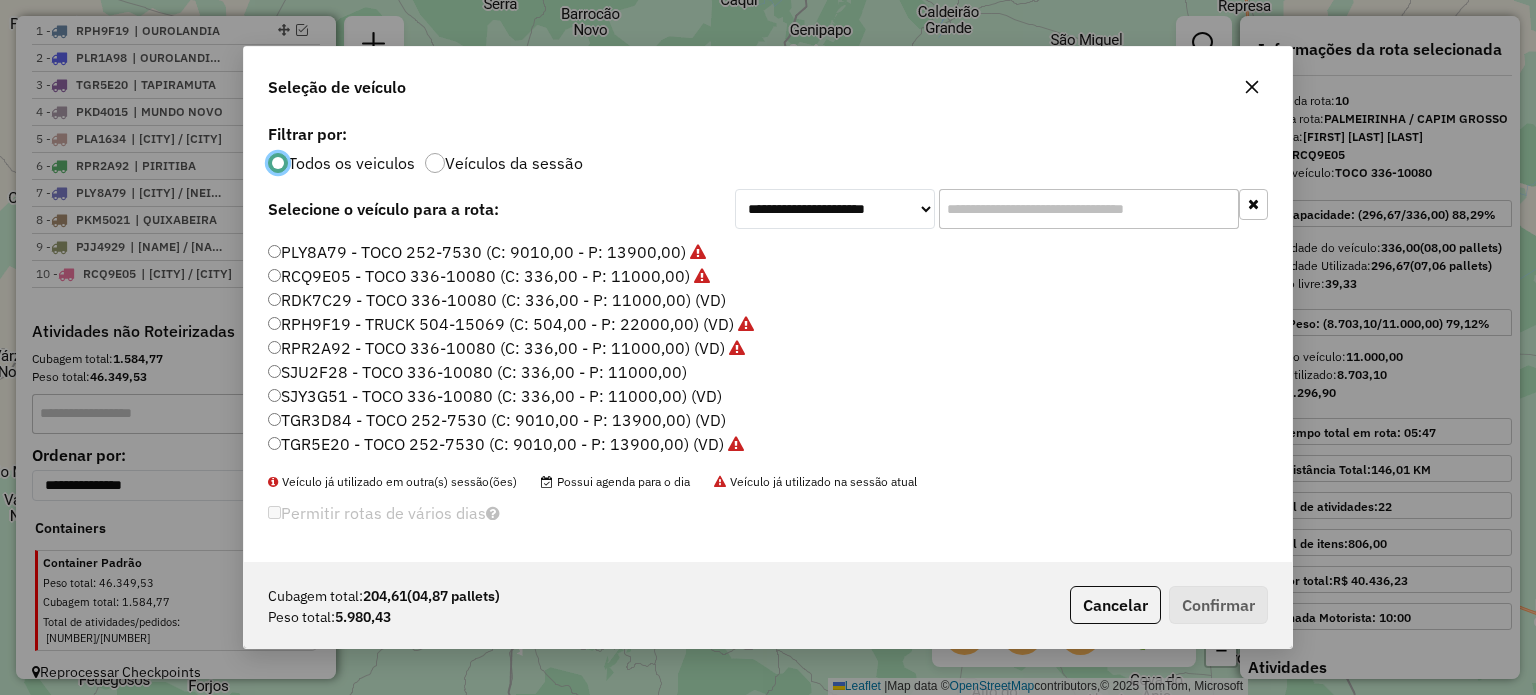 click on "SJU2F28 - TOCO 336-10080 (C: 336,00 - P: 11000,00)" 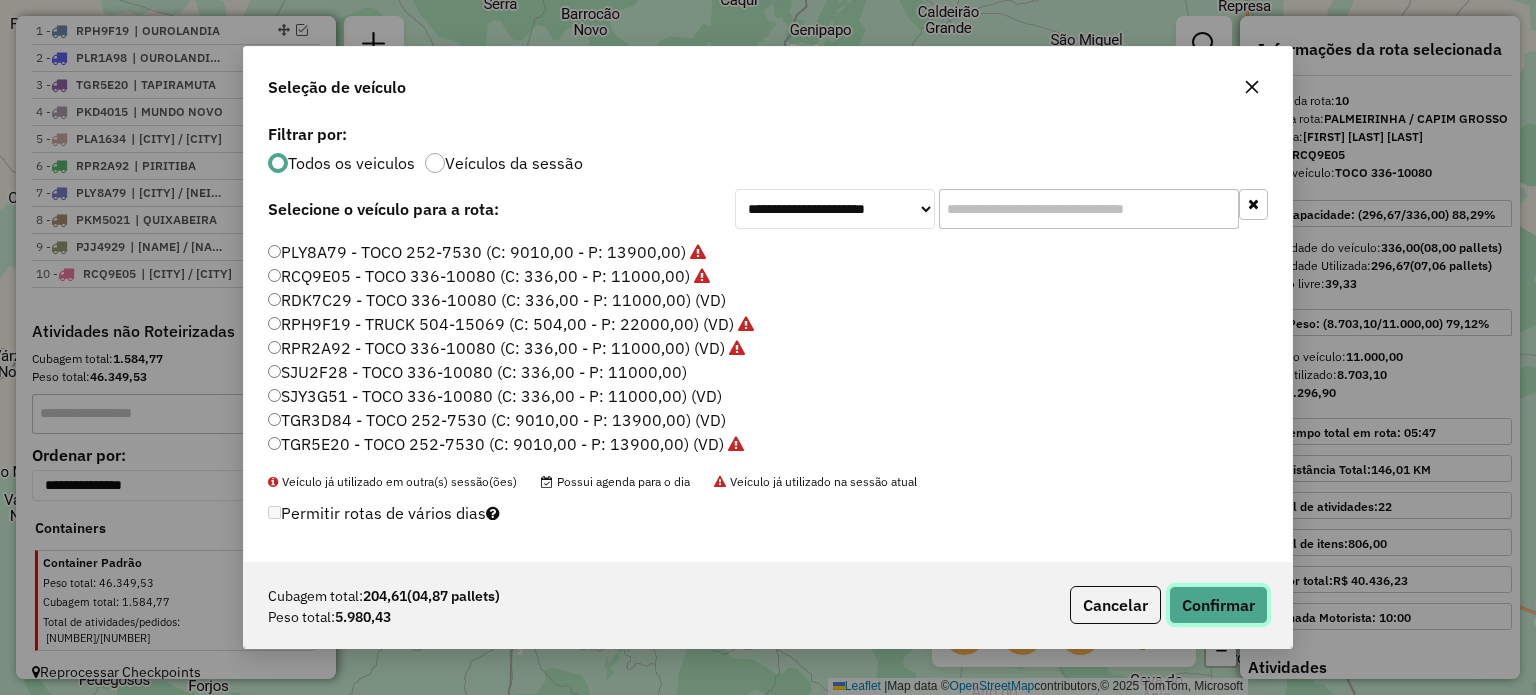 click on "Confirmar" 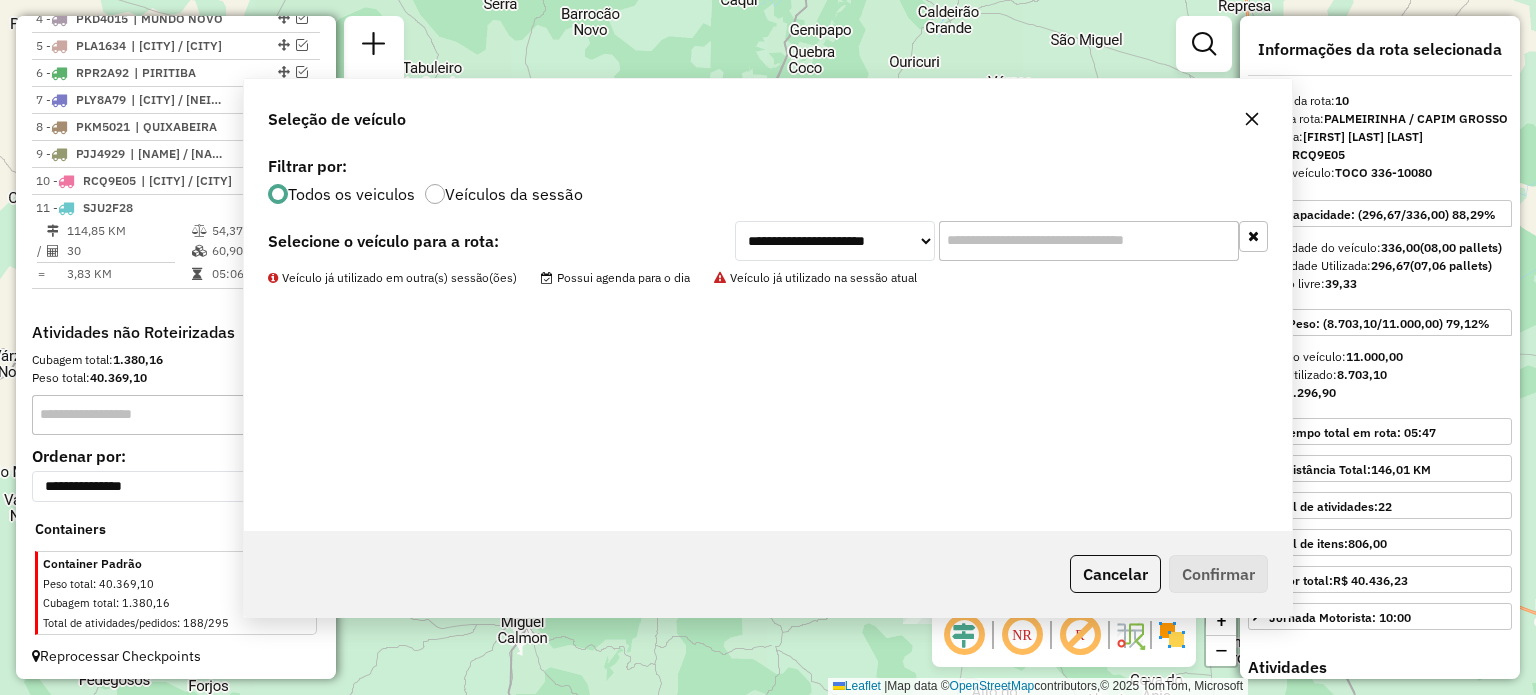 scroll, scrollTop: 865, scrollLeft: 0, axis: vertical 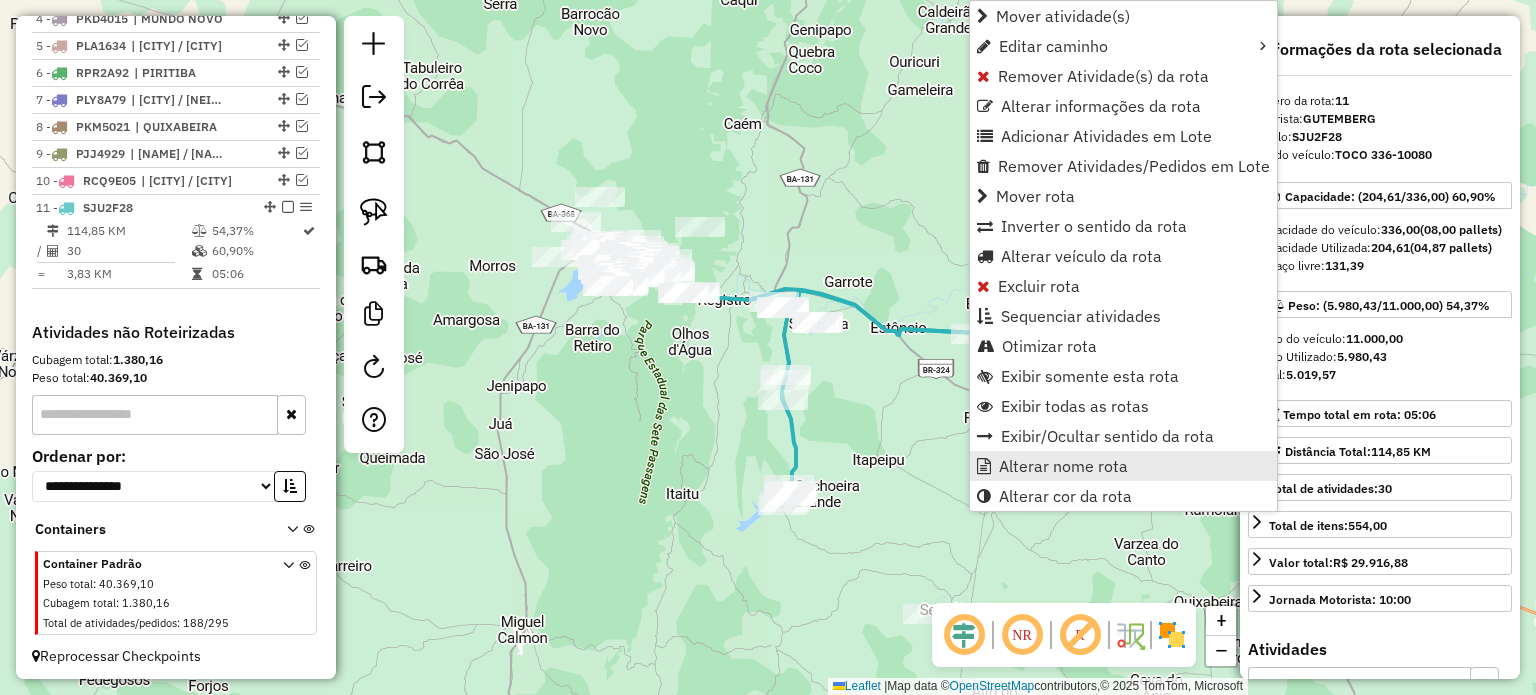click on "Alterar nome rota" at bounding box center (1063, 466) 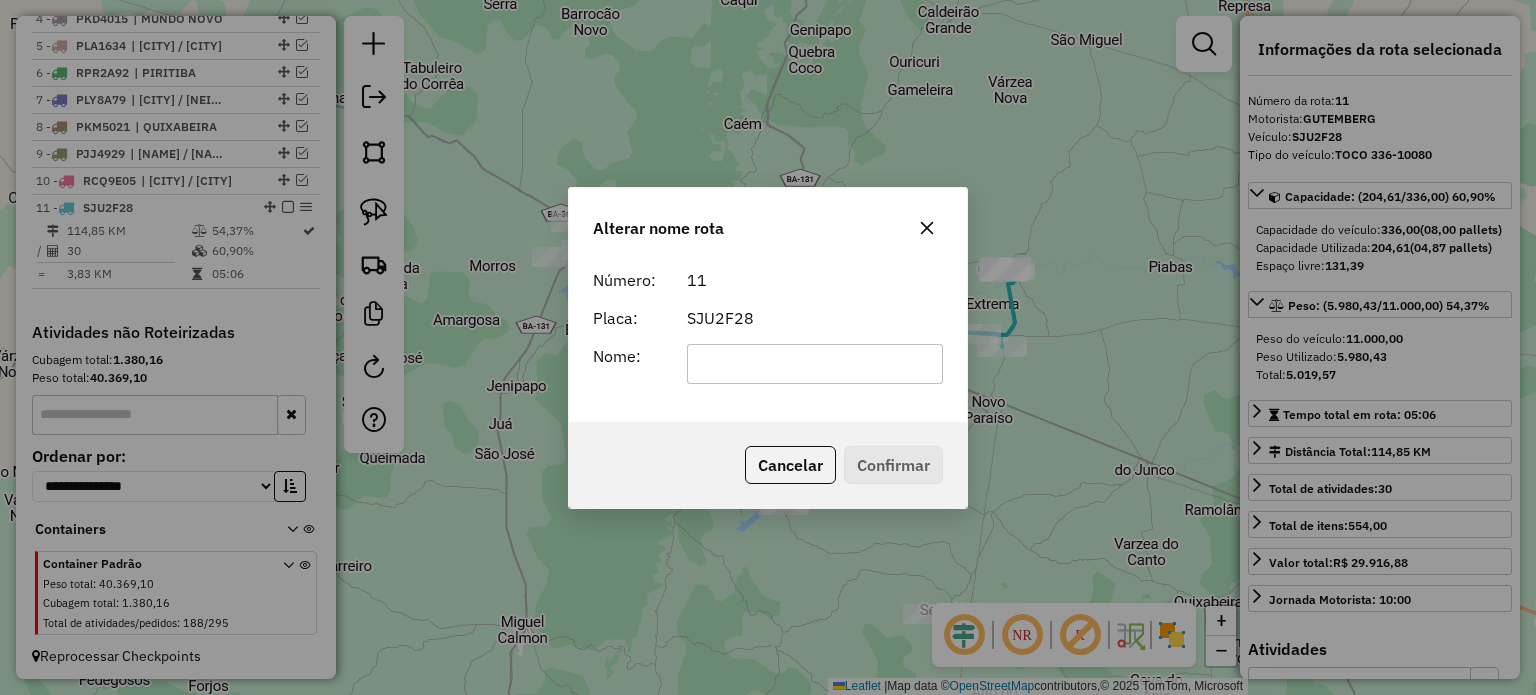 click 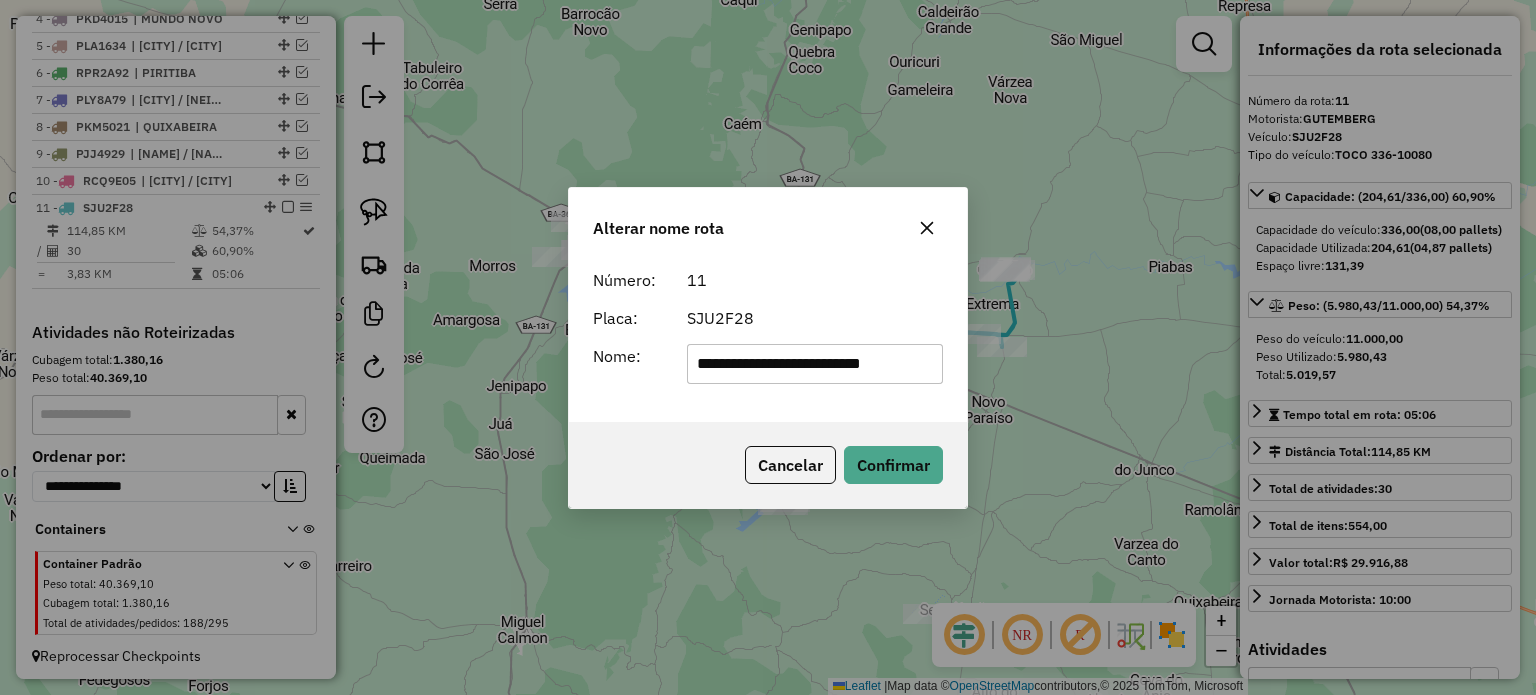 click on "**********" 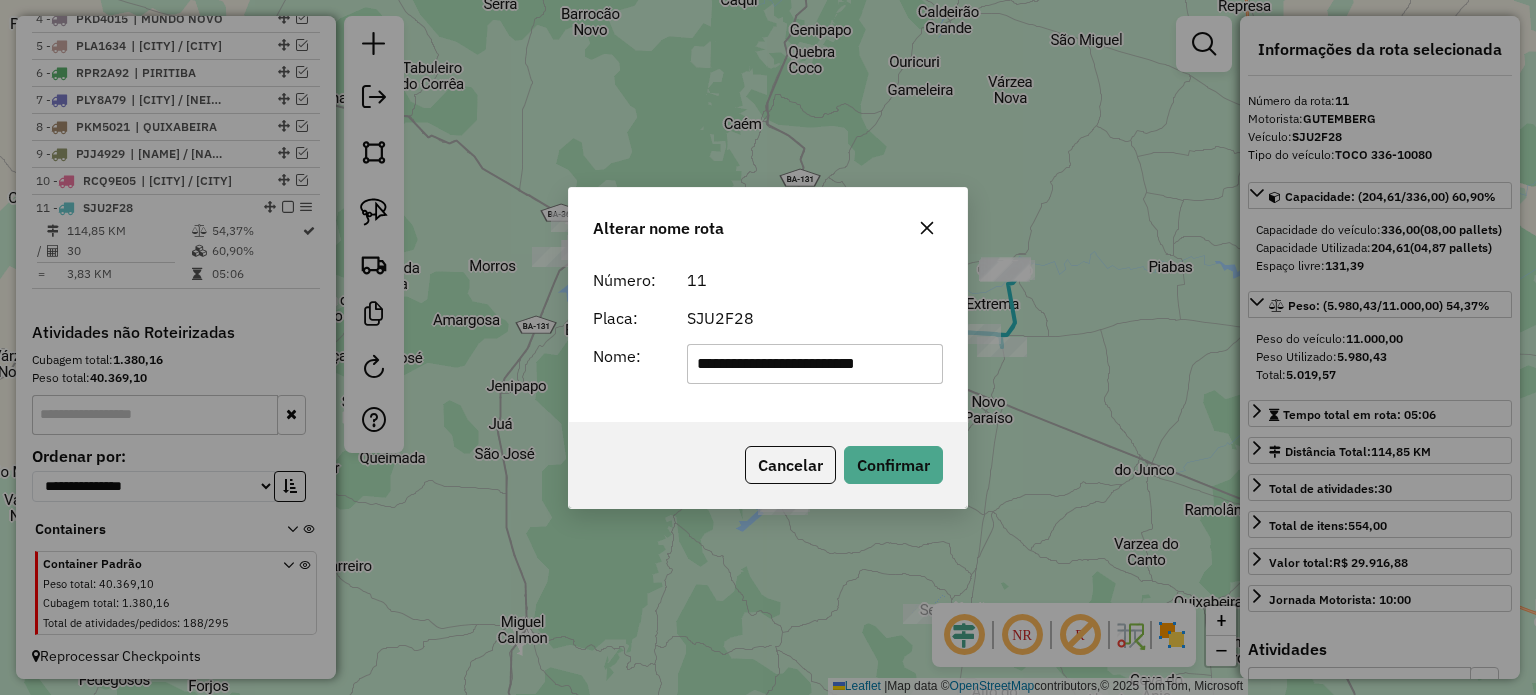 scroll, scrollTop: 0, scrollLeft: 6, axis: horizontal 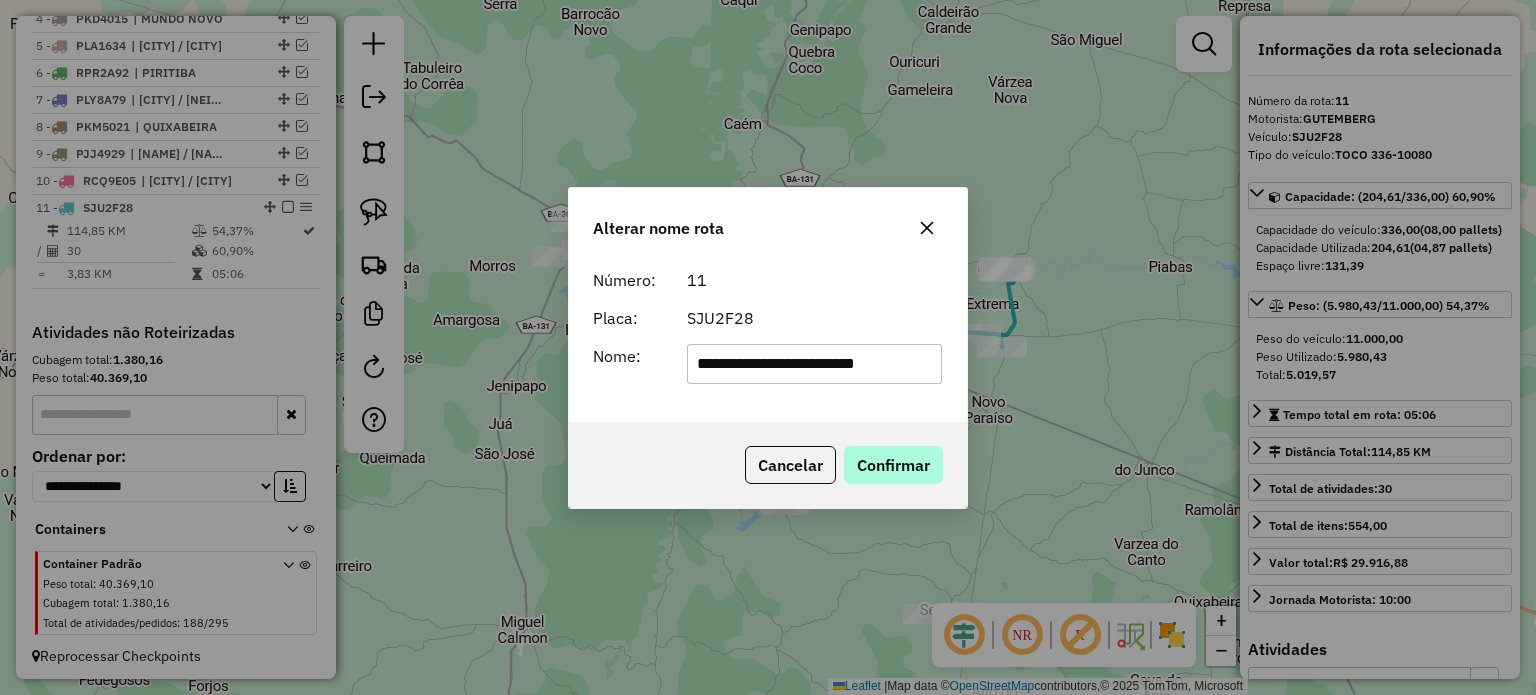 type on "**********" 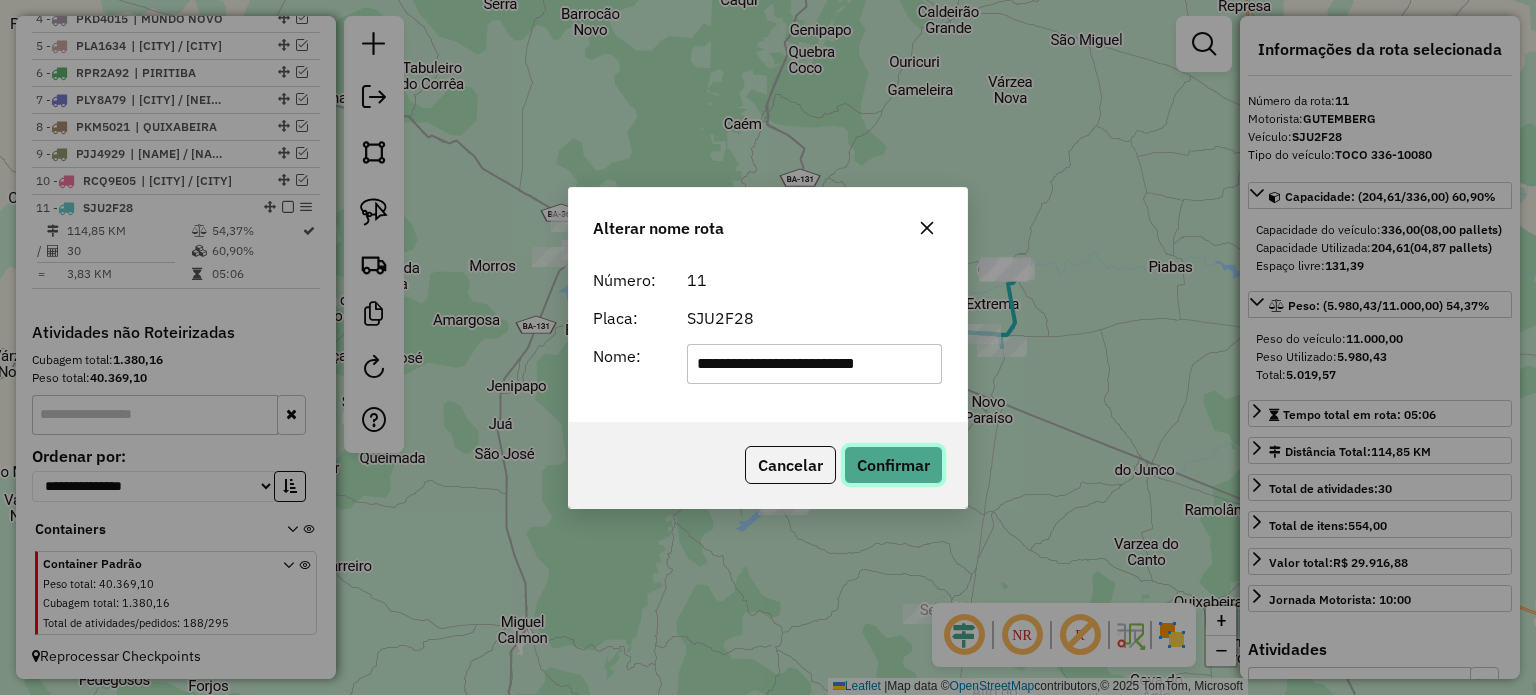 click on "Confirmar" 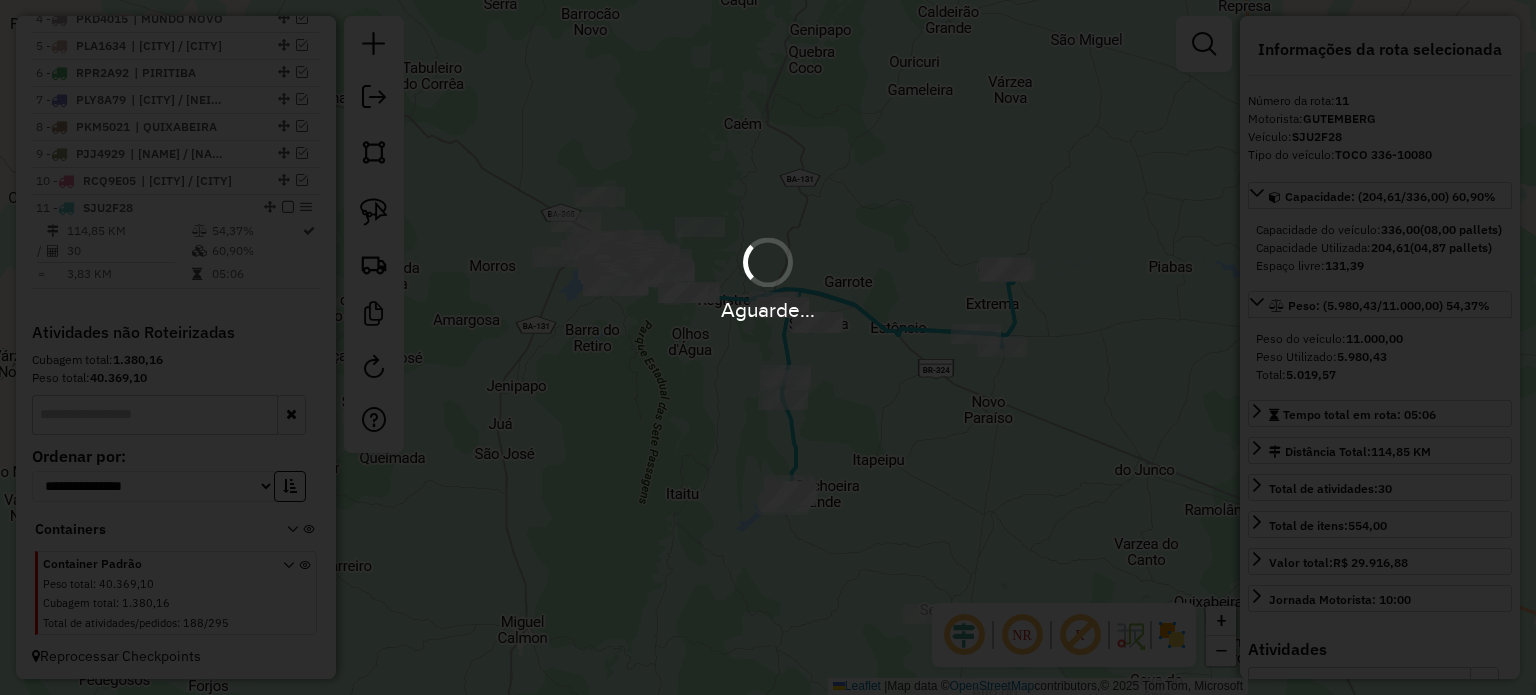 type 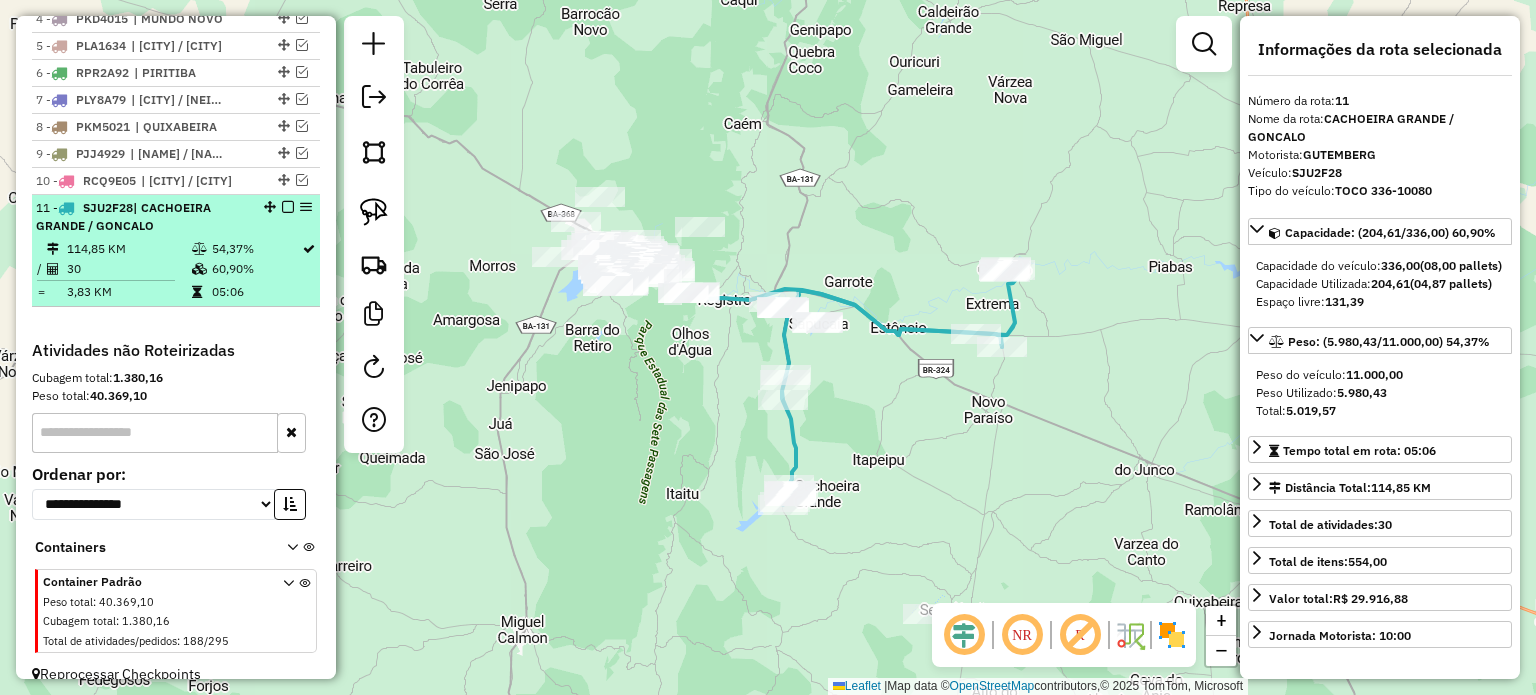click at bounding box center [288, 207] 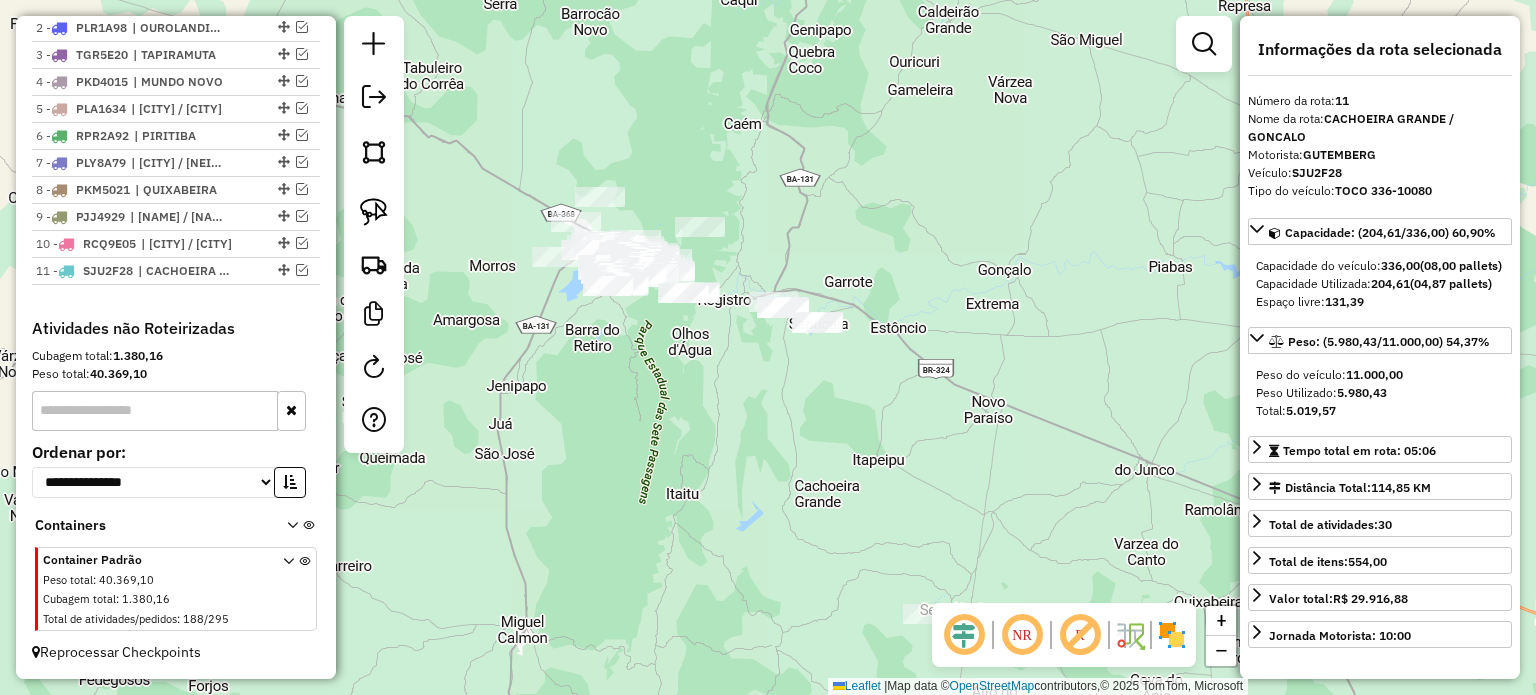 scroll, scrollTop: 798, scrollLeft: 0, axis: vertical 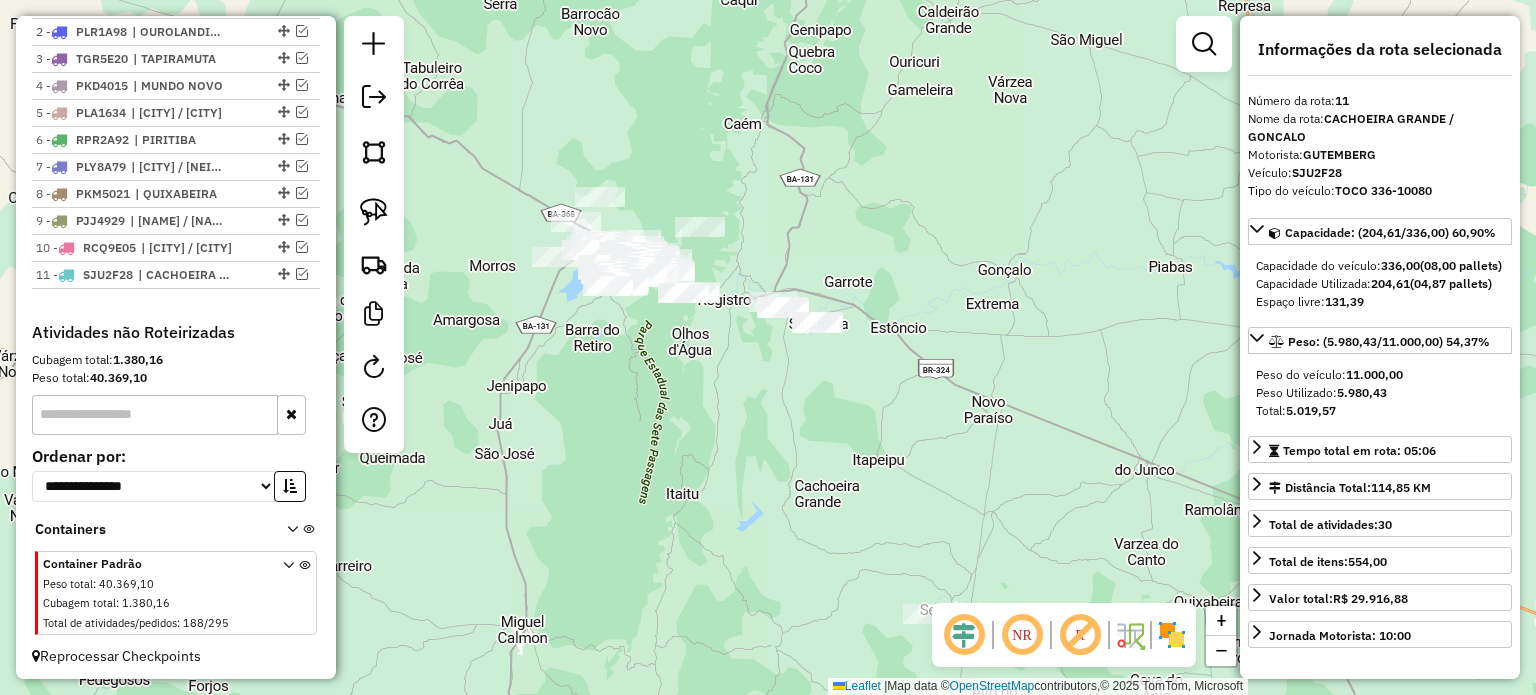 drag, startPoint x: 797, startPoint y: 375, endPoint x: 753, endPoint y: 363, distance: 45.607018 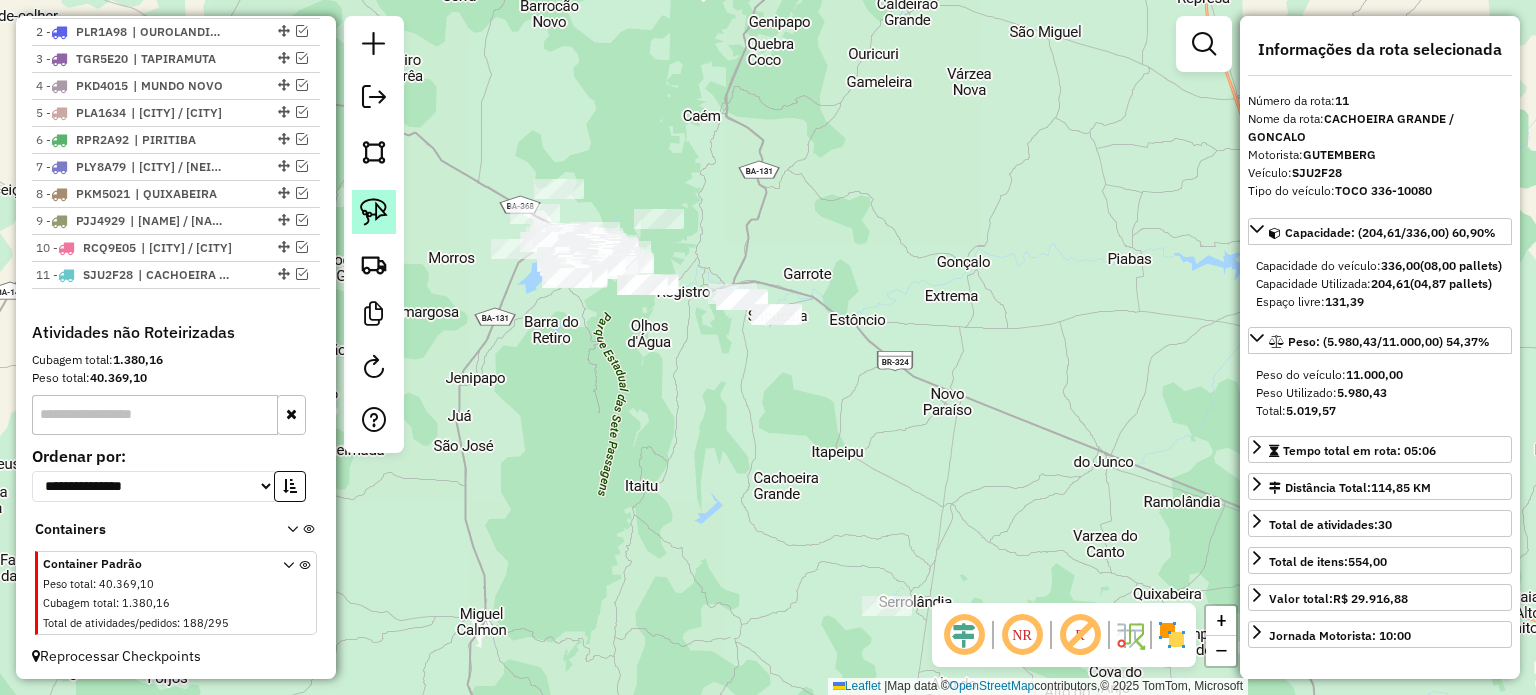 drag, startPoint x: 368, startPoint y: 203, endPoint x: 508, endPoint y: 259, distance: 150.78462 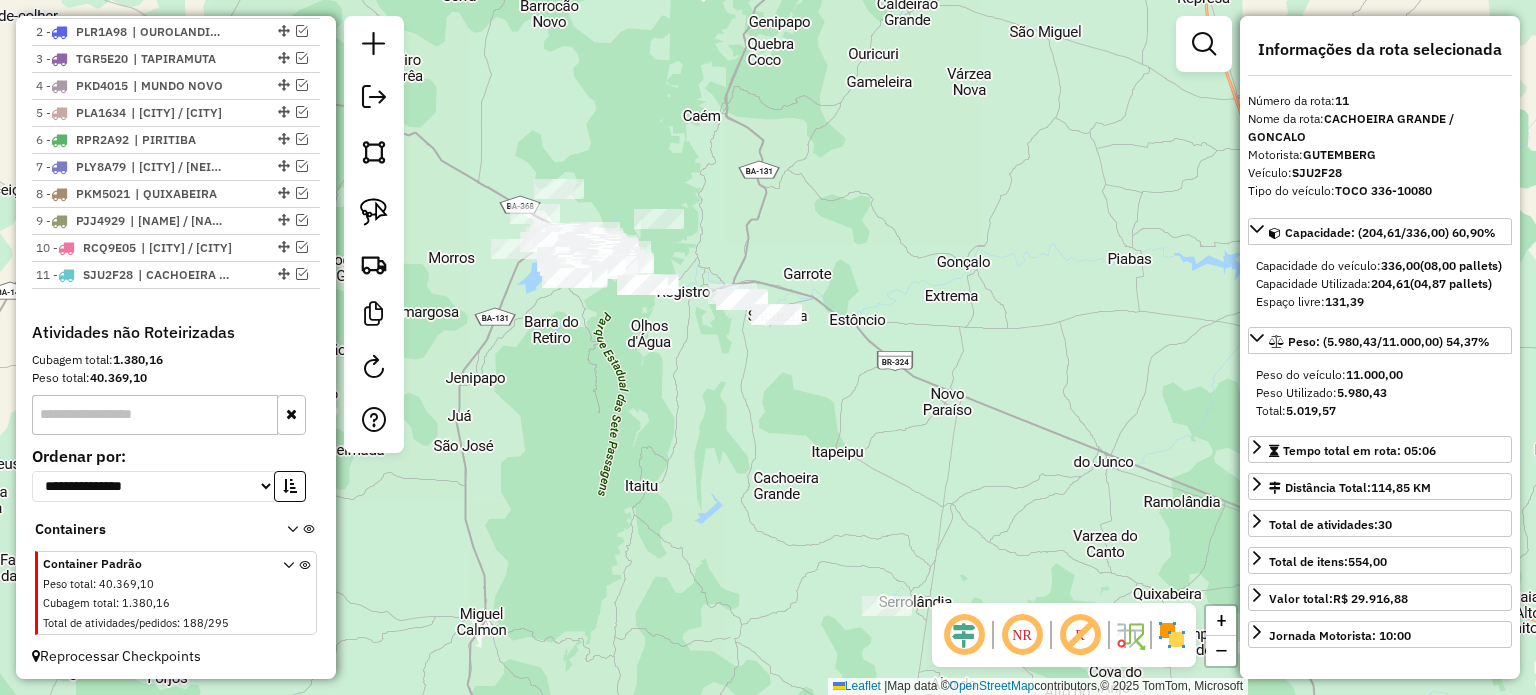 click 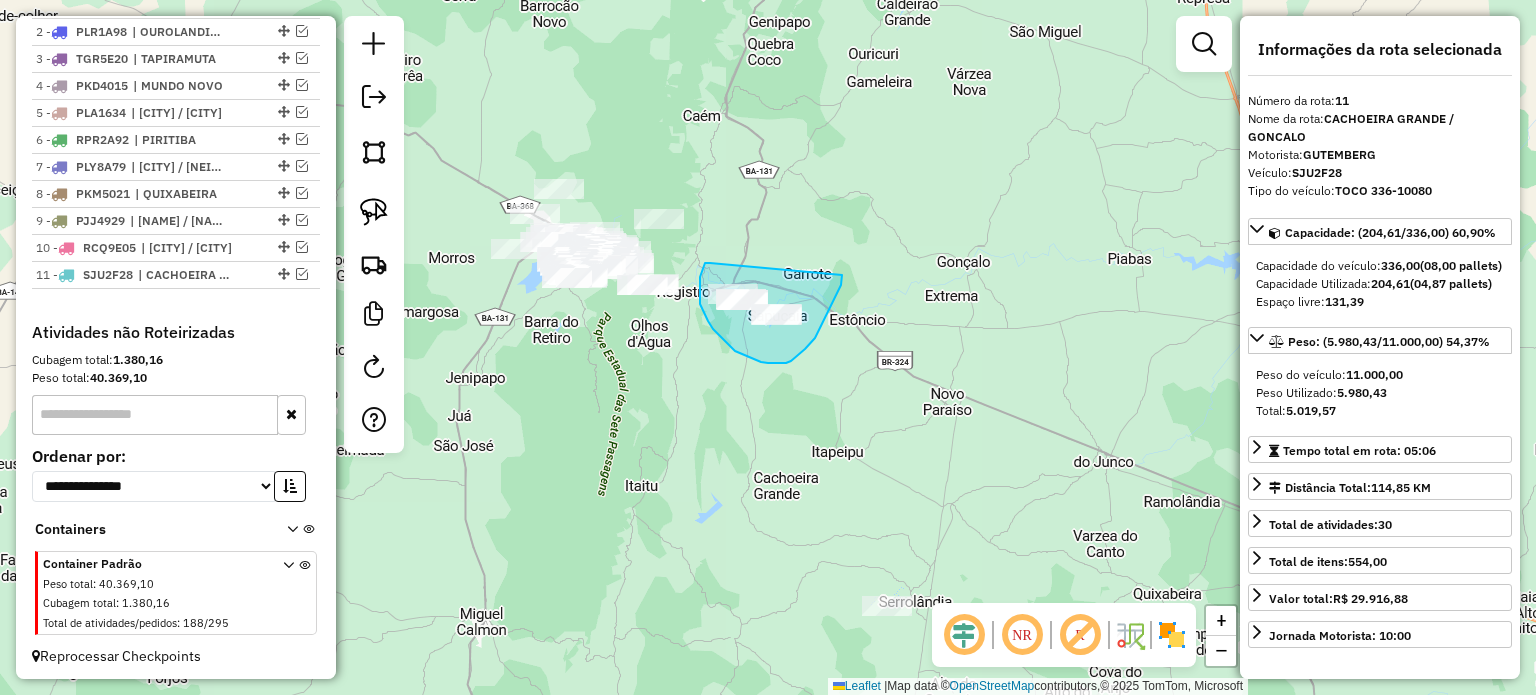 drag, startPoint x: 710, startPoint y: 263, endPoint x: 844, endPoint y: 274, distance: 134.45073 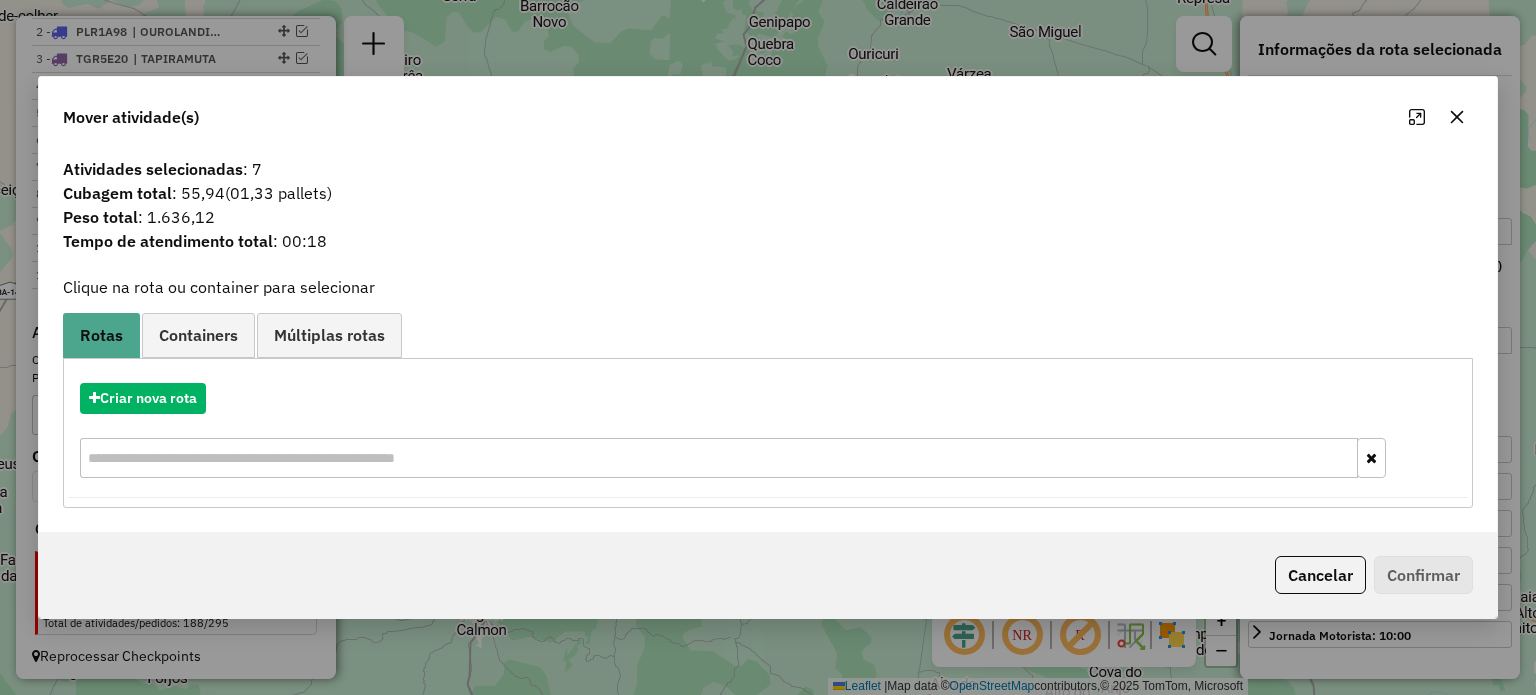 click 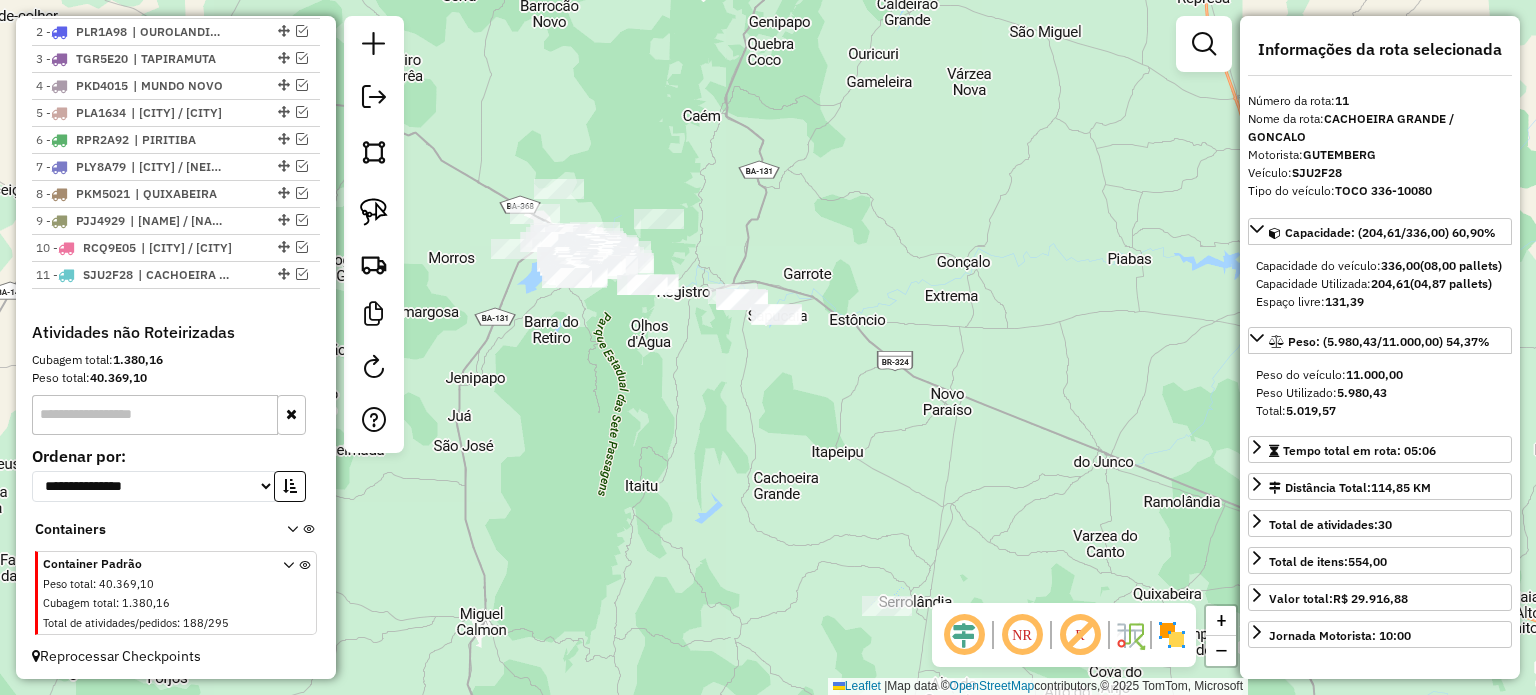 drag, startPoint x: 884, startPoint y: 355, endPoint x: 921, endPoint y: 340, distance: 39.92493 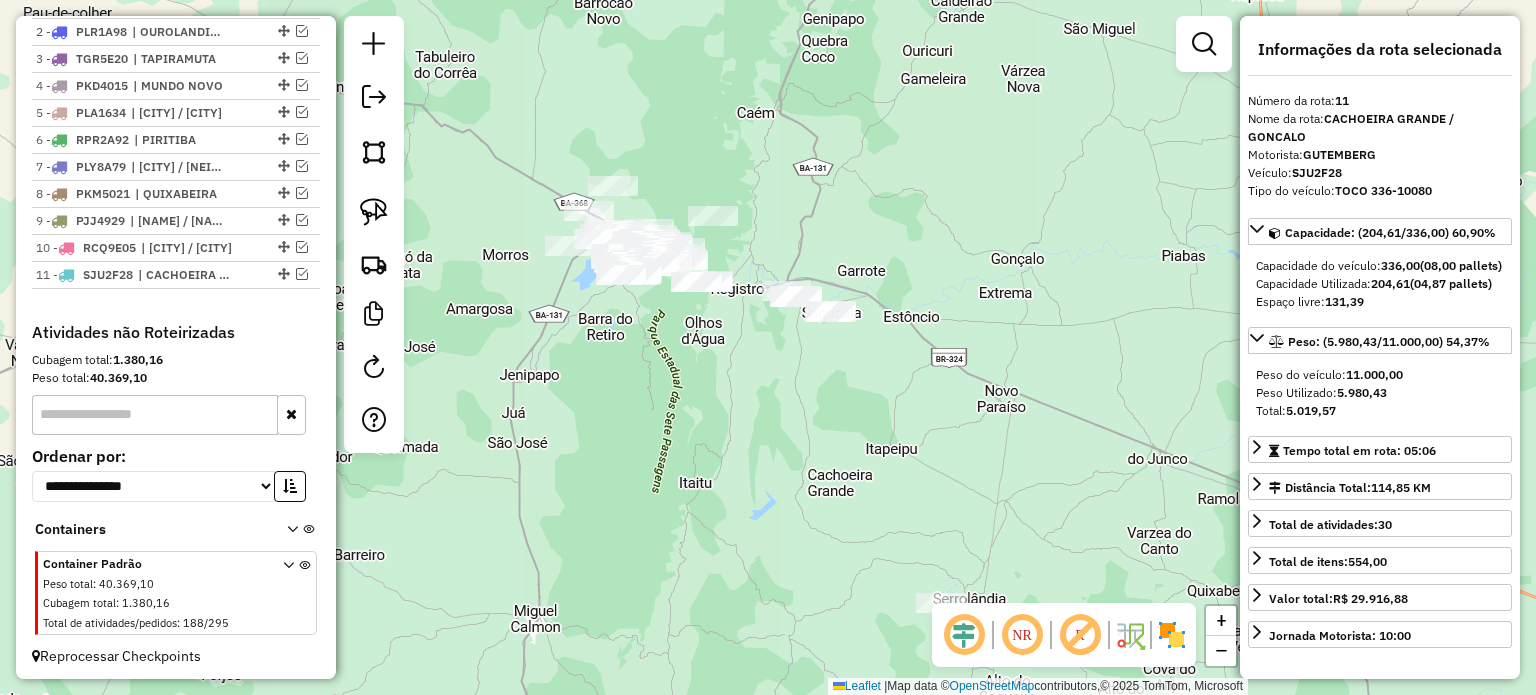 drag, startPoint x: 756, startPoint y: 404, endPoint x: 716, endPoint y: 501, distance: 104.92378 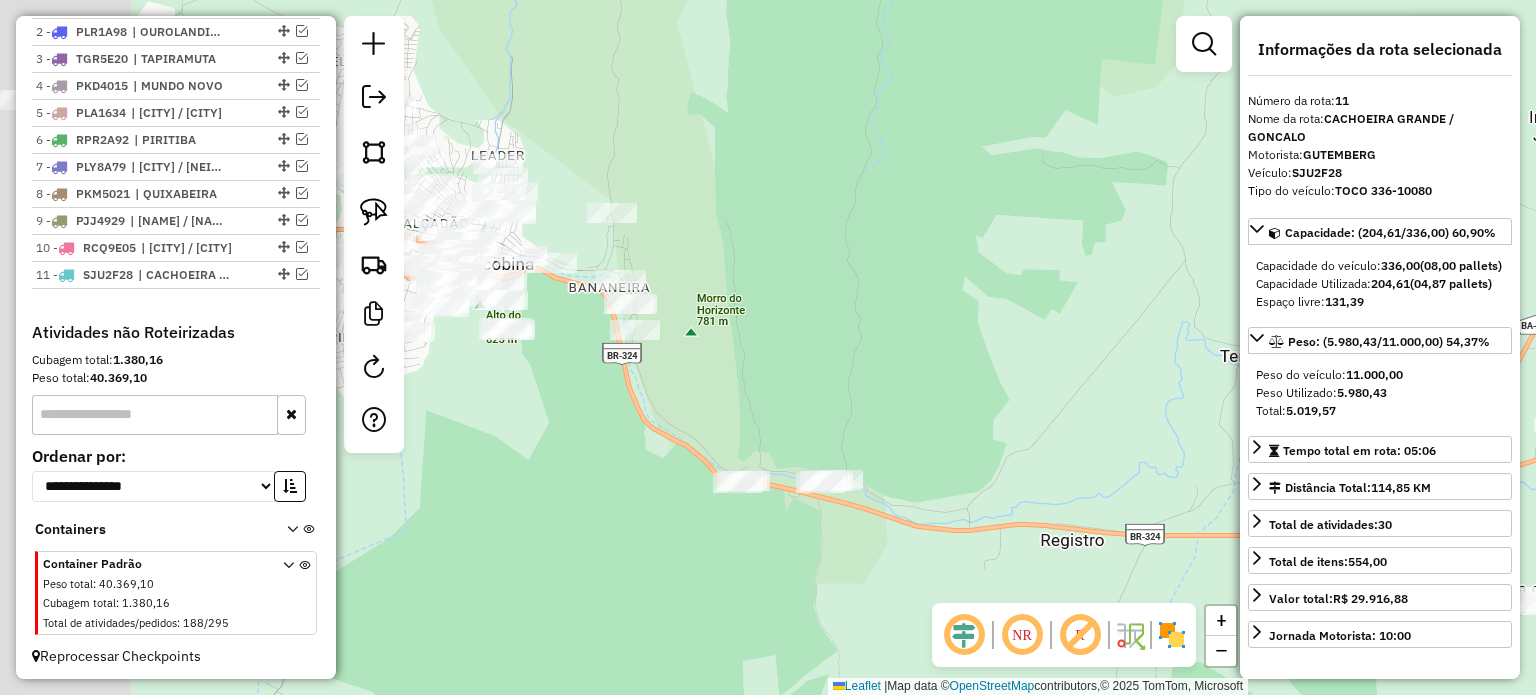 drag, startPoint x: 680, startPoint y: 294, endPoint x: 883, endPoint y: 335, distance: 207.09901 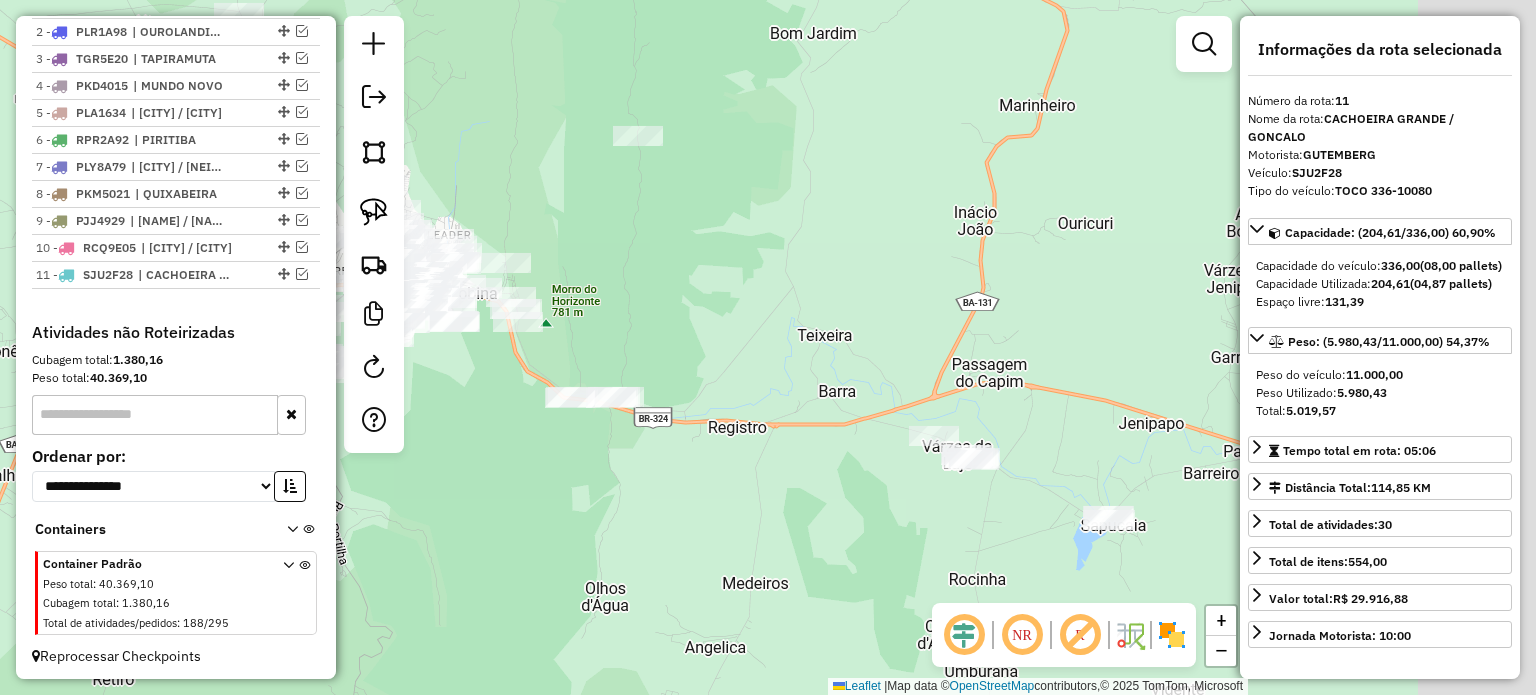 drag, startPoint x: 984, startPoint y: 314, endPoint x: 589, endPoint y: 307, distance: 395.062 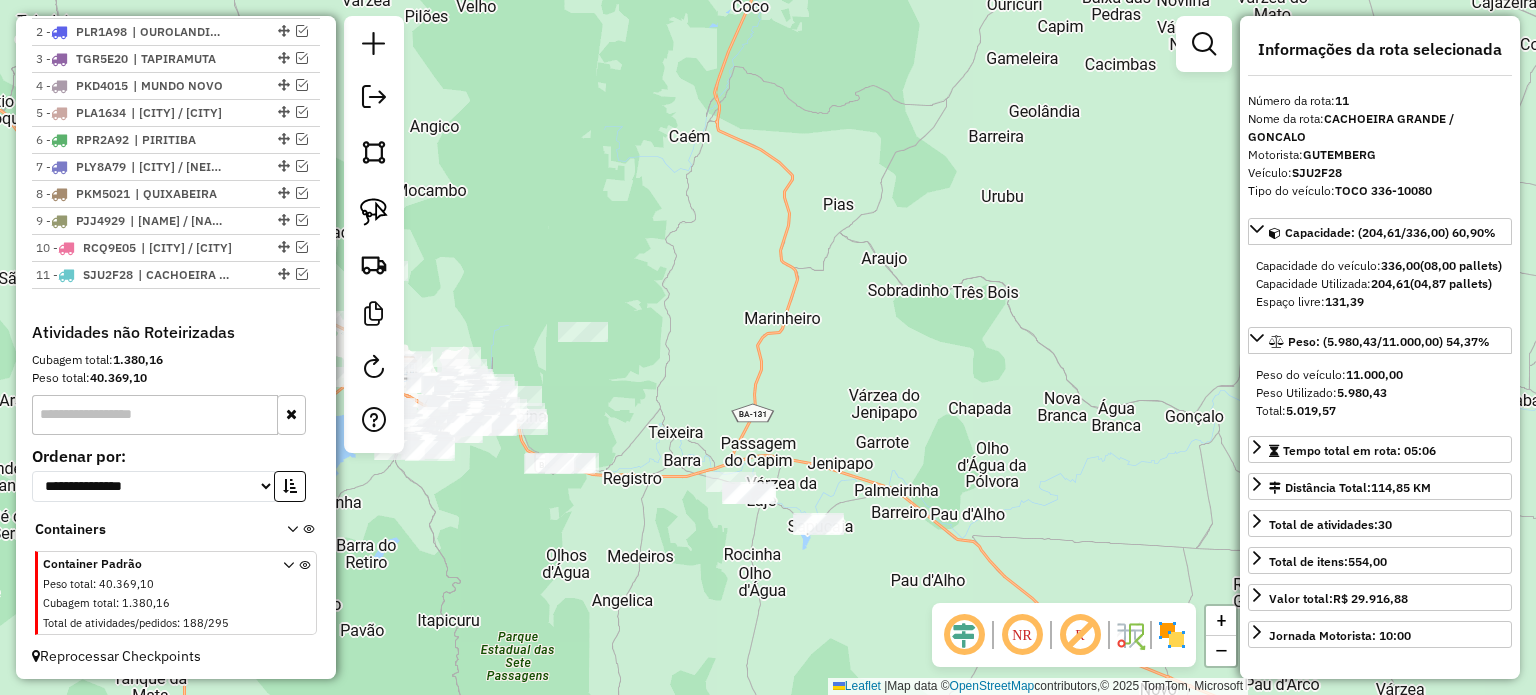 drag, startPoint x: 709, startPoint y: 159, endPoint x: 757, endPoint y: 285, distance: 134.83324 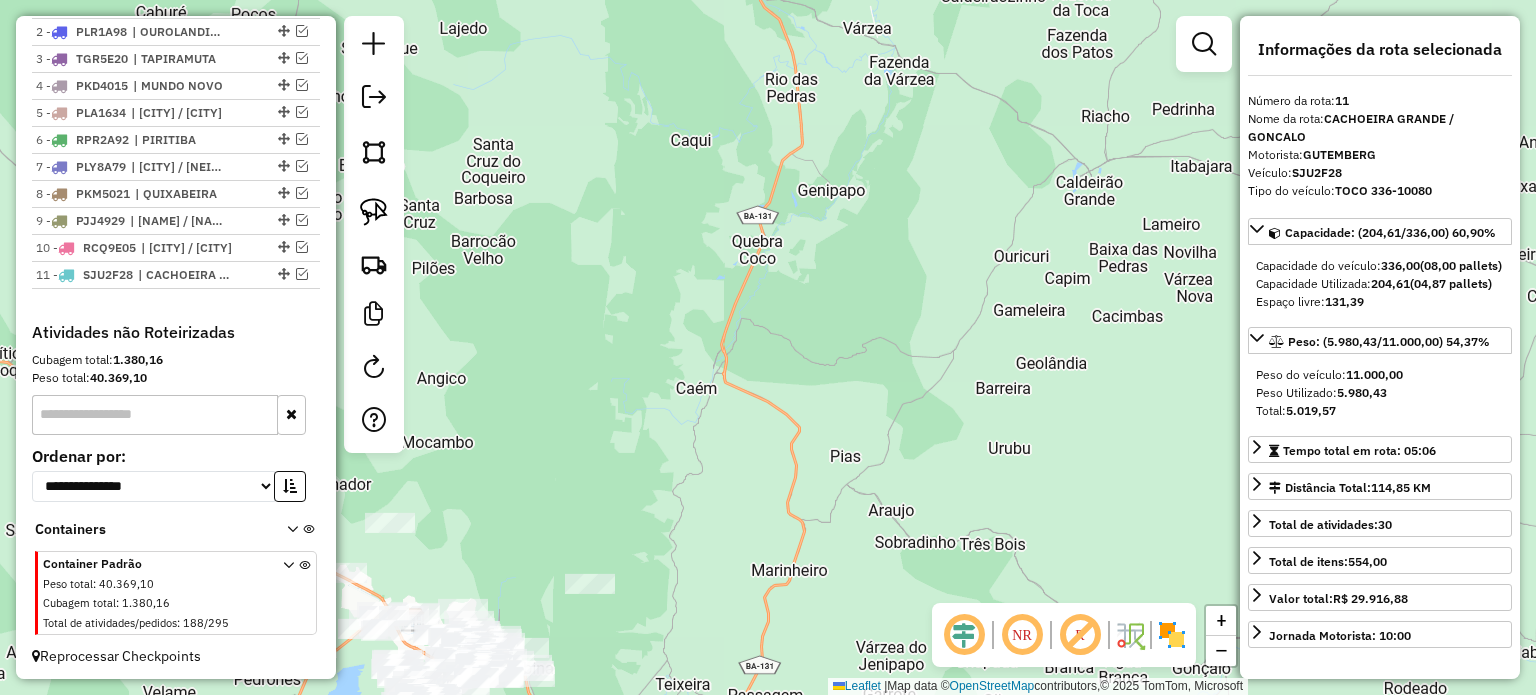 drag, startPoint x: 676, startPoint y: 290, endPoint x: 716, endPoint y: 368, distance: 87.658424 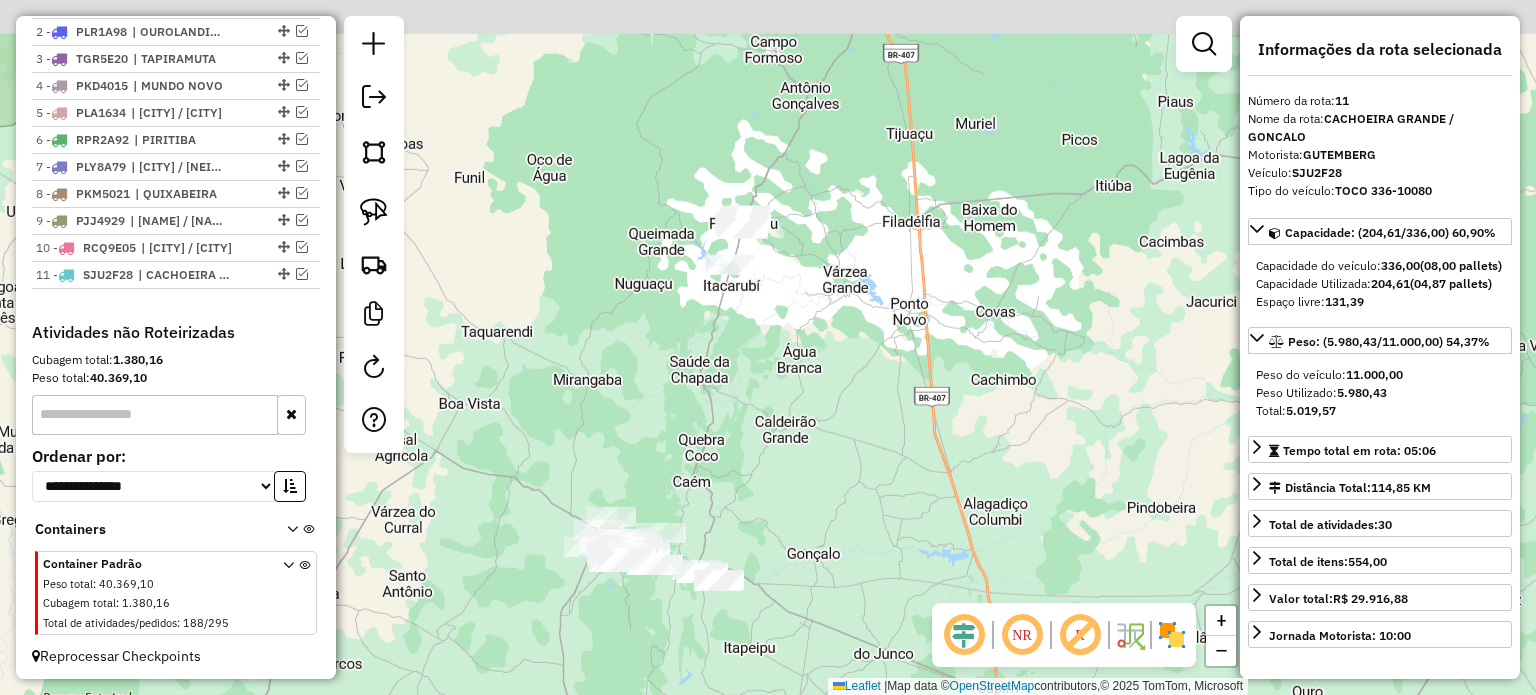 drag, startPoint x: 741, startPoint y: 271, endPoint x: 736, endPoint y: 253, distance: 18.681541 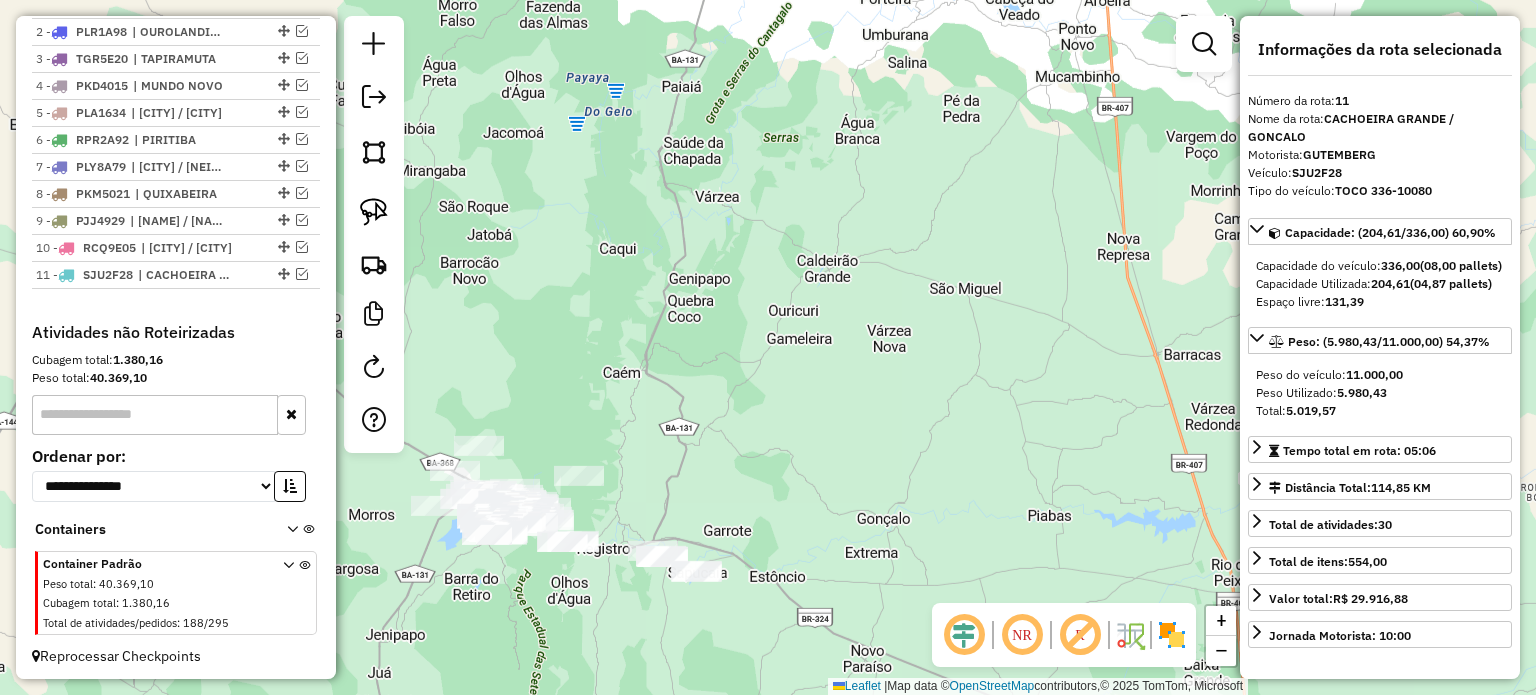 drag, startPoint x: 772, startPoint y: 427, endPoint x: 760, endPoint y: 285, distance: 142.50613 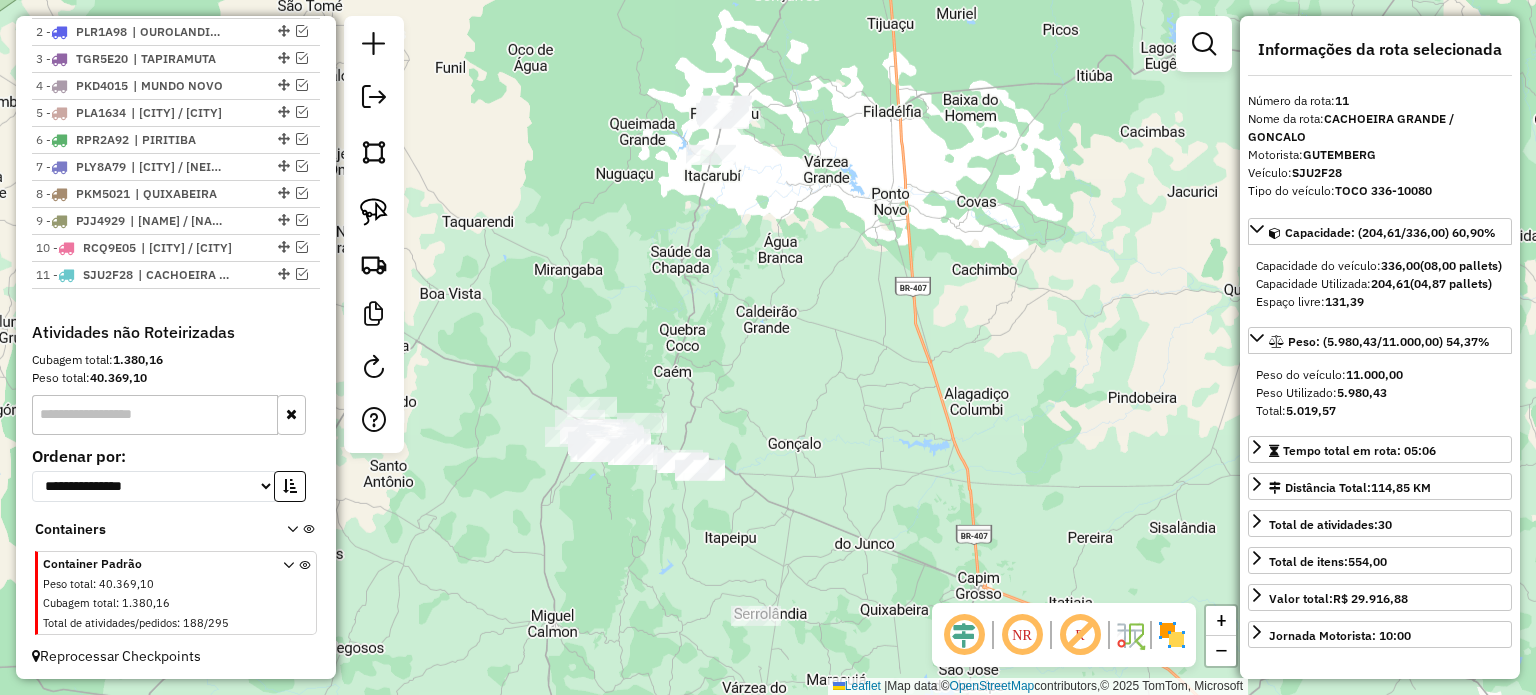 drag, startPoint x: 872, startPoint y: 331, endPoint x: 829, endPoint y: 379, distance: 64.44377 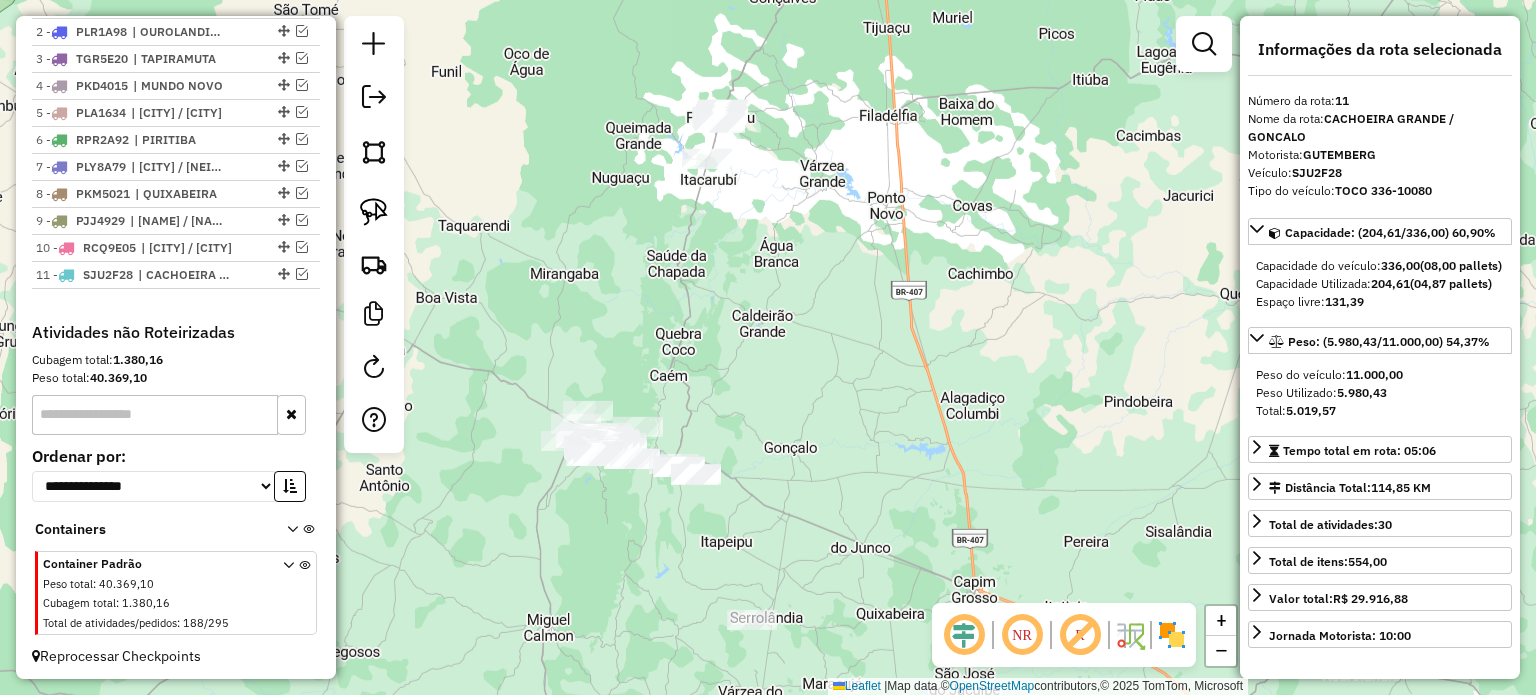 drag, startPoint x: 780, startPoint y: 66, endPoint x: 728, endPoint y: 62, distance: 52.153618 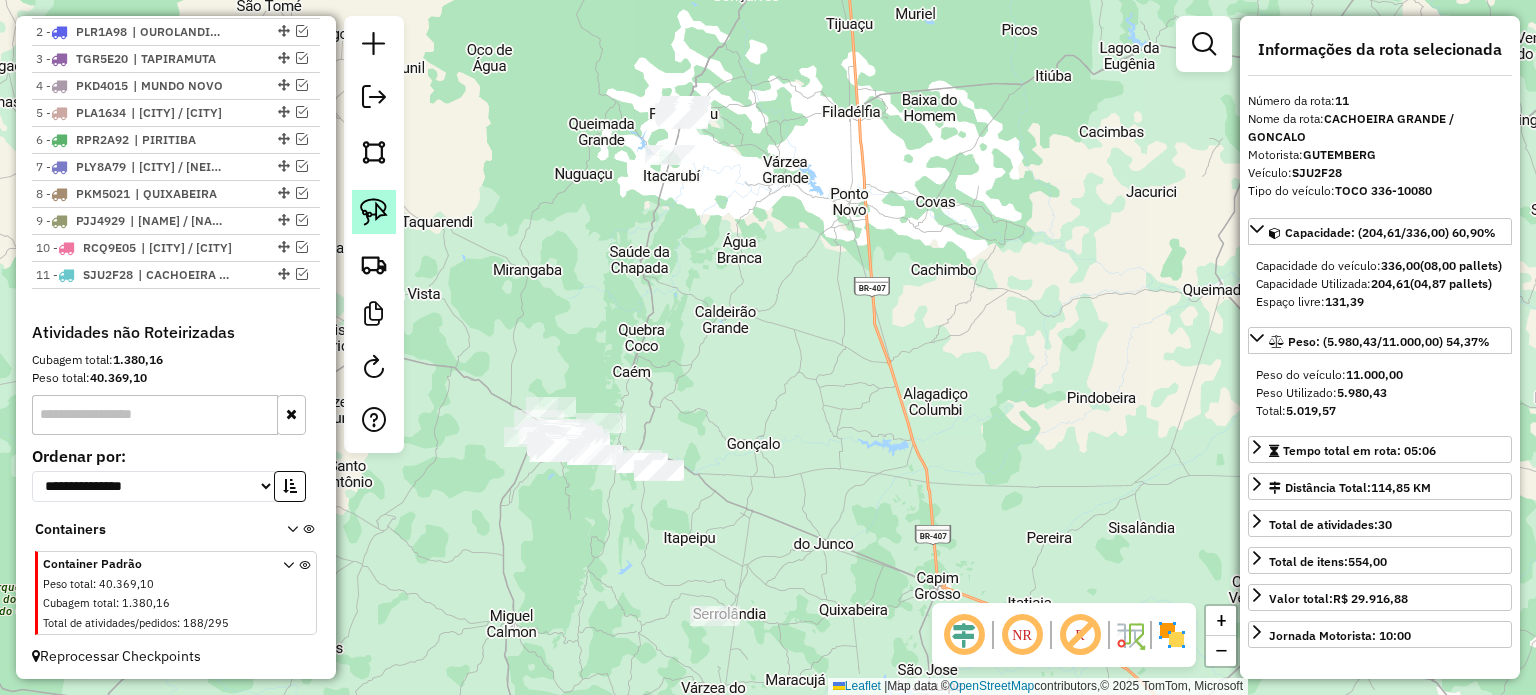click 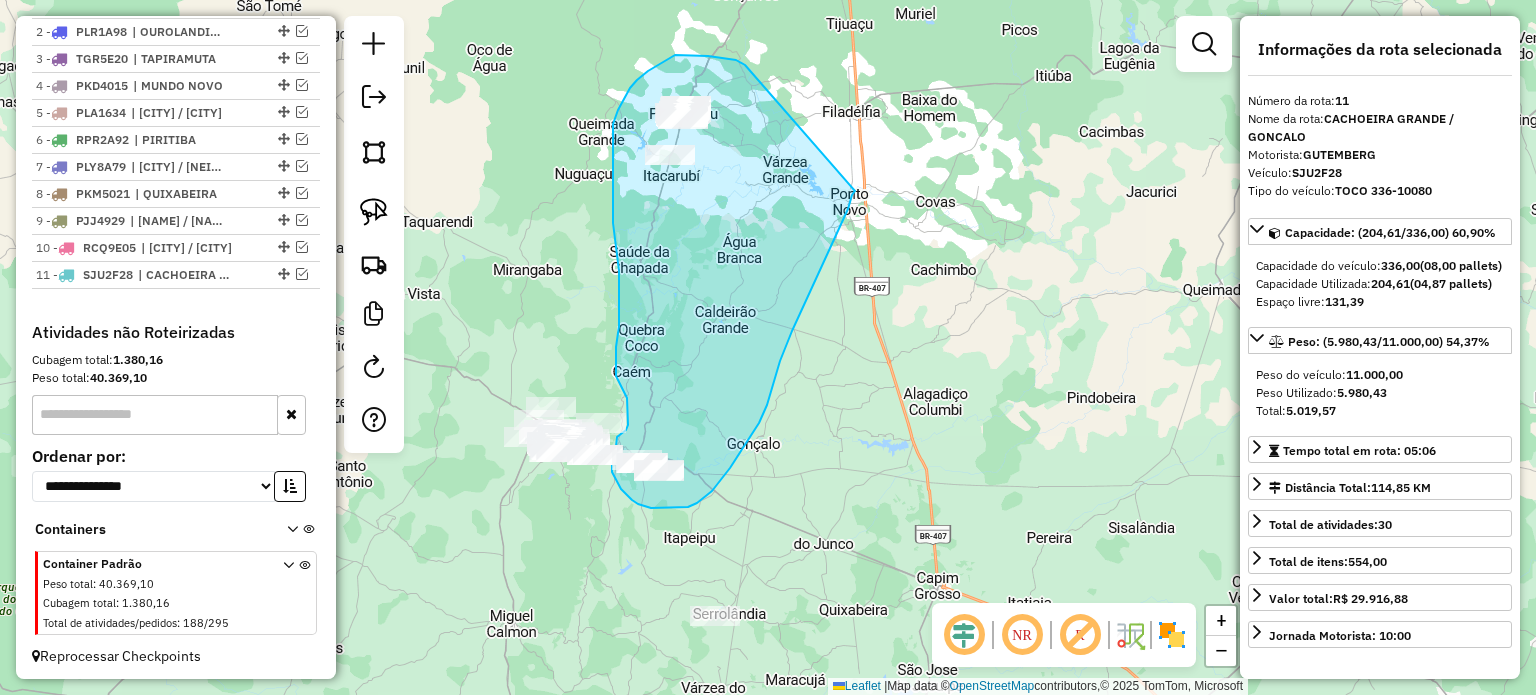 drag, startPoint x: 685, startPoint y: 55, endPoint x: 856, endPoint y: 189, distance: 217.2487 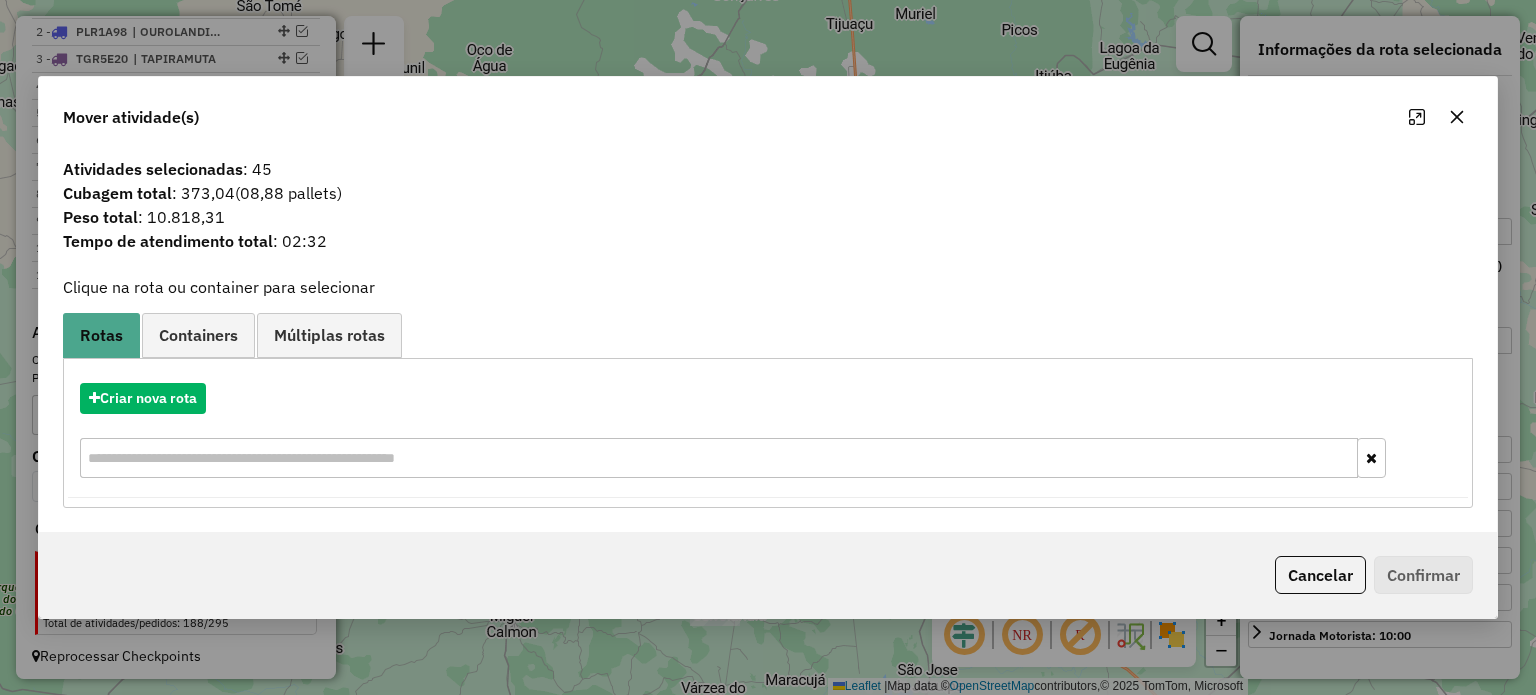 click 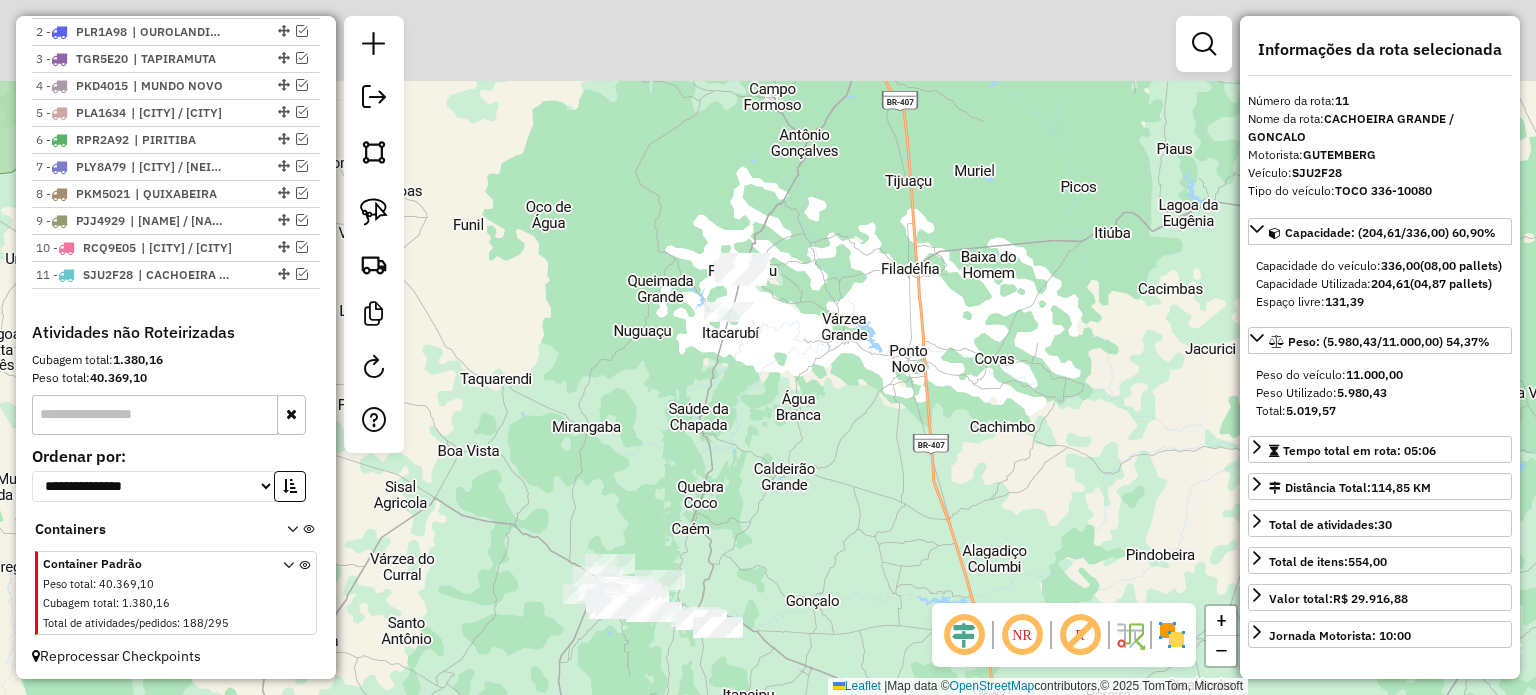 drag, startPoint x: 749, startPoint y: 195, endPoint x: 817, endPoint y: 375, distance: 192.41621 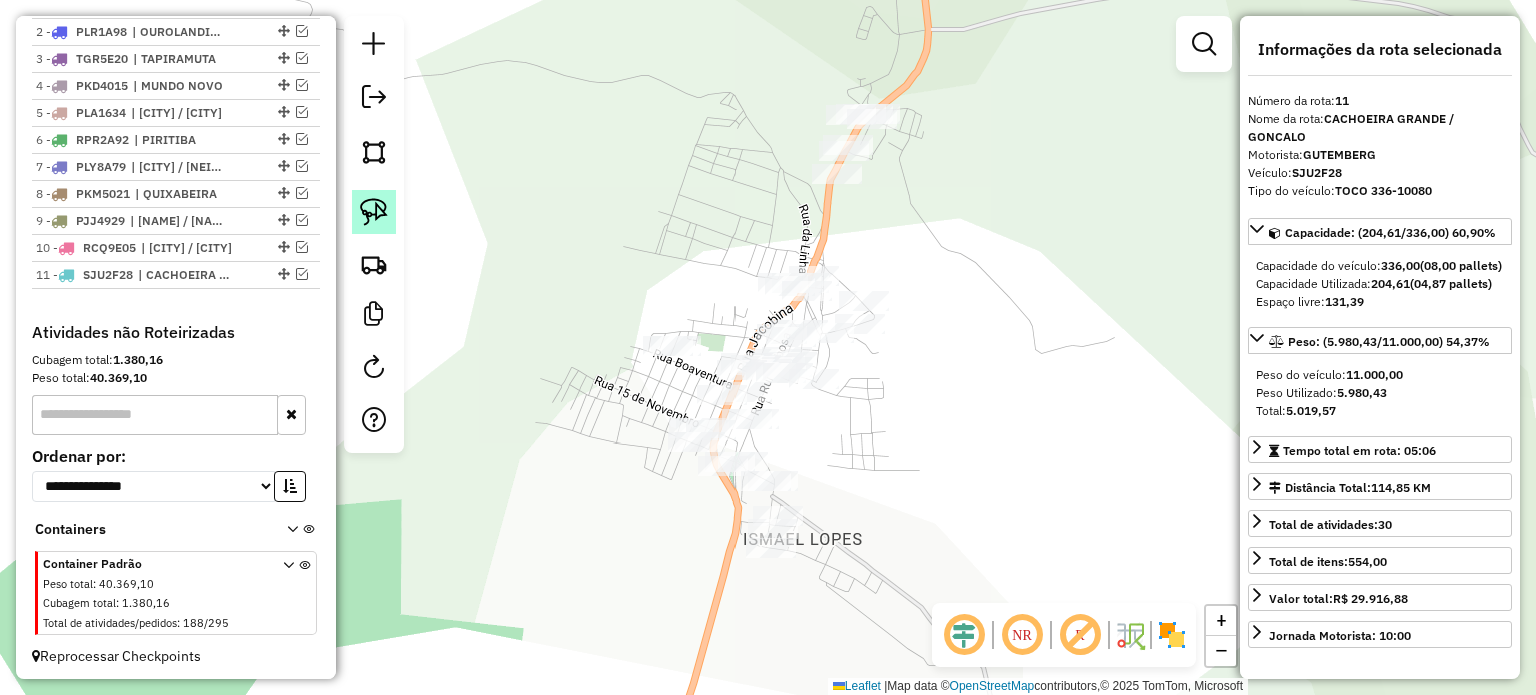 click 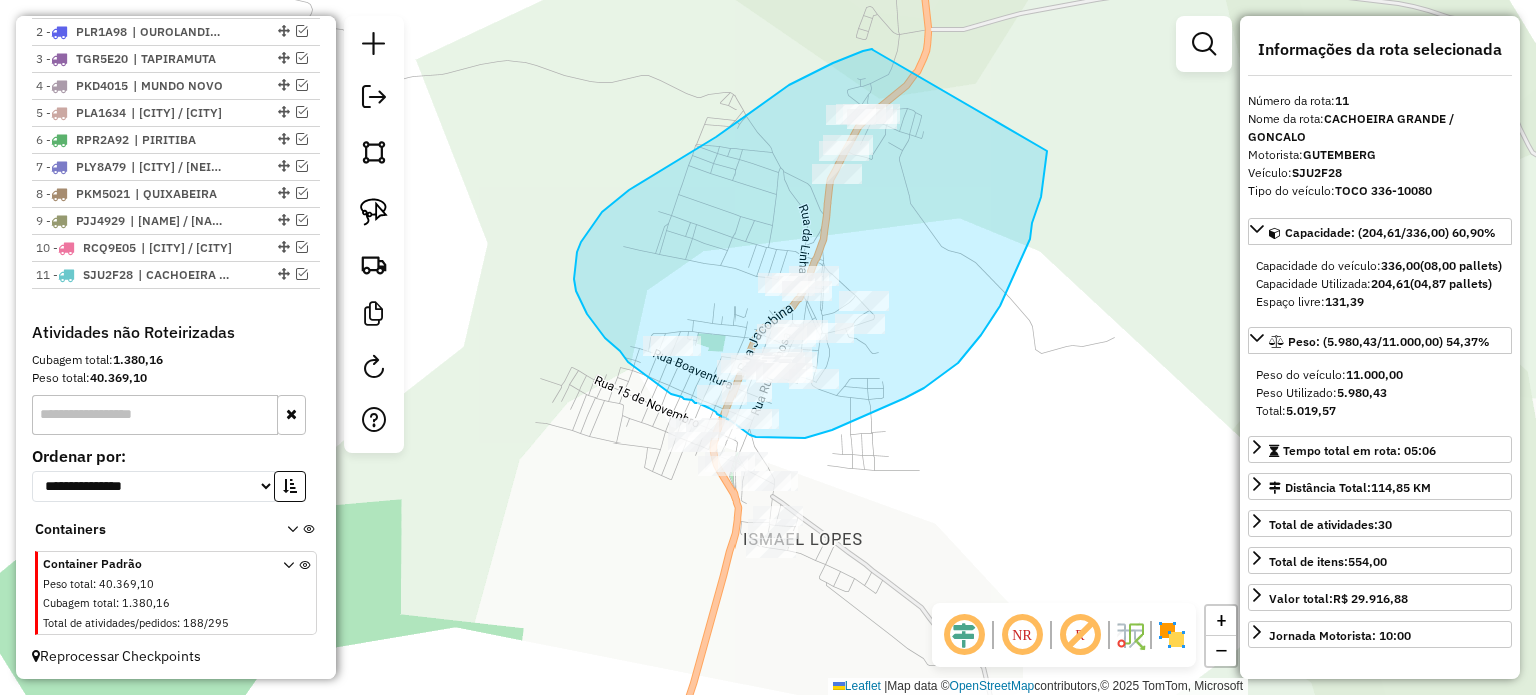 drag, startPoint x: 873, startPoint y: 50, endPoint x: 1047, endPoint y: 149, distance: 200.19241 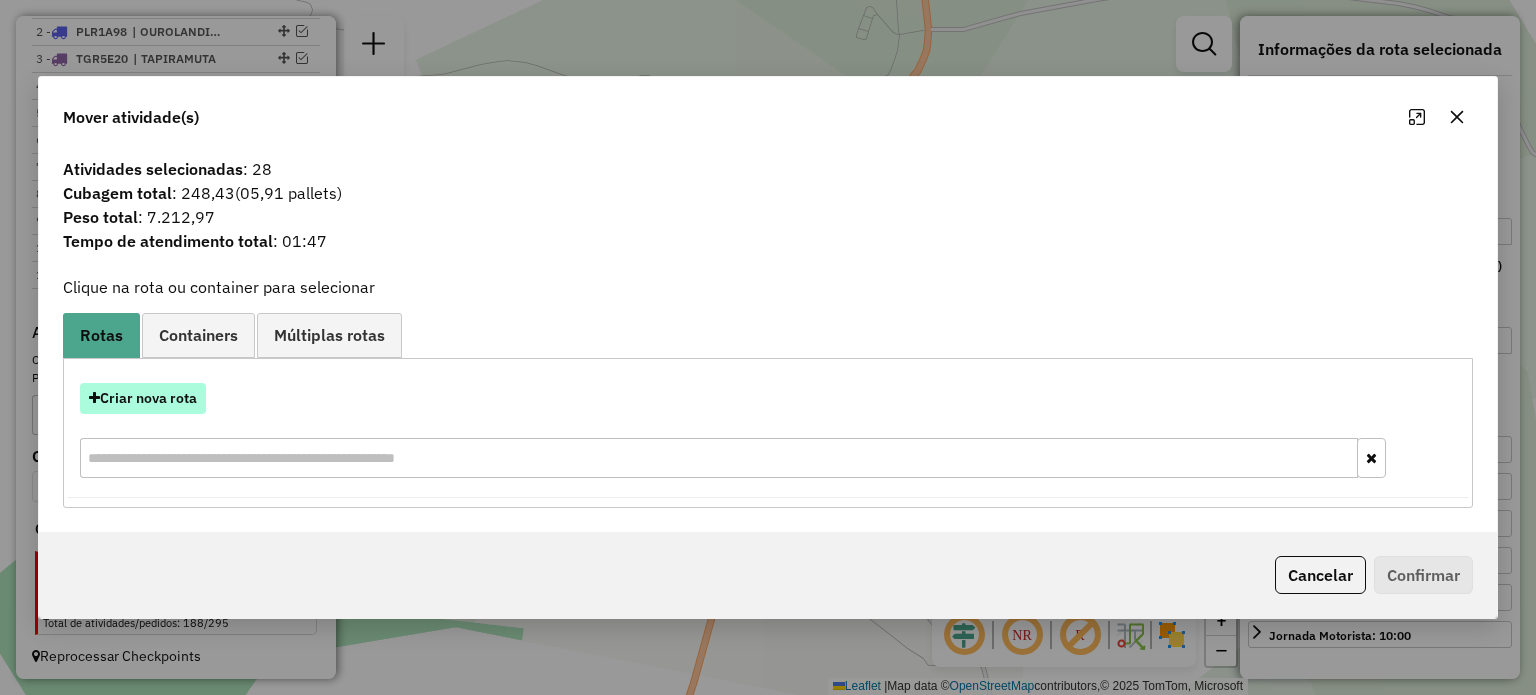 click on "Criar nova rota" at bounding box center (143, 398) 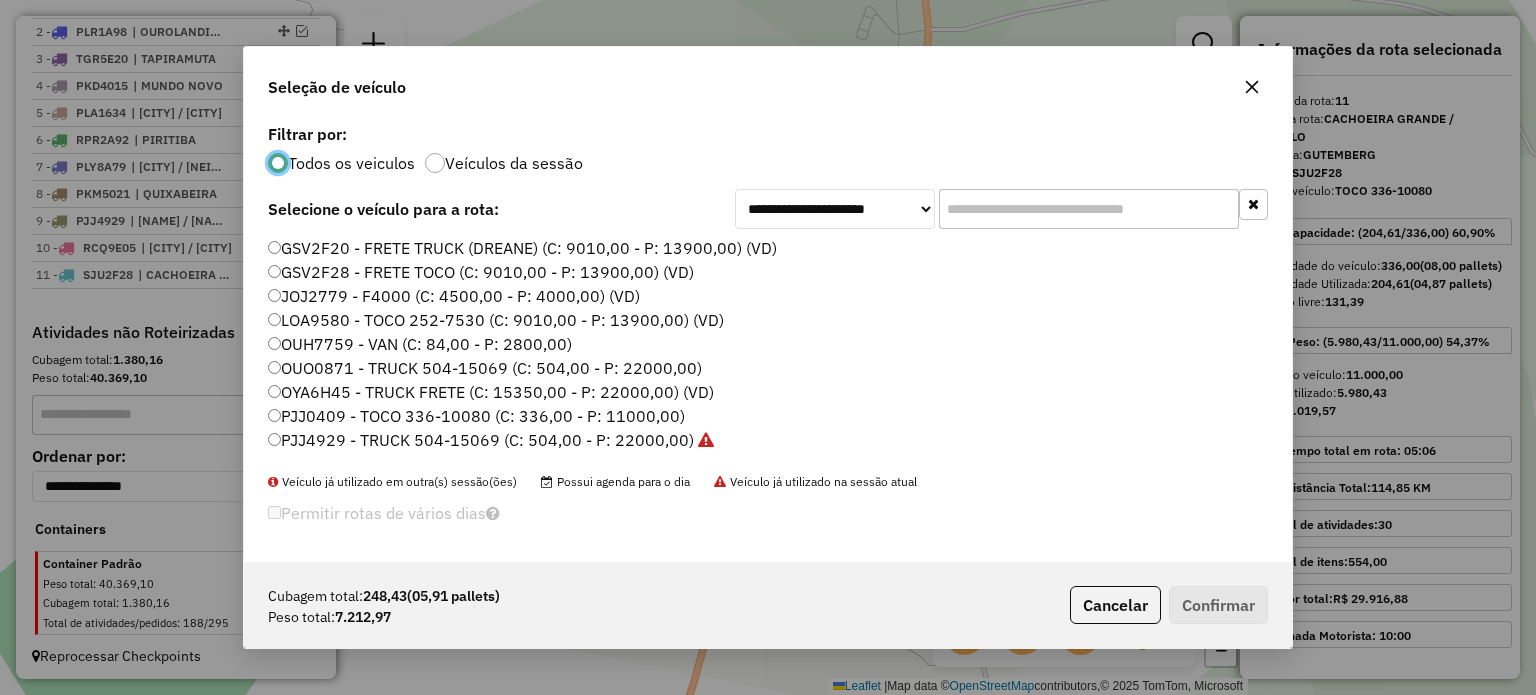 scroll, scrollTop: 10, scrollLeft: 6, axis: both 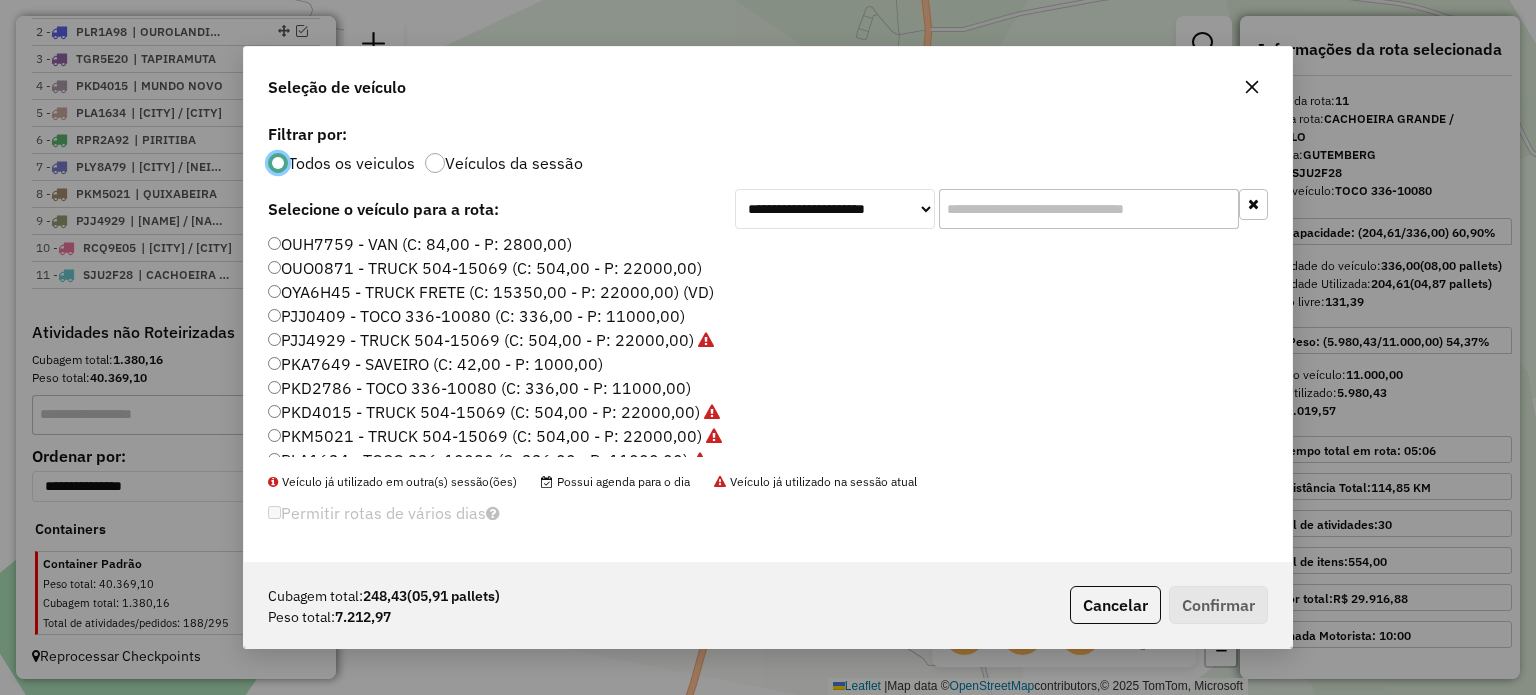 click on "PKD2786 - TOCO 336-10080 (C: 336,00 - P: 11000,00)" 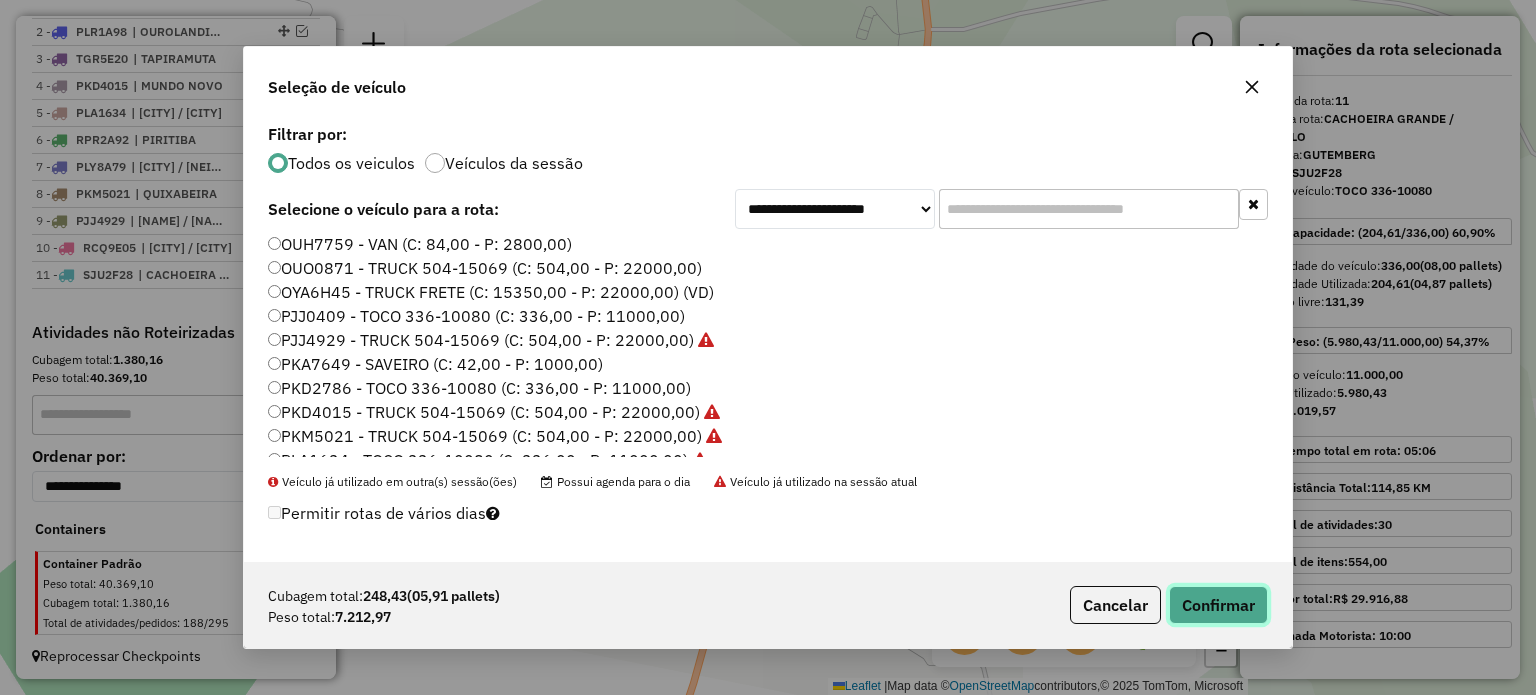 click on "Confirmar" 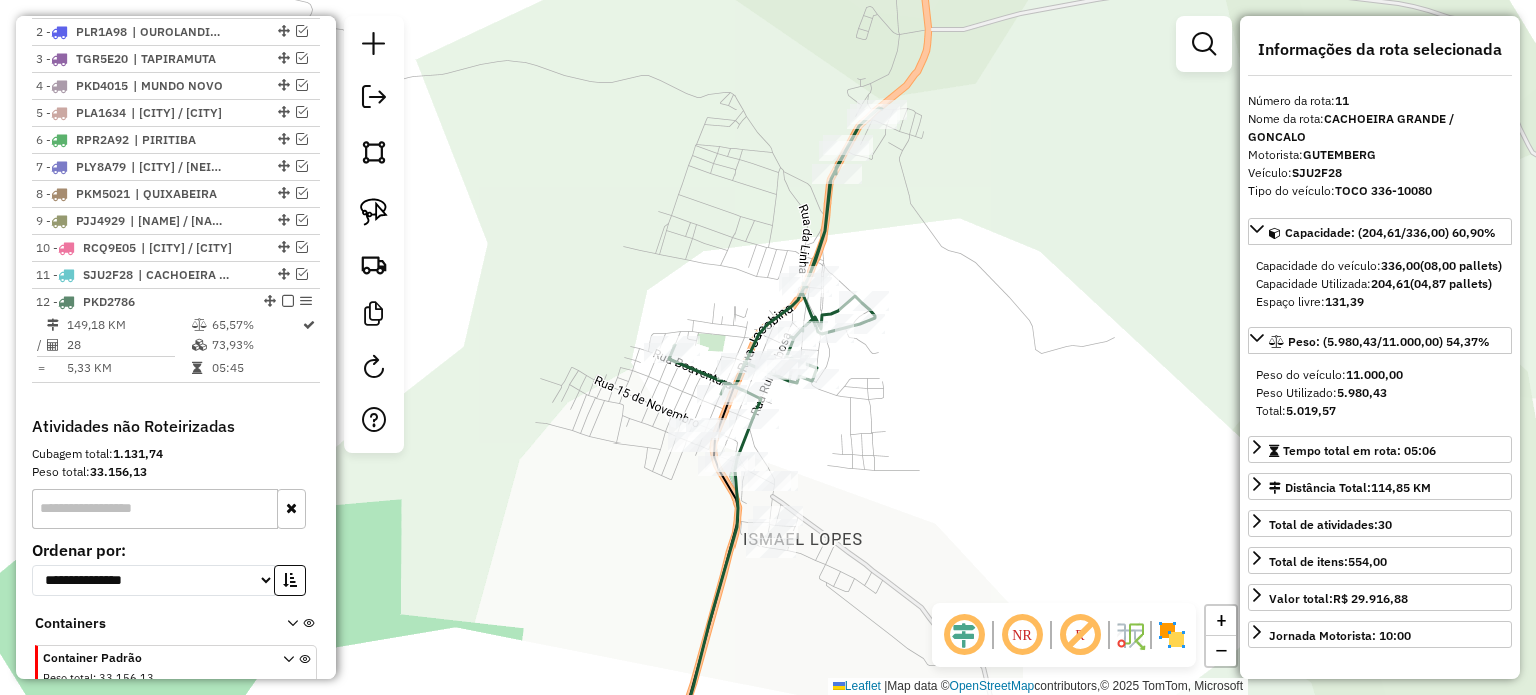 scroll, scrollTop: 892, scrollLeft: 0, axis: vertical 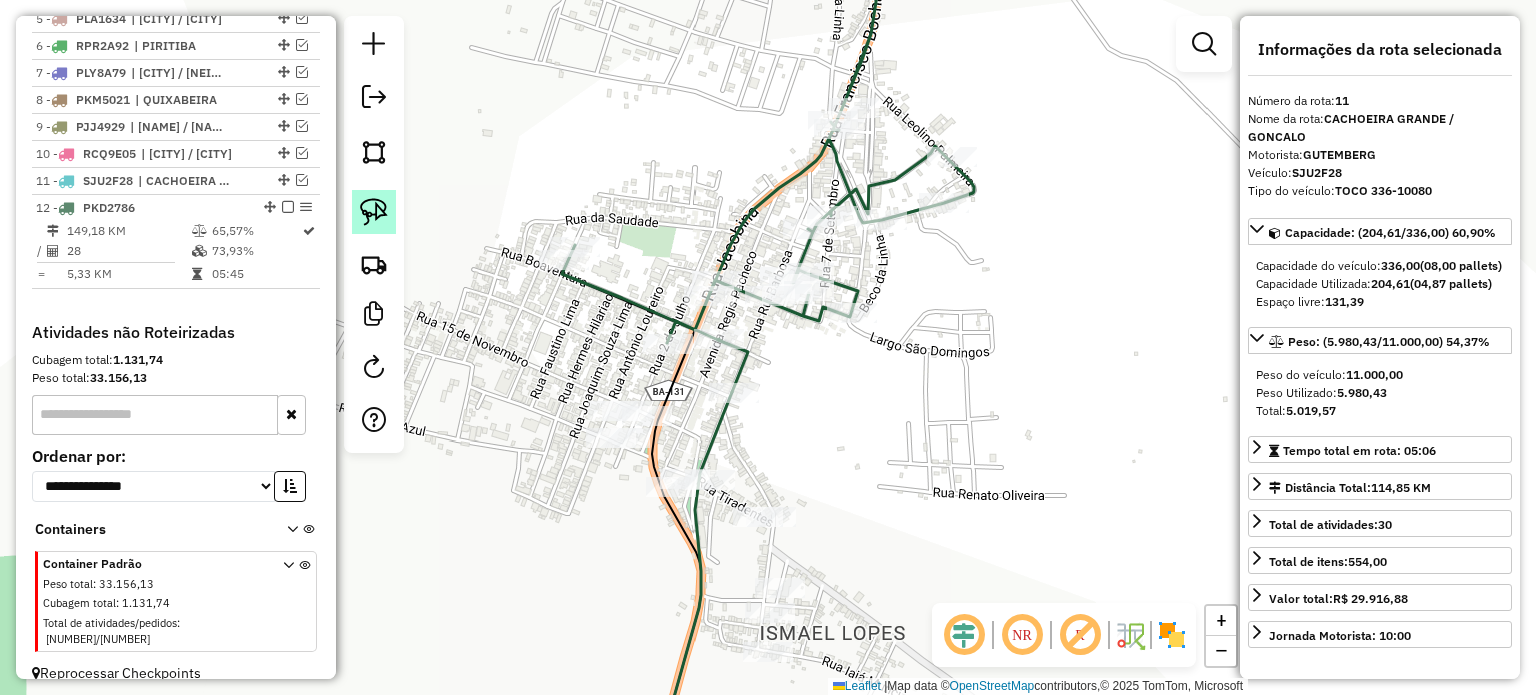 click 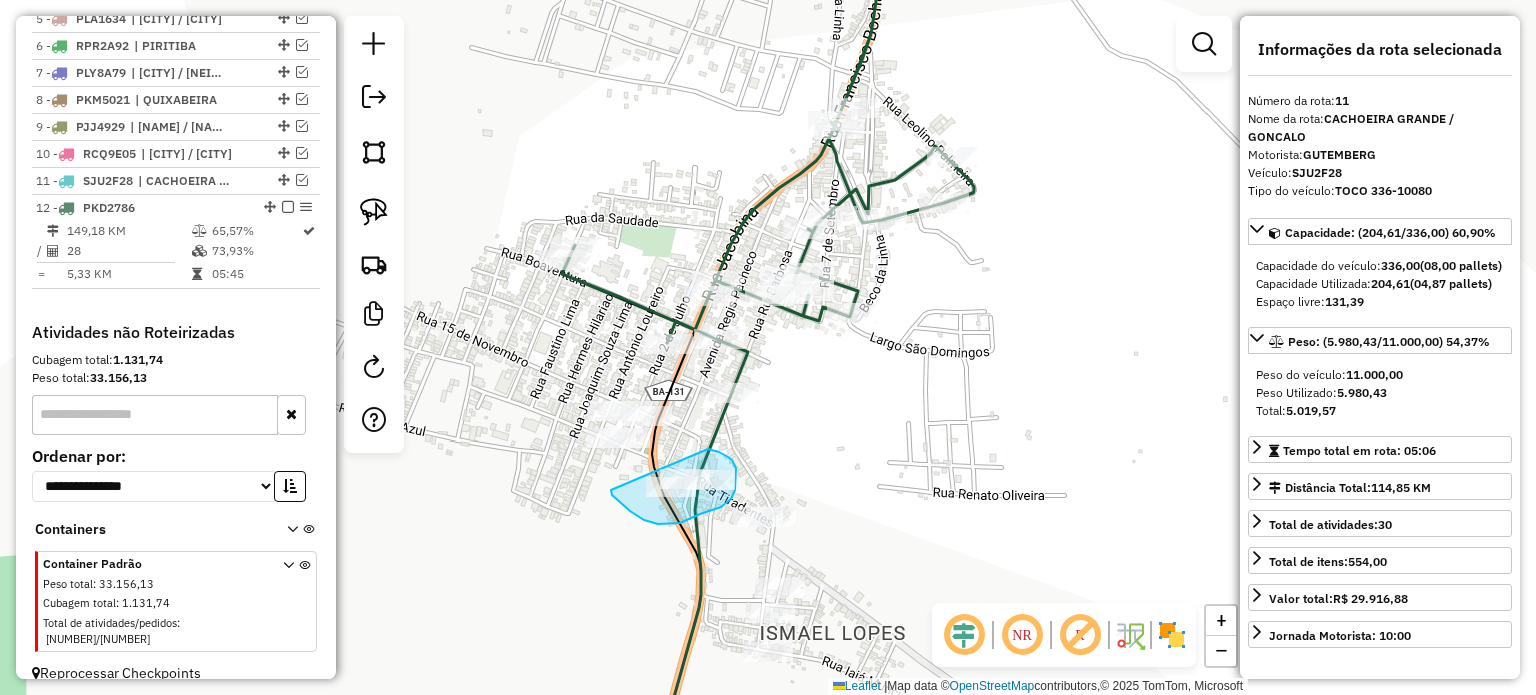 drag, startPoint x: 612, startPoint y: 495, endPoint x: 674, endPoint y: 460, distance: 71.19691 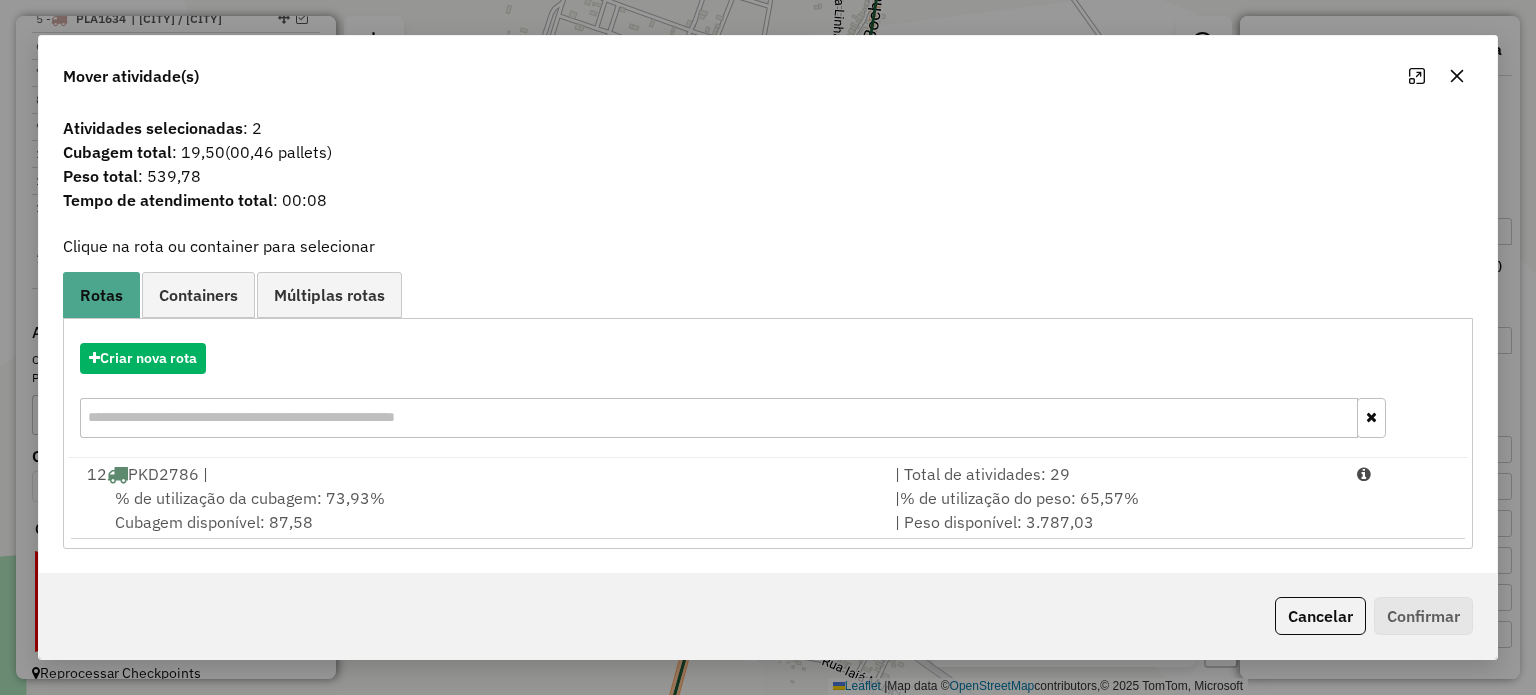 drag, startPoint x: 1456, startPoint y: 81, endPoint x: 1208, endPoint y: 166, distance: 262.16217 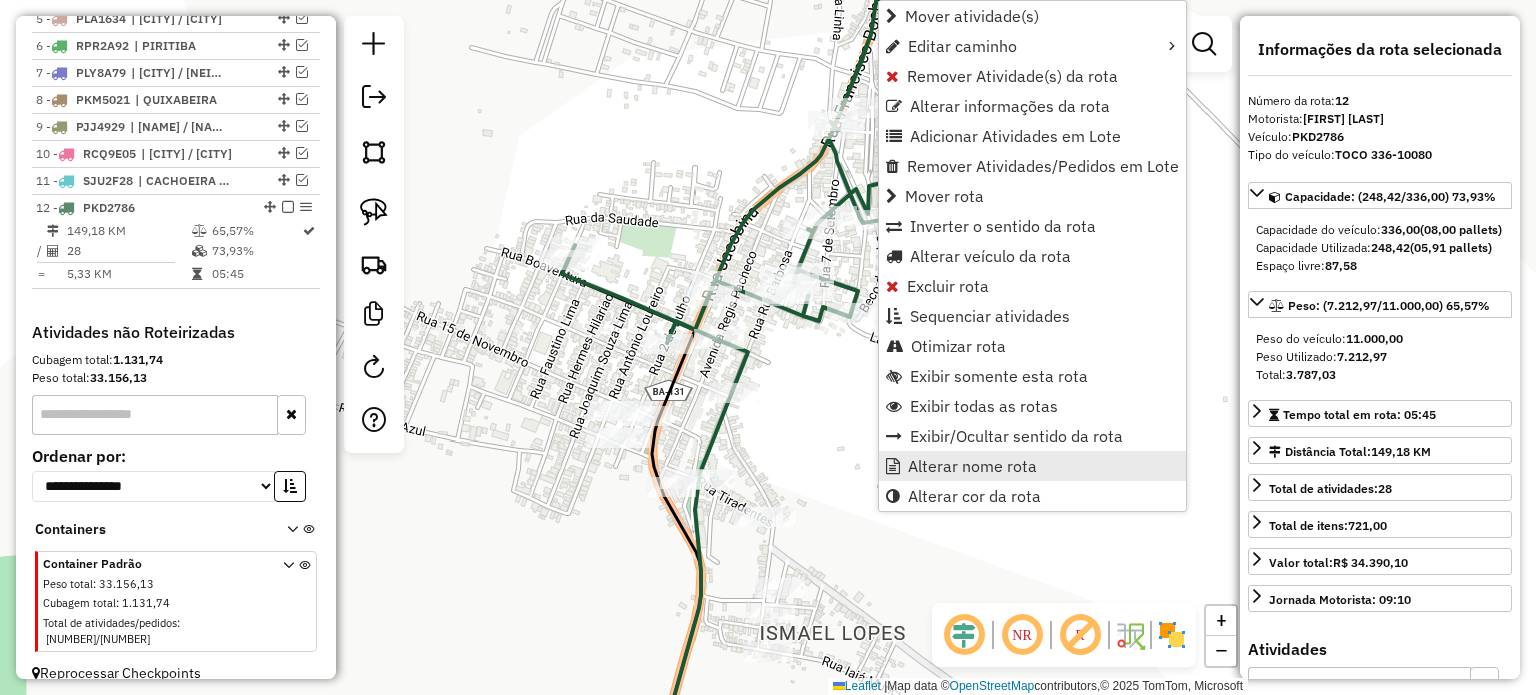 click on "Alterar nome rota" at bounding box center (972, 466) 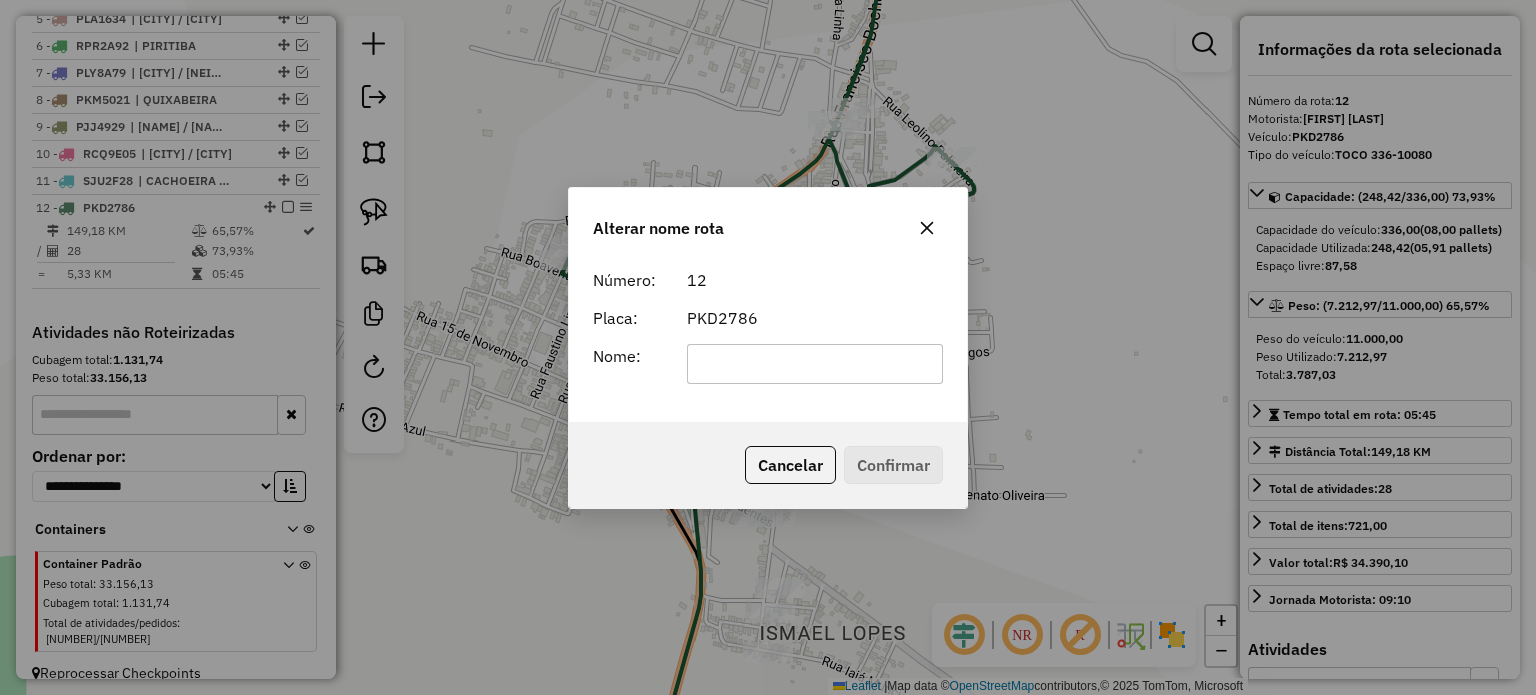 click 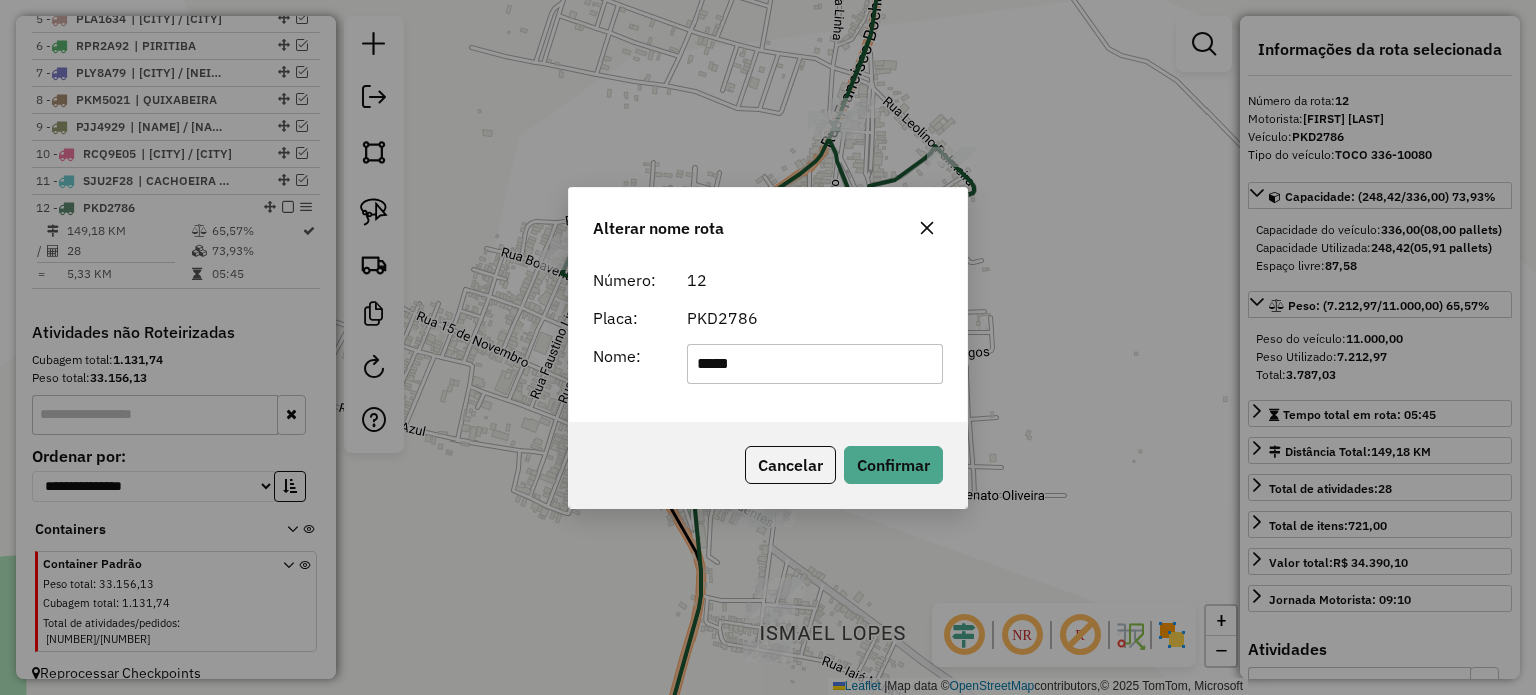 type on "*********" 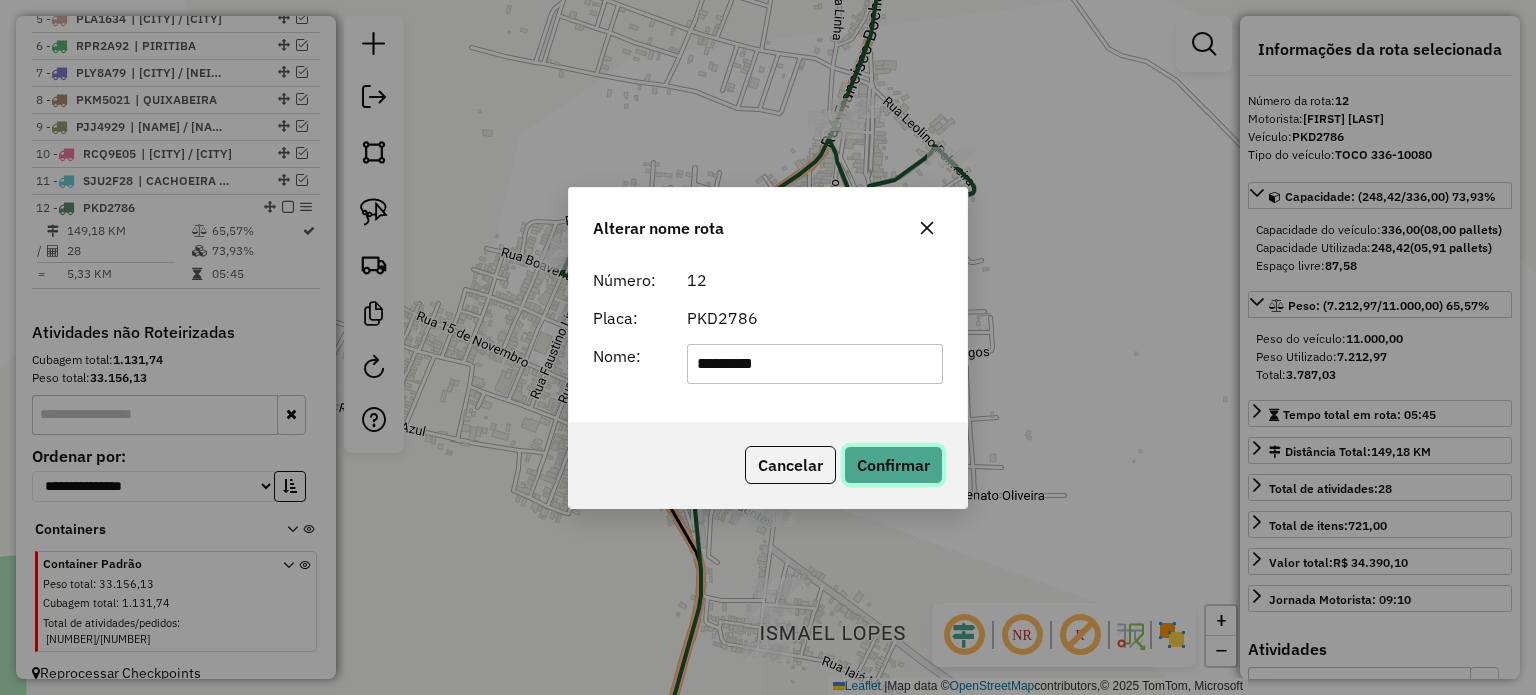 click on "Confirmar" 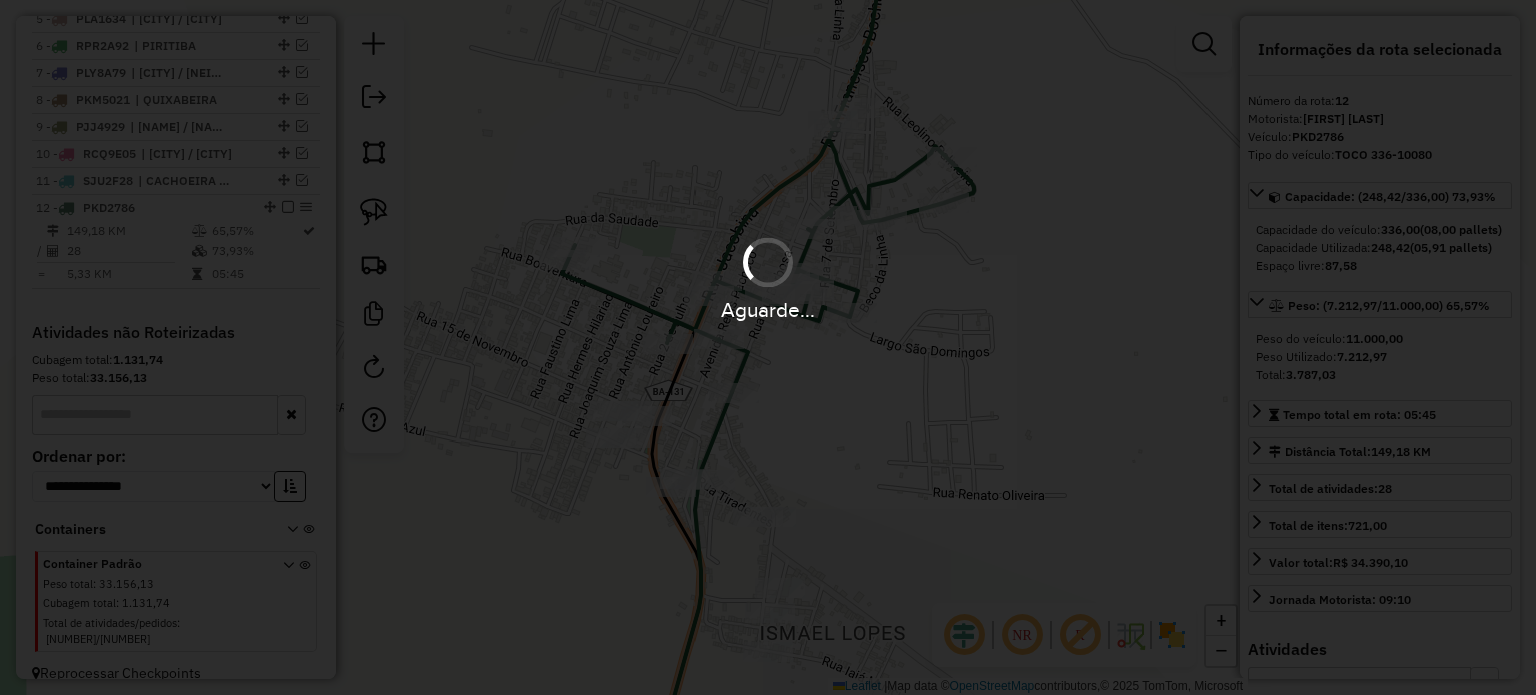 type 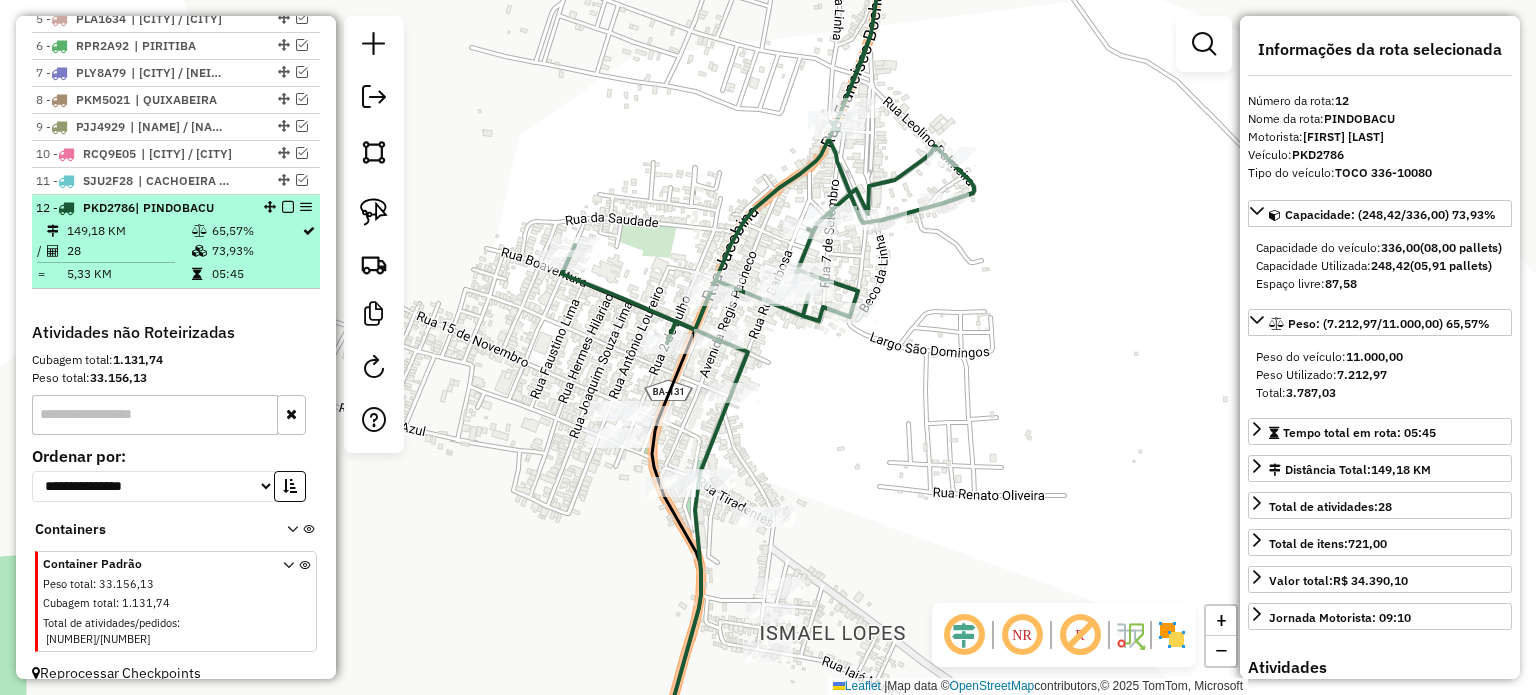 click at bounding box center (288, 207) 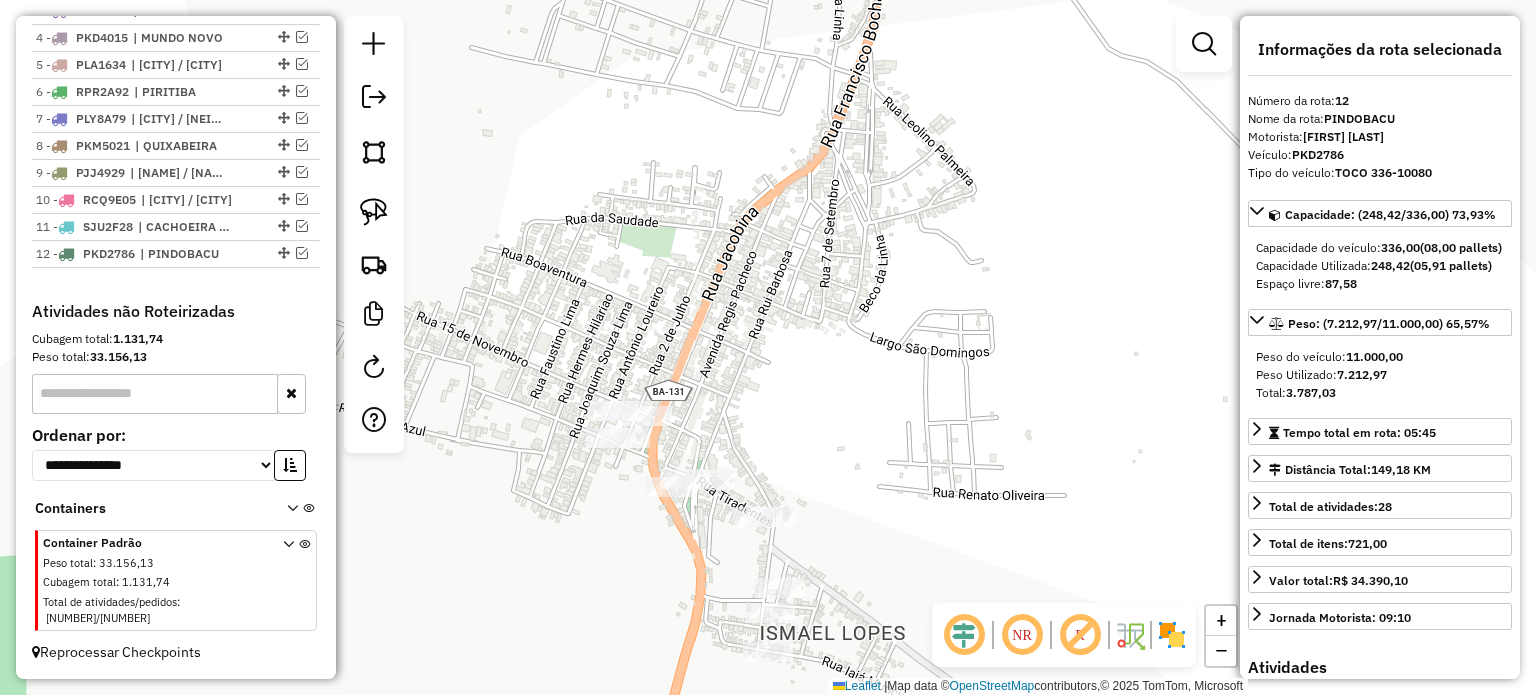 scroll, scrollTop: 825, scrollLeft: 0, axis: vertical 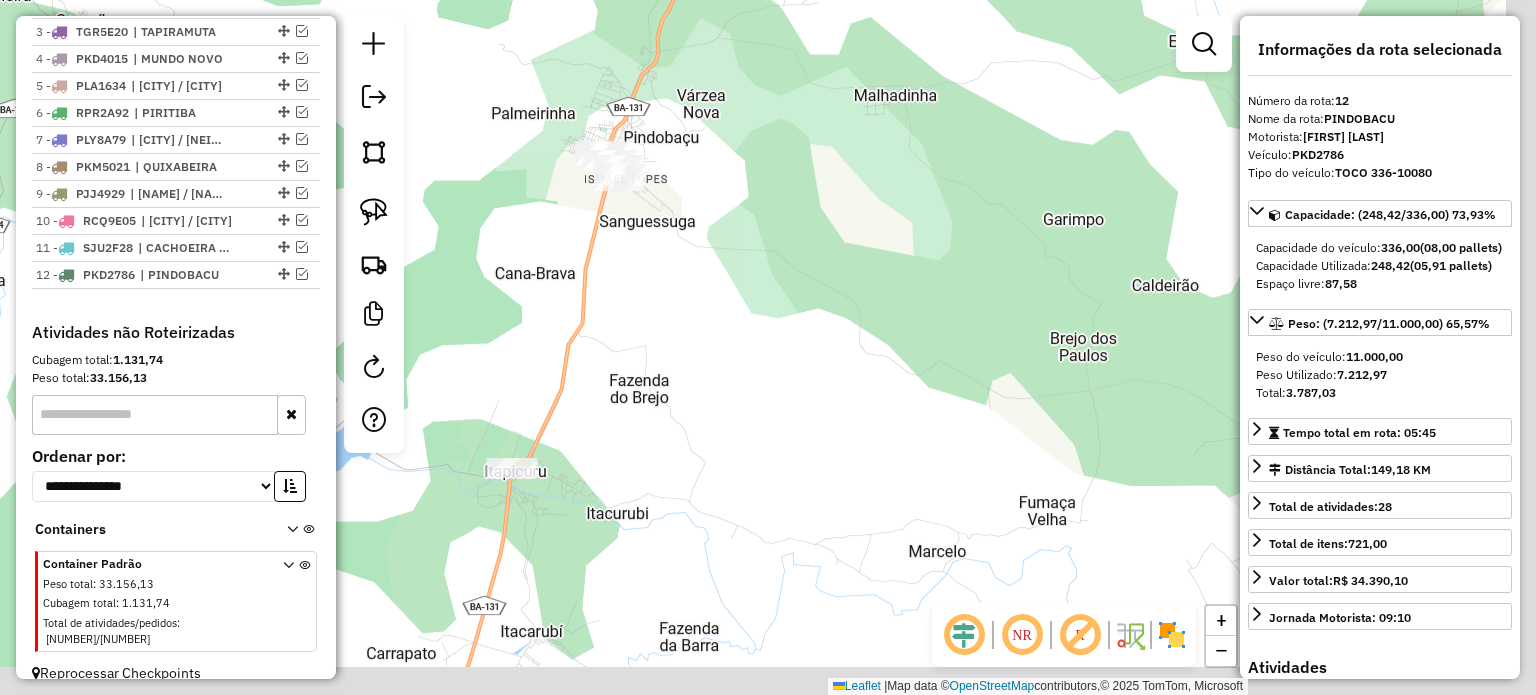 drag, startPoint x: 777, startPoint y: 354, endPoint x: 672, endPoint y: 200, distance: 186.38937 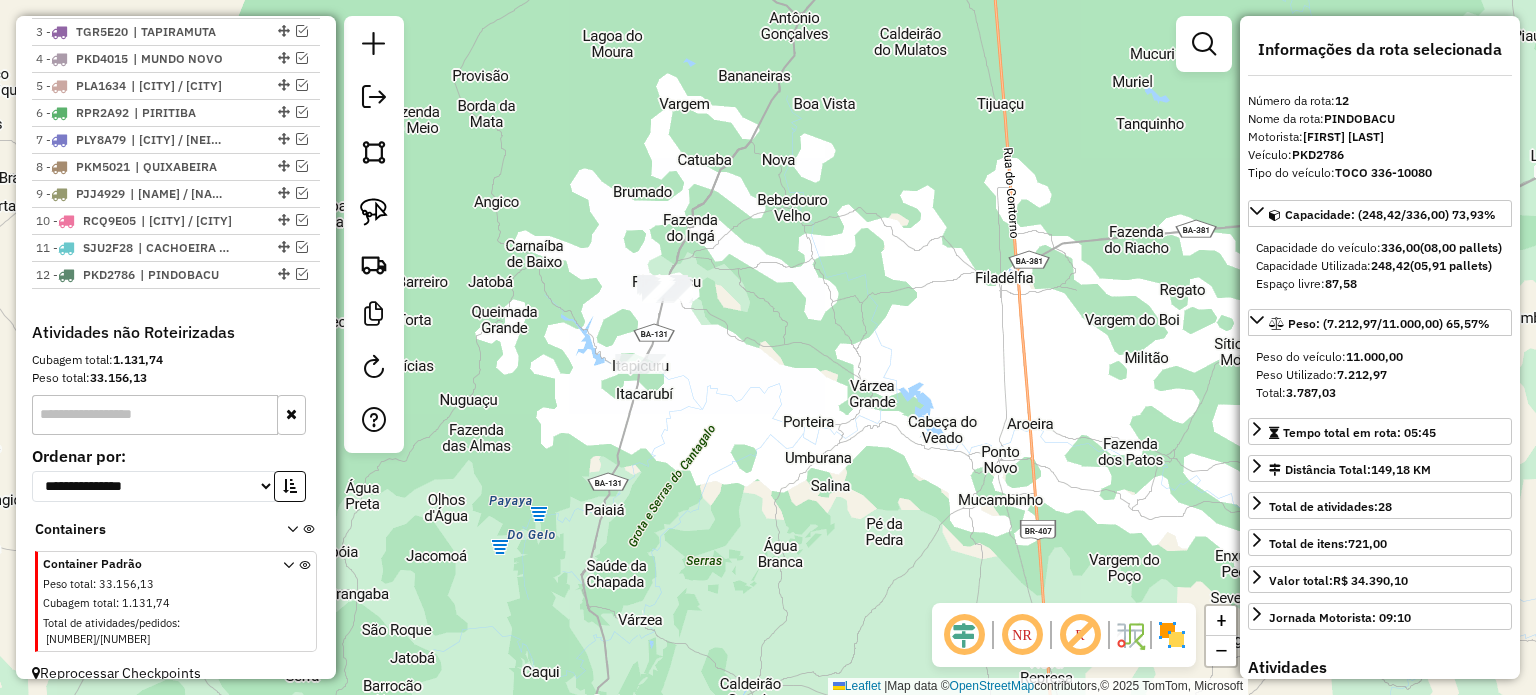 drag, startPoint x: 720, startPoint y: 358, endPoint x: 716, endPoint y: 397, distance: 39.20459 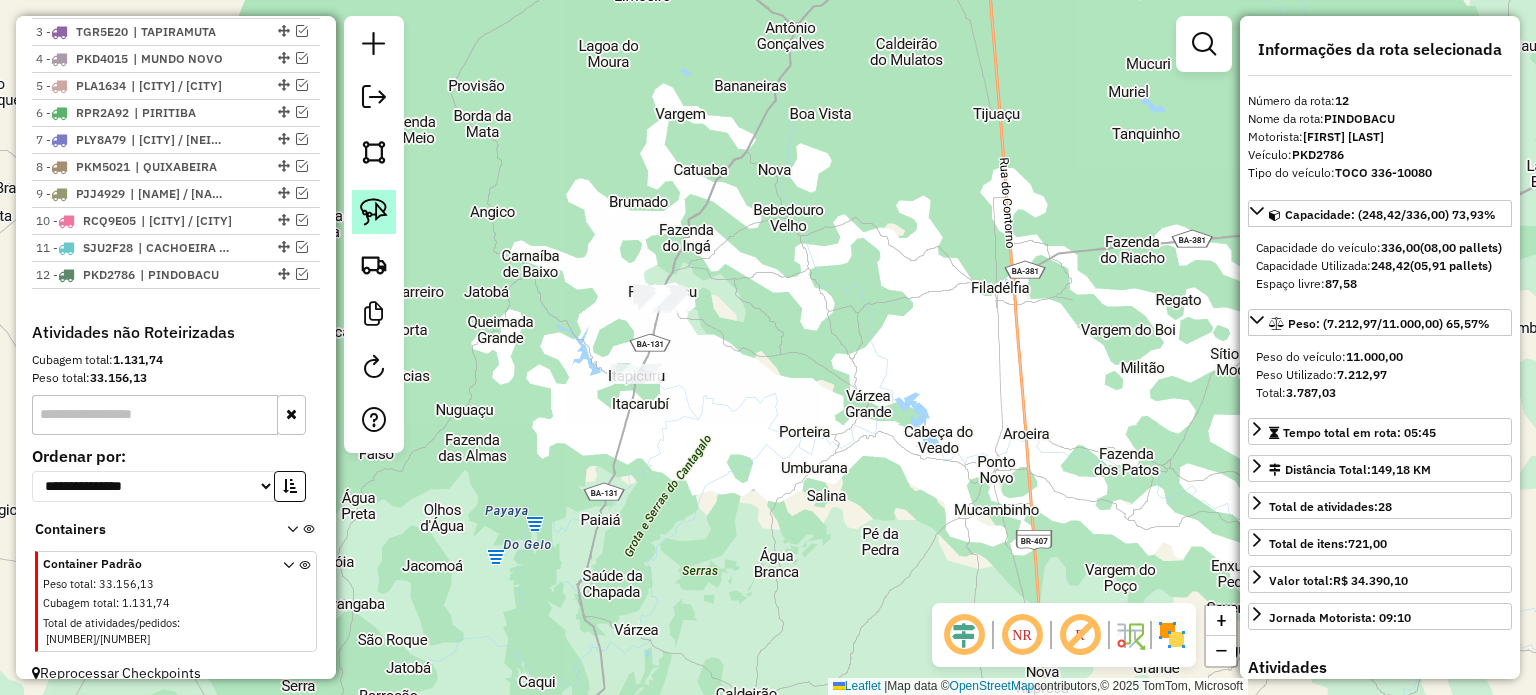 click 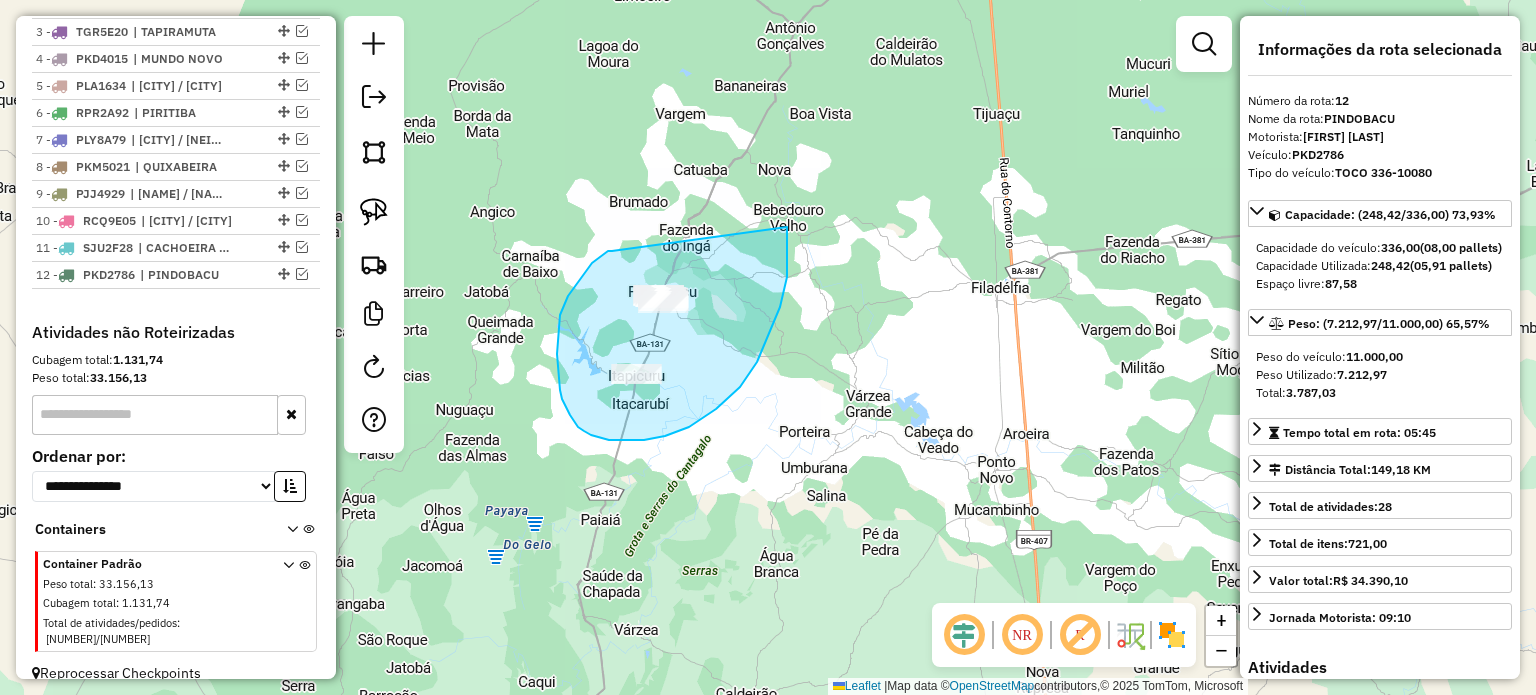 drag, startPoint x: 579, startPoint y: 280, endPoint x: 784, endPoint y: 227, distance: 211.7404 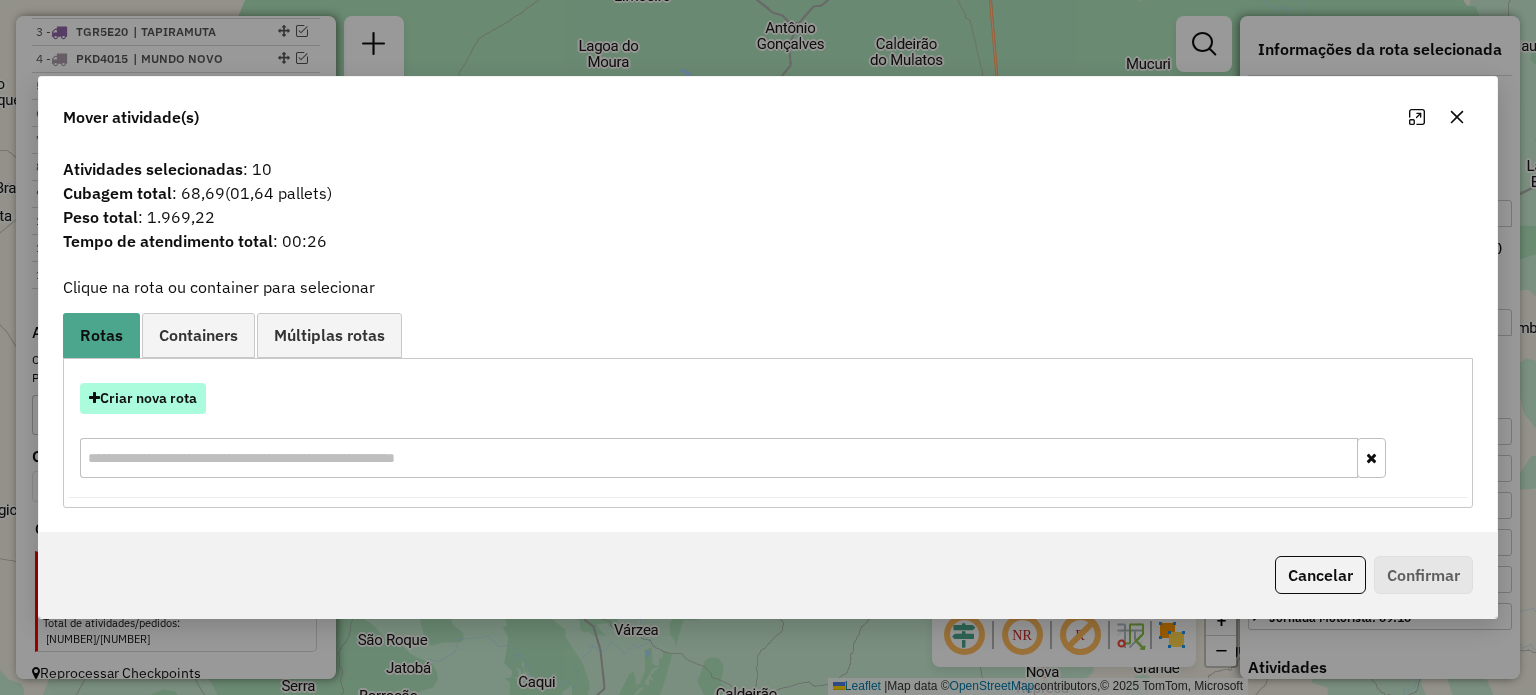 click on "Criar nova rota" at bounding box center [143, 398] 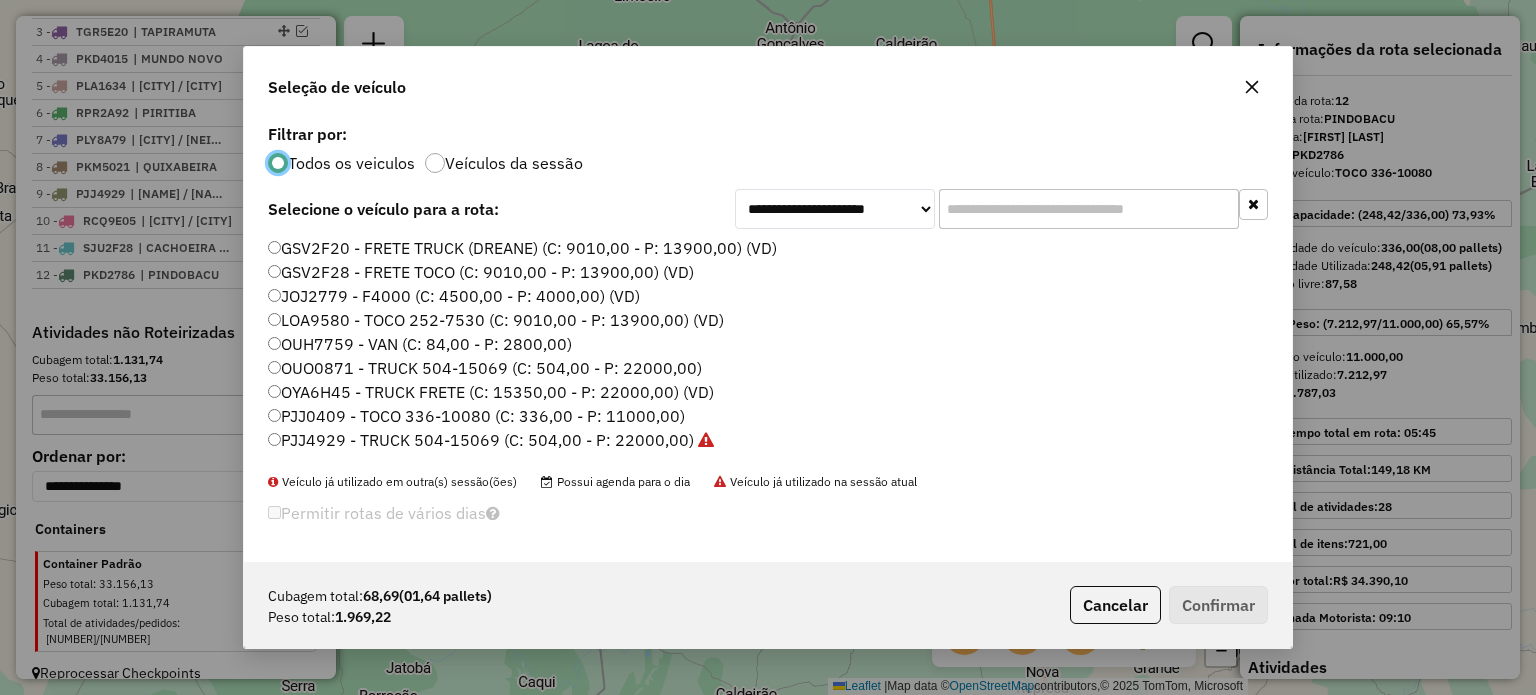 scroll, scrollTop: 10, scrollLeft: 6, axis: both 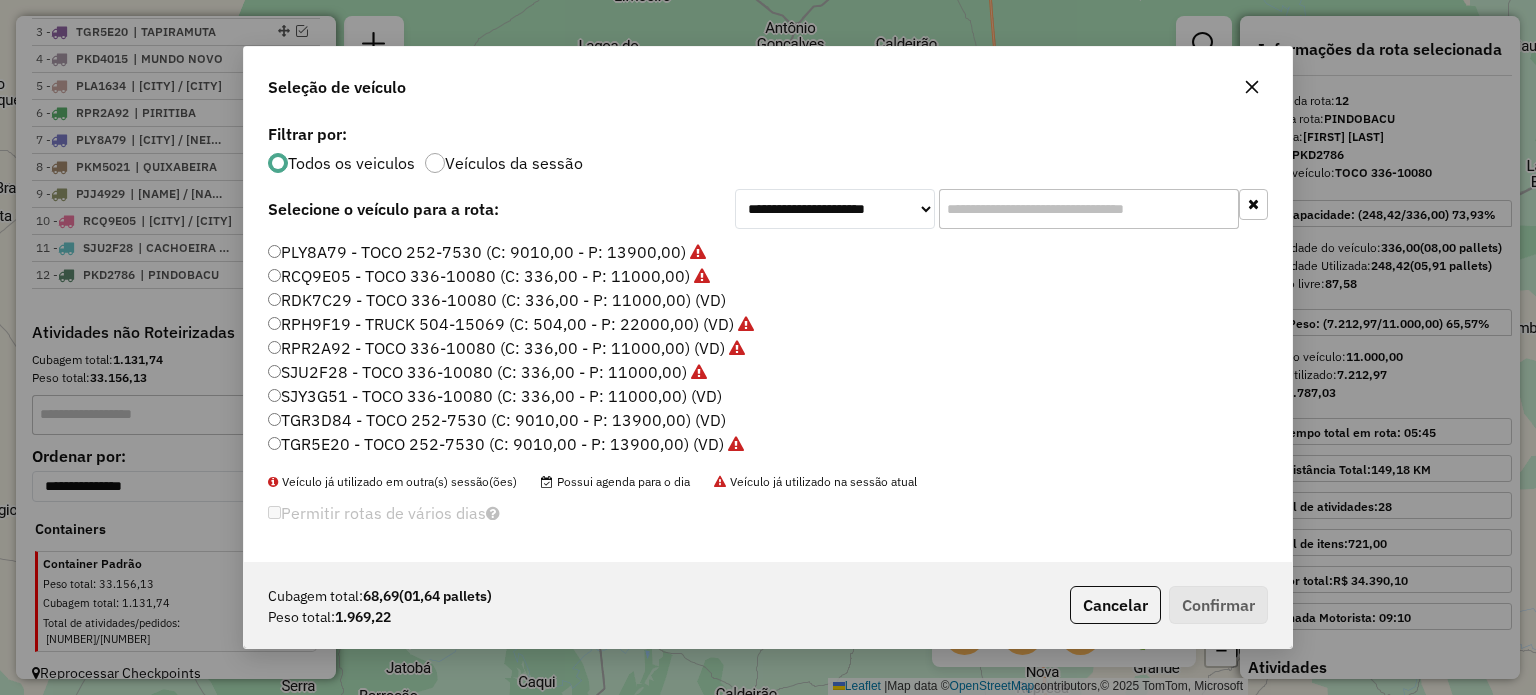 click on "SJY3G51 - TOCO 336-10080 (C: 336,00 - P: 11000,00) (VD)" 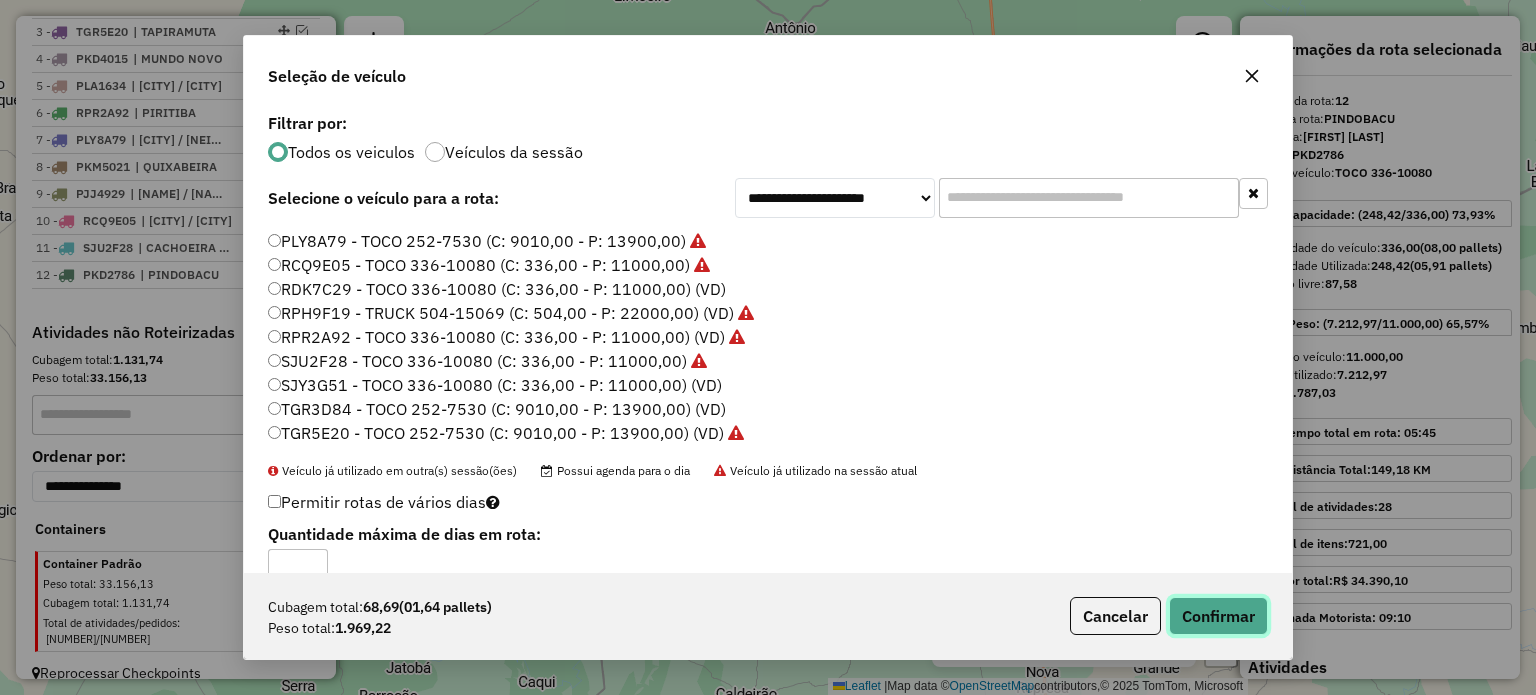 click on "Confirmar" 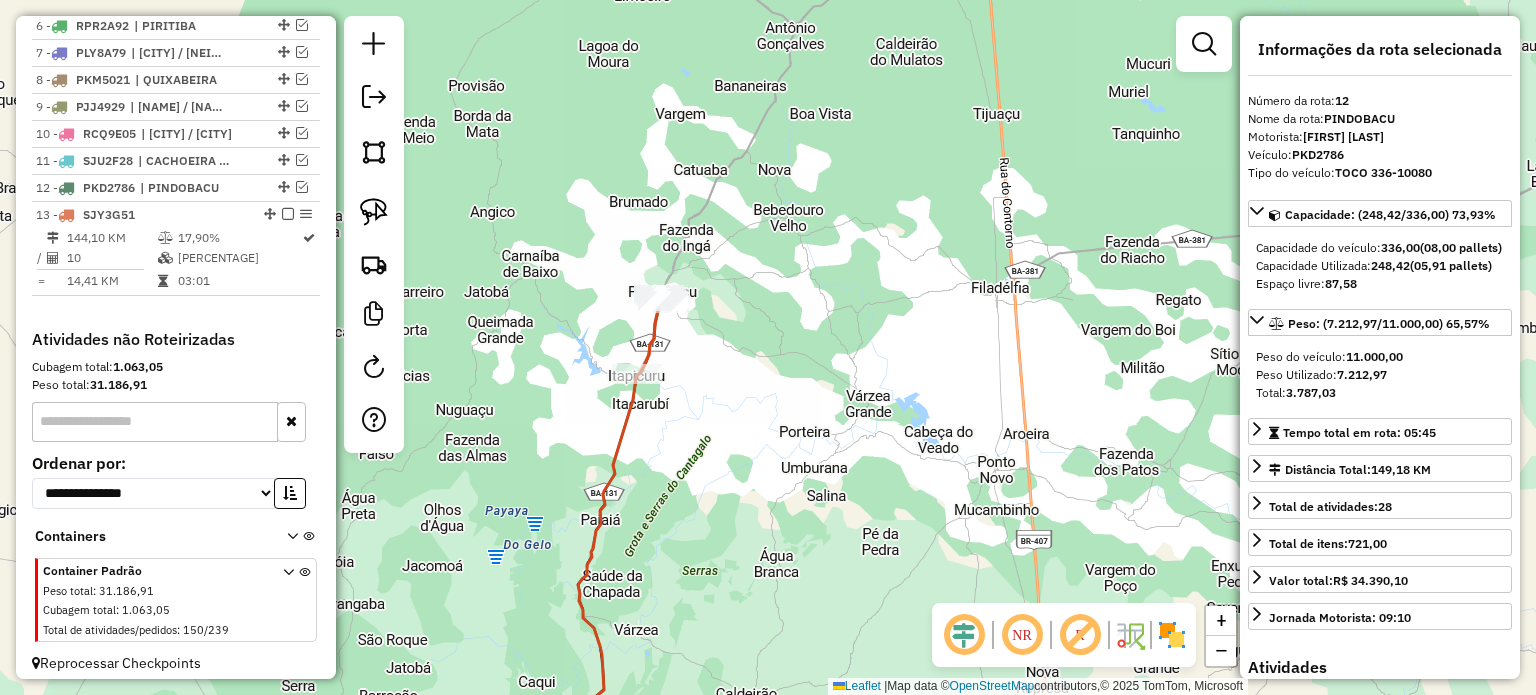 scroll, scrollTop: 919, scrollLeft: 0, axis: vertical 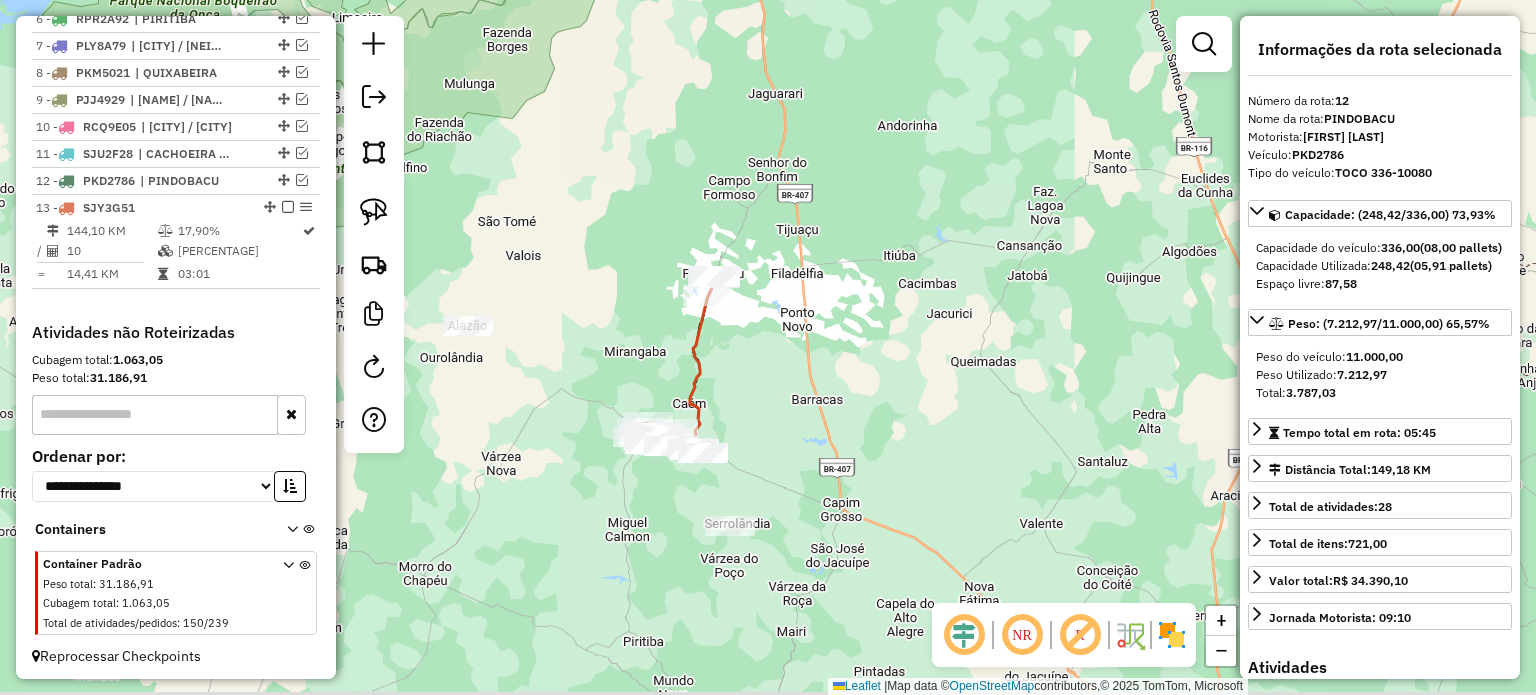 drag, startPoint x: 764, startPoint y: 395, endPoint x: 720, endPoint y: 411, distance: 46.818798 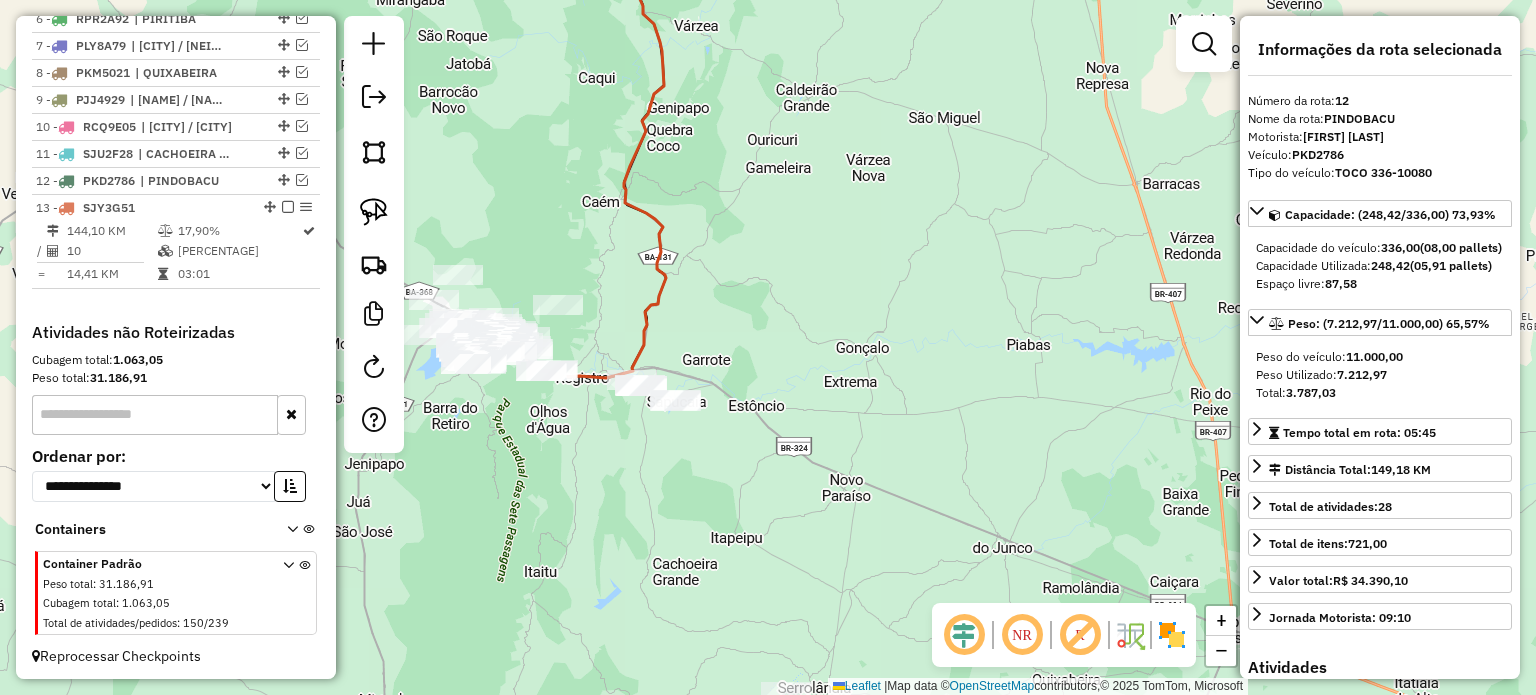 drag, startPoint x: 616, startPoint y: 447, endPoint x: 645, endPoint y: 464, distance: 33.61547 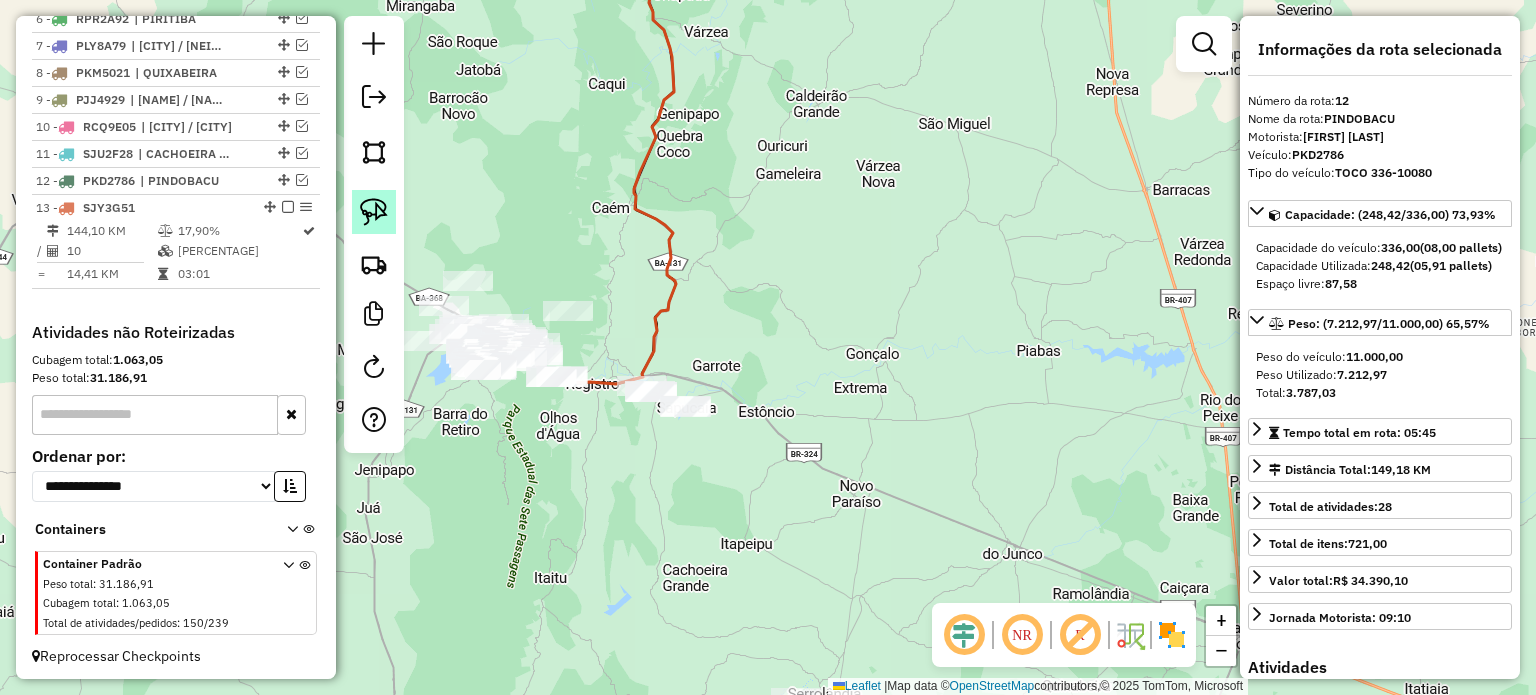click 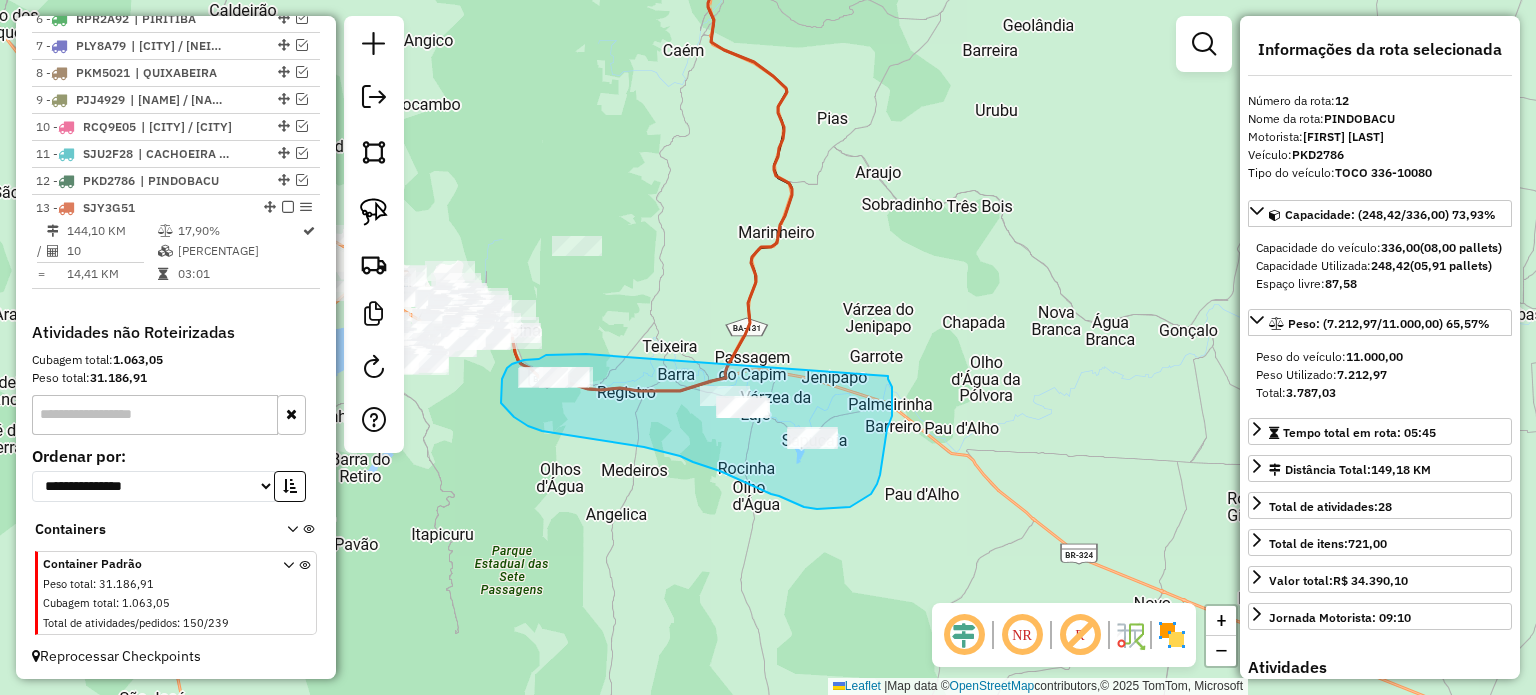 drag, startPoint x: 586, startPoint y: 354, endPoint x: 888, endPoint y: 376, distance: 302.80026 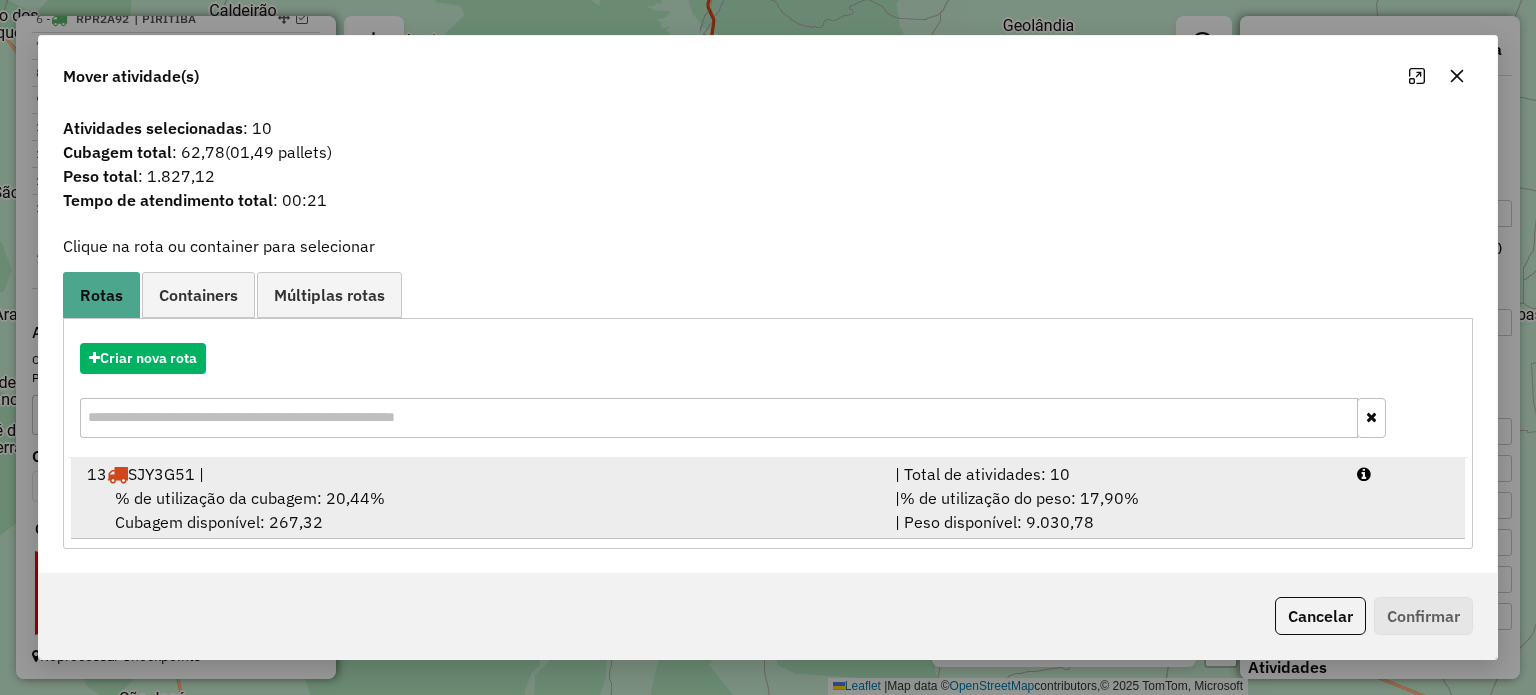 click on "% de utilização da cubagem: 20,44%" at bounding box center [250, 498] 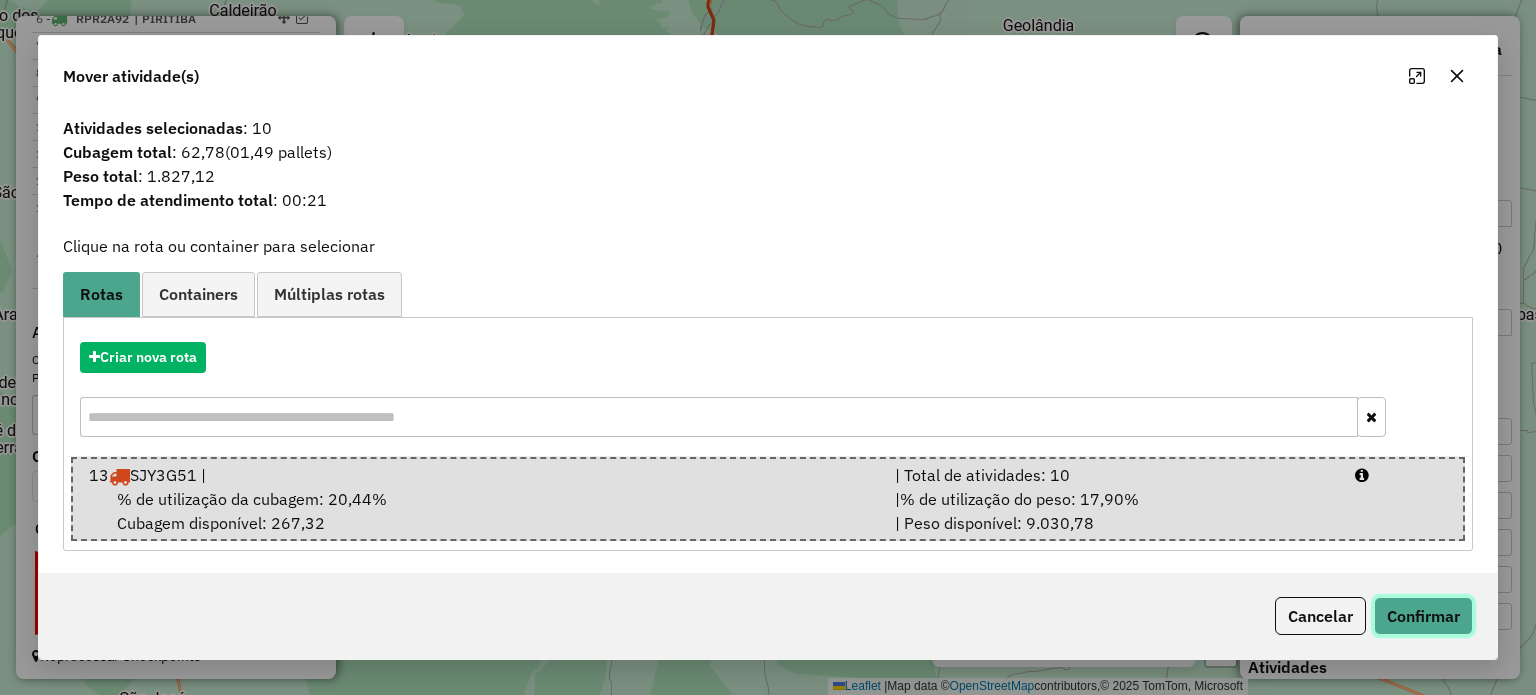 click on "Confirmar" 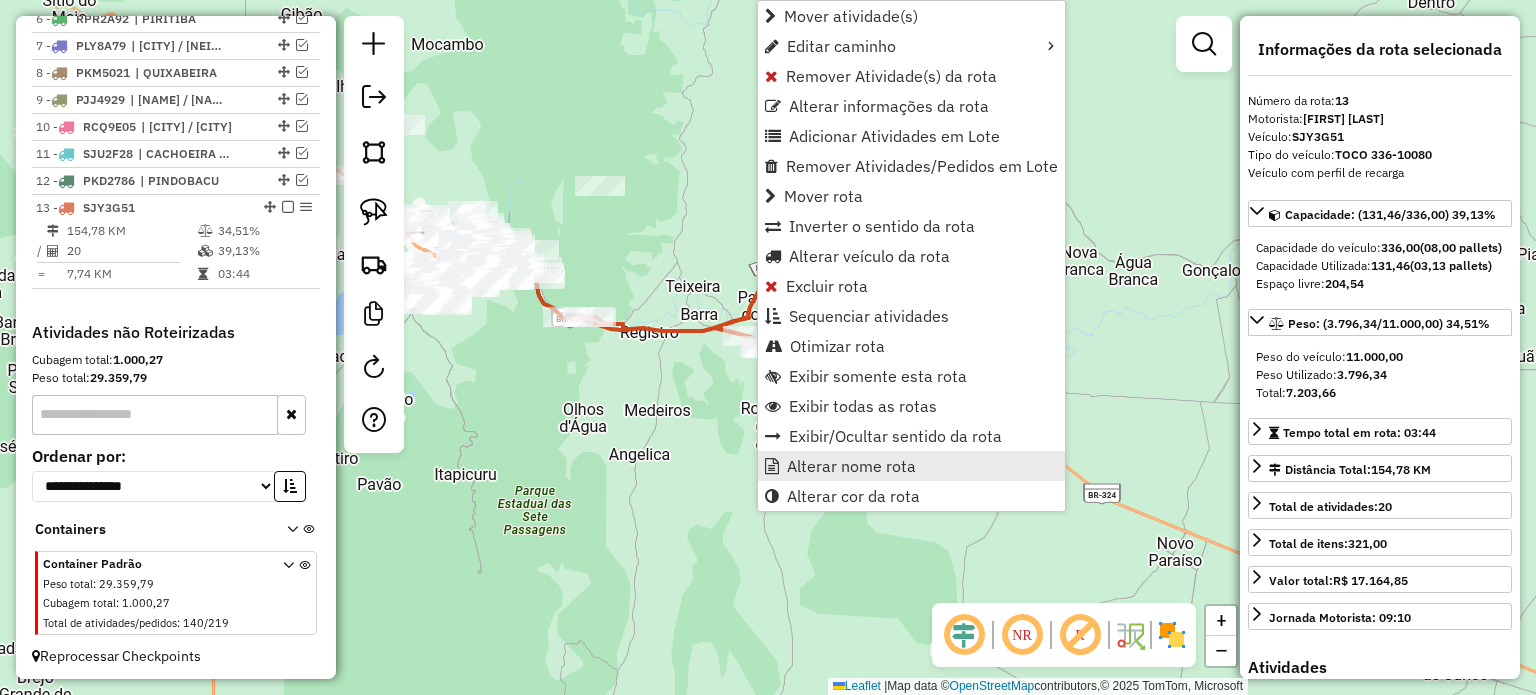 click on "Alterar nome rota" at bounding box center (851, 466) 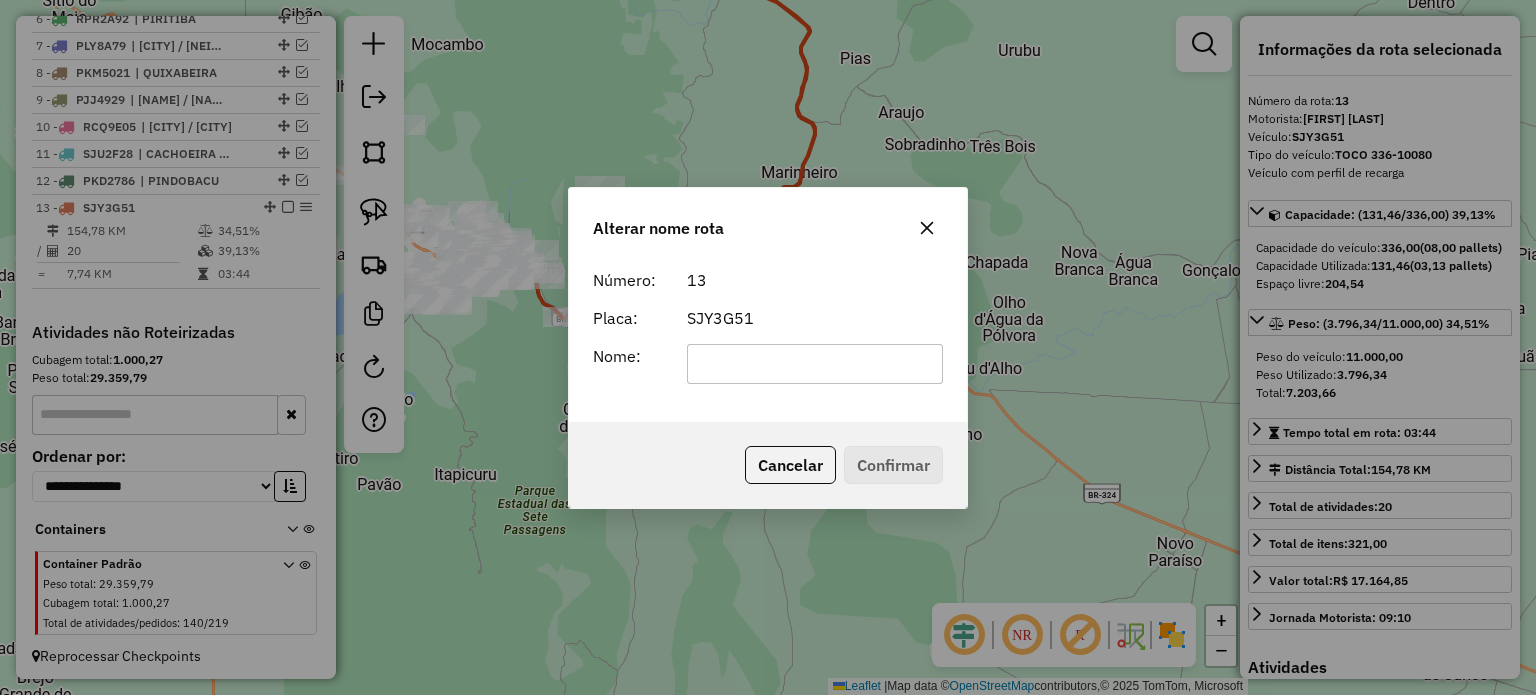 click 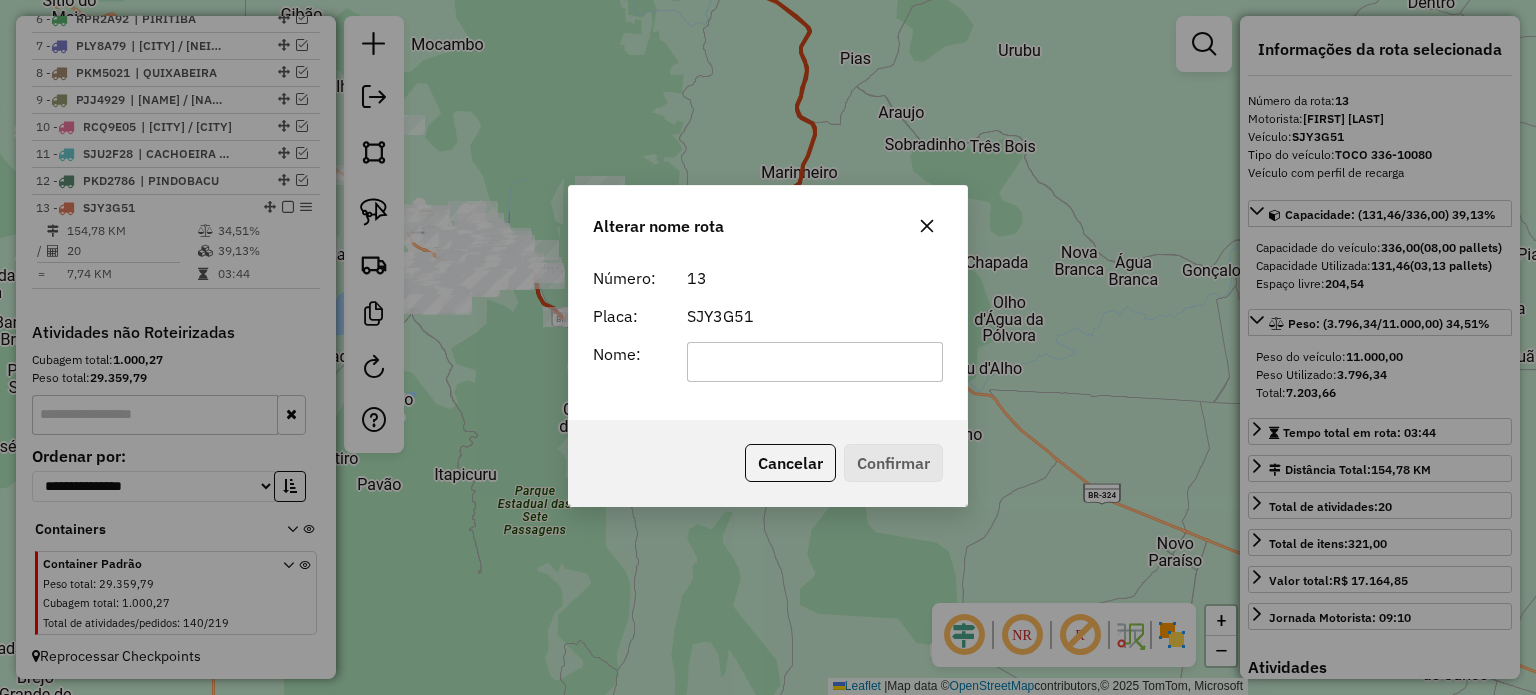 click 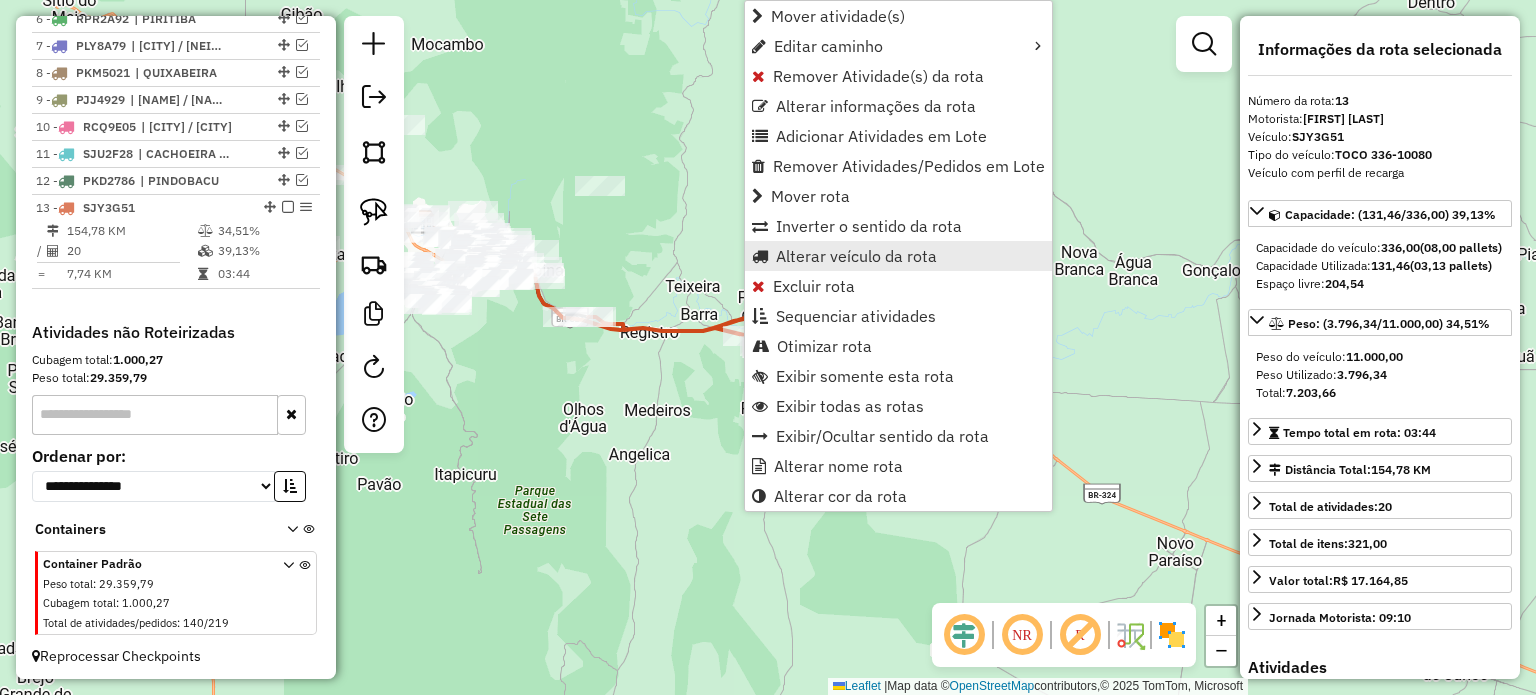 click on "Alterar veículo da rota" at bounding box center [856, 256] 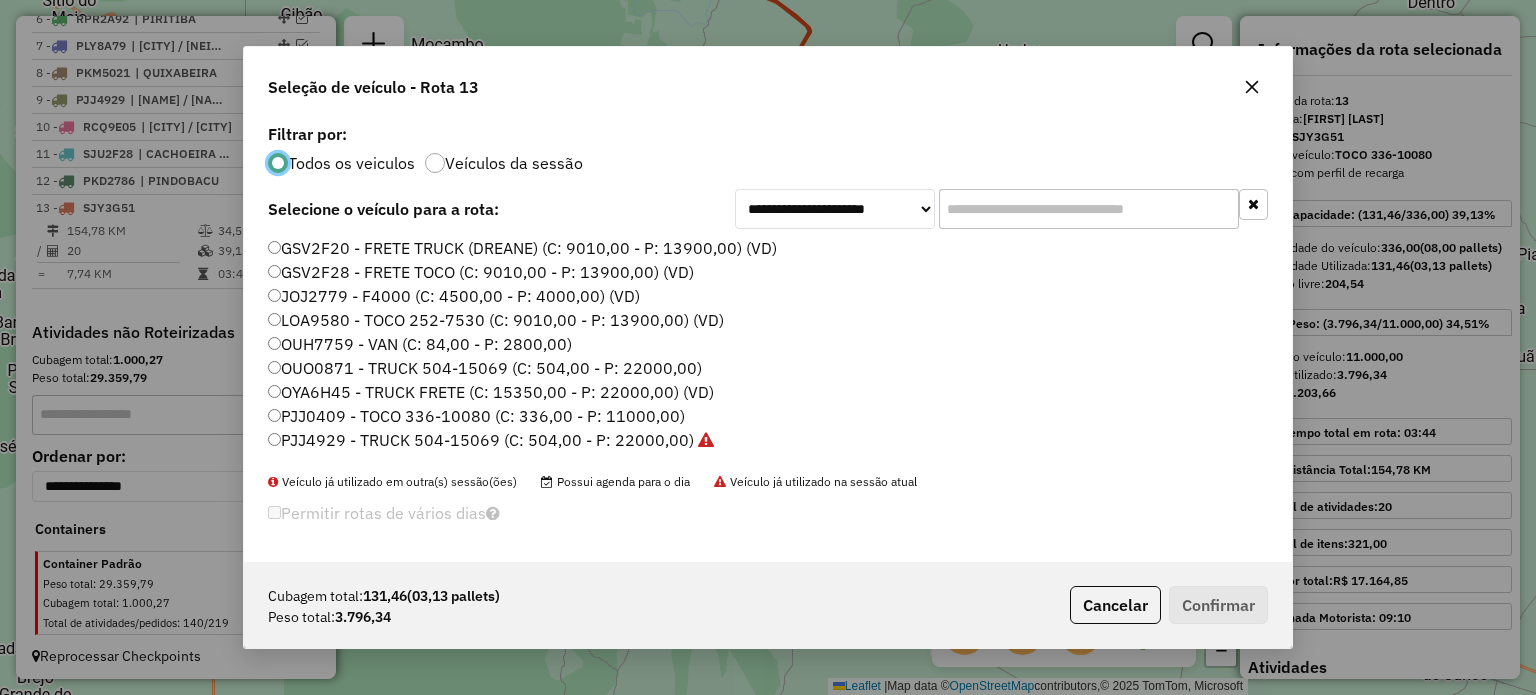 scroll, scrollTop: 10, scrollLeft: 6, axis: both 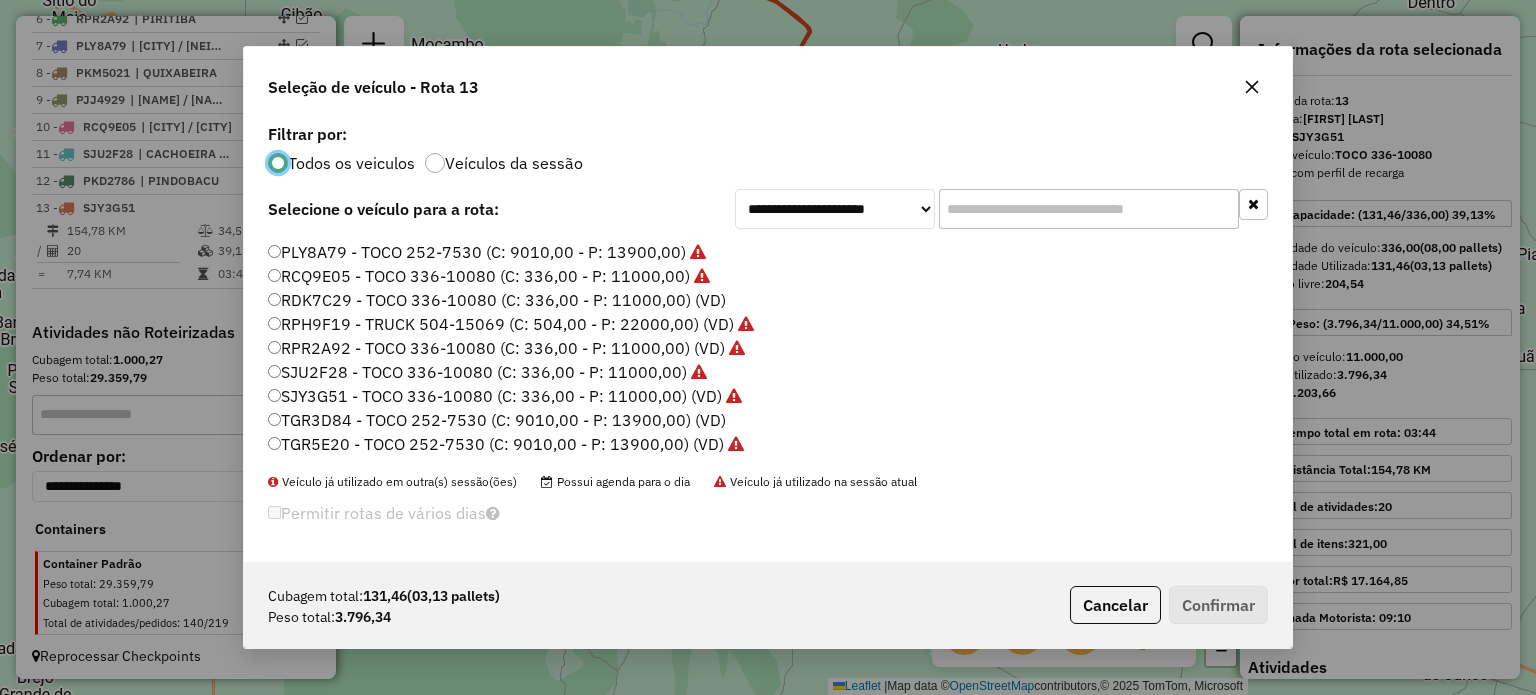 click on "TGR3D84 - TOCO 252-7530 (C: 9010,00 - P: 13900,00) (VD)" 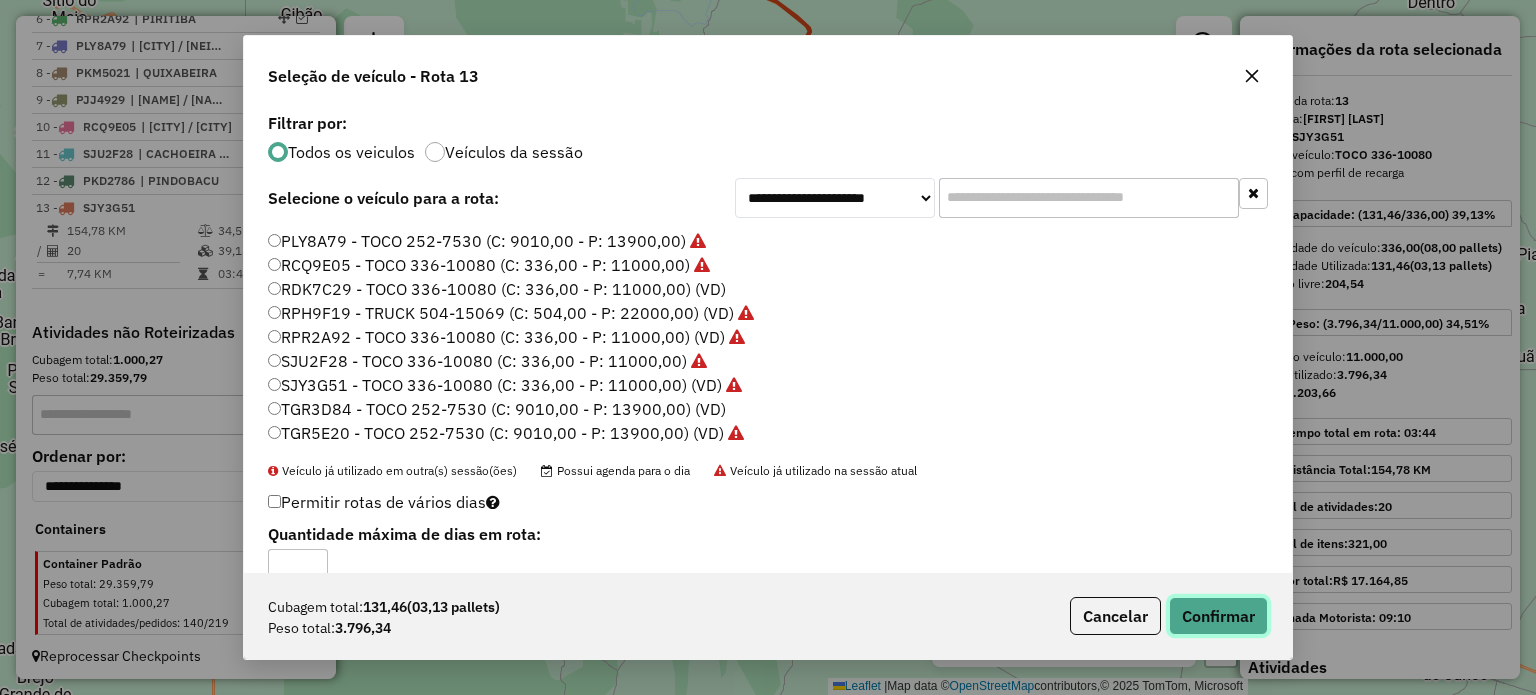 click on "Confirmar" 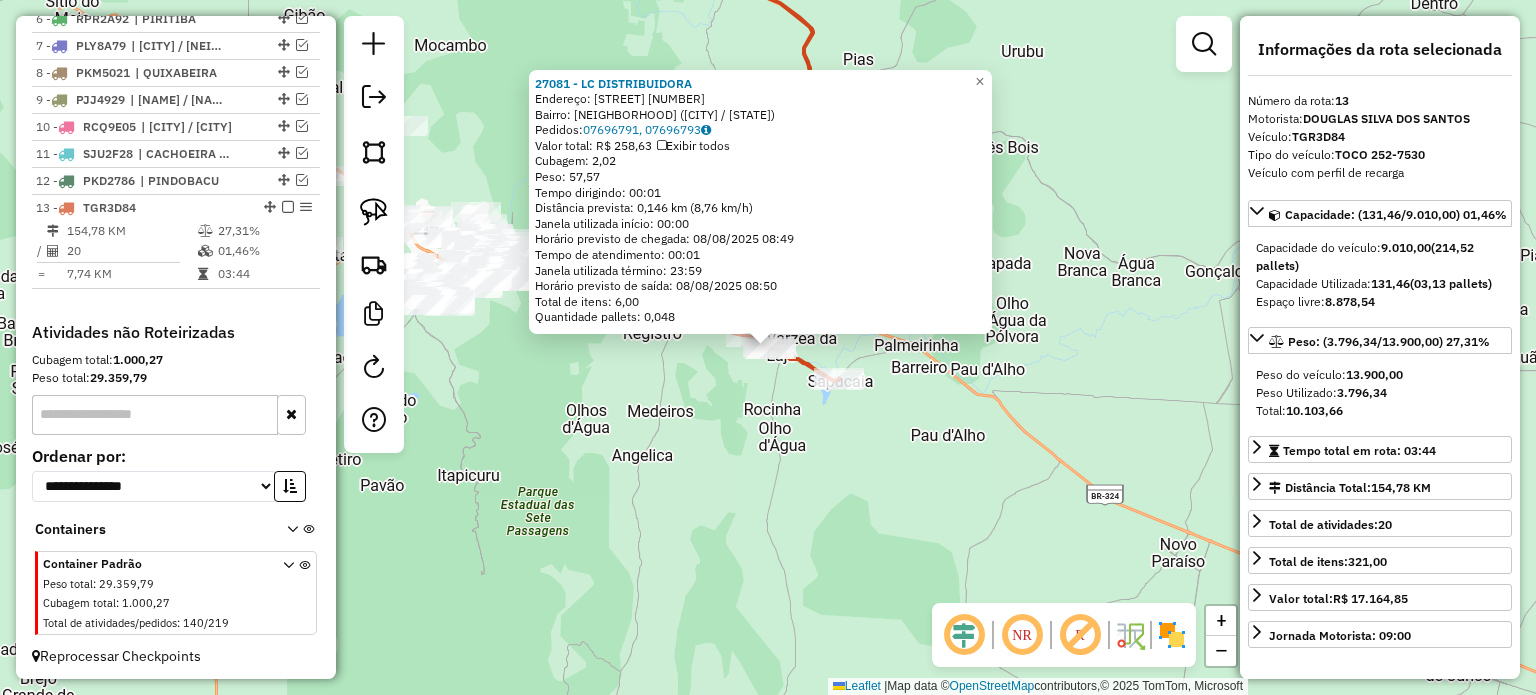 click on "27081 - LC DISTRIBUIDORA  Endereço:  RUA VAZEA DA LAGE SN   Bairro: POVOADO VARZEA DA LAGE (JACOBINA / BA)   Pedidos:  07696791, 07696793   Valor total: R$ 258,63   Exibir todos   Cubagem: 2,02  Peso: 57,57  Tempo dirigindo: 00:01   Distância prevista: 0,146 km (8,76 km/h)   Janela utilizada início: 00:00   Horário previsto de chegada: 08/08/2025 08:49   Tempo de atendimento: 00:01   Janela utilizada término: 23:59   Horário previsto de saída: 08/08/2025 08:50   Total de itens: 6,00   Quantidade pallets: 0,048  × Janela de atendimento Grade de atendimento Capacidade Transportadoras Veículos Cliente Pedidos  Rotas Selecione os dias de semana para filtrar as janelas de atendimento  Seg   Ter   Qua   Qui   Sex   Sáb   Dom  Informe o período da janela de atendimento: De: Até:  Filtrar exatamente a janela do cliente  Considerar janela de atendimento padrão  Selecione os dias de semana para filtrar as grades de atendimento  Seg   Ter   Qua   Qui   Sex   Sáb   Dom   Peso mínimo:   Peso máximo:   De:" 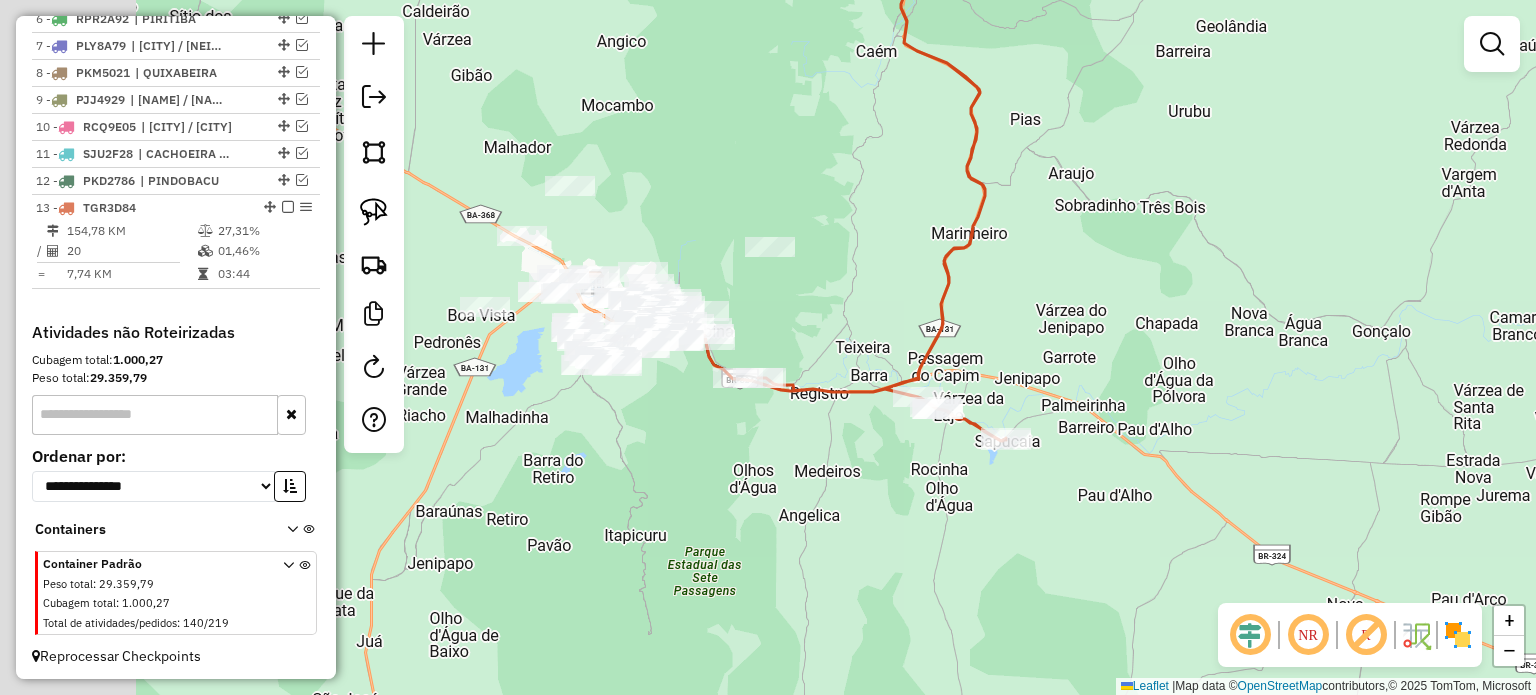 drag, startPoint x: 593, startPoint y: 399, endPoint x: 777, endPoint y: 463, distance: 194.81273 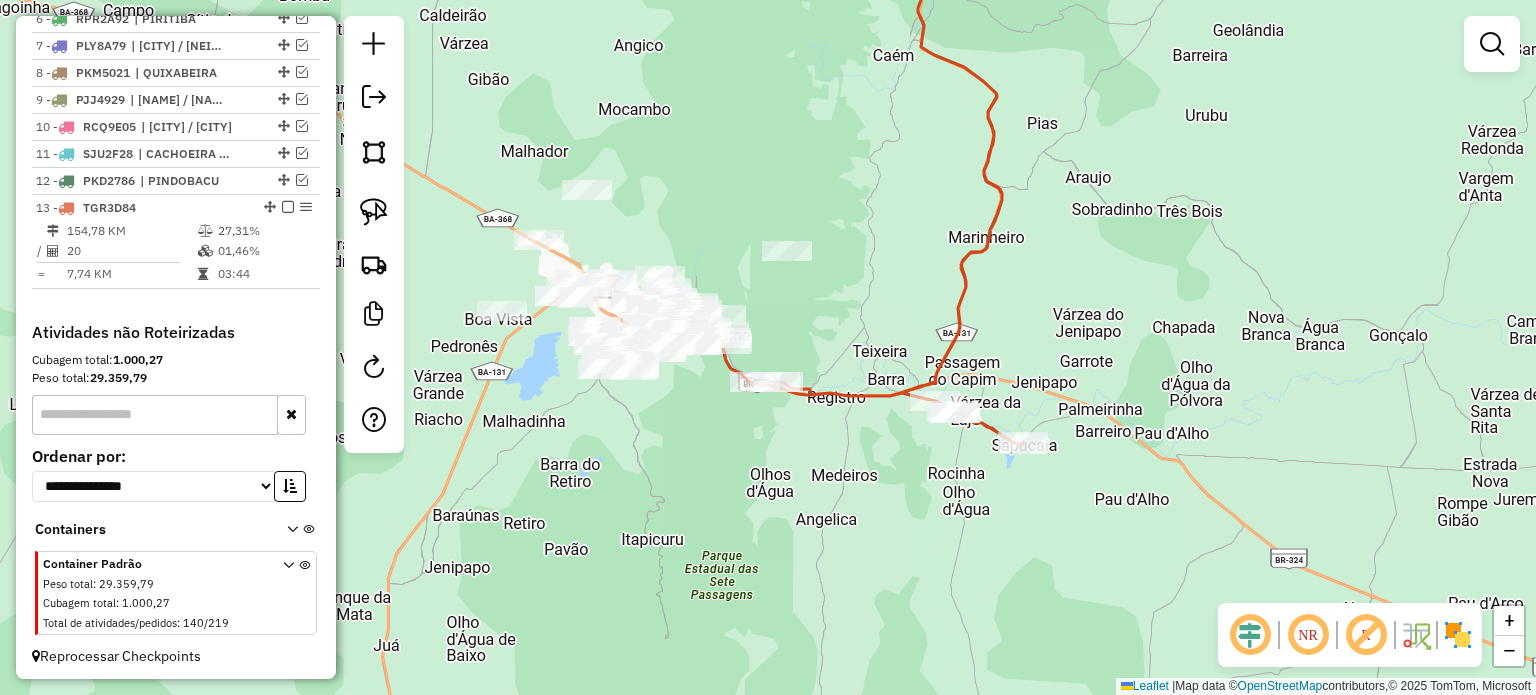 drag, startPoint x: 776, startPoint y: 436, endPoint x: 793, endPoint y: 490, distance: 56.61272 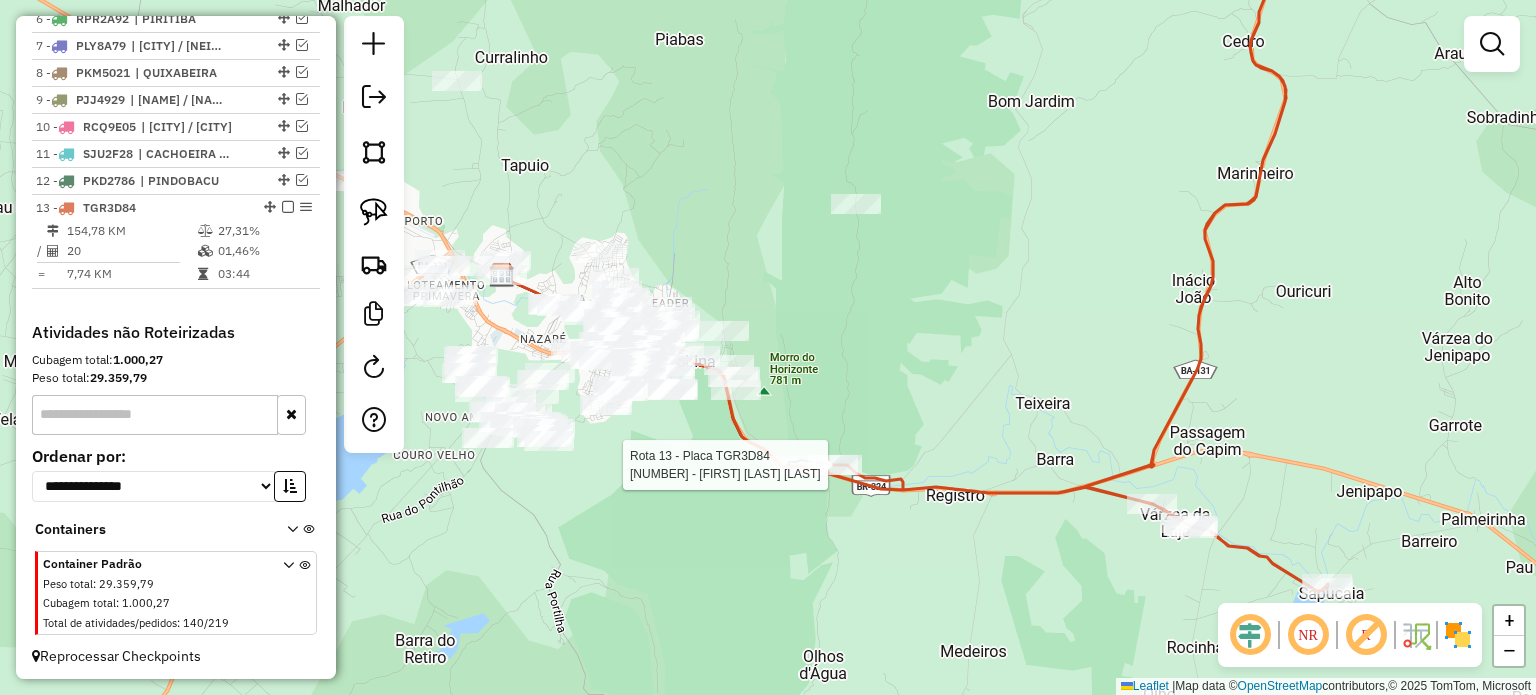 select on "**********" 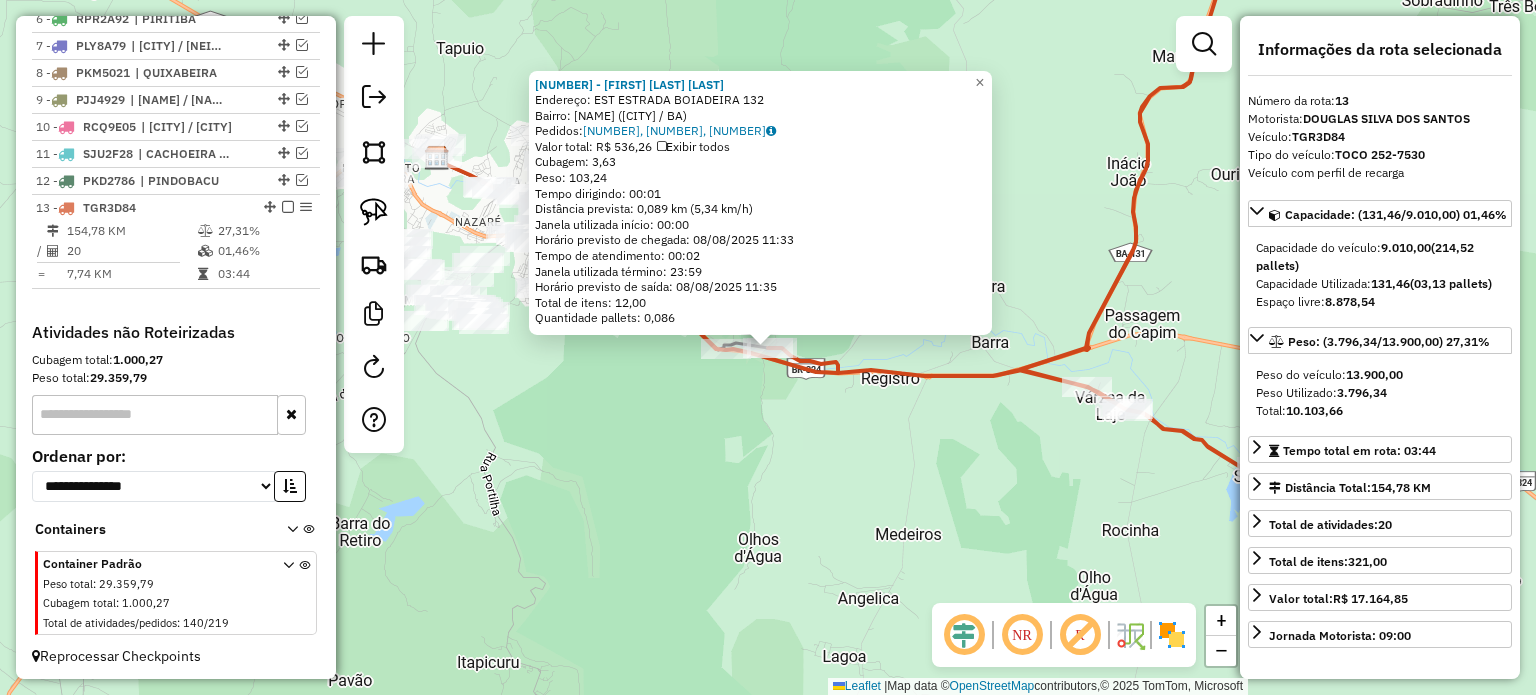 click on "24168 - EDVANDO FERREIRA ALV  Endereço: EST ESTRADA BOIADEIRA             132   Bairro: COXO DE FORA (JACOBINA / BA)   Pedidos:  07697145, 07697147, 07697146   Valor total: R$ 536,26   Exibir todos   Cubagem: 3,63  Peso: 103,24  Tempo dirigindo: 00:01   Distância prevista: 0,089 km (5,34 km/h)   Janela utilizada início: 00:00   Horário previsto de chegada: 08/08/2025 11:33   Tempo de atendimento: 00:02   Janela utilizada término: 23:59   Horário previsto de saída: 08/08/2025 11:35   Total de itens: 12,00   Quantidade pallets: 0,086  × Janela de atendimento Grade de atendimento Capacidade Transportadoras Veículos Cliente Pedidos  Rotas Selecione os dias de semana para filtrar as janelas de atendimento  Seg   Ter   Qua   Qui   Sex   Sáb   Dom  Informe o período da janela de atendimento: De: Até:  Filtrar exatamente a janela do cliente  Considerar janela de atendimento padrão  Selecione os dias de semana para filtrar as grades de atendimento  Seg   Ter   Qua   Qui   Sex   Sáb   Dom   Peso mínimo:" 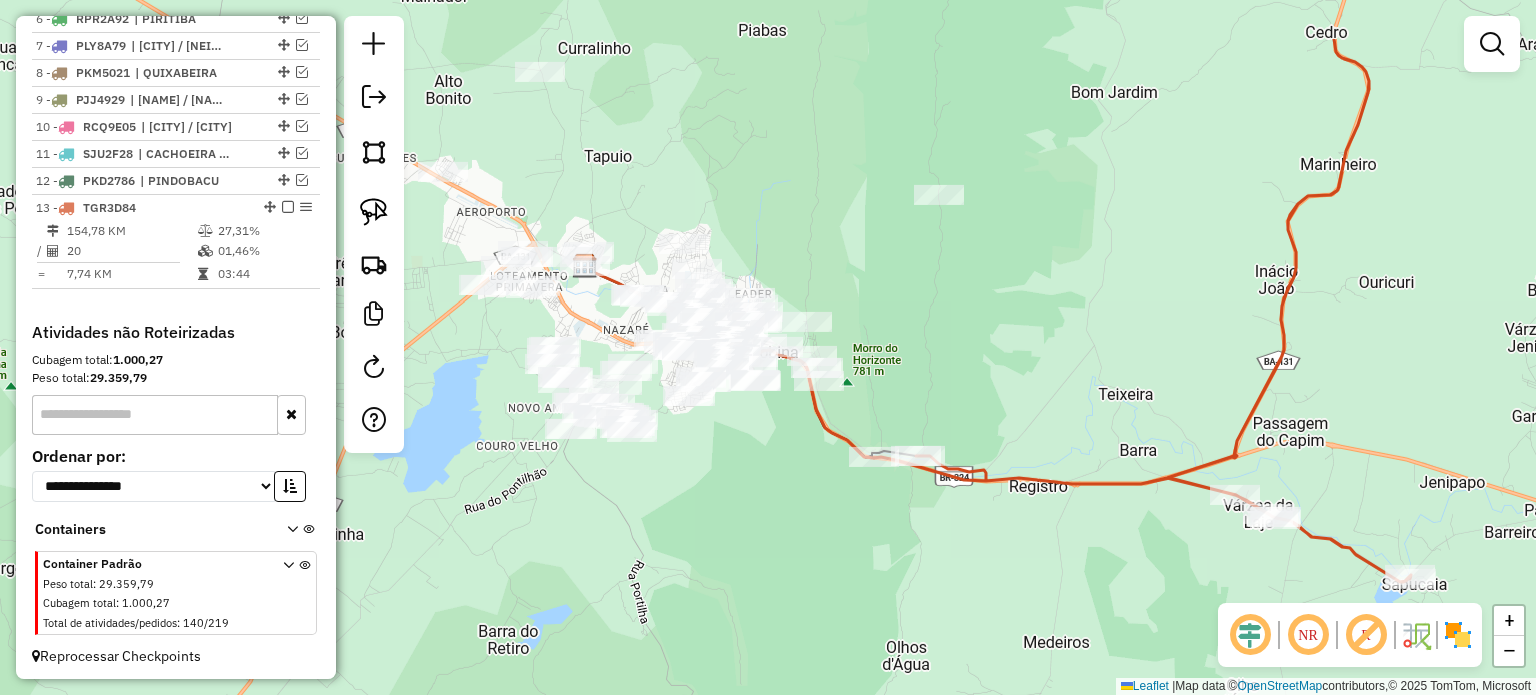 drag, startPoint x: 644, startPoint y: 383, endPoint x: 793, endPoint y: 492, distance: 184.61311 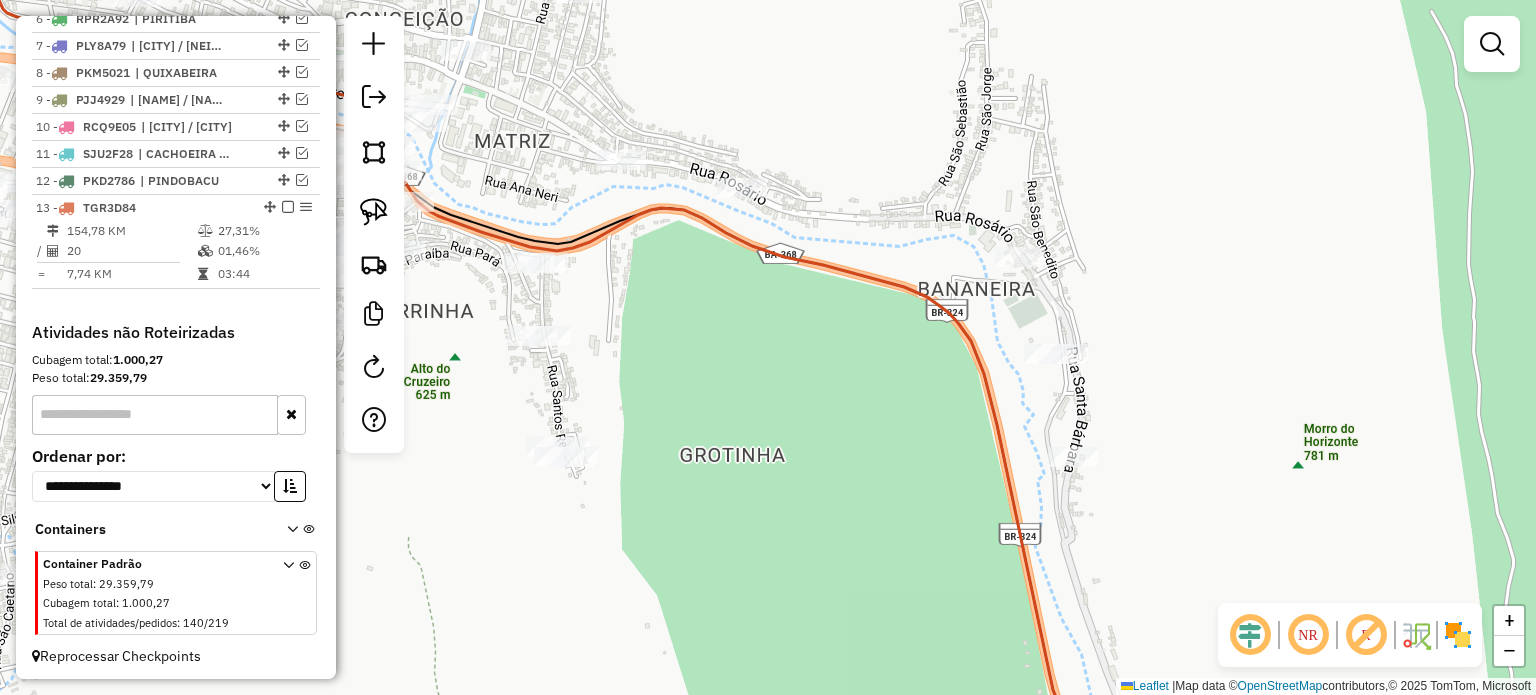 drag, startPoint x: 808, startPoint y: 328, endPoint x: 781, endPoint y: 457, distance: 131.7953 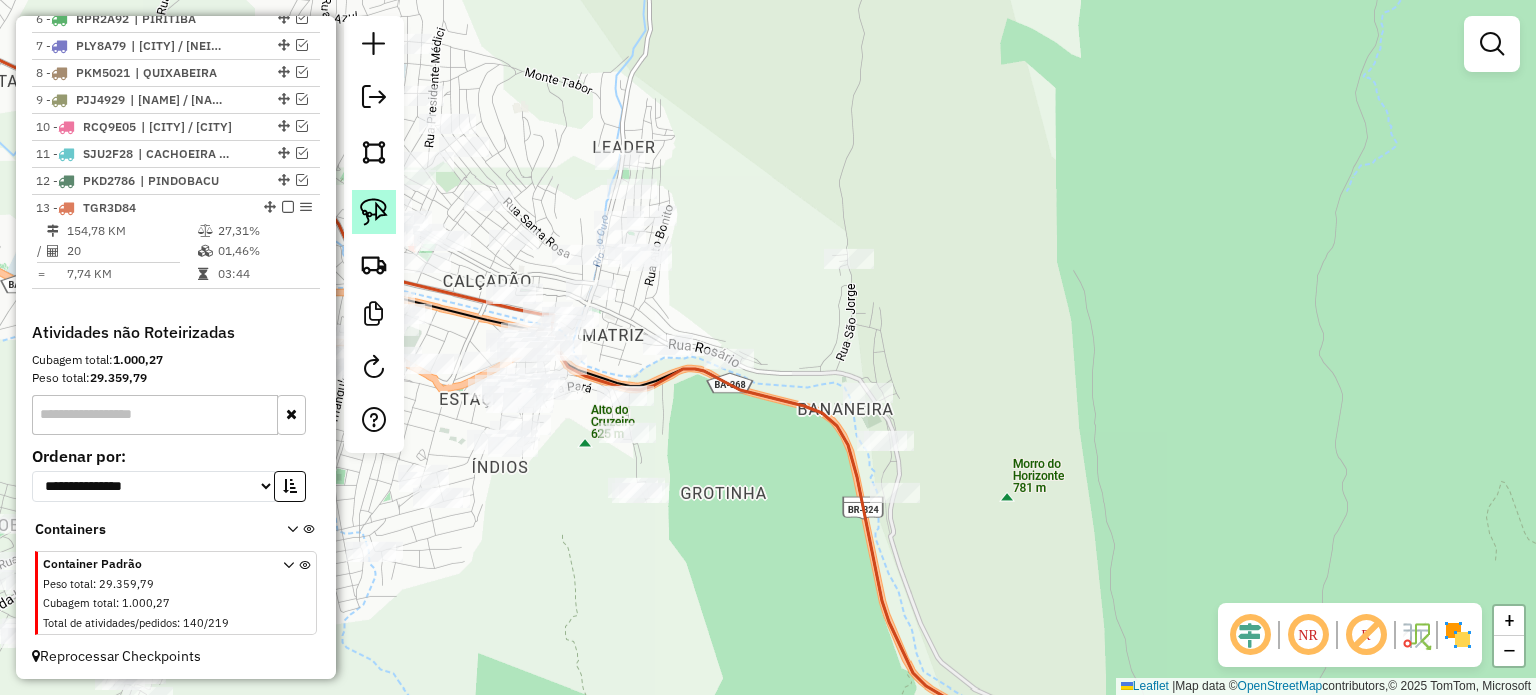 click 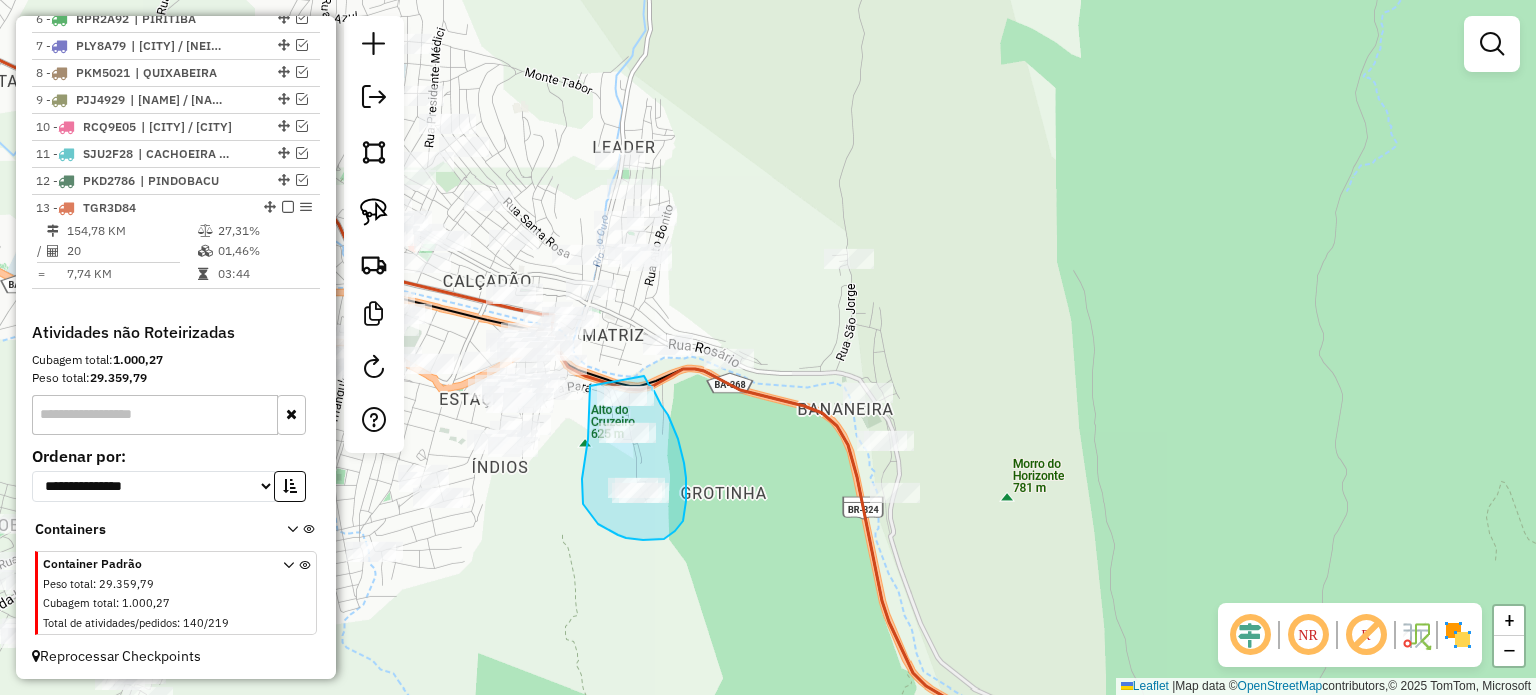drag, startPoint x: 590, startPoint y: 386, endPoint x: 644, endPoint y: 376, distance: 54.91812 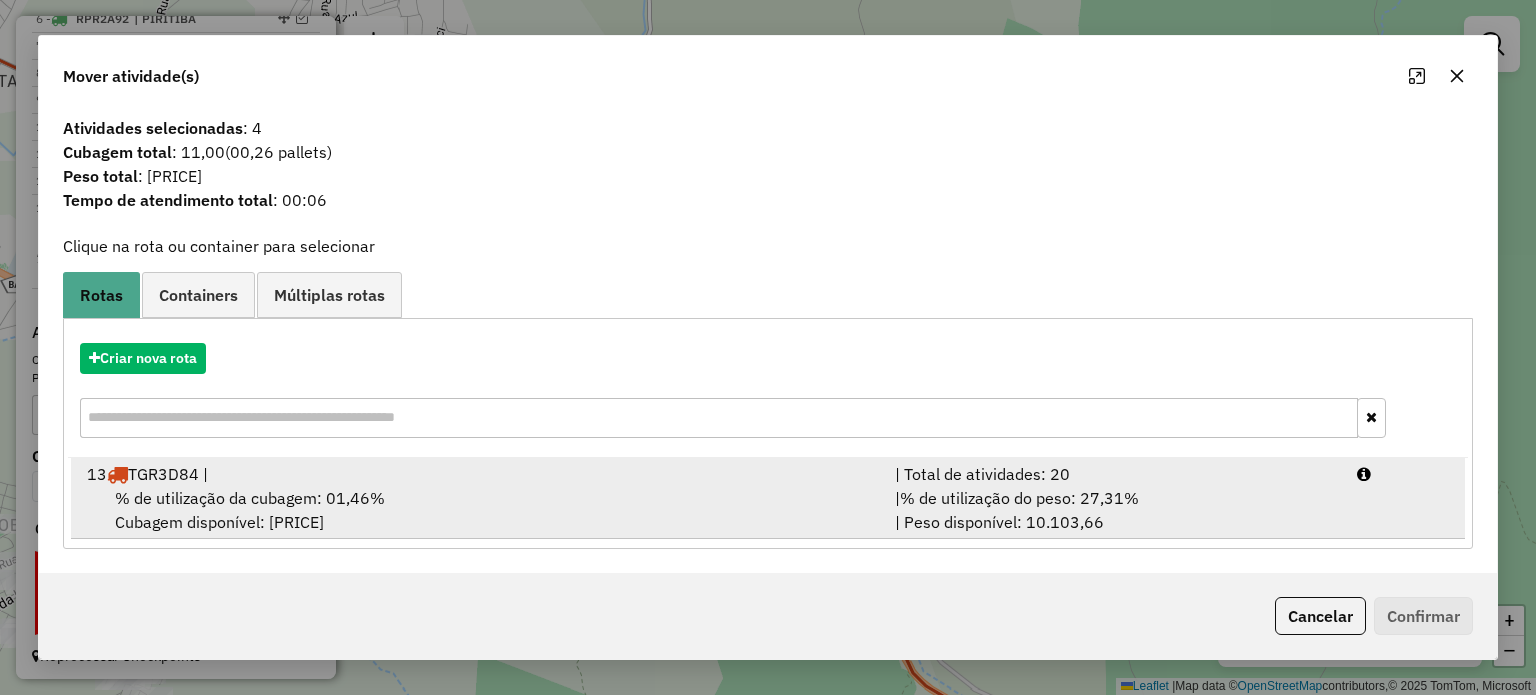 click on "% de utilização da cubagem: 01,46%" at bounding box center [250, 498] 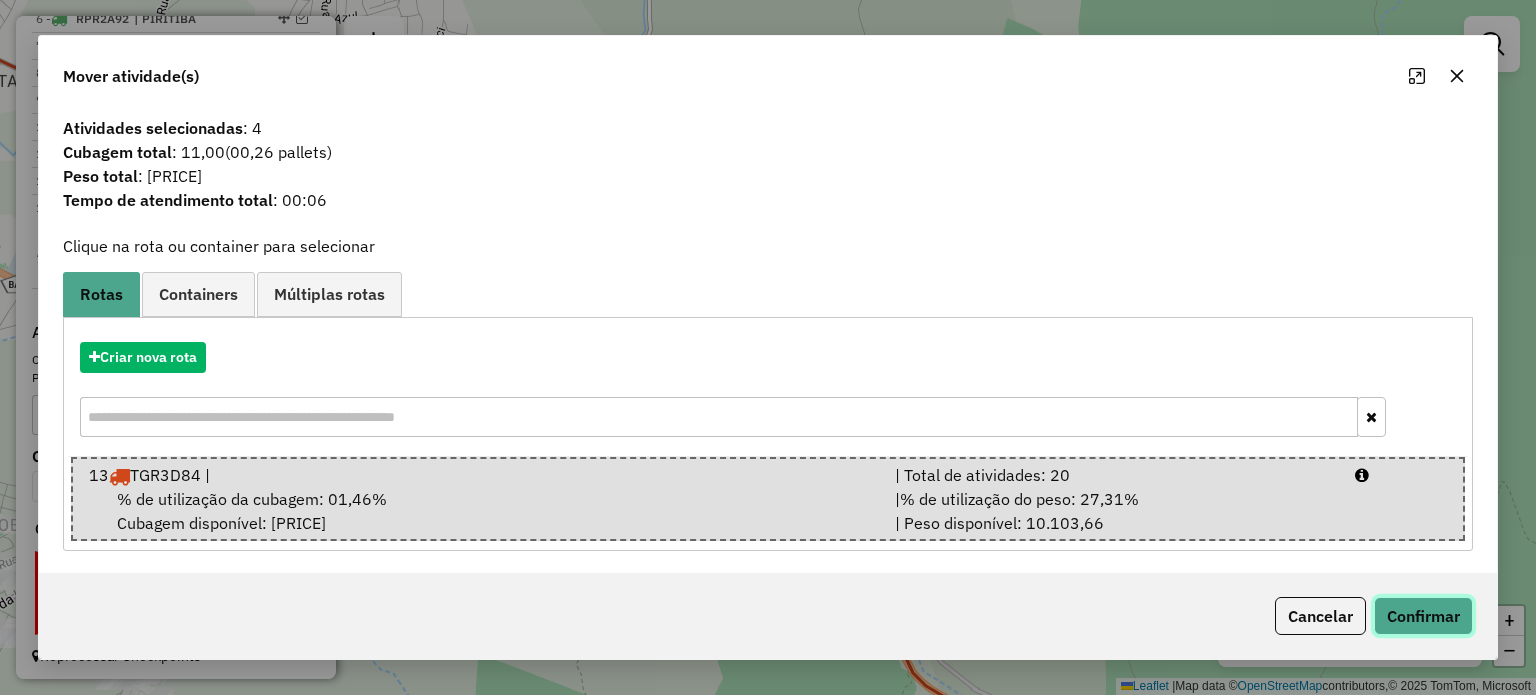 click on "Confirmar" 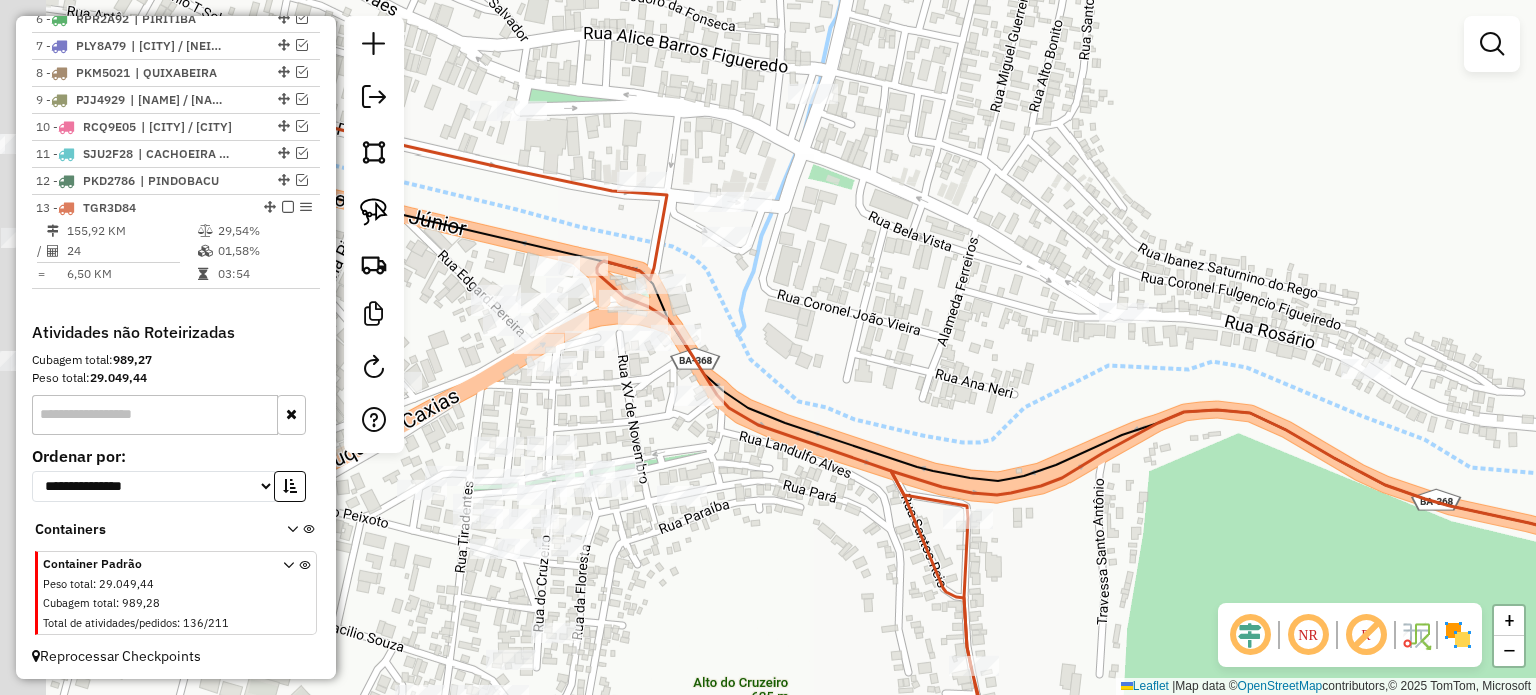 drag, startPoint x: 639, startPoint y: 421, endPoint x: 821, endPoint y: 391, distance: 184.45596 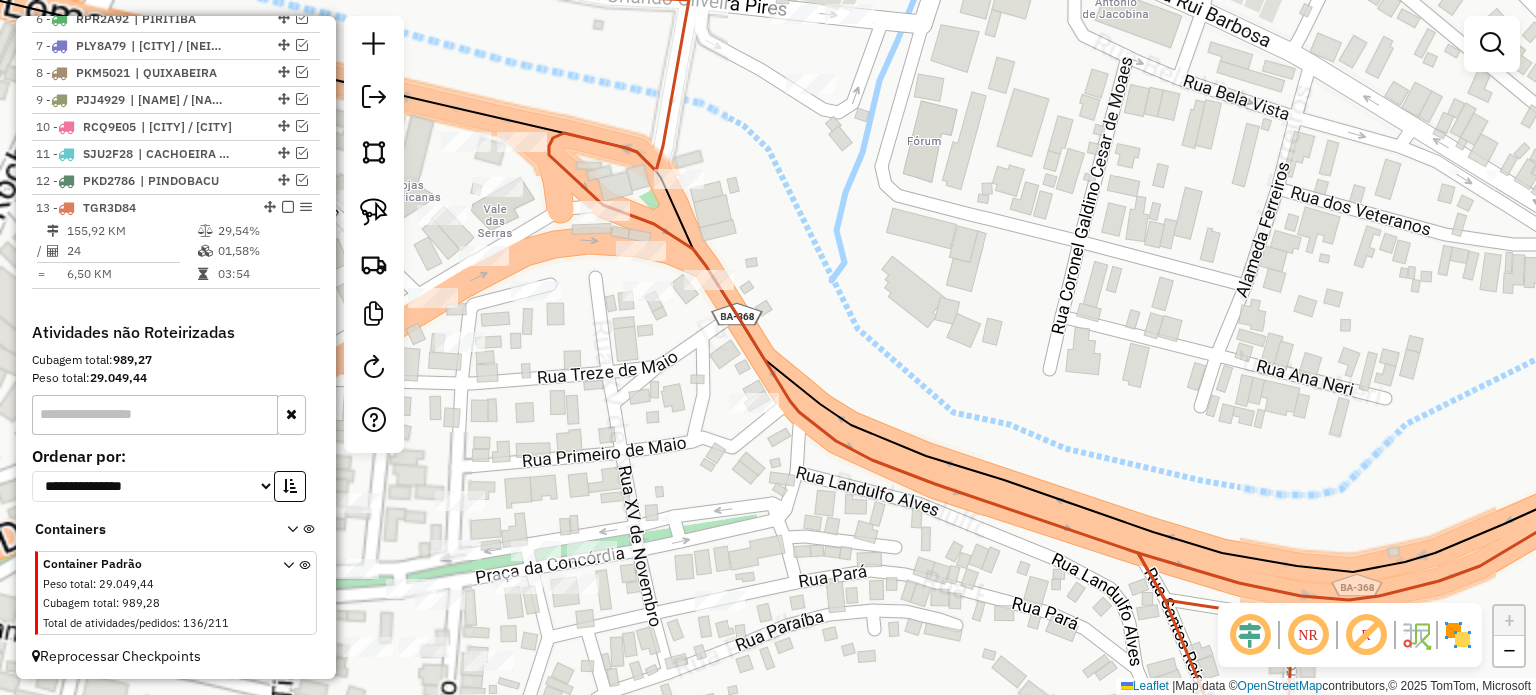 drag, startPoint x: 646, startPoint y: 390, endPoint x: 741, endPoint y: 347, distance: 104.27847 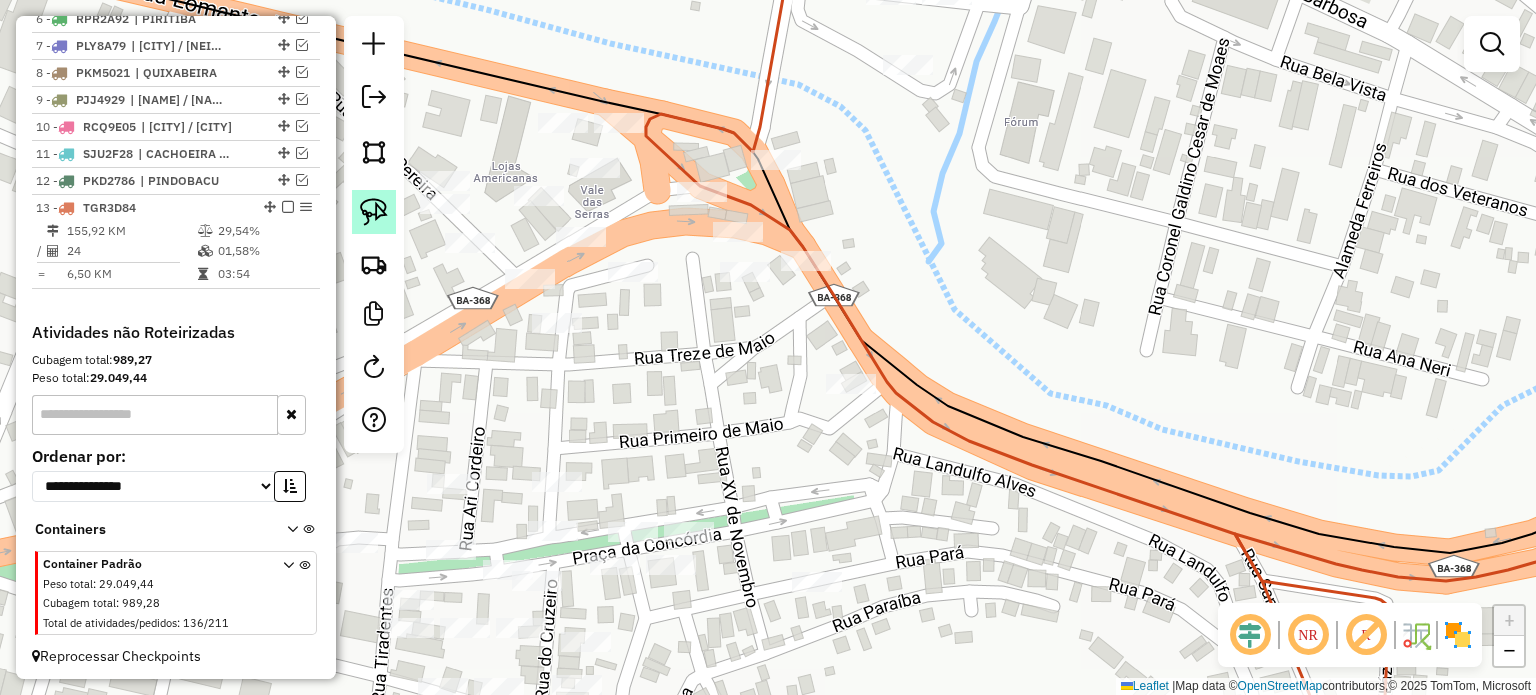 click 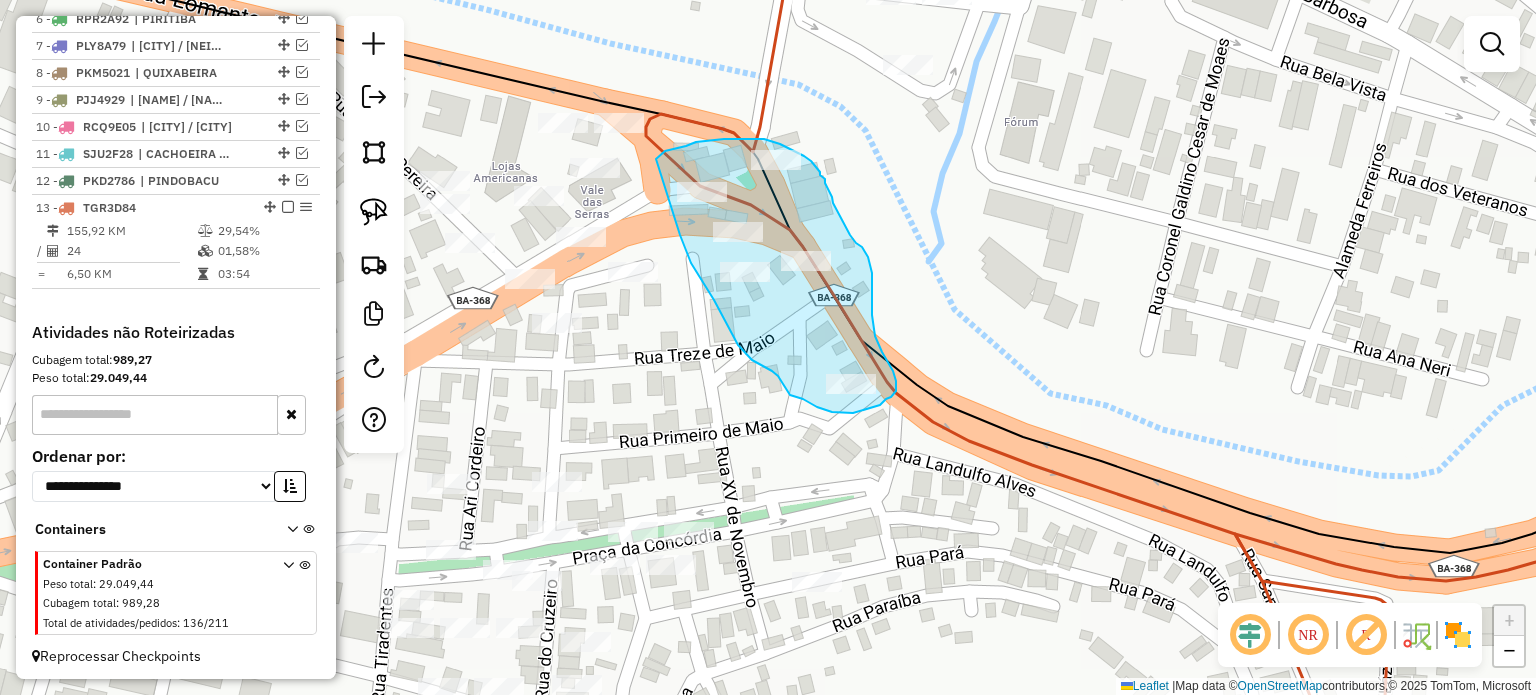 drag, startPoint x: 680, startPoint y: 235, endPoint x: 655, endPoint y: 160, distance: 79.05694 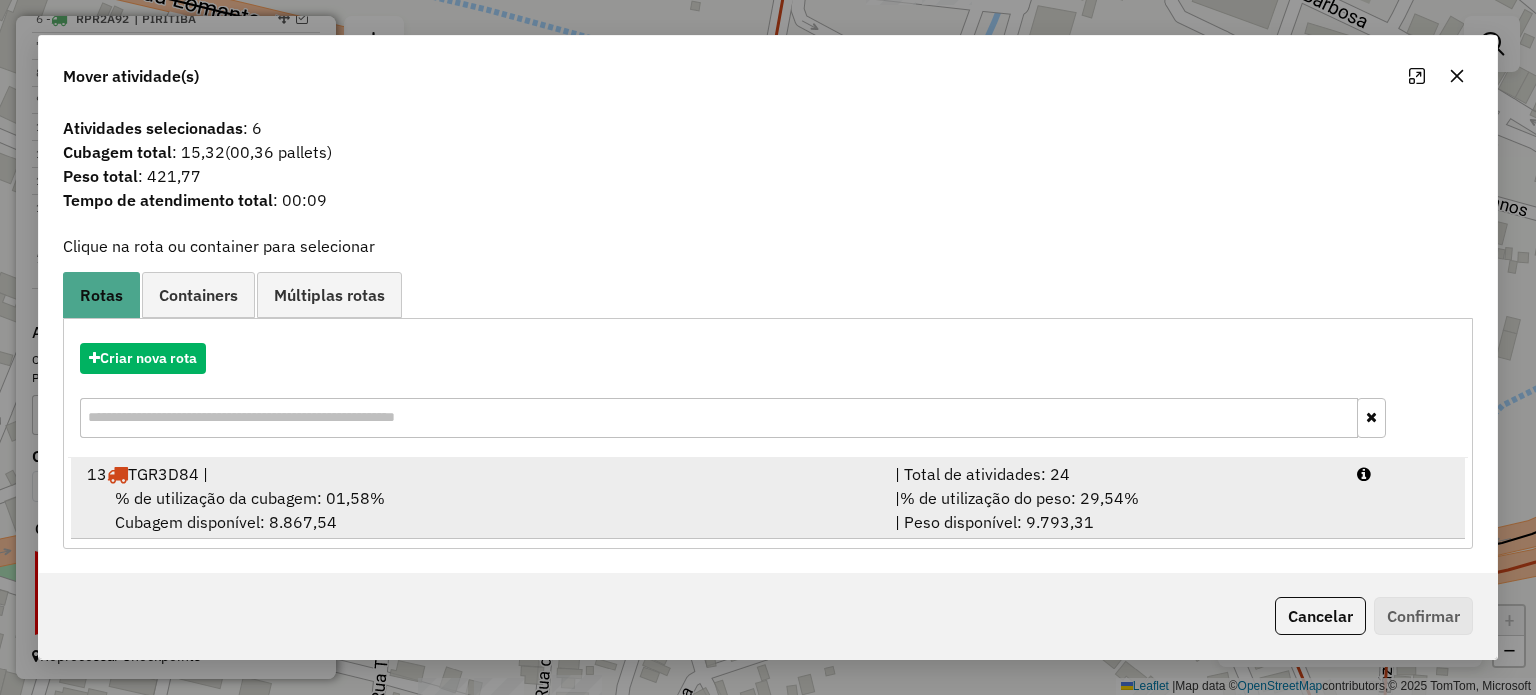 drag, startPoint x: 241, startPoint y: 485, endPoint x: 816, endPoint y: 565, distance: 580.5385 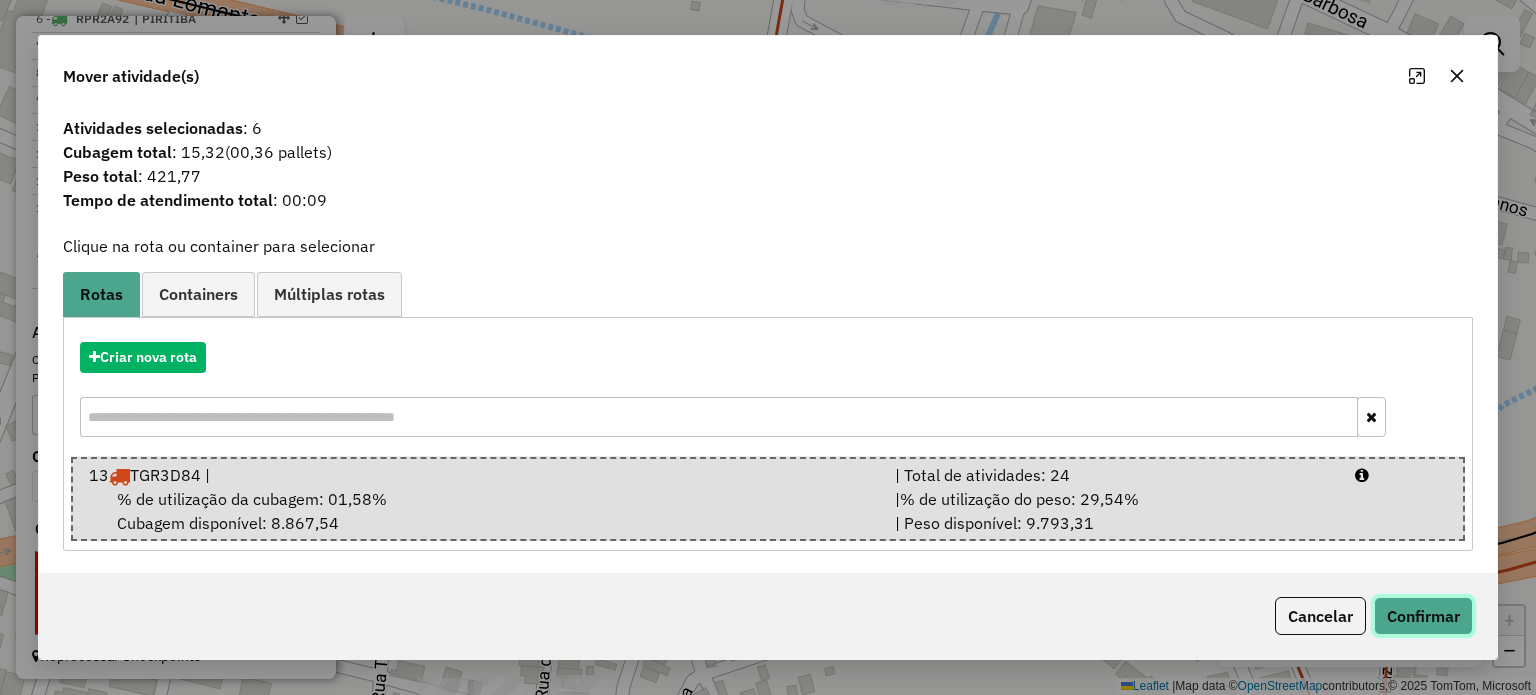 click on "Confirmar" 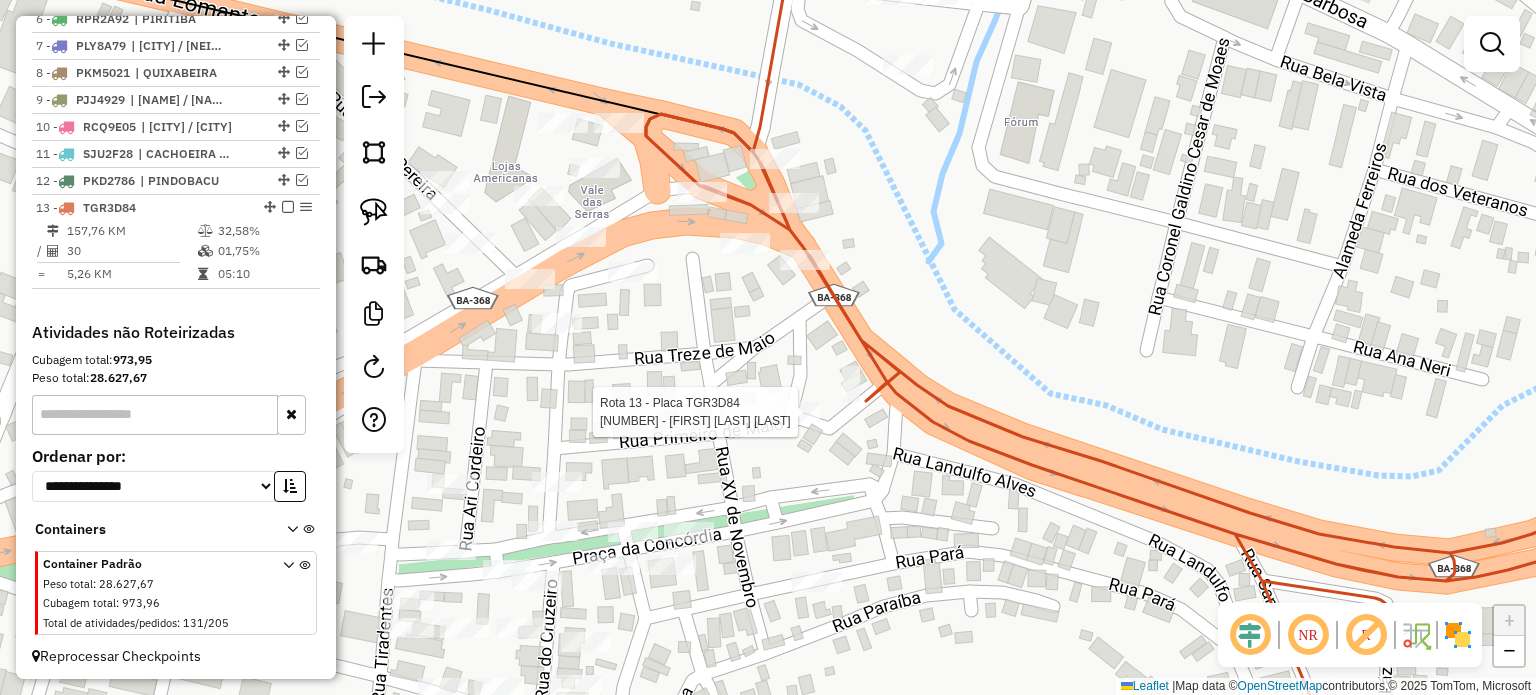 select on "**********" 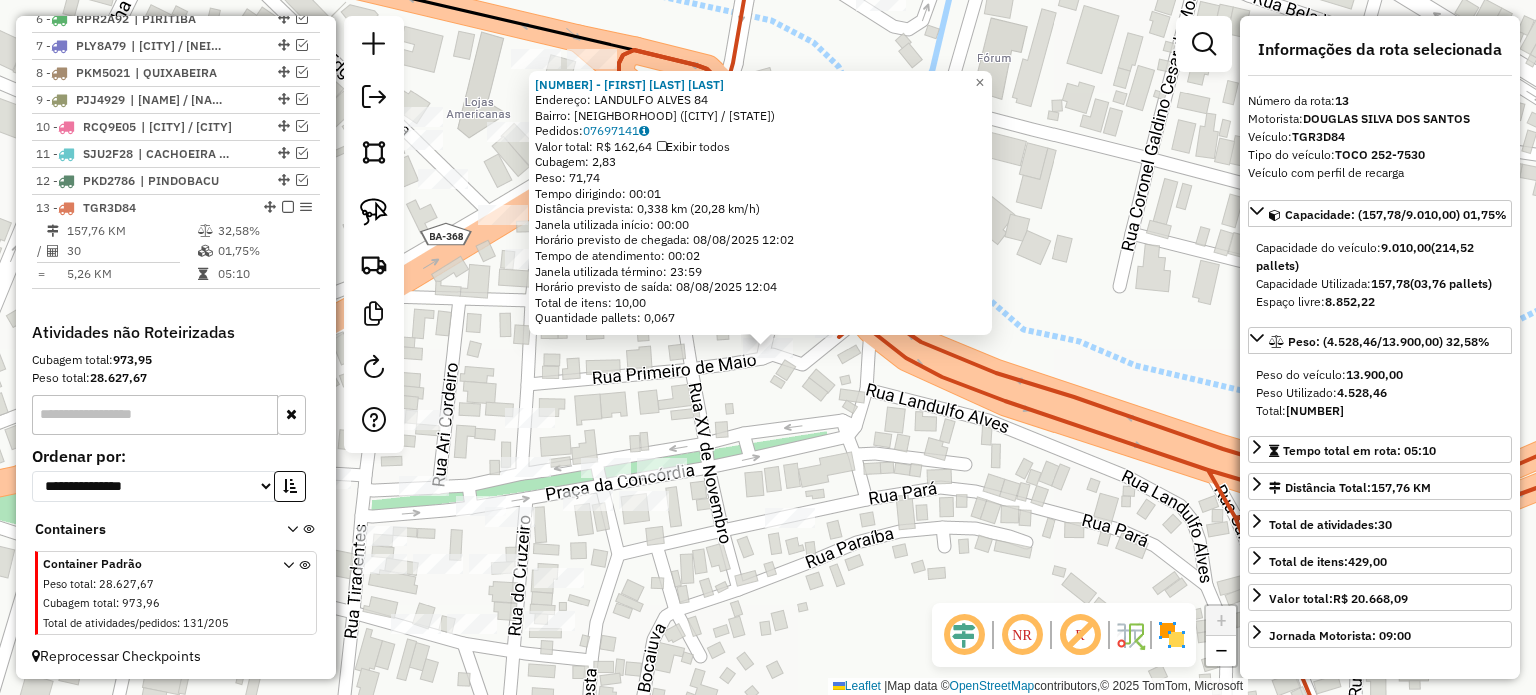 click on "22077 - VITOR LANCHE E VARIE  Endereço:  LANDULFO ALVES 84   Bairro: SERRINHA (JACOBINA / BA)   Pedidos:  07697141   Valor total: R$ 162,64   Exibir todos   Cubagem: 2,83  Peso: 71,74  Tempo dirigindo: 00:01   Distância prevista: 0,338 km (20,28 km/h)   Janela utilizada início: 00:00   Horário previsto de chegada: 08/08/2025 12:02   Tempo de atendimento: 00:02   Janela utilizada término: 23:59   Horário previsto de saída: 08/08/2025 12:04   Total de itens: 10,00   Quantidade pallets: 0,067  × Janela de atendimento Grade de atendimento Capacidade Transportadoras Veículos Cliente Pedidos  Rotas Selecione os dias de semana para filtrar as janelas de atendimento  Seg   Ter   Qua   Qui   Sex   Sáb   Dom  Informe o período da janela de atendimento: De: Até:  Filtrar exatamente a janela do cliente  Considerar janela de atendimento padrão  Selecione os dias de semana para filtrar as grades de atendimento  Seg   Ter   Qua   Qui   Sex   Sáb   Dom   Considerar clientes sem dia de atendimento cadastrado De:" 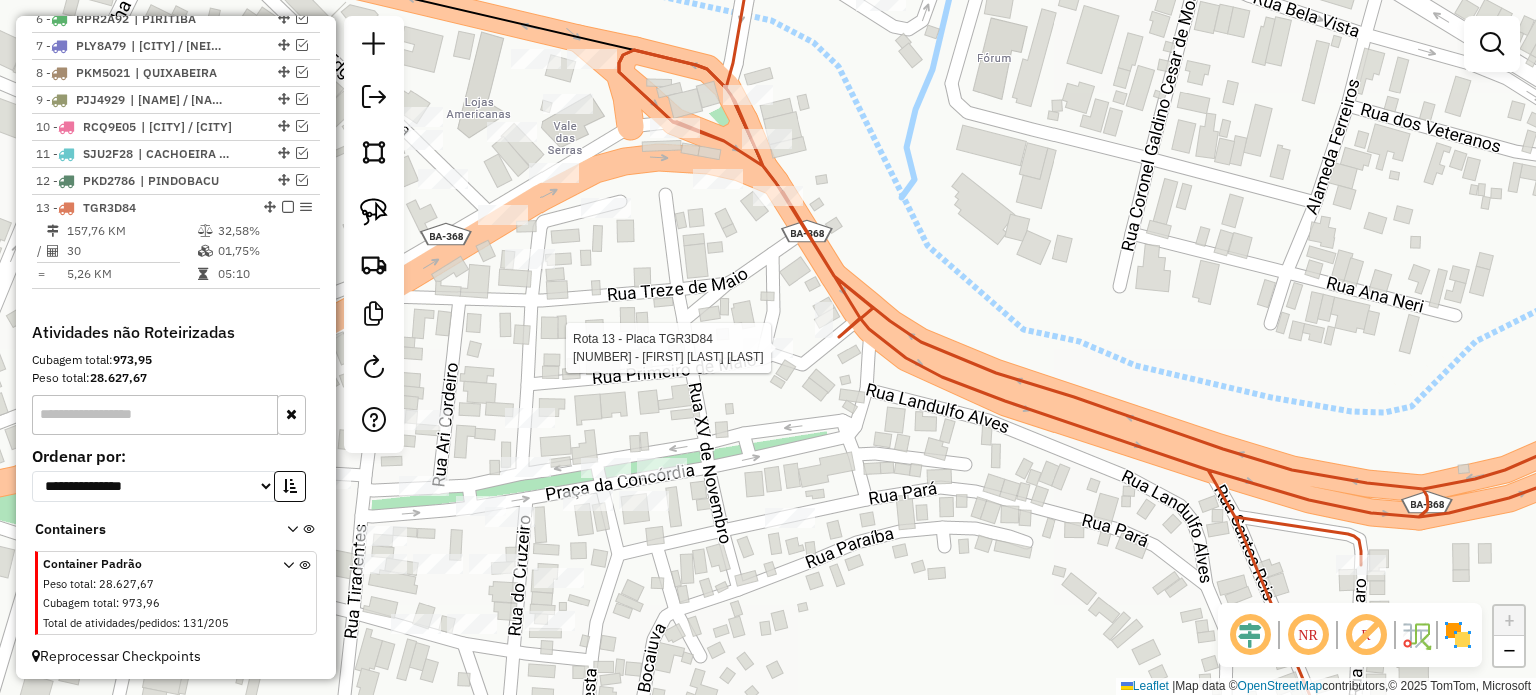 select on "**********" 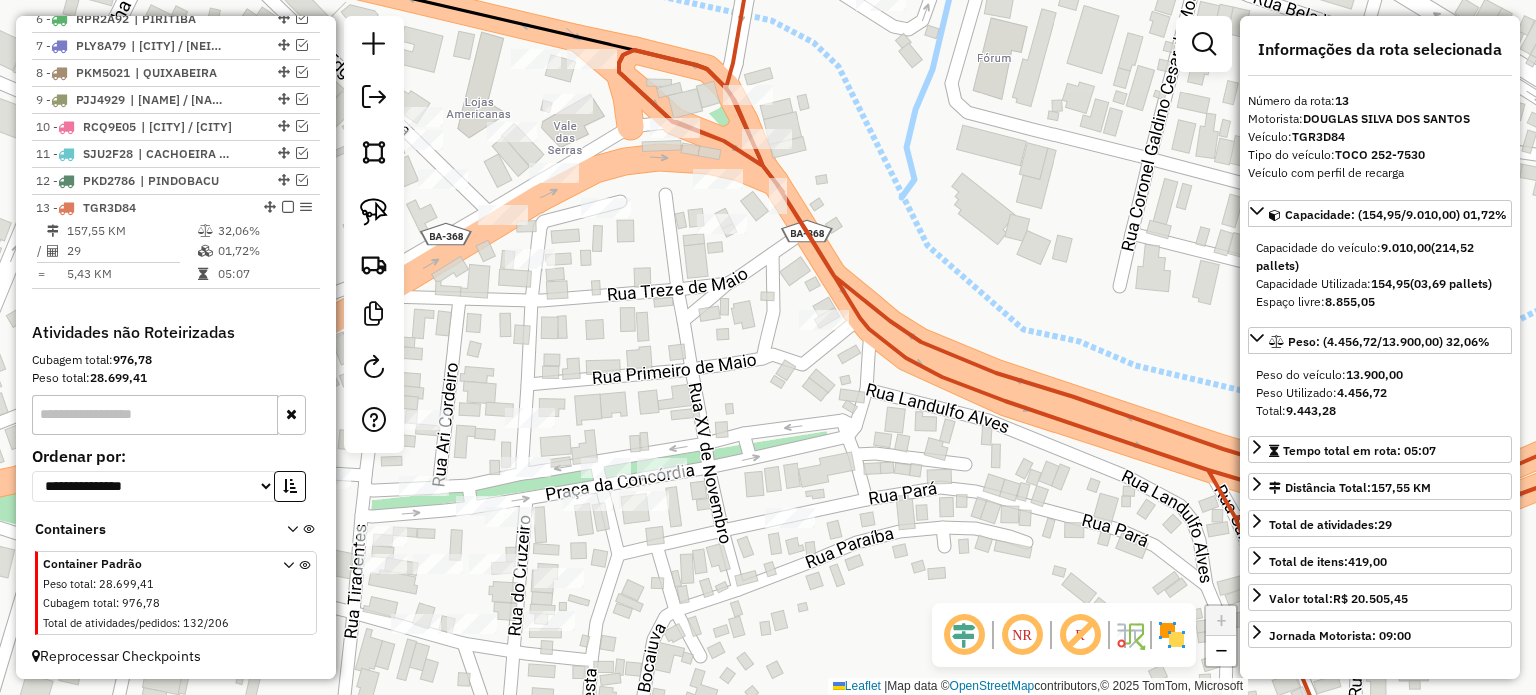 drag, startPoint x: 744, startPoint y: 268, endPoint x: 756, endPoint y: 355, distance: 87.823685 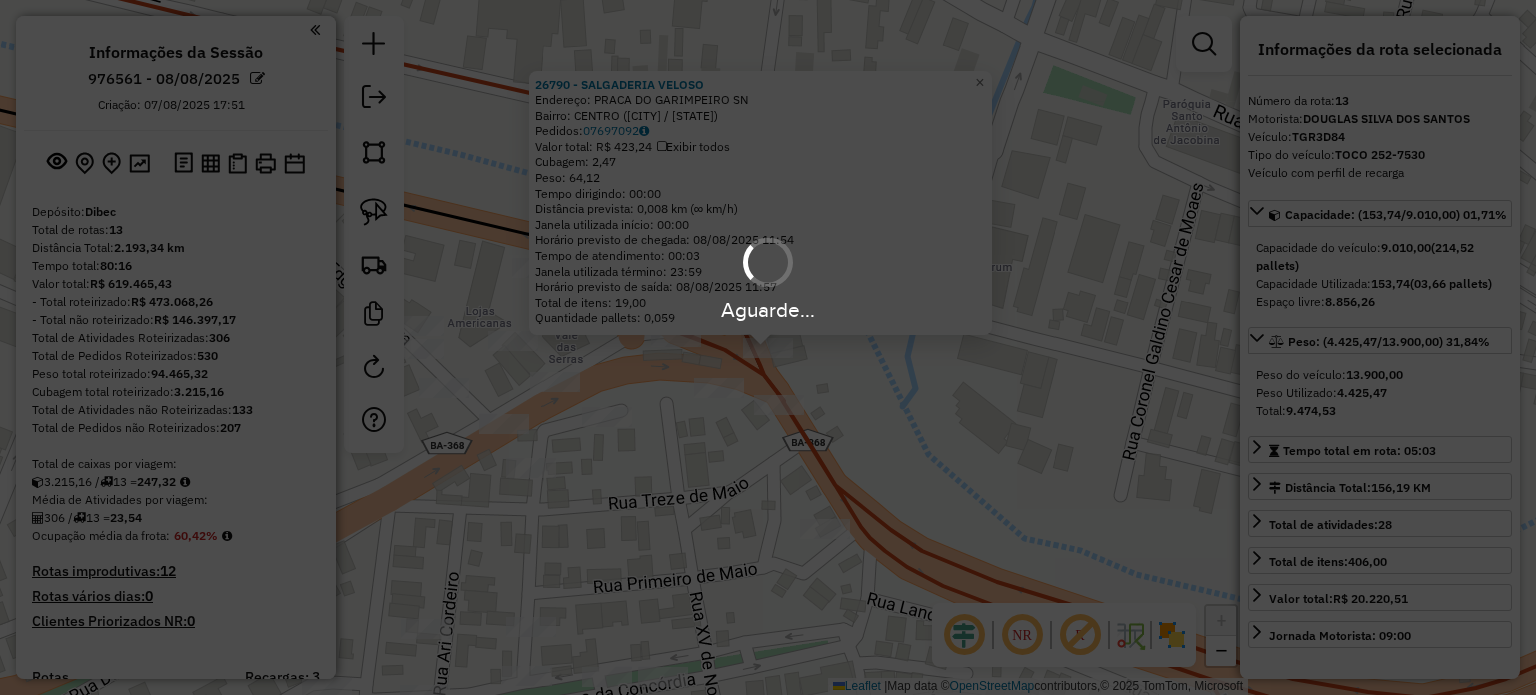 select on "**********" 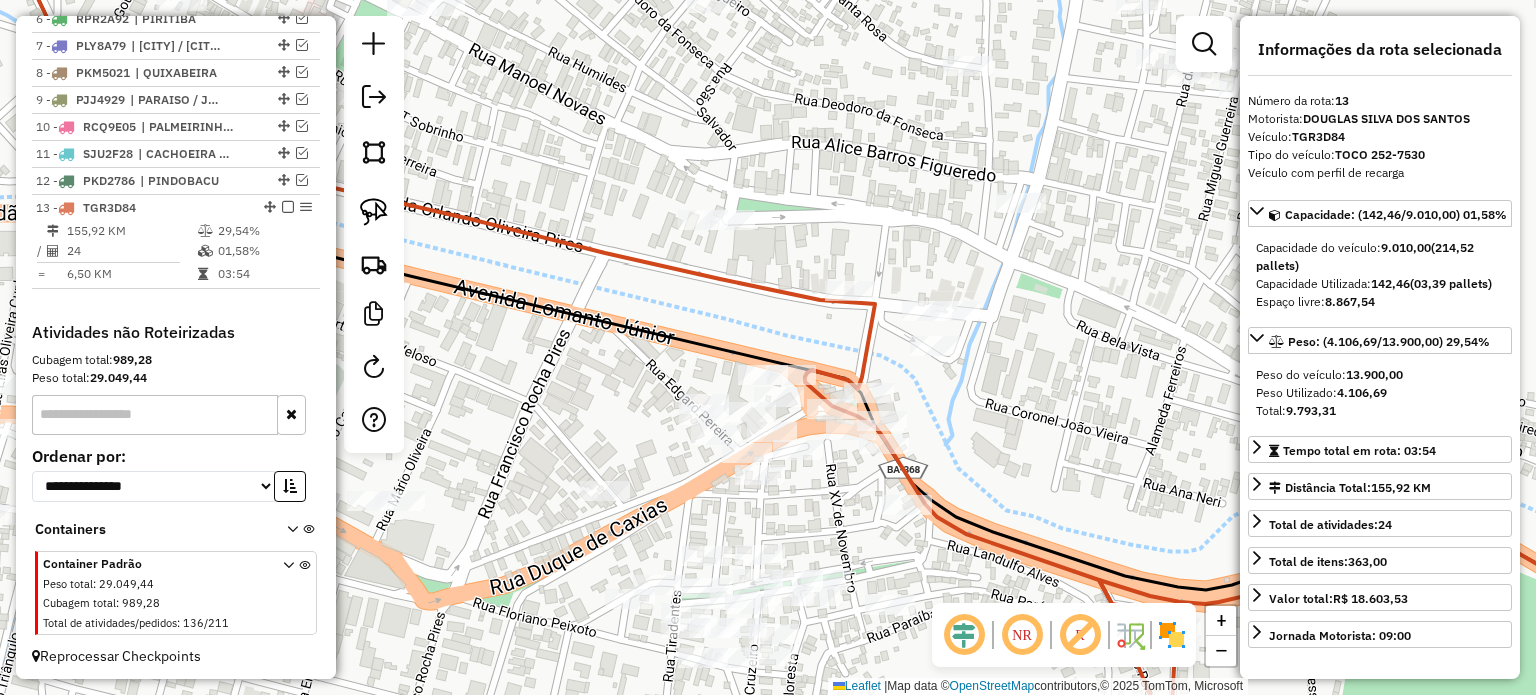 drag, startPoint x: 1017, startPoint y: 455, endPoint x: 638, endPoint y: 415, distance: 381.10498 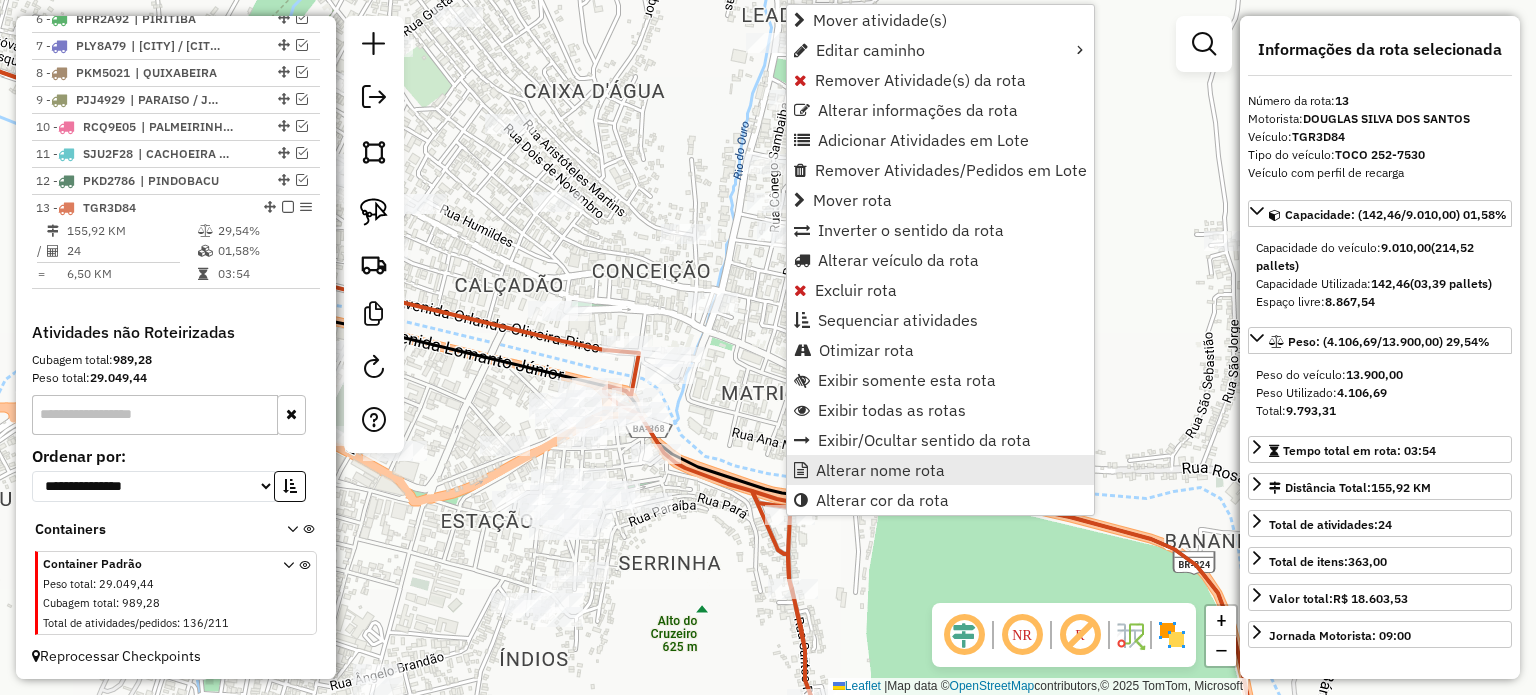 click on "Alterar nome rota" at bounding box center [880, 470] 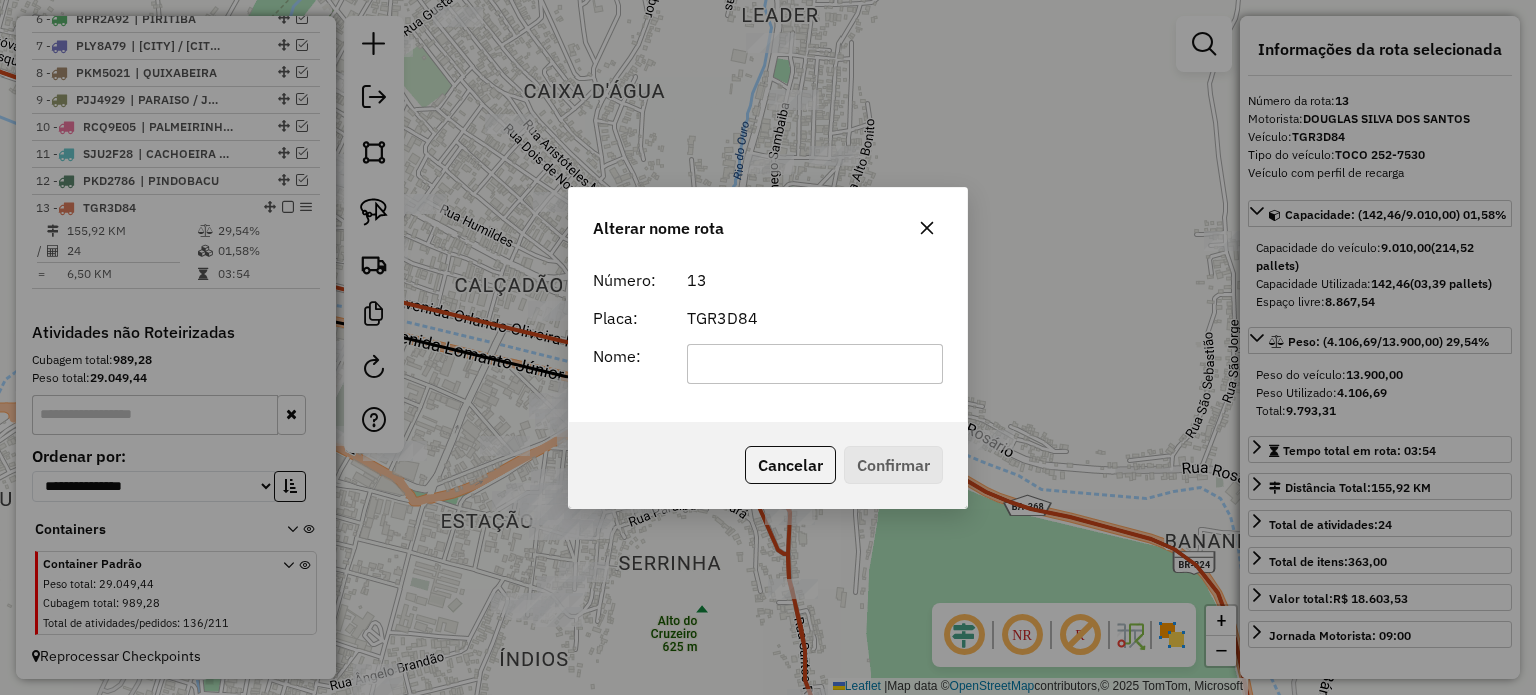 click 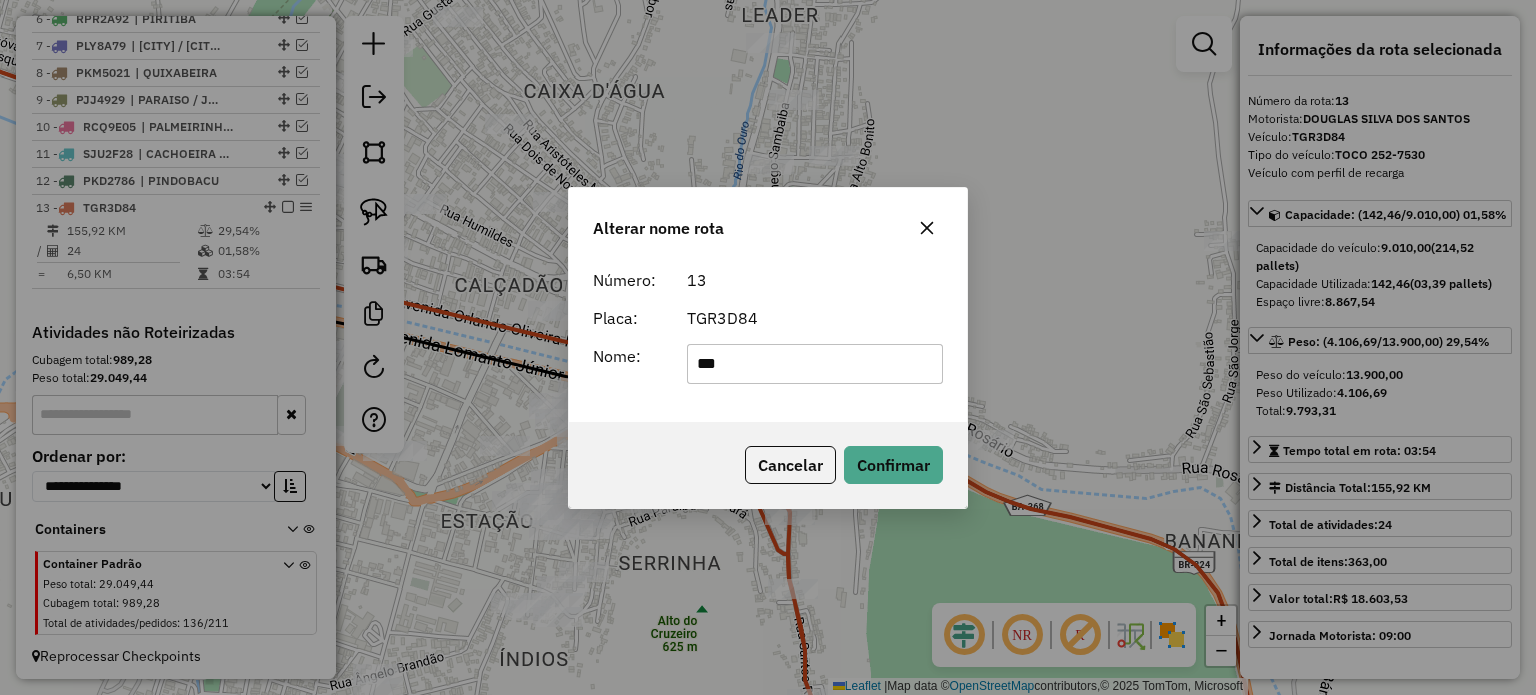 type on "**********" 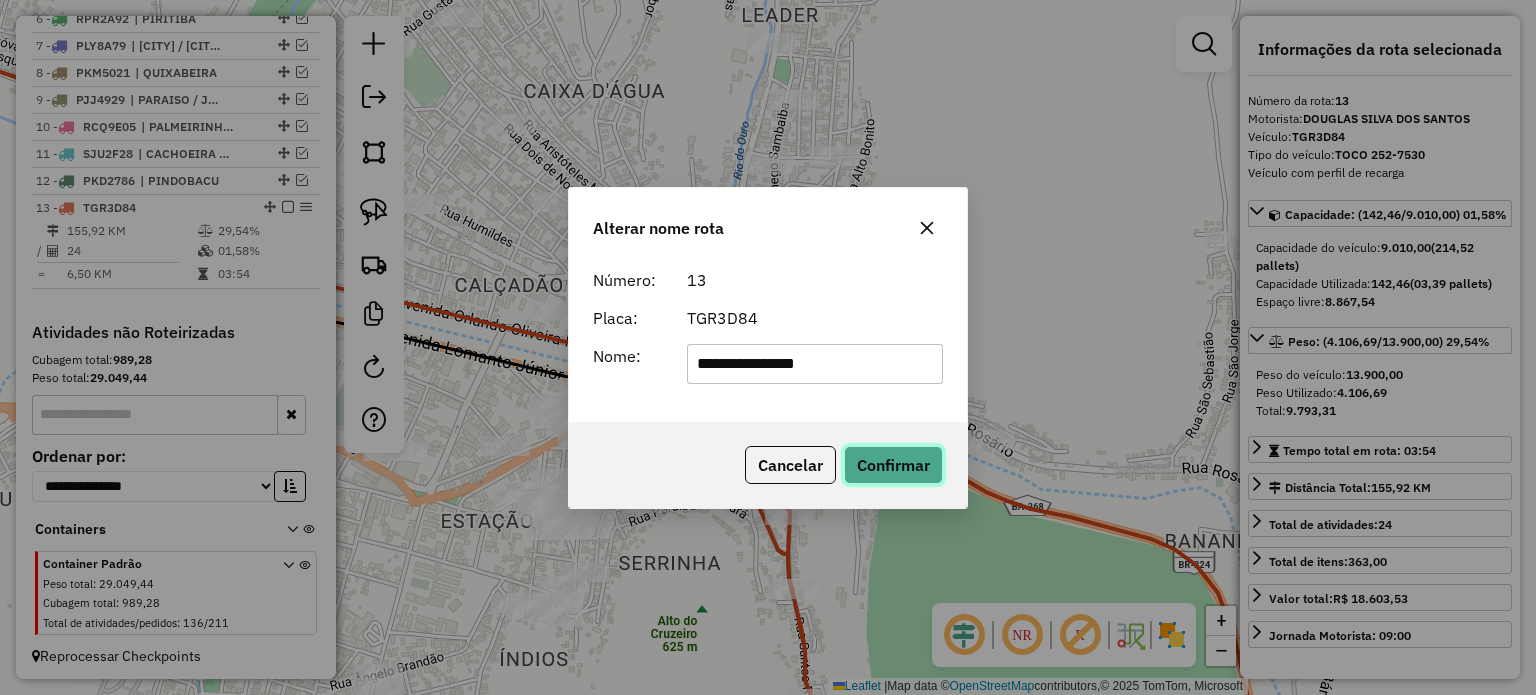click on "Confirmar" 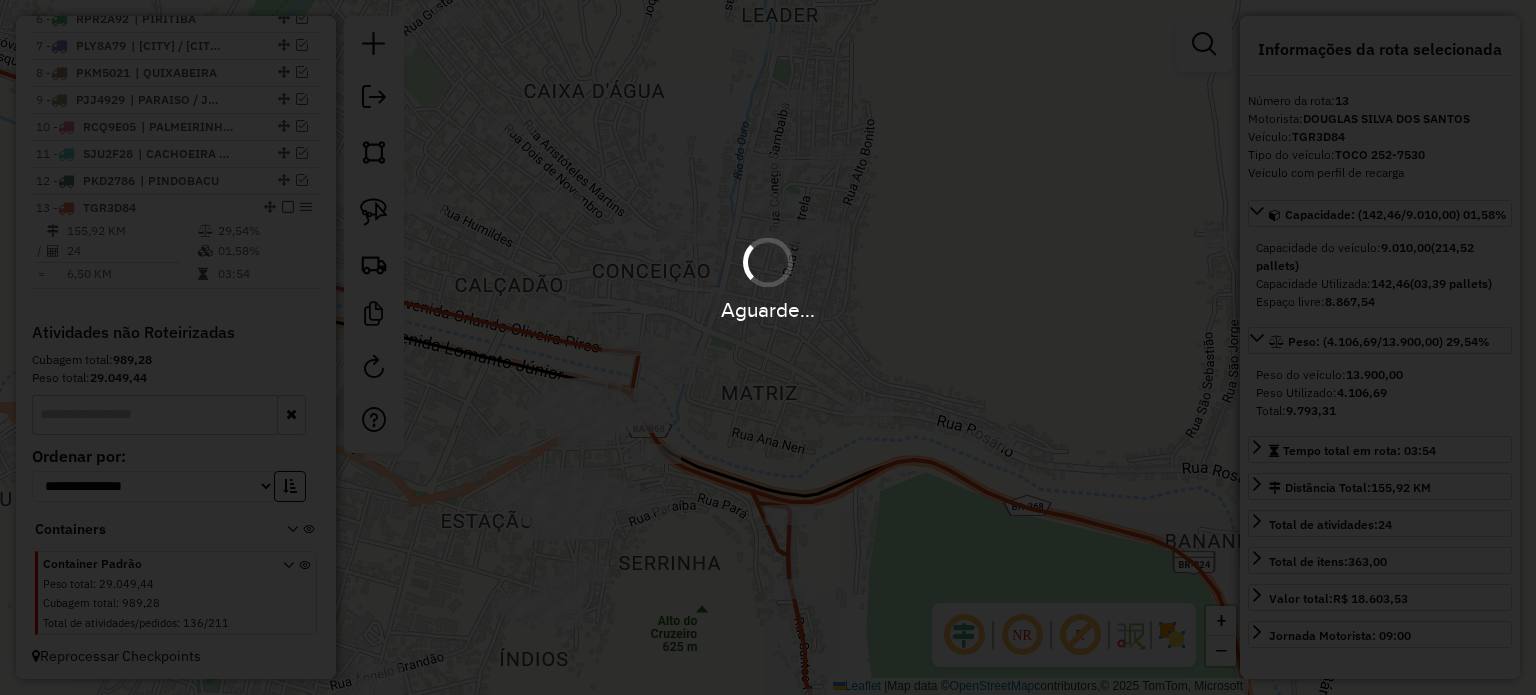 type 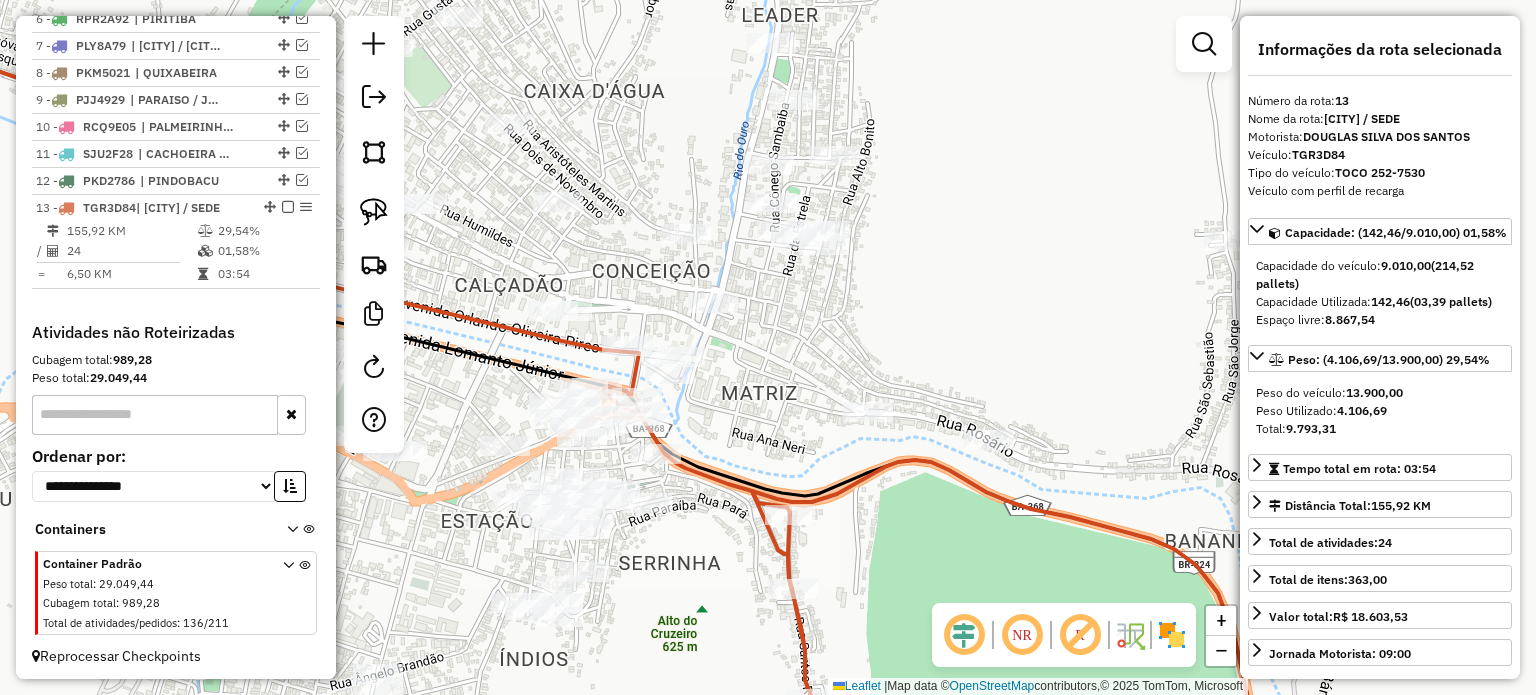 drag, startPoint x: 852, startPoint y: 566, endPoint x: 793, endPoint y: 439, distance: 140.0357 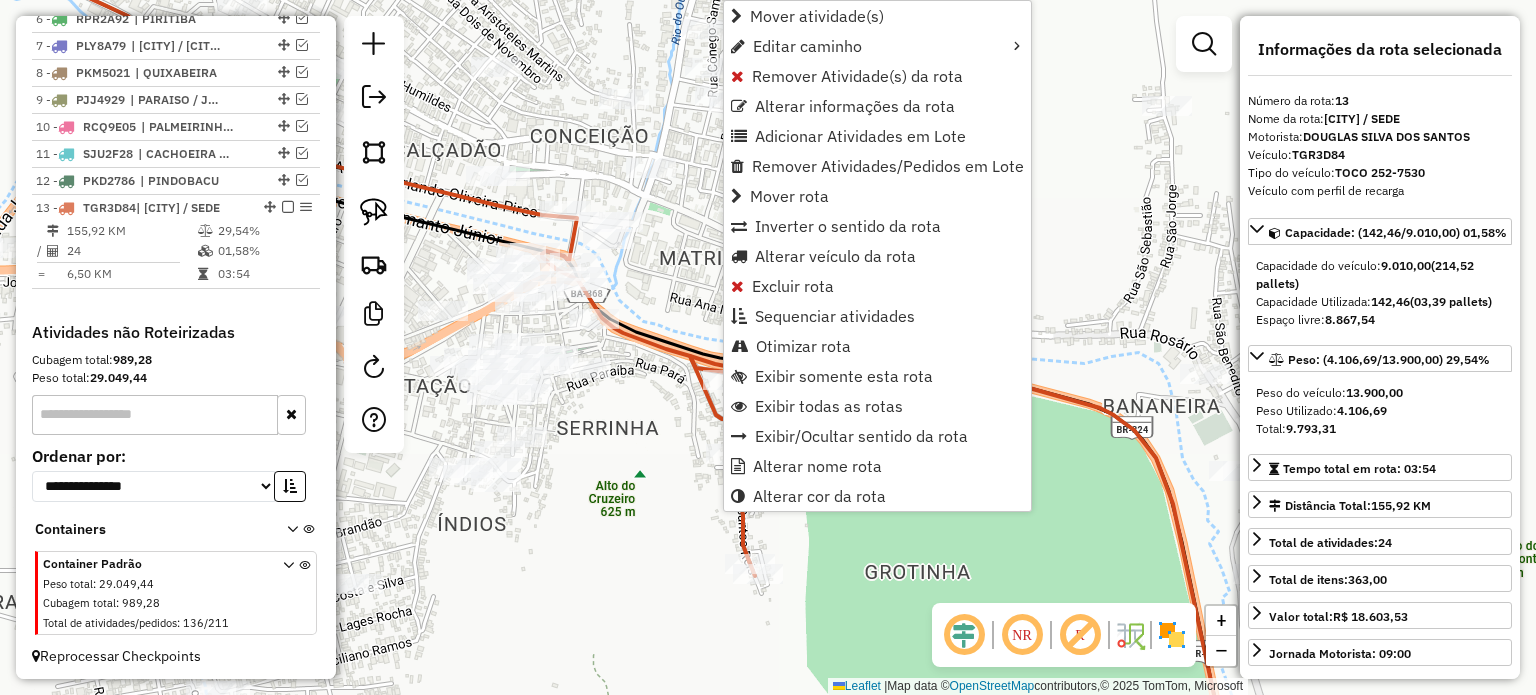 scroll, scrollTop: 936, scrollLeft: 0, axis: vertical 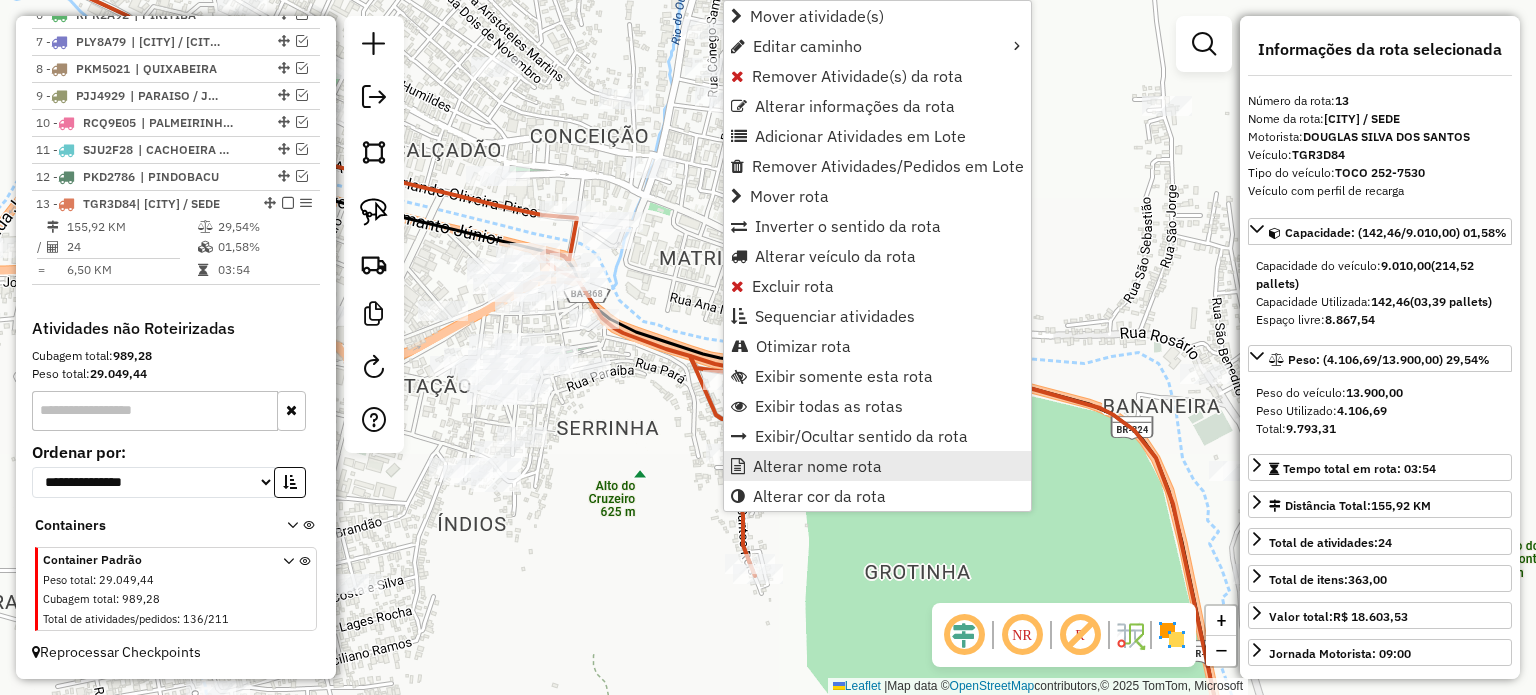 click on "Alterar nome rota" at bounding box center (817, 466) 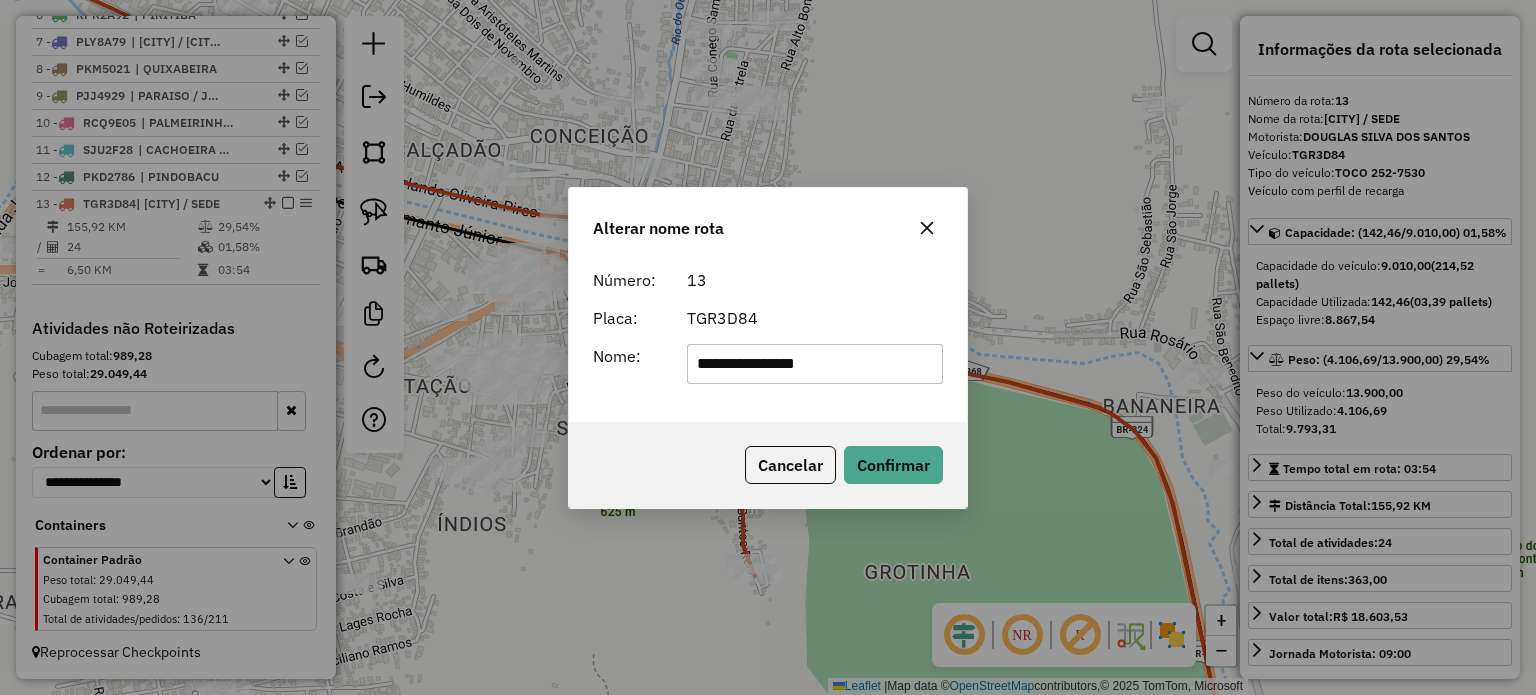 click on "**********" 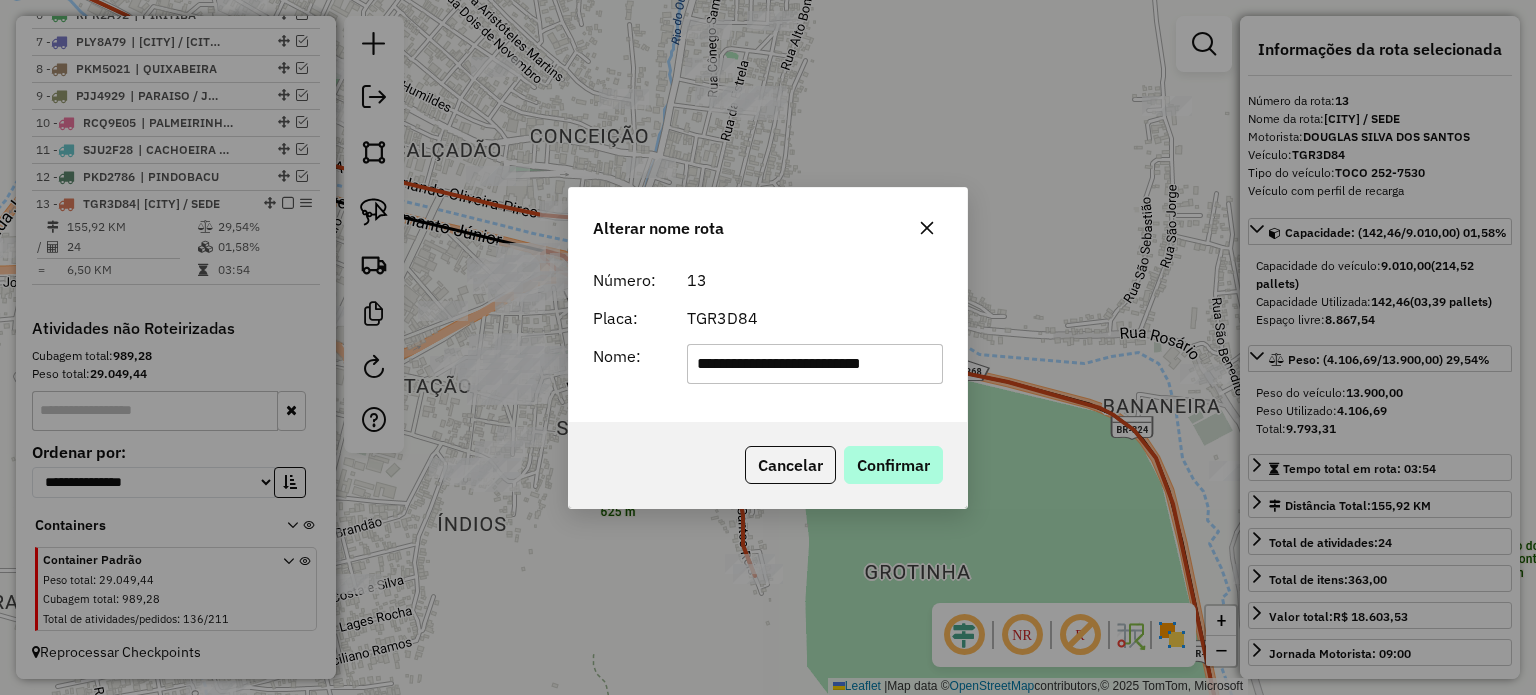 type on "**********" 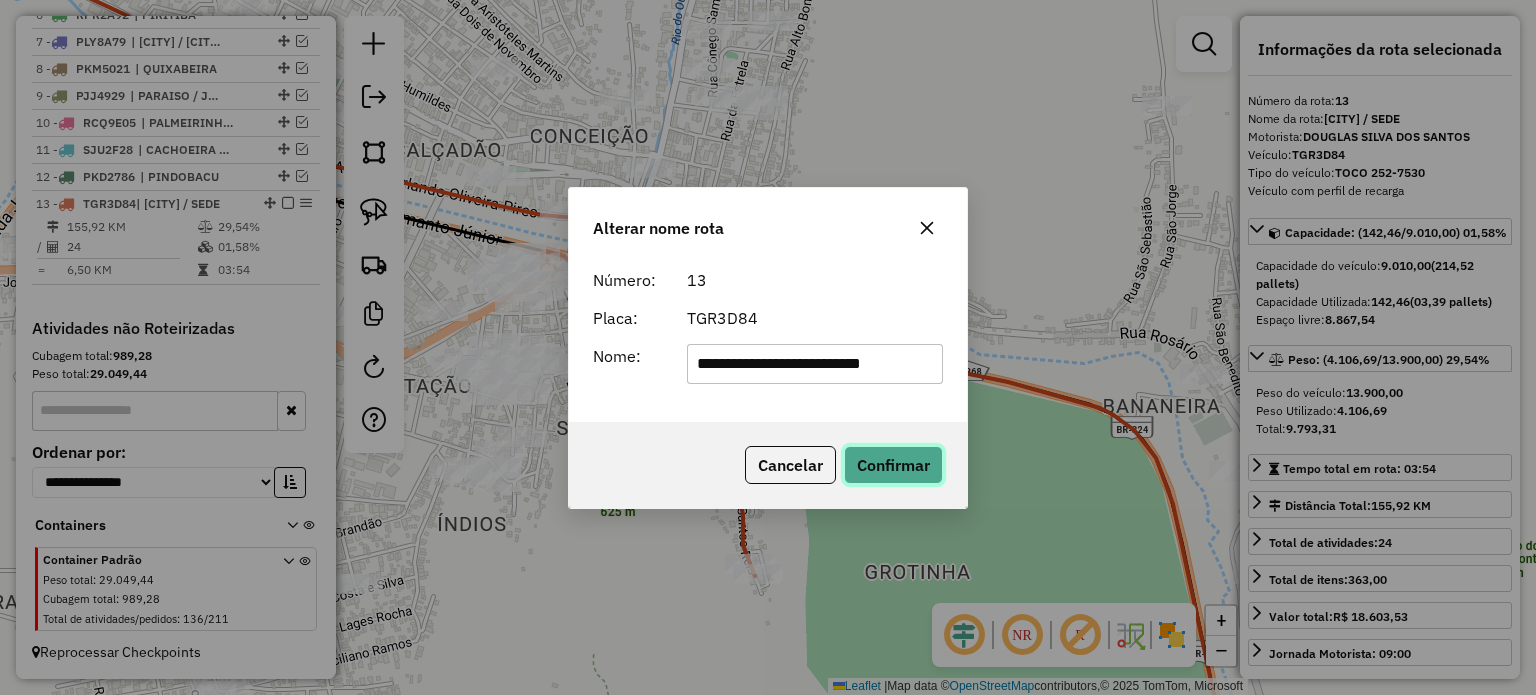 click on "Confirmar" 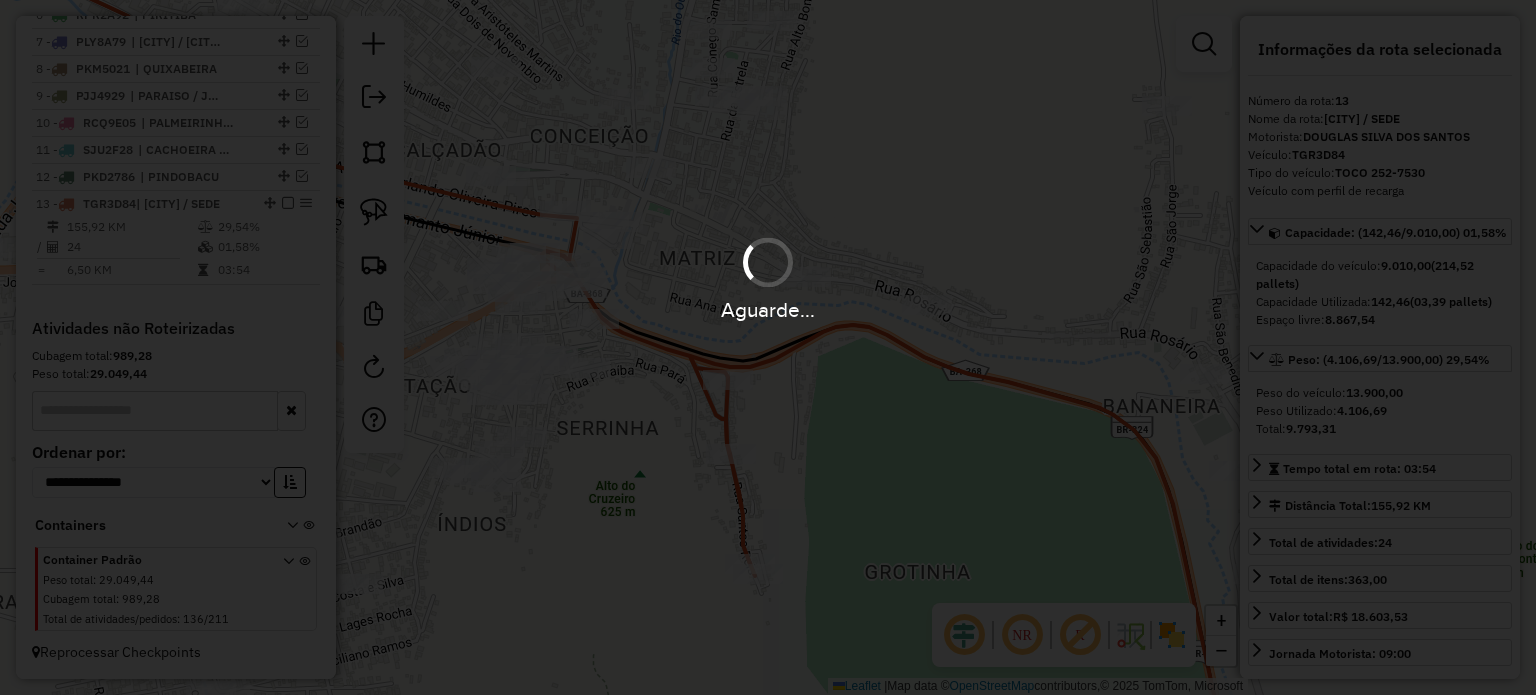 type 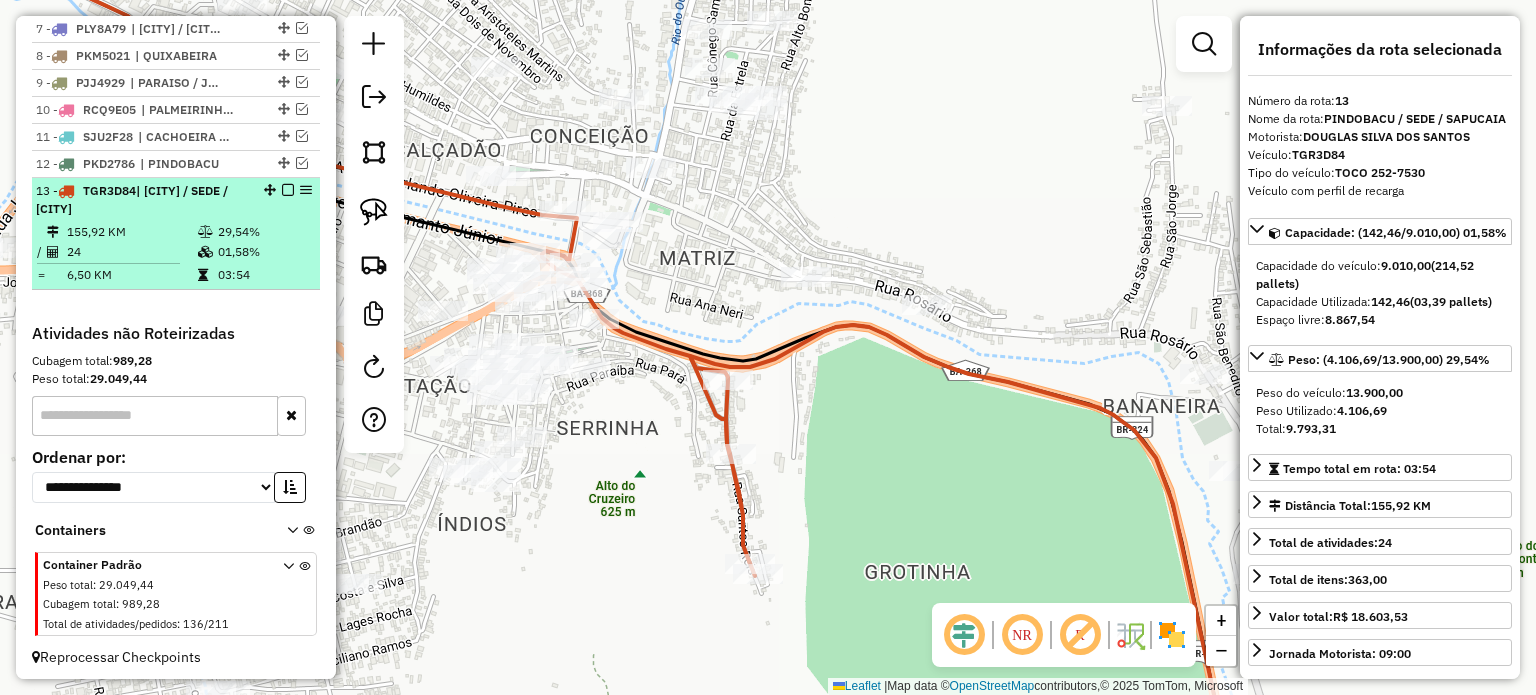 click at bounding box center [288, 190] 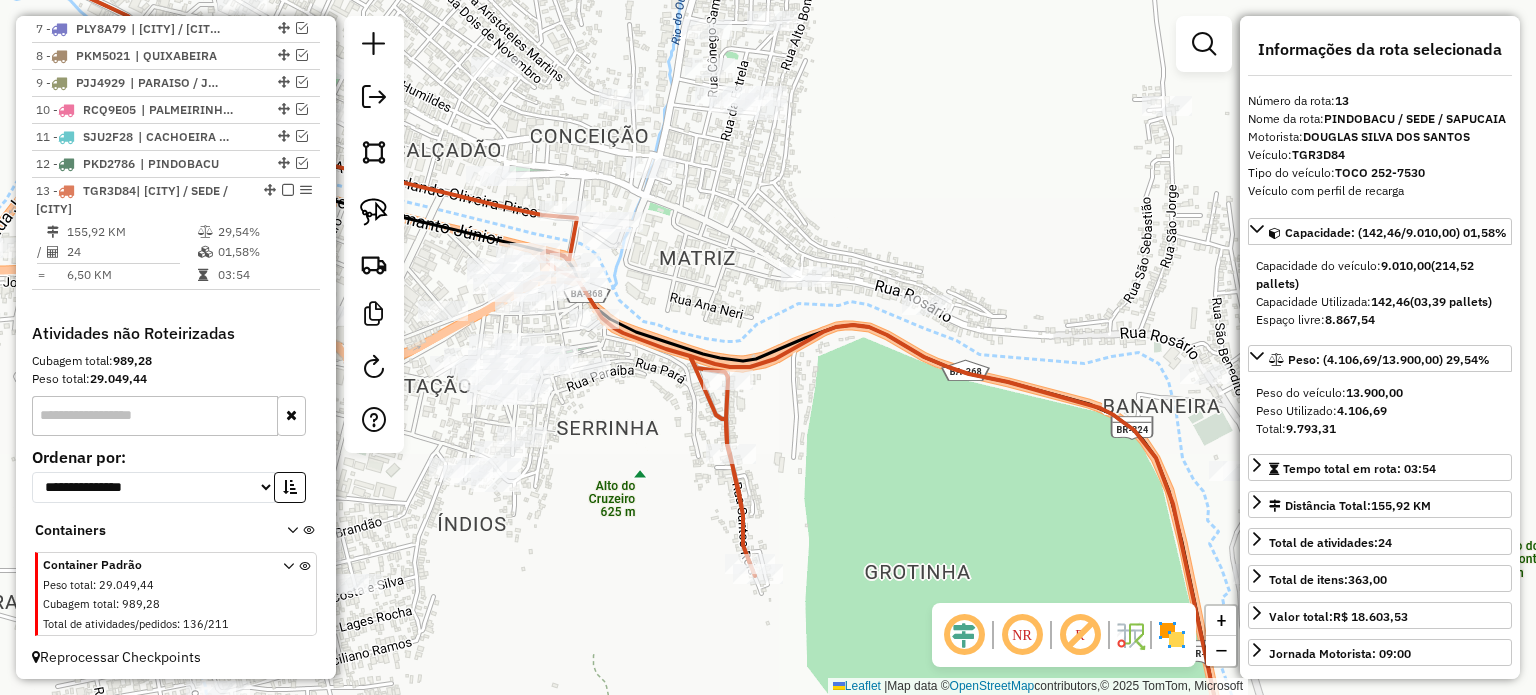 scroll, scrollTop: 852, scrollLeft: 0, axis: vertical 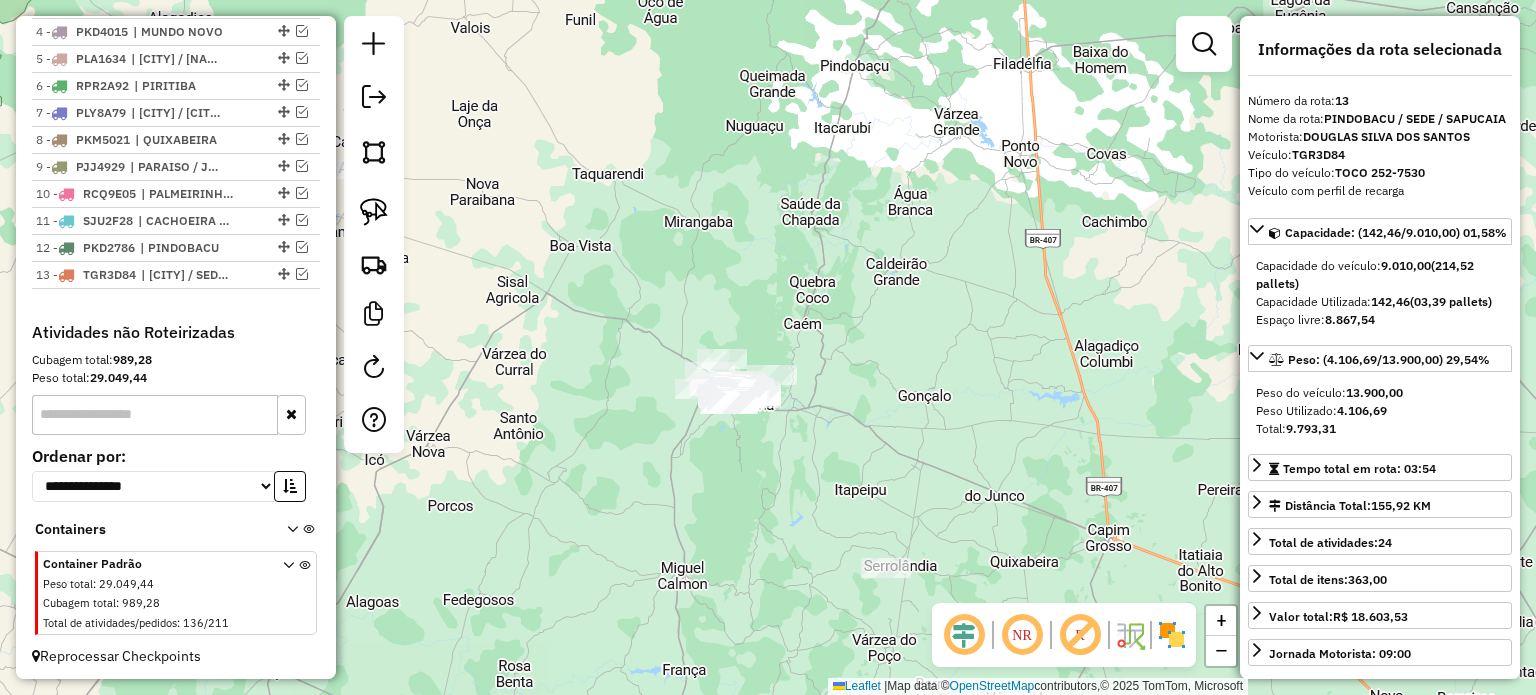 drag, startPoint x: 1052, startPoint y: 314, endPoint x: 838, endPoint y: 364, distance: 219.7635 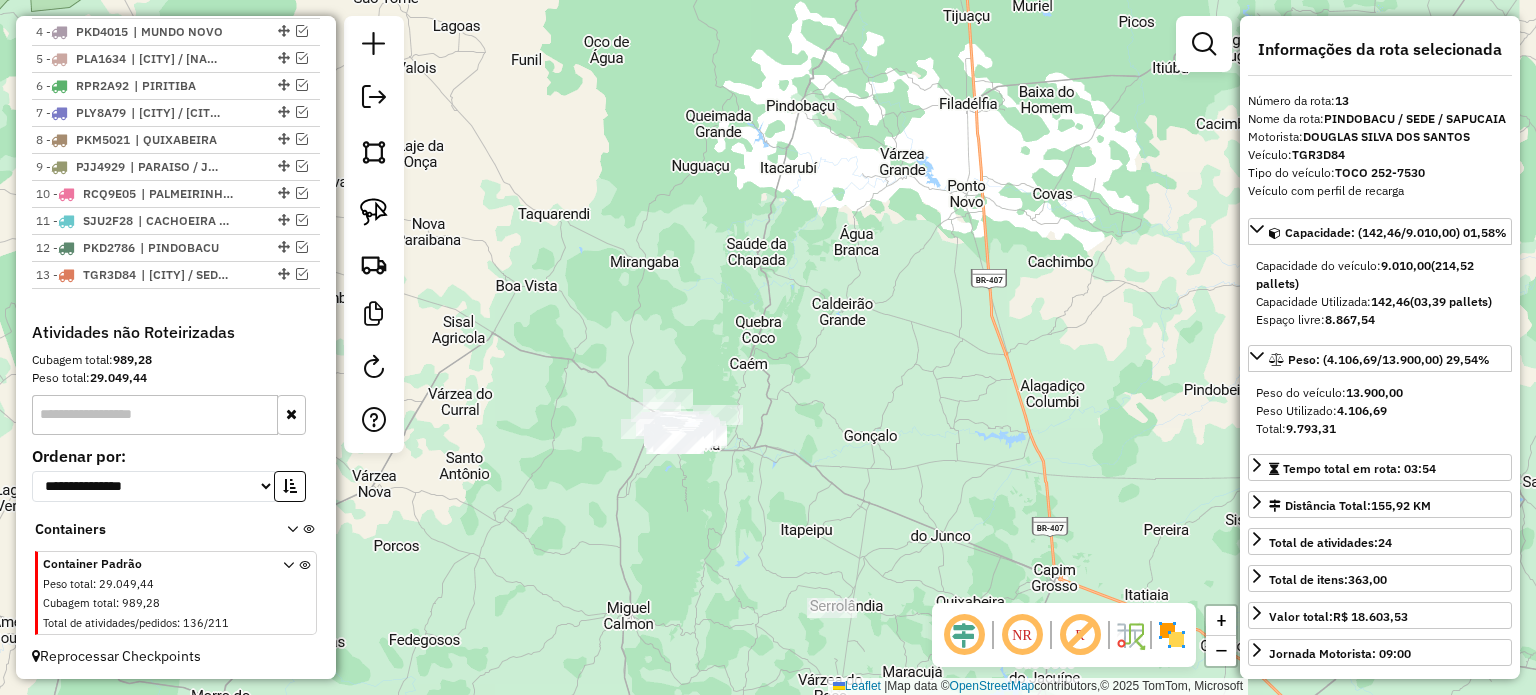 drag, startPoint x: 819, startPoint y: 419, endPoint x: 835, endPoint y: 476, distance: 59.20304 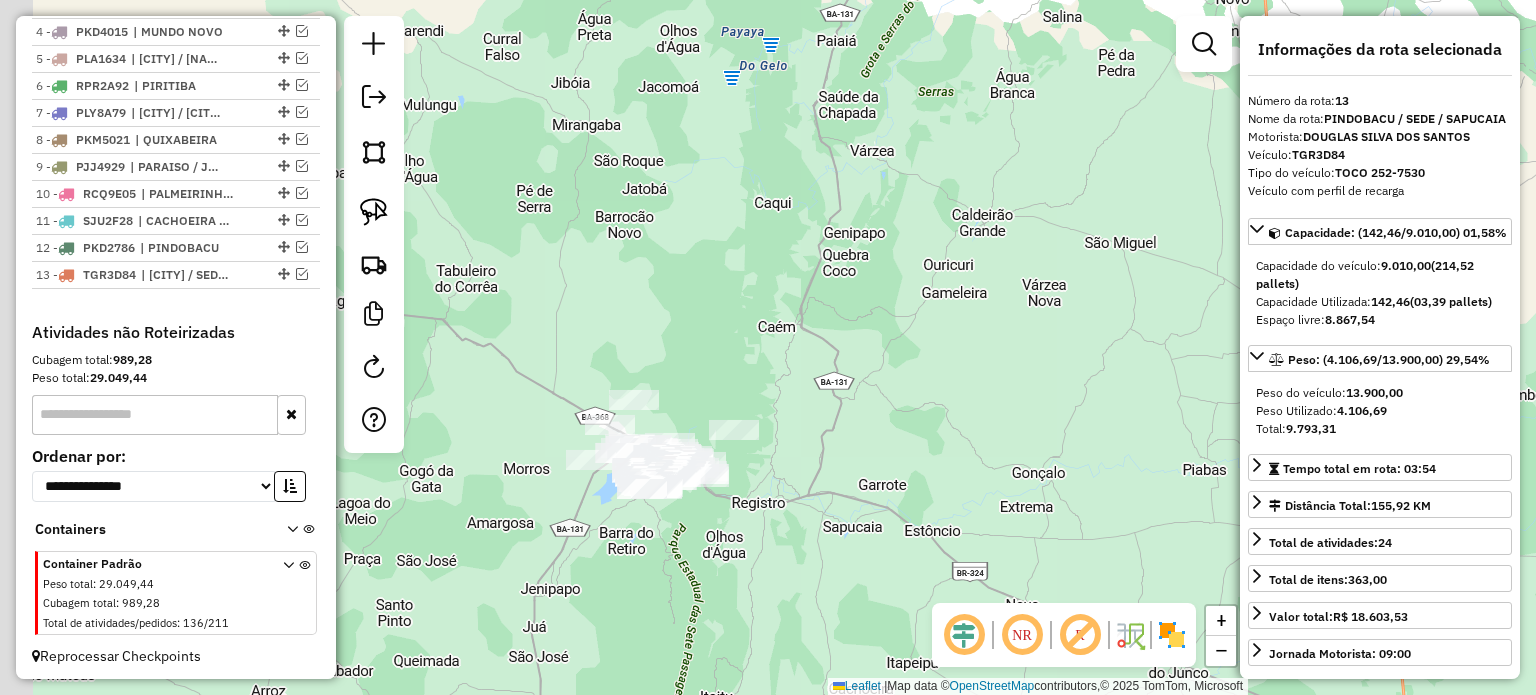 drag, startPoint x: 780, startPoint y: 489, endPoint x: 856, endPoint y: 446, distance: 87.32124 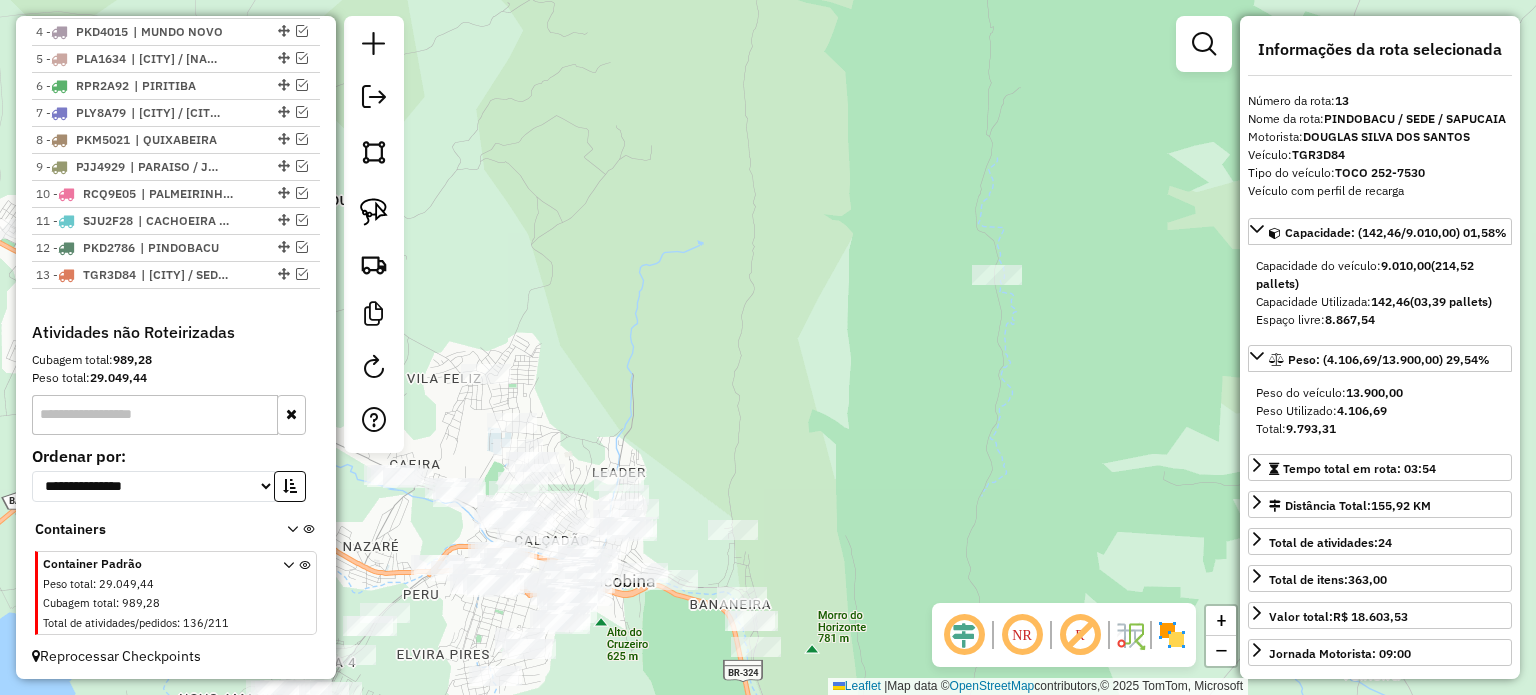drag, startPoint x: 704, startPoint y: 335, endPoint x: 764, endPoint y: 337, distance: 60.033325 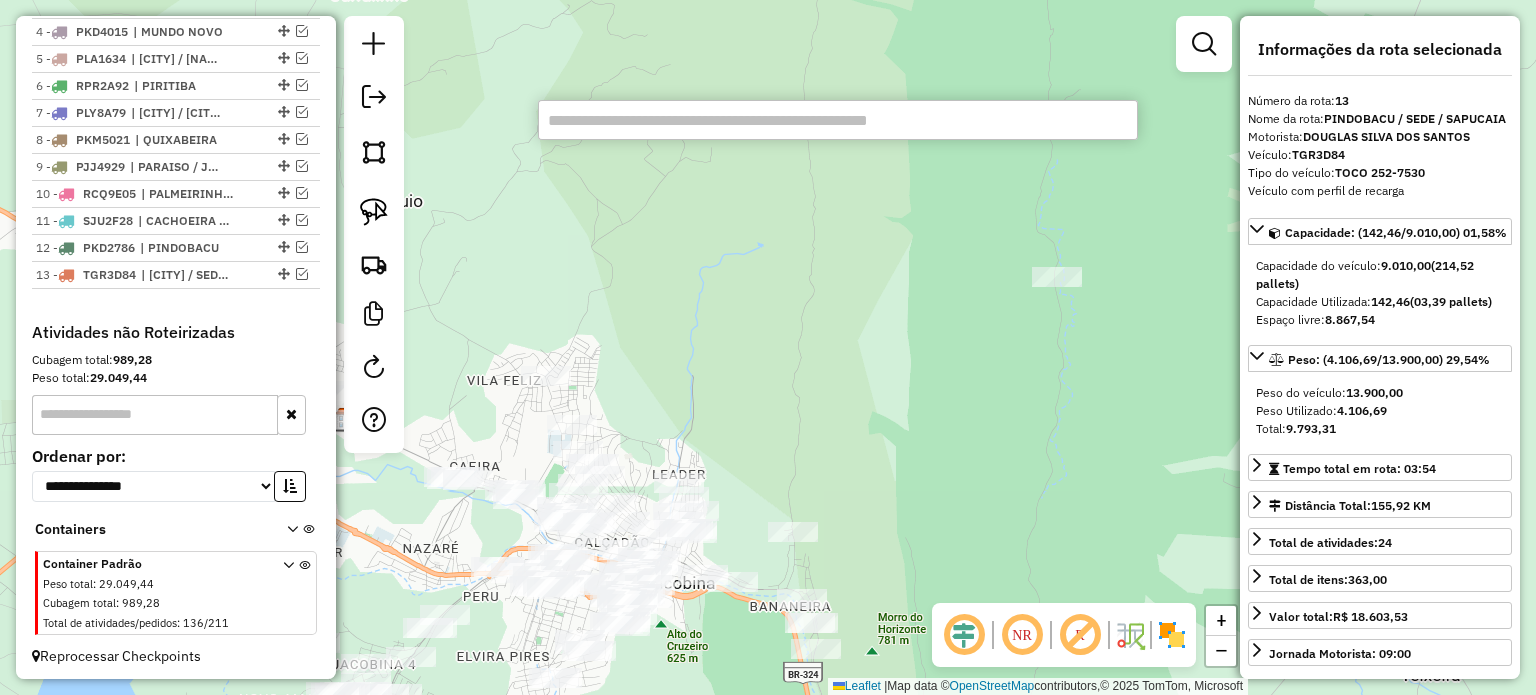 click at bounding box center (838, 120) 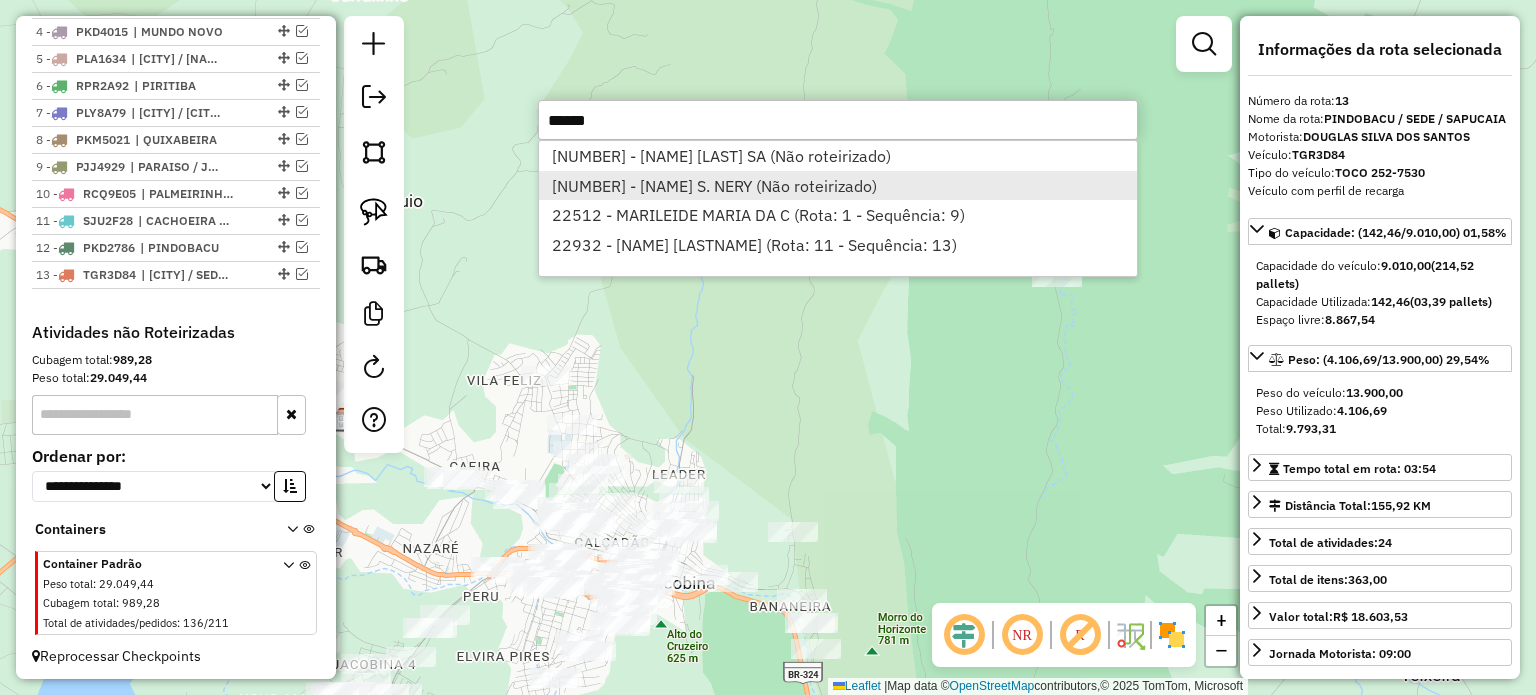 type on "******" 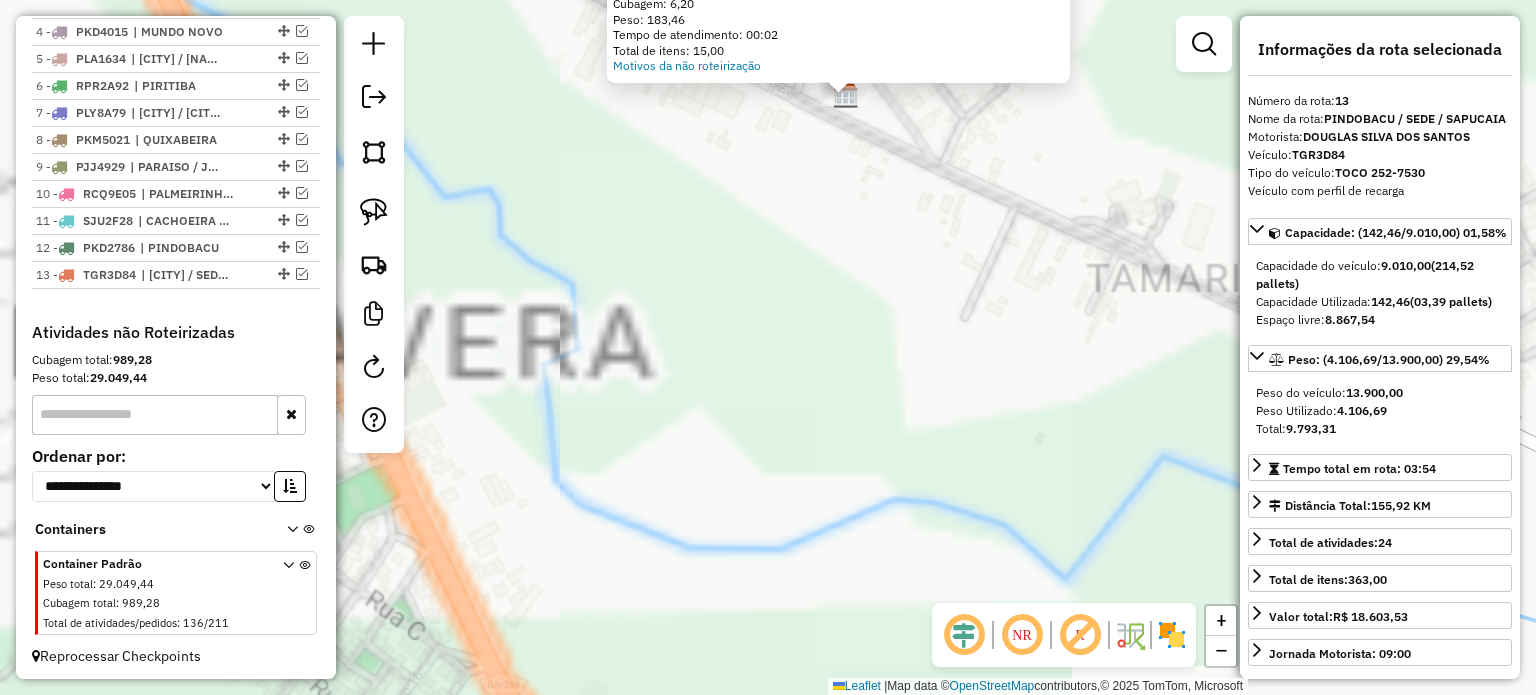 click on "Atividade não roteirizada 20241 - MARILENE S. NERY  Endereço: AV  NOSSA SENHORA DA CONCEIÇÃO    1288   Bairro: CATUABA (JACOBINA / BA)   Pedidos:  07697308   Valor total: R$ 708,45   - DINHEIRO:  R$ 708,45   Cubagem: 6,20   Peso: 183,46   Tempo de atendimento: 00:02   Total de itens: 15,00  Motivos da não roteirização × Janela de atendimento Grade de atendimento Capacidade Transportadoras Veículos Cliente Pedidos  Rotas Selecione os dias de semana para filtrar as janelas de atendimento  Seg   Ter   Qua   Qui   Sex   Sáb   Dom  Informe o período da janela de atendimento: De: Até:  Filtrar exatamente a janela do cliente  Considerar janela de atendimento padrão  Selecione os dias de semana para filtrar as grades de atendimento  Seg   Ter   Qua   Qui   Sex   Sáb   Dom   Considerar clientes sem dia de atendimento cadastrado  Clientes fora do dia de atendimento selecionado Filtrar as atividades entre os valores definidos abaixo:  Peso mínimo:   Peso máximo:   Cubagem mínima:   Cubagem máxima:  De:" 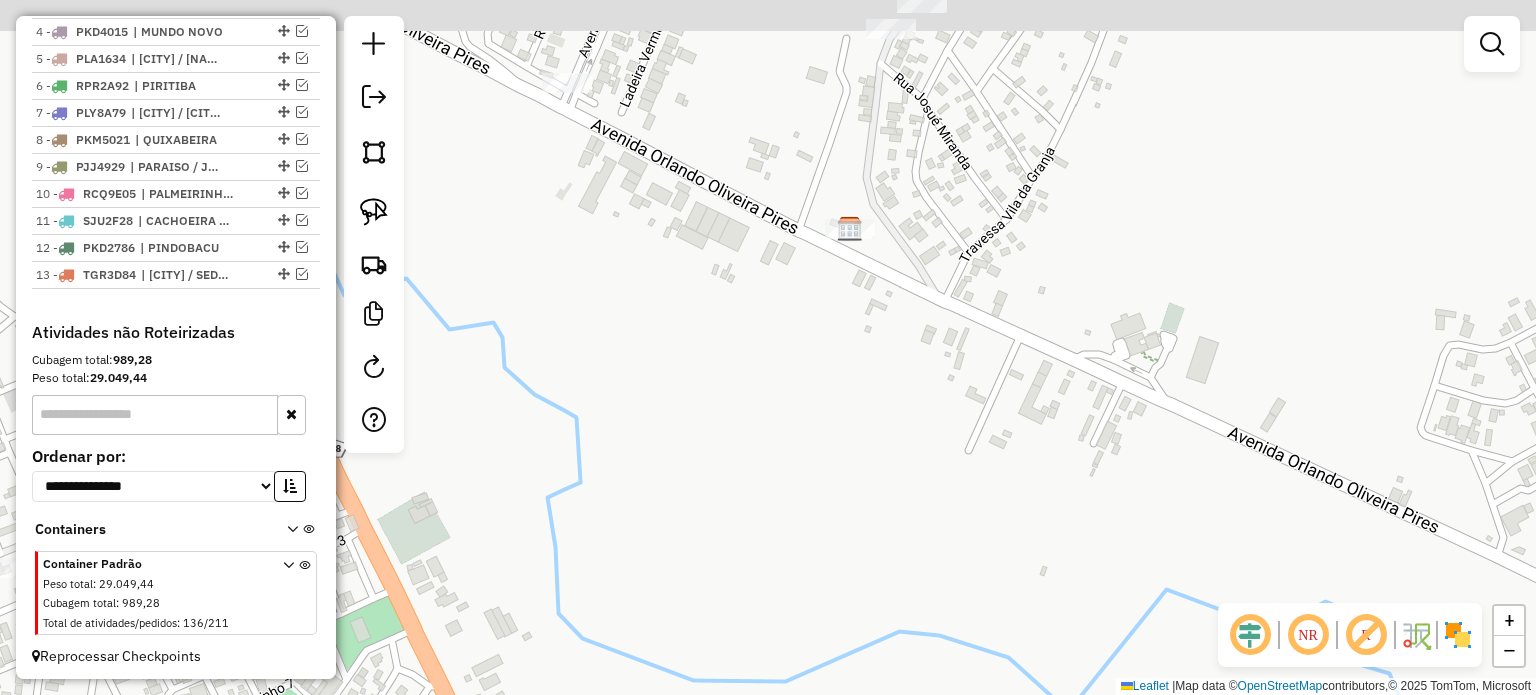 drag, startPoint x: 668, startPoint y: 186, endPoint x: 491, endPoint y: 279, distance: 199.94499 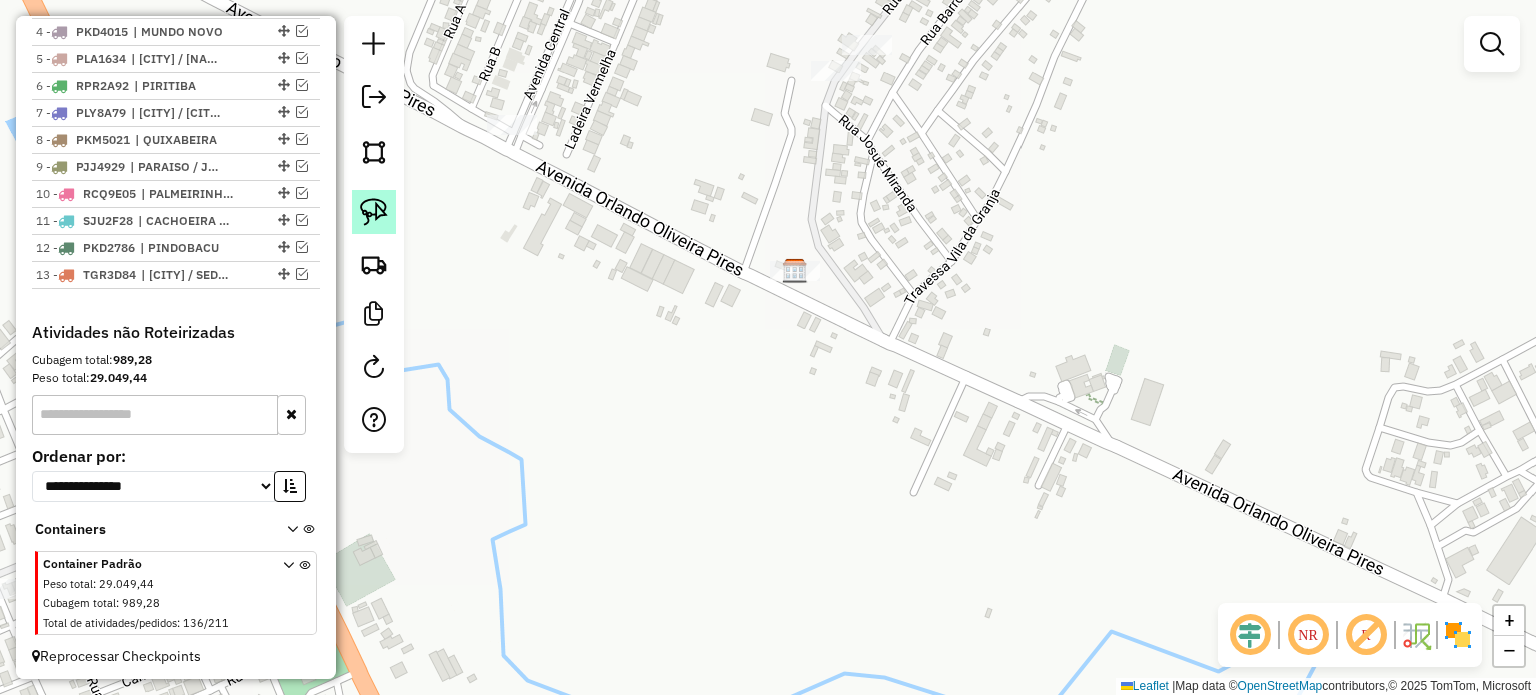 click 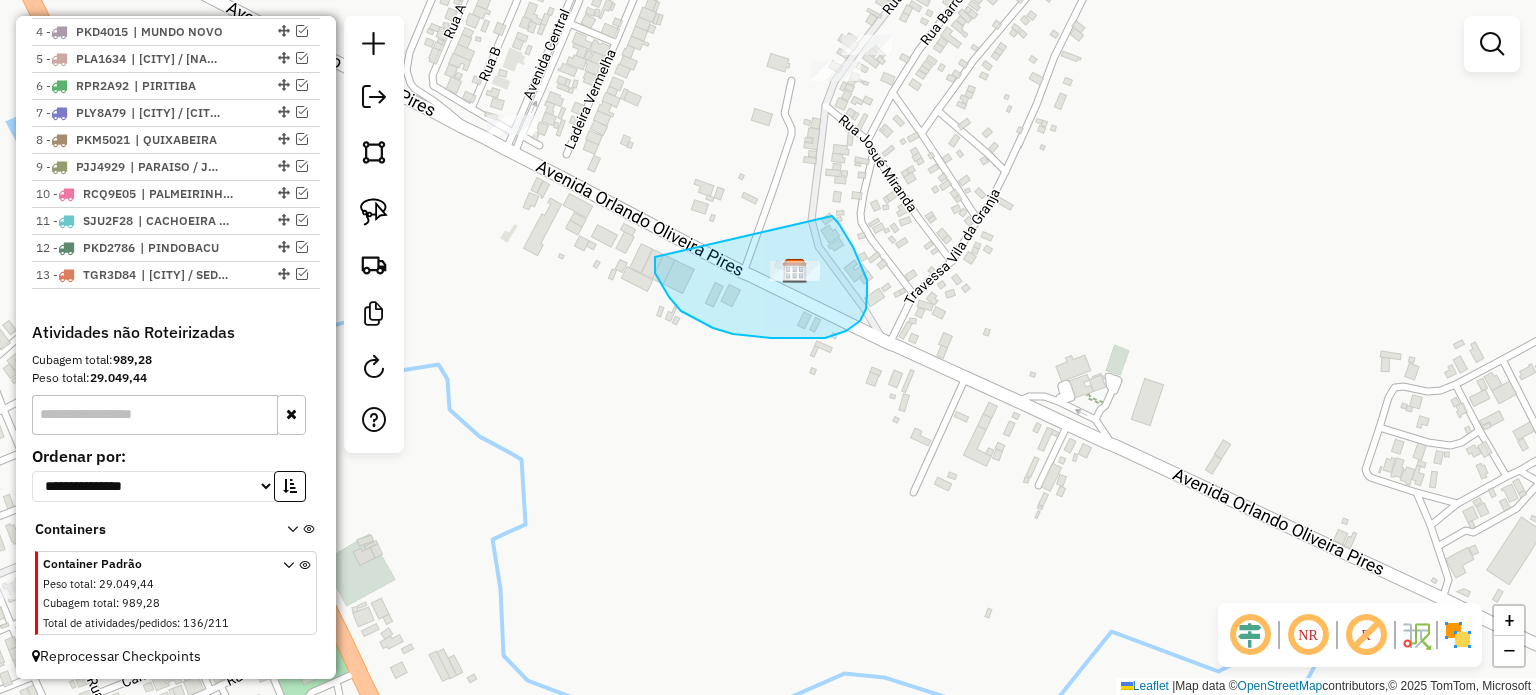 drag, startPoint x: 655, startPoint y: 257, endPoint x: 806, endPoint y: 227, distance: 153.9513 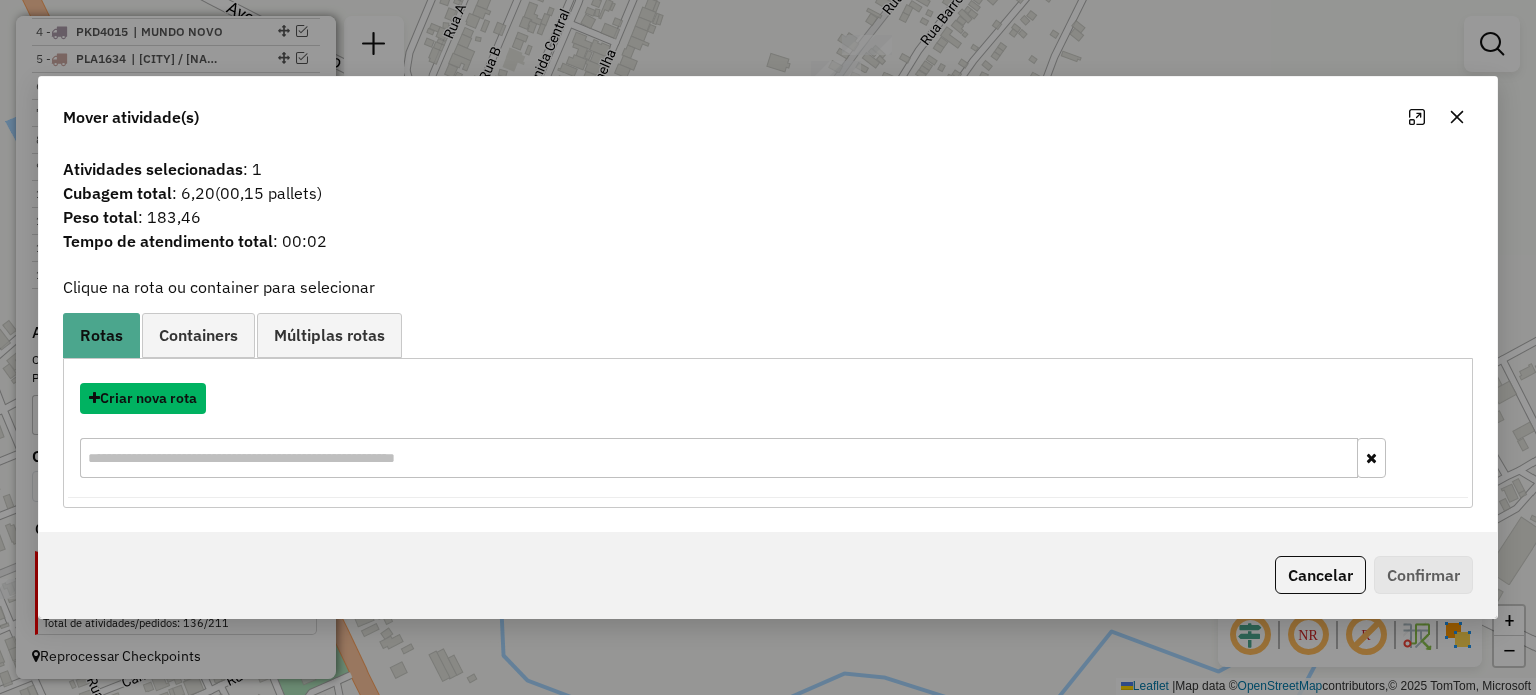 click on "Criar nova rota" at bounding box center [143, 398] 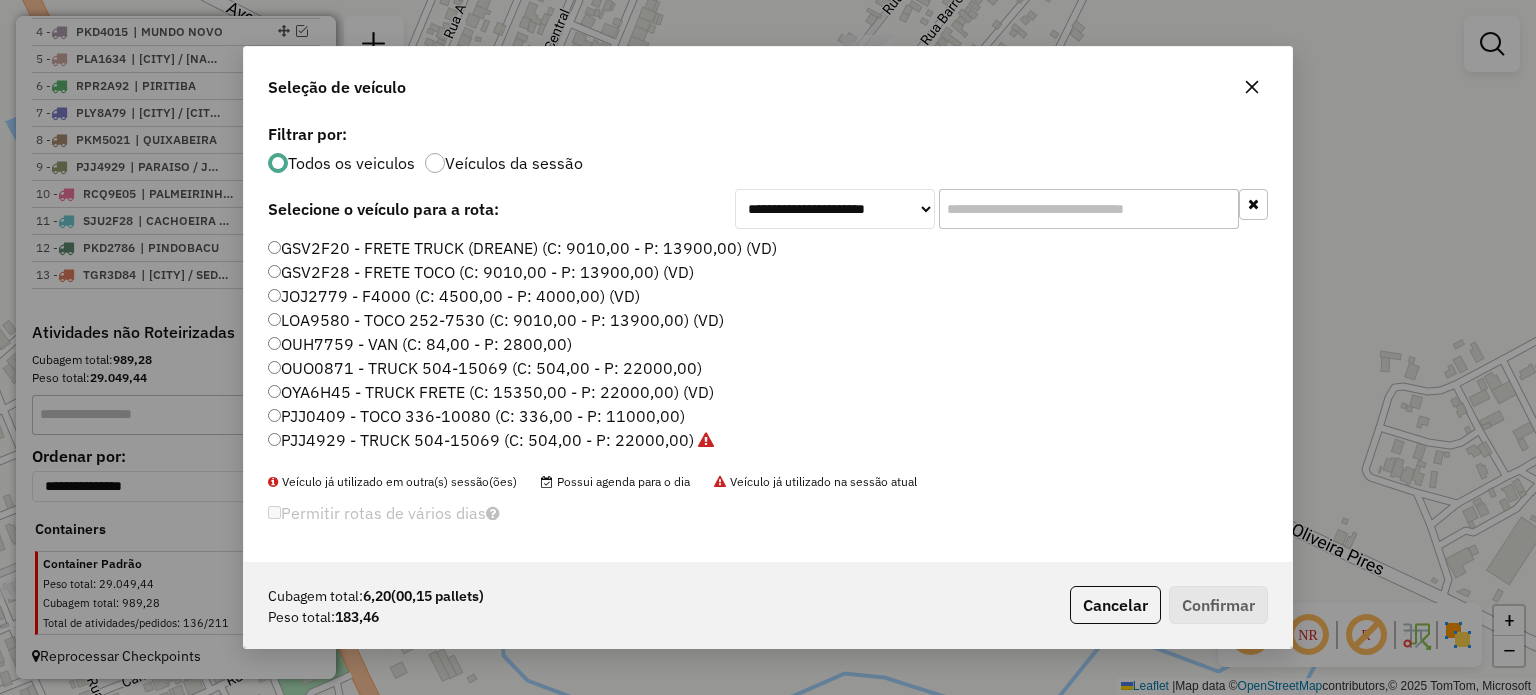 scroll, scrollTop: 10, scrollLeft: 6, axis: both 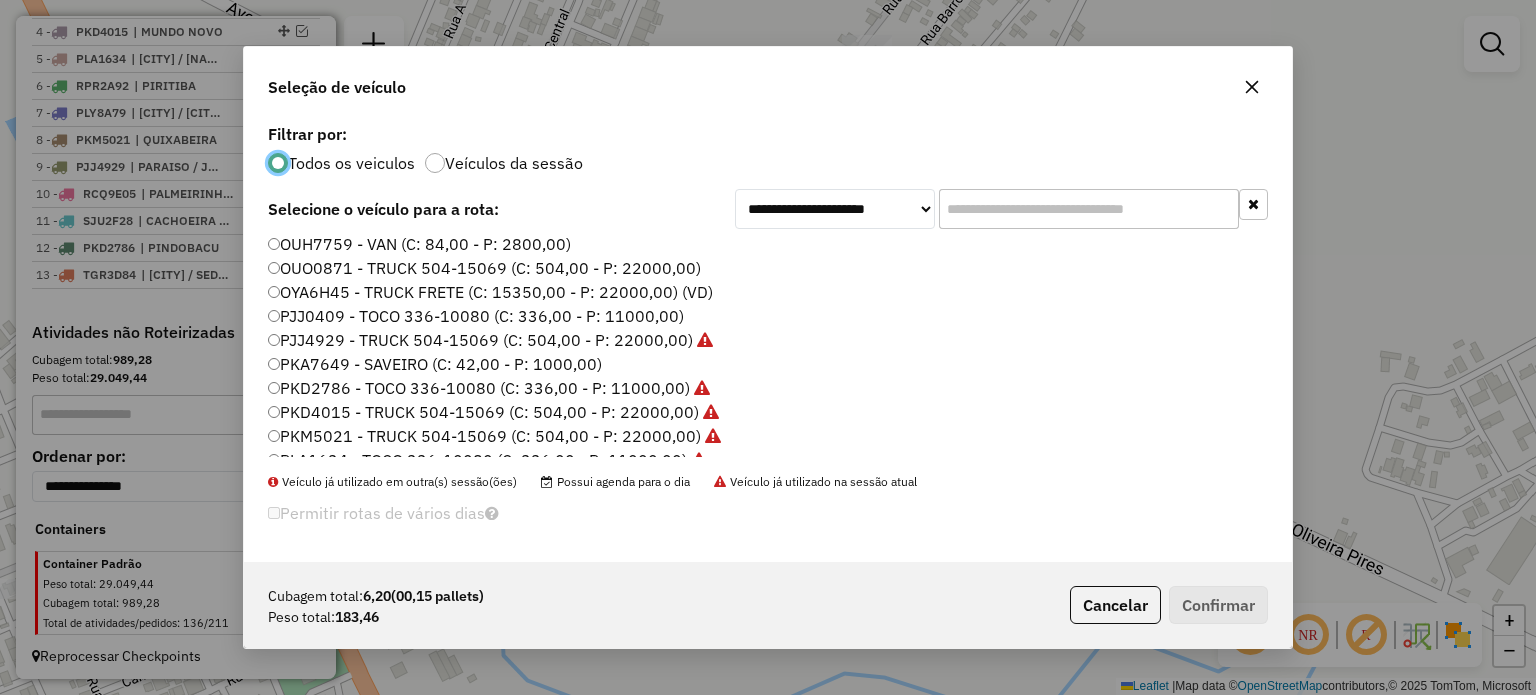click on "PKA7649 - SAVEIRO (C: 42,00 - P: 1000,00)" 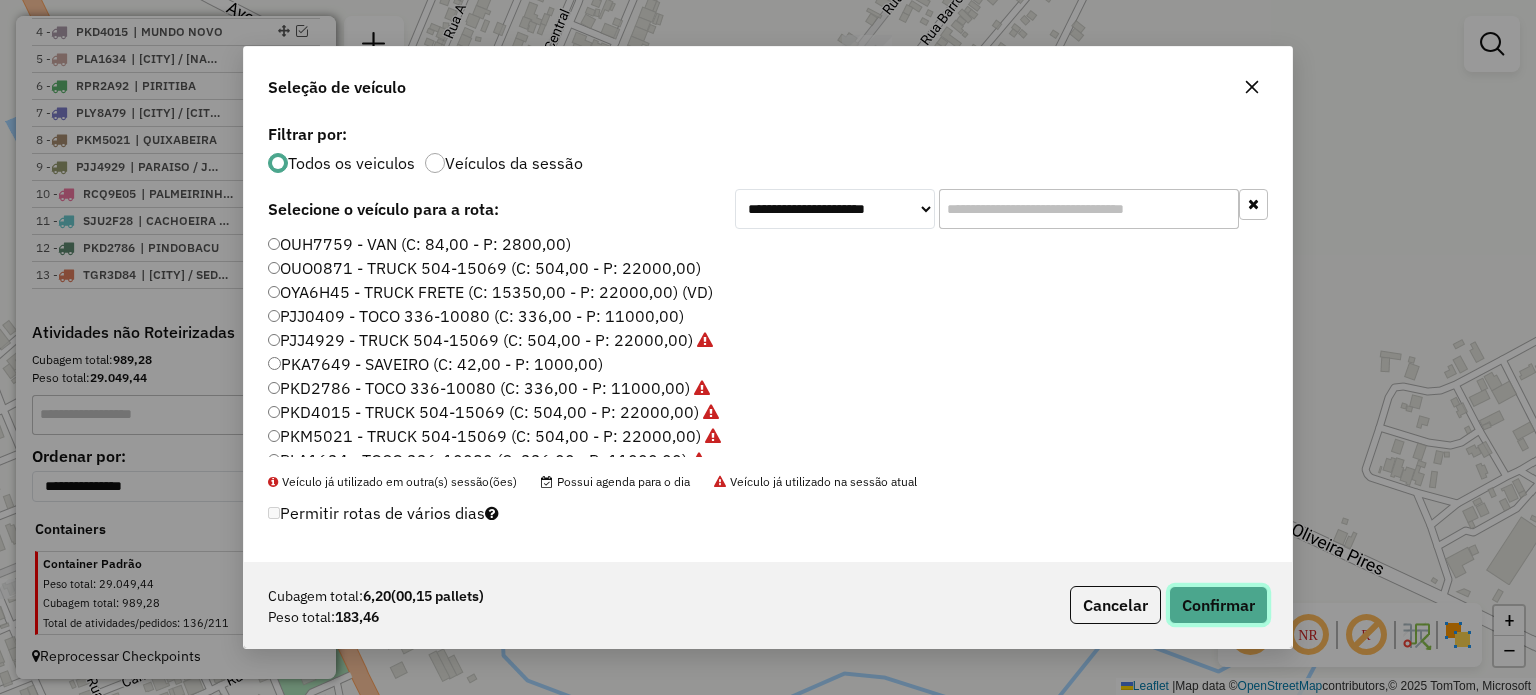 click on "Confirmar" 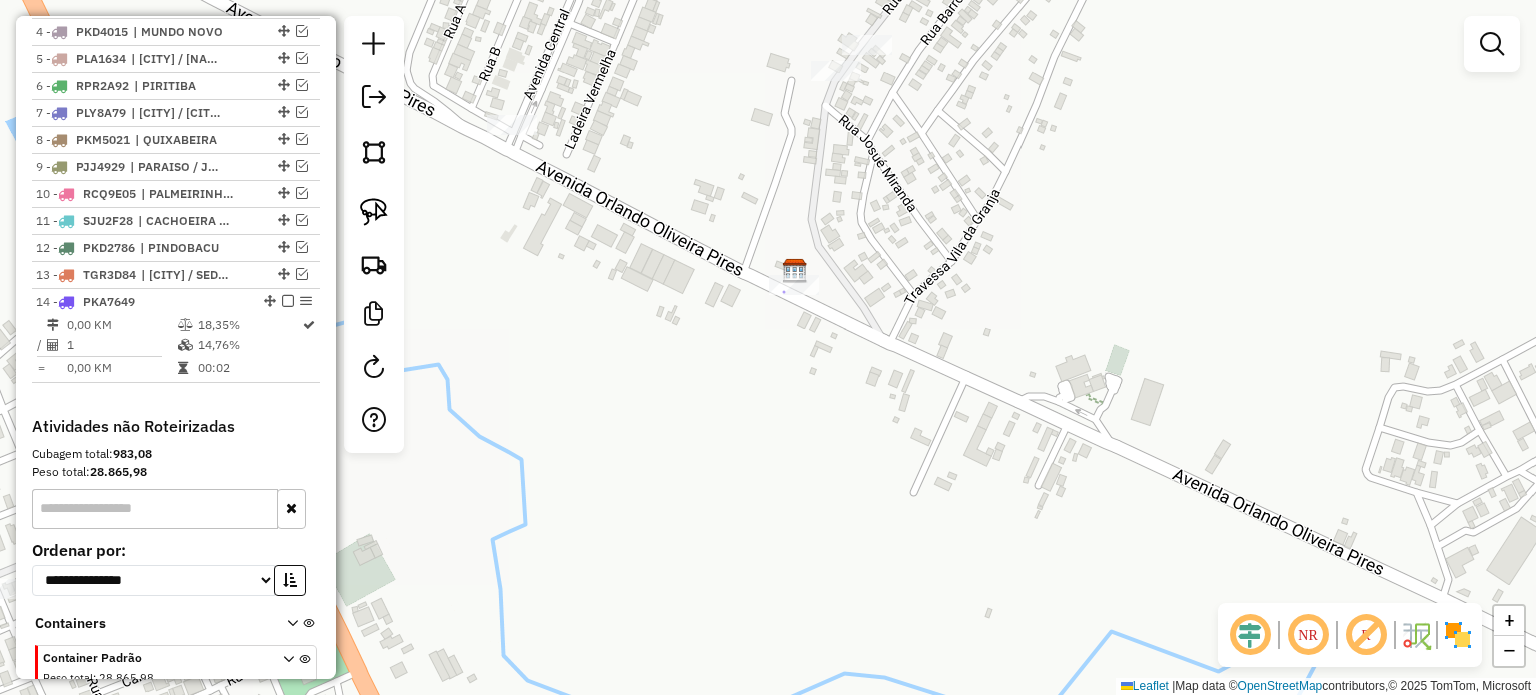 scroll, scrollTop: 936, scrollLeft: 0, axis: vertical 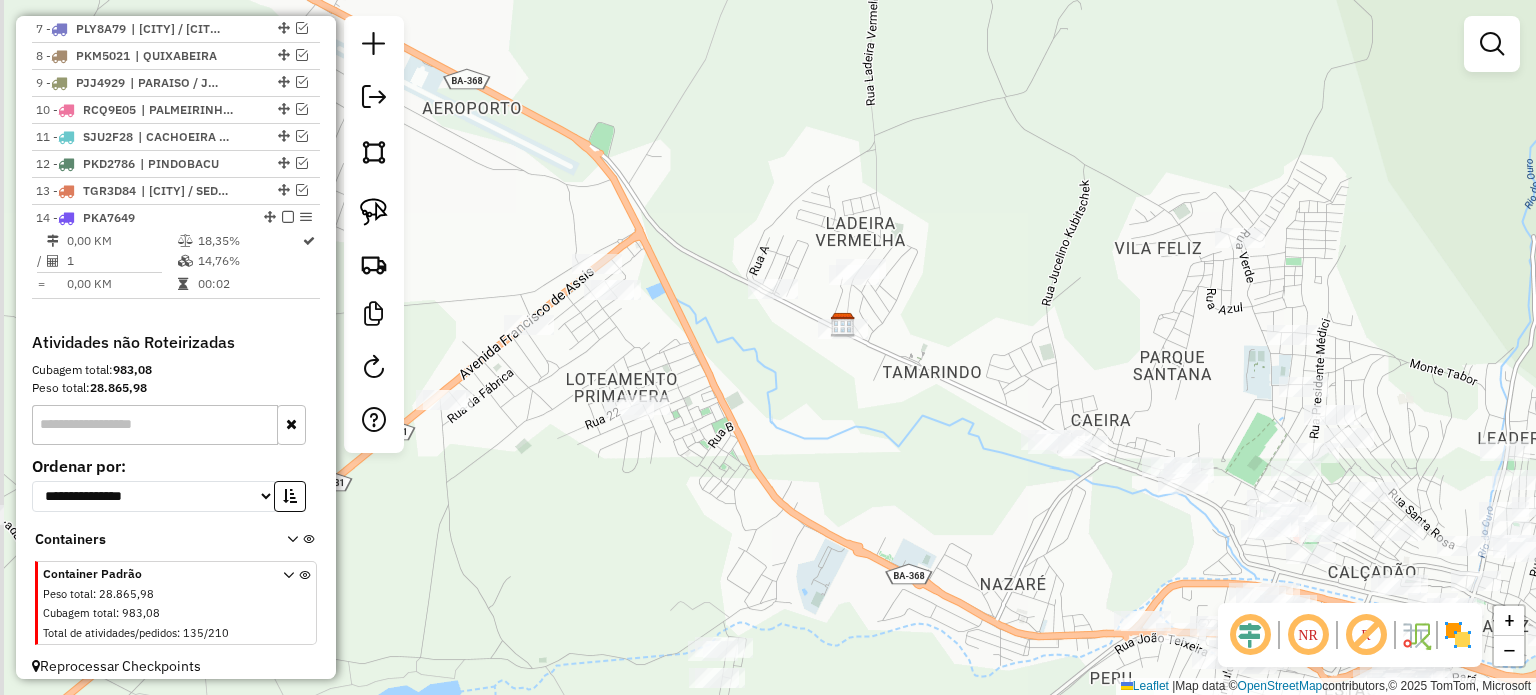 drag, startPoint x: 824, startPoint y: 457, endPoint x: 852, endPoint y: 363, distance: 98.0816 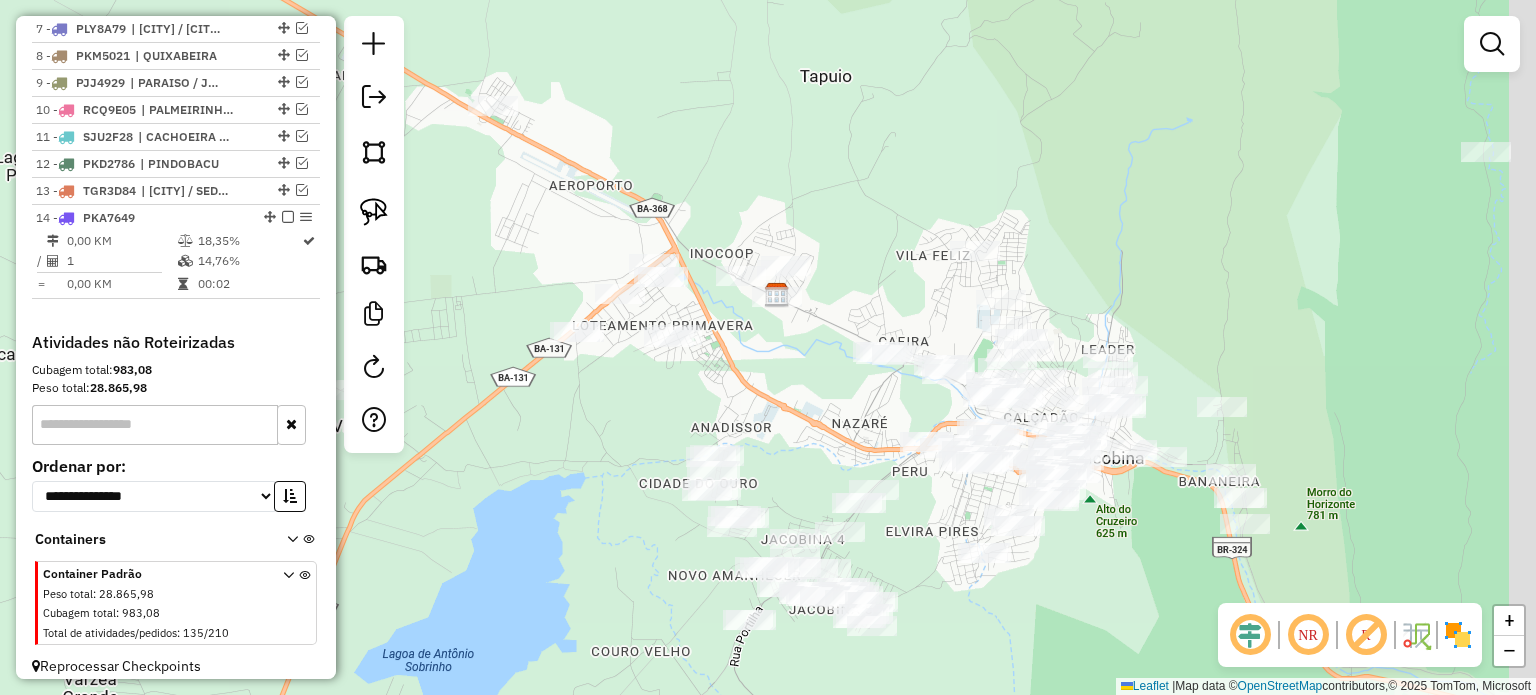 drag, startPoint x: 877, startPoint y: 435, endPoint x: 796, endPoint y: 383, distance: 96.25487 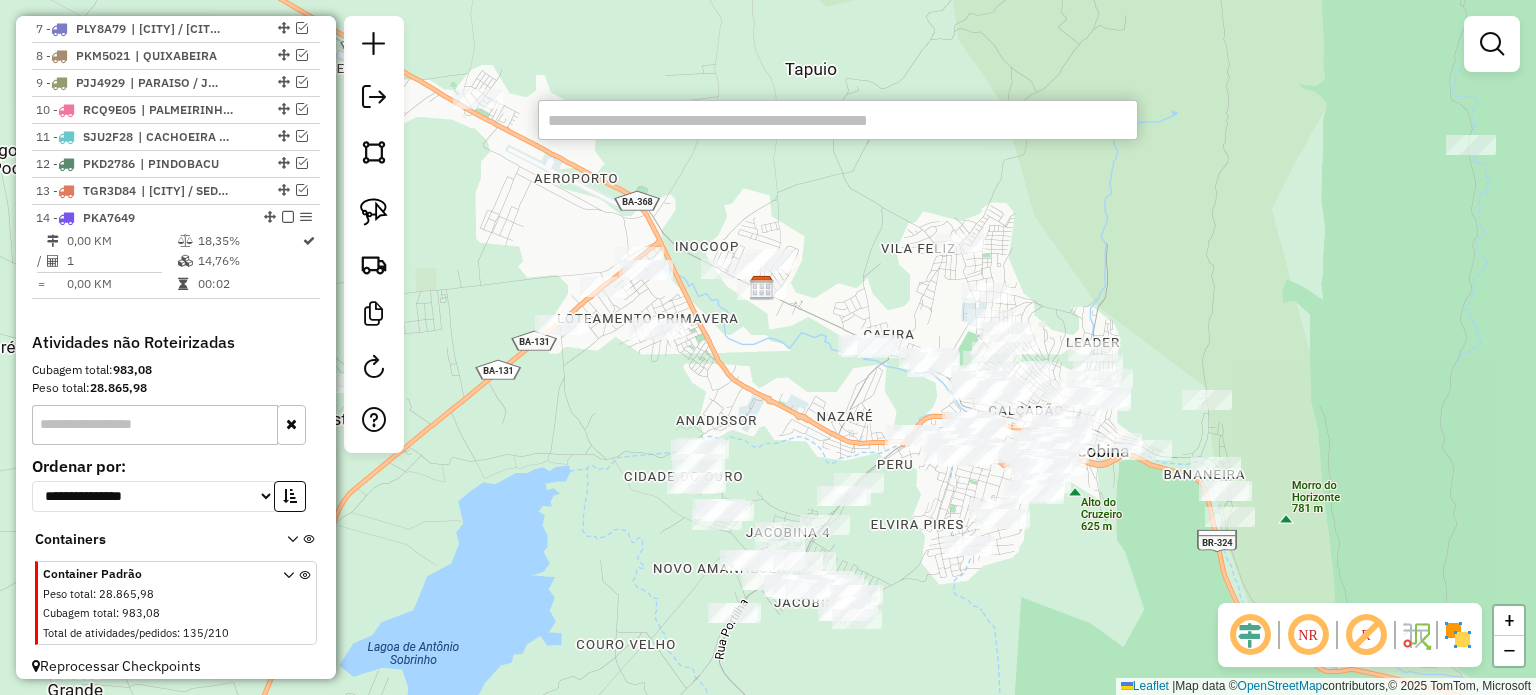 click at bounding box center (838, 120) 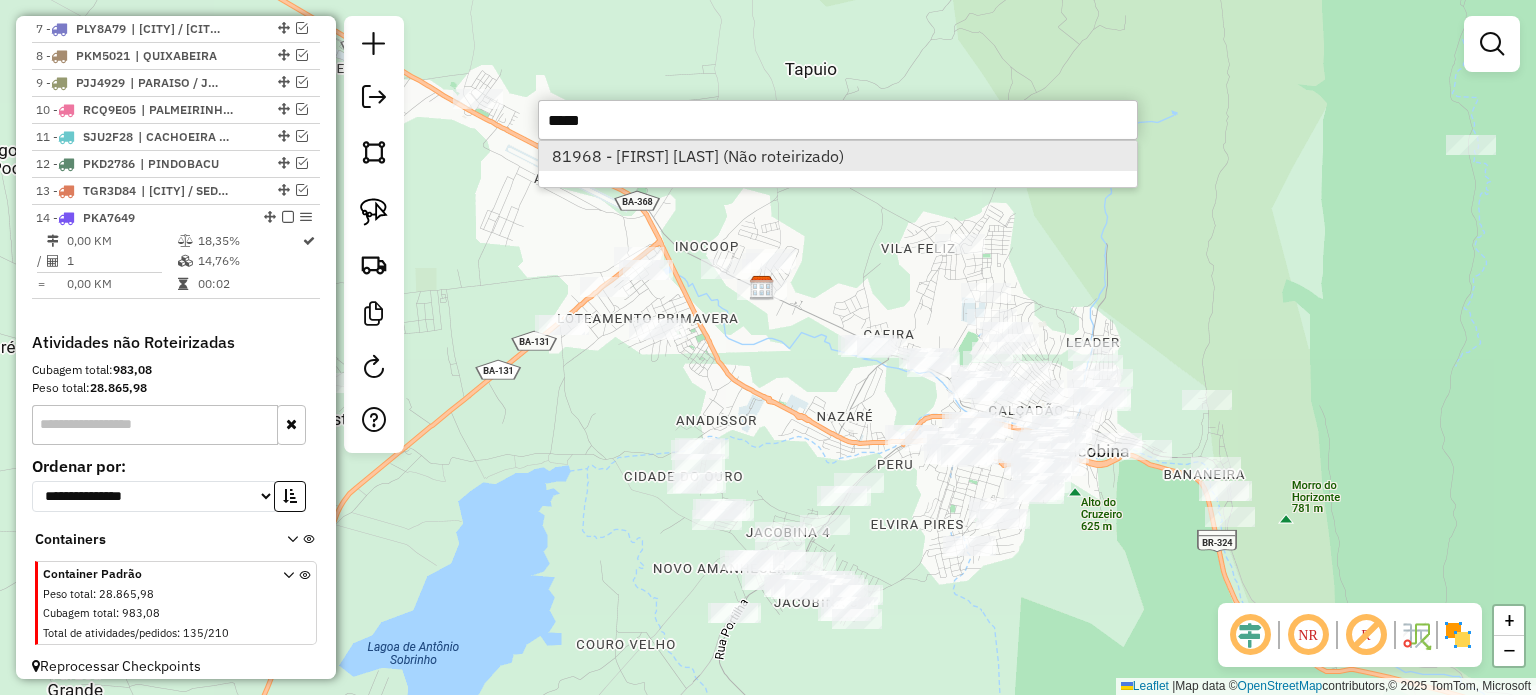 type on "*****" 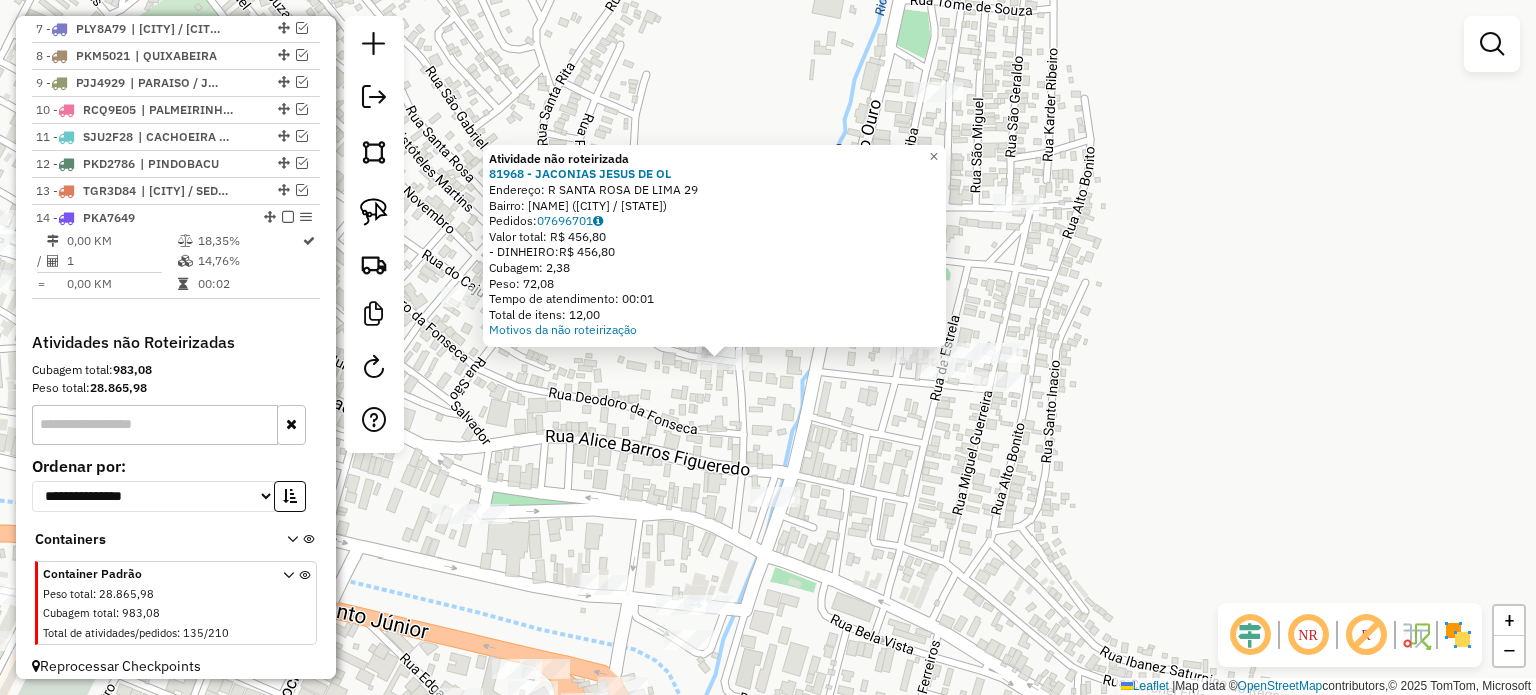 click on "Atividade não roteirizada 81968 - JACONIAS JESUS DE OL  Endereço: R   SANTA ROSA DE LIMA            29   Bairro: CAIXA D'AGUA (JACOBINA / BA)   Pedidos:  07696701   Valor total: R$ 456,80   - DINHEIRO:  R$ 456,80   Cubagem: 2,38   Peso: 72,08   Tempo de atendimento: 00:01   Total de itens: 12,00  Motivos da não roteirização × Janela de atendimento Grade de atendimento Capacidade Transportadoras Veículos Cliente Pedidos  Rotas Selecione os dias de semana para filtrar as janelas de atendimento  Seg   Ter   Qua   Qui   Sex   Sáb   Dom  Informe o período da janela de atendimento: De: Até:  Filtrar exatamente a janela do cliente  Considerar janela de atendimento padrão  Selecione os dias de semana para filtrar as grades de atendimento  Seg   Ter   Qua   Qui   Sex   Sáb   Dom   Considerar clientes sem dia de atendimento cadastrado  Clientes fora do dia de atendimento selecionado Filtrar as atividades entre os valores definidos abaixo:  Peso mínimo:   Peso máximo:   Cubagem mínima:   Cubagem máxima:" 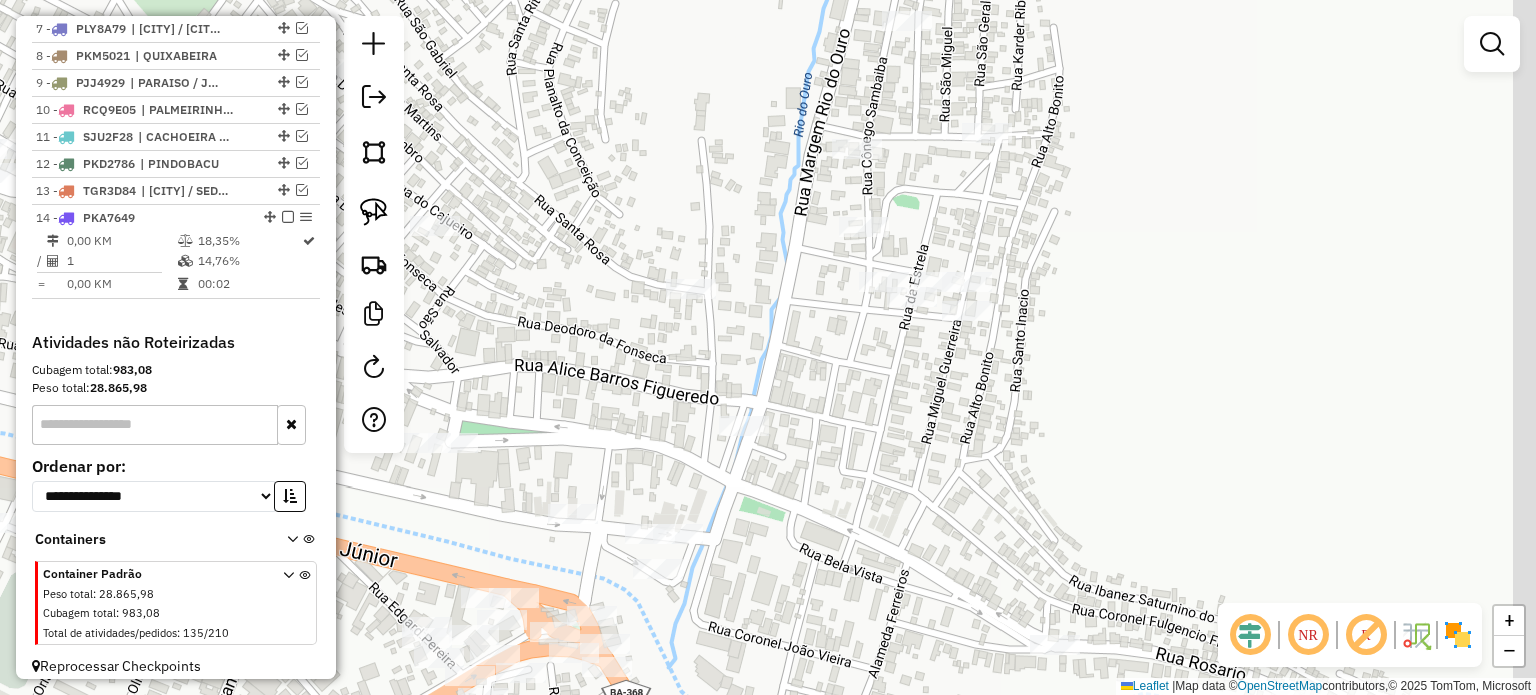 drag, startPoint x: 743, startPoint y: 447, endPoint x: 700, endPoint y: 344, distance: 111.61541 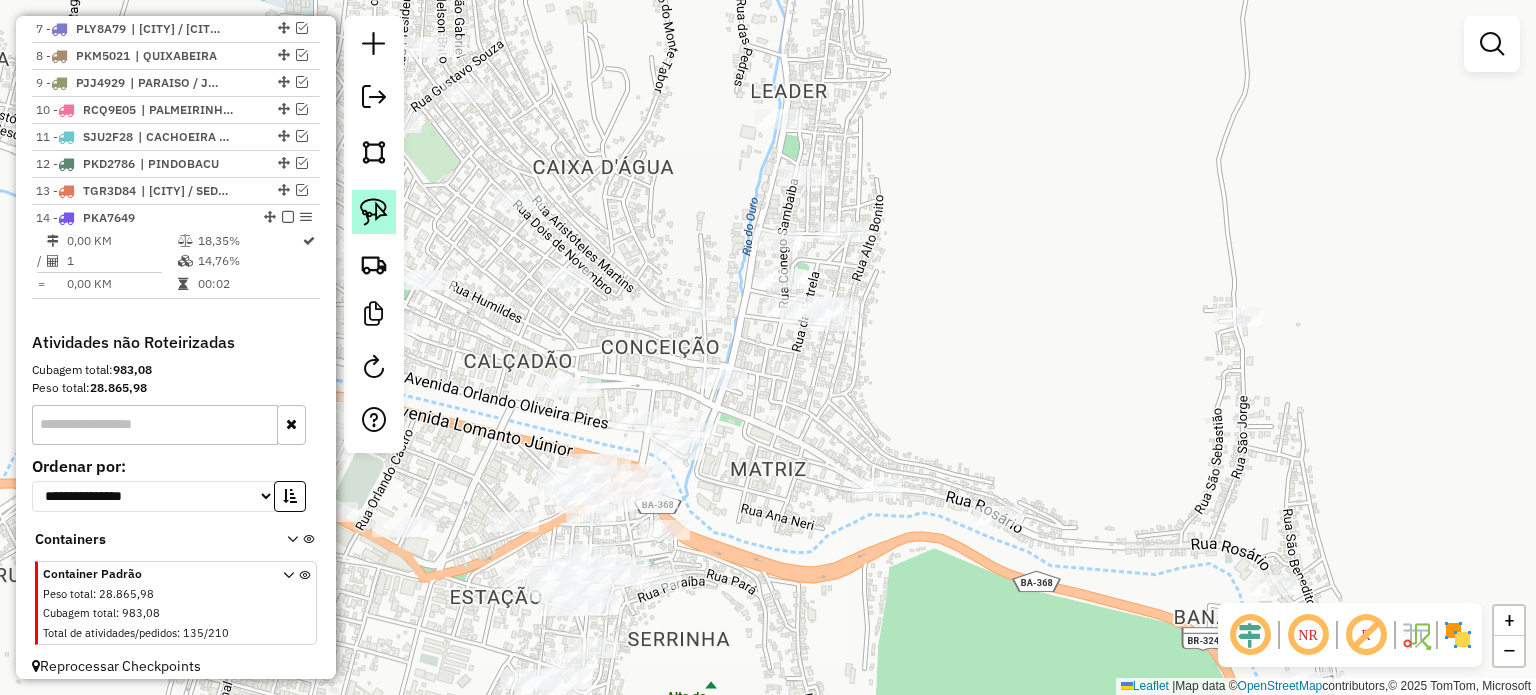 click 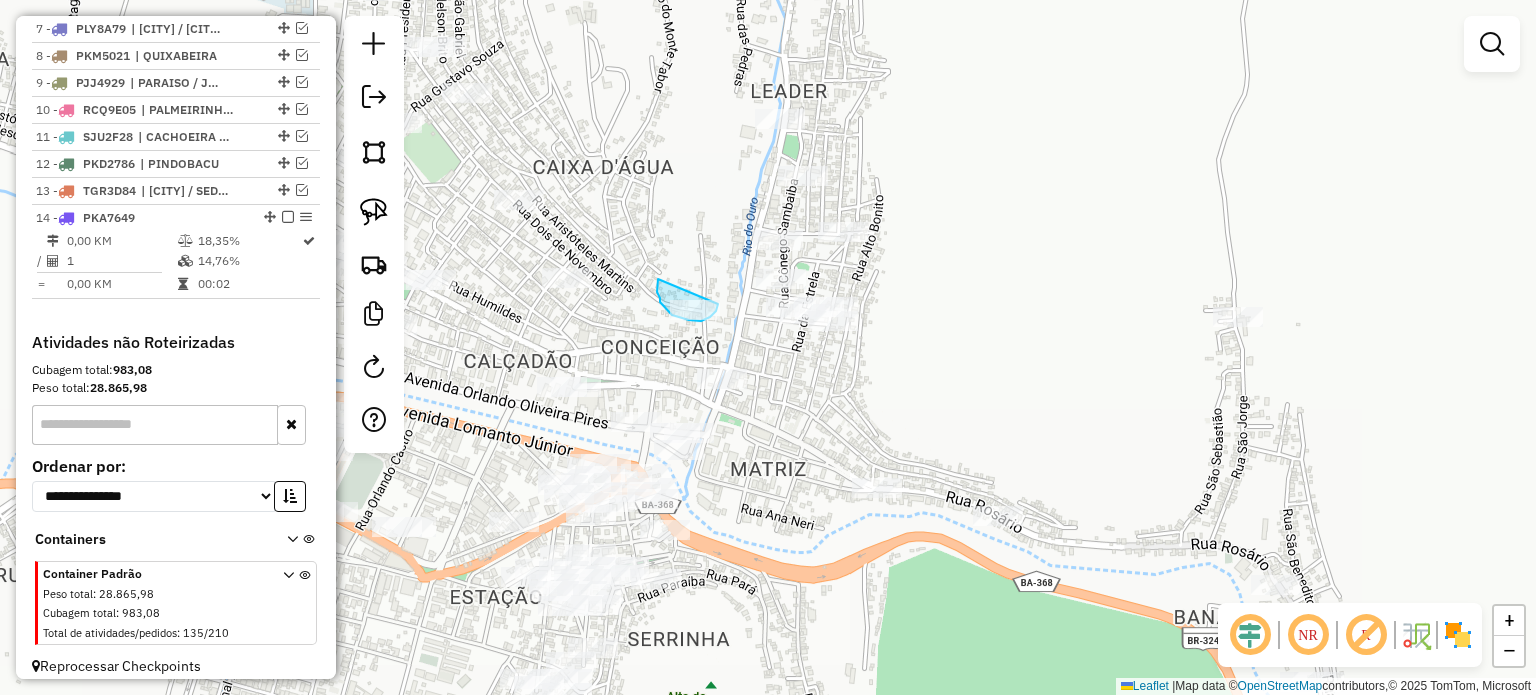 click on "Janela de atendimento Grade de atendimento Capacidade Transportadoras Veículos Cliente Pedidos  Rotas Selecione os dias de semana para filtrar as janelas de atendimento  Seg   Ter   Qua   Qui   Sex   Sáb   Dom  Informe o período da janela de atendimento: De: Até:  Filtrar exatamente a janela do cliente  Considerar janela de atendimento padrão  Selecione os dias de semana para filtrar as grades de atendimento  Seg   Ter   Qua   Qui   Sex   Sáb   Dom   Considerar clientes sem dia de atendimento cadastrado  Clientes fora do dia de atendimento selecionado Filtrar as atividades entre os valores definidos abaixo:  Peso mínimo:   Peso máximo:   Cubagem mínima:   Cubagem máxima:   De:   Até:  Filtrar as atividades entre o tempo de atendimento definido abaixo:  De:   Até:   Considerar capacidade total dos clientes não roteirizados Transportadora: Selecione um ou mais itens Tipo de veículo: Selecione um ou mais itens Veículo: Selecione um ou mais itens Motorista: Selecione um ou mais itens Nome: Rótulo:" 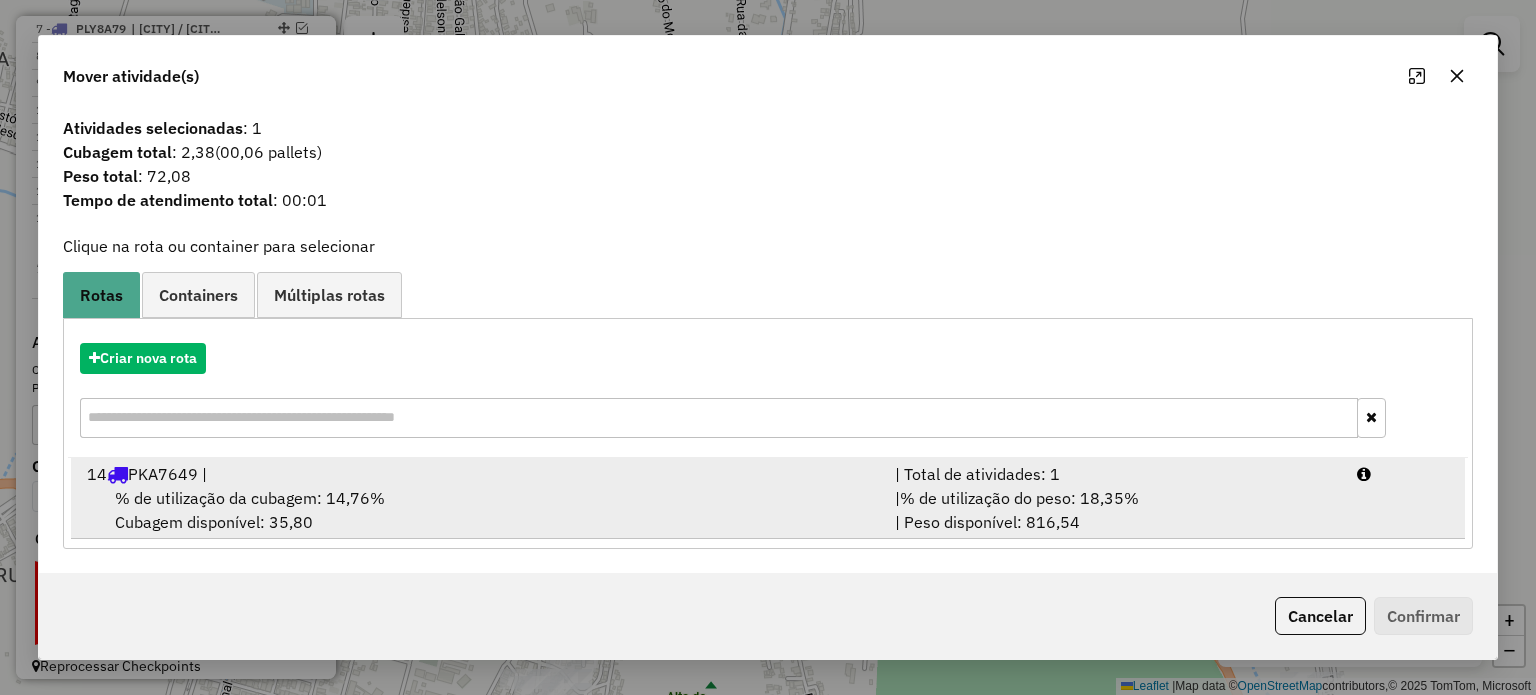 click on "% de utilização da cubagem: 14,76%" at bounding box center [250, 498] 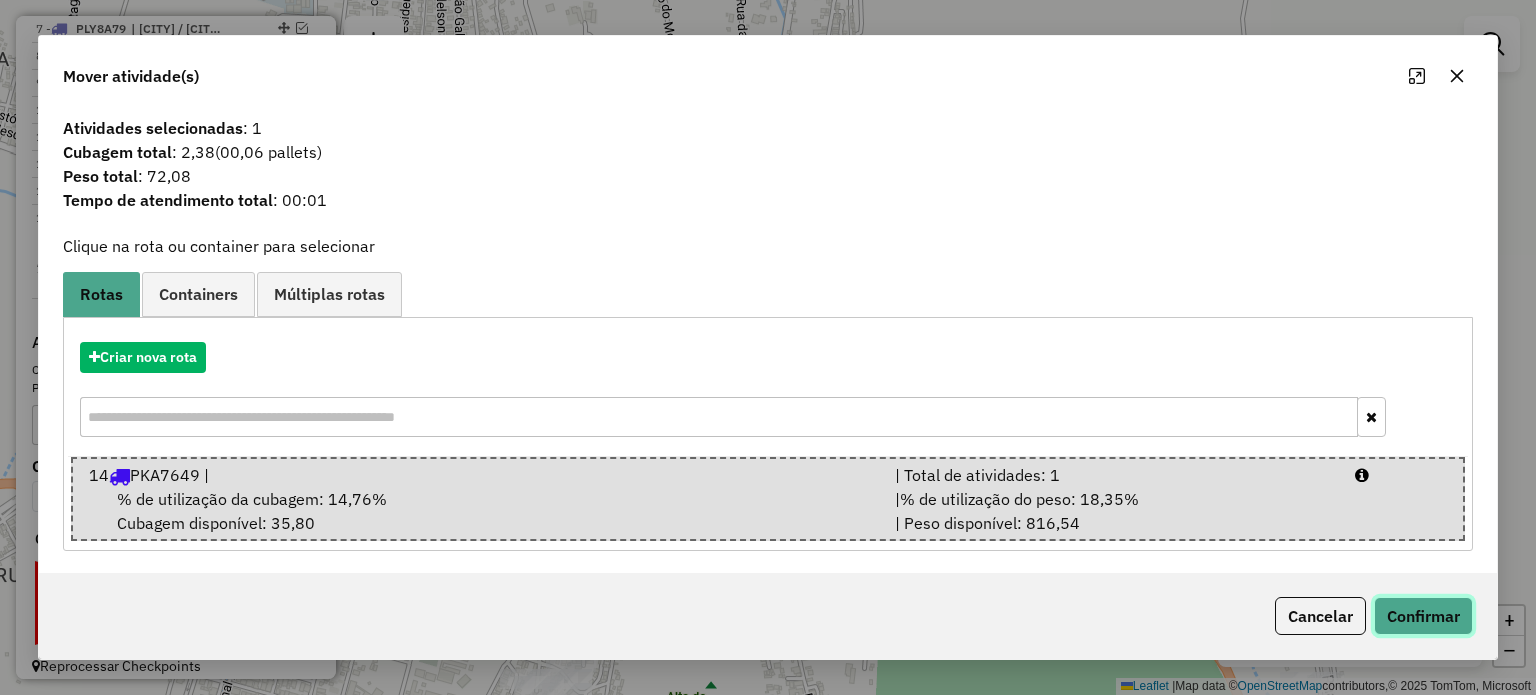 click on "Confirmar" 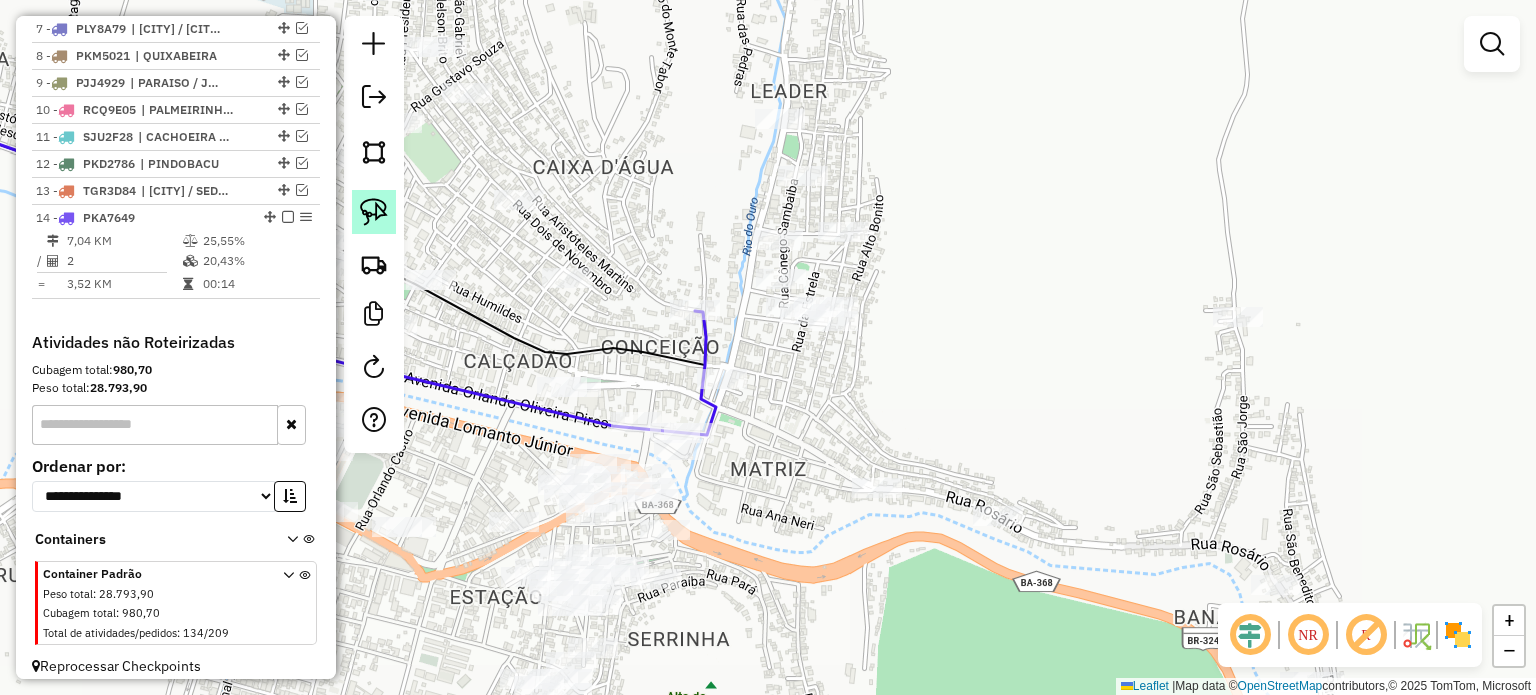drag, startPoint x: 375, startPoint y: 206, endPoint x: 476, endPoint y: 287, distance: 129.46814 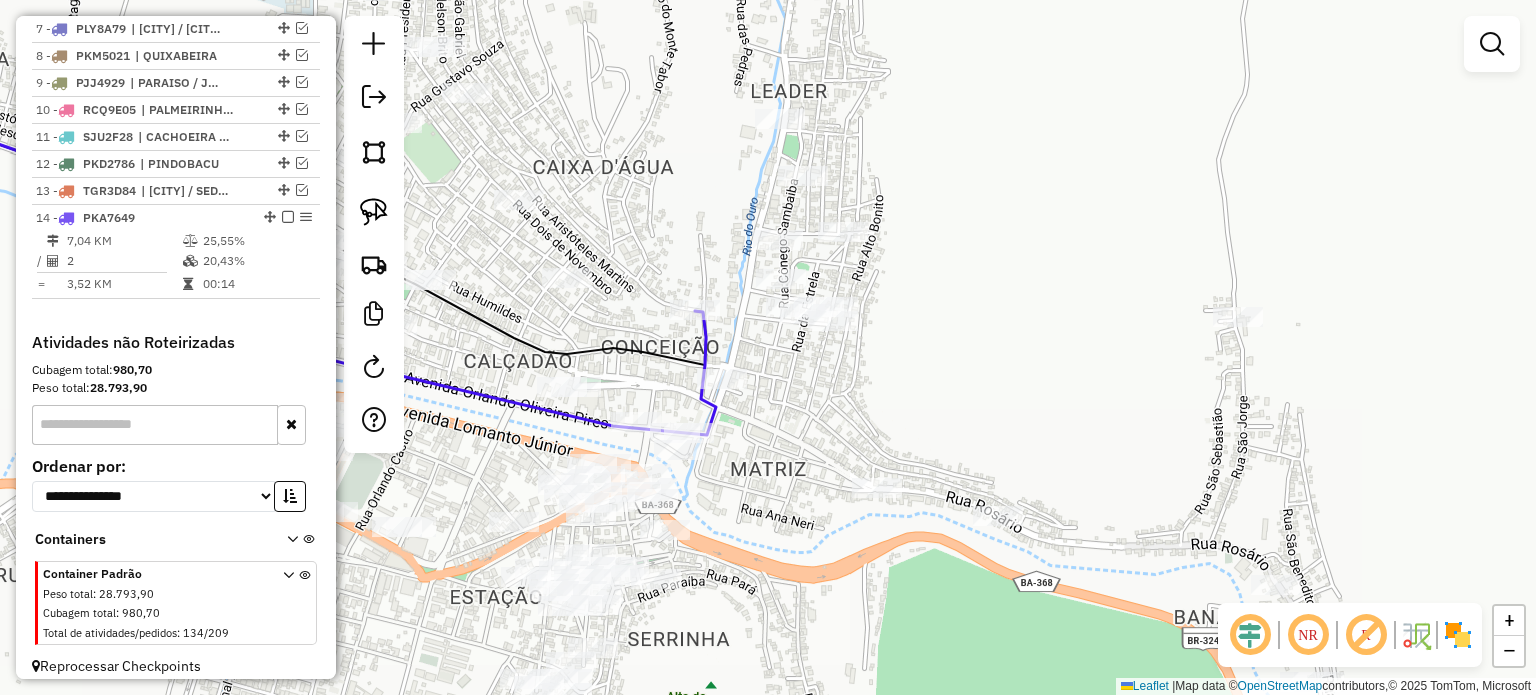 click 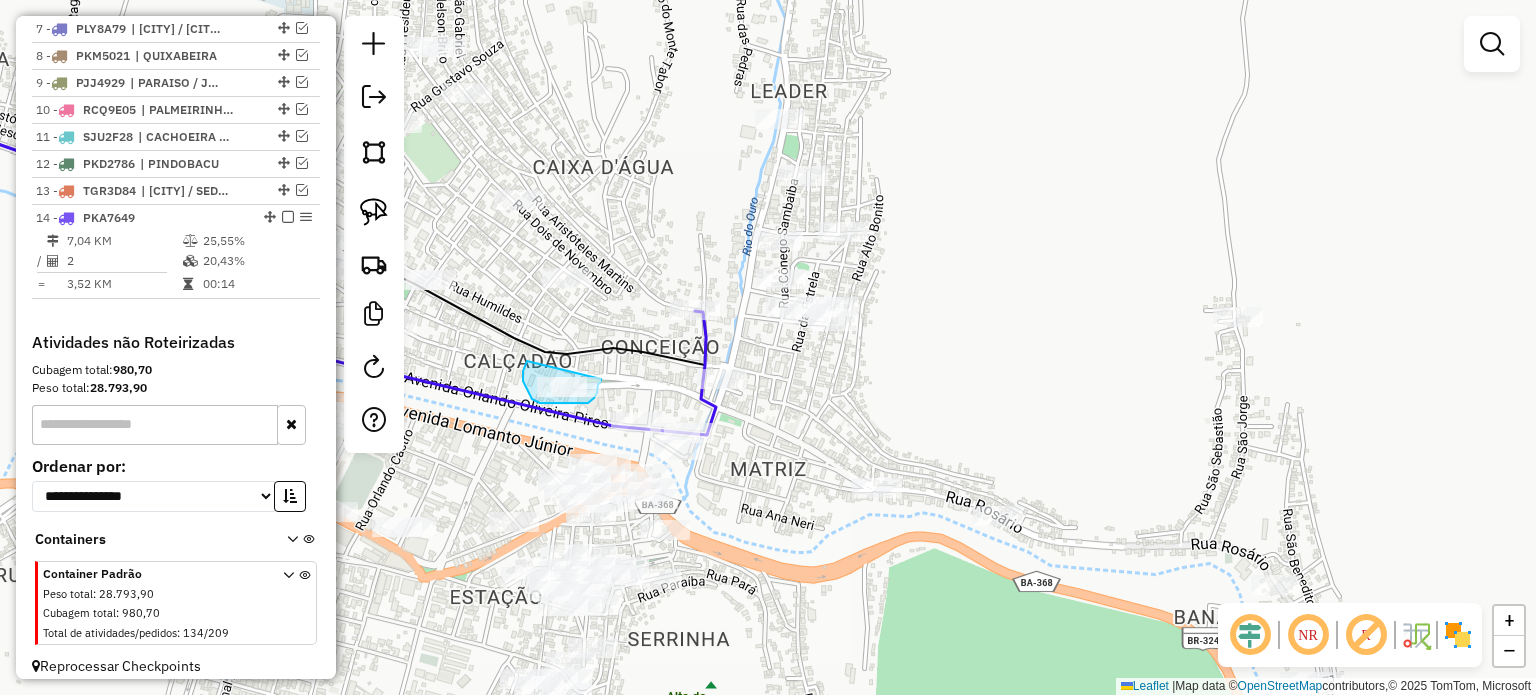 drag, startPoint x: 523, startPoint y: 375, endPoint x: 601, endPoint y: 379, distance: 78.10249 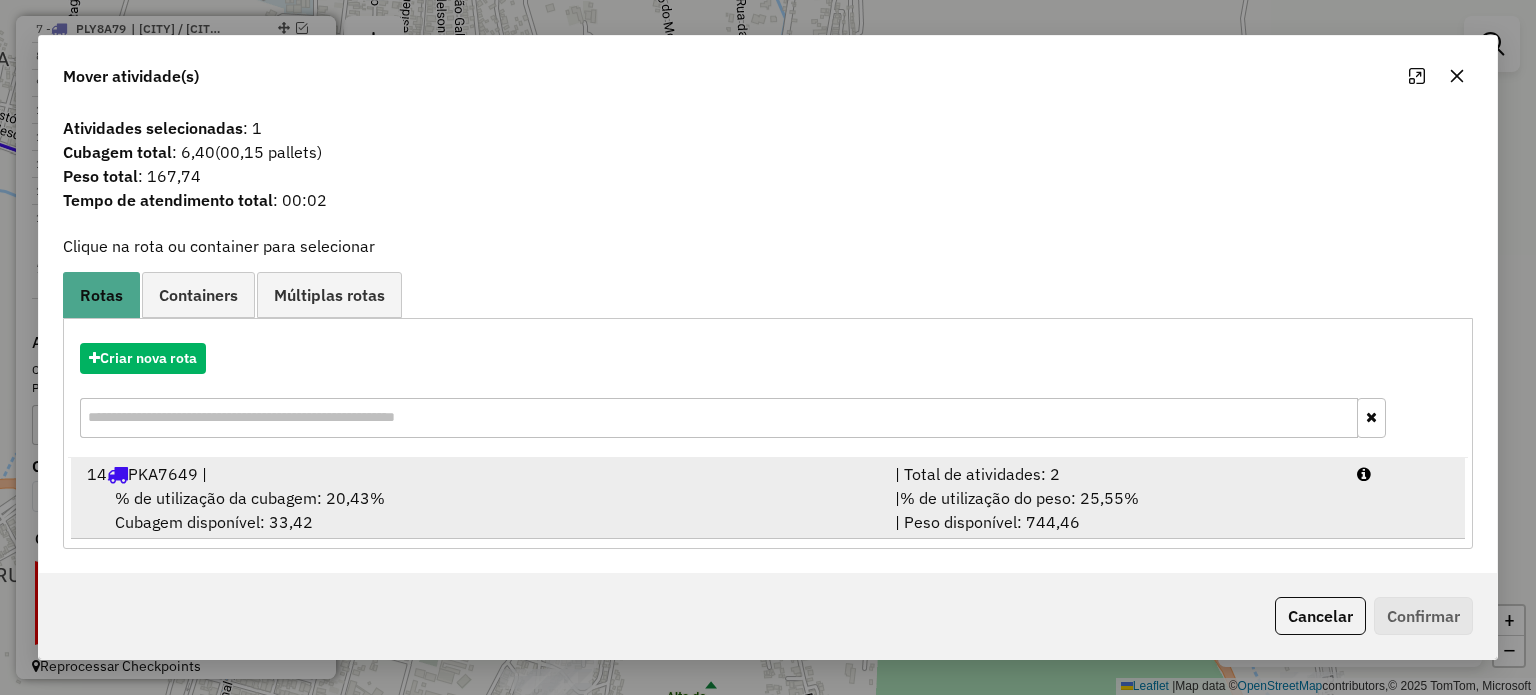 click on "% de utilização da cubagem: 20,43%" at bounding box center (250, 498) 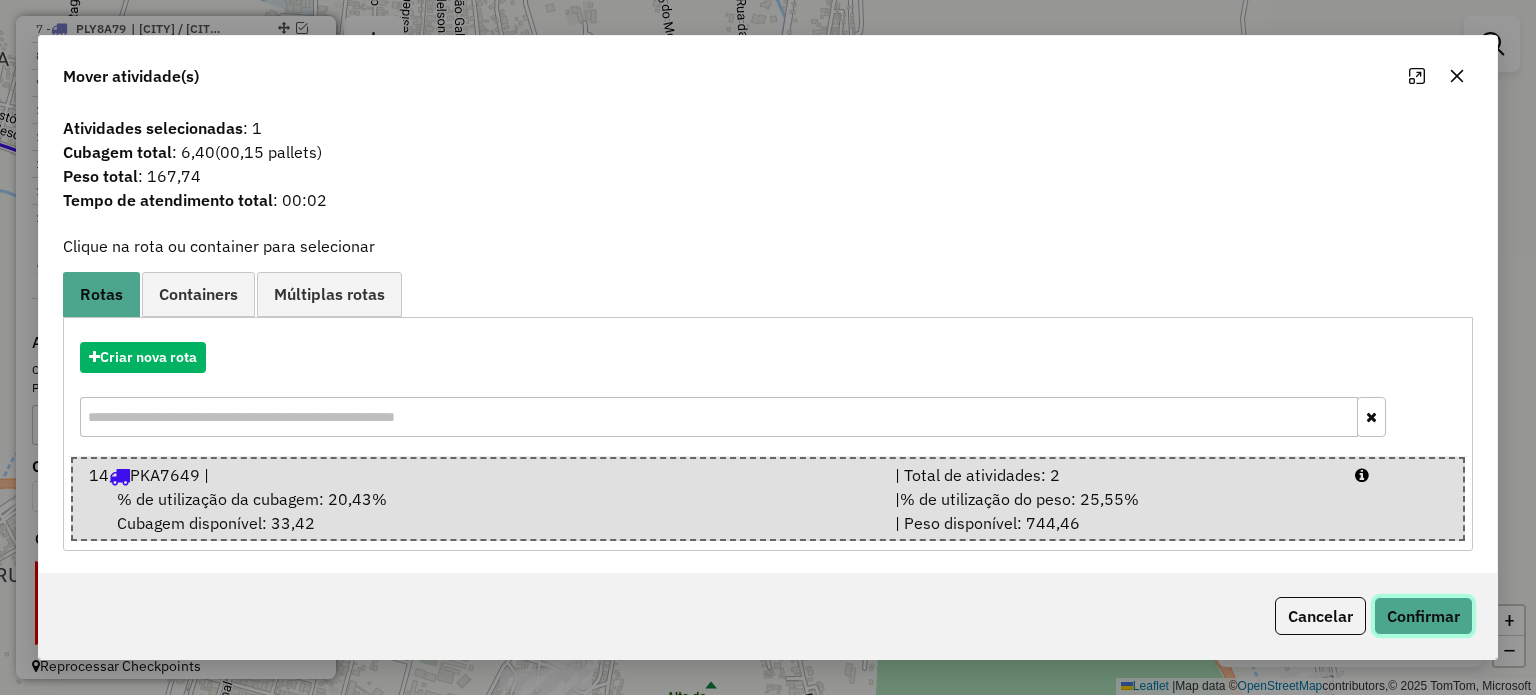 click on "Confirmar" 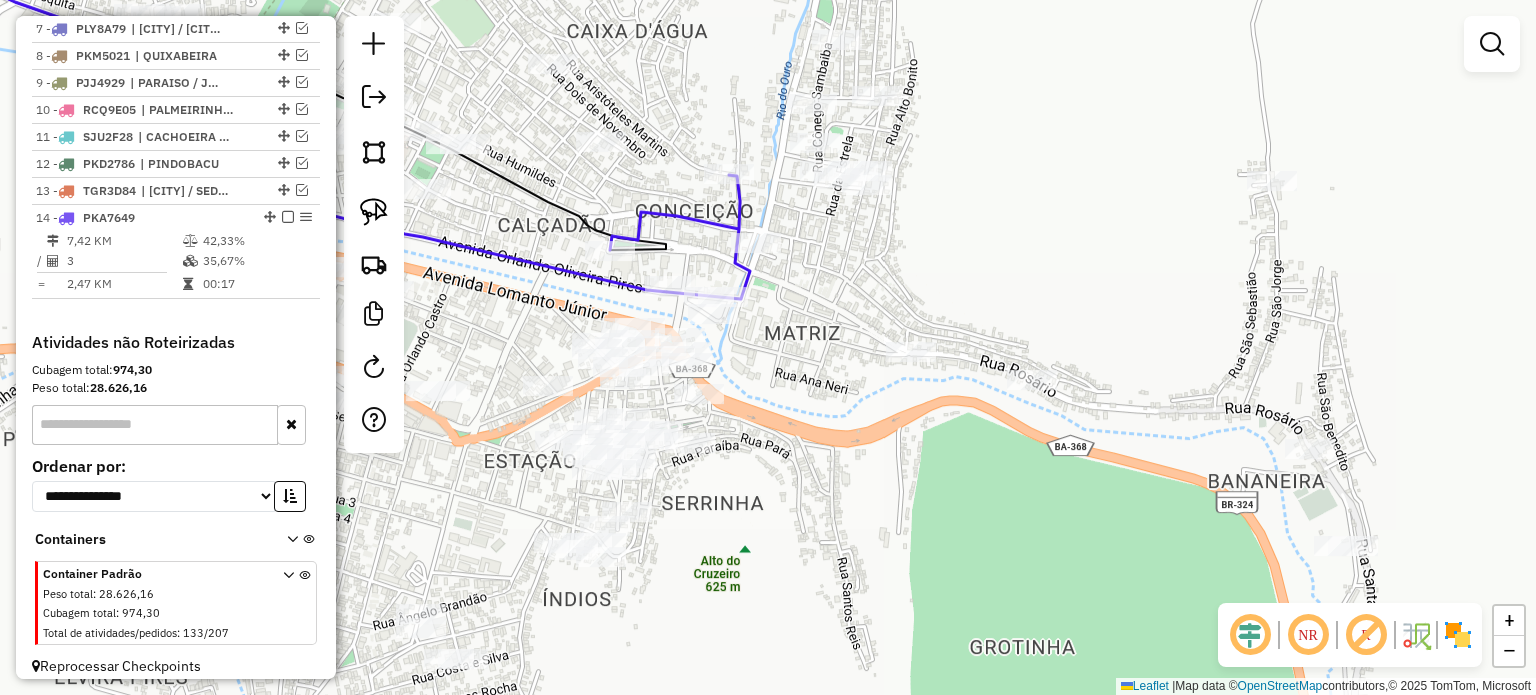 drag, startPoint x: 771, startPoint y: 534, endPoint x: 816, endPoint y: 375, distance: 165.24527 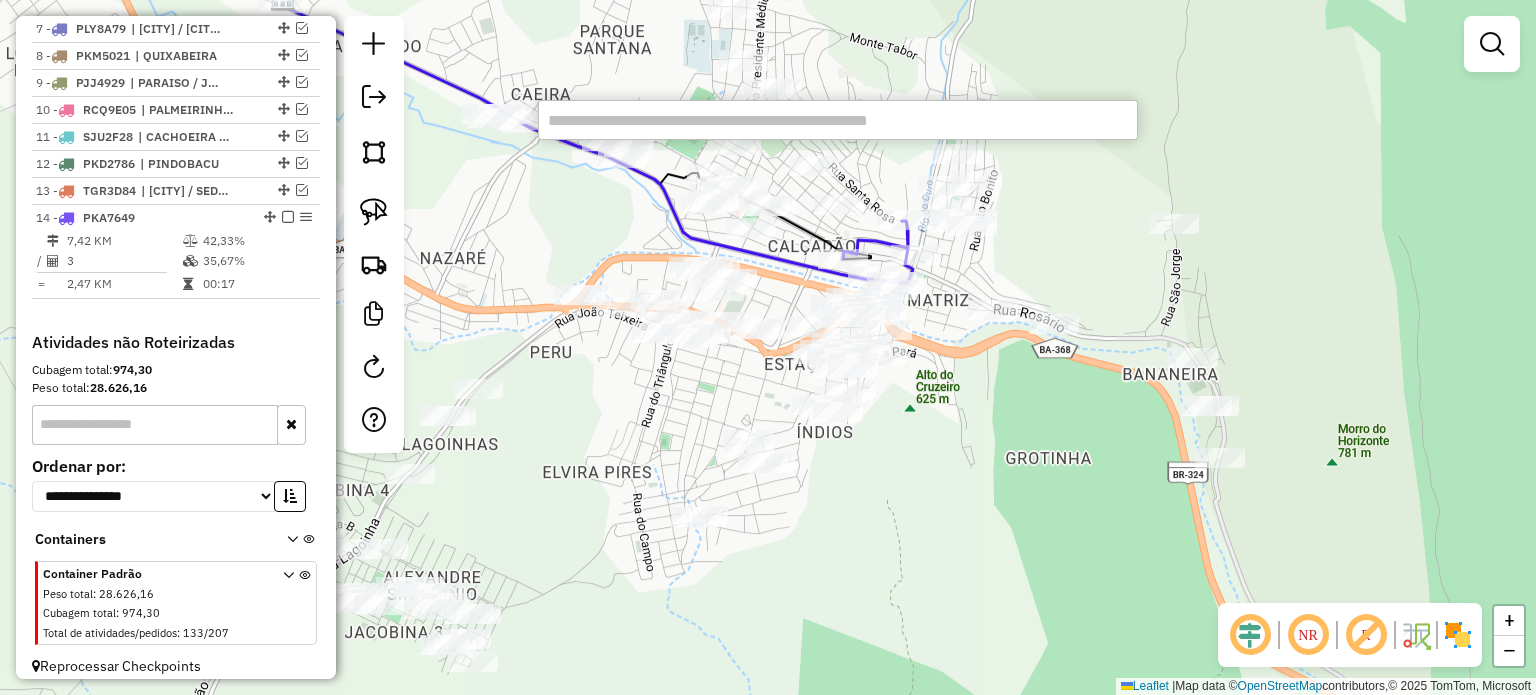 click at bounding box center (838, 120) 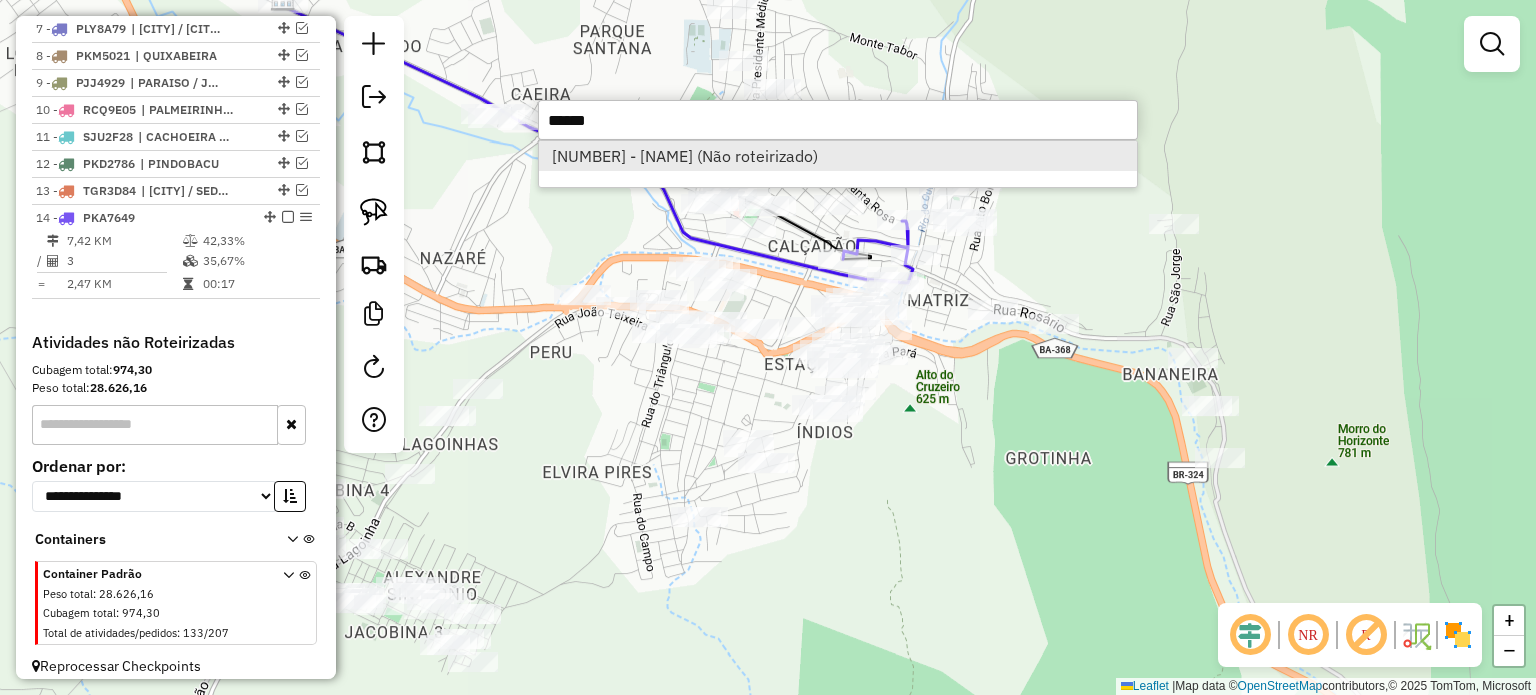 type on "******" 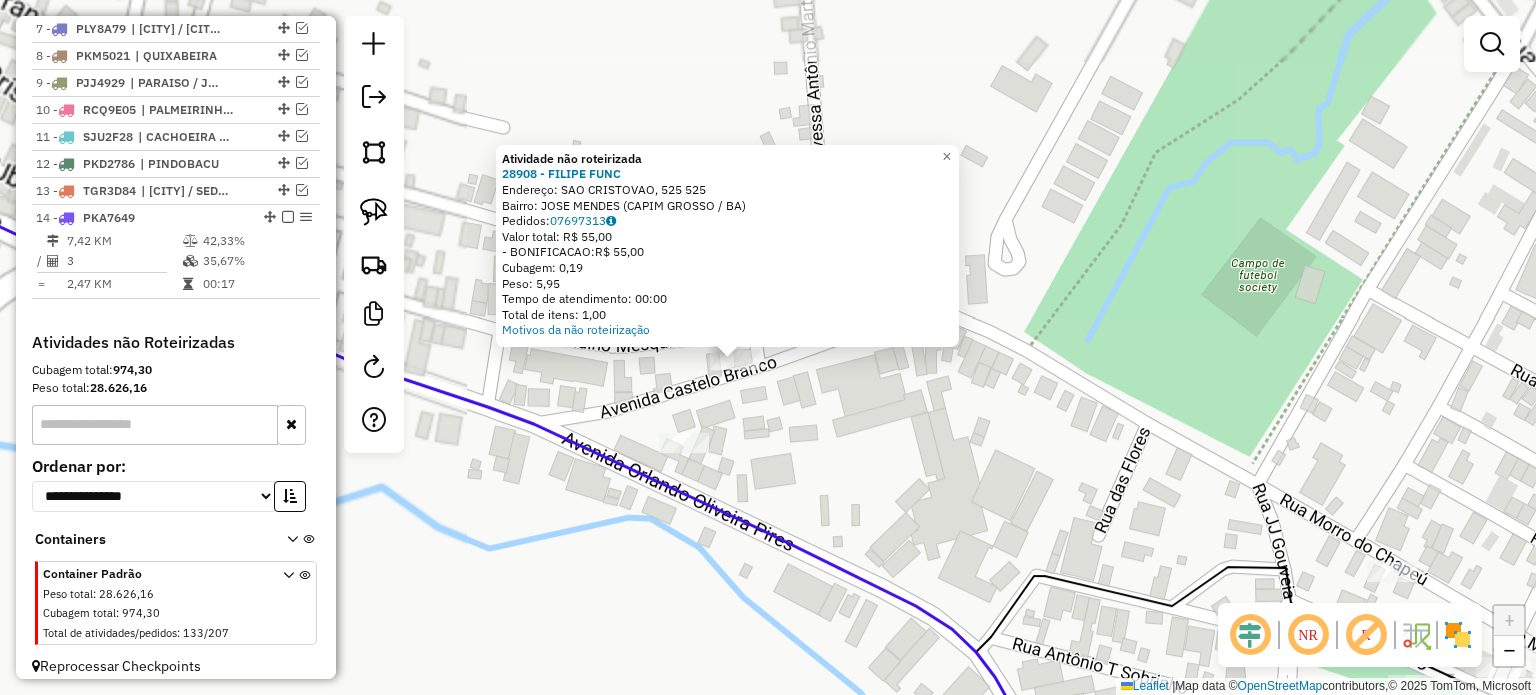 click on "Atividade não roteirizada 28908 - FILIPE FUNC  Endereço:  SAO CRISTOVAO, 525 525   Bairro: JOSE MENDES (CAPIM GROSSO / BA)   Pedidos:  07697313   Valor total: R$ 55,00   - BONIFICACAO:  R$ 55,00   Cubagem: 0,19   Peso: 5,95   Tempo de atendimento: 00:00   Total de itens: 1,00  Motivos da não roteirização × Janela de atendimento Grade de atendimento Capacidade Transportadoras Veículos Cliente Pedidos  Rotas Selecione os dias de semana para filtrar as janelas de atendimento  Seg   Ter   Qua   Qui   Sex   Sáb   Dom  Informe o período da janela de atendimento: De: Até:  Filtrar exatamente a janela do cliente  Considerar janela de atendimento padrão  Selecione os dias de semana para filtrar as grades de atendimento  Seg   Ter   Qua   Qui   Sex   Sáb   Dom   Considerar clientes sem dia de atendimento cadastrado  Clientes fora do dia de atendimento selecionado Filtrar as atividades entre os valores definidos abaixo:  Peso mínimo:   Peso máximo:   Cubagem mínima:   Cubagem máxima:   De:   Até:   De:" 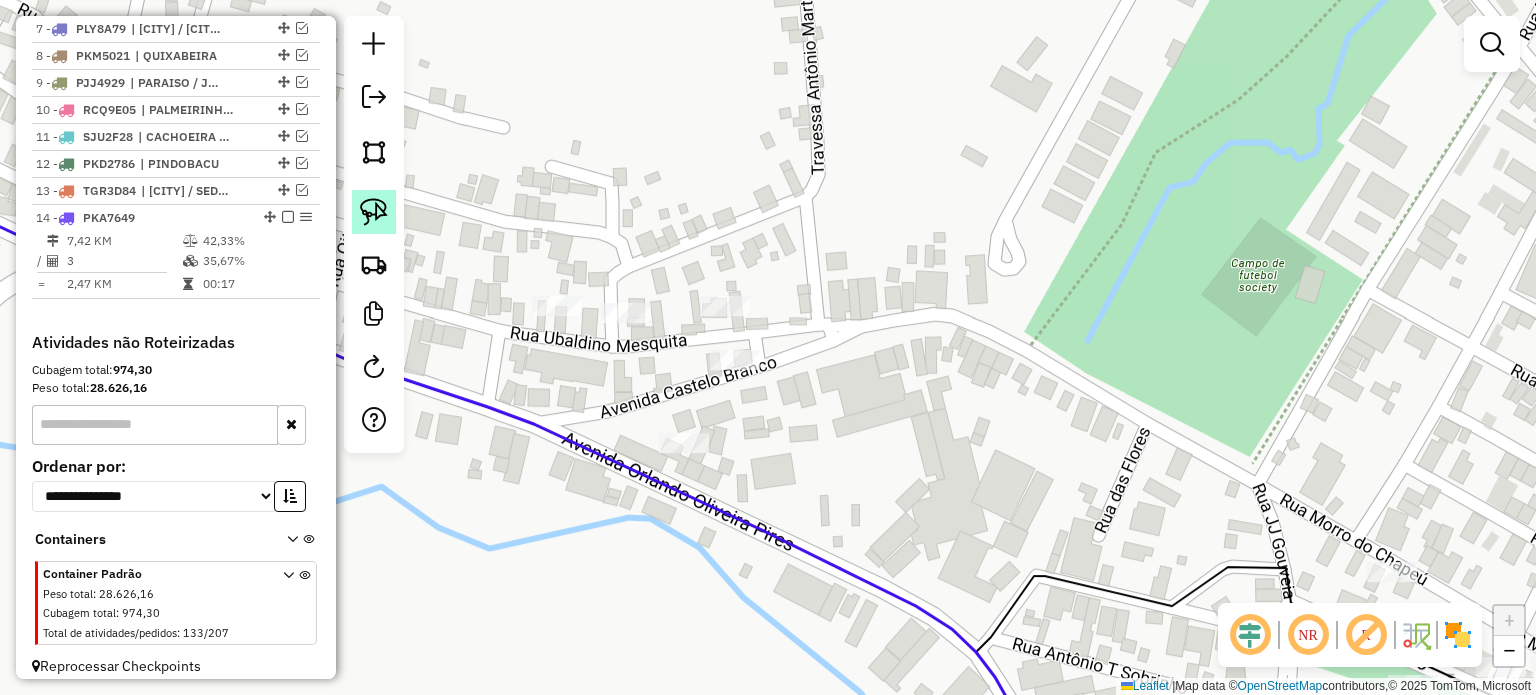 click 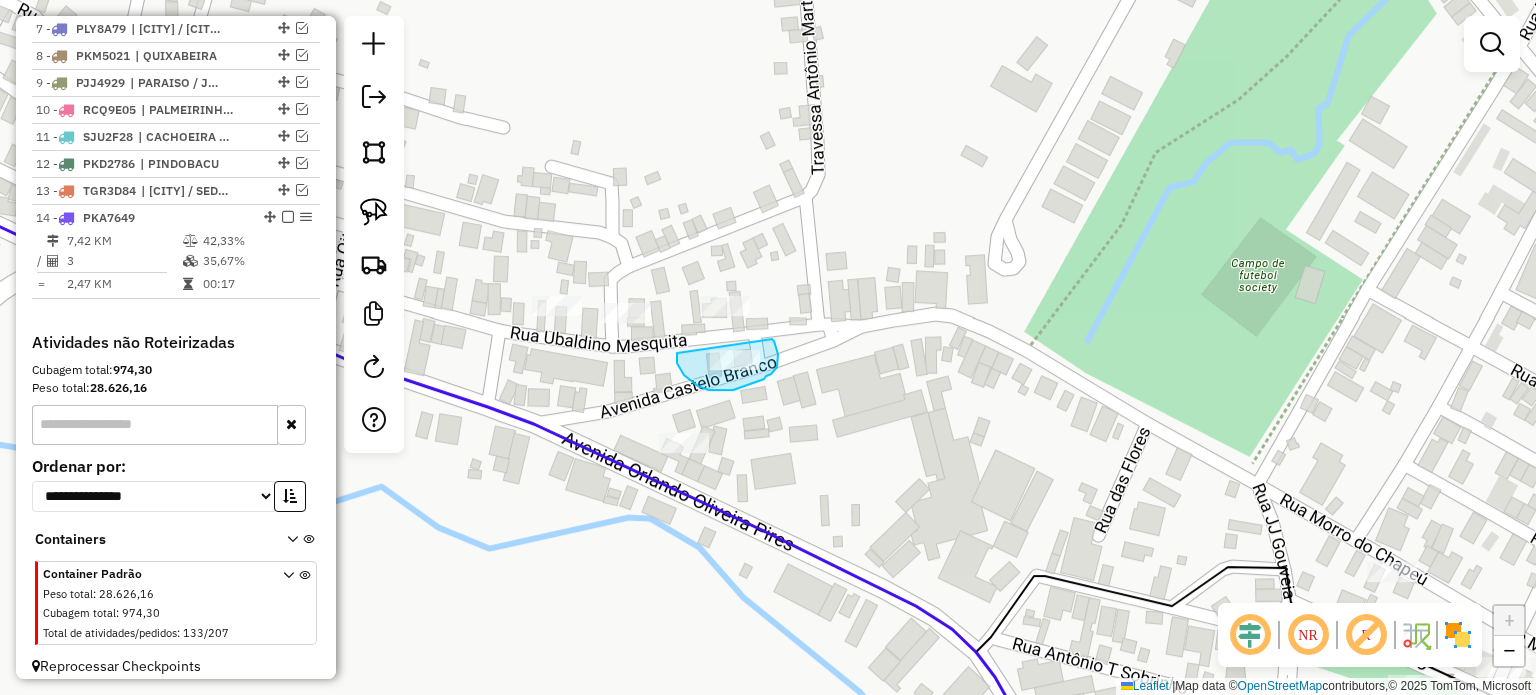 drag, startPoint x: 684, startPoint y: 375, endPoint x: 772, endPoint y: 339, distance: 95.07891 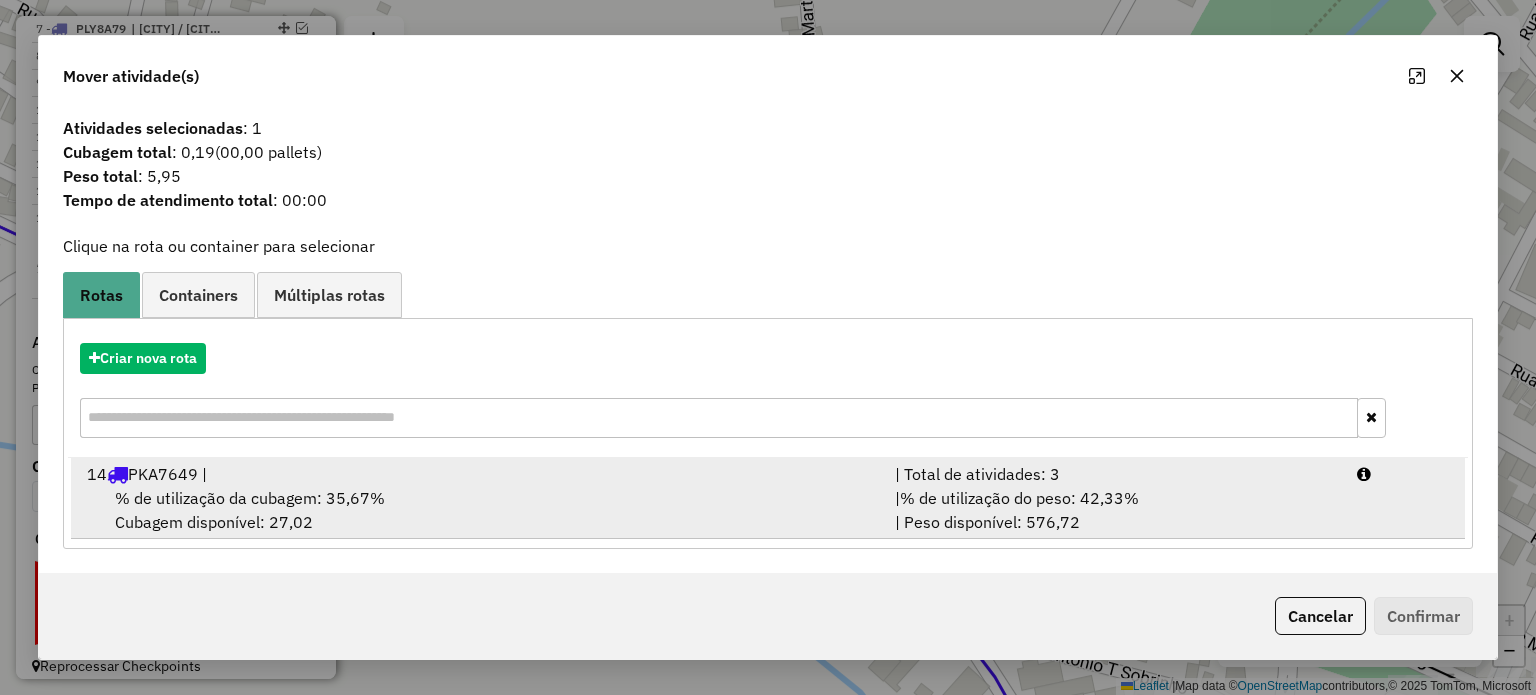 click on "14  PKA7649 |" at bounding box center [479, 474] 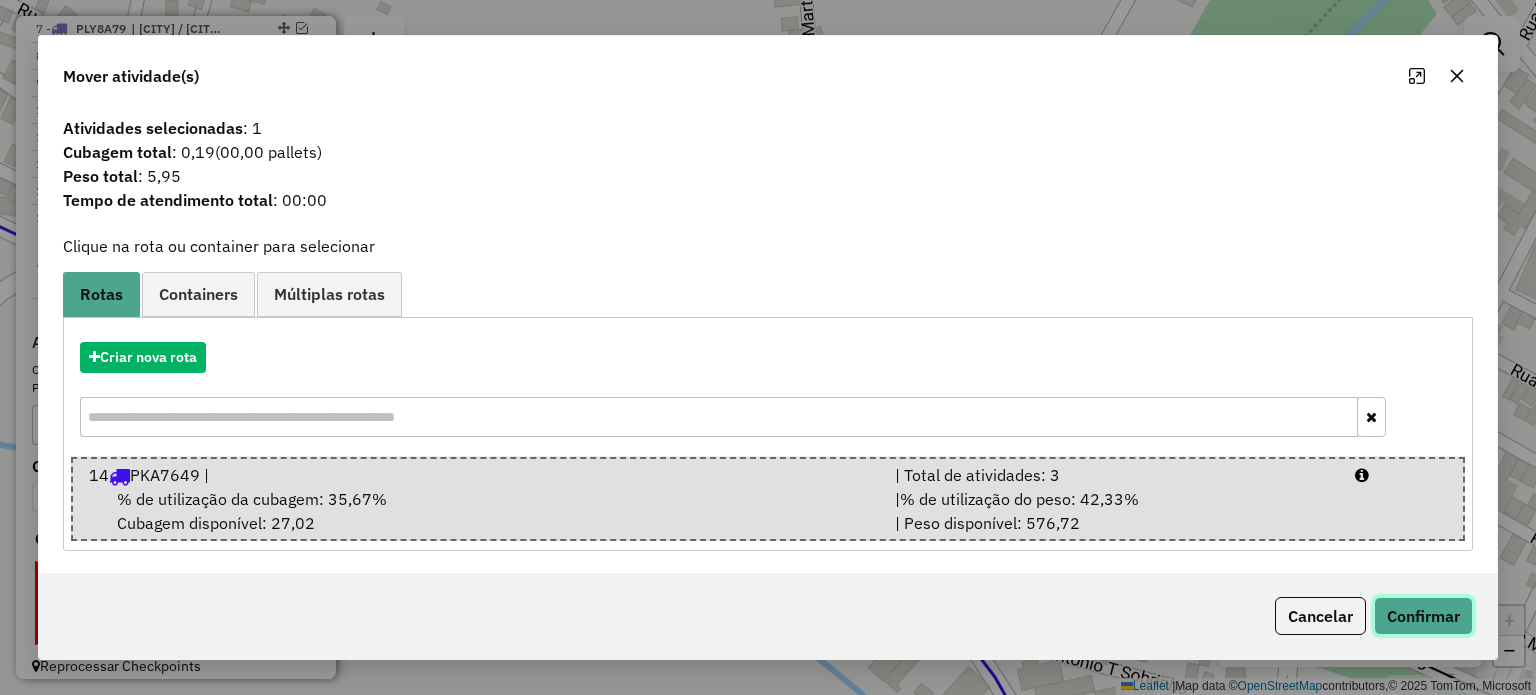 click on "Confirmar" 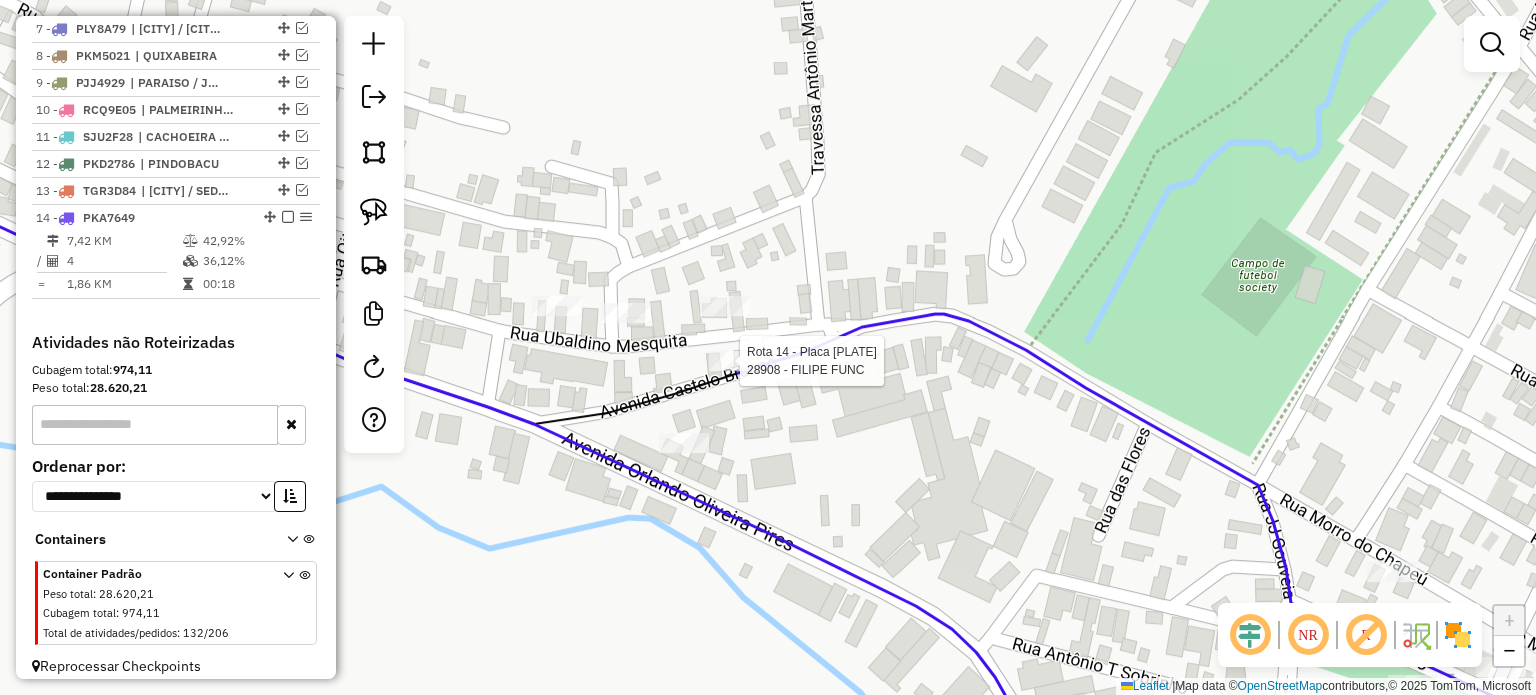 select on "**********" 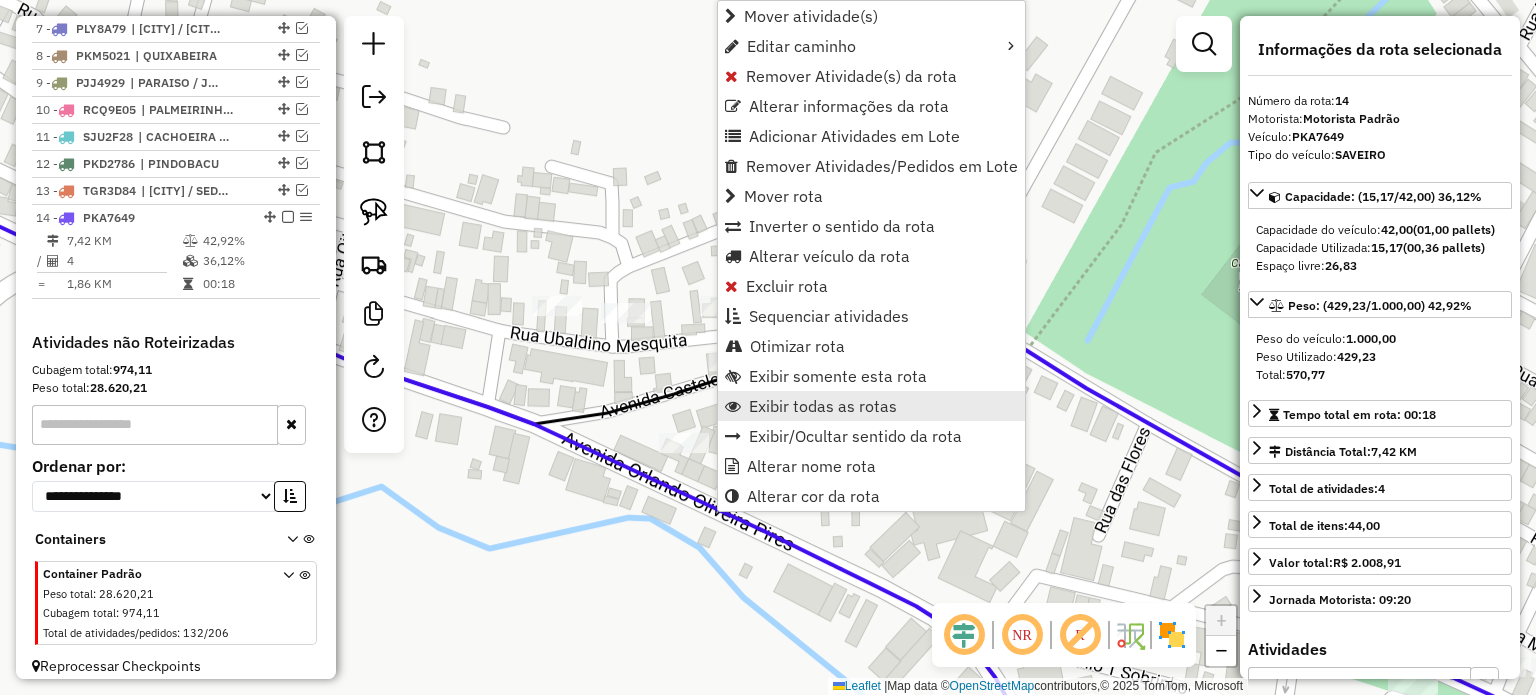 scroll, scrollTop: 945, scrollLeft: 0, axis: vertical 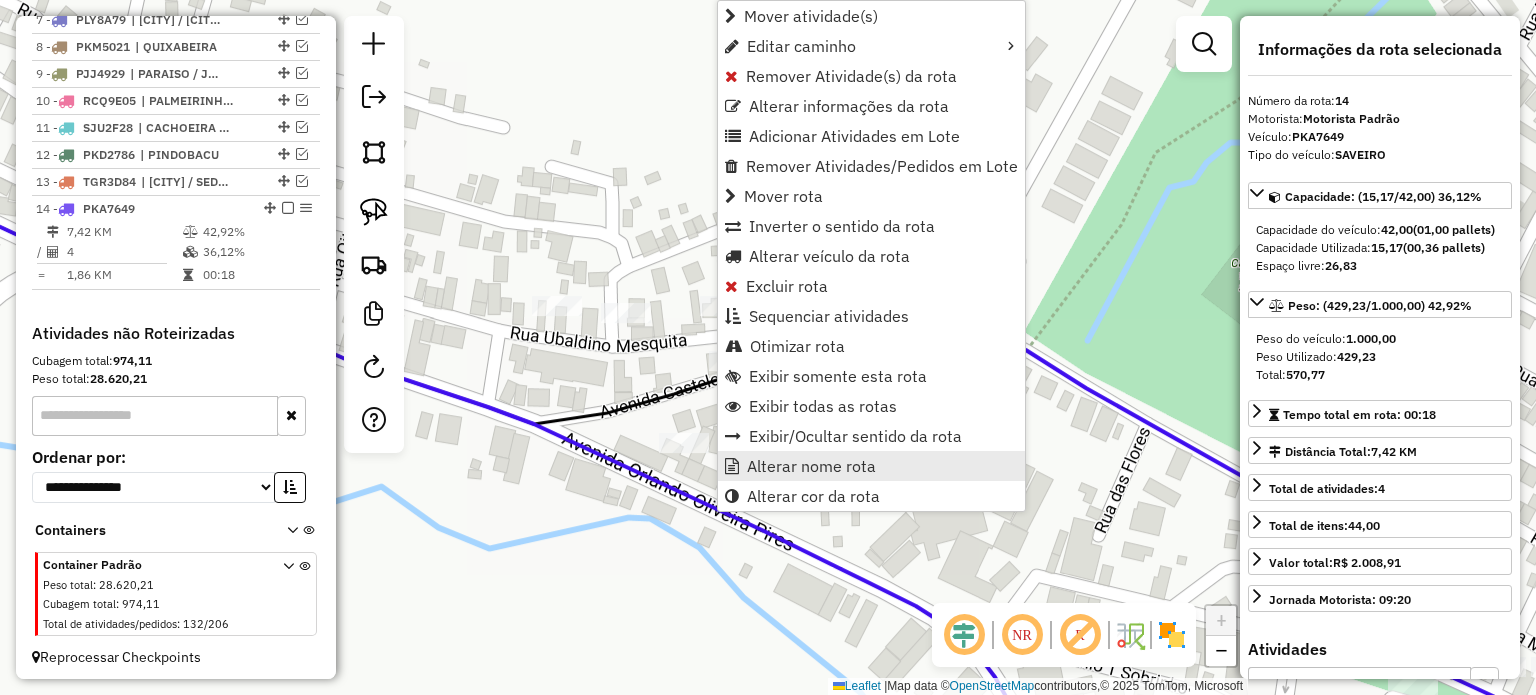 click on "Alterar nome rota" at bounding box center (811, 466) 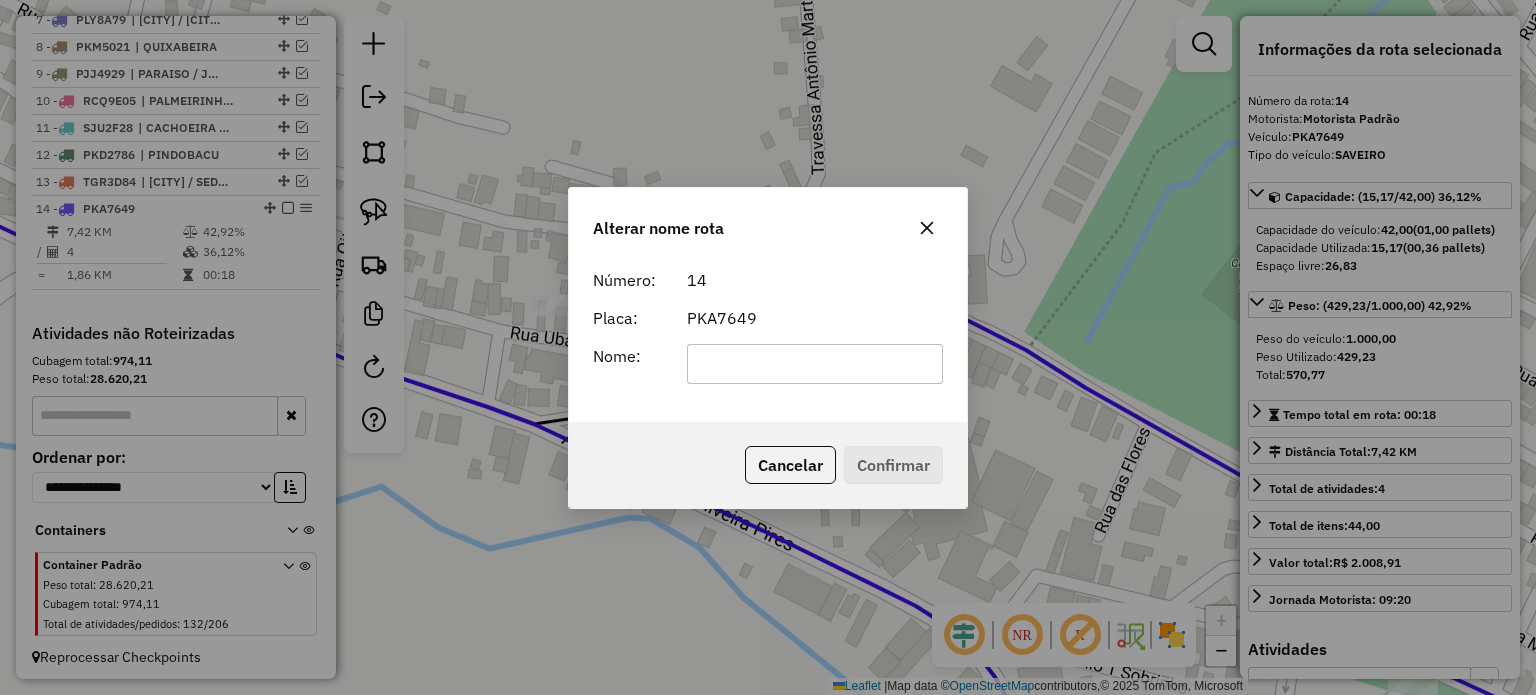 click 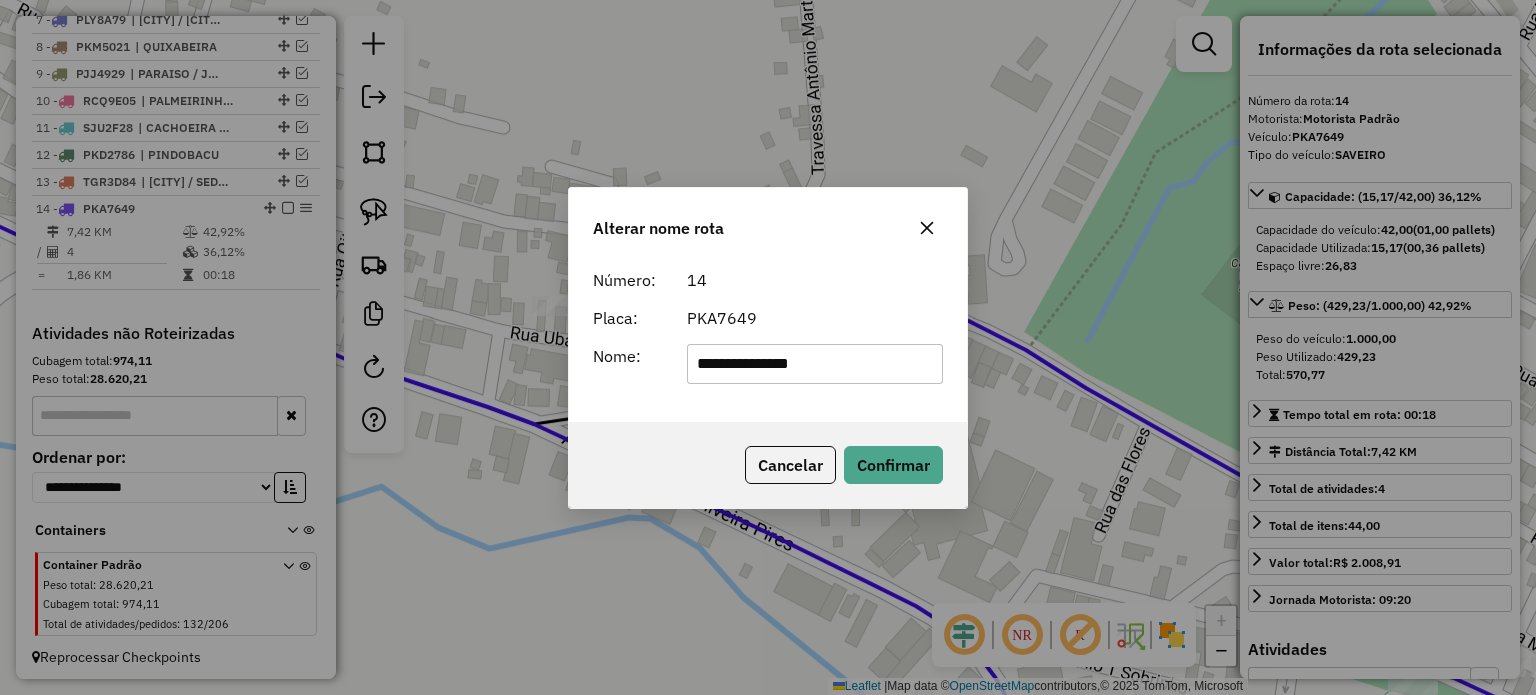 click on "**********" 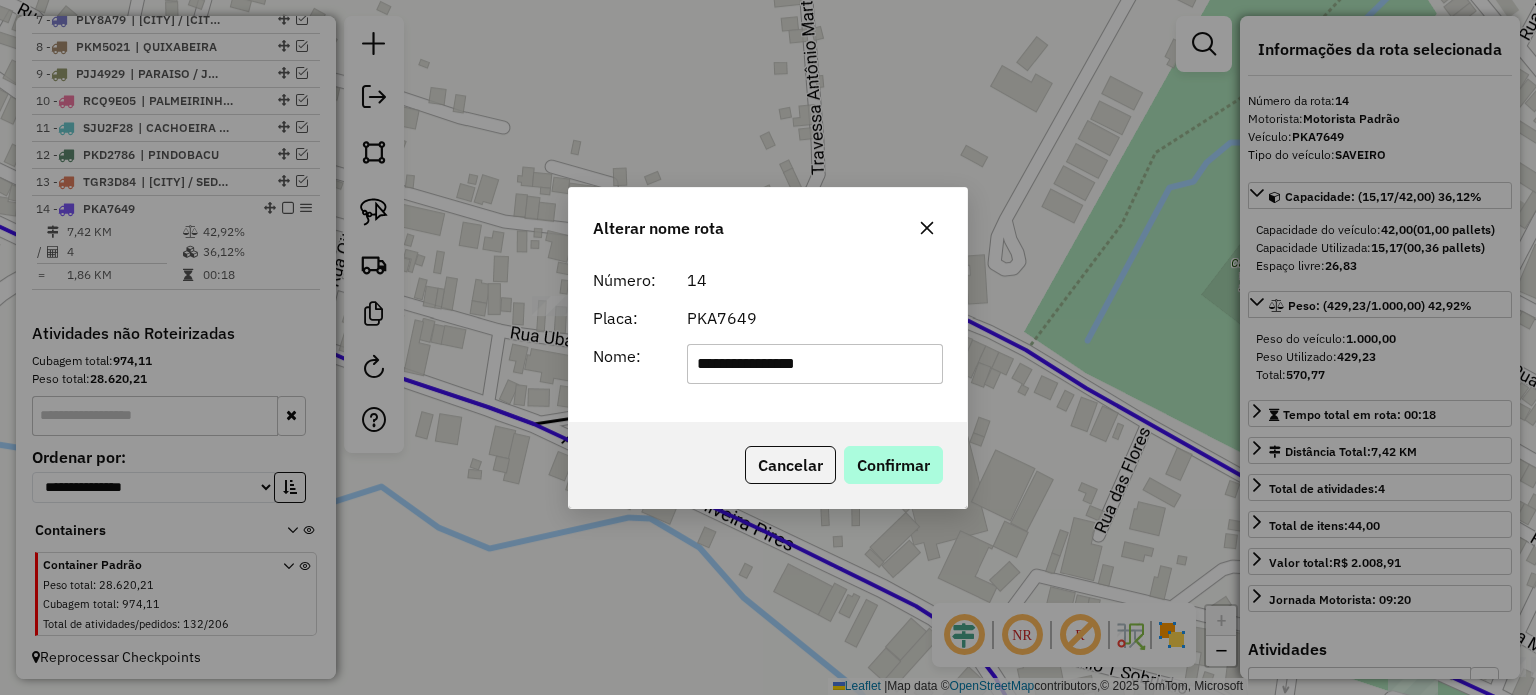 type on "**********" 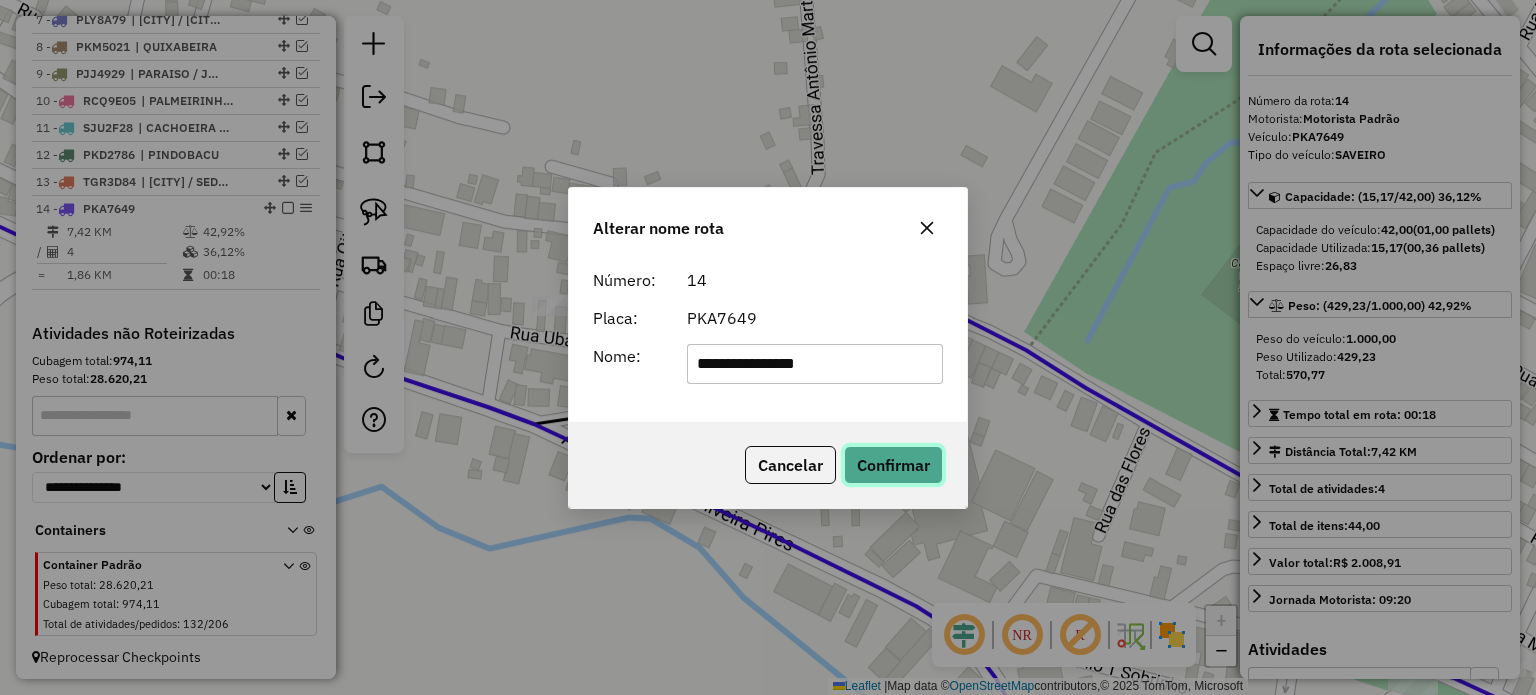 click on "Confirmar" 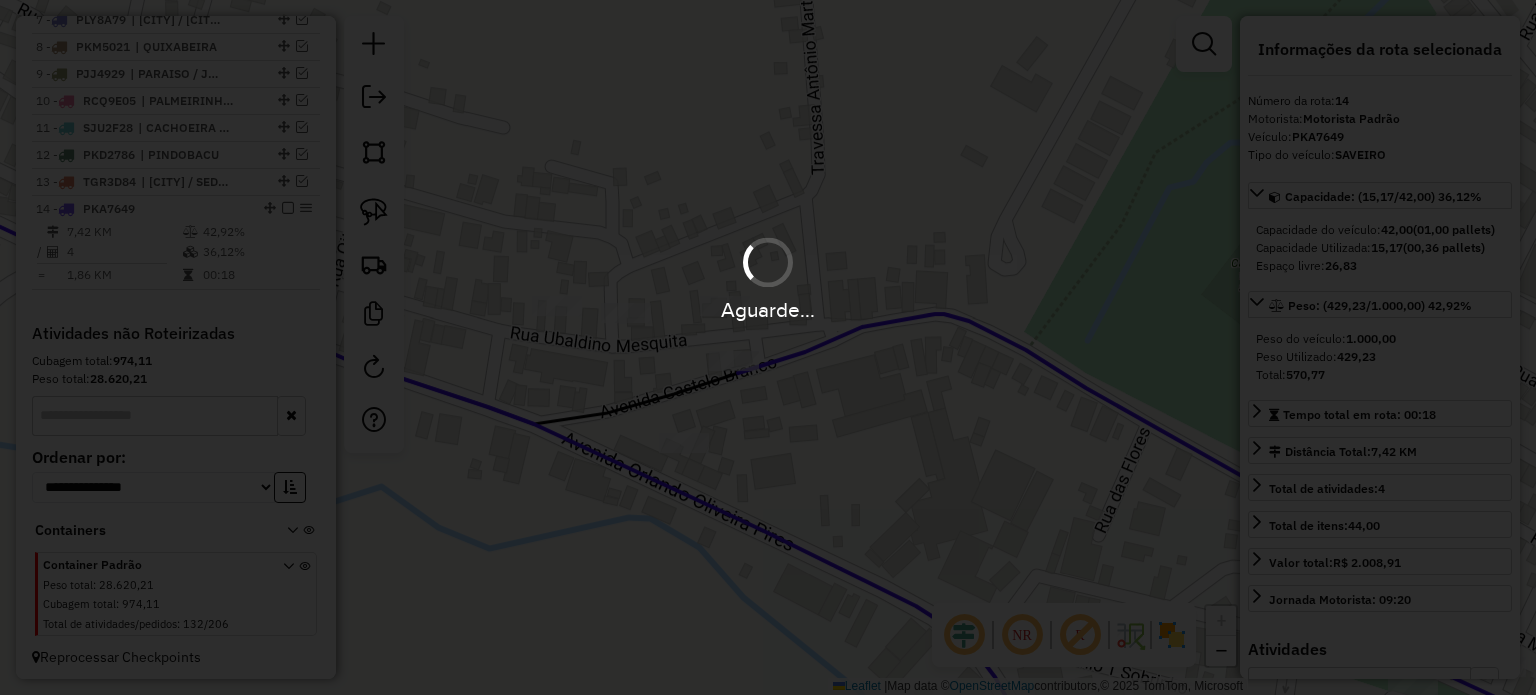 type 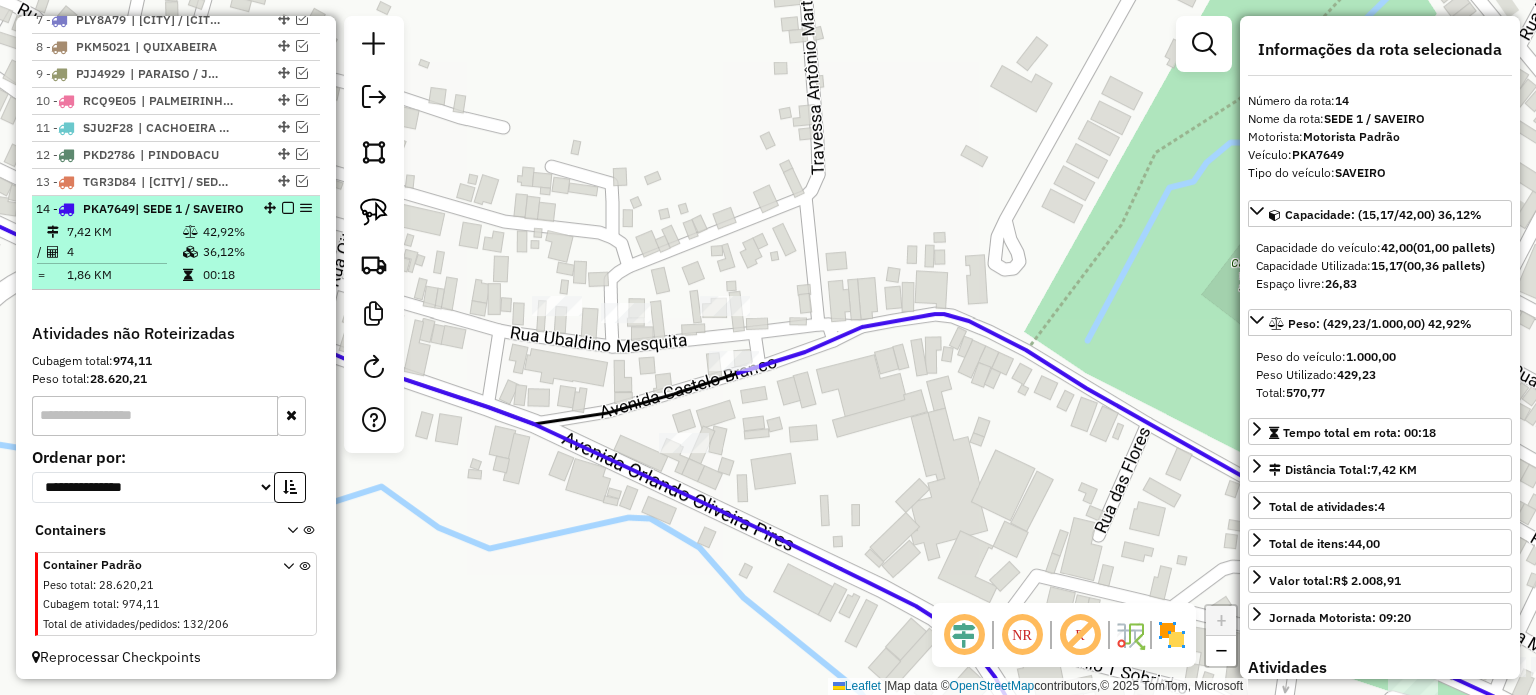 click at bounding box center [288, 208] 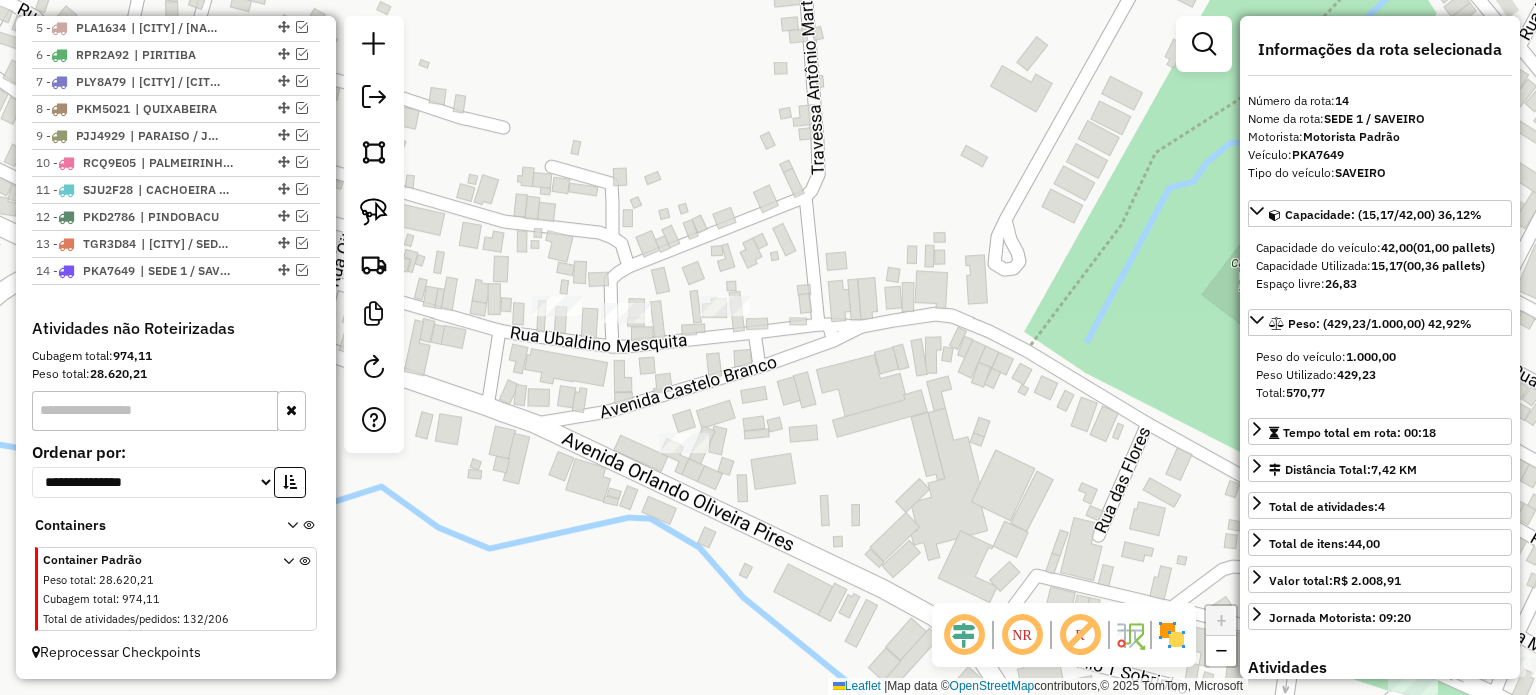 scroll, scrollTop: 879, scrollLeft: 0, axis: vertical 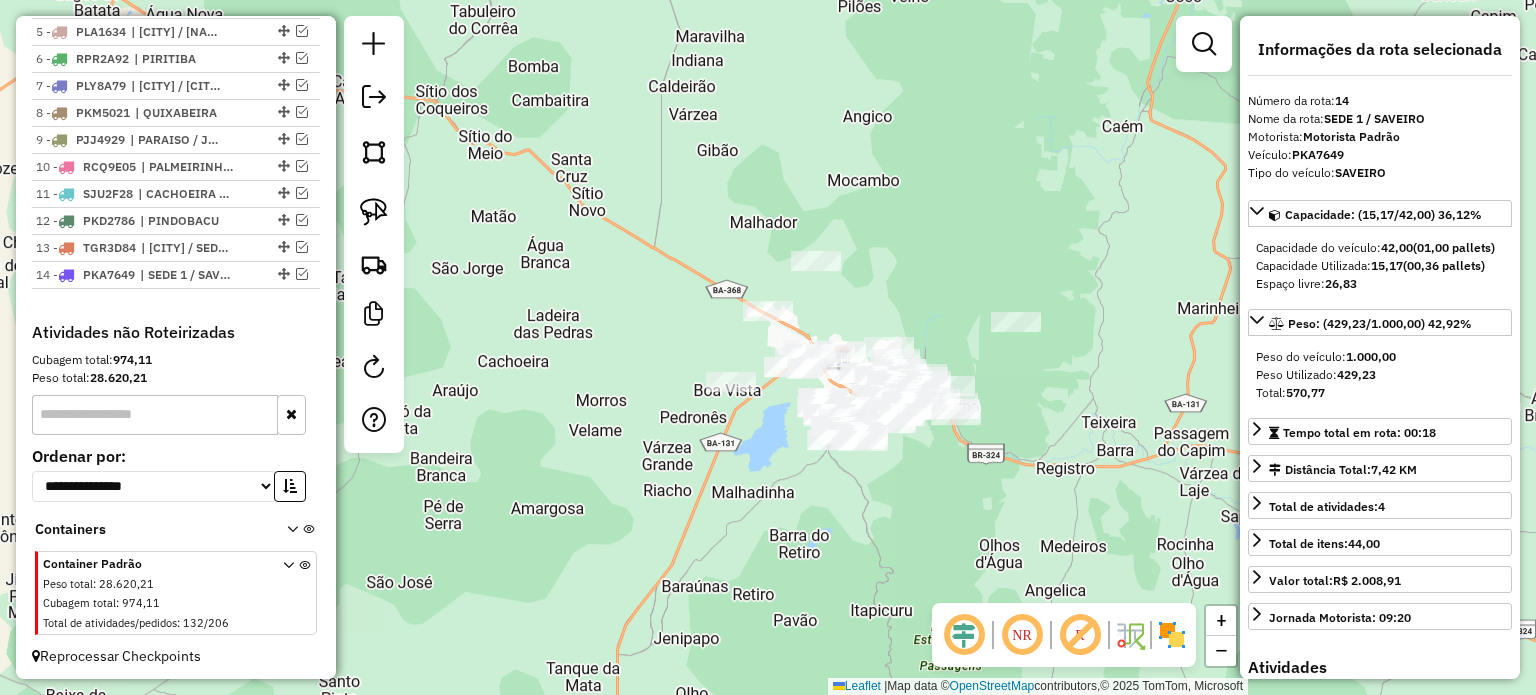 drag, startPoint x: 988, startPoint y: 421, endPoint x: 997, endPoint y: 370, distance: 51.78803 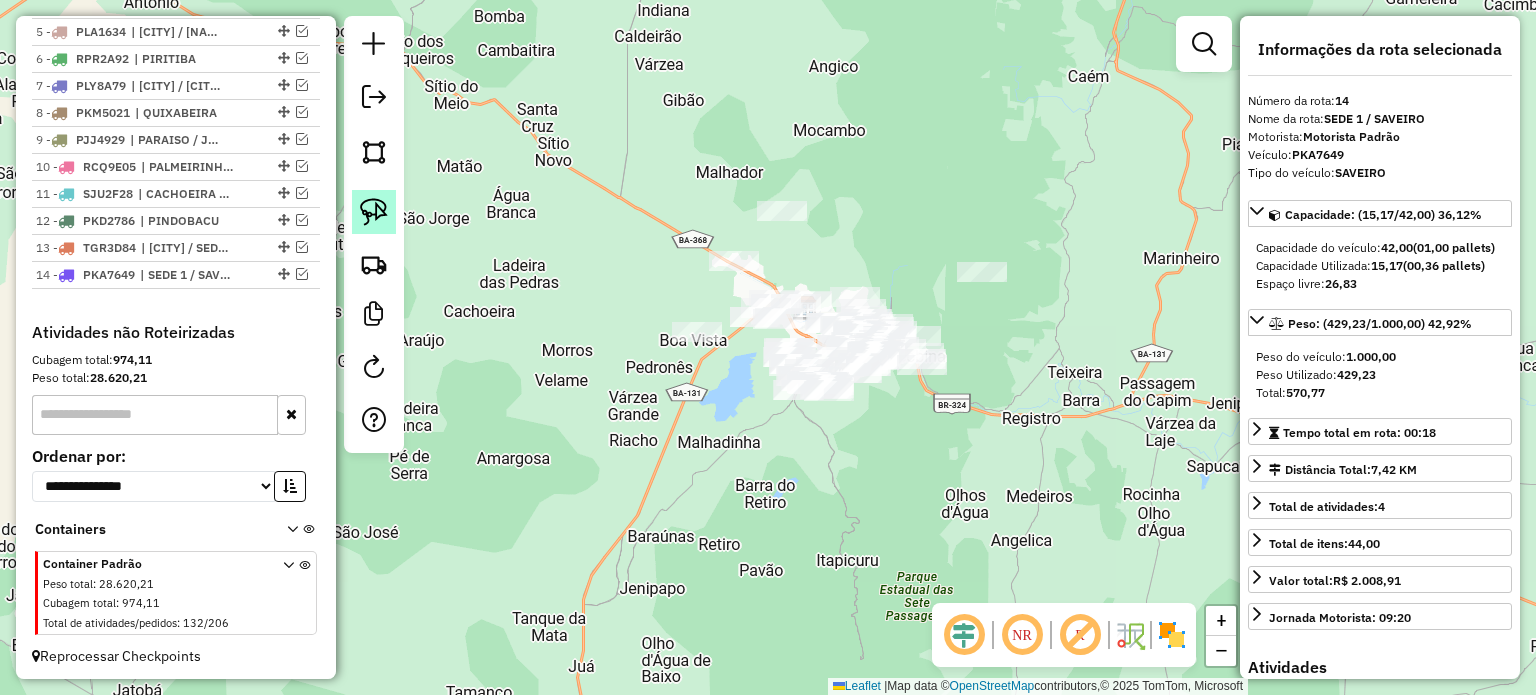 click 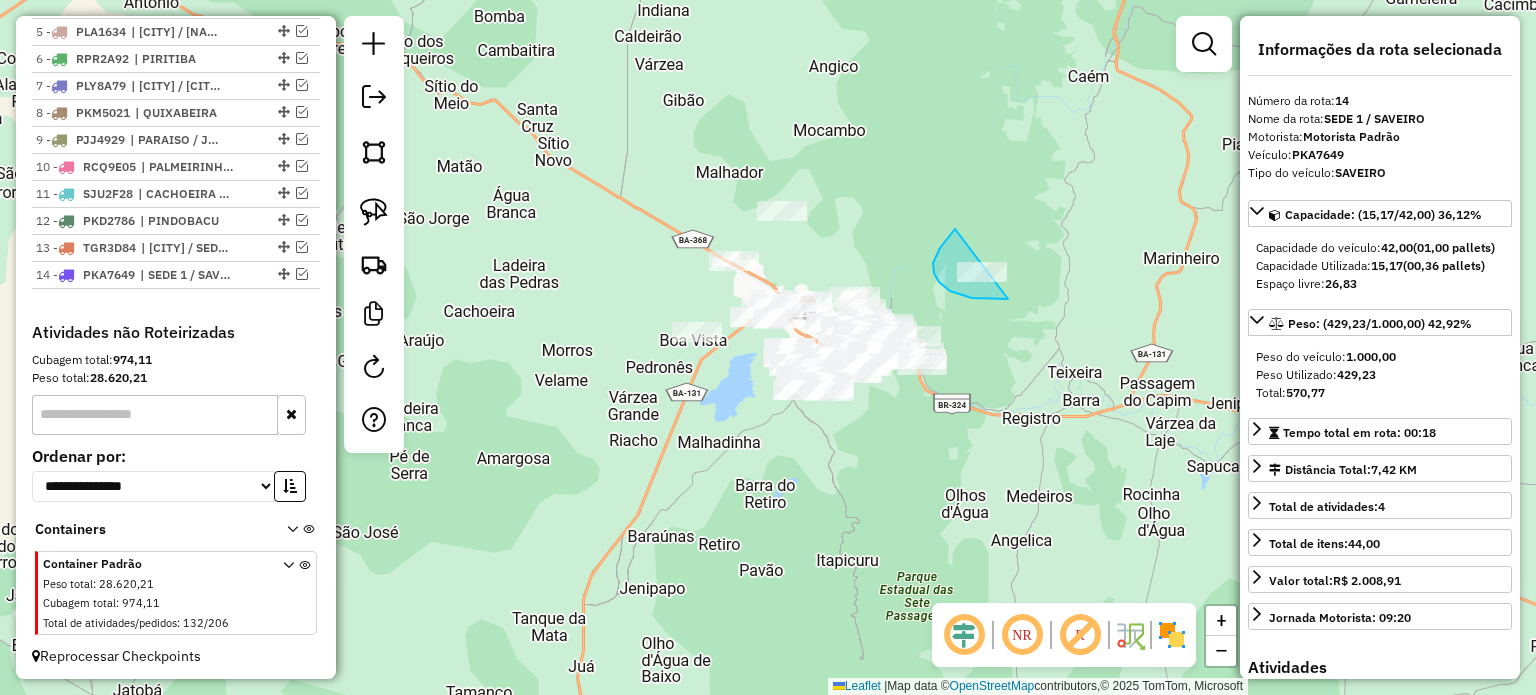 drag, startPoint x: 940, startPoint y: 248, endPoint x: 1076, endPoint y: 252, distance: 136.0588 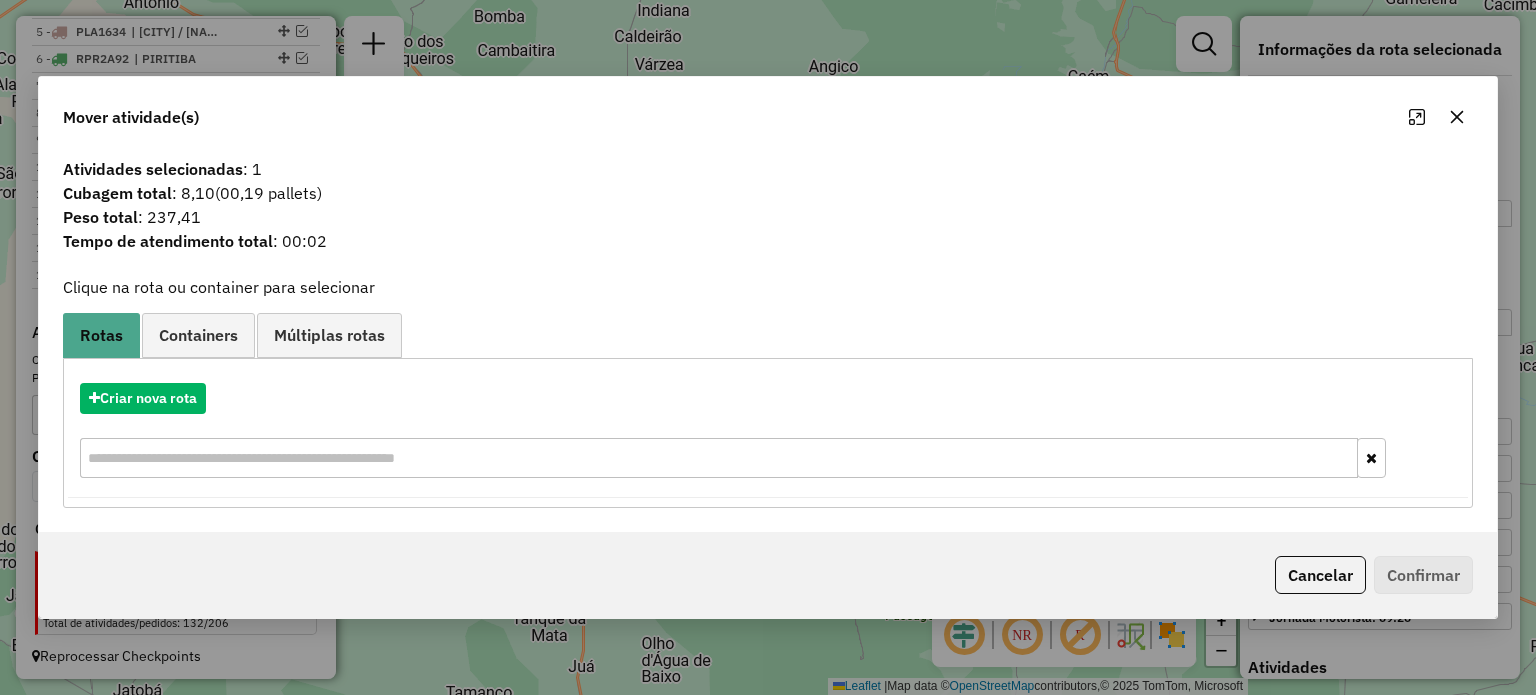 click 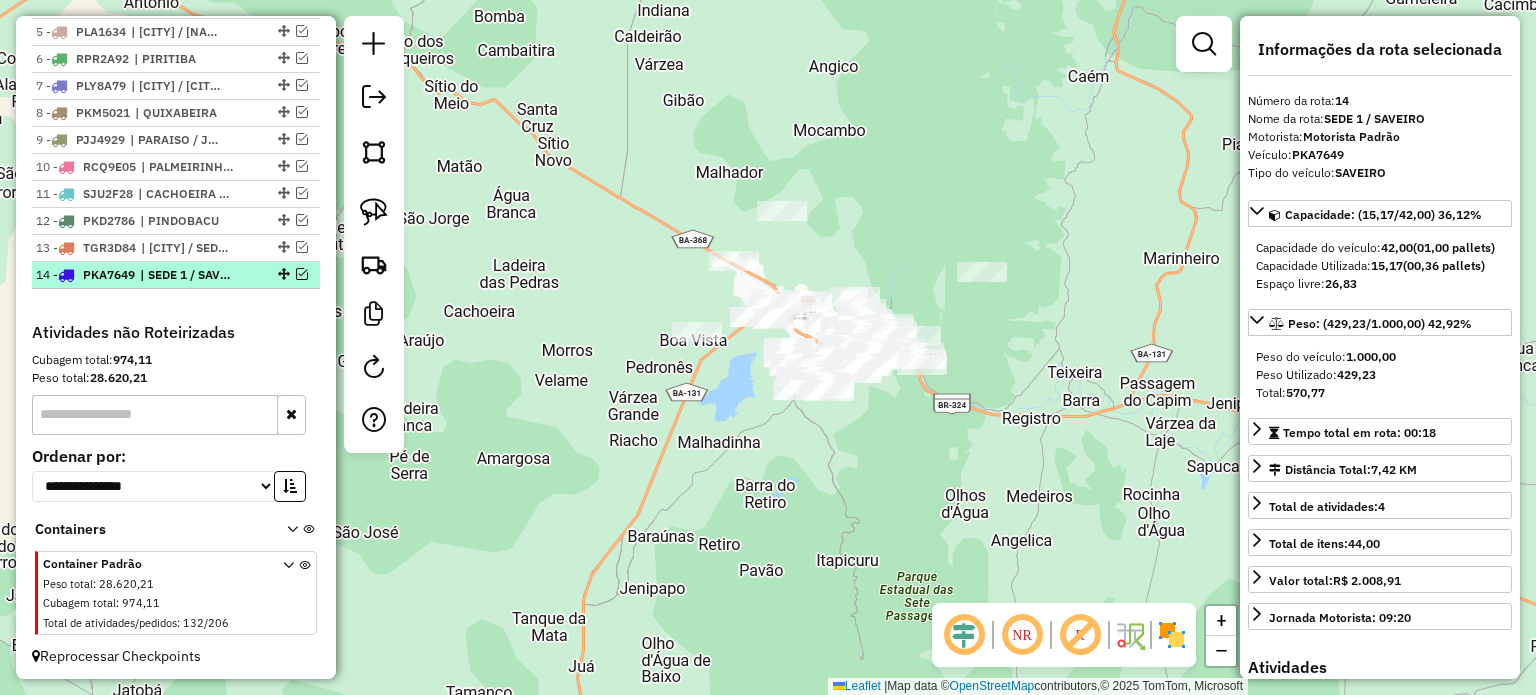 click at bounding box center (302, 274) 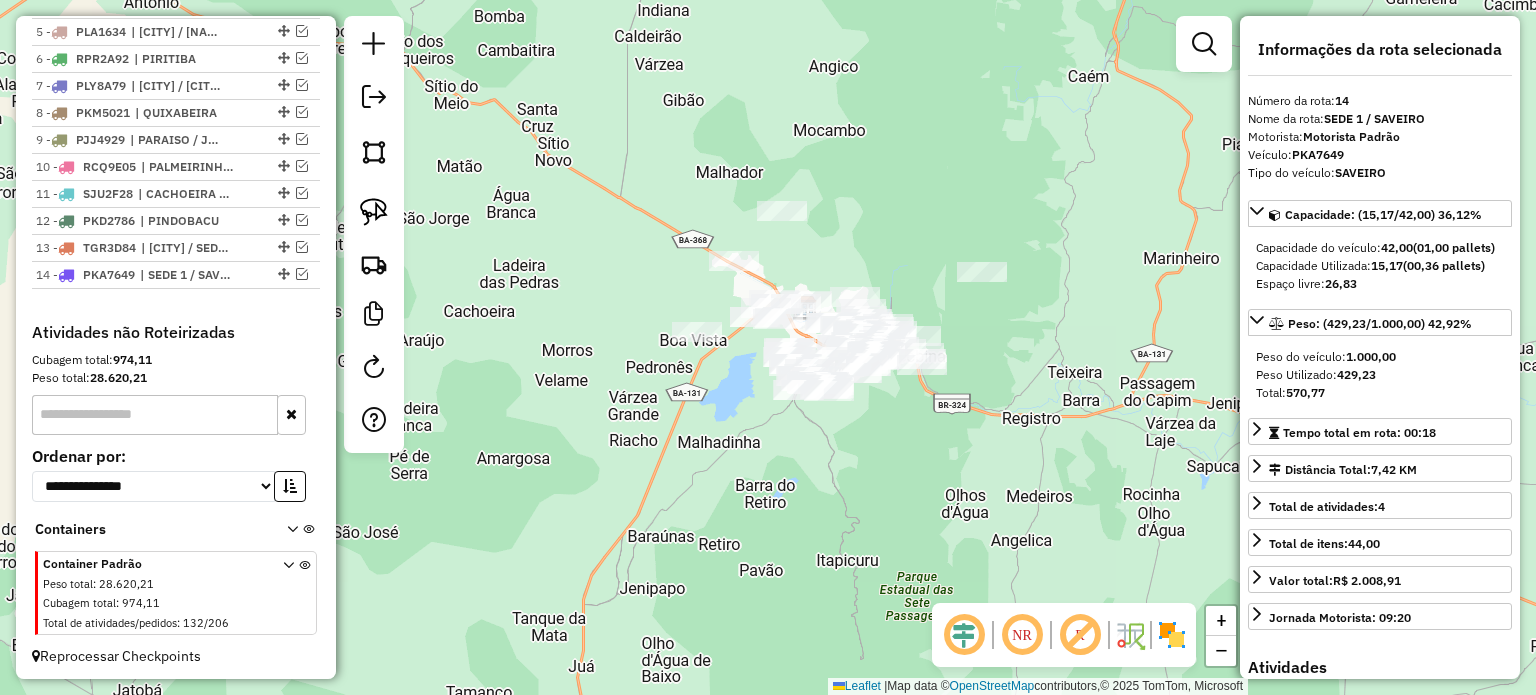 scroll, scrollTop: 945, scrollLeft: 0, axis: vertical 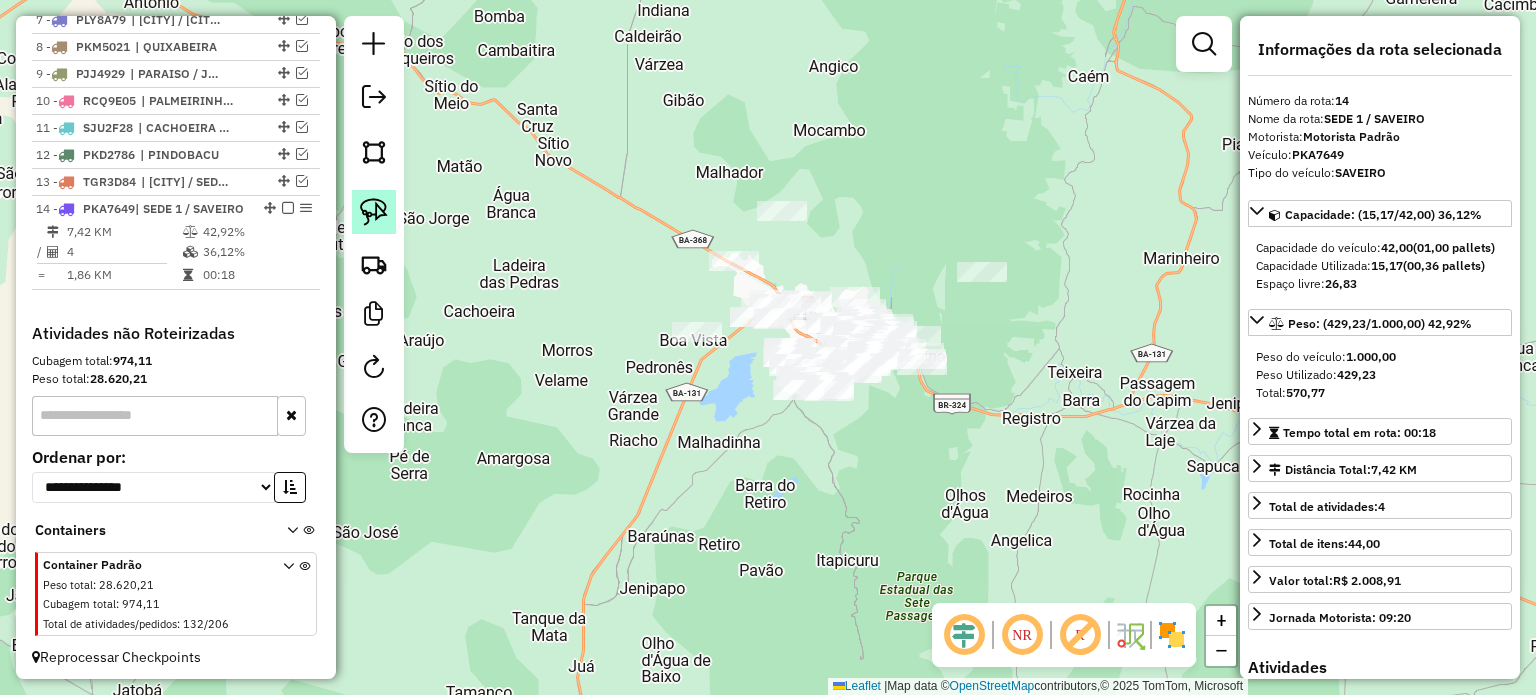click 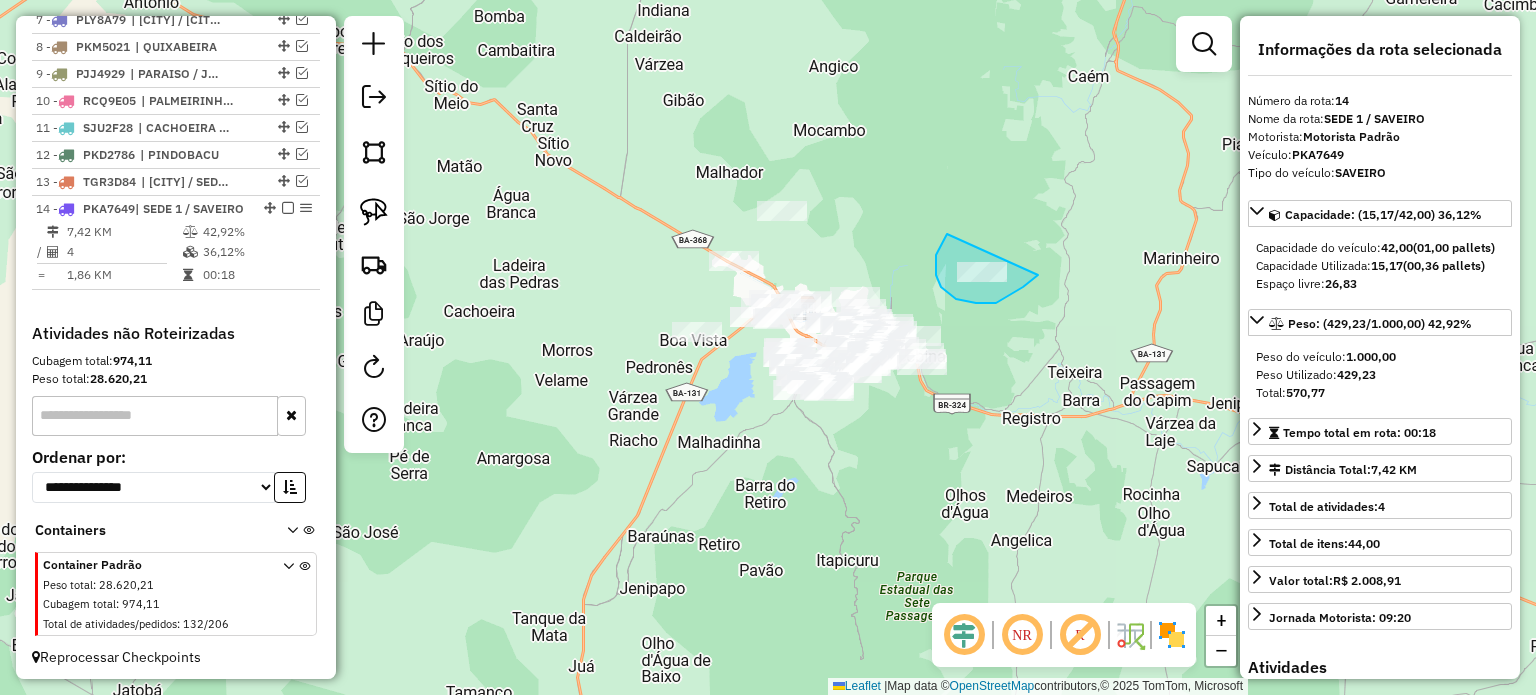 drag, startPoint x: 940, startPoint y: 246, endPoint x: 1005, endPoint y: 241, distance: 65.192024 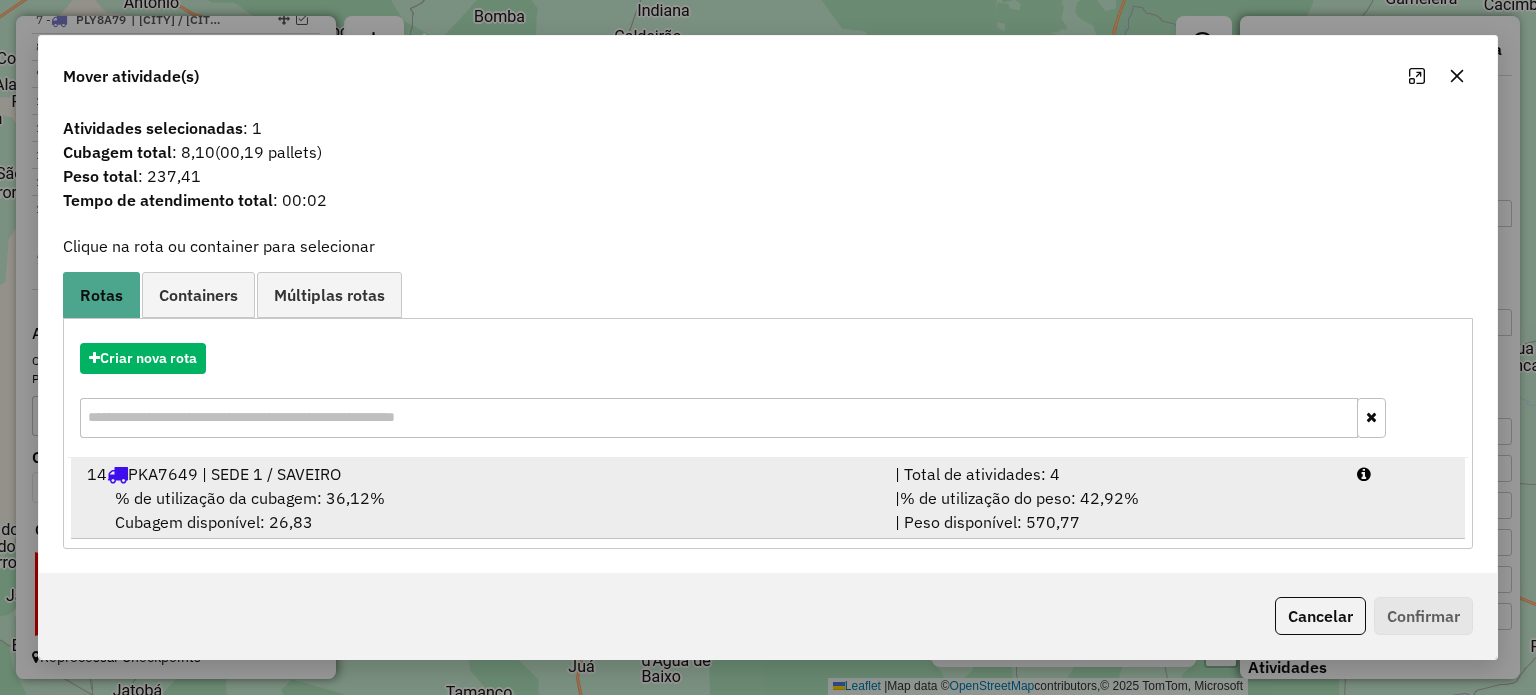 click on "% de utilização da cubagem: 36,12%  Cubagem disponível: 26,83" at bounding box center [479, 510] 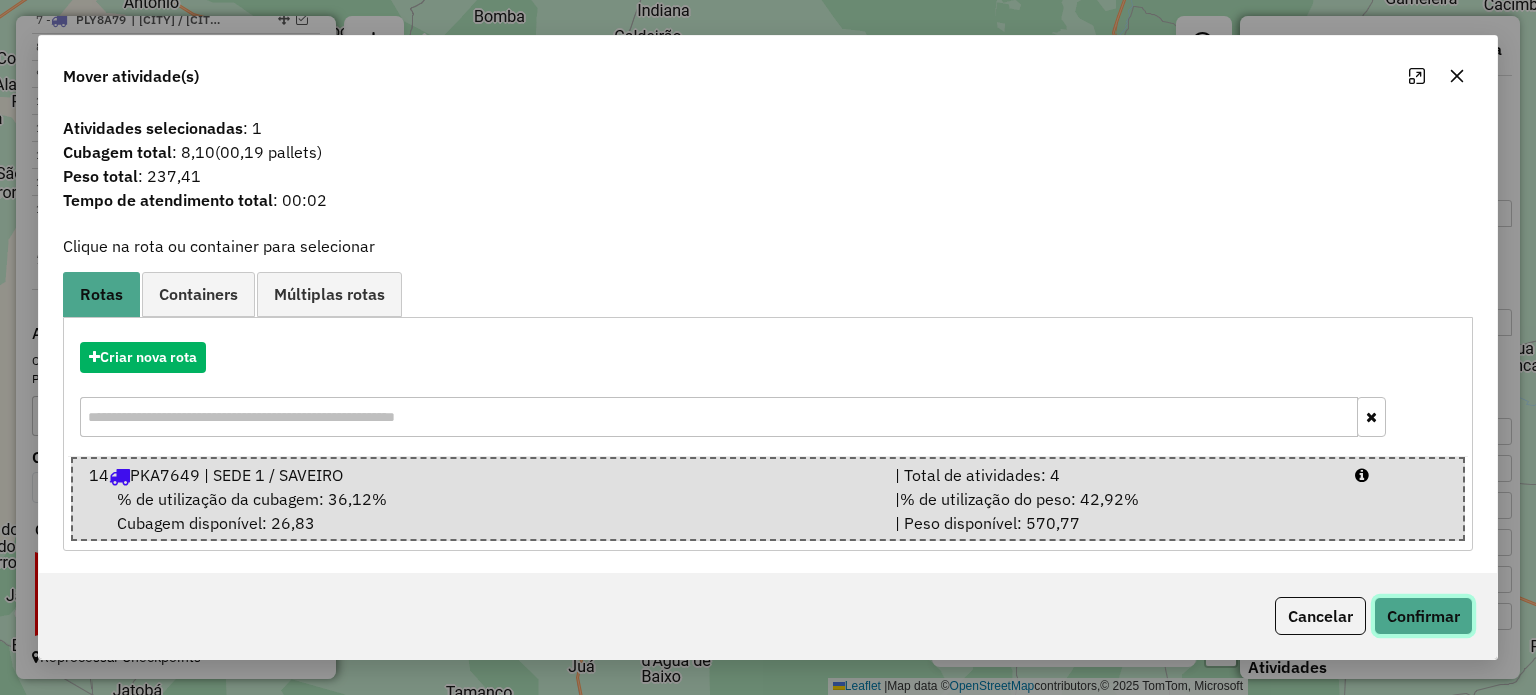 click on "Confirmar" 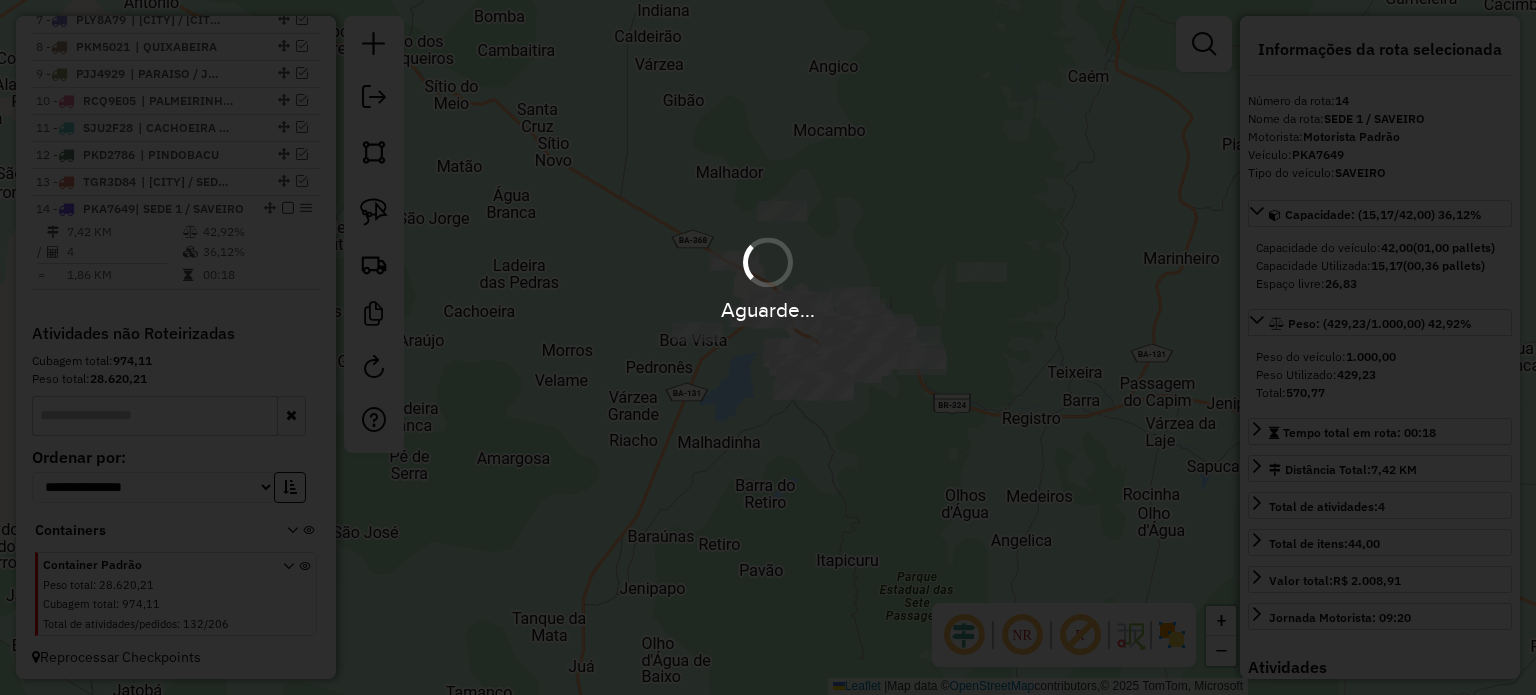 scroll, scrollTop: 964, scrollLeft: 0, axis: vertical 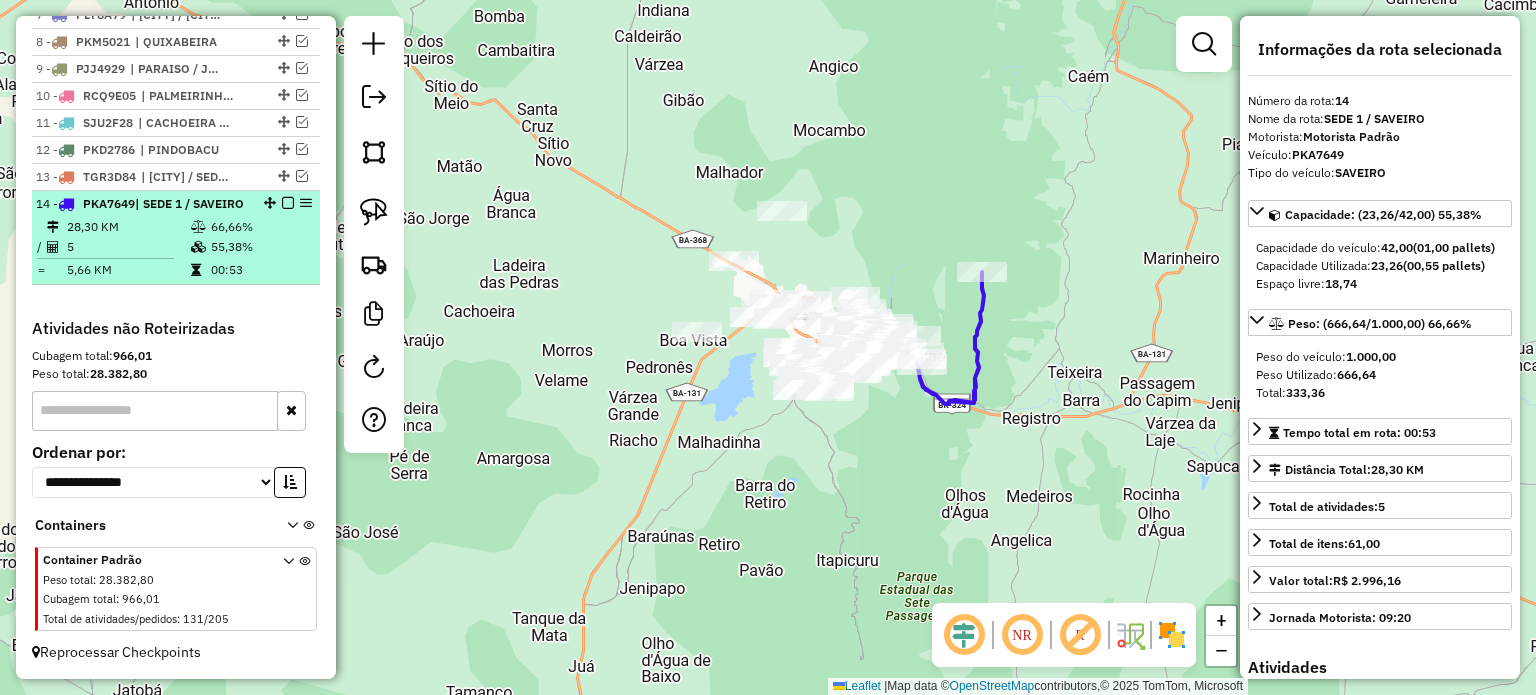 click at bounding box center (288, 203) 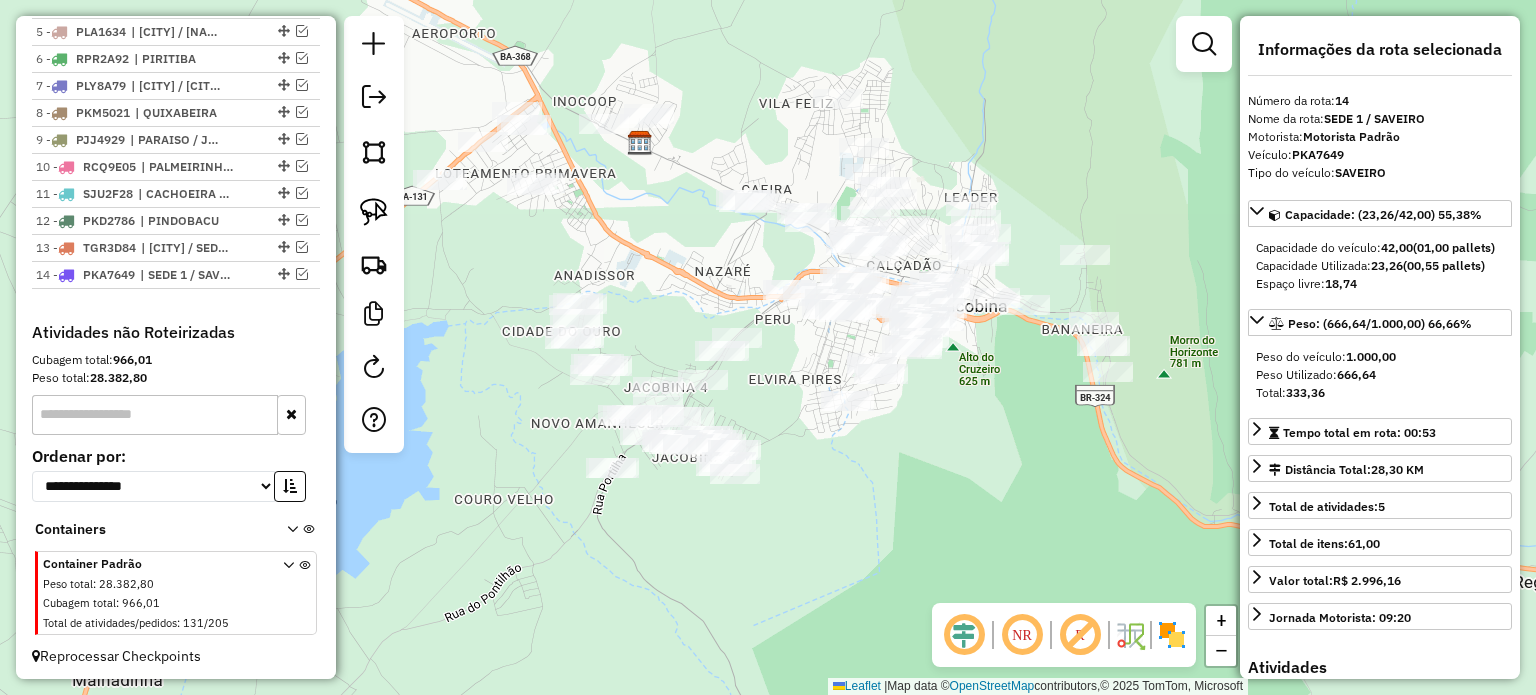 drag, startPoint x: 757, startPoint y: 425, endPoint x: 784, endPoint y: 418, distance: 27.89265 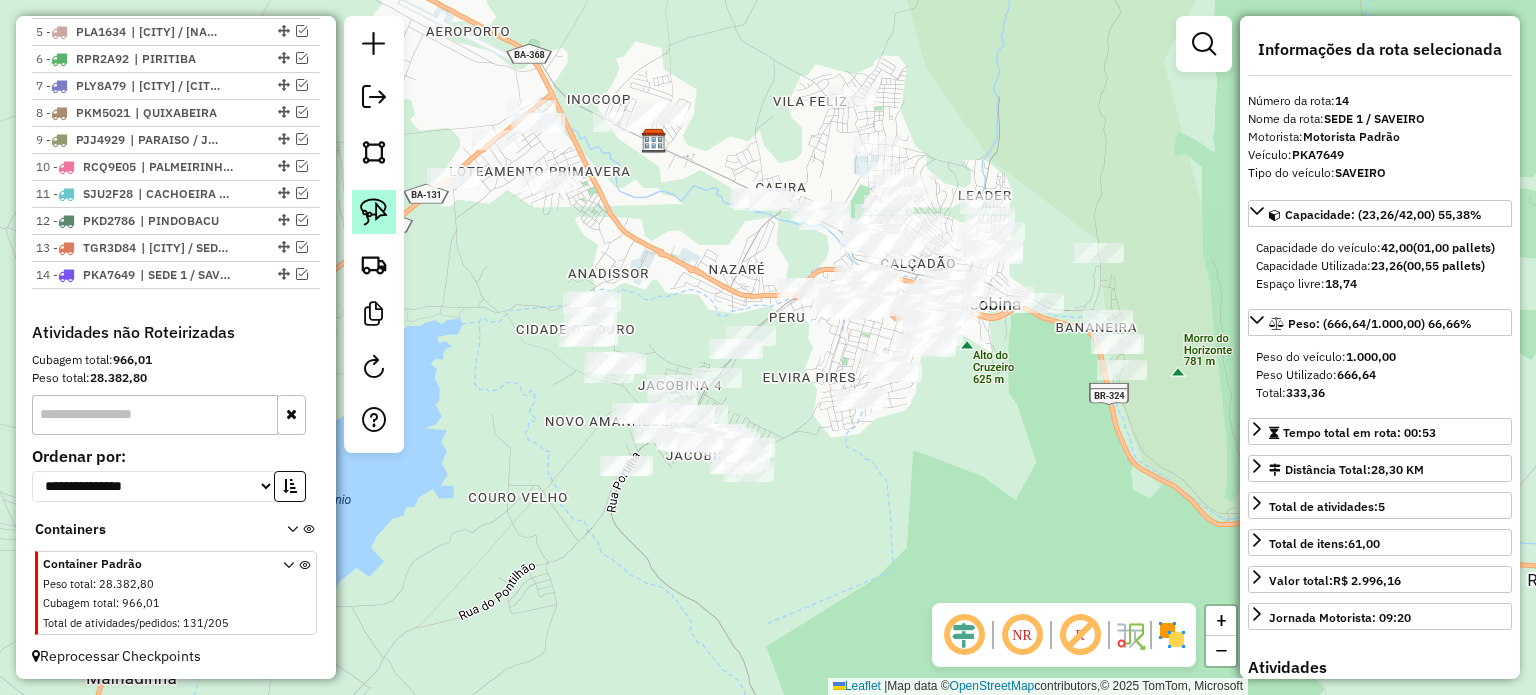 click 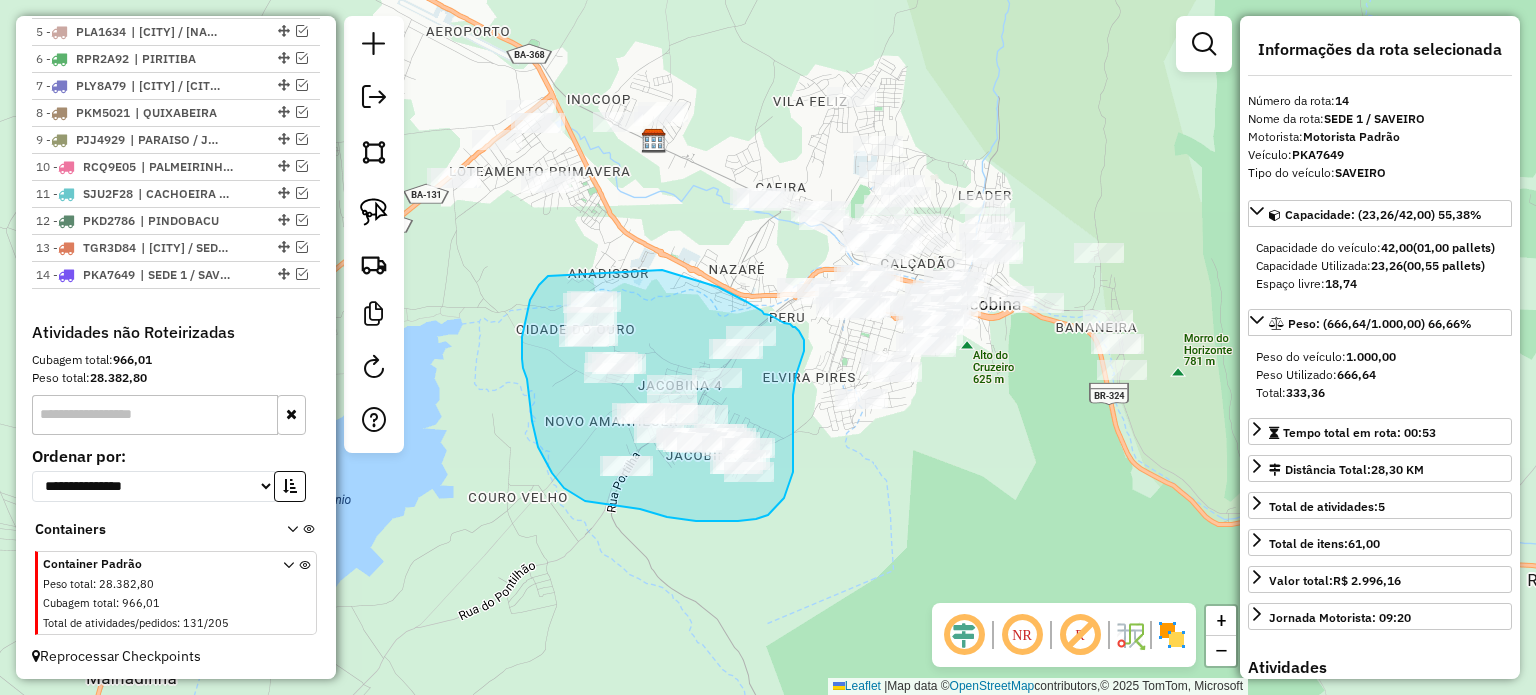 drag, startPoint x: 548, startPoint y: 276, endPoint x: 662, endPoint y: 270, distance: 114.15778 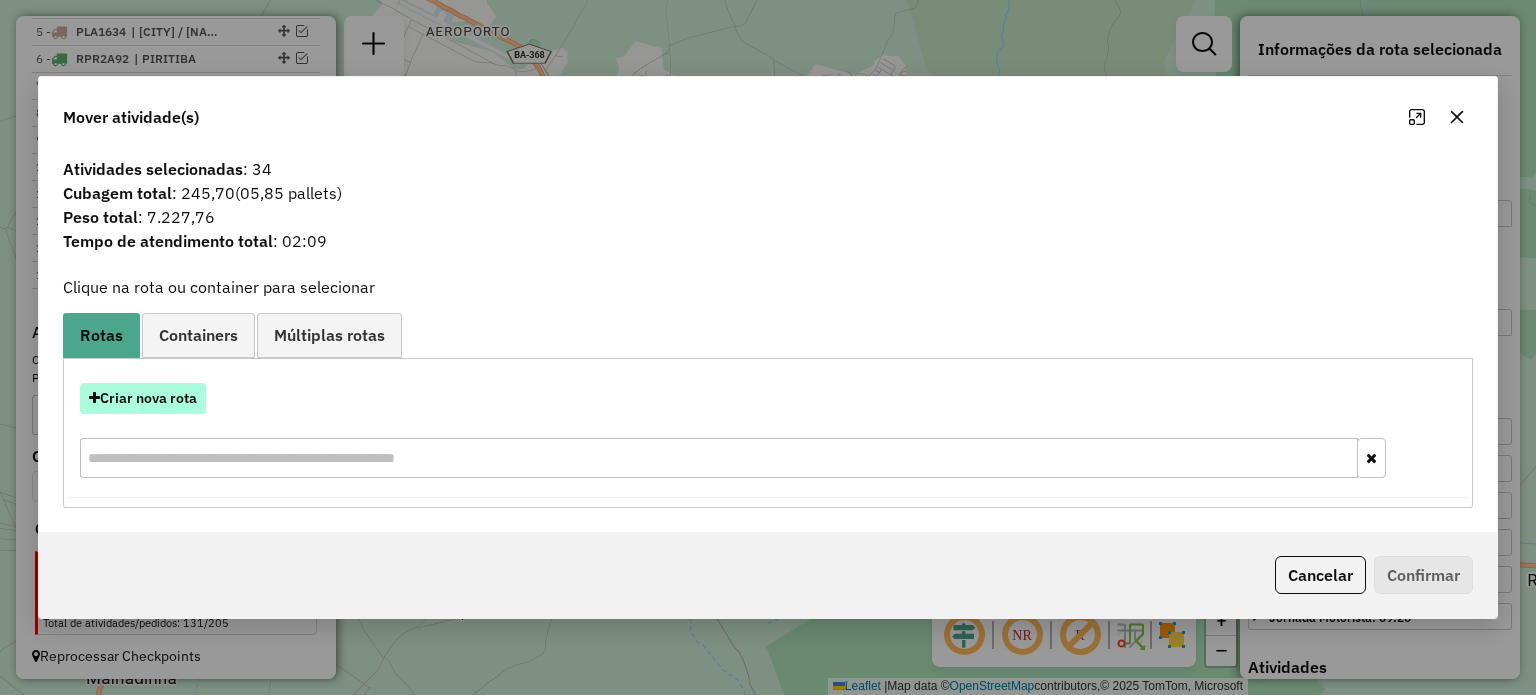 click on "Criar nova rota" at bounding box center [143, 398] 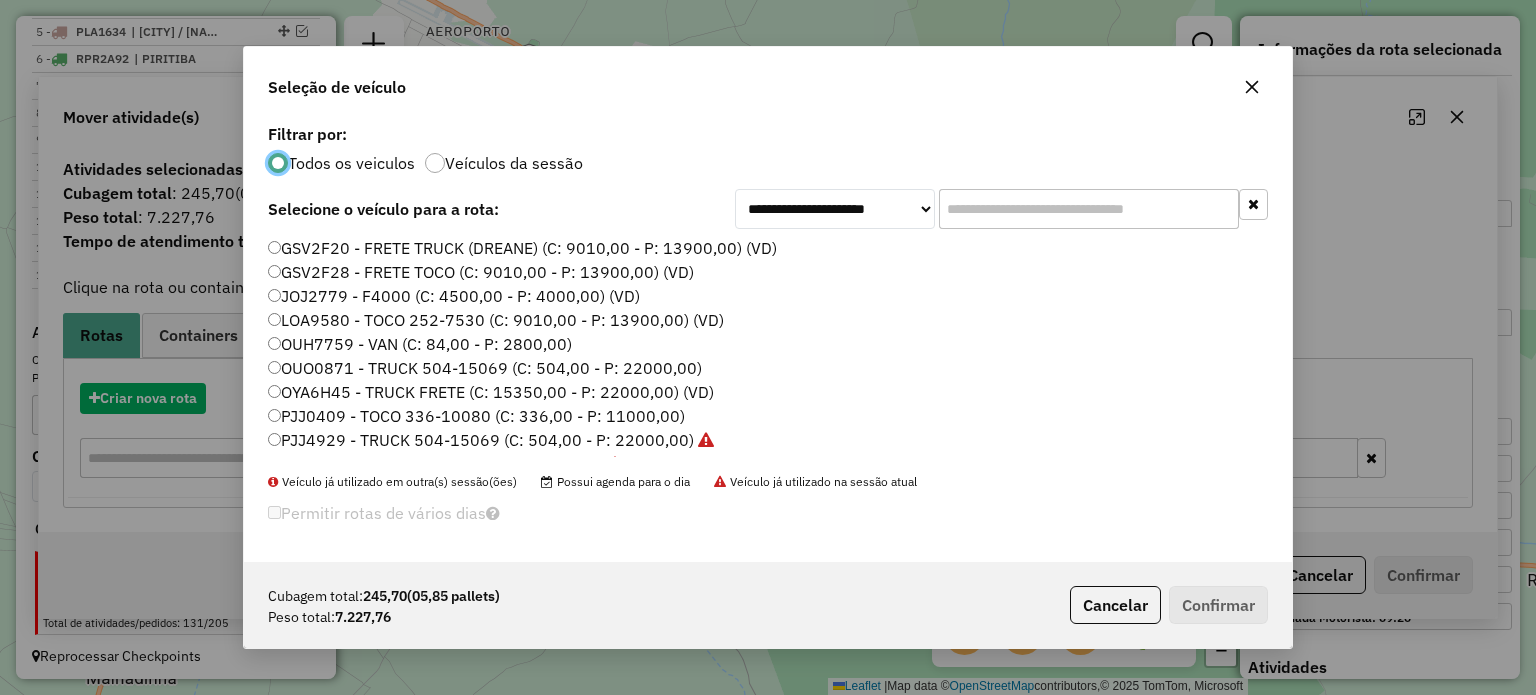 scroll, scrollTop: 10, scrollLeft: 6, axis: both 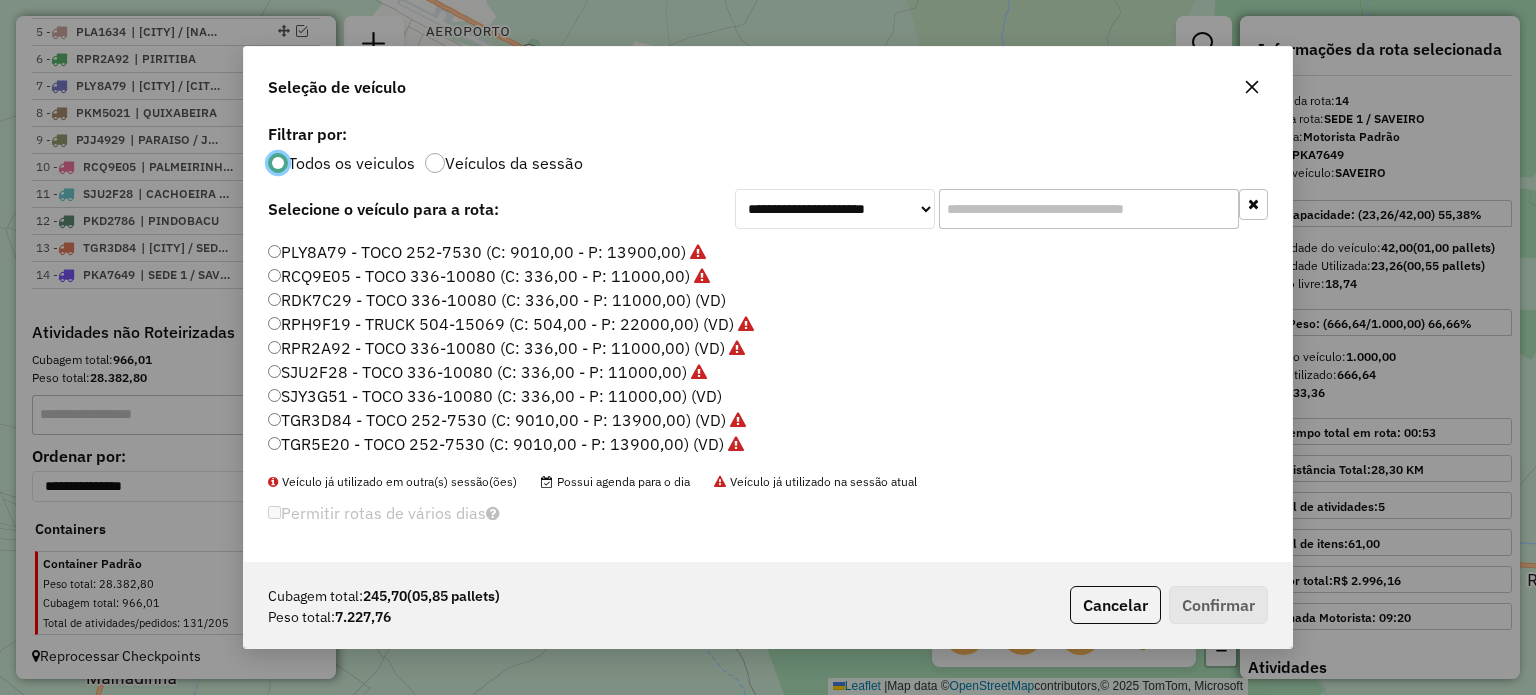click on "SJY3G51 - TOCO 336-10080 (C: 336,00 - P: 11000,00) (VD)" 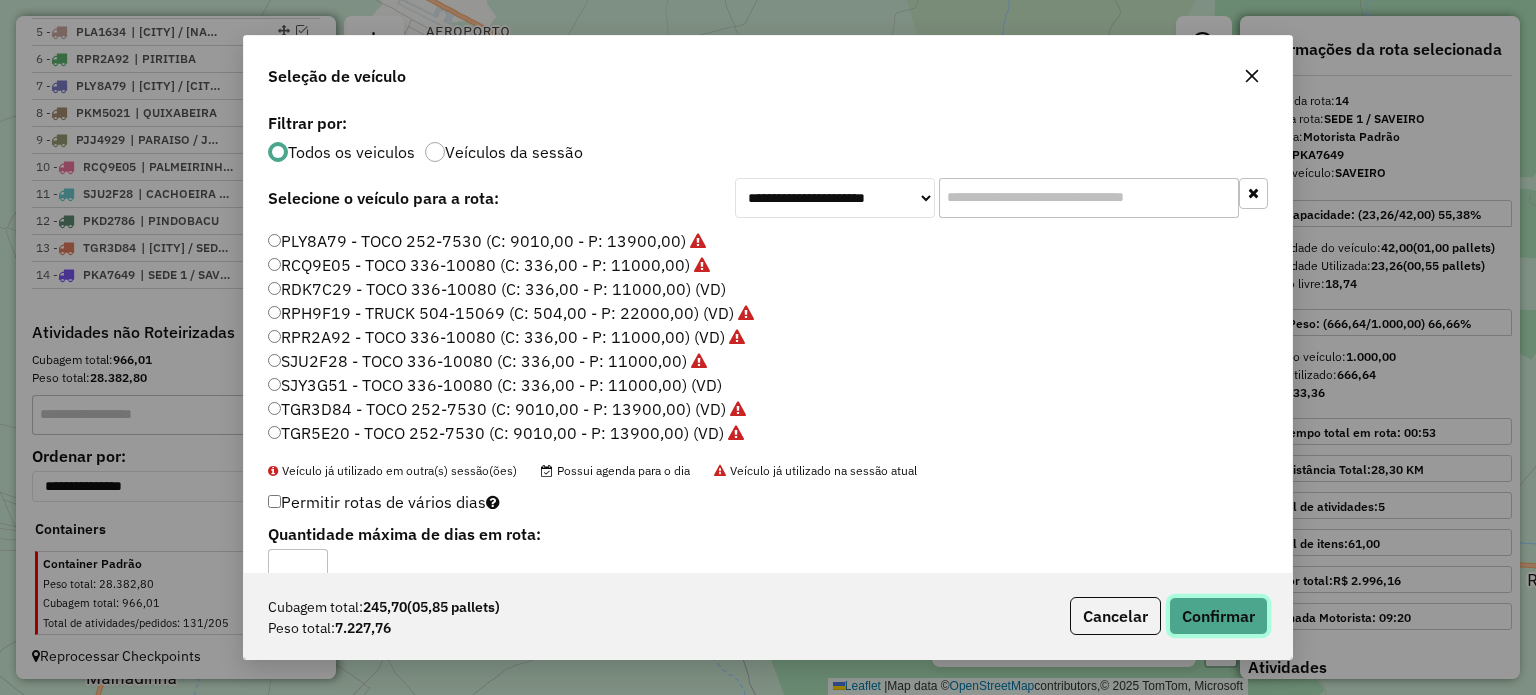 click on "Confirmar" 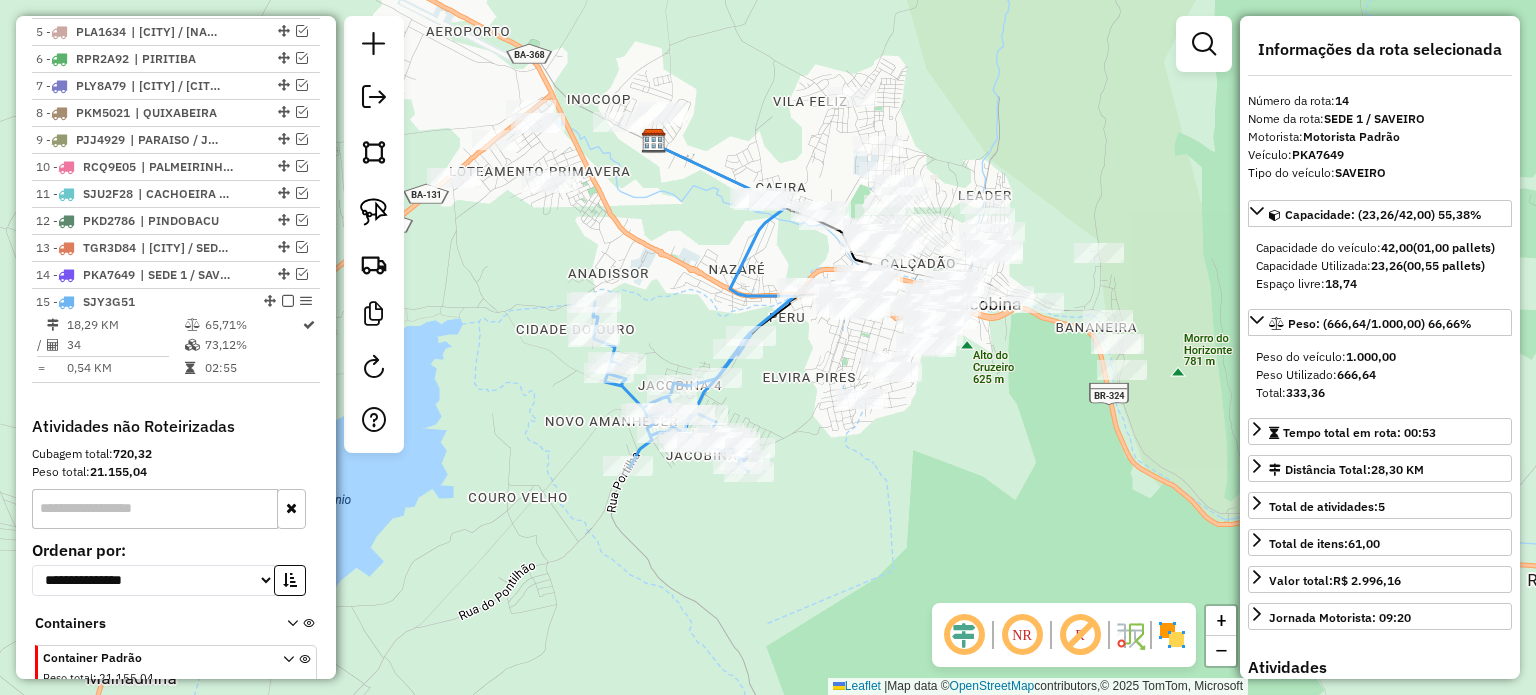 scroll, scrollTop: 972, scrollLeft: 0, axis: vertical 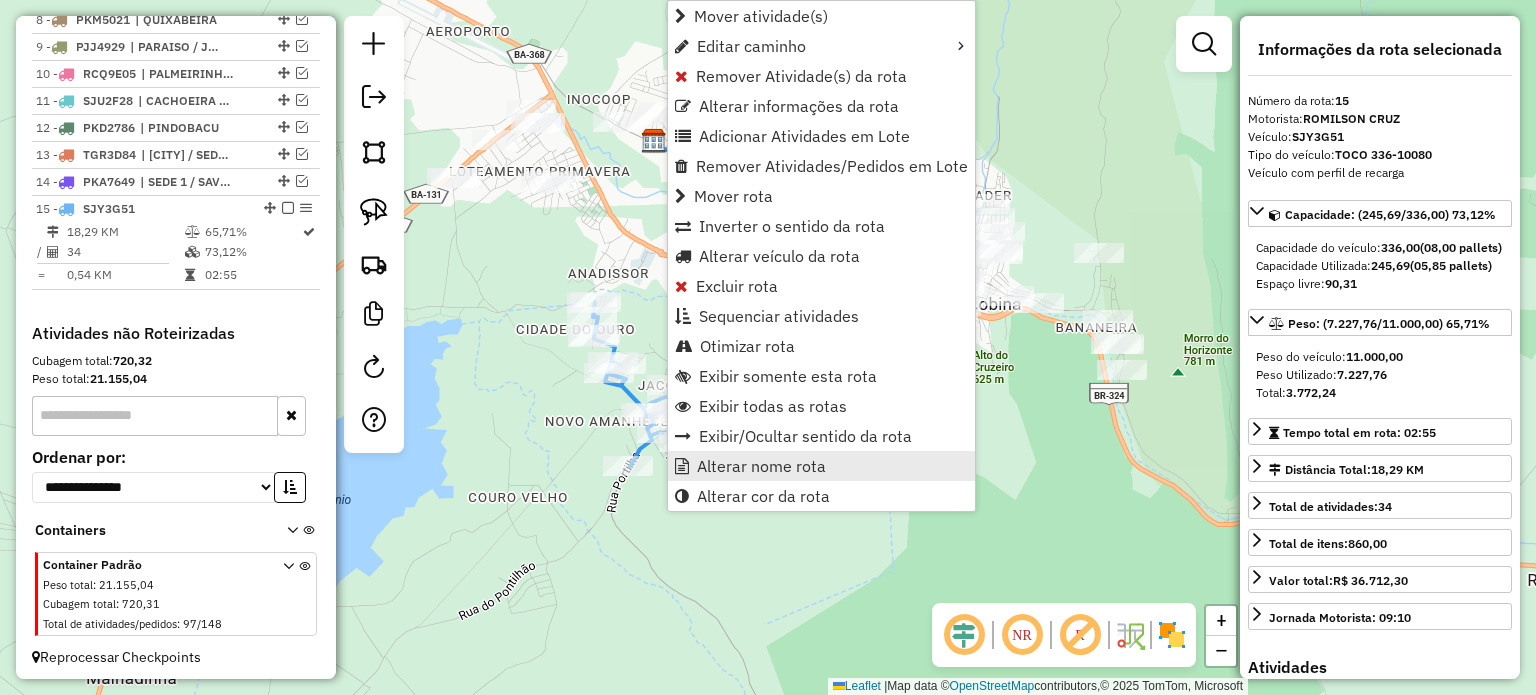 click on "Alterar nome rota" at bounding box center (761, 466) 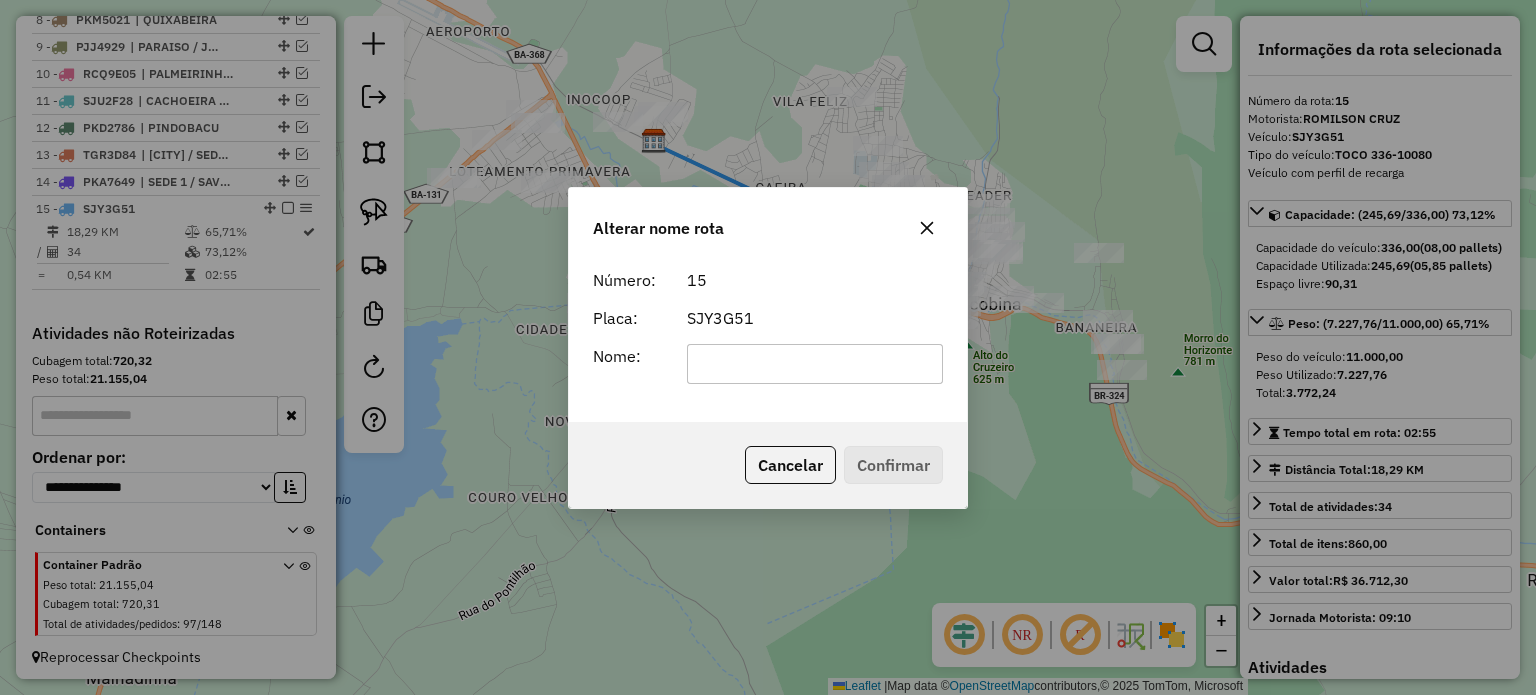 click 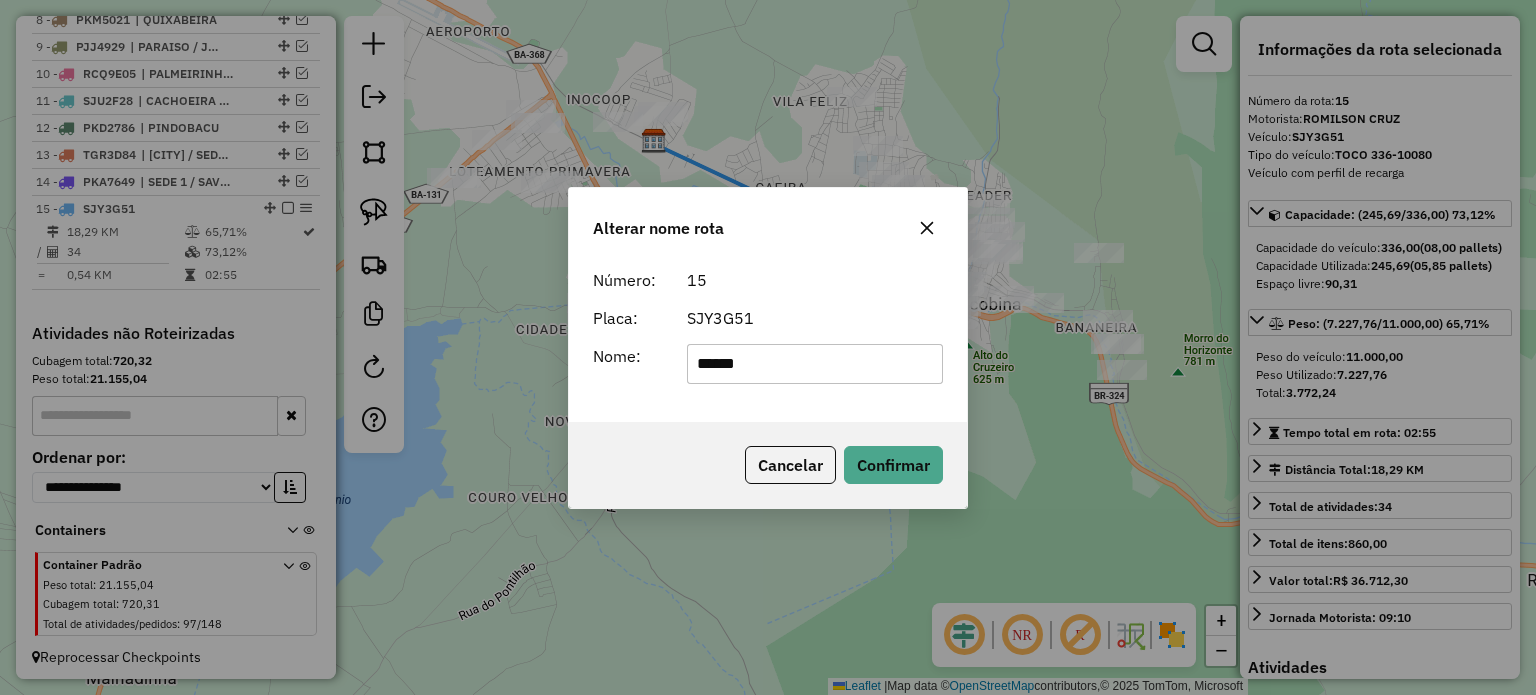 type on "******" 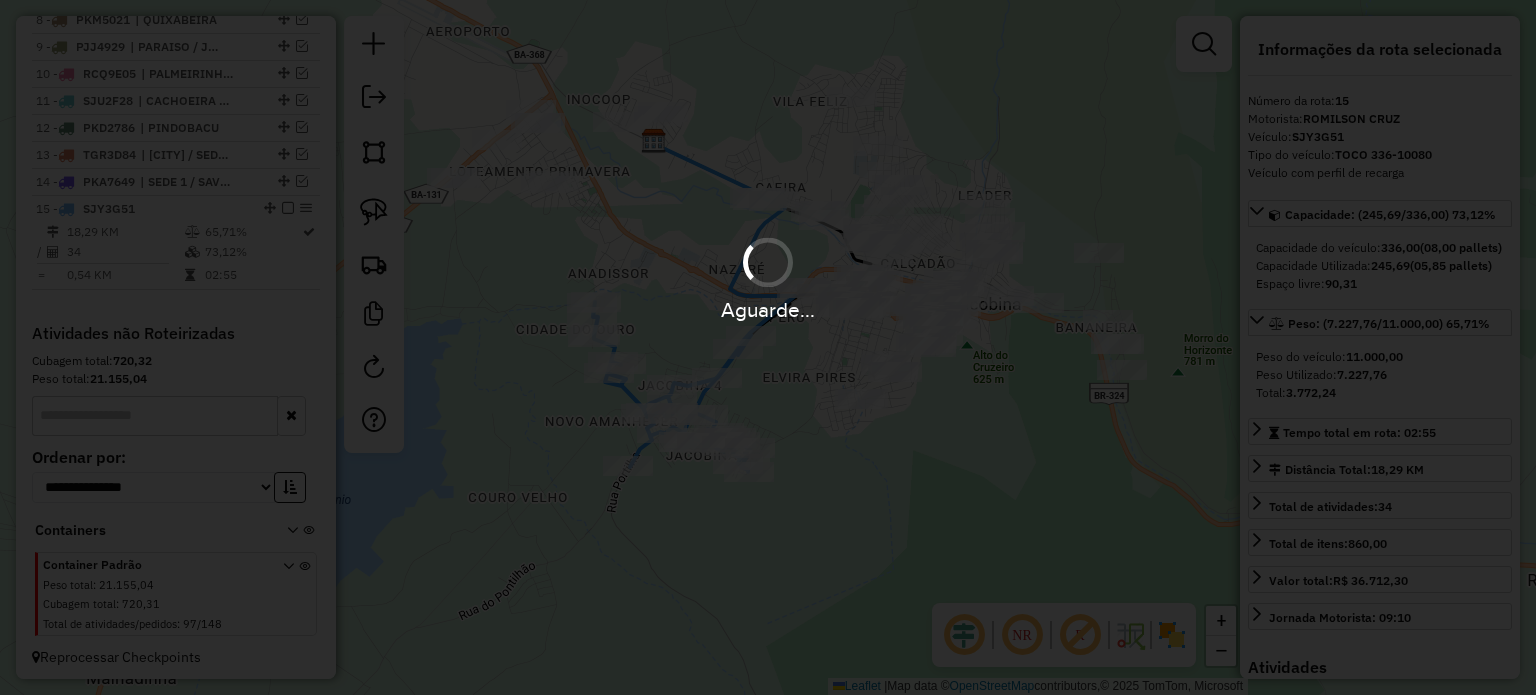 type 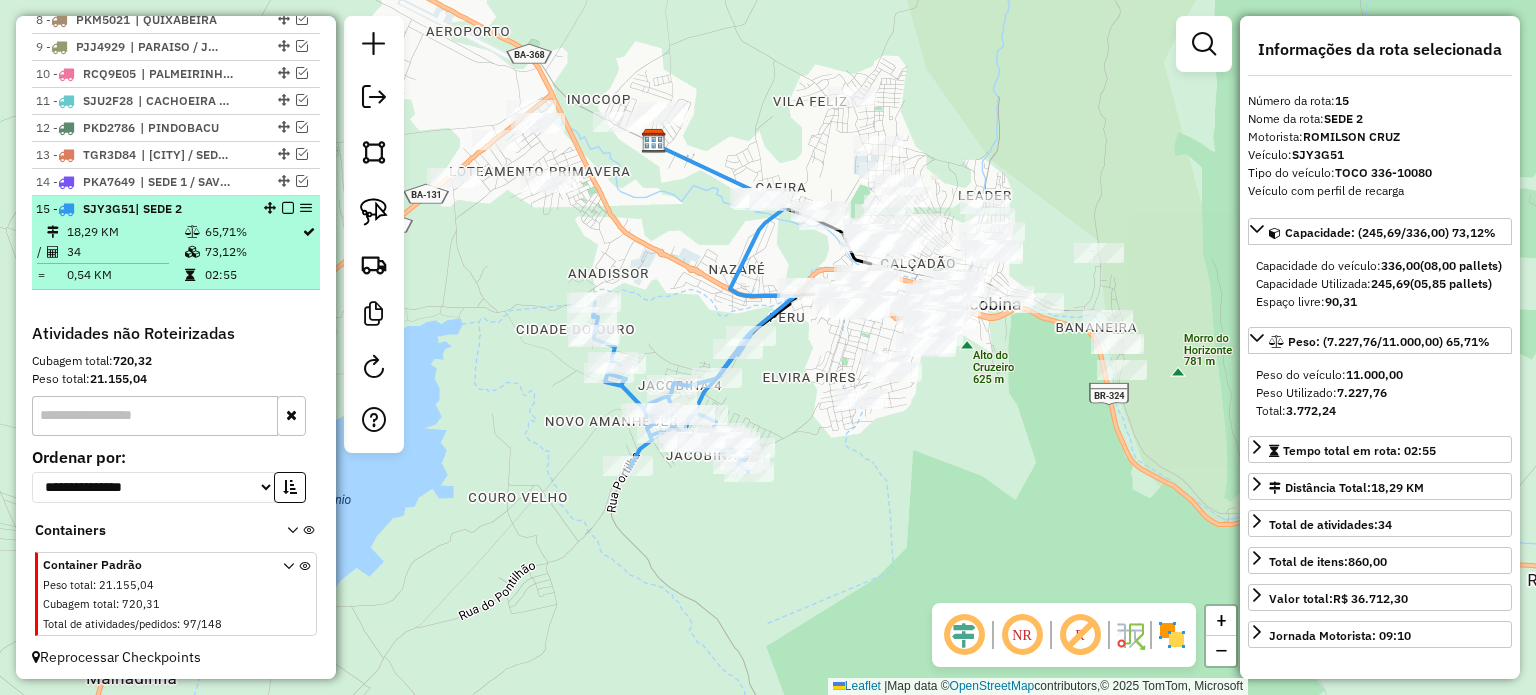 click at bounding box center (288, 208) 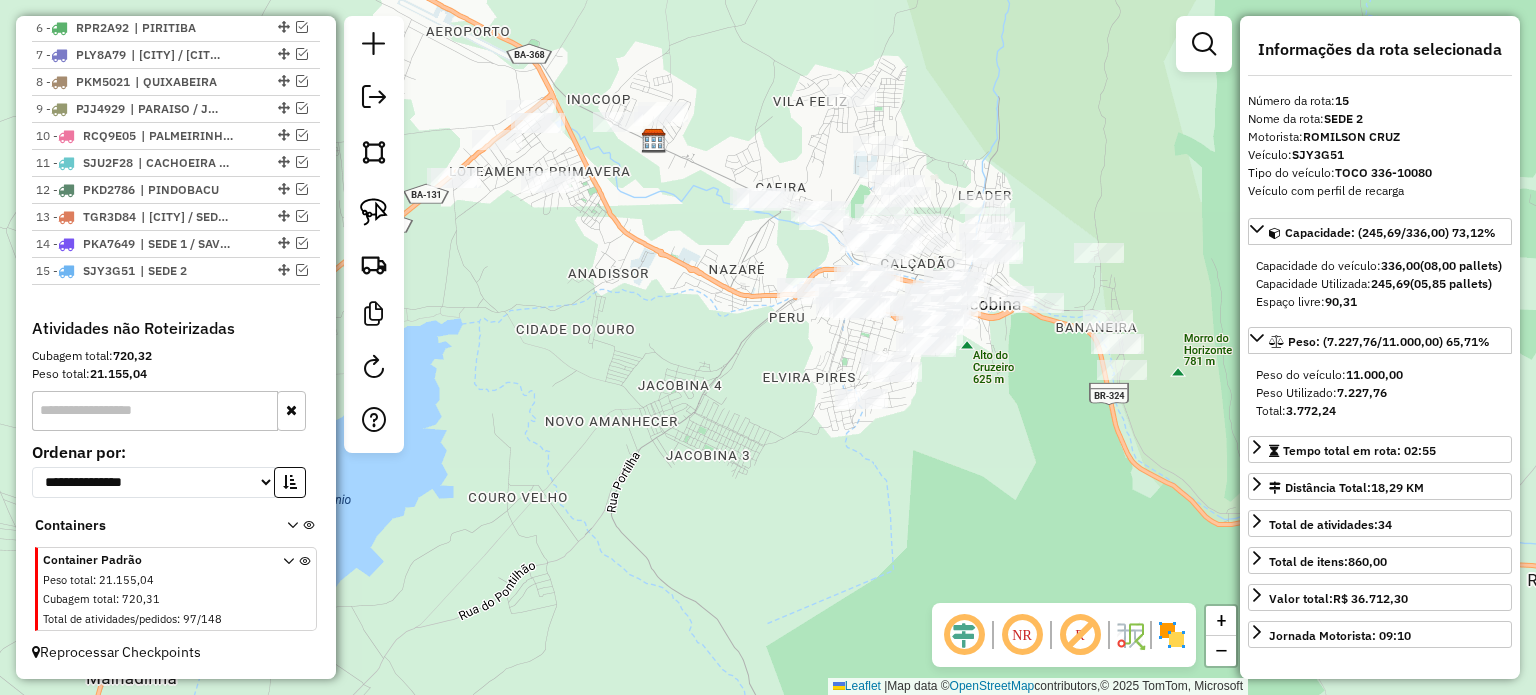 scroll, scrollTop: 905, scrollLeft: 0, axis: vertical 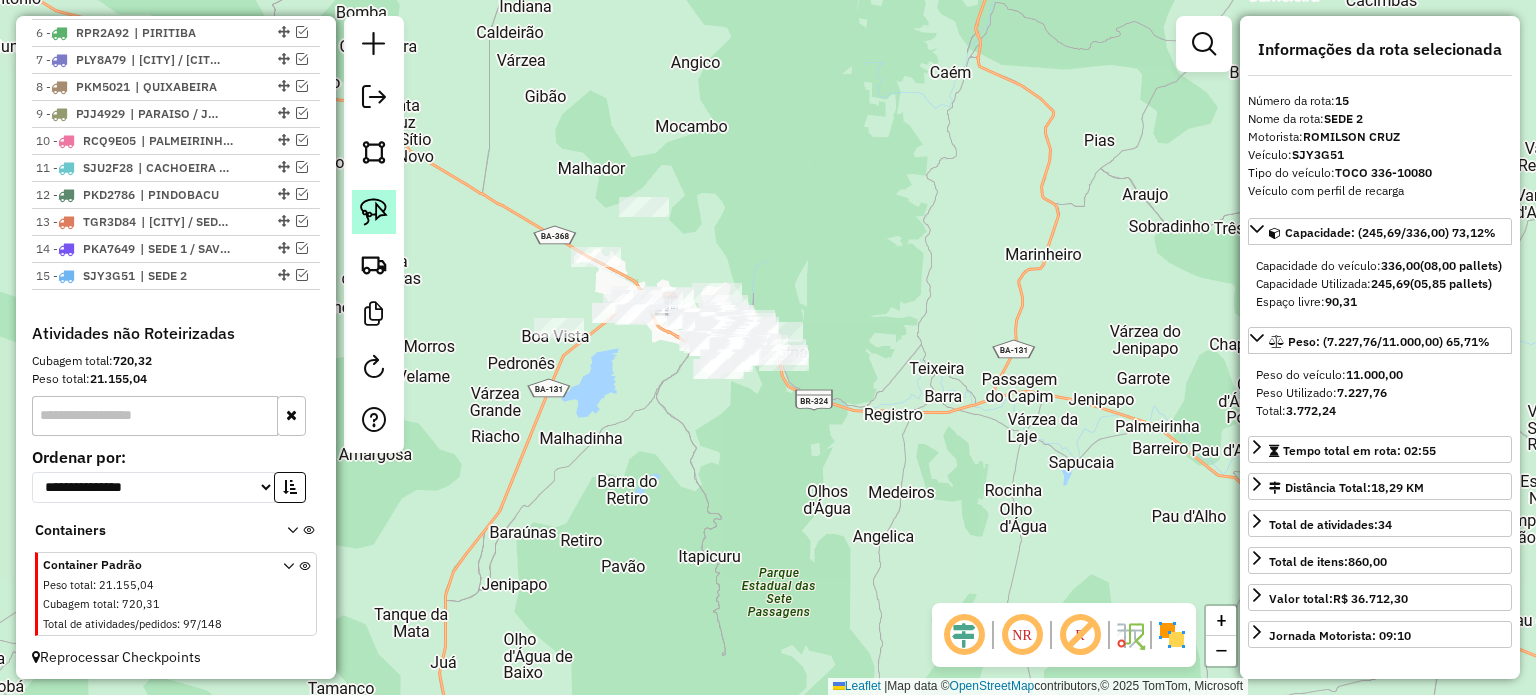 click 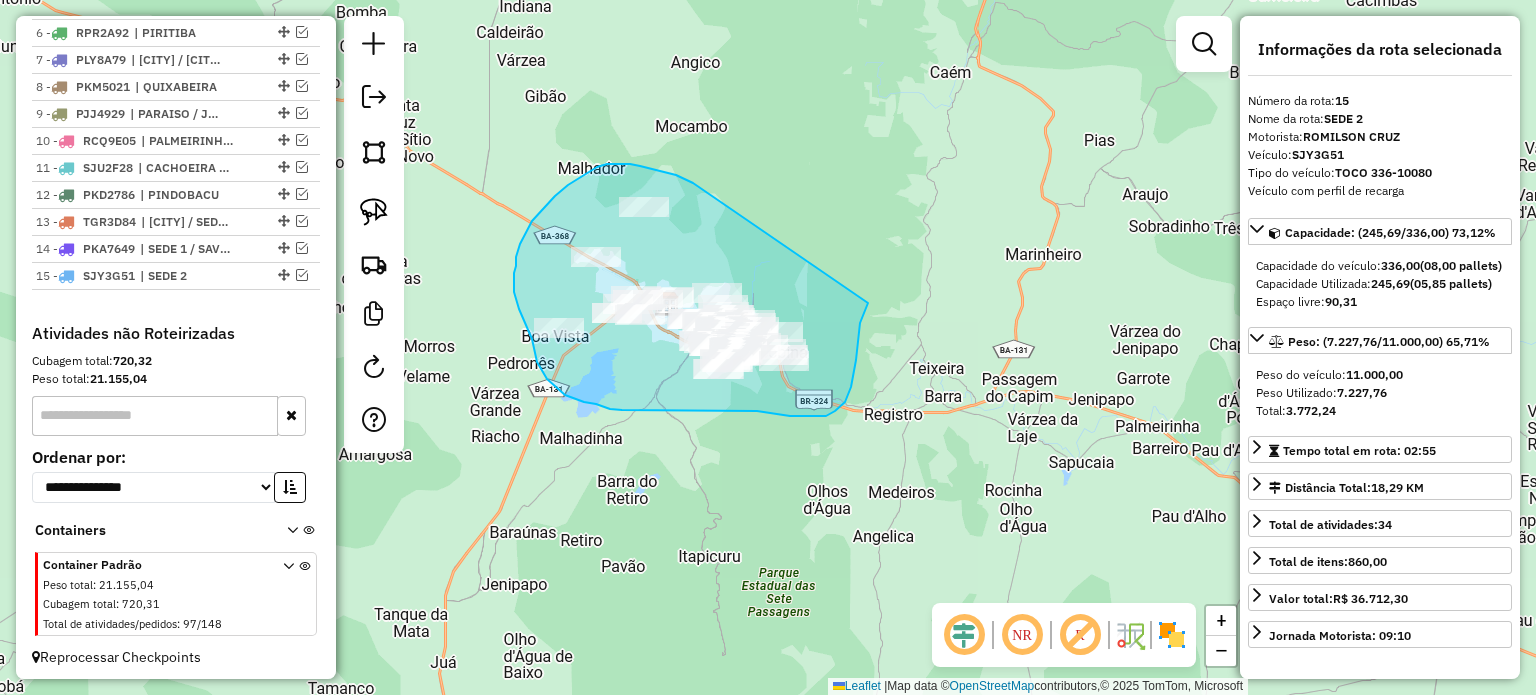 drag, startPoint x: 693, startPoint y: 183, endPoint x: 869, endPoint y: 303, distance: 213.01643 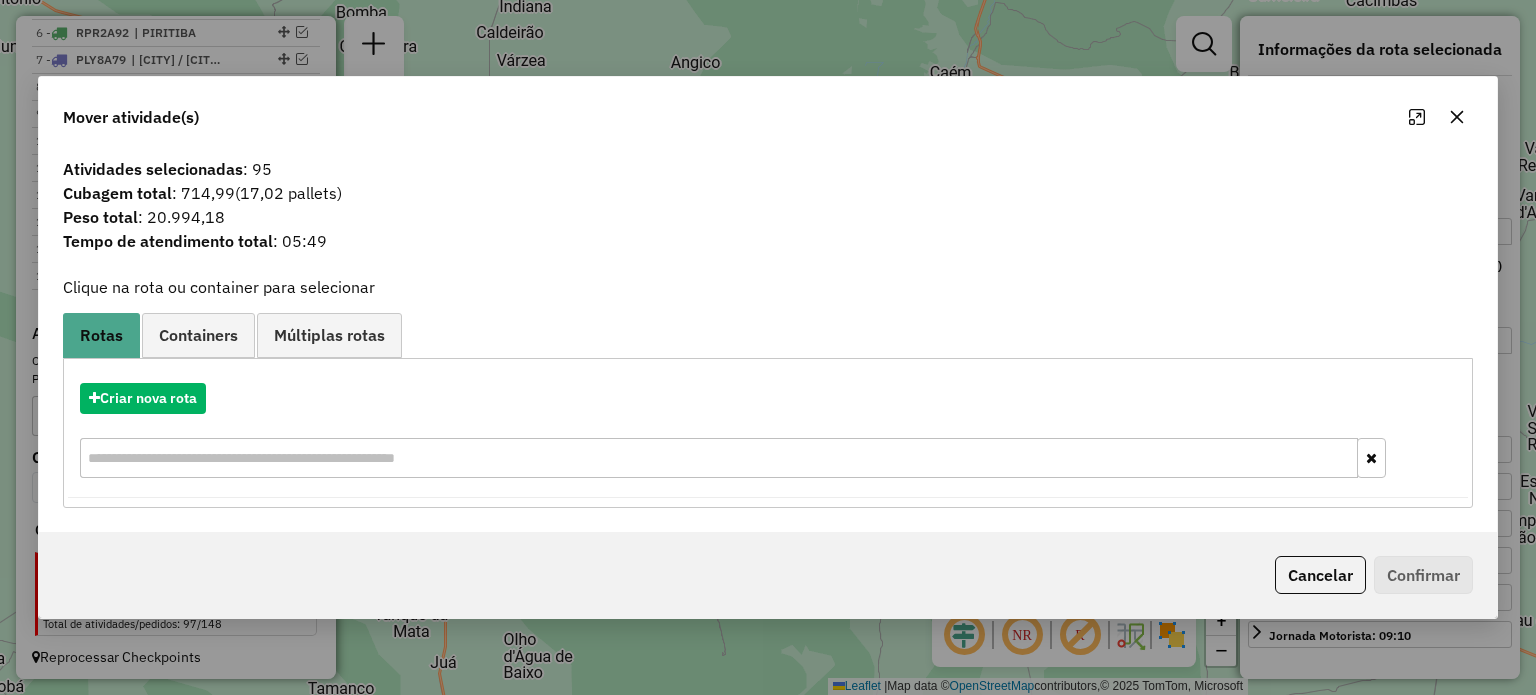 click 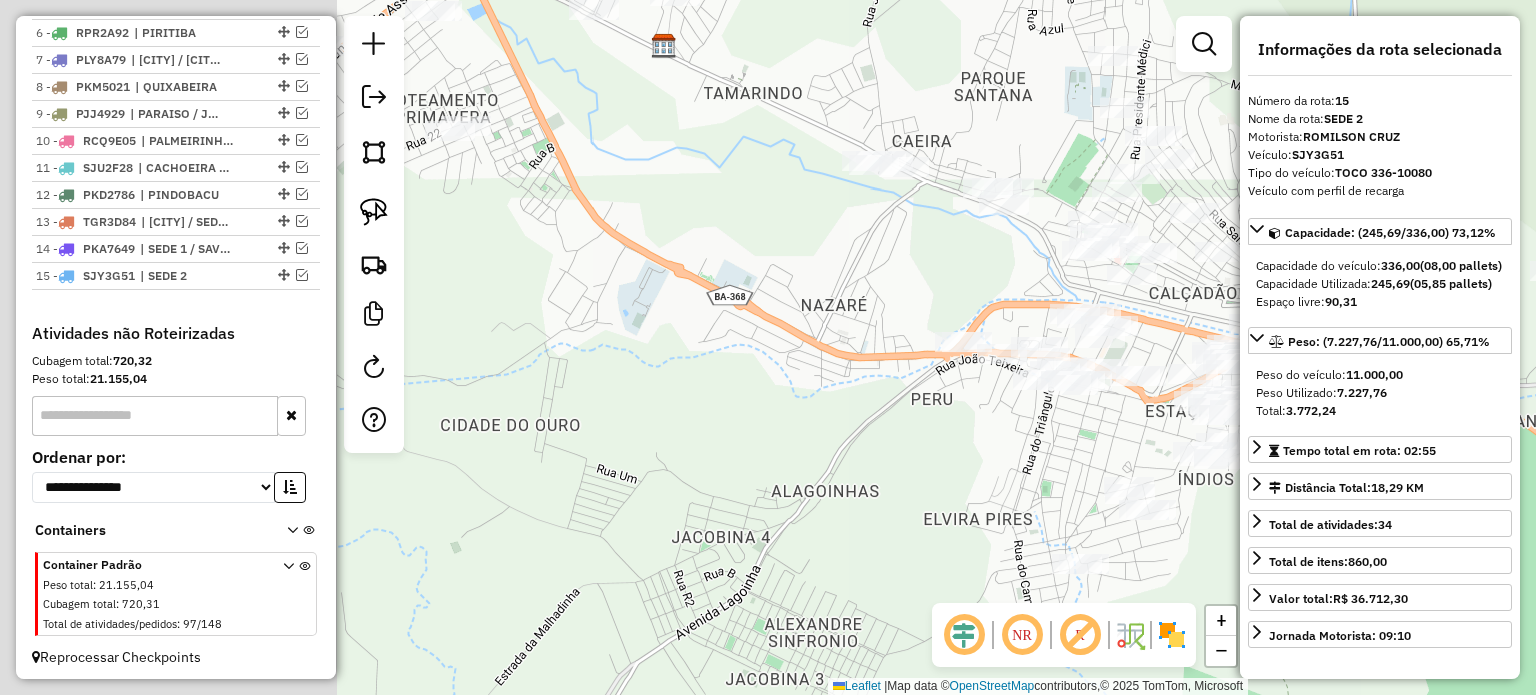 drag, startPoint x: 579, startPoint y: 379, endPoint x: 885, endPoint y: 279, distance: 321.92545 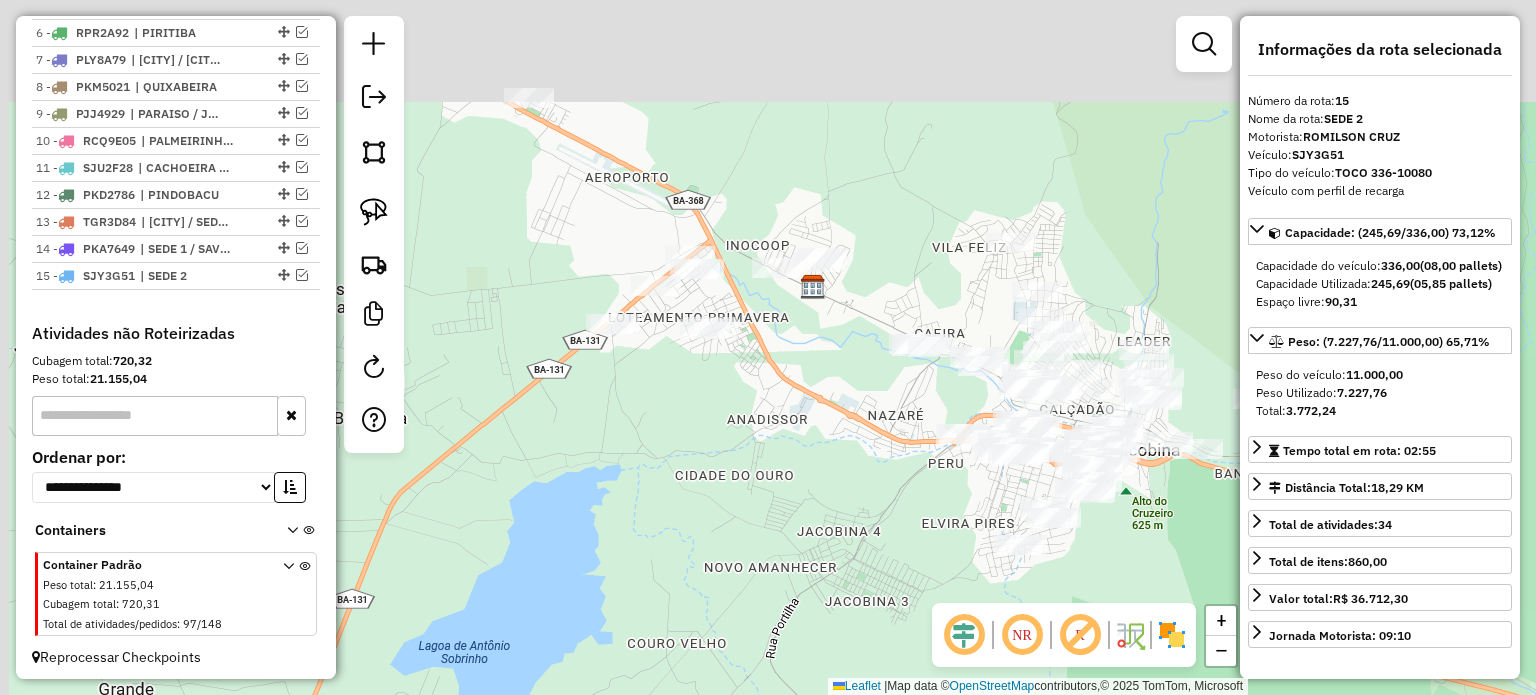 drag, startPoint x: 789, startPoint y: 280, endPoint x: 901, endPoint y: 476, distance: 225.74321 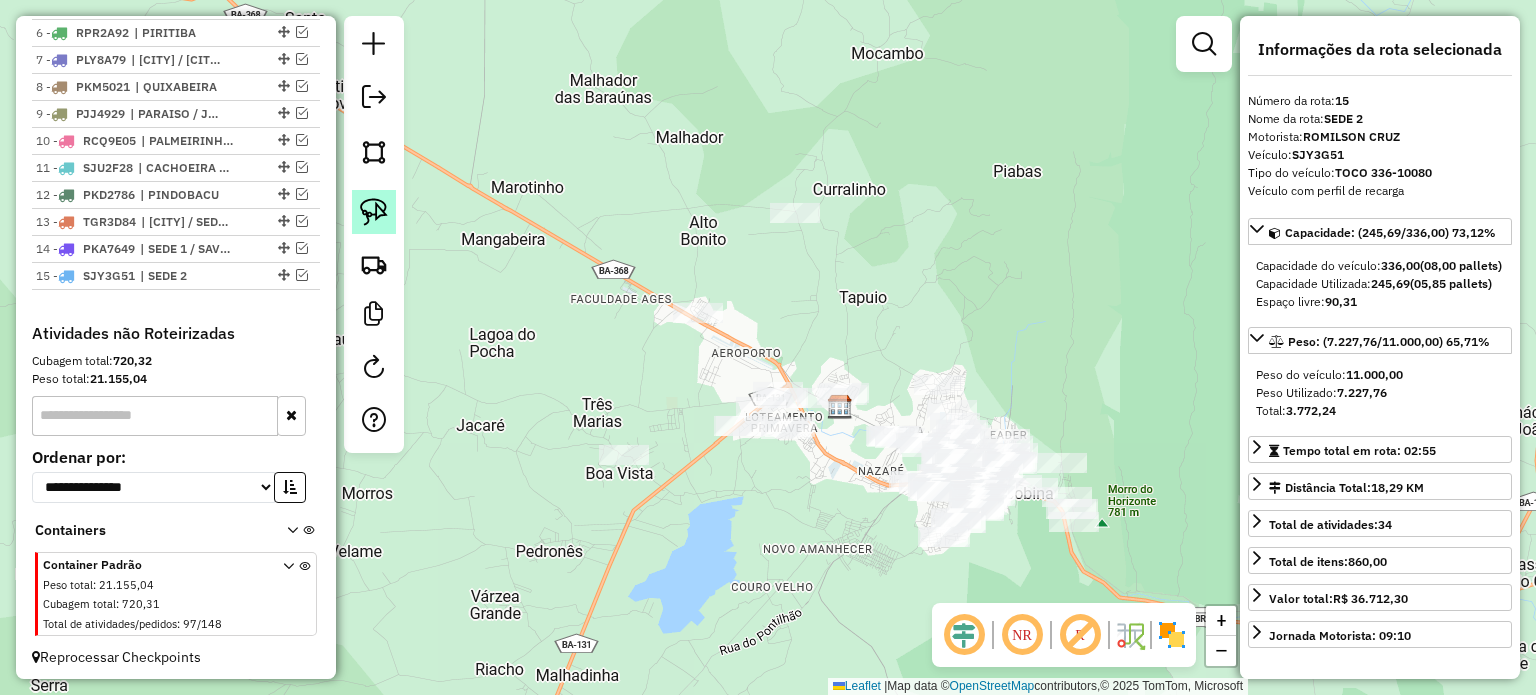 click 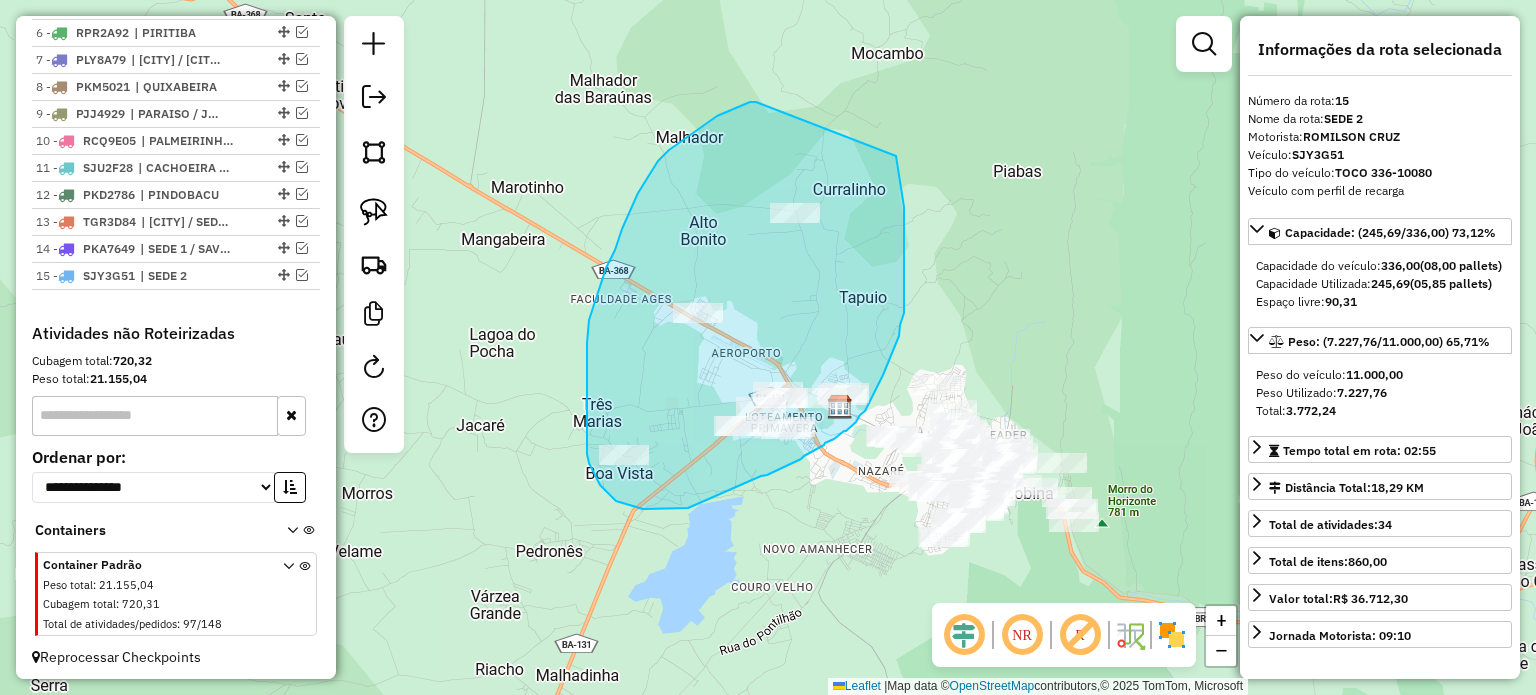 drag, startPoint x: 700, startPoint y: 127, endPoint x: 896, endPoint y: 156, distance: 198.13379 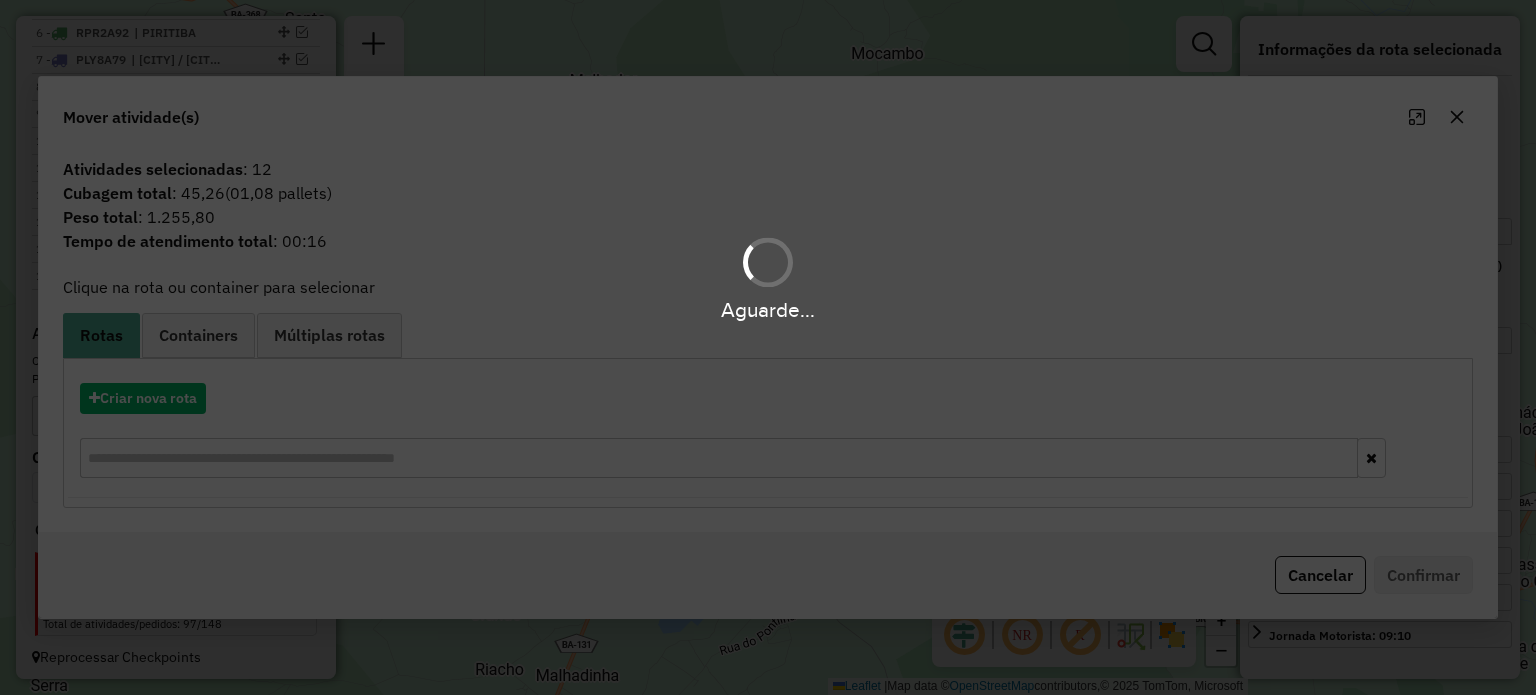 click on "Aguarde..." at bounding box center (768, 347) 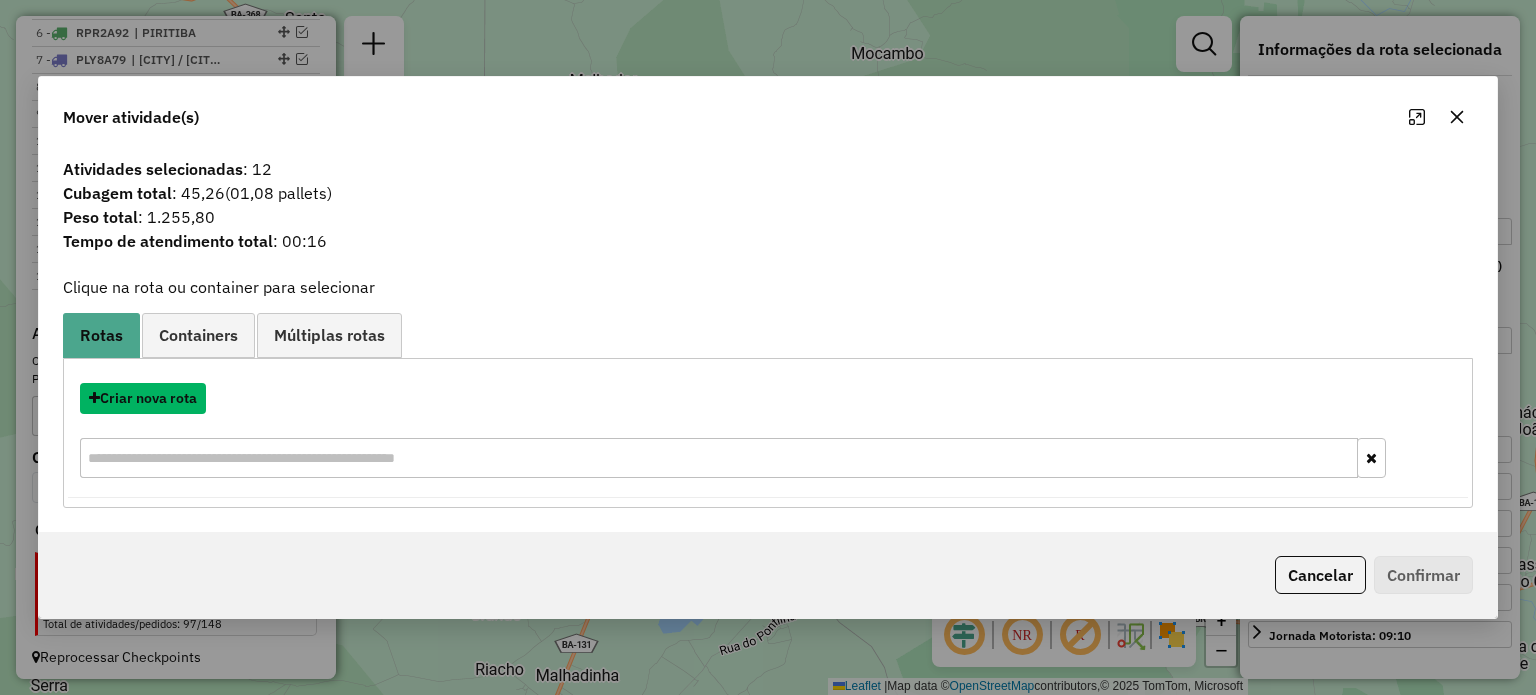 click on "Criar nova rota" at bounding box center (143, 398) 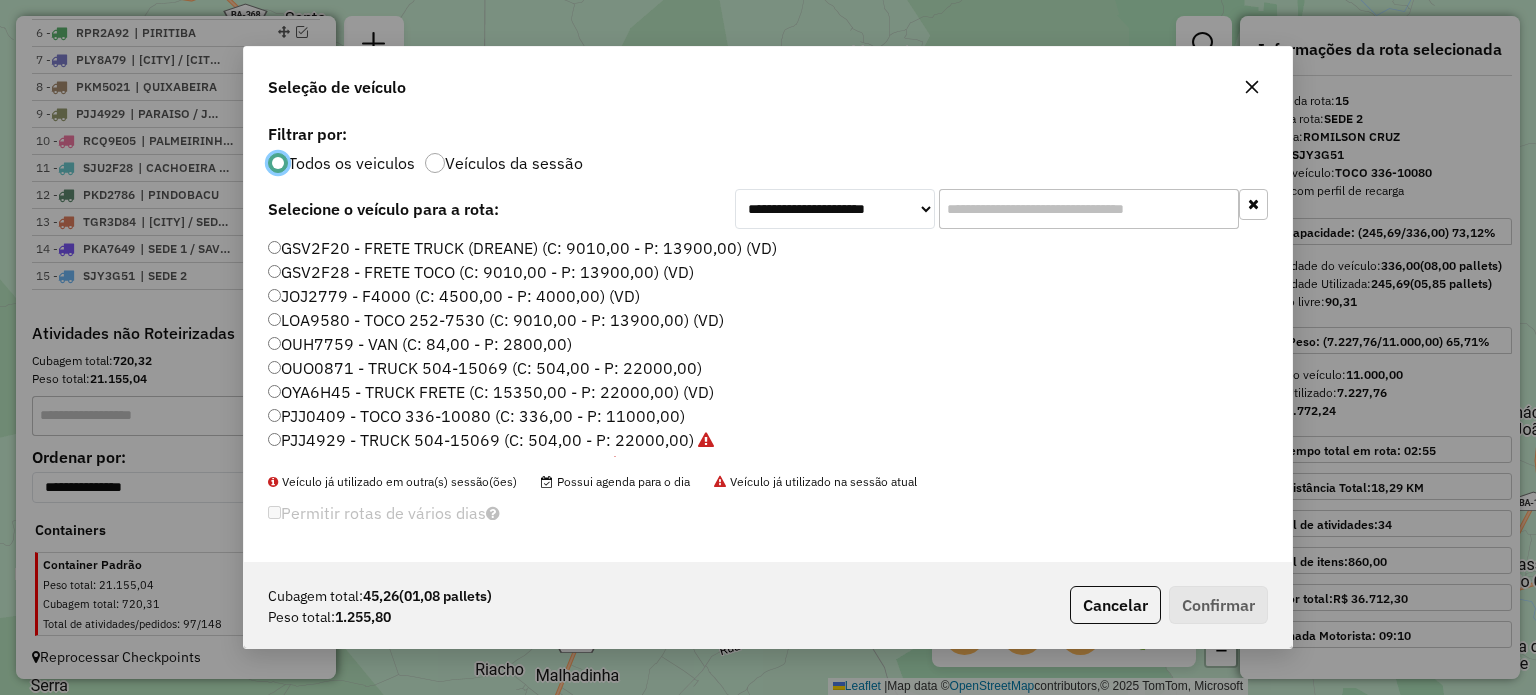 scroll, scrollTop: 10, scrollLeft: 6, axis: both 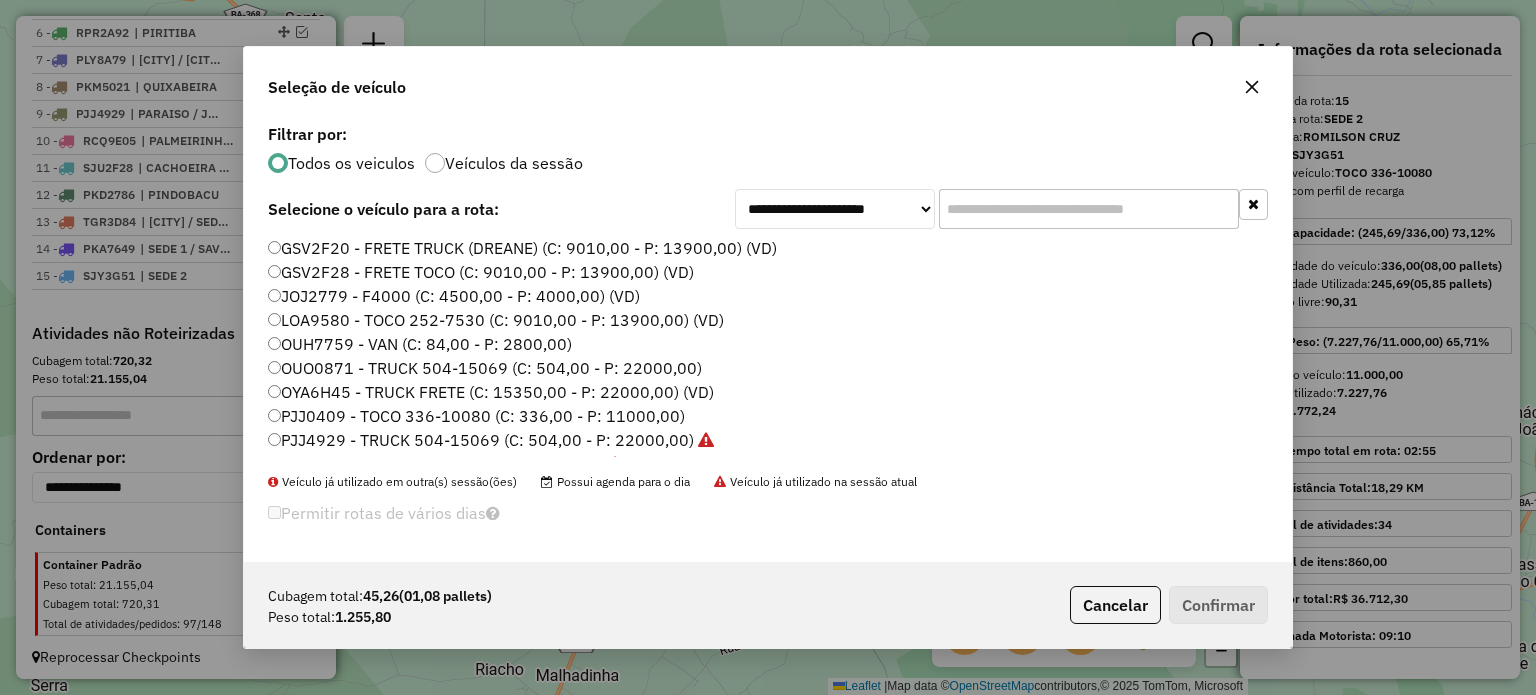 click on "OUH7759 - VAN (C: 84,00 - P: 2800,00)" 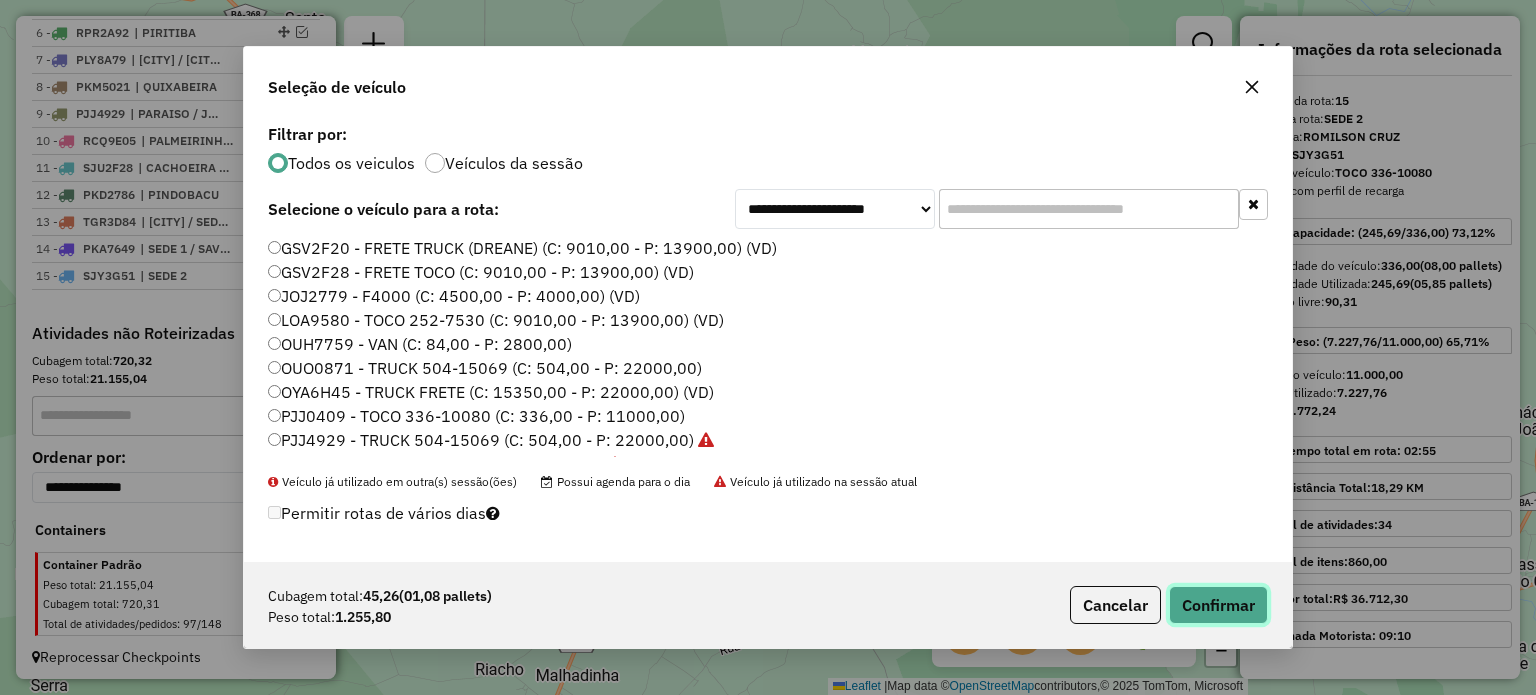 click on "Confirmar" 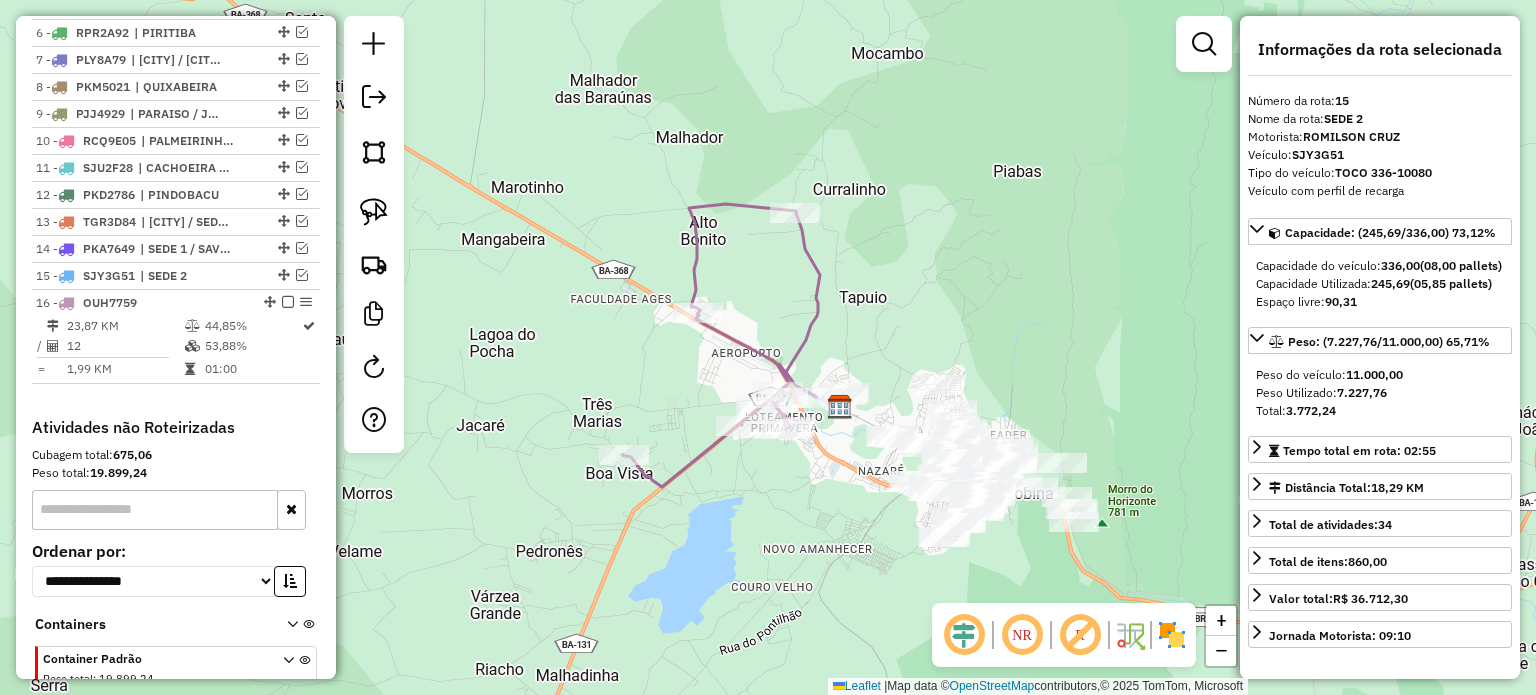 scroll, scrollTop: 999, scrollLeft: 0, axis: vertical 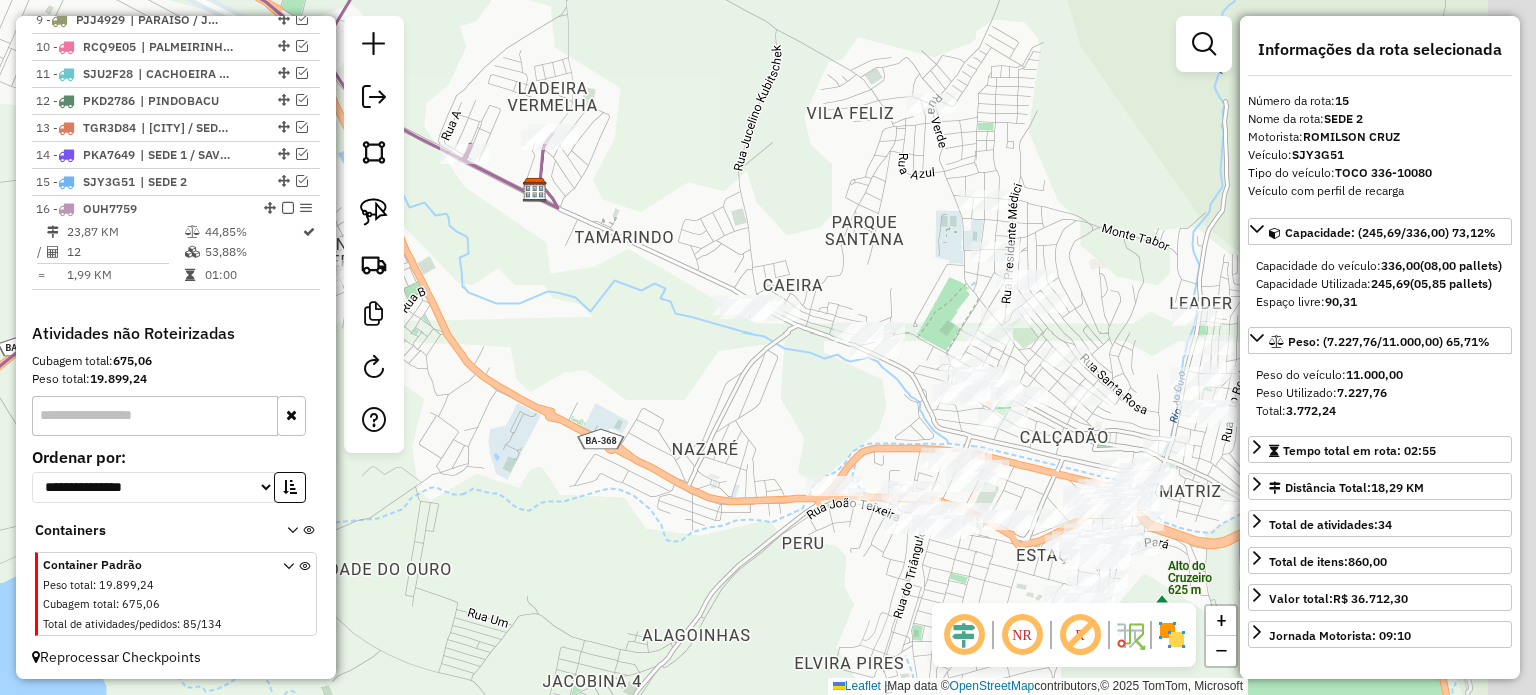 drag, startPoint x: 941, startPoint y: 472, endPoint x: 620, endPoint y: 379, distance: 334.20053 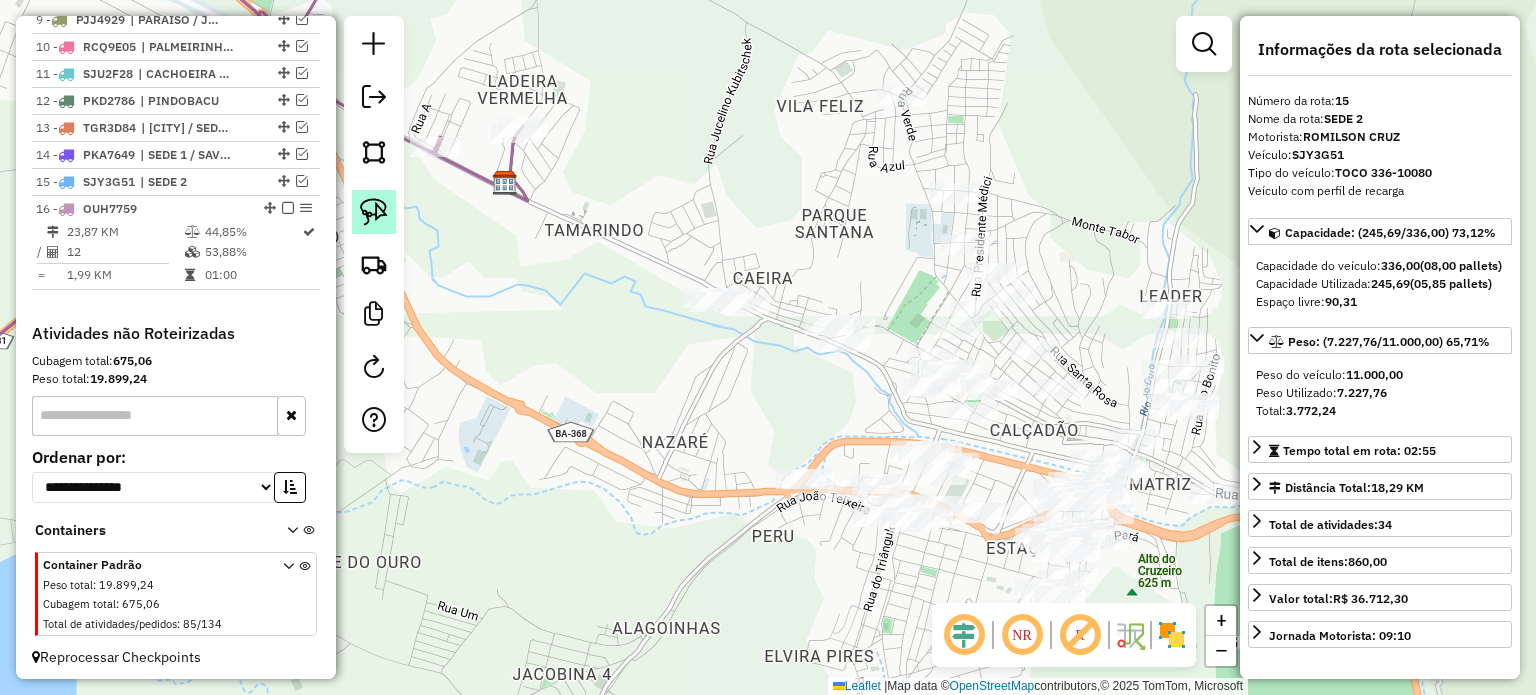 drag, startPoint x: 366, startPoint y: 204, endPoint x: 567, endPoint y: 260, distance: 208.65521 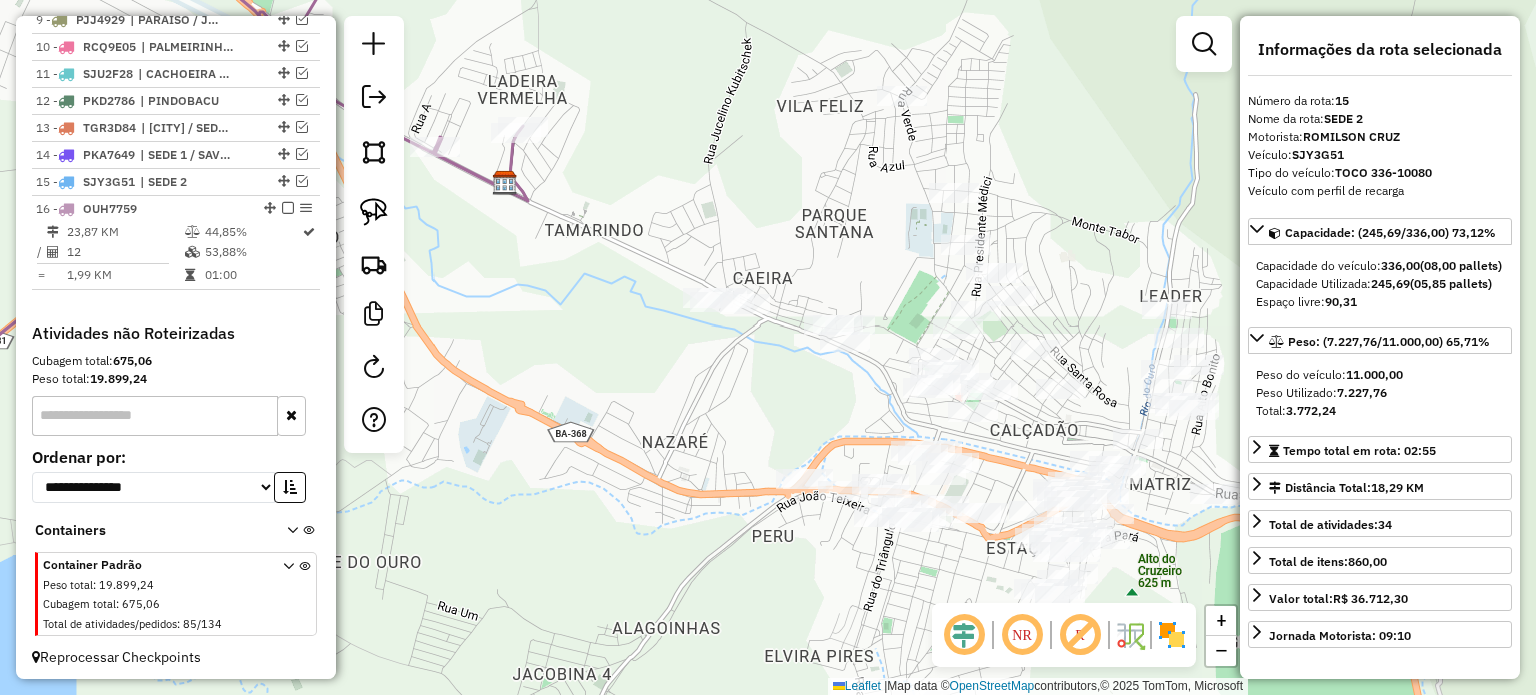 click 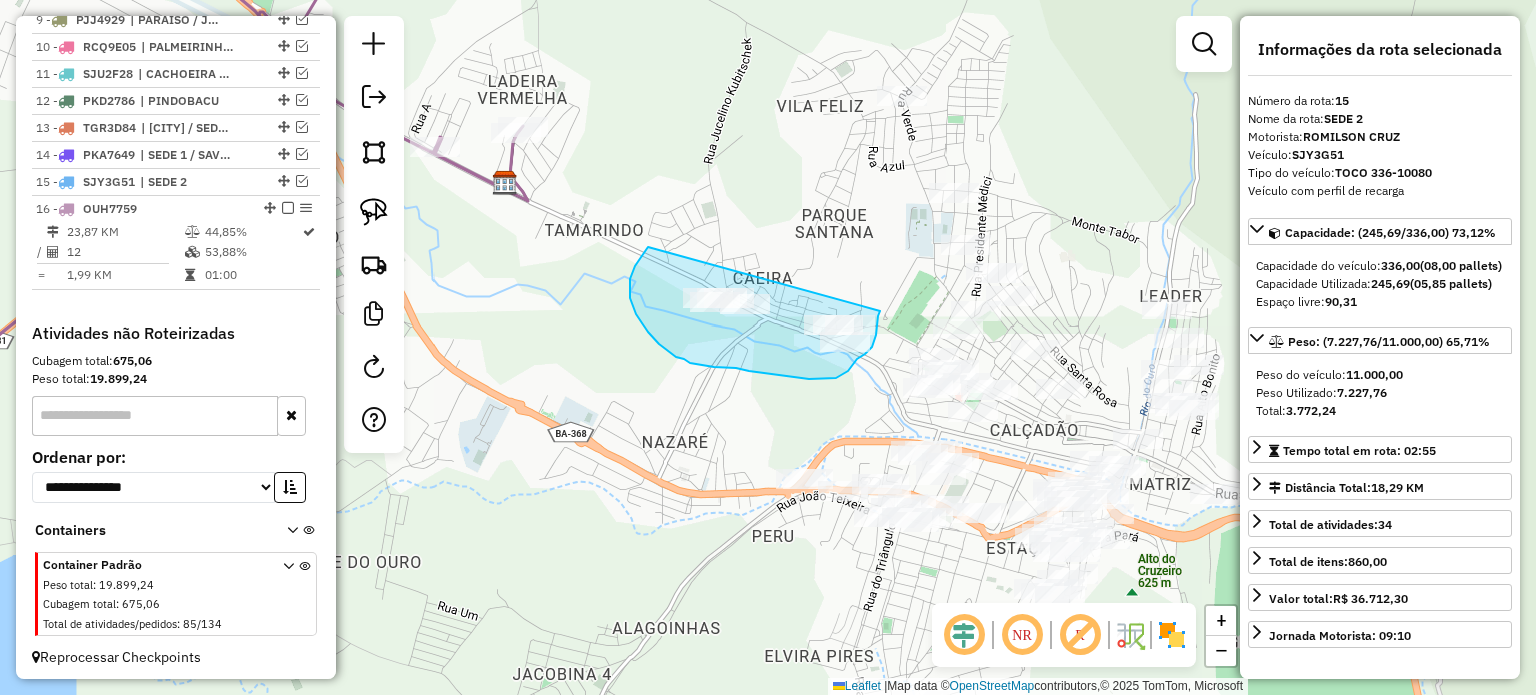drag, startPoint x: 630, startPoint y: 298, endPoint x: 881, endPoint y: 303, distance: 251.04979 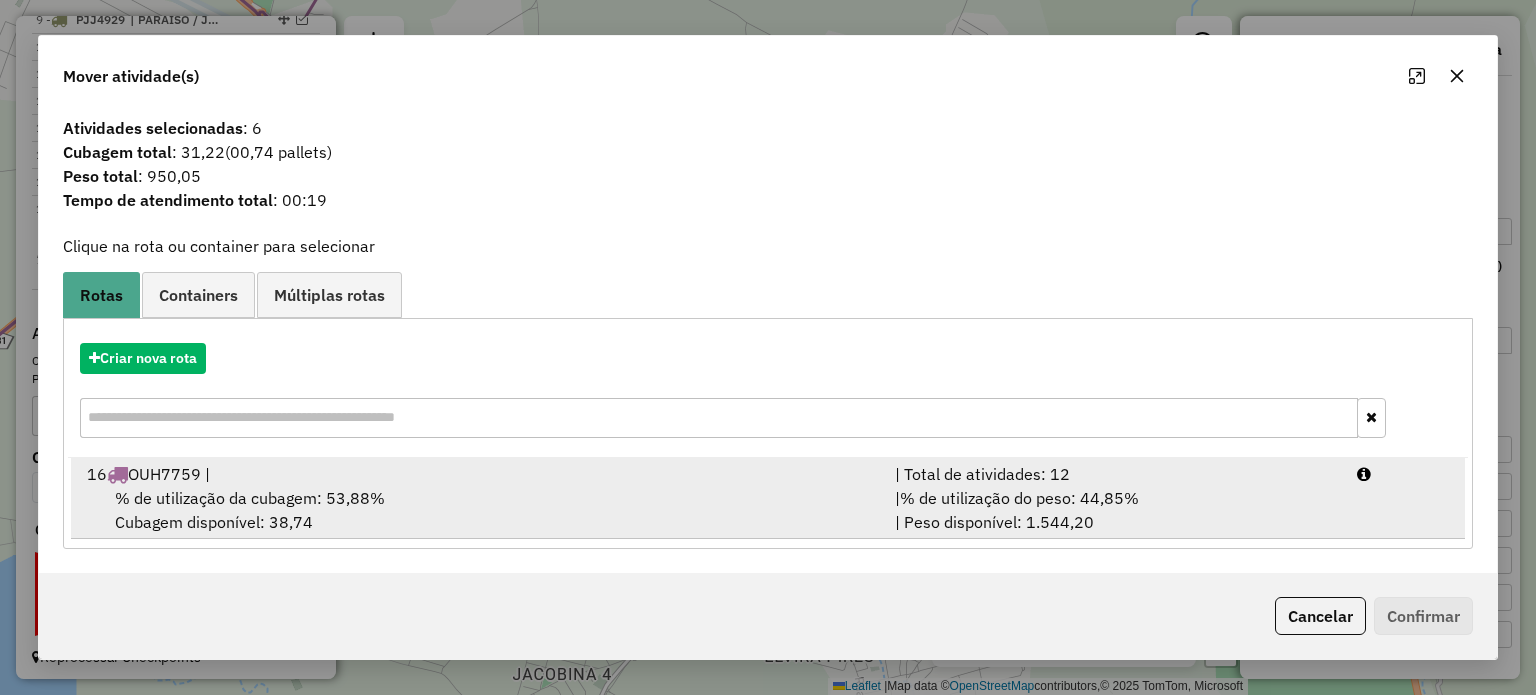 click on "% de utilização da cubagem: 53,88%" at bounding box center [250, 498] 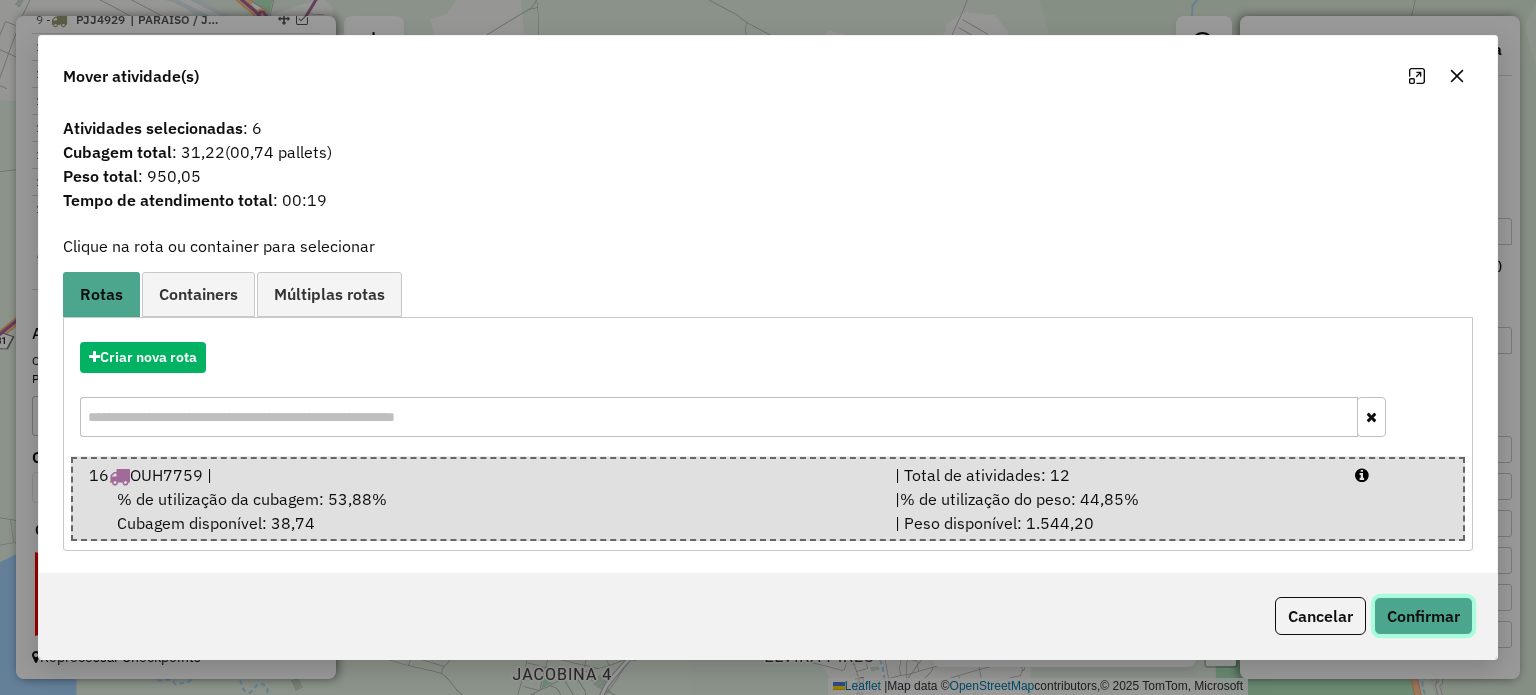 click on "Confirmar" 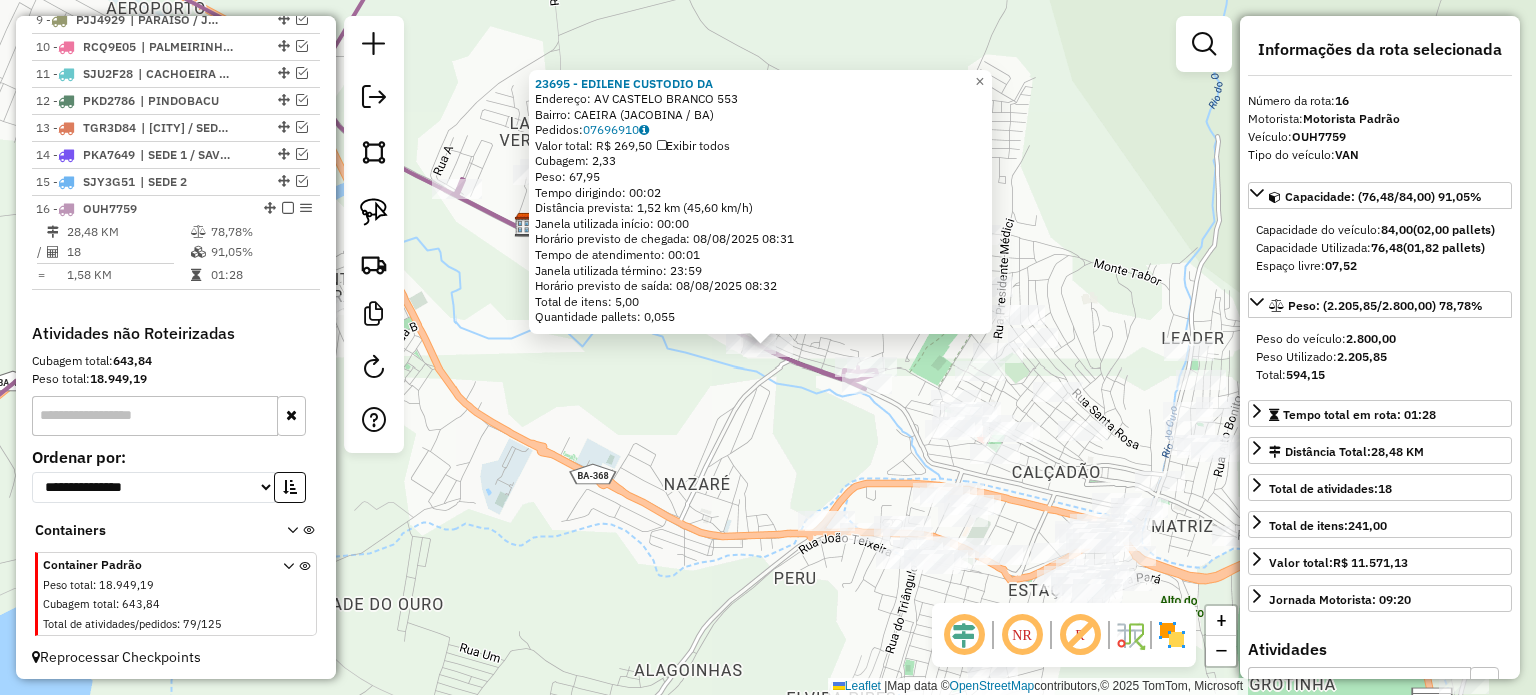drag, startPoint x: 669, startPoint y: 444, endPoint x: 680, endPoint y: 434, distance: 14.866069 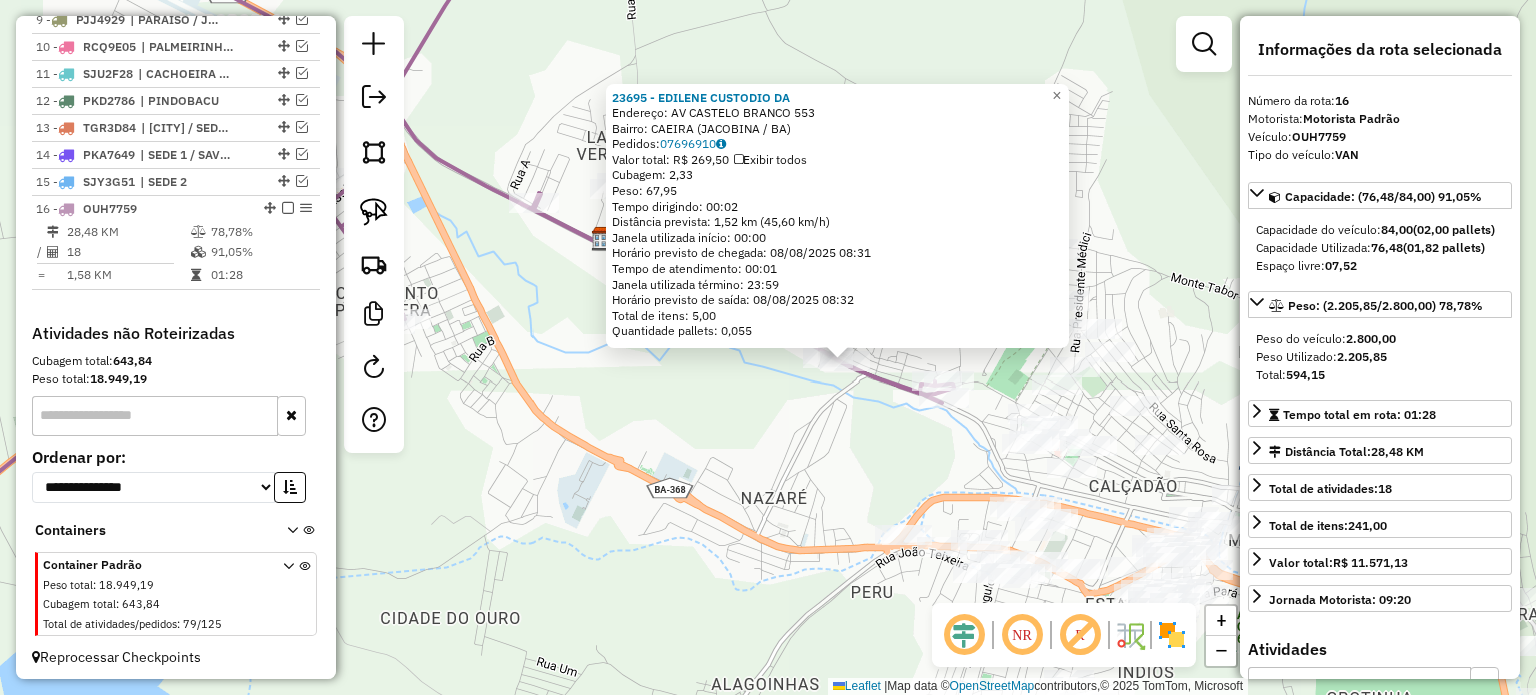 drag, startPoint x: 680, startPoint y: 431, endPoint x: 933, endPoint y: 438, distance: 253.09682 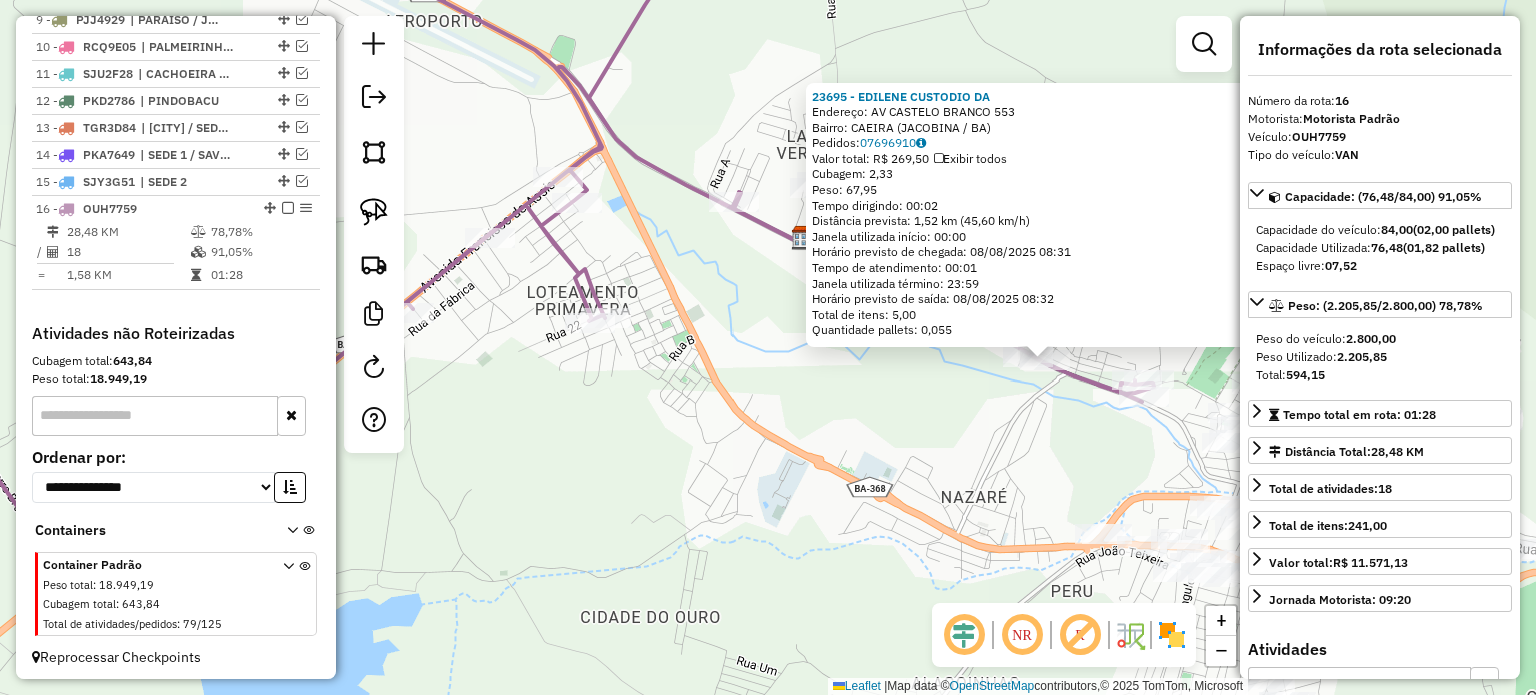click on "23695 - EDILENE CUSTODIO DA  Endereço: AV  CASTELO BRANCO                553   Bairro: CAEIRA (JACOBINA / BA)   Pedidos:  07696910   Valor total: R$ 269,50   Exibir todos   Cubagem: 2,33  Peso: 67,95  Tempo dirigindo: 00:02   Distância prevista: 1,52 km (45,60 km/h)   Janela utilizada início: 00:00   Horário previsto de chegada: 08/08/2025 08:31   Tempo de atendimento: 00:01   Janela utilizada término: 23:59   Horário previsto de saída: 08/08/2025 08:32   Total de itens: 5,00   Quantidade pallets: 0,055  × Janela de atendimento Grade de atendimento Capacidade Transportadoras Veículos Cliente Pedidos  Rotas Selecione os dias de semana para filtrar as janelas de atendimento  Seg   Ter   Qua   Qui   Sex   Sáb   Dom  Informe o período da janela de atendimento: De: Até:  Filtrar exatamente a janela do cliente  Considerar janela de atendimento padrão  Selecione os dias de semana para filtrar as grades de atendimento  Seg   Ter   Qua   Qui   Sex   Sáb   Dom   Peso mínimo:   Peso máximo:   De:   De:" 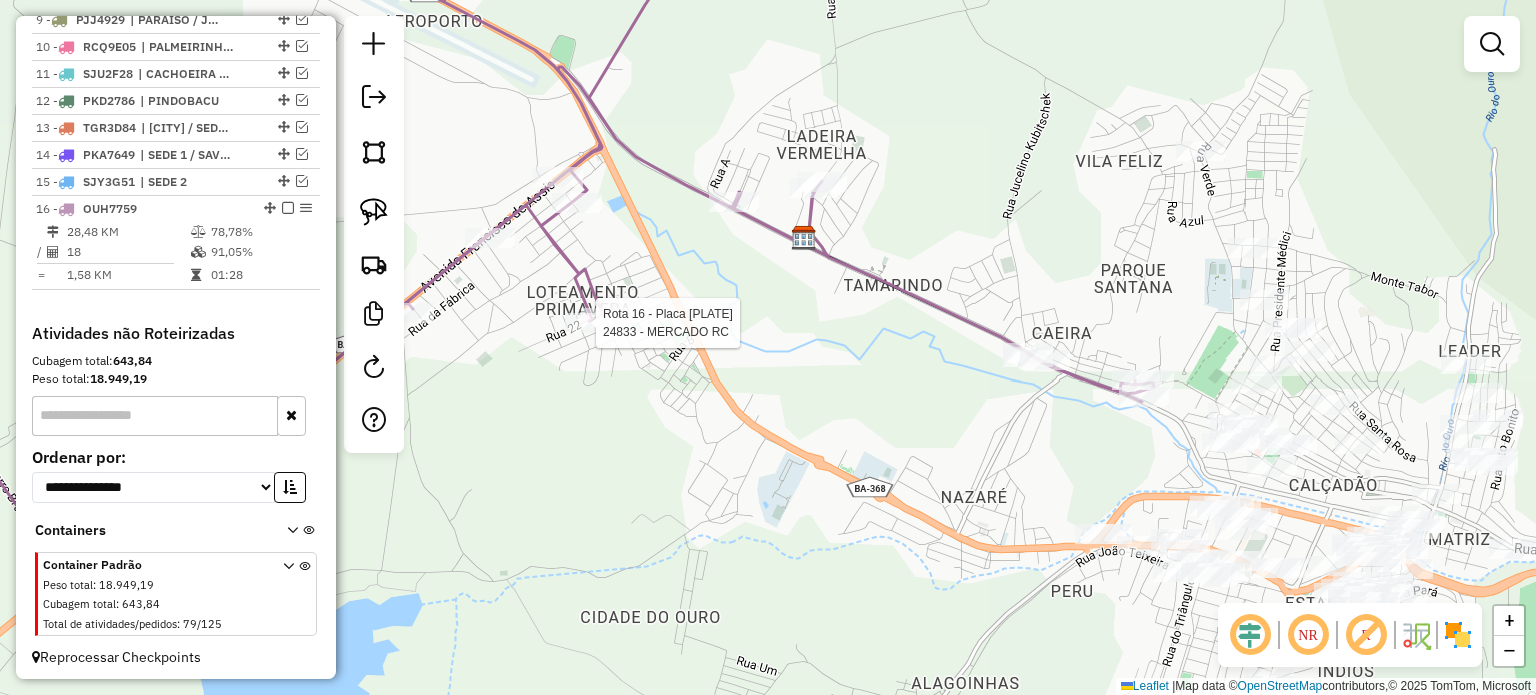 select on "**********" 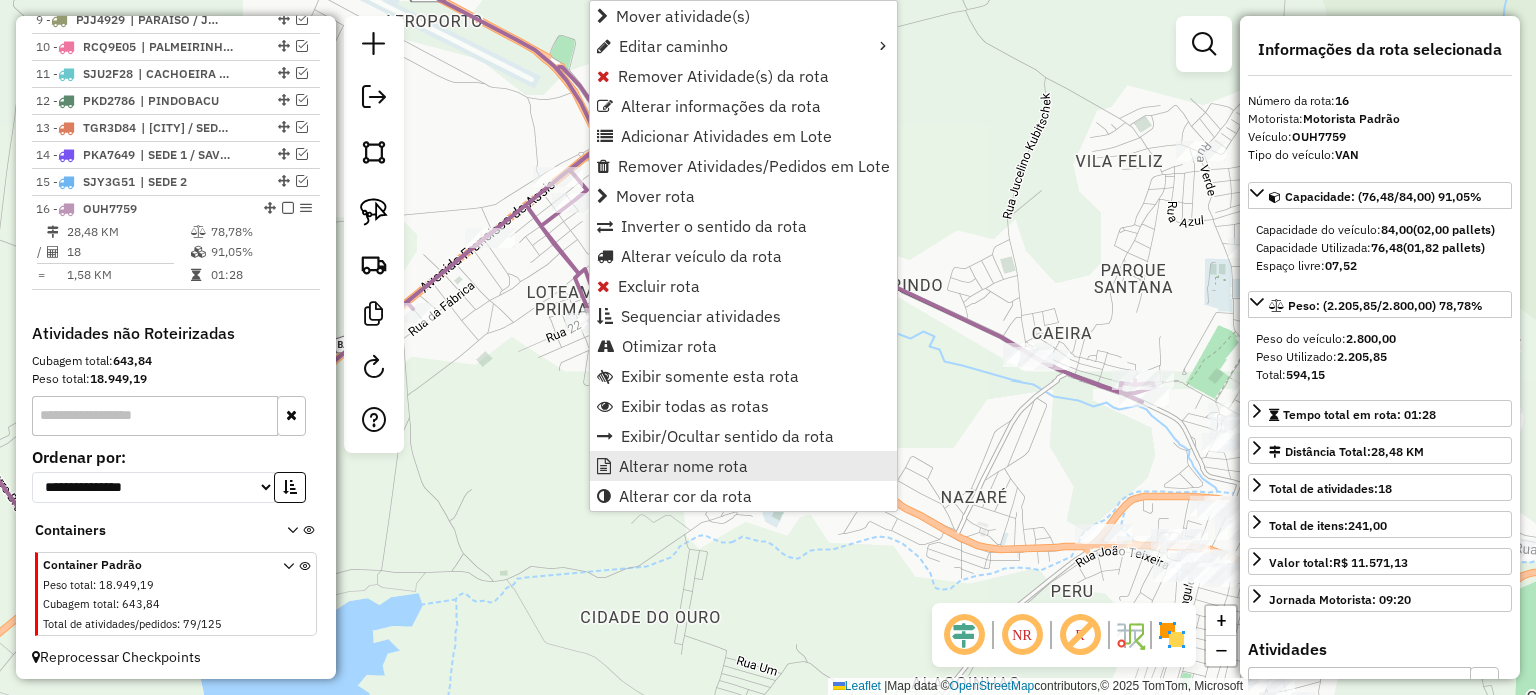 click on "Alterar nome rota" at bounding box center (683, 466) 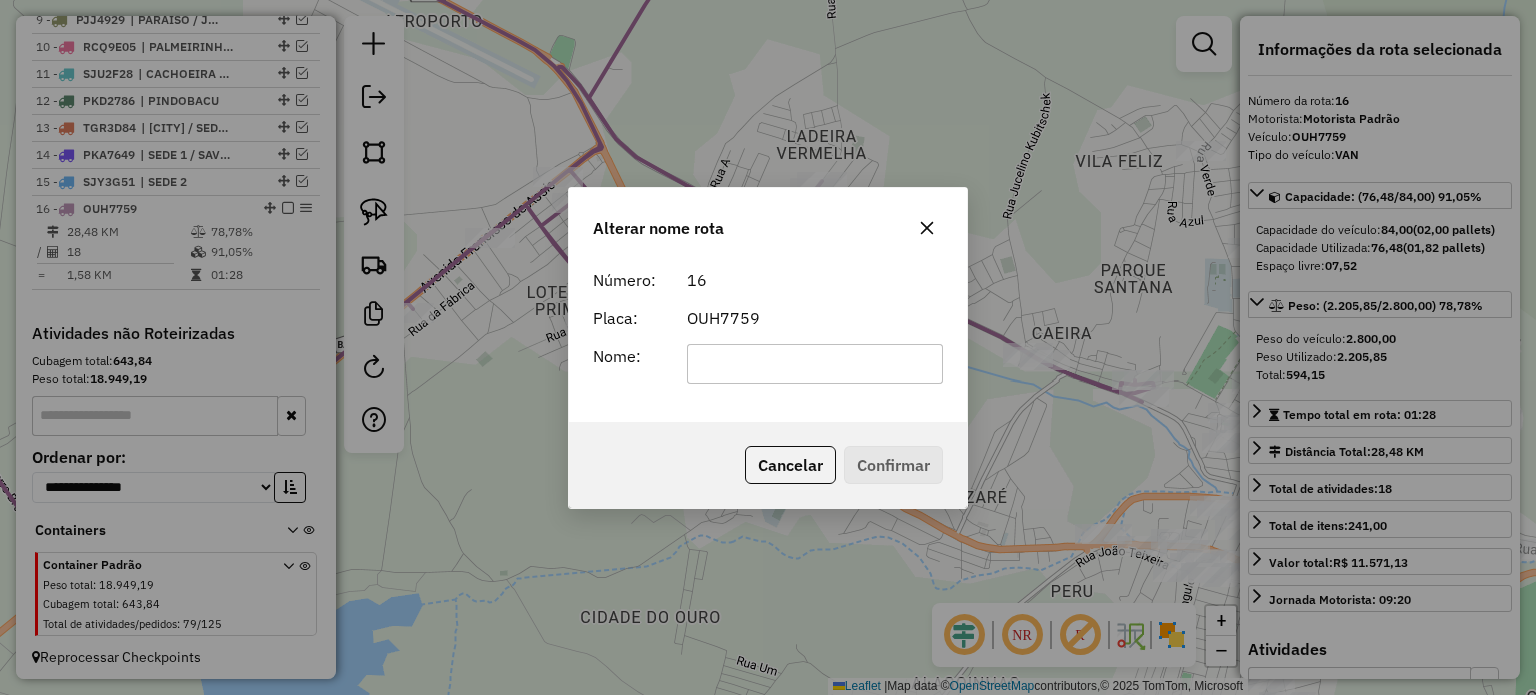 click 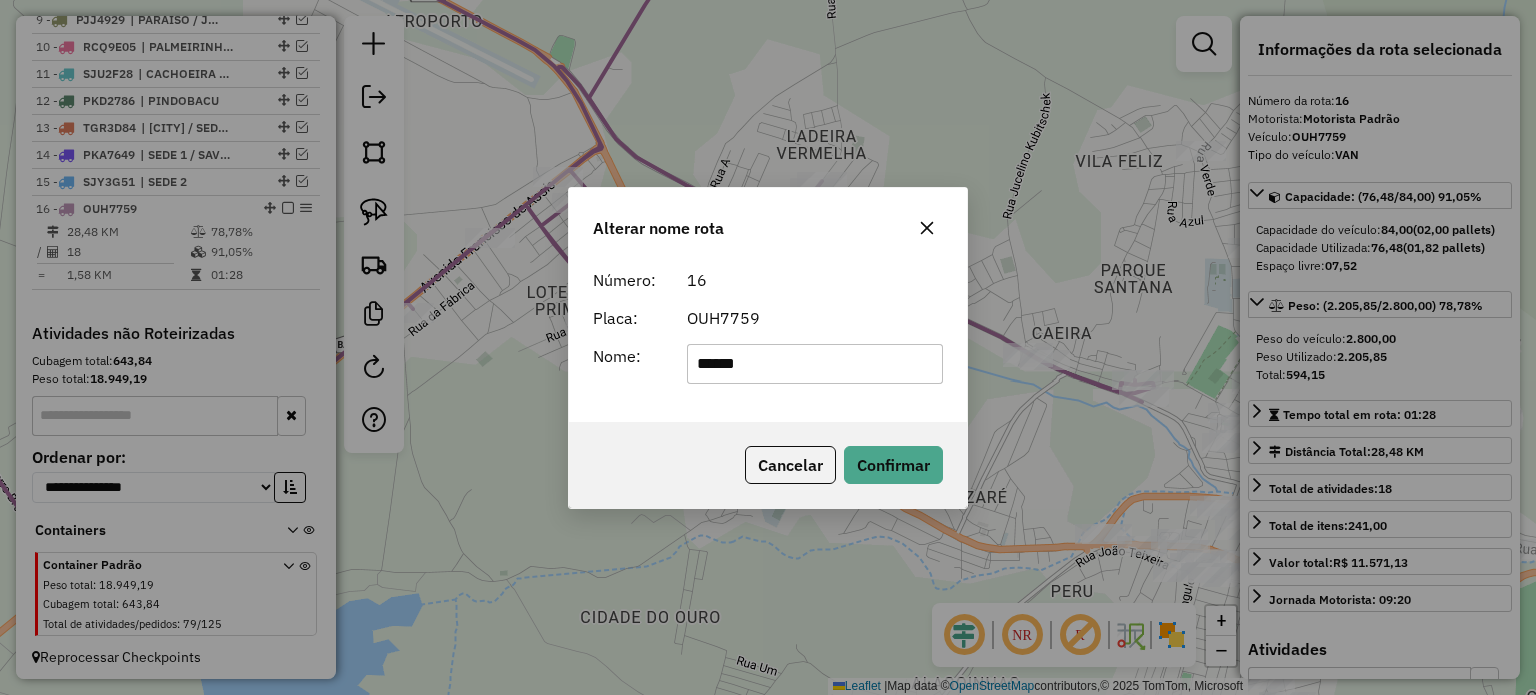 type on "**********" 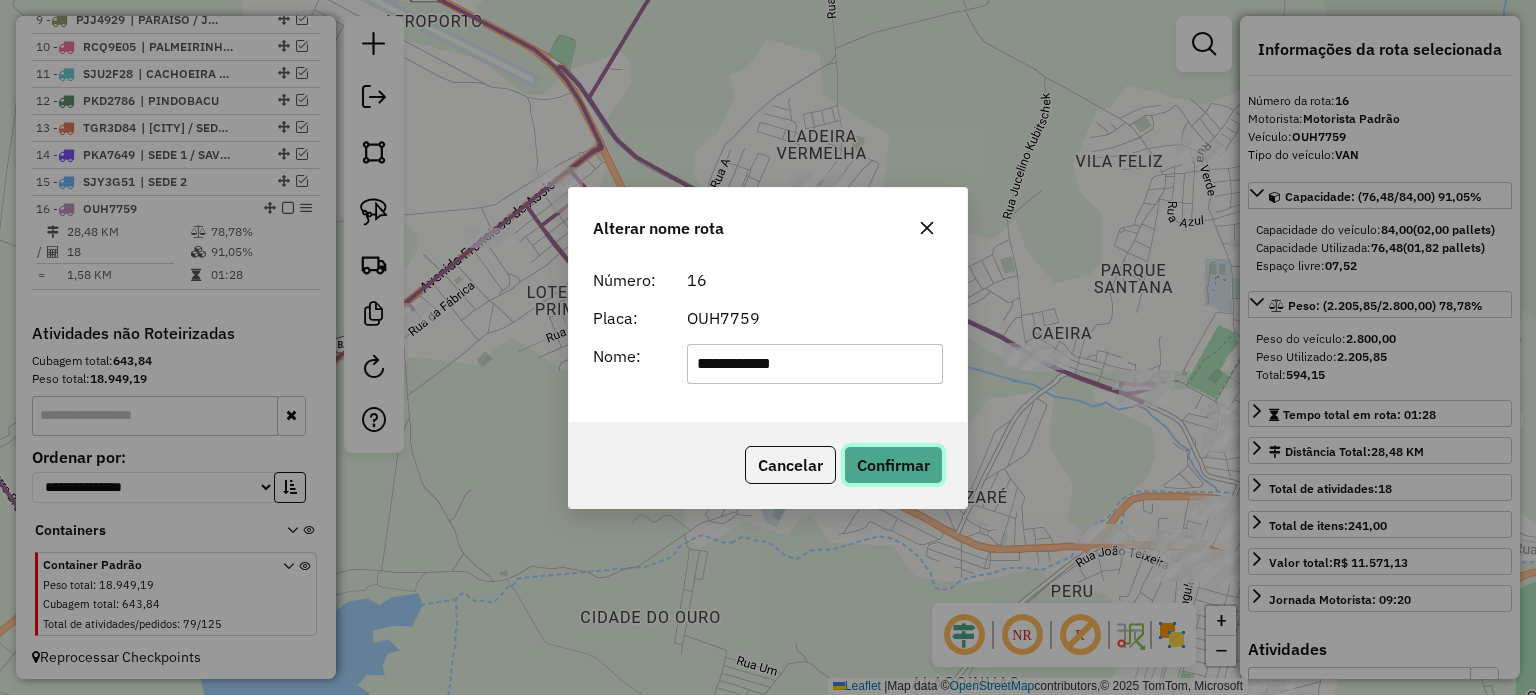 click on "Confirmar" 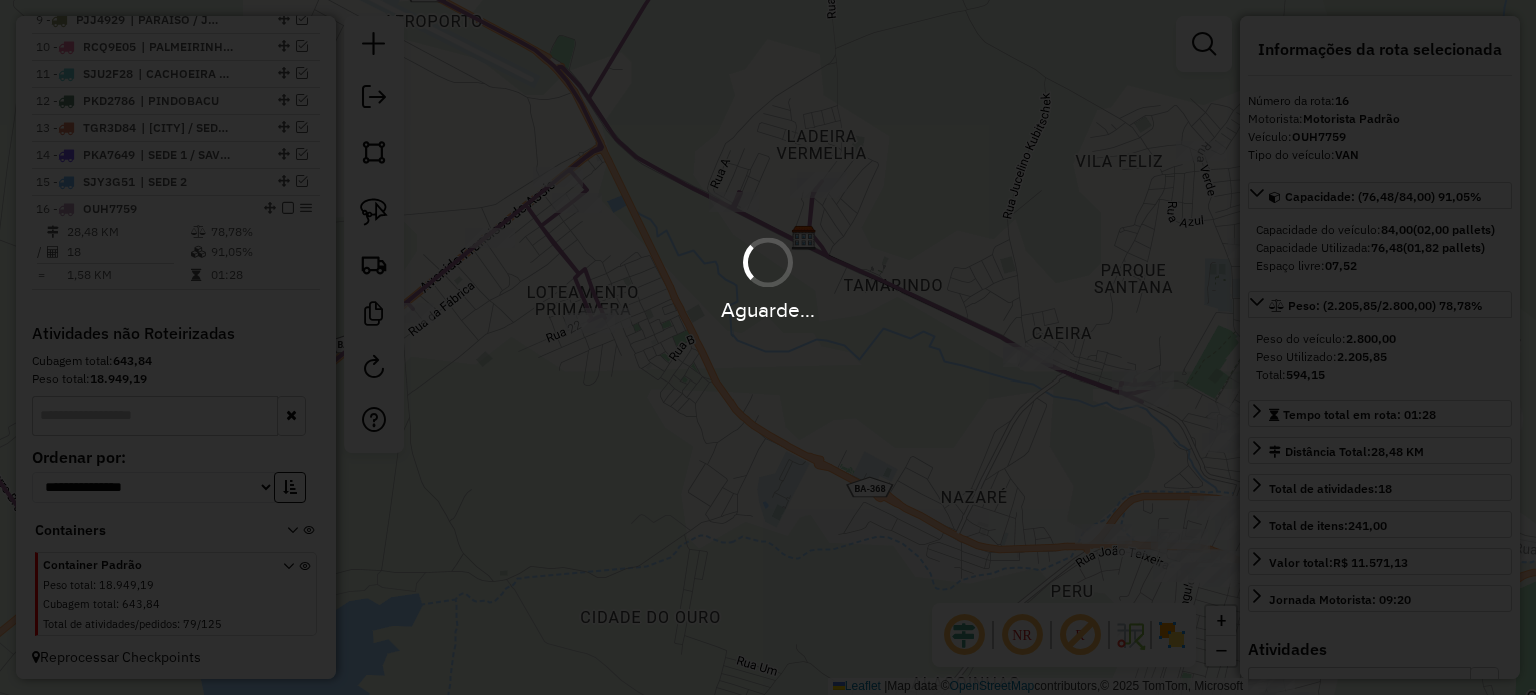 type 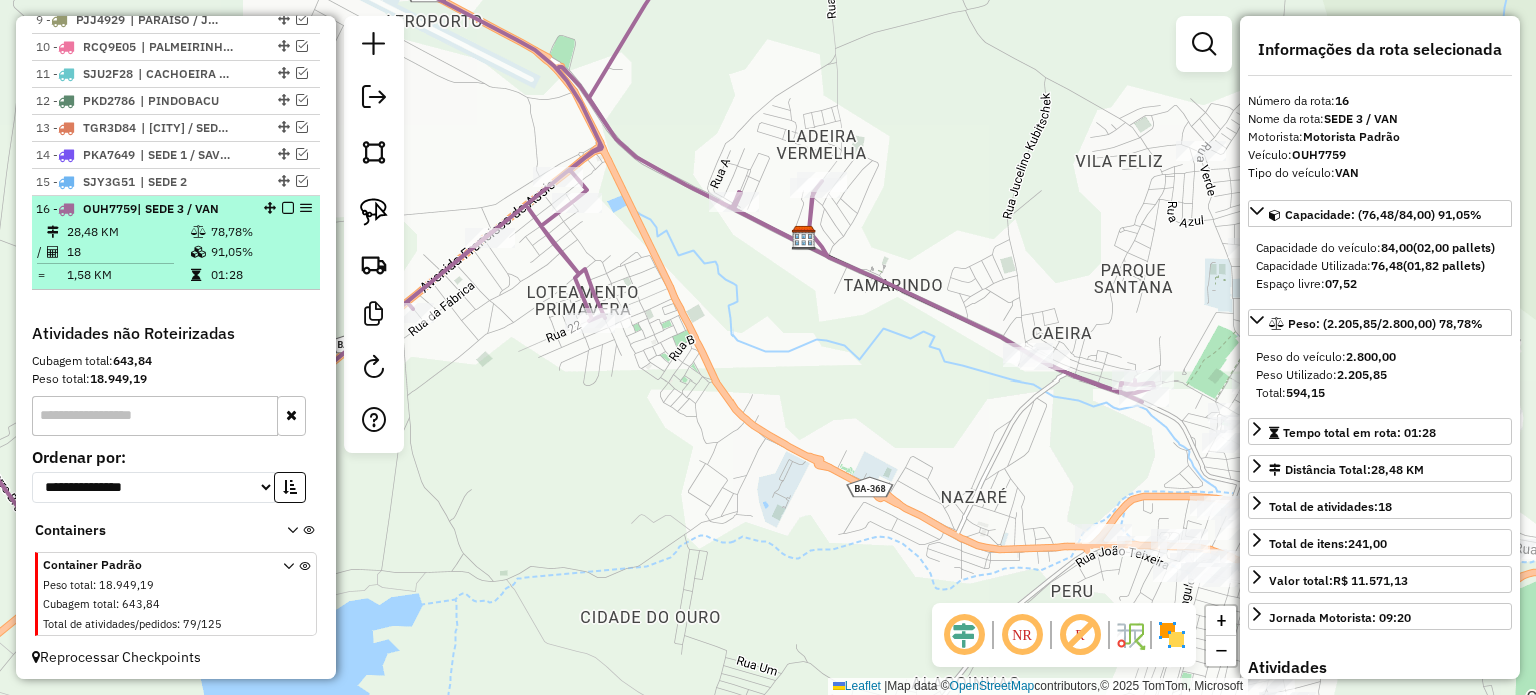 click at bounding box center [288, 208] 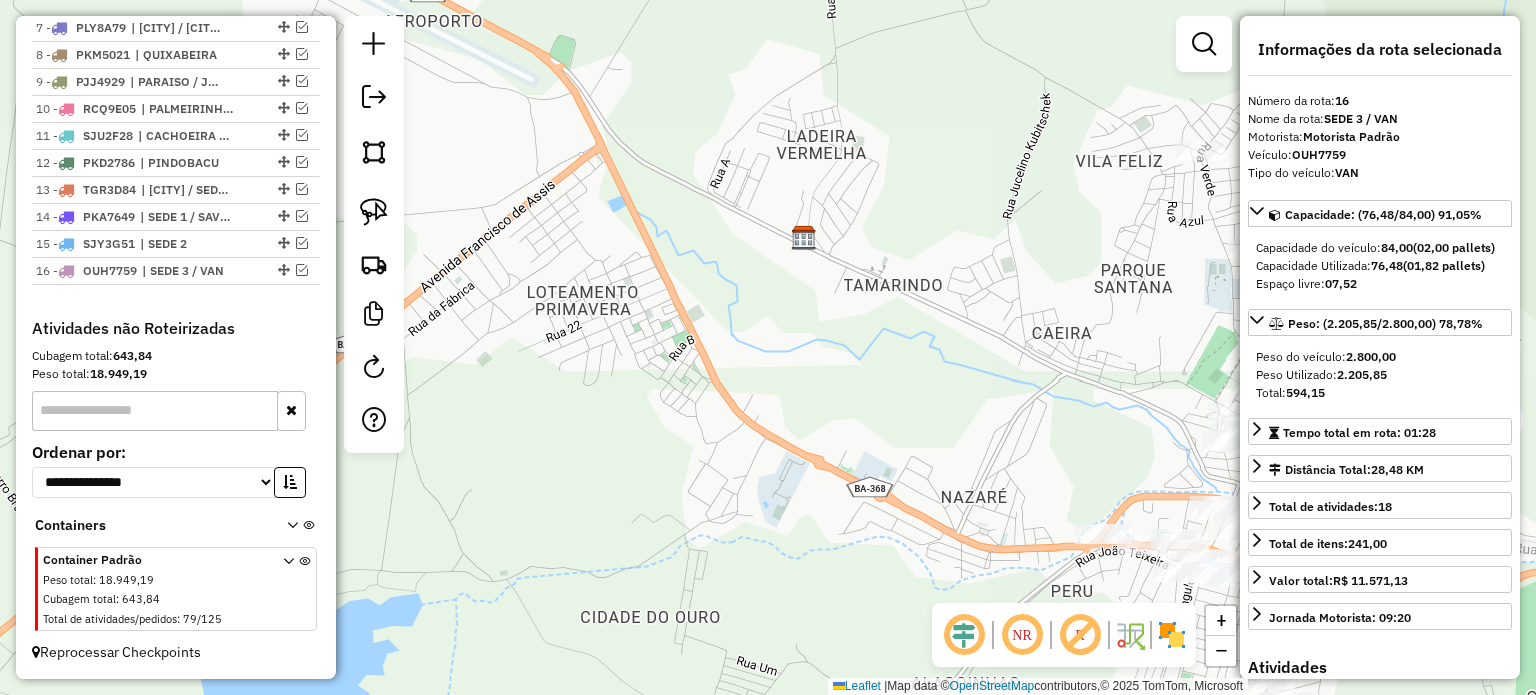 scroll, scrollTop: 932, scrollLeft: 0, axis: vertical 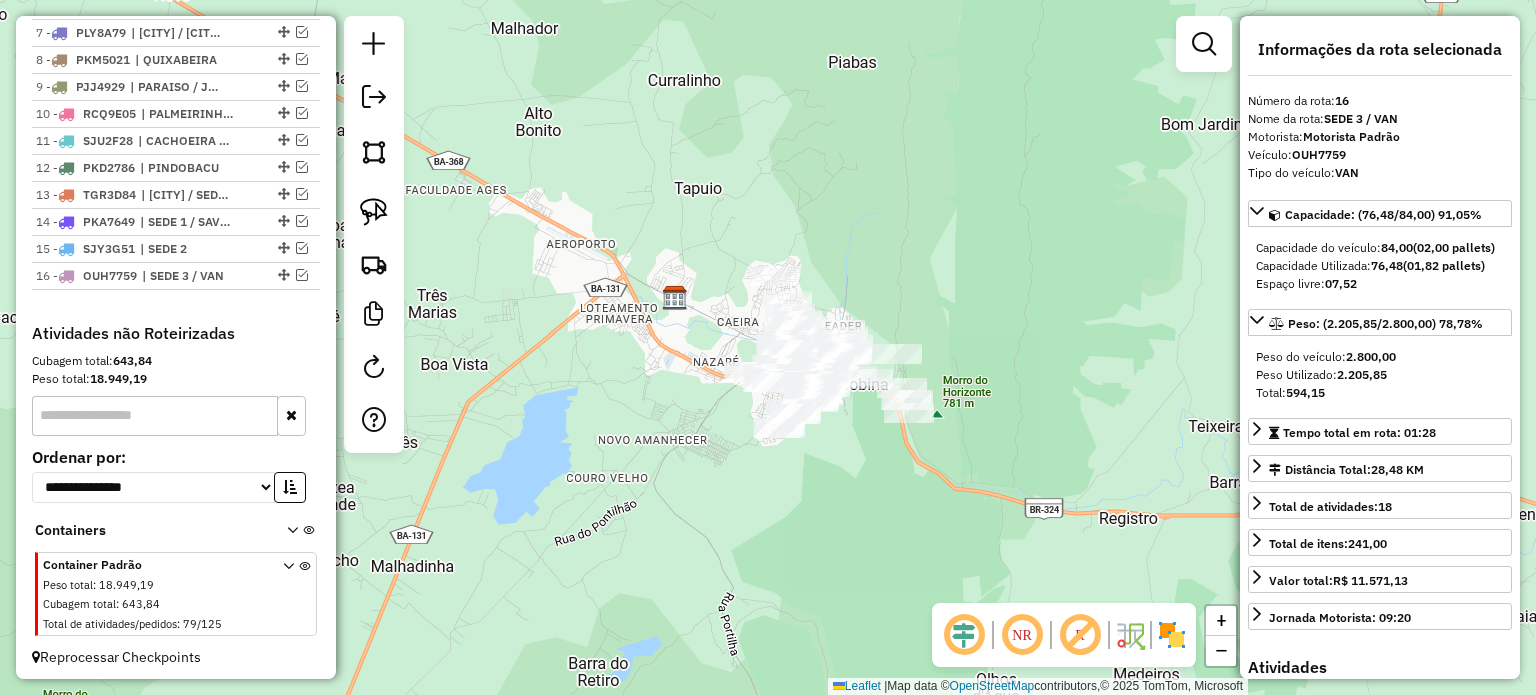 drag, startPoint x: 648, startPoint y: 370, endPoint x: 542, endPoint y: 280, distance: 139.05394 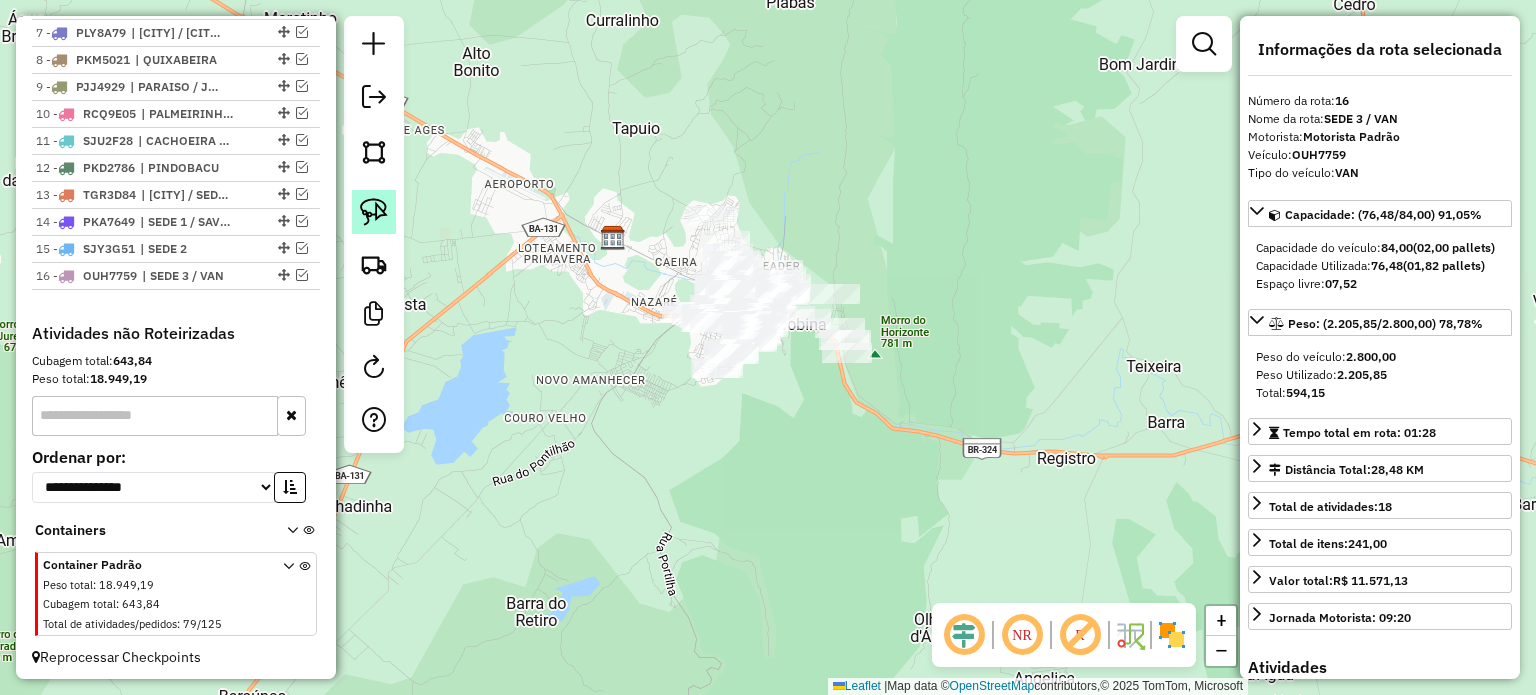 click 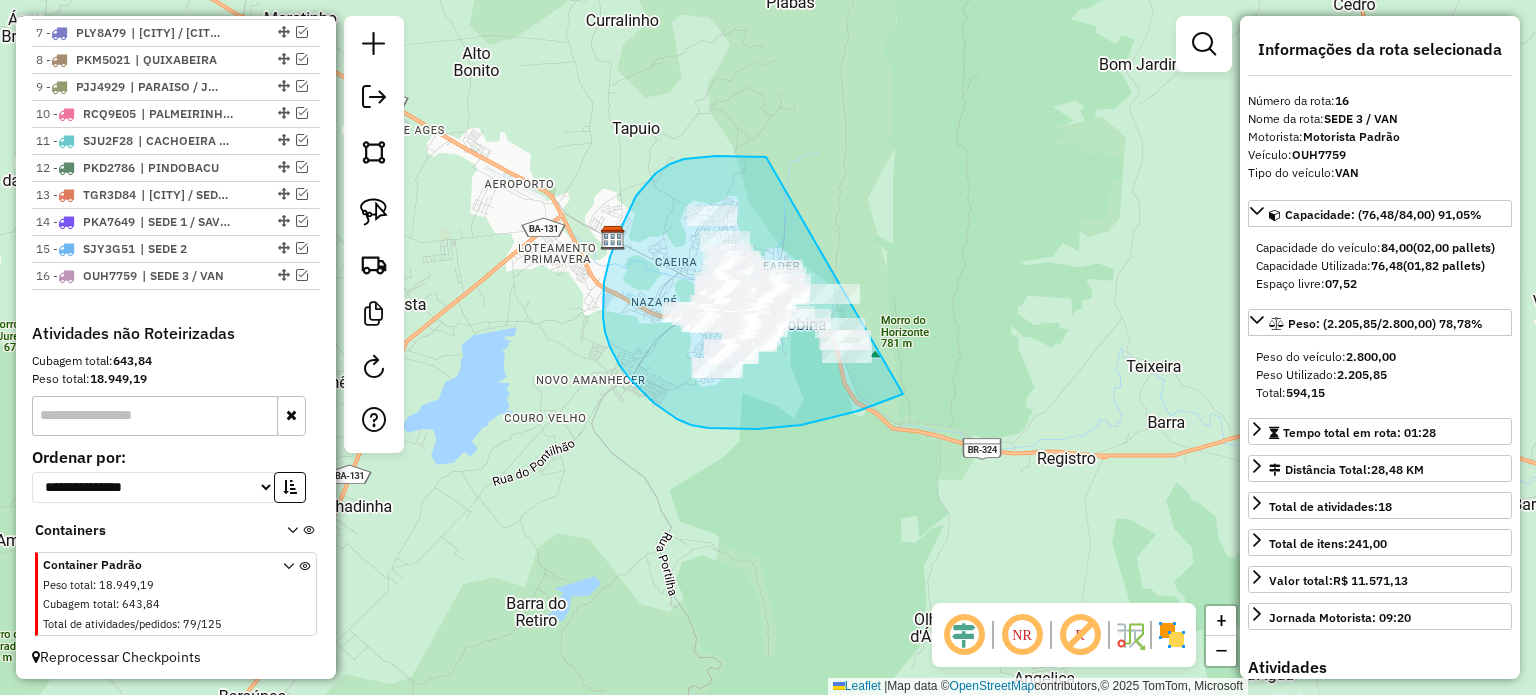 drag, startPoint x: 716, startPoint y: 156, endPoint x: 1042, endPoint y: 271, distance: 345.68918 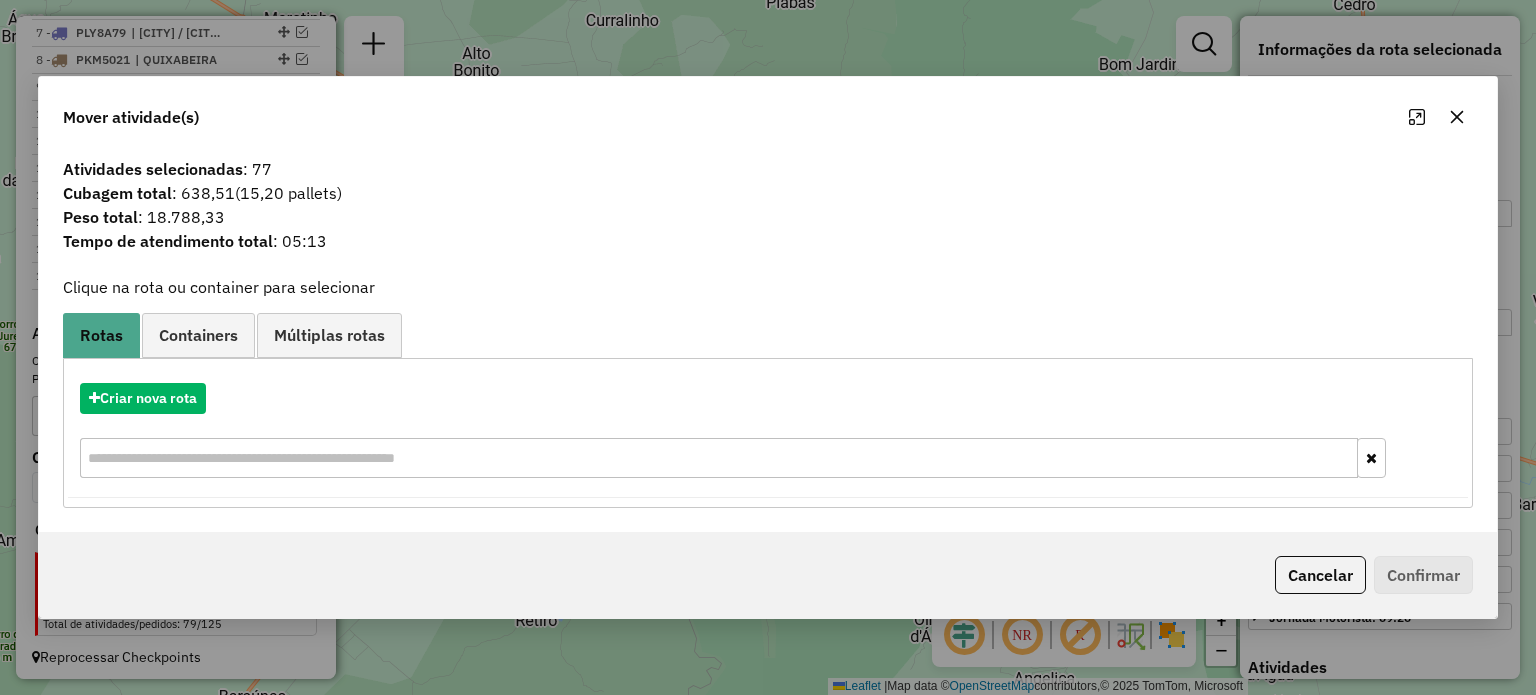 click 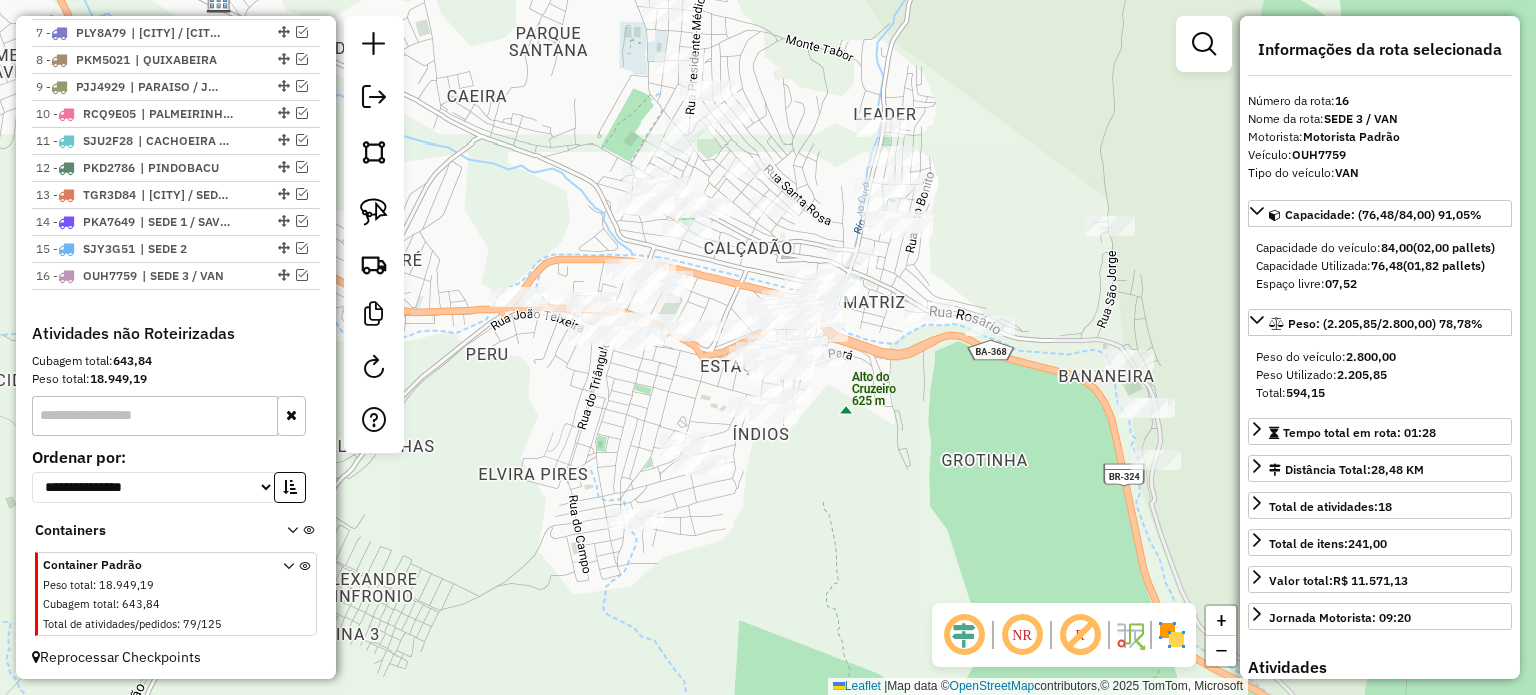 drag, startPoint x: 792, startPoint y: 113, endPoint x: 800, endPoint y: 397, distance: 284.11264 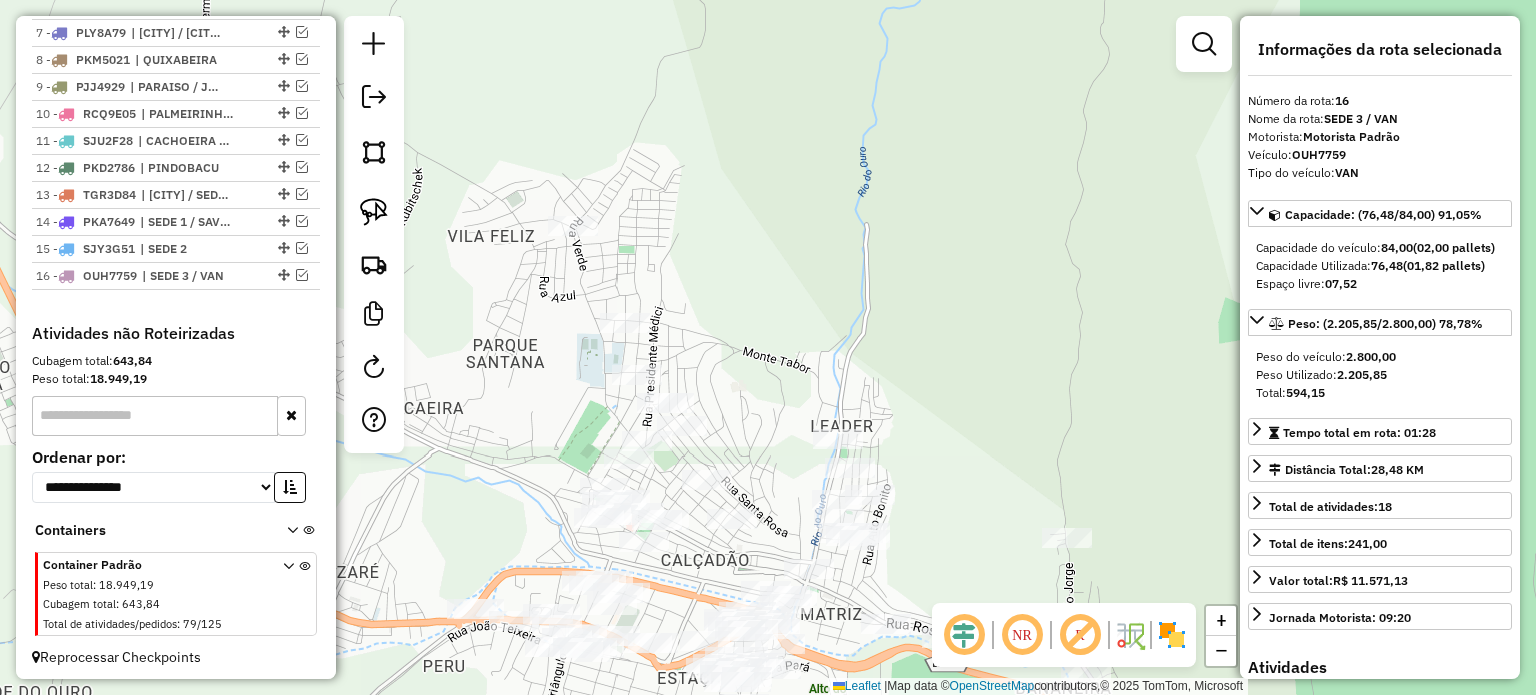 drag, startPoint x: 827, startPoint y: 294, endPoint x: 769, endPoint y: 339, distance: 73.409805 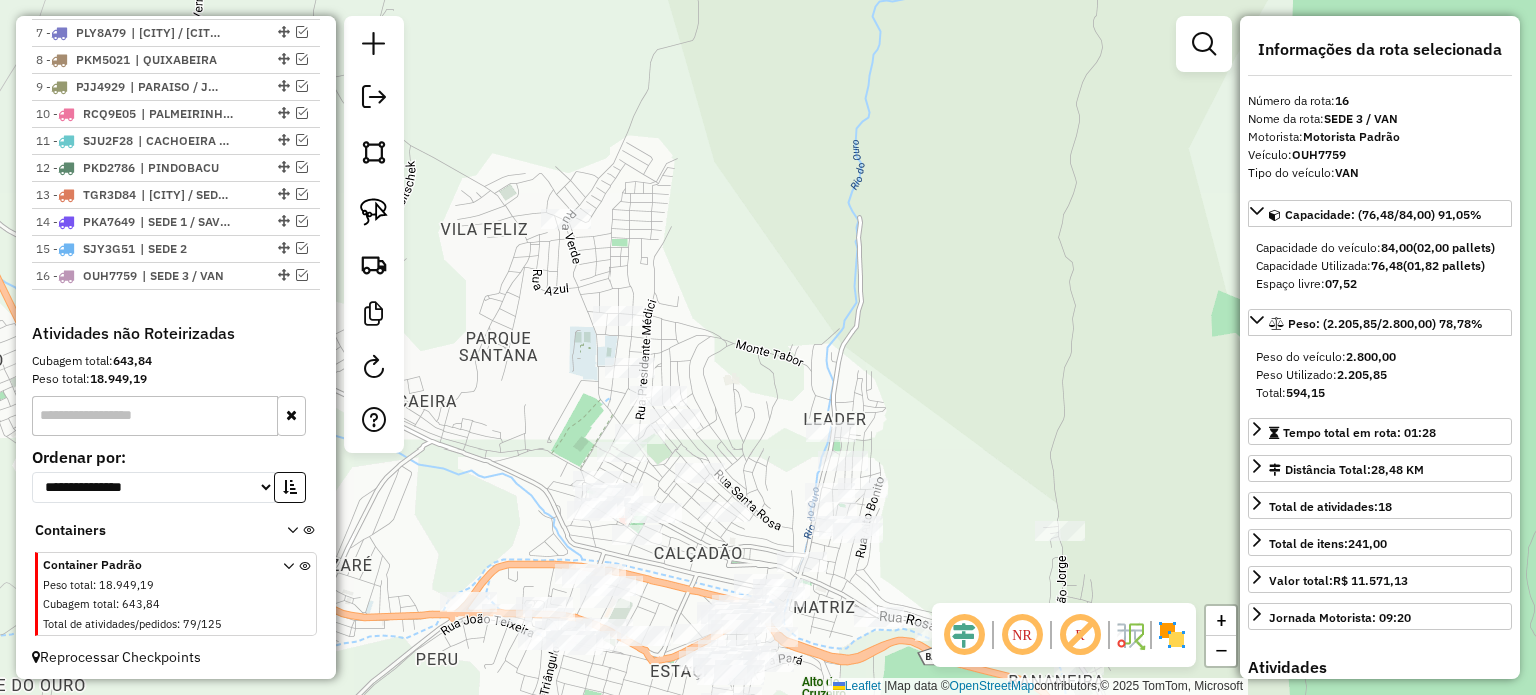 drag, startPoint x: 809, startPoint y: 303, endPoint x: 814, endPoint y: 267, distance: 36.345562 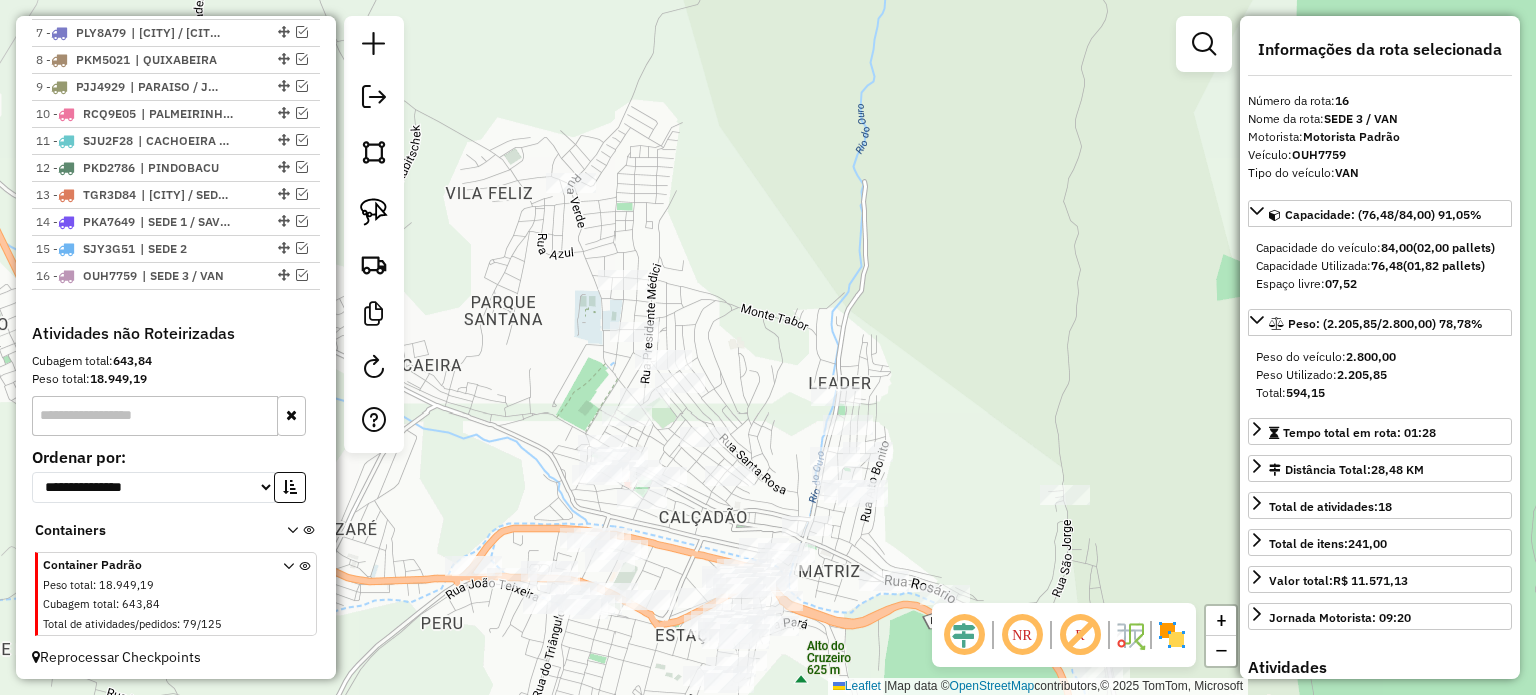 drag, startPoint x: 907, startPoint y: 278, endPoint x: 807, endPoint y: 194, distance: 130.59862 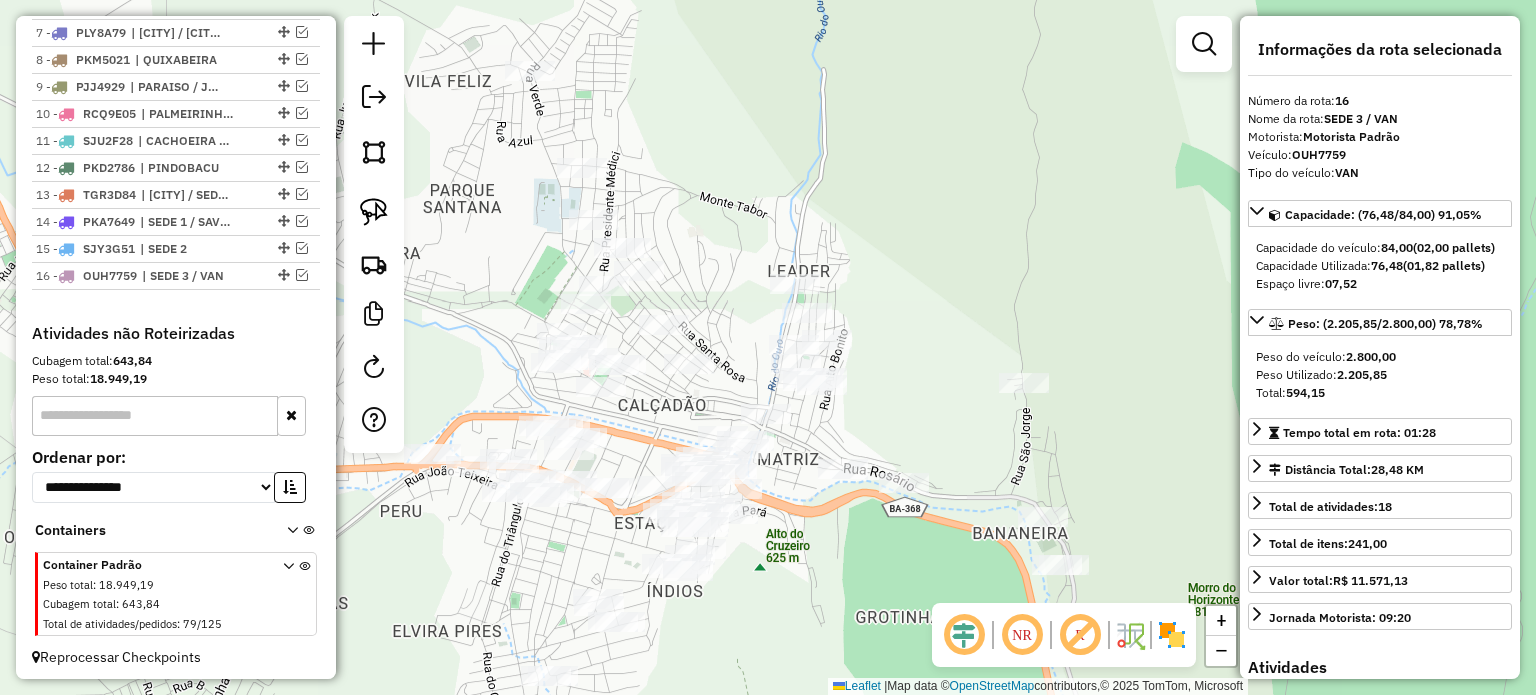 drag, startPoint x: 805, startPoint y: 189, endPoint x: 763, endPoint y: 55, distance: 140.42792 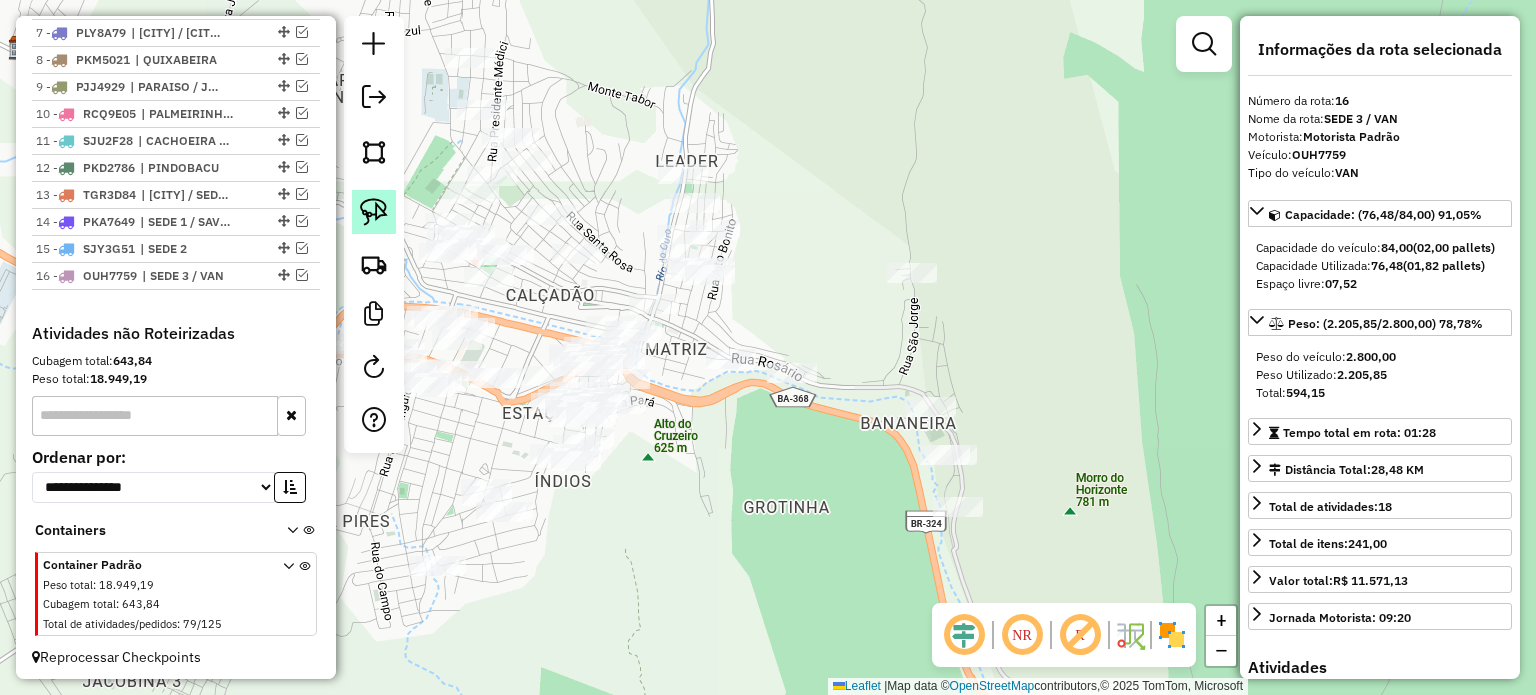 click 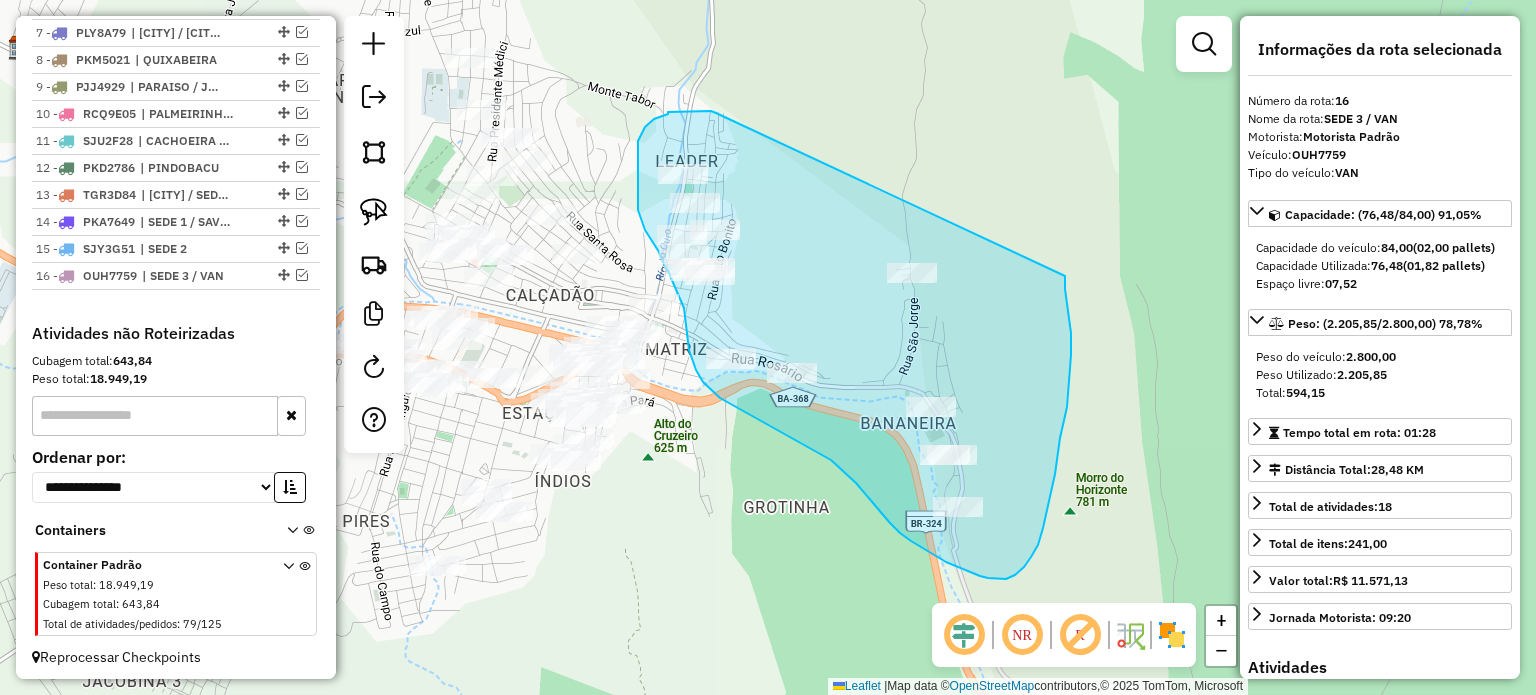 drag, startPoint x: 716, startPoint y: 113, endPoint x: 1064, endPoint y: 273, distance: 383.0196 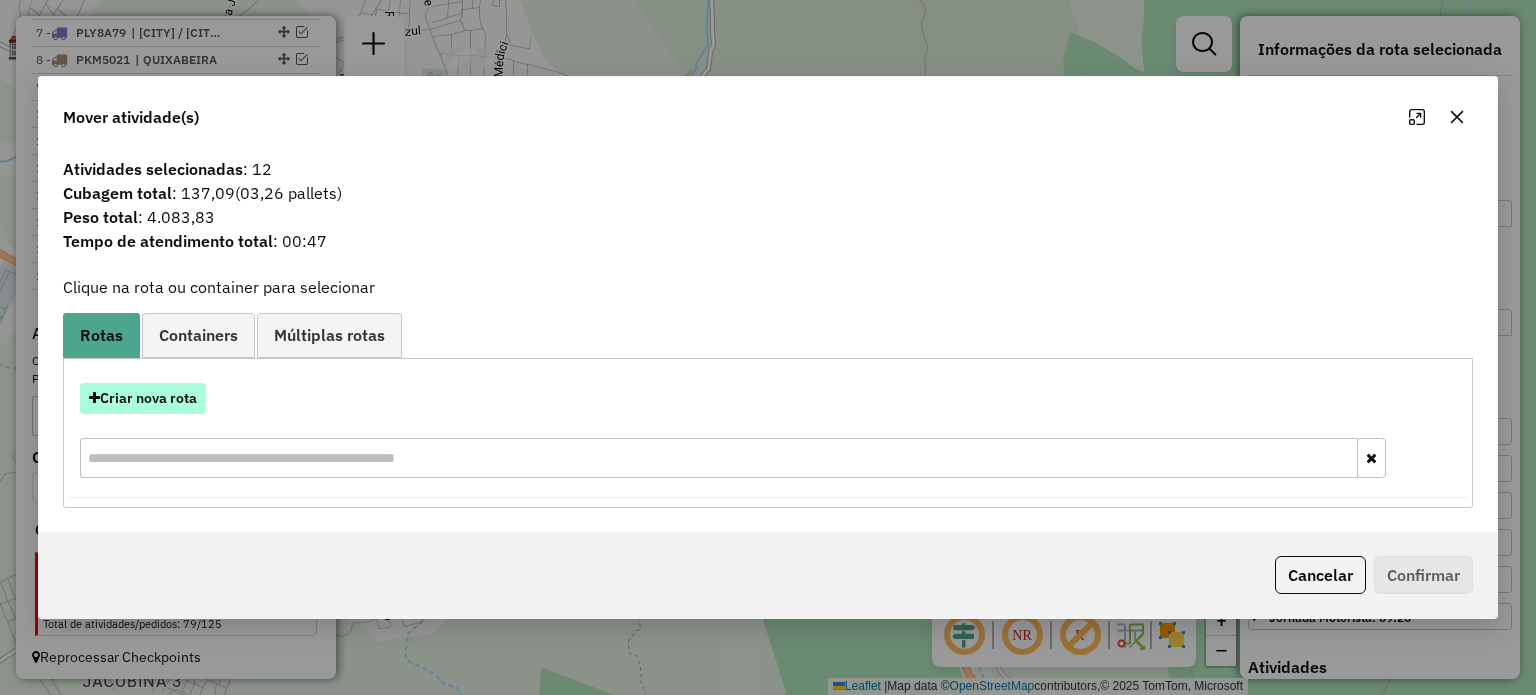 click on "Criar nova rota" at bounding box center (143, 398) 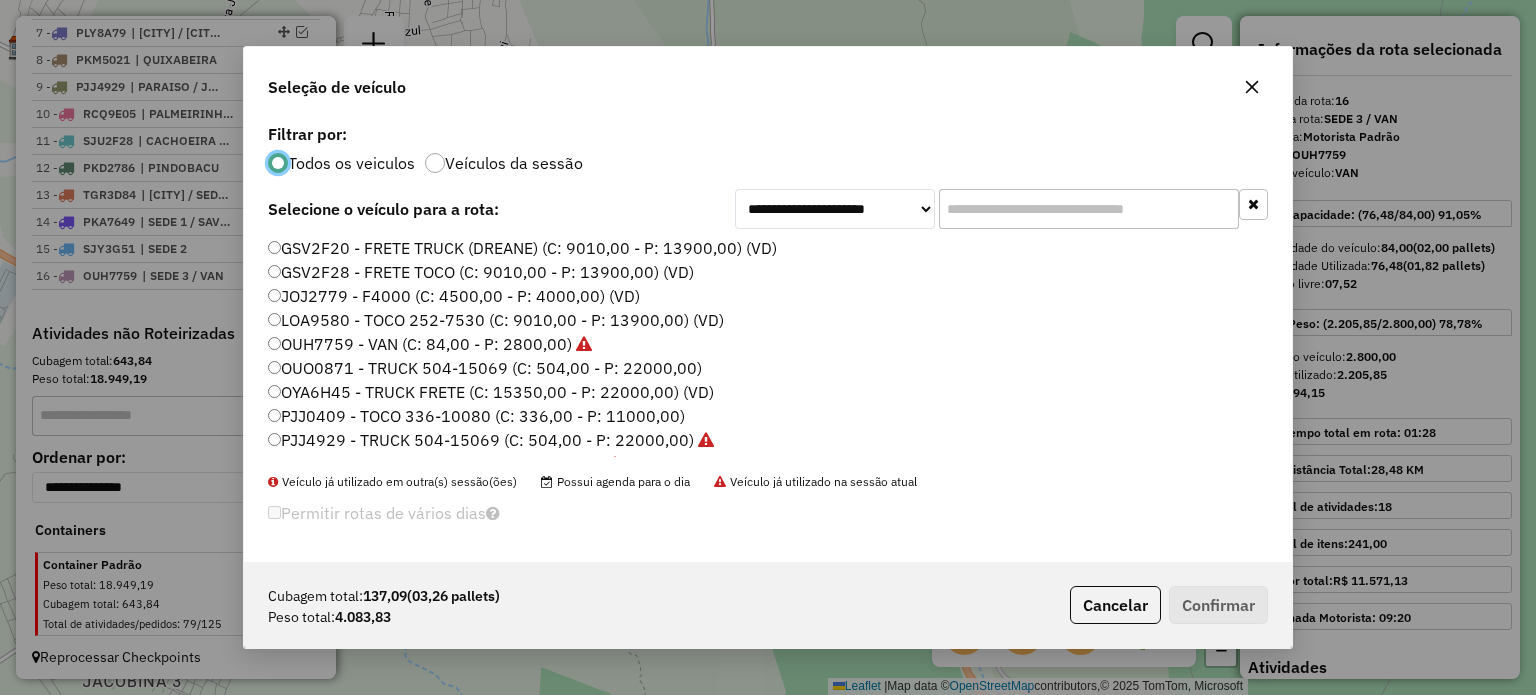 scroll, scrollTop: 10, scrollLeft: 6, axis: both 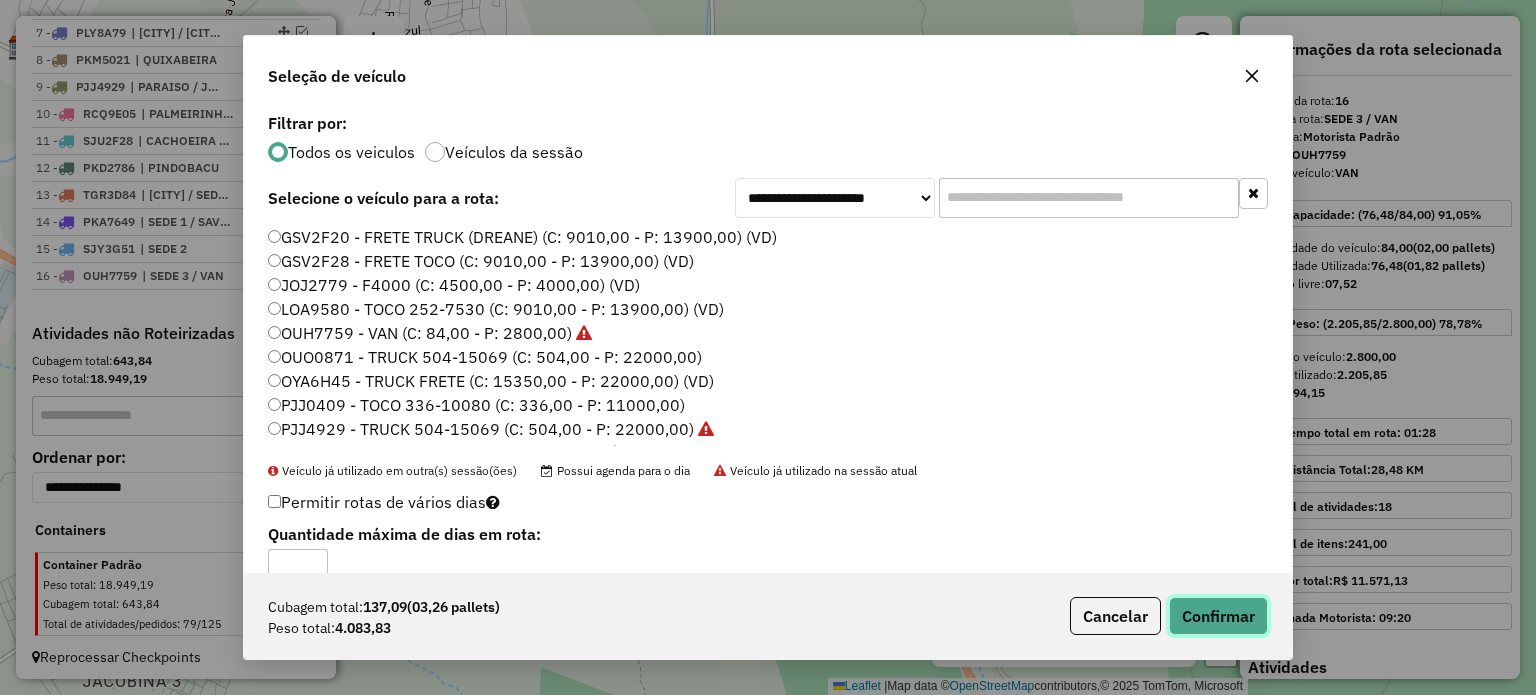 click on "Confirmar" 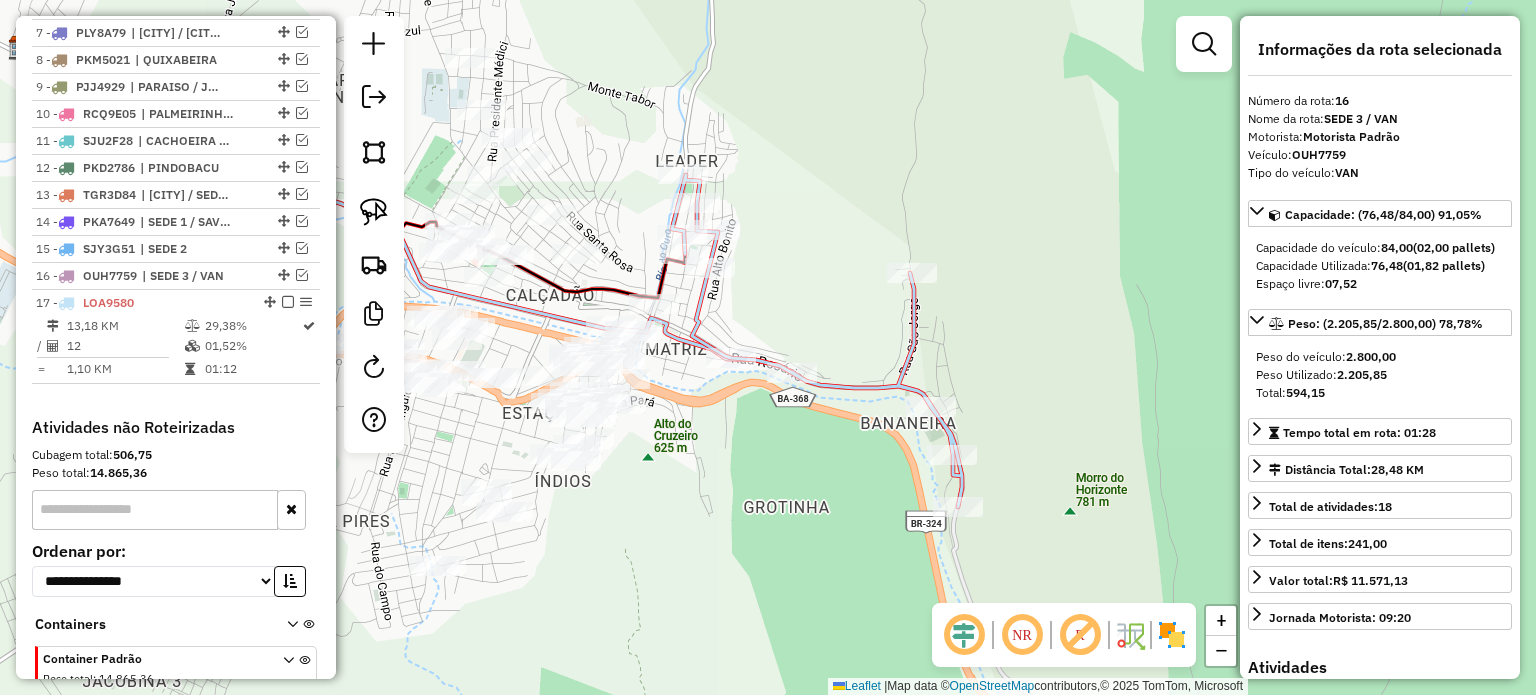 scroll, scrollTop: 1026, scrollLeft: 0, axis: vertical 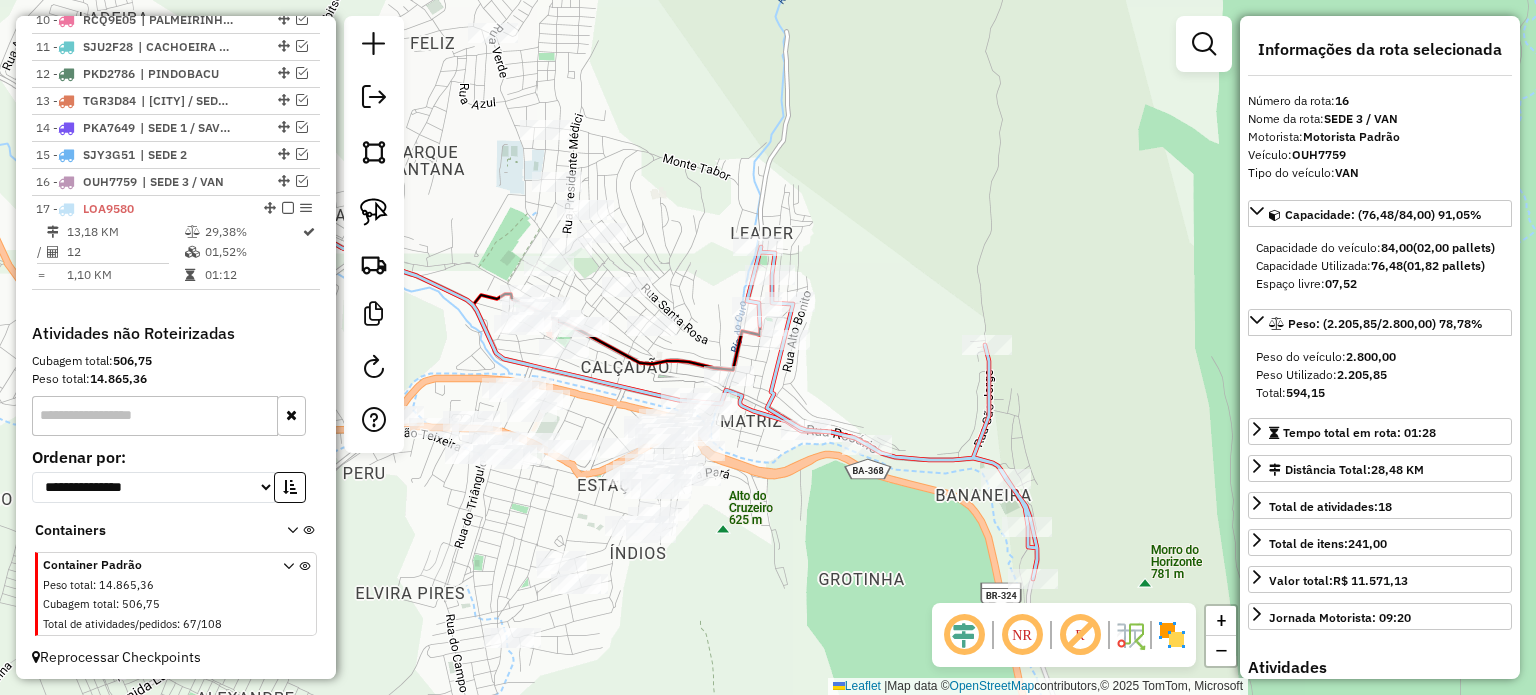 drag, startPoint x: 616, startPoint y: 227, endPoint x: 691, endPoint y: 299, distance: 103.96634 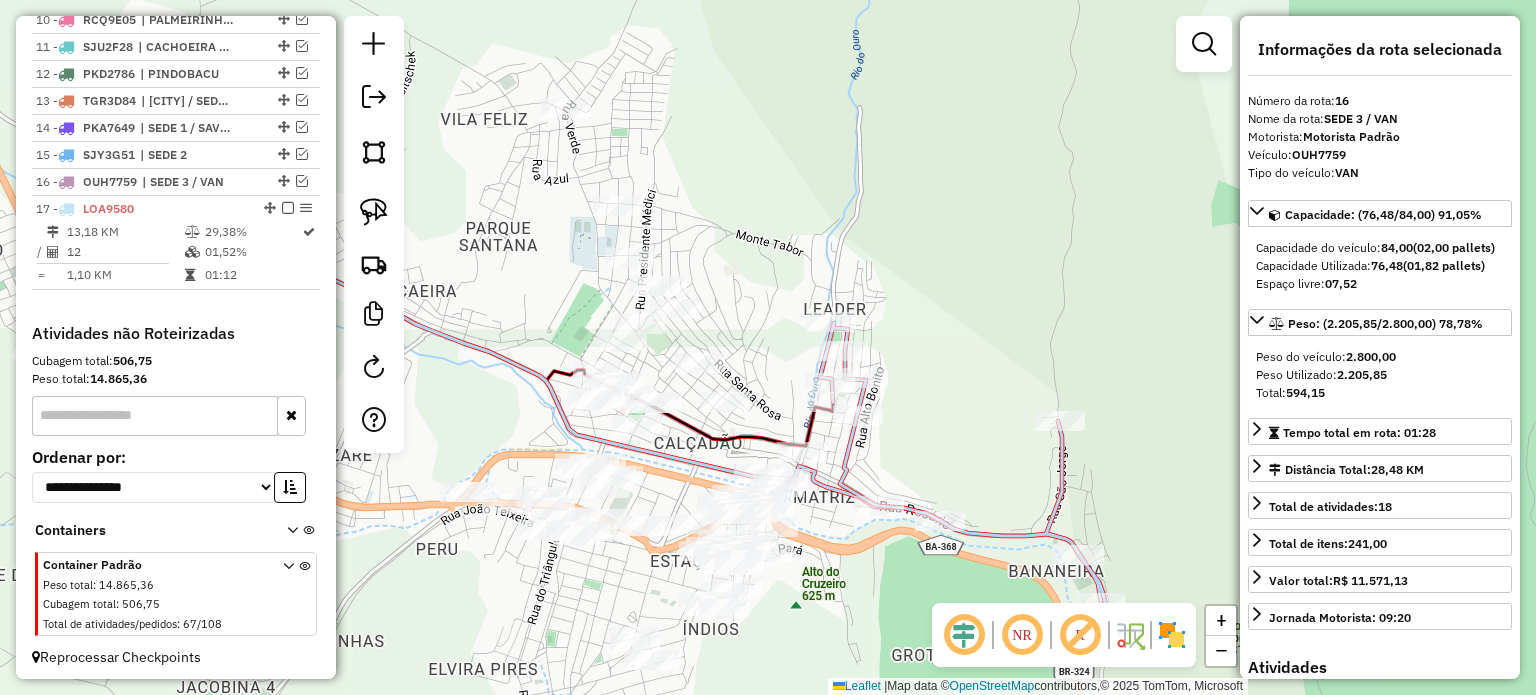 drag, startPoint x: 463, startPoint y: 194, endPoint x: 536, endPoint y: 270, distance: 105.380264 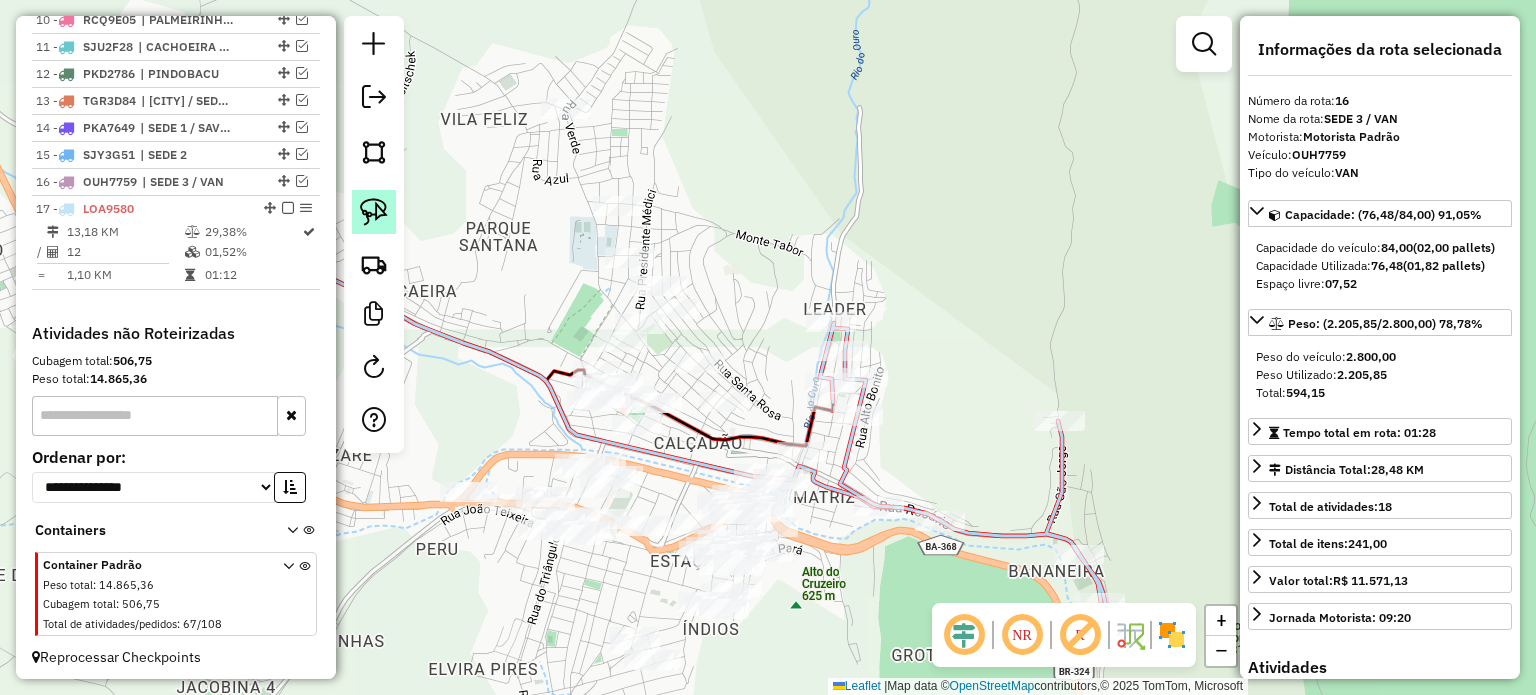 click 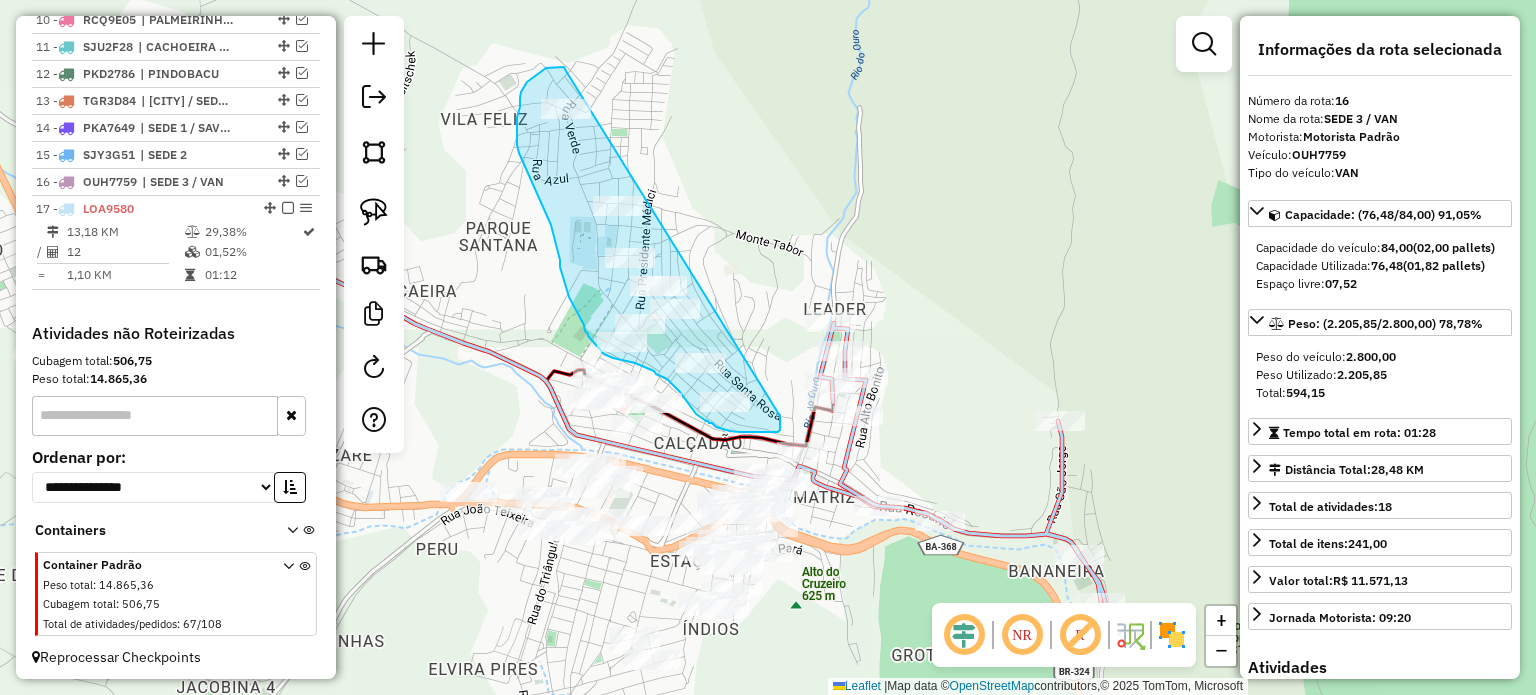 drag, startPoint x: 561, startPoint y: 67, endPoint x: 752, endPoint y: 379, distance: 365.82098 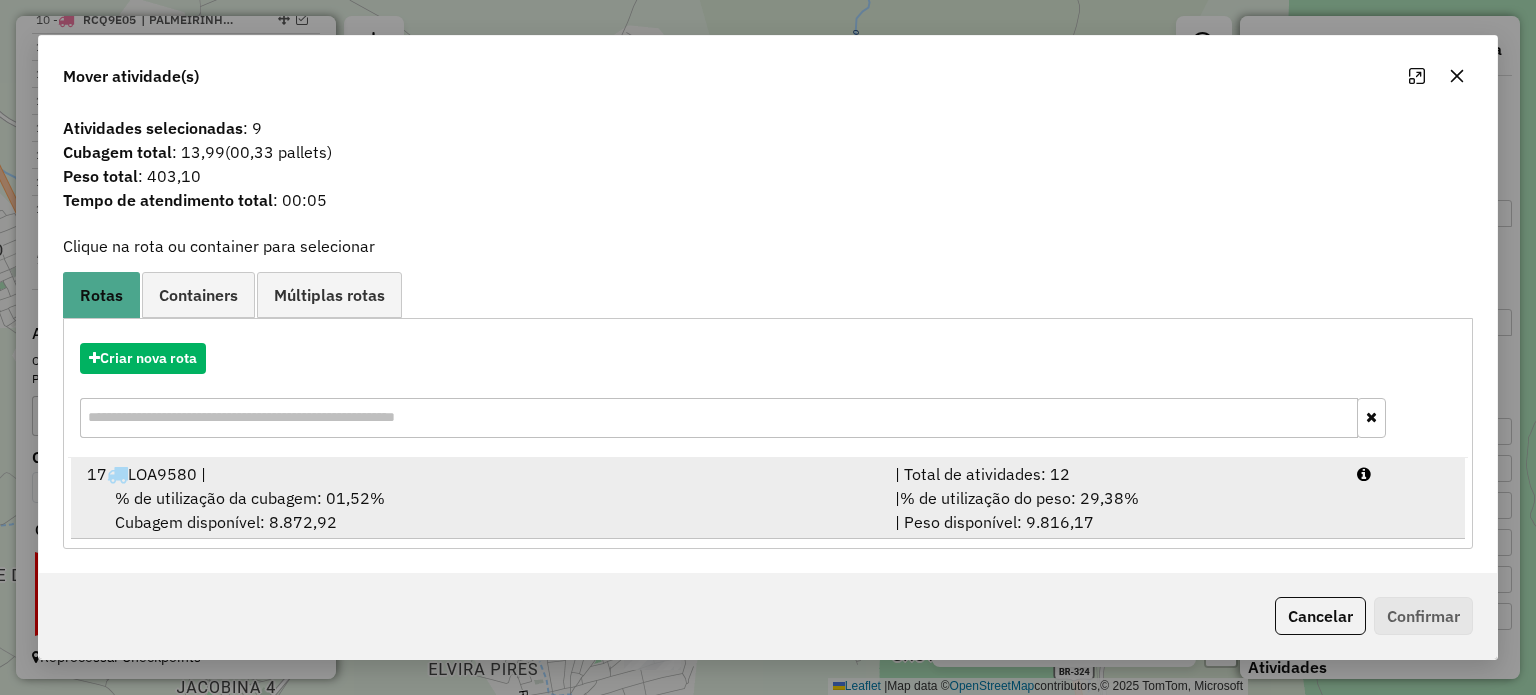 click on "% de utilização da cubagem: 01,52%" at bounding box center [250, 498] 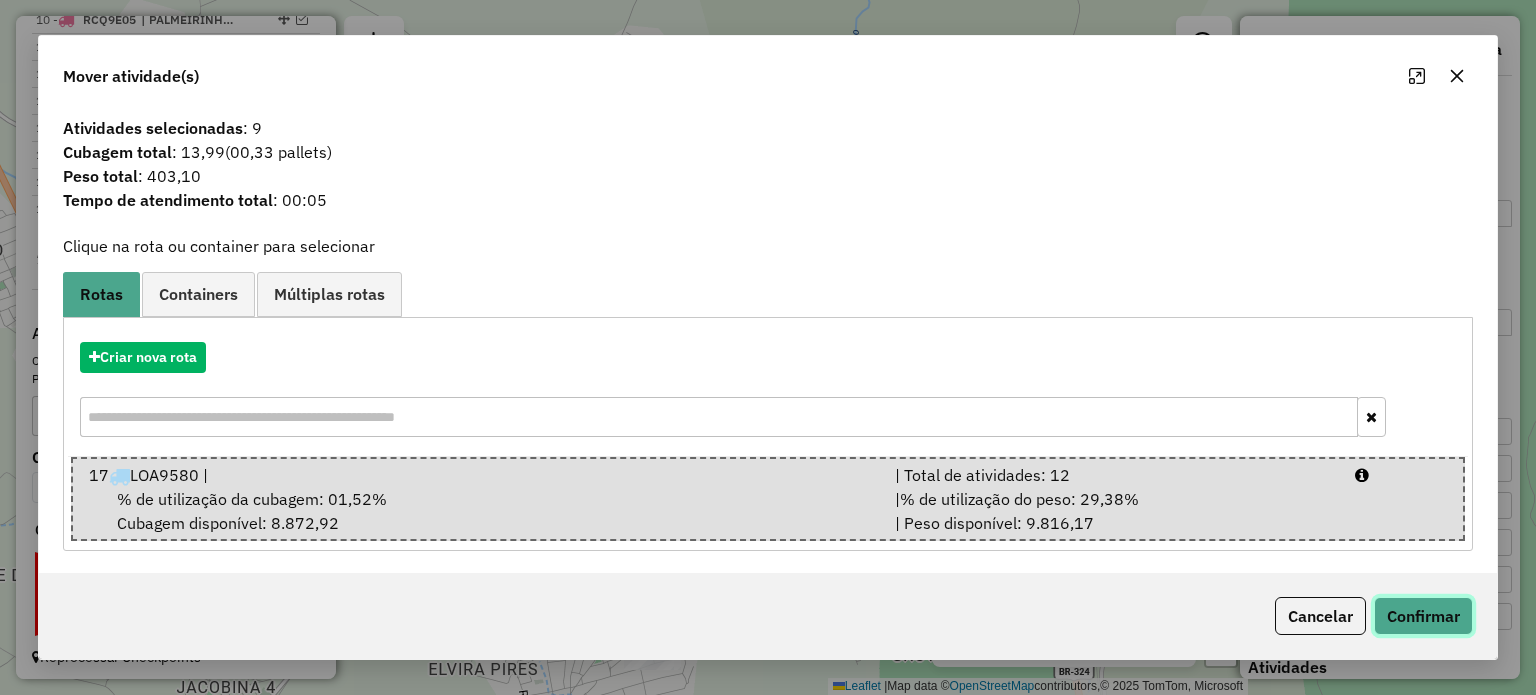 click on "Confirmar" 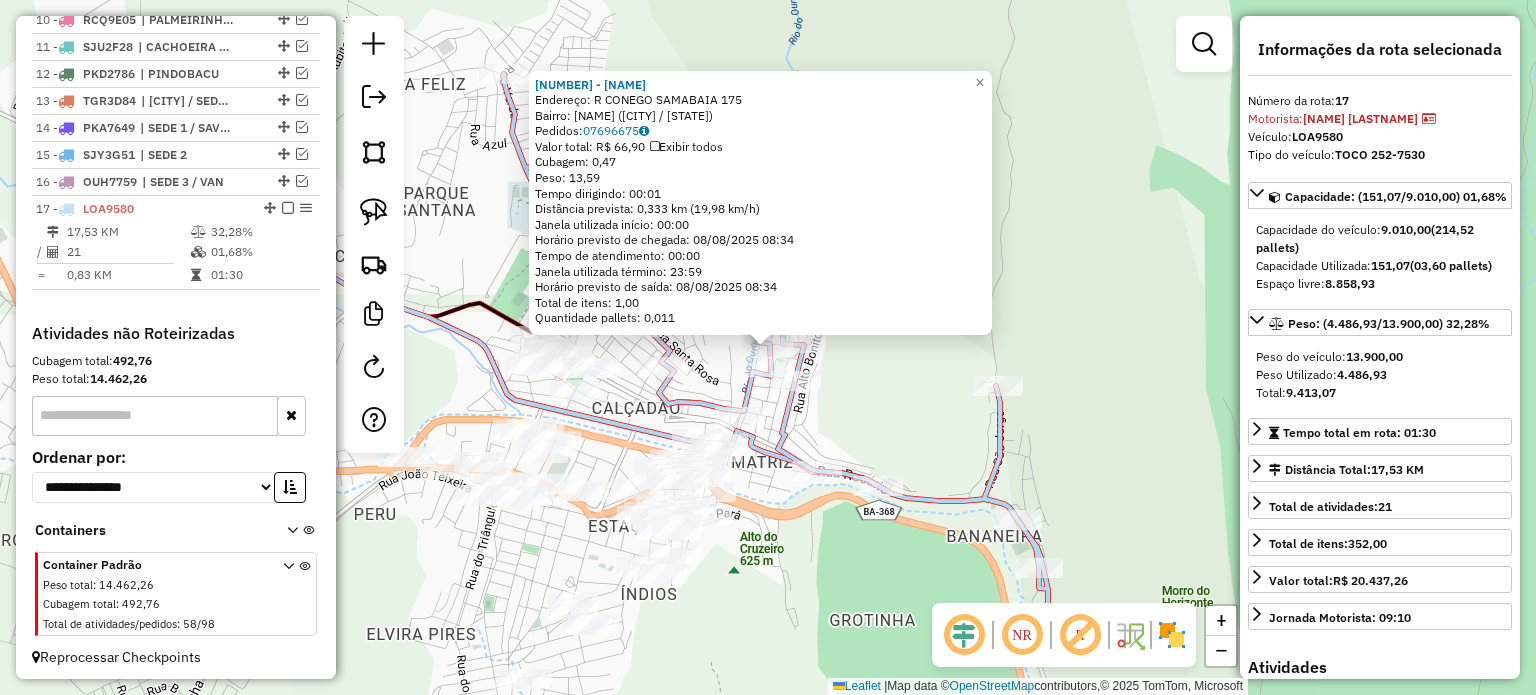 click on "Rota 17 - Placa LOA9580  27244 - ESTETICA AUTOMOTIVA 23577 - ANTONILTO CUNHA TEIX  Endereço: R   CONEGO SAMABAIA               175   Bairro: LEADER (JACOBINA / BA)   Pedidos:  07696675   Valor total: R$ 66,90   Exibir todos   Cubagem: 0,47  Peso: 13,59  Tempo dirigindo: 00:01   Distância prevista: 0,333 km (19,98 km/h)   Janela utilizada início: 00:00   Horário previsto de chegada: 08/08/2025 08:34   Tempo de atendimento: 00:00   Janela utilizada término: 23:59   Horário previsto de saída: 08/08/2025 08:34   Total de itens: 1,00   Quantidade pallets: 0,011  × Janela de atendimento Grade de atendimento Capacidade Transportadoras Veículos Cliente Pedidos  Rotas Selecione os dias de semana para filtrar as janelas de atendimento  Seg   Ter   Qua   Qui   Sex   Sáb   Dom  Informe o período da janela de atendimento: De: Até:  Filtrar exatamente a janela do cliente  Considerar janela de atendimento padrão  Selecione os dias de semana para filtrar as grades de atendimento  Seg   Ter   Qua   Qui   Sex  De:" 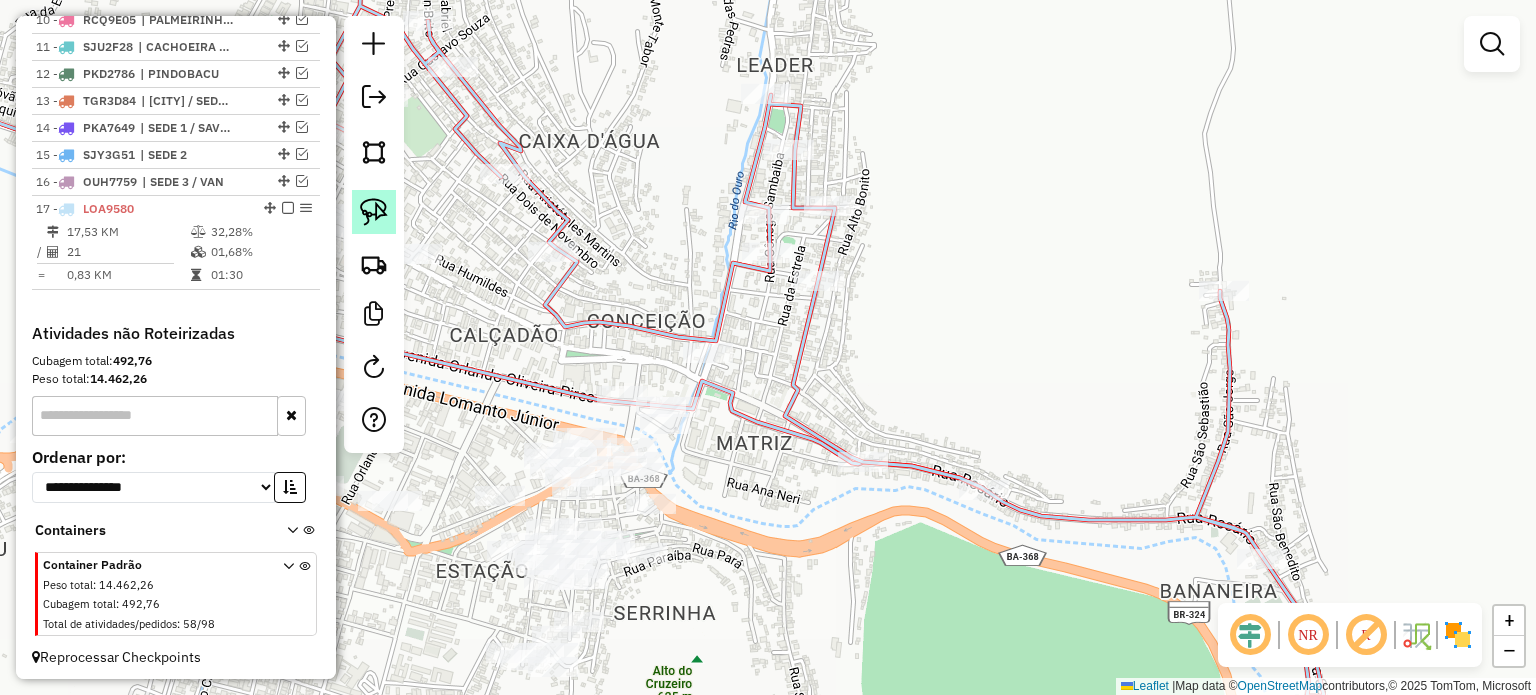 click 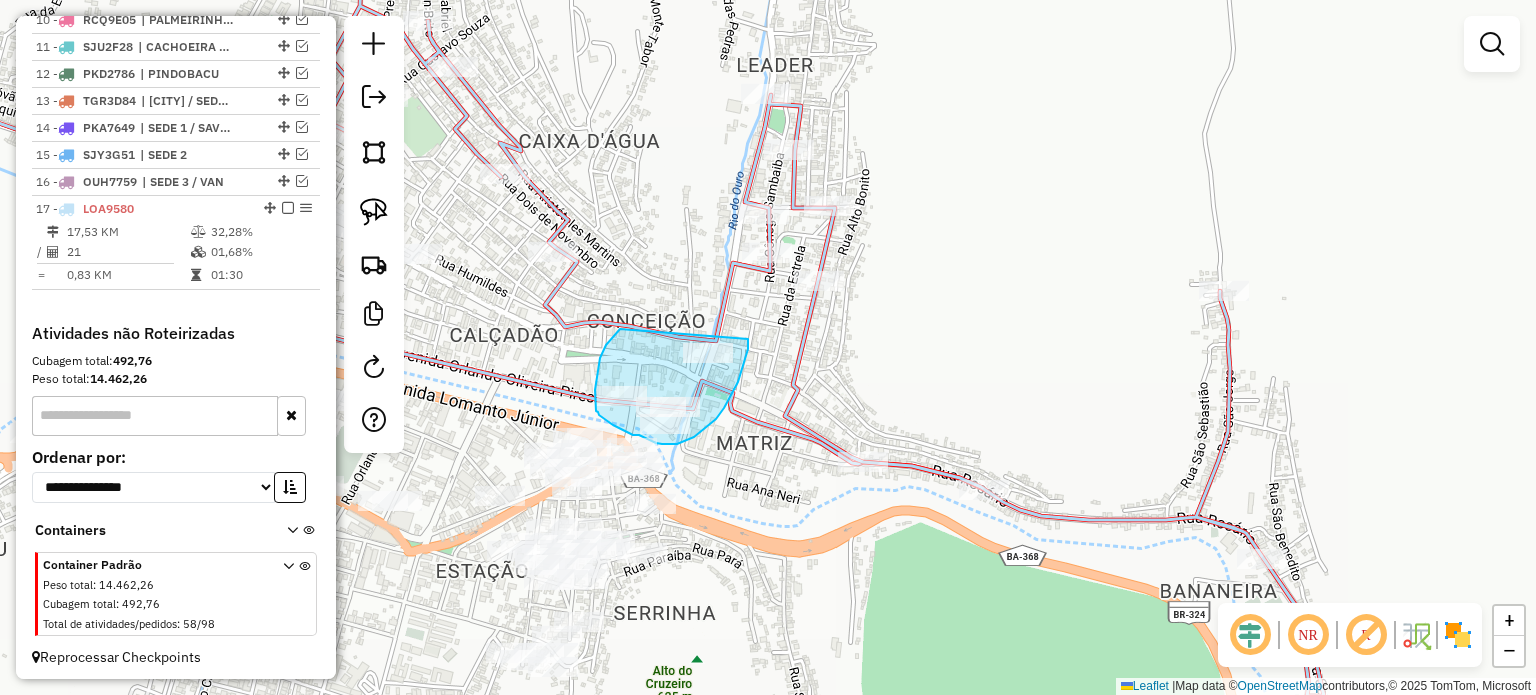 drag, startPoint x: 620, startPoint y: 329, endPoint x: 748, endPoint y: 338, distance: 128.31601 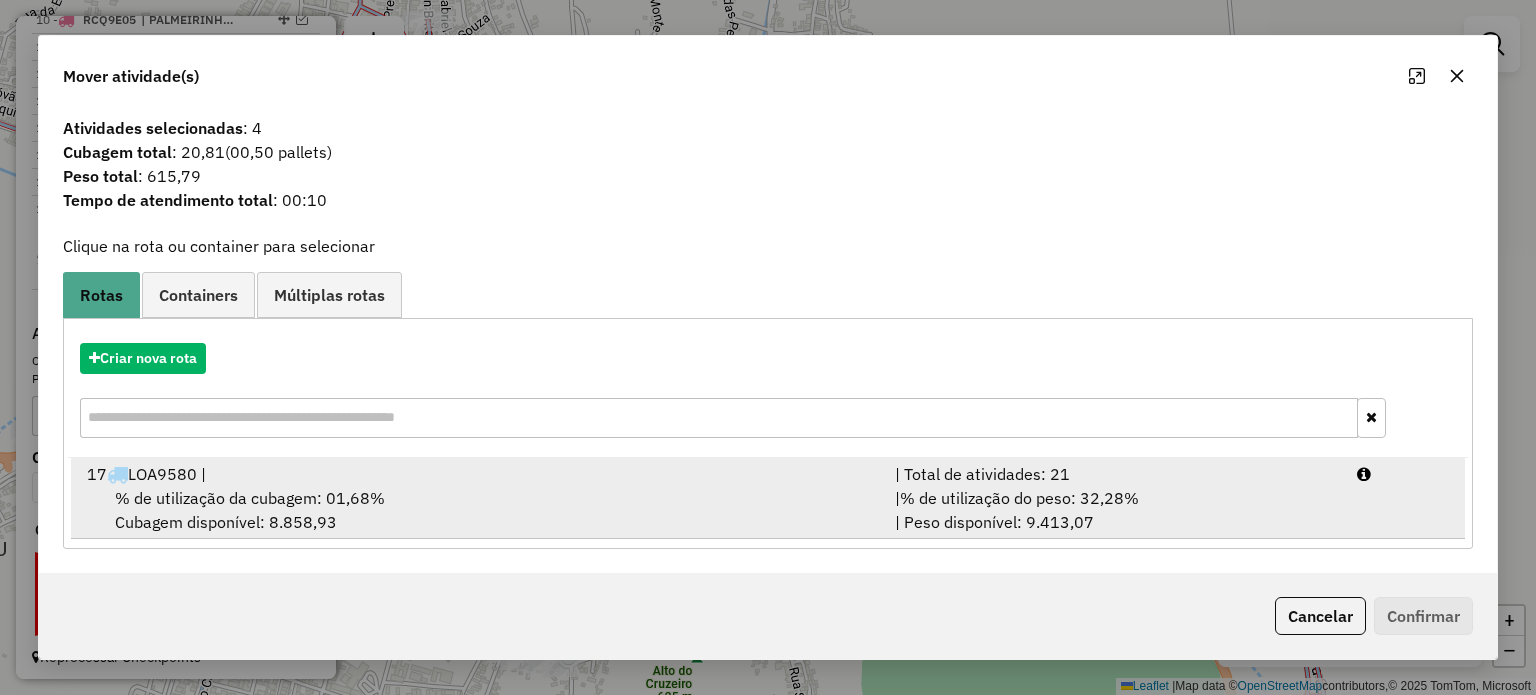 click on "17  LOA9580 |" at bounding box center (479, 474) 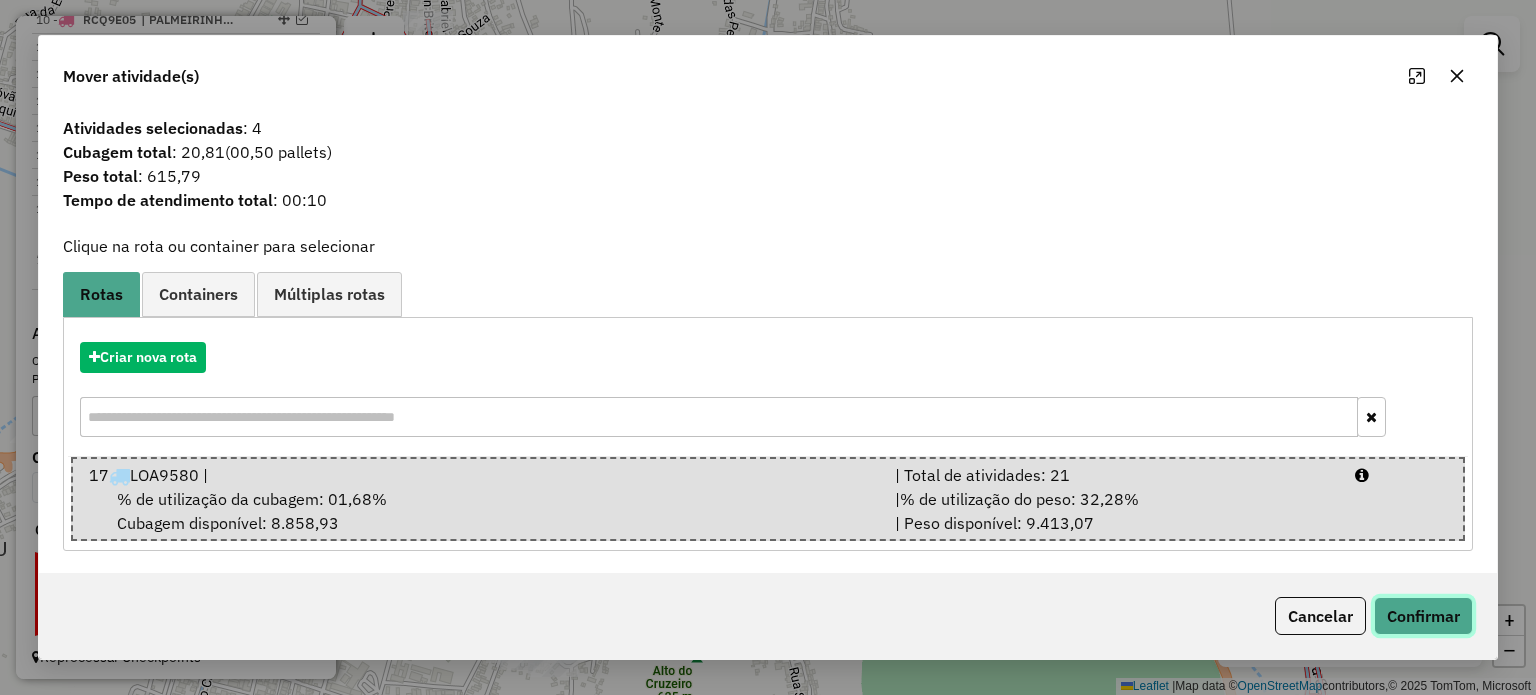 click on "Confirmar" 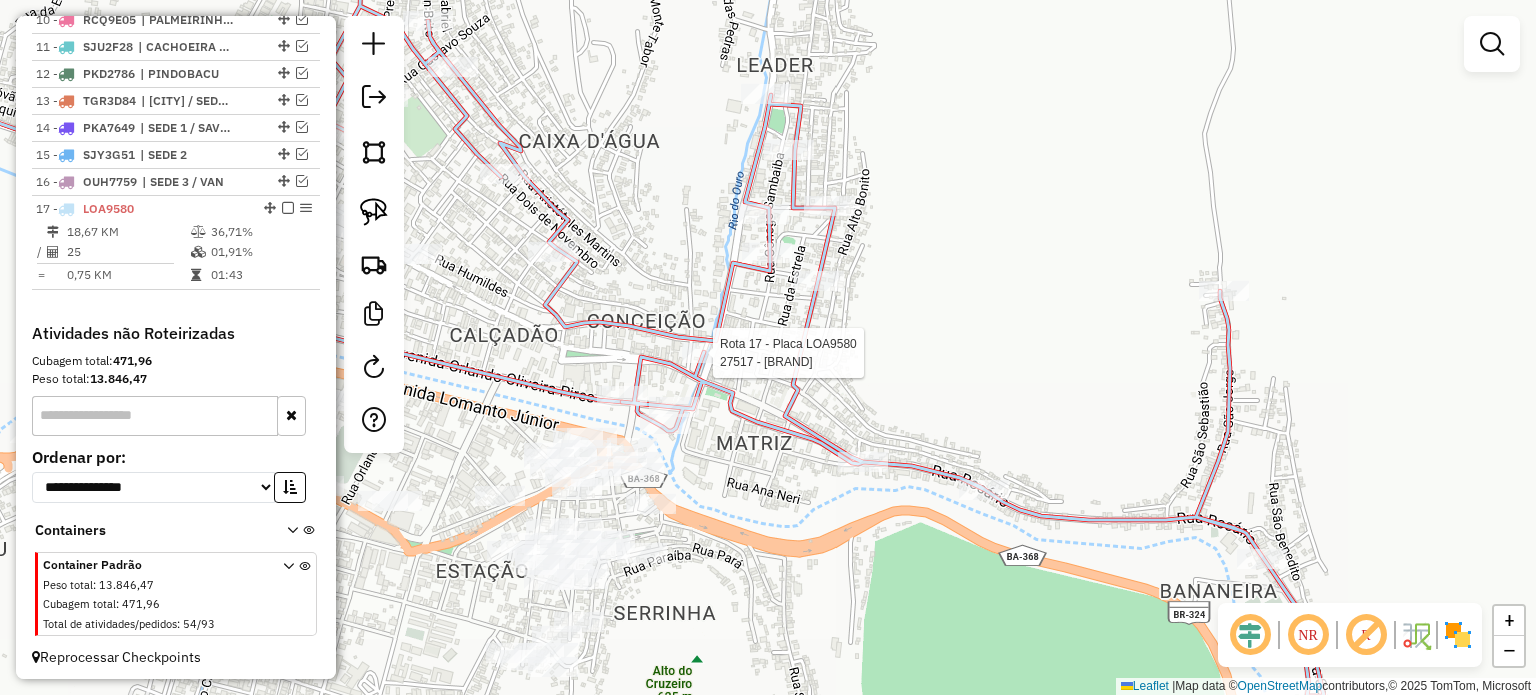 select on "**********" 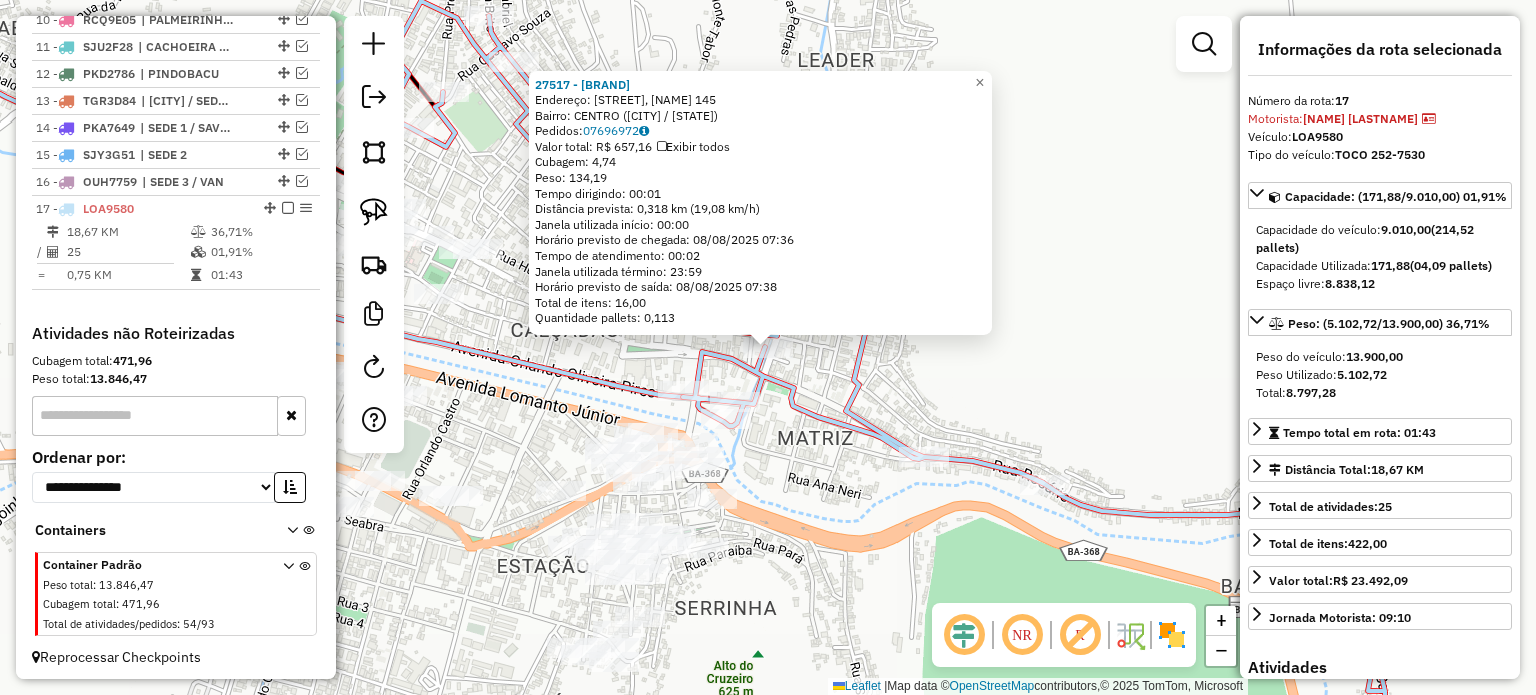 click on "27517 - EMPORIO DAS BEBIDAS  Endereço:  RUA MARGEM RIO DO OURO,LEADER 145   Bairro: CENTRO (JACOBINA / BA)   Pedidos:  07696972   Valor total: R$ 657,16   Exibir todos   Cubagem: 4,74  Peso: 134,19  Tempo dirigindo: 00:01   Distância prevista: 0,318 km (19,08 km/h)   Janela utilizada início: 00:00   Horário previsto de chegada: 08/08/2025 07:36   Tempo de atendimento: 00:02   Janela utilizada término: 23:59   Horário previsto de saída: 08/08/2025 07:38   Total de itens: 16,00   Quantidade pallets: 0,113  × Janela de atendimento Grade de atendimento Capacidade Transportadoras Veículos Cliente Pedidos  Rotas Selecione os dias de semana para filtrar as janelas de atendimento  Seg   Ter   Qua   Qui   Sex   Sáb   Dom  Informe o período da janela de atendimento: De: Até:  Filtrar exatamente a janela do cliente  Considerar janela de atendimento padrão  Selecione os dias de semana para filtrar as grades de atendimento  Seg   Ter   Qua   Qui   Sex   Sáb   Dom   Peso mínimo:   Peso máximo:   De:   De:" 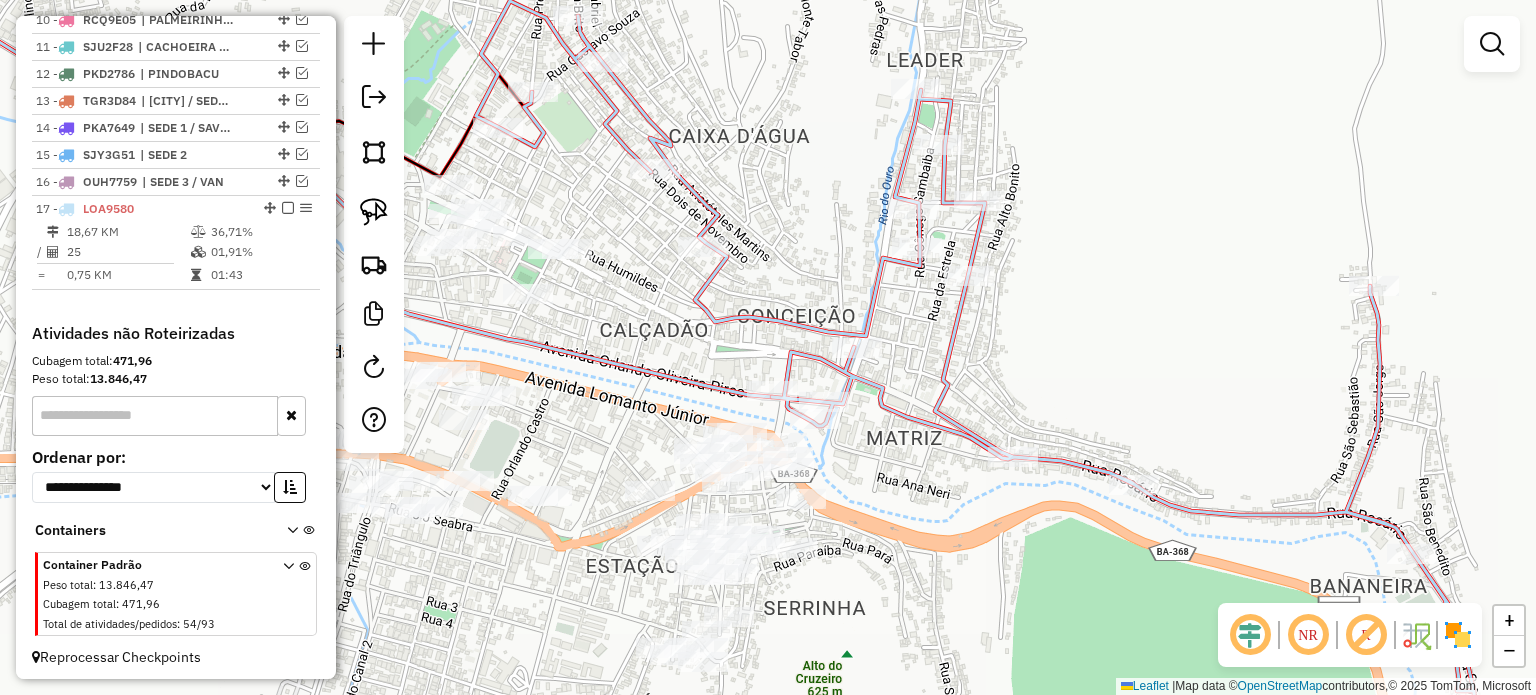 drag, startPoint x: 836, startPoint y: 523, endPoint x: 934, endPoint y: 514, distance: 98.4124 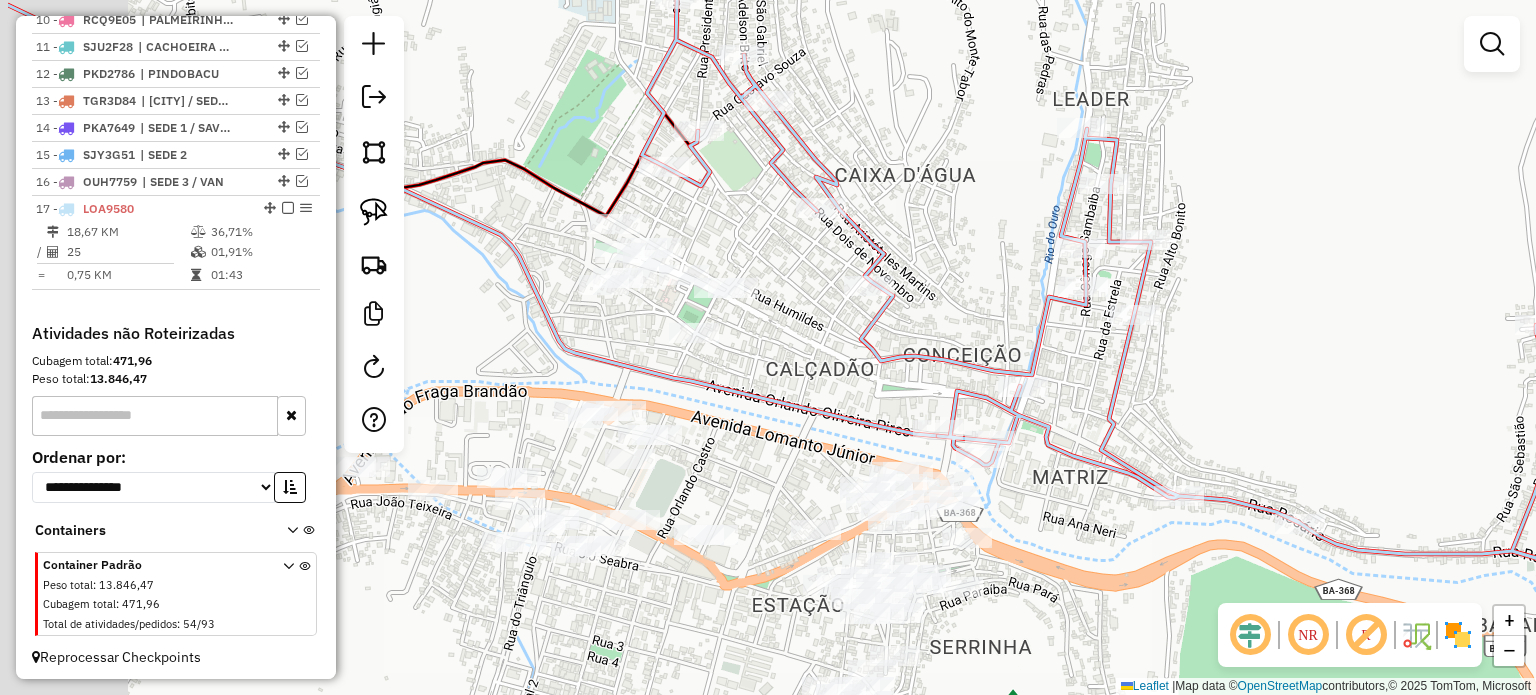 drag, startPoint x: 607, startPoint y: 363, endPoint x: 779, endPoint y: 408, distance: 177.7892 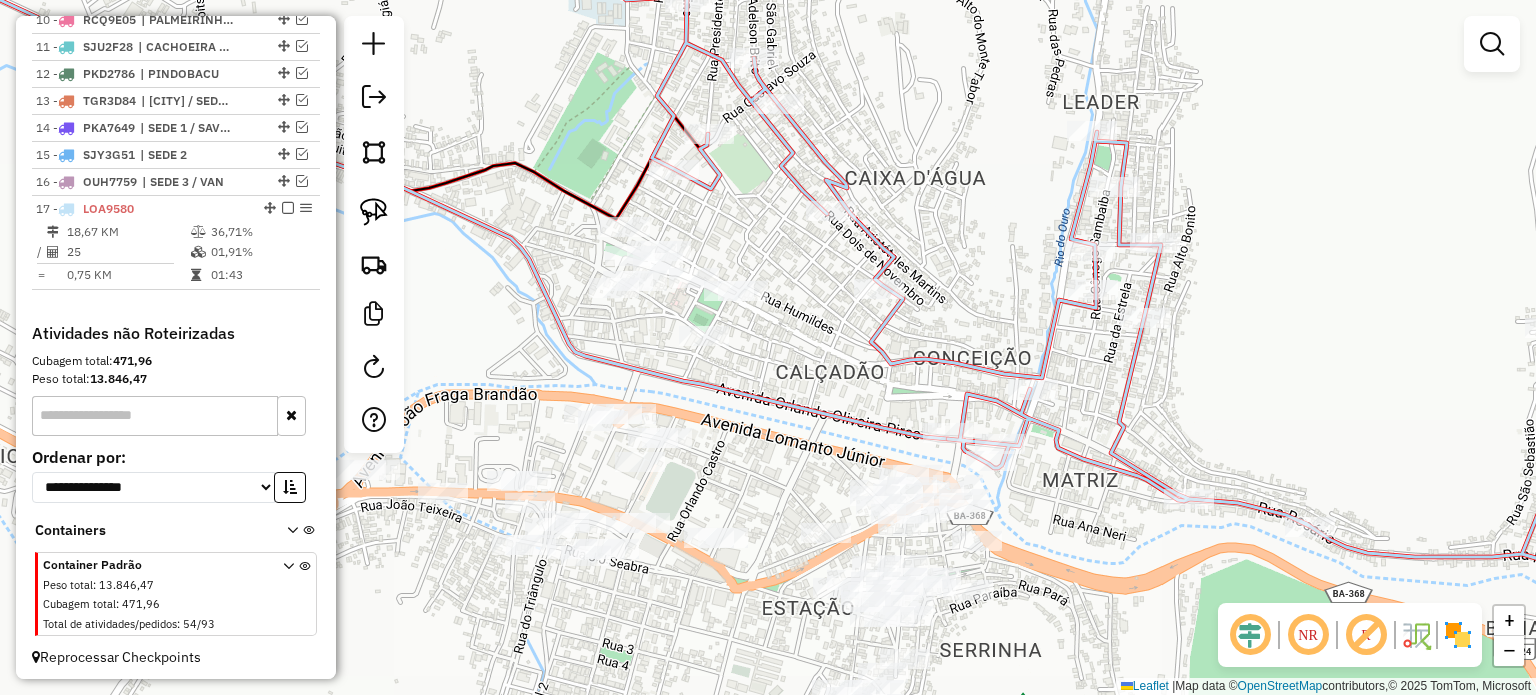 drag, startPoint x: 771, startPoint y: 394, endPoint x: 716, endPoint y: 319, distance: 93.00538 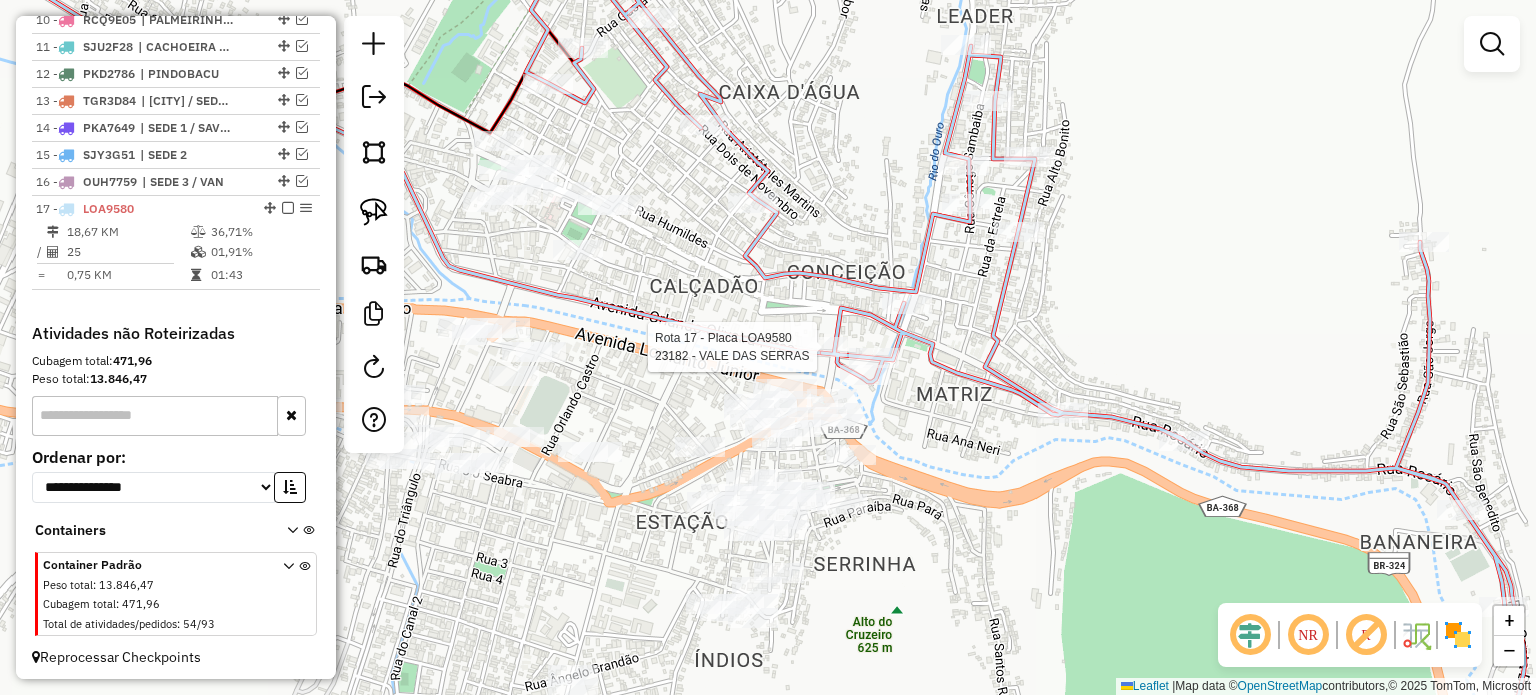 select on "**********" 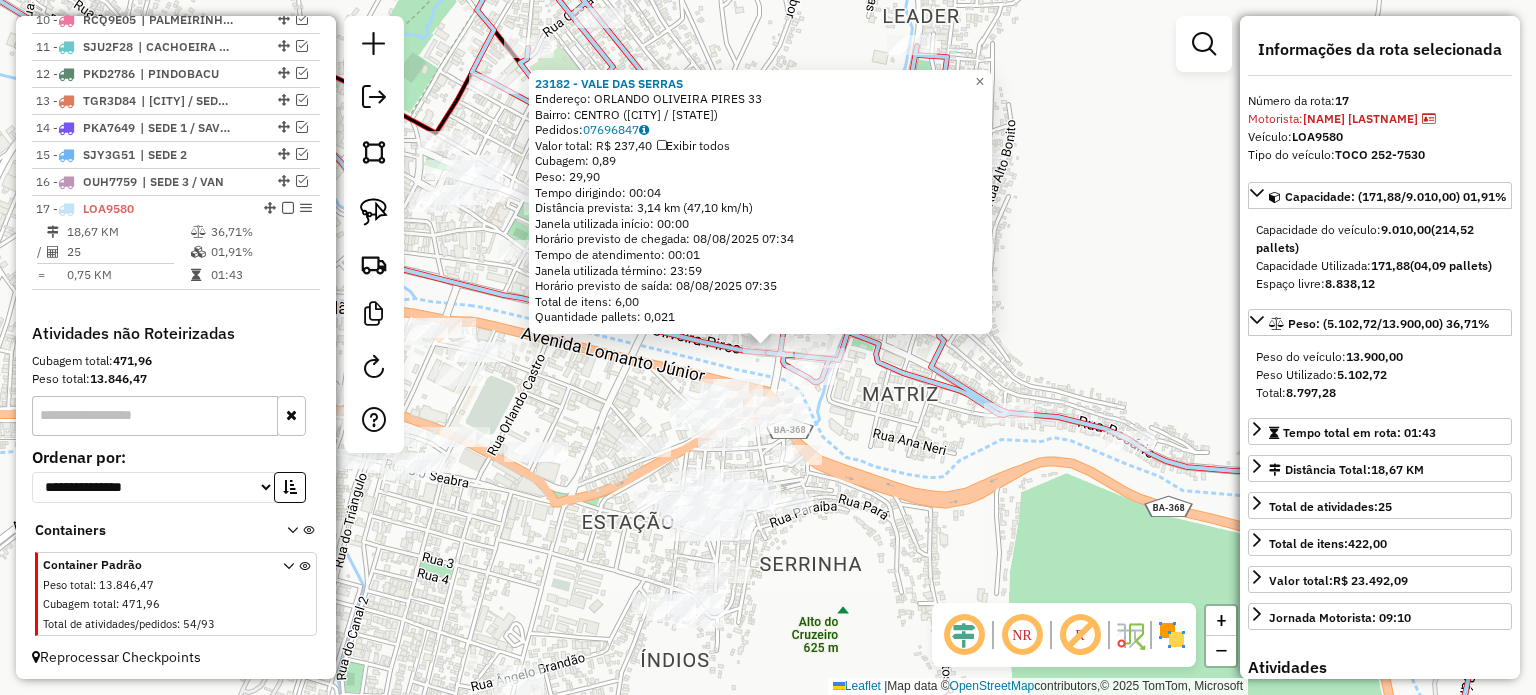 click on "23182 - VALE DAS SERRAS  Endereço:  ORLANDO OLIVEIRA PIRES 33   Bairro: CENTRO (JACOBINA / BA)   Pedidos:  07696847   Valor total: R$ 237,40   Exibir todos   Cubagem: 0,89  Peso: 29,90  Tempo dirigindo: 00:04   Distância prevista: 3,14 km (47,10 km/h)   Janela utilizada início: 00:00   Horário previsto de chegada: 08/08/2025 07:34   Tempo de atendimento: 00:01   Janela utilizada término: 23:59   Horário previsto de saída: 08/08/2025 07:35   Total de itens: 6,00   Quantidade pallets: 0,021  × Janela de atendimento Grade de atendimento Capacidade Transportadoras Veículos Cliente Pedidos  Rotas Selecione os dias de semana para filtrar as janelas de atendimento  Seg   Ter   Qua   Qui   Sex   Sáb   Dom  Informe o período da janela de atendimento: De: Até:  Filtrar exatamente a janela do cliente  Considerar janela de atendimento padrão  Selecione os dias de semana para filtrar as grades de atendimento  Seg   Ter   Qua   Qui   Sex   Sáb   Dom   Considerar clientes sem dia de atendimento cadastrado De:" 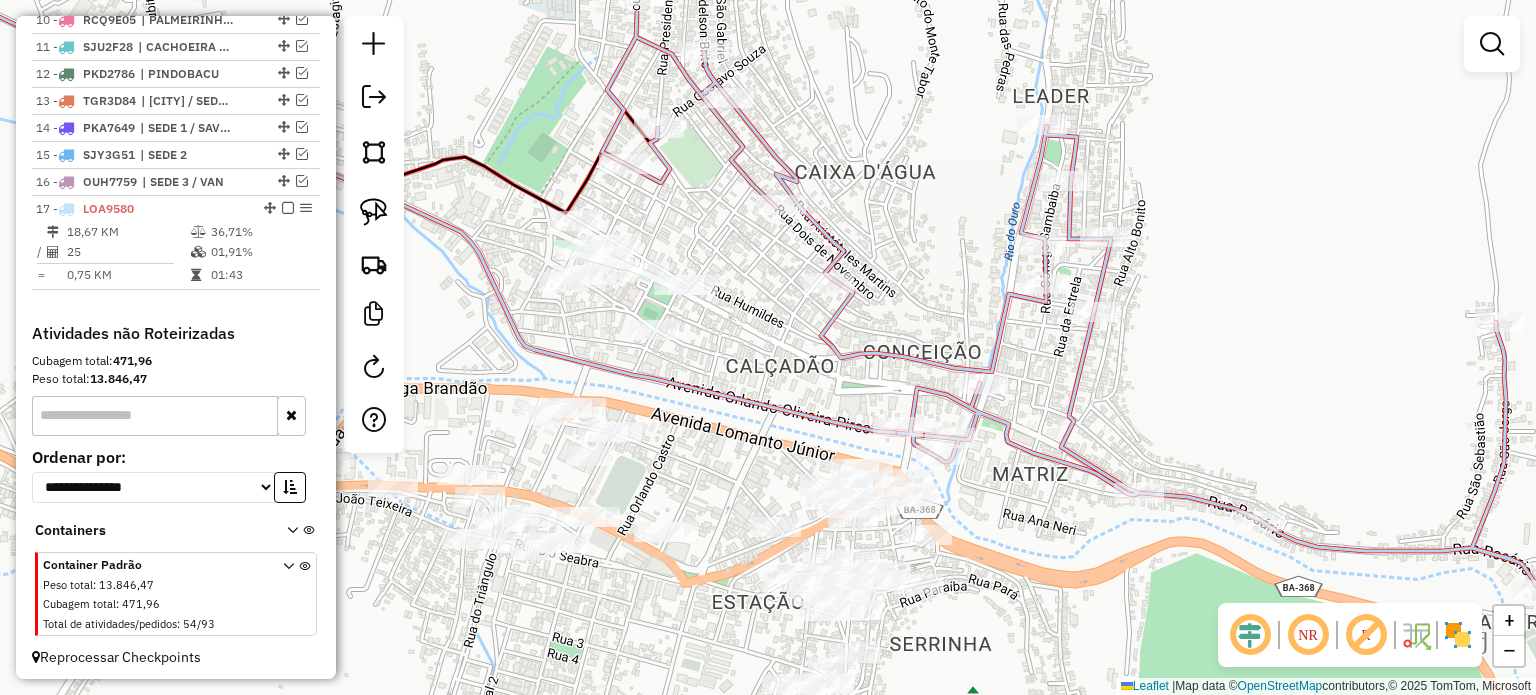 drag, startPoint x: 584, startPoint y: 315, endPoint x: 733, endPoint y: 410, distance: 176.7088 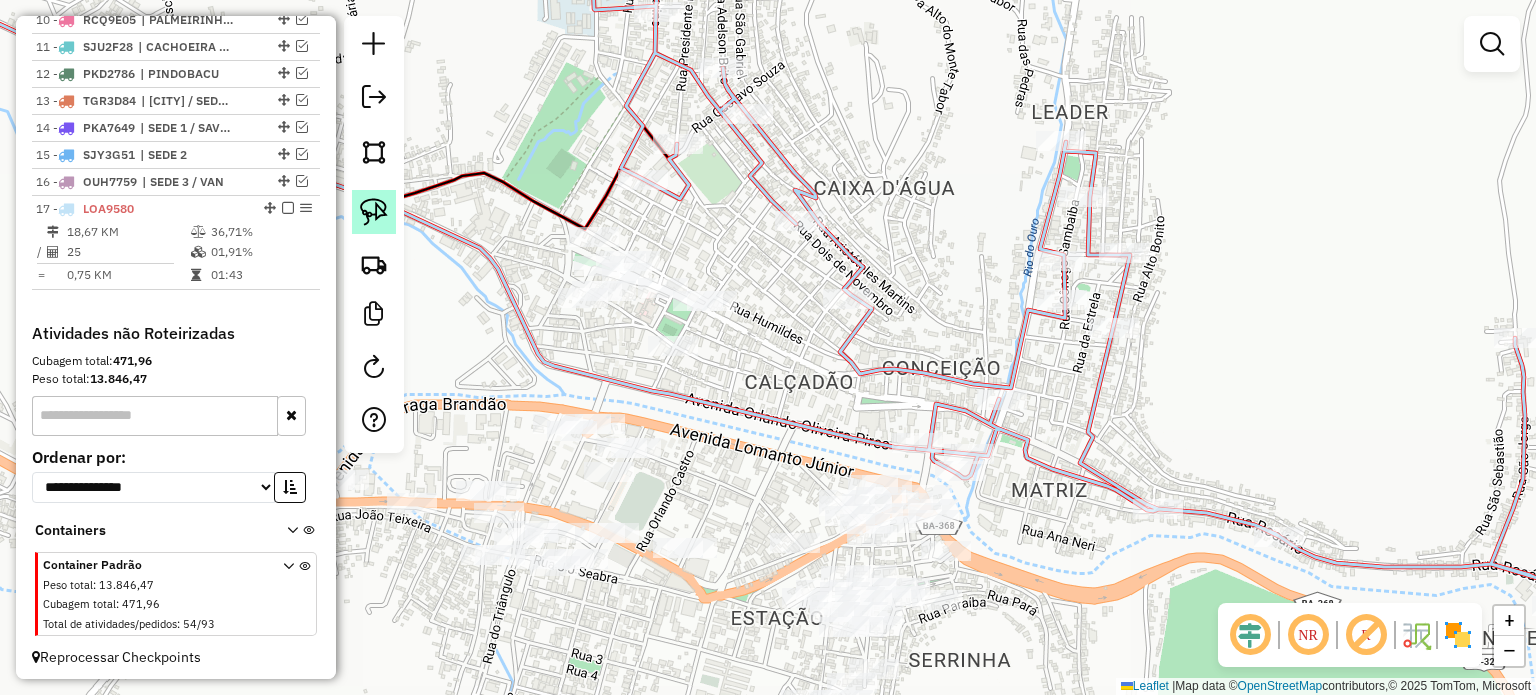 click 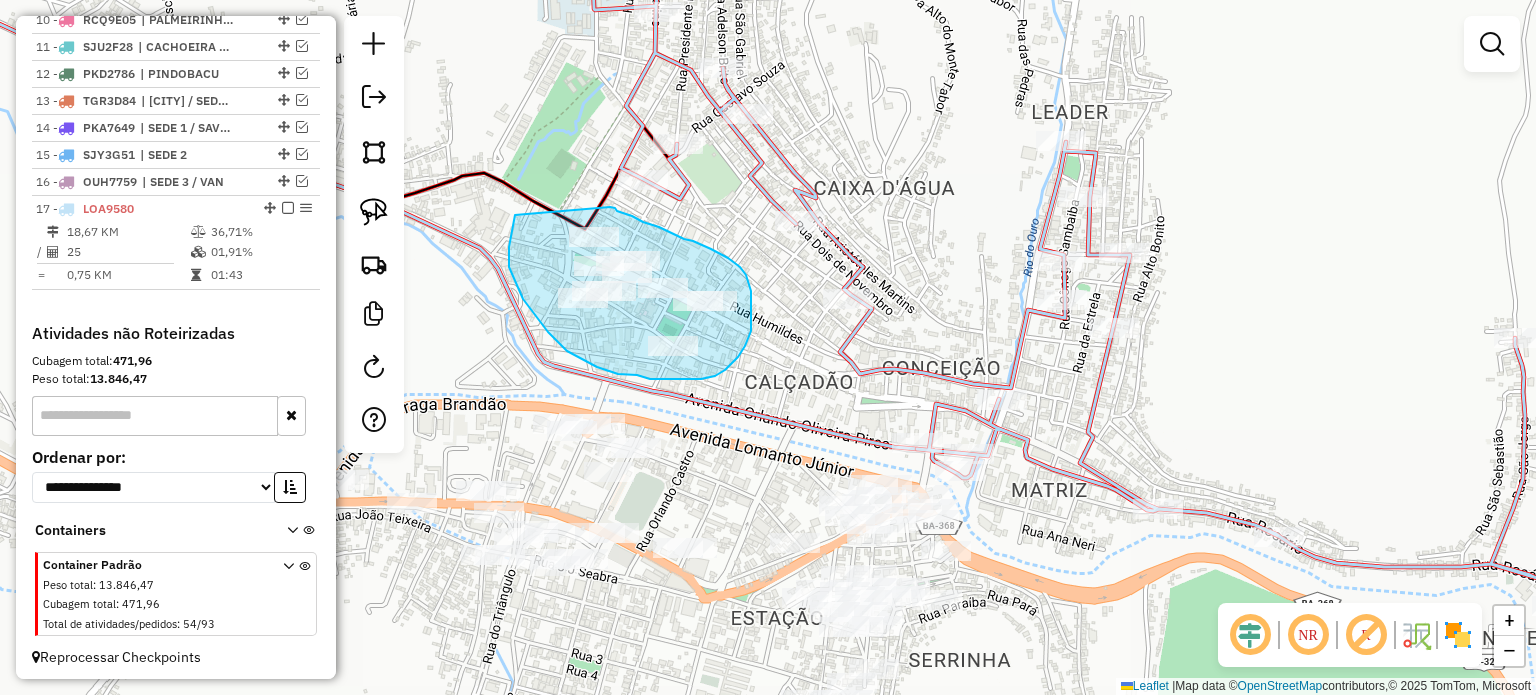 drag, startPoint x: 515, startPoint y: 215, endPoint x: 610, endPoint y: 207, distance: 95.33625 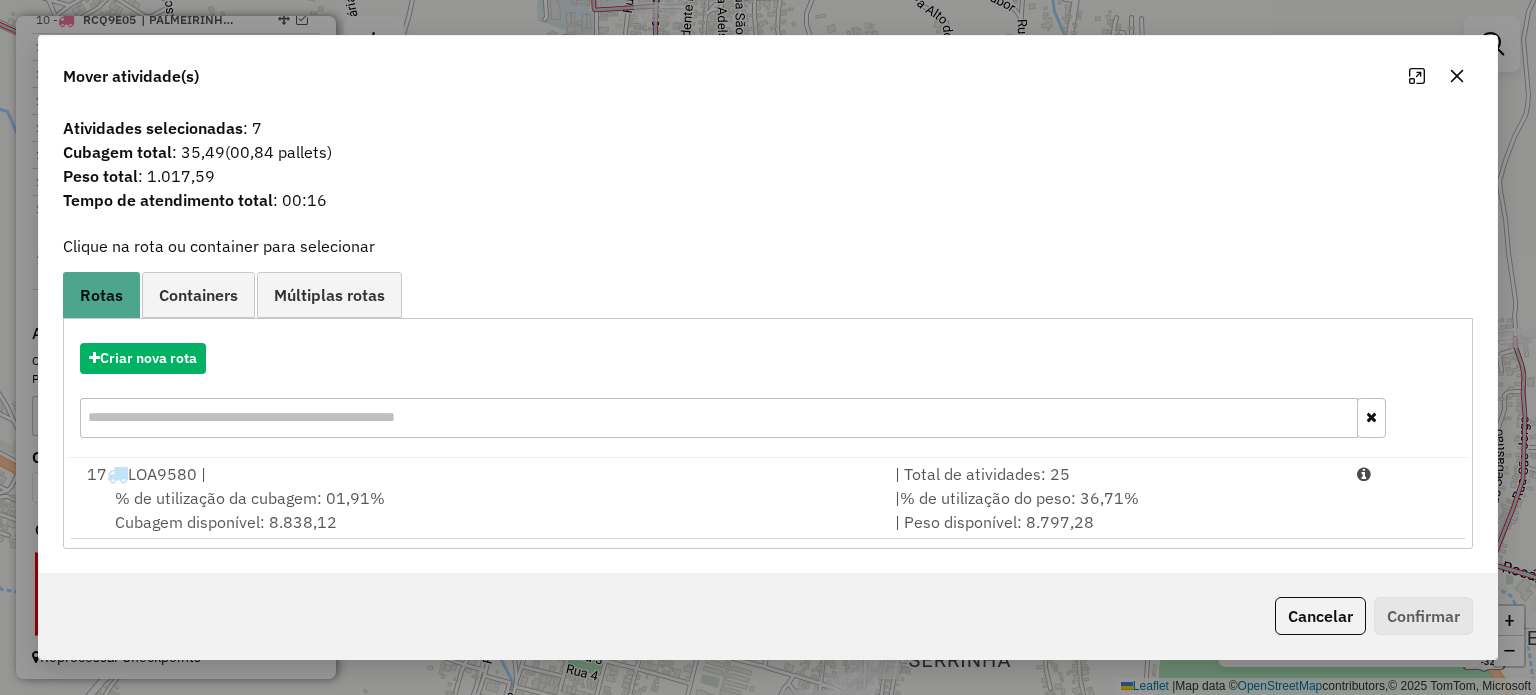 click 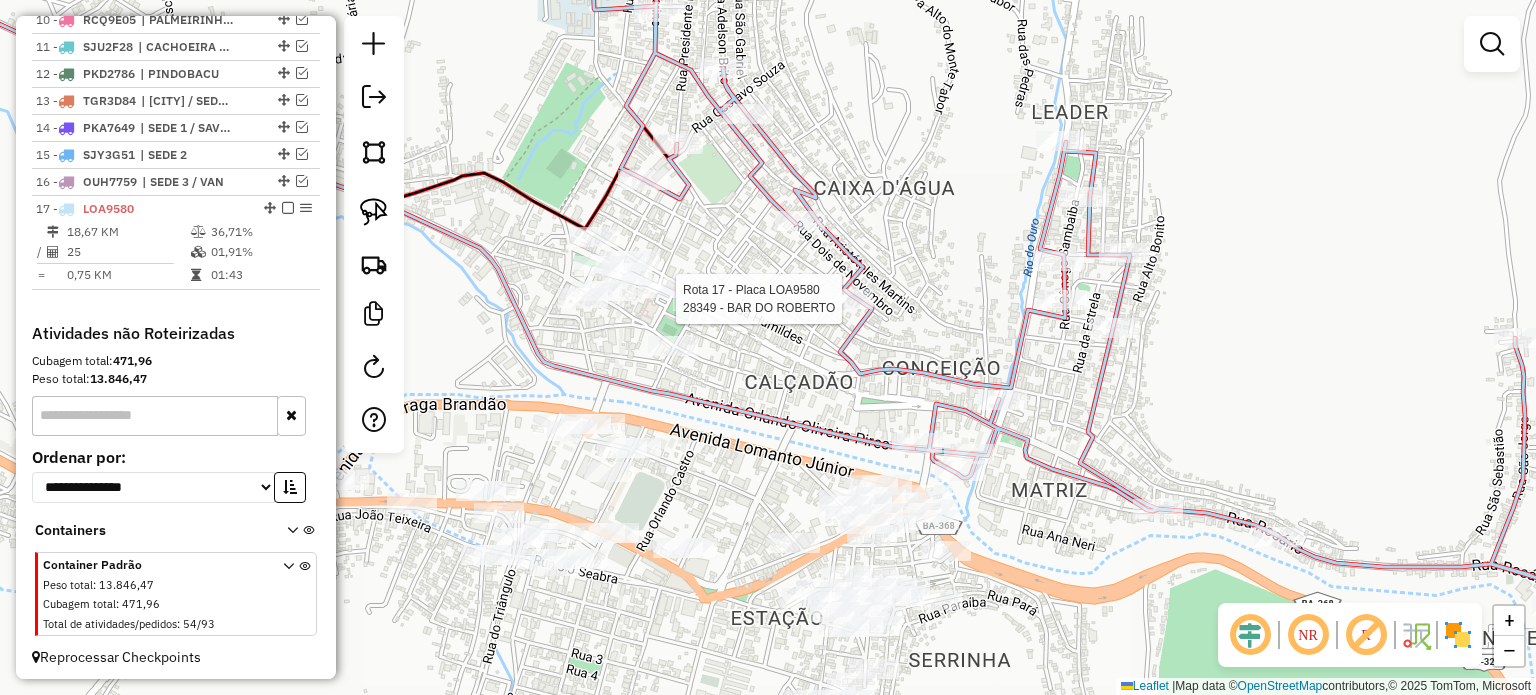 select on "**********" 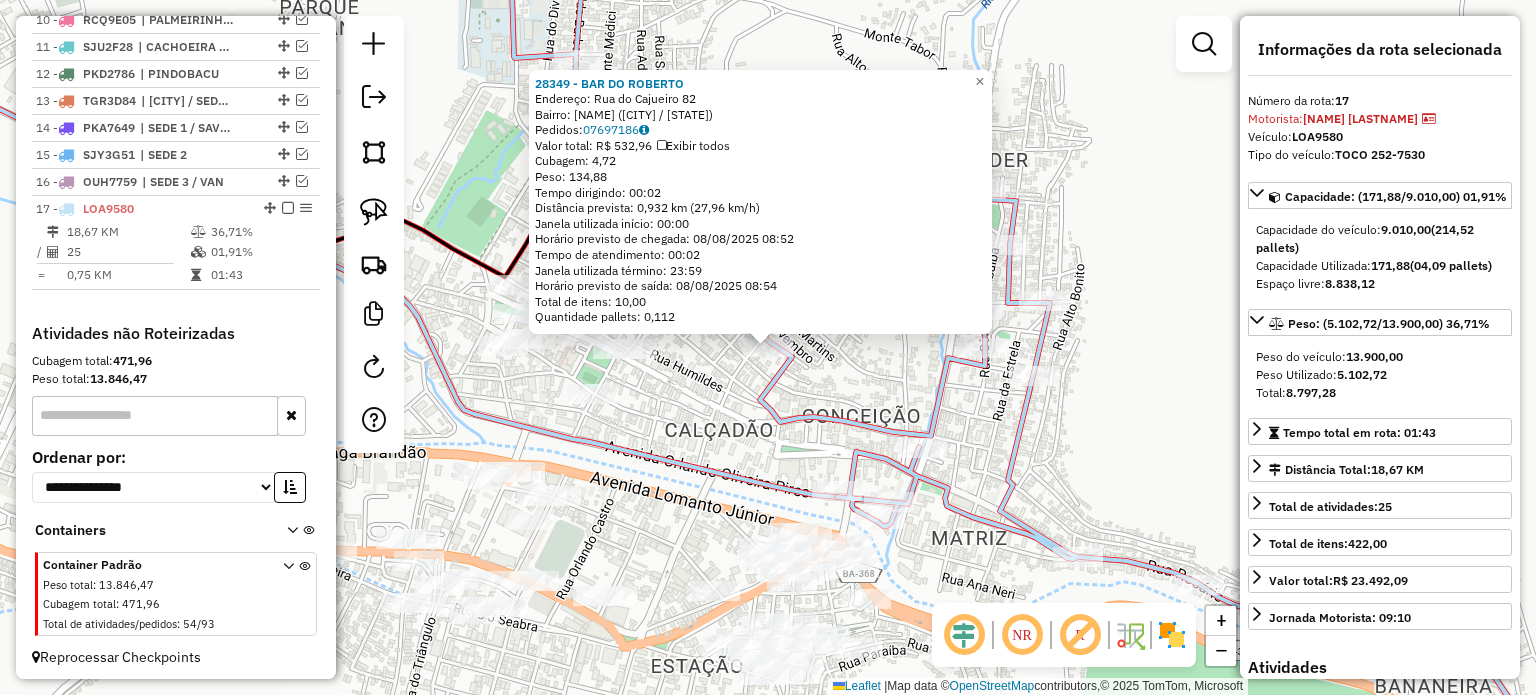 click on "28349 - BAR DO ROBERTO  Endereço:  Rua do Cajueiro 82   Bairro: CAIXA D'AGUA (JACOBINA / BA)   Pedidos:  07697186   Valor total: R$ 532,96   Exibir todos   Cubagem: 4,72  Peso: 134,88  Tempo dirigindo: 00:02   Distância prevista: 0,932 km (27,96 km/h)   Janela utilizada início: 00:00   Horário previsto de chegada: 08/08/2025 08:52   Tempo de atendimento: 00:02   Janela utilizada término: 23:59   Horário previsto de saída: 08/08/2025 08:54   Total de itens: 10,00   Quantidade pallets: 0,112  × Janela de atendimento Grade de atendimento Capacidade Transportadoras Veículos Cliente Pedidos  Rotas Selecione os dias de semana para filtrar as janelas de atendimento  Seg   Ter   Qua   Qui   Sex   Sáb   Dom  Informe o período da janela de atendimento: De: Até:  Filtrar exatamente a janela do cliente  Considerar janela de atendimento padrão  Selecione os dias de semana para filtrar as grades de atendimento  Seg   Ter   Qua   Qui   Sex   Sáb   Dom   Considerar clientes sem dia de atendimento cadastrado De:" 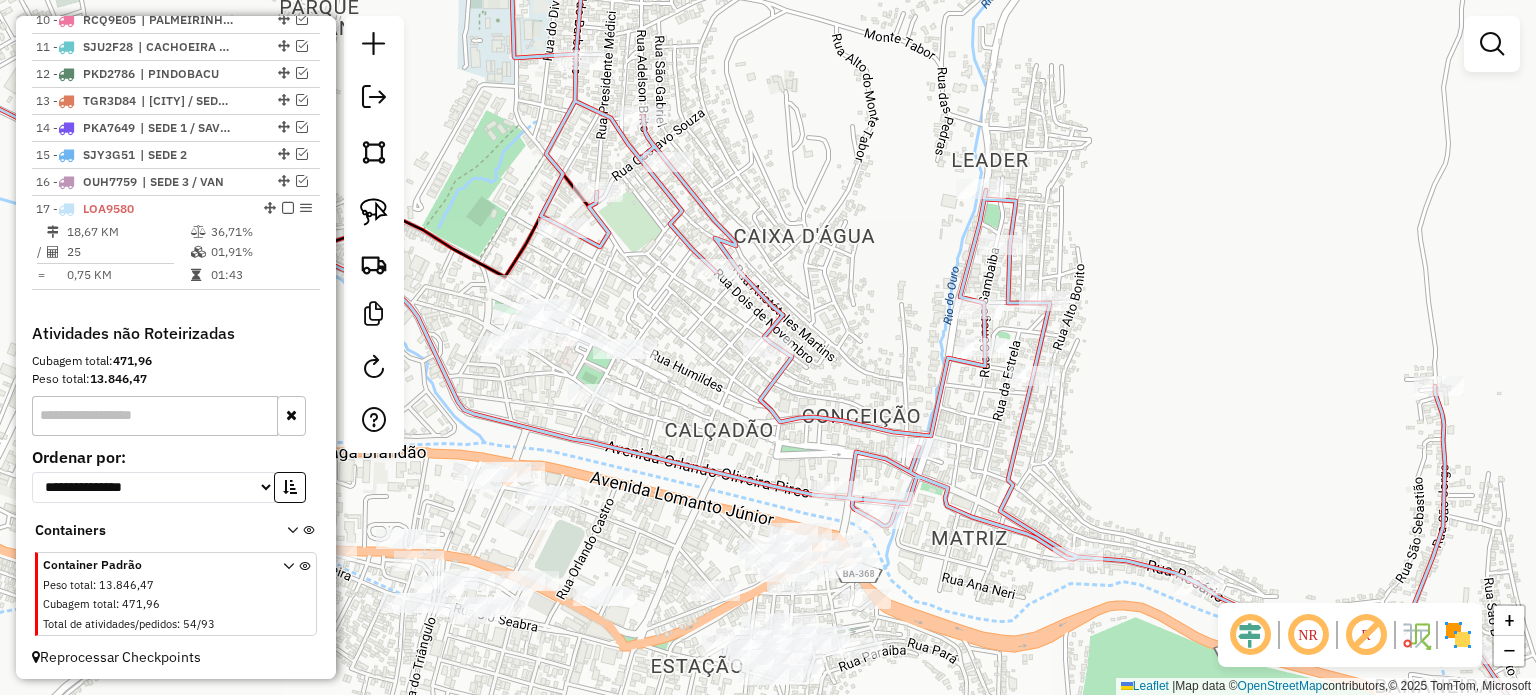 drag, startPoint x: 695, startPoint y: 387, endPoint x: 649, endPoint y: 438, distance: 68.68042 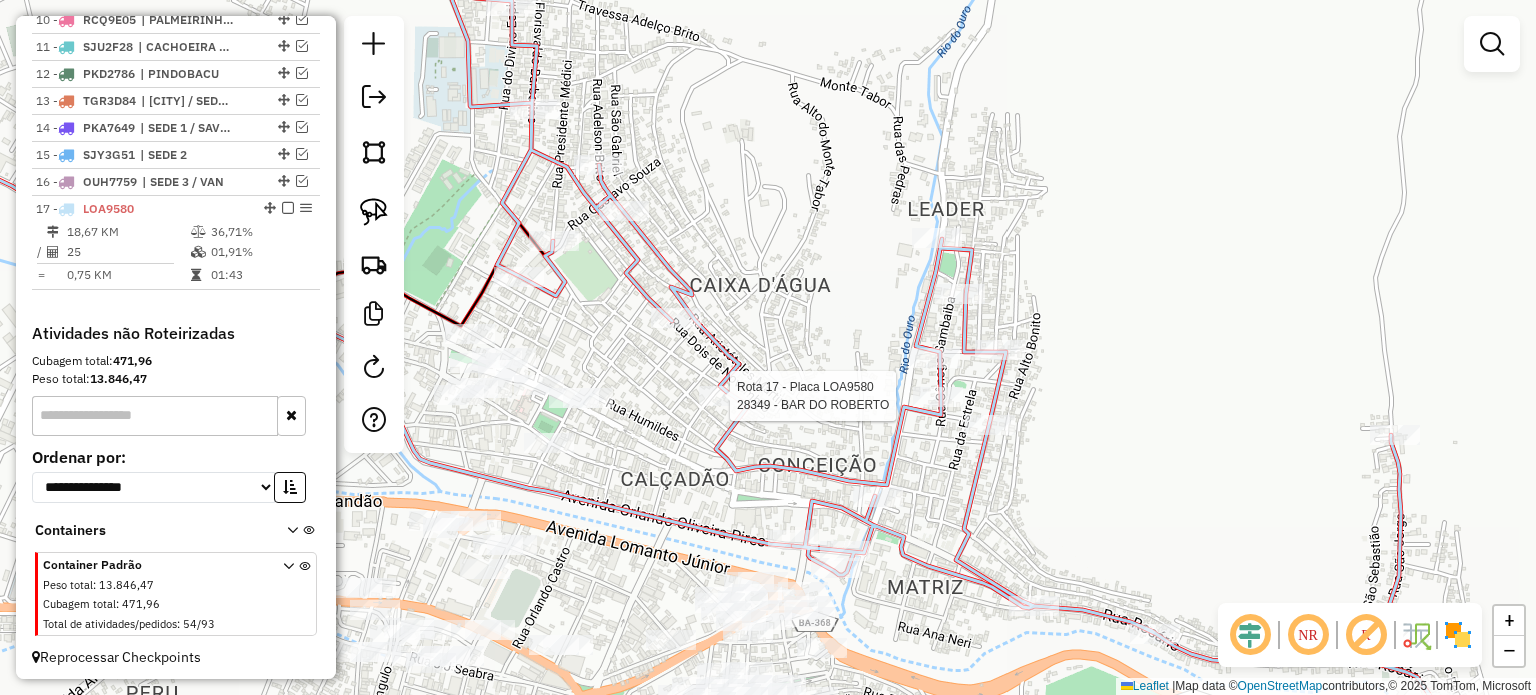 select on "**********" 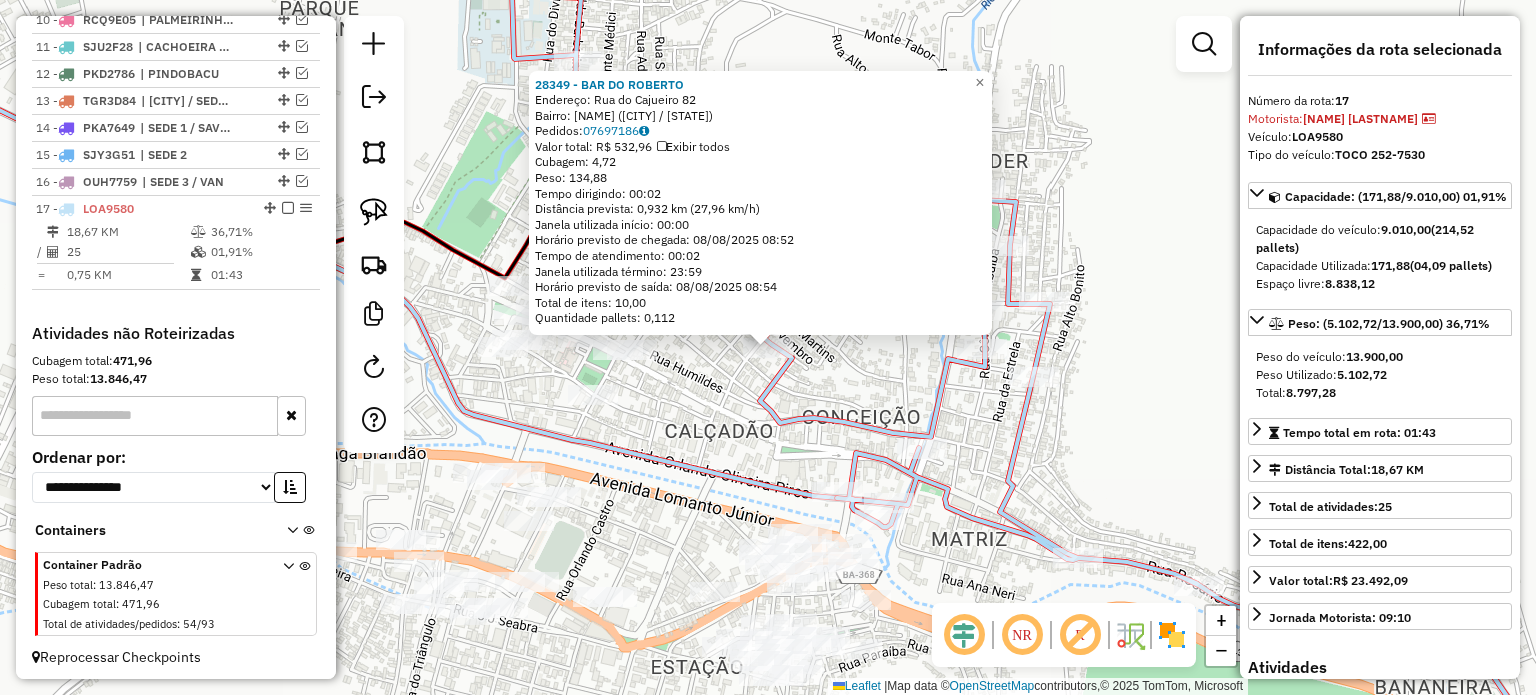click on "28349 - BAR DO ROBERTO  Endereço:  Rua do Cajueiro 82   Bairro: CAIXA D'AGUA (JACOBINA / BA)   Pedidos:  07697186   Valor total: R$ 532,96   Exibir todos   Cubagem: 4,72  Peso: 134,88  Tempo dirigindo: 00:02   Distância prevista: 0,932 km (27,96 km/h)   Janela utilizada início: 00:00   Horário previsto de chegada: 08/08/2025 08:52   Tempo de atendimento: 00:02   Janela utilizada término: 23:59   Horário previsto de saída: 08/08/2025 08:54   Total de itens: 10,00   Quantidade pallets: 0,112  × Janela de atendimento Grade de atendimento Capacidade Transportadoras Veículos Cliente Pedidos  Rotas Selecione os dias de semana para filtrar as janelas de atendimento  Seg   Ter   Qua   Qui   Sex   Sáb   Dom  Informe o período da janela de atendimento: De: Até:  Filtrar exatamente a janela do cliente  Considerar janela de atendimento padrão  Selecione os dias de semana para filtrar as grades de atendimento  Seg   Ter   Qua   Qui   Sex   Sáb   Dom   Considerar clientes sem dia de atendimento cadastrado De:" 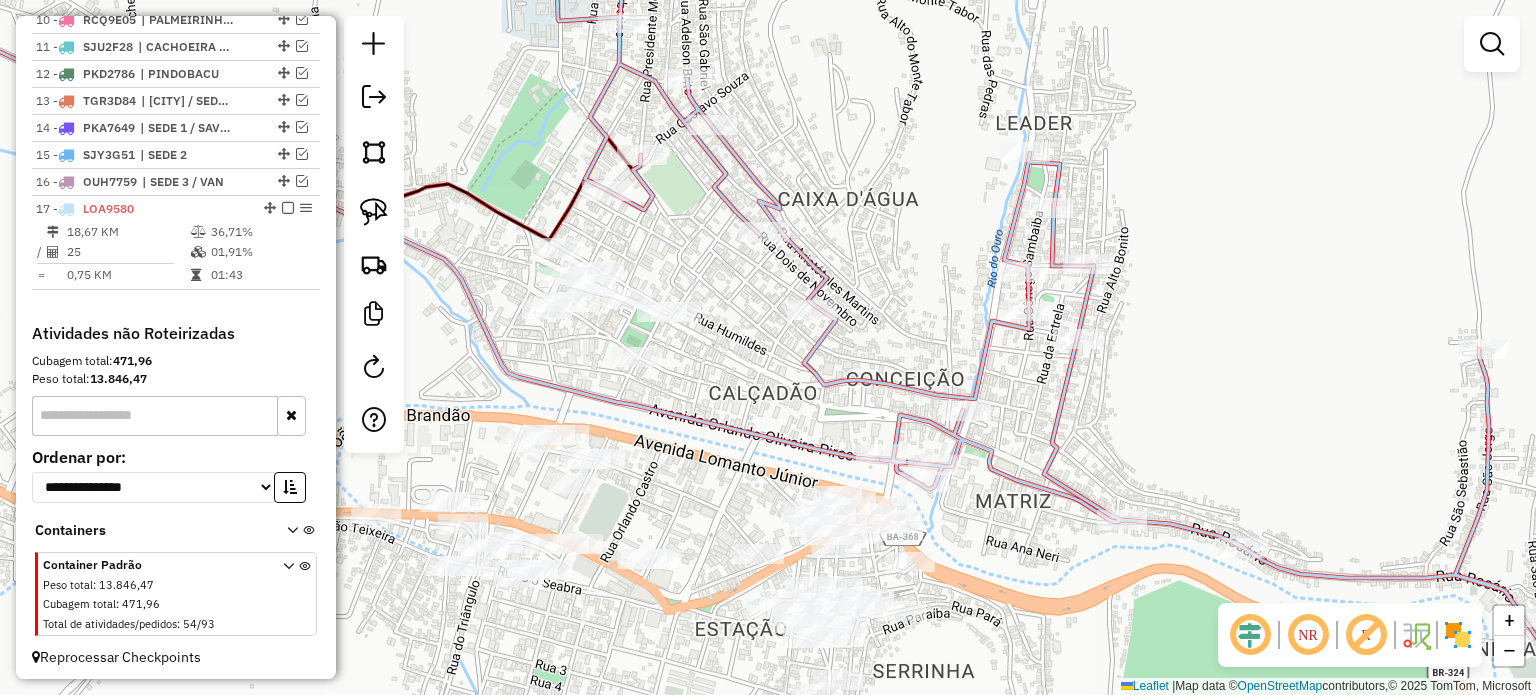 drag, startPoint x: 715, startPoint y: 428, endPoint x: 769, endPoint y: 367, distance: 81.46779 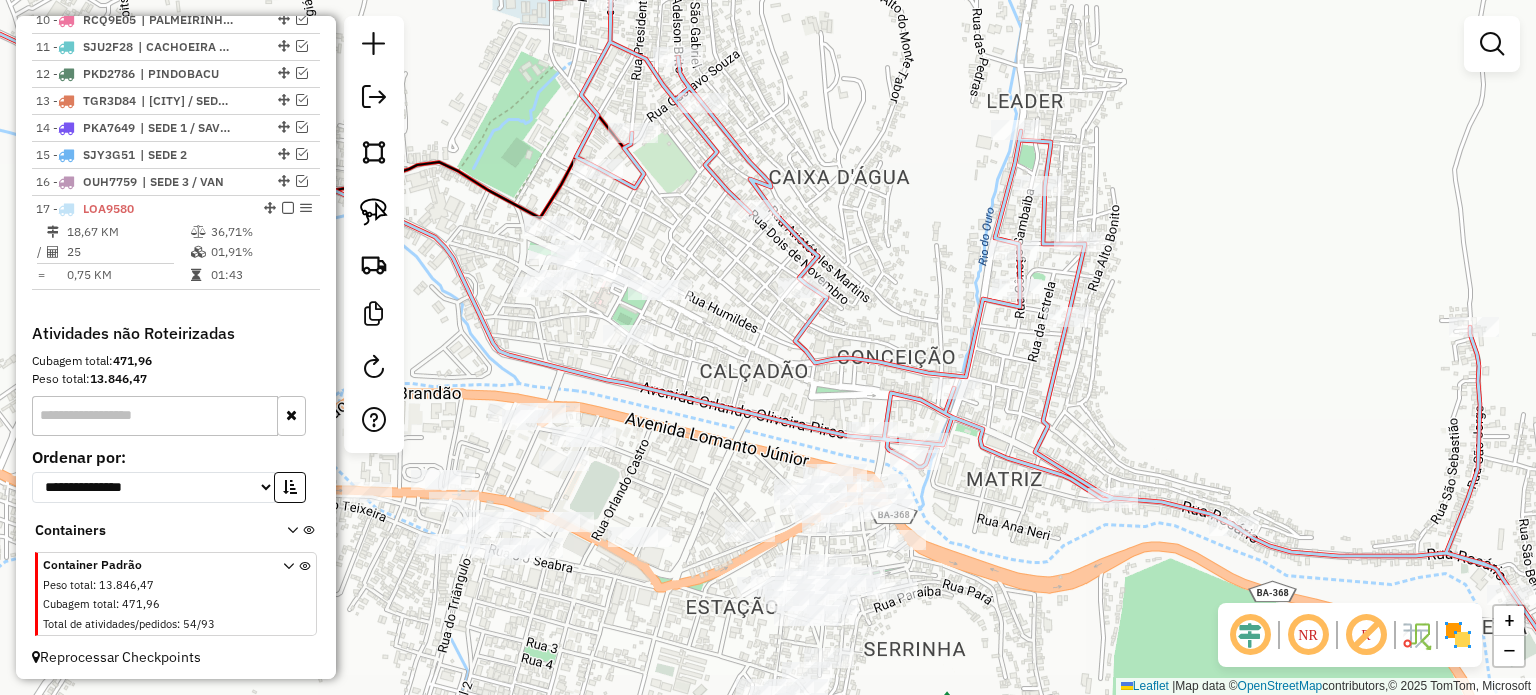 drag, startPoint x: 750, startPoint y: 363, endPoint x: 636, endPoint y: 358, distance: 114.1096 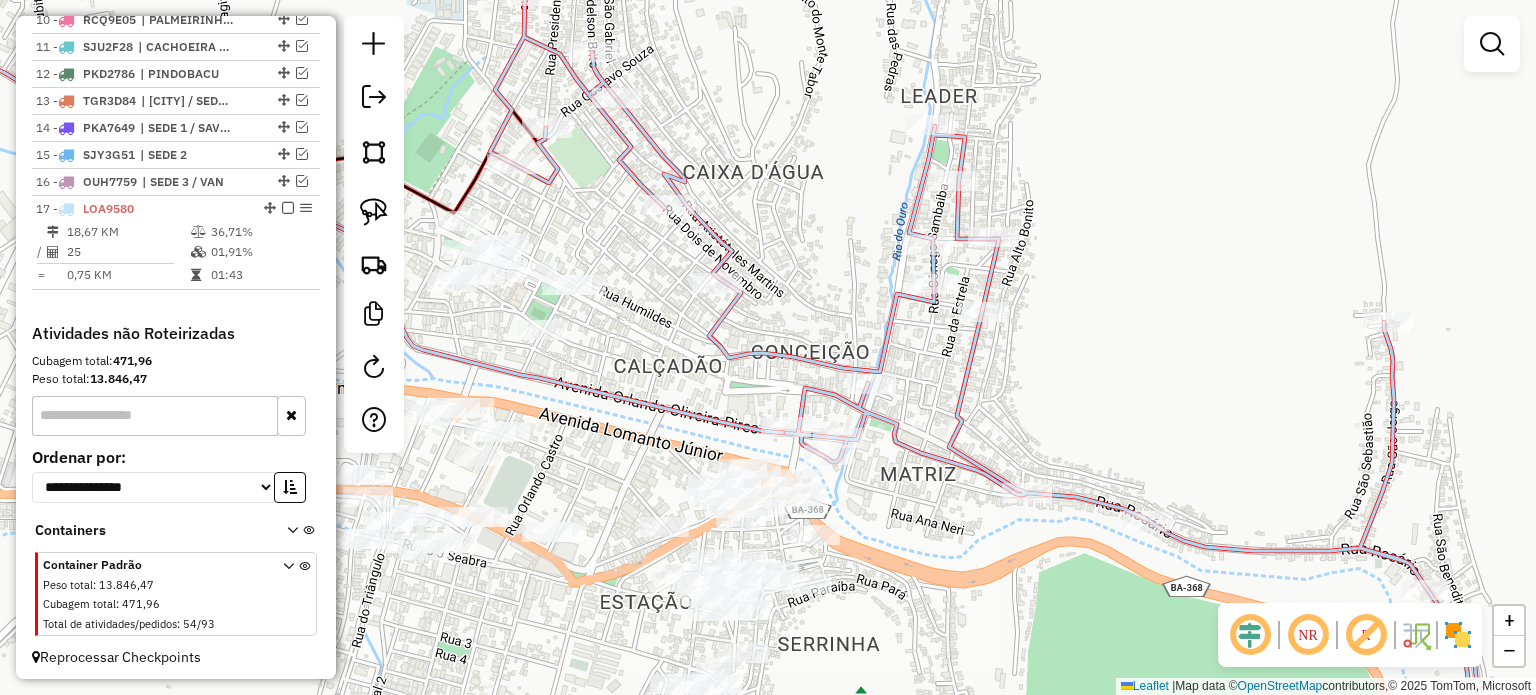 drag, startPoint x: 633, startPoint y: 365, endPoint x: 815, endPoint y: 374, distance: 182.2224 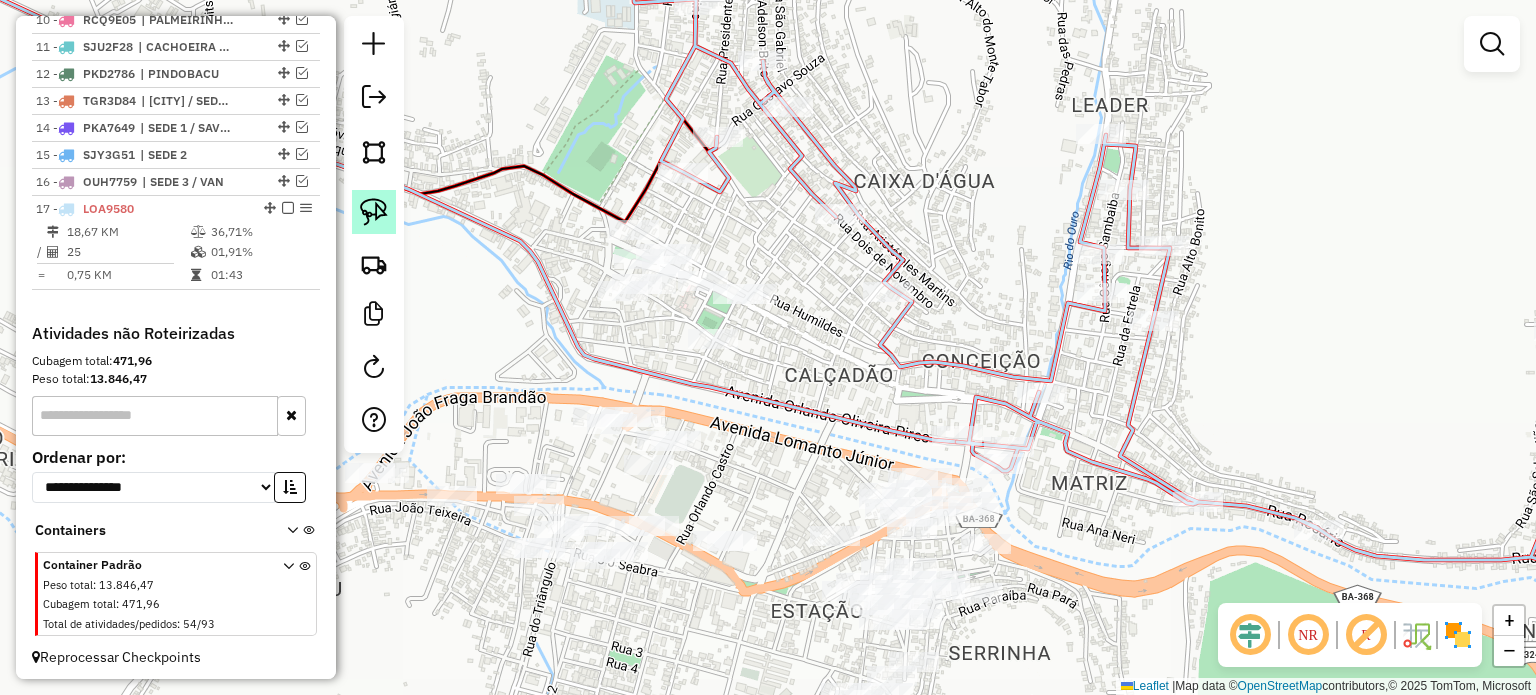 click 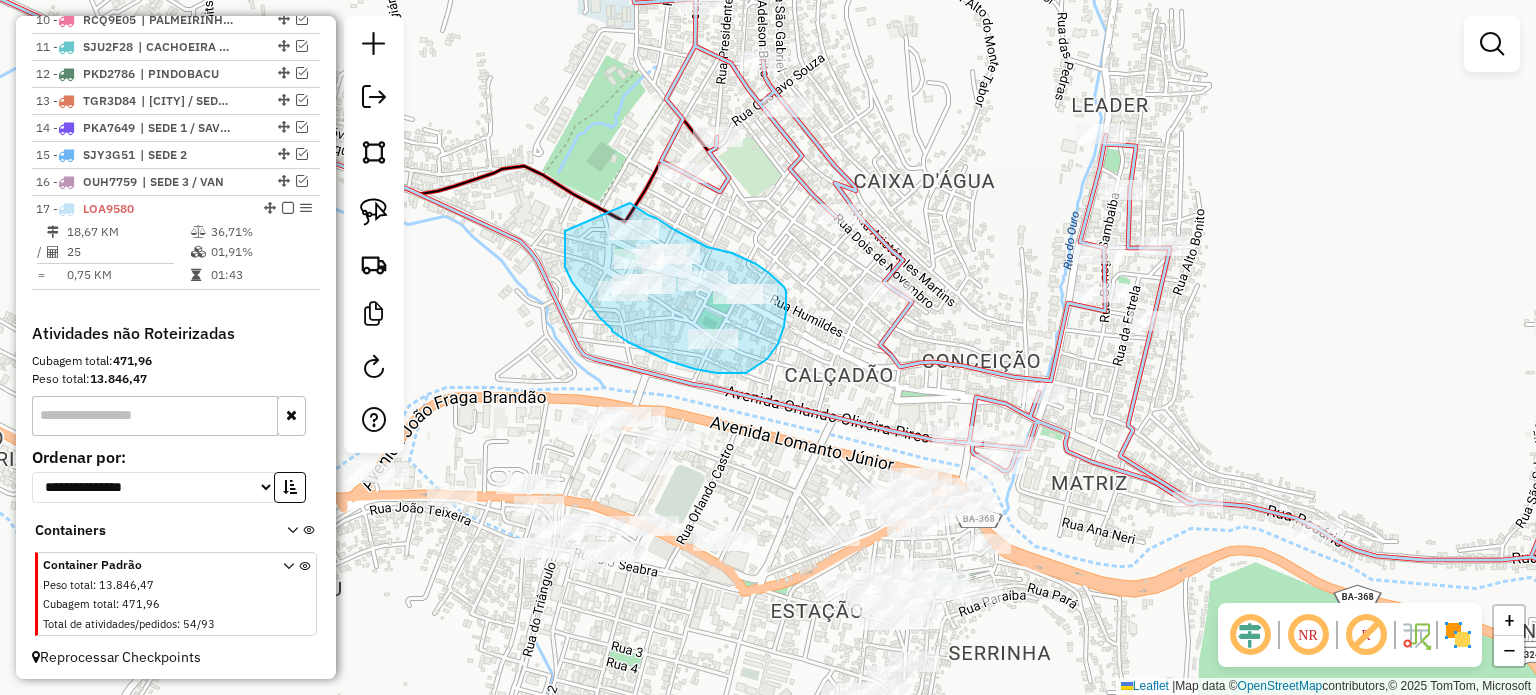 drag, startPoint x: 565, startPoint y: 231, endPoint x: 617, endPoint y: 194, distance: 63.82006 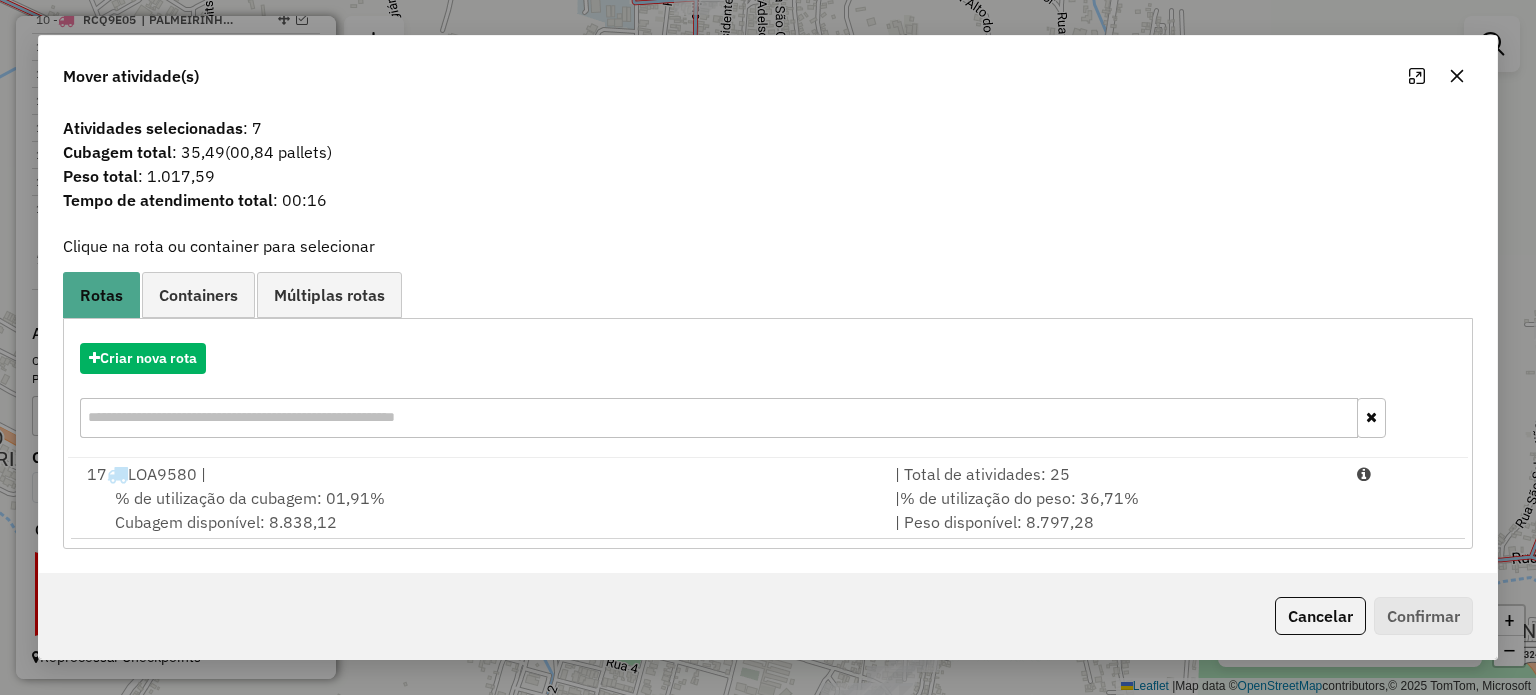 click 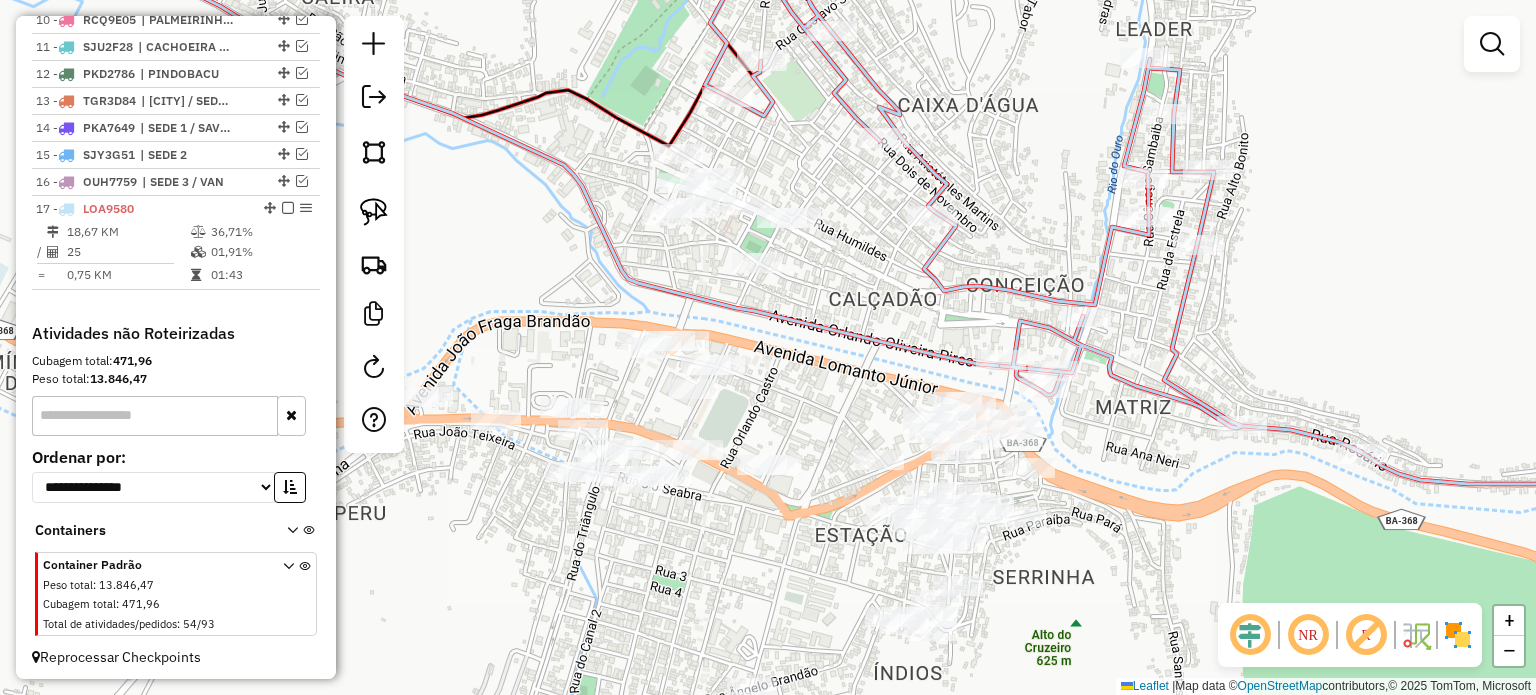 drag, startPoint x: 885, startPoint y: 286, endPoint x: 863, endPoint y: 275, distance: 24.596748 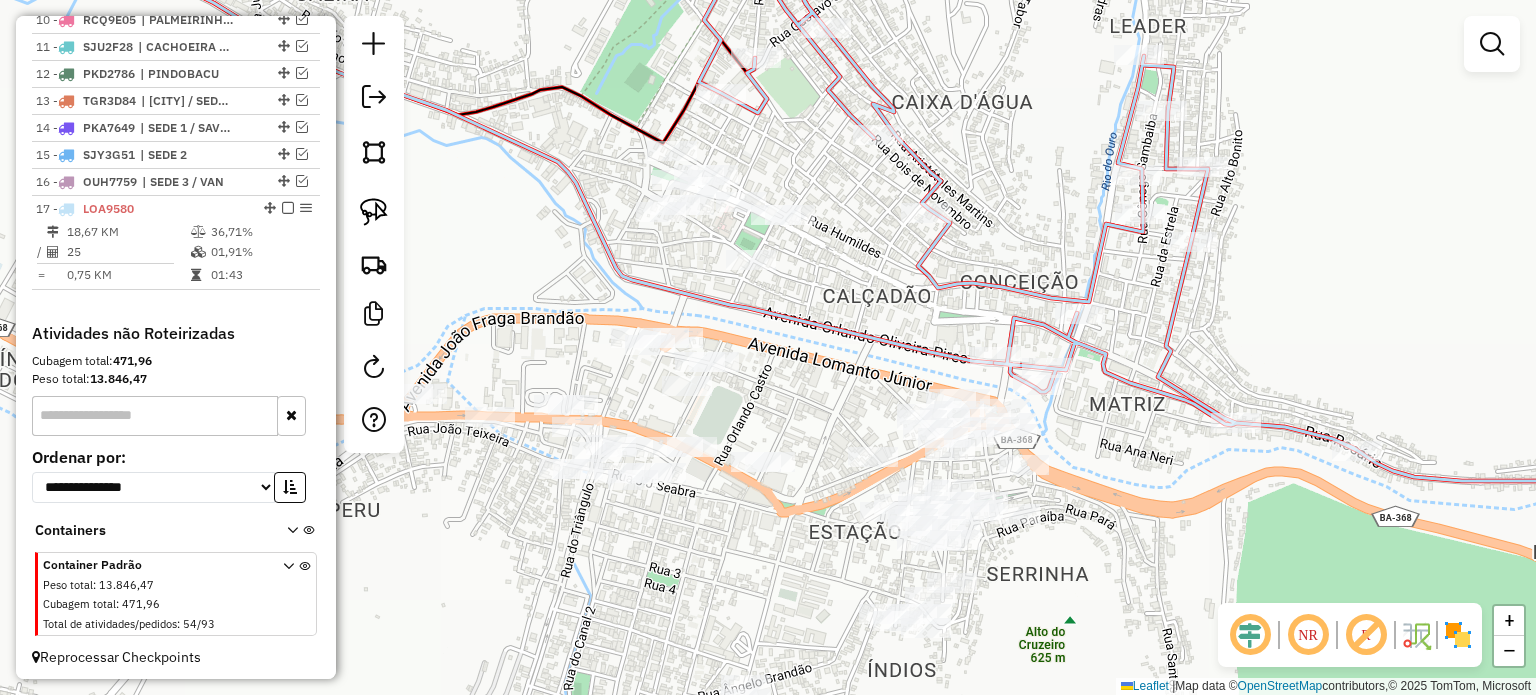 drag, startPoint x: 920, startPoint y: 327, endPoint x: 806, endPoint y: 249, distance: 138.13037 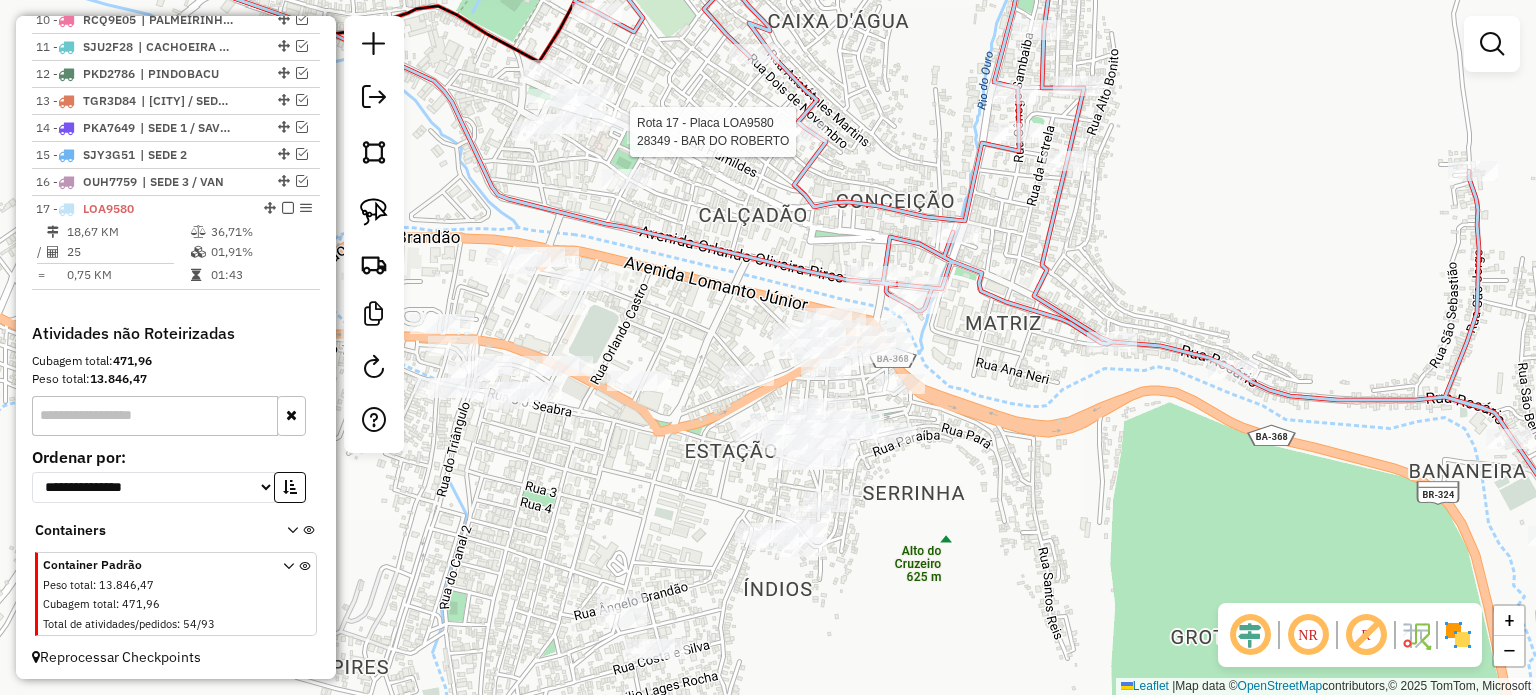 select on "**********" 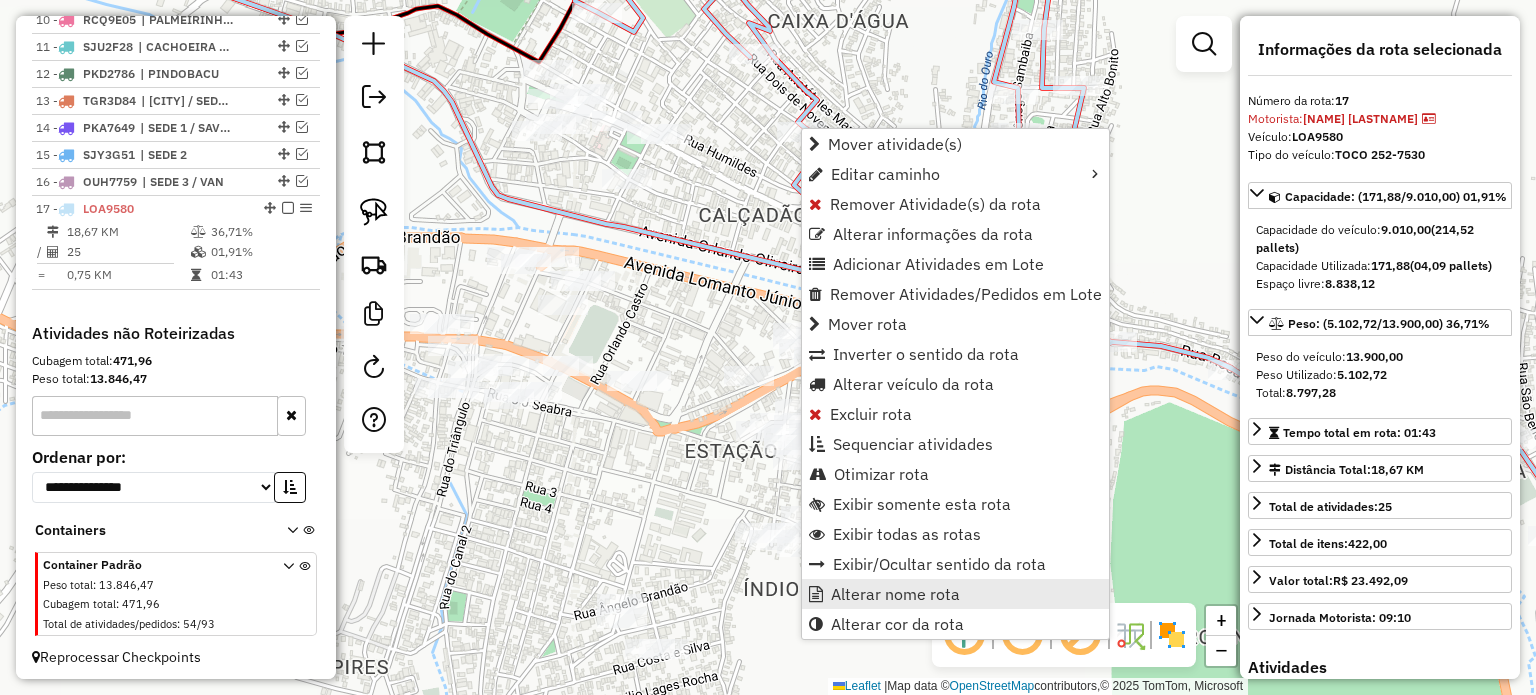 click on "Alterar nome rota" at bounding box center [895, 594] 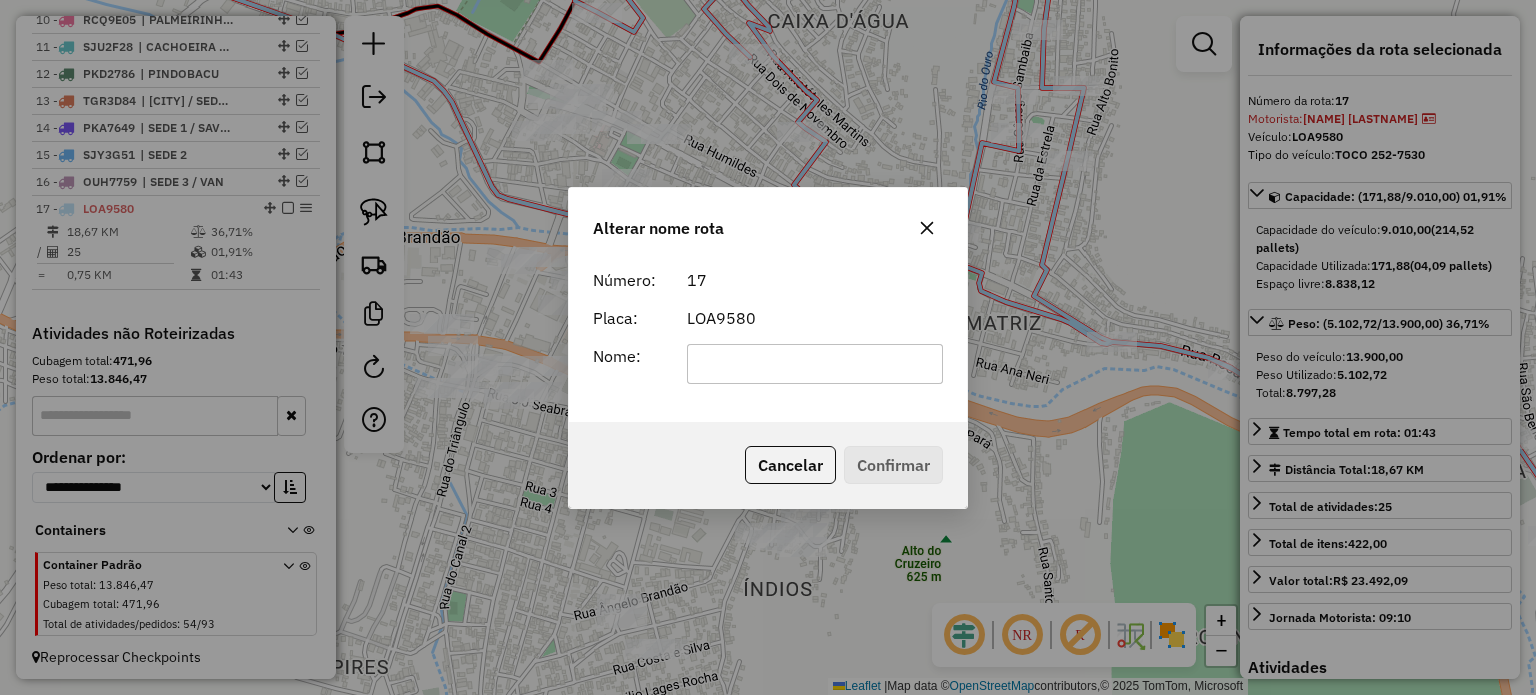 click 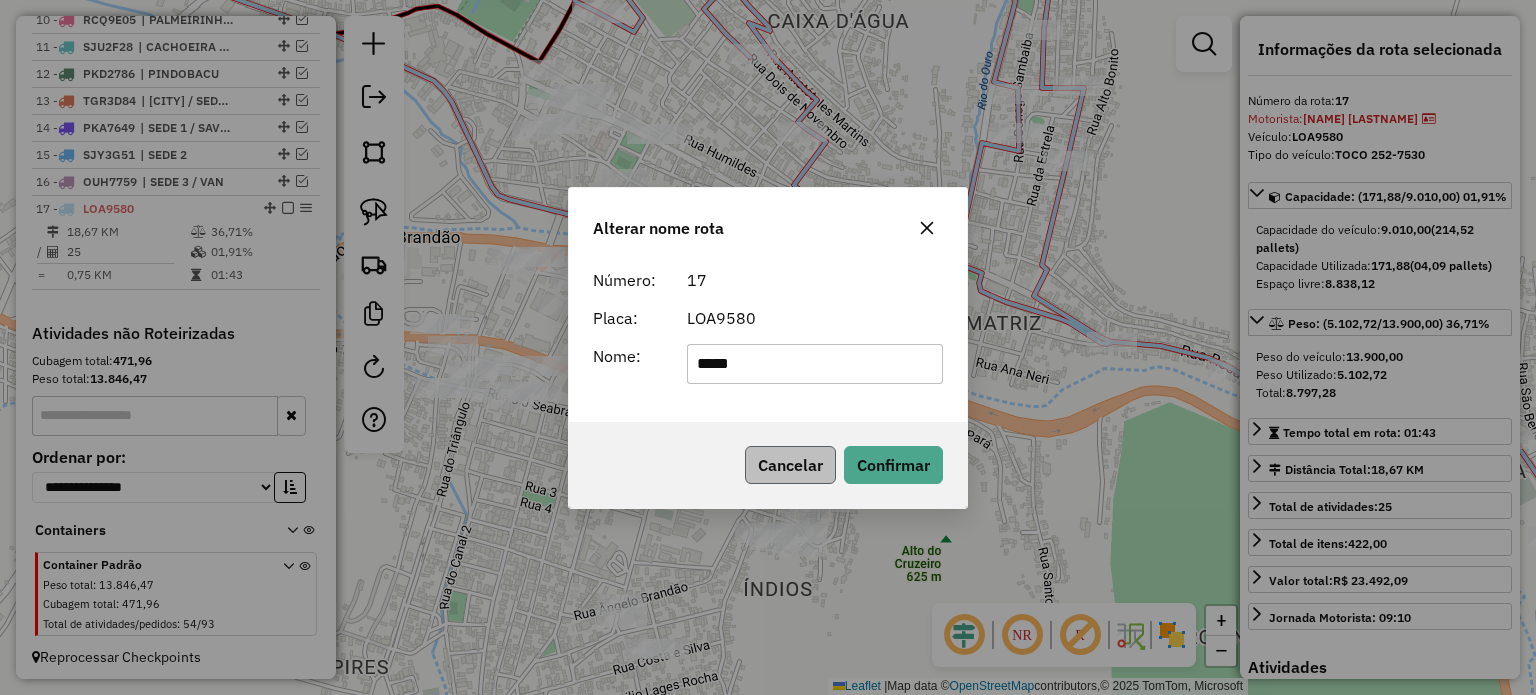type on "******" 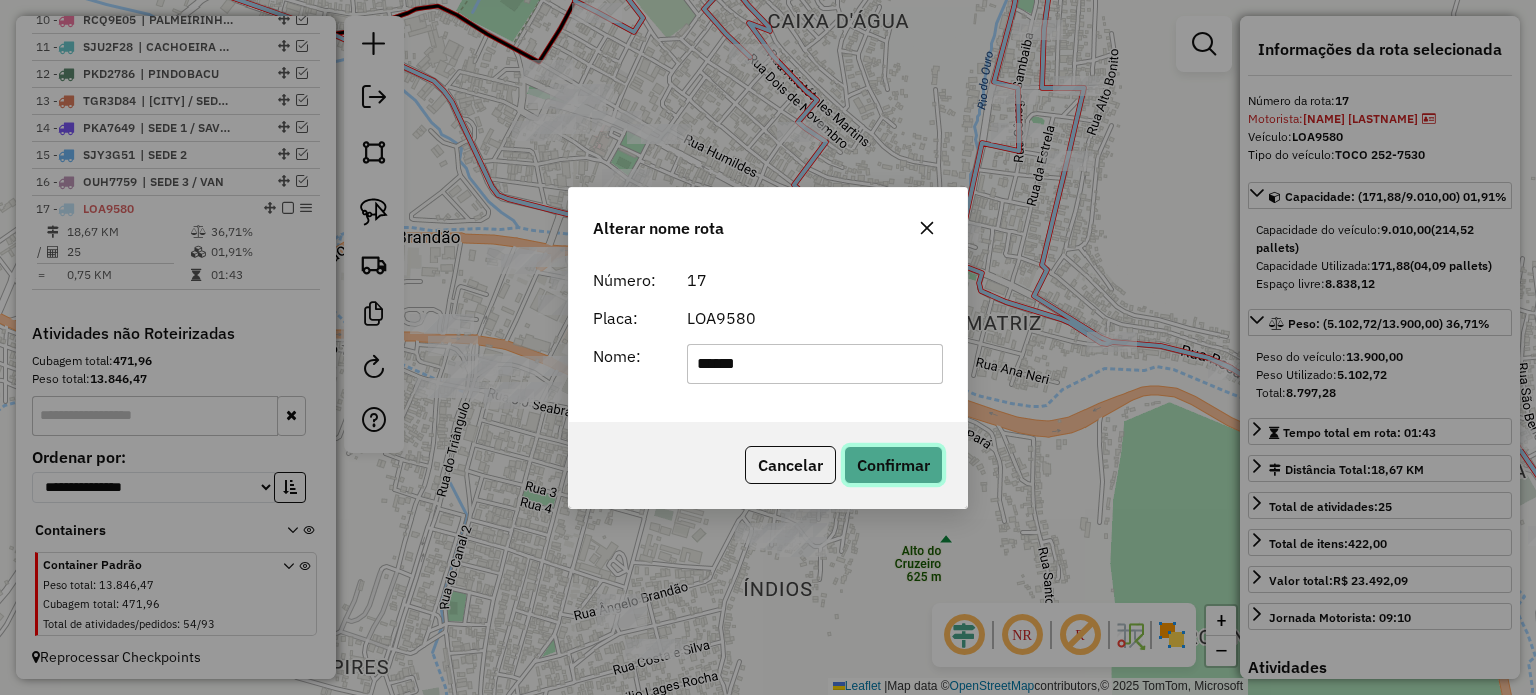 click on "Confirmar" 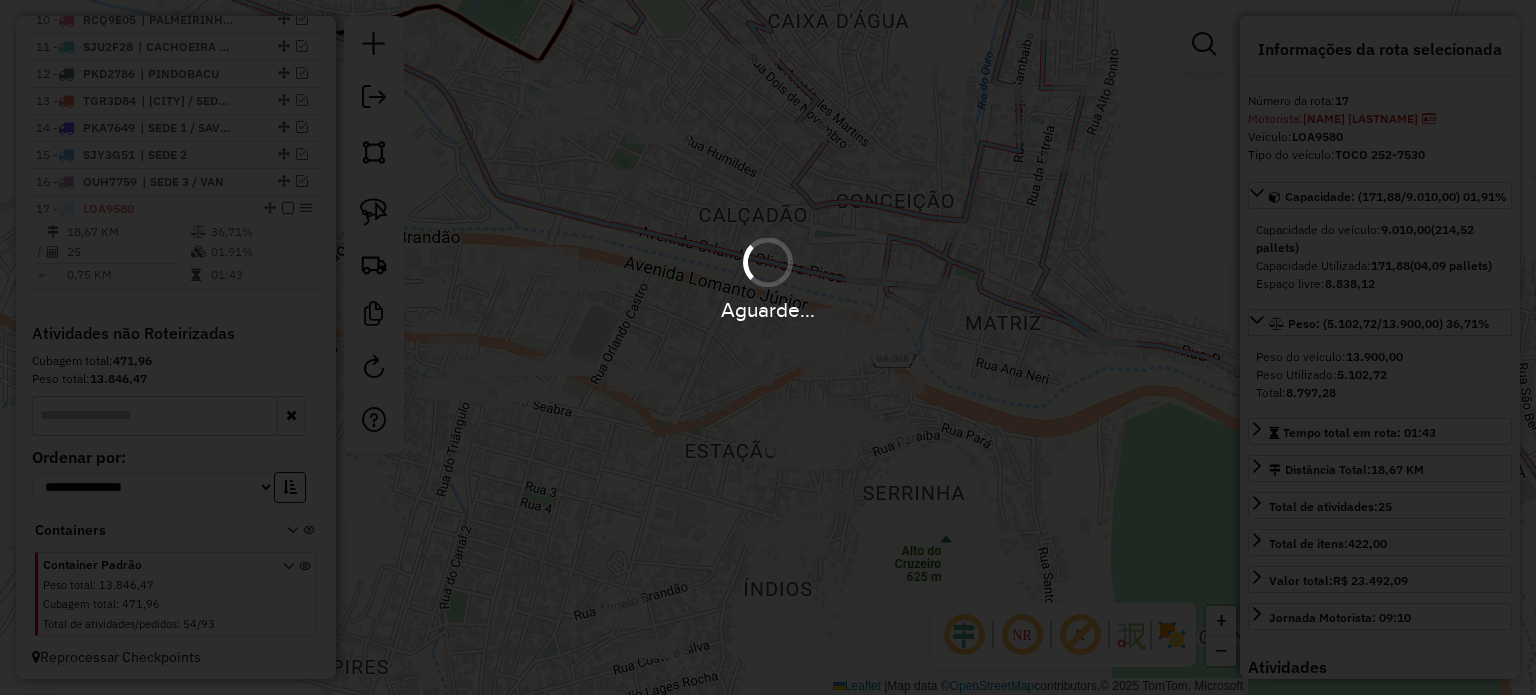 type 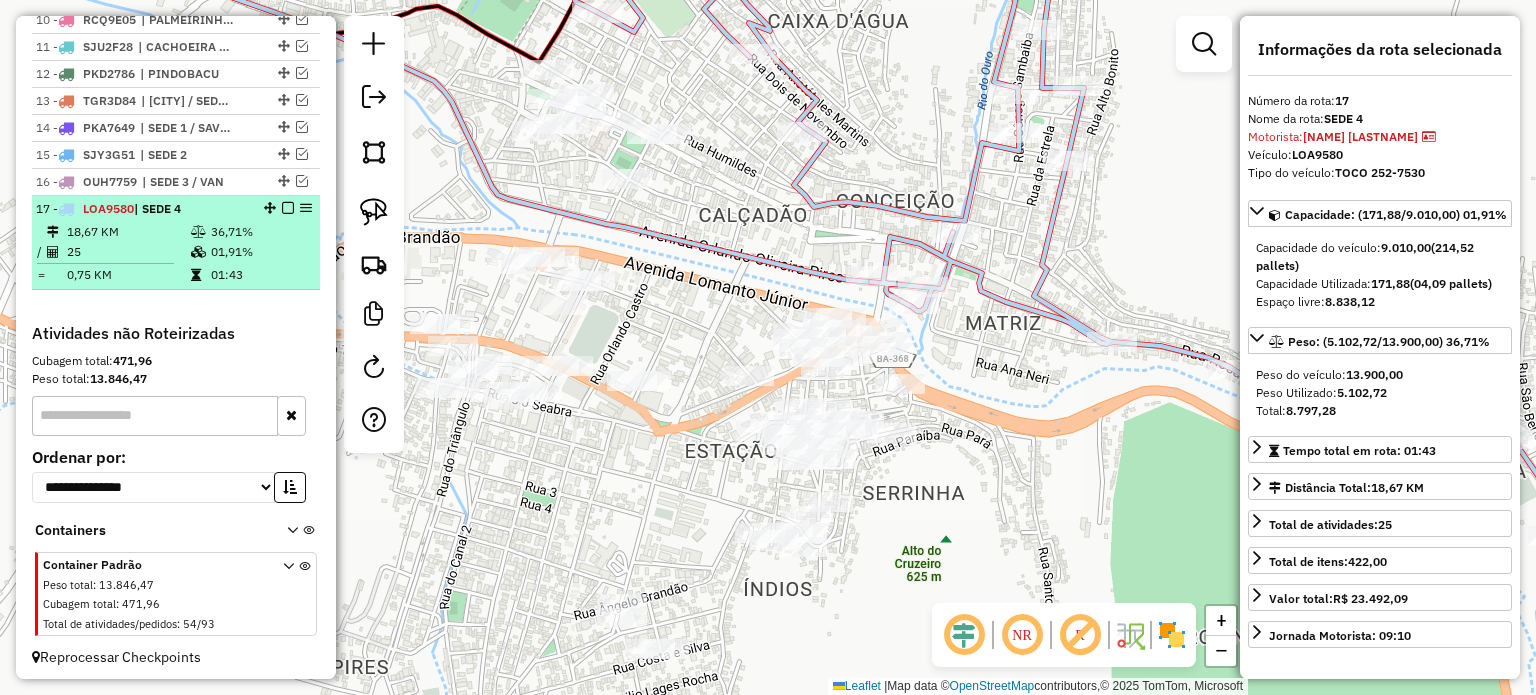 click at bounding box center [288, 208] 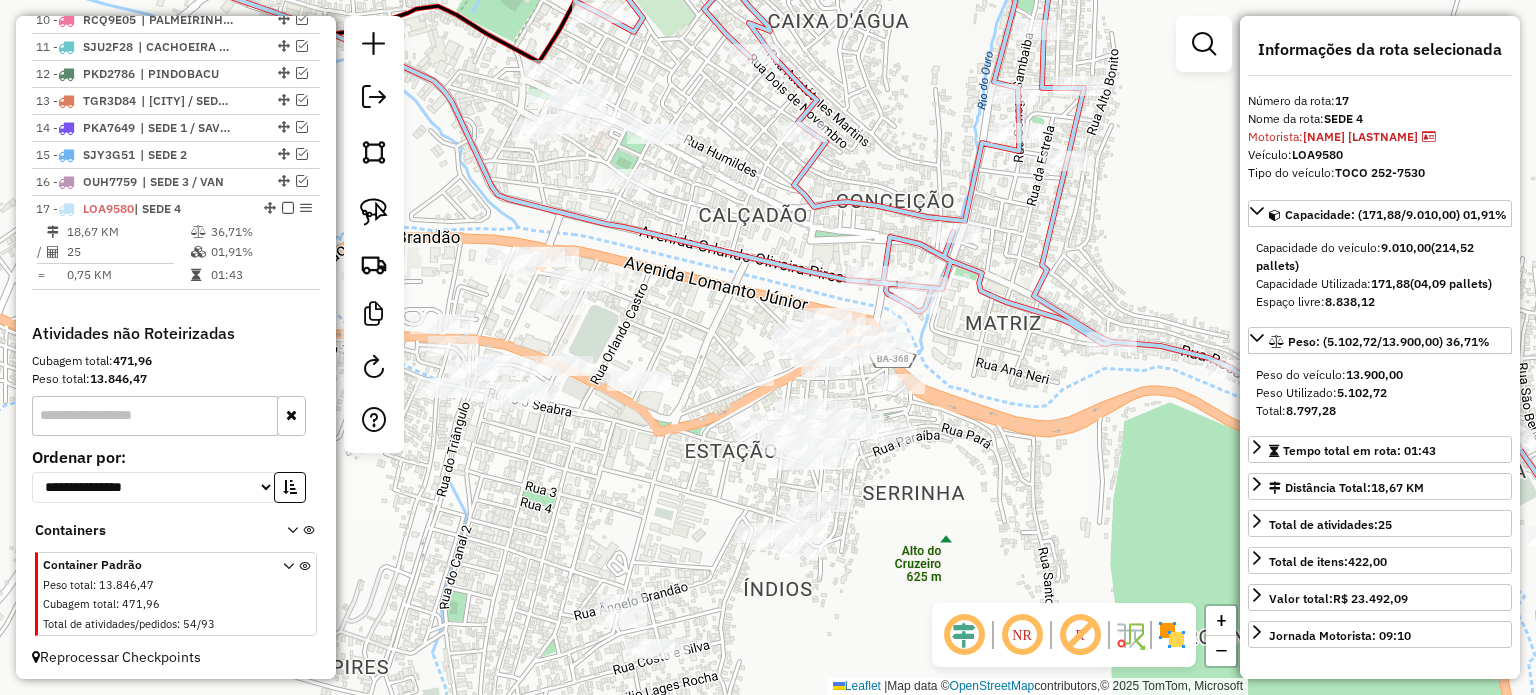scroll, scrollTop: 959, scrollLeft: 0, axis: vertical 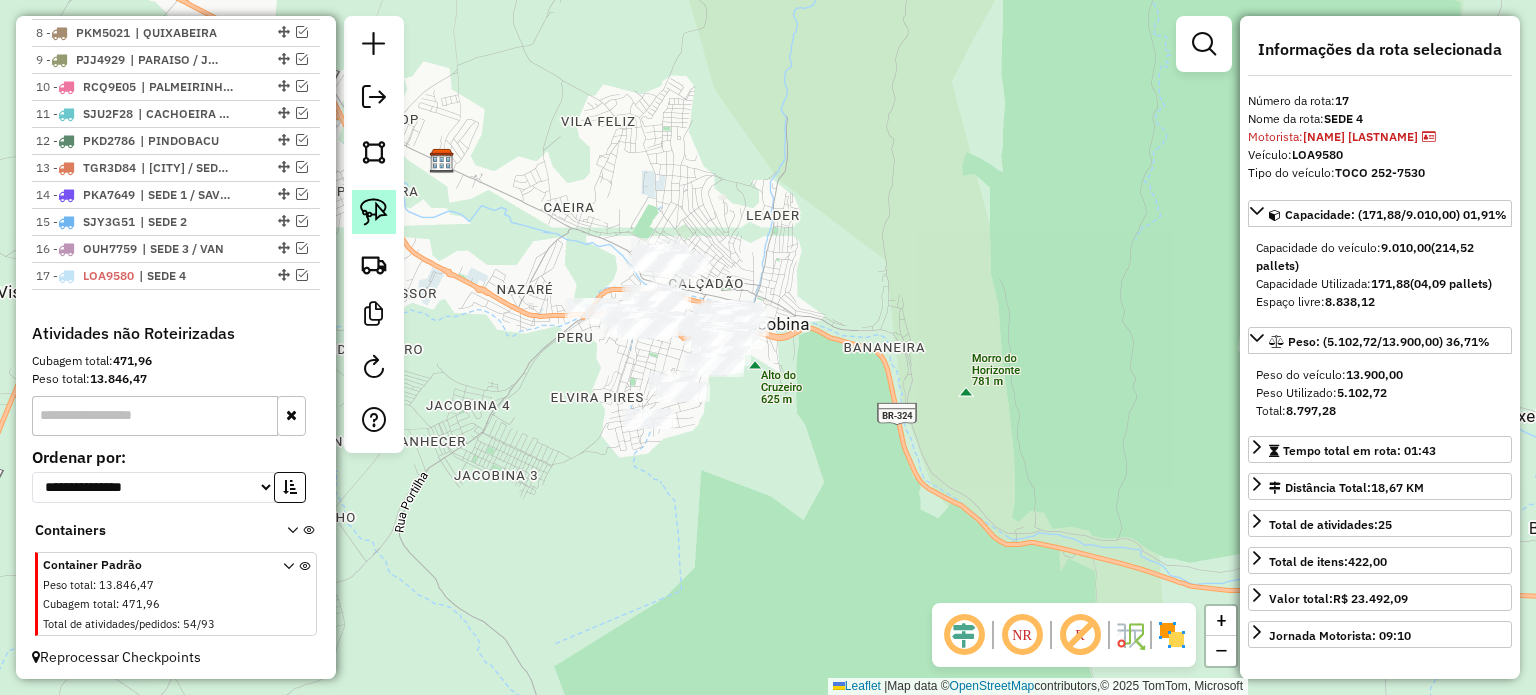 click 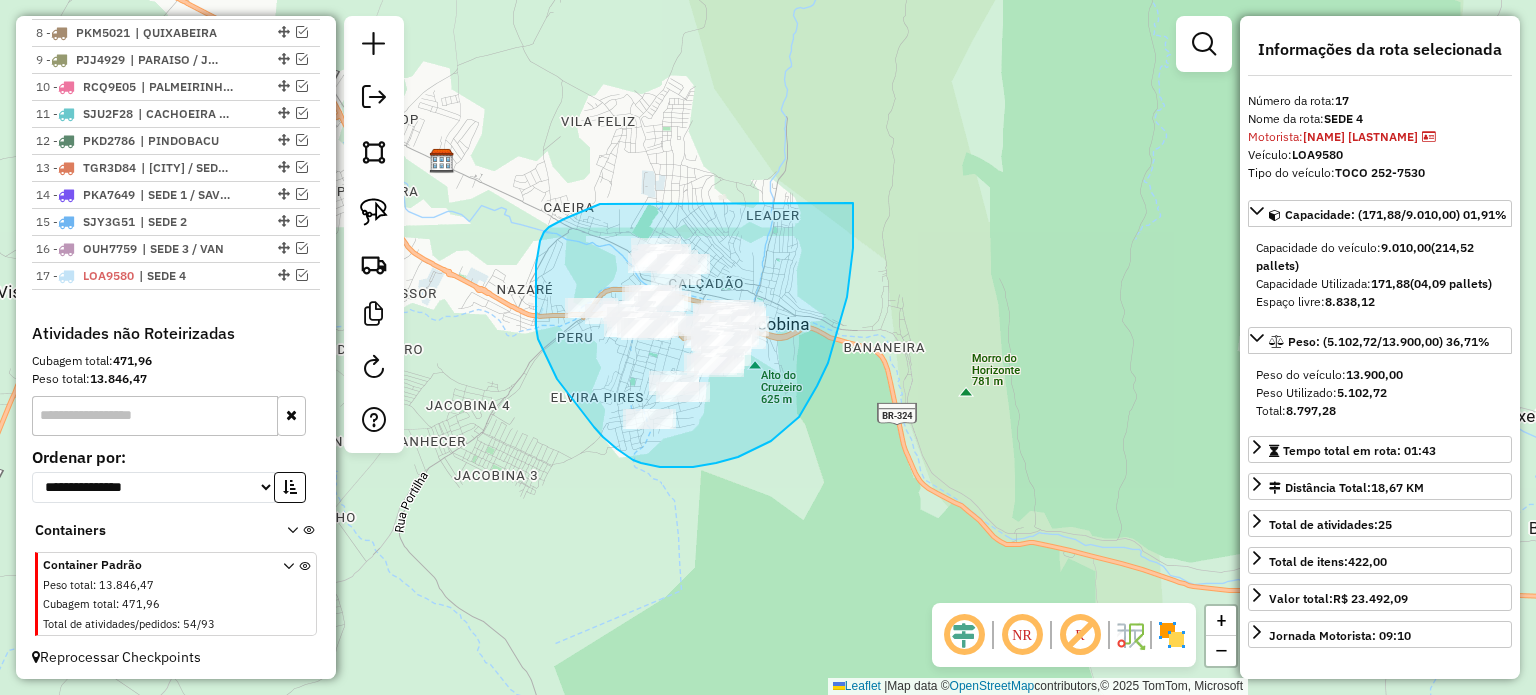 drag, startPoint x: 574, startPoint y: 215, endPoint x: 853, endPoint y: 203, distance: 279.25793 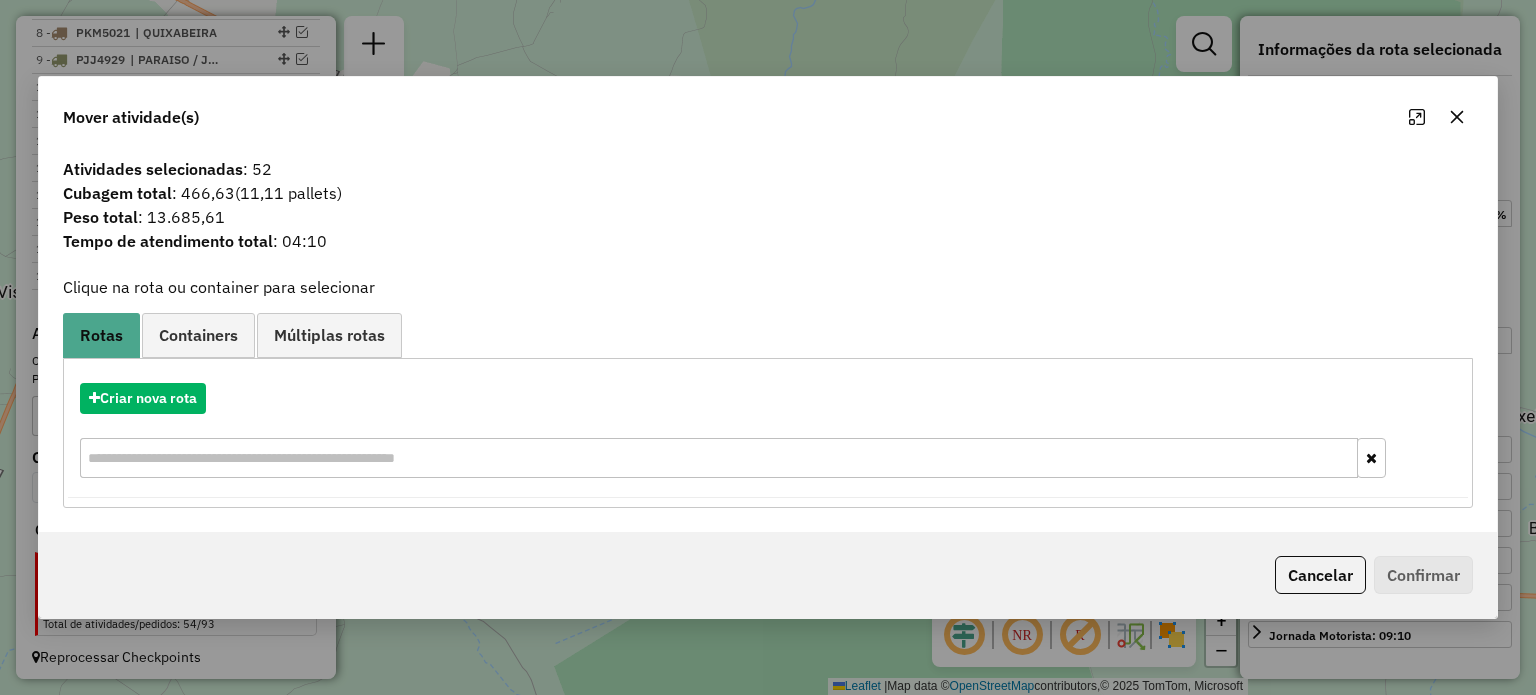 click 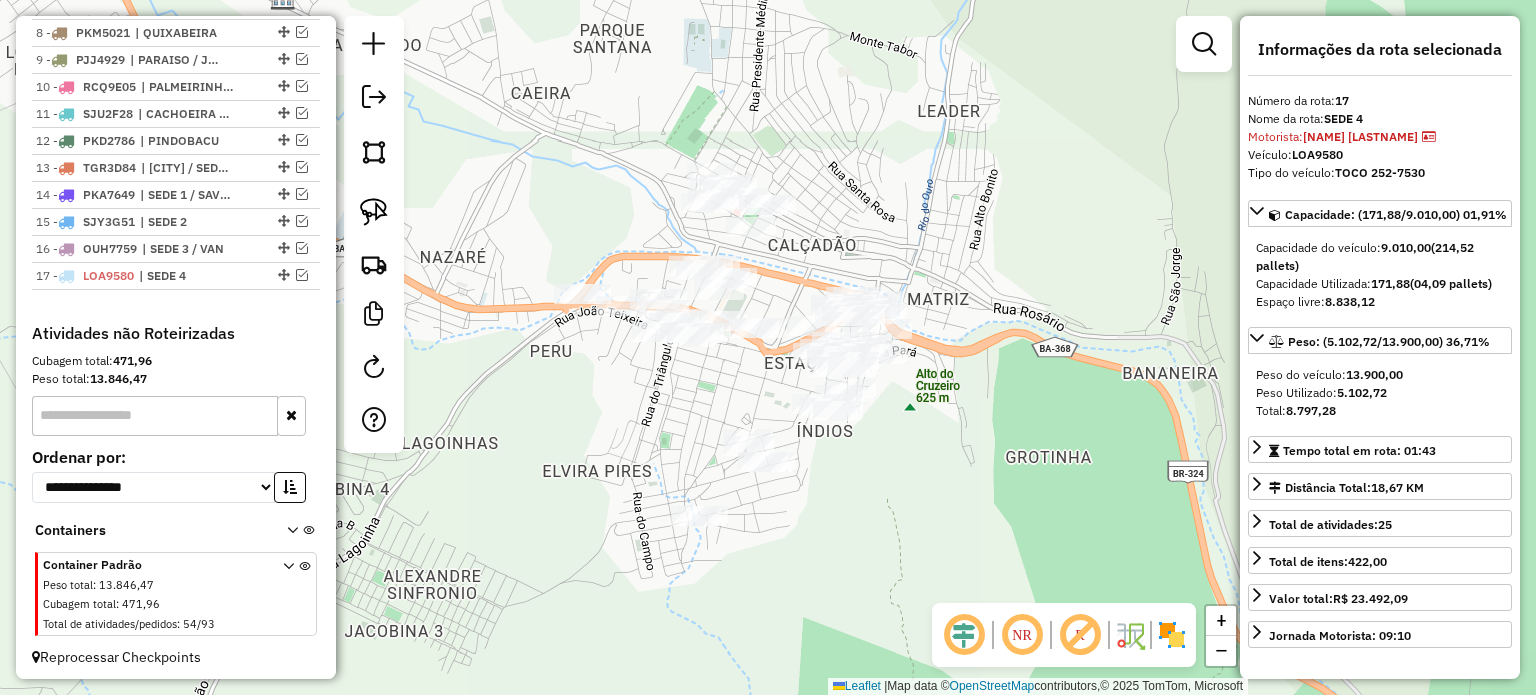drag, startPoint x: 613, startPoint y: 375, endPoint x: 704, endPoint y: 383, distance: 91.350975 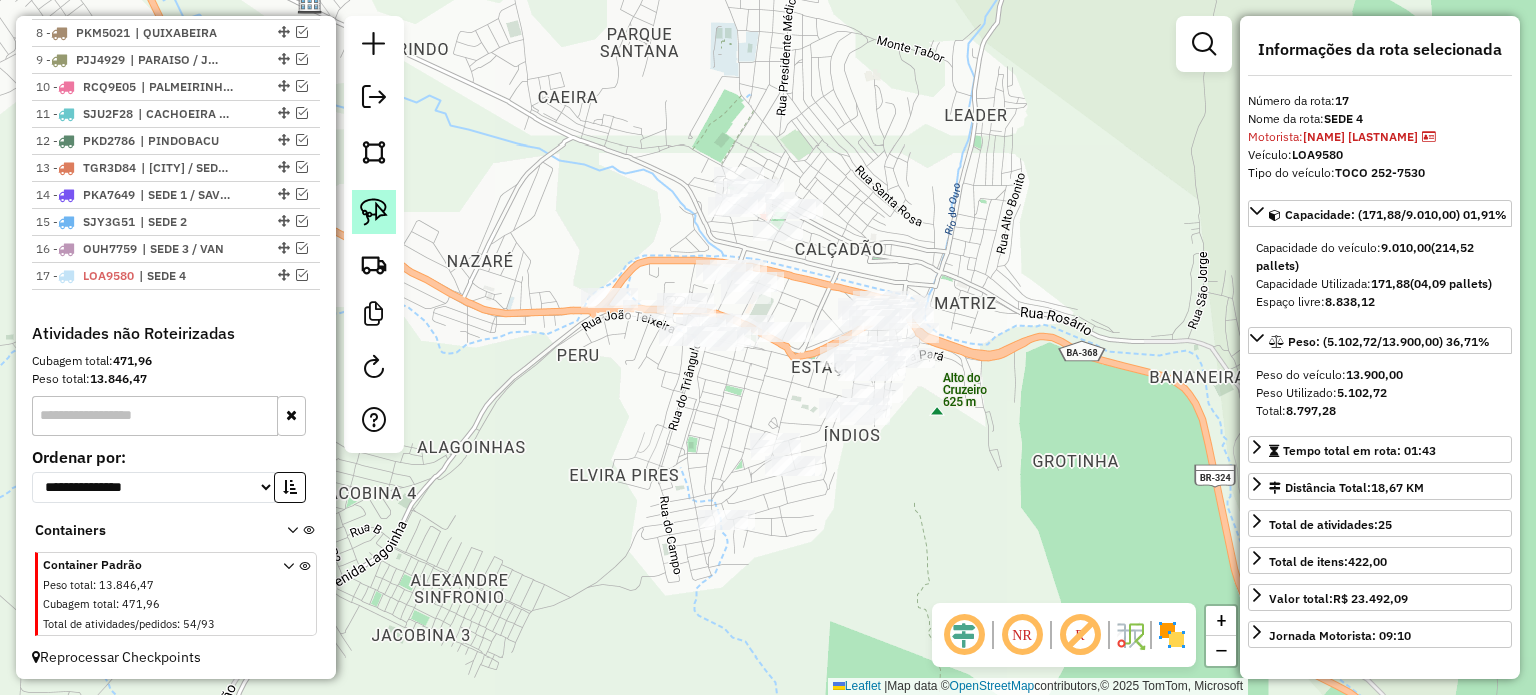 click 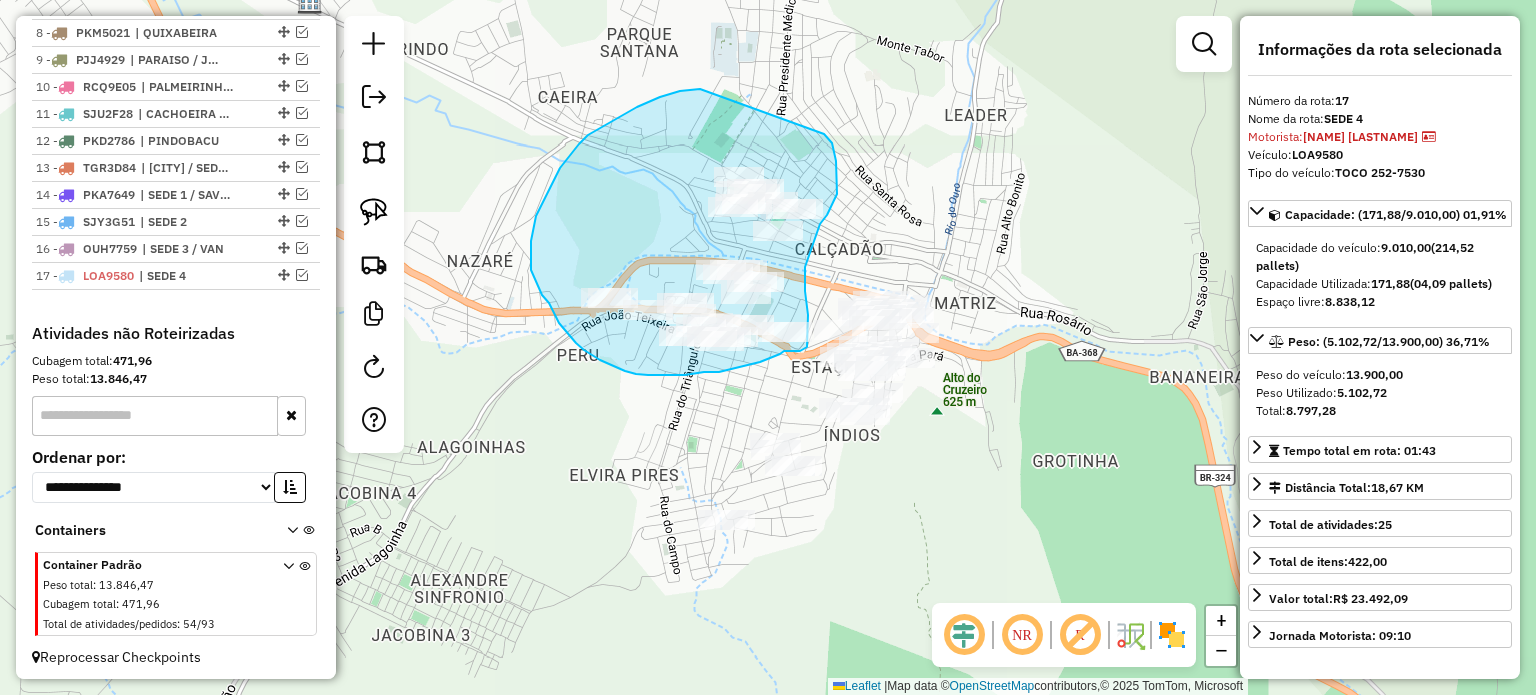drag, startPoint x: 637, startPoint y: 107, endPoint x: 824, endPoint y: 134, distance: 188.93915 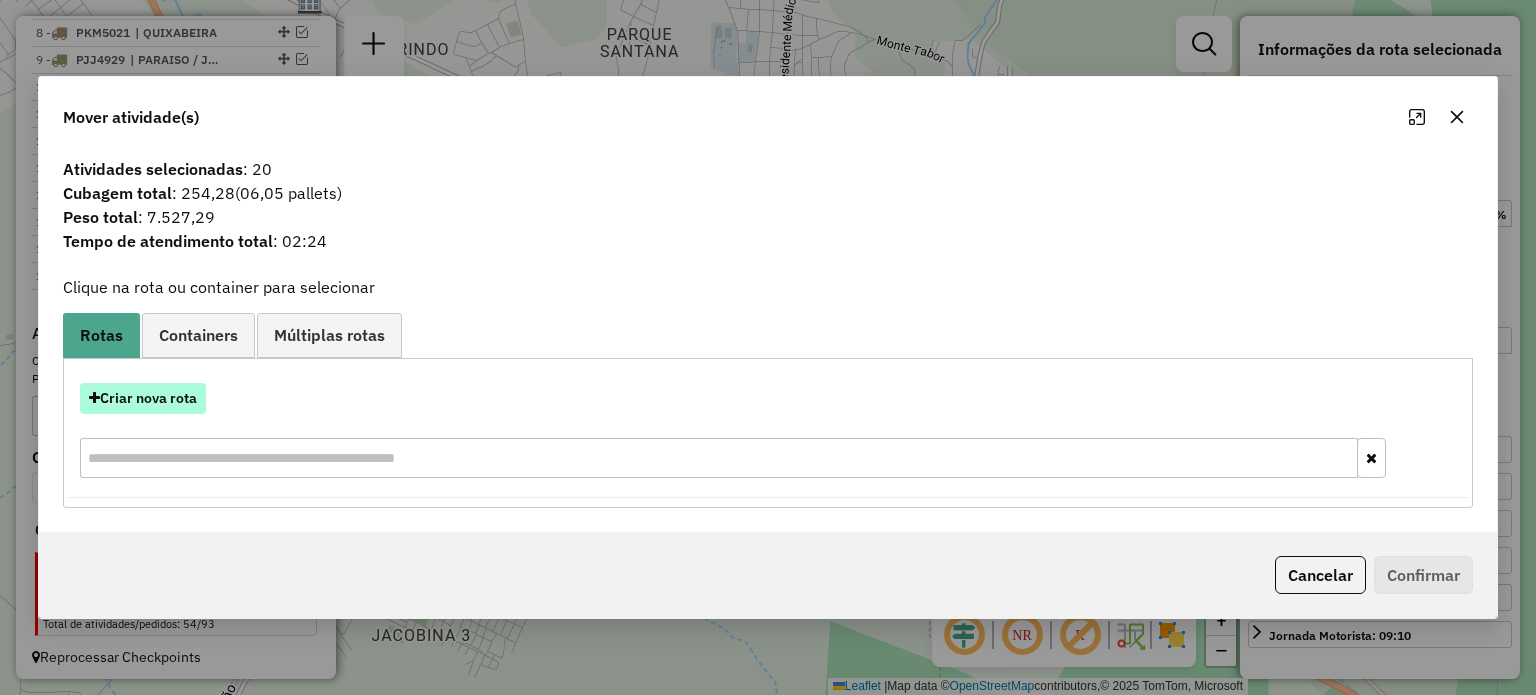 click on "Criar nova rota" at bounding box center [143, 398] 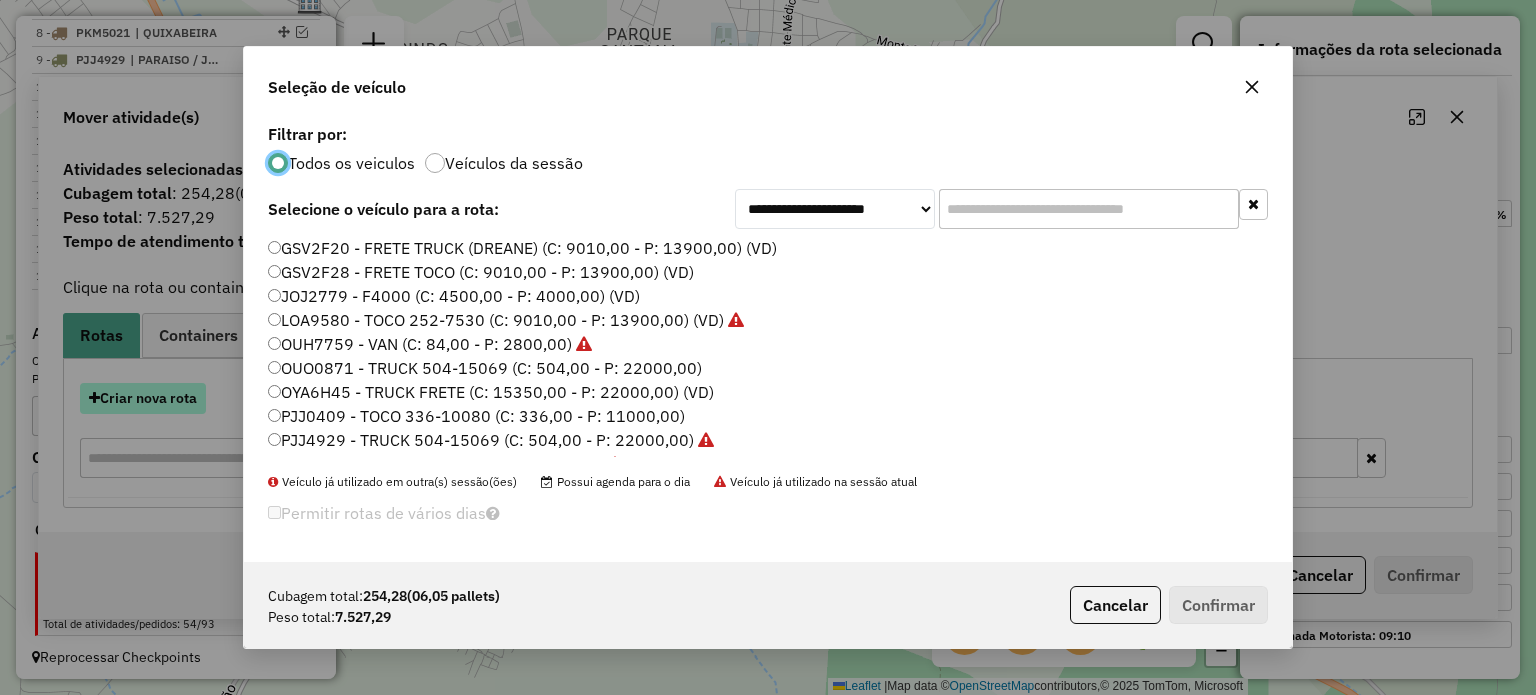 scroll, scrollTop: 10, scrollLeft: 6, axis: both 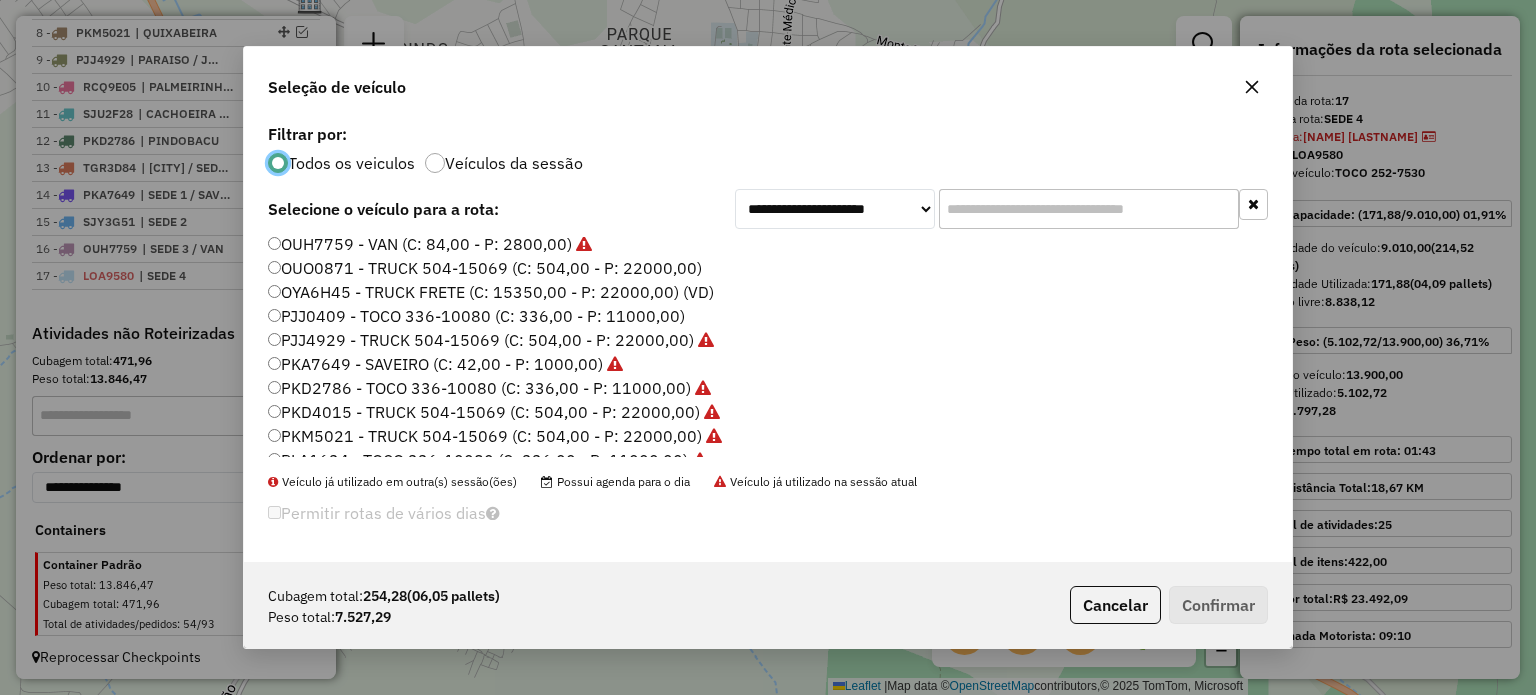 click on "PJJ0409 - TOCO 336-10080 (C: 336,00 - P: 11000,00)" 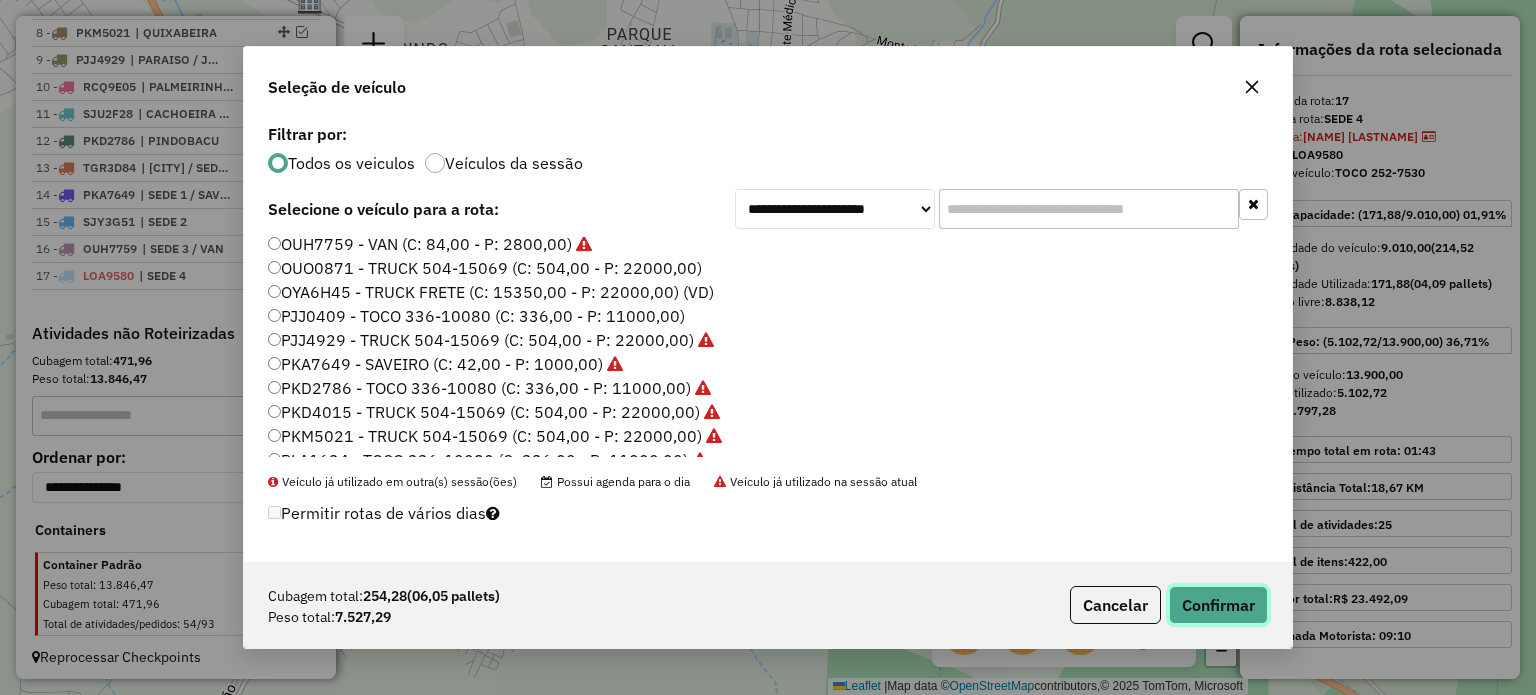 click on "Confirmar" 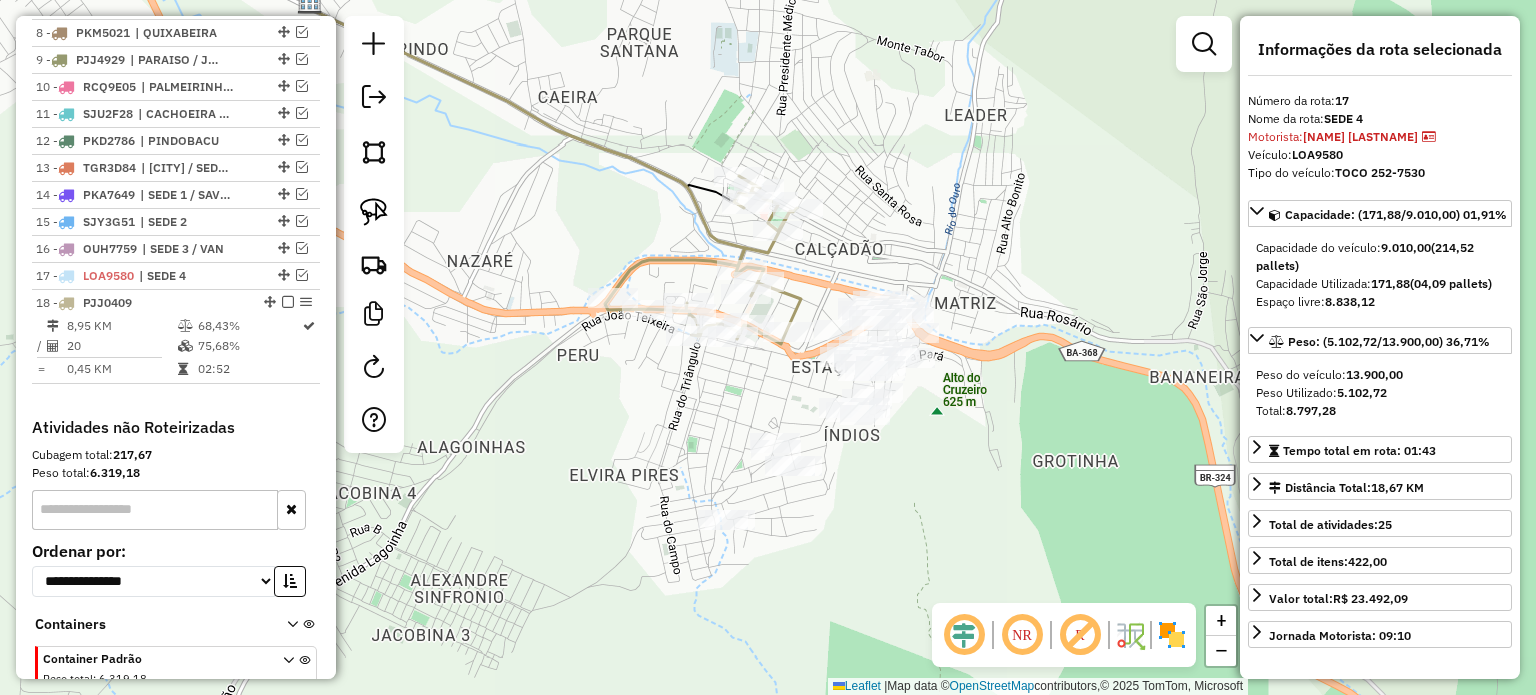 scroll, scrollTop: 1052, scrollLeft: 0, axis: vertical 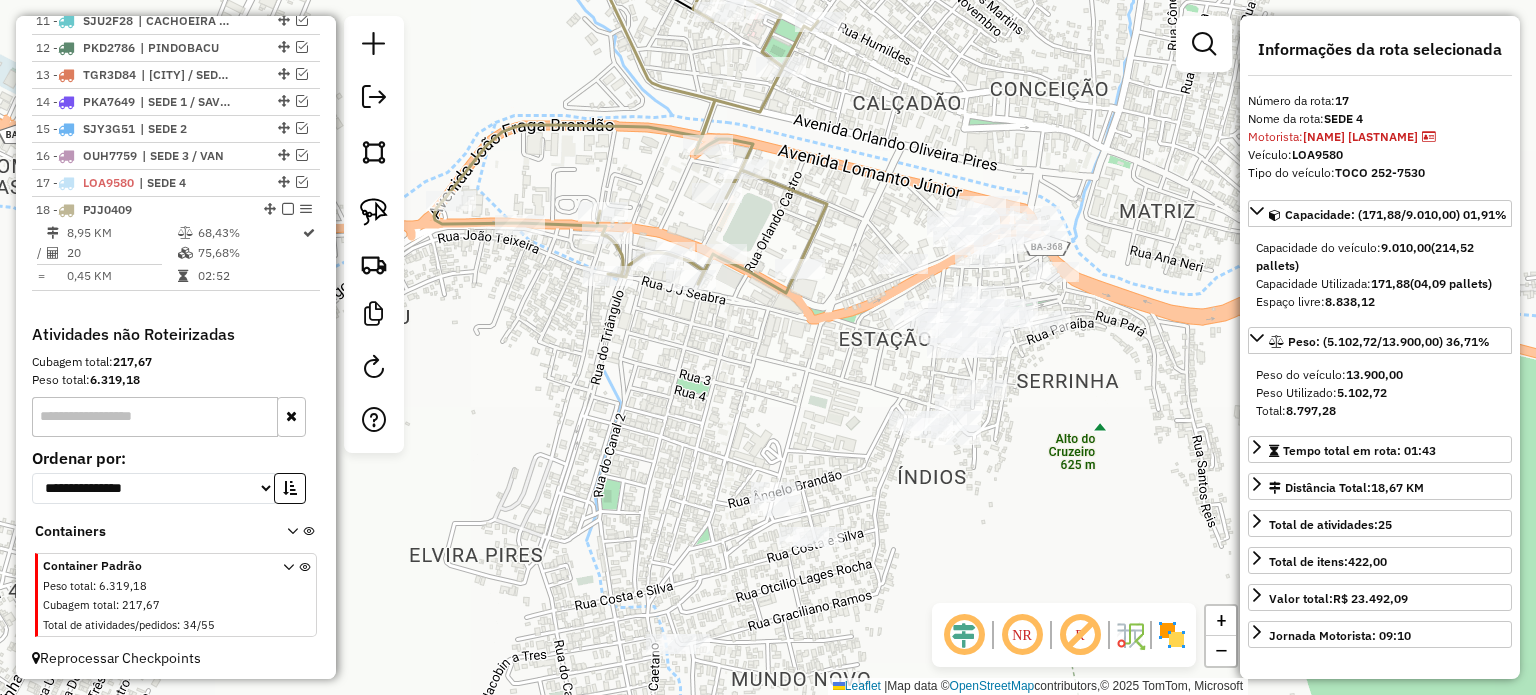 drag, startPoint x: 776, startPoint y: 384, endPoint x: 781, endPoint y: 319, distance: 65.192024 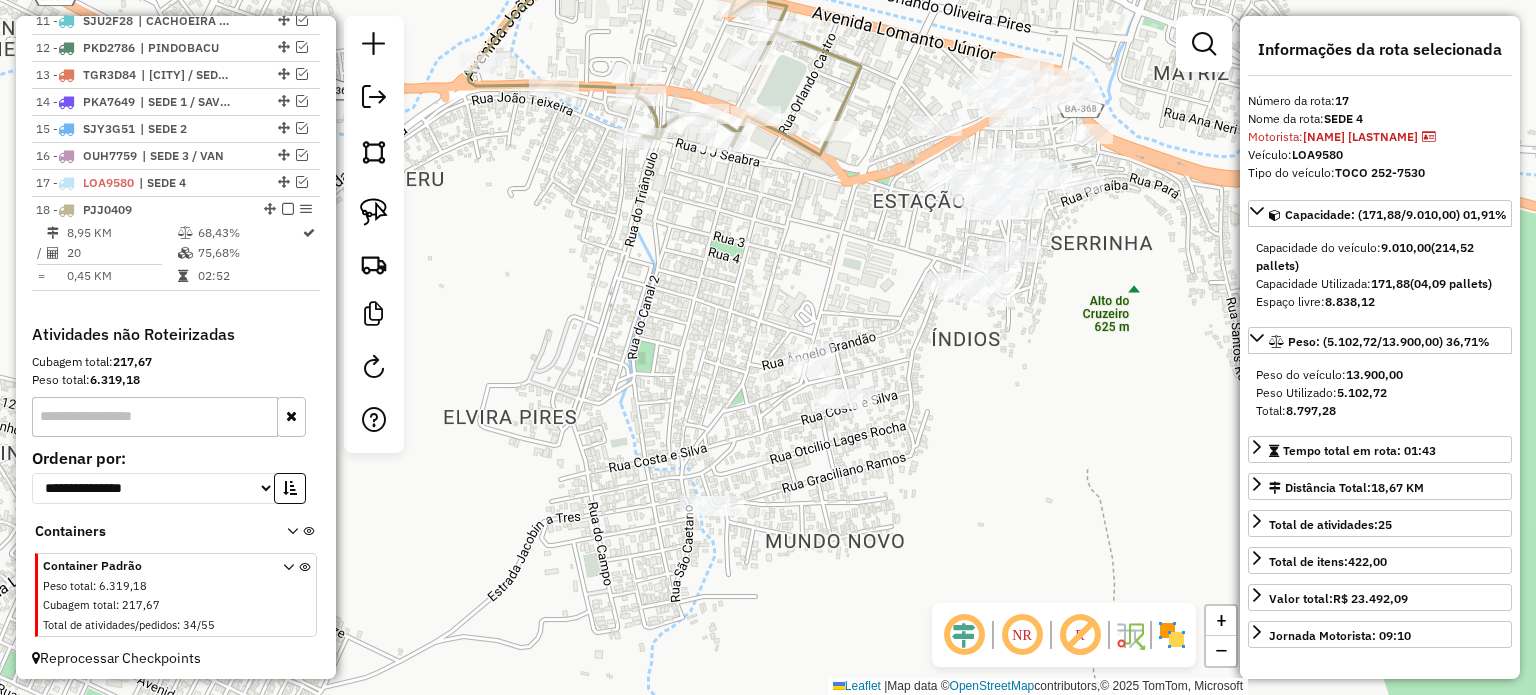 drag, startPoint x: 781, startPoint y: 312, endPoint x: 798, endPoint y: 243, distance: 71.063354 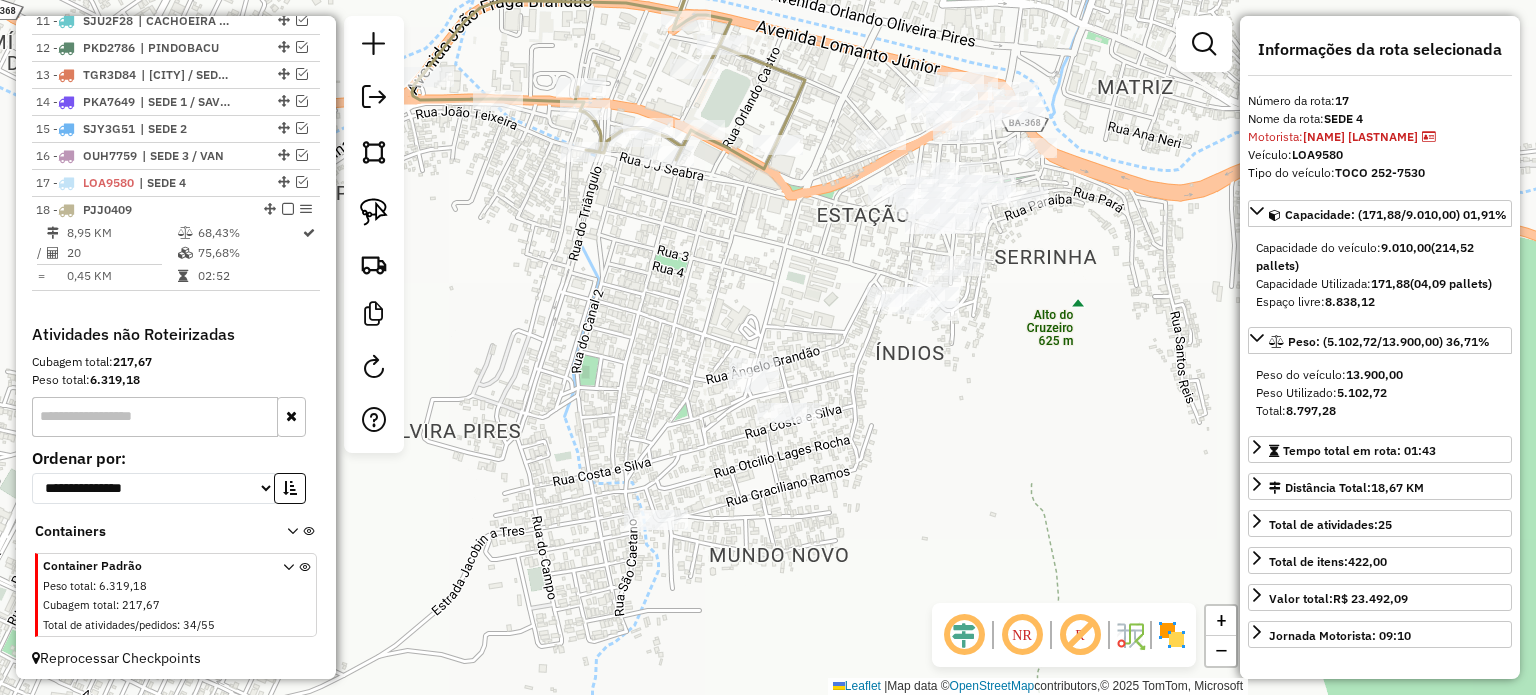 drag, startPoint x: 842, startPoint y: 259, endPoint x: 739, endPoint y: 280, distance: 105.11898 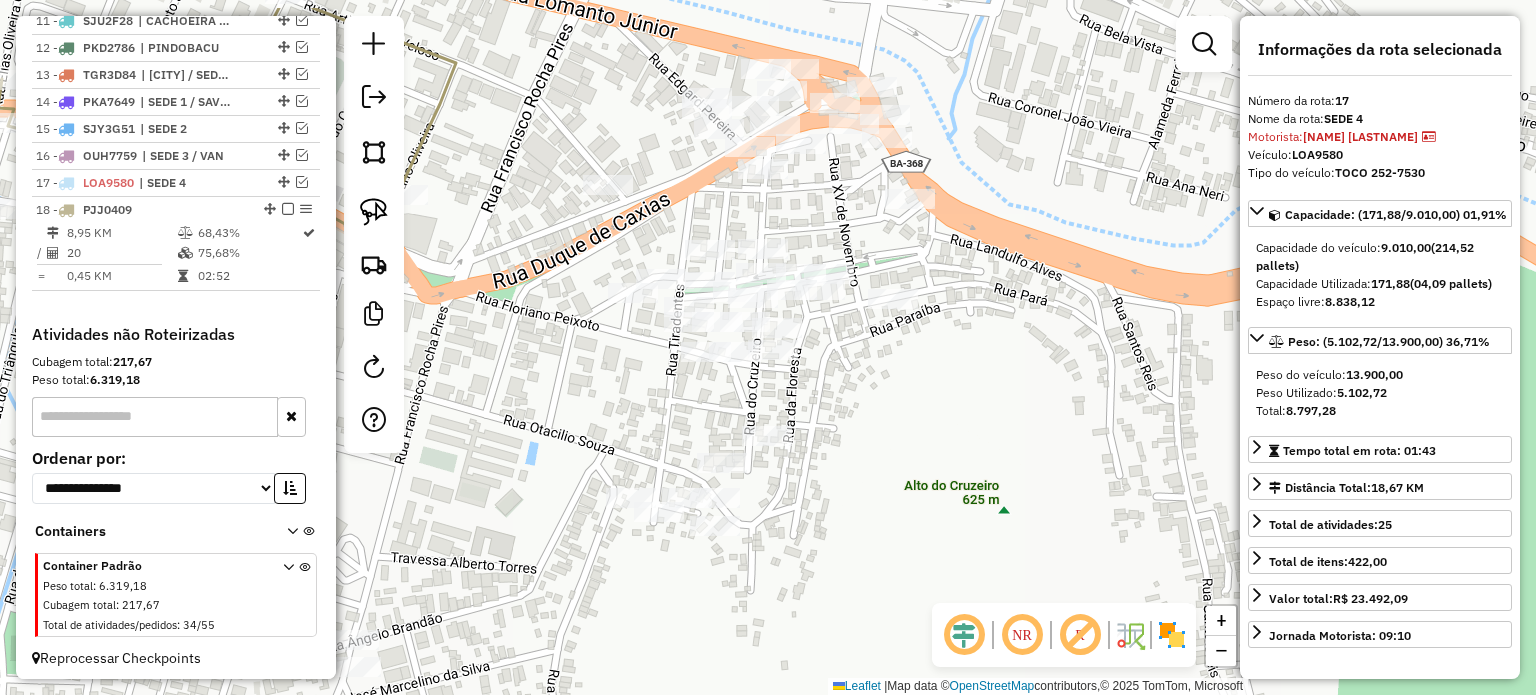 drag, startPoint x: 610, startPoint y: 239, endPoint x: 550, endPoint y: 277, distance: 71.021126 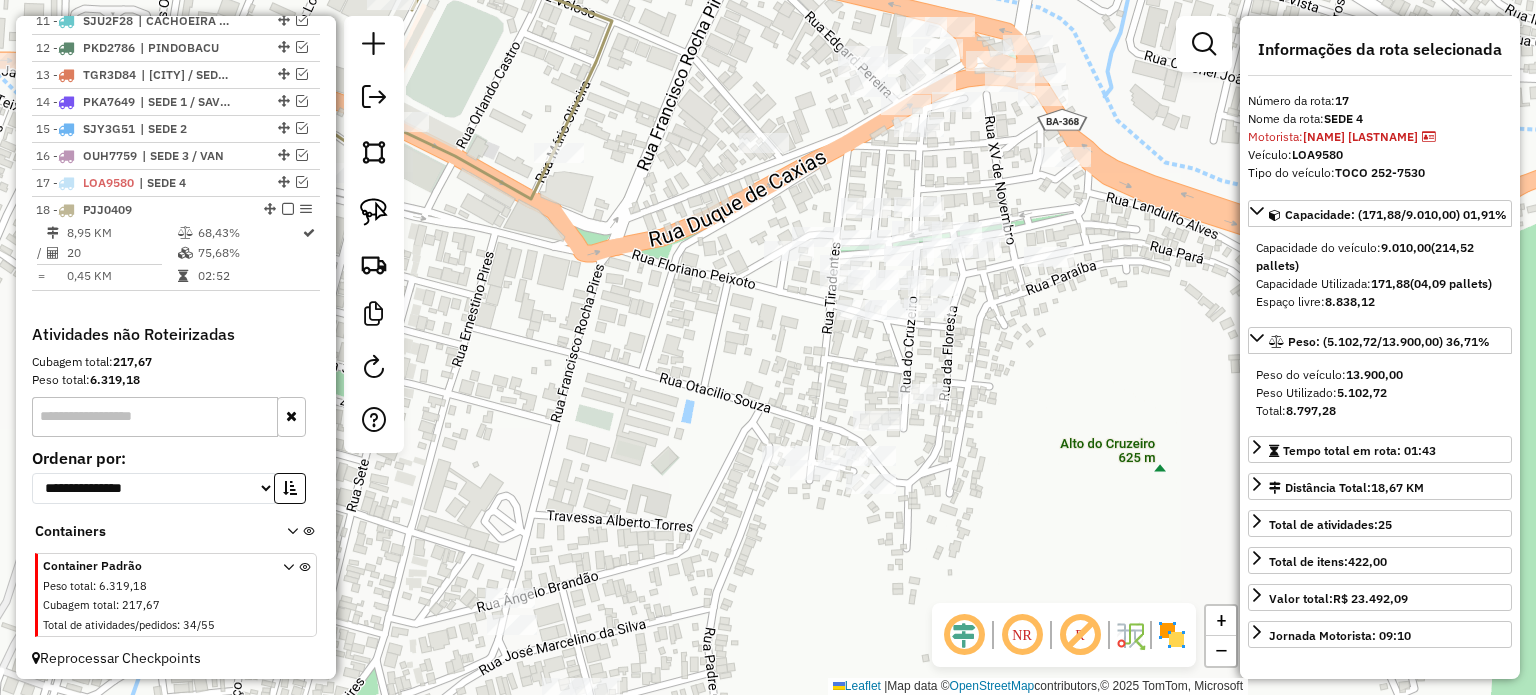 drag, startPoint x: 548, startPoint y: 282, endPoint x: 737, endPoint y: 223, distance: 197.99495 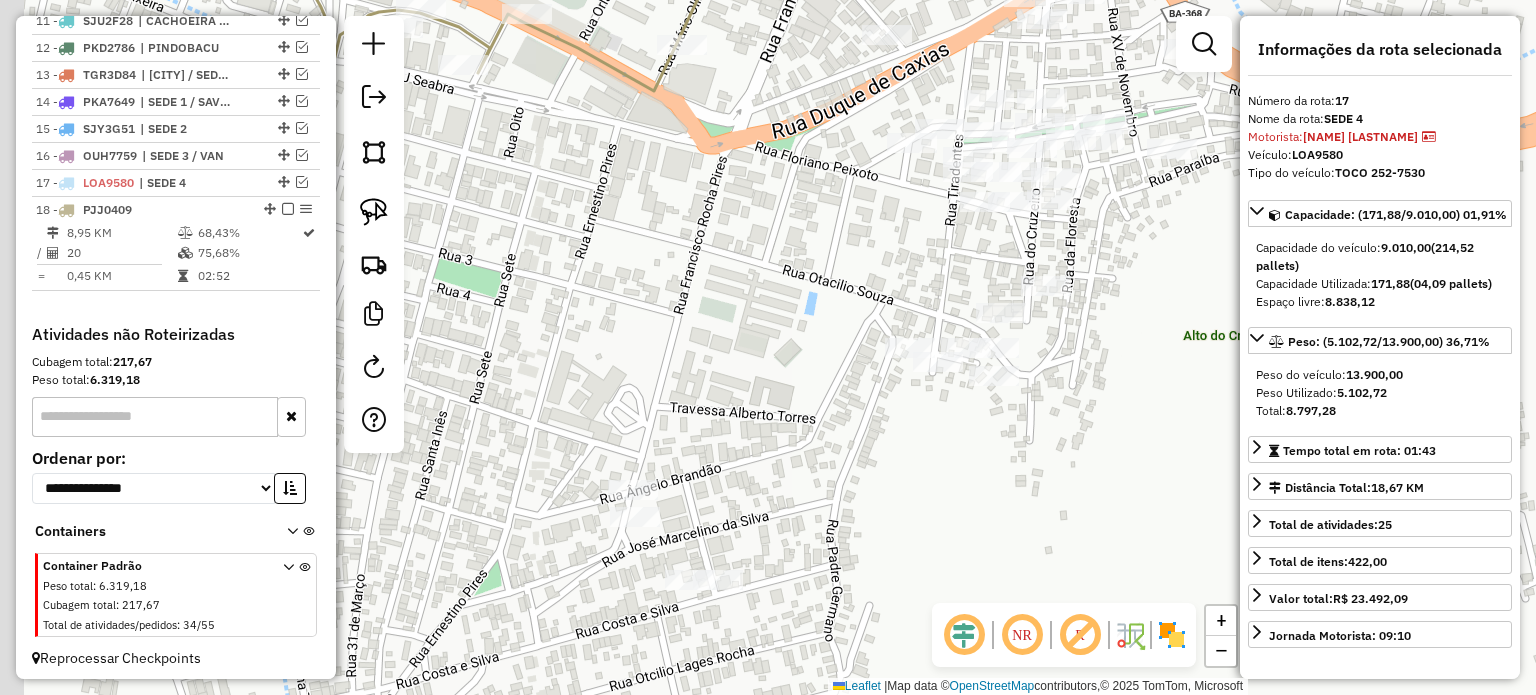 drag, startPoint x: 753, startPoint y: 279, endPoint x: 793, endPoint y: 214, distance: 76.321686 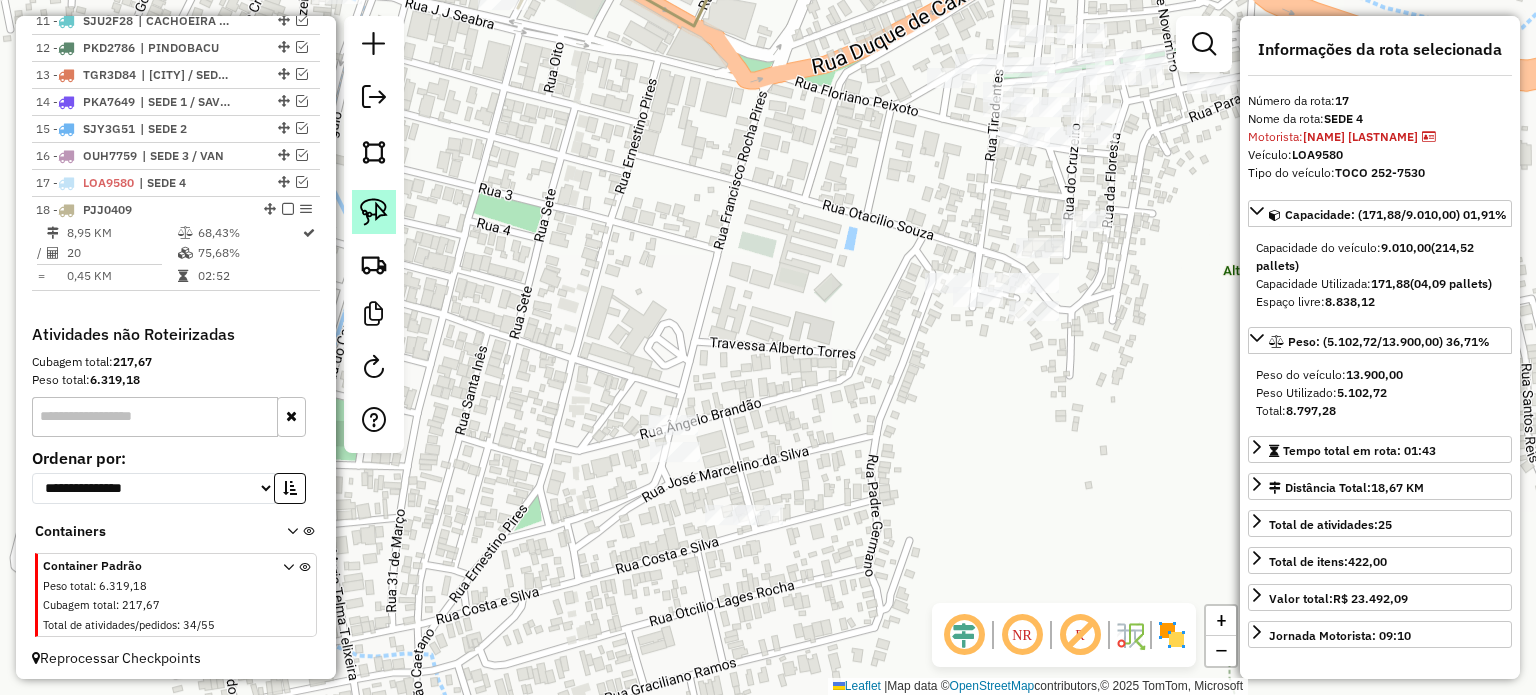 click 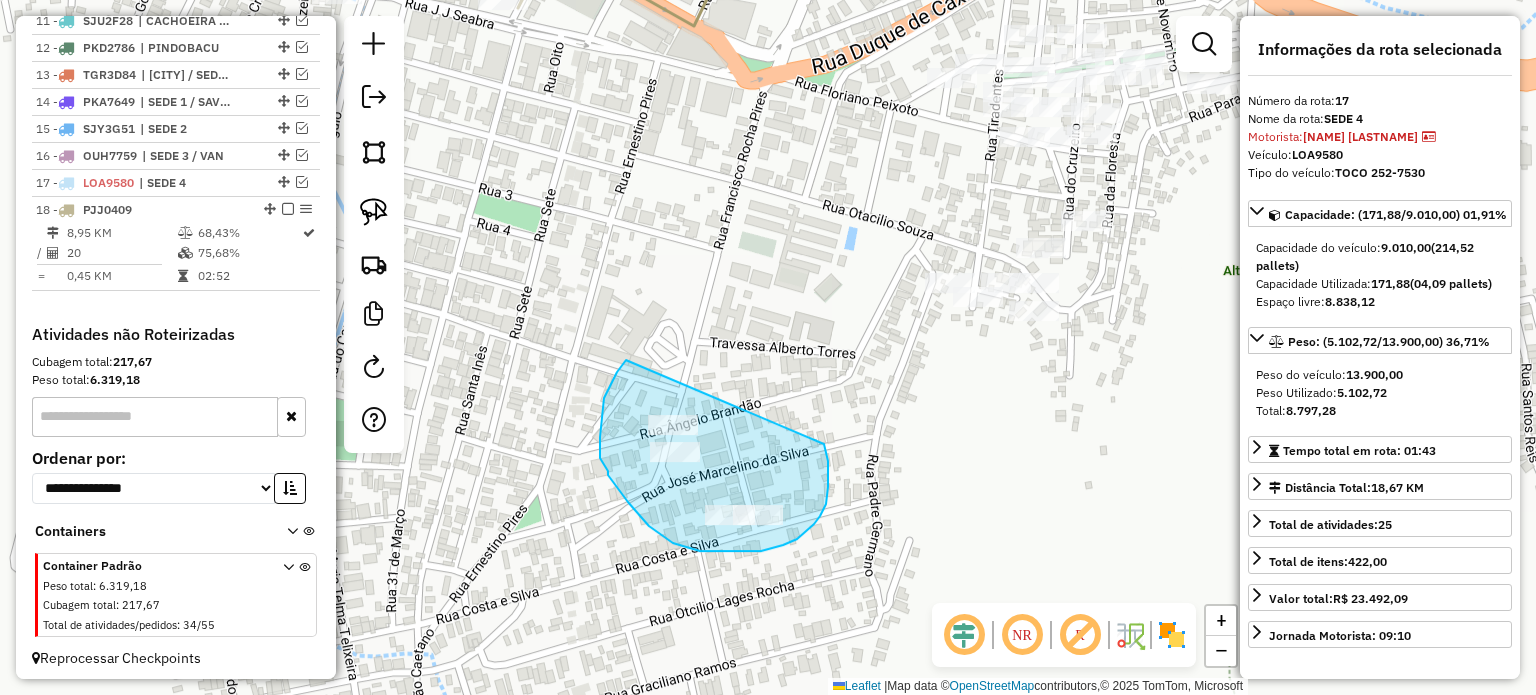drag, startPoint x: 603, startPoint y: 407, endPoint x: 794, endPoint y: 415, distance: 191.16747 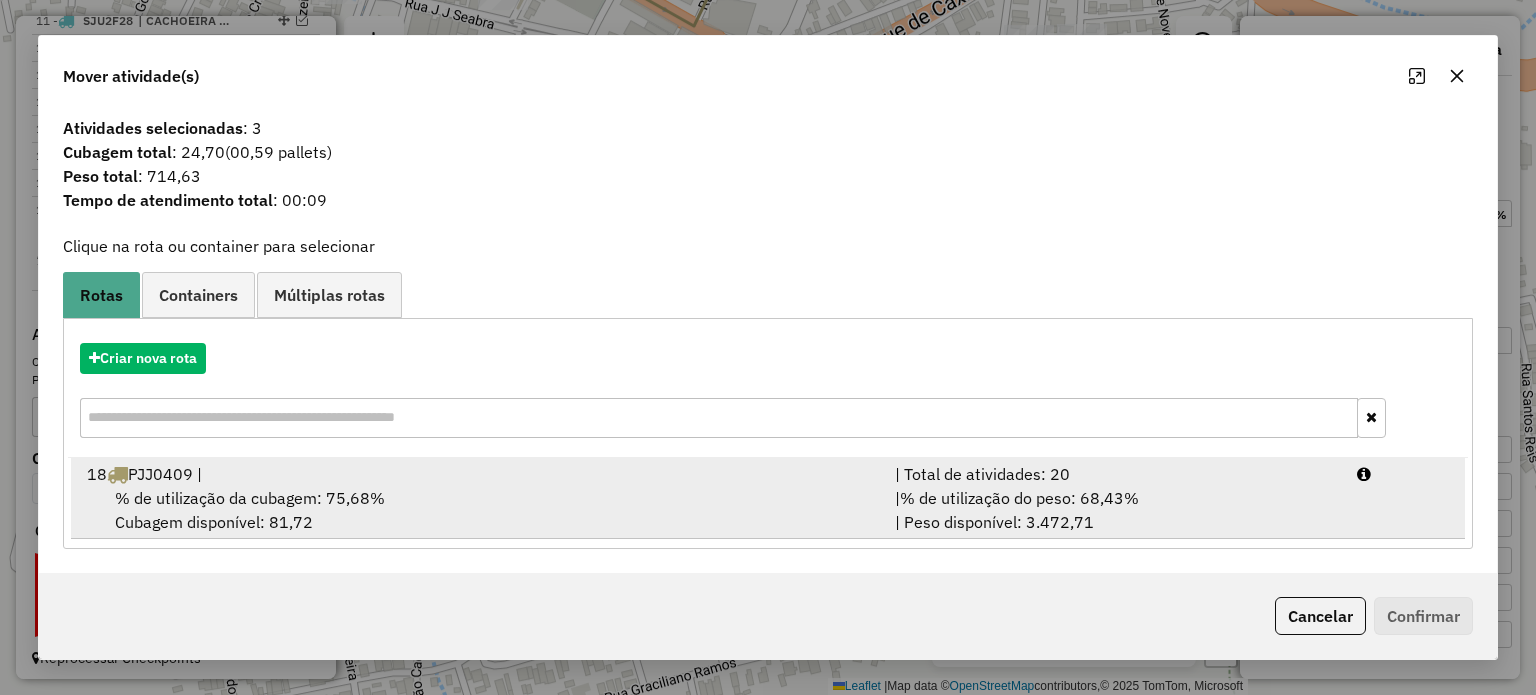click on "% de utilização da cubagem: 75,68%" at bounding box center (250, 498) 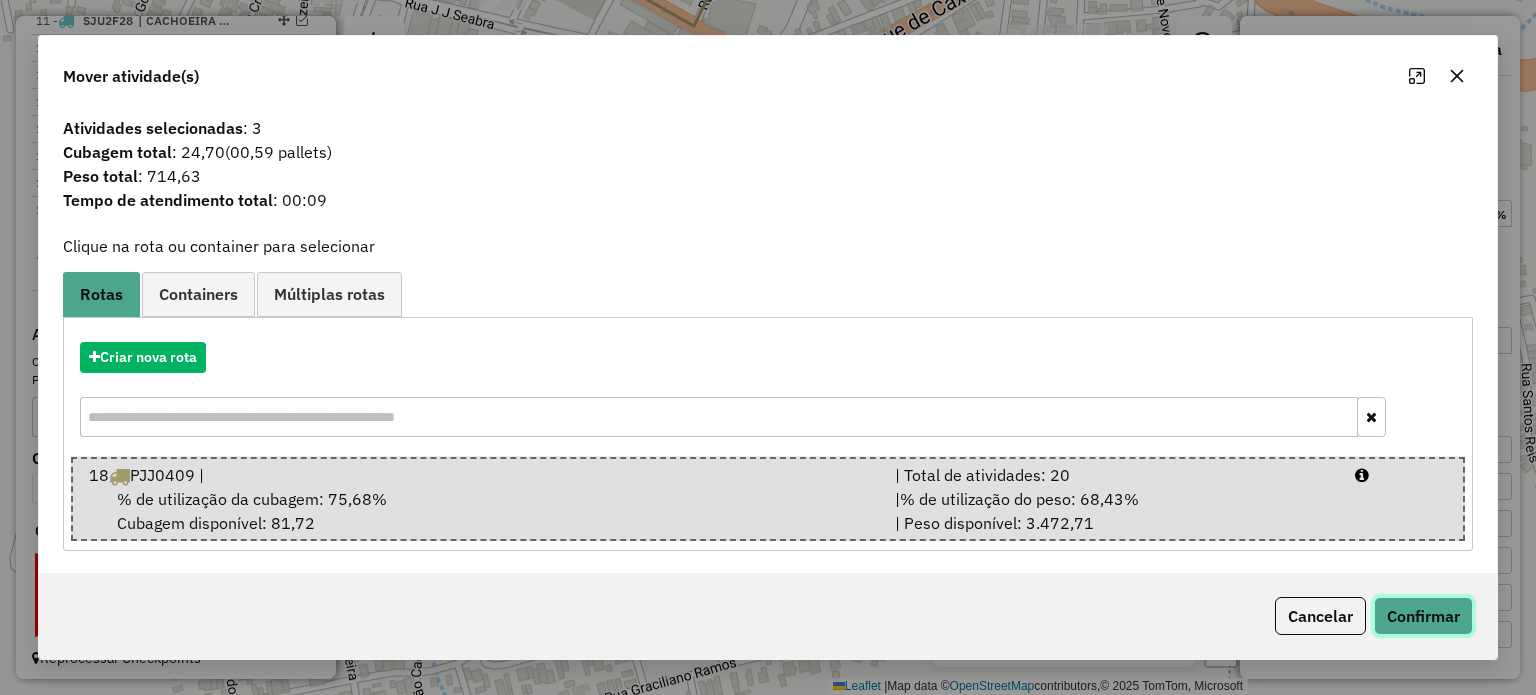 click on "Confirmar" 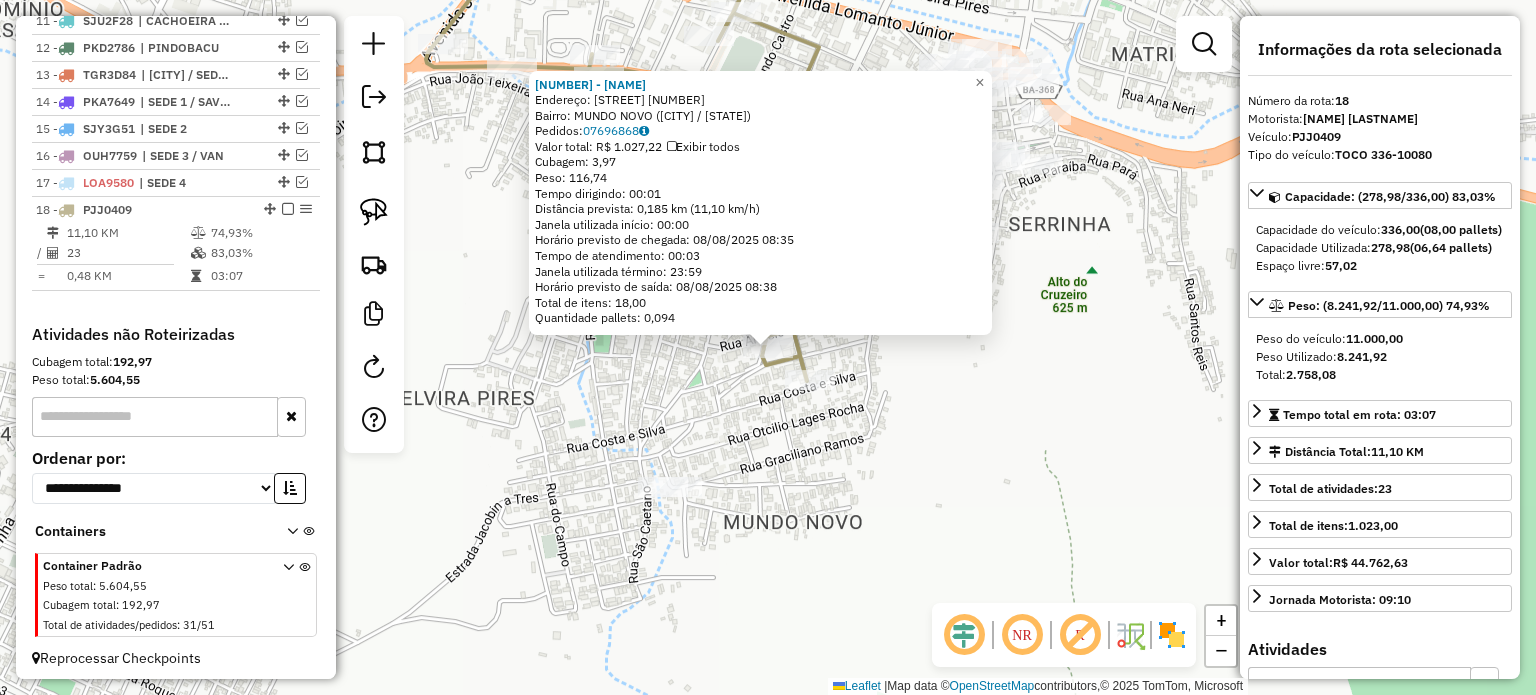 click on "82276 - DIST EMPORIUM BEBIDA  Endereço:  ALBERTO TORRES 458   Bairro: MUNDO NOVO (JACOBINA / BA)   Pedidos:  07696868   Valor total: R$ 1.027,22   Exibir todos   Cubagem: 3,97  Peso: 116,74  Tempo dirigindo: 00:01   Distância prevista: 0,185 km (11,10 km/h)   Janela utilizada início: 00:00   Horário previsto de chegada: 08/08/2025 08:35   Tempo de atendimento: 00:03   Janela utilizada término: 23:59   Horário previsto de saída: 08/08/2025 08:38   Total de itens: 18,00   Quantidade pallets: 0,094  × Janela de atendimento Grade de atendimento Capacidade Transportadoras Veículos Cliente Pedidos  Rotas Selecione os dias de semana para filtrar as janelas de atendimento  Seg   Ter   Qua   Qui   Sex   Sáb   Dom  Informe o período da janela de atendimento: De: Até:  Filtrar exatamente a janela do cliente  Considerar janela de atendimento padrão  Selecione os dias de semana para filtrar as grades de atendimento  Seg   Ter   Qua   Qui   Sex   Sáb   Dom   Clientes fora do dia de atendimento selecionado De:" 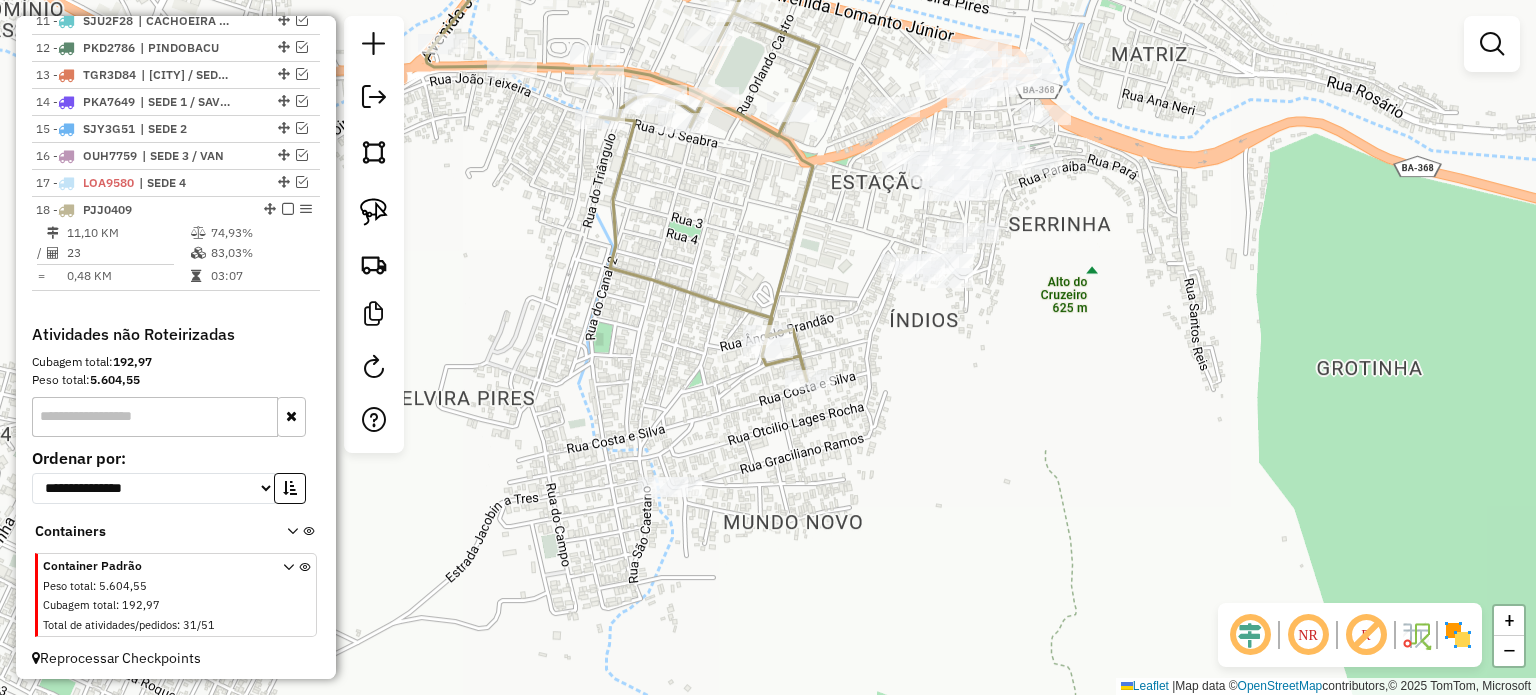 drag, startPoint x: 586, startPoint y: 480, endPoint x: 568, endPoint y: 371, distance: 110.47624 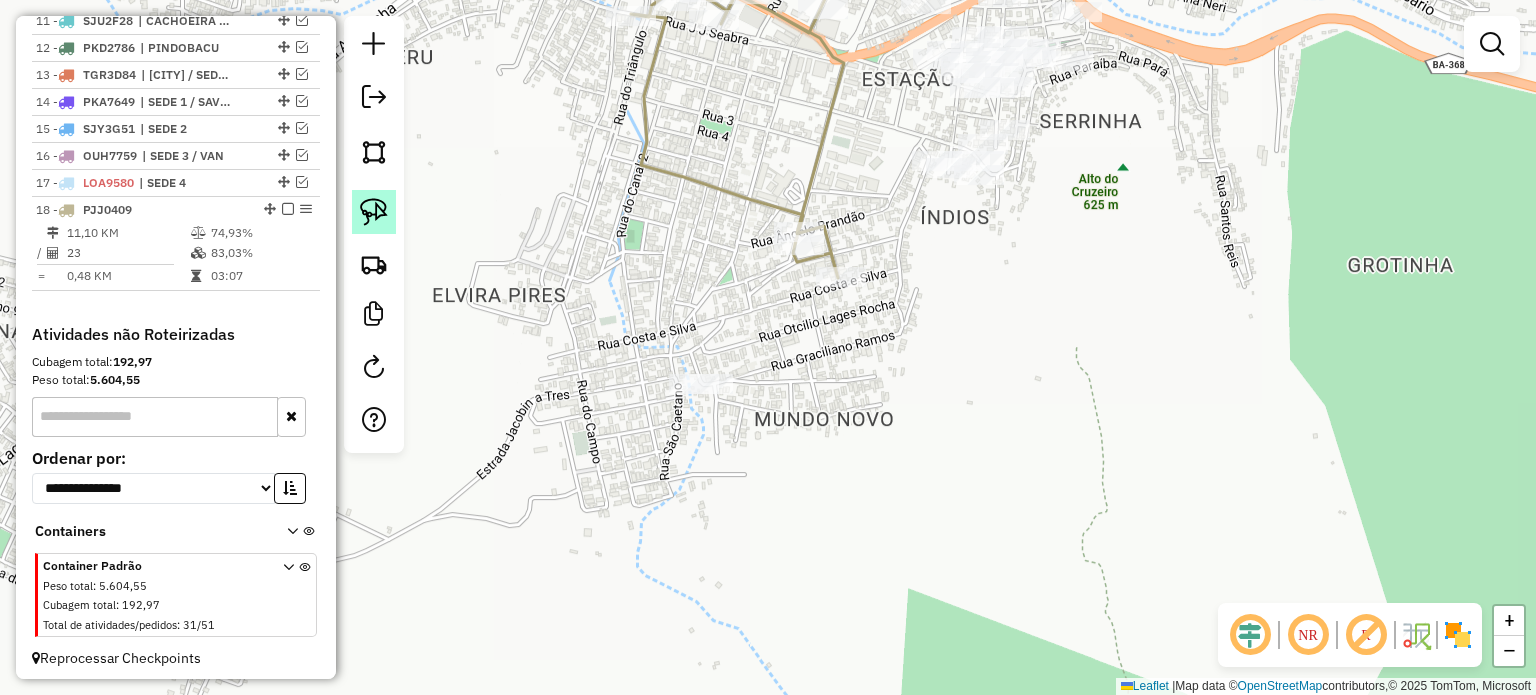 click 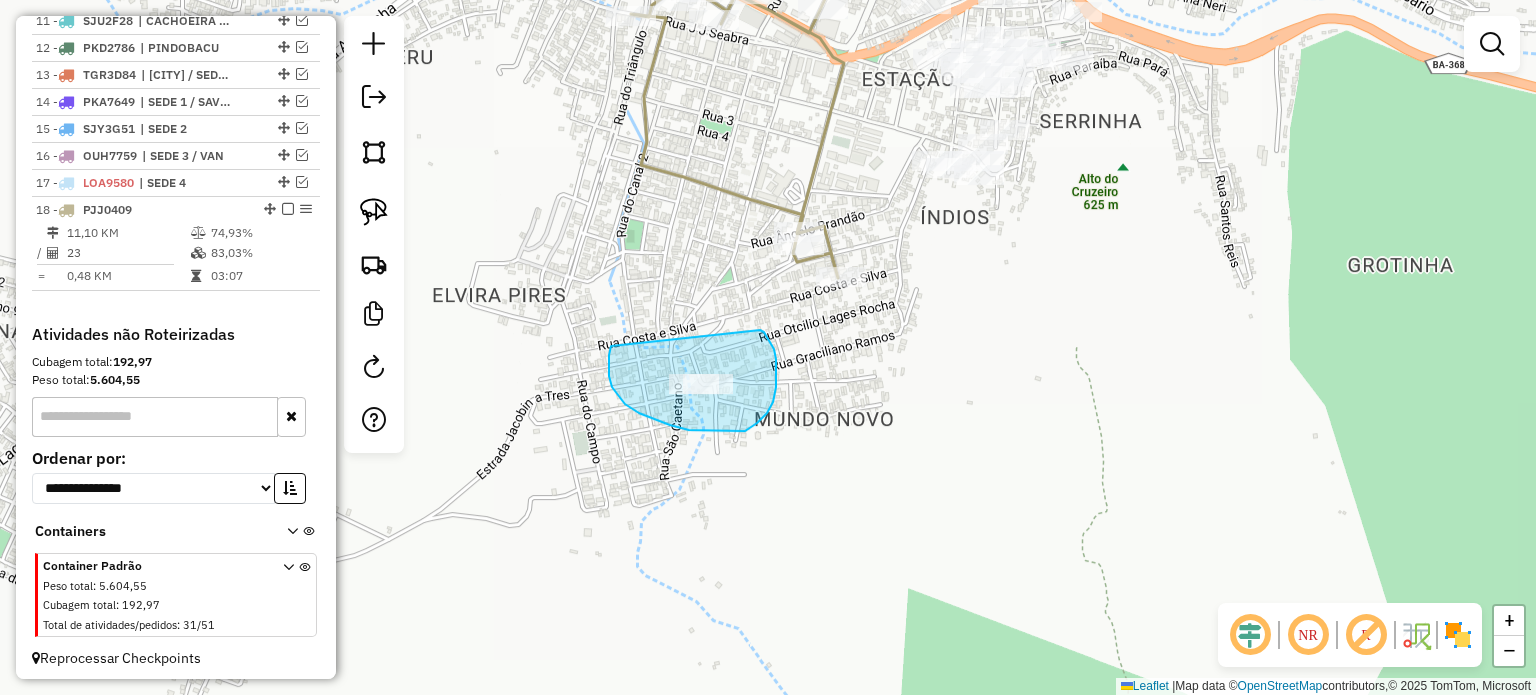 drag, startPoint x: 611, startPoint y: 346, endPoint x: 731, endPoint y: 330, distance: 121.061966 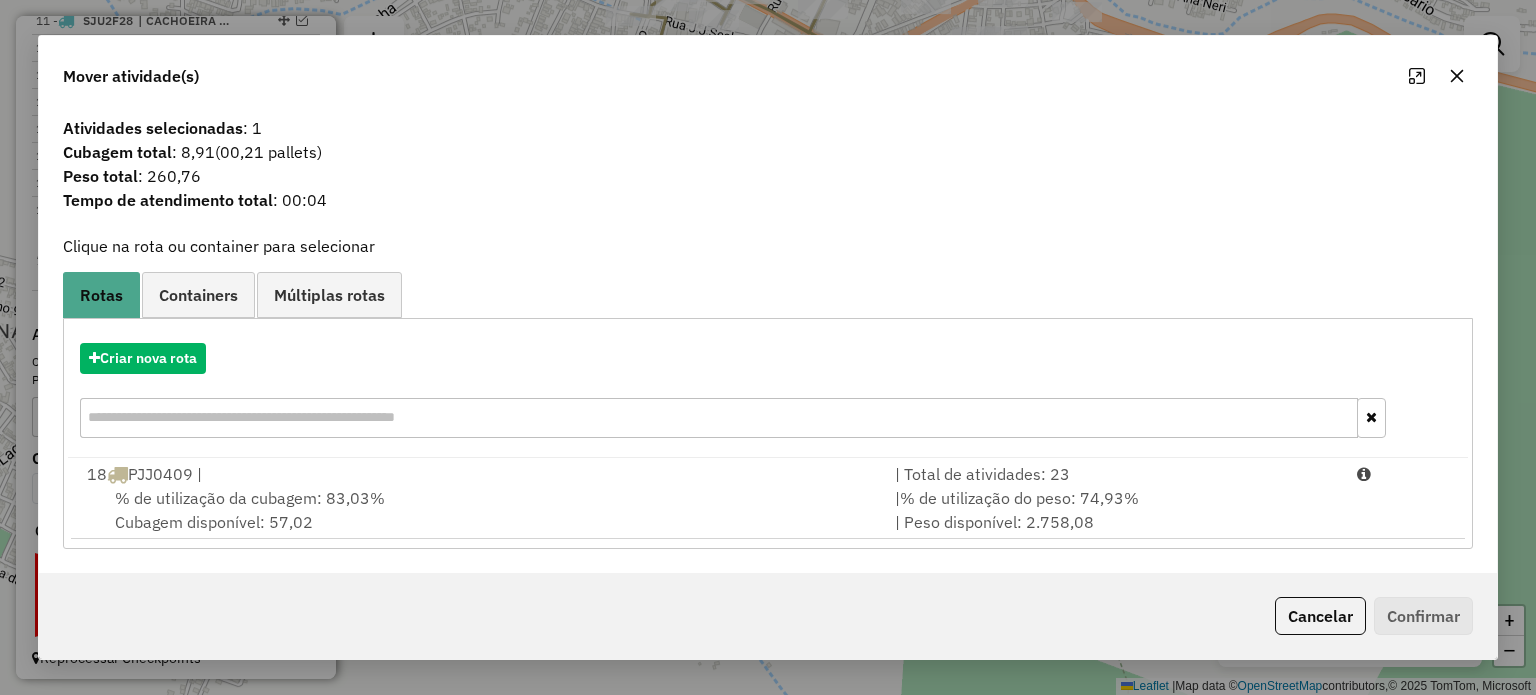 drag, startPoint x: 228, startPoint y: 479, endPoint x: 1003, endPoint y: 536, distance: 777.0933 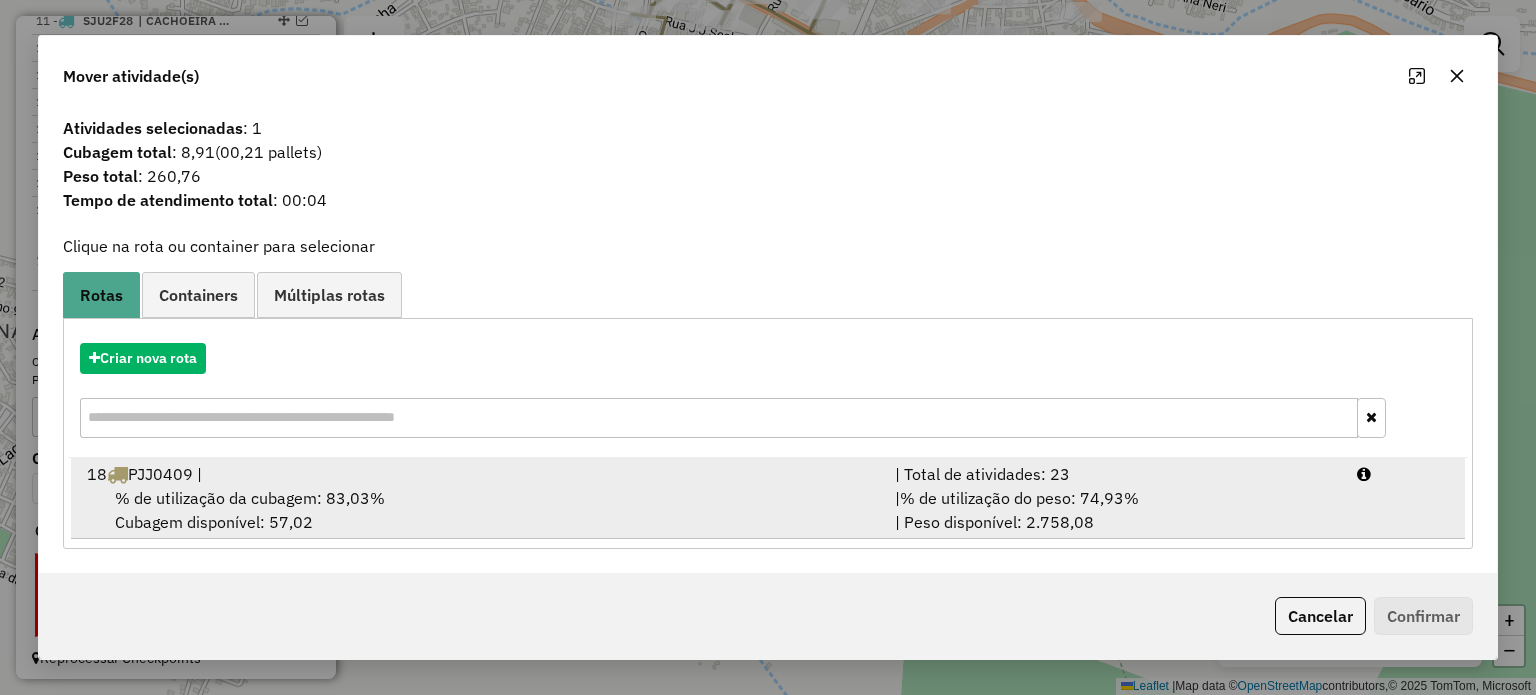 click on "18  PJJ0409 |" at bounding box center (479, 474) 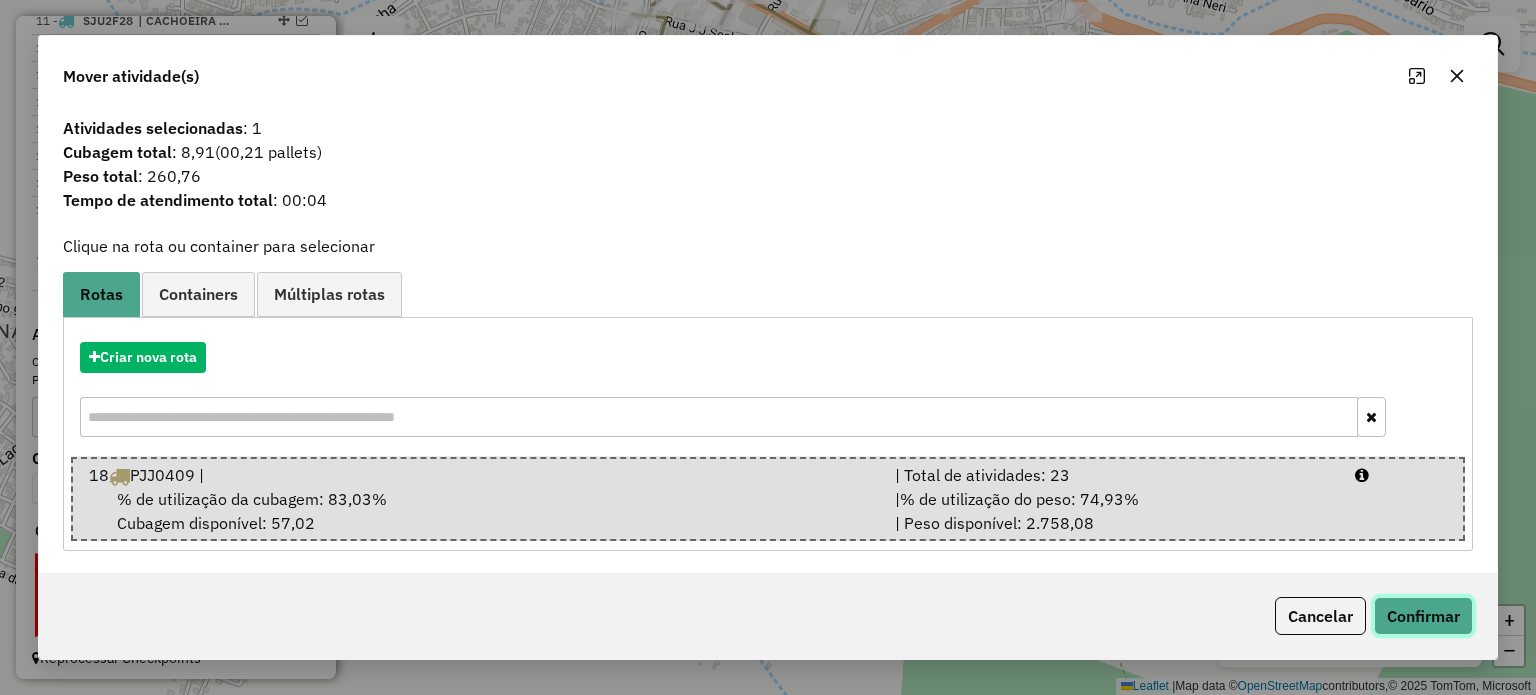 click on "Confirmar" 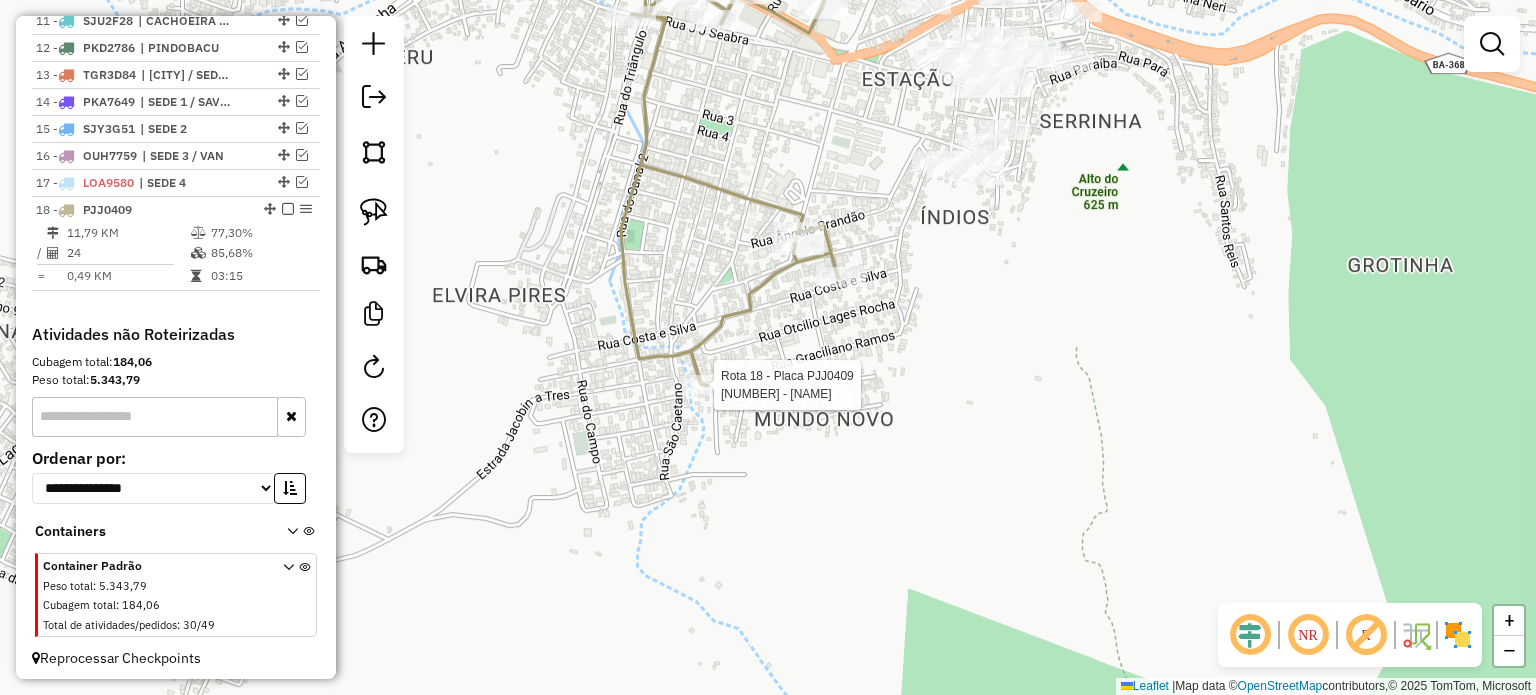 select on "**********" 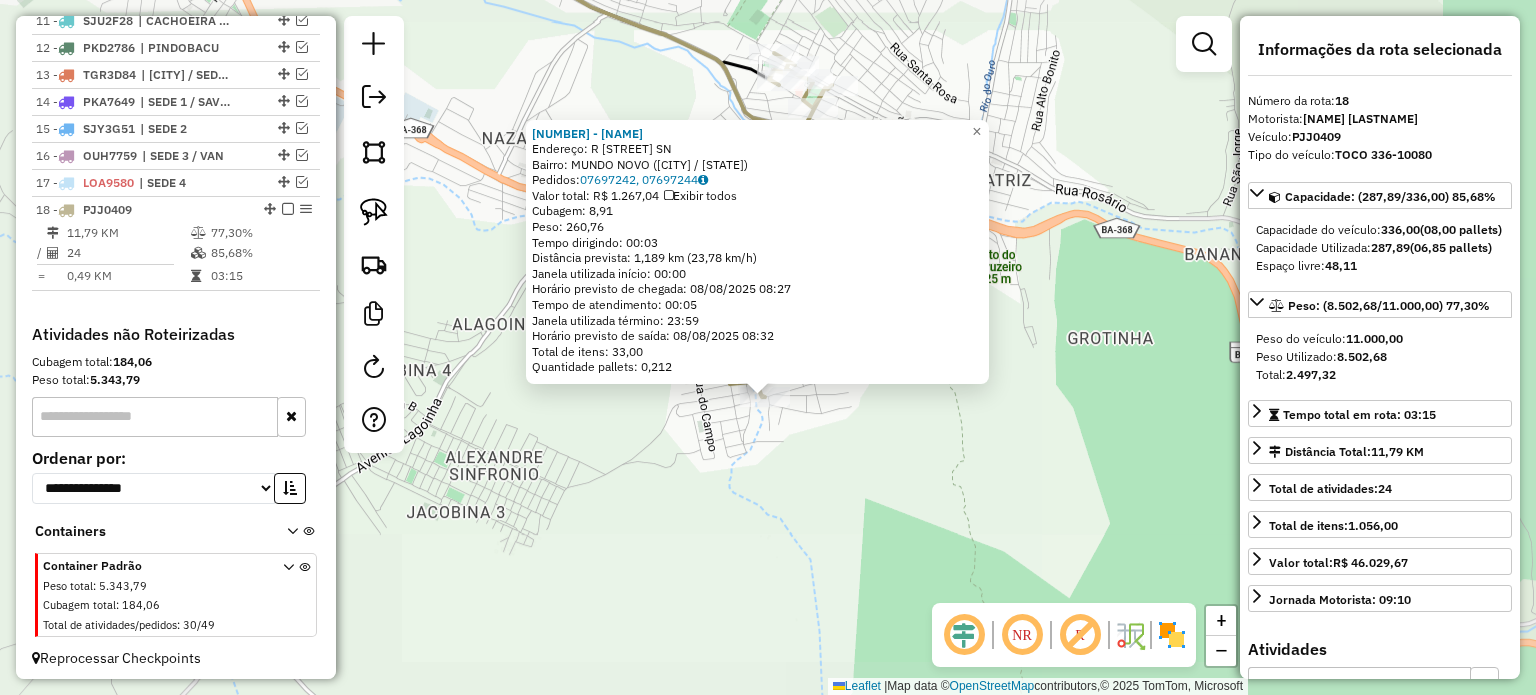 click on "23737 - JOSE SOUZA DA SILVA  Endereço: R   GRASSILIANO RAMOS             SN   Bairro: MUNDO NOVO (JACOBINA / BA)   Pedidos:  07697242, 07697244   Valor total: R$ 1.267,04   Exibir todos   Cubagem: 8,91  Peso: 260,76  Tempo dirigindo: 00:03   Distância prevista: 1,189 km (23,78 km/h)   Janela utilizada início: 00:00   Horário previsto de chegada: 08/08/2025 08:27   Tempo de atendimento: 00:05   Janela utilizada término: 23:59   Horário previsto de saída: 08/08/2025 08:32   Total de itens: 33,00   Quantidade pallets: 0,212  × Janela de atendimento Grade de atendimento Capacidade Transportadoras Veículos Cliente Pedidos  Rotas Selecione os dias de semana para filtrar as janelas de atendimento  Seg   Ter   Qua   Qui   Sex   Sáb   Dom  Informe o período da janela de atendimento: De: Até:  Filtrar exatamente a janela do cliente  Considerar janela de atendimento padrão  Selecione os dias de semana para filtrar as grades de atendimento  Seg   Ter   Qua   Qui   Sex   Sáb   Dom   Peso mínimo:   De:  De:" 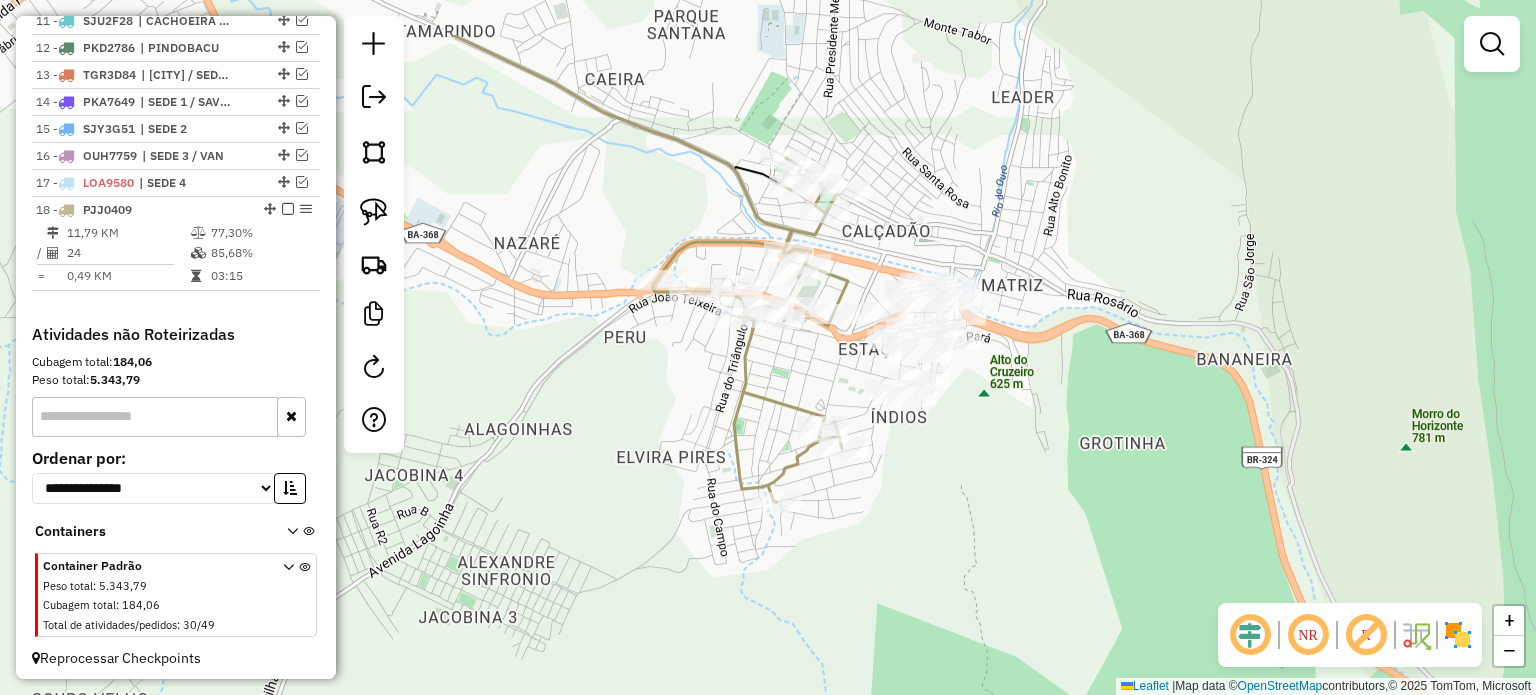 drag, startPoint x: 876, startPoint y: 416, endPoint x: 759, endPoint y: 495, distance: 141.17365 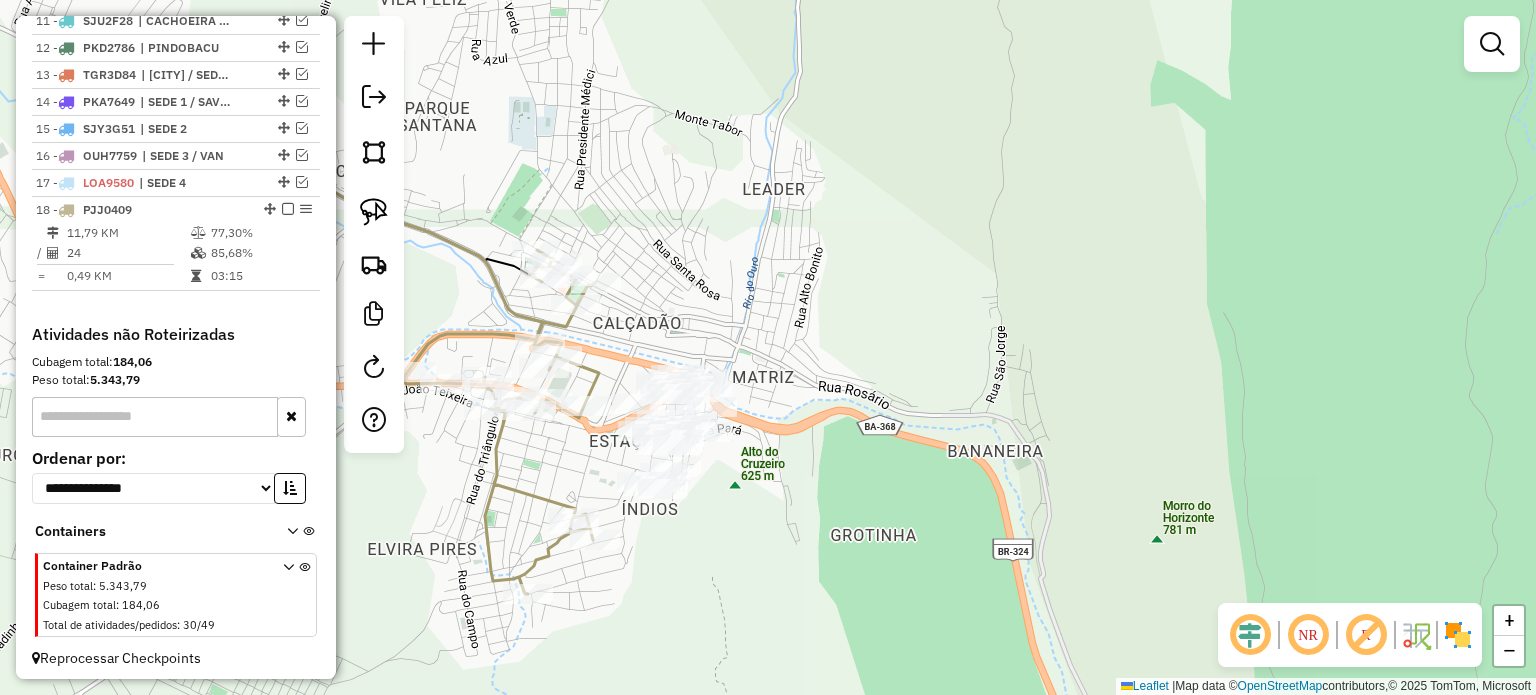 drag, startPoint x: 687, startPoint y: 369, endPoint x: 560, endPoint y: 432, distance: 141.76741 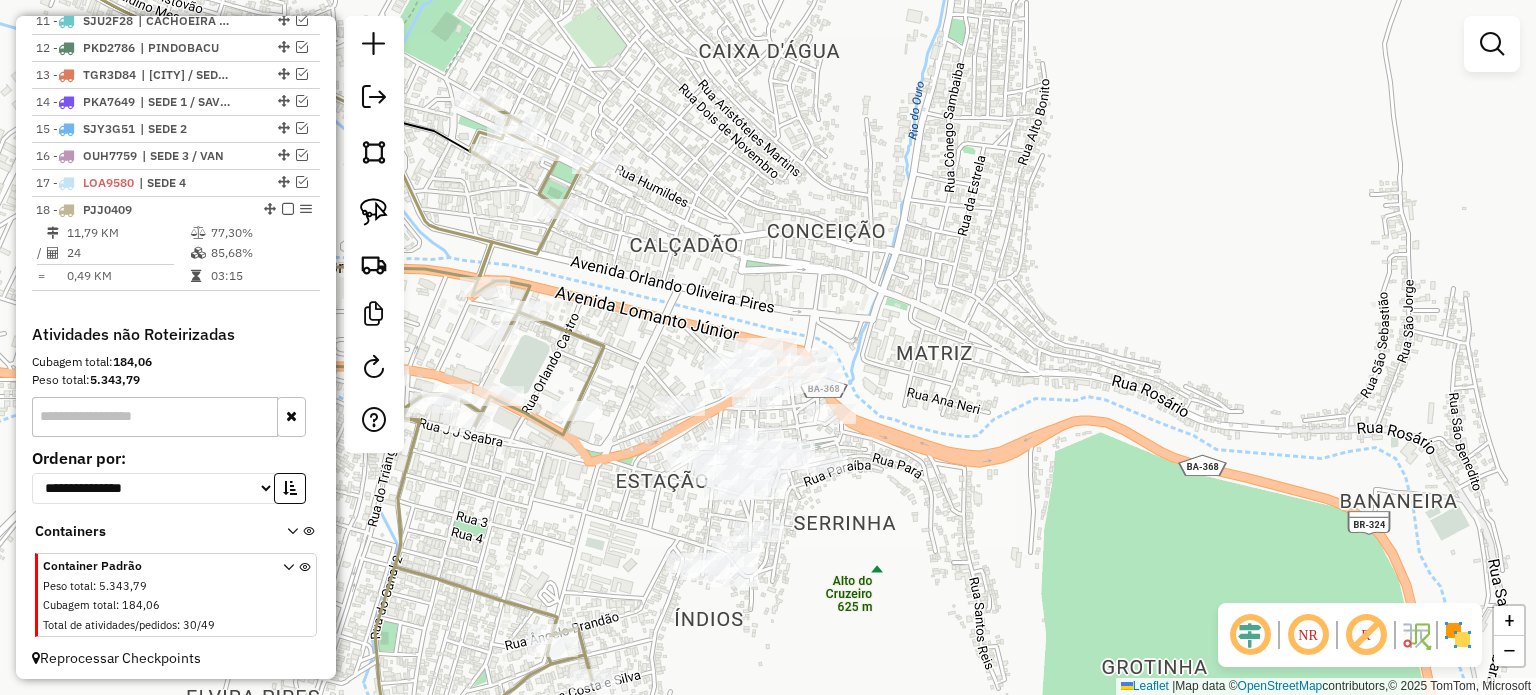 drag, startPoint x: 611, startPoint y: 320, endPoint x: 737, endPoint y: 260, distance: 139.55644 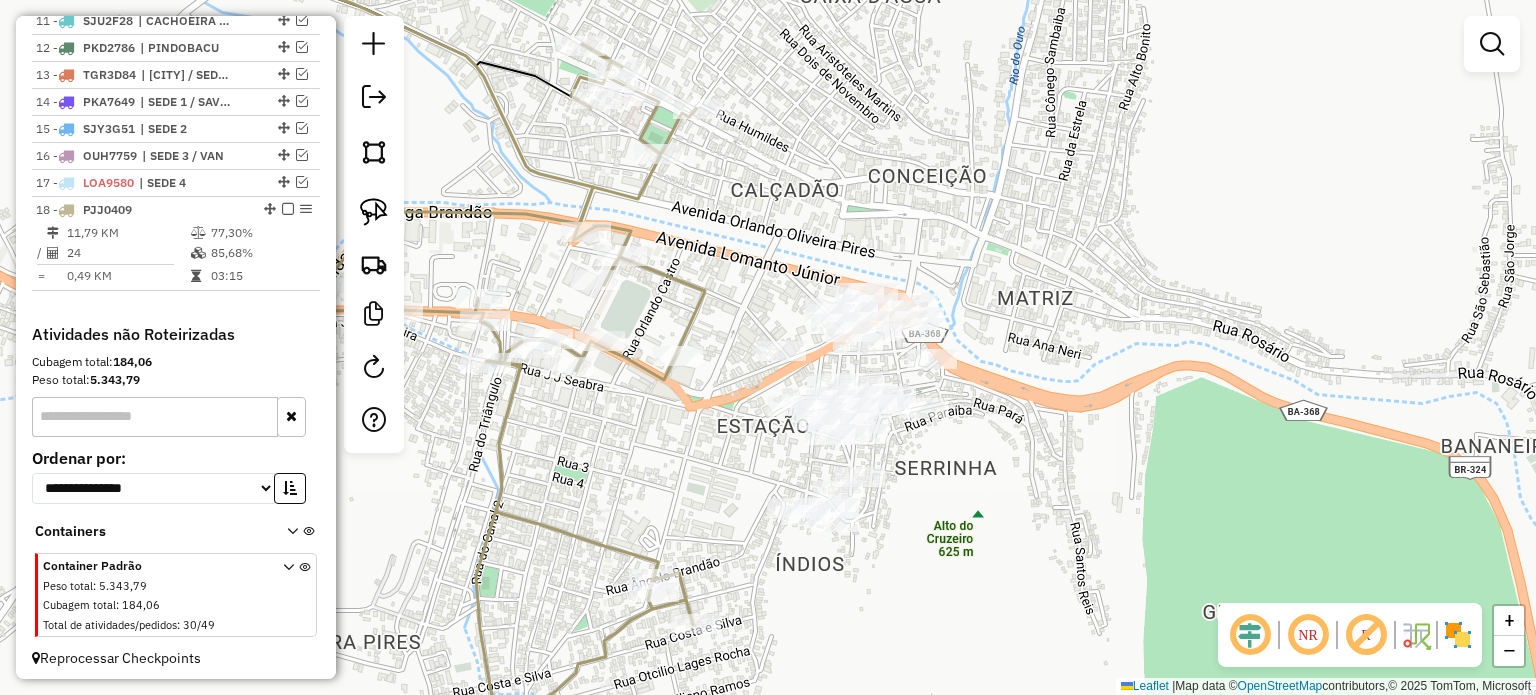 drag, startPoint x: 691, startPoint y: 449, endPoint x: 645, endPoint y: 393, distance: 72.47068 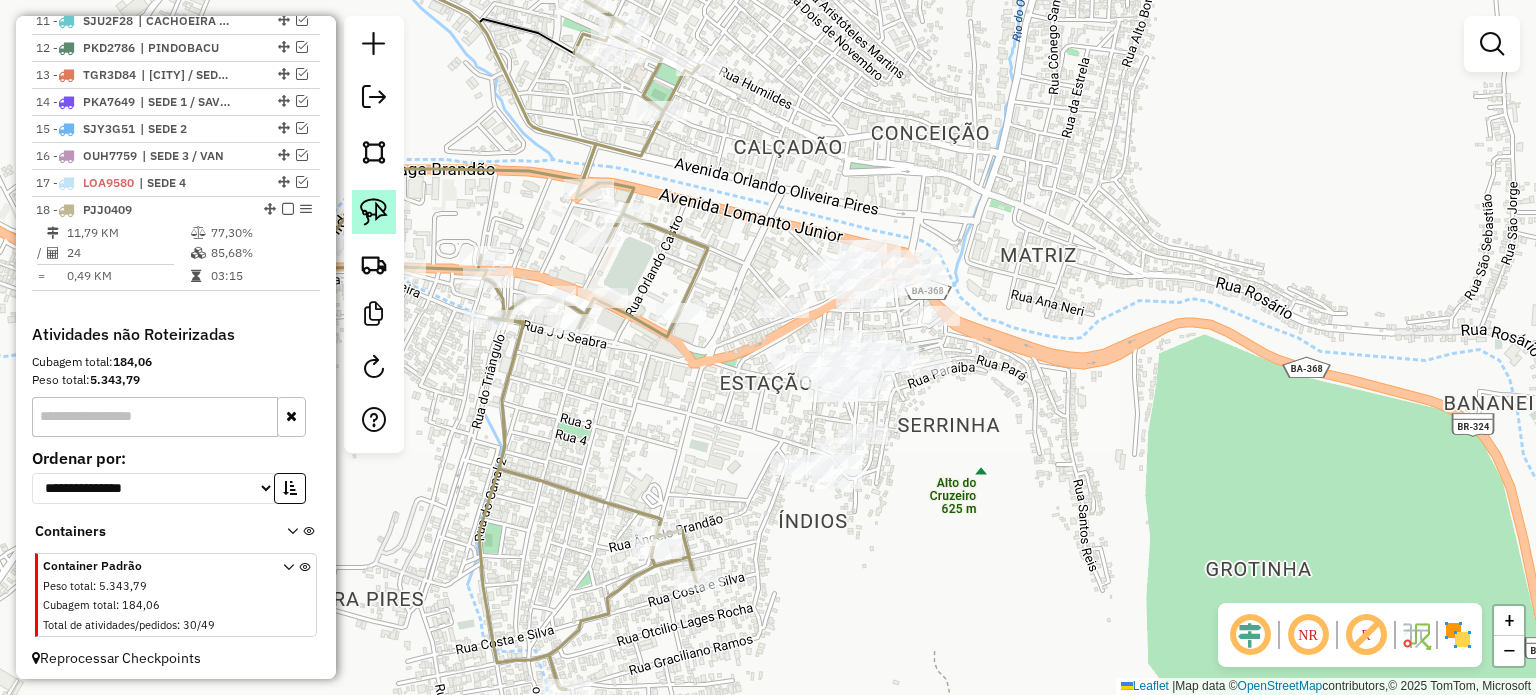 click 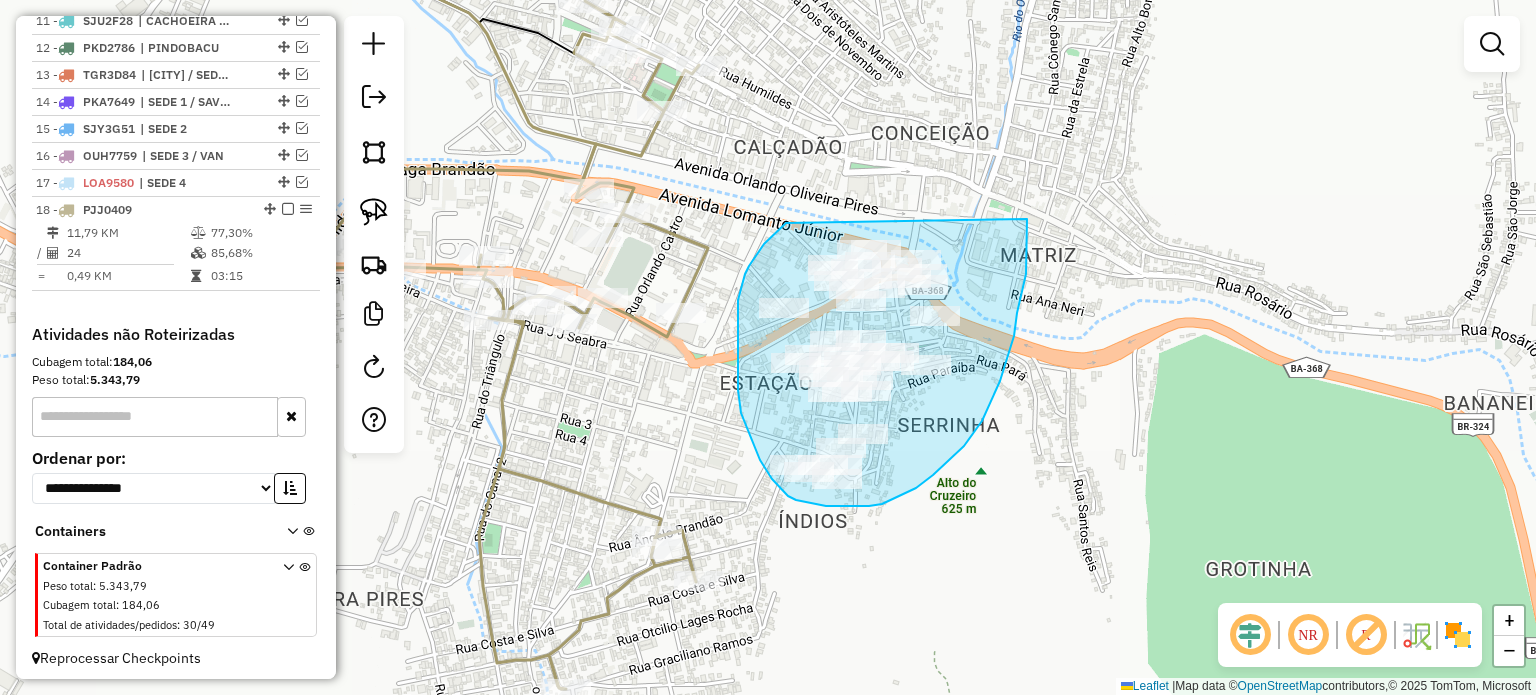 drag, startPoint x: 779, startPoint y: 229, endPoint x: 1027, endPoint y: 219, distance: 248.20154 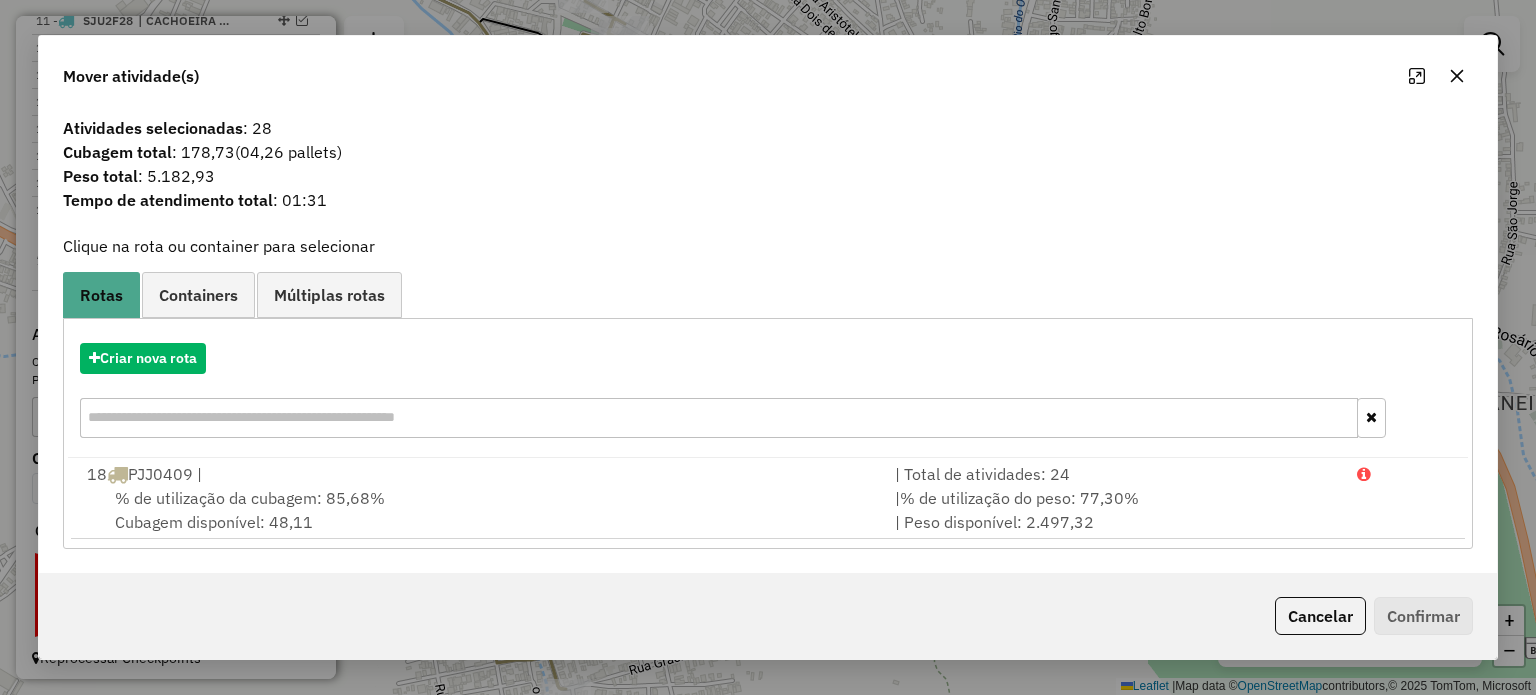 click 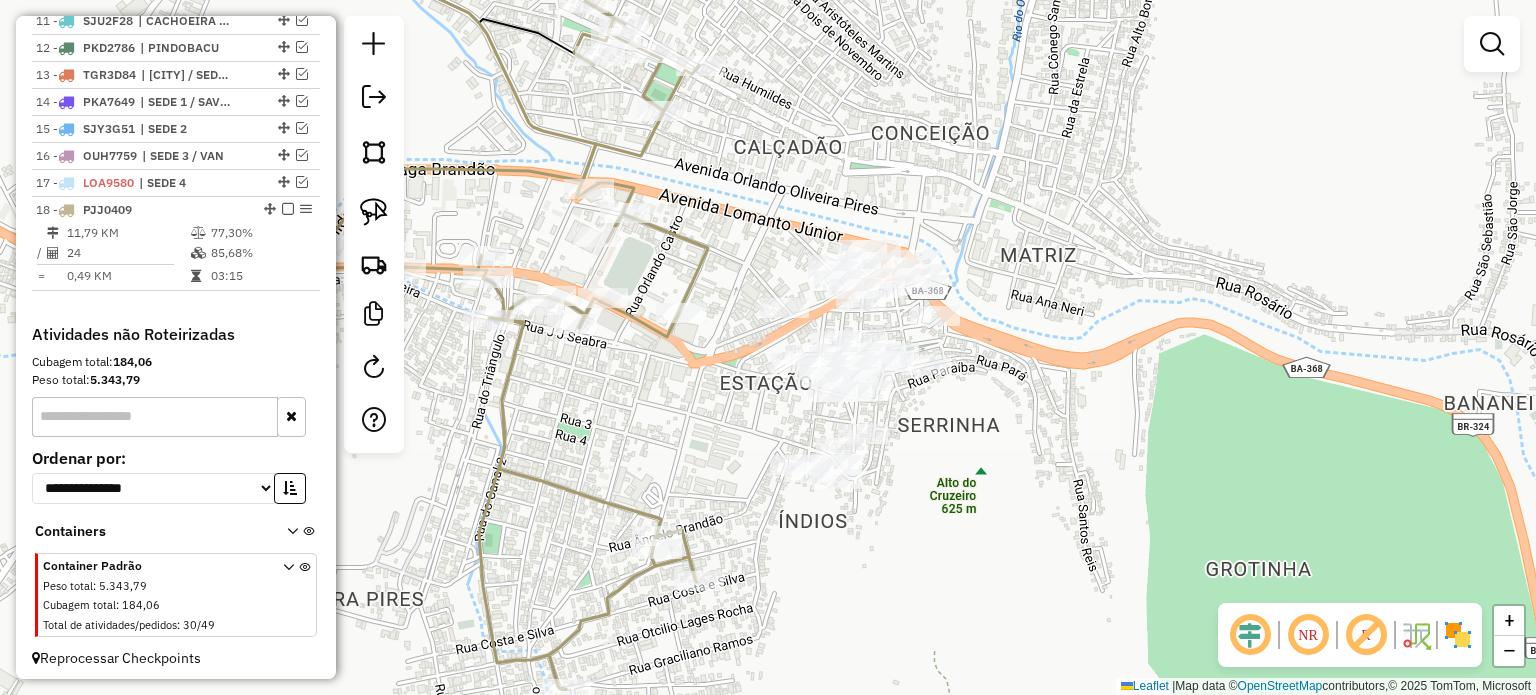 drag, startPoint x: 736, startPoint y: 238, endPoint x: 1028, endPoint y: 145, distance: 306.45227 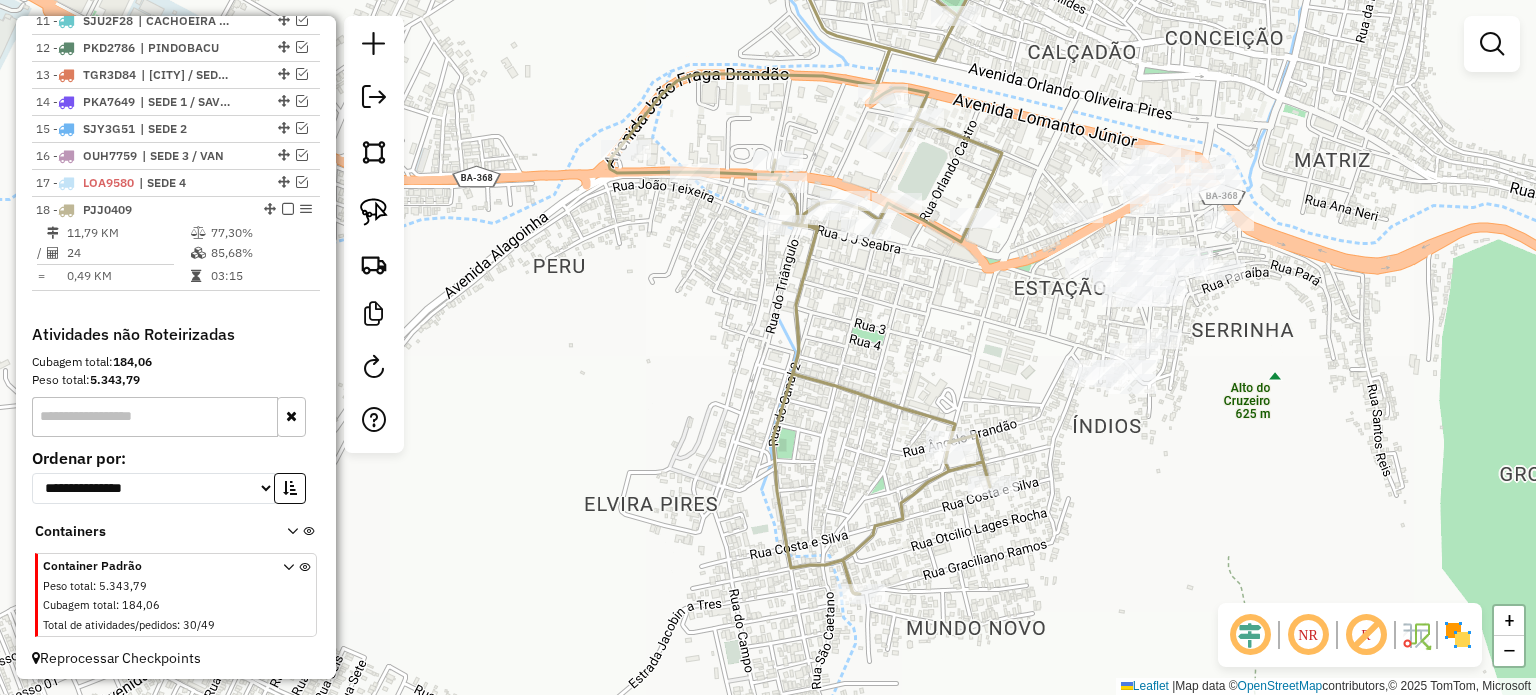 drag, startPoint x: 578, startPoint y: 133, endPoint x: 561, endPoint y: 153, distance: 26.24881 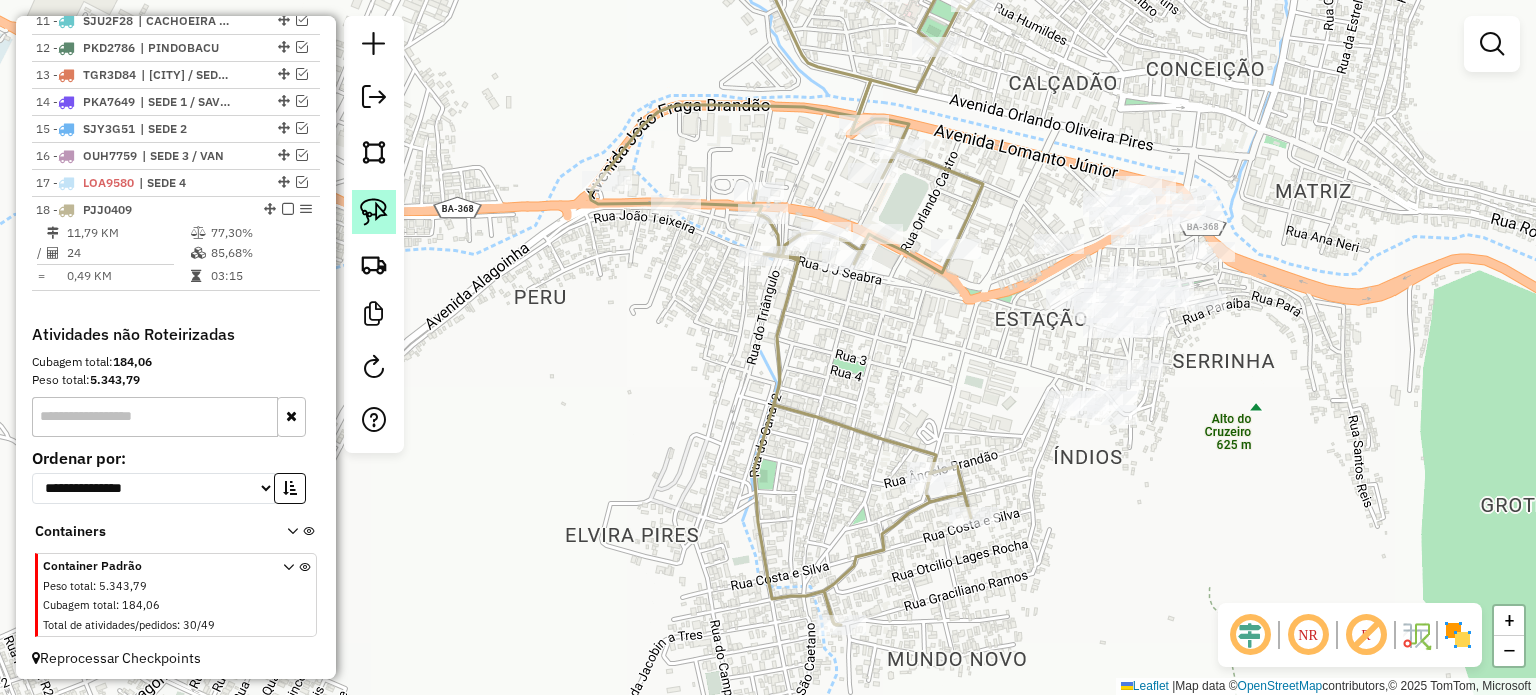 click 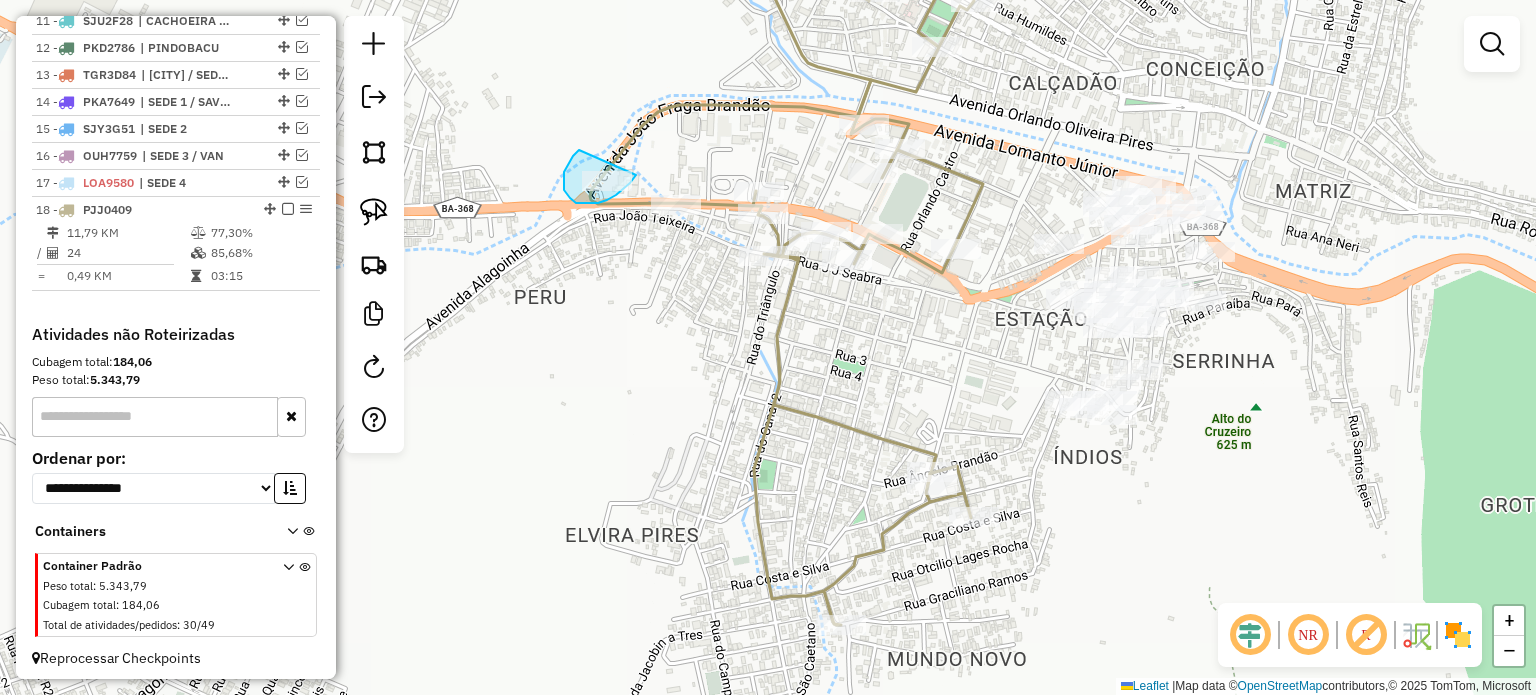 drag, startPoint x: 569, startPoint y: 162, endPoint x: 642, endPoint y: 159, distance: 73.061615 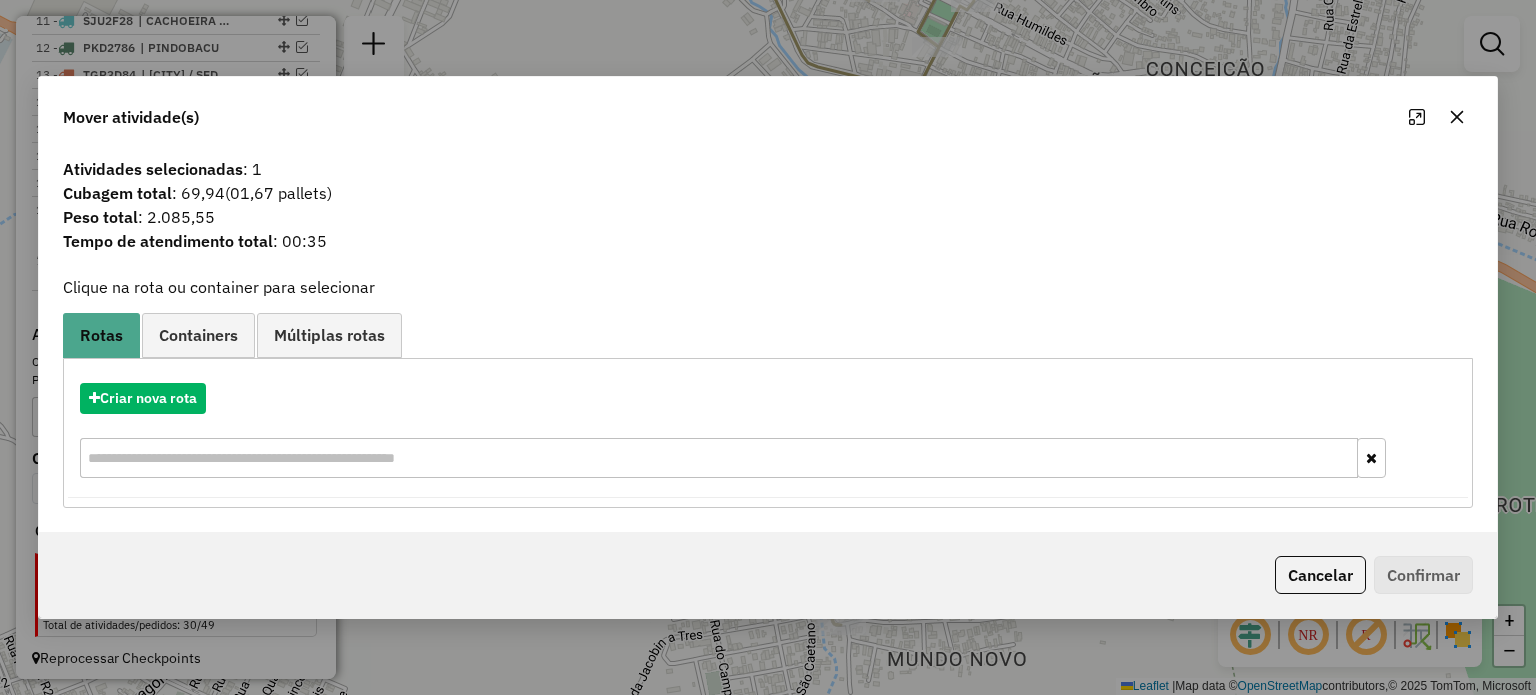 click 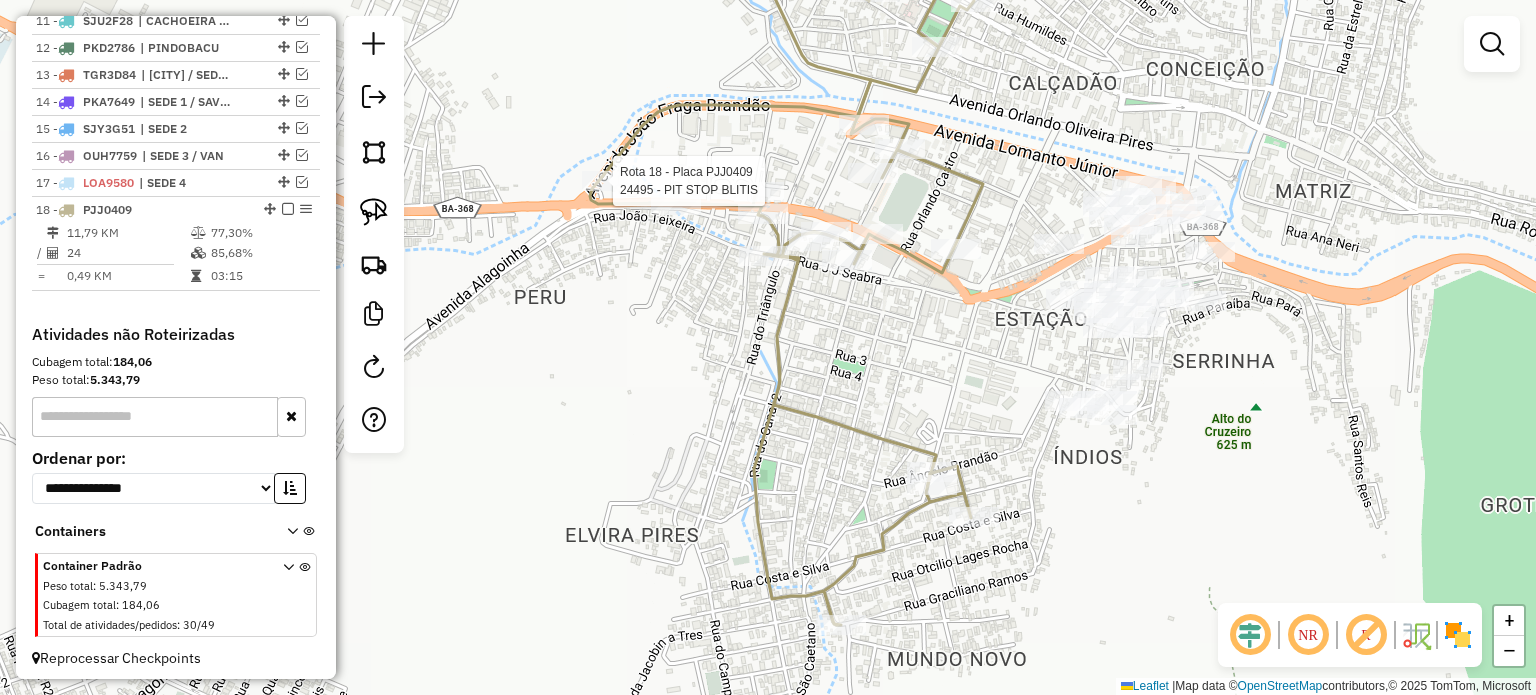 select on "**********" 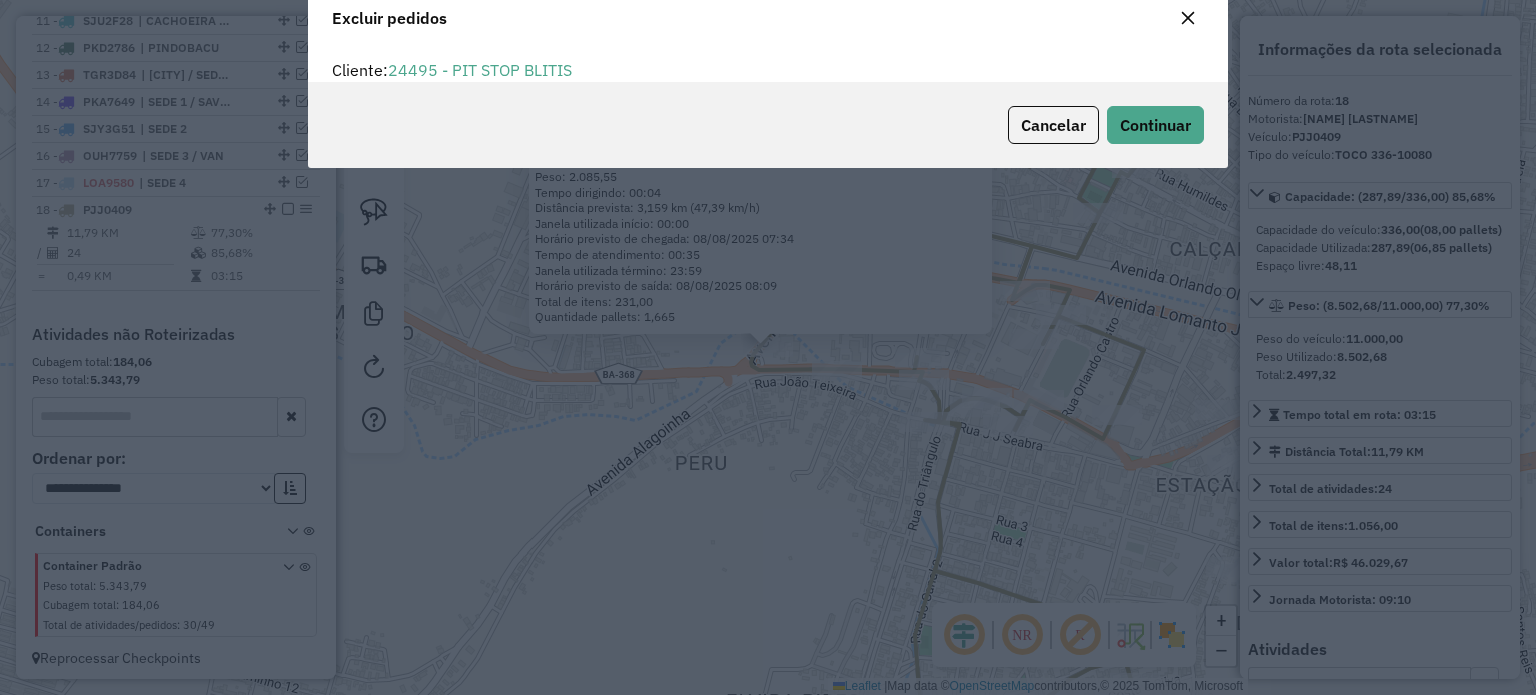 scroll, scrollTop: 69, scrollLeft: 0, axis: vertical 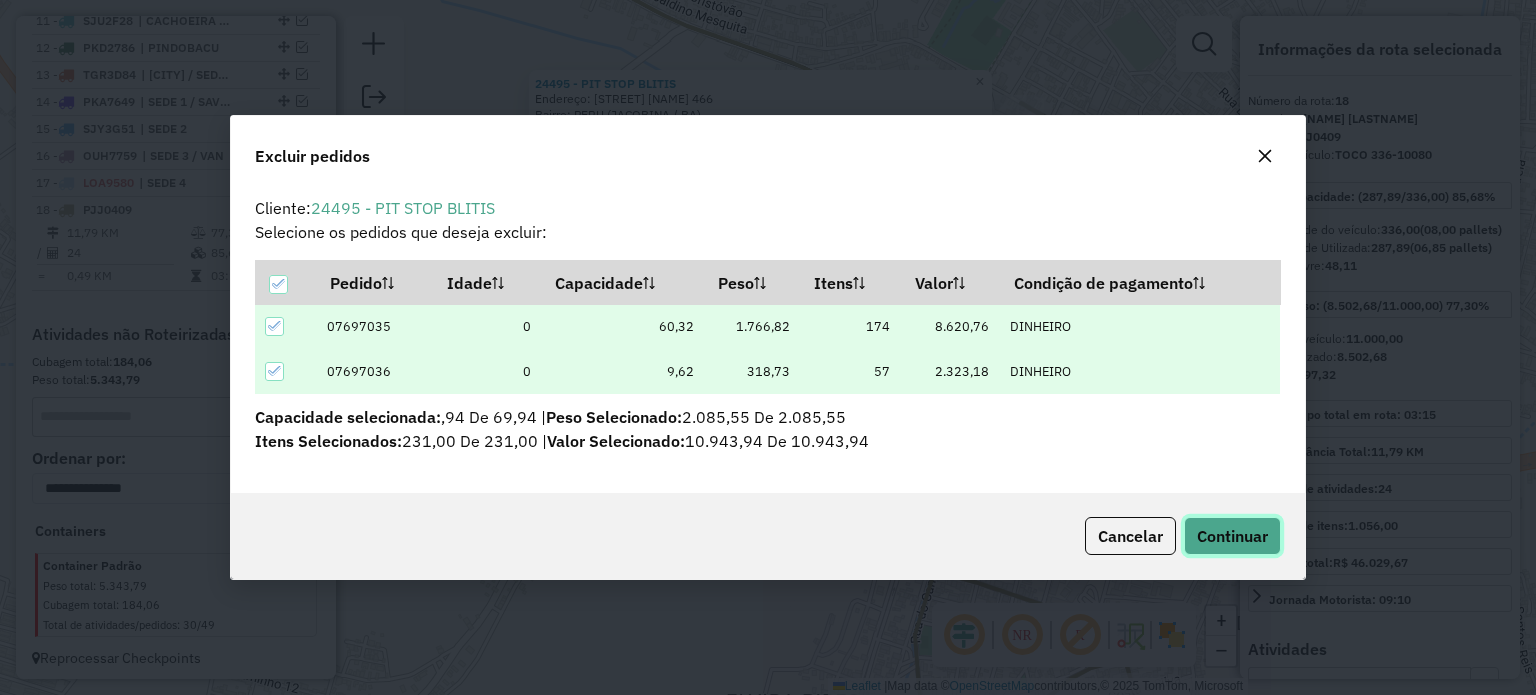 click on "Continuar" 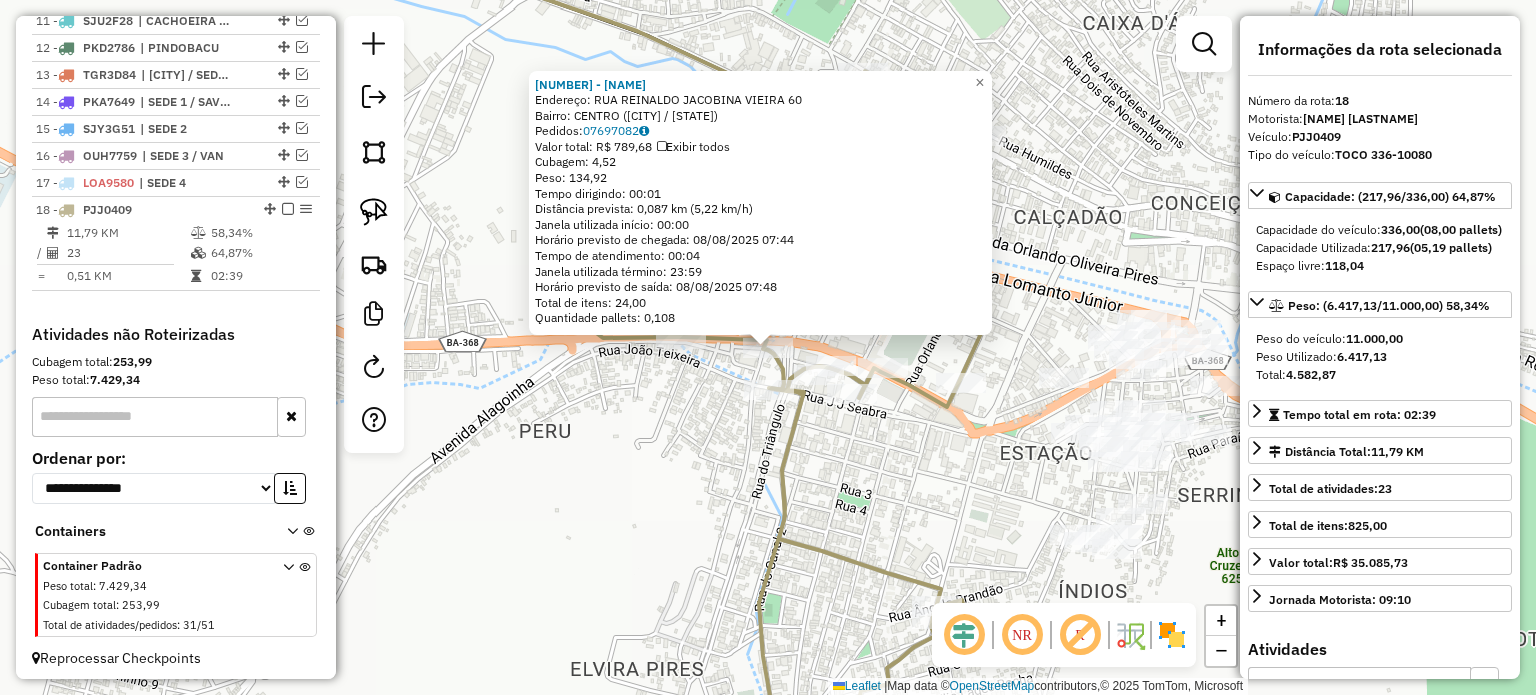 click on "26950 - SUPERMERCADO FEIRAO  Endereço:  RUA REINALDO JACOBINA VIEIRA 60   Bairro: CENTRO (JACOBINA / BA)   Pedidos:  07697082   Valor total: R$ 789,68   Exibir todos   Cubagem: 4,52  Peso: 134,92  Tempo dirigindo: 00:01   Distância prevista: 0,087 km (5,22 km/h)   Janela utilizada início: 00:00   Horário previsto de chegada: 08/08/2025 07:44   Tempo de atendimento: 00:04   Janela utilizada término: 23:59   Horário previsto de saída: 08/08/2025 07:48   Total de itens: 24,00   Quantidade pallets: 0,108  × Janela de atendimento Grade de atendimento Capacidade Transportadoras Veículos Cliente Pedidos  Rotas Selecione os dias de semana para filtrar as janelas de atendimento  Seg   Ter   Qua   Qui   Sex   Sáb   Dom  Informe o período da janela de atendimento: De: Até:  Filtrar exatamente a janela do cliente  Considerar janela de atendimento padrão  Selecione os dias de semana para filtrar as grades de atendimento  Seg   Ter   Qua   Qui   Sex   Sáb   Dom   Peso mínimo:   Peso máximo:   De:   Até:  +" 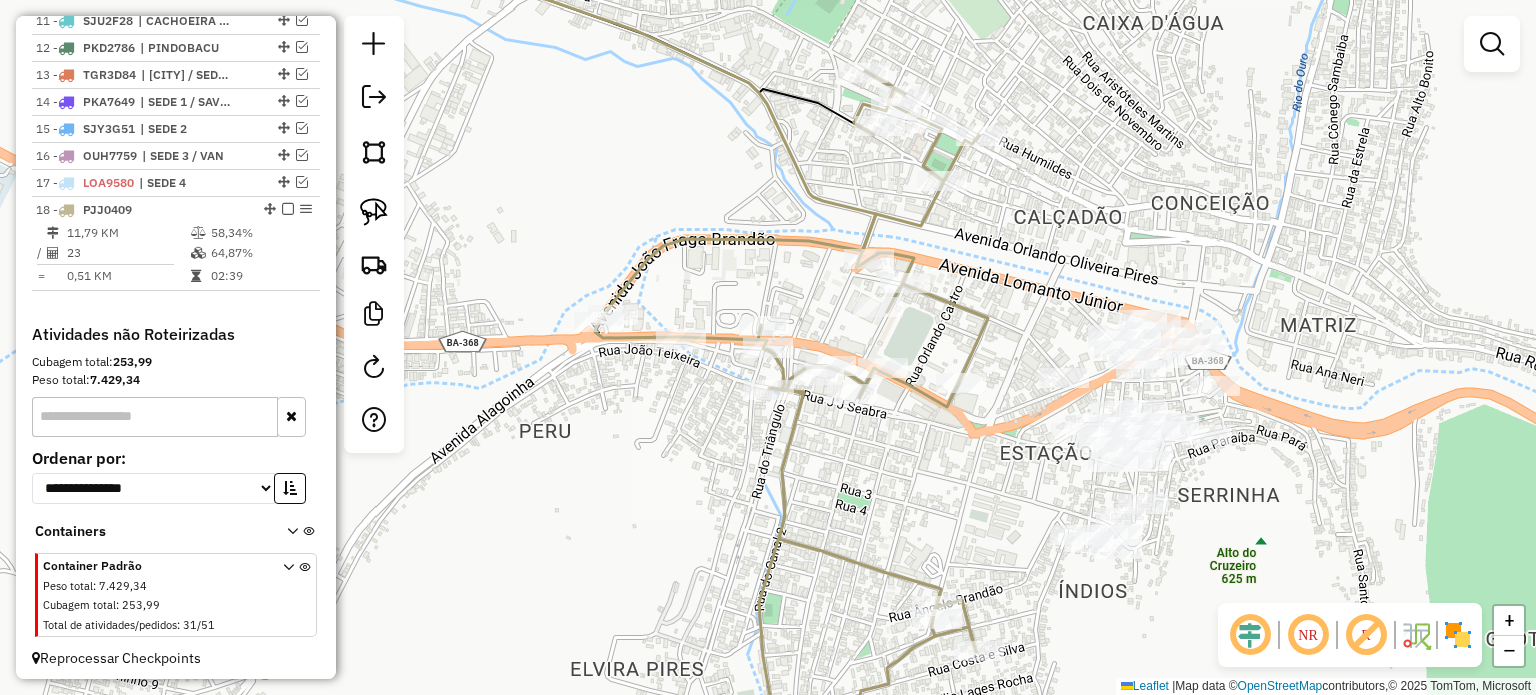 drag, startPoint x: 898, startPoint y: 499, endPoint x: 879, endPoint y: 369, distance: 131.38112 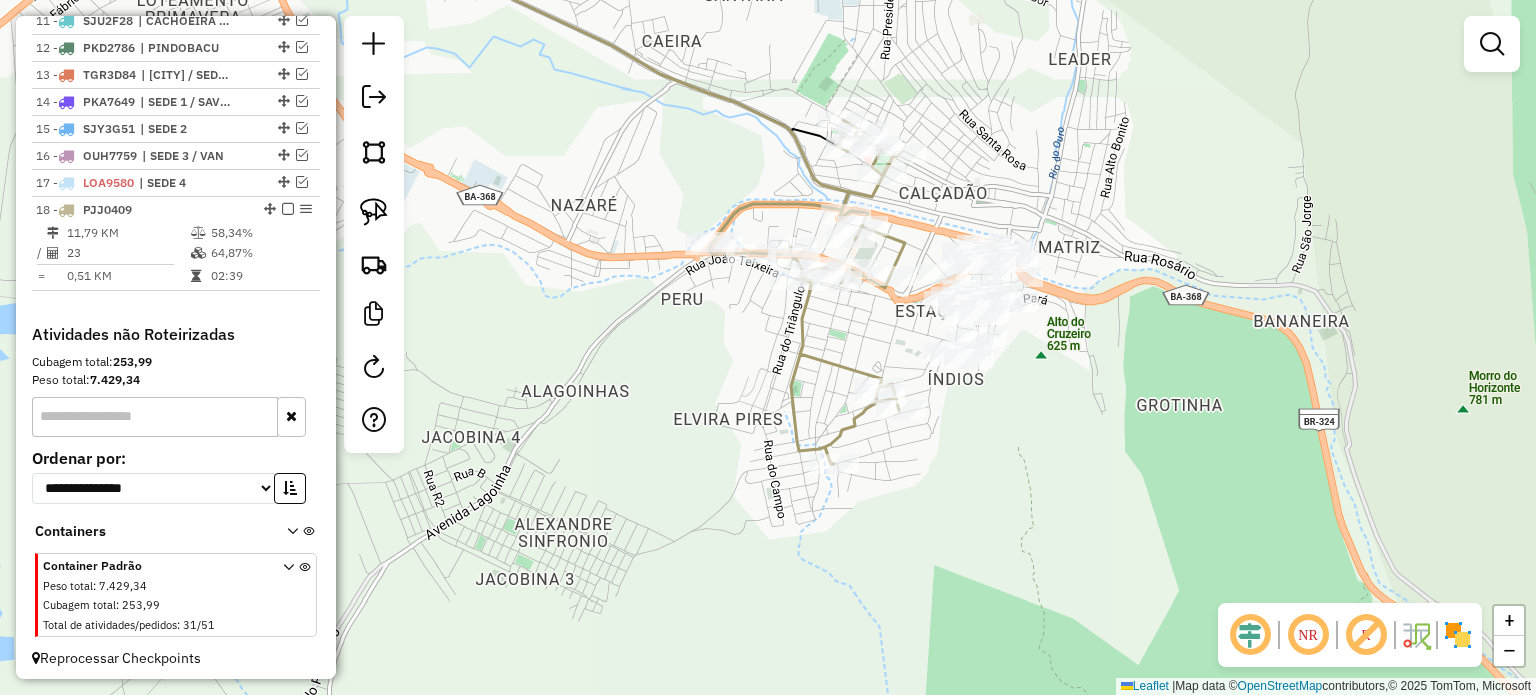 drag, startPoint x: 855, startPoint y: 331, endPoint x: 868, endPoint y: 298, distance: 35.468296 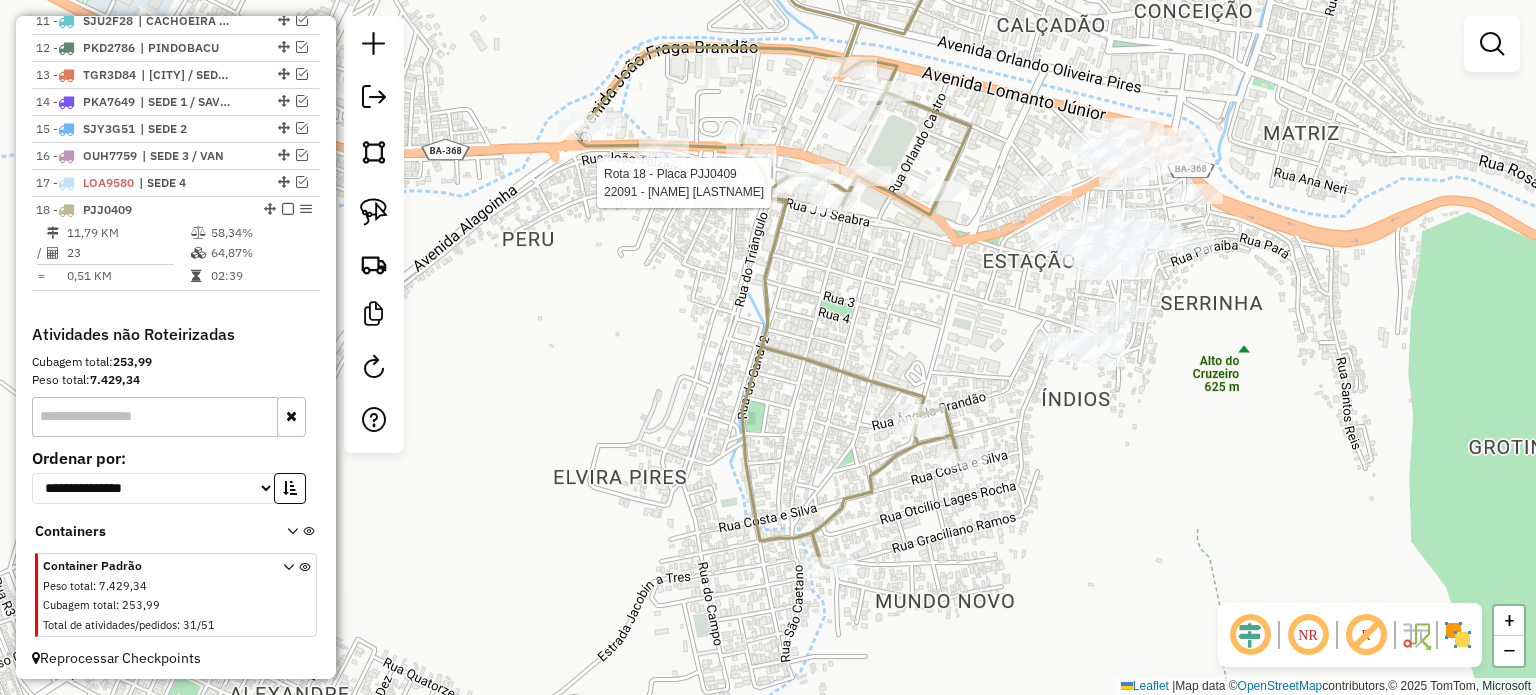 select on "**********" 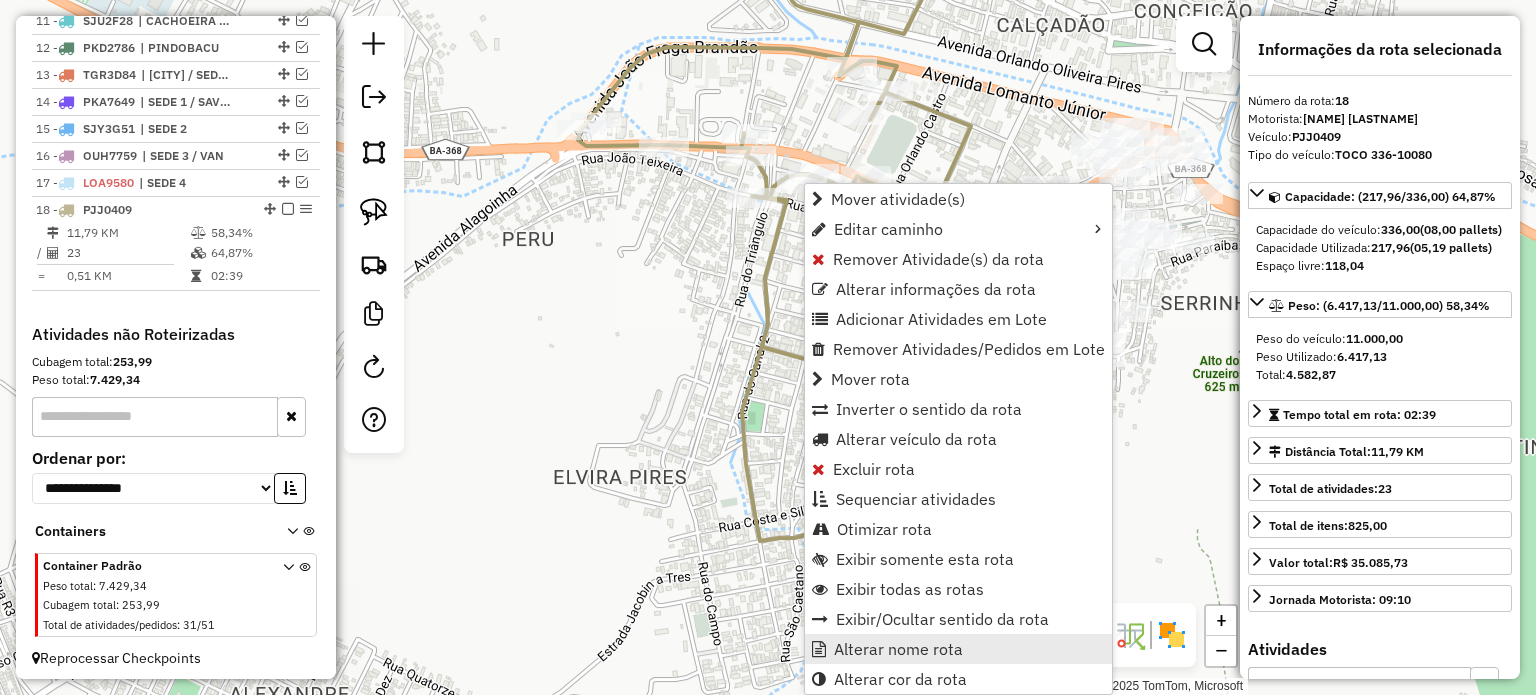 click on "Alterar nome rota" at bounding box center (898, 649) 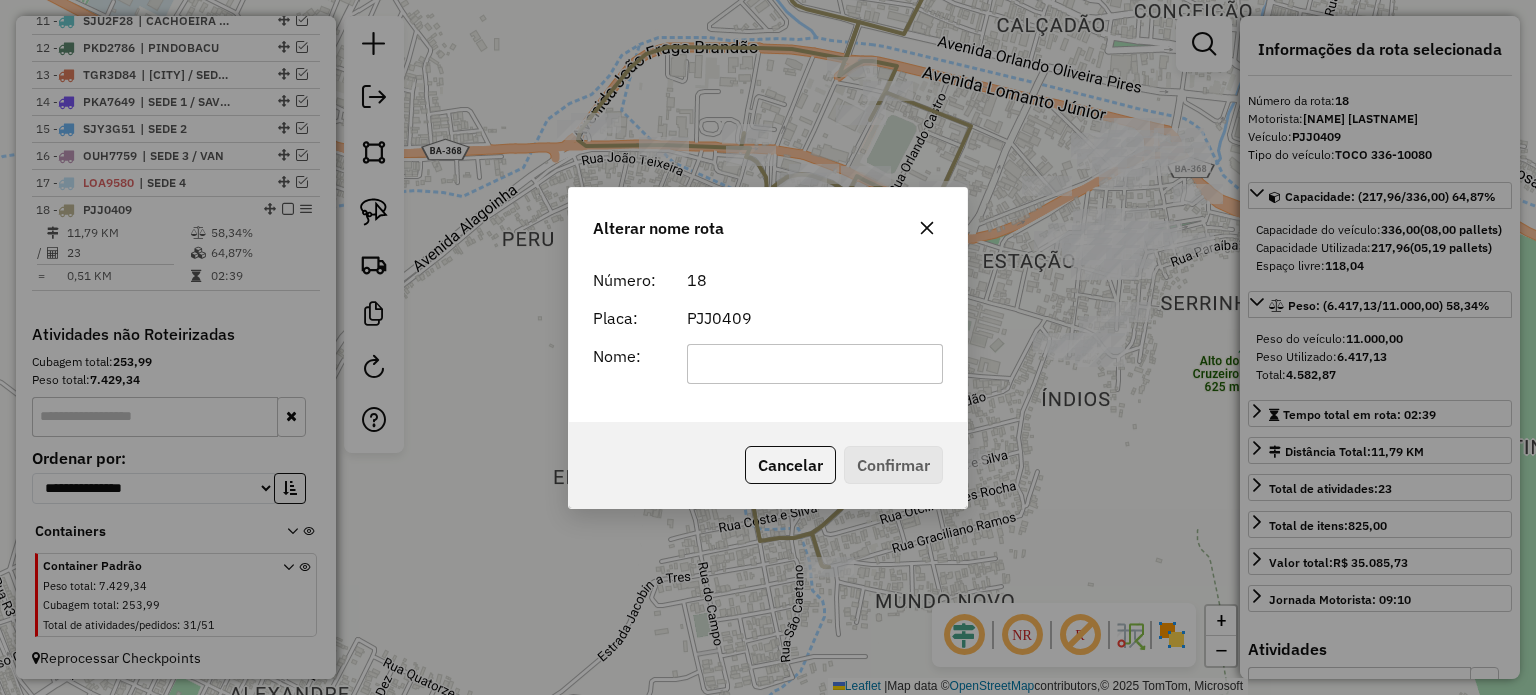 click 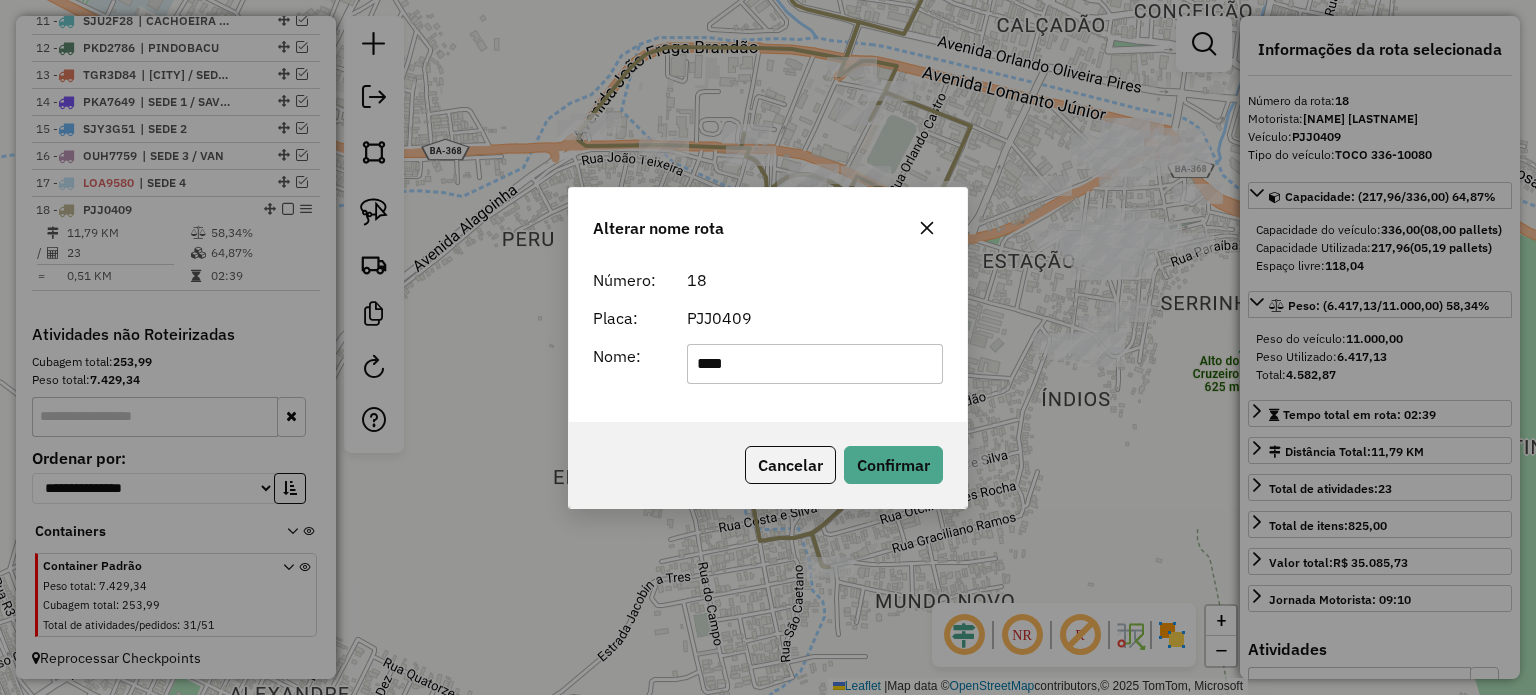 type on "******" 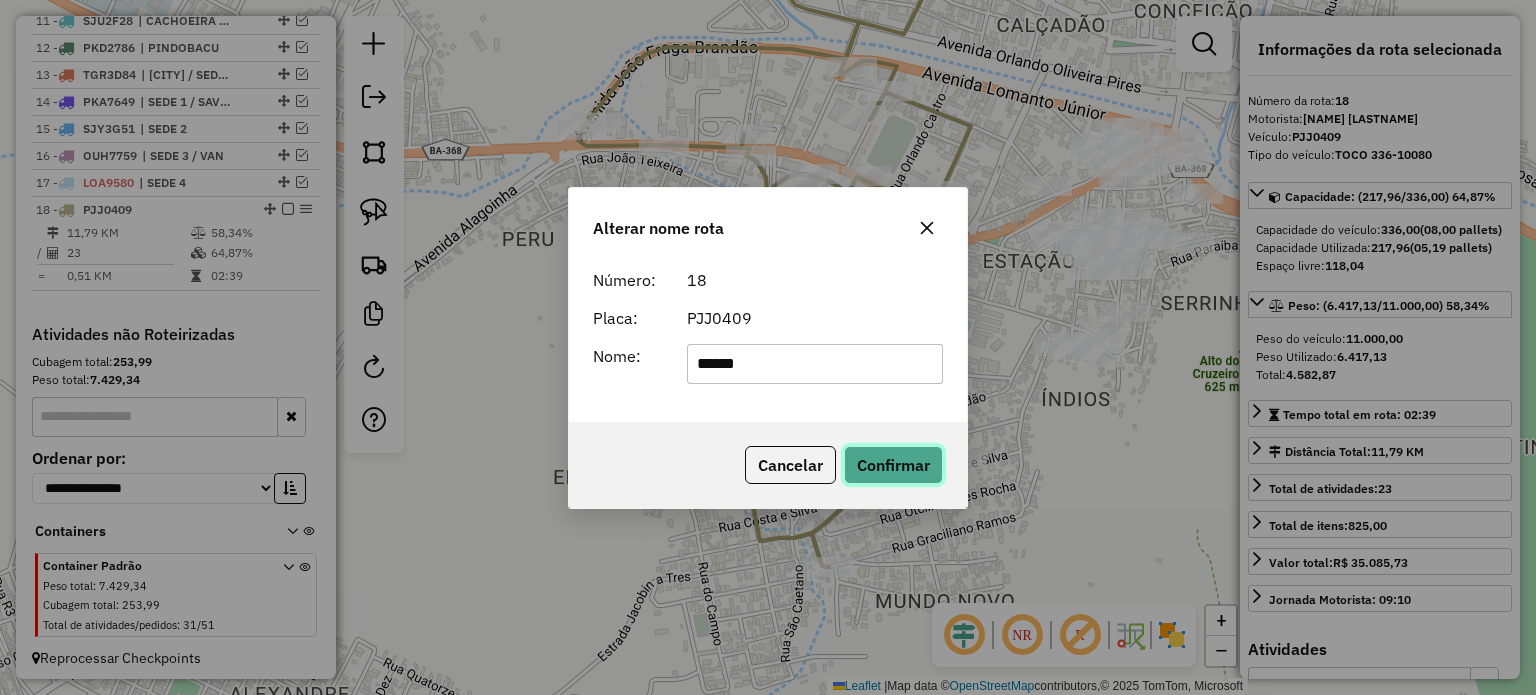 click on "Confirmar" 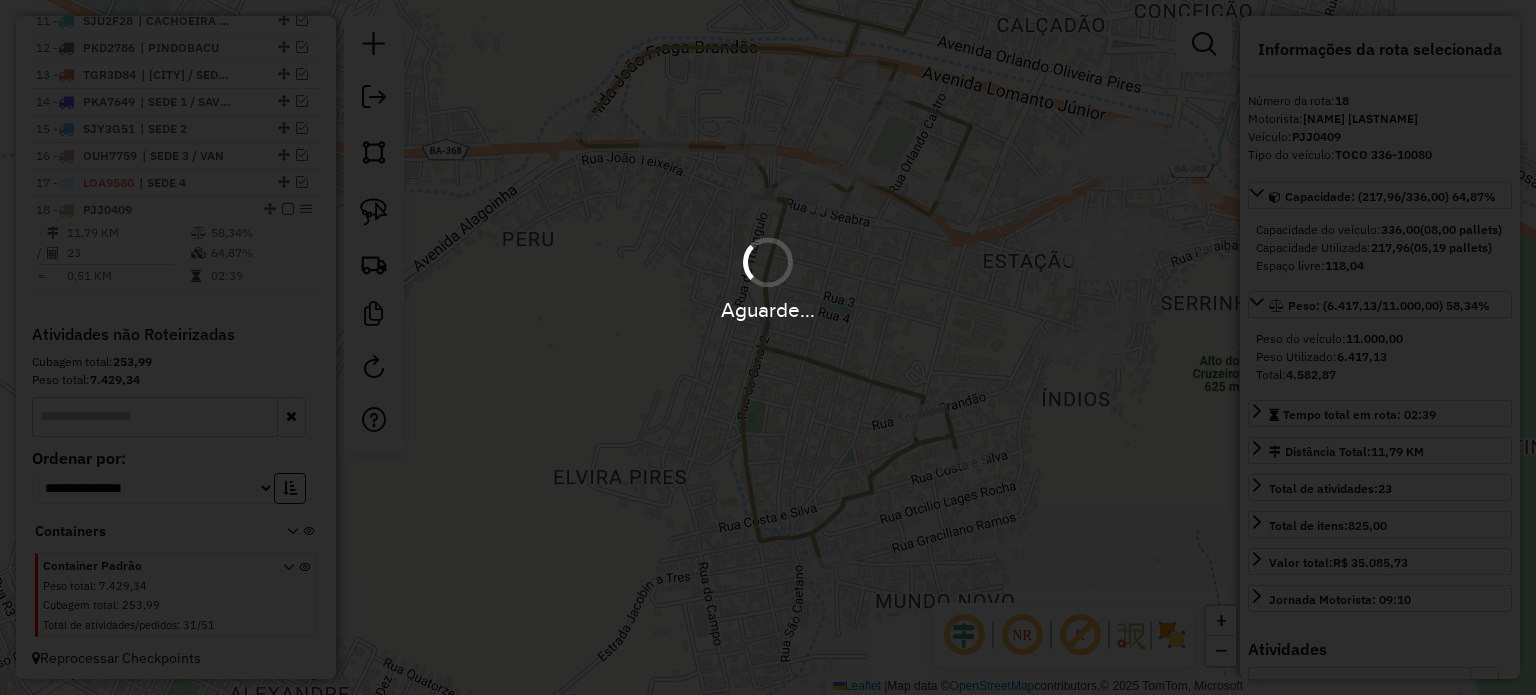 type 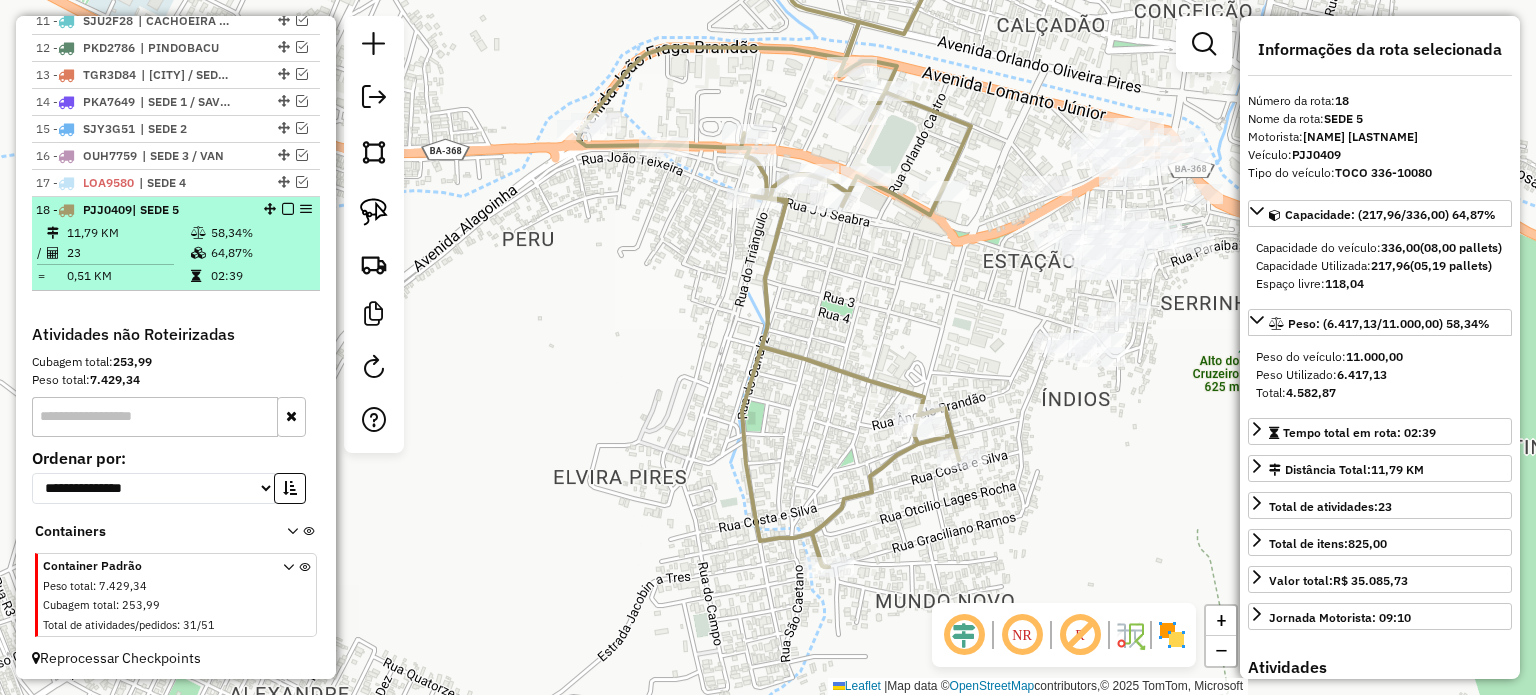 click at bounding box center [288, 209] 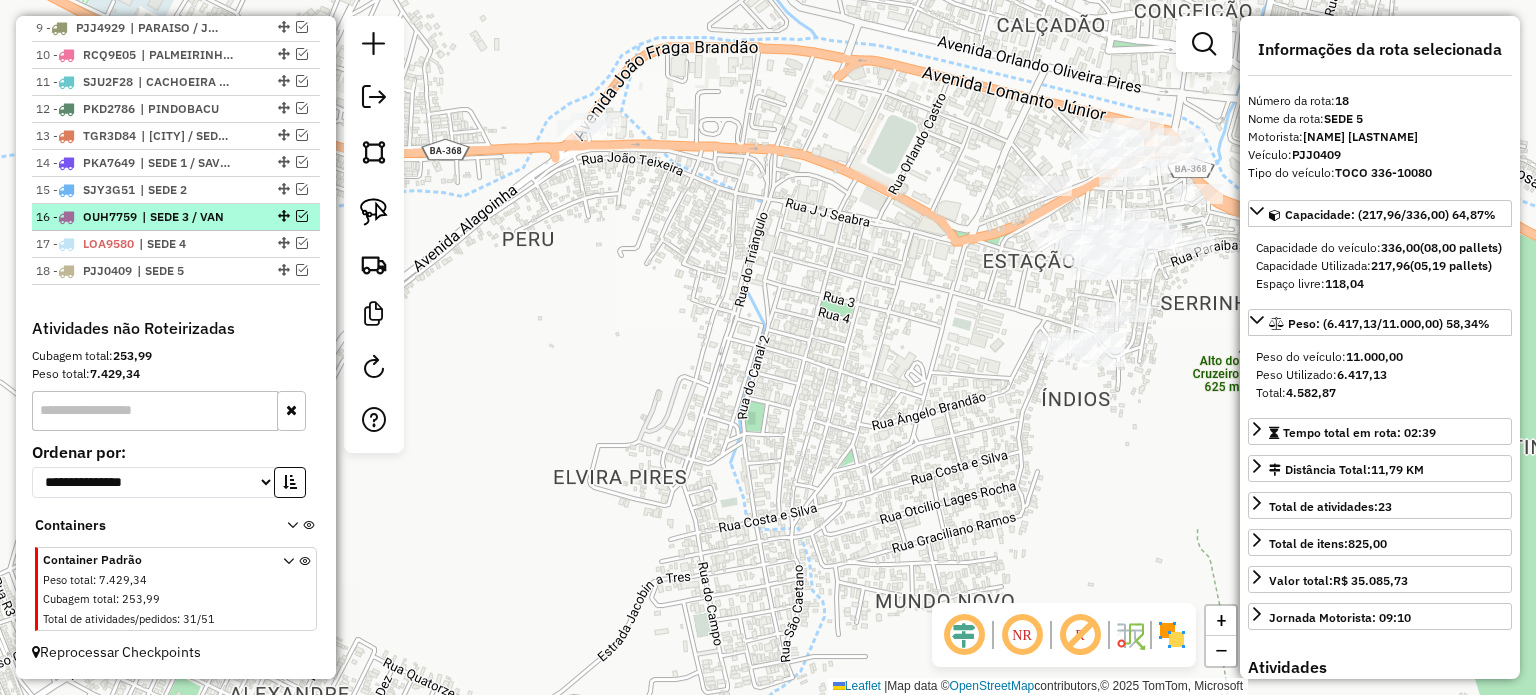 scroll, scrollTop: 986, scrollLeft: 0, axis: vertical 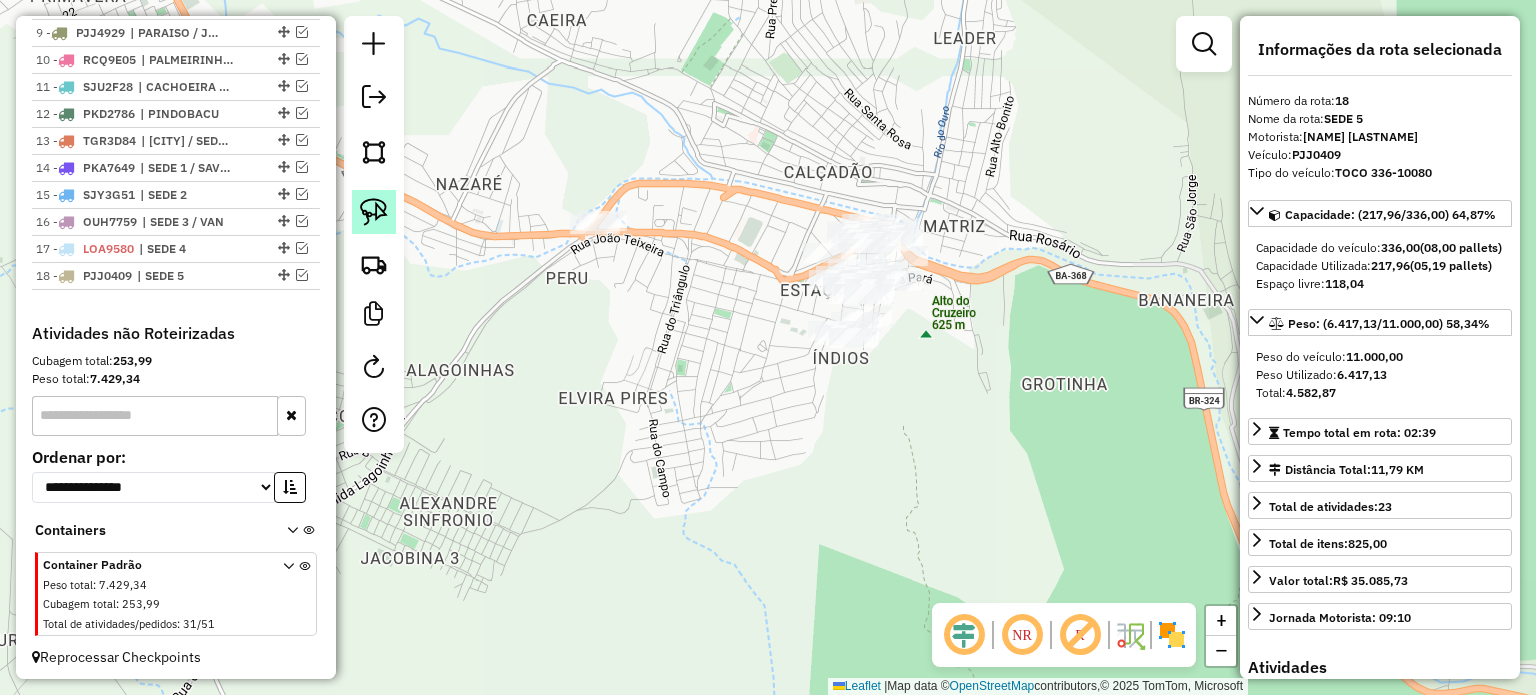 click 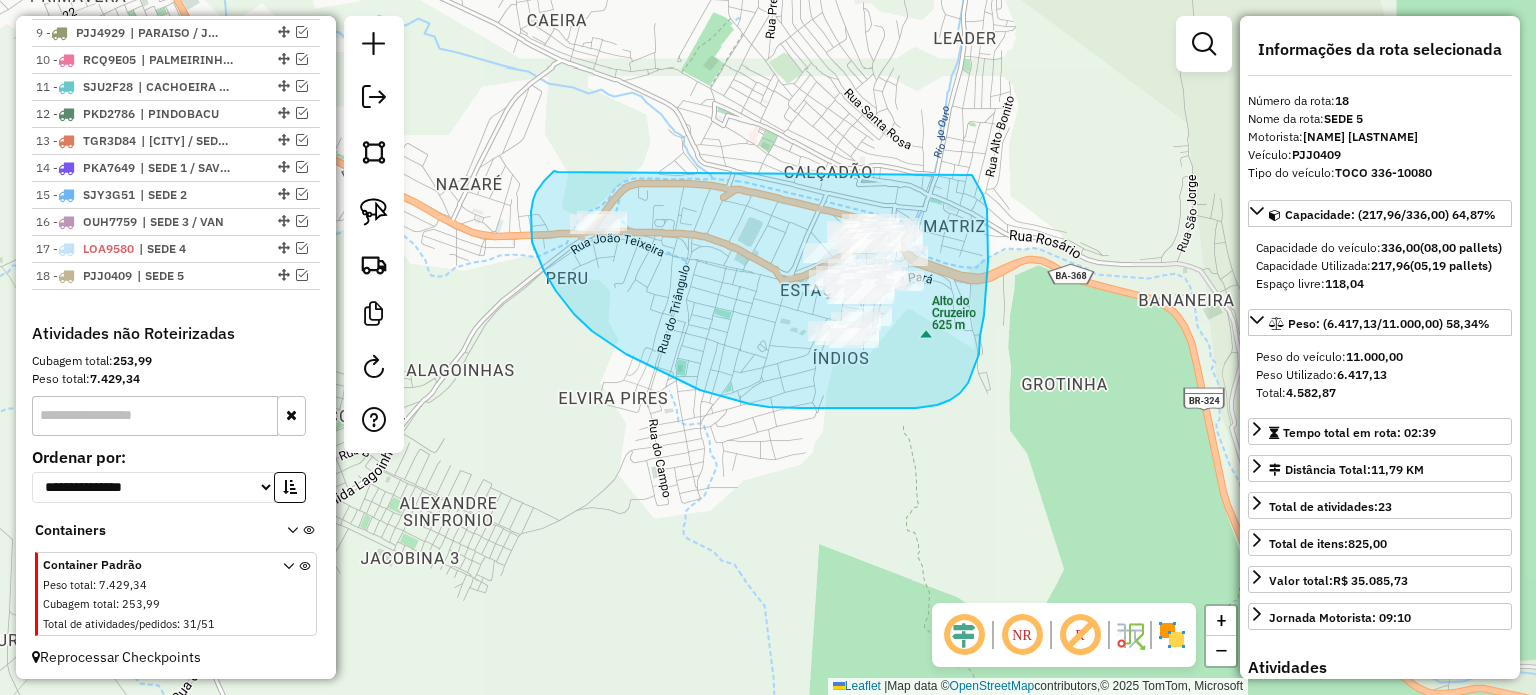 drag, startPoint x: 558, startPoint y: 172, endPoint x: 956, endPoint y: 160, distance: 398.18088 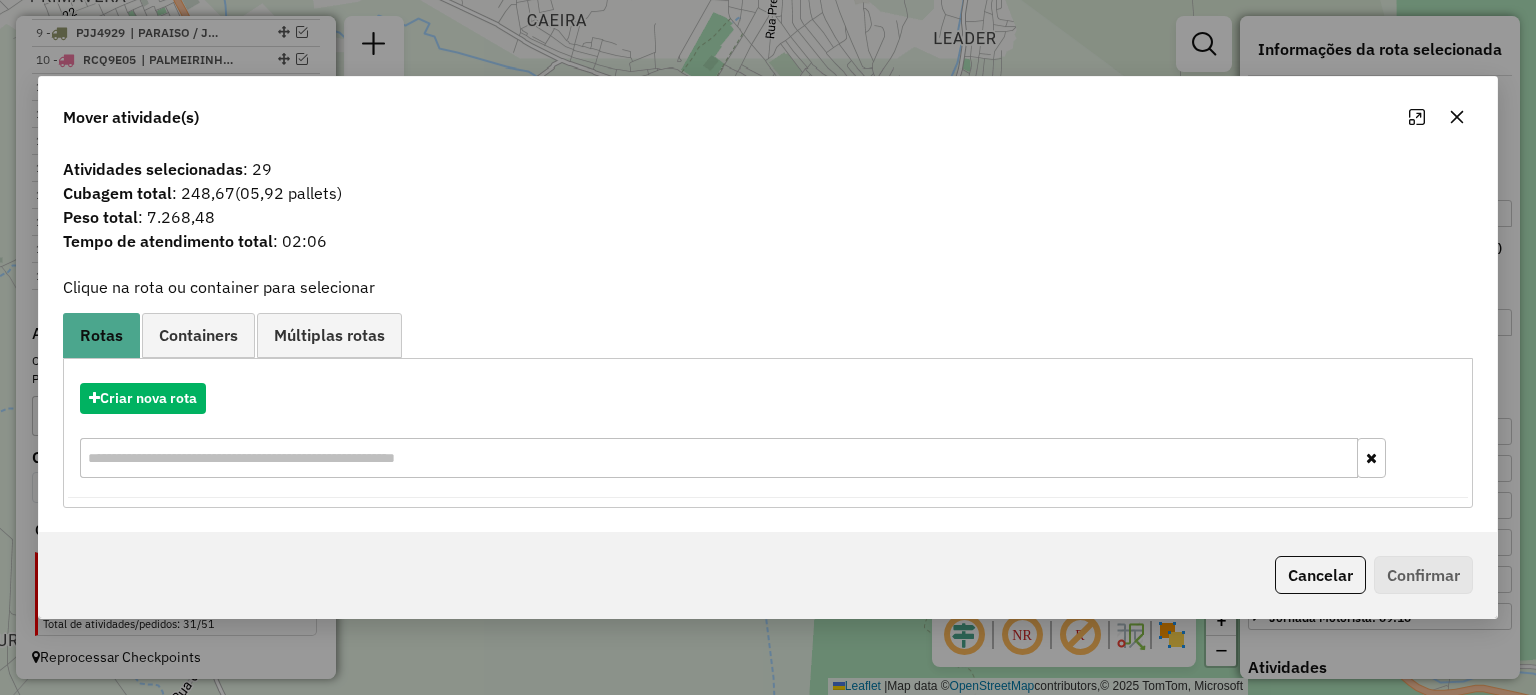 click 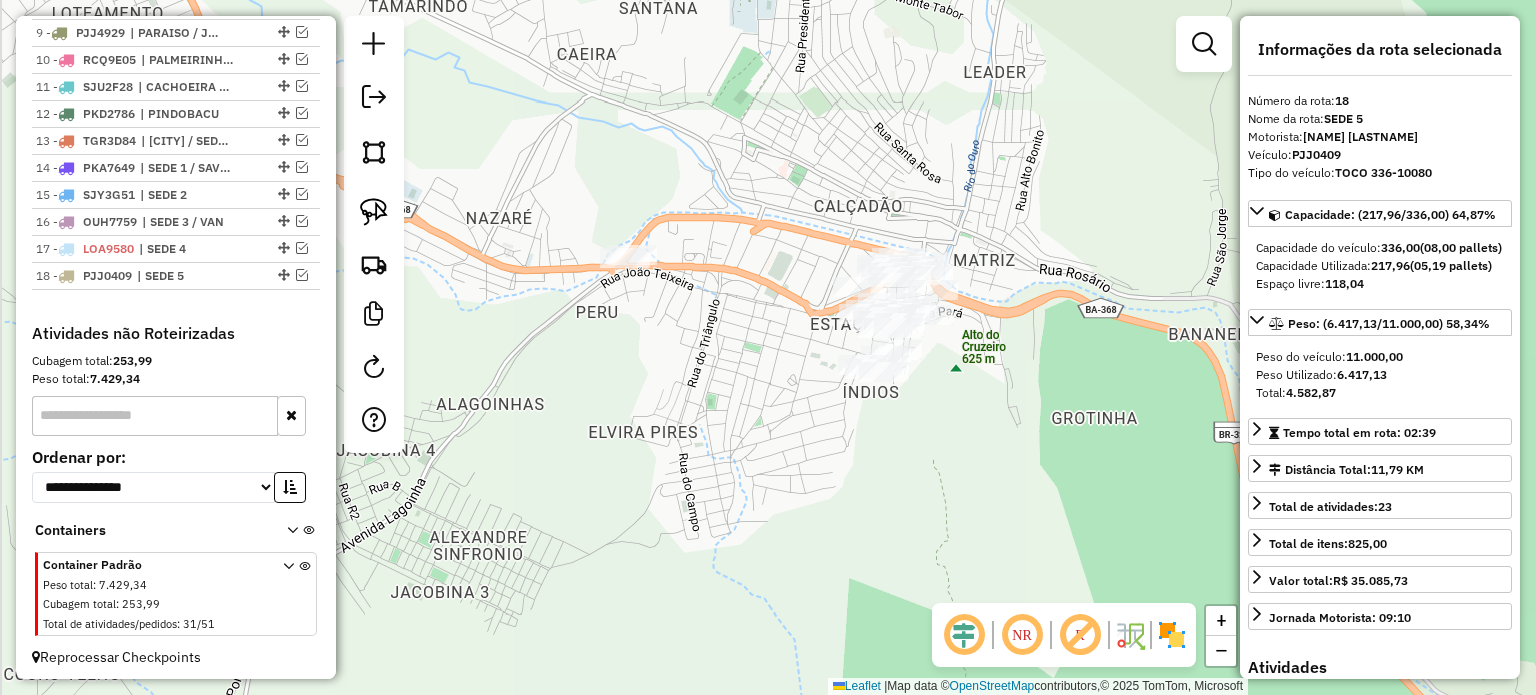 drag, startPoint x: 704, startPoint y: 301, endPoint x: 735, endPoint y: 335, distance: 46.010868 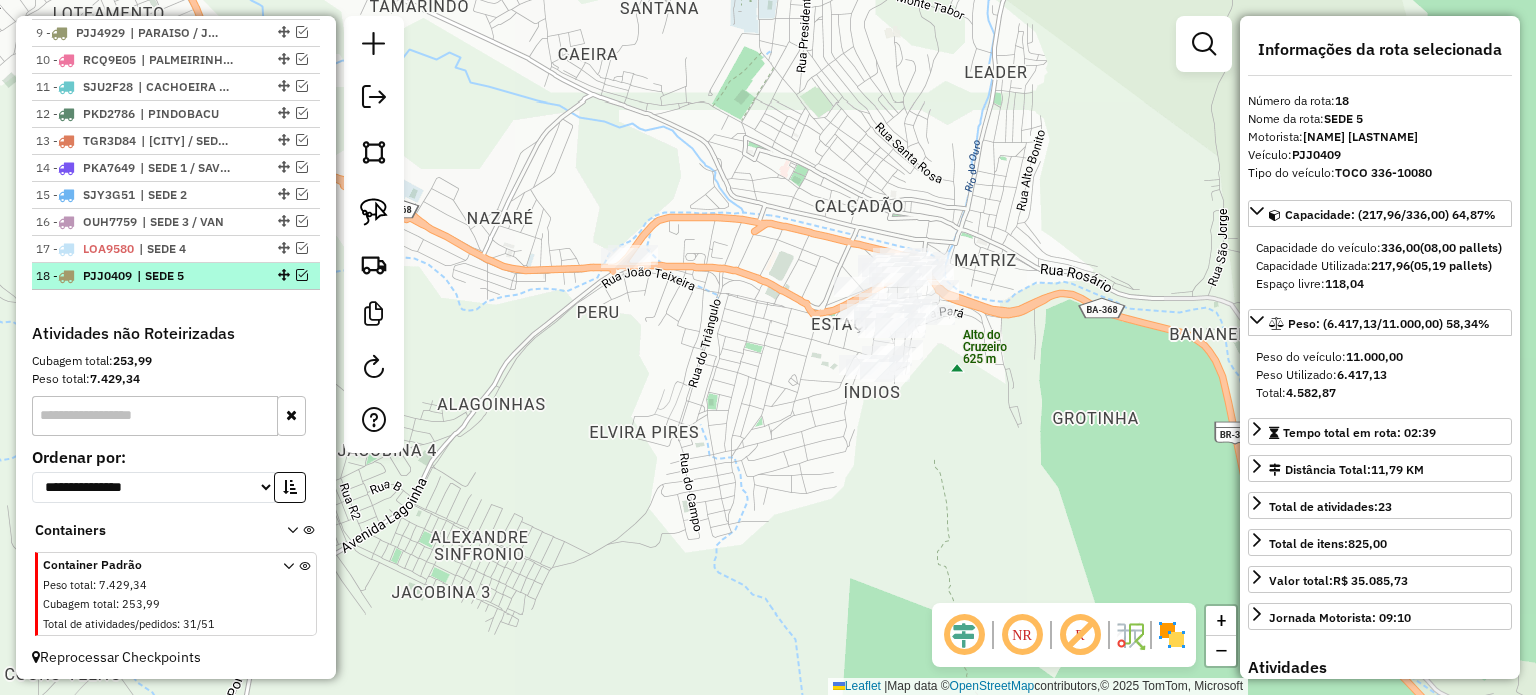 click at bounding box center (302, 275) 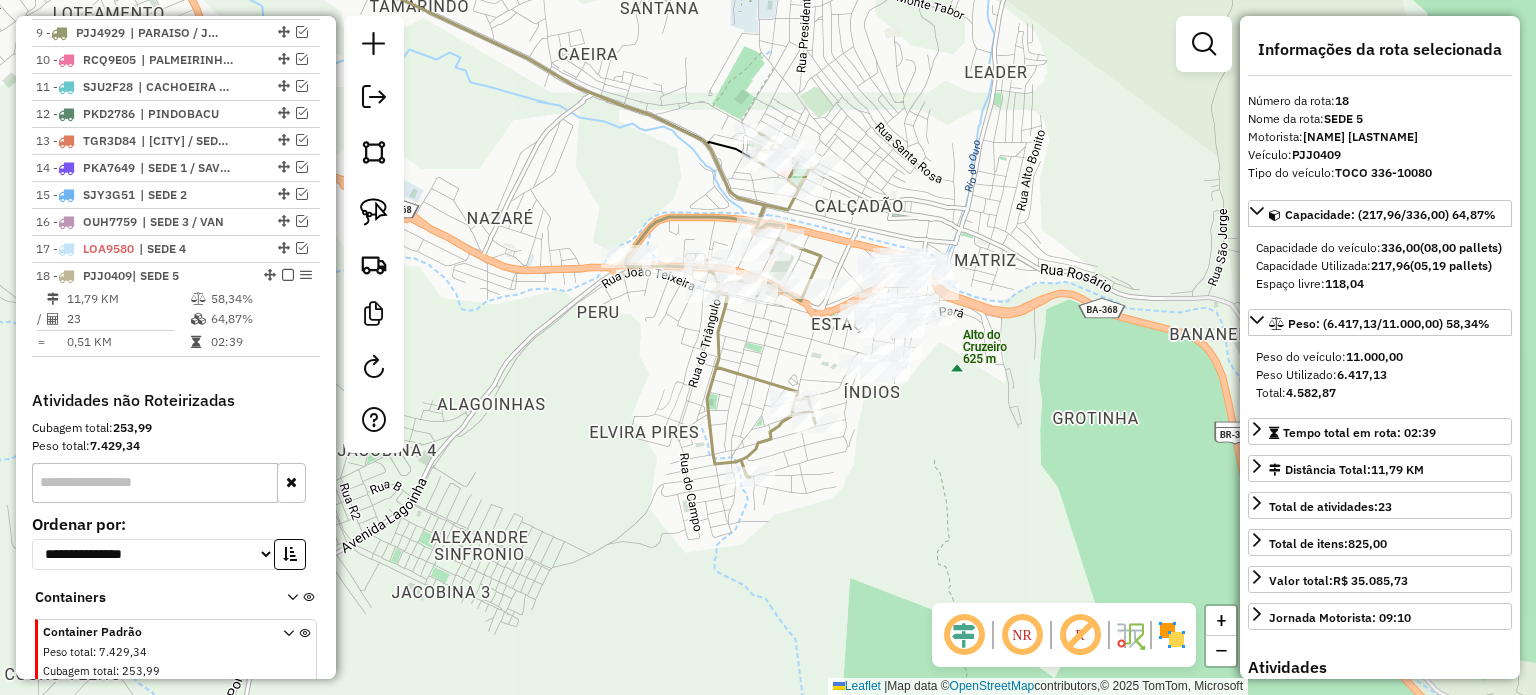 scroll, scrollTop: 1052, scrollLeft: 0, axis: vertical 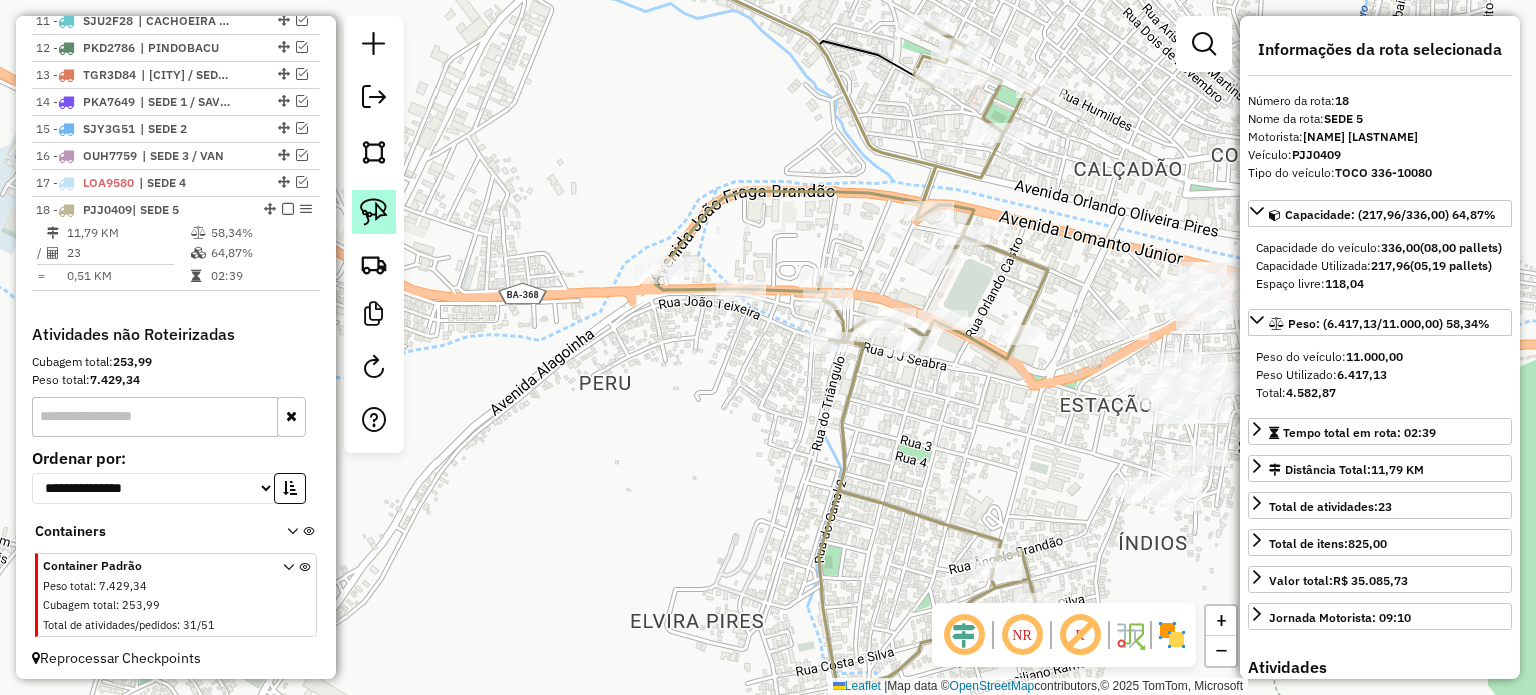 click 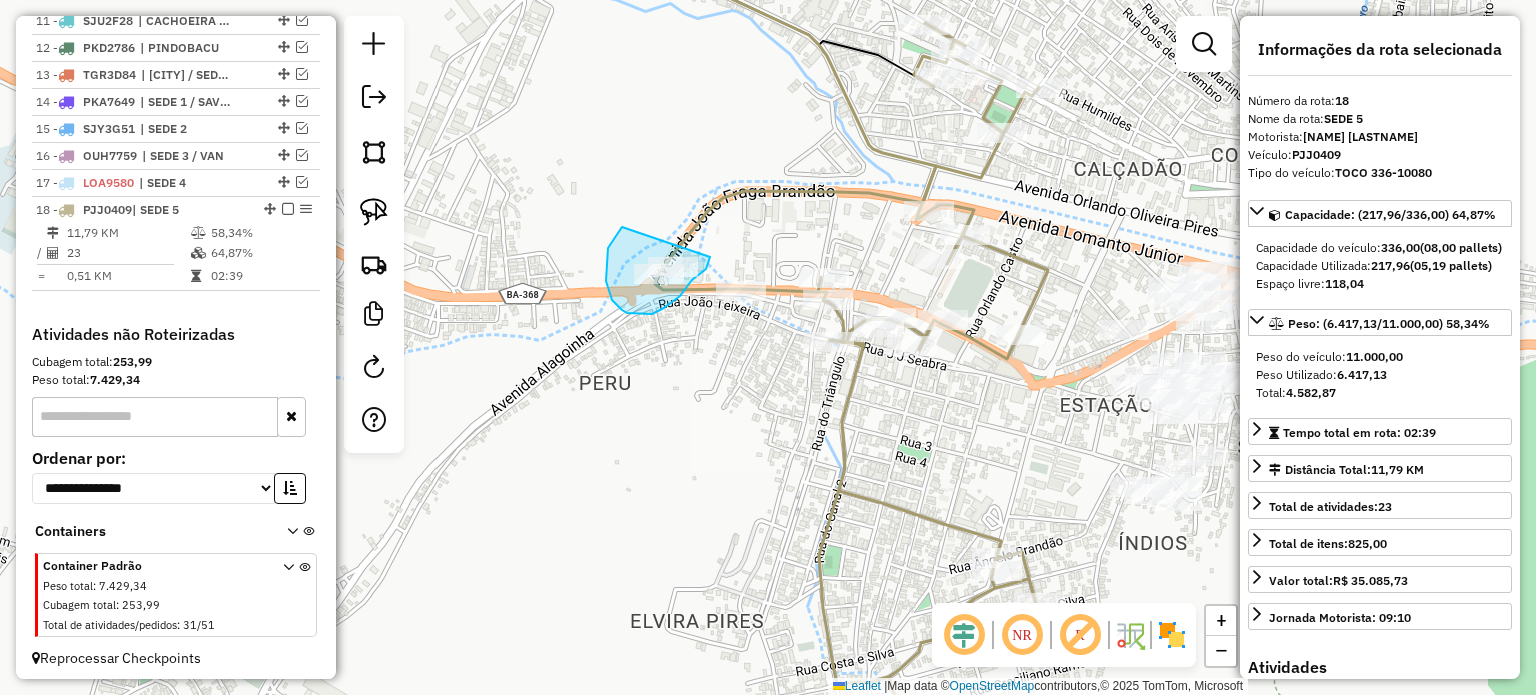 drag, startPoint x: 606, startPoint y: 281, endPoint x: 710, endPoint y: 257, distance: 106.733315 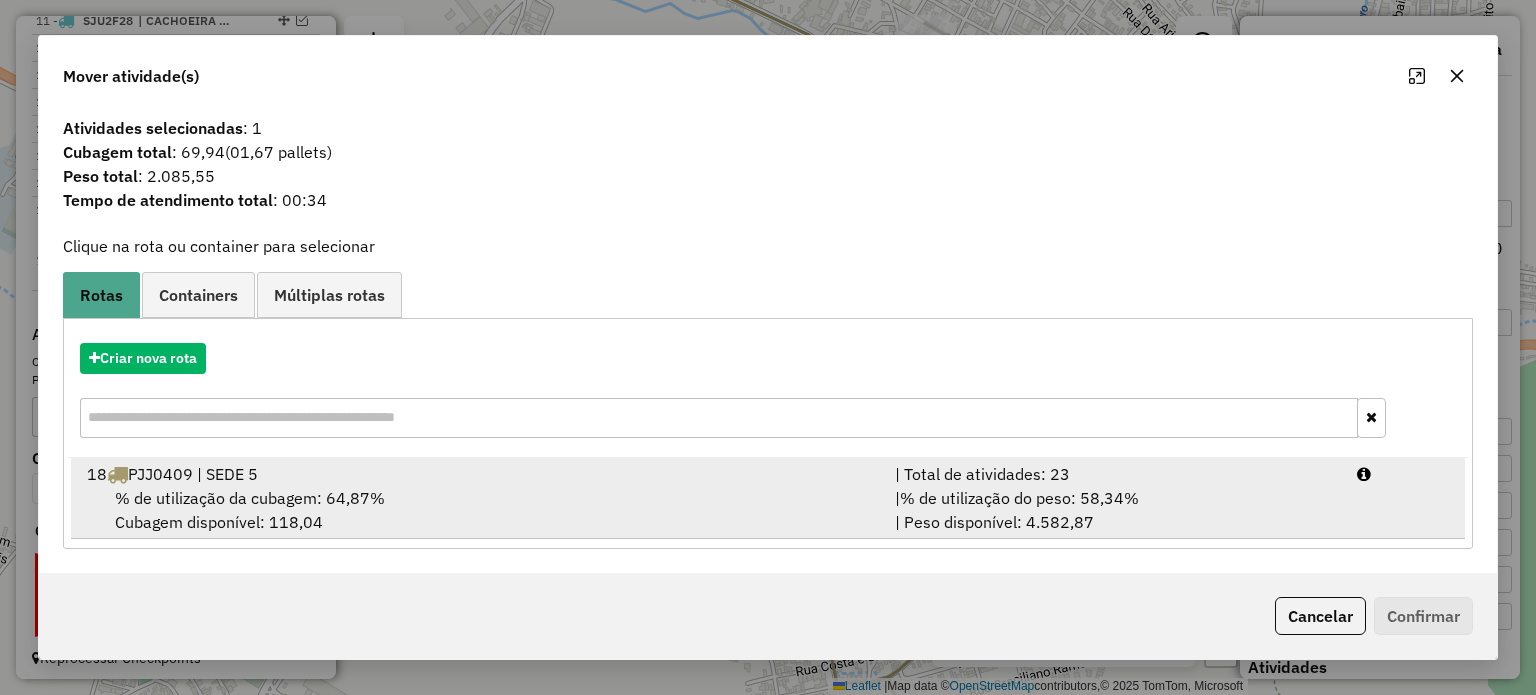 click on "% de utilização da cubagem: 64,87%" at bounding box center (250, 498) 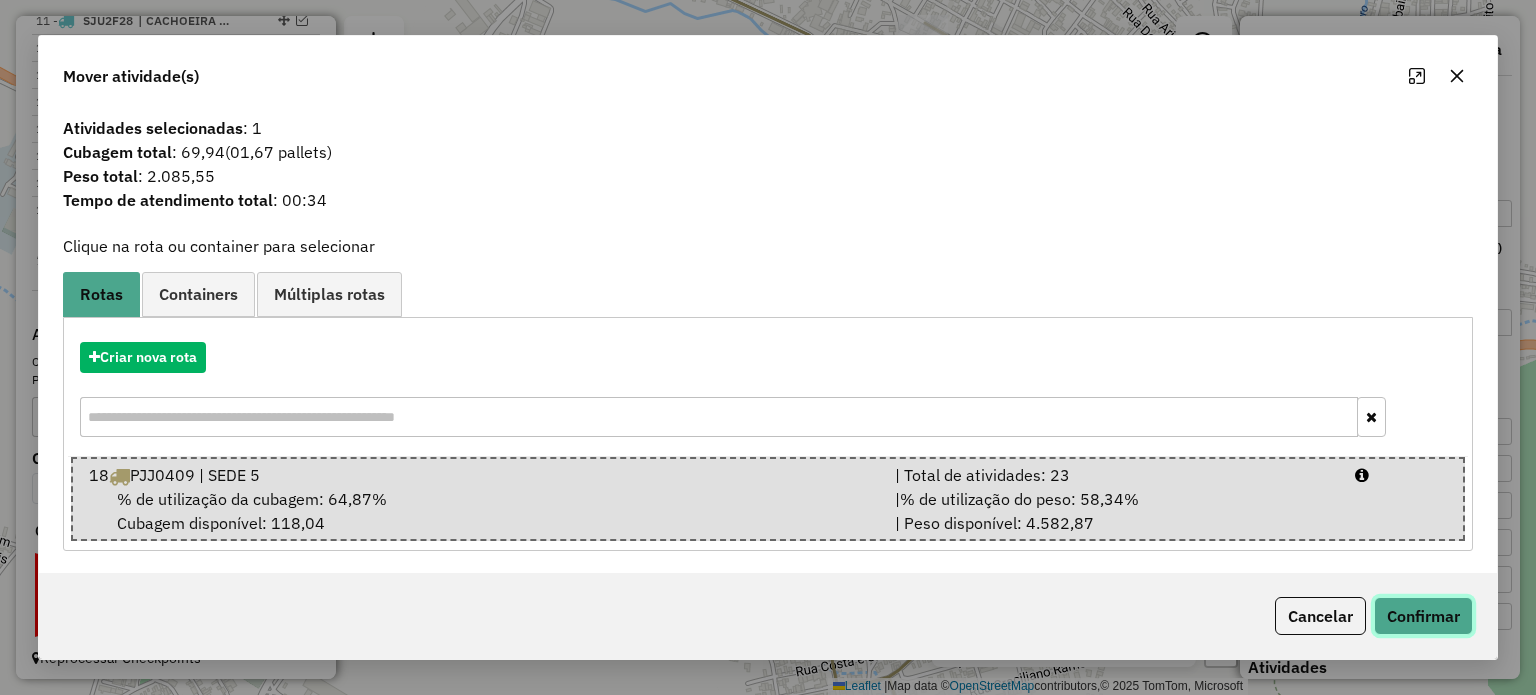 click on "Confirmar" 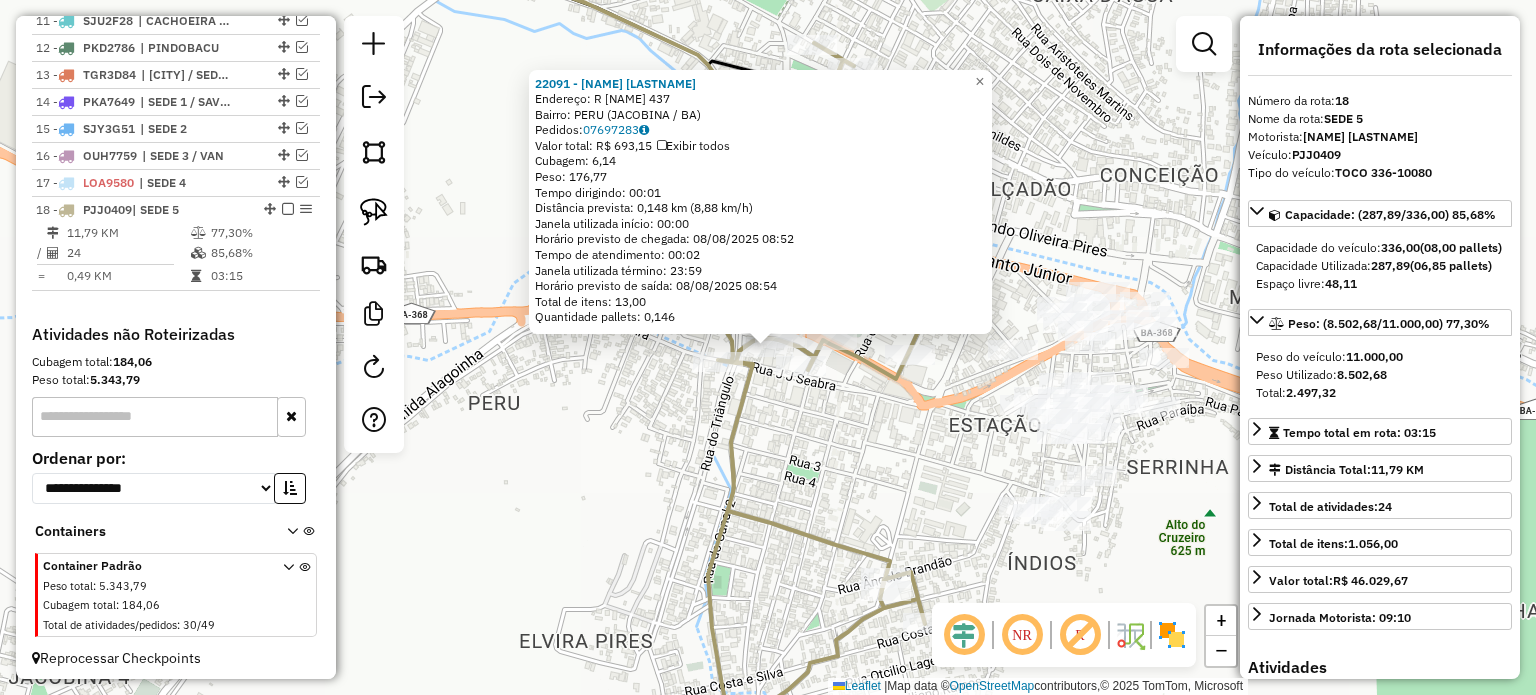click on "22091 - CICERO MOREIRA SILVA  Endereço: R   REINALDO JACOBINA             437   Bairro: PERU (JACOBINA / BA)   Pedidos:  07697283   Valor total: R$ 693,15   Exibir todos   Cubagem: 6,14  Peso: 176,77  Tempo dirigindo: 00:01   Distância prevista: 0,148 km (8,88 km/h)   Janela utilizada início: 00:00   Horário previsto de chegada: 08/08/2025 08:52   Tempo de atendimento: 00:02   Janela utilizada término: 23:59   Horário previsto de saída: 08/08/2025 08:54   Total de itens: 13,00   Quantidade pallets: 0,146  × Janela de atendimento Grade de atendimento Capacidade Transportadoras Veículos Cliente Pedidos  Rotas Selecione os dias de semana para filtrar as janelas de atendimento  Seg   Ter   Qua   Qui   Sex   Sáb   Dom  Informe o período da janela de atendimento: De: Até:  Filtrar exatamente a janela do cliente  Considerar janela de atendimento padrão  Selecione os dias de semana para filtrar as grades de atendimento  Seg   Ter   Qua   Qui   Sex   Sáb   Dom   Peso mínimo:   Peso máximo:   De:   De:" 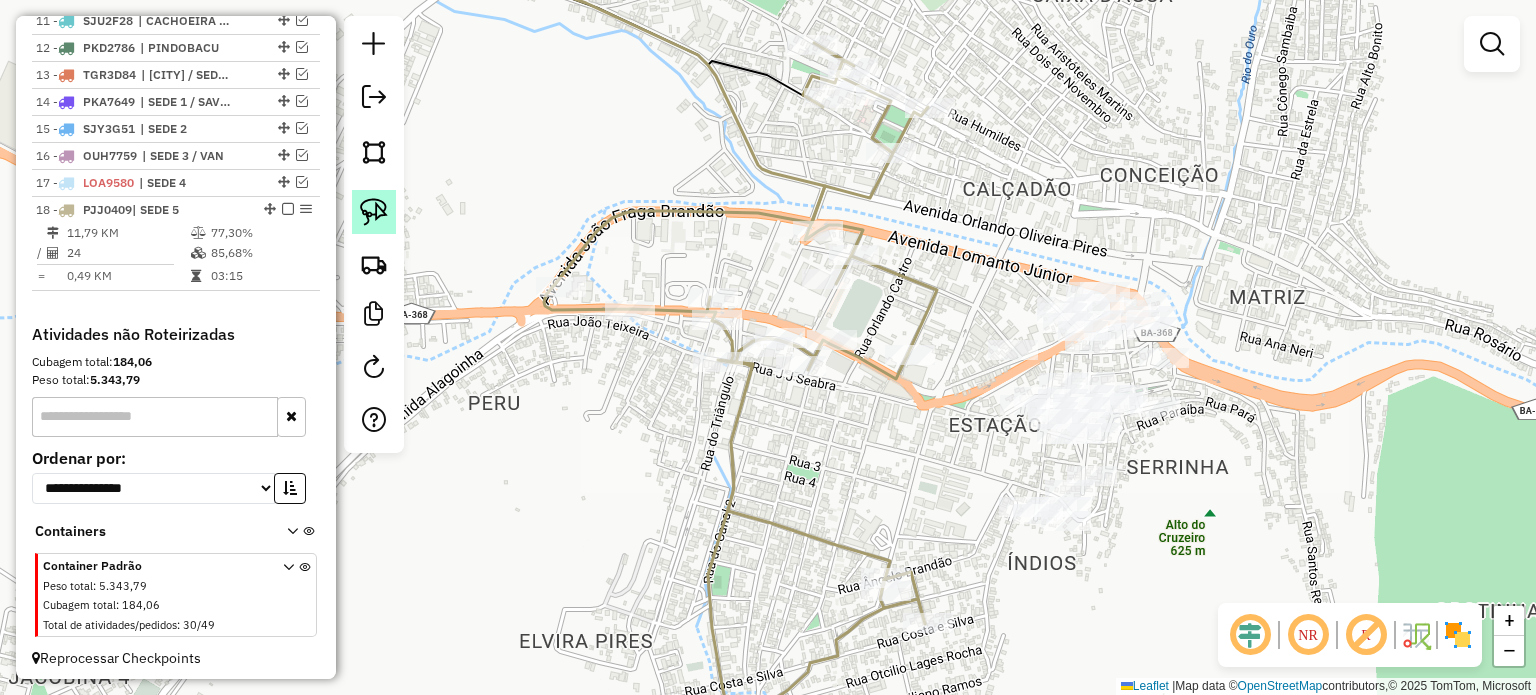 click 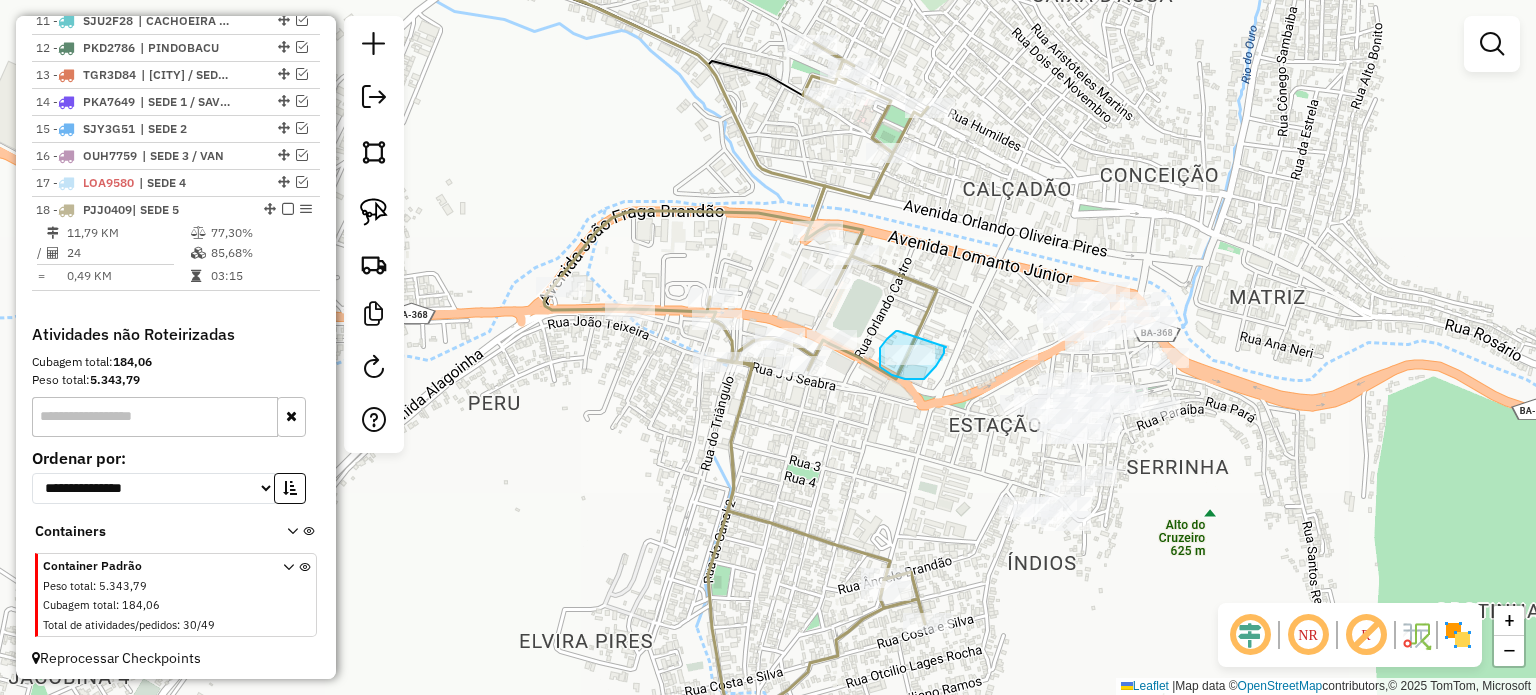 drag, startPoint x: 894, startPoint y: 334, endPoint x: 946, endPoint y: 343, distance: 52.773098 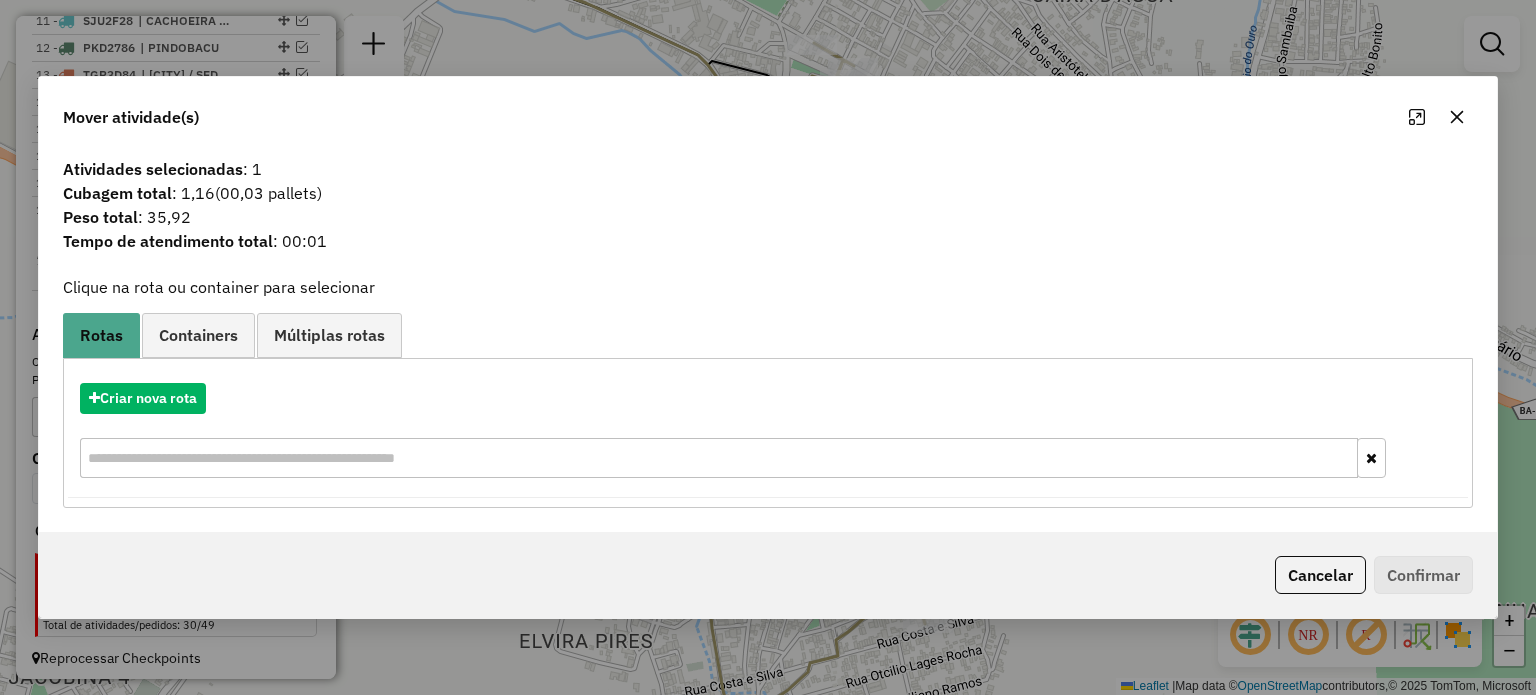 click 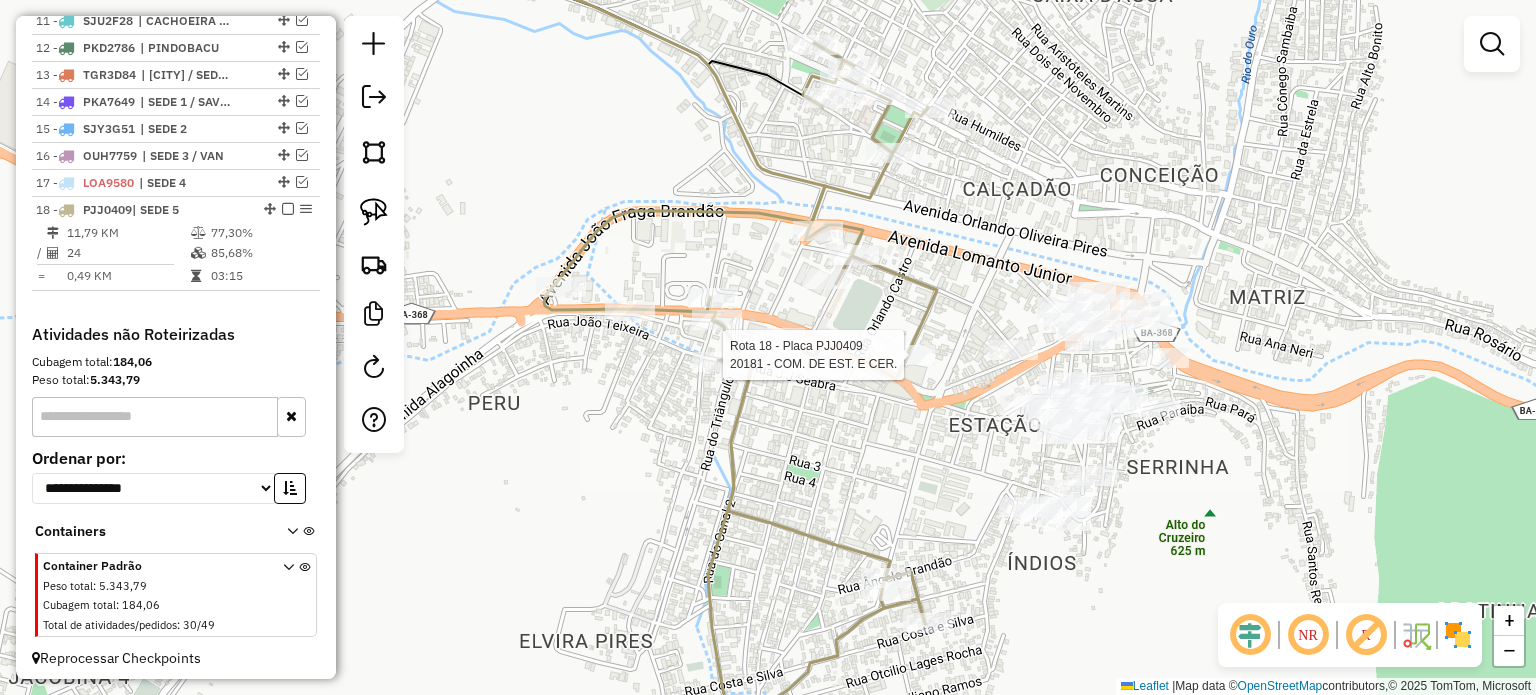 select on "**********" 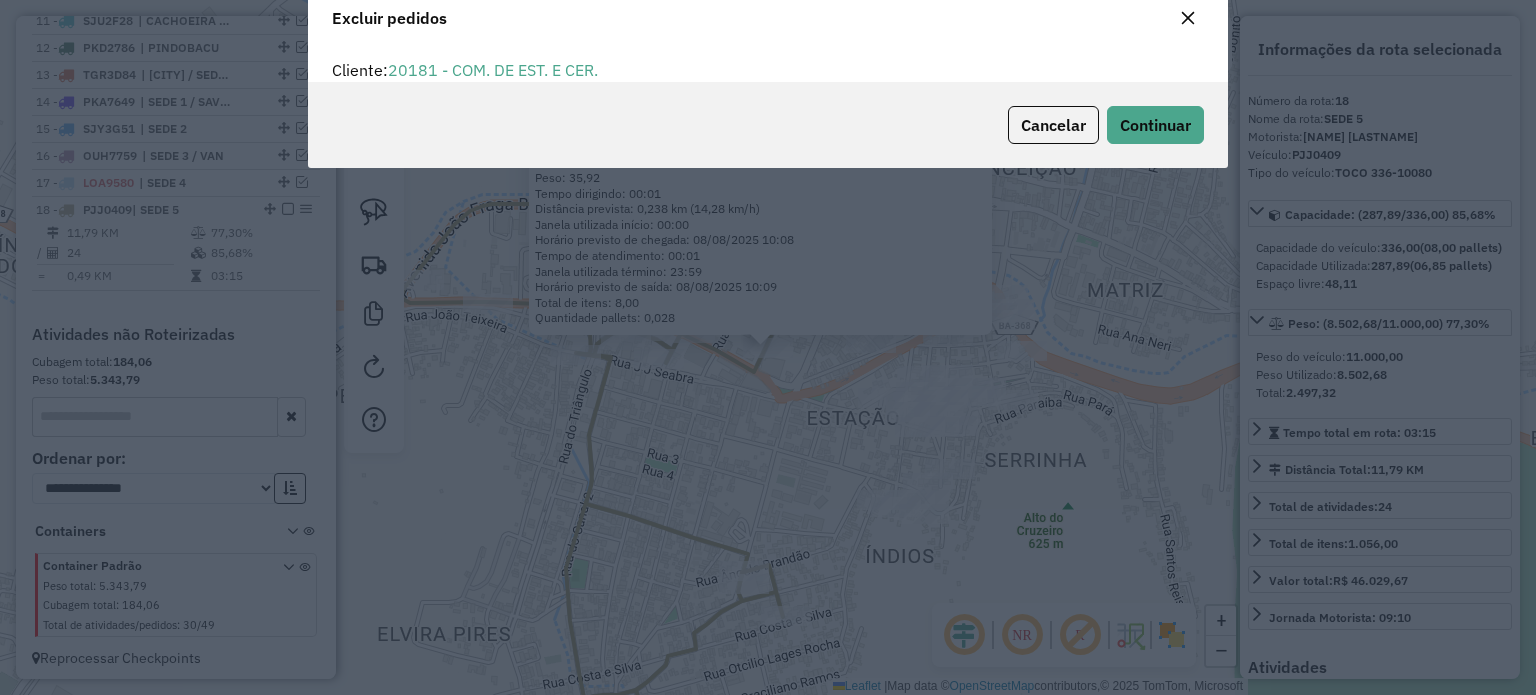scroll, scrollTop: 10, scrollLeft: 6, axis: both 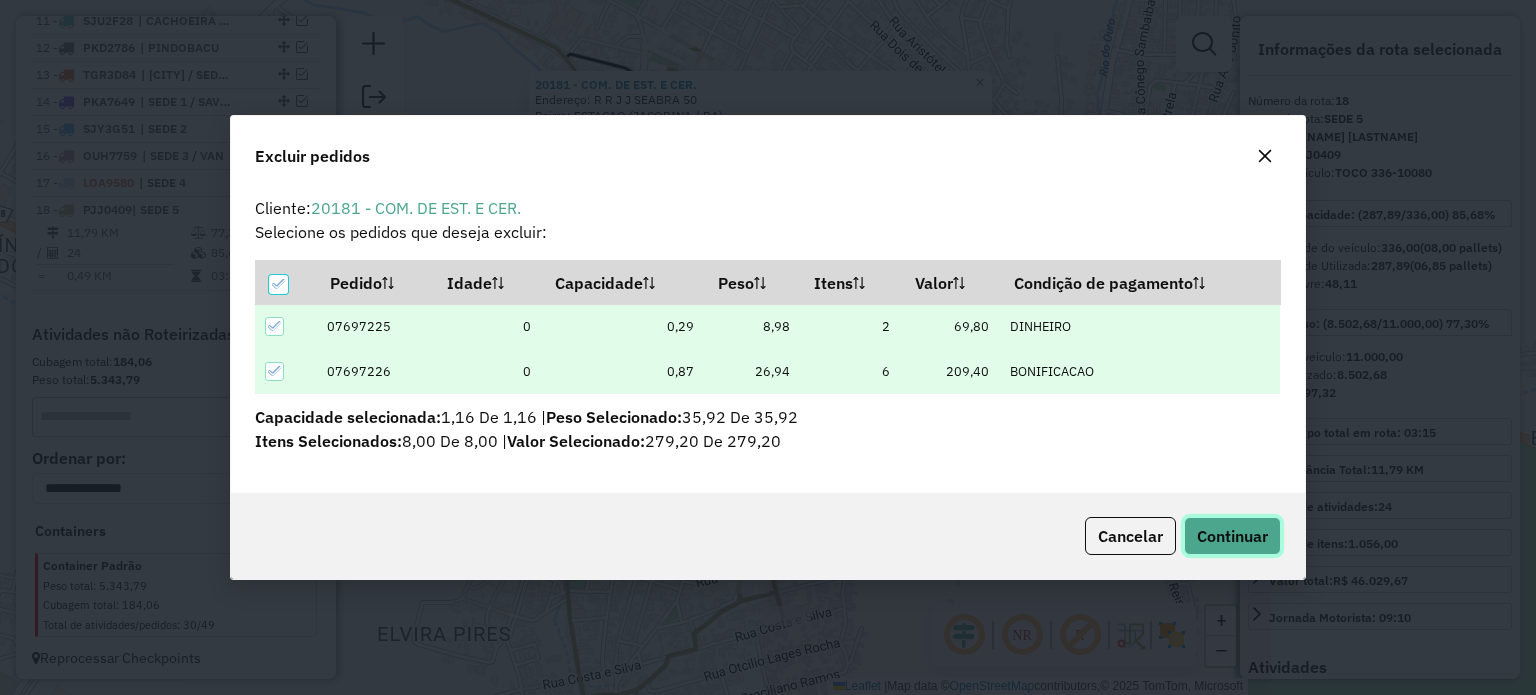 click on "Continuar" 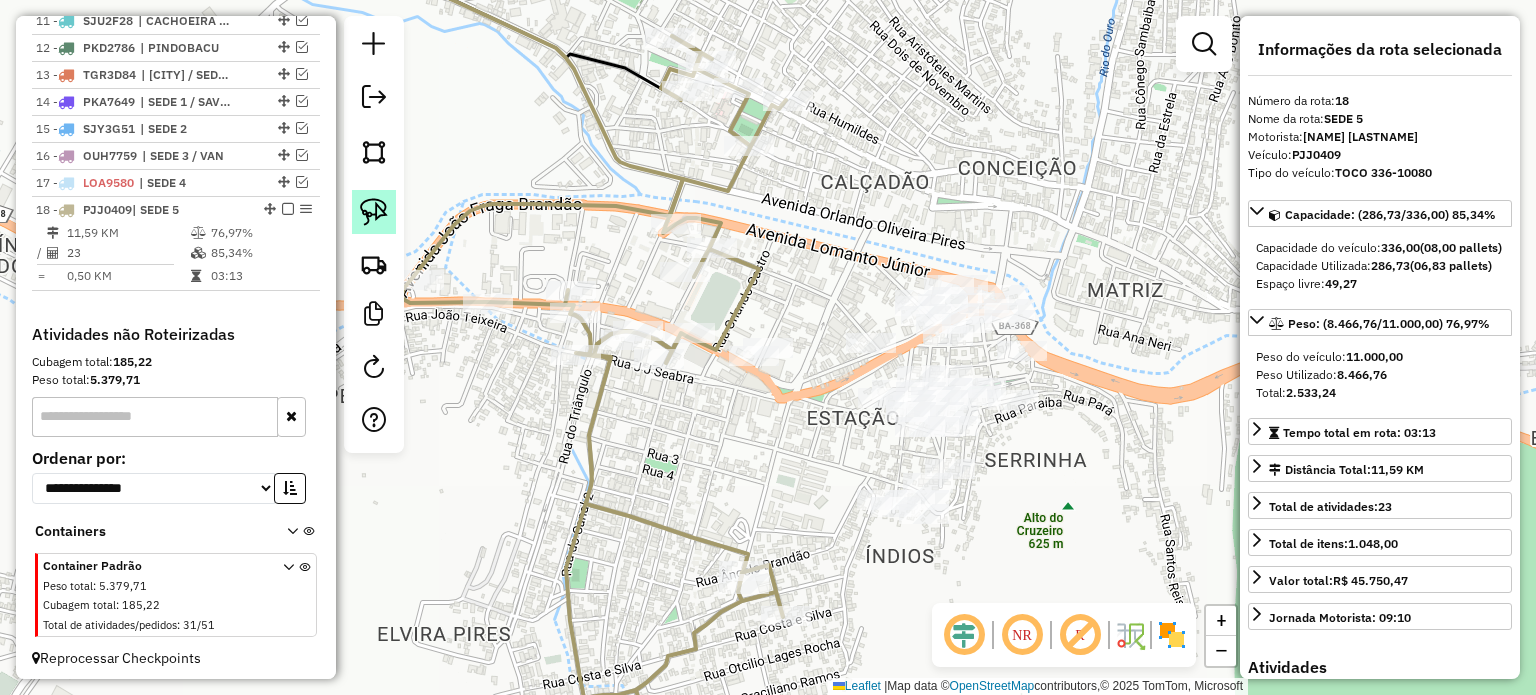 click 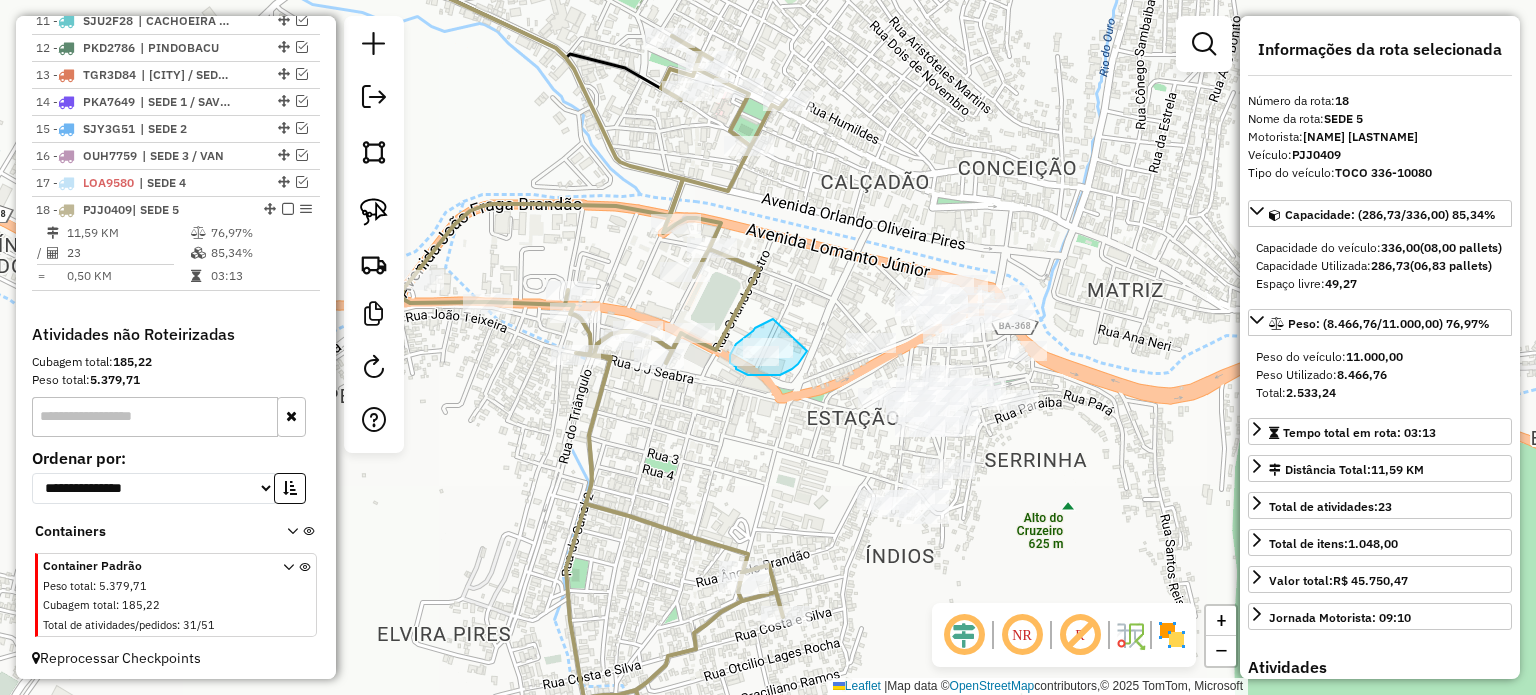 drag, startPoint x: 773, startPoint y: 319, endPoint x: 810, endPoint y: 343, distance: 44.102154 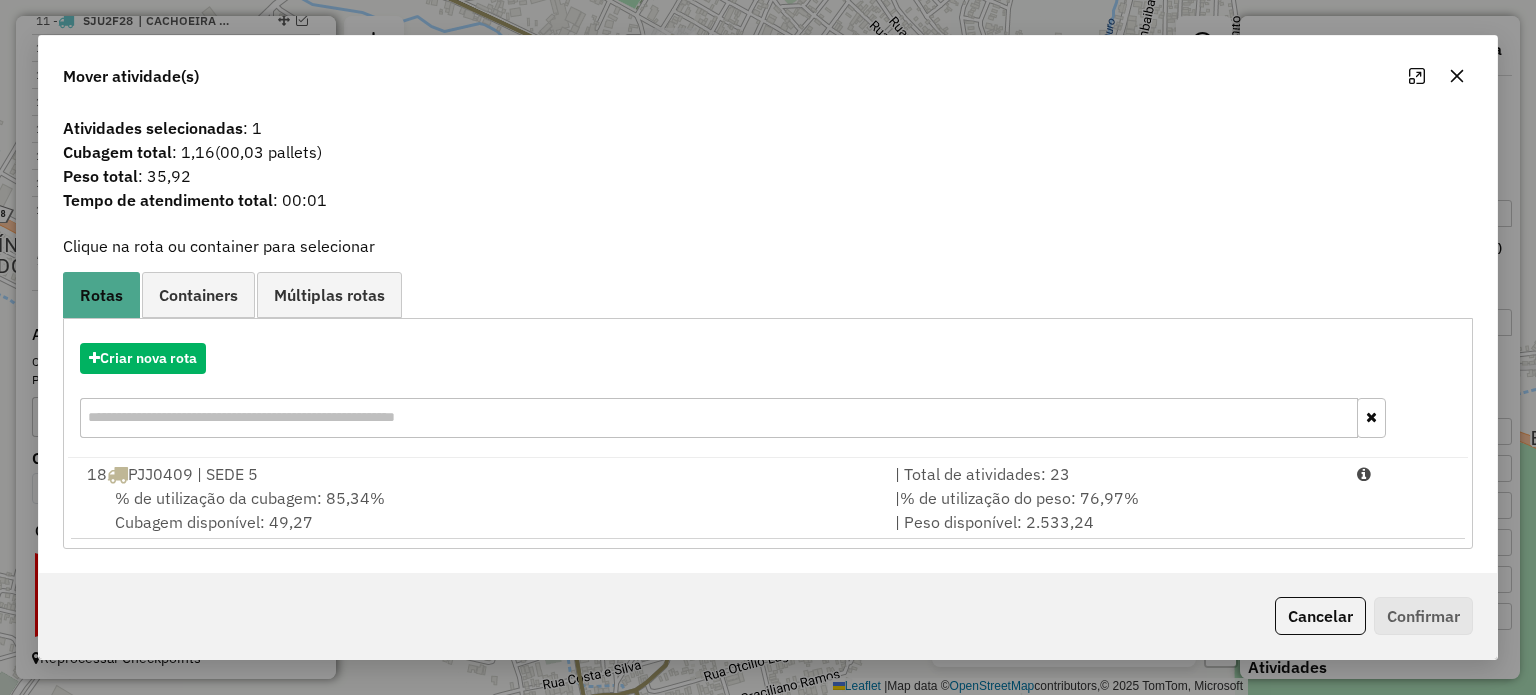 click 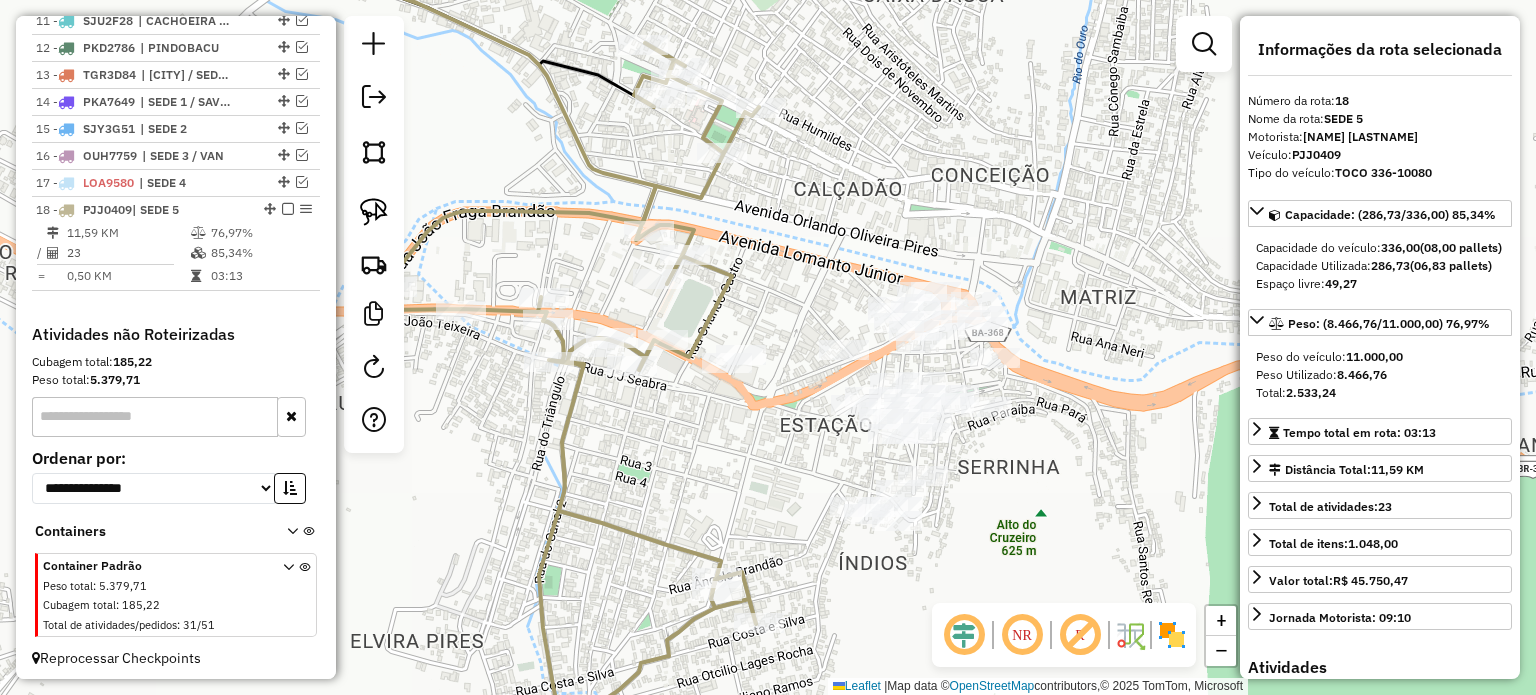 drag, startPoint x: 725, startPoint y: 417, endPoint x: 749, endPoint y: 358, distance: 63.694584 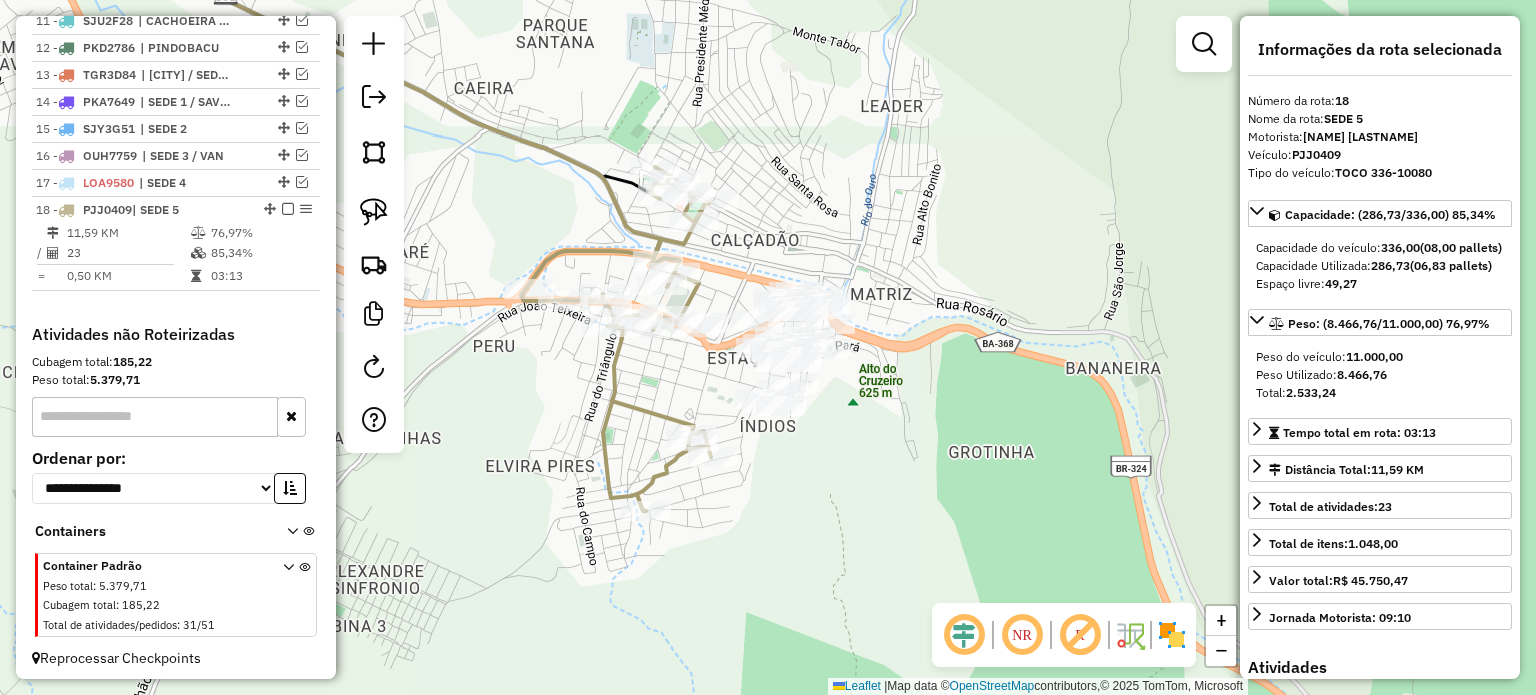 drag, startPoint x: 688, startPoint y: 382, endPoint x: 668, endPoint y: 334, distance: 52 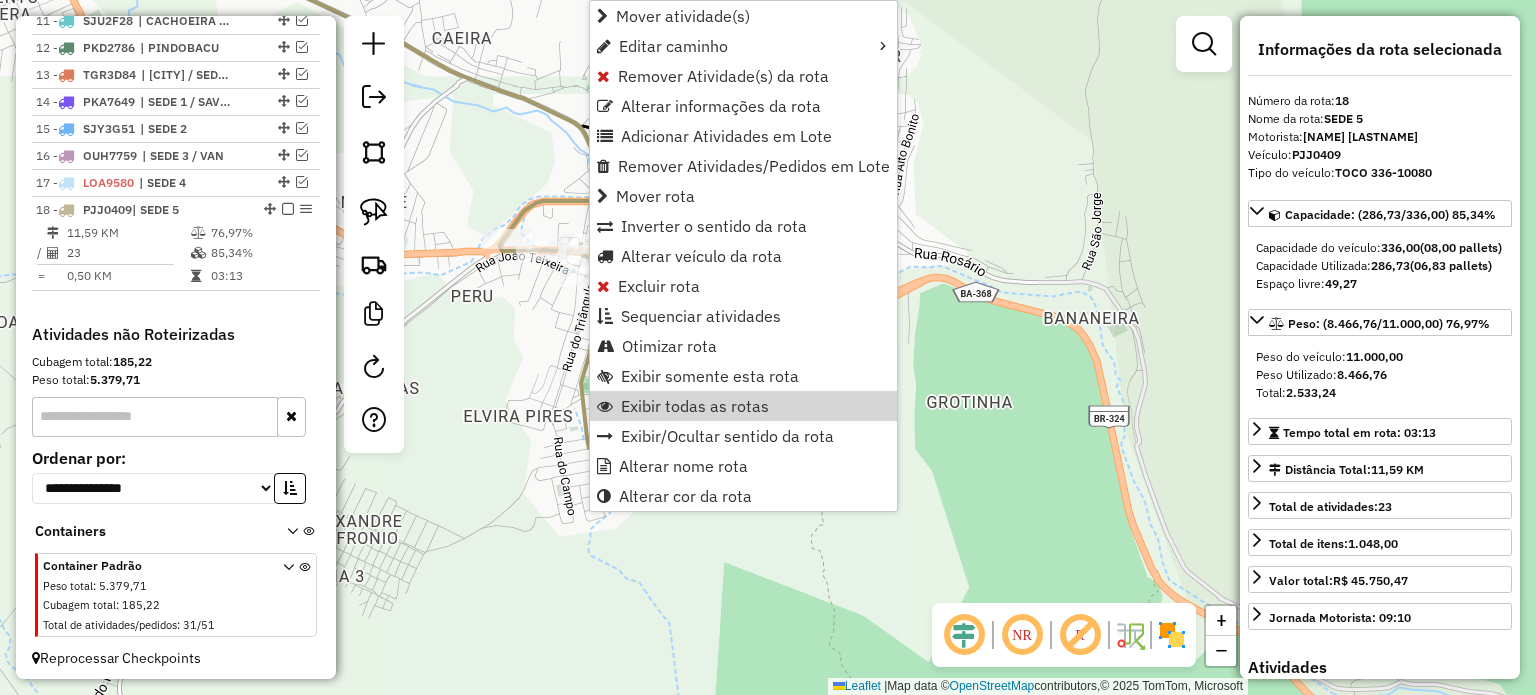 click on "Janela de atendimento Grade de atendimento Capacidade Transportadoras Veículos Cliente Pedidos  Rotas Selecione os dias de semana para filtrar as janelas de atendimento  Seg   Ter   Qua   Qui   Sex   Sáb   Dom  Informe o período da janela de atendimento: De: Até:  Filtrar exatamente a janela do cliente  Considerar janela de atendimento padrão  Selecione os dias de semana para filtrar as grades de atendimento  Seg   Ter   Qua   Qui   Sex   Sáb   Dom   Considerar clientes sem dia de atendimento cadastrado  Clientes fora do dia de atendimento selecionado Filtrar as atividades entre os valores definidos abaixo:  Peso mínimo:   Peso máximo:   Cubagem mínima:   Cubagem máxima:   De:   Até:  Filtrar as atividades entre o tempo de atendimento definido abaixo:  De:   Até:   Considerar capacidade total dos clientes não roteirizados Transportadora: Selecione um ou mais itens Tipo de veículo: Selecione um ou mais itens Veículo: Selecione um ou mais itens Motorista: Selecione um ou mais itens Nome: Rótulo:" 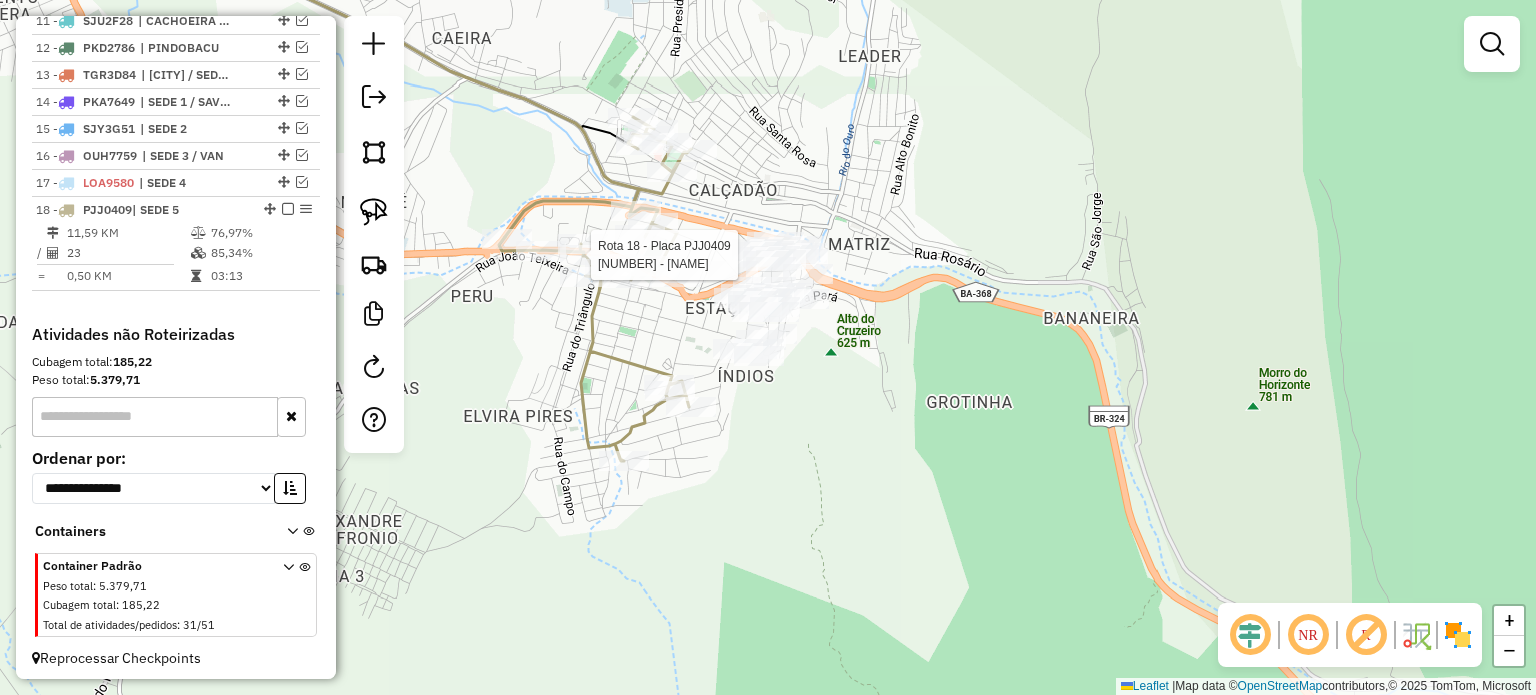 select on "**********" 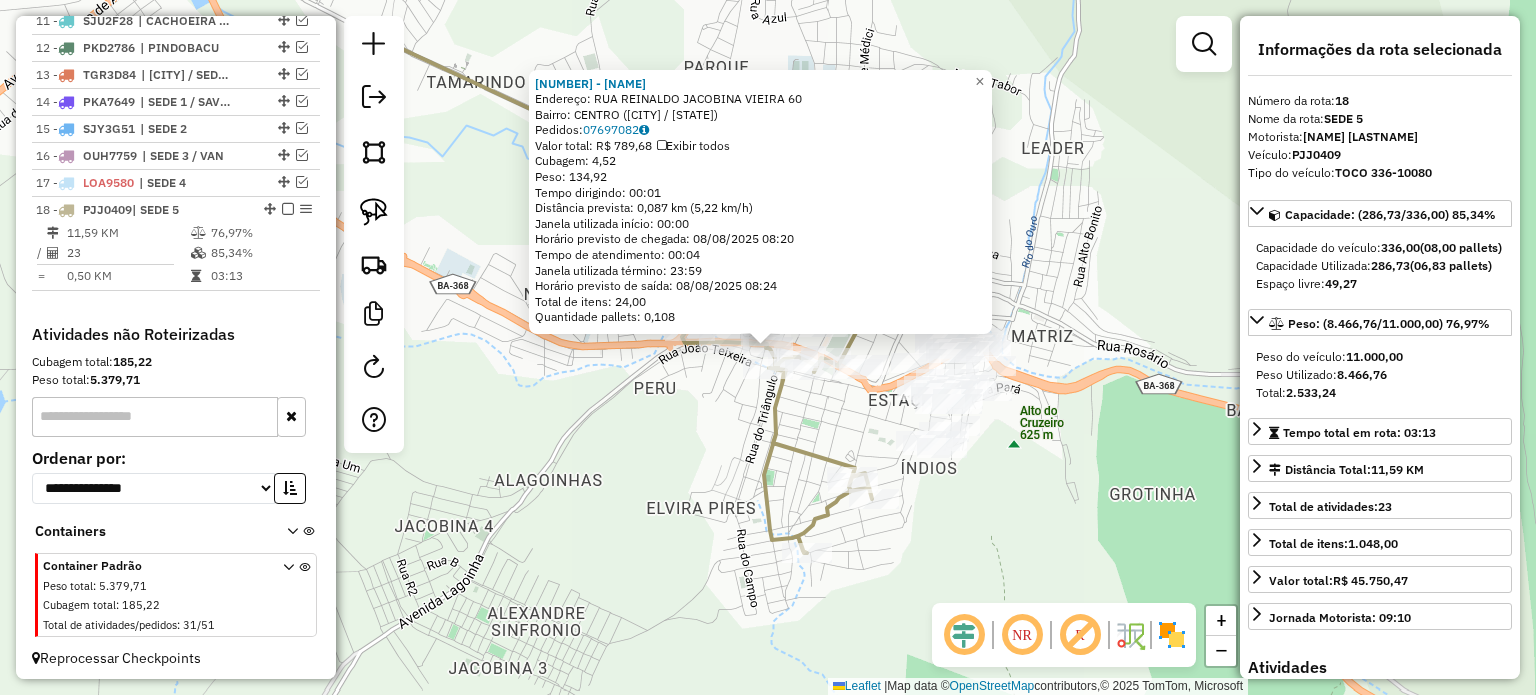 click on "26950 - SUPERMERCADO FEIRAO  Endereço:  RUA REINALDO JACOBINA VIEIRA 60   Bairro: CENTRO (JACOBINA / BA)   Pedidos:  07697082   Valor total: R$ 789,68   Exibir todos   Cubagem: 4,52  Peso: 134,92  Tempo dirigindo: 00:01   Distância prevista: 0,087 km (5,22 km/h)   Janela utilizada início: 00:00   Horário previsto de chegada: 08/08/2025 08:20   Tempo de atendimento: 00:04   Janela utilizada término: 23:59   Horário previsto de saída: 08/08/2025 08:24   Total de itens: 24,00   Quantidade pallets: 0,108  × Janela de atendimento Grade de atendimento Capacidade Transportadoras Veículos Cliente Pedidos  Rotas Selecione os dias de semana para filtrar as janelas de atendimento  Seg   Ter   Qua   Qui   Sex   Sáb   Dom  Informe o período da janela de atendimento: De: Até:  Filtrar exatamente a janela do cliente  Considerar janela de atendimento padrão  Selecione os dias de semana para filtrar as grades de atendimento  Seg   Ter   Qua   Qui   Sex   Sáb   Dom   Peso mínimo:   Peso máximo:   De:   Até:  +" 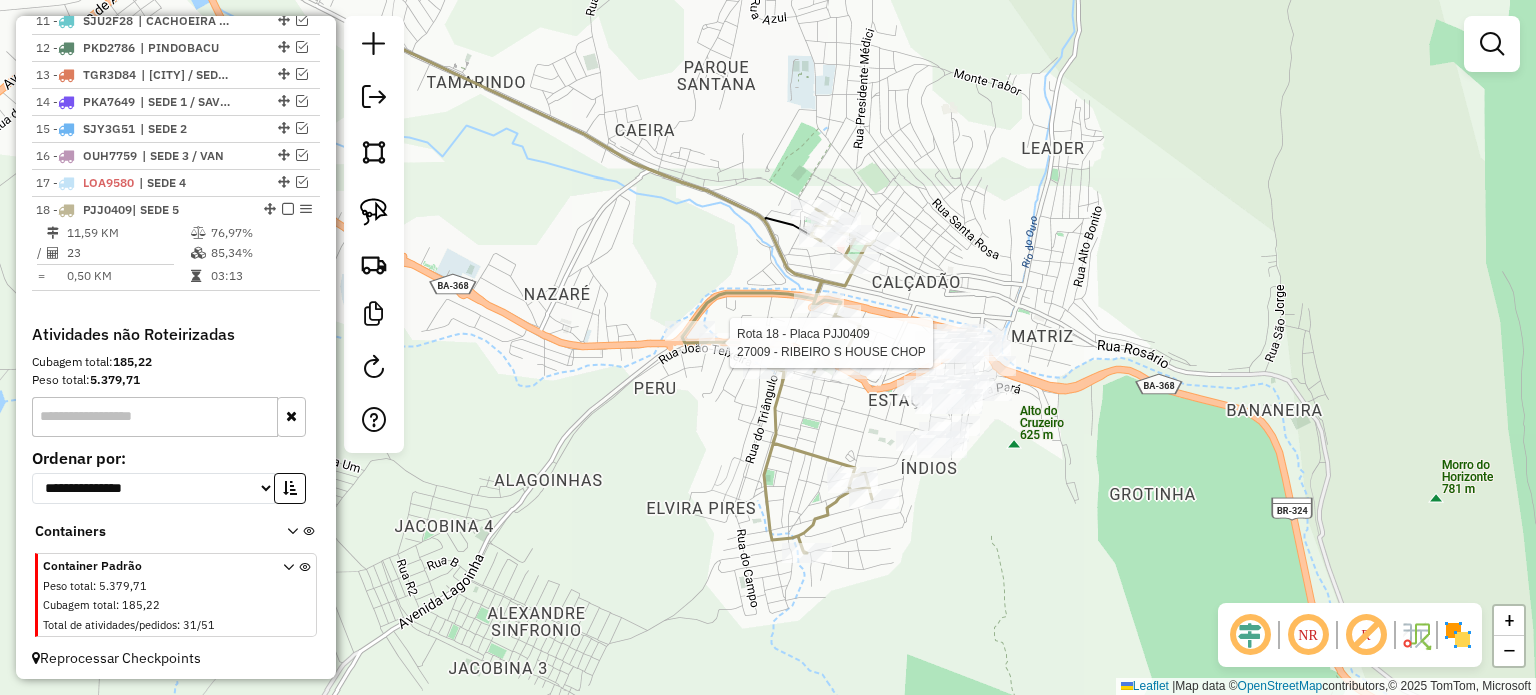 select on "**********" 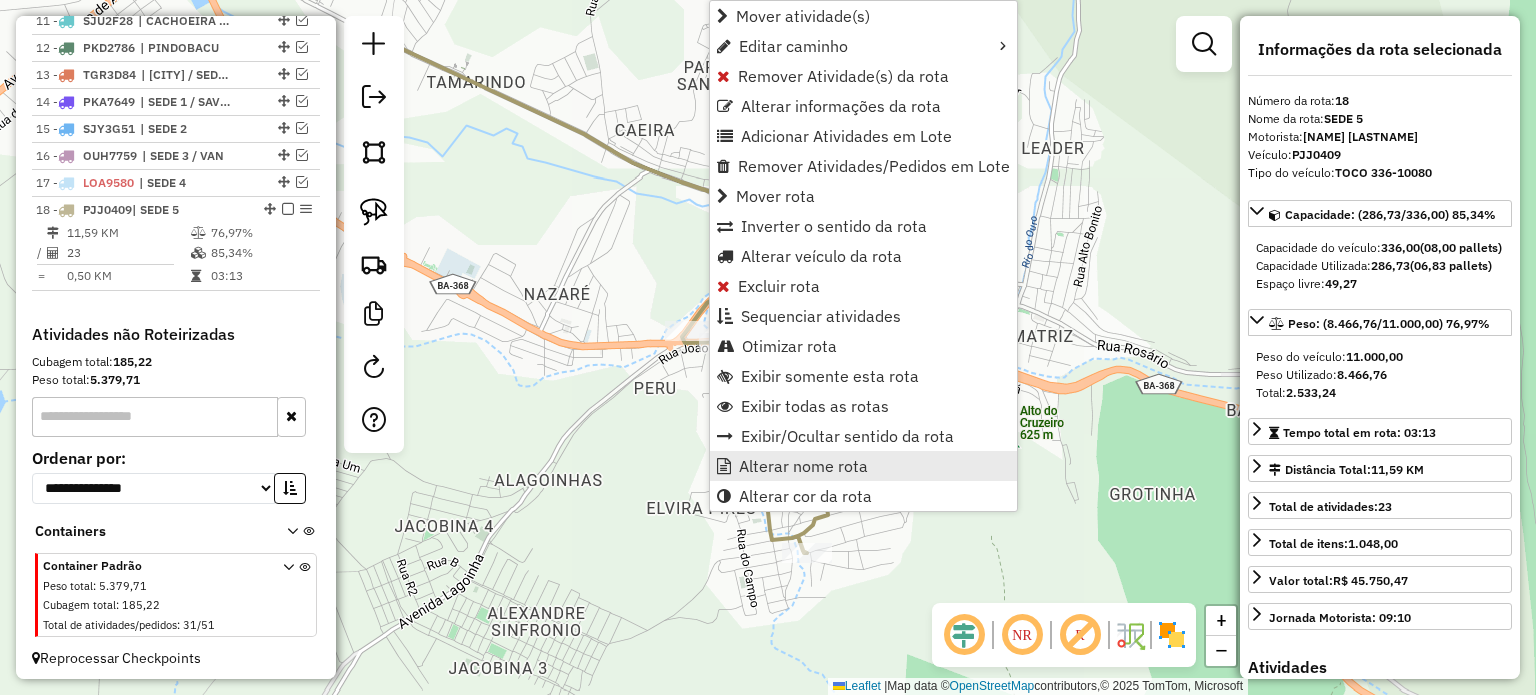 click on "Alterar nome rota" at bounding box center (803, 466) 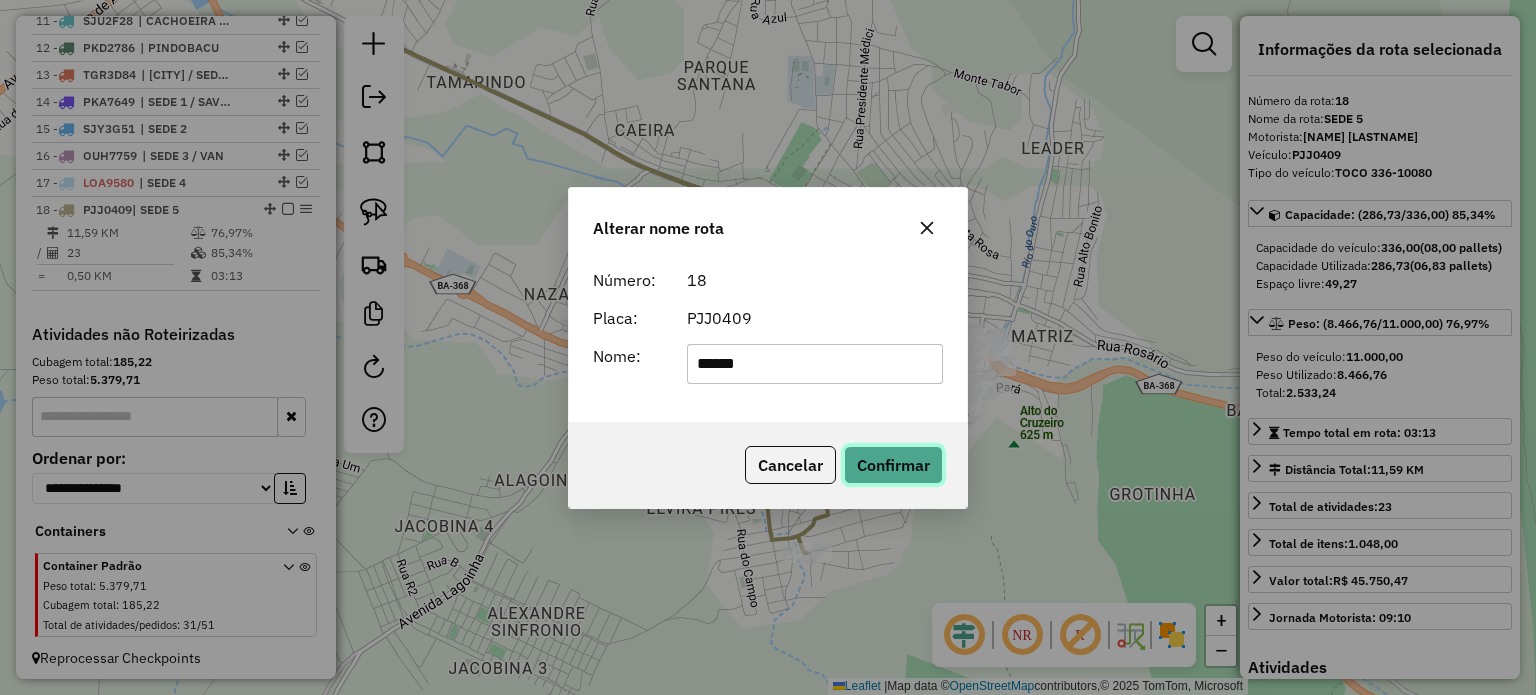 click on "Confirmar" 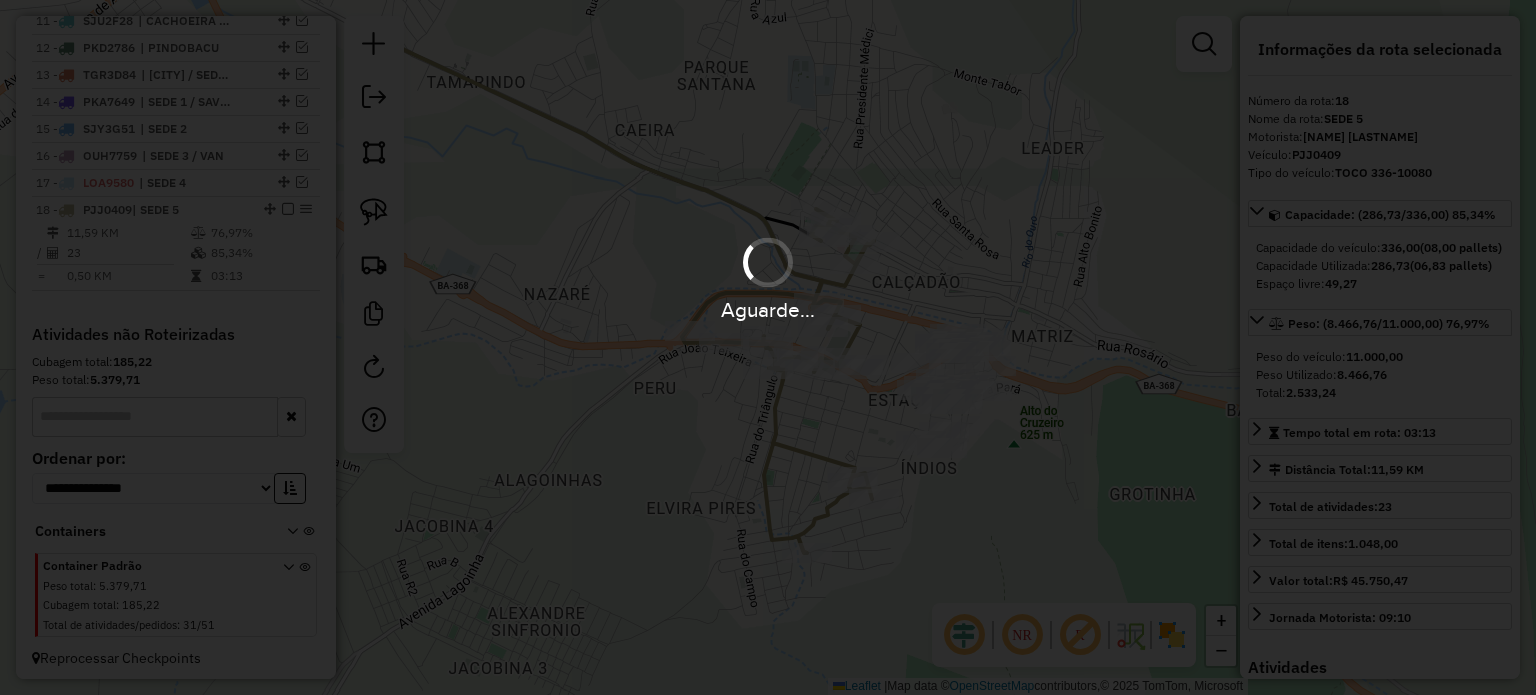 type 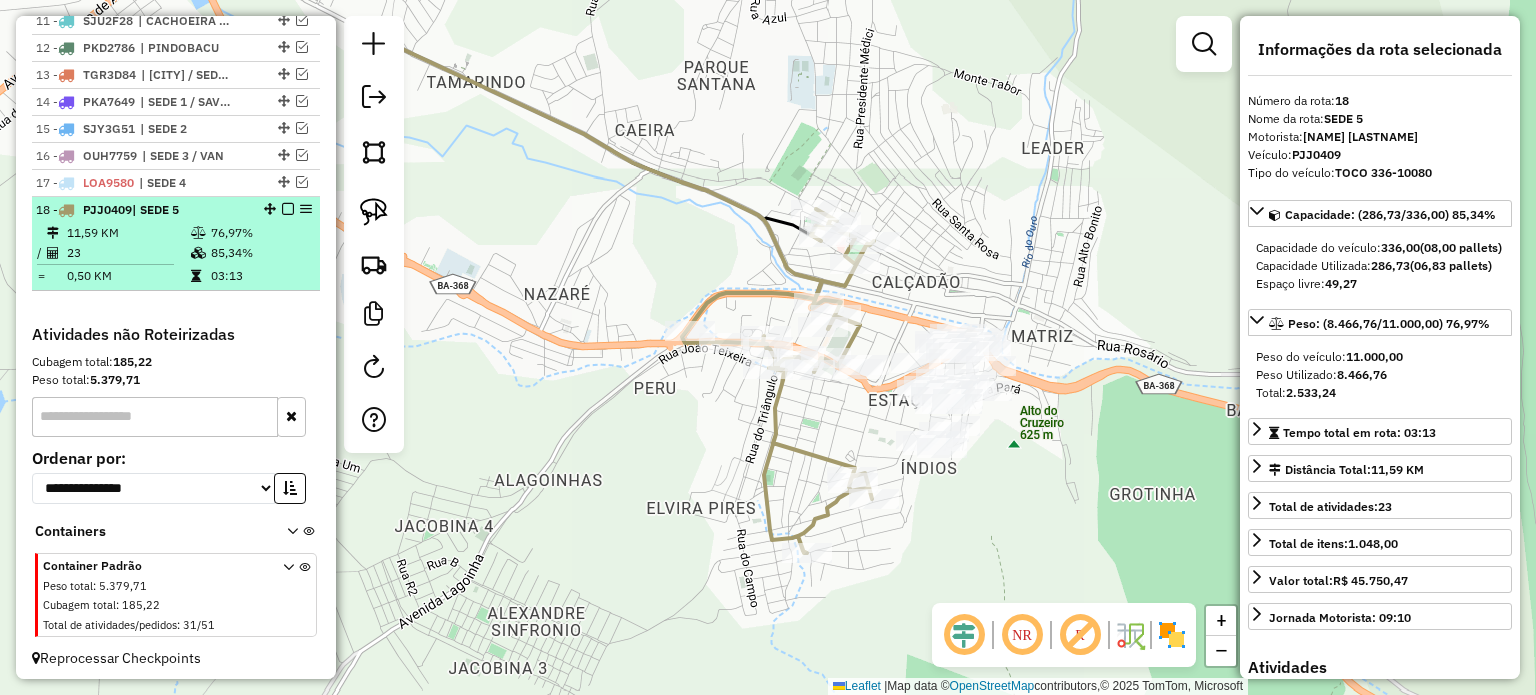 click at bounding box center (288, 209) 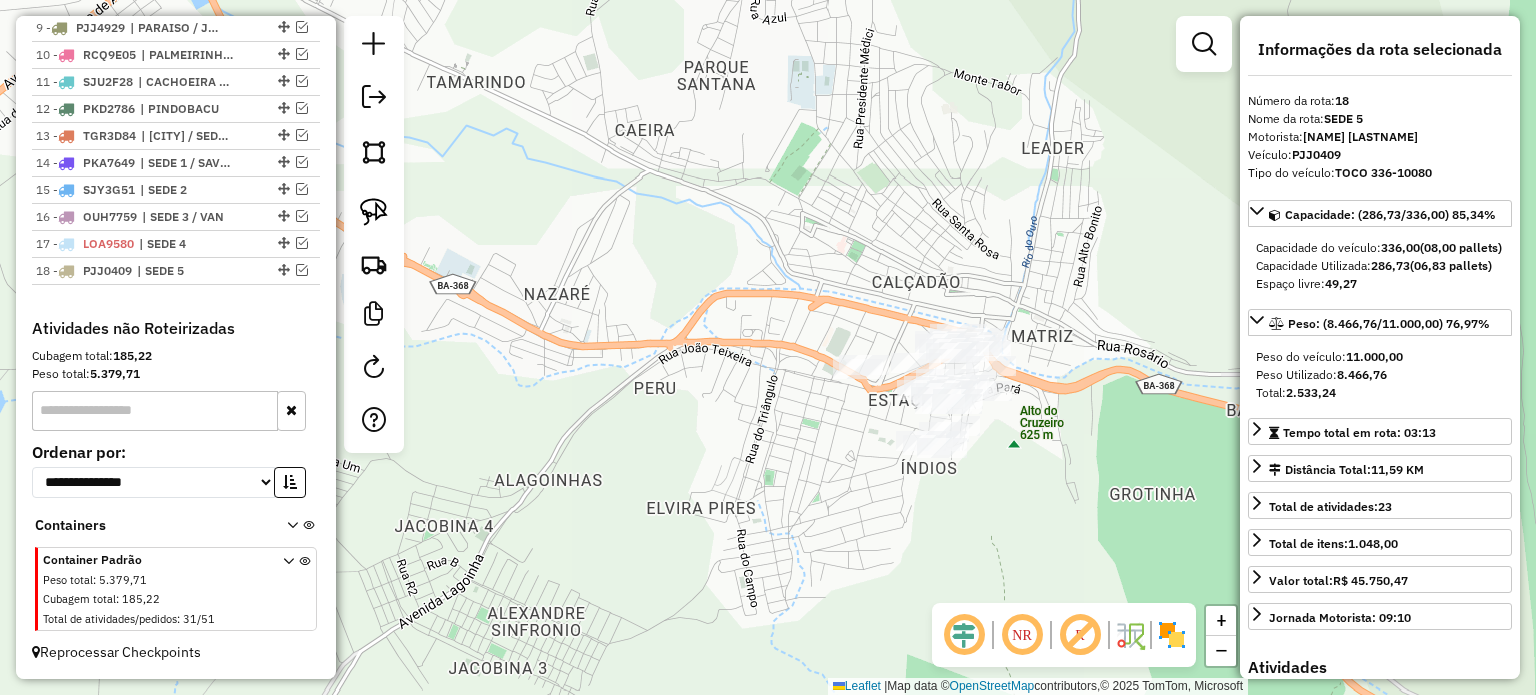scroll, scrollTop: 986, scrollLeft: 0, axis: vertical 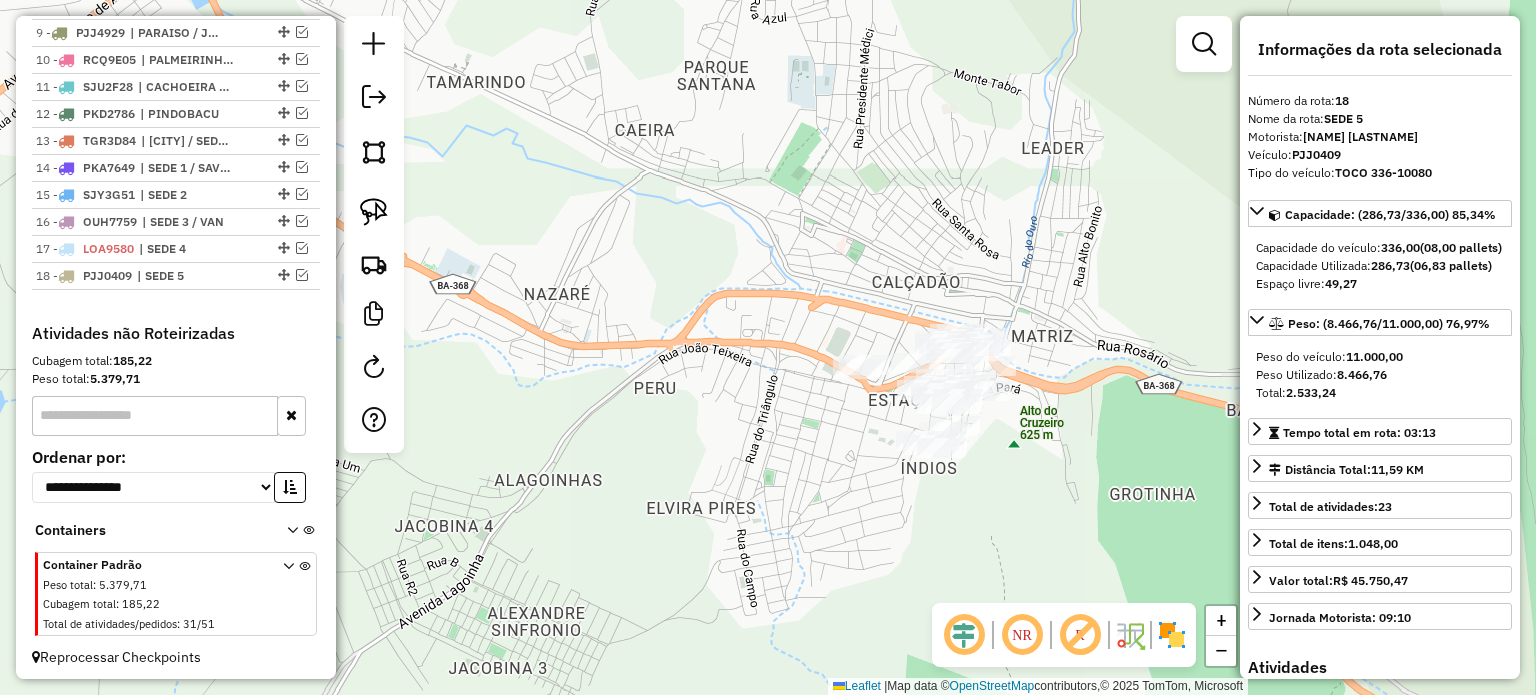 drag, startPoint x: 673, startPoint y: 421, endPoint x: 622, endPoint y: 391, distance: 59.16925 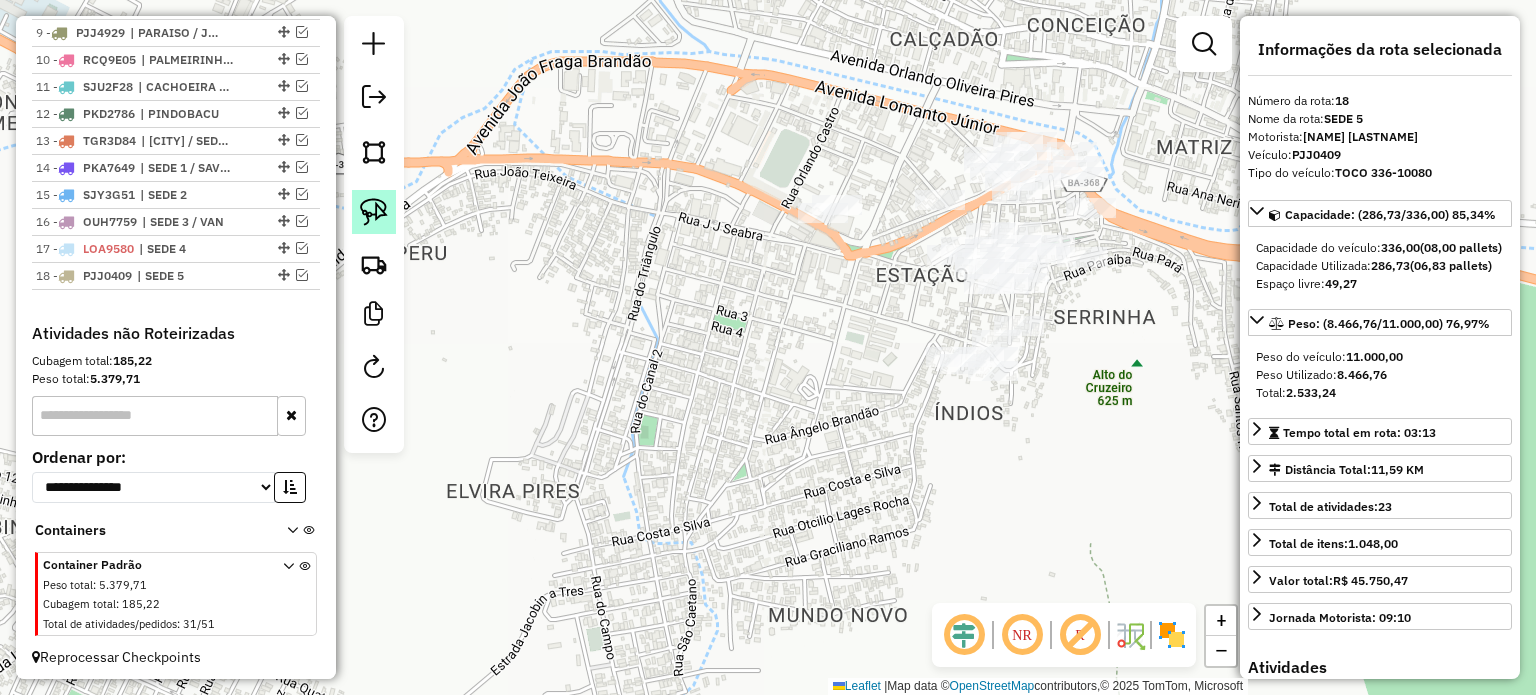 click 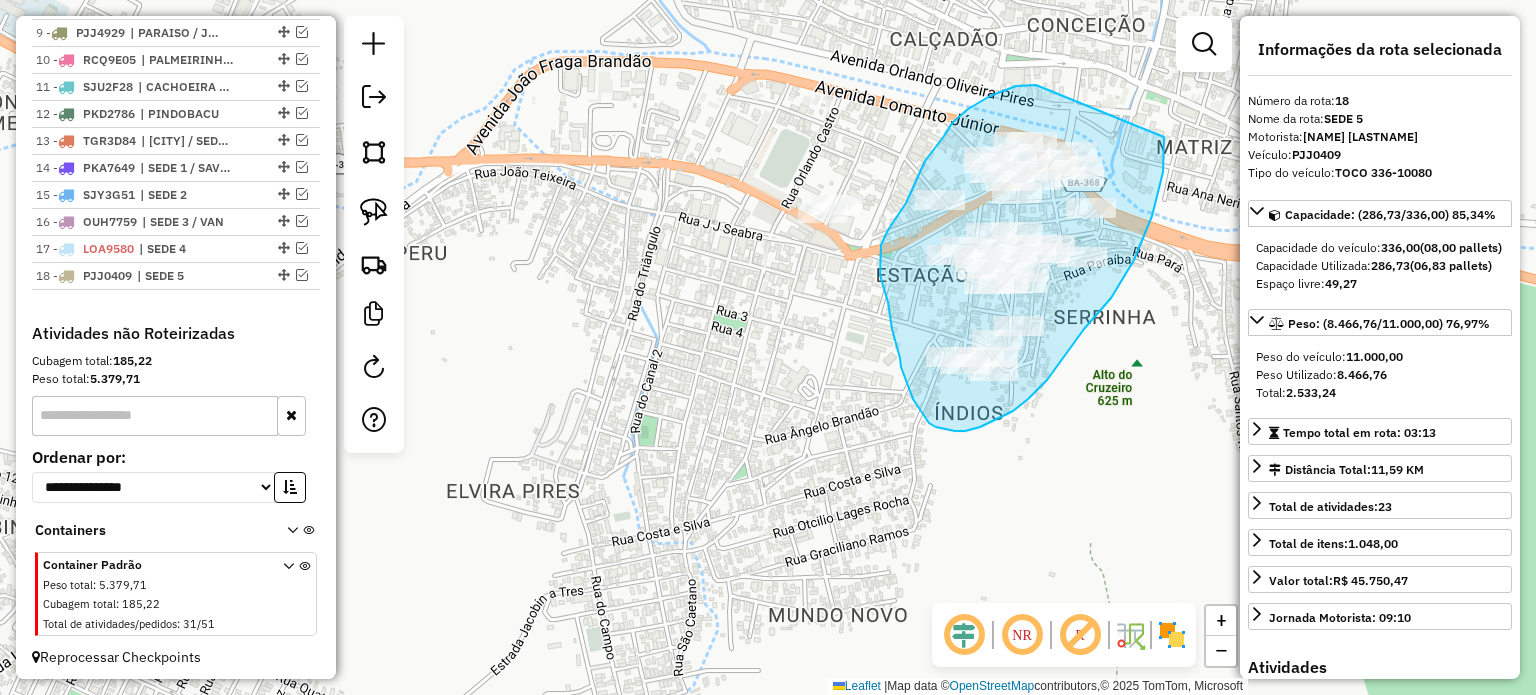 drag, startPoint x: 1036, startPoint y: 85, endPoint x: 1164, endPoint y: 137, distance: 138.15933 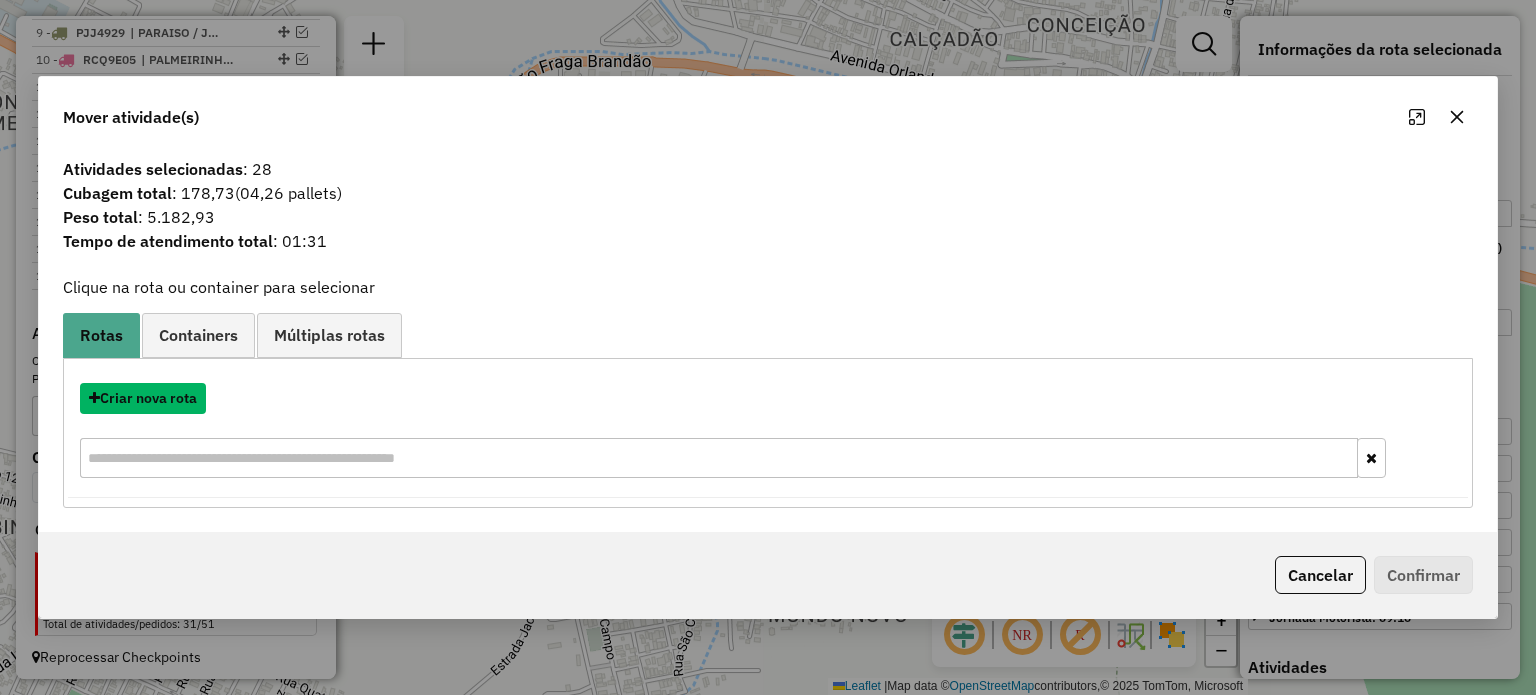 click on "Criar nova rota" at bounding box center (143, 398) 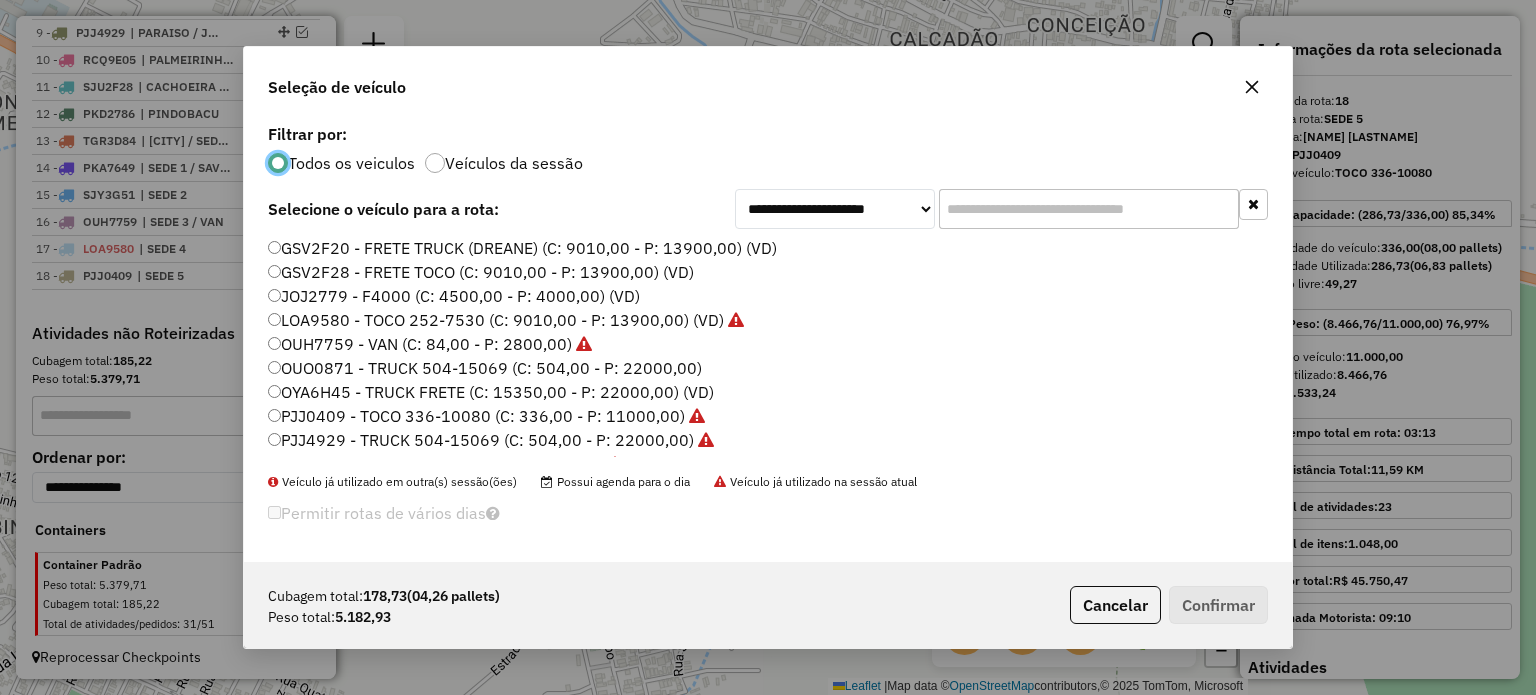 scroll, scrollTop: 10, scrollLeft: 6, axis: both 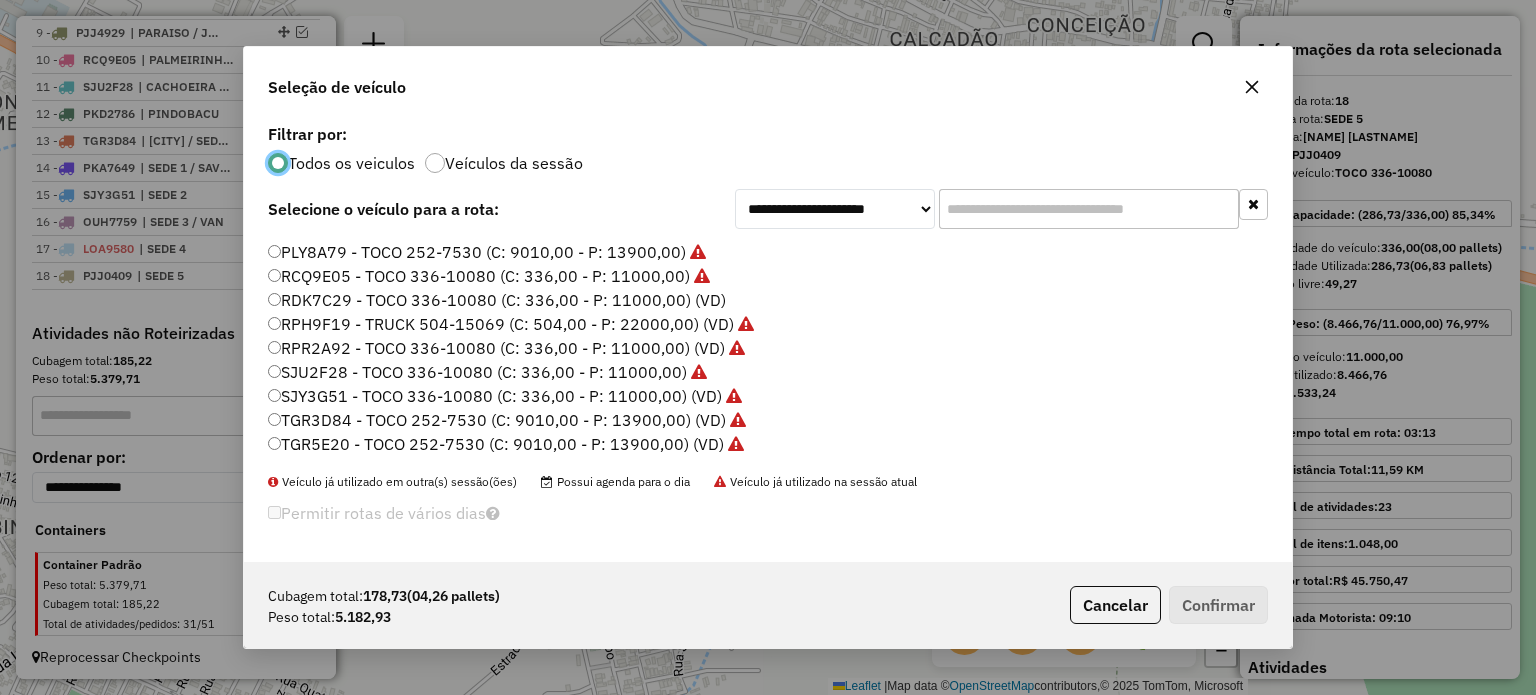 click on "RDK7C29 - TOCO 336-10080 (C: 336,00 - P: 11000,00) (VD)" 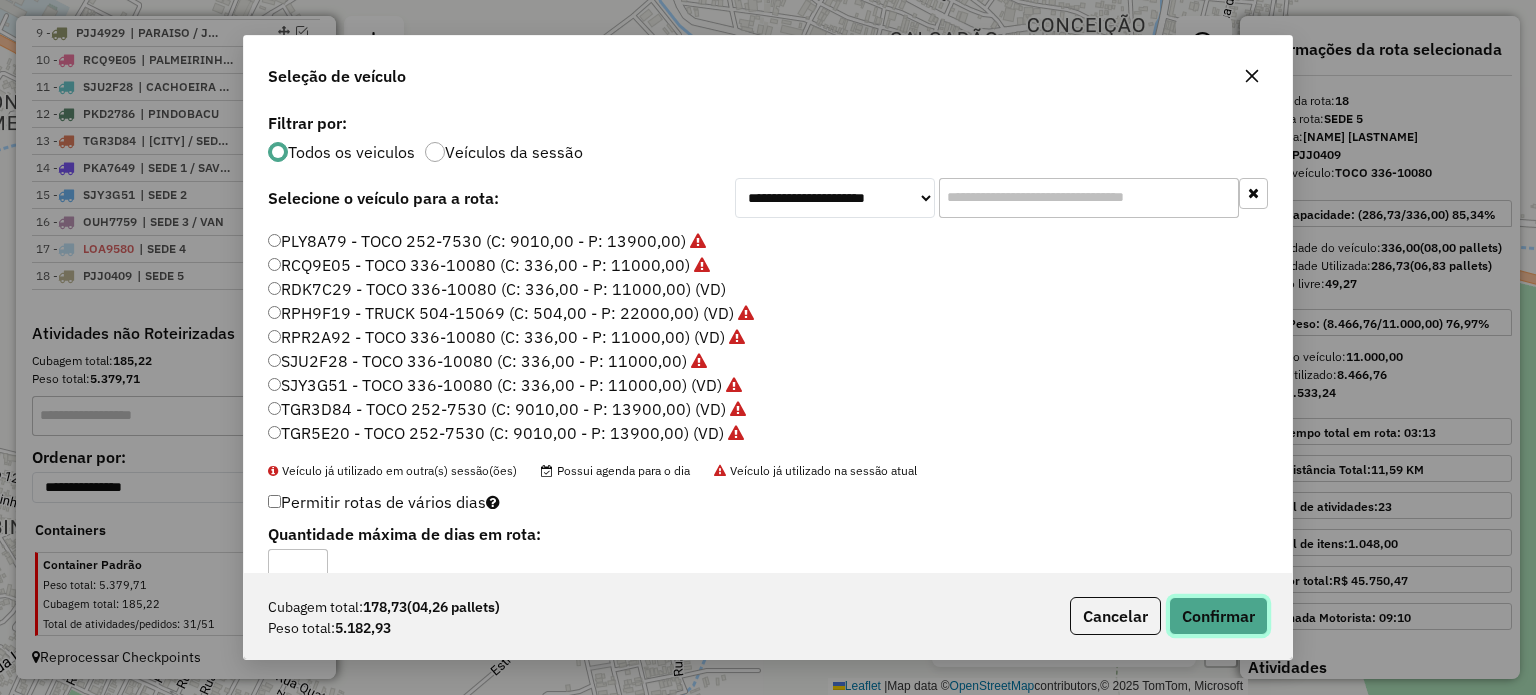 click on "Confirmar" 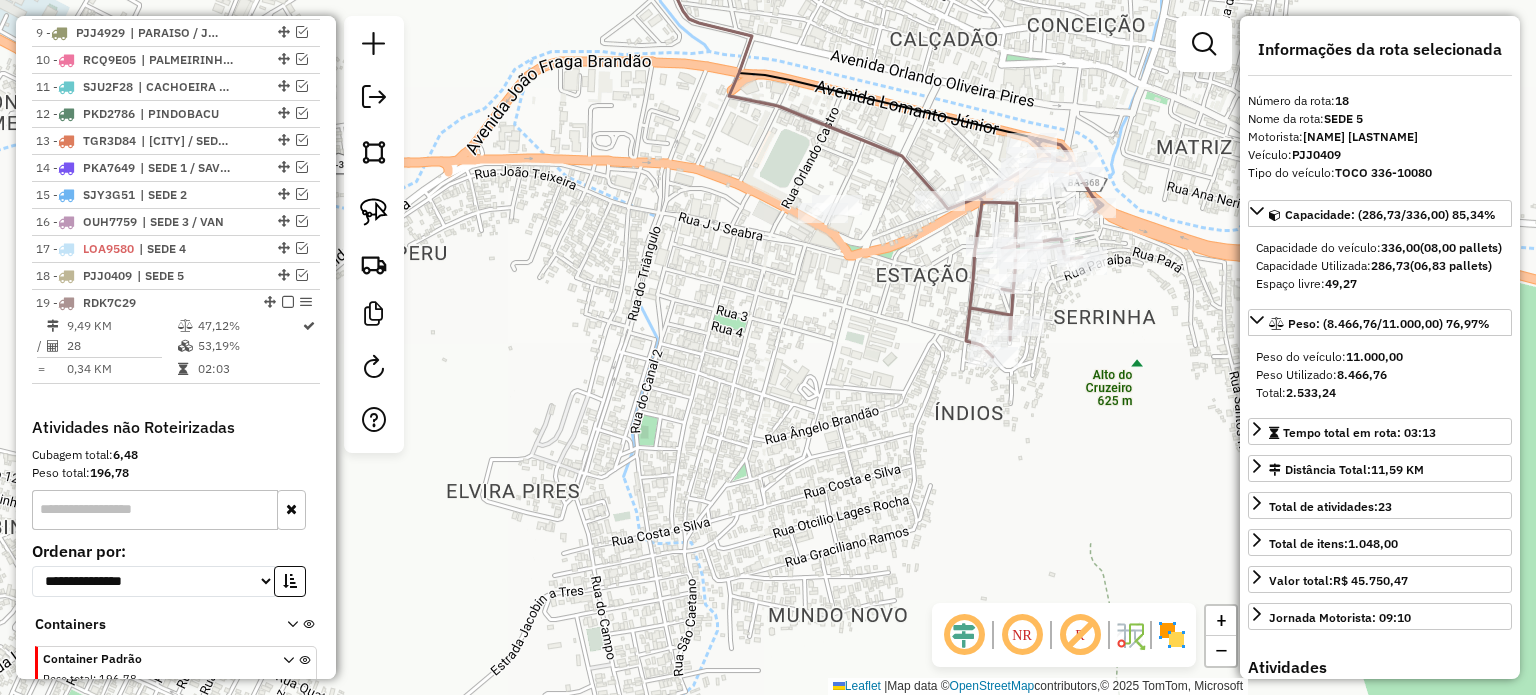 scroll, scrollTop: 1080, scrollLeft: 0, axis: vertical 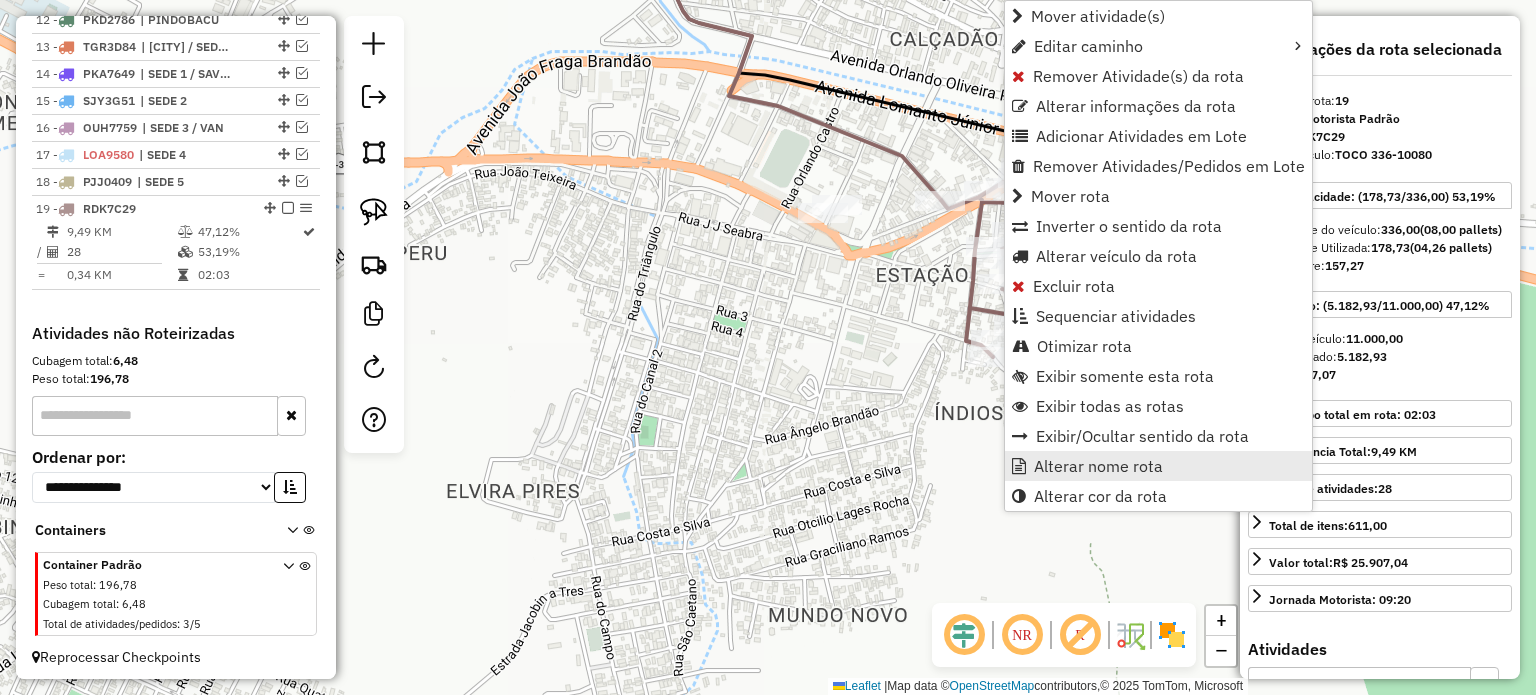 click on "Alterar nome rota" at bounding box center (1098, 466) 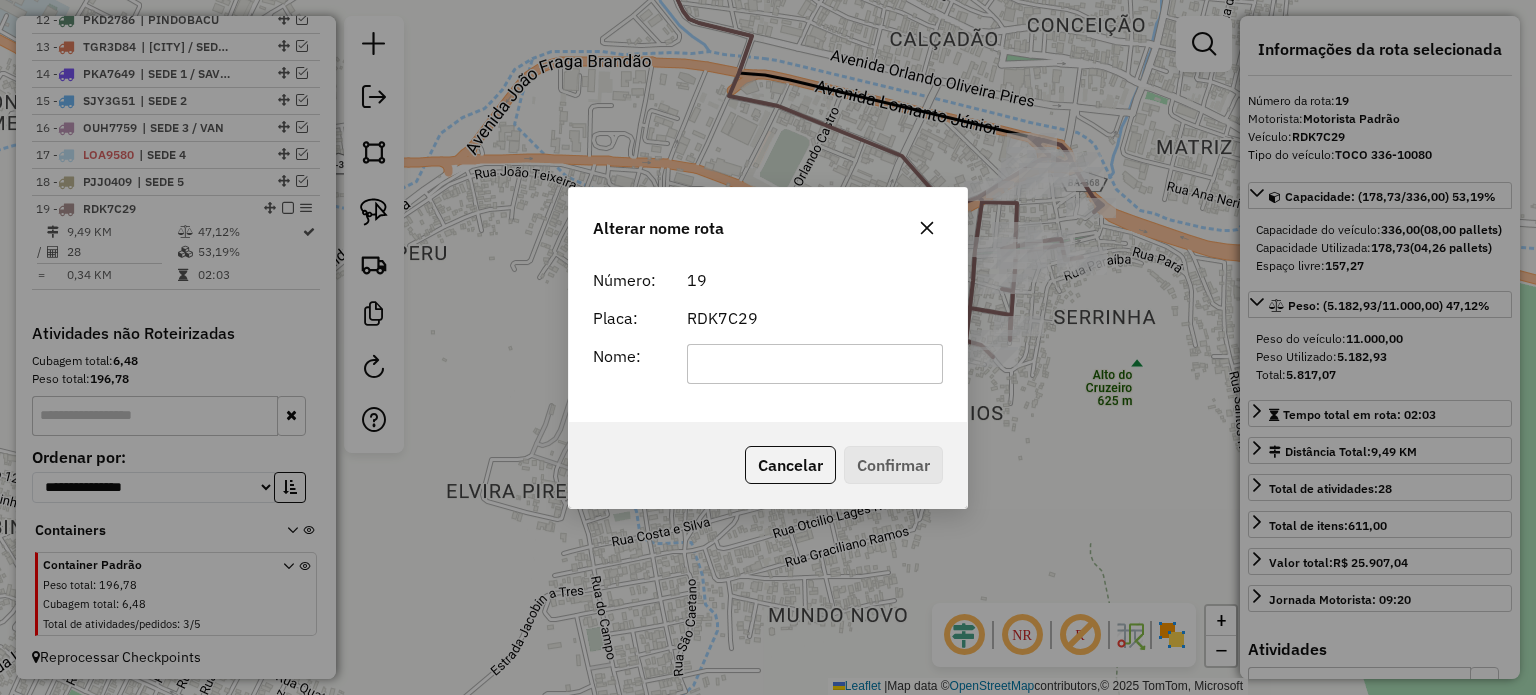 click 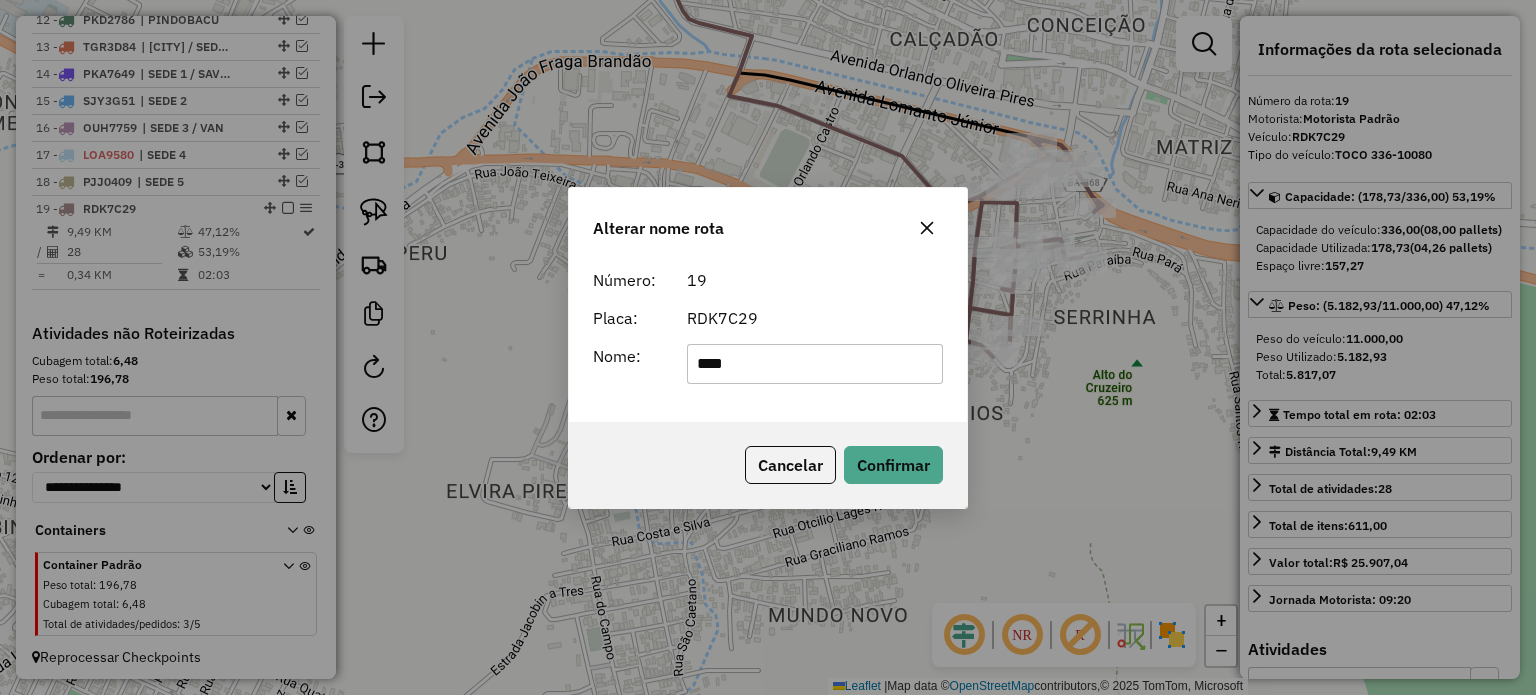 type on "******" 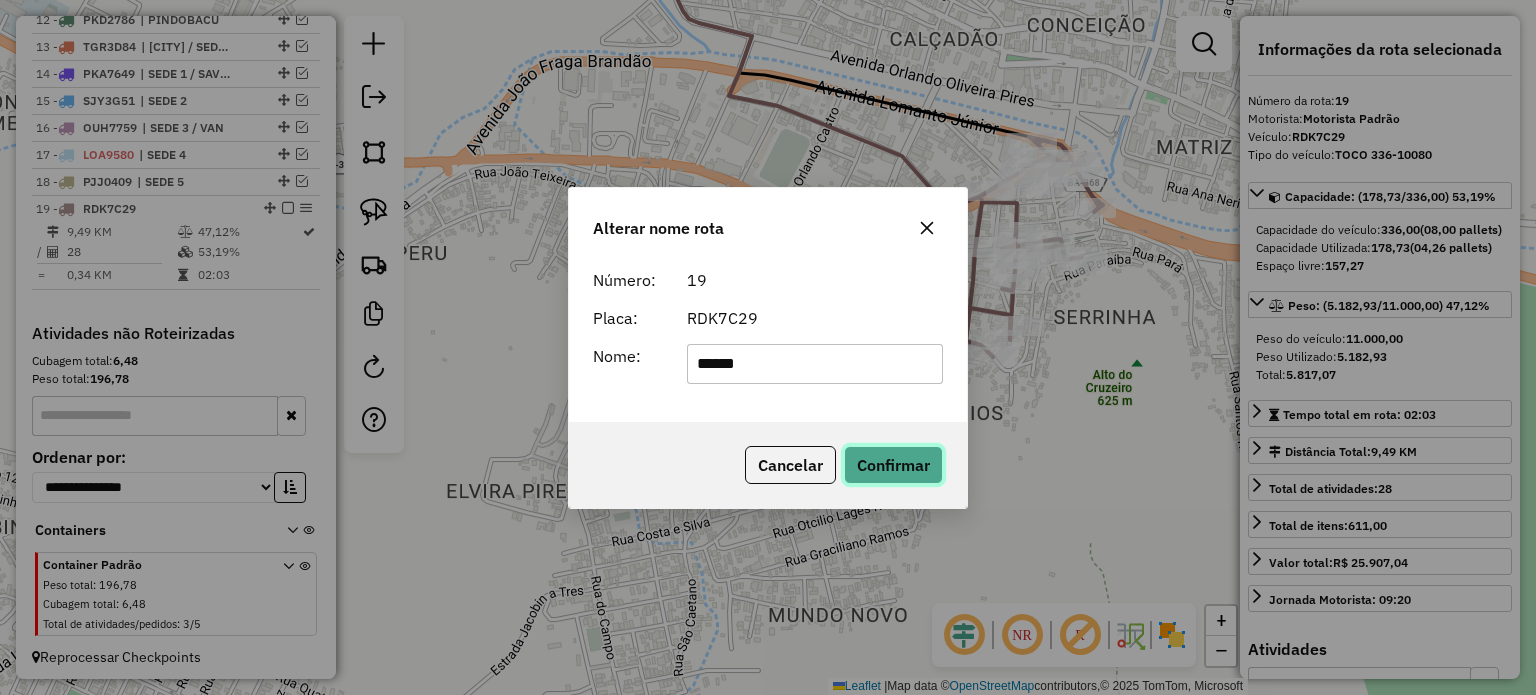 click on "Confirmar" 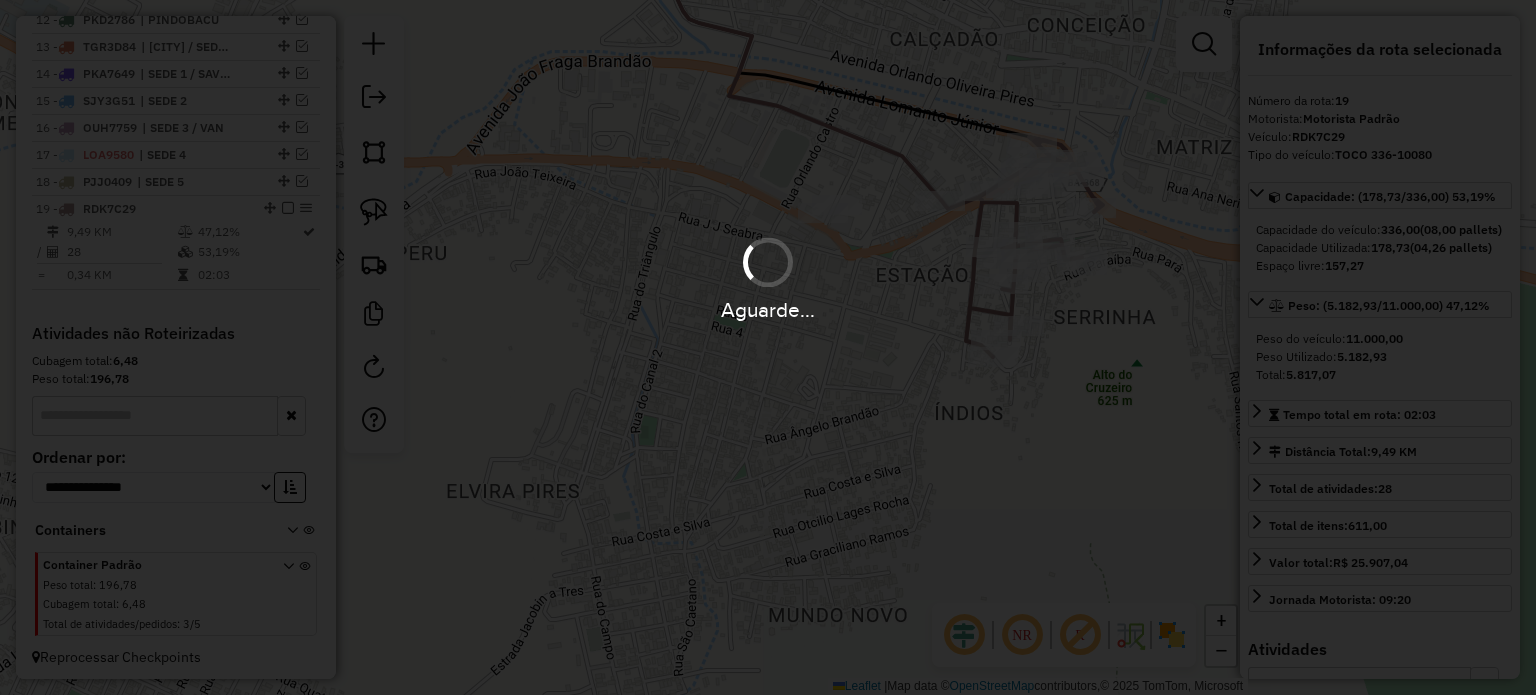 type 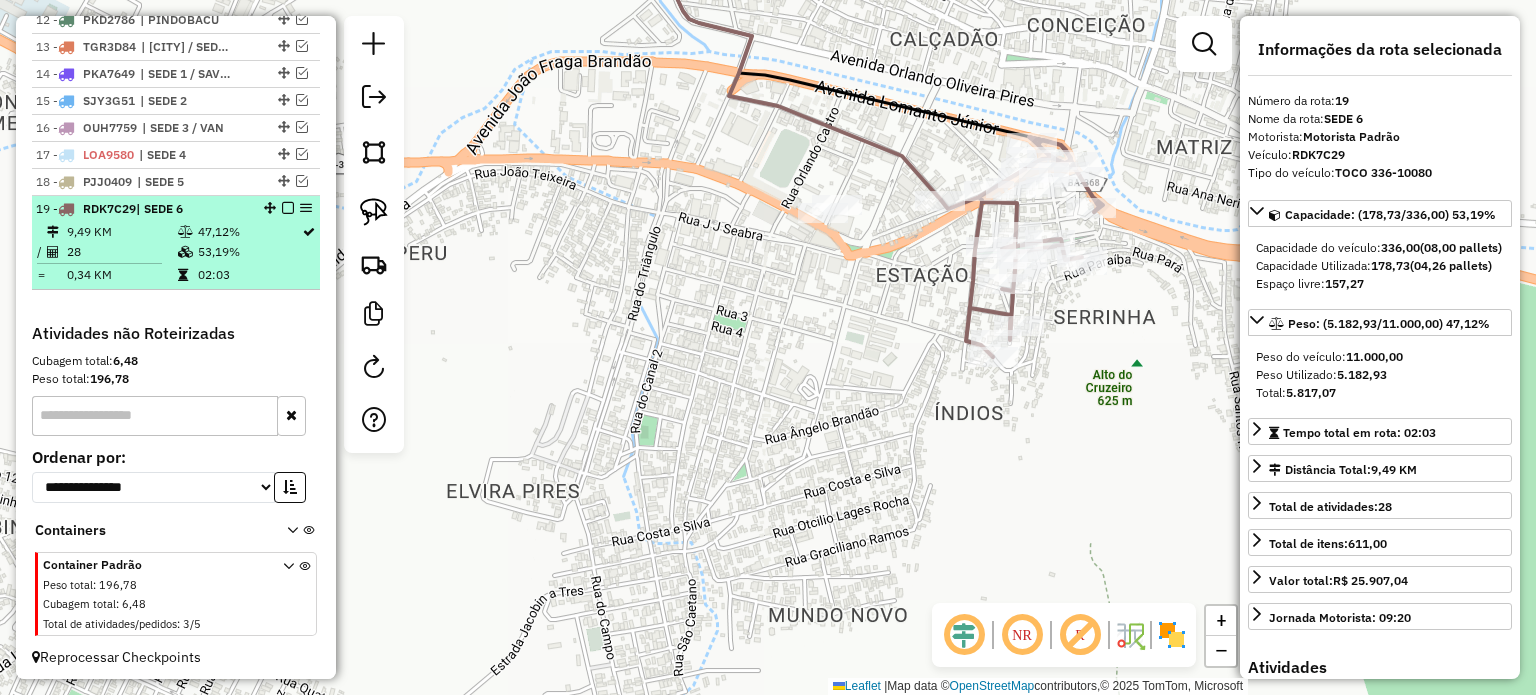 click at bounding box center (288, 208) 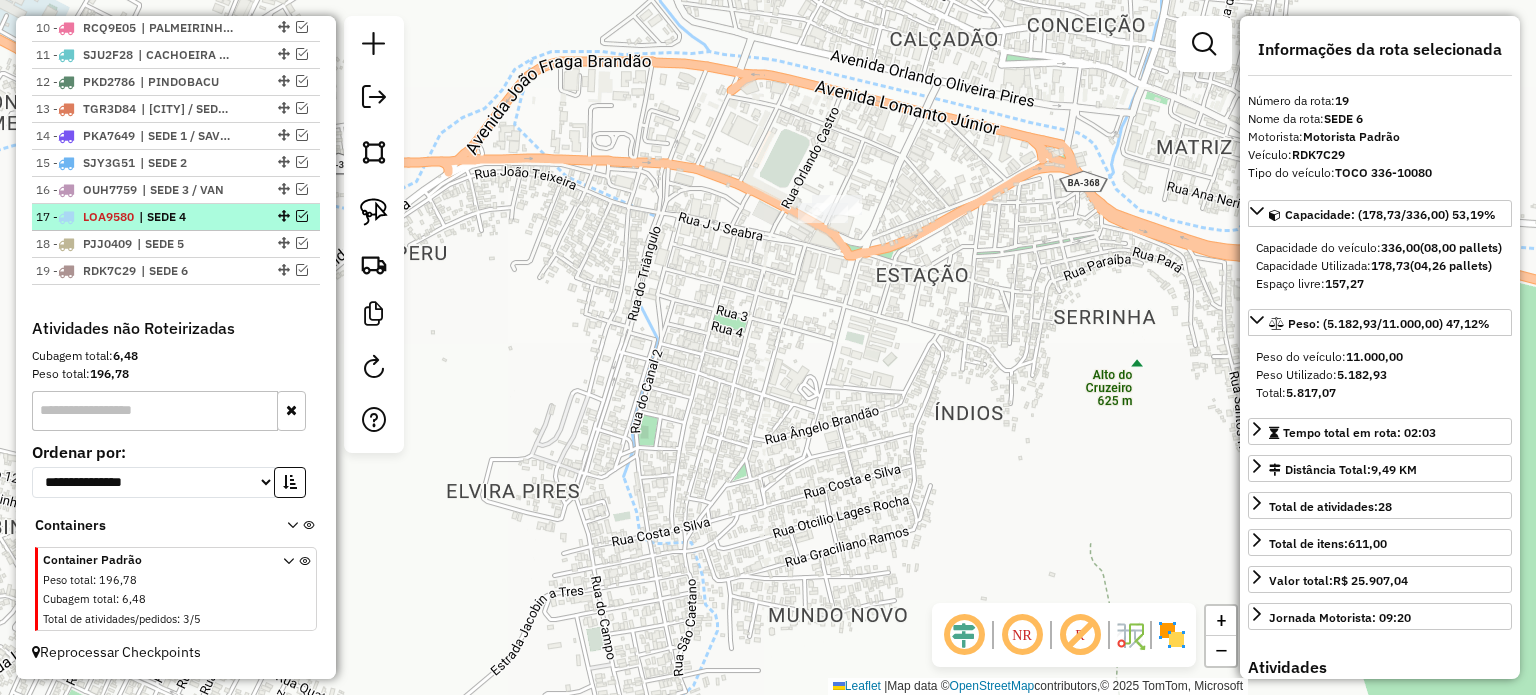 scroll, scrollTop: 1012, scrollLeft: 0, axis: vertical 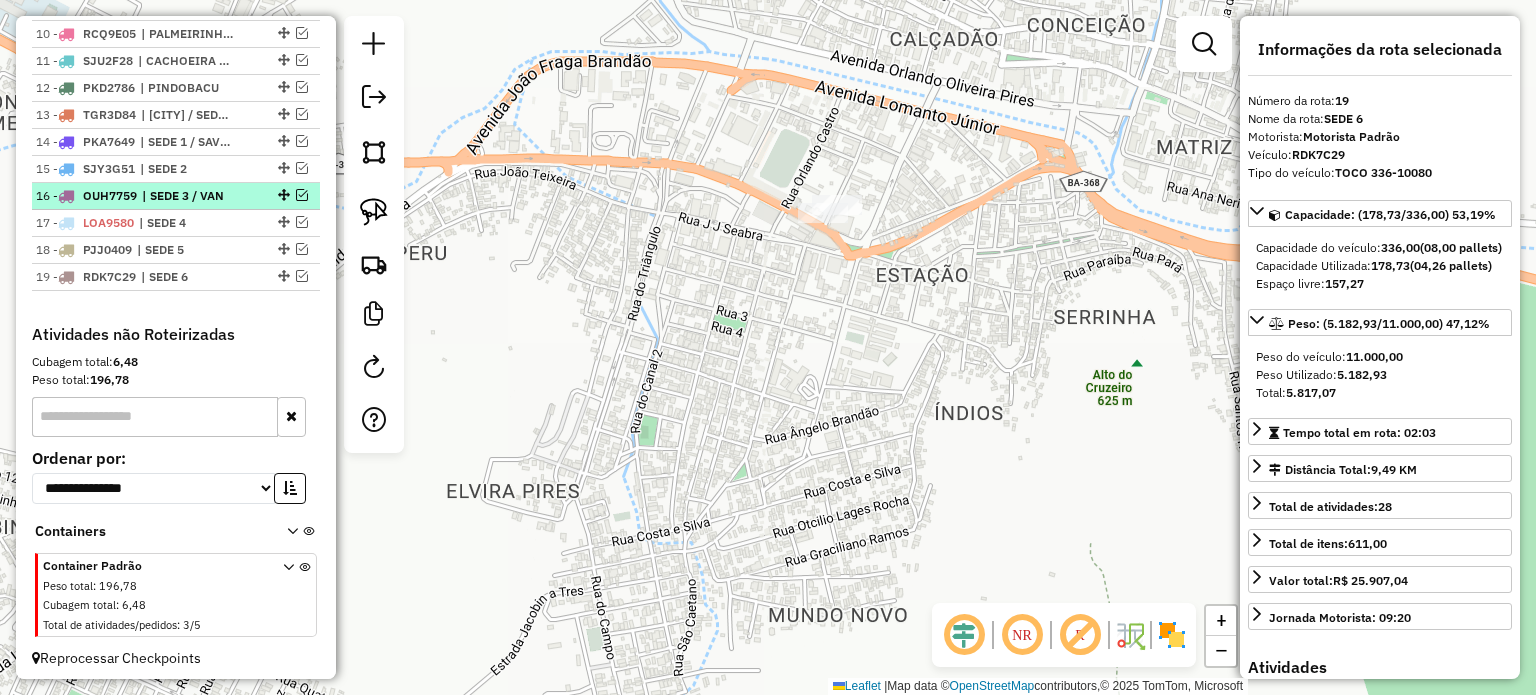 click at bounding box center [302, 195] 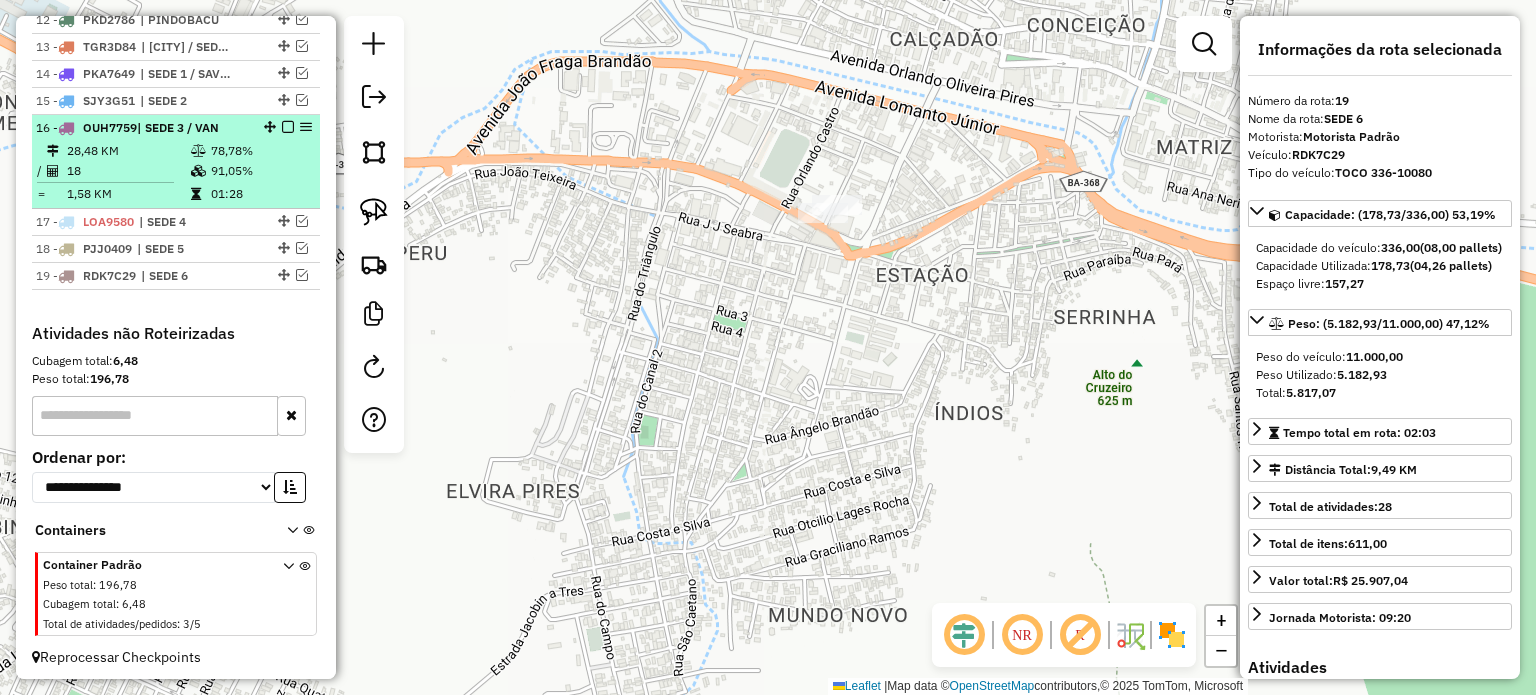 click at bounding box center (288, 127) 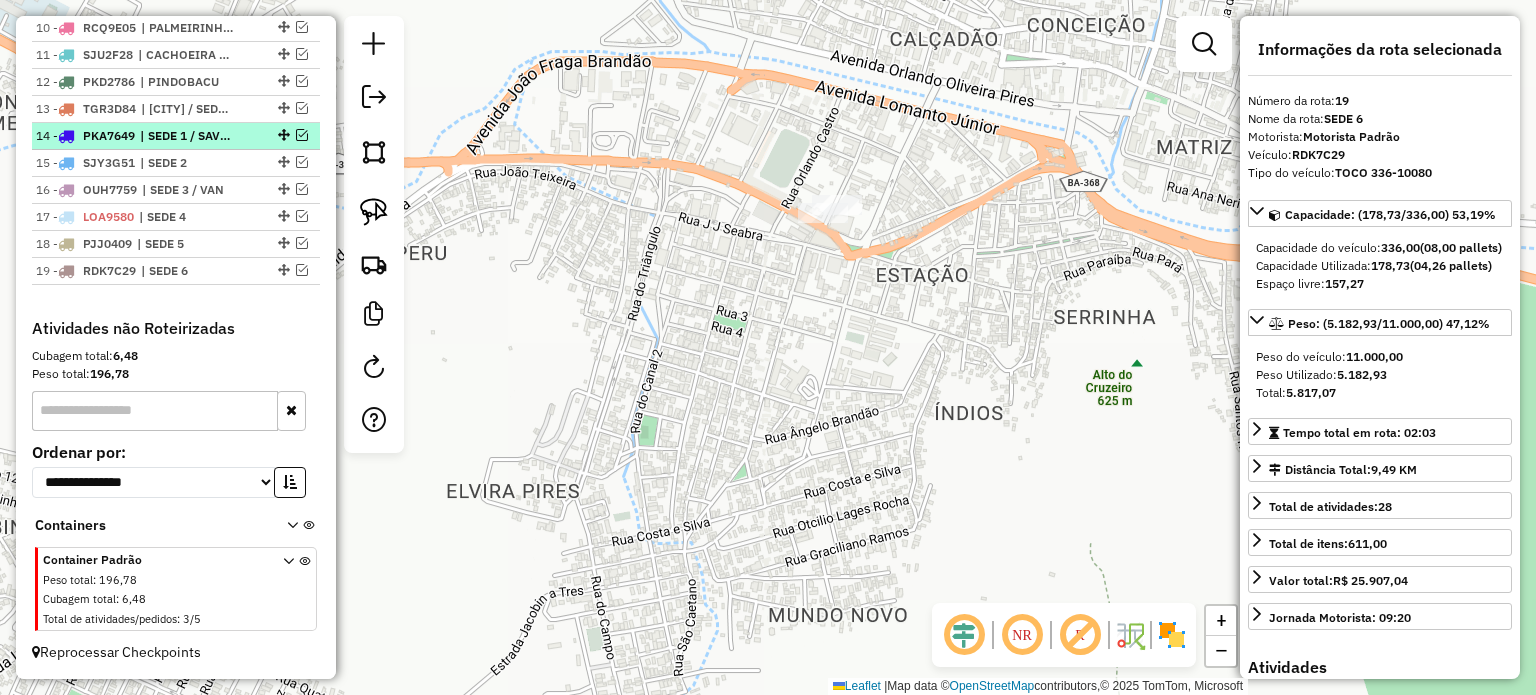 scroll, scrollTop: 1012, scrollLeft: 0, axis: vertical 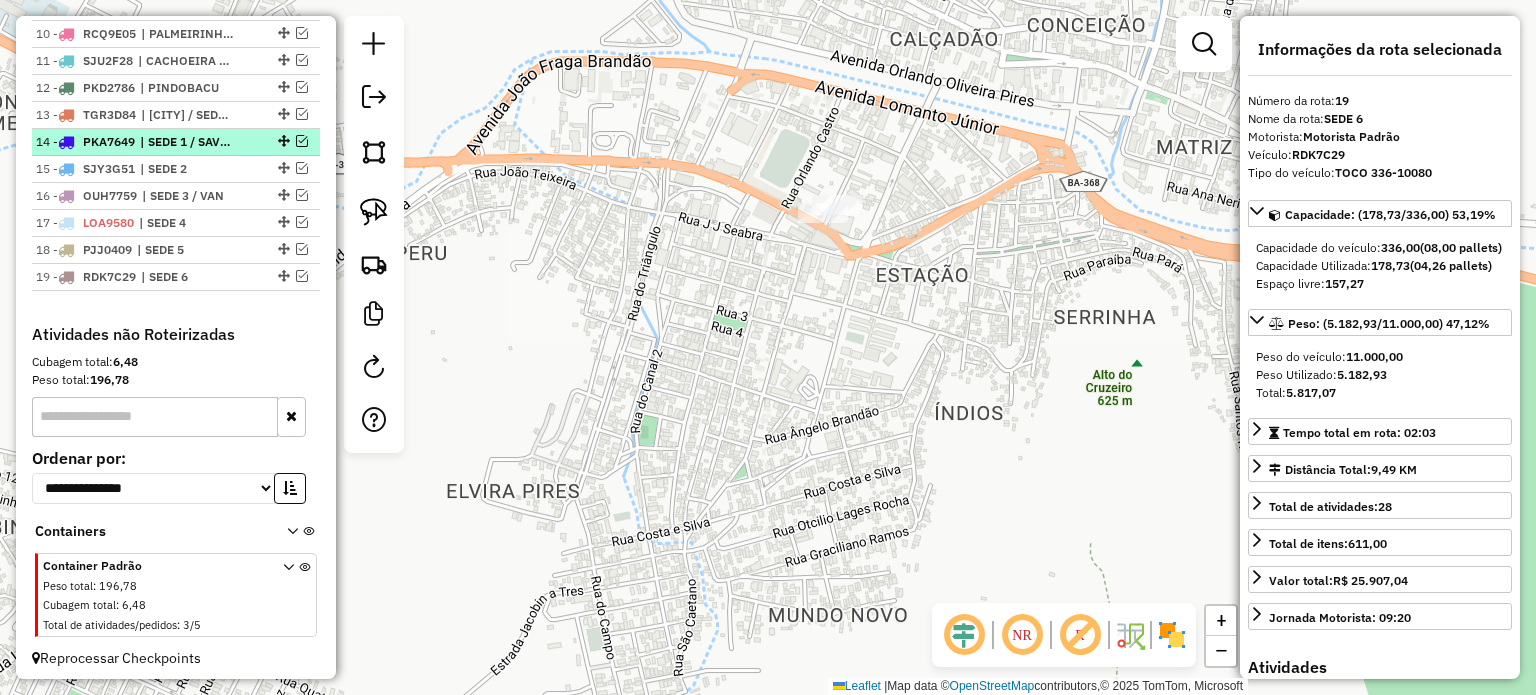 click at bounding box center [302, 141] 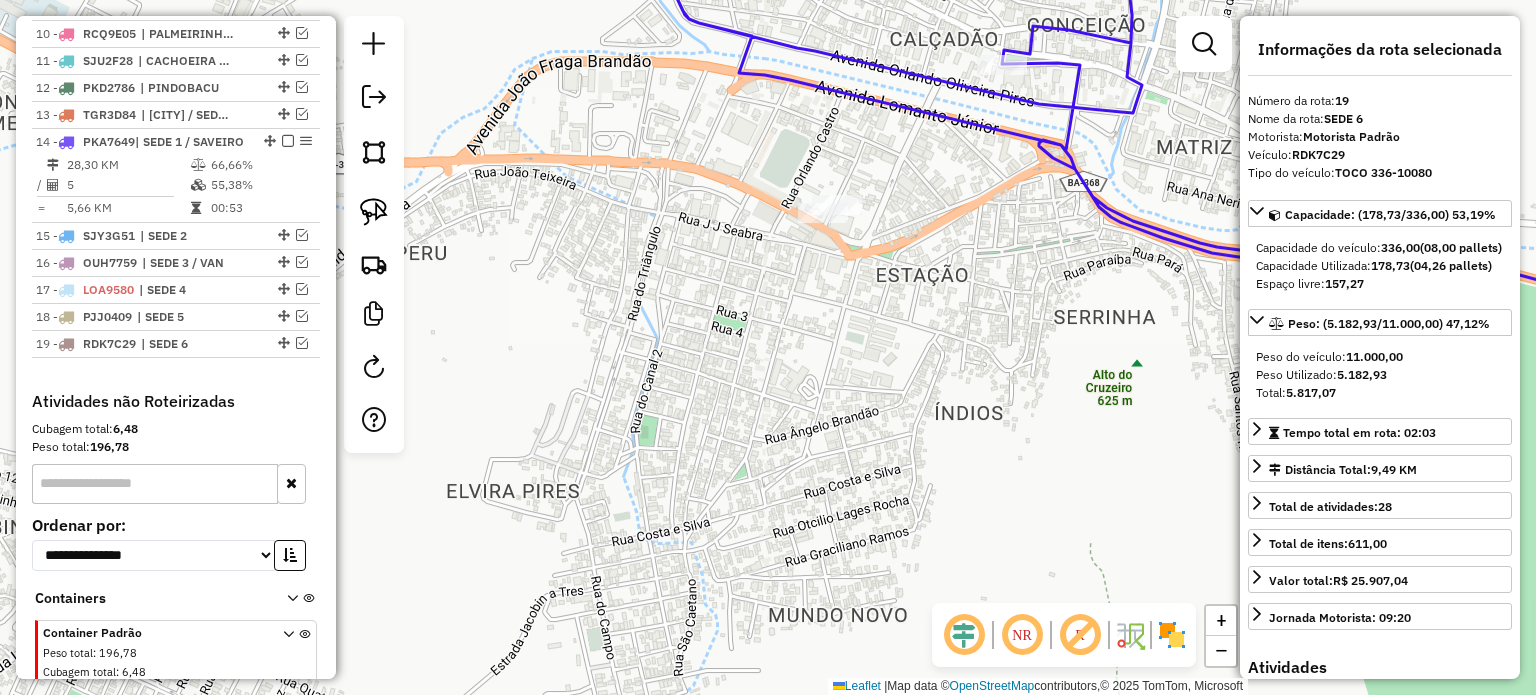 scroll, scrollTop: 1080, scrollLeft: 0, axis: vertical 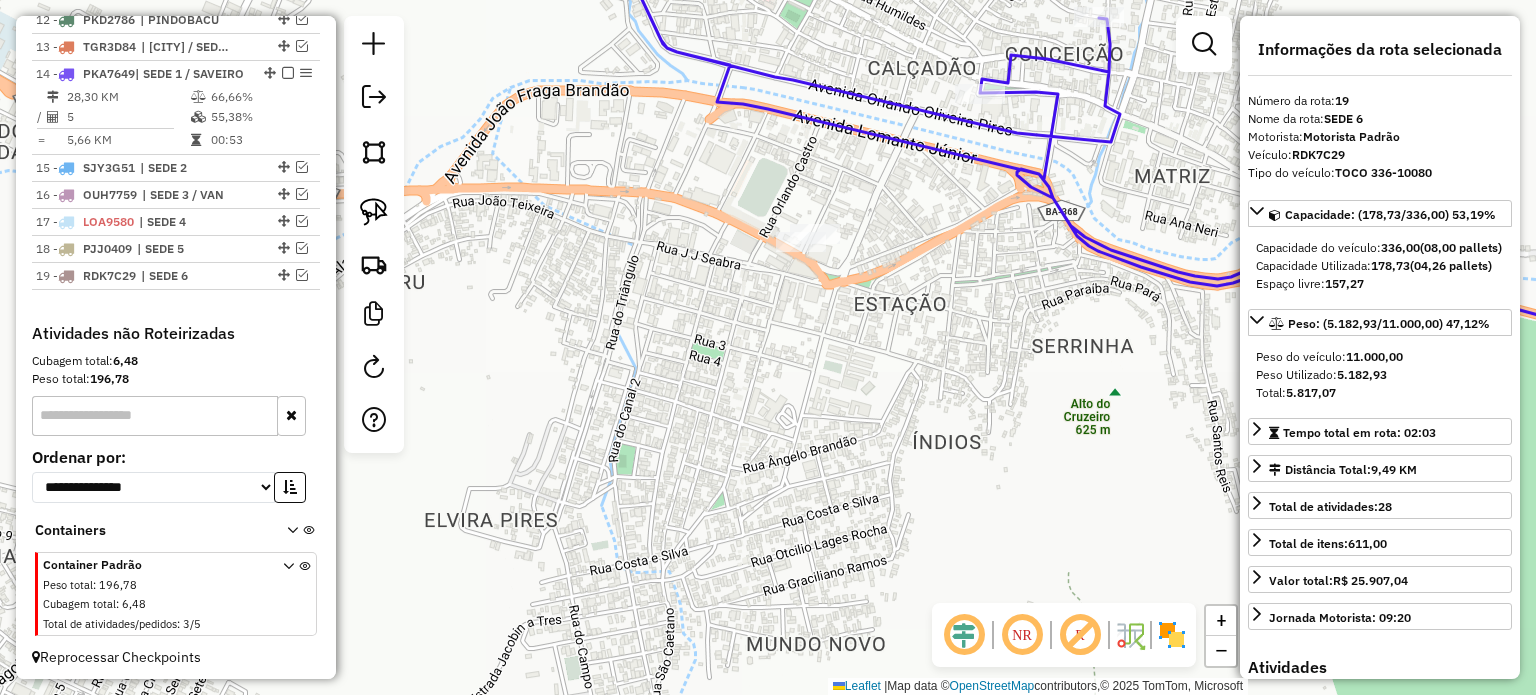 drag, startPoint x: 650, startPoint y: 230, endPoint x: 474, endPoint y: 467, distance: 295.2033 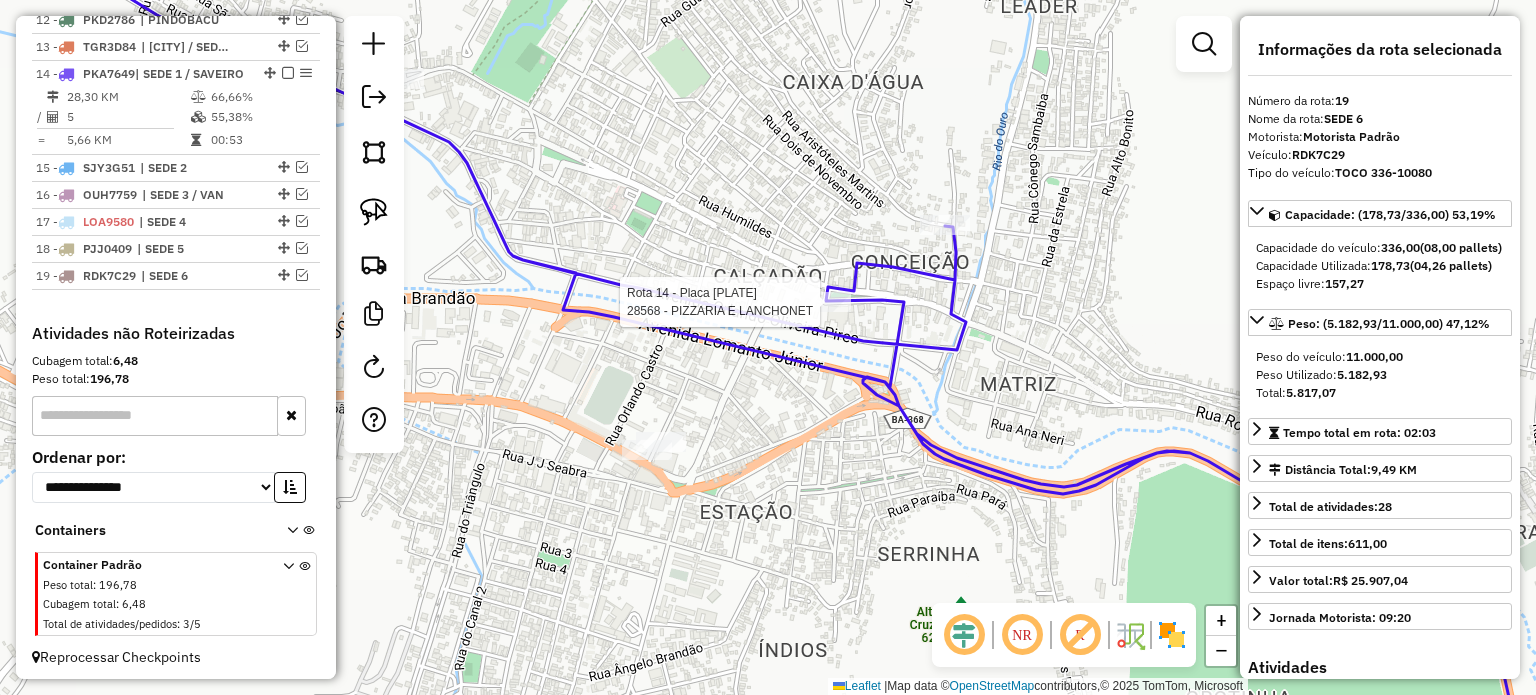 scroll, scrollTop: 1097, scrollLeft: 0, axis: vertical 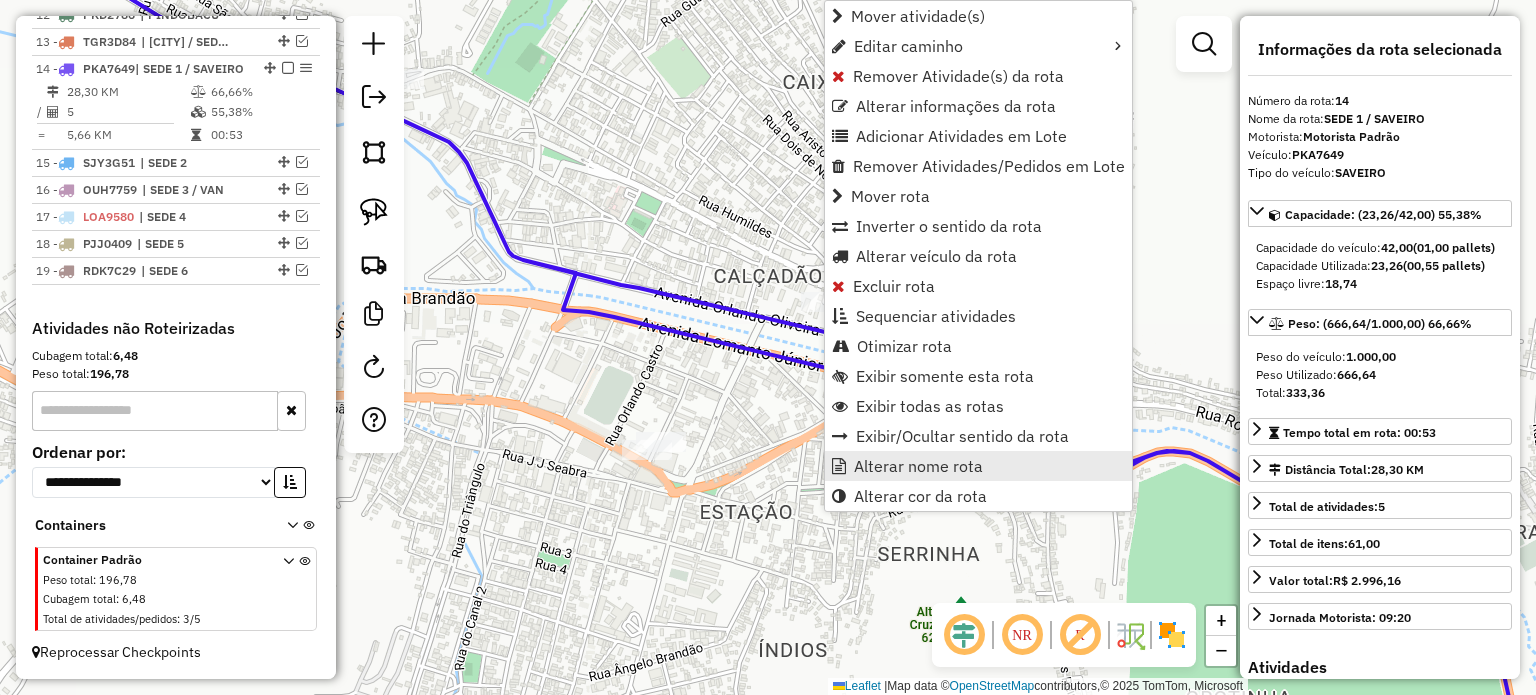 click on "Alterar nome rota" at bounding box center [918, 466] 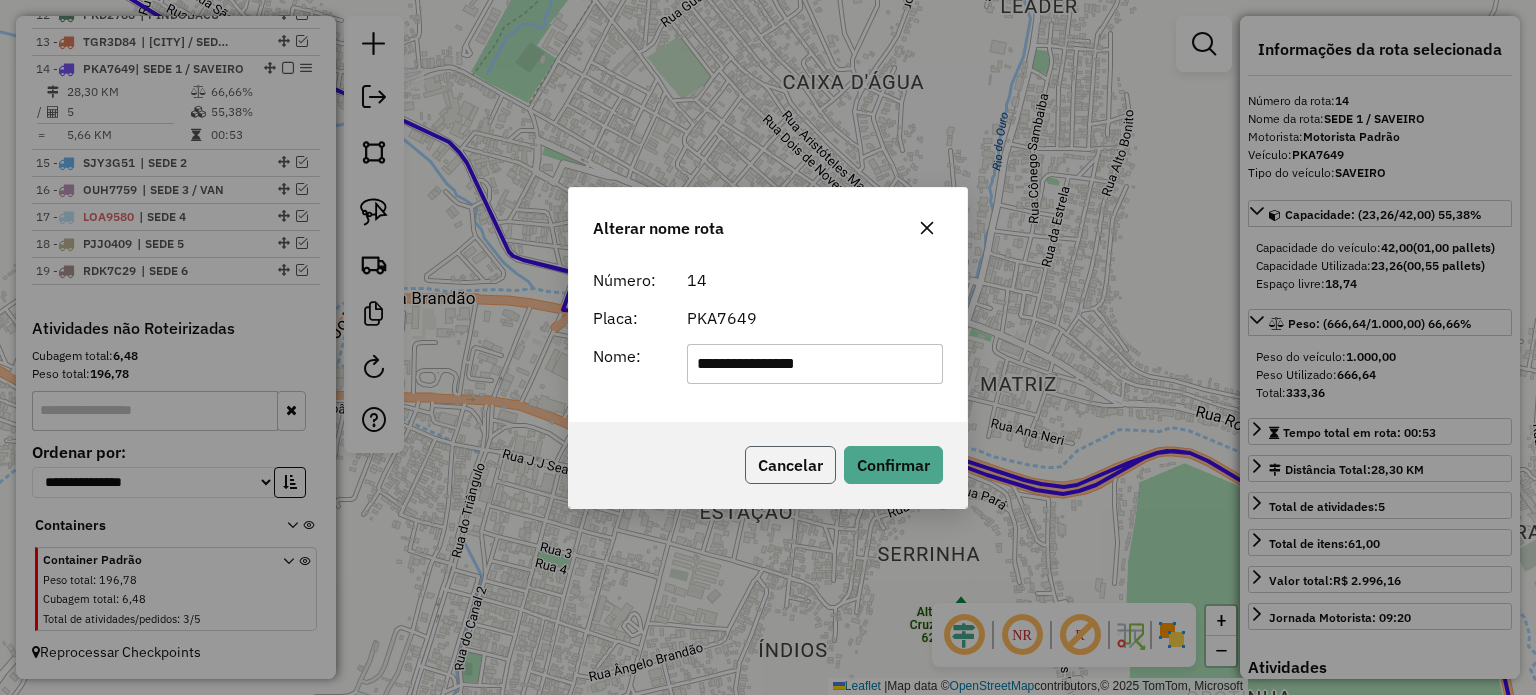 click on "Cancelar" 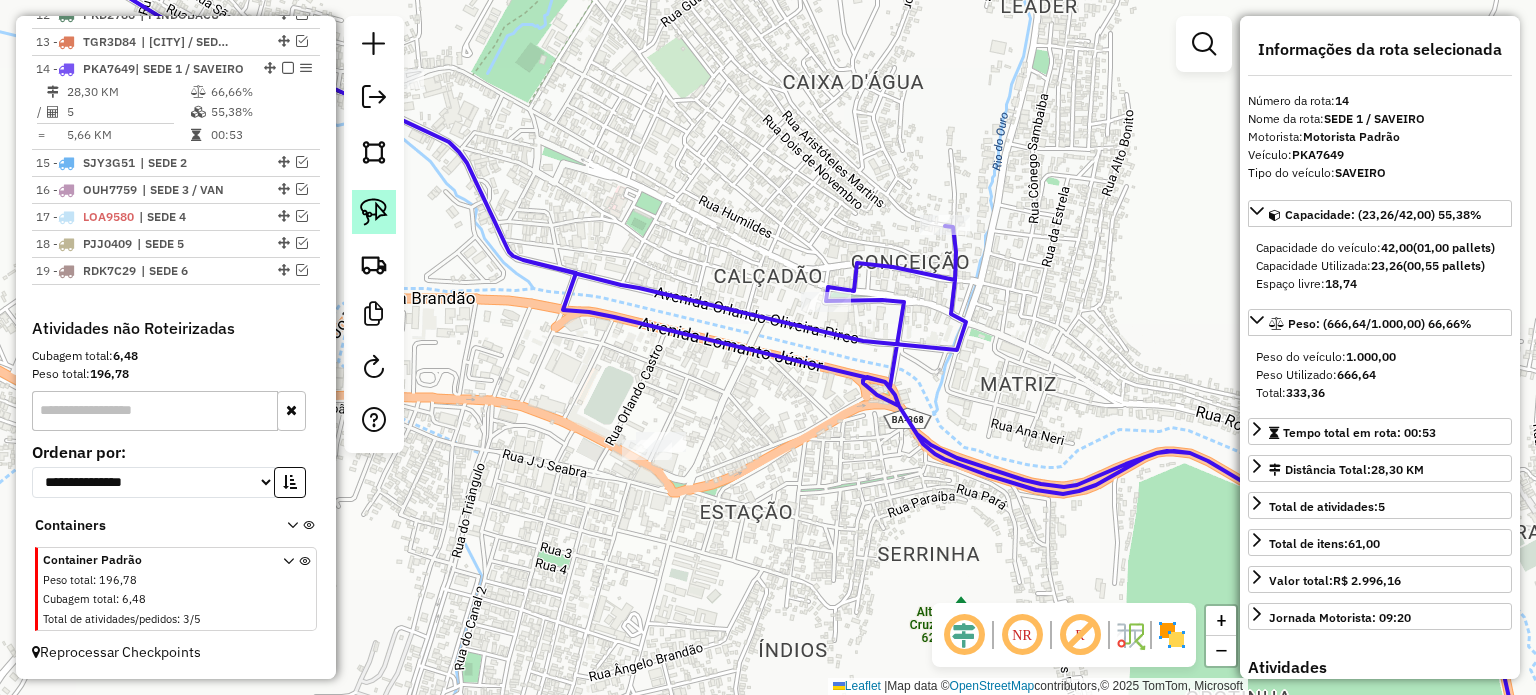 click 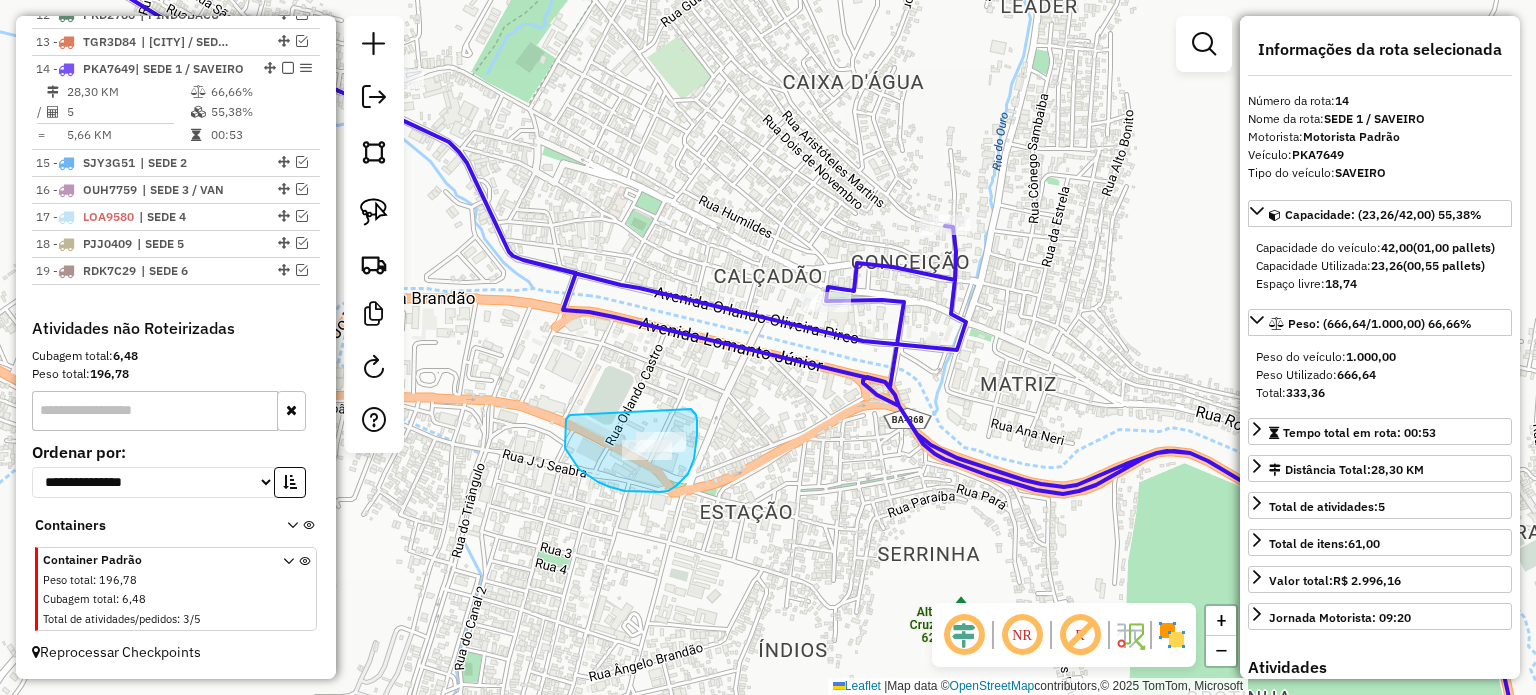 drag, startPoint x: 570, startPoint y: 415, endPoint x: 691, endPoint y: 409, distance: 121.14867 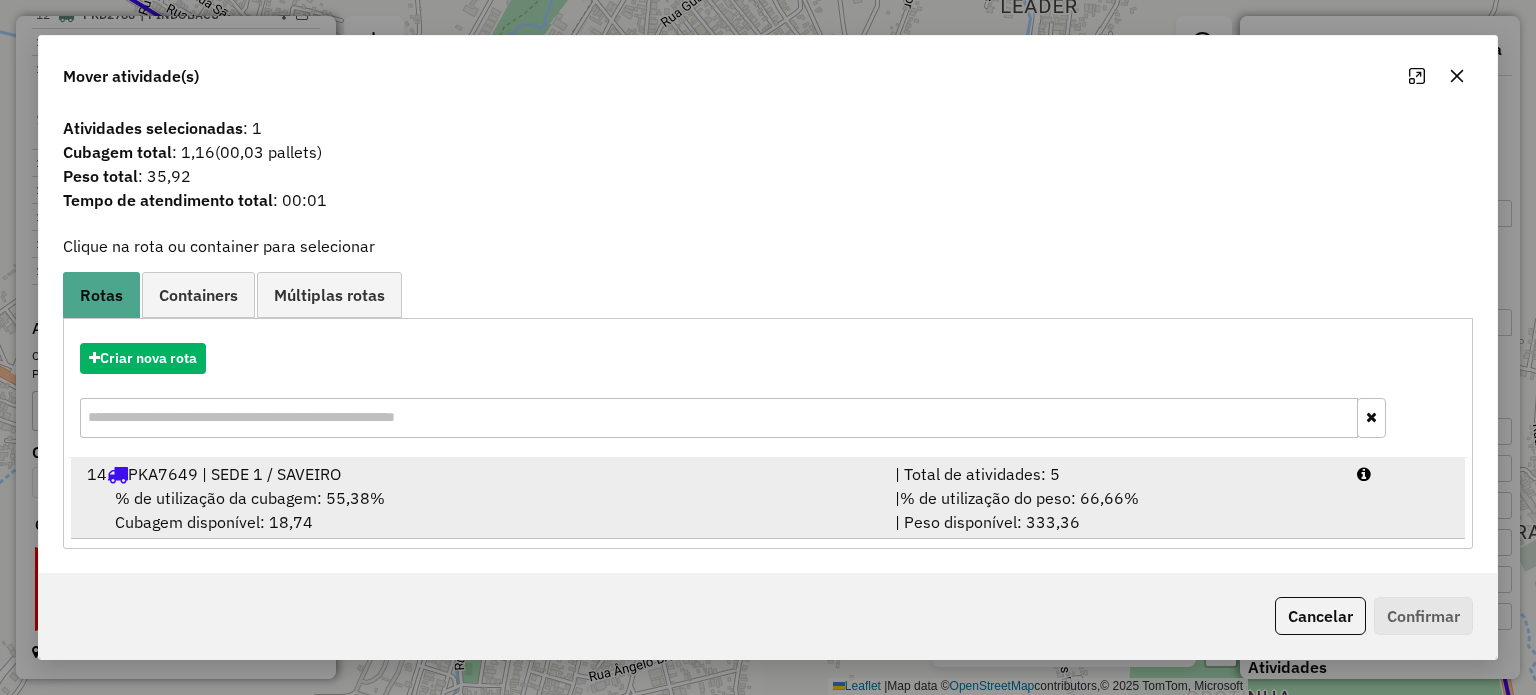 click on "% de utilização da cubagem: 55,38%" at bounding box center [250, 498] 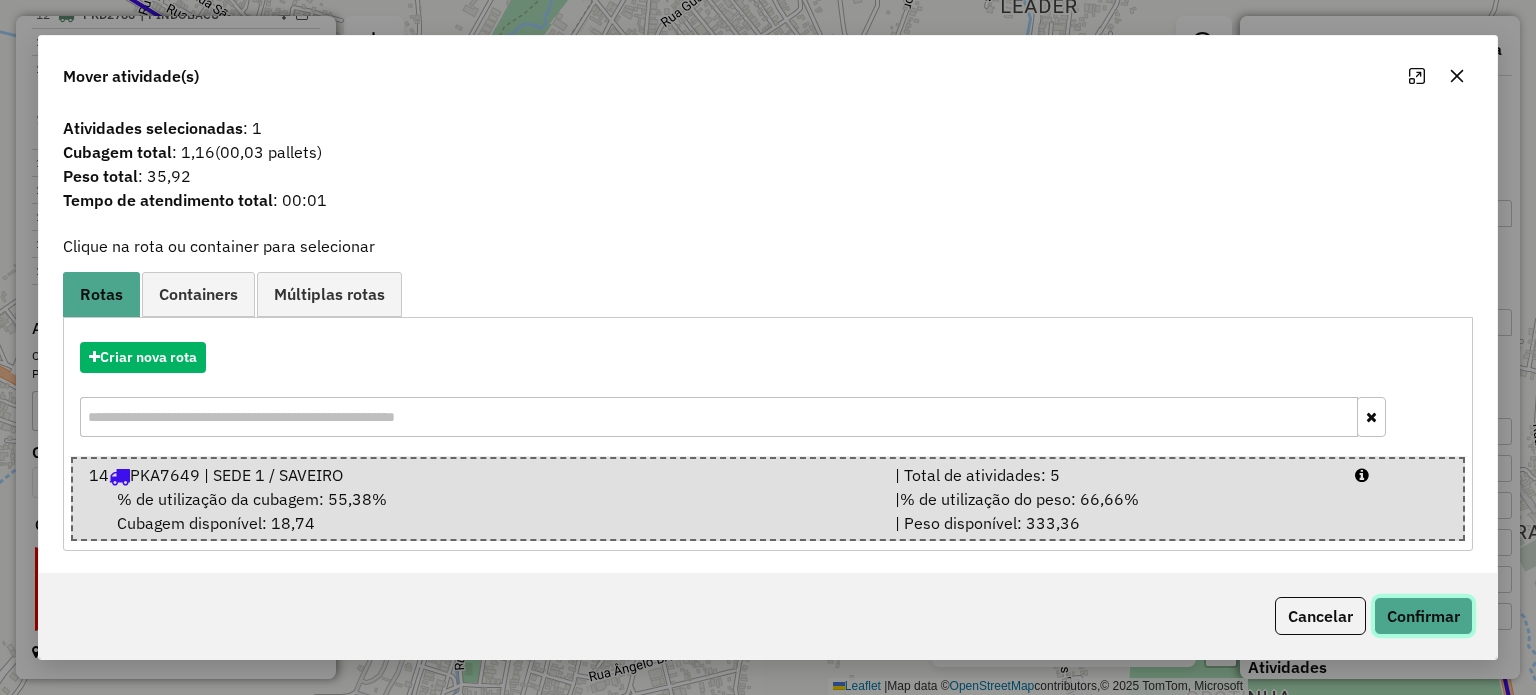 click on "Confirmar" 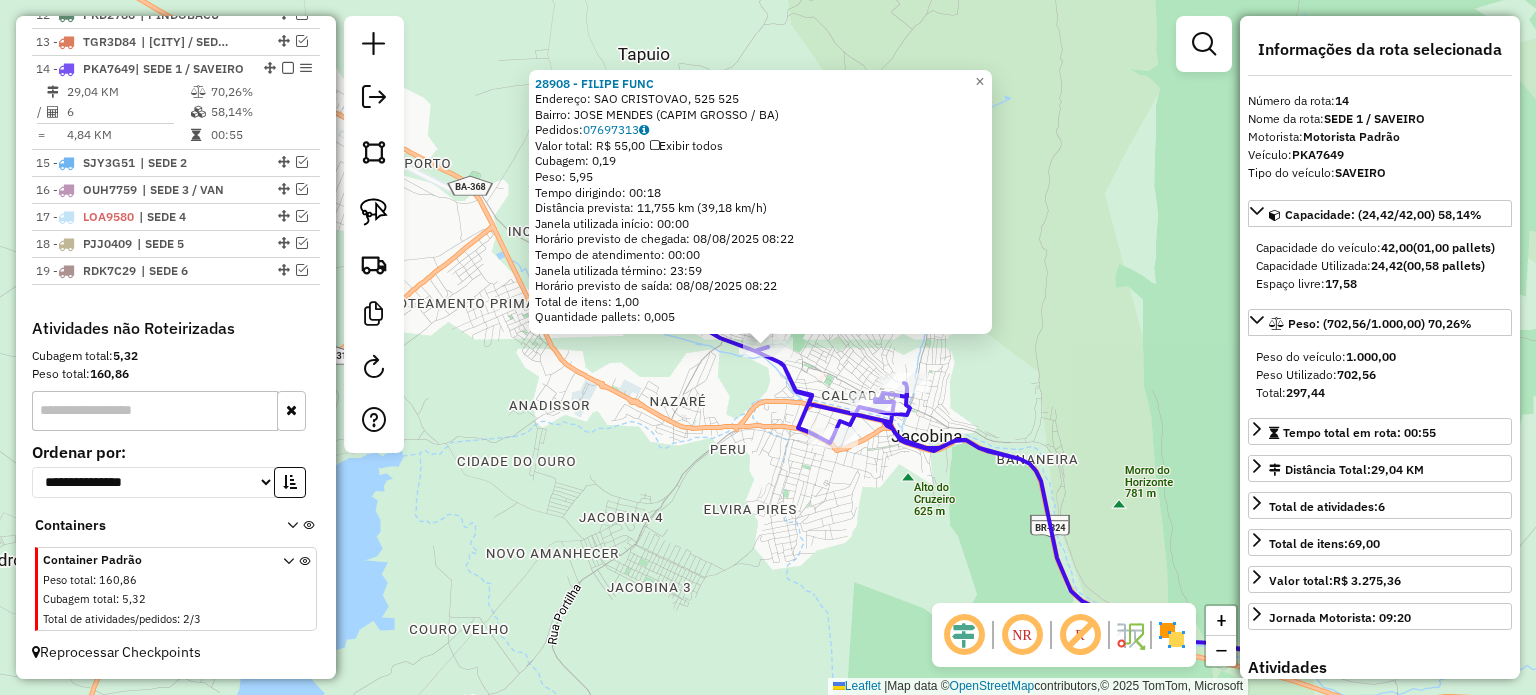 click on "28908 - FILIPE FUNC  Endereço:  SAO CRISTOVAO, 525 525   Bairro: JOSE MENDES (CAPIM GROSSO / BA)   Pedidos:  07697313   Valor total: R$ 55,00   Exibir todos   Cubagem: 0,19  Peso: 5,95  Tempo dirigindo: 00:18   Distância prevista: 11,755 km (39,18 km/h)   Janela utilizada início: 00:00   Horário previsto de chegada: 08/08/2025 08:22   Tempo de atendimento: 00:00   Janela utilizada término: 23:59   Horário previsto de saída: 08/08/2025 08:22   Total de itens: 1,00   Quantidade pallets: 0,005  × Janela de atendimento Grade de atendimento Capacidade Transportadoras Veículos Cliente Pedidos  Rotas Selecione os dias de semana para filtrar as janelas de atendimento  Seg   Ter   Qua   Qui   Sex   Sáb   Dom  Informe o período da janela de atendimento: De: Até:  Filtrar exatamente a janela do cliente  Considerar janela de atendimento padrão  Selecione os dias de semana para filtrar as grades de atendimento  Seg   Ter   Qua   Qui   Sex   Sáb   Dom   Considerar clientes sem dia de atendimento cadastrado +" 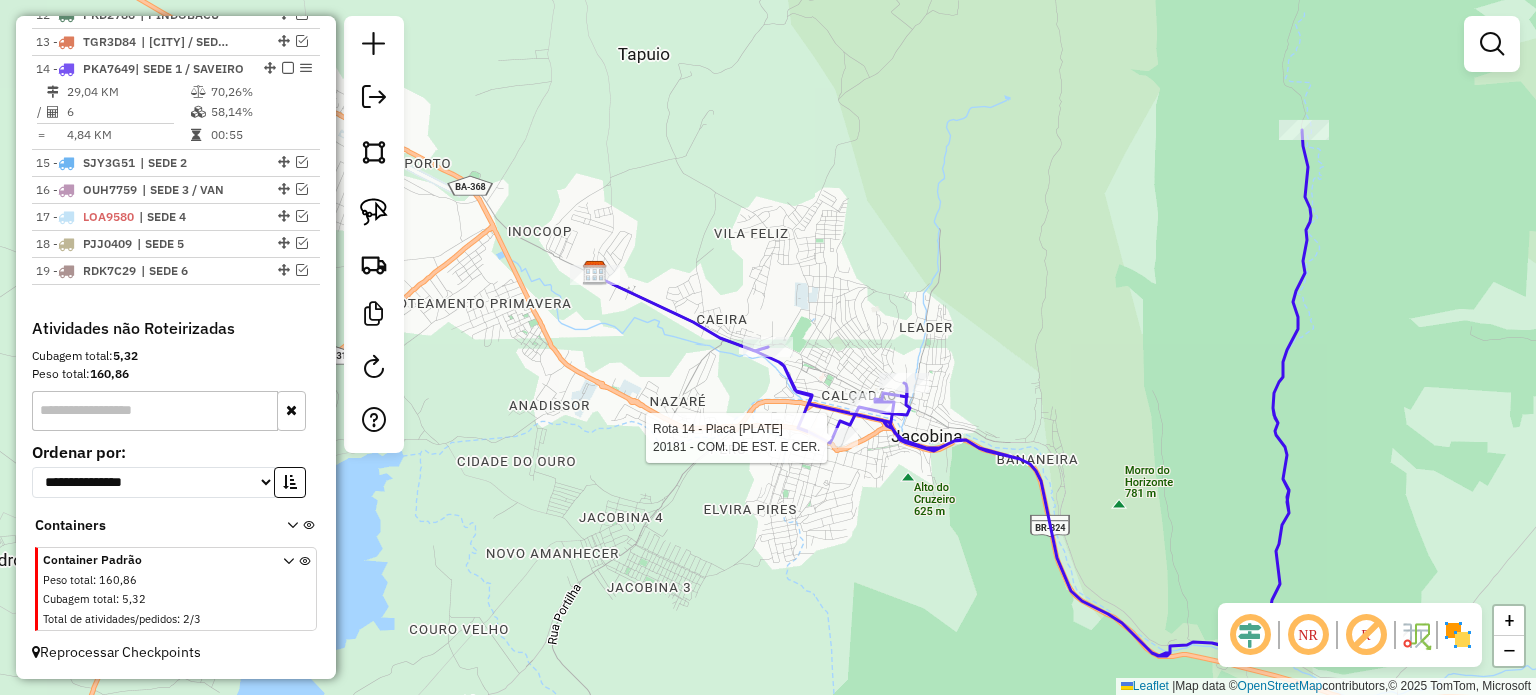 select on "**********" 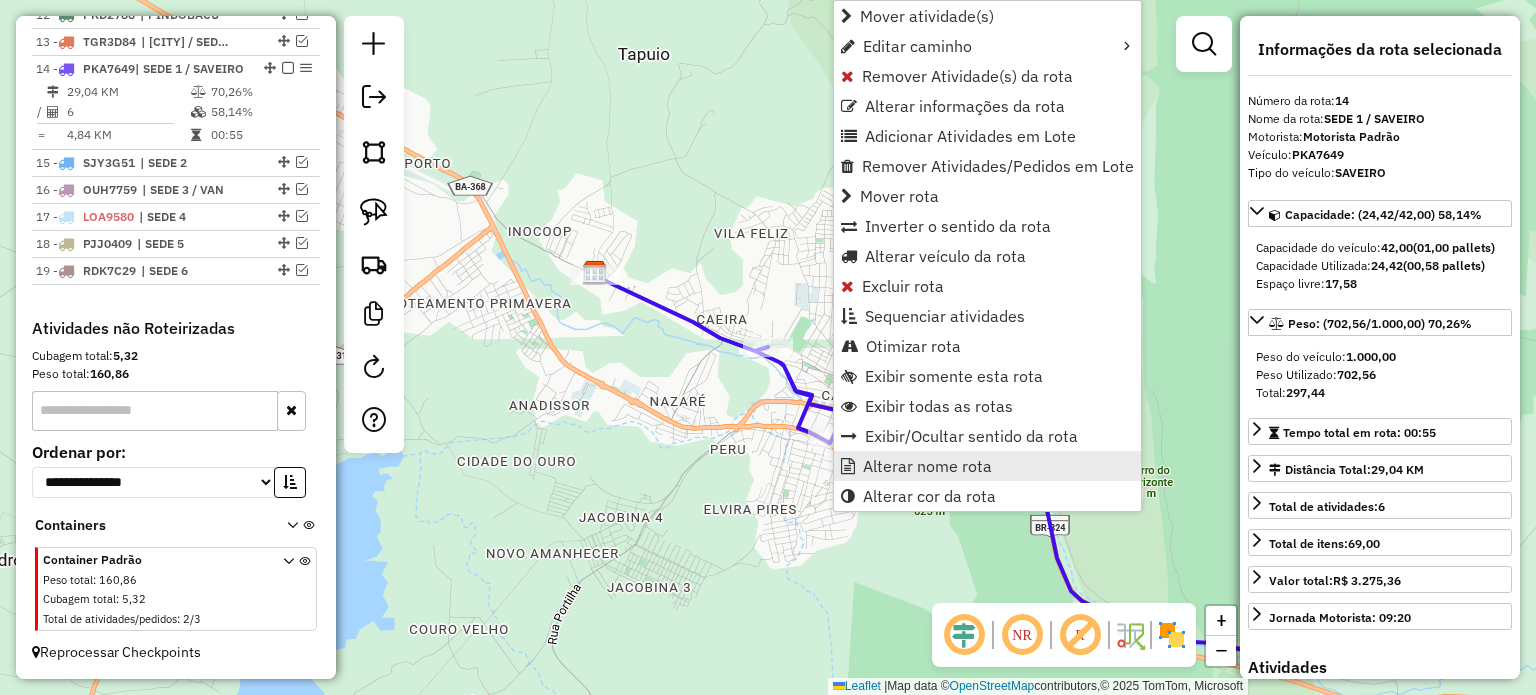 click on "Alterar nome rota" at bounding box center [927, 466] 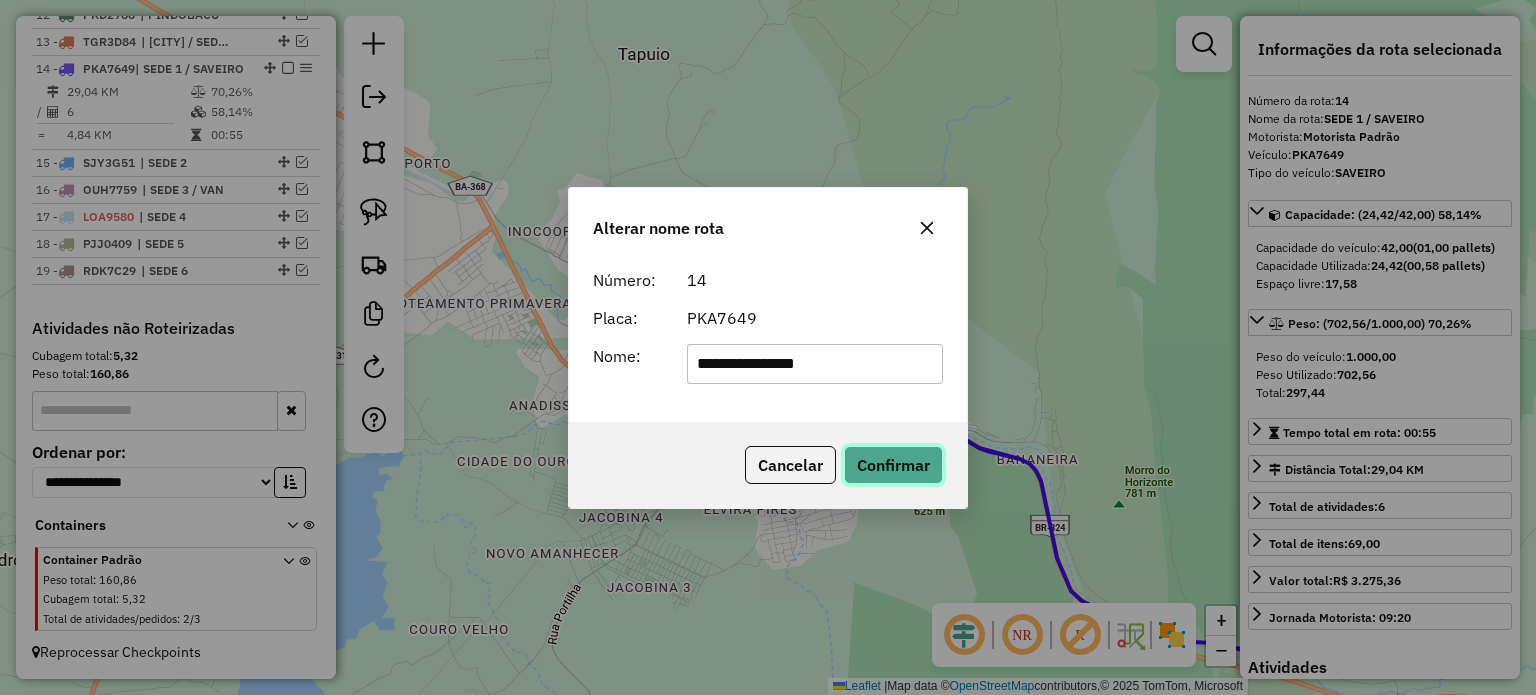 click on "Confirmar" 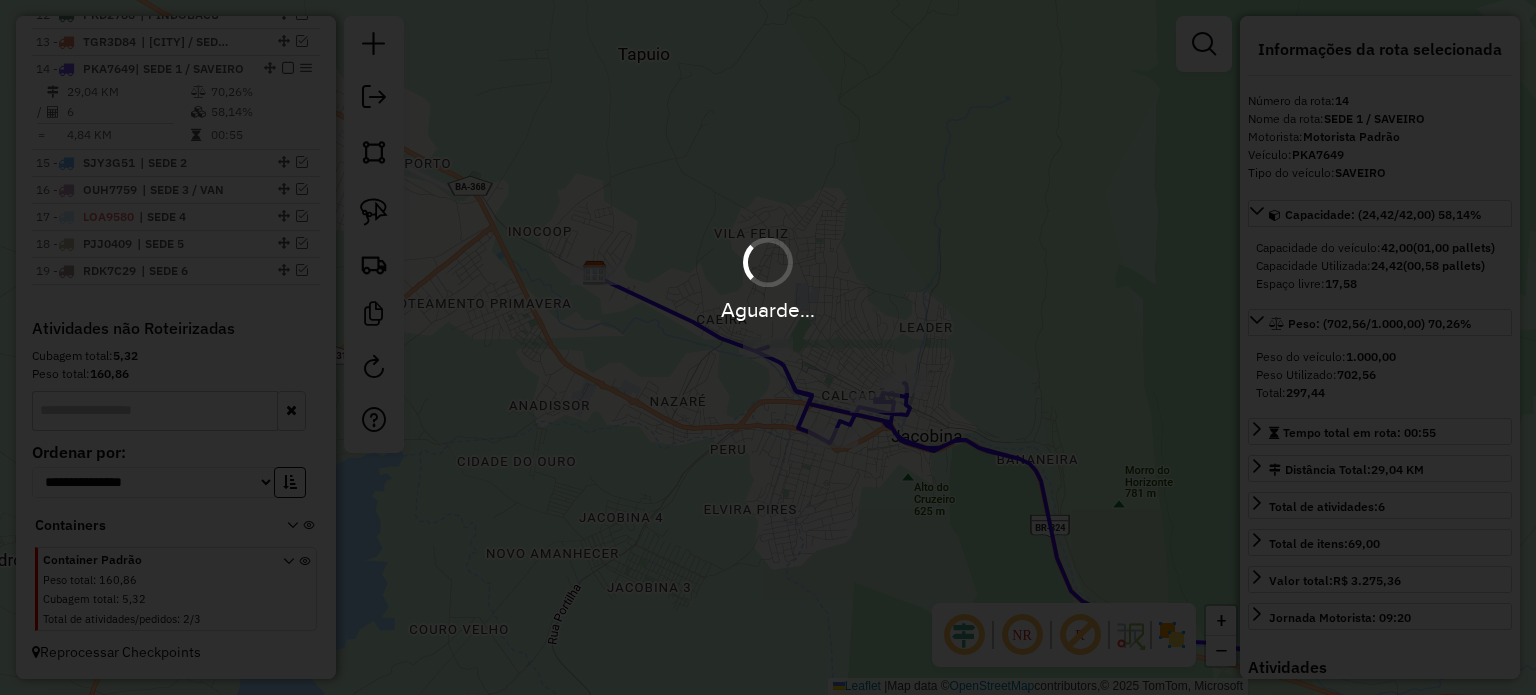 type 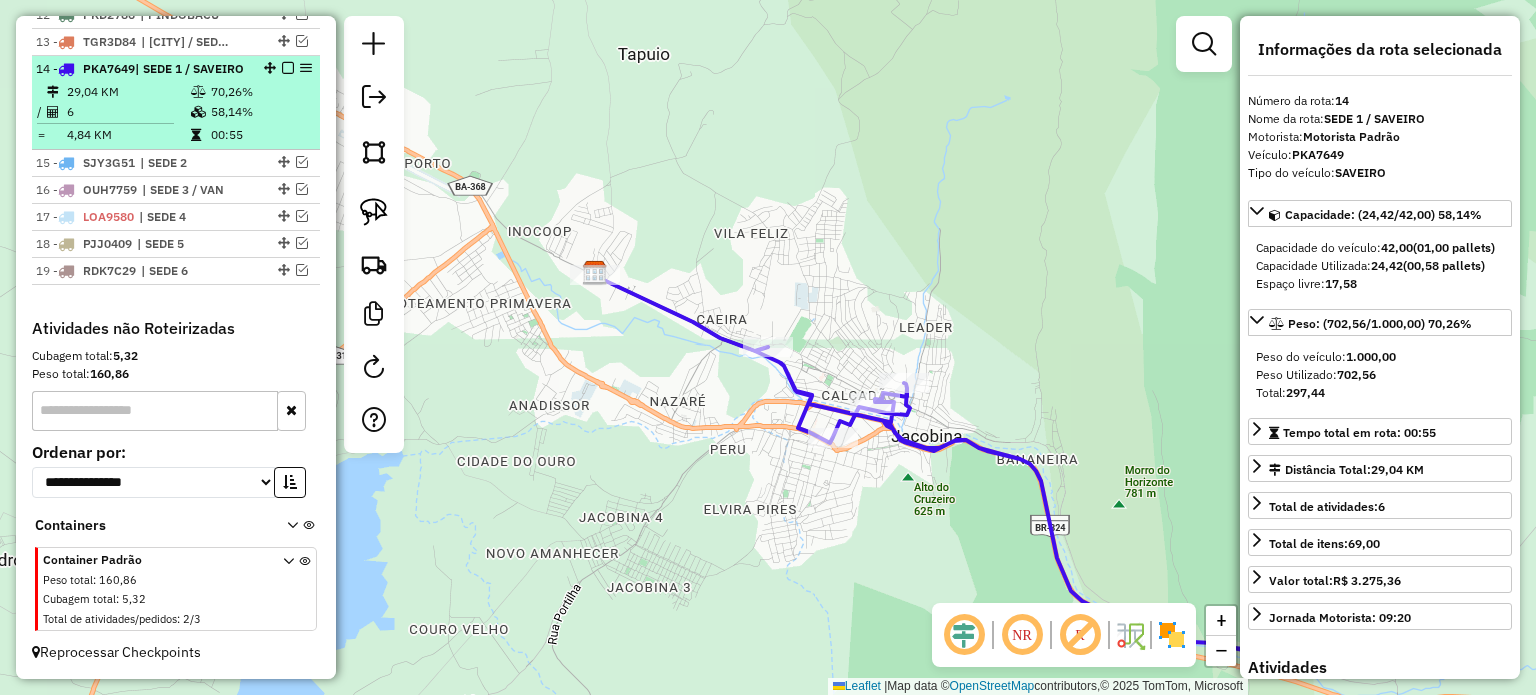 click at bounding box center (288, 68) 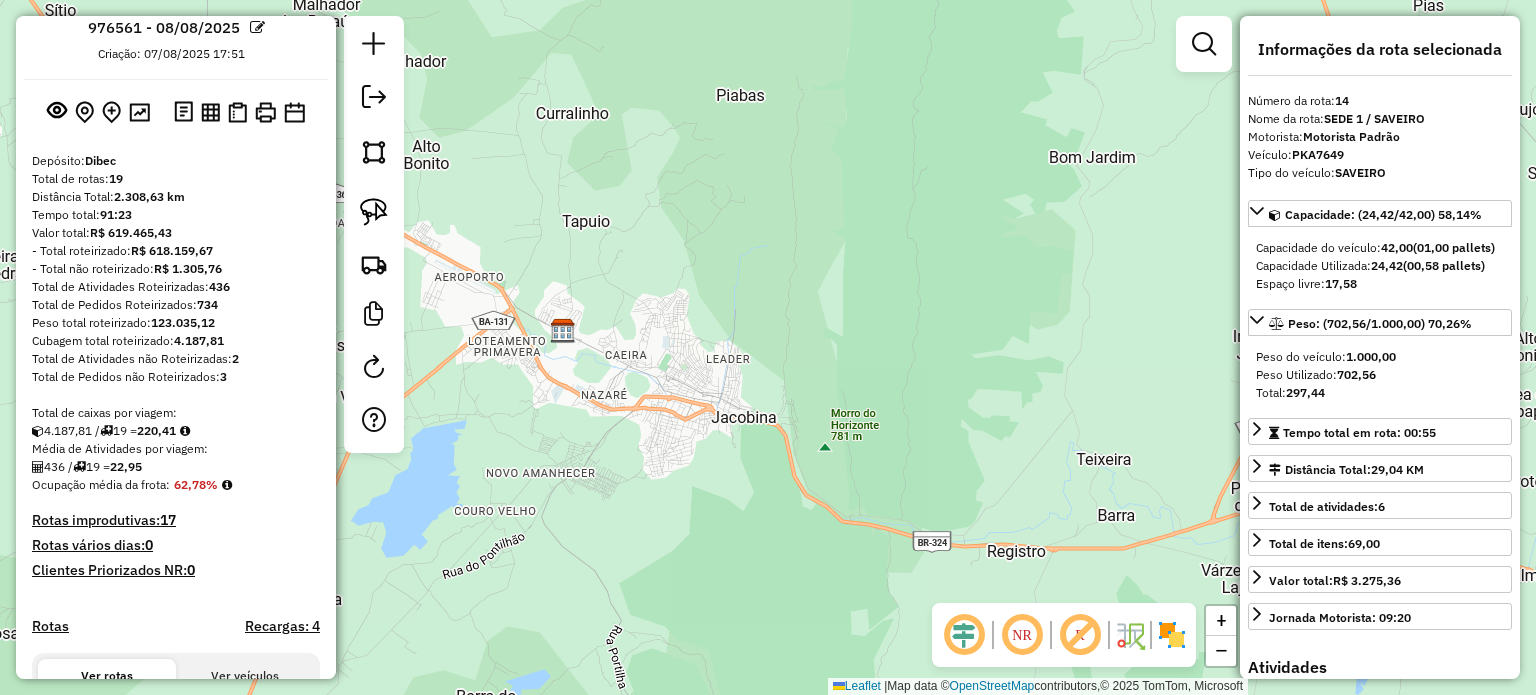 scroll, scrollTop: 12, scrollLeft: 0, axis: vertical 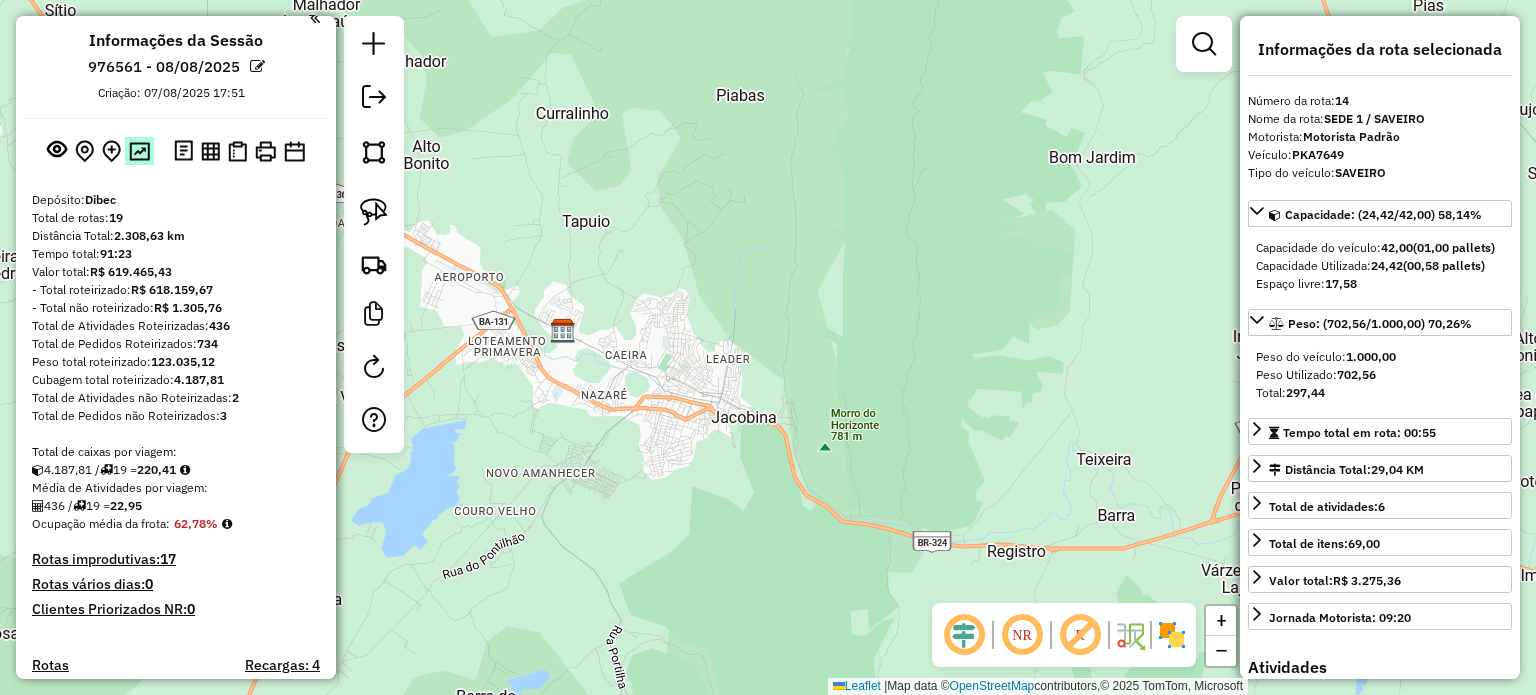 click at bounding box center [139, 151] 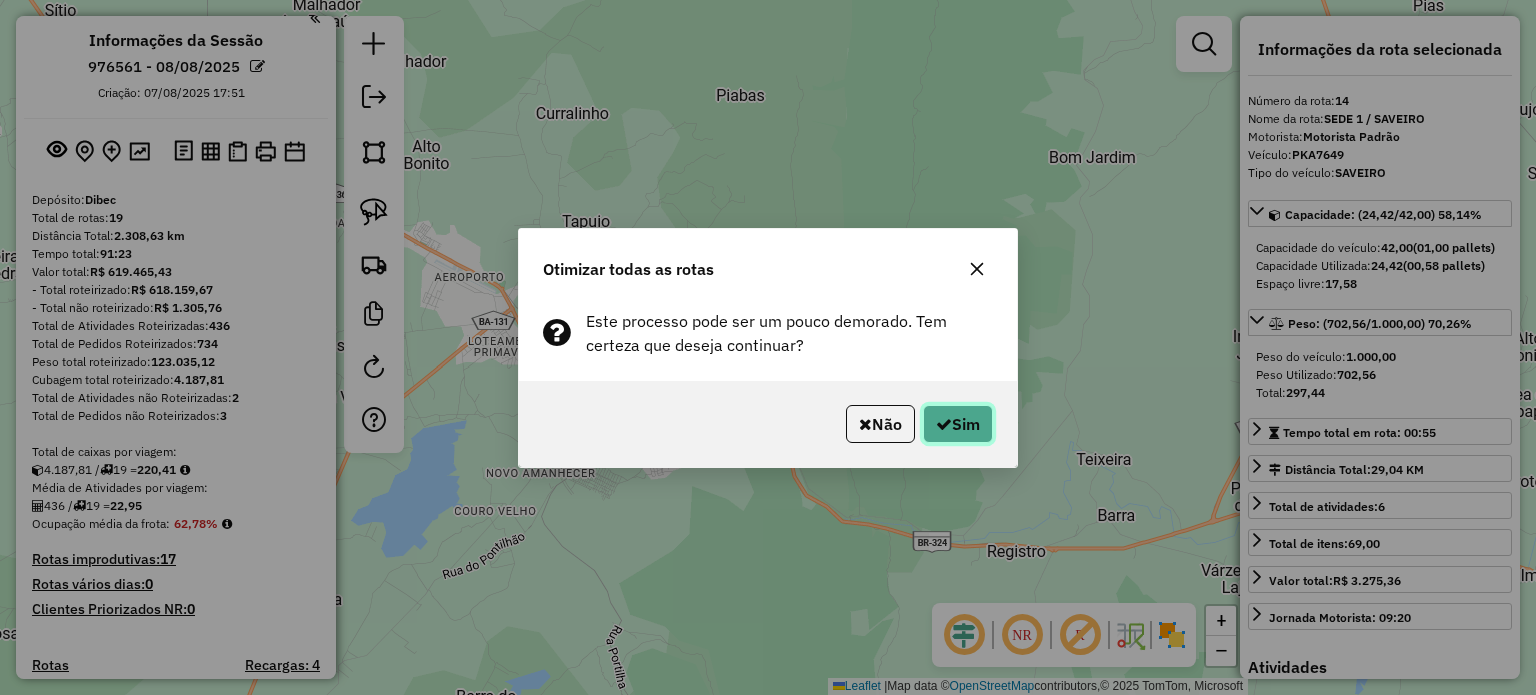 click on "Sim" 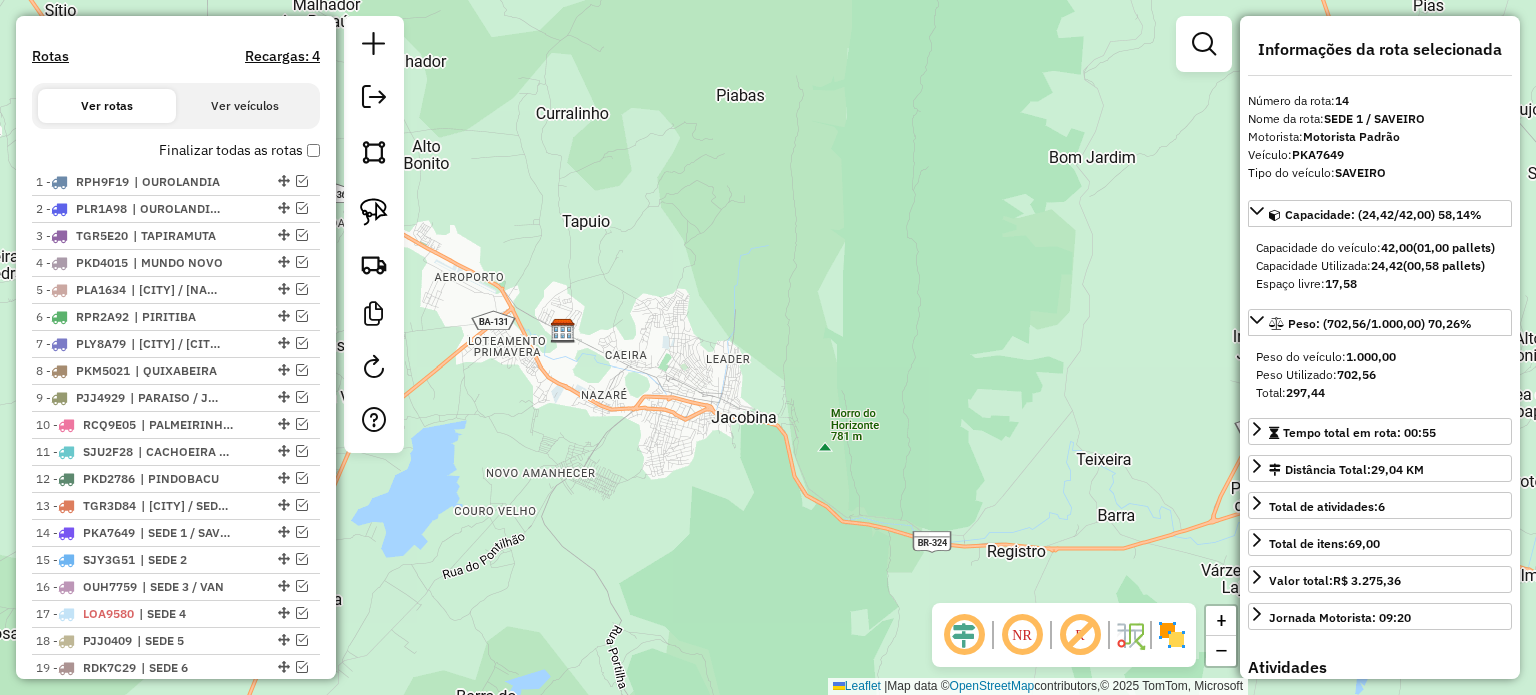 scroll, scrollTop: 1012, scrollLeft: 0, axis: vertical 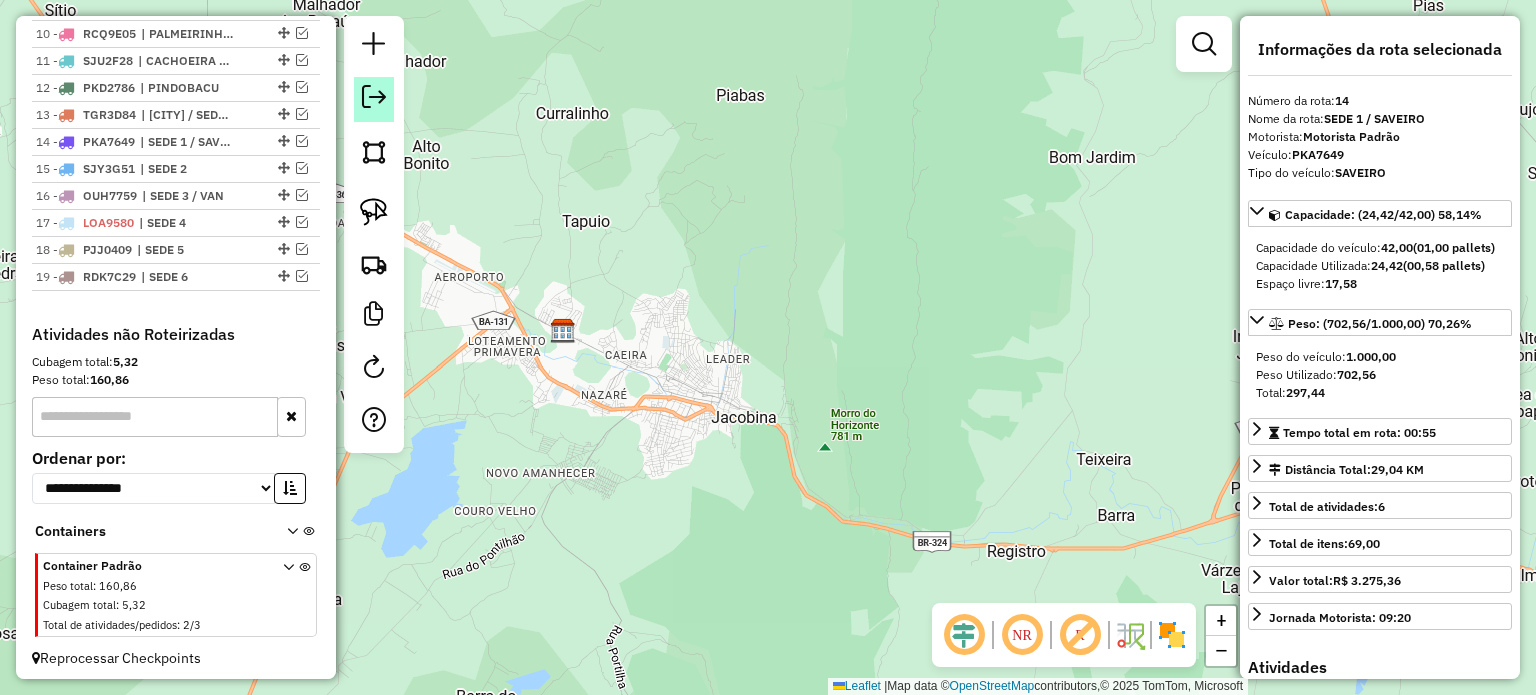 click 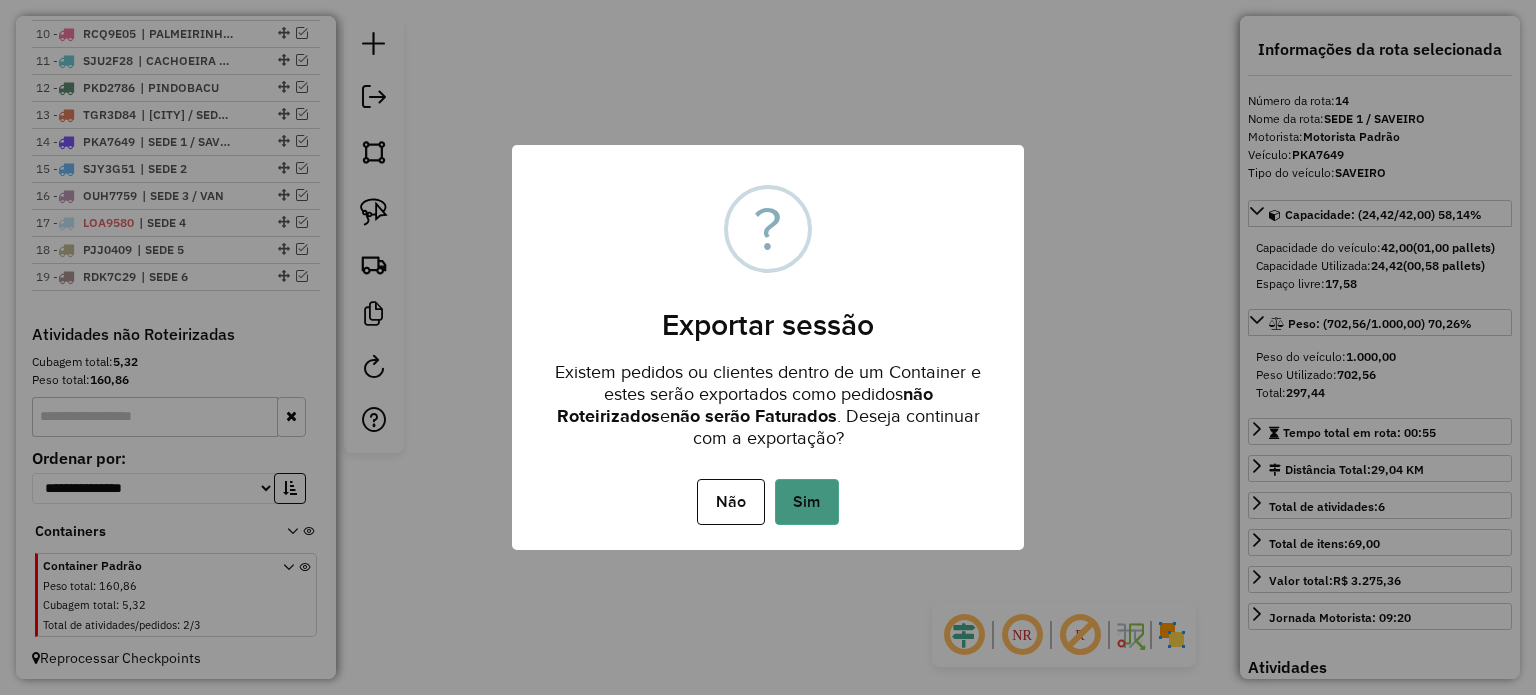 click on "Sim" at bounding box center (807, 502) 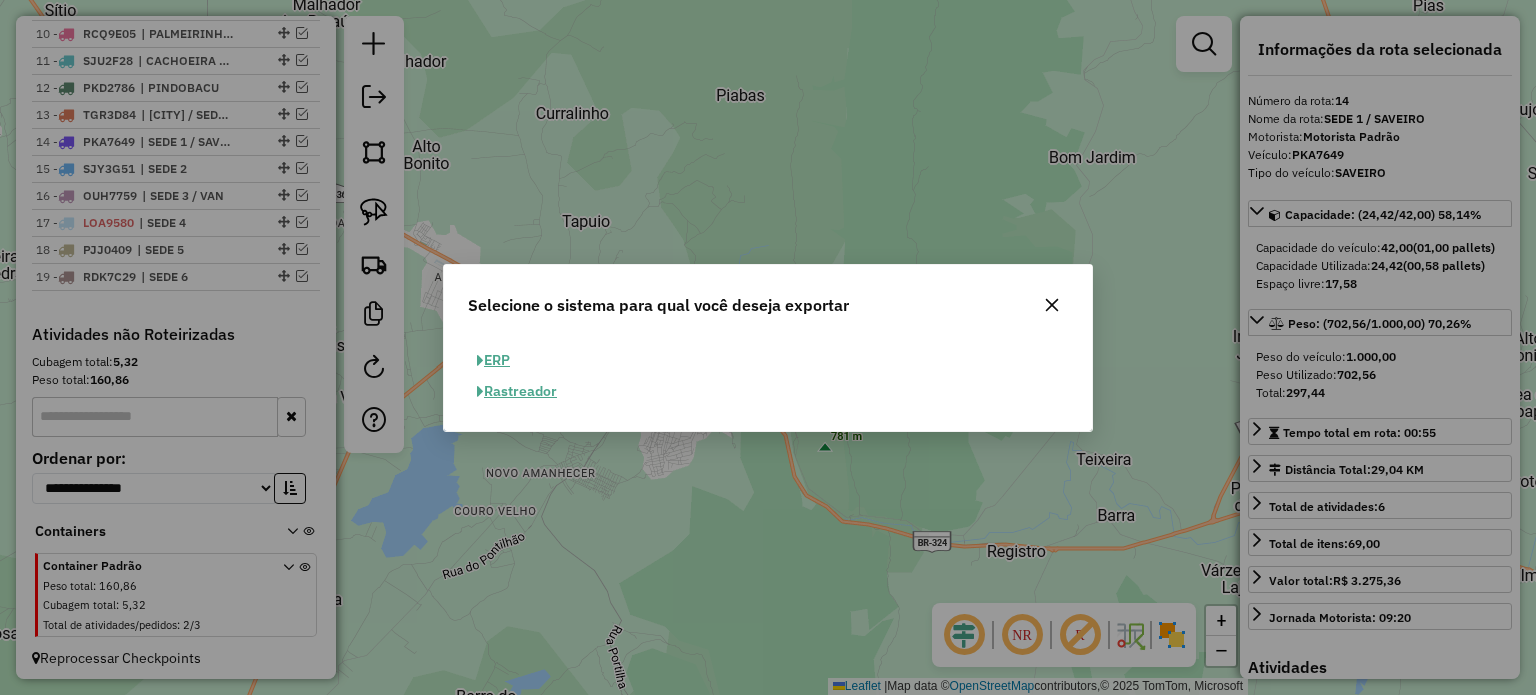 click on "ERP" 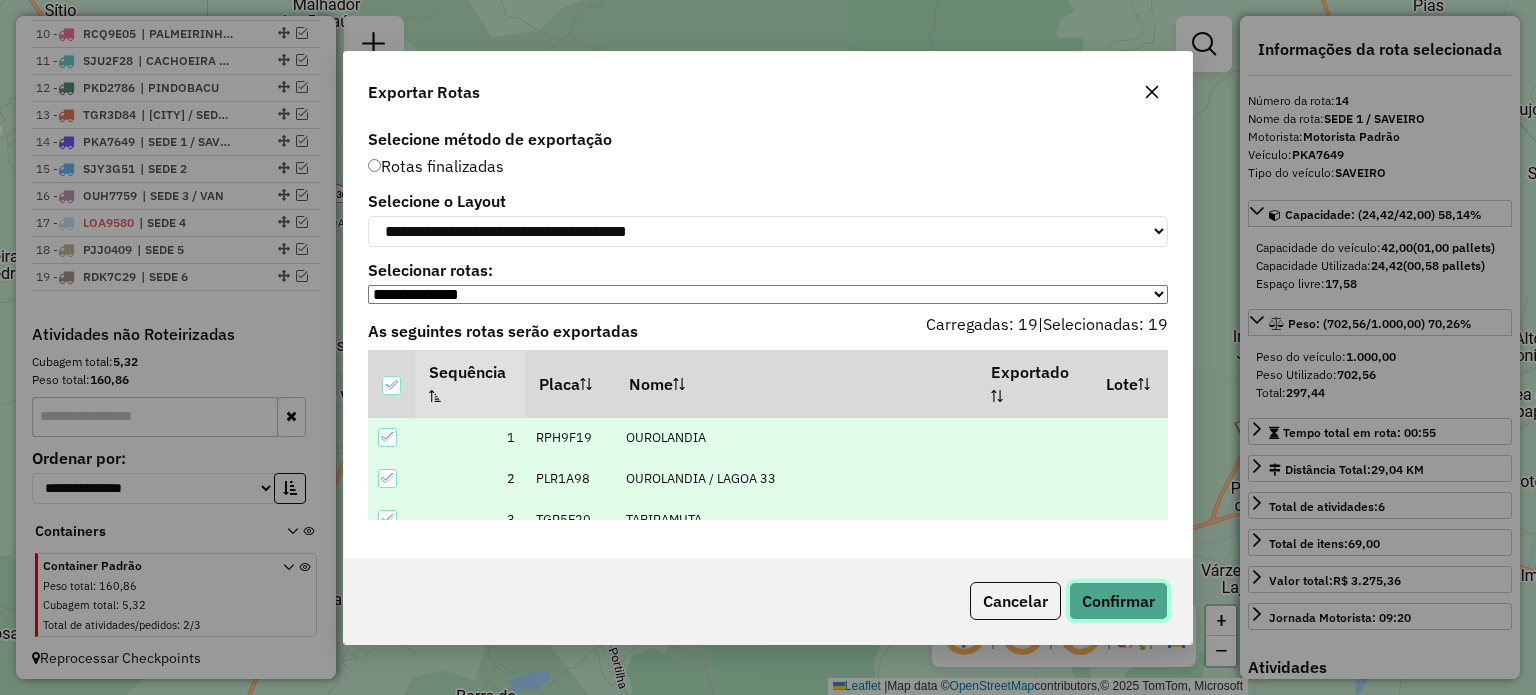 click on "Confirmar" 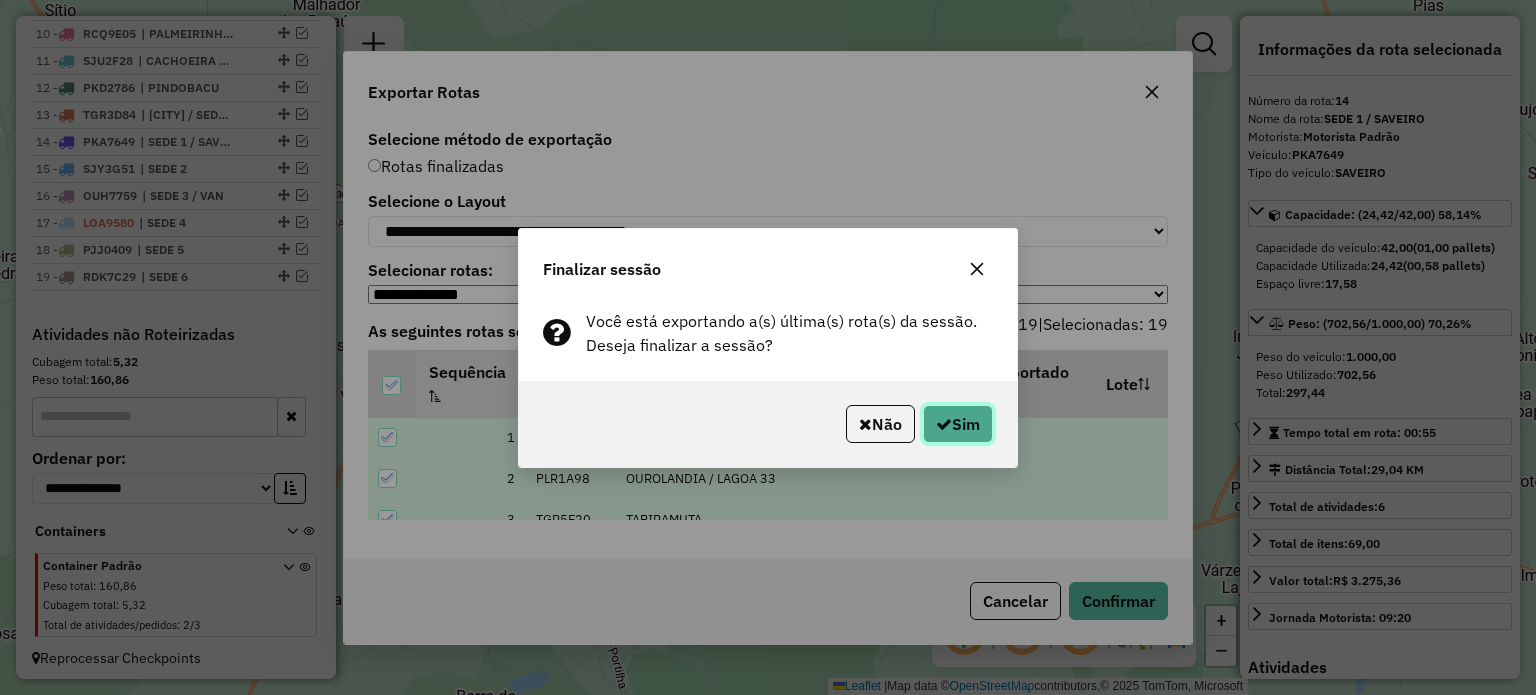click on "Sim" 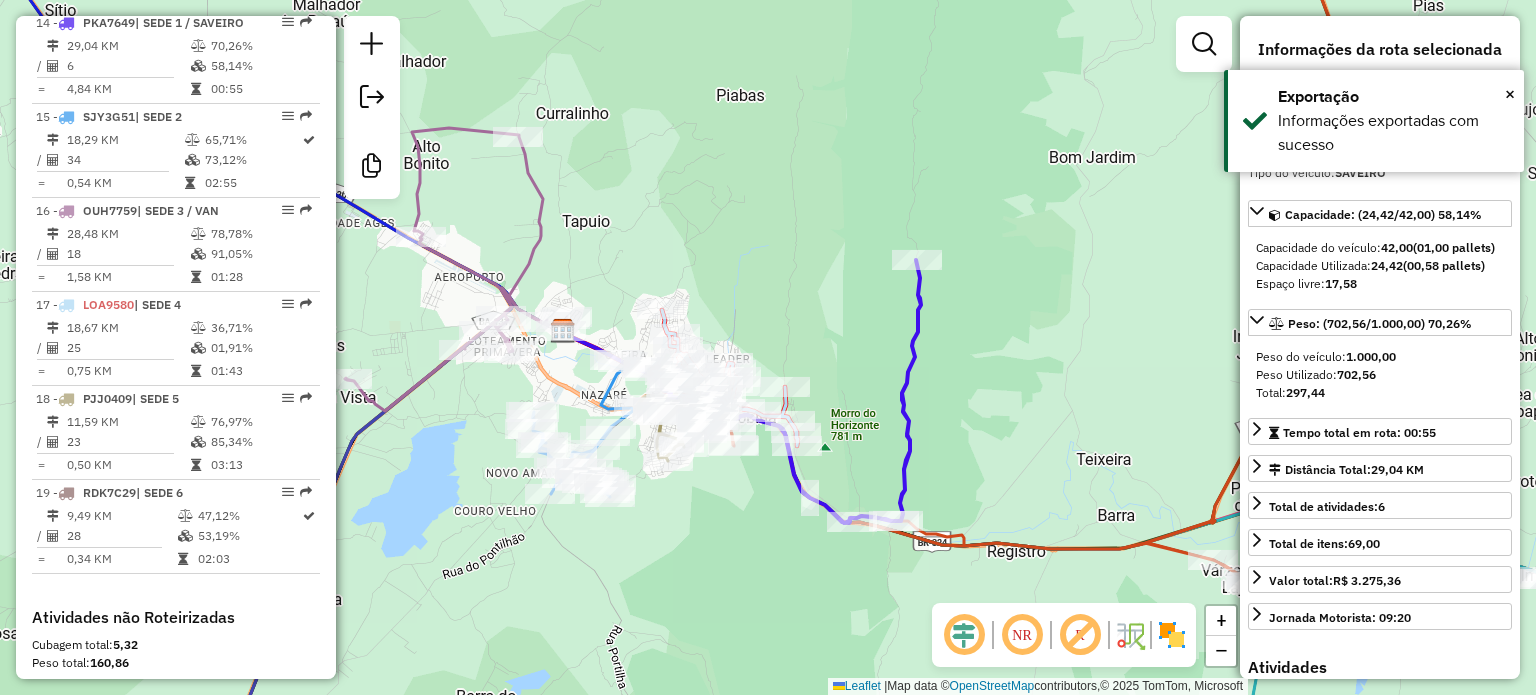 scroll, scrollTop: 2151, scrollLeft: 0, axis: vertical 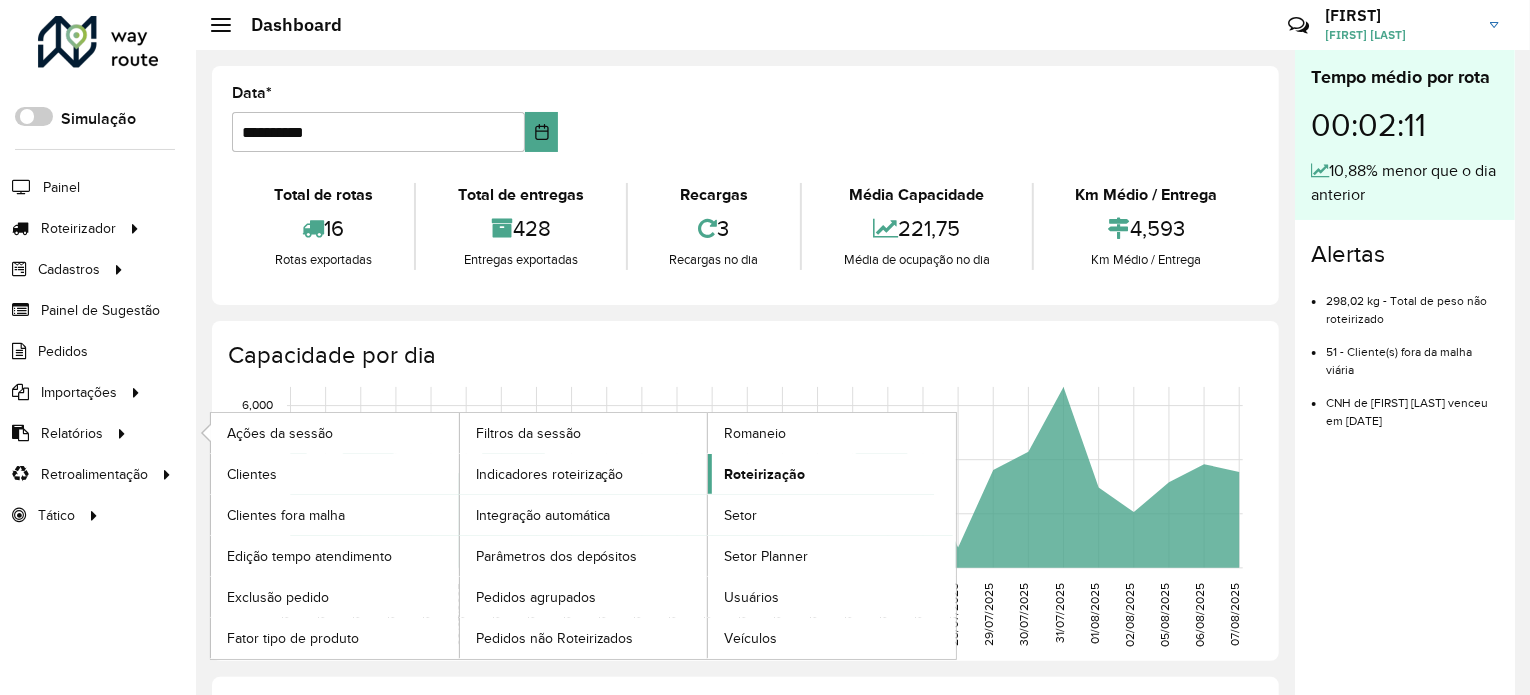 click on "Roteirização" 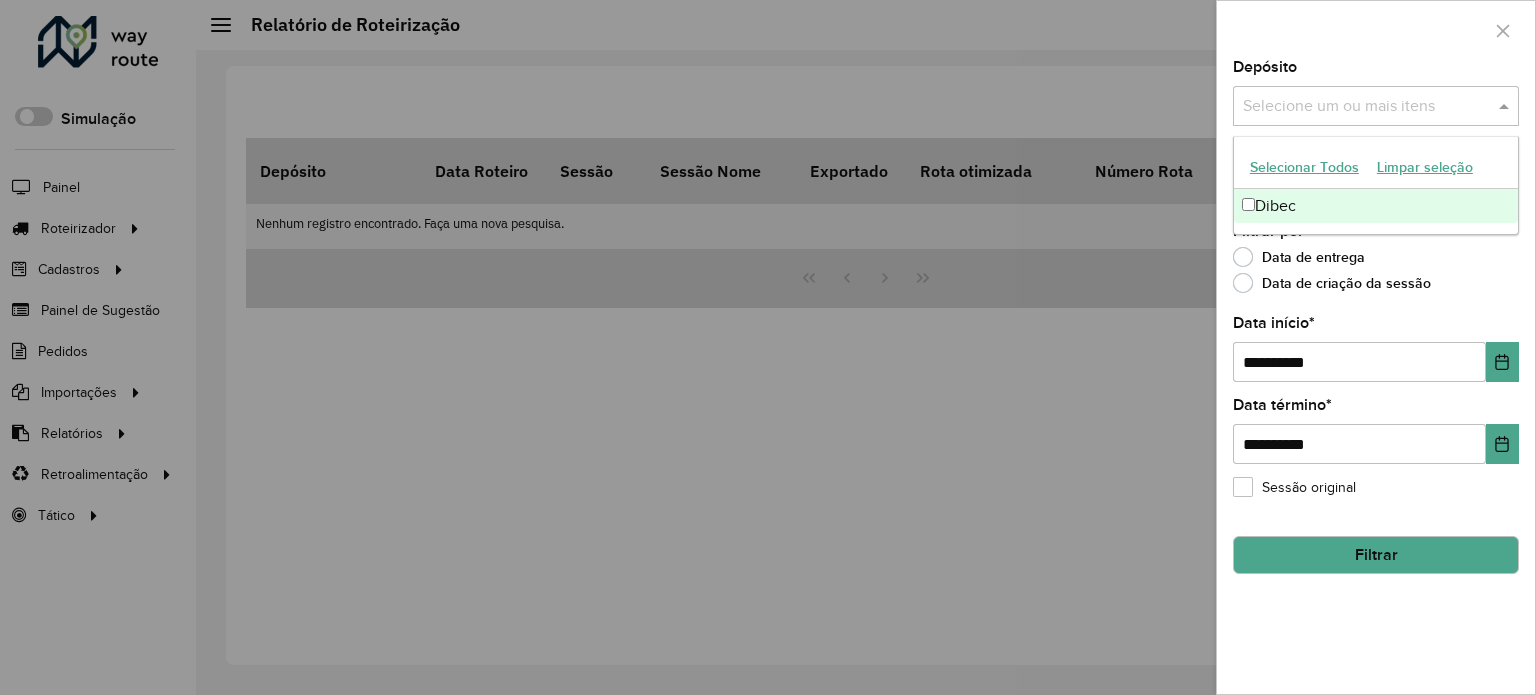 click at bounding box center (1506, 106) 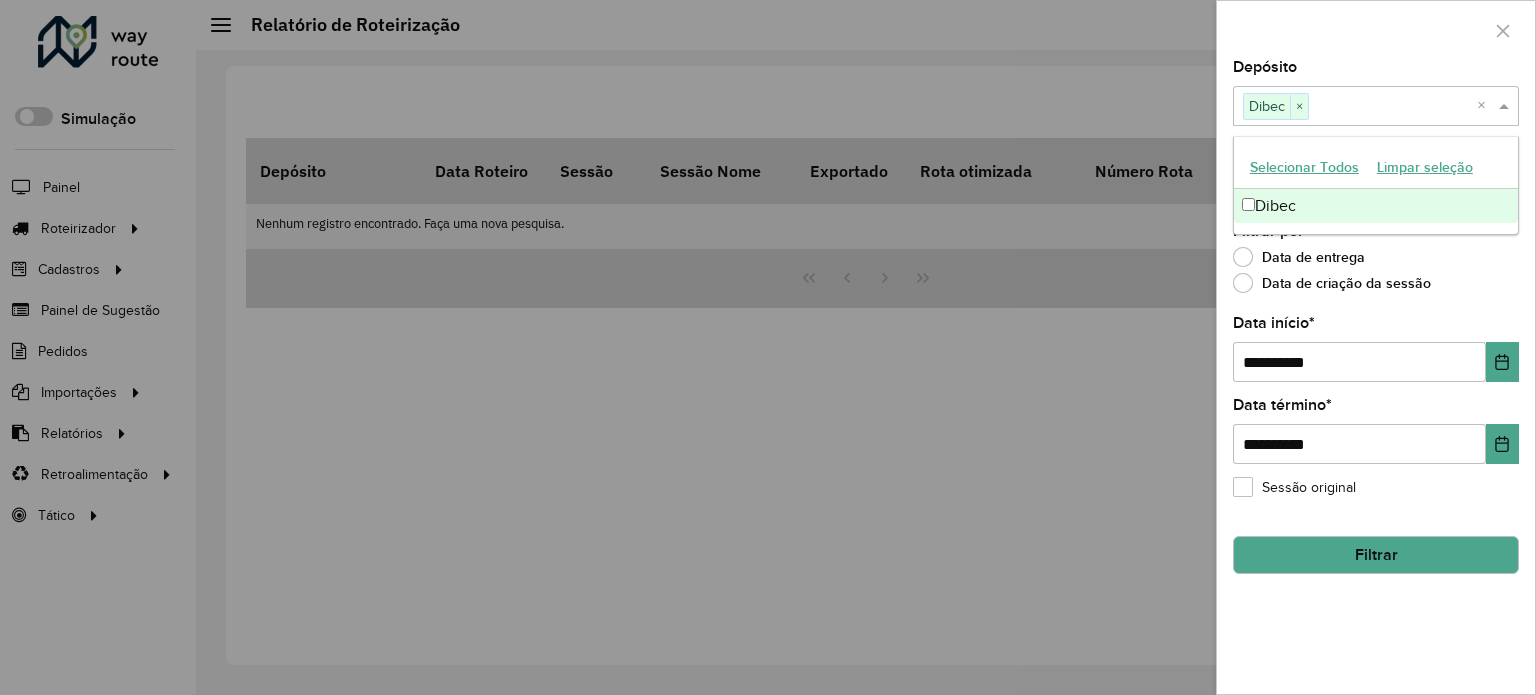 click on "Data de entrega" 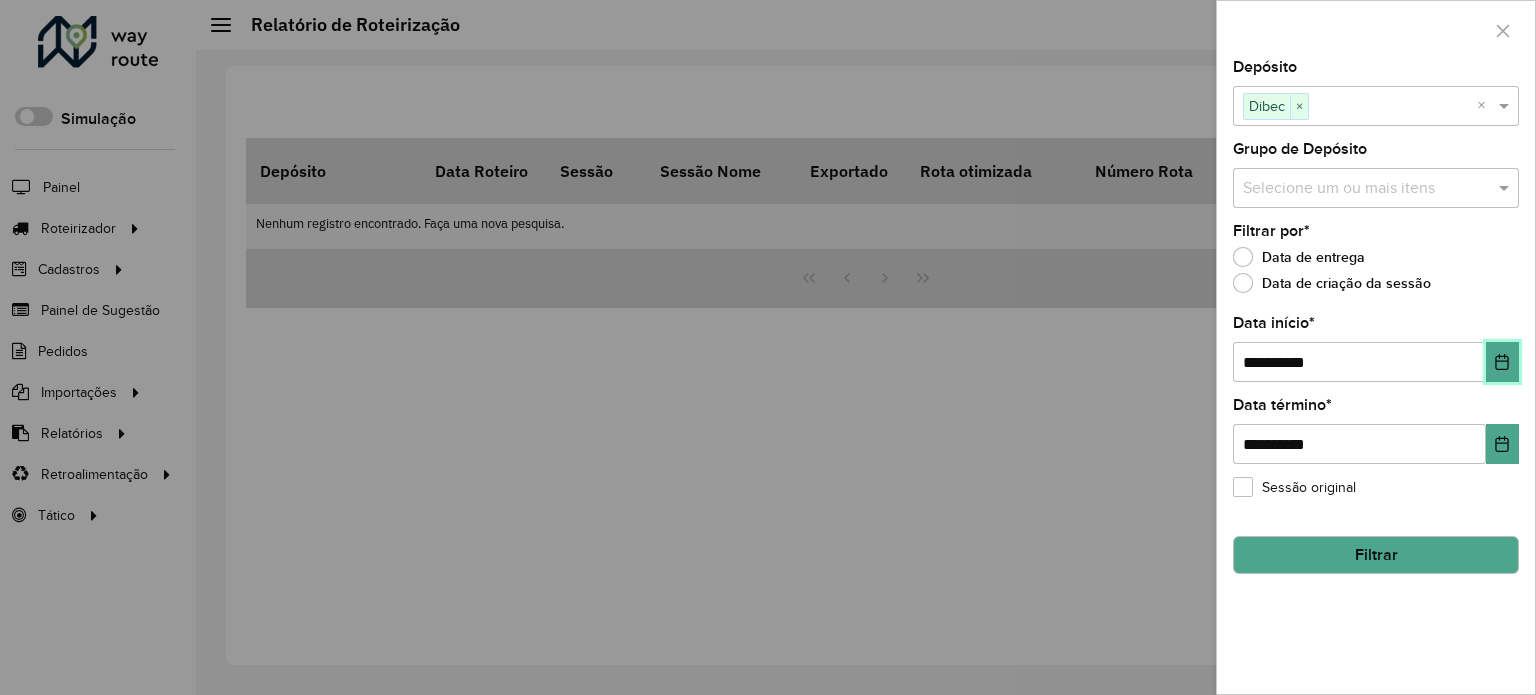 click 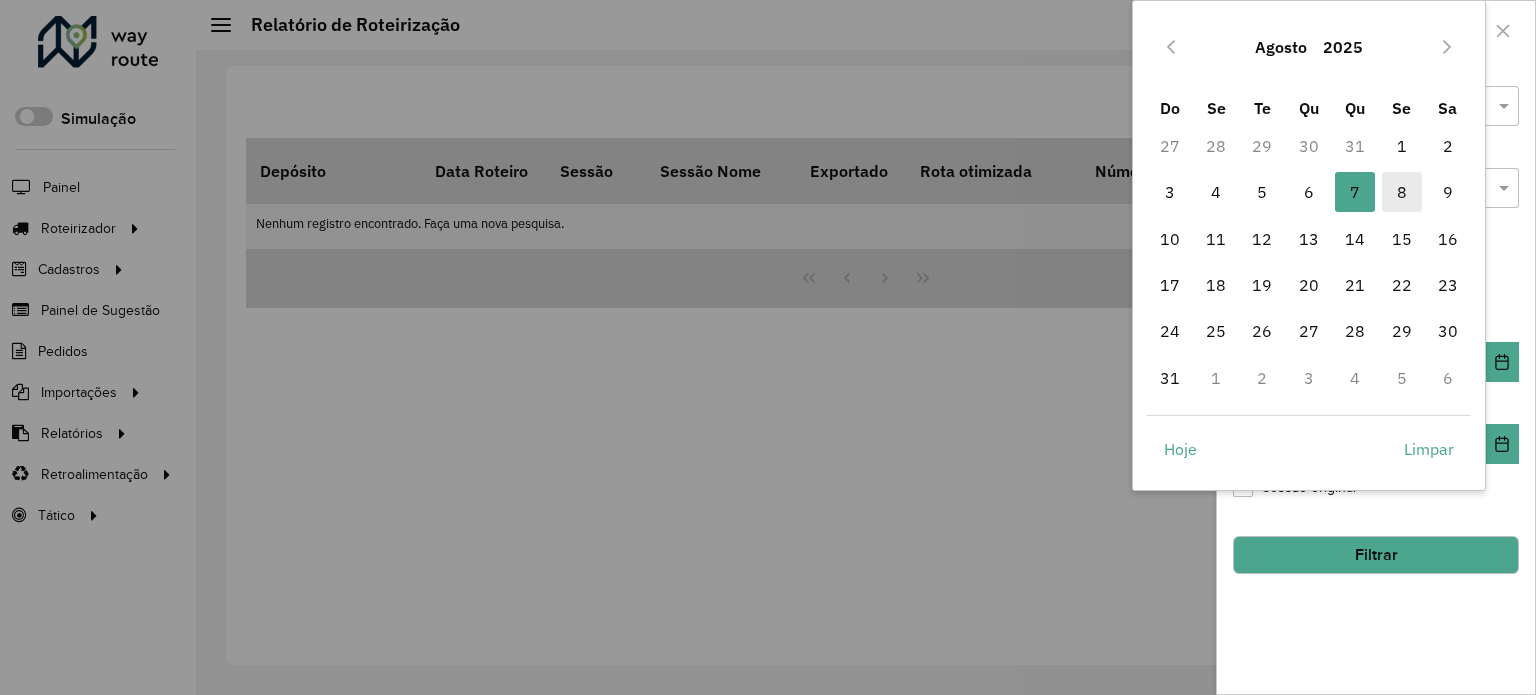 click on "8" at bounding box center (1402, 192) 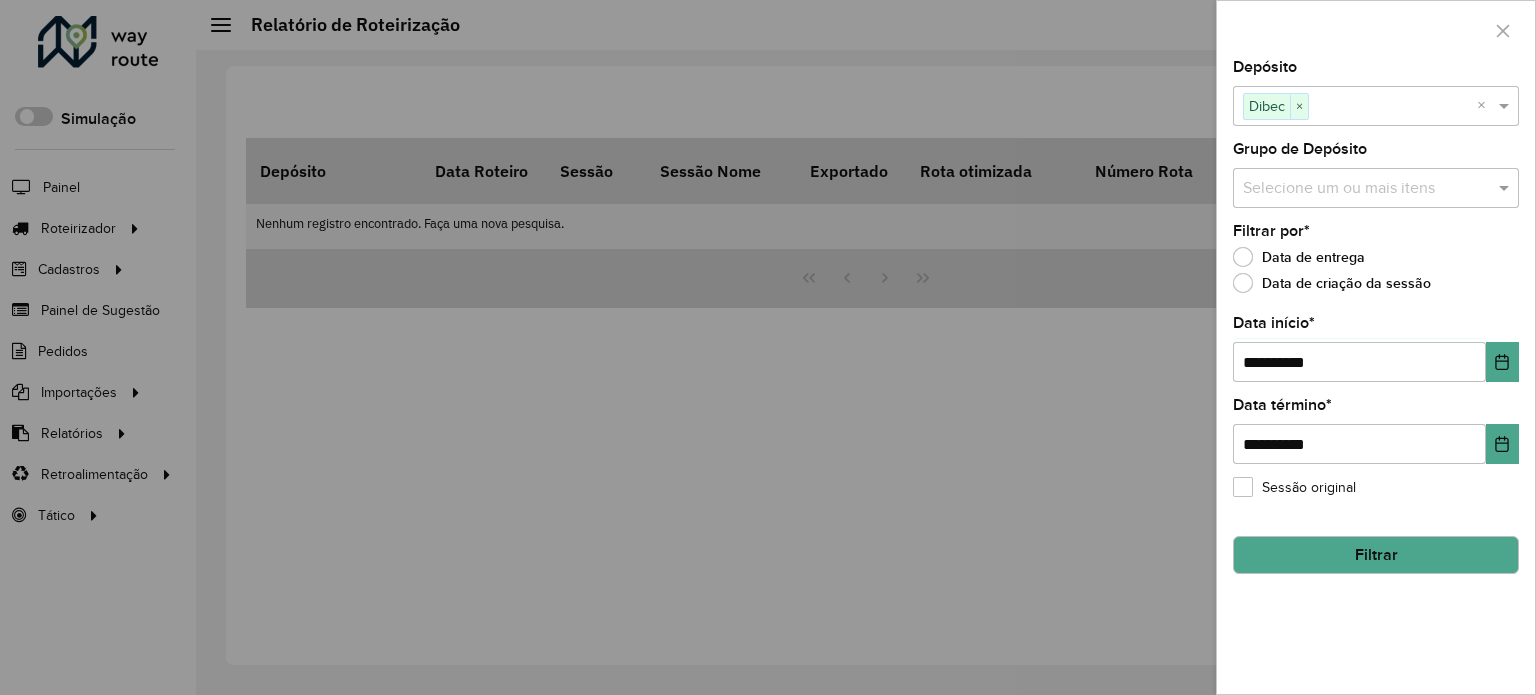 click on "Filtrar" 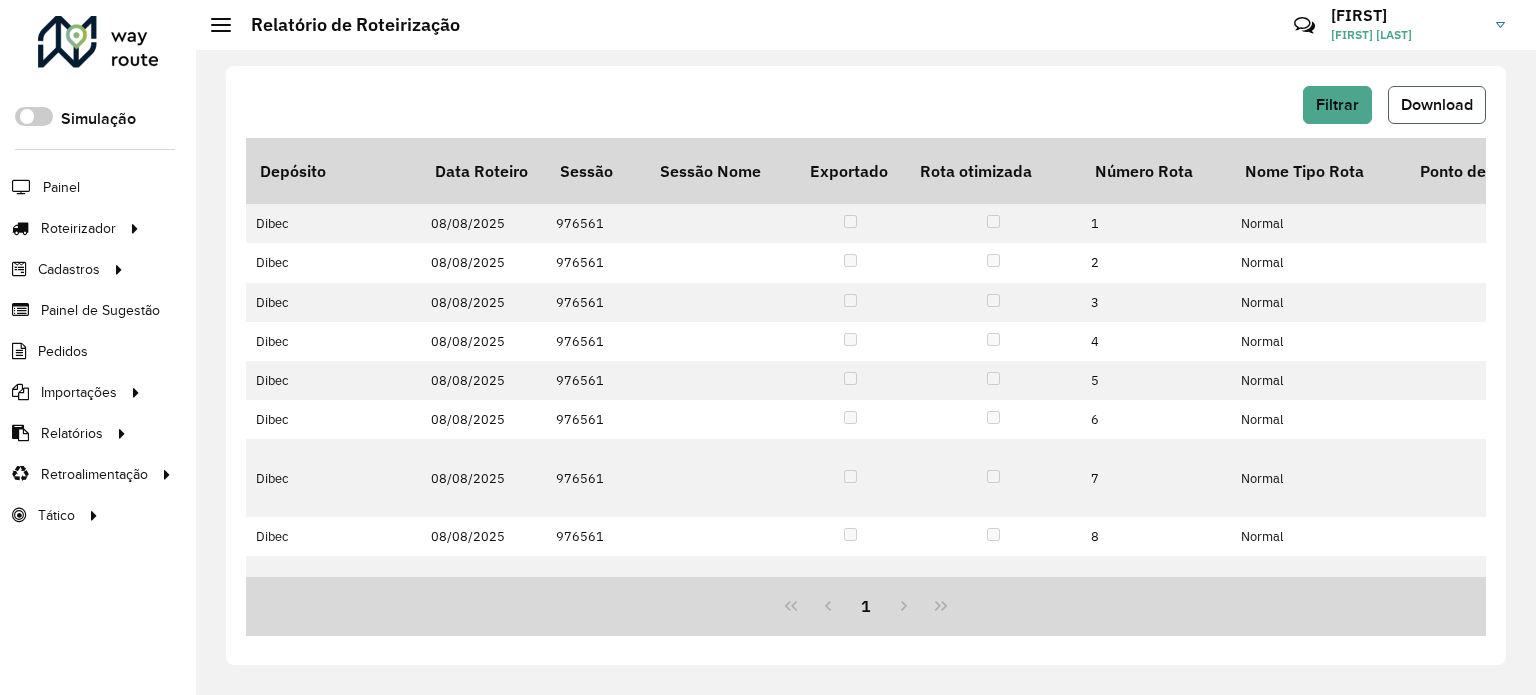 click on "Download" 